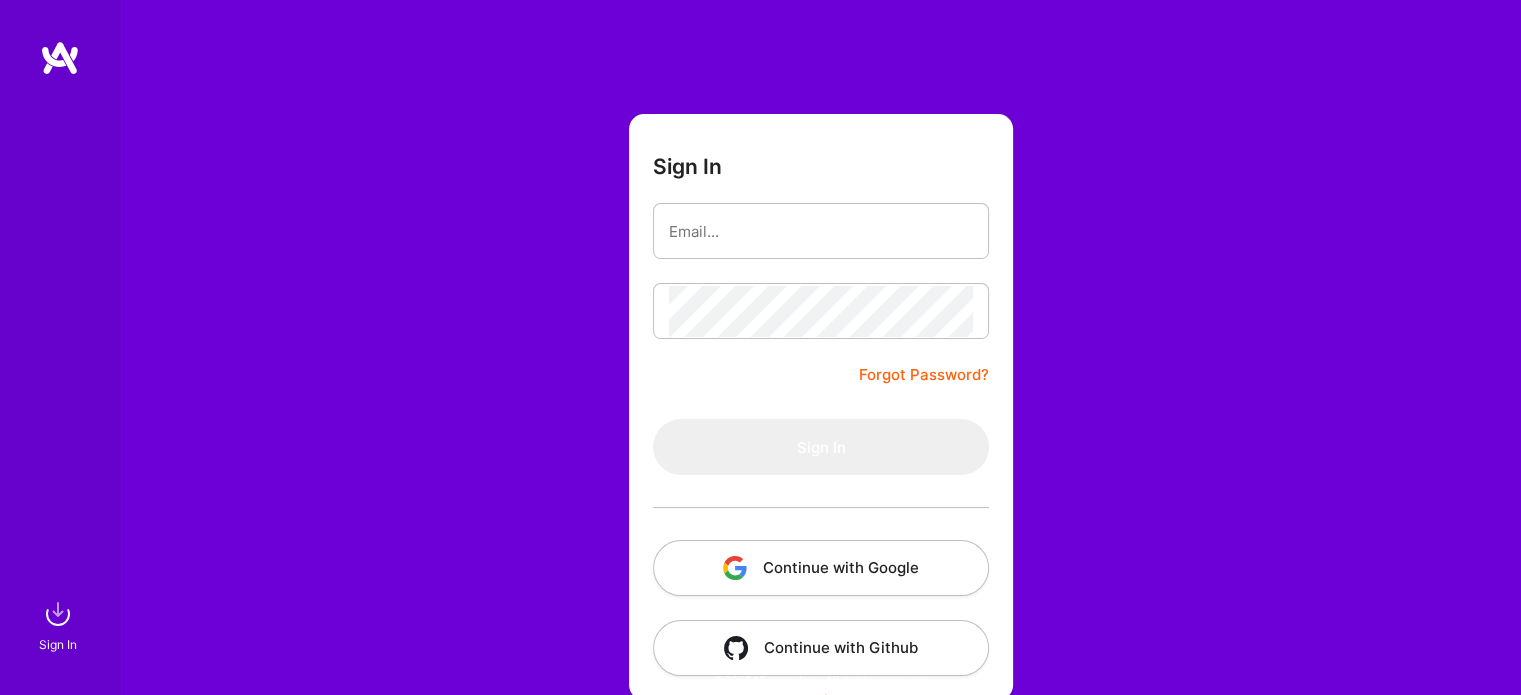 scroll, scrollTop: 56, scrollLeft: 0, axis: vertical 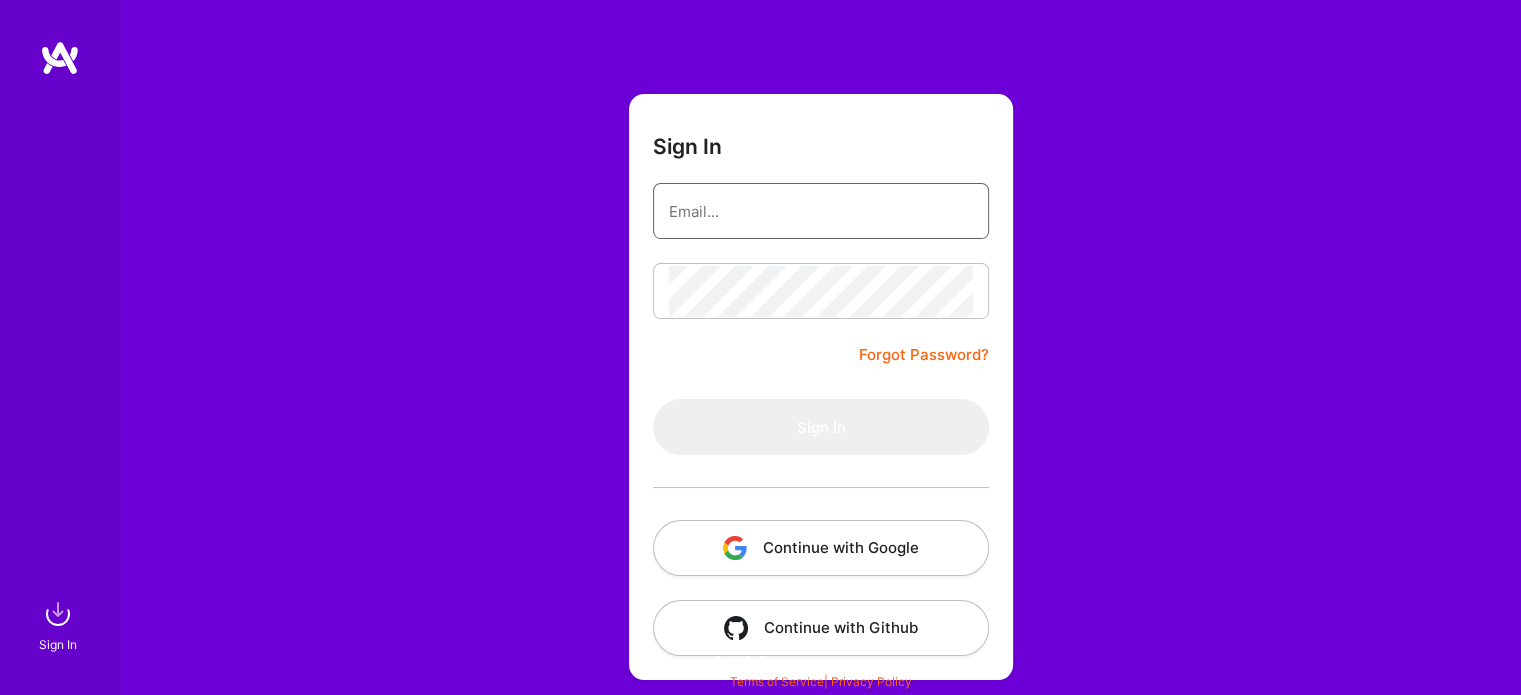 click at bounding box center [821, 211] 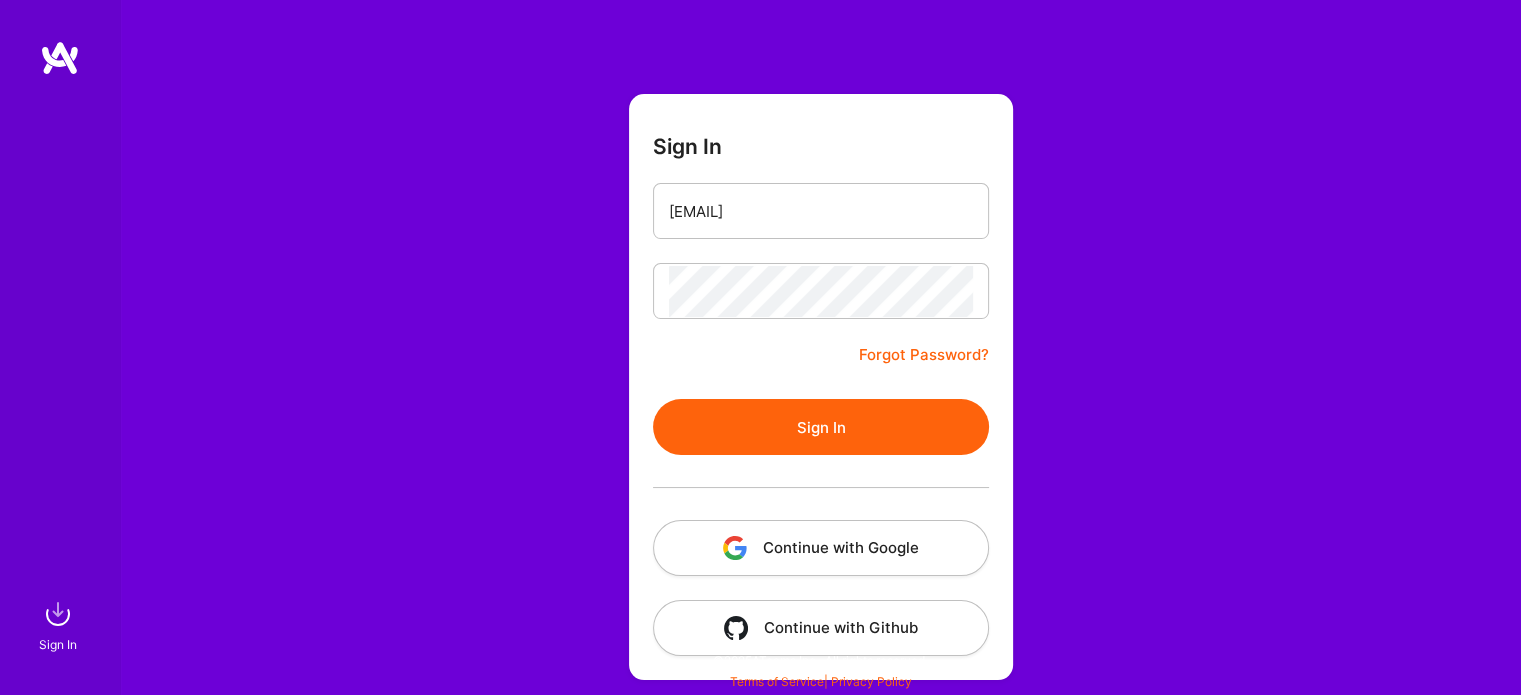 click on "Sign In" at bounding box center (821, 427) 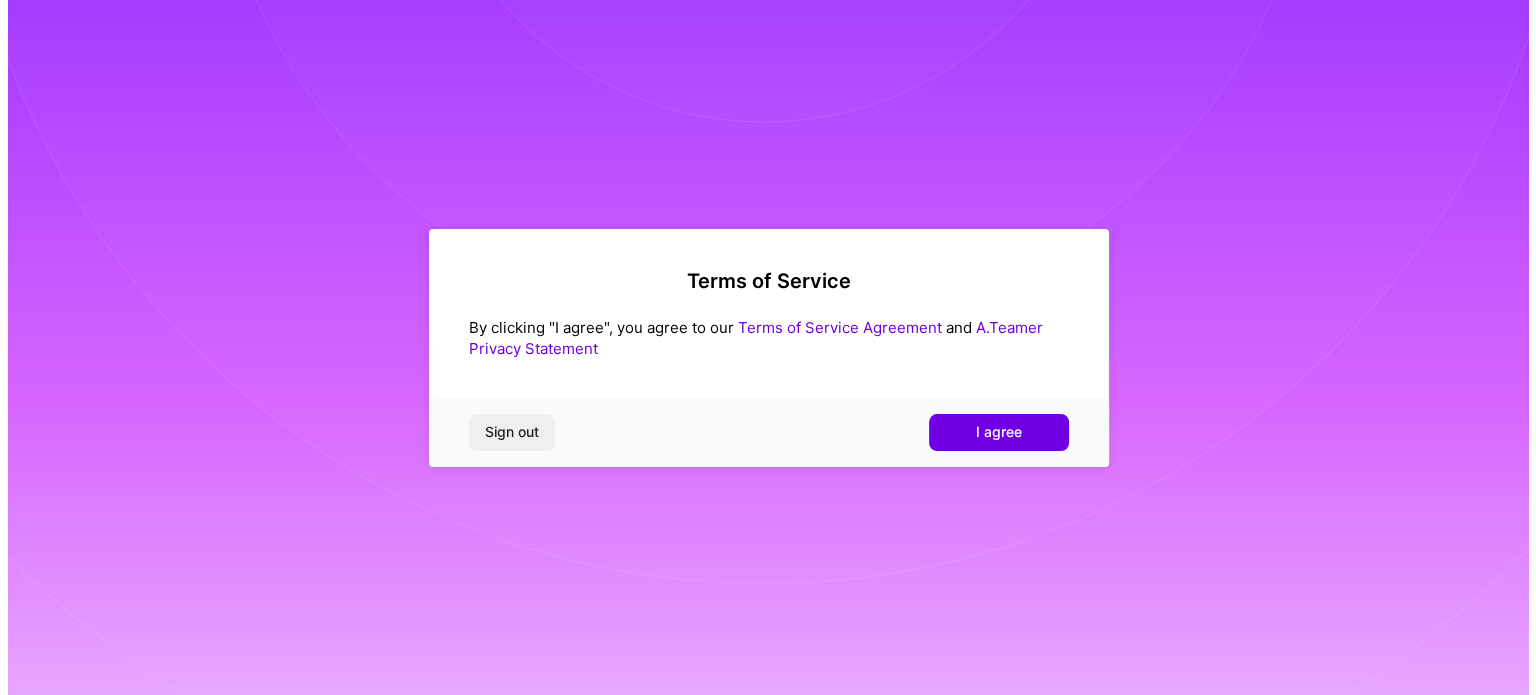 scroll, scrollTop: 0, scrollLeft: 0, axis: both 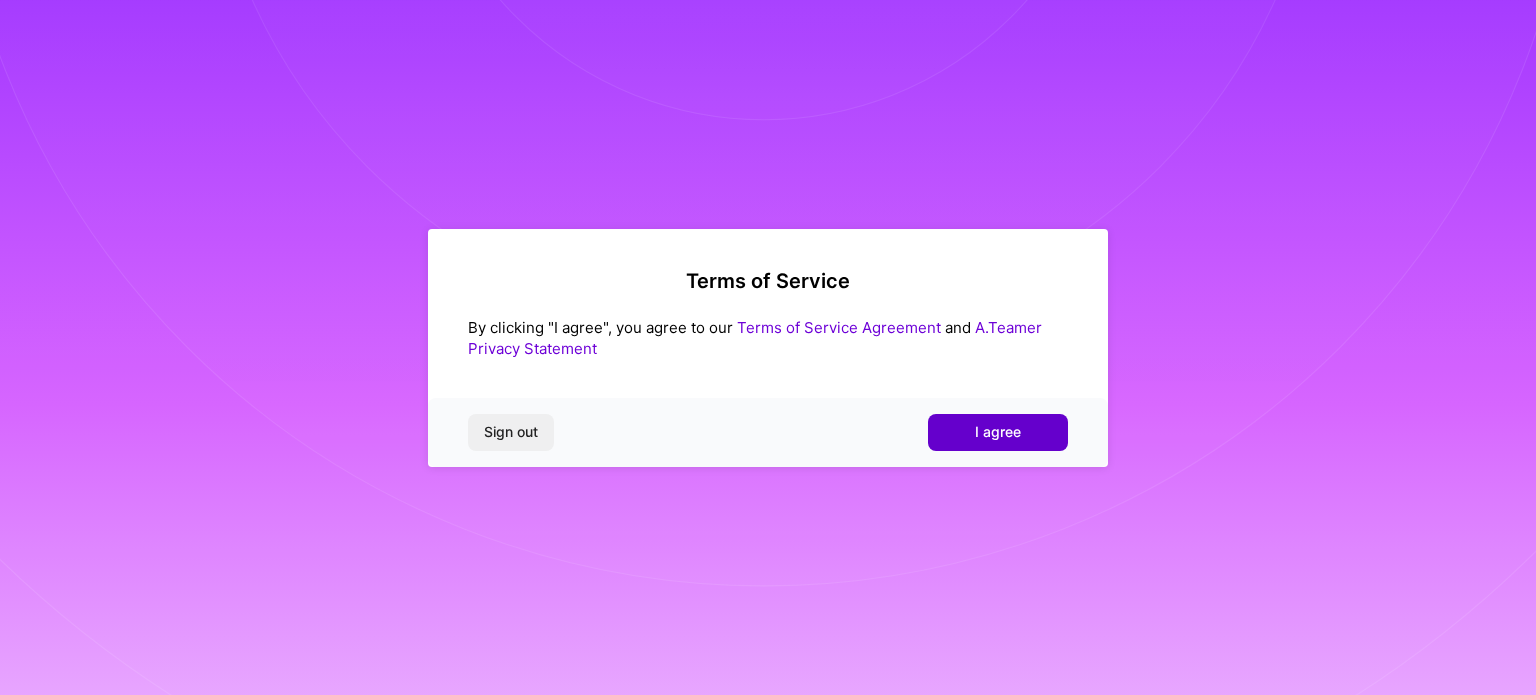click on "I agree" at bounding box center [998, 432] 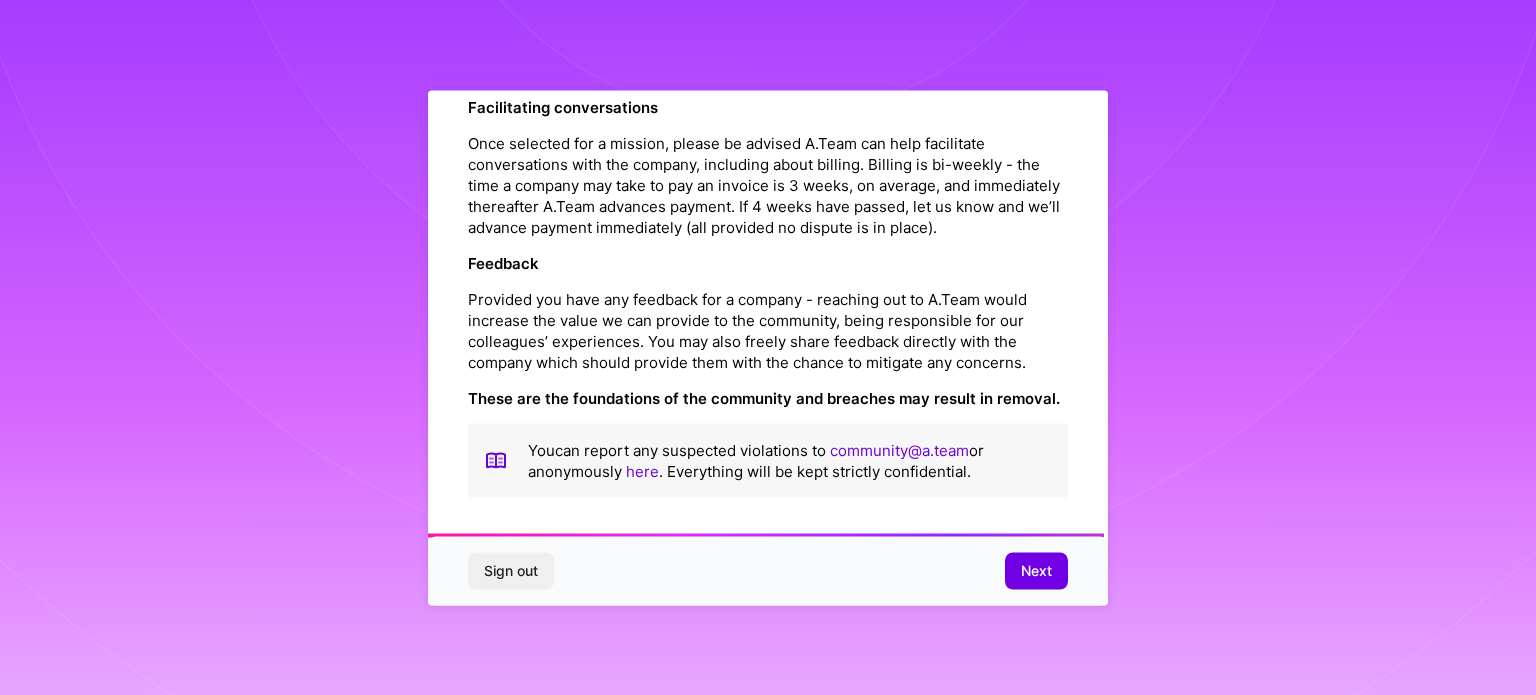 scroll, scrollTop: 2319, scrollLeft: 0, axis: vertical 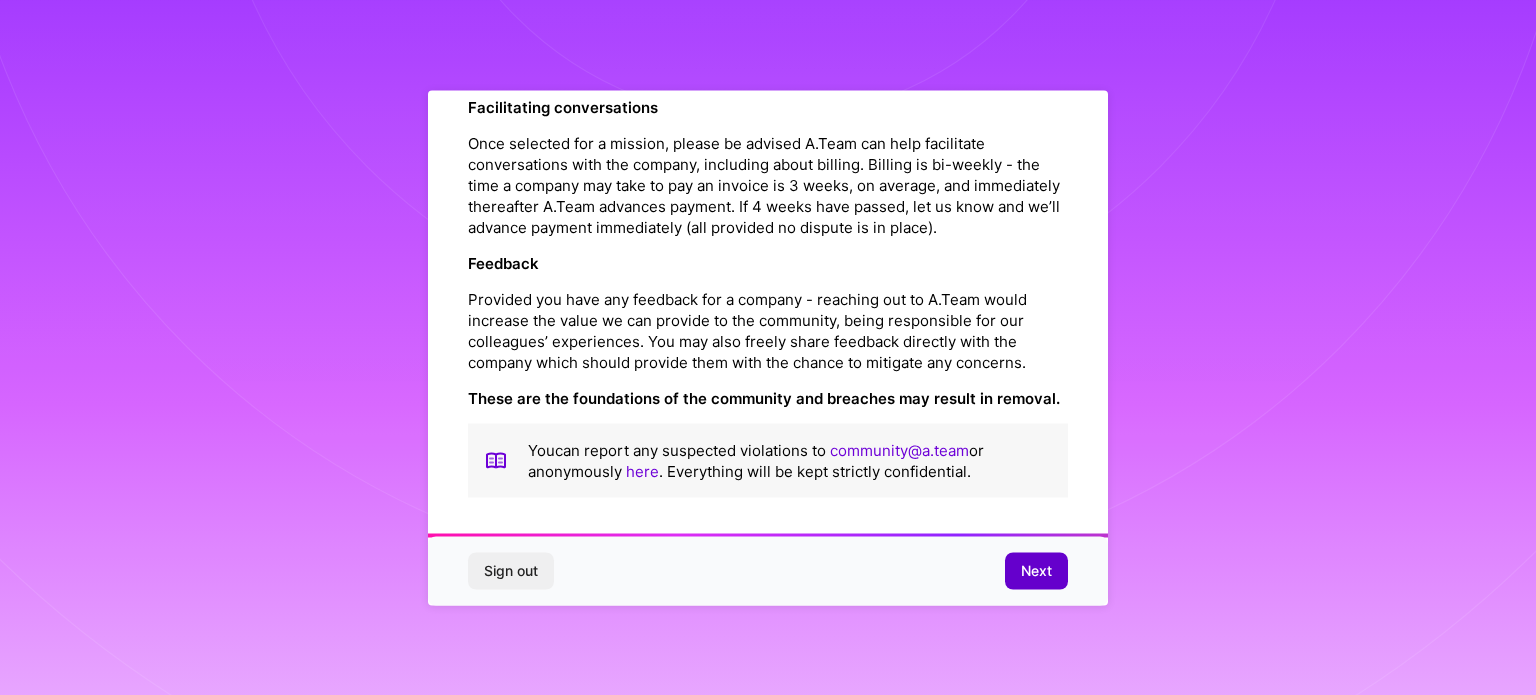 click on "Next" at bounding box center [1036, 571] 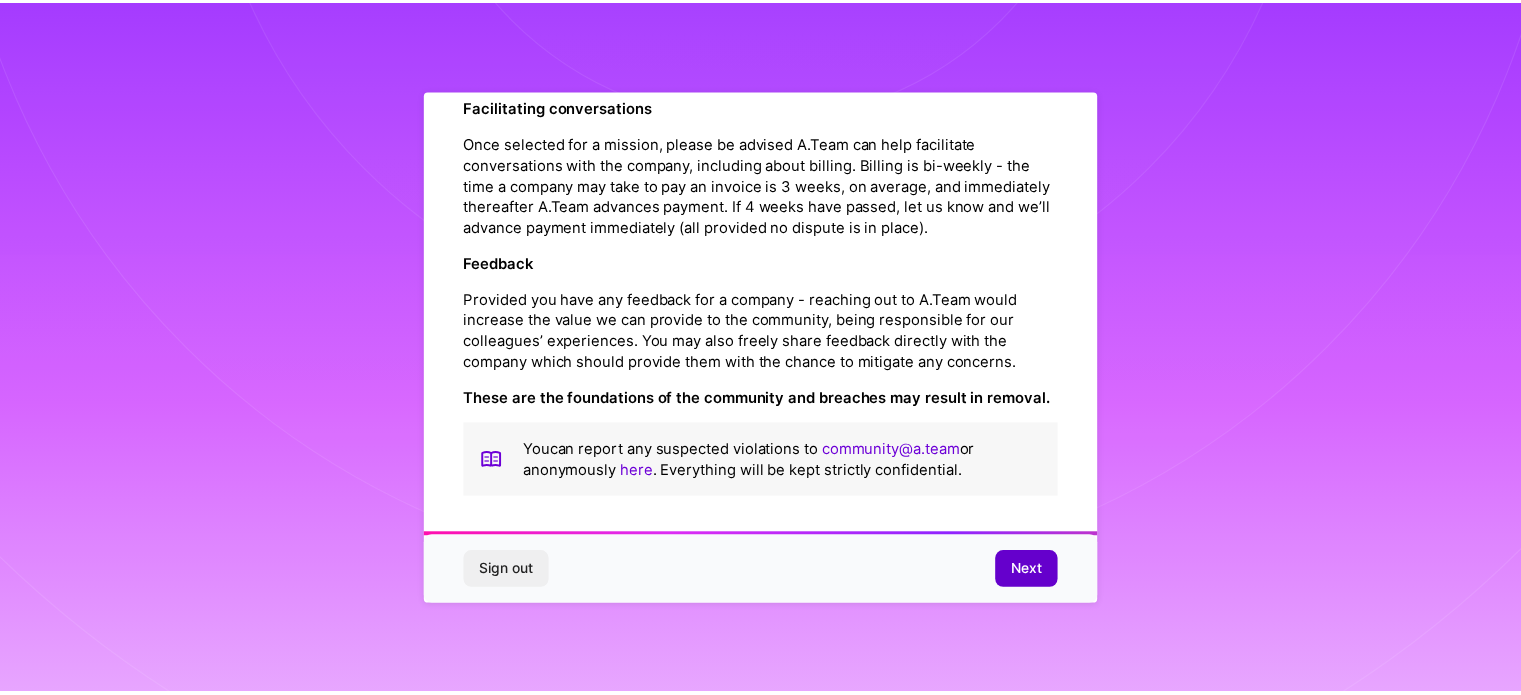 scroll, scrollTop: 24, scrollLeft: 0, axis: vertical 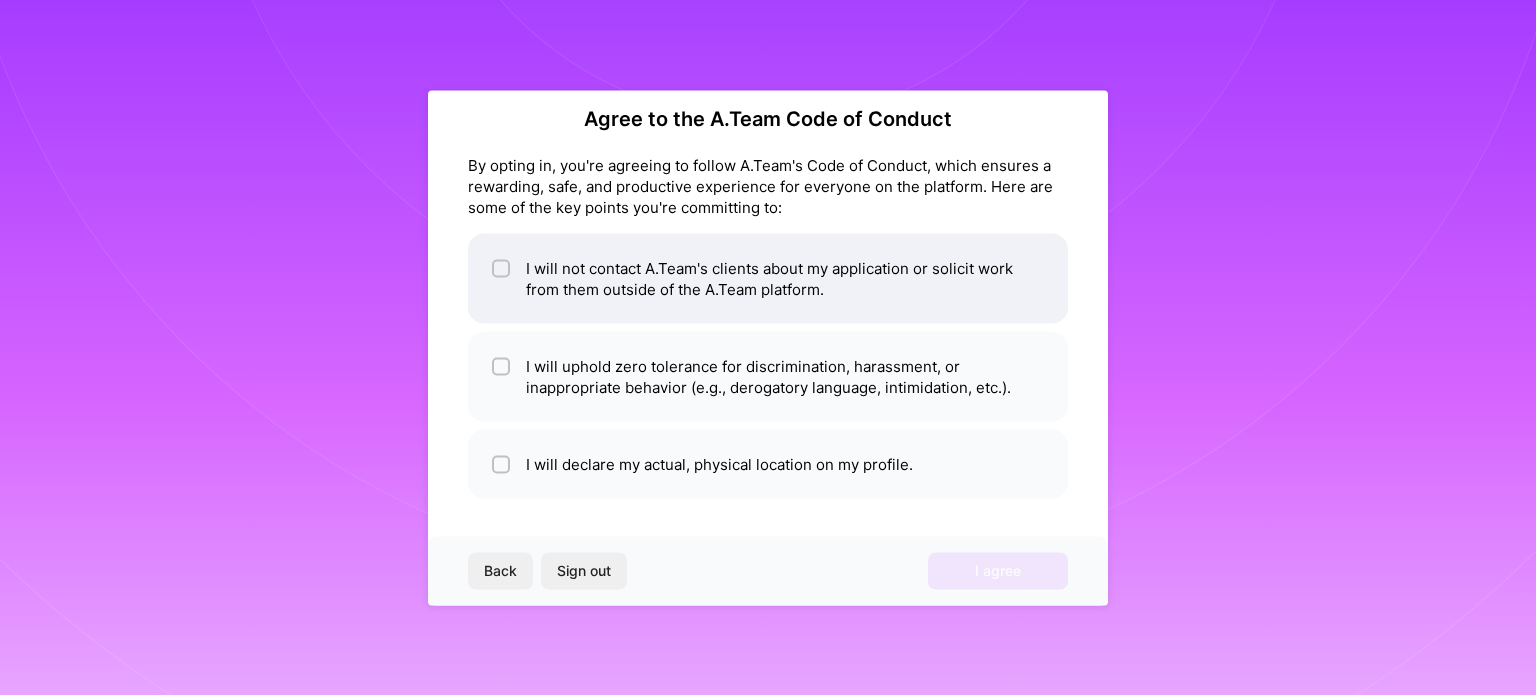 click at bounding box center [503, 269] 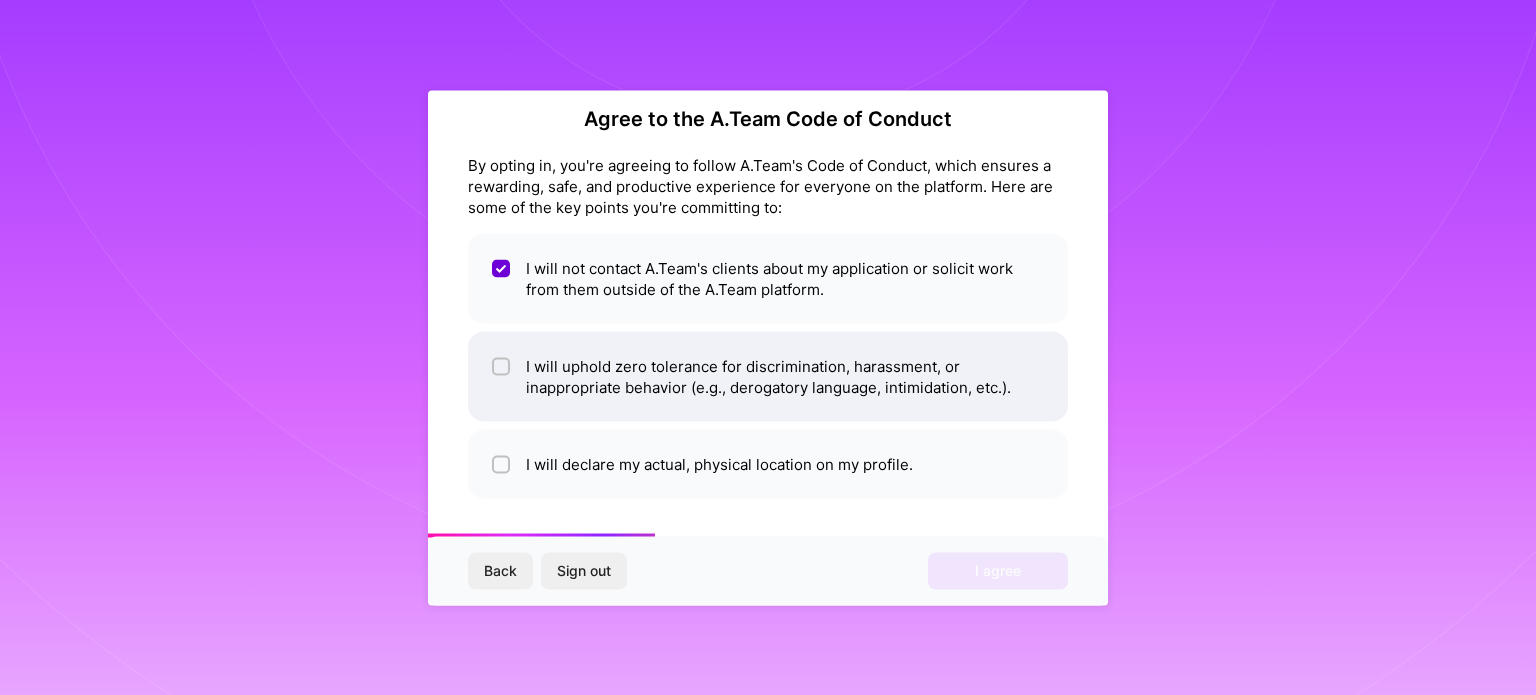 click at bounding box center [503, 367] 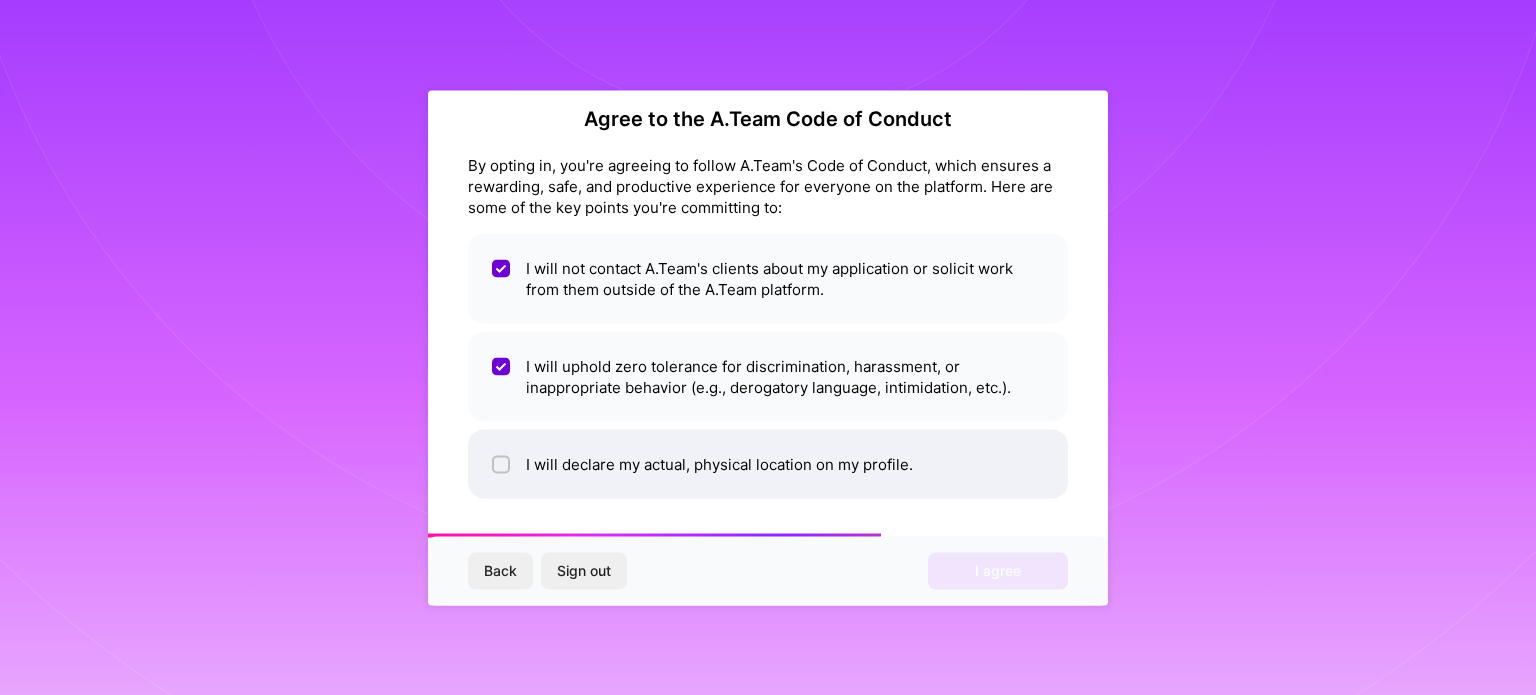 click on "I will declare my actual, physical location on my profile." at bounding box center [768, 463] 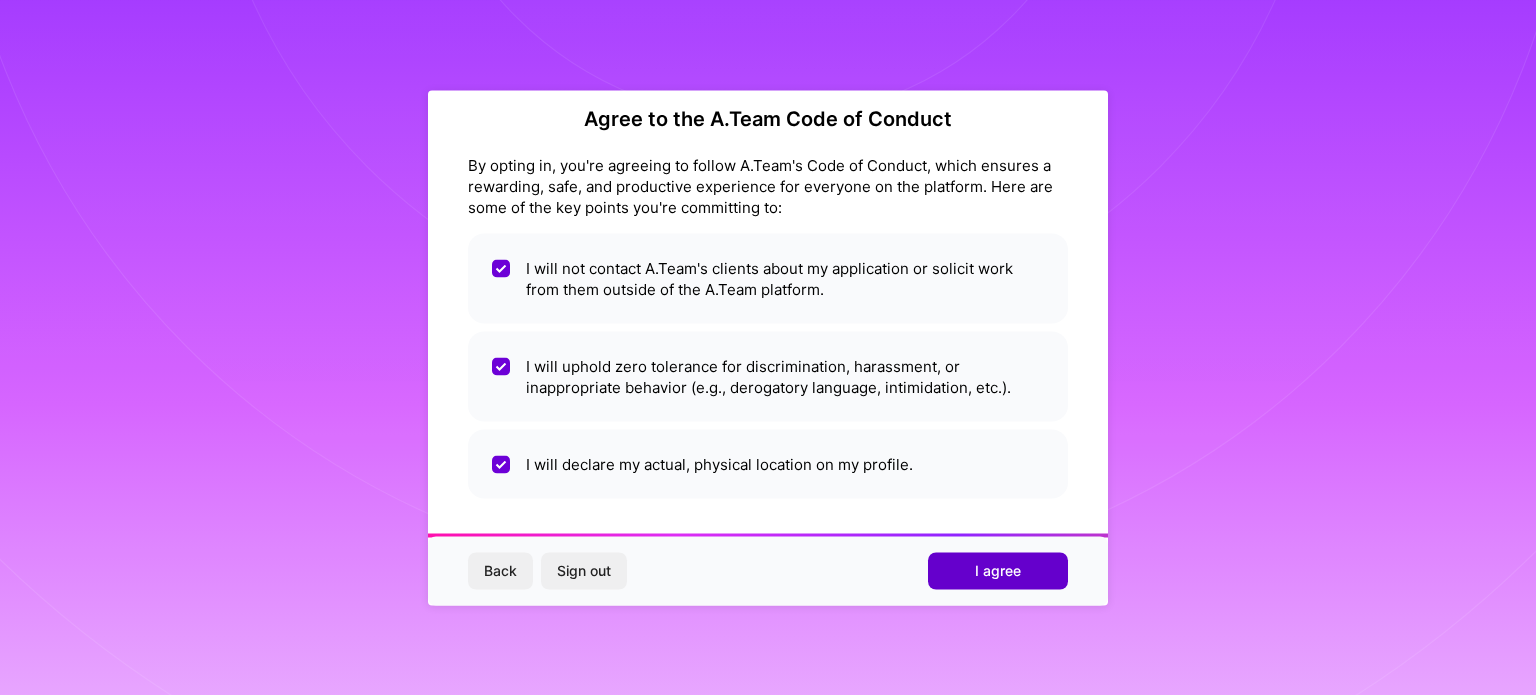 click on "I agree" at bounding box center (998, 571) 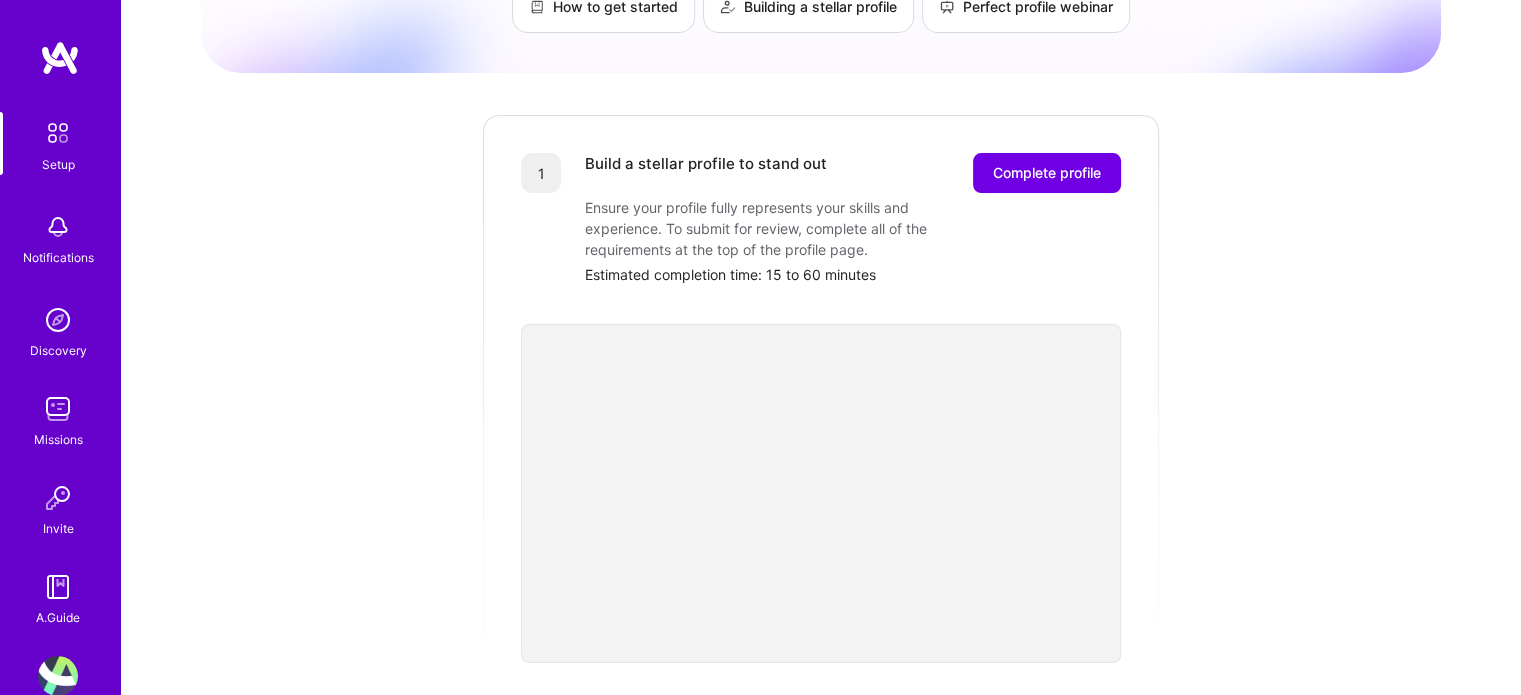 scroll, scrollTop: 200, scrollLeft: 0, axis: vertical 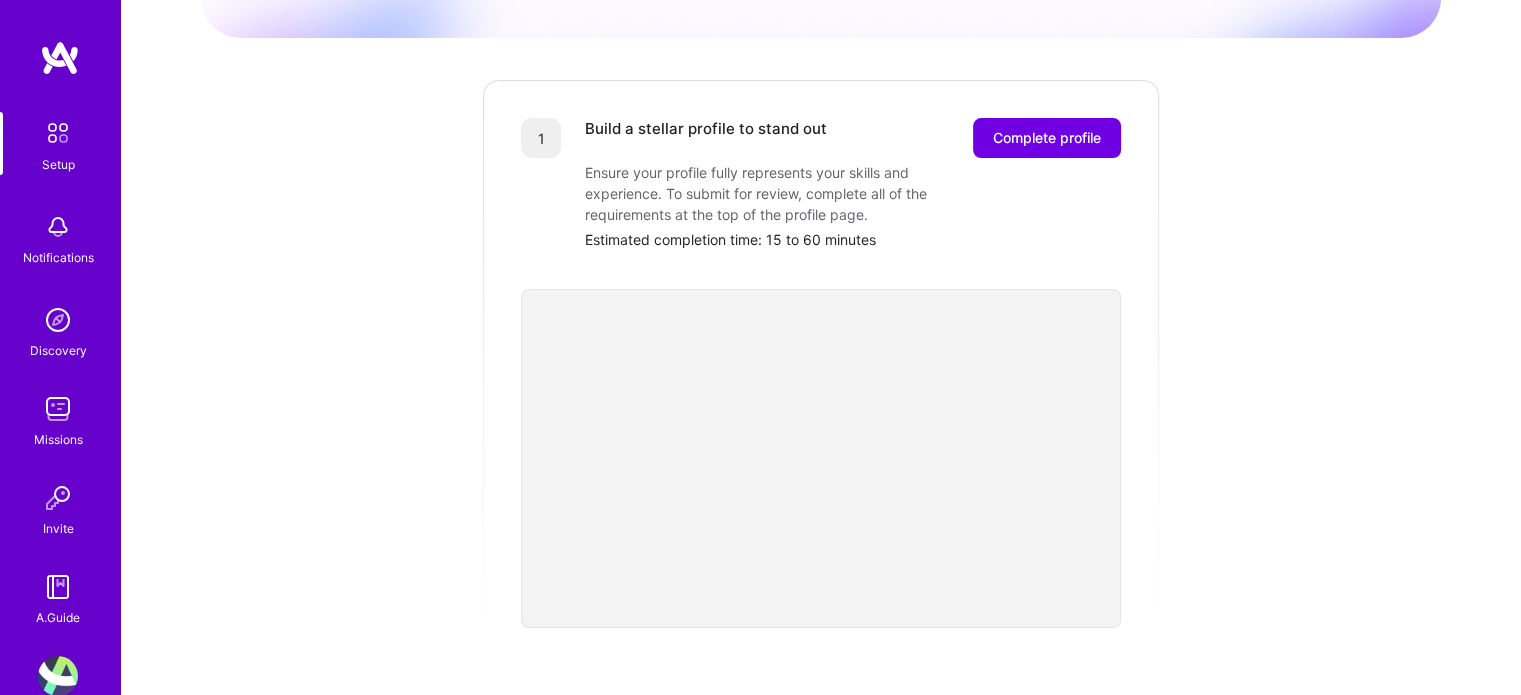click on "Getting started as an A.Team Builder Complete the steps below to request to join A.Team, a network of world-class builders pursuing their craft with autonomy. How to get started Building a stellar profile Perfect profile webinar 1 Build a stellar profile to stand out Complete profile Ensure your profile fully represents your skills and experience. To submit for review, complete all of the requirements at the top of the profile page. Estimated completion time: 15 to 60 minutes 2 Submit your profile for review Our team will review your profile and ensure your background aligns with the needs of A.Team clients. Profile review can last up to 2 weeks 3 Showcase your expertise on an evaluation call Schedule a call with our team to share details about your skills and past experience. You cannot be considered until you complete an evaluation call. Evaluation interview duration: 30-45 minutes 🎉 Join the team" at bounding box center (821, 560) 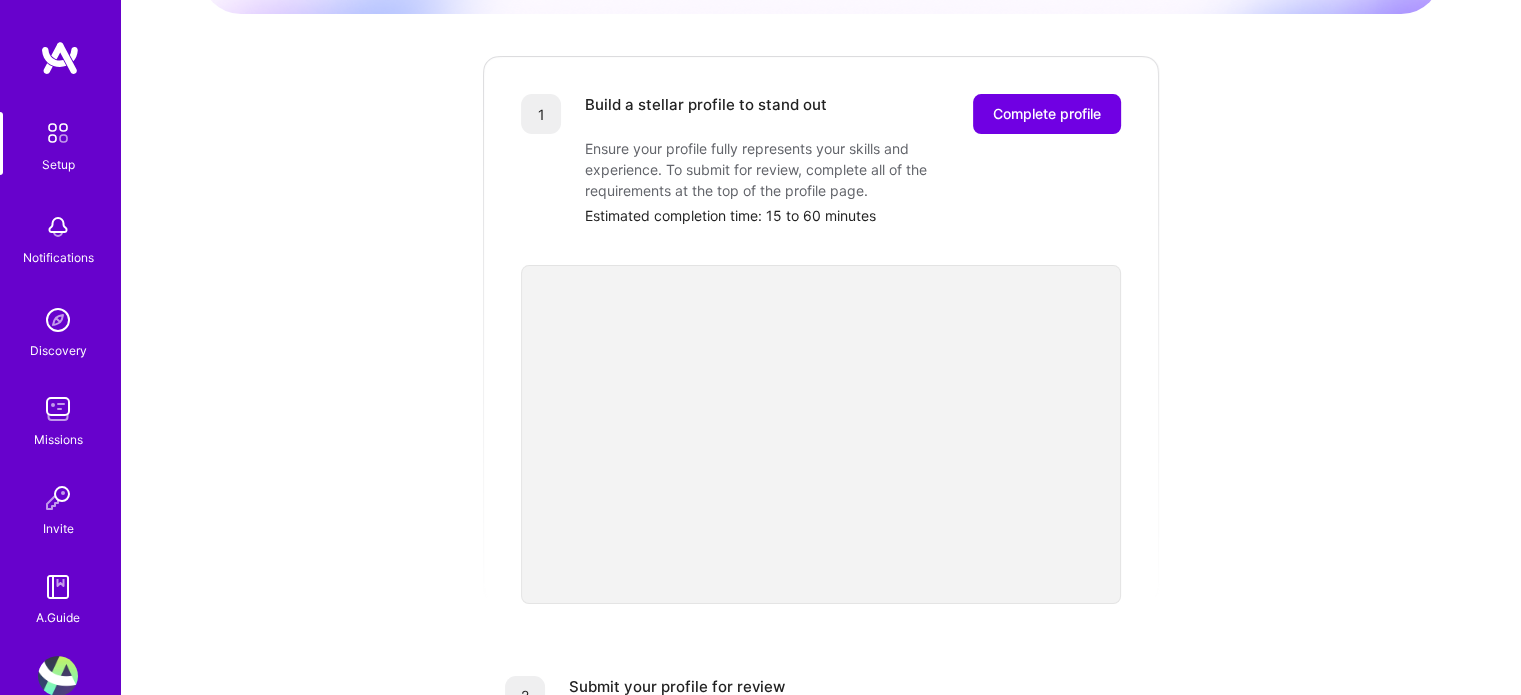scroll, scrollTop: 224, scrollLeft: 0, axis: vertical 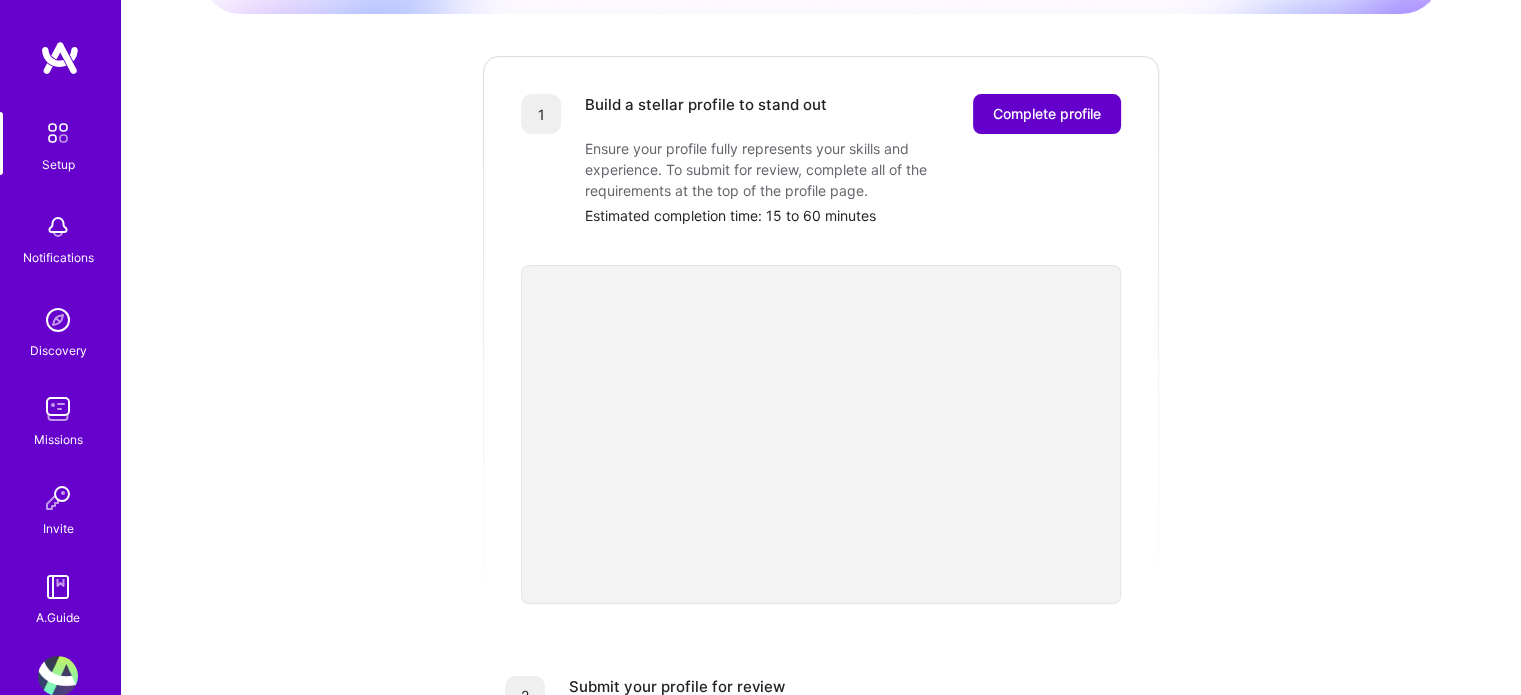click on "Complete profile" at bounding box center [1047, 114] 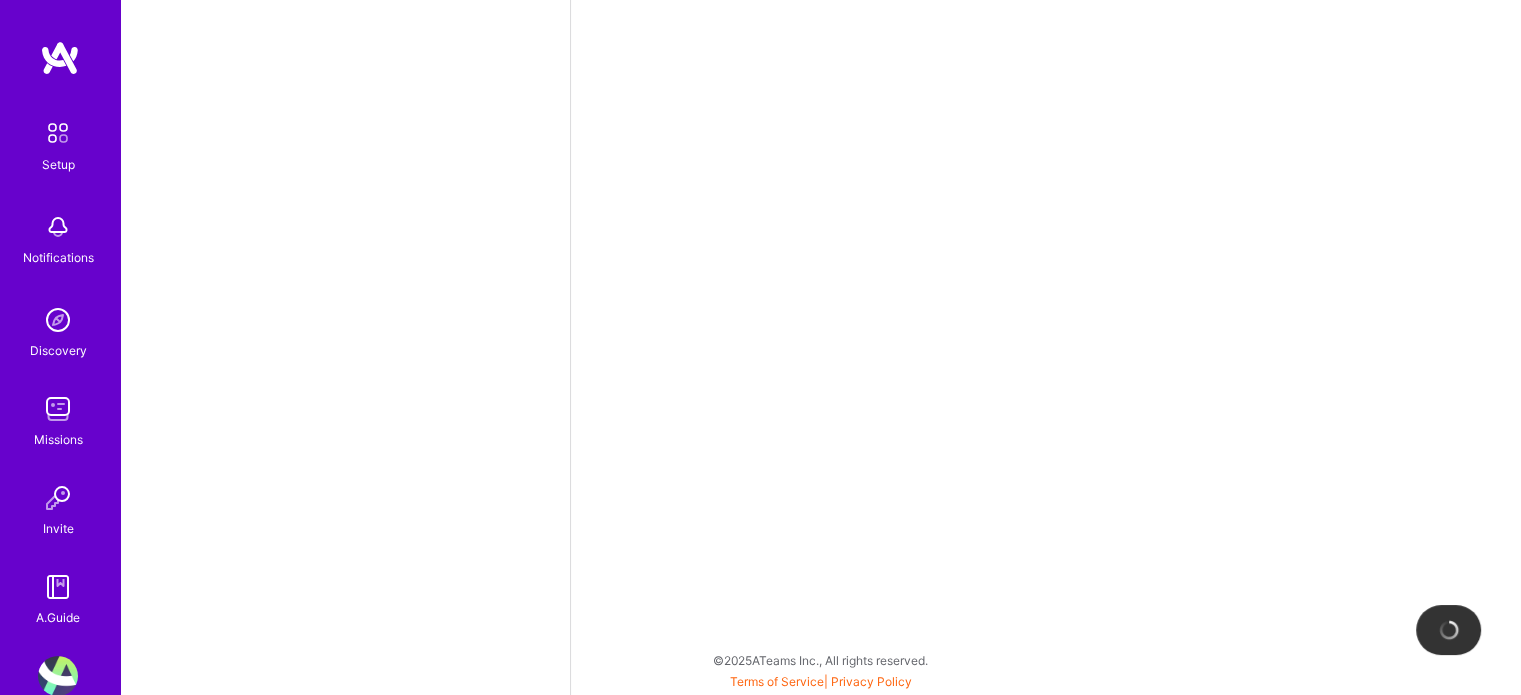 scroll, scrollTop: 0, scrollLeft: 0, axis: both 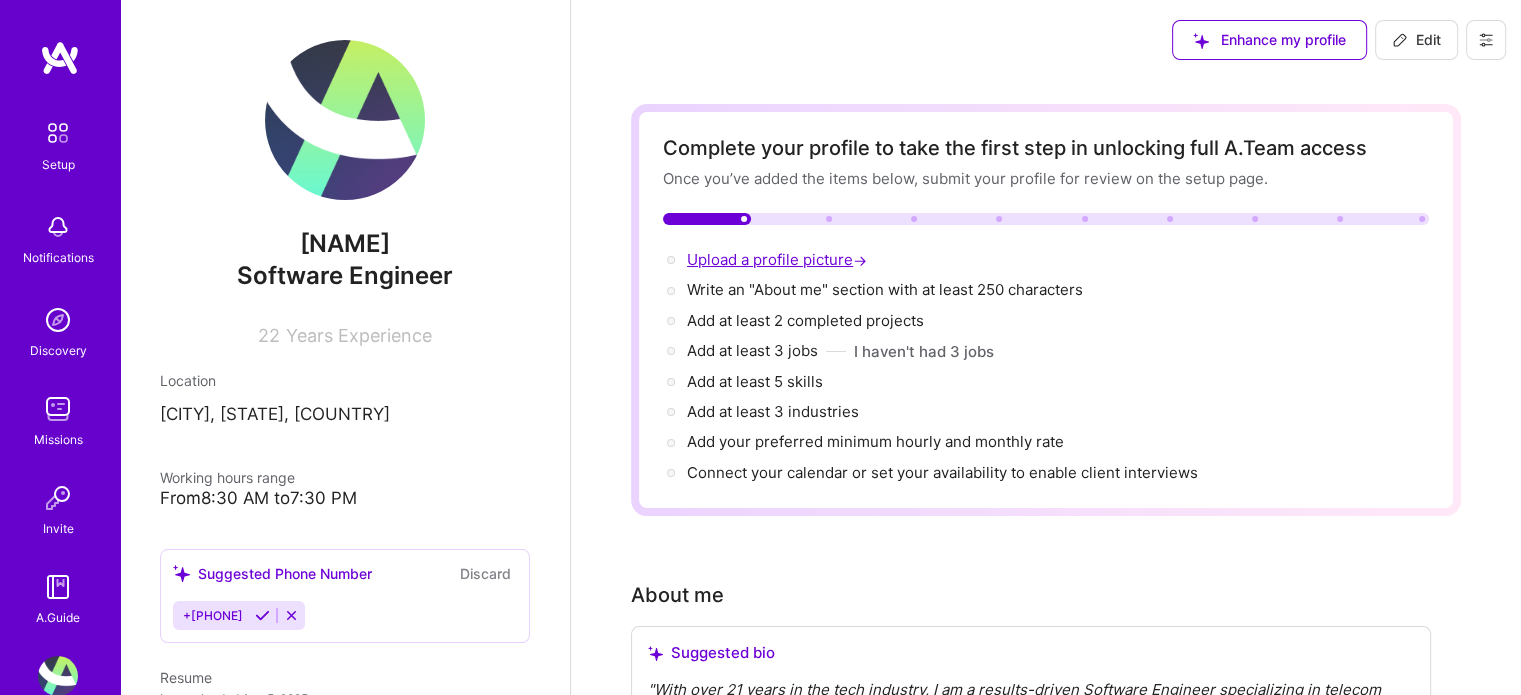 click on "Upload a profile picture  →" at bounding box center (779, 259) 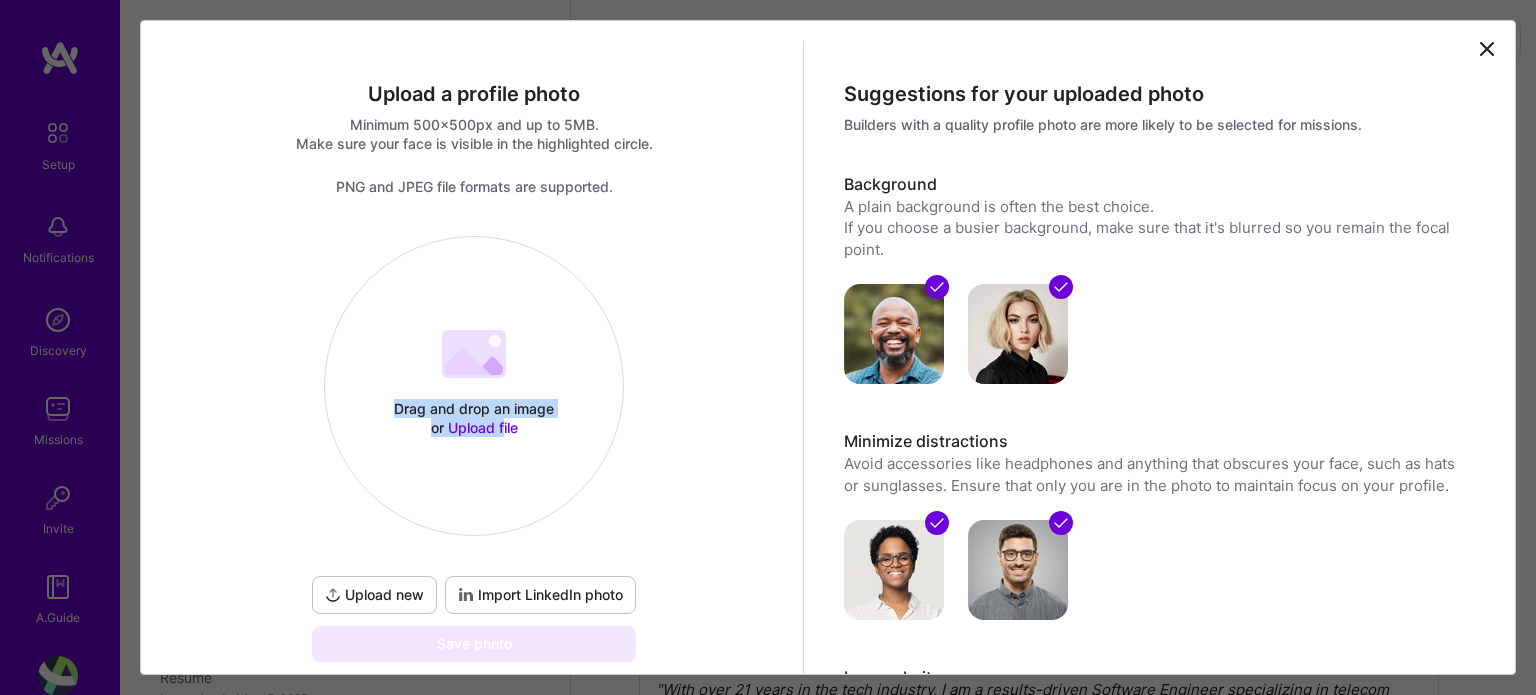 drag, startPoint x: 460, startPoint y: 370, endPoint x: 495, endPoint y: 459, distance: 95.63472 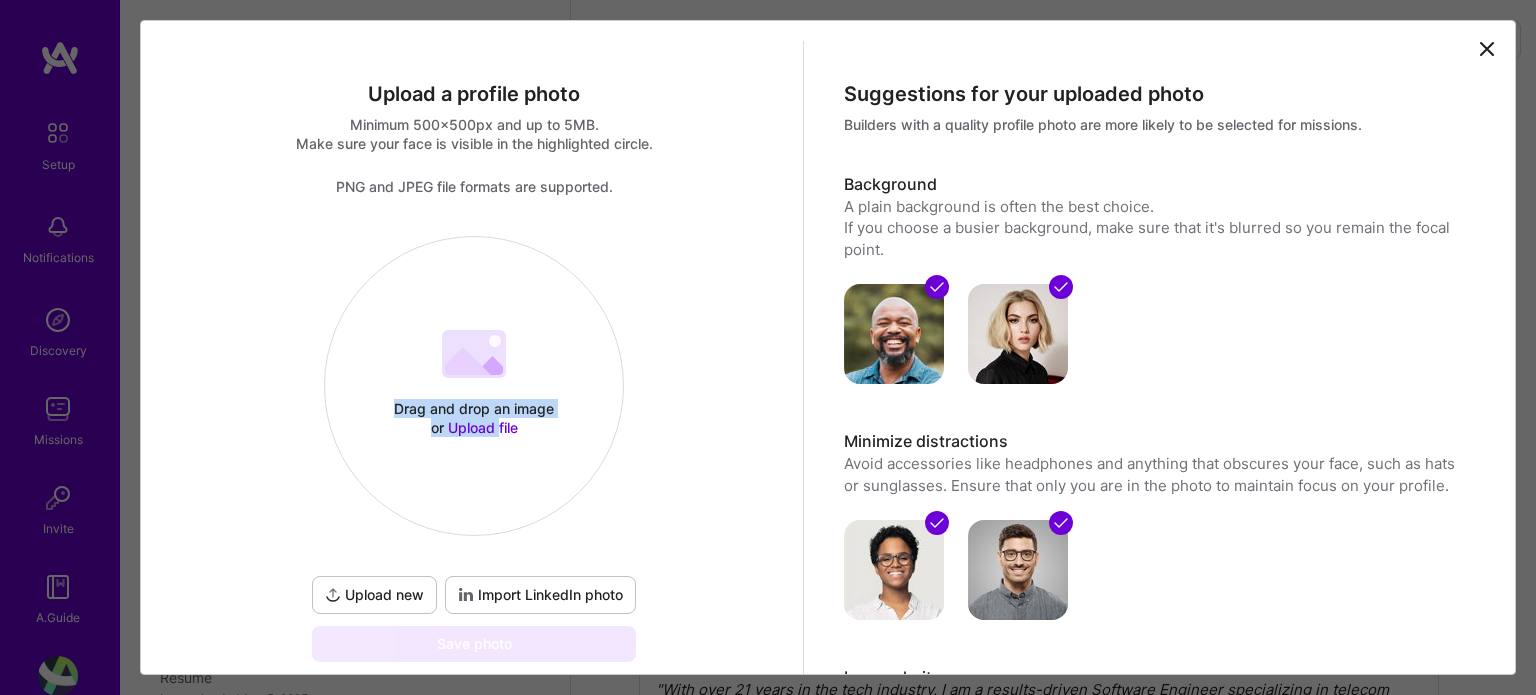 click on "Upload file" at bounding box center (483, 427) 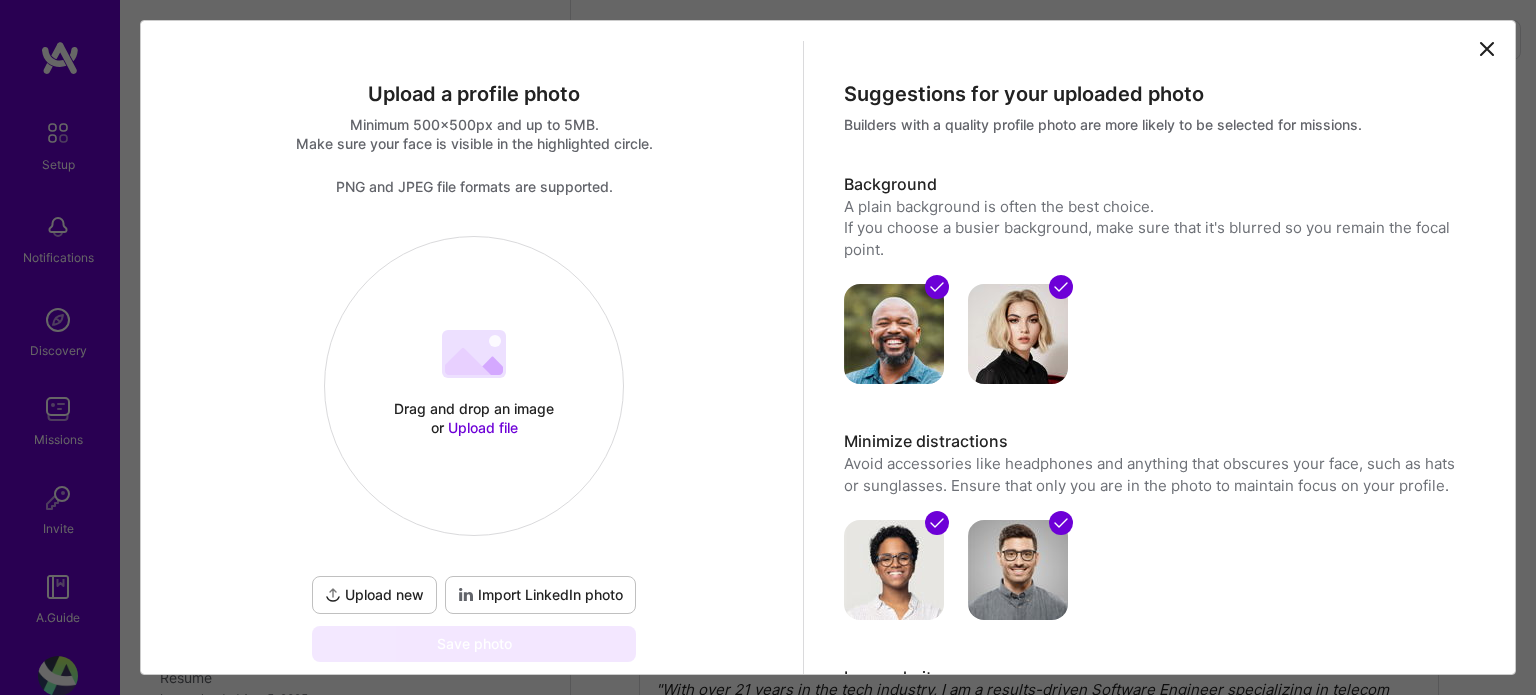 click on "Upload file" at bounding box center [483, 427] 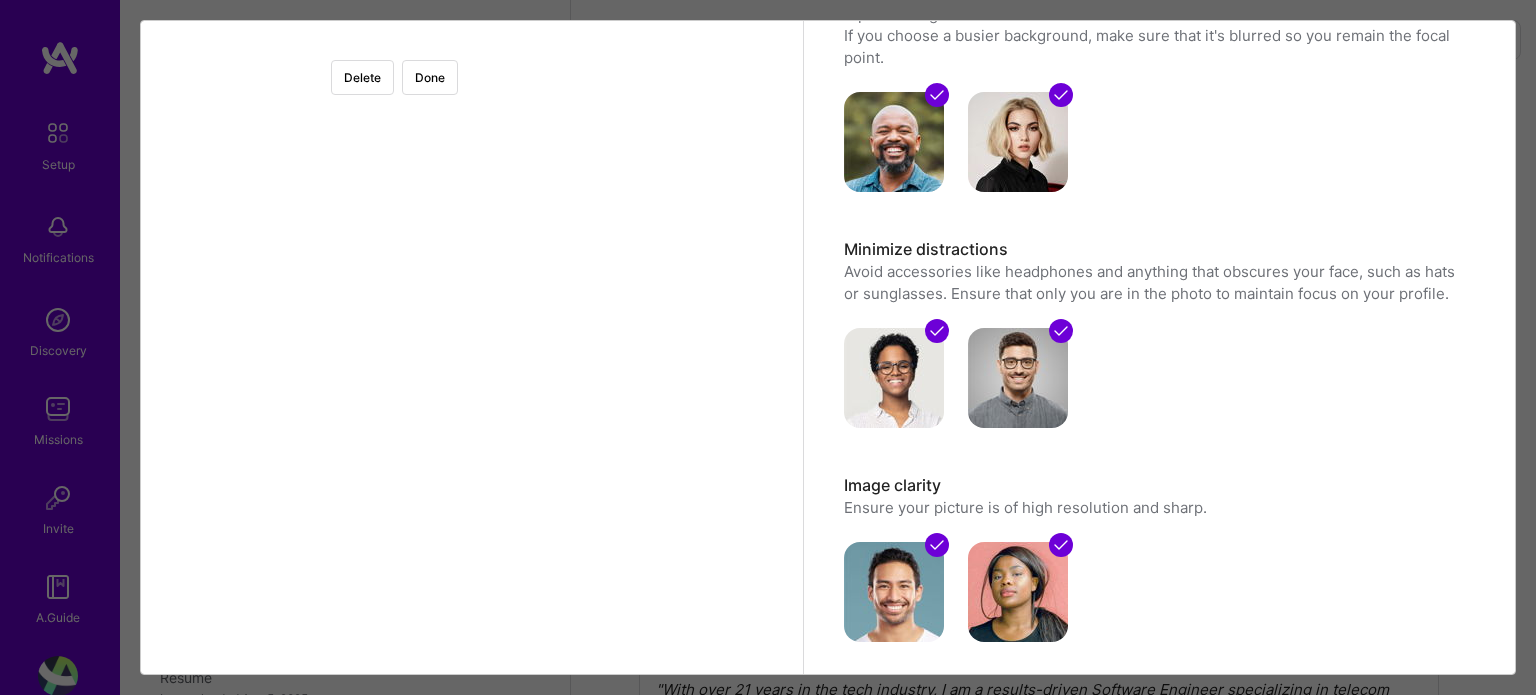 scroll, scrollTop: 0, scrollLeft: 0, axis: both 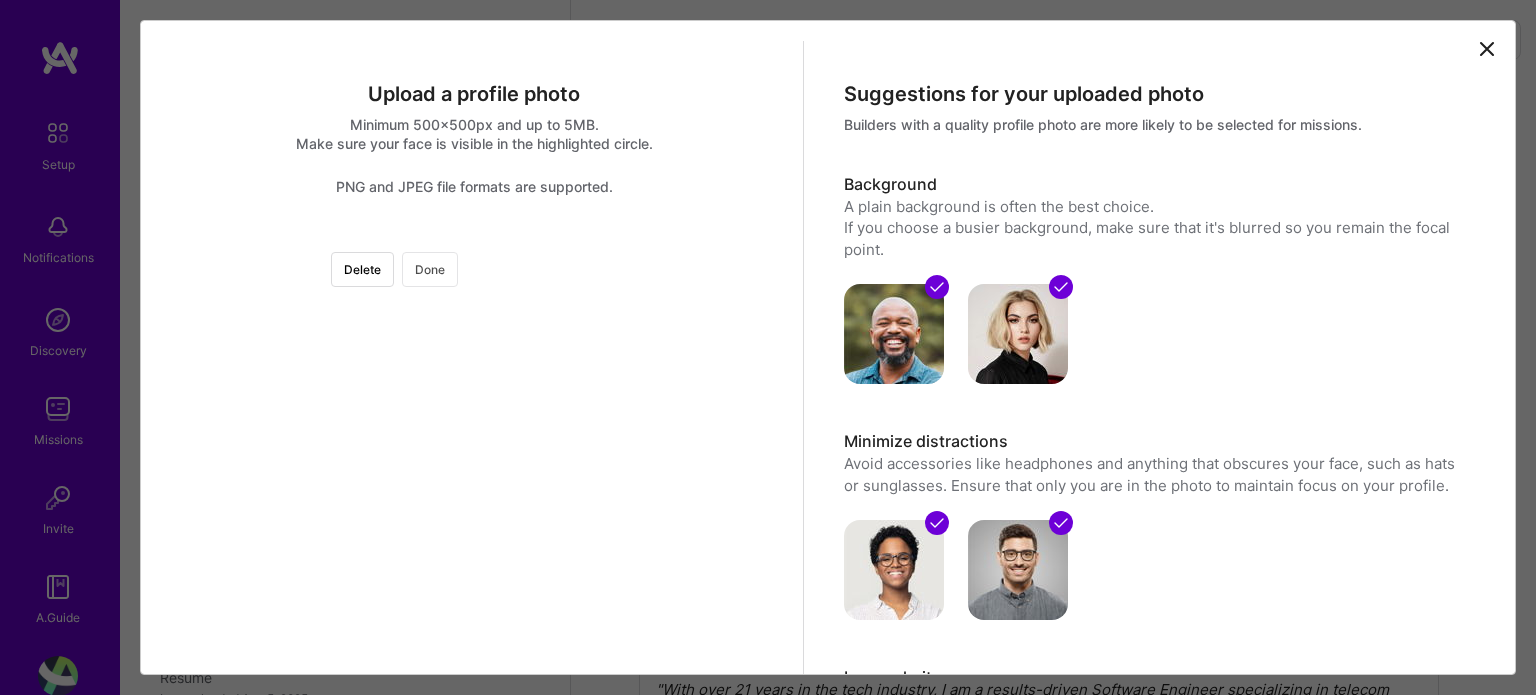 click on "Done" at bounding box center [430, 269] 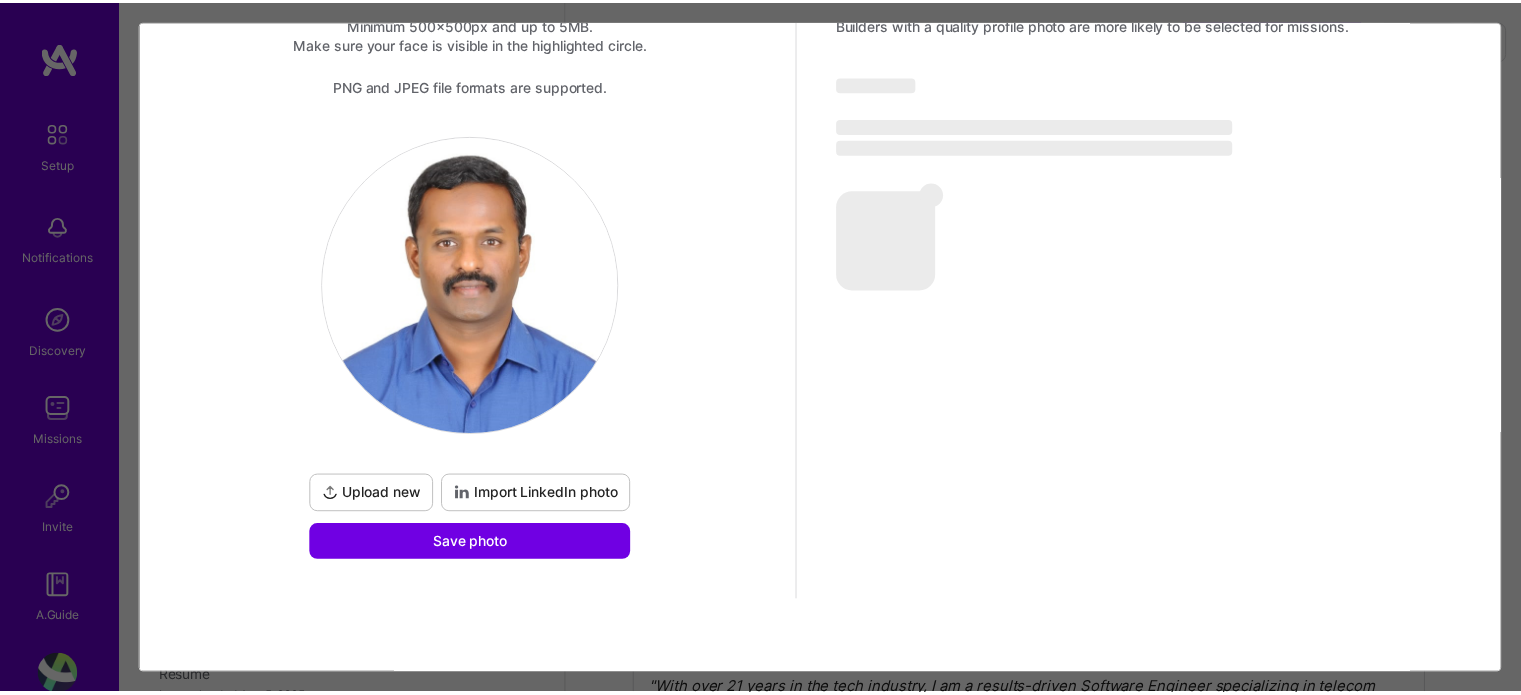 scroll, scrollTop: 103, scrollLeft: 0, axis: vertical 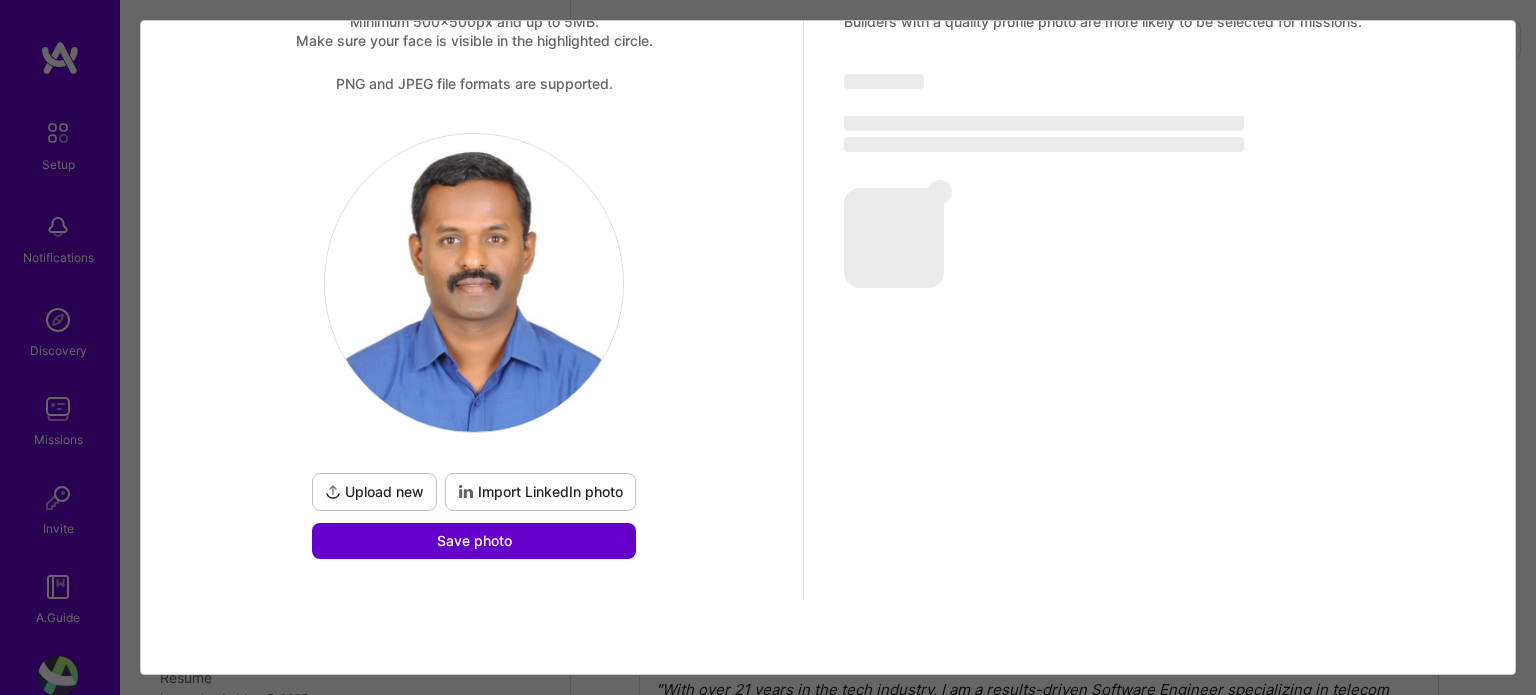 click on "Save photo" at bounding box center (474, 541) 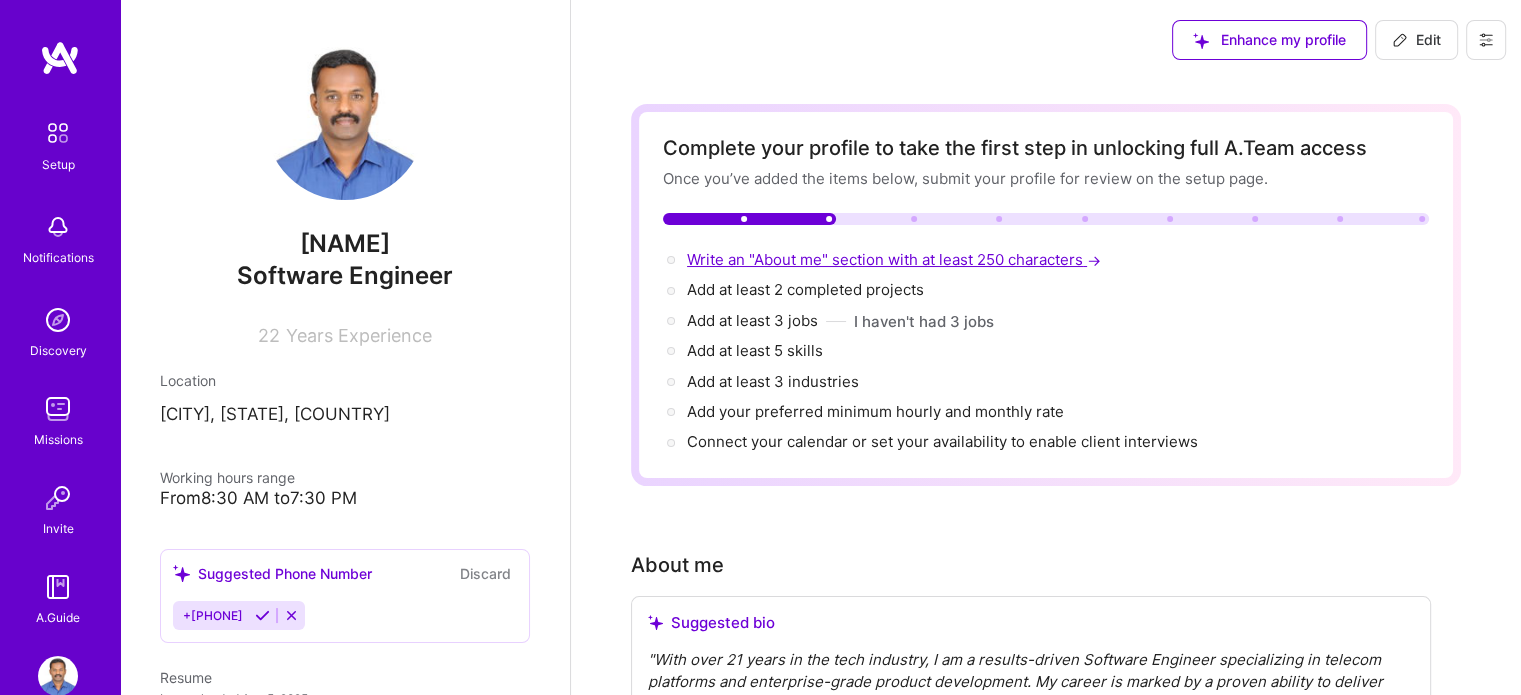 click on "Write an "About me" section with at least 250 characters   →" at bounding box center [896, 259] 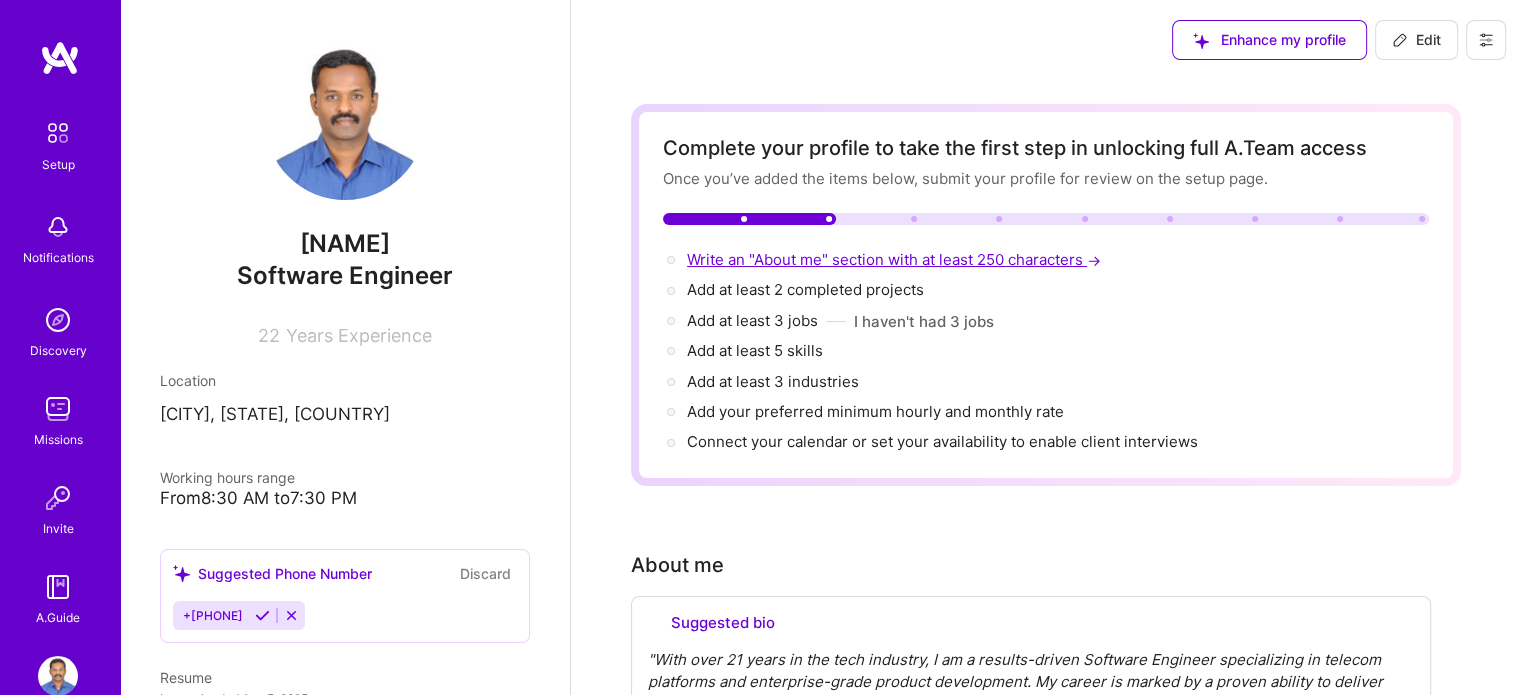 select on "US" 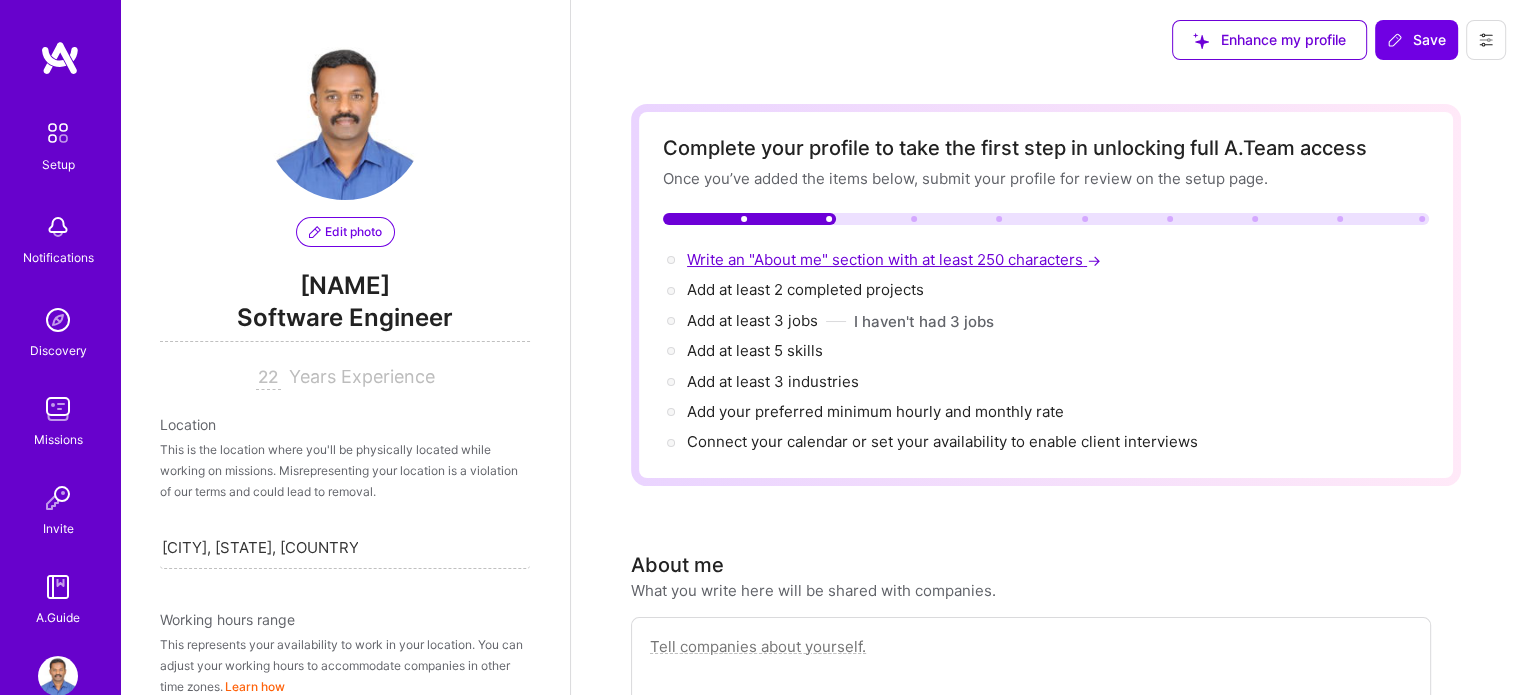 scroll, scrollTop: 939, scrollLeft: 0, axis: vertical 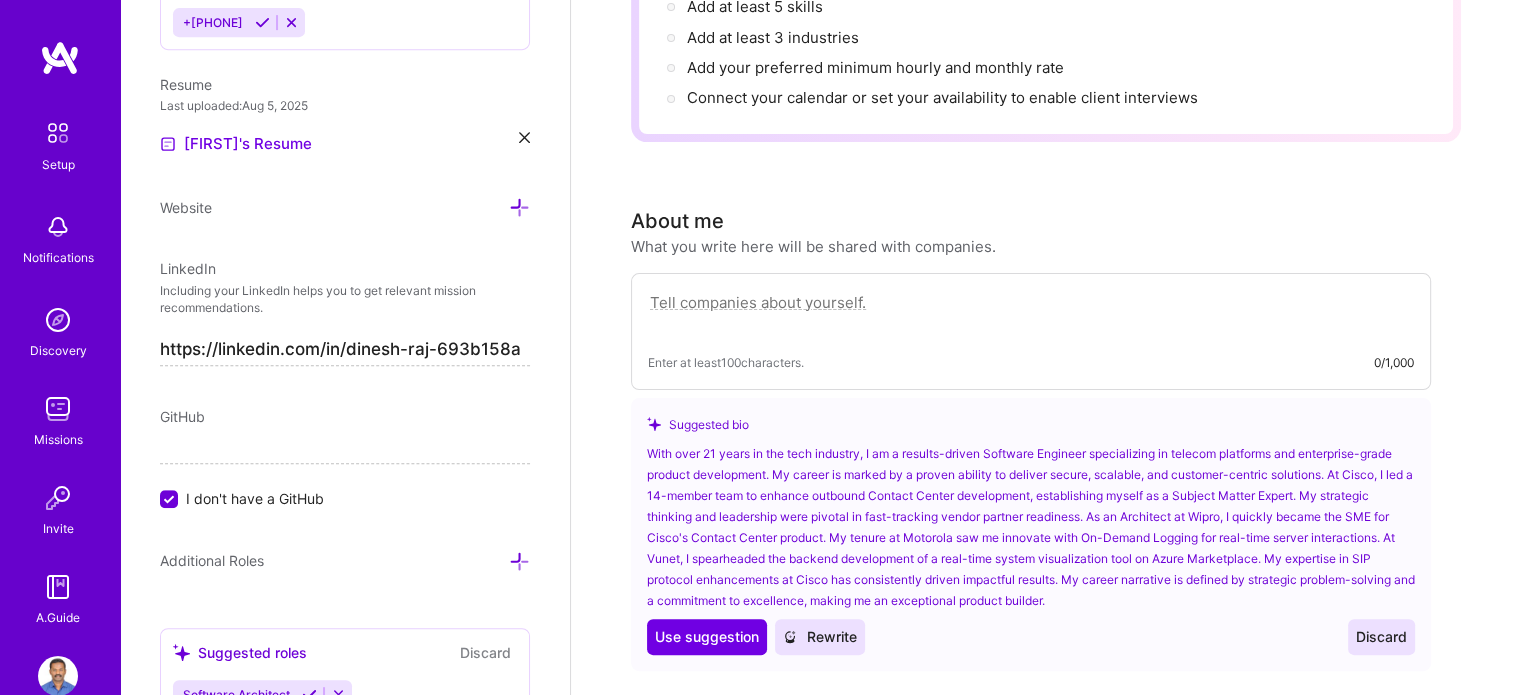 paste on "With over two decades of hands-on experience in telecom platforms, and enterprise-grade product development, I
bring a unique blend of deep technical knowledge, cross-functional leadership, and a proven ability to deliver secure,
scalable, and customer-centric solutions. I am writing to express my interest in a senior-level engineering position
within your organization where I can contribute to your innovation and customer success goals.
My recent work at Cisco Systems has centered on enhancing their flagship Contact Center and VoIP (CUBE)
platforms. I led the delivery of critical features like X.509 certificate validation, CI/CD pipeline automation, and
outbound architecture improvements—all while enabling seamless collaboration across teams and partners. My
efforts have been recognized through multiple Connected Recognition Awards, a PSIRT Award, and a “Most
Valuable Player” title for my role in improving system security, stability, and customer satisfaction.
Beyond technica" 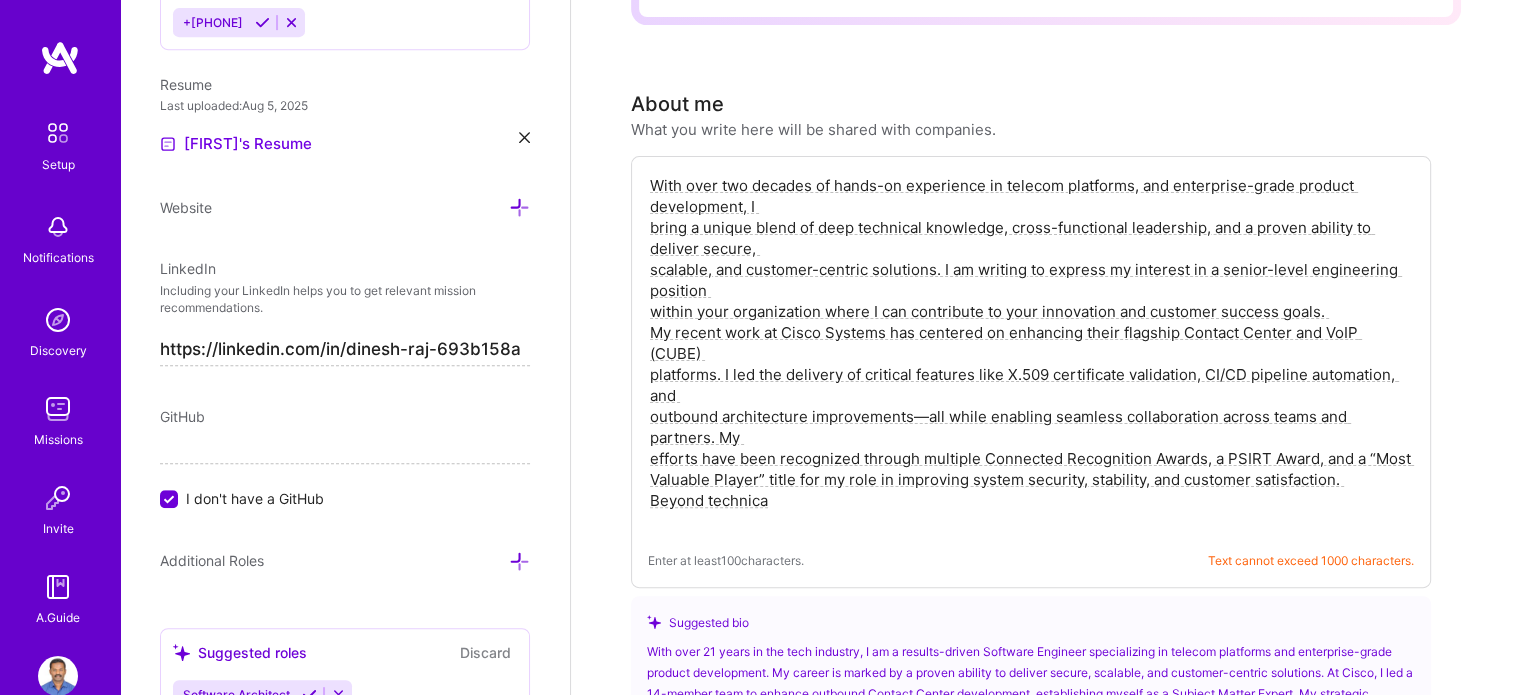 scroll, scrollTop: 444, scrollLeft: 0, axis: vertical 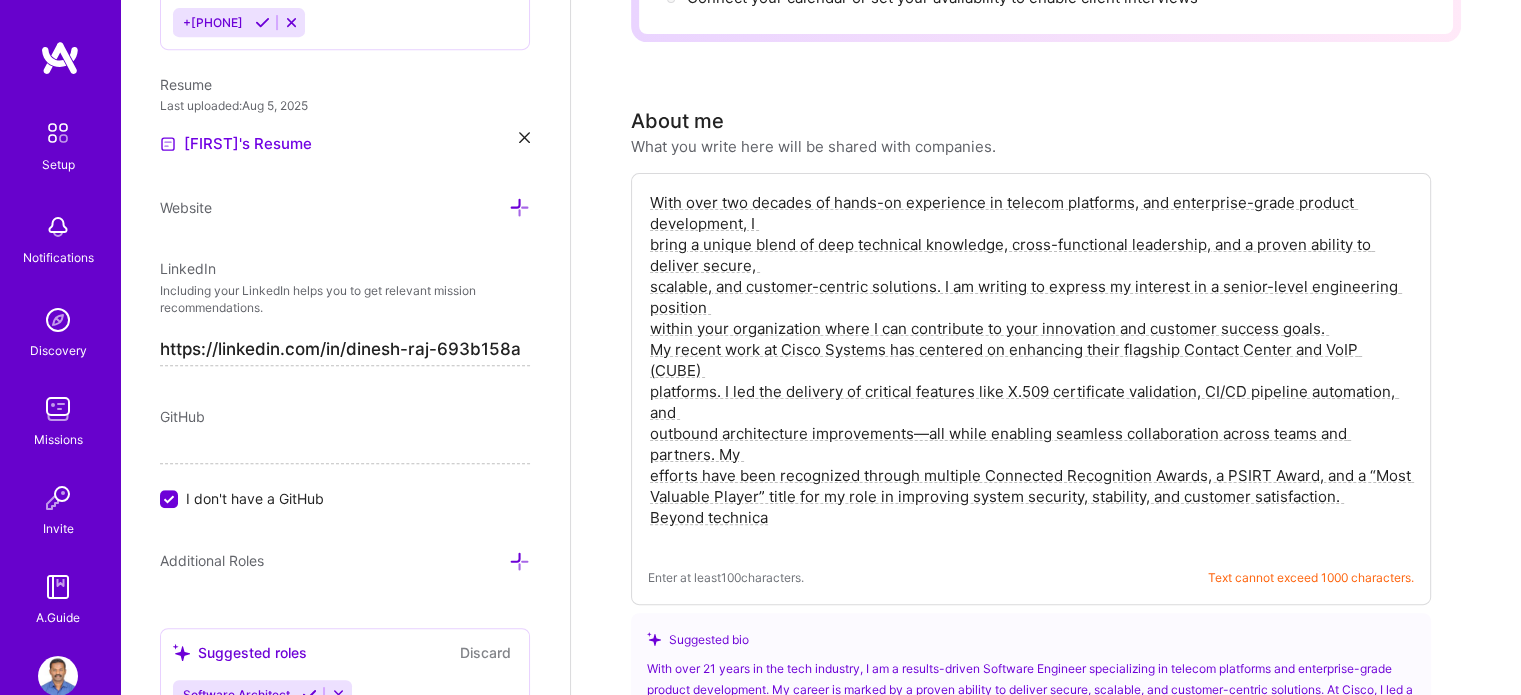 drag, startPoint x: 648, startPoint y: 238, endPoint x: 657, endPoint y: 243, distance: 10.29563 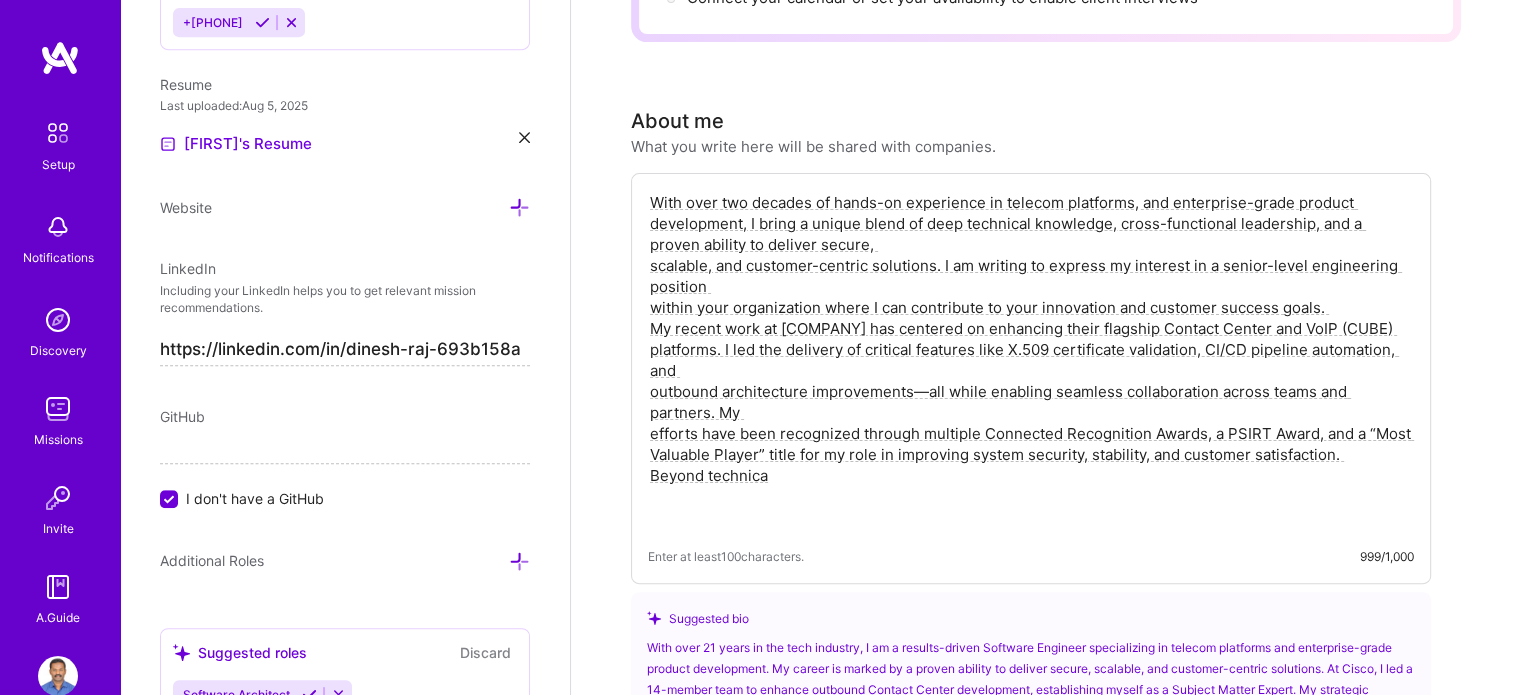 click on "With over two decades of hands-on experience in telecom platforms, and enterprise-grade product development, I bring a unique blend of deep technical knowledge, cross-functional leadership, and a proven ability to deliver secure,
scalable, and customer-centric solutions. I am writing to express my interest in a senior-level engineering position
within your organization where I can contribute to your innovation and customer success goals.
My recent work at [COMPANY] has centered on enhancing their flagship Contact Center and VoIP (CUBE)
platforms. I led the delivery of critical features like X.509 certificate validation, CI/CD pipeline automation, and
outbound architecture improvements—all while enabling seamless collaboration across teams and partners. My
efforts have been recognized through multiple Connected Recognition Awards, a PSIRT Award, and a “Most
Valuable Player” title for my role in improving system security, stability, and customer satisfaction.
Beyond technica" at bounding box center [1031, 360] 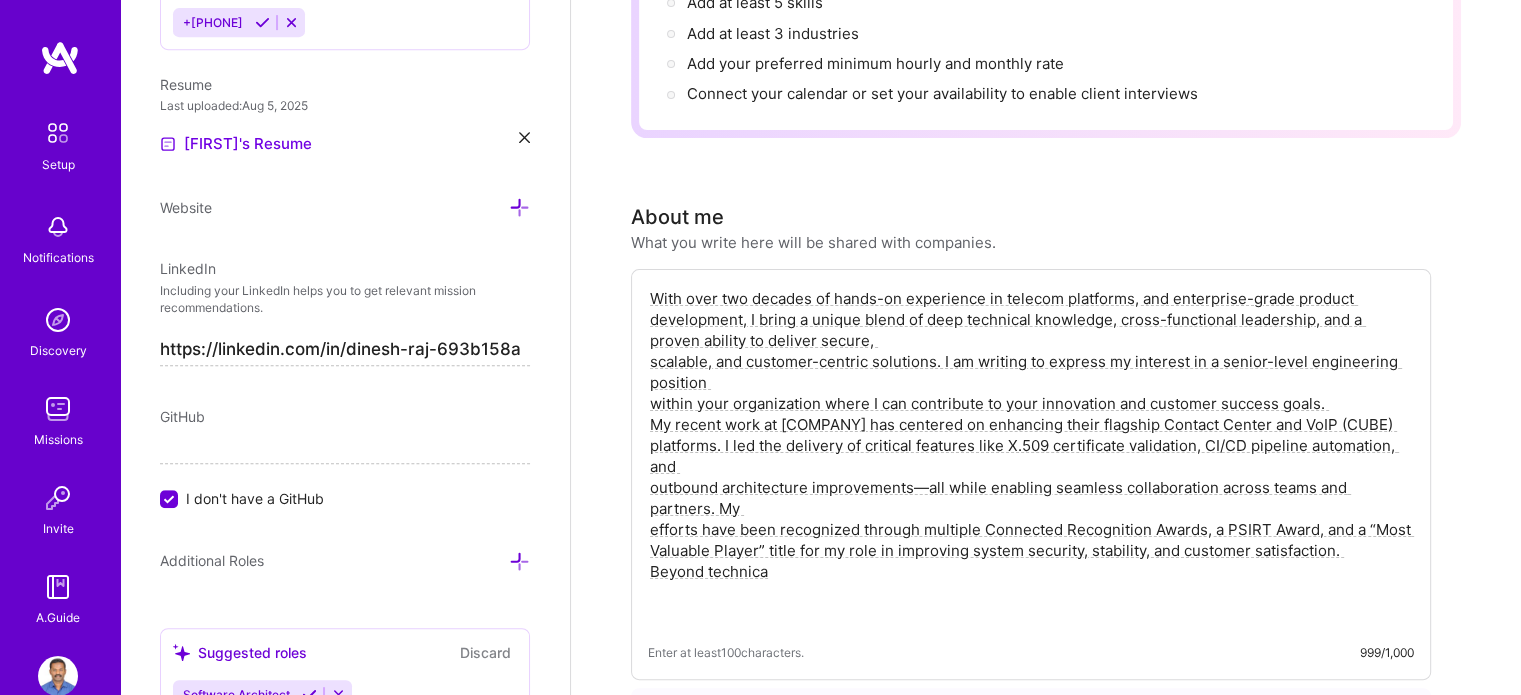 scroll, scrollTop: 344, scrollLeft: 0, axis: vertical 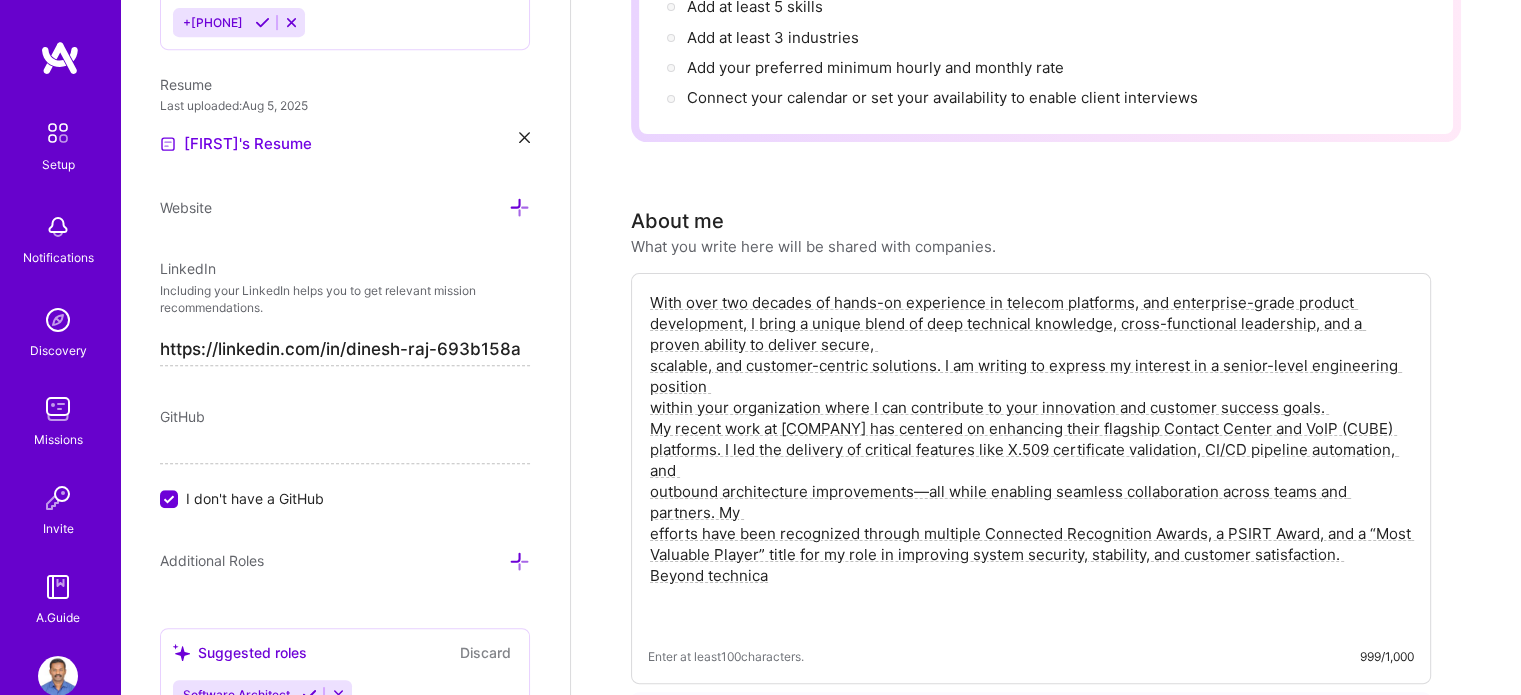 click on "With over two decades of hands-on experience in telecom platforms, and enterprise-grade product development, I bring a unique blend of deep technical knowledge, cross-functional leadership, and a proven ability to deliver secure,
scalable, and customer-centric solutions. I am writing to express my interest in a senior-level engineering position
within your organization where I can contribute to your innovation and customer success goals.
My recent work at [COMPANY] has centered on enhancing their flagship Contact Center and VoIP (CUBE)
platforms. I led the delivery of critical features like X.509 certificate validation, CI/CD pipeline automation, and
outbound architecture improvements—all while enabling seamless collaboration across teams and partners. My
efforts have been recognized through multiple Connected Recognition Awards, a PSIRT Award, and a “Most
Valuable Player” title for my role in improving system security, stability, and customer satisfaction.
Beyond technica" at bounding box center (1031, 460) 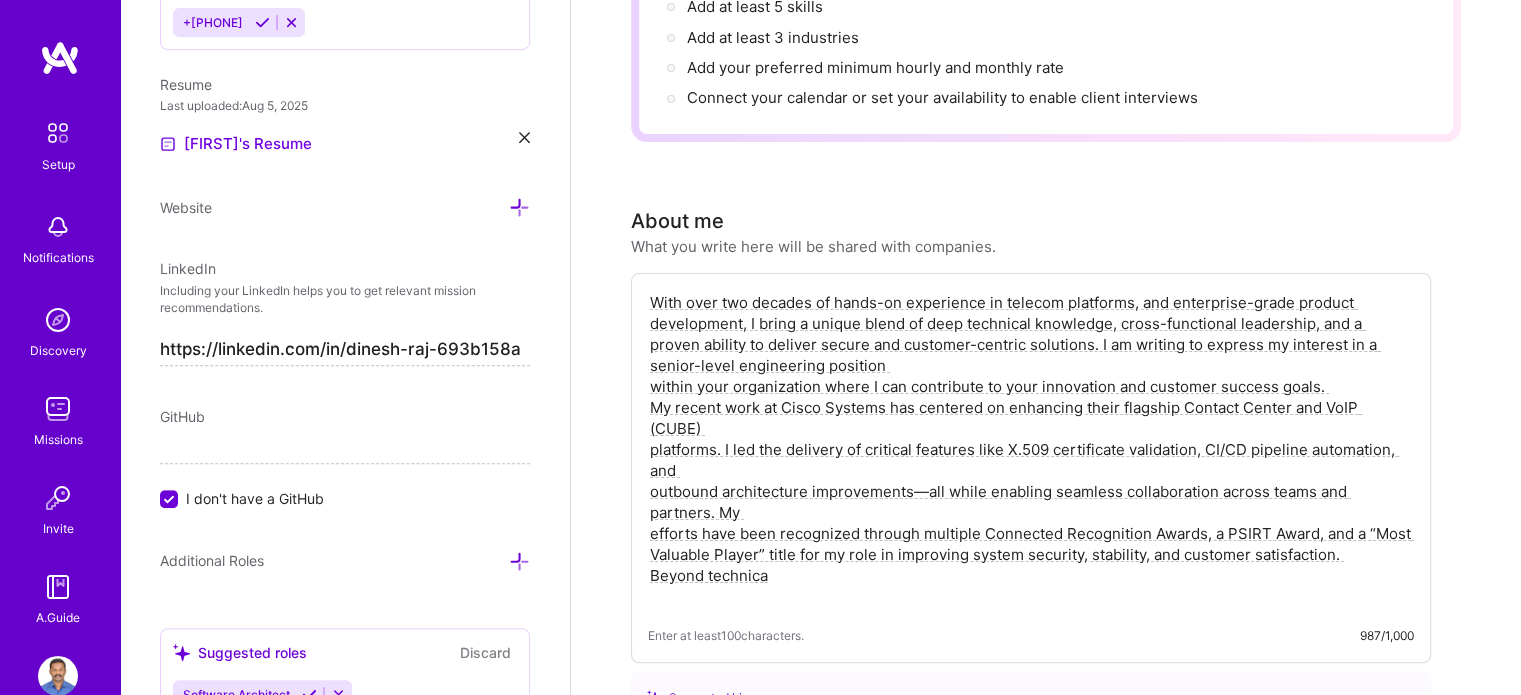 drag, startPoint x: 1099, startPoint y: 337, endPoint x: 1340, endPoint y: 379, distance: 244.63237 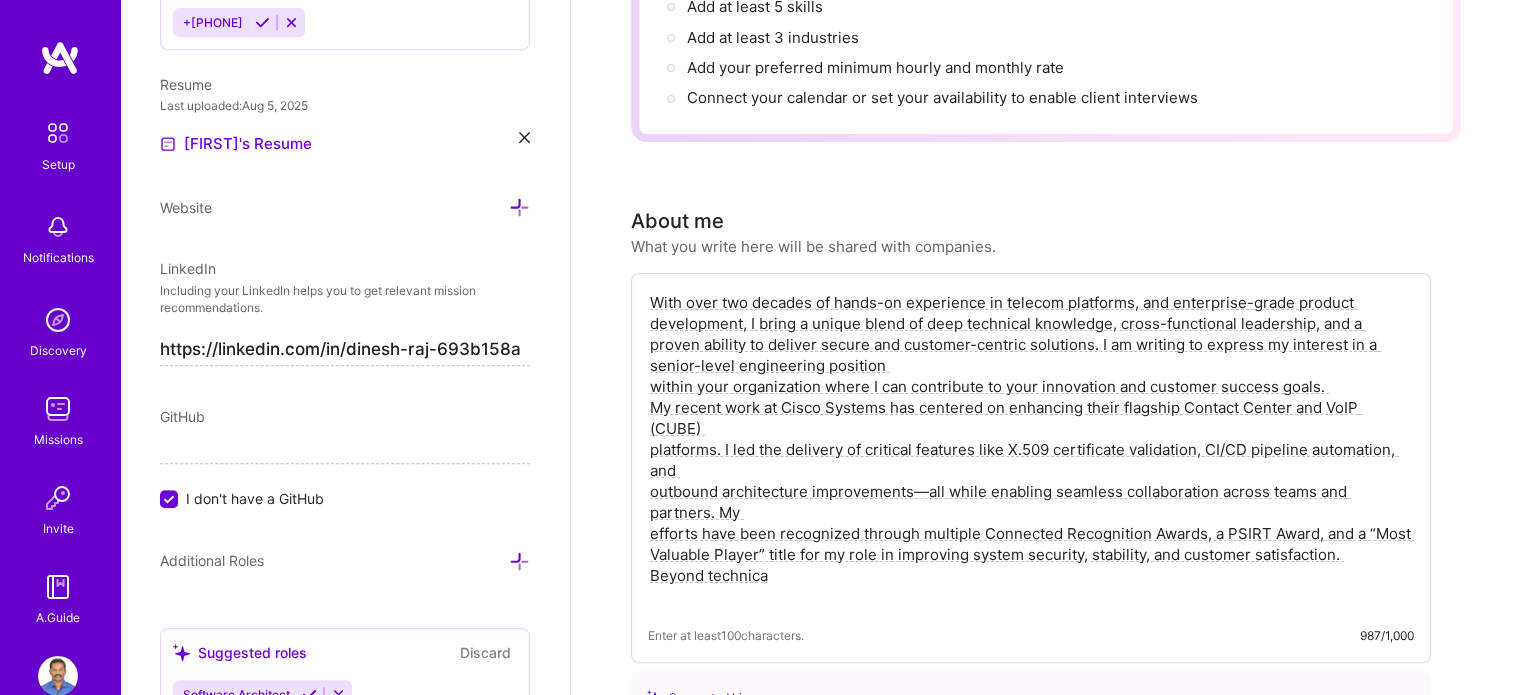 click on "With over two decades of hands-on experience in telecom platforms, and enterprise-grade product development, I bring a unique blend of deep technical knowledge, cross-functional leadership, and a proven ability to deliver secure and customer-centric solutions. I am writing to express my interest in a senior-level engineering position
within your organization where I can contribute to your innovation and customer success goals.
My recent work at Cisco Systems has centered on enhancing their flagship Contact Center and VoIP (CUBE)
platforms. I led the delivery of critical features like X.509 certificate validation, CI/CD pipeline automation, and
outbound architecture improvements—all while enabling seamless collaboration across teams and partners. My
efforts have been recognized through multiple Connected Recognition Awards, a PSIRT Award, and a “Most
Valuable Player” title for my role in improving system security, stability, and customer satisfaction.
Beyond technica" at bounding box center [1031, 449] 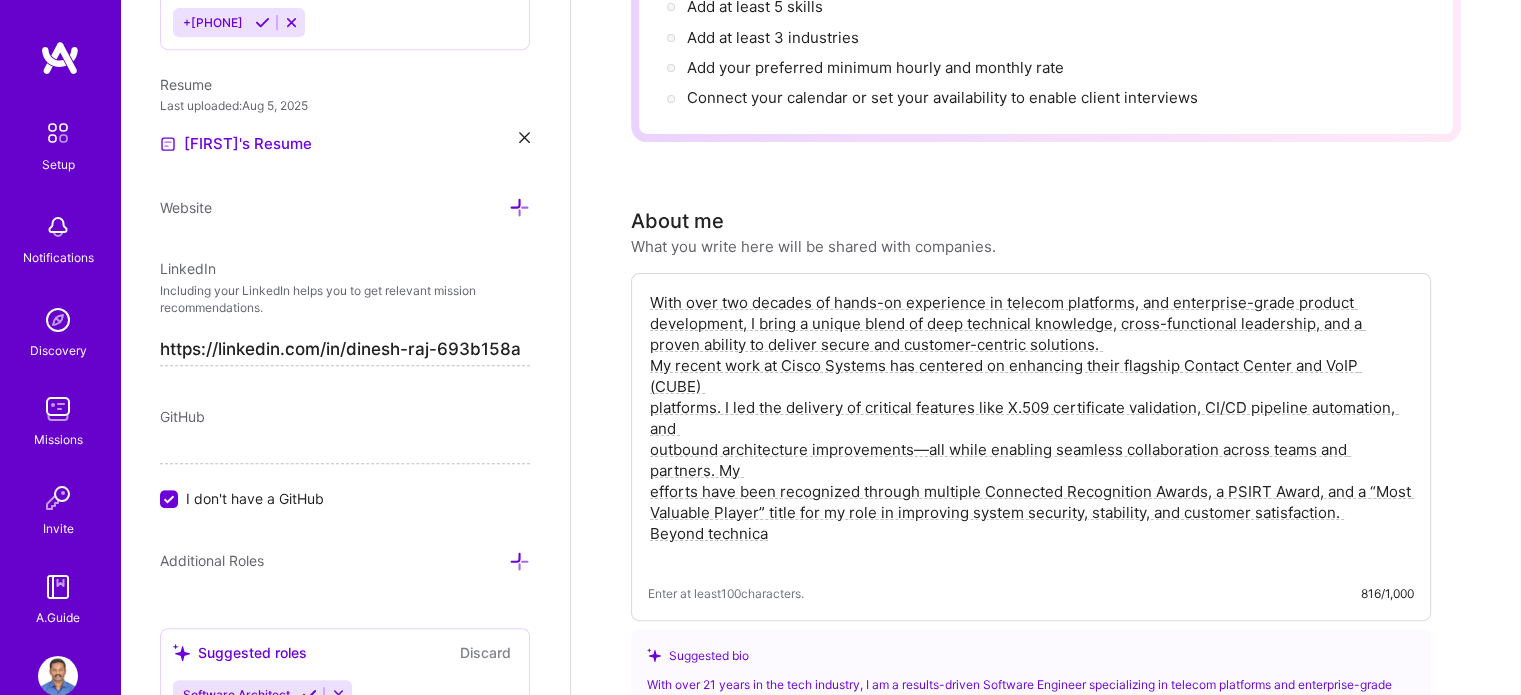 click on "With over two decades of hands-on experience in telecom platforms, and enterprise-grade product development, I bring a unique blend of deep technical knowledge, cross-functional leadership, and a proven ability to deliver secure and customer-centric solutions.
My recent work at Cisco Systems has centered on enhancing their flagship Contact Center and VoIP (CUBE)
platforms. I led the delivery of critical features like X.509 certificate validation, CI/CD pipeline automation, and
outbound architecture improvements—all while enabling seamless collaboration across teams and partners. My
efforts have been recognized through multiple Connected Recognition Awards, a PSIRT Award, and a “Most
Valuable Player” title for my role in improving system security, stability, and customer satisfaction.
Beyond technica" at bounding box center [1031, 428] 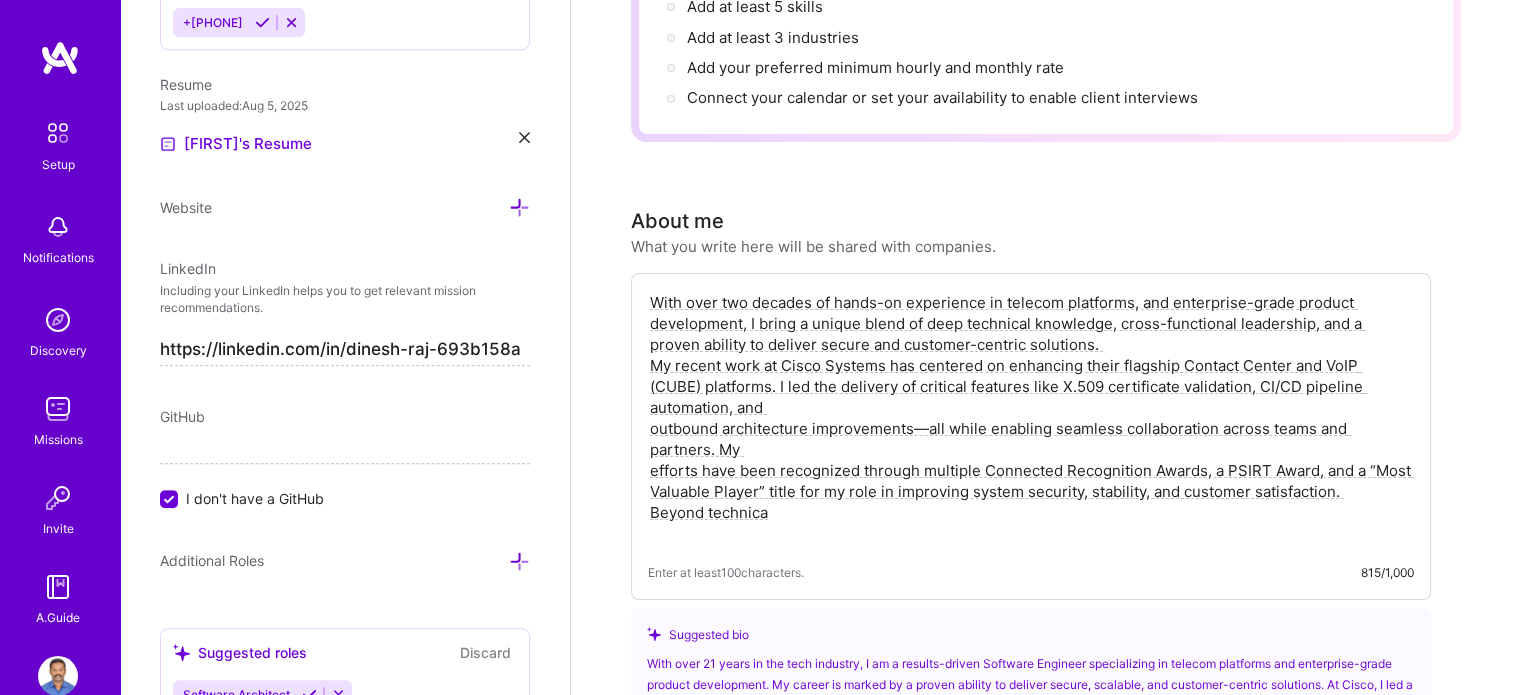 drag, startPoint x: 650, startPoint y: 425, endPoint x: 686, endPoint y: 444, distance: 40.706264 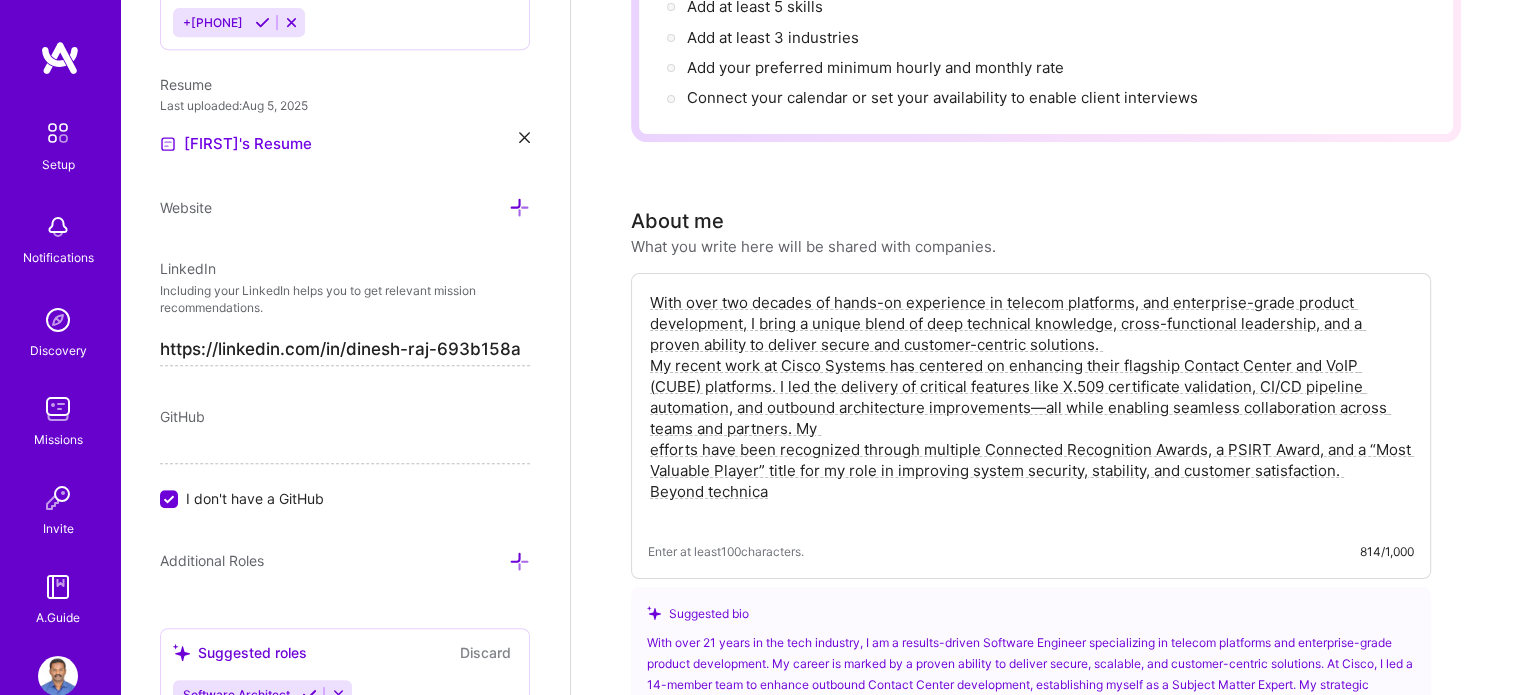 drag, startPoint x: 648, startPoint y: 435, endPoint x: 664, endPoint y: 444, distance: 18.35756 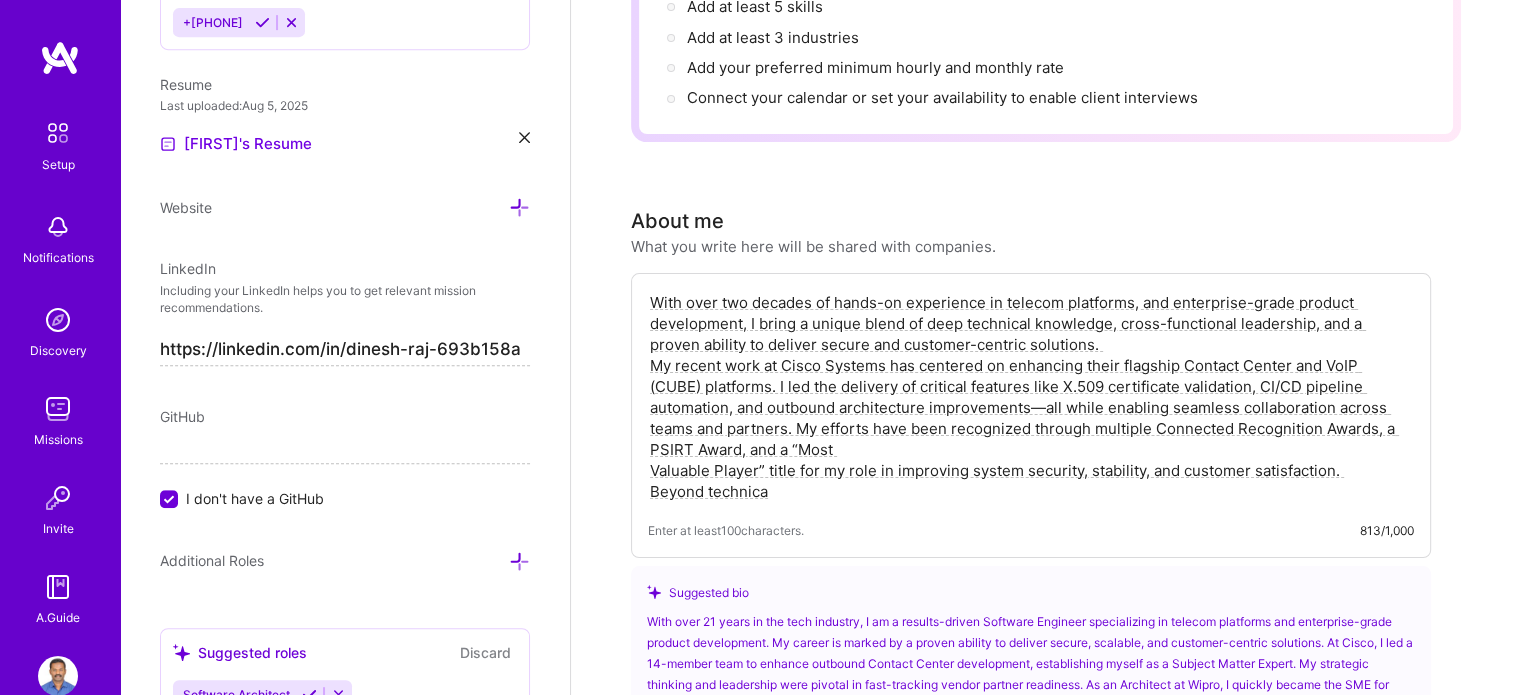 drag, startPoint x: 649, startPoint y: 461, endPoint x: 708, endPoint y: 502, distance: 71.84706 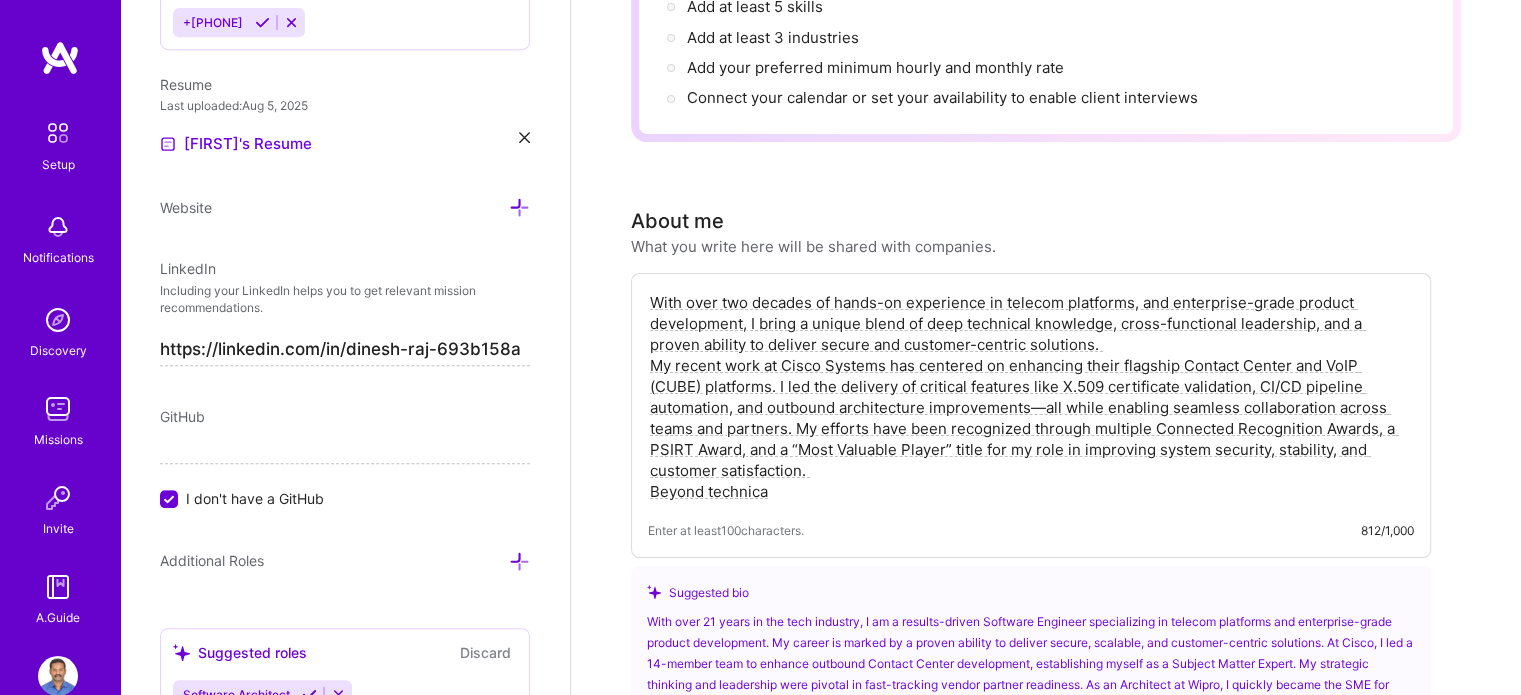 click on "With over two decades of hands-on experience in telecom platforms, and enterprise-grade product development, I bring a unique blend of deep technical knowledge, cross-functional leadership, and a proven ability to deliver secure and customer-centric solutions.
My recent work at Cisco Systems has centered on enhancing their flagship Contact Center and VoIP (CUBE) platforms. I led the delivery of critical features like X.509 certificate validation, CI/CD pipeline automation, and outbound architecture improvements—all while enabling seamless collaboration across teams and partners. My efforts have been recognized through multiple Connected Recognition Awards, a PSIRT Award, and a “Most Valuable Player” title for my role in improving system security, stability, and customer satisfaction.
Beyond technica" at bounding box center (1031, 397) 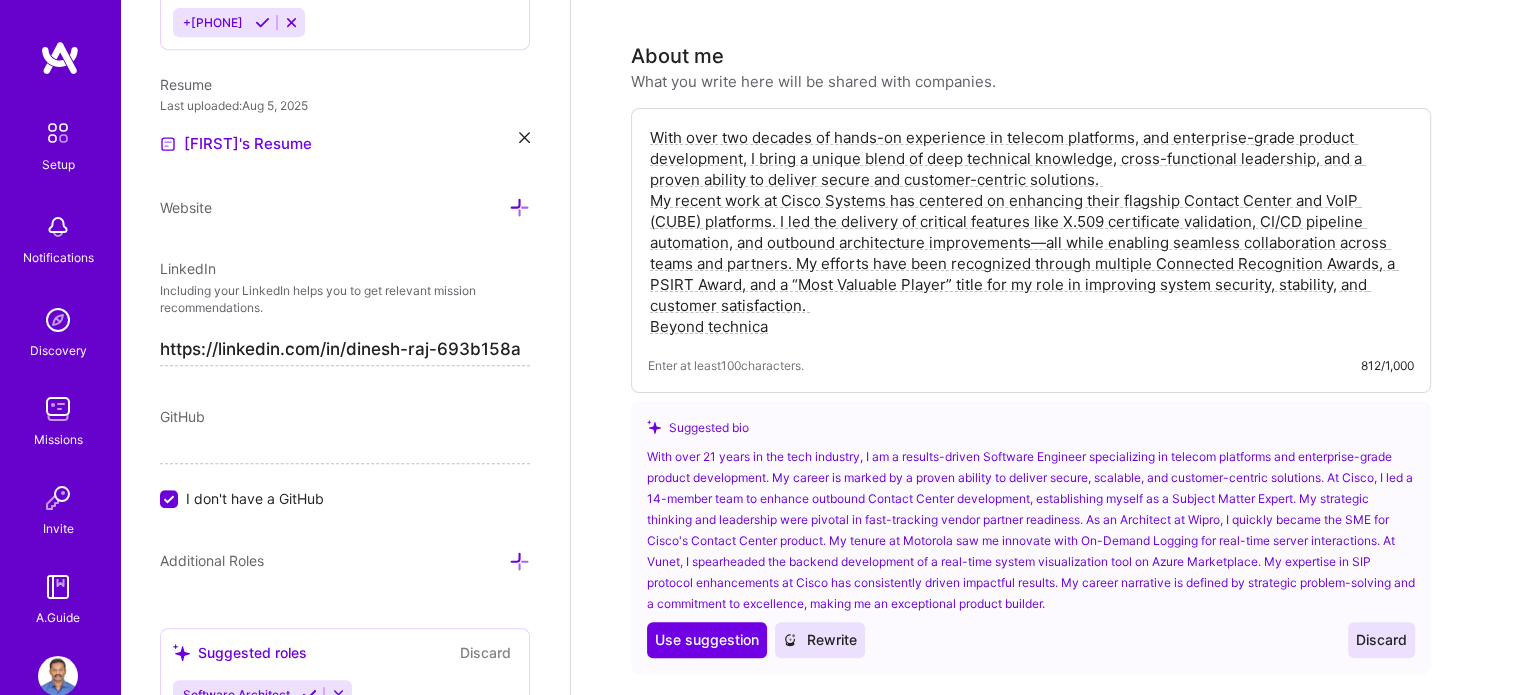 scroll, scrollTop: 544, scrollLeft: 0, axis: vertical 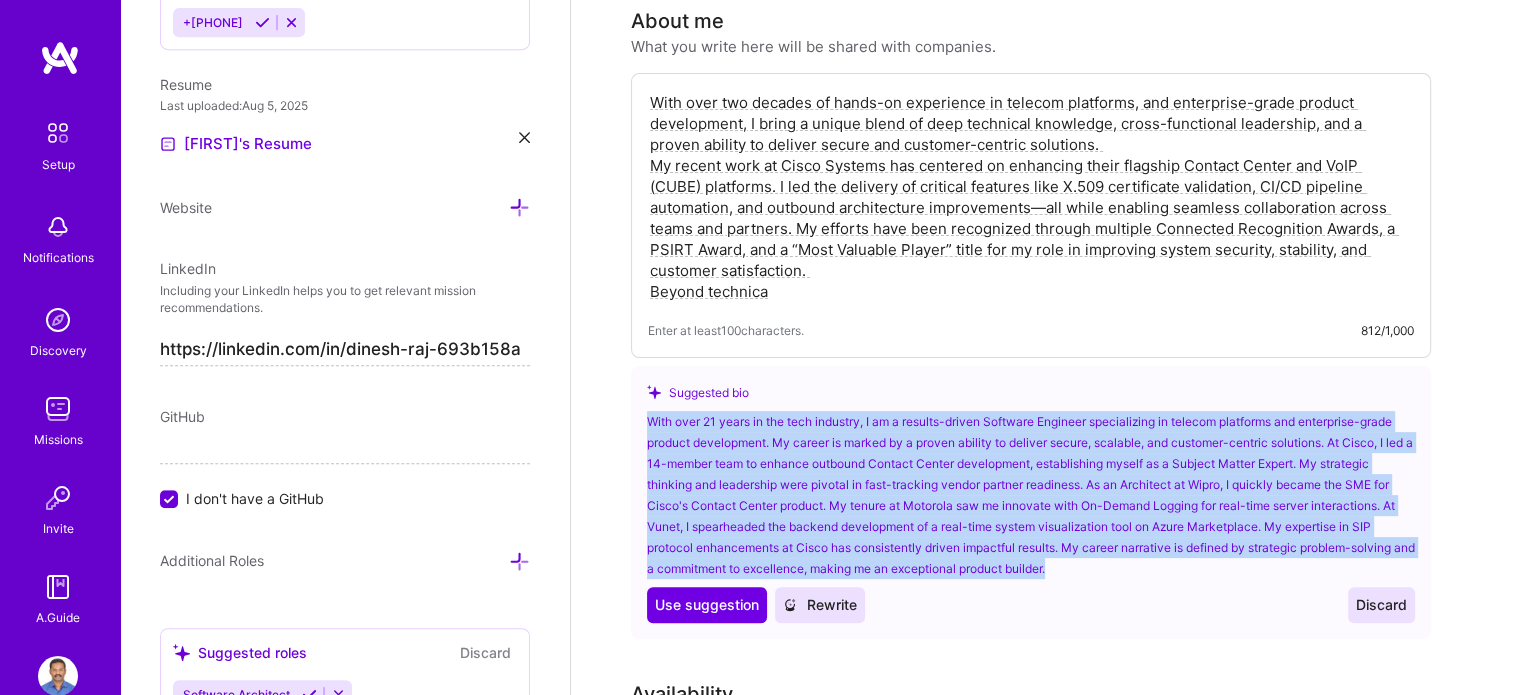 drag, startPoint x: 1096, startPoint y: 567, endPoint x: 618, endPoint y: 424, distance: 498.93185 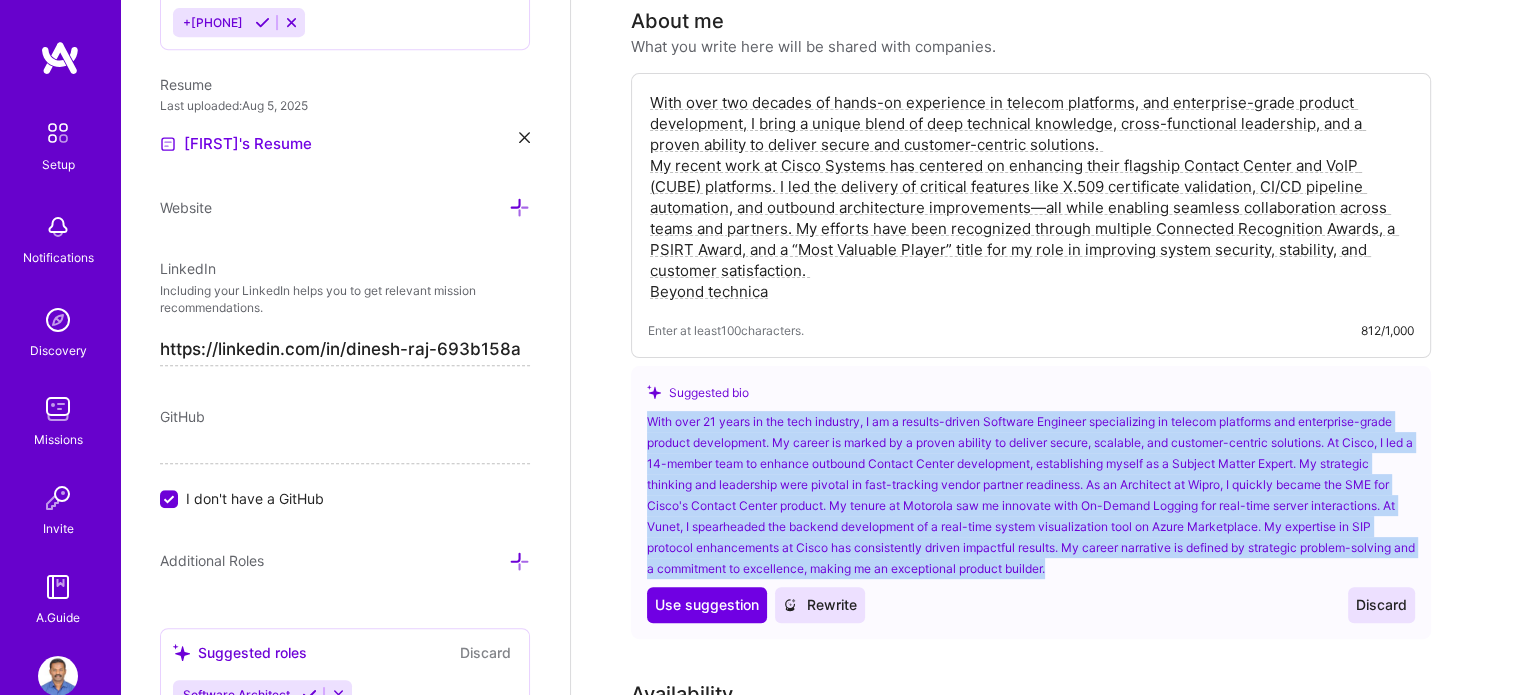click on "Complete your profile to take the first step in unlocking full A.Team access Once you’ve added the items below, submit your profile for review on the setup page. Write an "About me" section with at least 250 characters   -> Add at least 2 completed projects  -> Add at least 3 jobs  -> I haven't had 3 jobs Add at least 5 skills  -> Add at least 3 industries  -> Add your preferred minimum hourly and monthly rate  ->   Connect your calendar or set your availability to enable client interviews  ->   About me What you write here will be shared with companies. Enter at least  100  characters. 812/1,000 Suggested bio Use Use suggestion Rewrite Discard Availability I am available from Select... Right Now Future Date Not Available Note on availability   Optional Tell us about any special circumstances, like being able to ramp up hours, or adjust your usual availability. If you're engaged on another project, mention it and include your expected end date. Rate Learn about rates Hourly Rate What is hourly rate?" at bounding box center (1046, 1617) 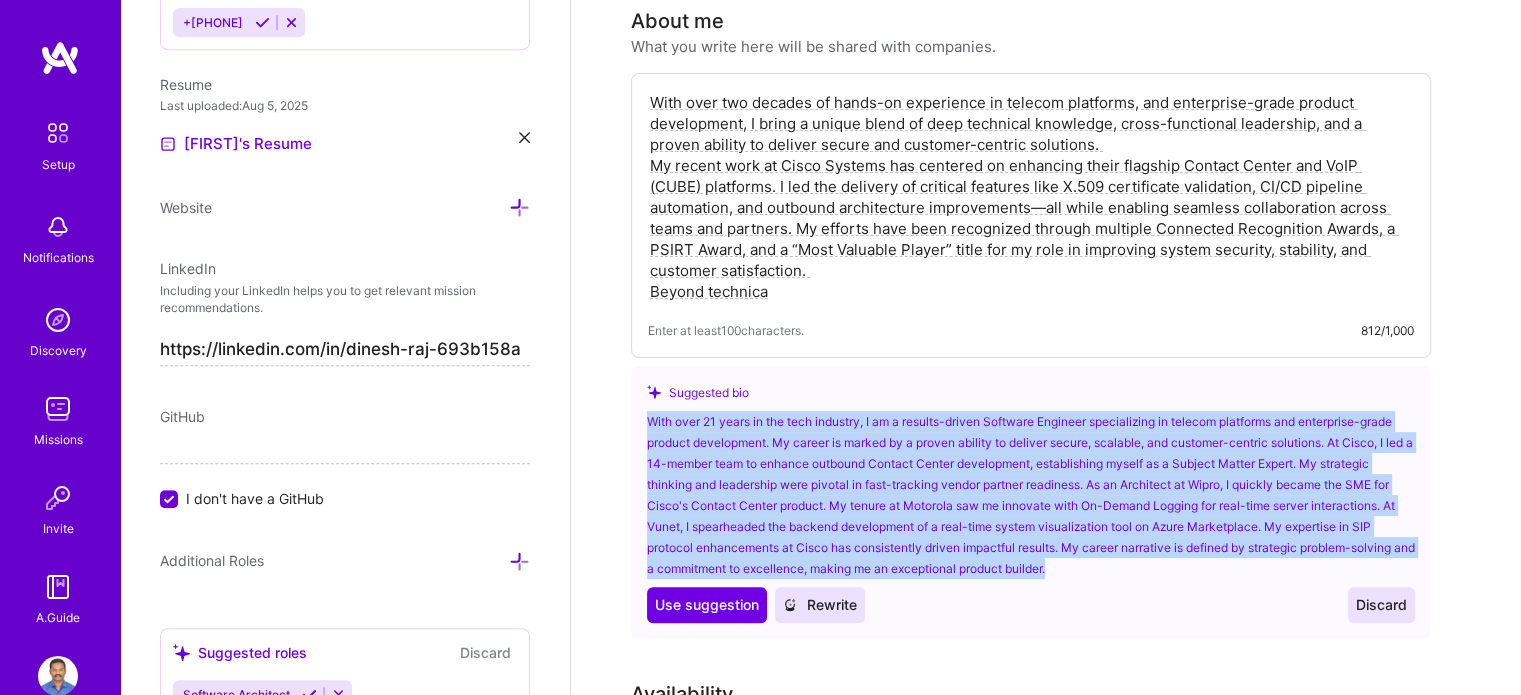 copy on "With over 21 years in the tech industry, I am a results-driven Software Engineer specializing in telecom platforms and enterprise-grade product development. My career is marked by a proven ability to deliver secure, scalable, and customer-centric solutions. At Cisco, I led a 14-member team to enhance outbound Contact Center development, establishing myself as a Subject Matter Expert. My strategic thinking and leadership were pivotal in fast-tracking vendor partner readiness. As an Architect at Wipro, I quickly became the SME for Cisco's Contact Center product. My tenure at Motorola saw me innovate with On-Demand Logging for real-time server interactions. At Vunet, I spearheaded the backend development of a real-time system visualization tool on Azure Marketplace. My expertise in SIP protocol enhancements at Cisco has consistently driven impactful results. My career narrative is defined by strategic problem-solving and a commitment to excellence, making me an exceptional product builder." 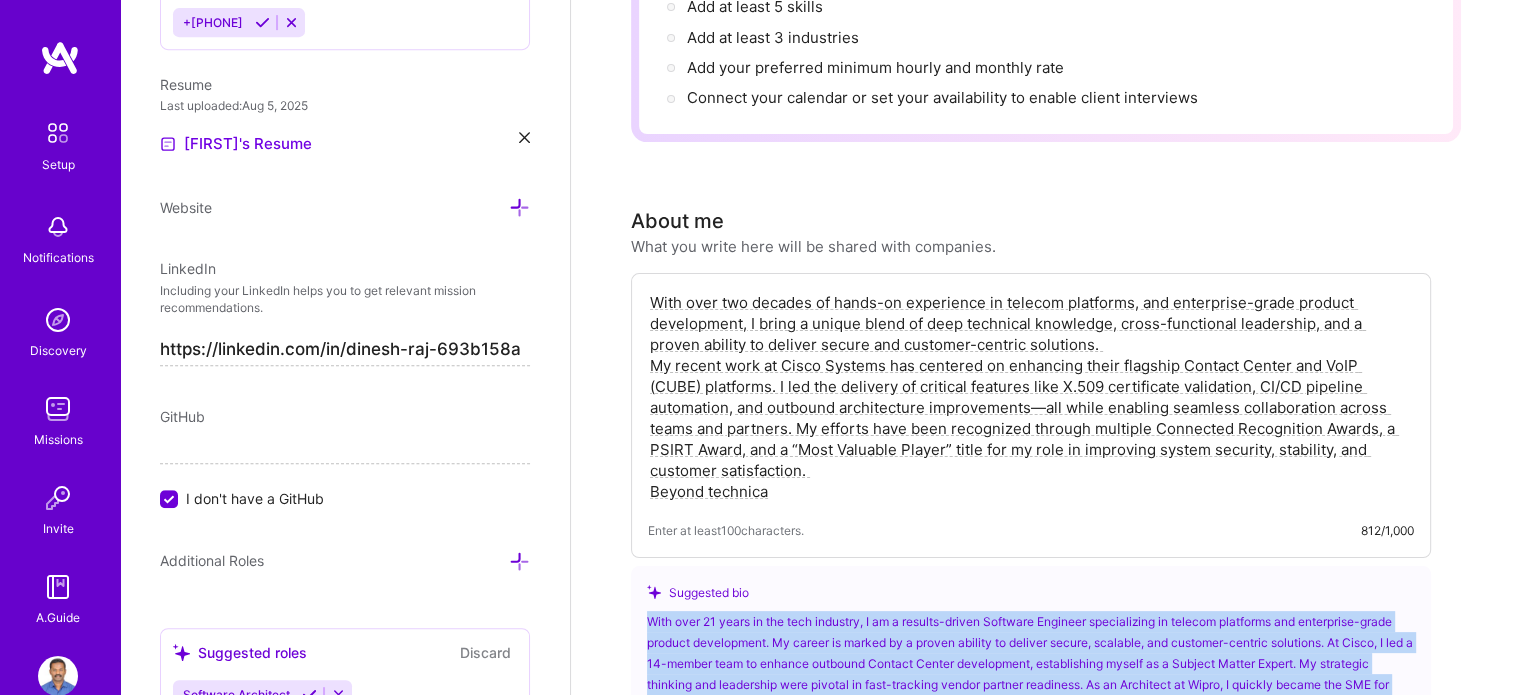 scroll, scrollTop: 344, scrollLeft: 0, axis: vertical 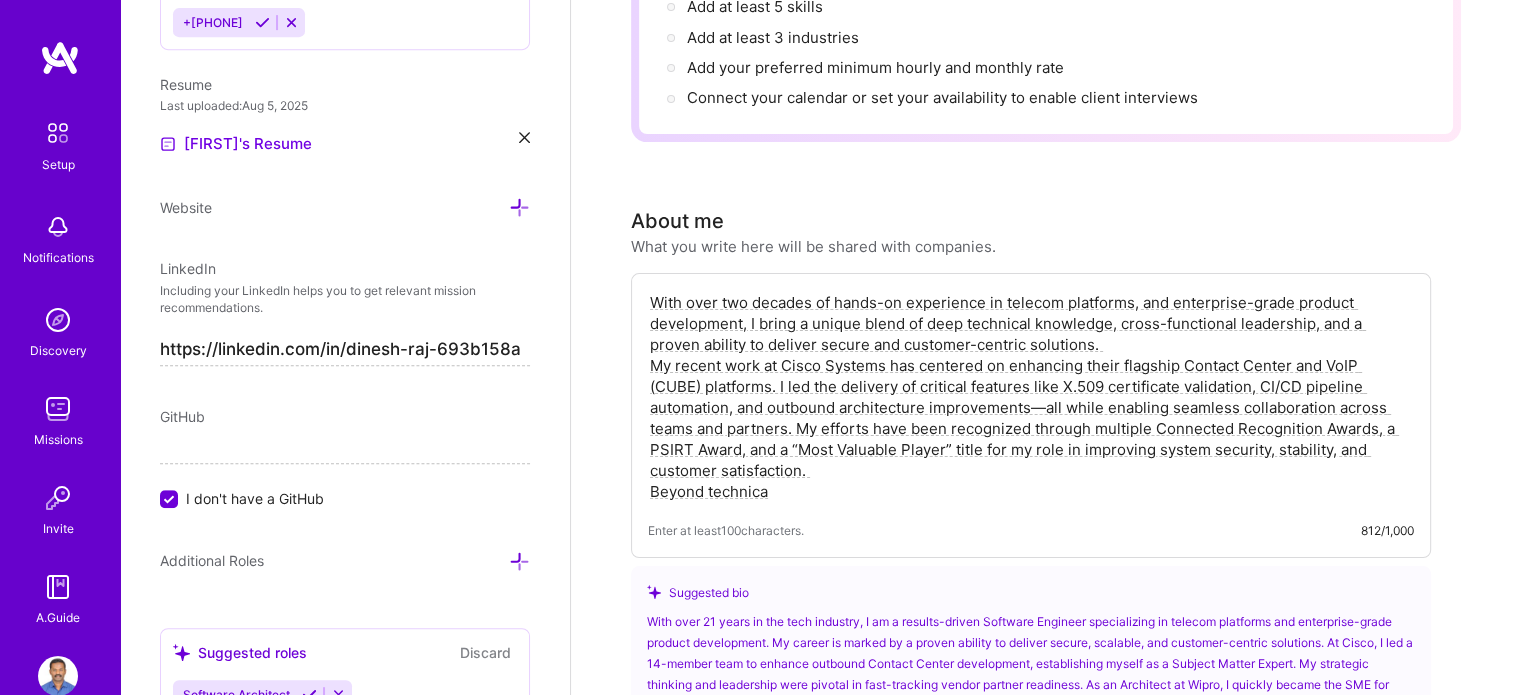 drag, startPoint x: 1124, startPoint y: 313, endPoint x: 1319, endPoint y: 319, distance: 195.09229 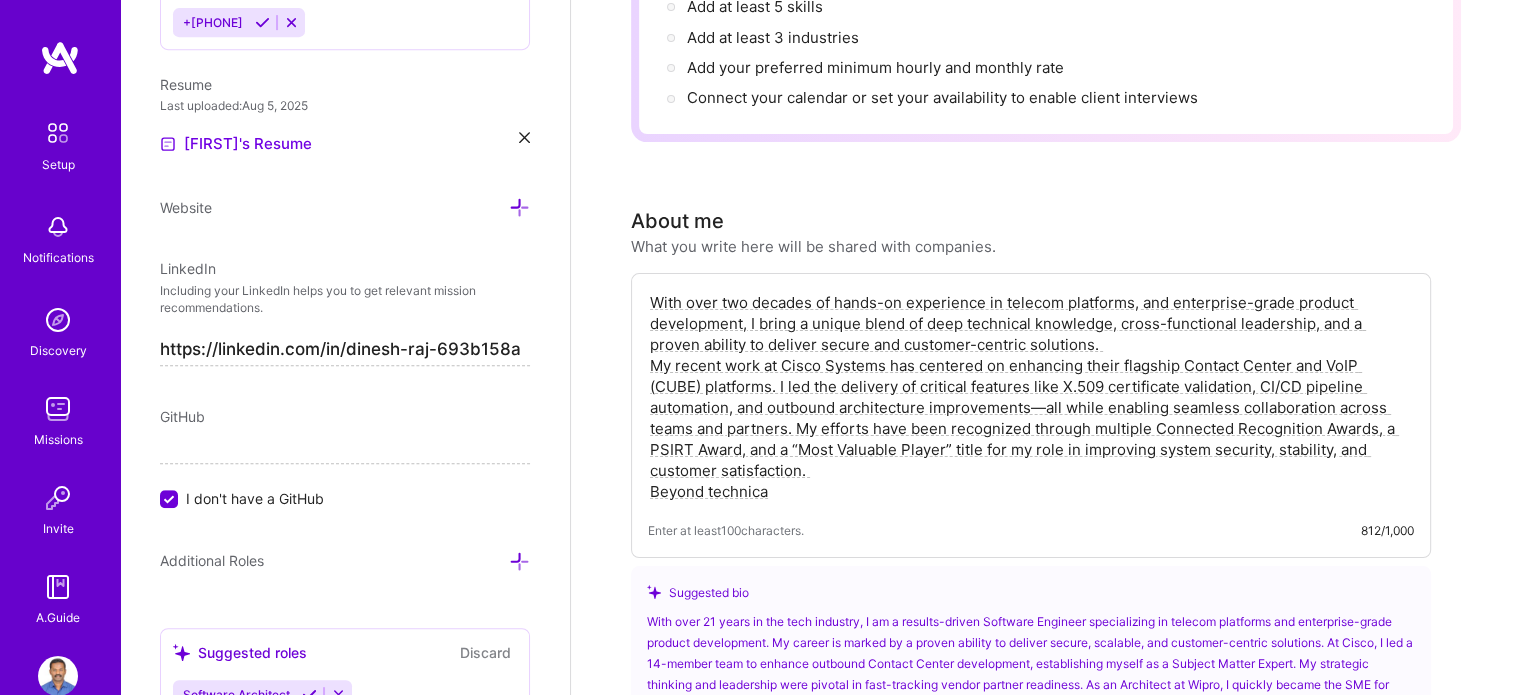 click on "With over two decades of hands-on experience in telecom platforms, and enterprise-grade product development, I bring a unique blend of deep technical knowledge, cross-functional leadership, and a proven ability to deliver secure and customer-centric solutions.
My recent work at Cisco Systems has centered on enhancing their flagship Contact Center and VoIP (CUBE) platforms. I led the delivery of critical features like X.509 certificate validation, CI/CD pipeline automation, and outbound architecture improvements—all while enabling seamless collaboration across teams and partners. My efforts have been recognized through multiple Connected Recognition Awards, a PSIRT Award, and a “Most Valuable Player” title for my role in improving system security, stability, and customer satisfaction.
Beyond technica" at bounding box center (1031, 397) 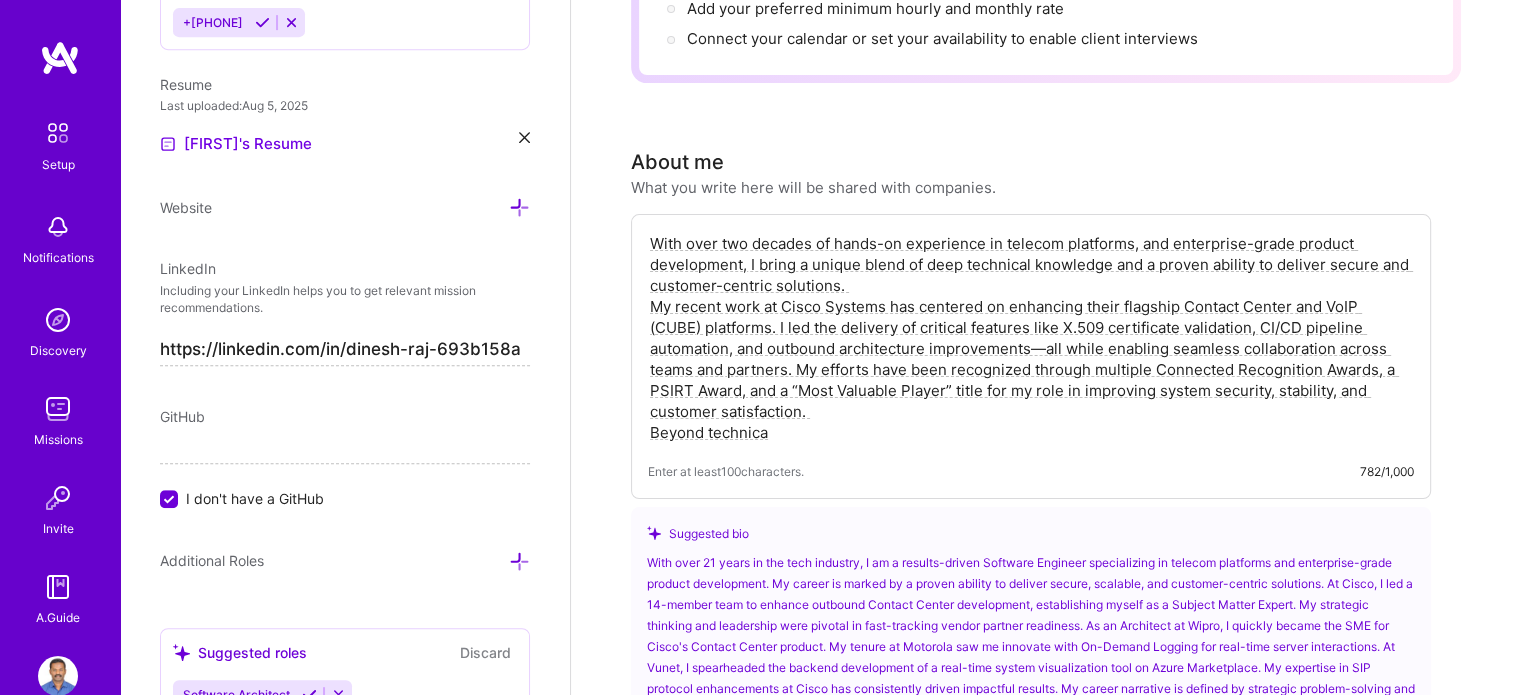 scroll, scrollTop: 444, scrollLeft: 0, axis: vertical 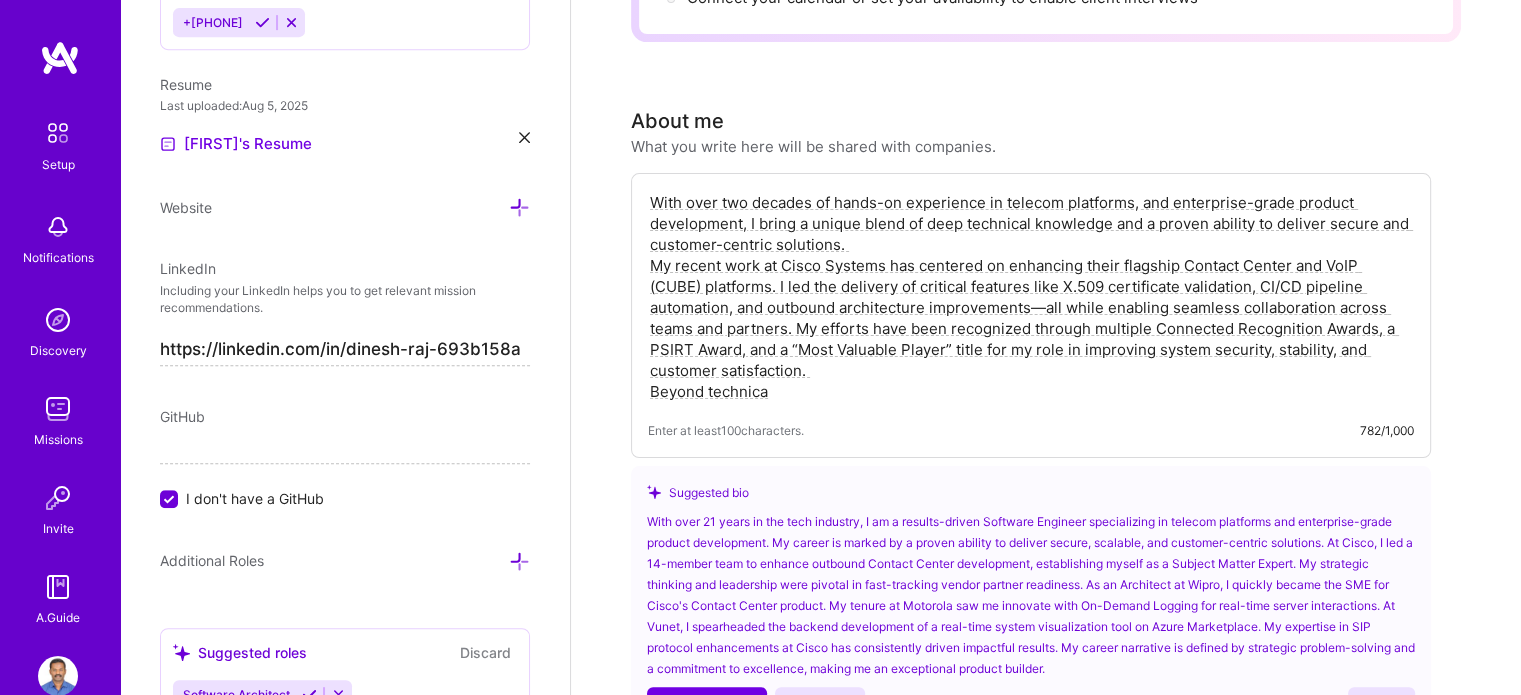 click on "With over two decades of hands-on experience in telecom platforms, and enterprise-grade product development, I bring a unique blend of deep technical knowledge and a proven ability to deliver secure and customer-centric solutions.
My recent work at Cisco Systems has centered on enhancing their flagship Contact Center and VoIP (CUBE) platforms. I led the delivery of critical features like X.509 certificate validation, CI/CD pipeline automation, and outbound architecture improvements—all while enabling seamless collaboration across teams and partners. My efforts have been recognized through multiple Connected Recognition Awards, a PSIRT Award, and a “Most Valuable Player” title for my role in improving system security, stability, and customer satisfaction.
Beyond technica" at bounding box center [1031, 297] 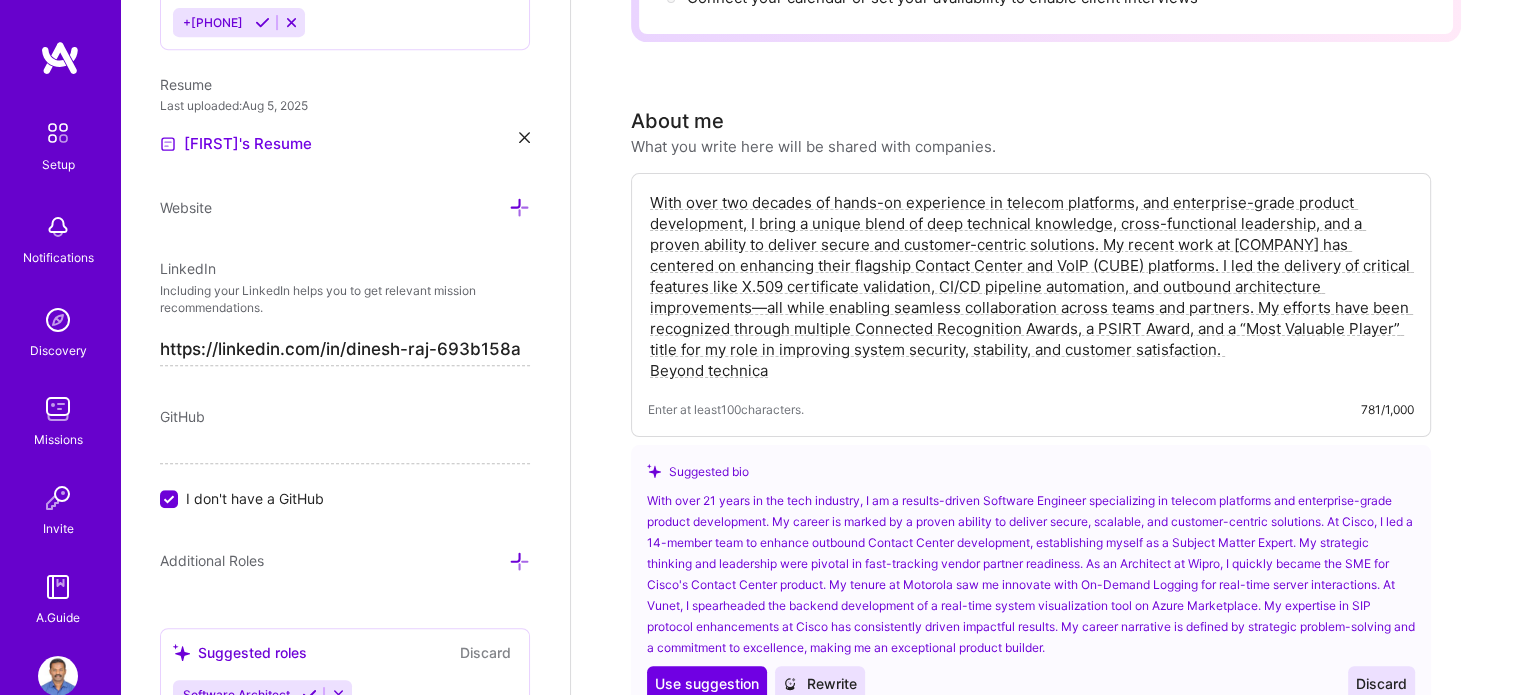 drag, startPoint x: 1214, startPoint y: 273, endPoint x: 1006, endPoint y: 307, distance: 210.76053 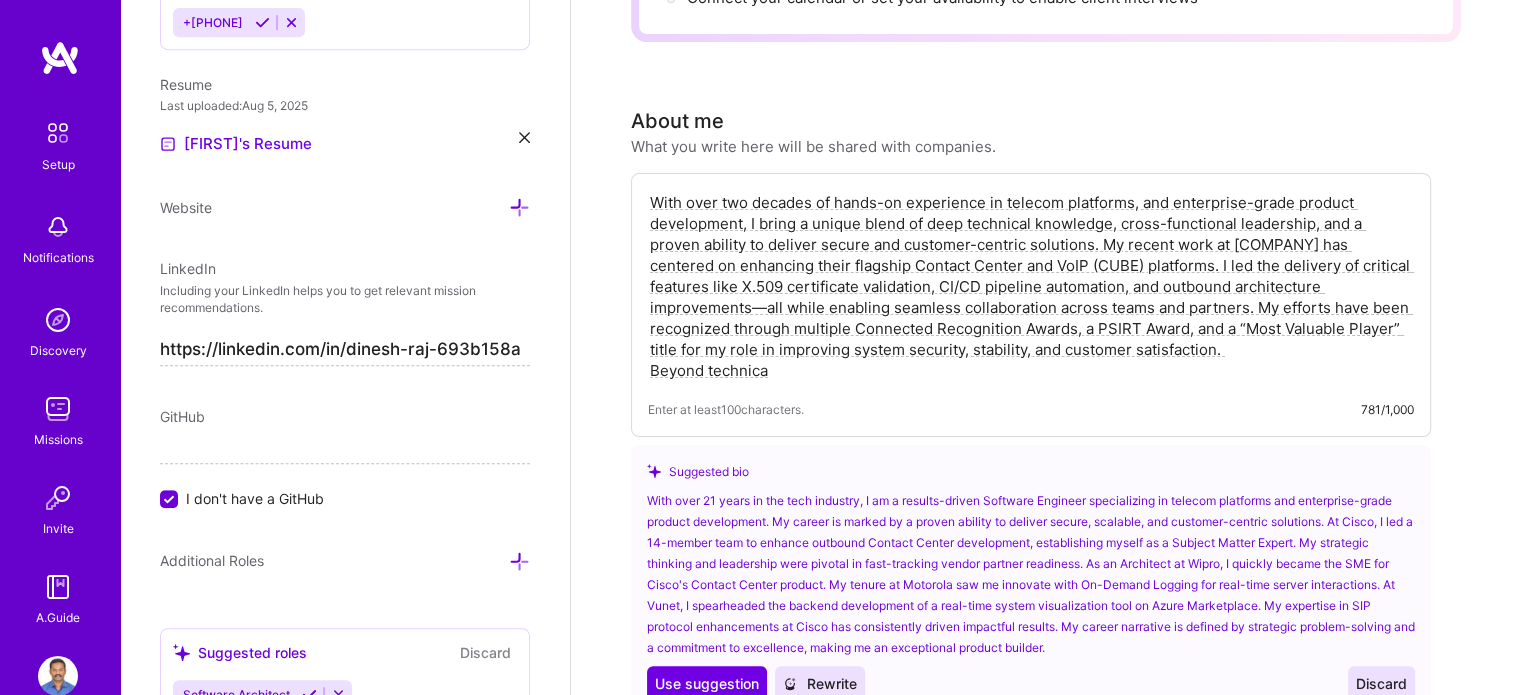 click on "With over two decades of hands-on experience in telecom platforms, and enterprise-grade product development, I bring a unique blend of deep technical knowledge, cross-functional leadership, and a proven ability to deliver secure and customer-centric solutions. My recent work at [COMPANY] has centered on enhancing their flagship Contact Center and VoIP (CUBE) platforms. I led the delivery of critical features like X.509 certificate validation, CI/CD pipeline automation, and outbound architecture improvements—all while enabling seamless collaboration across teams and partners. My efforts have been recognized through multiple Connected Recognition Awards, a PSIRT Award, and a “Most Valuable Player” title for my role in improving system security, stability, and customer satisfaction.
Beyond technica" at bounding box center [1031, 286] 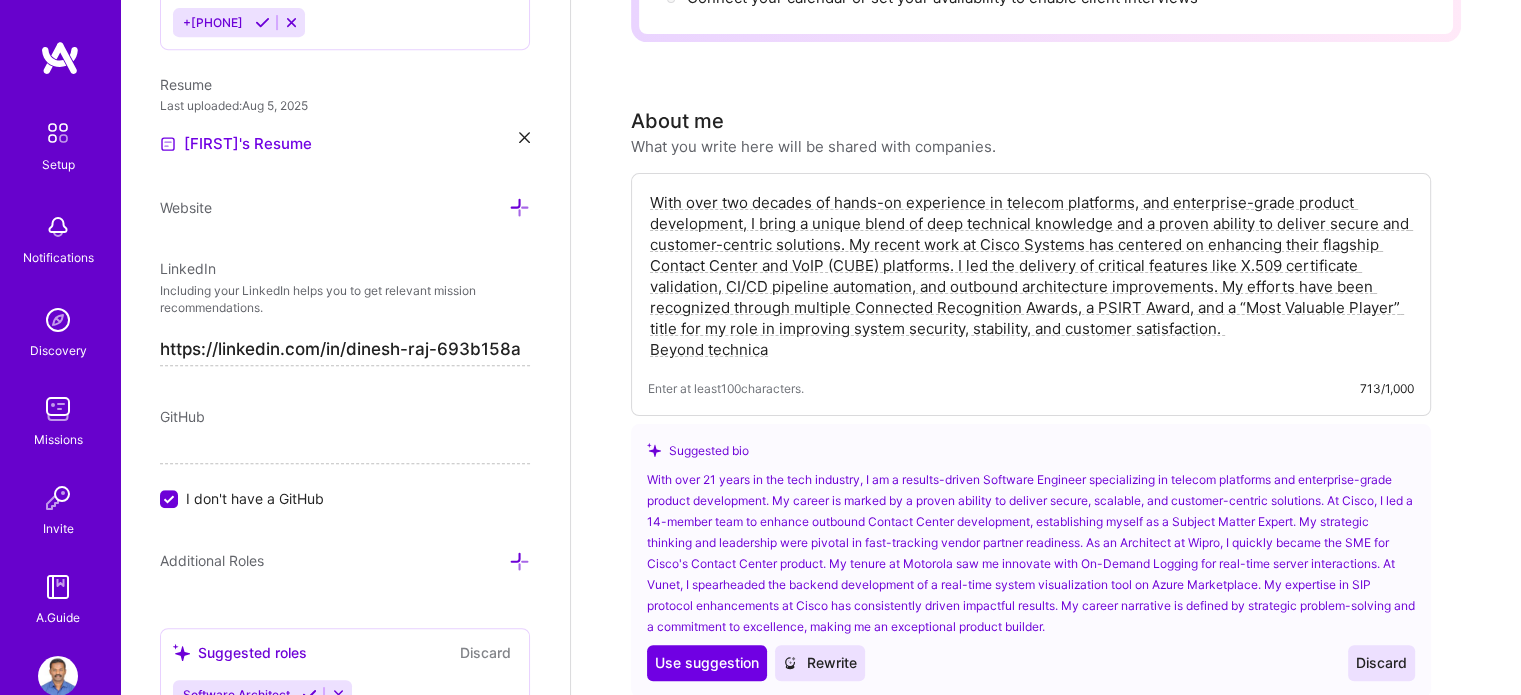 drag, startPoint x: 780, startPoint y: 341, endPoint x: 643, endPoint y: 346, distance: 137.09122 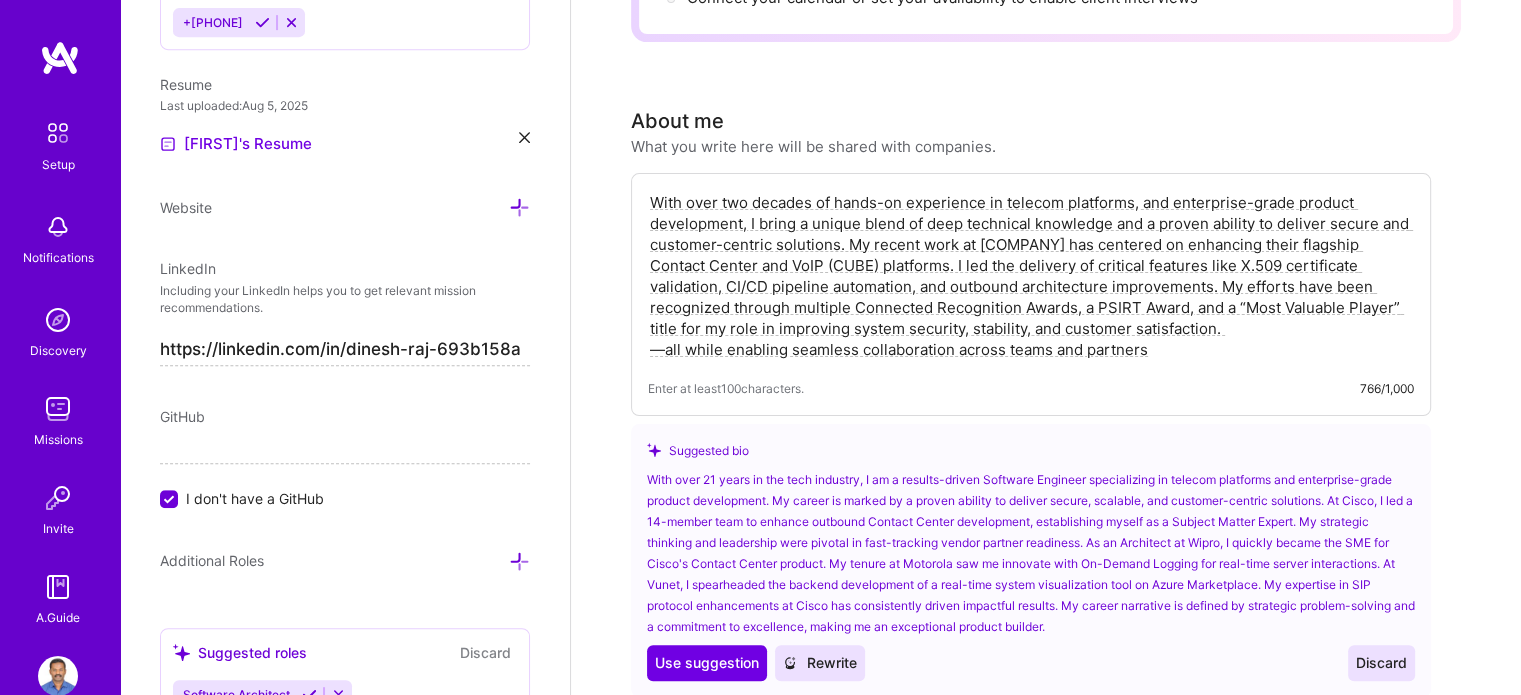 drag, startPoint x: 1124, startPoint y: 345, endPoint x: 630, endPoint y: 351, distance: 494.03644 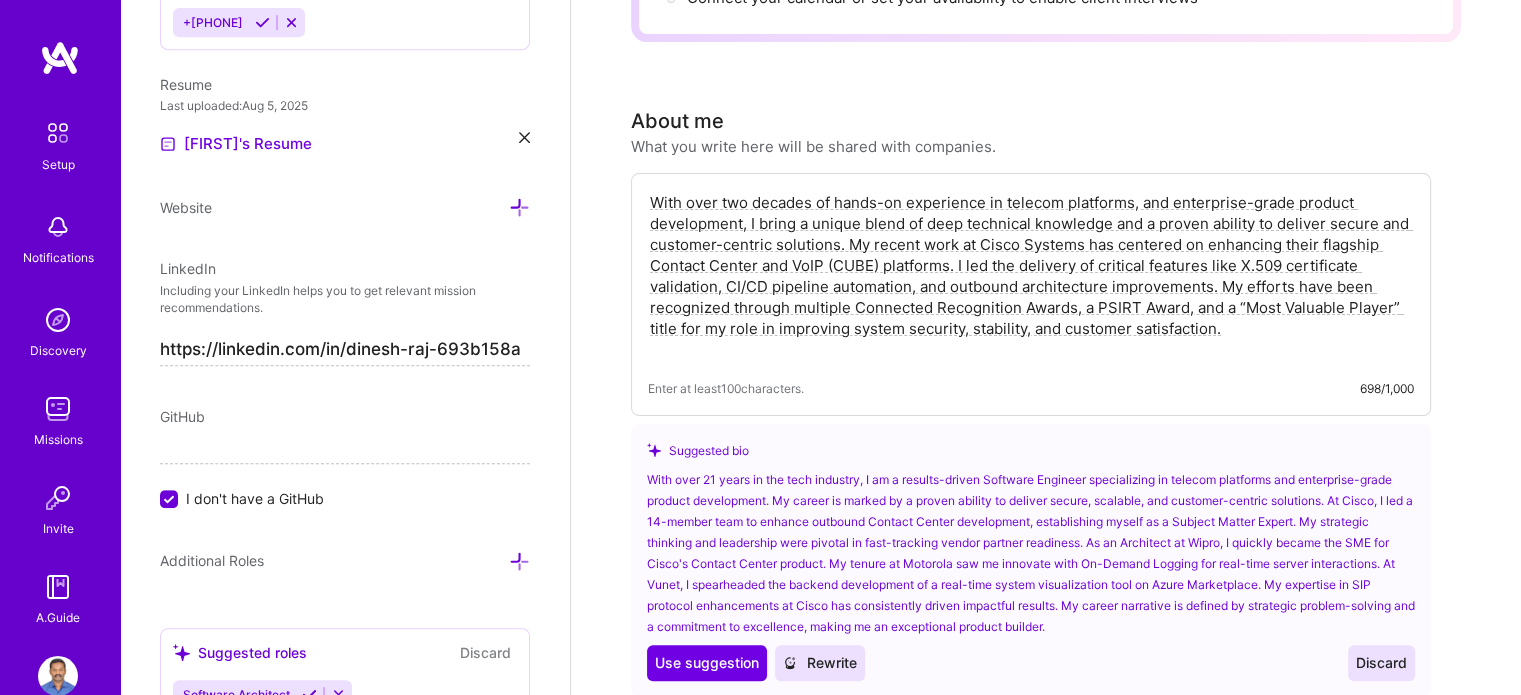 paste on "Beyond technical expertise in C/C++, Python, SIP, and ELK Stack, I have consistently demonstrated the ability to
ramp up quickly on new technologies, lead complex problem resolution under pressure, and mentor vendor teams
to boost delivery quality. Whether working on AI/ML backends at VuNet or embed" 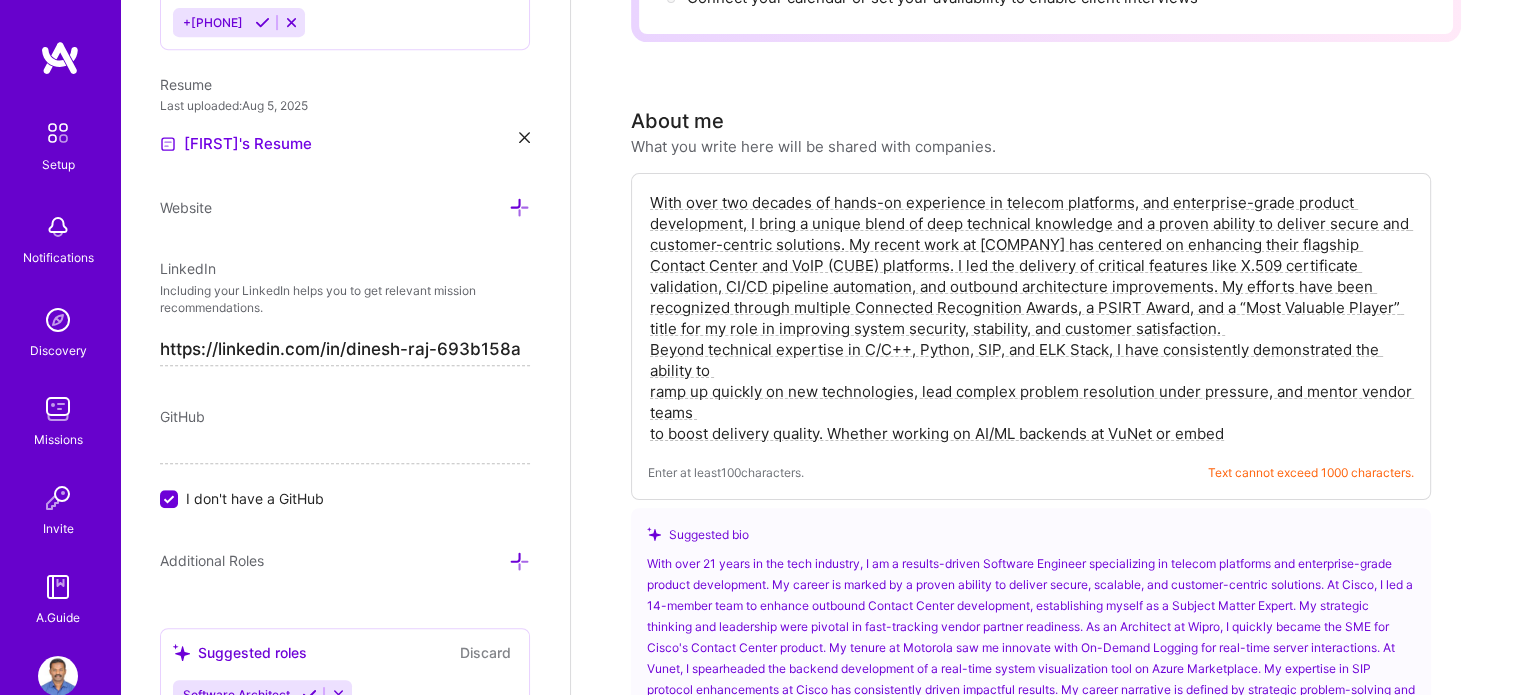 click on "With over two decades of hands-on experience in telecom platforms, and enterprise-grade product development, I bring a unique blend of deep technical knowledge and a proven ability to deliver secure and customer-centric solutions. My recent work at Cisco Systems has centered on enhancing their flagship Contact Center and VoIP (CUBE) platforms. I led the delivery of critical features like X.509 certificate validation, CI/CD pipeline automation, and outbound architecture improvements. My efforts have been recognized through multiple Connected Recognition Awards, a PSIRT Award, and a “Most Valuable Player” title for my role in improving system security, stability, and customer satisfaction.
Beyond technical expertise in C/C++, Python, SIP, and ELK Stack, I have consistently demonstrated the ability to
ramp up quickly on new technologies, lead complex problem resolution under pressure, and mentor vendor teams
to boost delivery quality. Whether working on AI/ML backends at VuNet or embed Enter at least  100" at bounding box center [1031, 336] 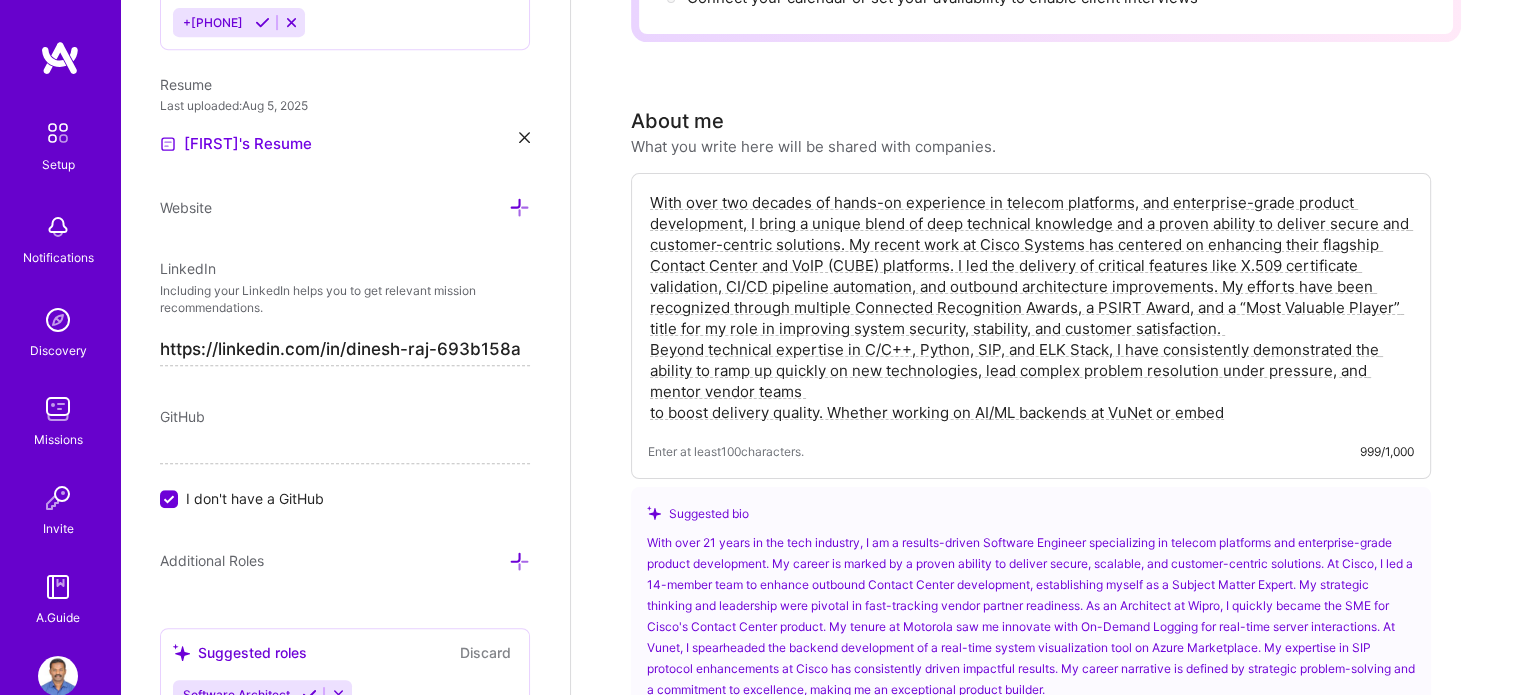 click on "With over two decades of hands-on experience in telecom platforms, and enterprise-grade product development, I bring a unique blend of deep technical knowledge and a proven ability to deliver secure and customer-centric solutions. My recent work at Cisco Systems has centered on enhancing their flagship Contact Center and VoIP (CUBE) platforms. I led the delivery of critical features like X.509 certificate validation, CI/CD pipeline automation, and outbound architecture improvements. My efforts have been recognized through multiple Connected Recognition Awards, a PSIRT Award, and a “Most Valuable Player” title for my role in improving system security, stability, and customer satisfaction.
Beyond technical expertise in C/C++, Python, SIP, and ELK Stack, I have consistently demonstrated the ability to ramp up quickly on new technologies, lead complex problem resolution under pressure, and mentor vendor teams
to boost delivery quality. Whether working on AI/ML backends at VuNet or embed" at bounding box center [1031, 307] 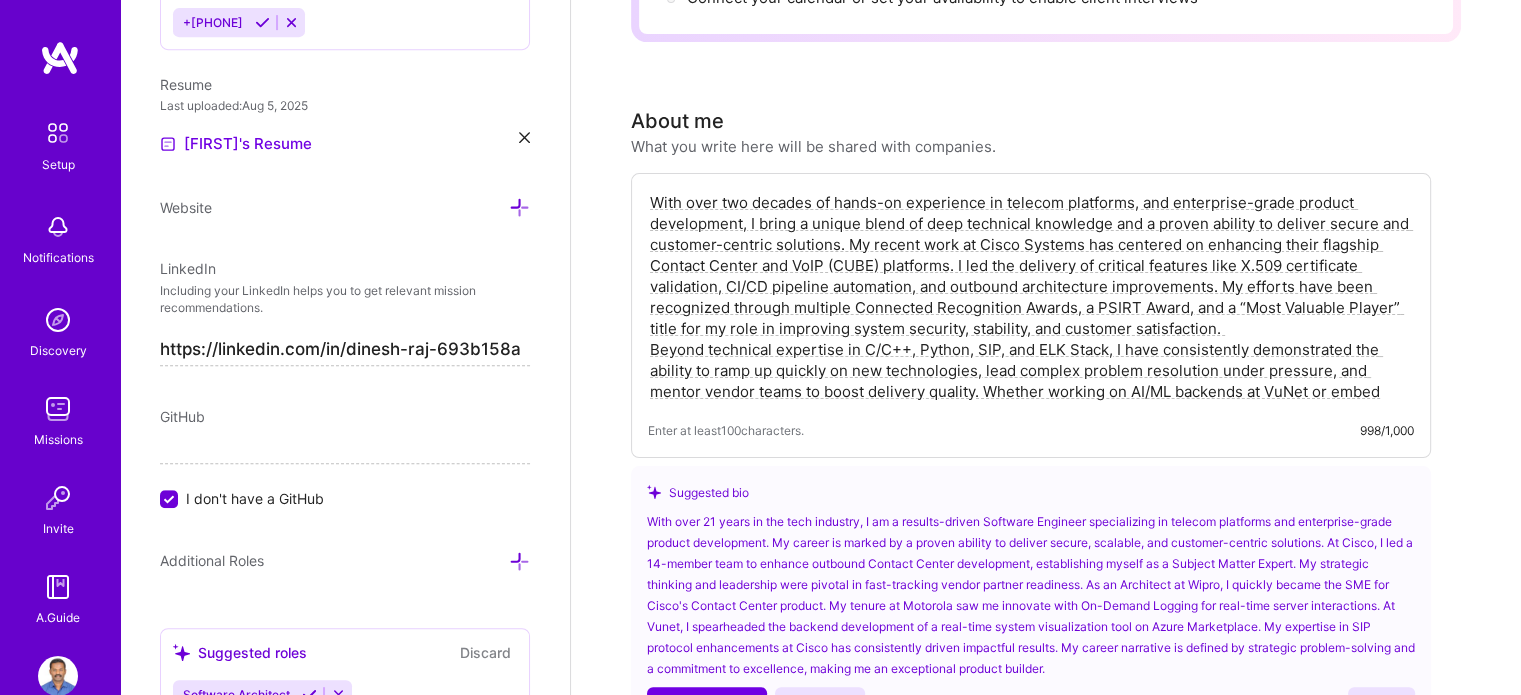 drag, startPoint x: 1335, startPoint y: 384, endPoint x: 1406, endPoint y: 386, distance: 71.02816 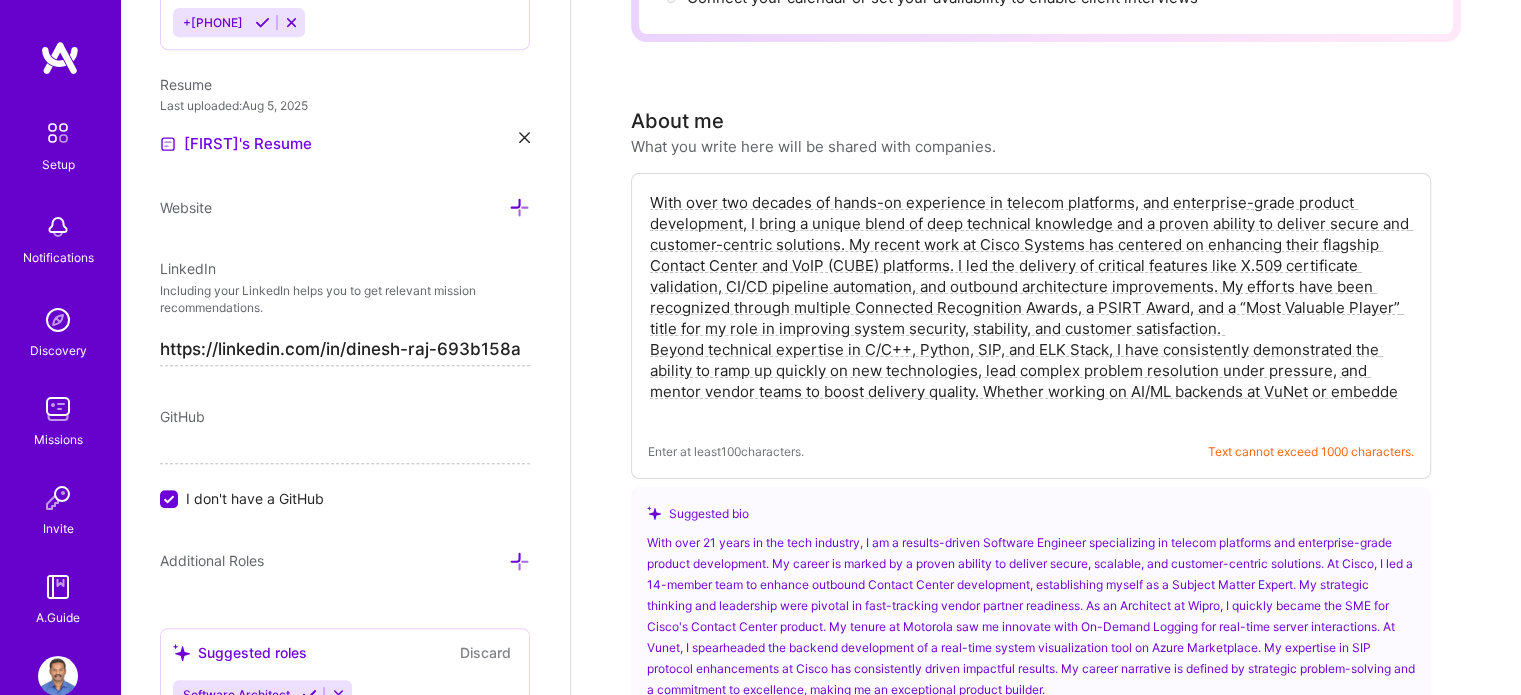 click on "With over two decades of hands-on experience in telecom platforms, and enterprise-grade product development, I bring a unique blend of deep technical knowledge and a proven ability to deliver secure and customer-centric solutions. My recent work at Cisco Systems has centered on enhancing their flagship Contact Center and VoIP (CUBE) platforms. I led the delivery of critical features like X.509 certificate validation, CI/CD pipeline automation, and outbound architecture improvements. My efforts have been recognized through multiple Connected Recognition Awards, a PSIRT Award, and a “Most Valuable Player” title for my role in improving system security, stability, and customer satisfaction.
Beyond technical expertise in C/C++, Python, SIP, and ELK Stack, I have consistently demonstrated the ability to ramp up quickly on new technologies, lead complex problem resolution under pressure, and mentor vendor teams to boost delivery quality. Whether working on AI/ML backends at VuNet or embedde" at bounding box center (1031, 307) 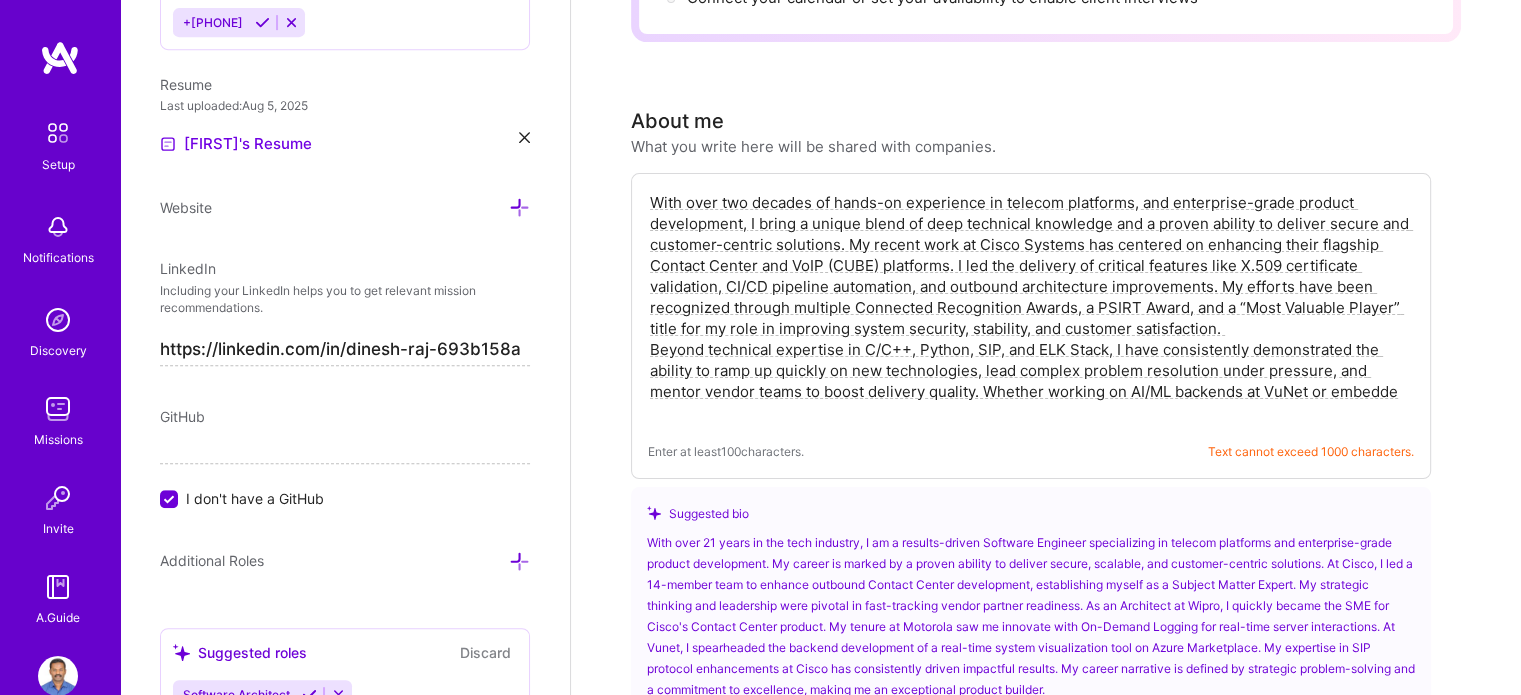 drag, startPoint x: 1001, startPoint y: 345, endPoint x: 1107, endPoint y: 342, distance: 106.04244 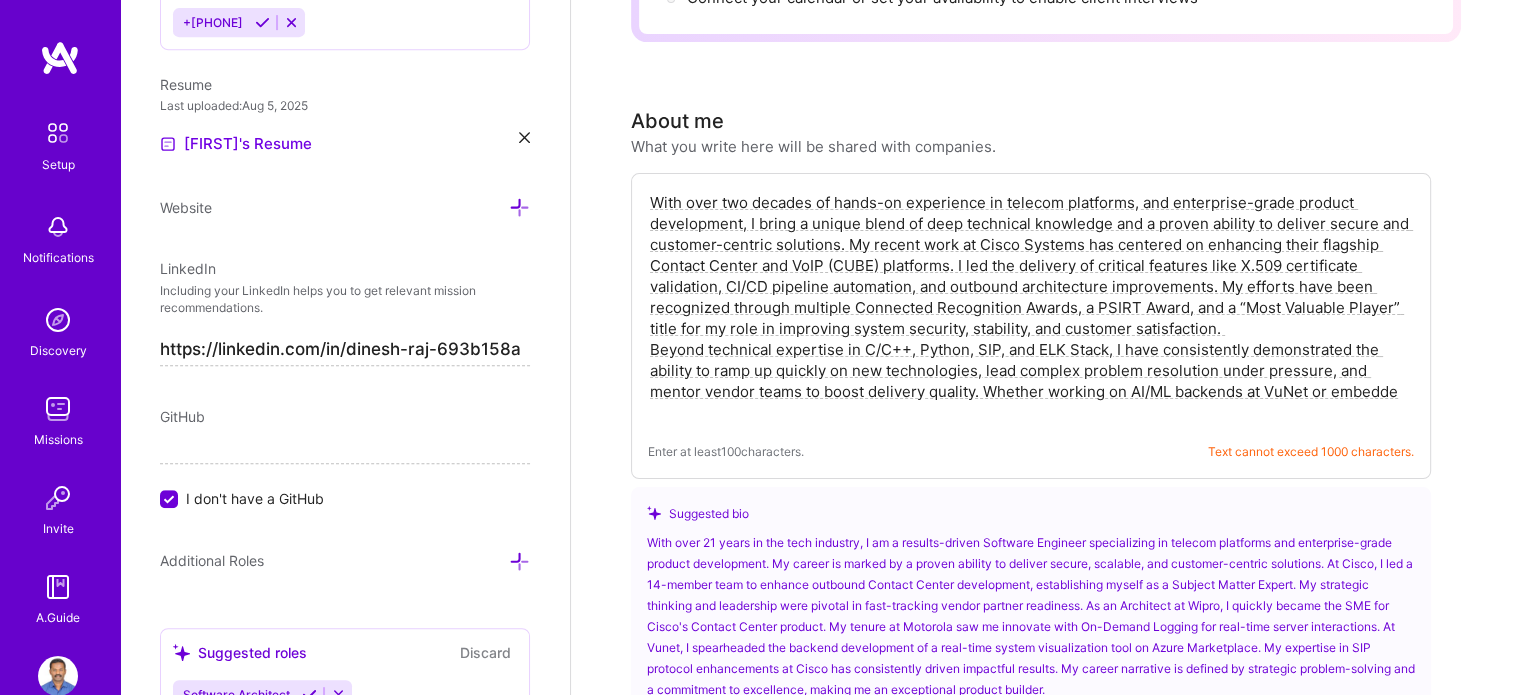 click on "With over two decades of hands-on experience in telecom platforms, and enterprise-grade product development, I bring a unique blend of deep technical knowledge and a proven ability to deliver secure and customer-centric solutions. My recent work at Cisco Systems has centered on enhancing their flagship Contact Center and VoIP (CUBE) platforms. I led the delivery of critical features like X.509 certificate validation, CI/CD pipeline automation, and outbound architecture improvements. My efforts have been recognized through multiple Connected Recognition Awards, a PSIRT Award, and a “Most Valuable Player” title for my role in improving system security, stability, and customer satisfaction.
Beyond technical expertise in C/C++, Python, SIP, and ELK Stack, I have consistently demonstrated the ability to ramp up quickly on new technologies, lead complex problem resolution under pressure, and mentor vendor teams to boost delivery quality. Whether working on AI/ML backends at VuNet or embedde" at bounding box center [1031, 307] 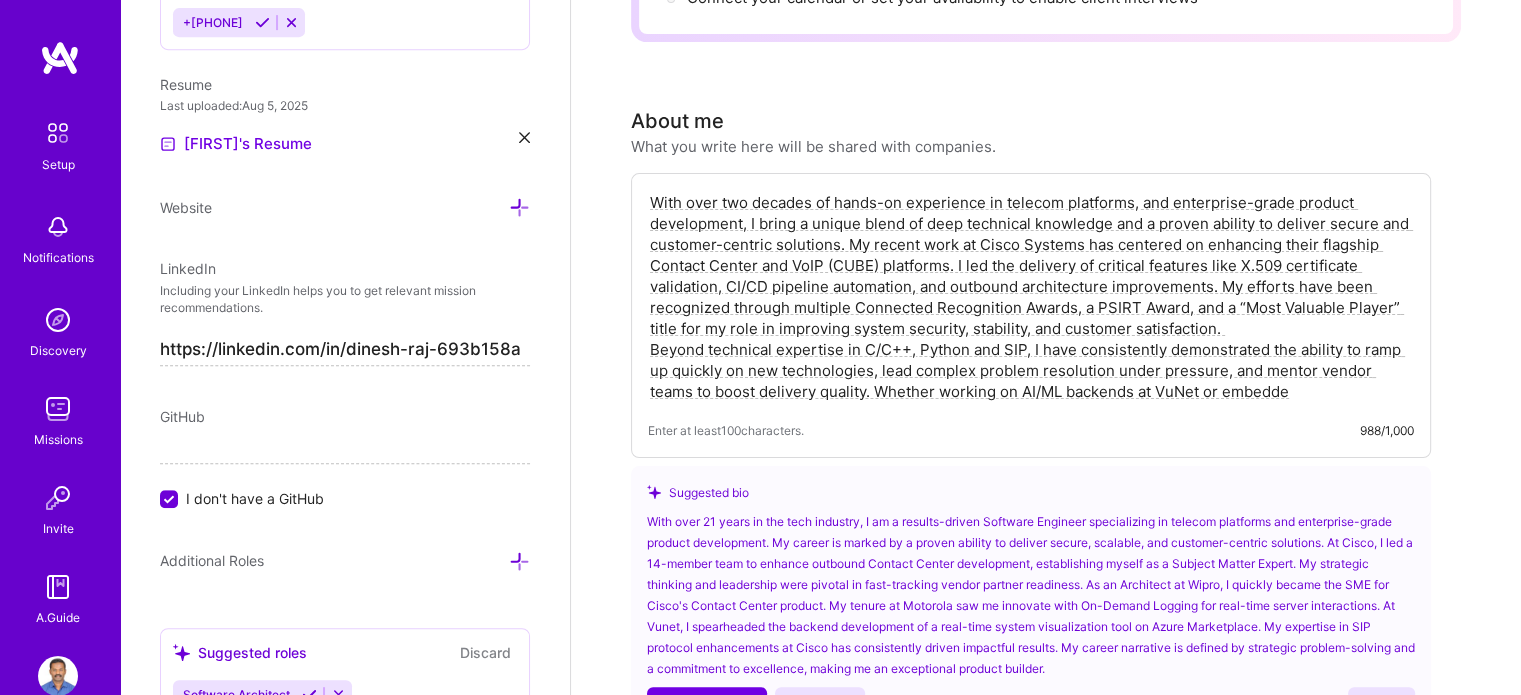 drag, startPoint x: 1226, startPoint y: 387, endPoint x: 1296, endPoint y: 387, distance: 70 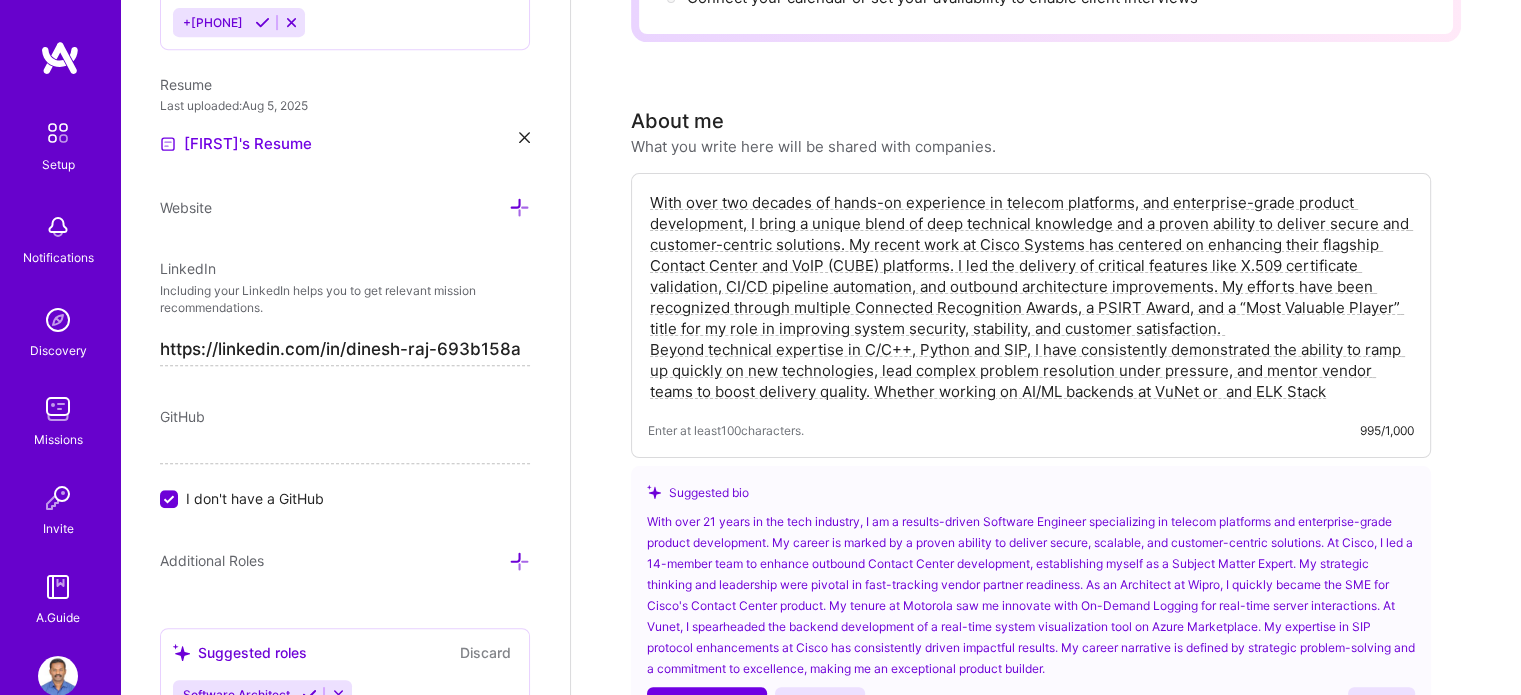 drag, startPoint x: 1292, startPoint y: 387, endPoint x: 1228, endPoint y: 388, distance: 64.00781 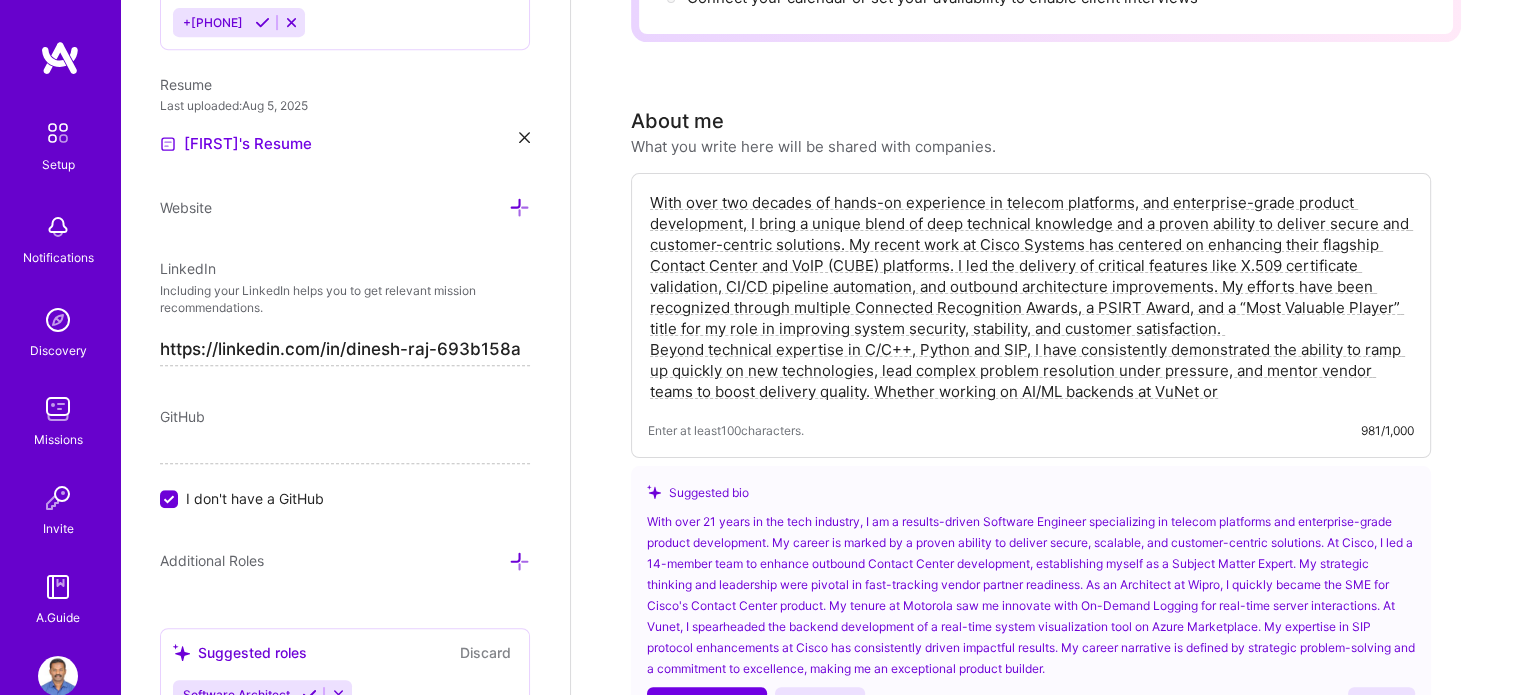 drag, startPoint x: 873, startPoint y: 383, endPoint x: 1244, endPoint y: 383, distance: 371 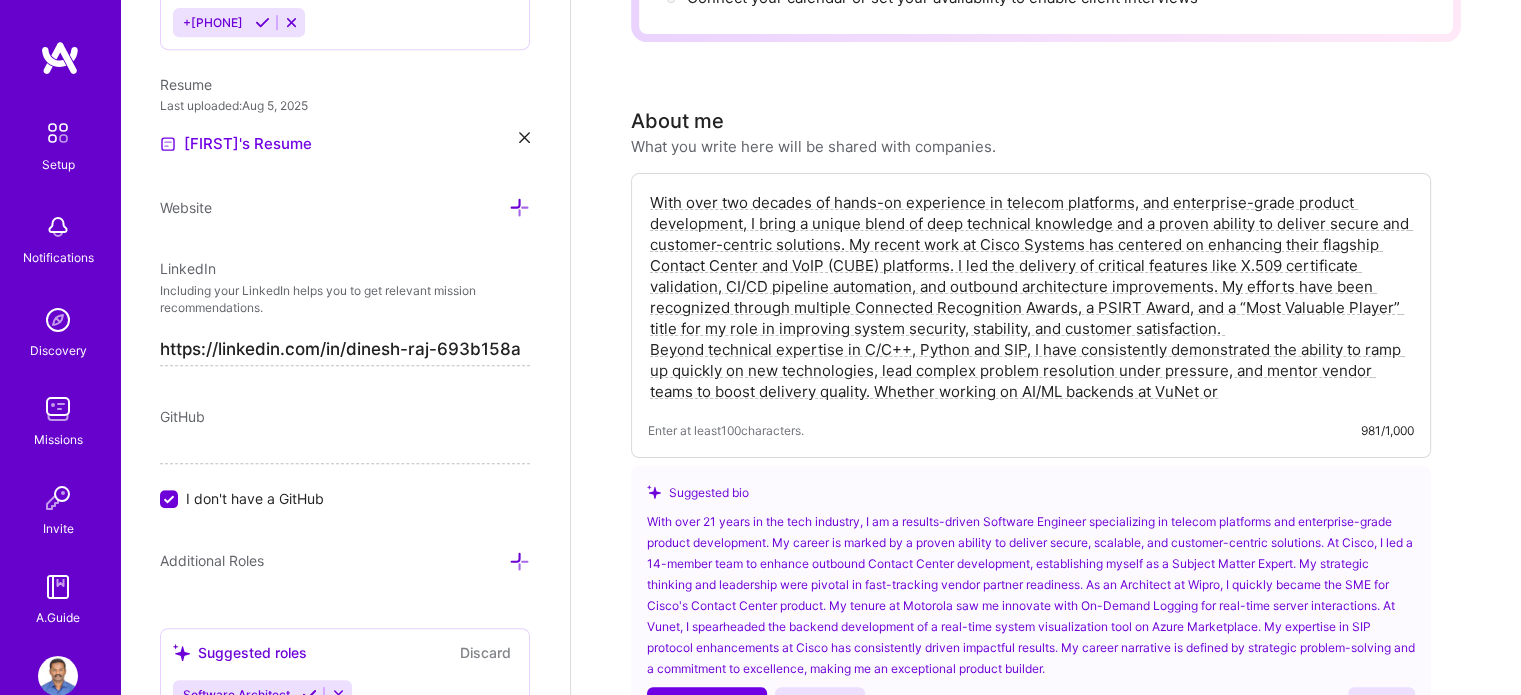 click on "With over two decades of hands-on experience in telecom platforms, and enterprise-grade product development, I bring a unique blend of deep technical knowledge and a proven ability to deliver secure and customer-centric solutions. My recent work at Cisco Systems has centered on enhancing their flagship Contact Center and VoIP (CUBE) platforms. I led the delivery of critical features like X.509 certificate validation, CI/CD pipeline automation, and outbound architecture improvements. My efforts have been recognized through multiple Connected Recognition Awards, a PSIRT Award, and a “Most Valuable Player” title for my role in improving system security, stability, and customer satisfaction.
Beyond technical expertise in C/C++, Python and SIP, I have consistently demonstrated the ability to ramp up quickly on new technologies, lead complex problem resolution under pressure, and mentor vendor teams to boost delivery quality. Whether working on AI/ML backends at VuNet or" at bounding box center (1031, 297) 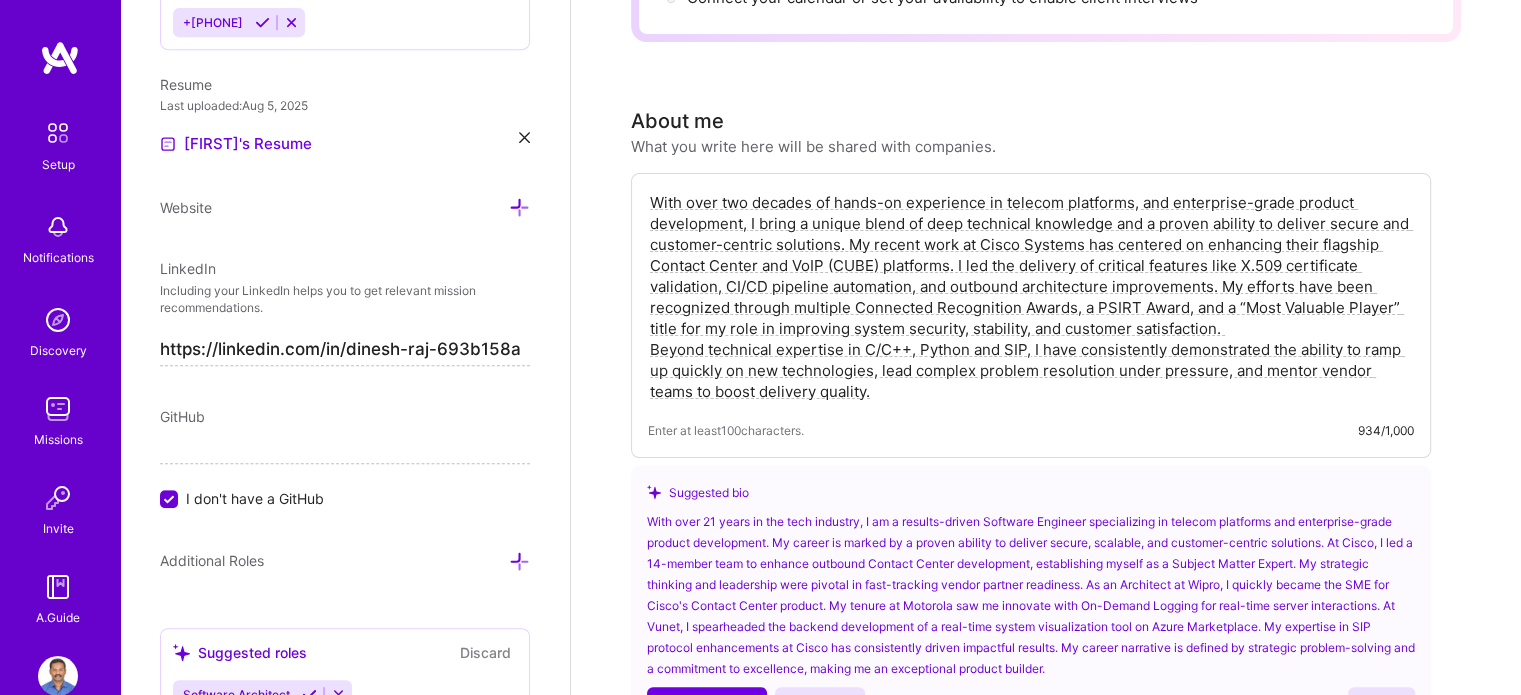 paste on "my approach has always been to blend technical depth with busines" 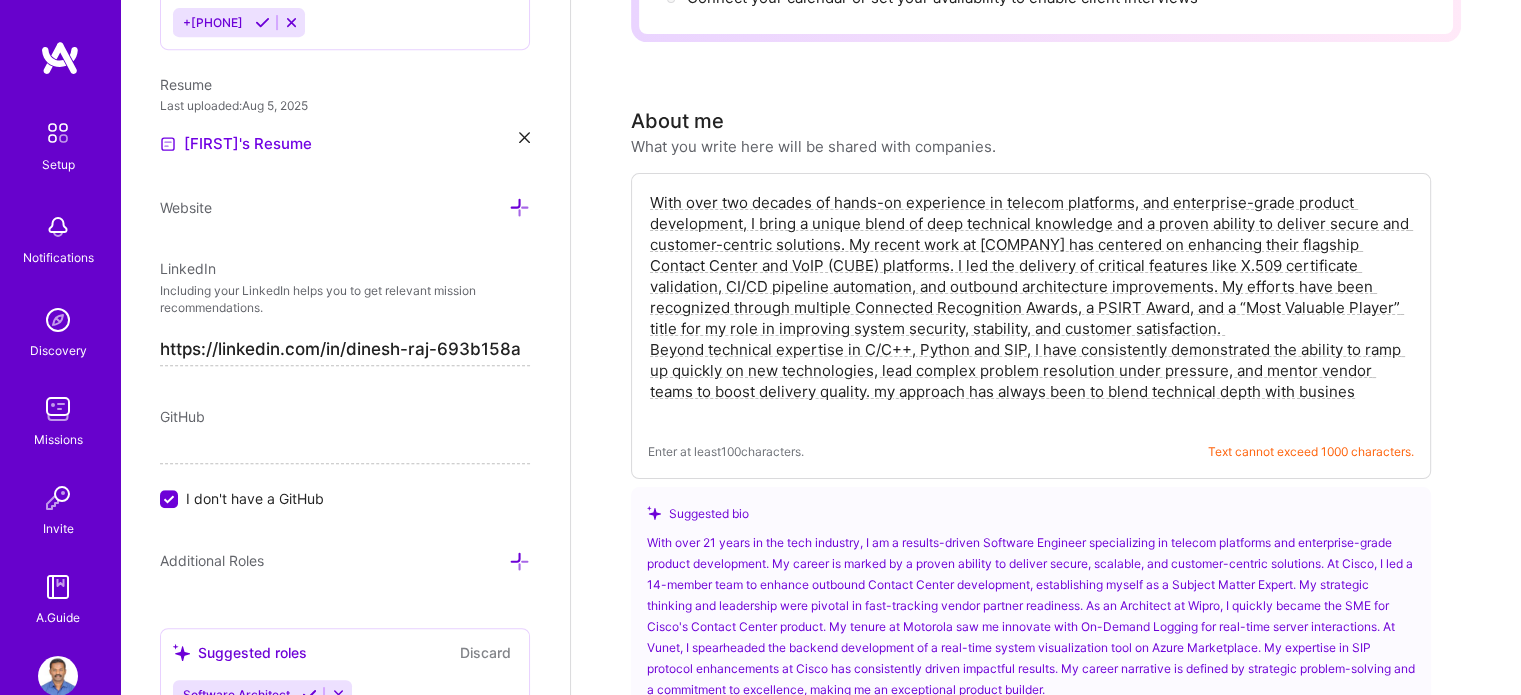 click on "With over two decades of hands-on experience in telecom platforms, and enterprise-grade product development, I bring a unique blend of deep technical knowledge and a proven ability to deliver secure and customer-centric solutions. My recent work at [COMPANY] has centered on enhancing their flagship Contact Center and VoIP (CUBE) platforms. I led the delivery of critical features like X.509 certificate validation, CI/CD pipeline automation, and outbound architecture improvements. My efforts have been recognized through multiple Connected Recognition Awards, a PSIRT Award, and a “Most Valuable Player” title for my role in improving system security, stability, and customer satisfaction.
Beyond technical expertise in C/C++, Python and SIP, I have consistently demonstrated the ability to ramp up quickly on new technologies, lead complex problem resolution under pressure, and mentor vendor teams to boost delivery quality. my approach has always been to blend technical depth with busines" at bounding box center [1031, 307] 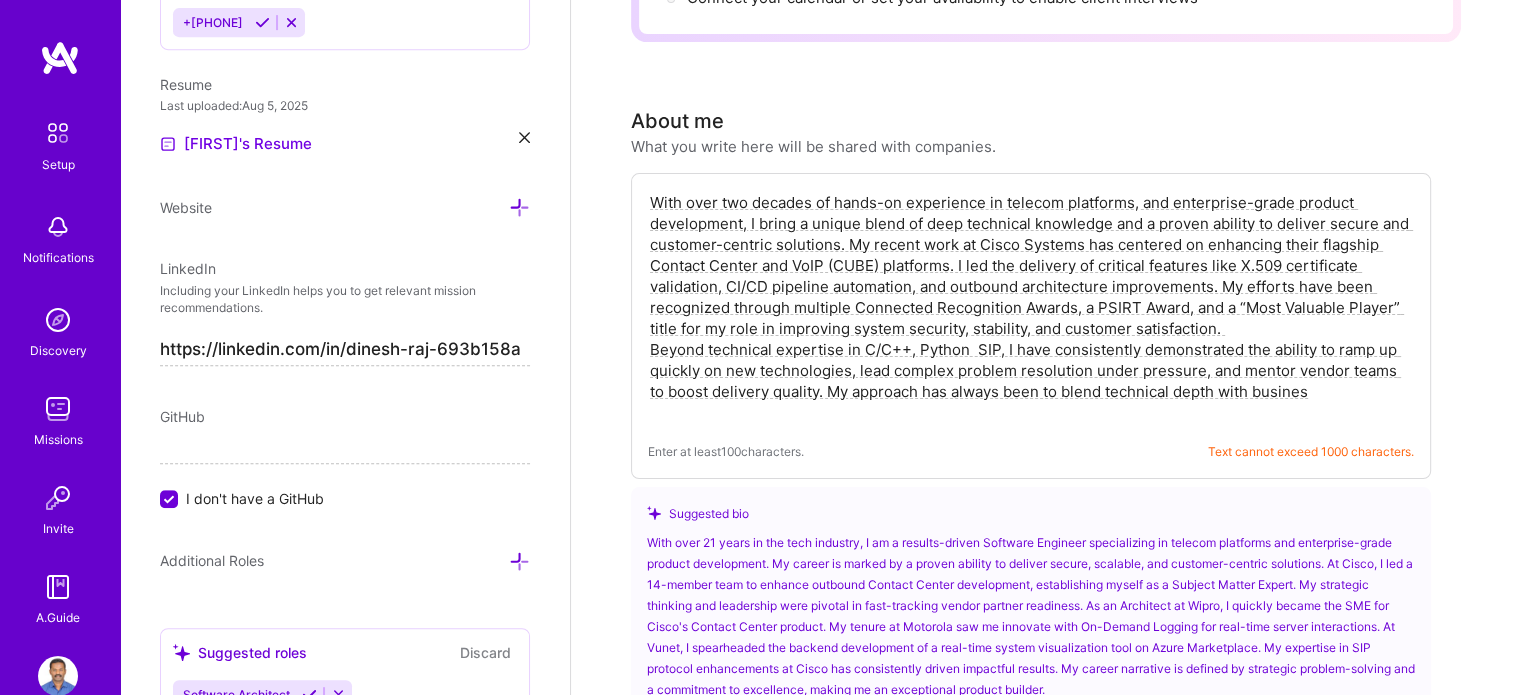 click on "With over two decades of hands-on experience in telecom platforms, and enterprise-grade product development, I bring a unique blend of deep technical knowledge and a proven ability to deliver secure and customer-centric solutions. My recent work at Cisco Systems has centered on enhancing their flagship Contact Center and VoIP (CUBE) platforms. I led the delivery of critical features like X.509 certificate validation, CI/CD pipeline automation, and outbound architecture improvements. My efforts have been recognized through multiple Connected Recognition Awards, a PSIRT Award, and a “Most Valuable Player” title for my role in improving system security, stability, and customer satisfaction.
Beyond technical expertise in C/C++, Python  SIP, I have consistently demonstrated the ability to ramp up quickly on new technologies, lead complex problem resolution under pressure, and mentor vendor teams to boost delivery quality. My approach has always been to blend technical depth with busines" at bounding box center [1031, 307] 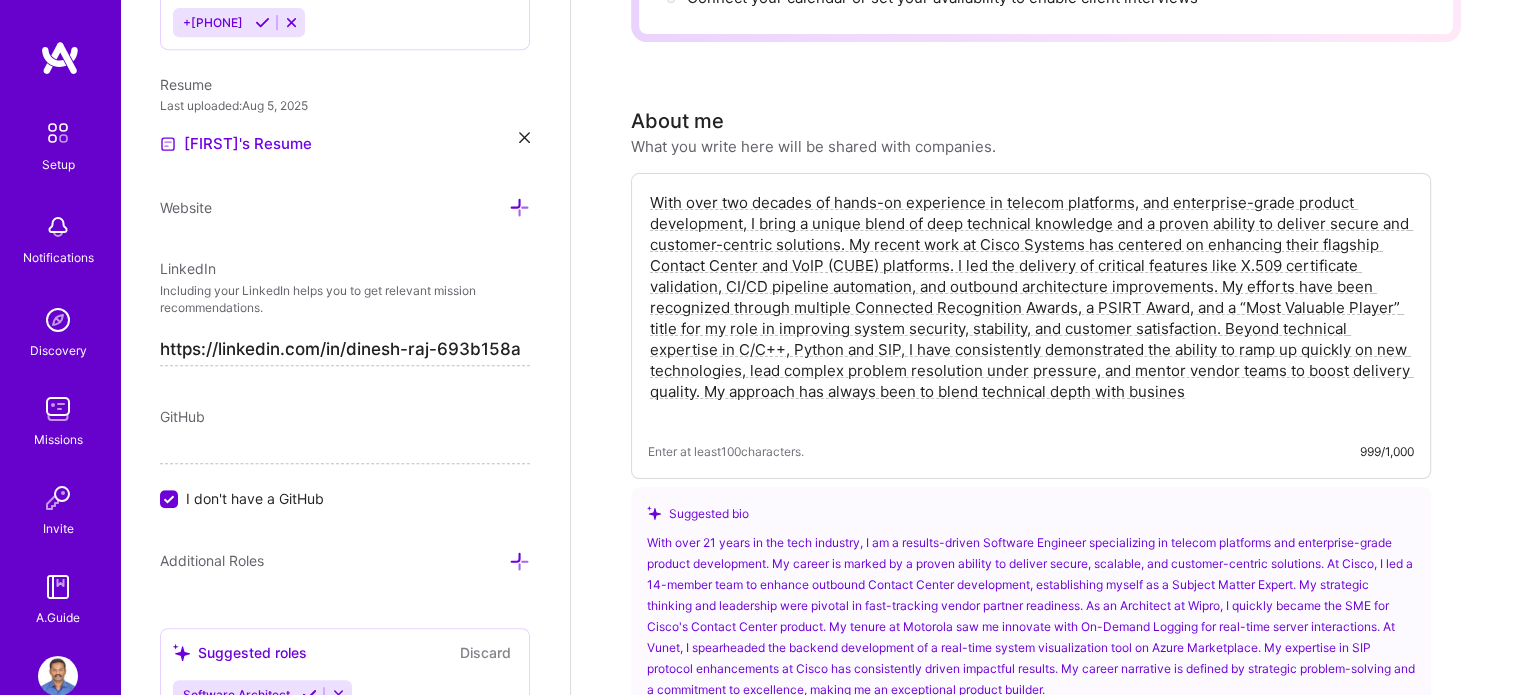 click on "With over two decades of hands-on experience in telecom platforms, and enterprise-grade product development, I bring a unique blend of deep technical knowledge and a proven ability to deliver secure and customer-centric solutions. My recent work at Cisco Systems has centered on enhancing their flagship Contact Center and VoIP (CUBE) platforms. I led the delivery of critical features like X.509 certificate validation, CI/CD pipeline automation, and outbound architecture improvements. My efforts have been recognized through multiple Connected Recognition Awards, a PSIRT Award, and a “Most Valuable Player” title for my role in improving system security, stability, and customer satisfaction. Beyond technical expertise in C/C++, Python and SIP, I have consistently demonstrated the ability to ramp up quickly on new technologies, lead complex problem resolution under pressure, and mentor vendor teams to boost delivery quality. My approach has always been to blend technical depth with busines" at bounding box center [1031, 307] 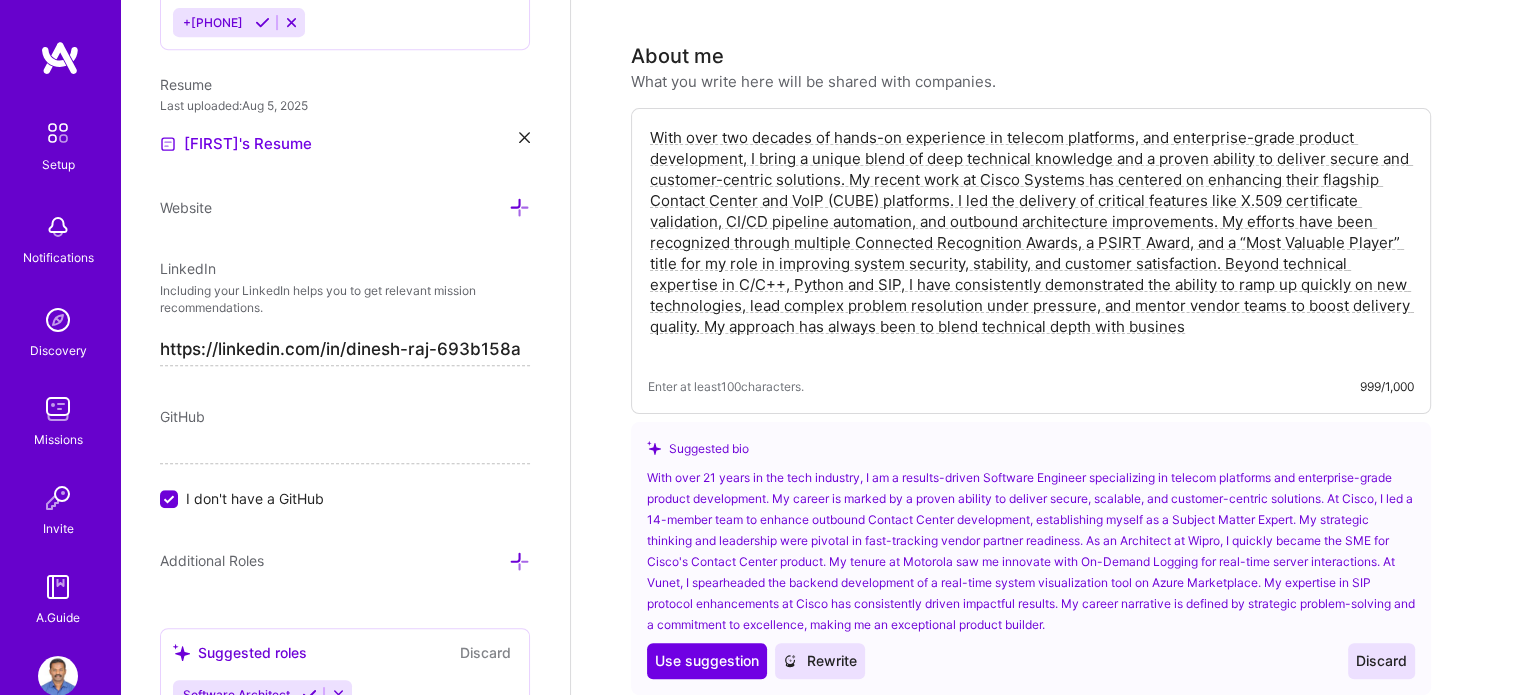scroll, scrollTop: 544, scrollLeft: 0, axis: vertical 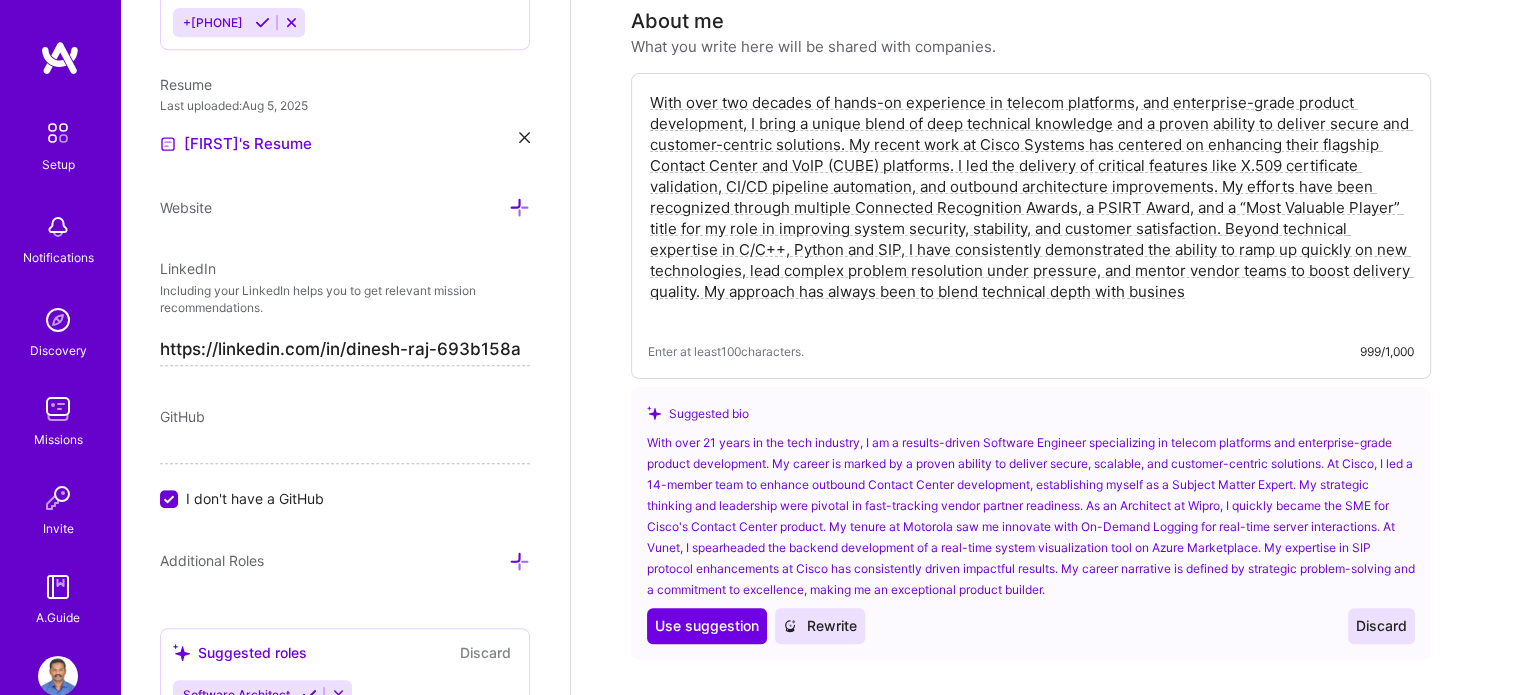 click on "With over two decades of hands-on experience in telecom platforms, and enterprise-grade product development, I bring a unique blend of deep technical knowledge and a proven ability to deliver secure and customer-centric solutions. My recent work at Cisco Systems has centered on enhancing their flagship Contact Center and VoIP (CUBE) platforms. I led the delivery of critical features like X.509 certificate validation, CI/CD pipeline automation, and outbound architecture improvements. My efforts have been recognized through multiple Connected Recognition Awards, a PSIRT Award, and a “Most Valuable Player” title for my role in improving system security, stability, and customer satisfaction. Beyond technical expertise in C/C++, Python and SIP, I have consistently demonstrated the ability to ramp up quickly on new technologies, lead complex problem resolution under pressure, and mentor vendor teams to boost delivery quality. My approach has always been to blend technical depth with busines" at bounding box center (1031, 207) 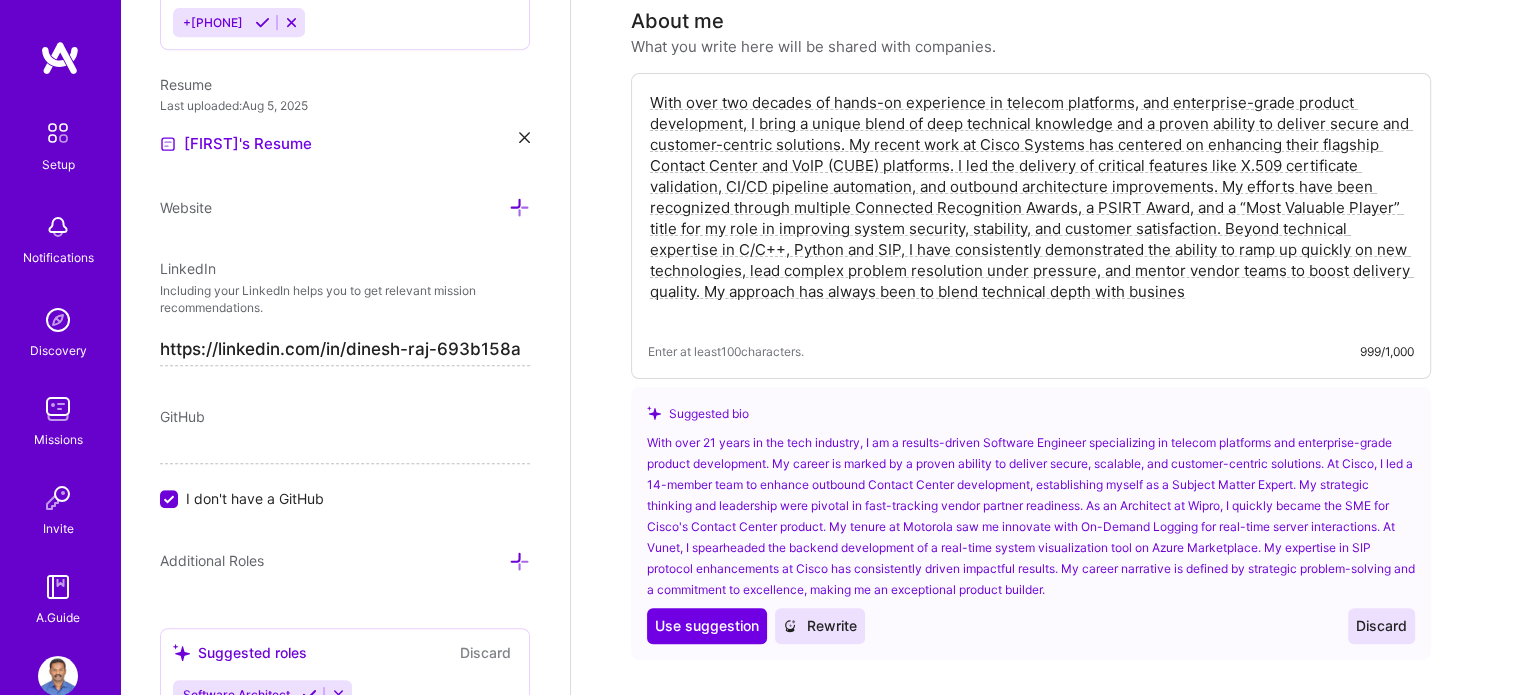drag, startPoint x: 1192, startPoint y: 287, endPoint x: 706, endPoint y: 287, distance: 486 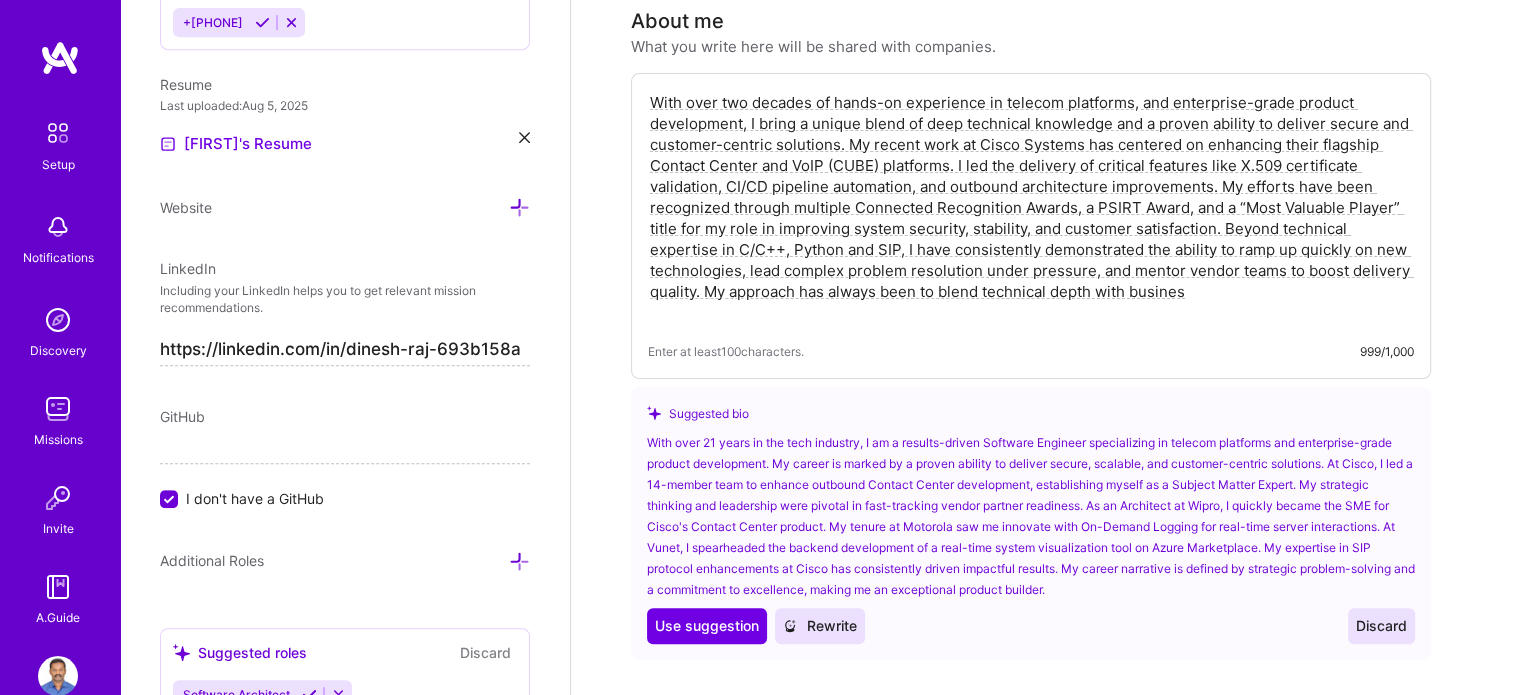 click on "With over two decades of hands-on experience in telecom platforms, and enterprise-grade product development, I bring a unique blend of deep technical knowledge and a proven ability to deliver secure and customer-centric solutions. My recent work at Cisco Systems has centered on enhancing their flagship Contact Center and VoIP (CUBE) platforms. I led the delivery of critical features like X.509 certificate validation, CI/CD pipeline automation, and outbound architecture improvements. My efforts have been recognized through multiple Connected Recognition Awards, a PSIRT Award, and a “Most Valuable Player” title for my role in improving system security, stability, and customer satisfaction. Beyond technical expertise in C/C++, Python and SIP, I have consistently demonstrated the ability to ramp up quickly on new technologies, lead complex problem resolution under pressure, and mentor vendor teams to boost delivery quality. My approach has always been to blend technical depth with busines" at bounding box center (1031, 207) 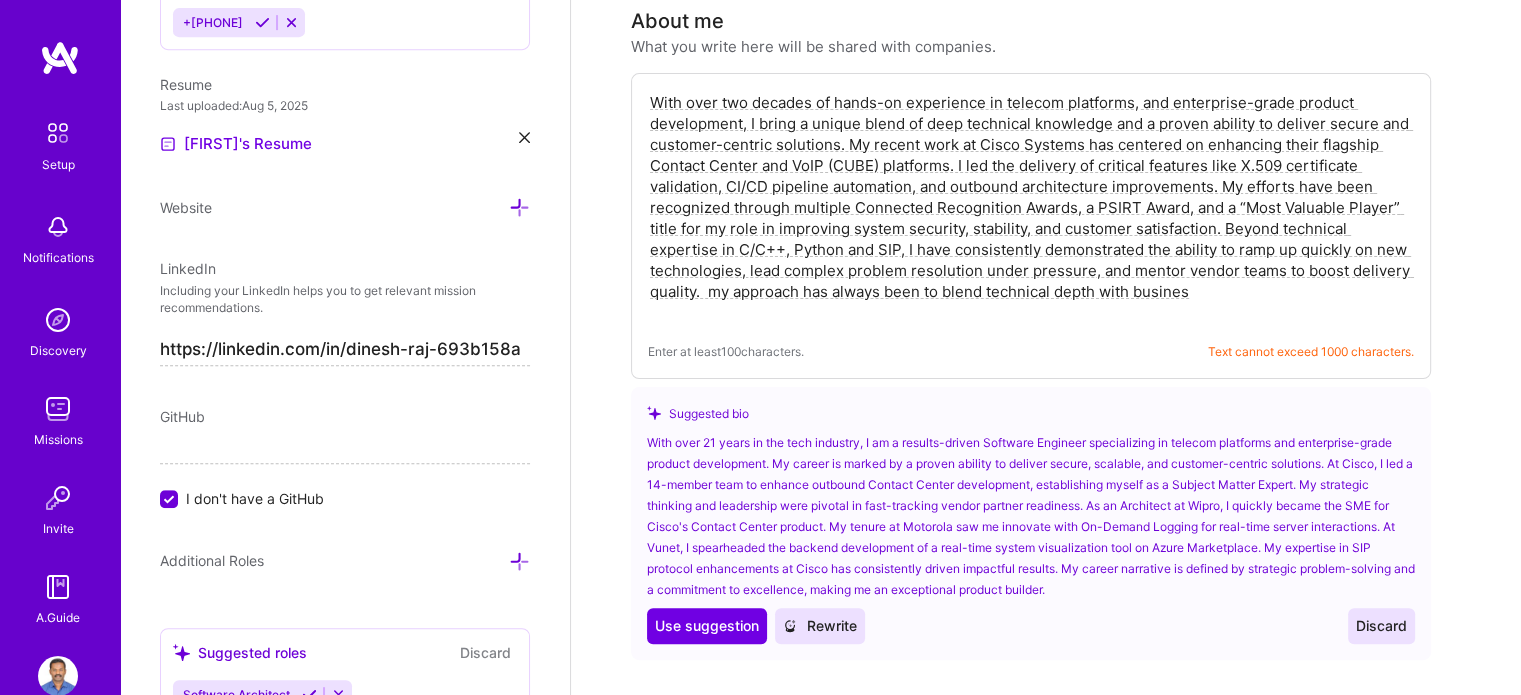 drag, startPoint x: 704, startPoint y: 282, endPoint x: 753, endPoint y: 303, distance: 53.310413 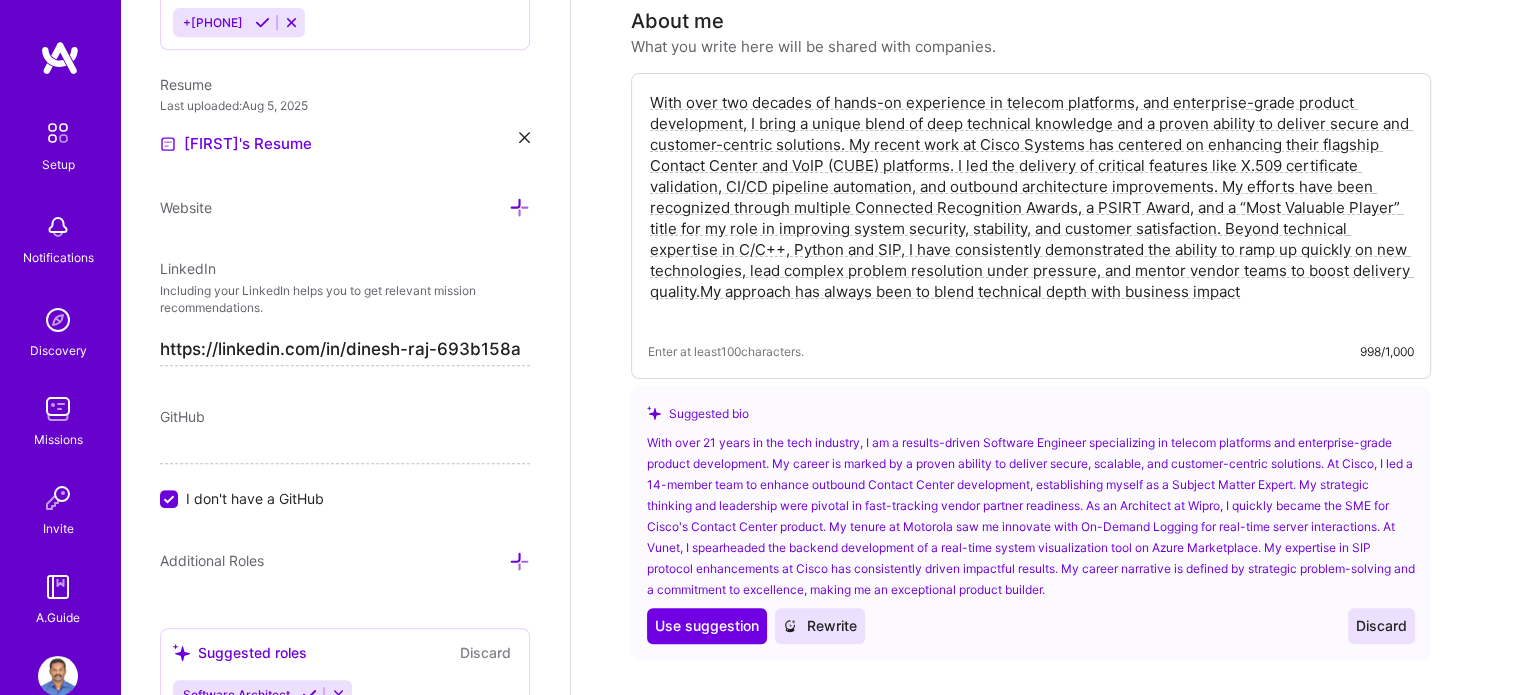 click on "With over two decades of hands-on experience in telecom platforms, and enterprise-grade product development, I bring a unique blend of deep technical knowledge and a proven ability to deliver secure and customer-centric solutions. My recent work at Cisco Systems has centered on enhancing their flagship Contact Center and VoIP (CUBE) platforms. I led the delivery of critical features like X.509 certificate validation, CI/CD pipeline automation, and outbound architecture improvements. My efforts have been recognized through multiple Connected Recognition Awards, a PSIRT Award, and a “Most Valuable Player” title for my role in improving system security, stability, and customer satisfaction. Beyond technical expertise in C/C++, Python and SIP, I have consistently demonstrated the ability to ramp up quickly on new technologies, lead complex problem resolution under pressure, and mentor vendor teams to boost delivery quality.My approach has always been to blend technical depth with business impact" at bounding box center (1031, 207) 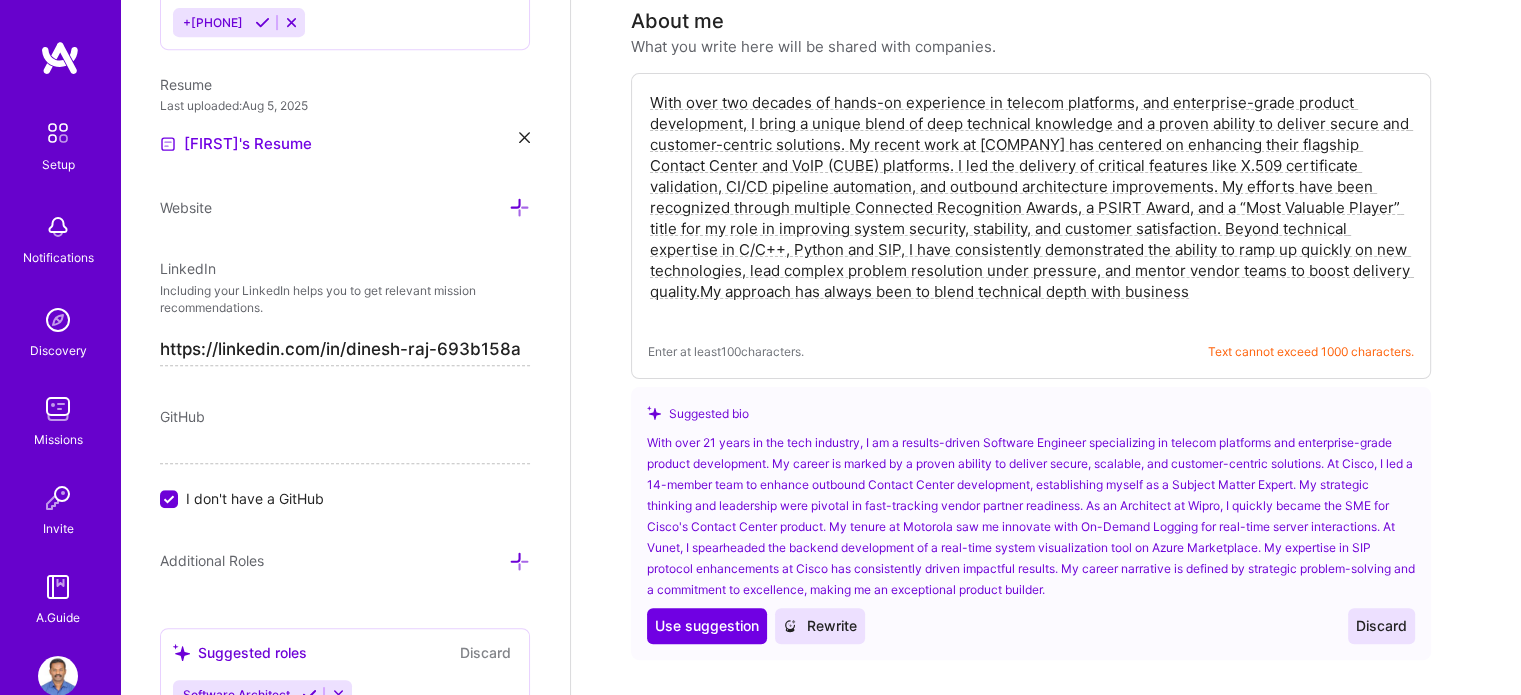drag, startPoint x: 728, startPoint y: 179, endPoint x: 916, endPoint y: 179, distance: 188 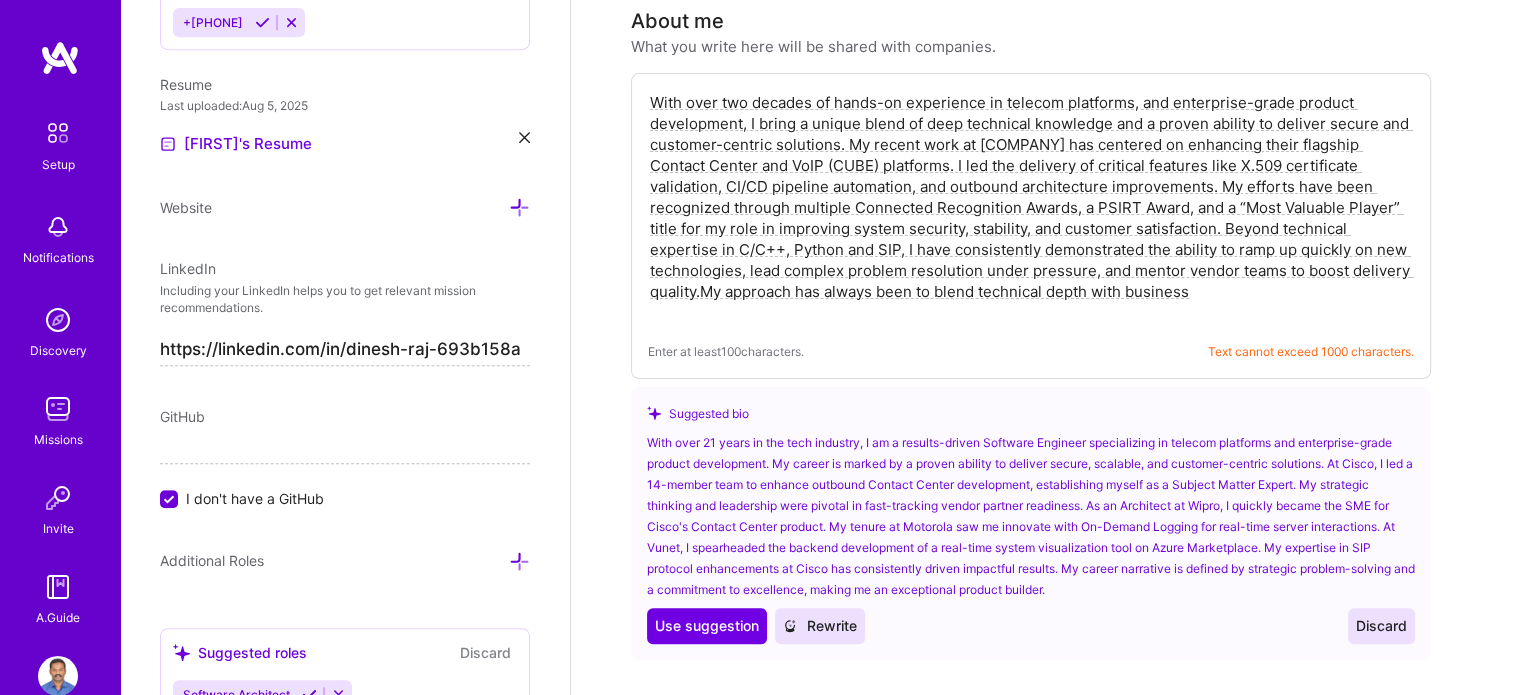 click on "With over two decades of hands-on experience in telecom platforms, and enterprise-grade product development, I bring a unique blend of deep technical knowledge and a proven ability to deliver secure and customer-centric solutions. My recent work at [COMPANY] has centered on enhancing their flagship Contact Center and VoIP (CUBE) platforms. I led the delivery of critical features like X.509 certificate validation, CI/CD pipeline automation, and outbound architecture improvements. My efforts have been recognized through multiple Connected Recognition Awards, a PSIRT Award, and a “Most Valuable Player” title for my role in improving system security, stability, and customer satisfaction. Beyond technical expertise in C/C++, Python and SIP, I have consistently demonstrated the ability to ramp up quickly on new technologies, lead complex problem resolution under pressure, and mentor vendor teams to boost delivery quality.My approach has always been to blend technical depth with business" at bounding box center [1031, 207] 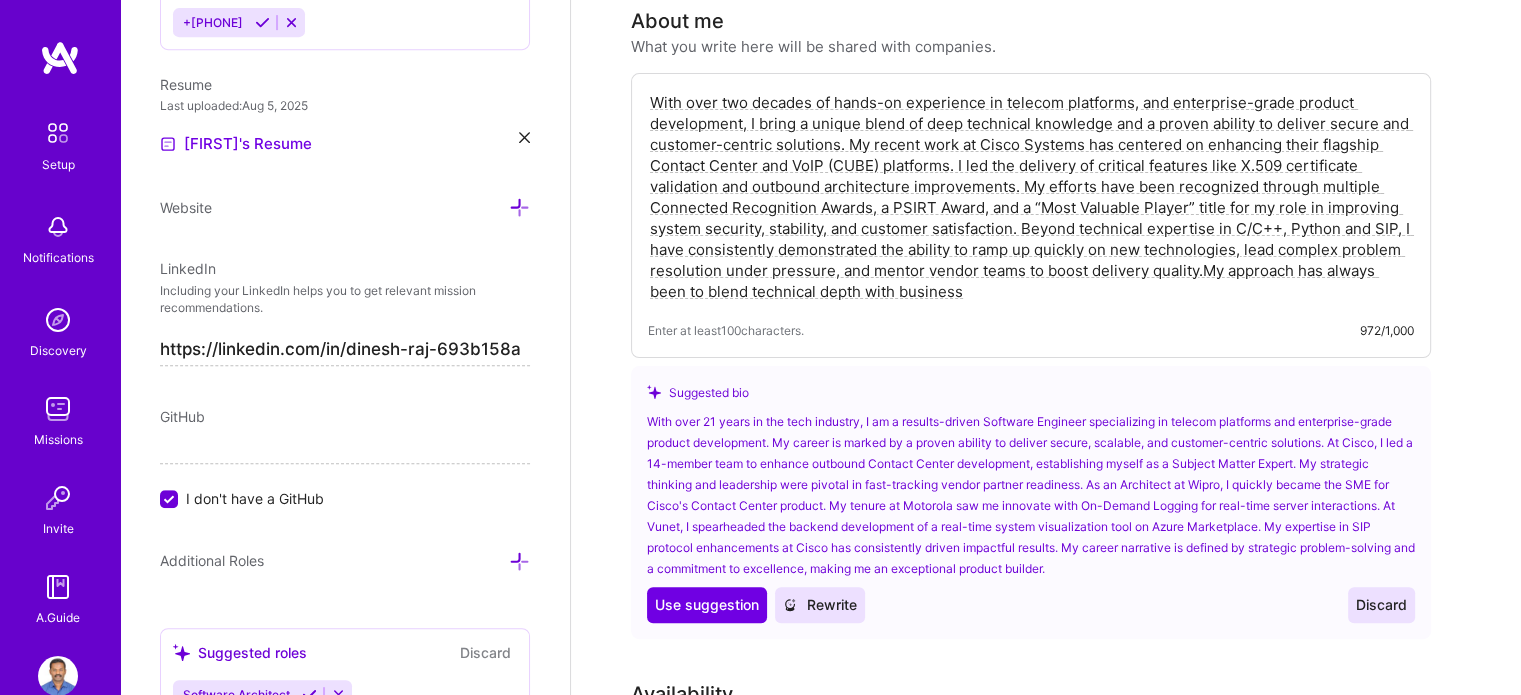 click on "With over two decades of hands-on experience in telecom platforms, and enterprise-grade product development, I bring a unique blend of deep technical knowledge and a proven ability to deliver secure and customer-centric solutions. My recent work at Cisco Systems has centered on enhancing their flagship Contact Center and VoIP (CUBE) platforms. I led the delivery of critical features like X.509 certificate validation and outbound architecture improvements. My efforts have been recognized through multiple Connected Recognition Awards, a PSIRT Award, and a “Most Valuable Player” title for my role in improving system security, stability, and customer satisfaction. Beyond technical expertise in C/C++, Python and SIP, I have consistently demonstrated the ability to ramp up quickly on new technologies, lead complex problem resolution under pressure, and mentor vendor teams to boost delivery quality.My approach has always been to blend technical depth with business" at bounding box center (1031, 197) 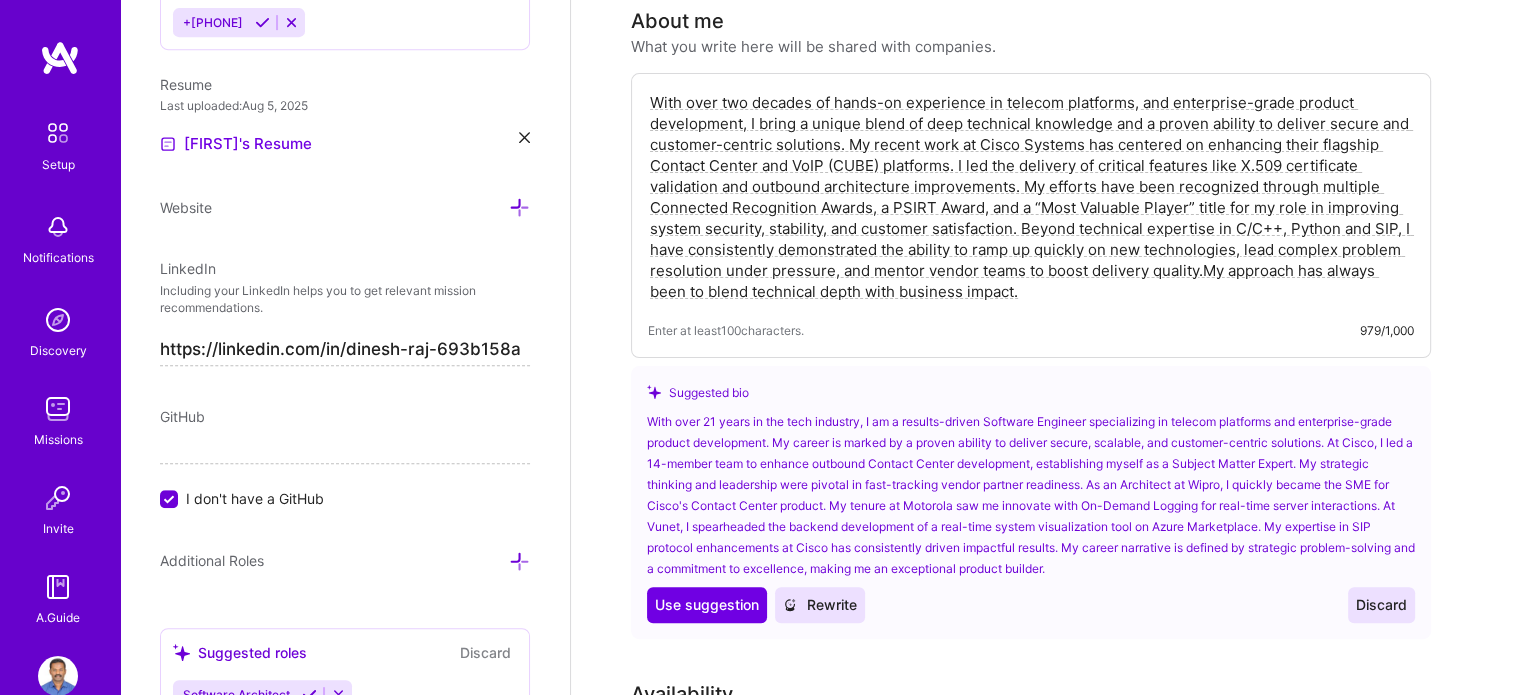 click on "With over two decades of hands-on experience in telecom platforms, and enterprise-grade product development, I bring a unique blend of deep technical knowledge and a proven ability to deliver secure and customer-centric solutions. My recent work at Cisco Systems has centered on enhancing their flagship Contact Center and VoIP (CUBE) platforms. I led the delivery of critical features like X.509 certificate validation and outbound architecture improvements. My efforts have been recognized through multiple Connected Recognition Awards, a PSIRT Award, and a “Most Valuable Player” title for my role in improving system security, stability, and customer satisfaction. Beyond technical expertise in C/C++, Python and SIP, I have consistently demonstrated the ability to ramp up quickly on new technologies, lead complex problem resolution under pressure, and mentor vendor teams to boost delivery quality.My approach has always been to blend technical depth with business impact." at bounding box center (1031, 197) 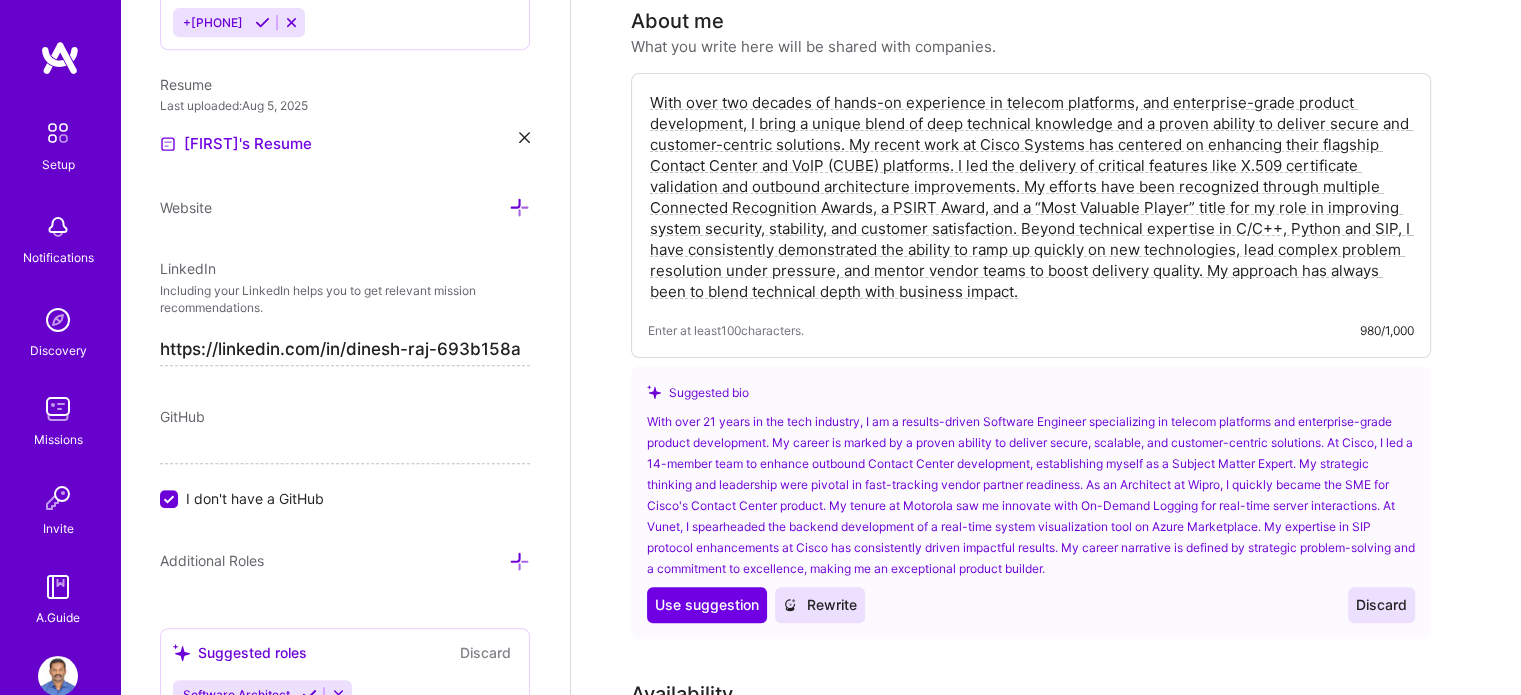 type on "With over two decades of hands-on experience in telecom platforms, and enterprise-grade product development, I bring a unique blend of deep technical knowledge and a proven ability to deliver secure and customer-centric solutions. My recent work at Cisco Systems has centered on enhancing their flagship Contact Center and VoIP (CUBE) platforms. I led the delivery of critical features like X.509 certificate validation and outbound architecture improvements. My efforts have been recognized through multiple Connected Recognition Awards, a PSIRT Award, and a “Most Valuable Player” title for my role in improving system security, stability, and customer satisfaction. Beyond technical expertise in C/C++, Python and SIP, I have consistently demonstrated the ability to ramp up quickly on new technologies, lead complex problem resolution under pressure, and mentor vendor teams to boost delivery quality. My approach has always been to blend technical depth with business impact." 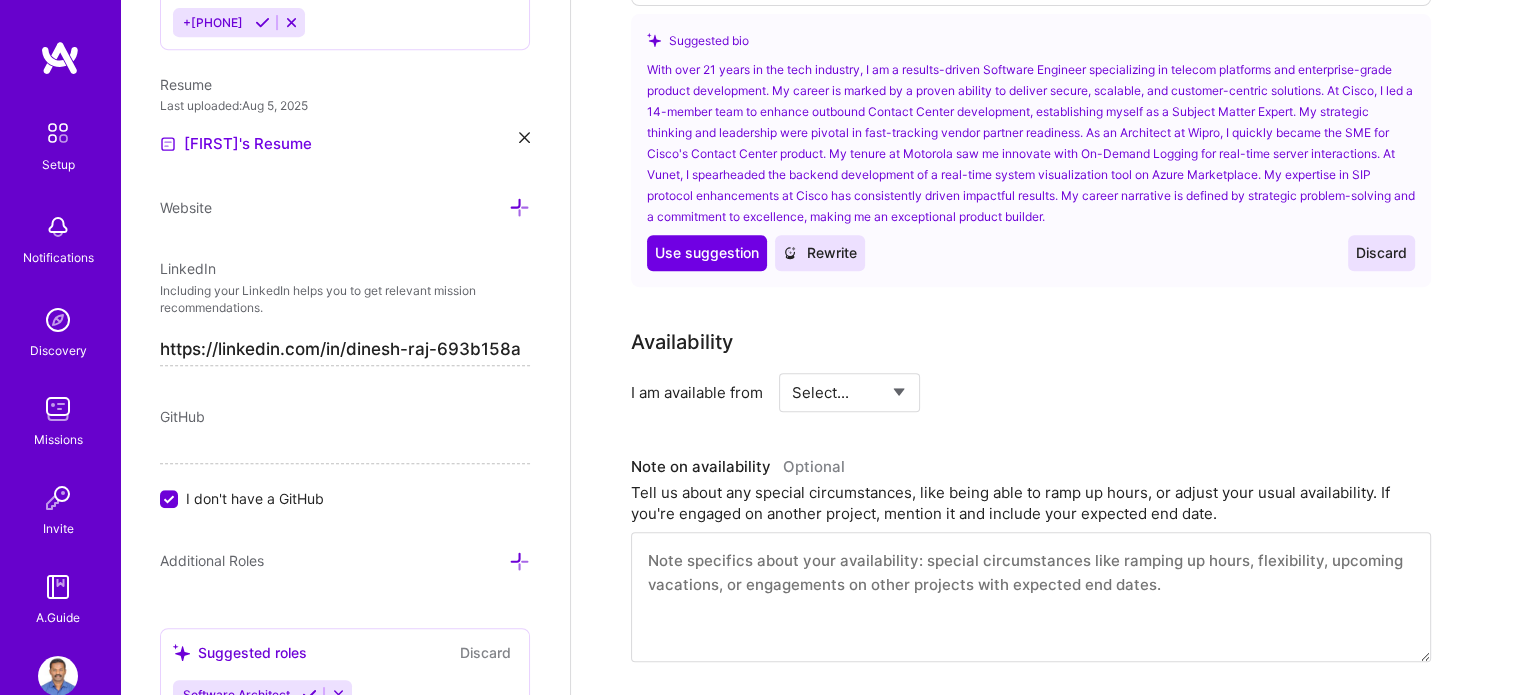 scroll, scrollTop: 944, scrollLeft: 0, axis: vertical 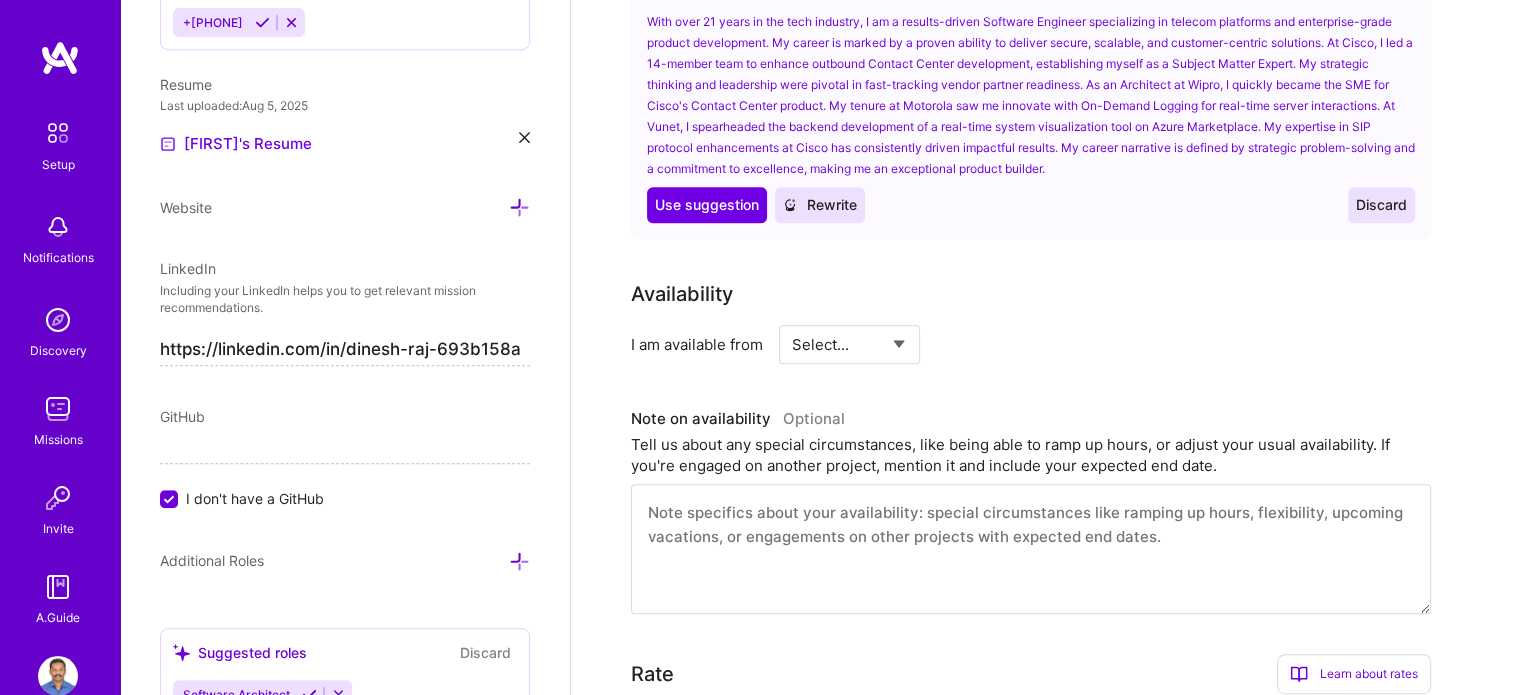 click on "Select... Right Now Future Date Not Available" at bounding box center [849, 344] 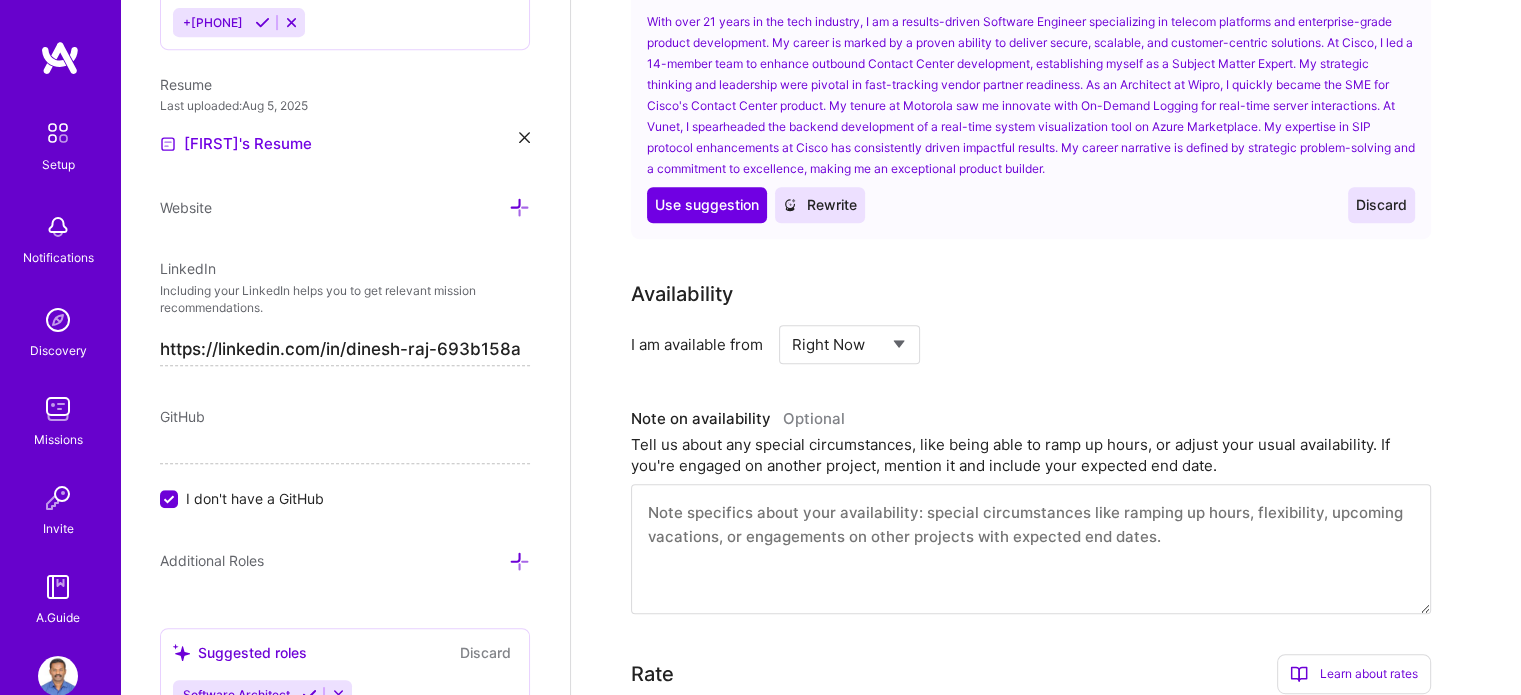 click on "Select... Right Now Future Date Not Available" at bounding box center [849, 344] 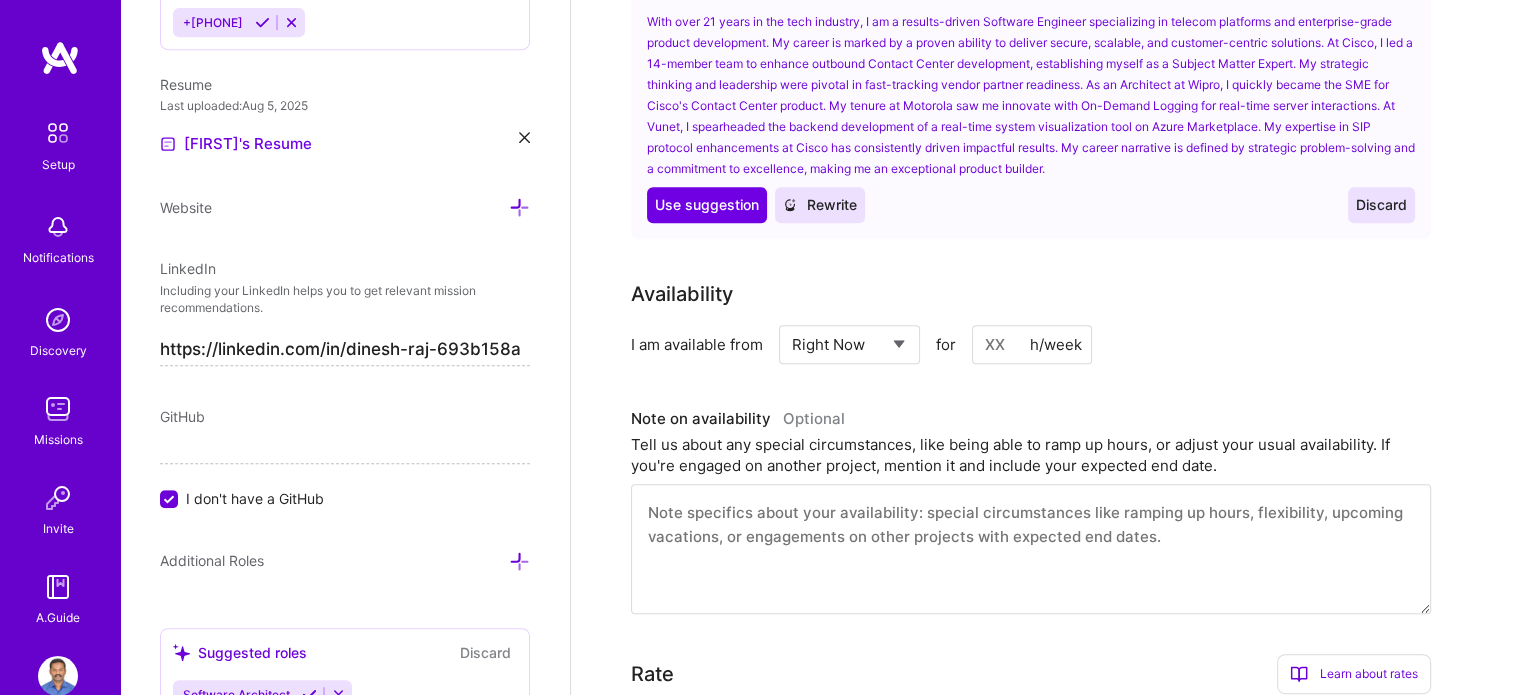 click at bounding box center (1032, 344) 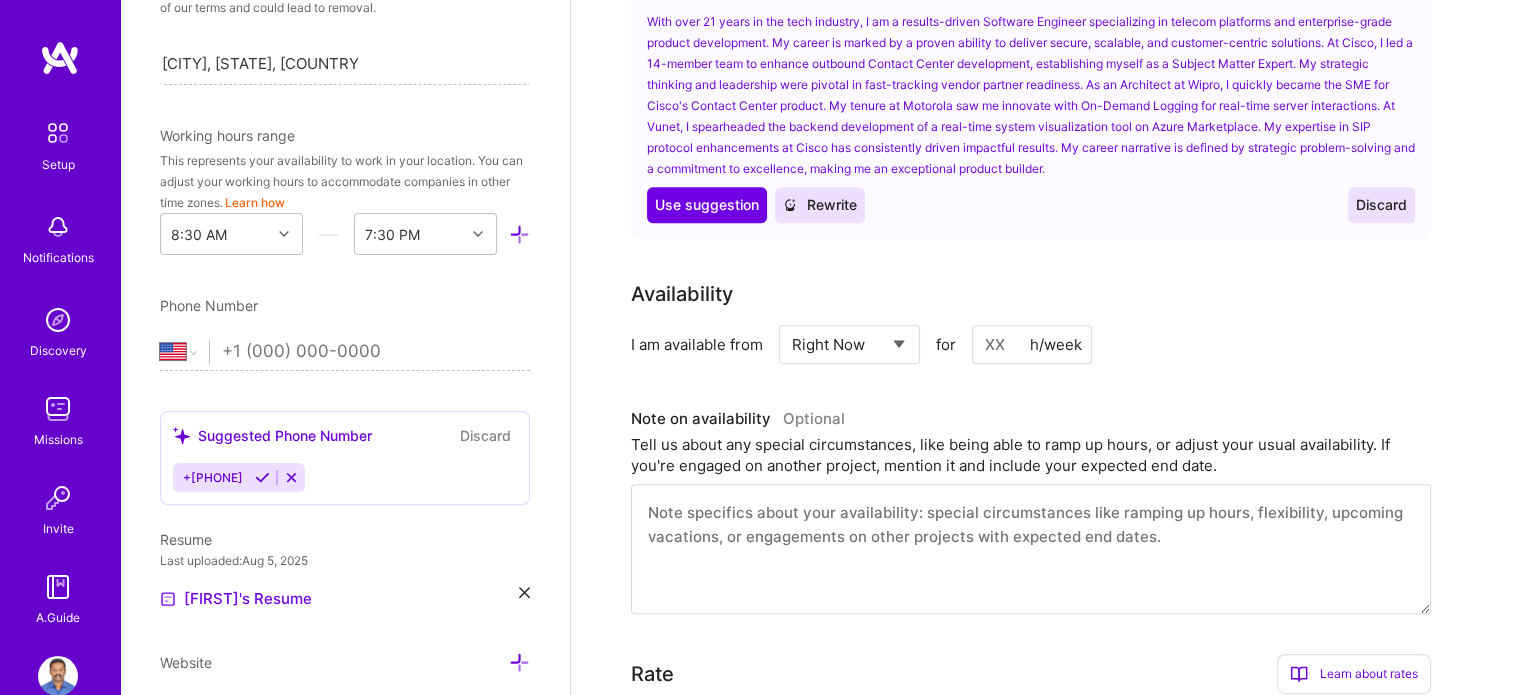 scroll, scrollTop: 439, scrollLeft: 0, axis: vertical 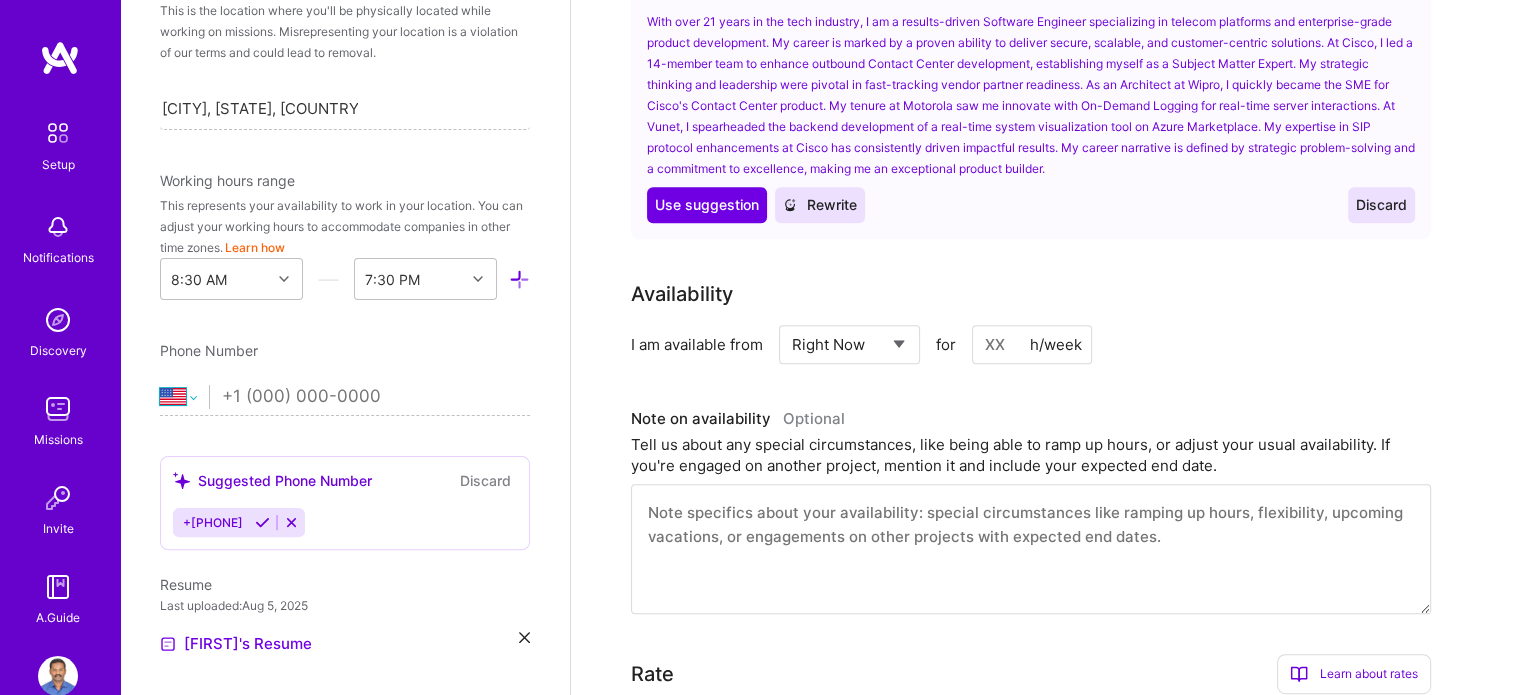 click on "Afghanistan Åland Islands Albania Algeria American Samoa Andorra Angola Anguilla Antigua and Barbuda Argentina Armenia Aruba Ascension Island Australia Austria Azerbaijan Bahamas Bahrain Bangladesh Barbados Belarus Belgium Belize Benin Bermuda Bhutan Bolivia Bonaire, Sint Eustatius and Saba Bosnia and Herzegovina Botswana Brazil British Indian Ocean Territory Brunei Darussalam Bulgaria Burkina Faso Burundi Cambodia Cameroon Canada Cape Verde Cayman Islands Central African Republic Chad Chile China Christmas Island Cocos (Keeling) Islands Colombia Comoros Congo Congo, Democratic Republic of the Cook Islands Costa Rica Cote d'Ivoire Croatia Cuba Curaçao Cyprus Czech Republic Denmark Djibouti Dominica Dominican Republic Ecuador Egypt El Salvador Equatorial Guinea Eritrea Estonia Ethiopia Falkland Islands Faroe Islands Federated States of Micronesia Fiji Finland France French Guiana French Polynesia Gabon Gambia Georgia Germany Ghana Gibraltar Greece Greenland Grenada Guadeloupe Guam Guatemala Guernsey Guinea" at bounding box center [184, 397] 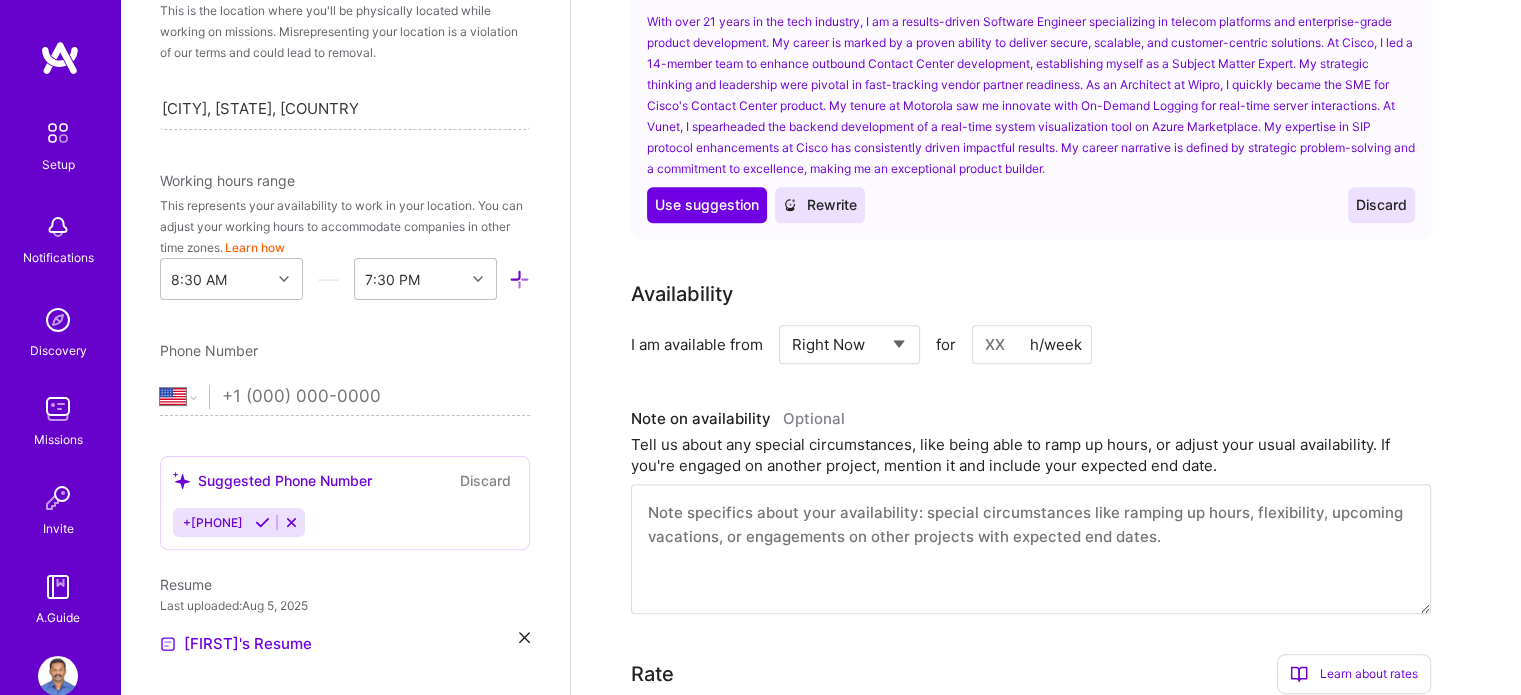 click on "Afghanistan Åland Islands Albania Algeria American Samoa Andorra Angola Anguilla Antigua and Barbuda Argentina Armenia Aruba Ascension Island Australia Austria Azerbaijan Bahamas Bahrain Bangladesh Barbados Belarus Belgium Belize Benin Bermuda Bhutan Bolivia Bonaire, Sint Eustatius and Saba Bosnia and Herzegovina Botswana Brazil British Indian Ocean Territory Brunei Darussalam Bulgaria Burkina Faso Burundi Cambodia Cameroon Canada Cape Verde Cayman Islands Central African Republic Chad Chile China Christmas Island Cocos (Keeling) Islands Colombia Comoros Congo Congo, Democratic Republic of the Cook Islands Costa Rica Cote d'Ivoire Croatia Cuba Curaçao Cyprus Czech Republic Denmark Djibouti Dominica Dominican Republic Ecuador Egypt El Salvador Equatorial Guinea Eritrea Estonia Ethiopia Falkland Islands Faroe Islands Federated States of Micronesia Fiji Finland France French Guiana French Polynesia Gabon Gambia Georgia Germany Ghana Gibraltar Greece Greenland Grenada Guadeloupe Guam Guatemala Guernsey Guinea" at bounding box center [184, 397] 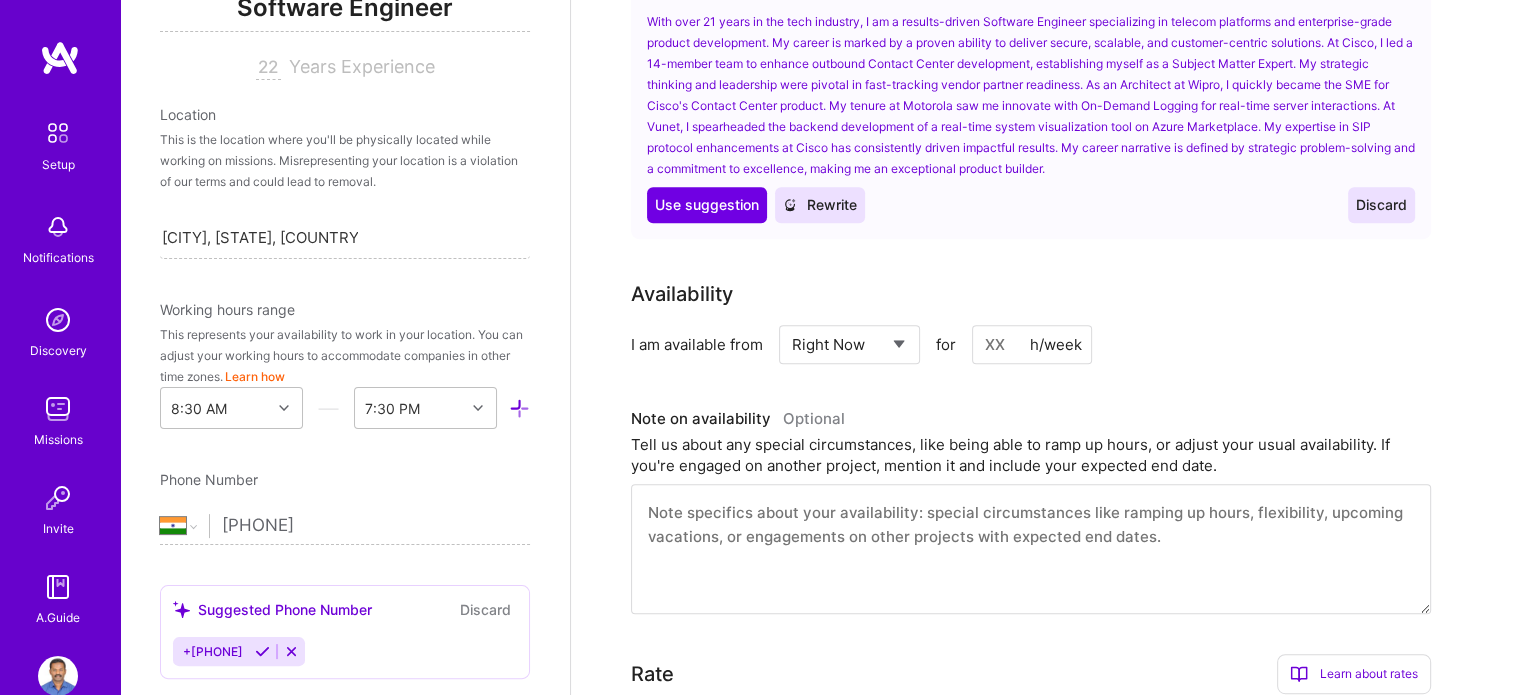 scroll, scrollTop: 187, scrollLeft: 0, axis: vertical 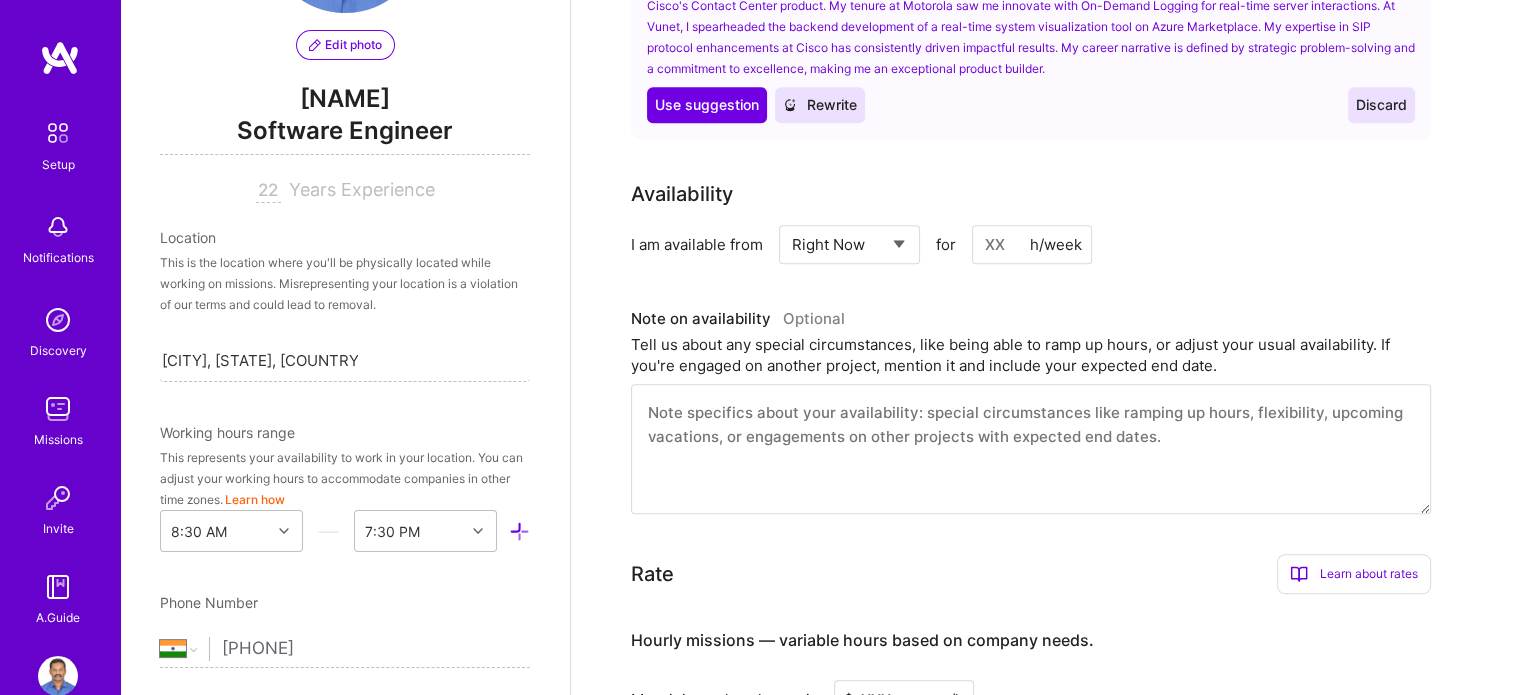 type on "[PHONE]" 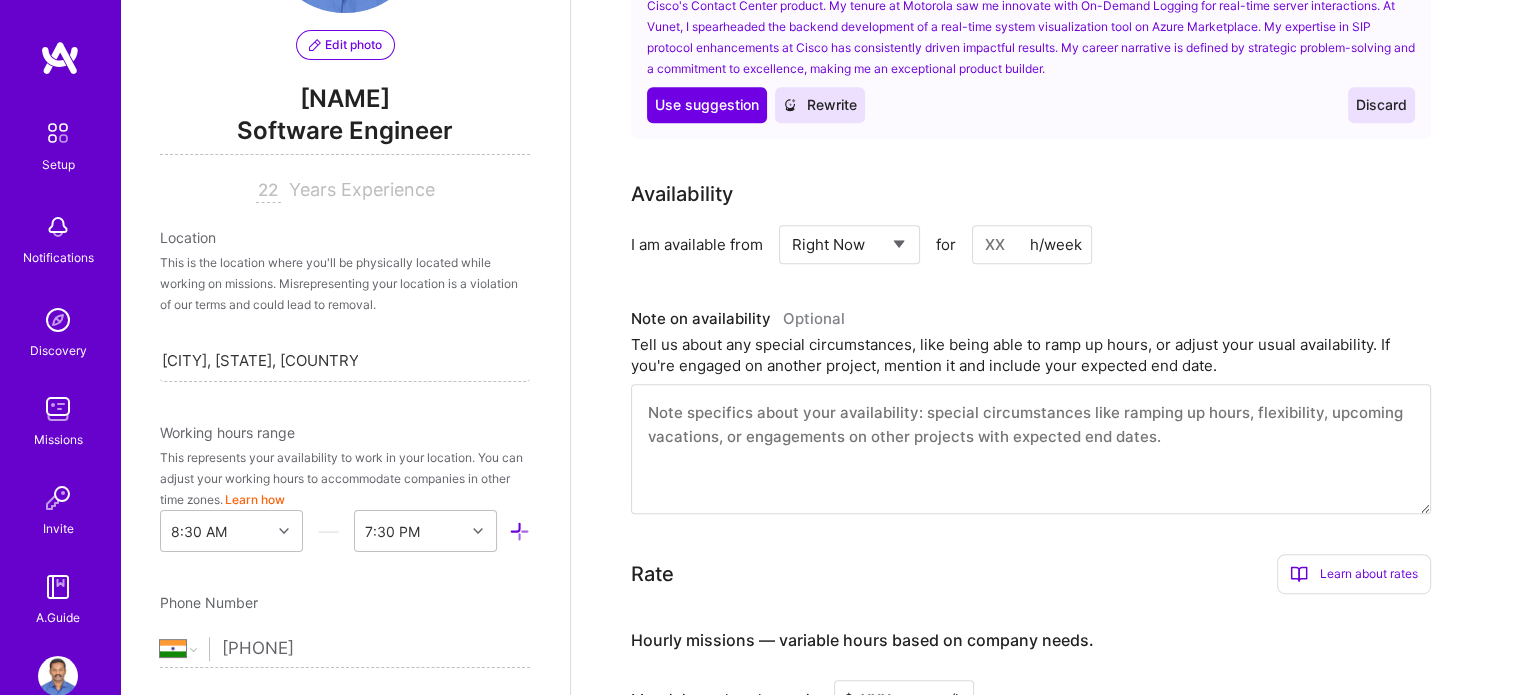 click at bounding box center (1032, 244) 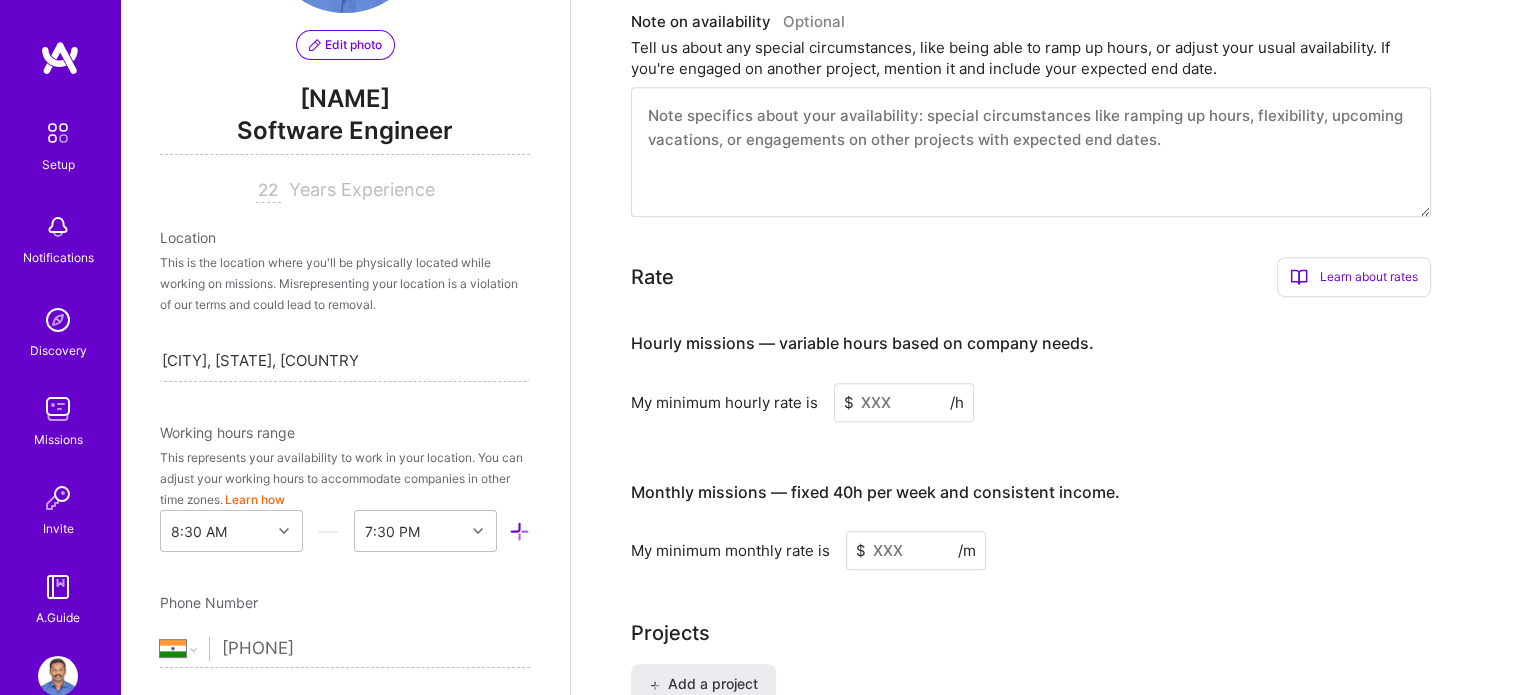 scroll, scrollTop: 1344, scrollLeft: 0, axis: vertical 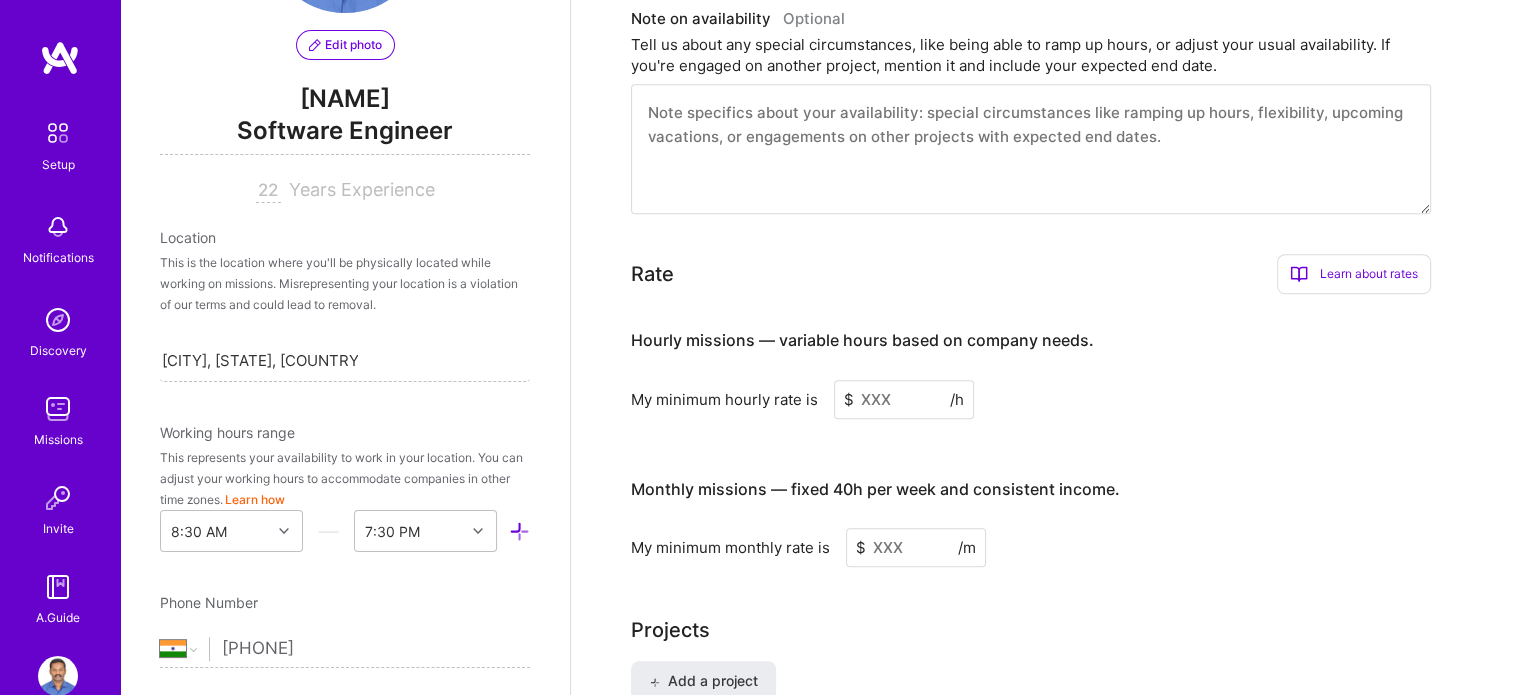 type on "50" 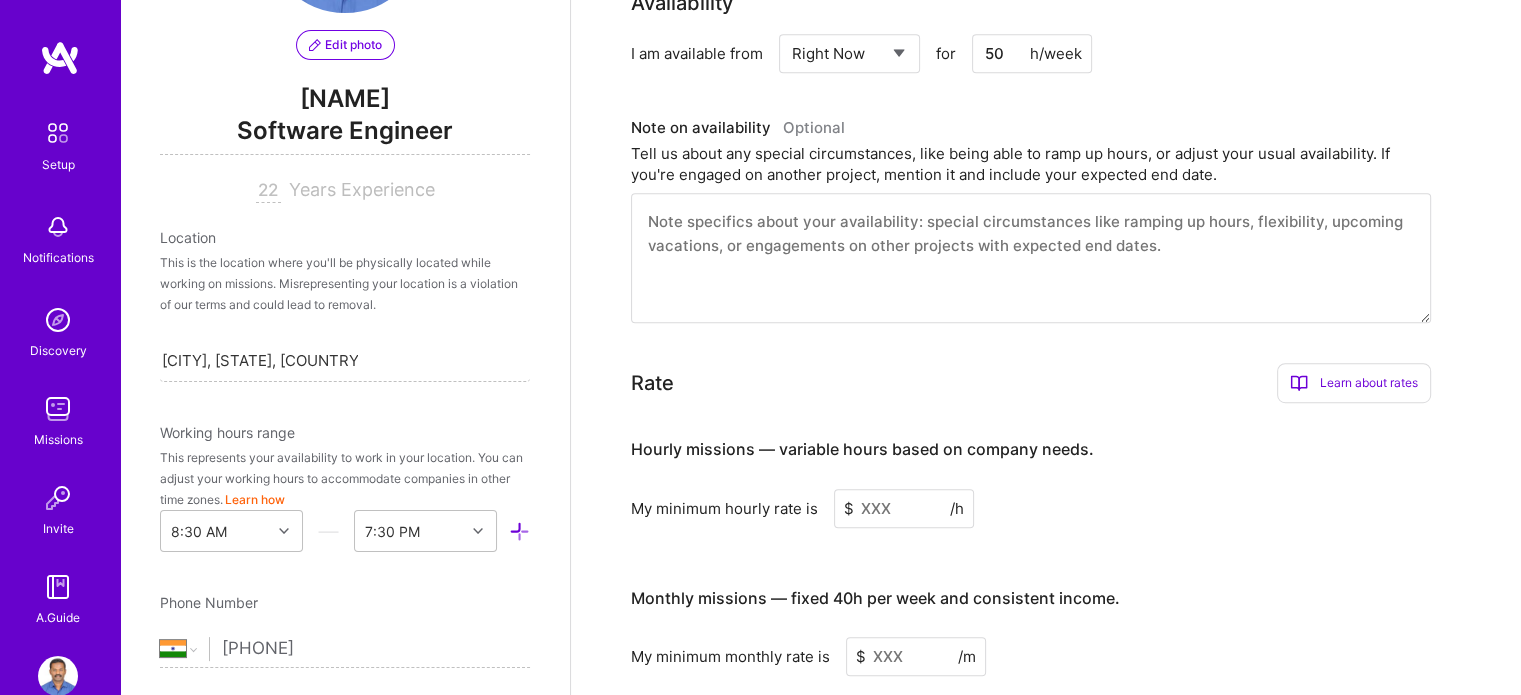 scroll, scrollTop: 1200, scrollLeft: 0, axis: vertical 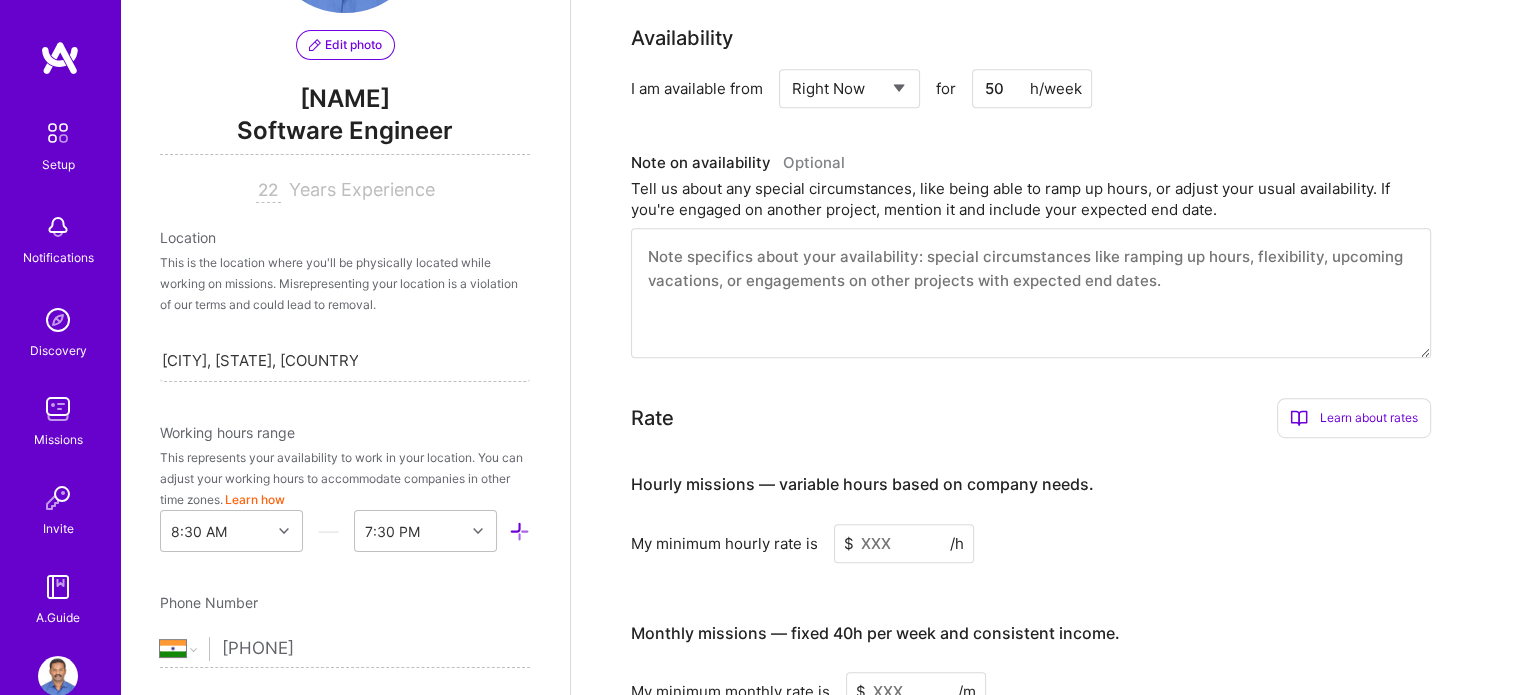 click at bounding box center [1031, 293] 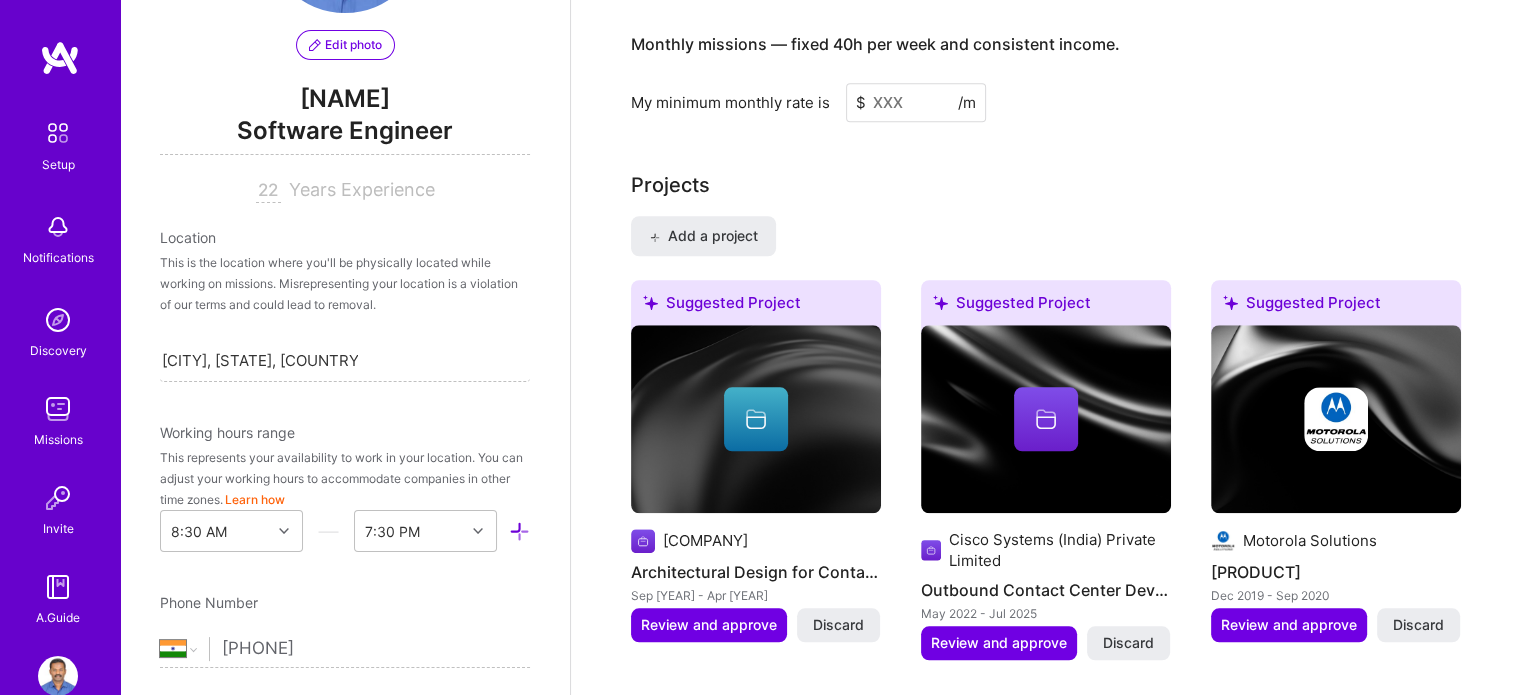 scroll, scrollTop: 1600, scrollLeft: 0, axis: vertical 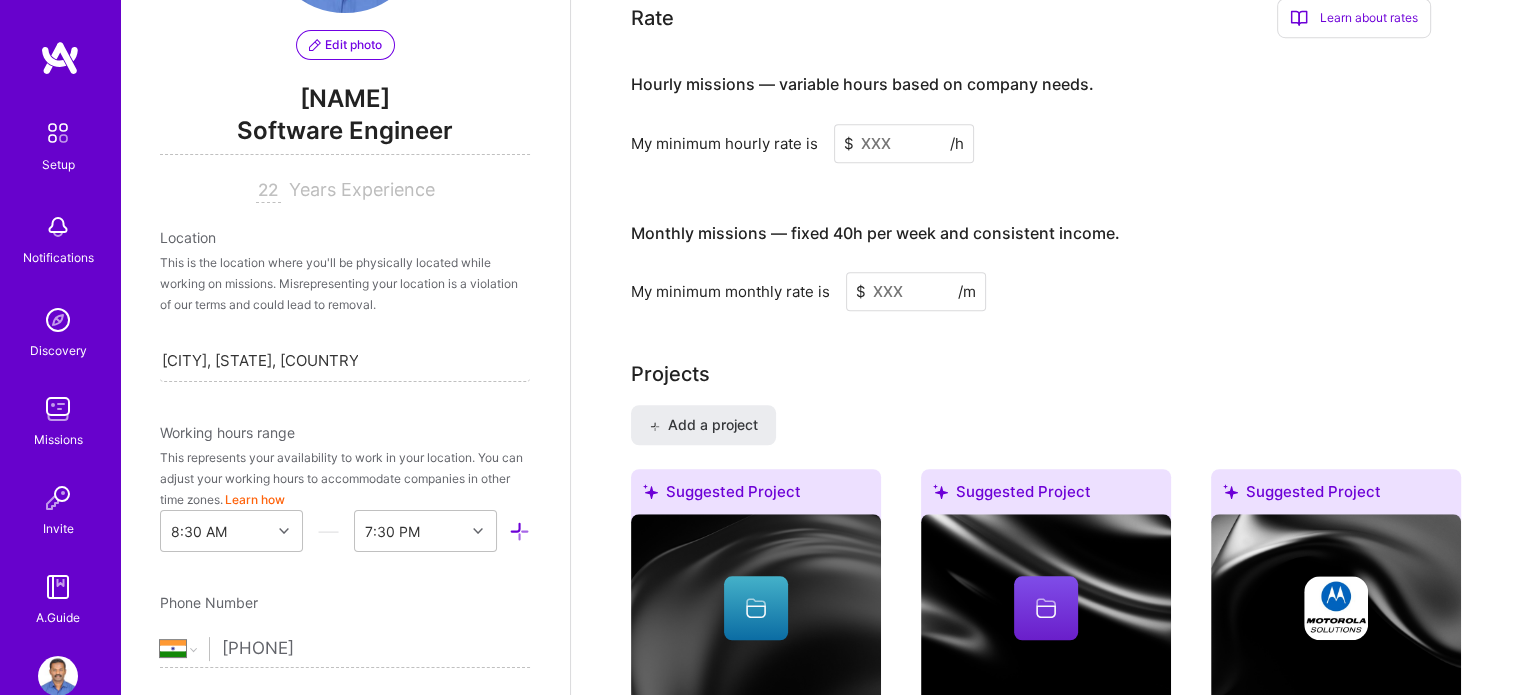 drag, startPoint x: 1382, startPoint y: 9, endPoint x: 1035, endPoint y: 147, distance: 373.43405 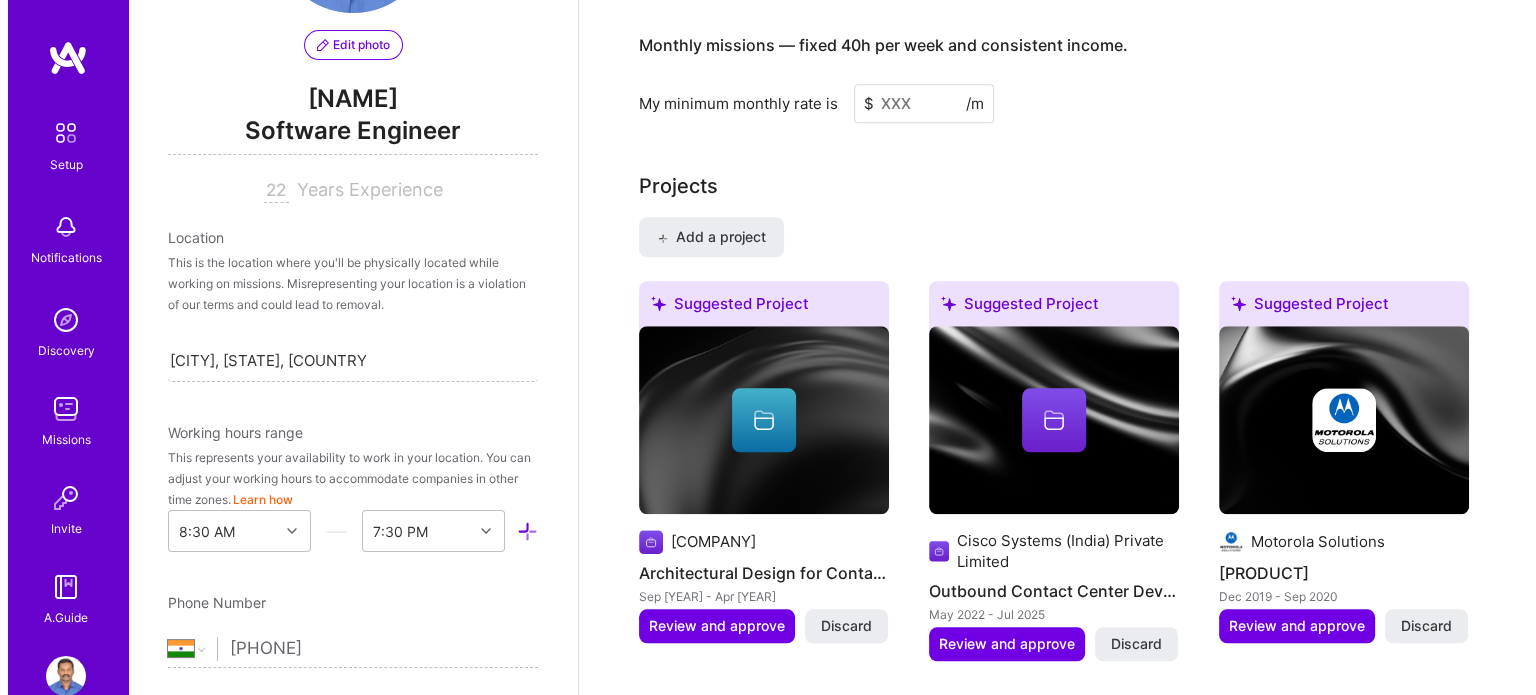scroll, scrollTop: 1800, scrollLeft: 0, axis: vertical 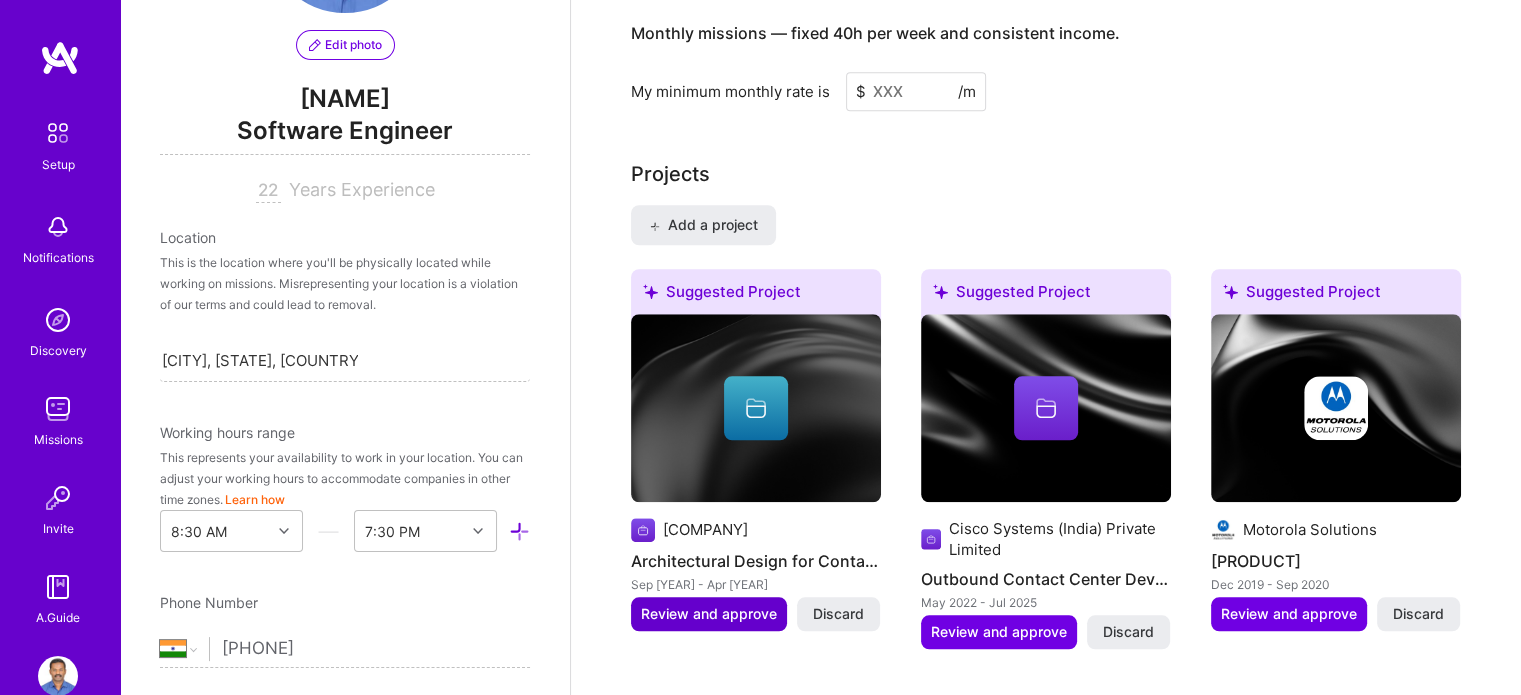 click on "Review and approve" at bounding box center [709, 614] 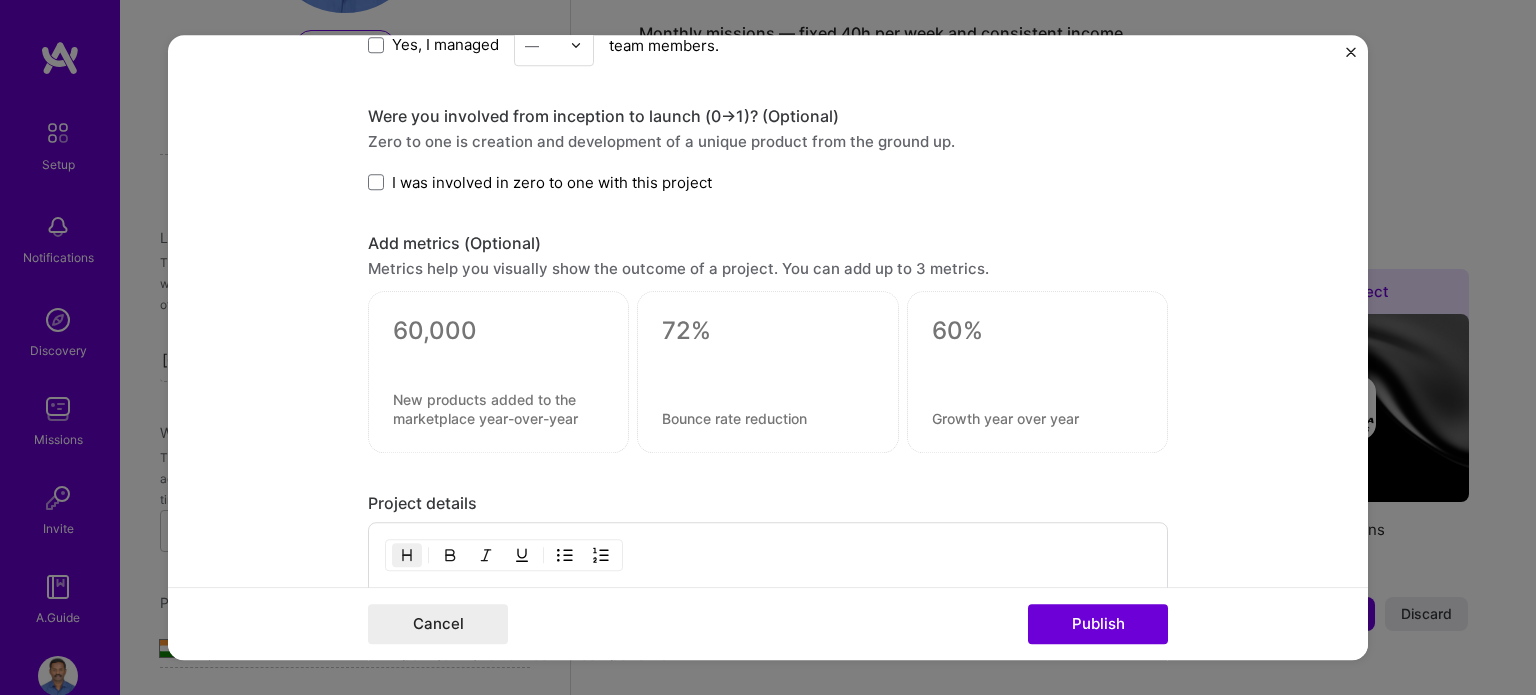 scroll, scrollTop: 1300, scrollLeft: 0, axis: vertical 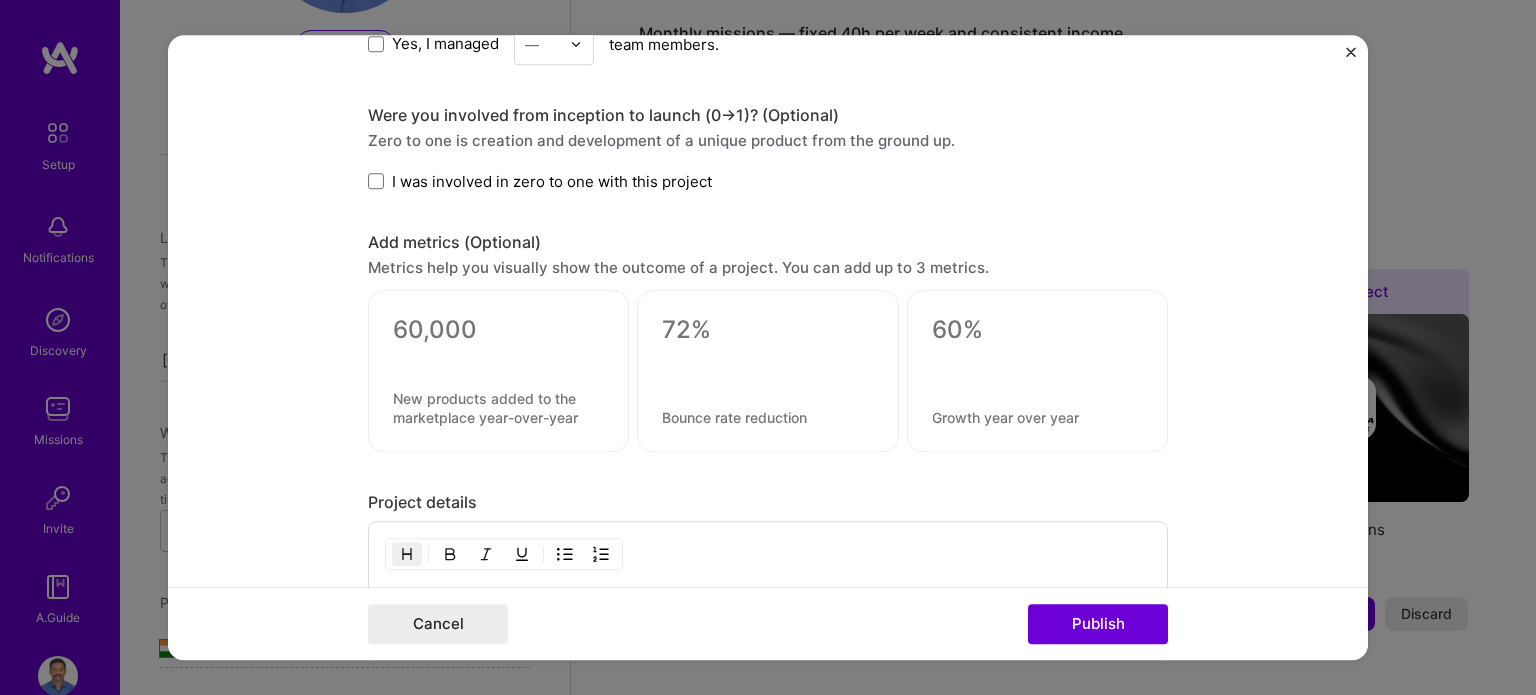 click at bounding box center (1351, 52) 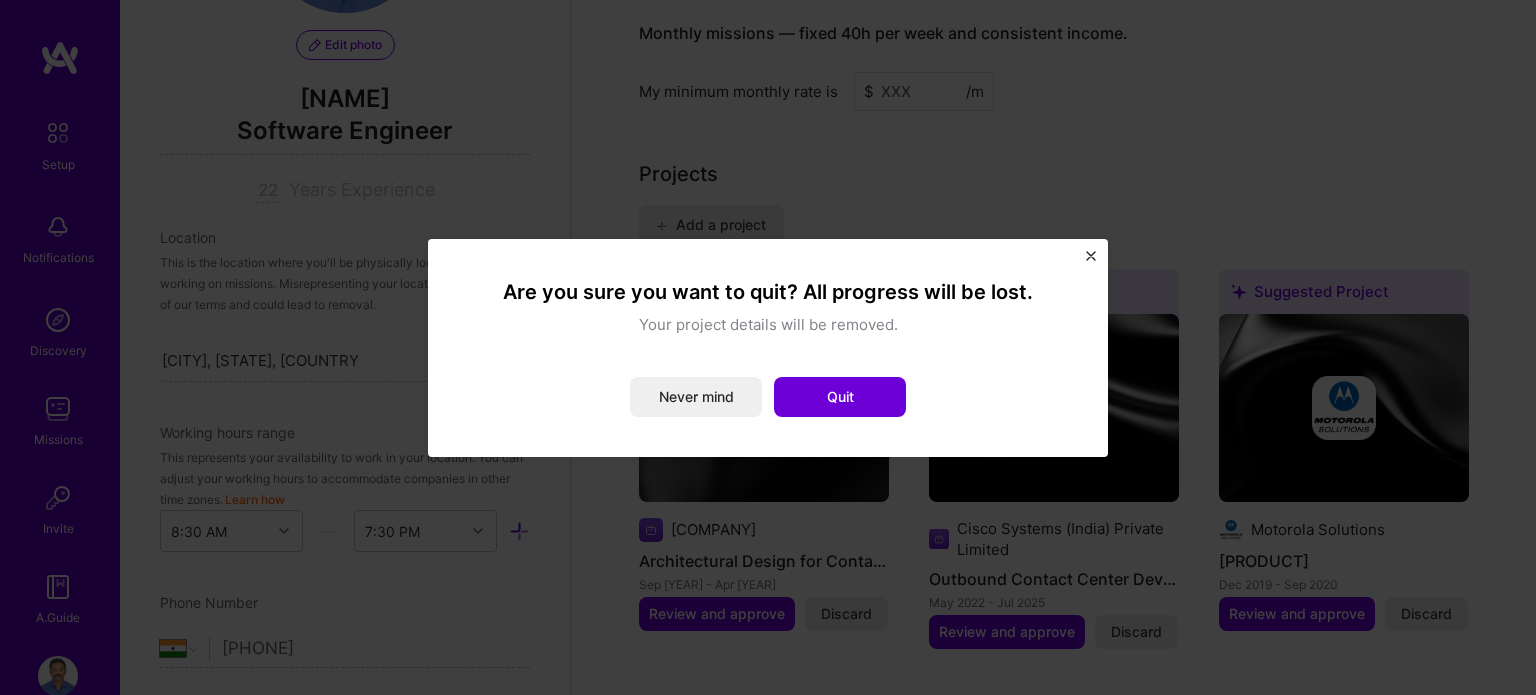 click on "Are you sure you want to quit? All progress will be lost. Your project details will be removed. Never mind Quit" at bounding box center (768, 348) 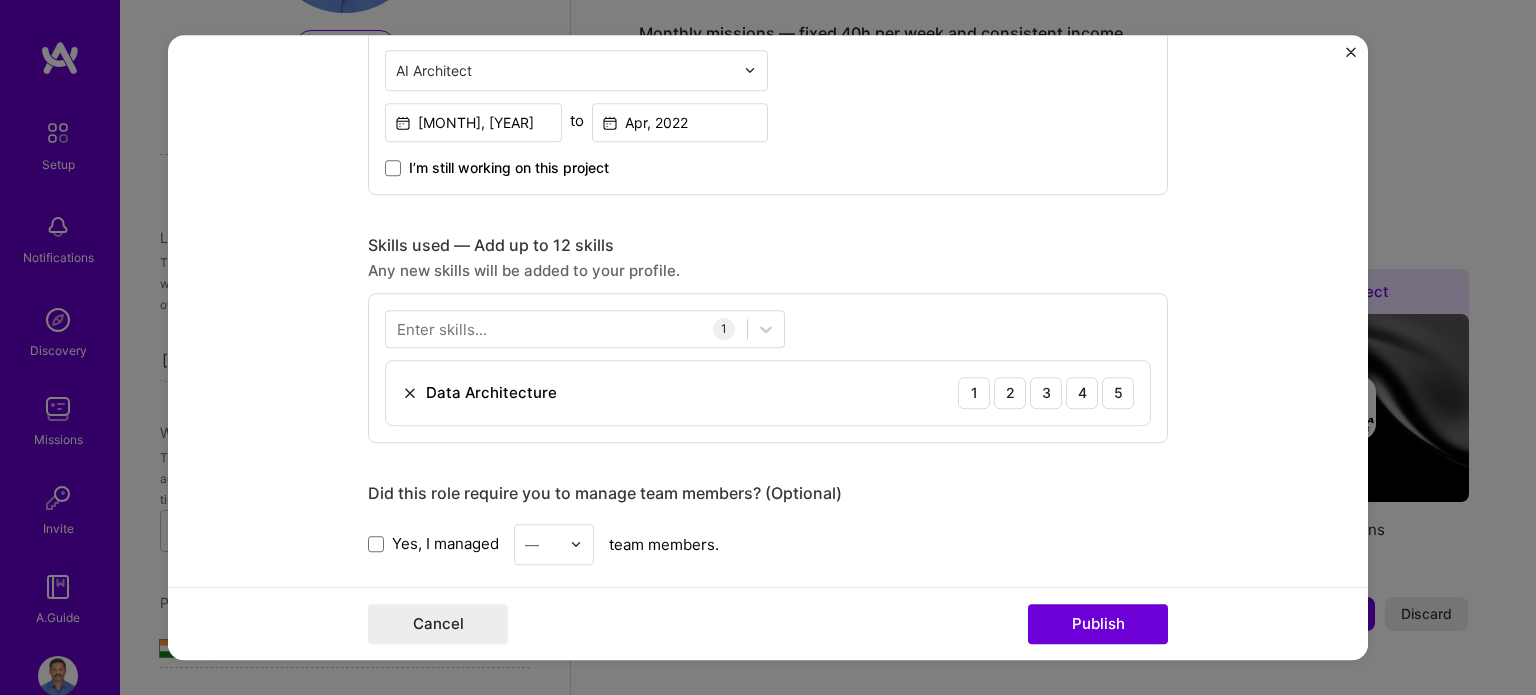 scroll, scrollTop: 900, scrollLeft: 0, axis: vertical 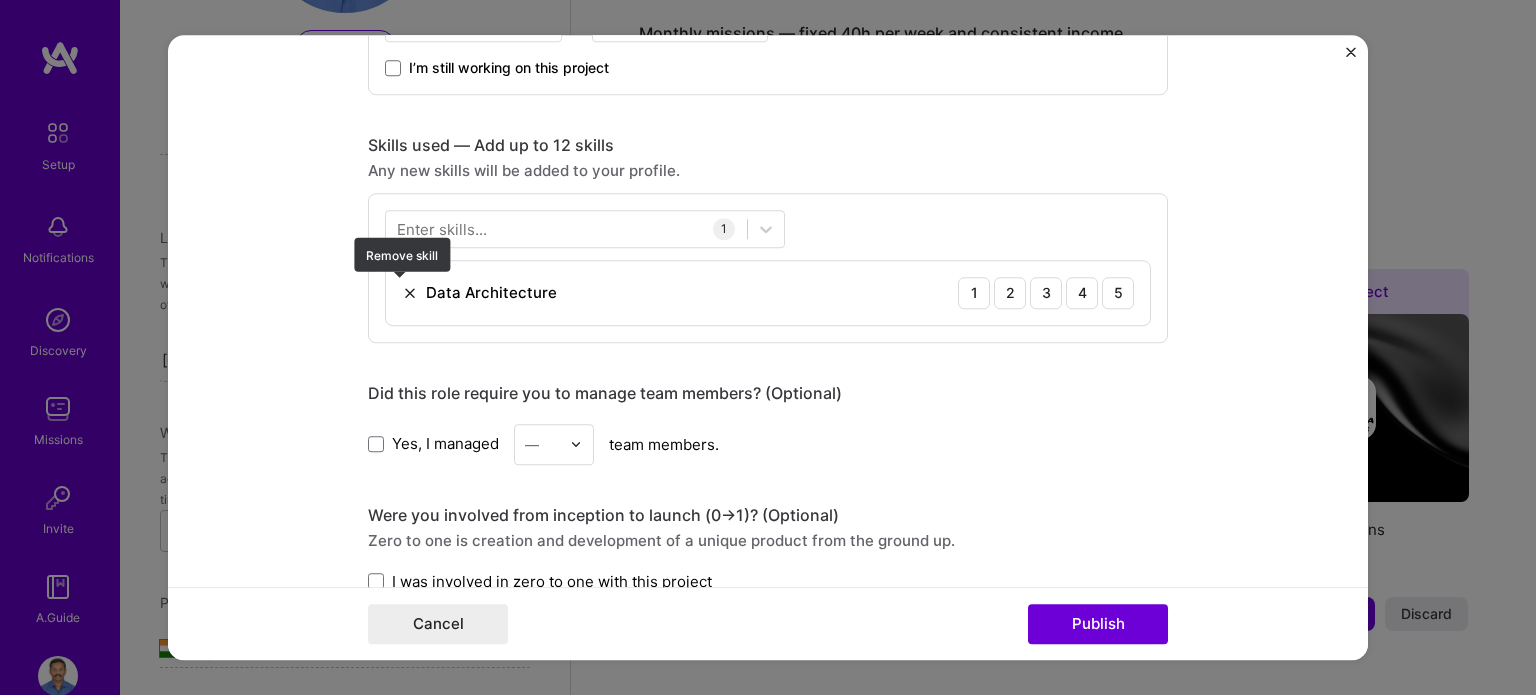 click at bounding box center (410, 293) 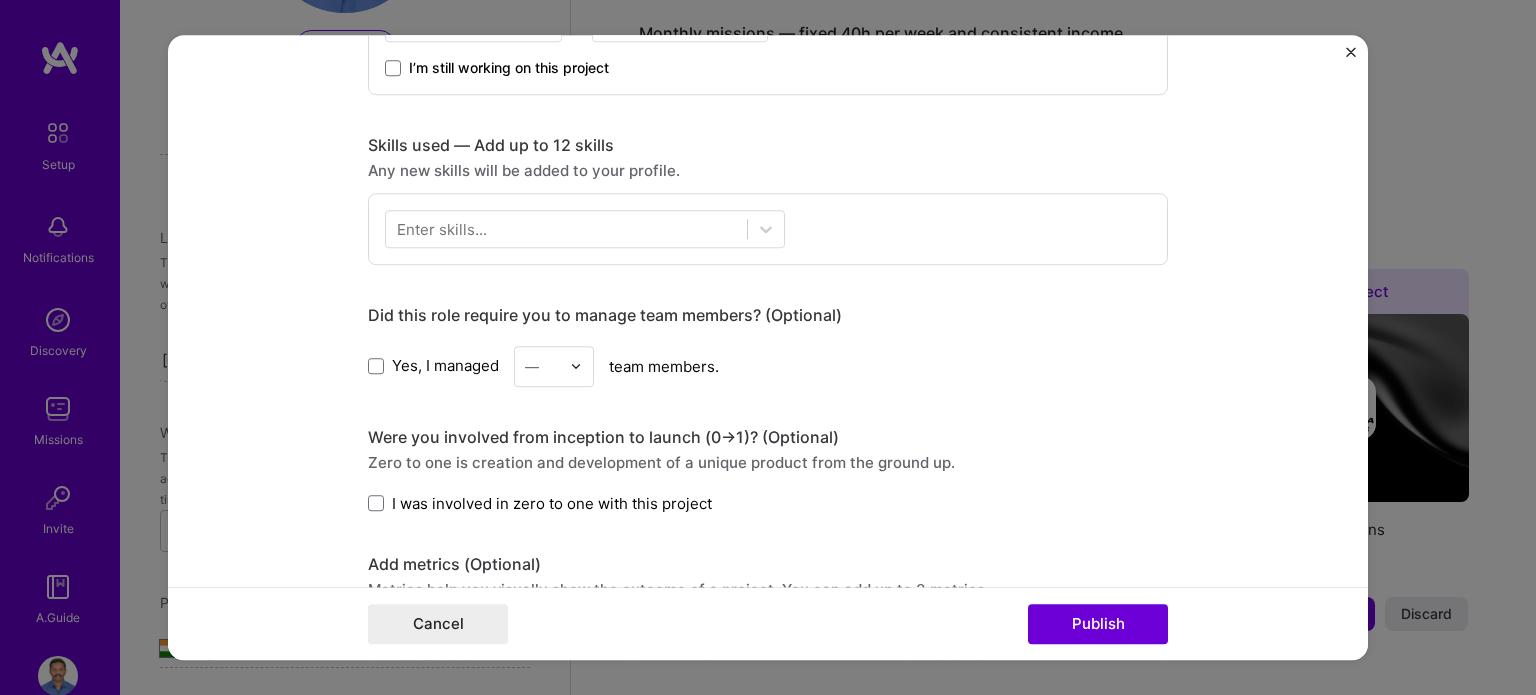 click on "Enter skills..." at bounding box center [442, 228] 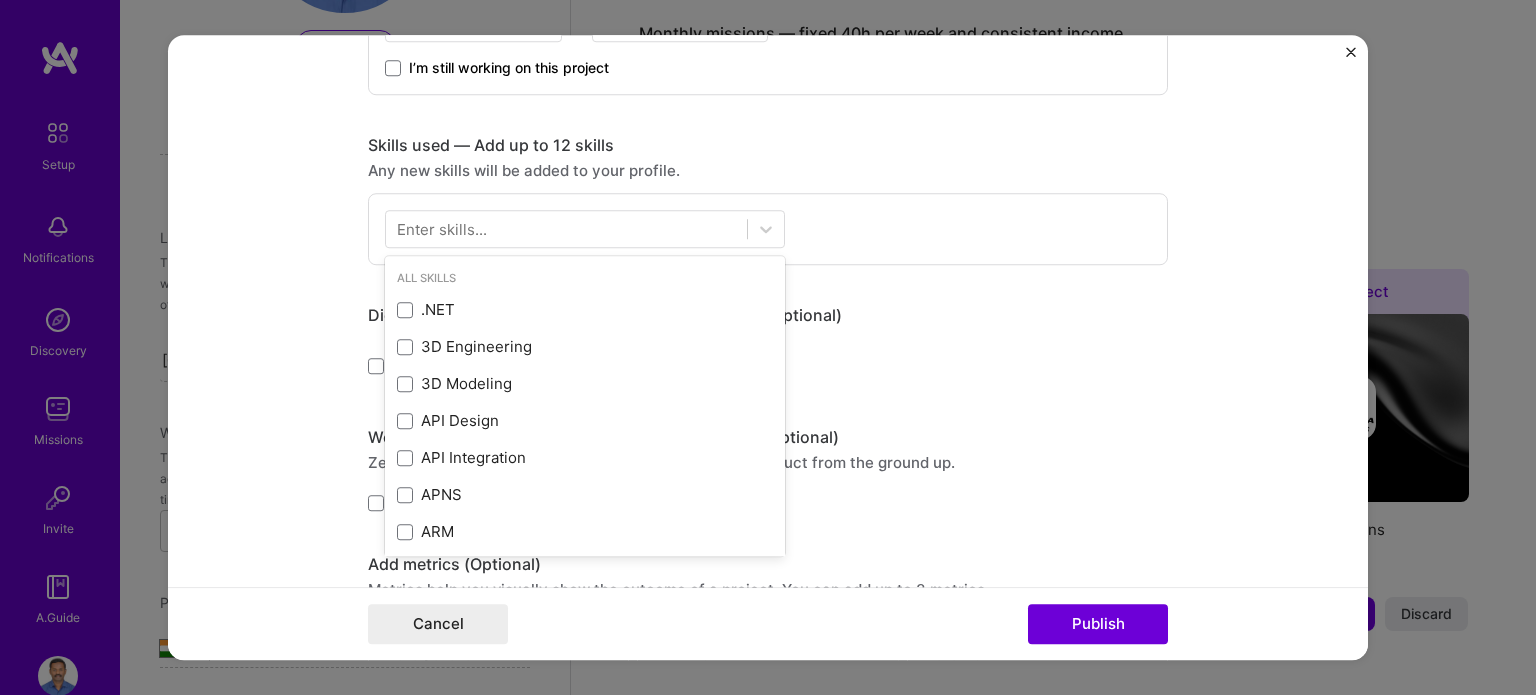 click on "Enter skills..." at bounding box center (442, 228) 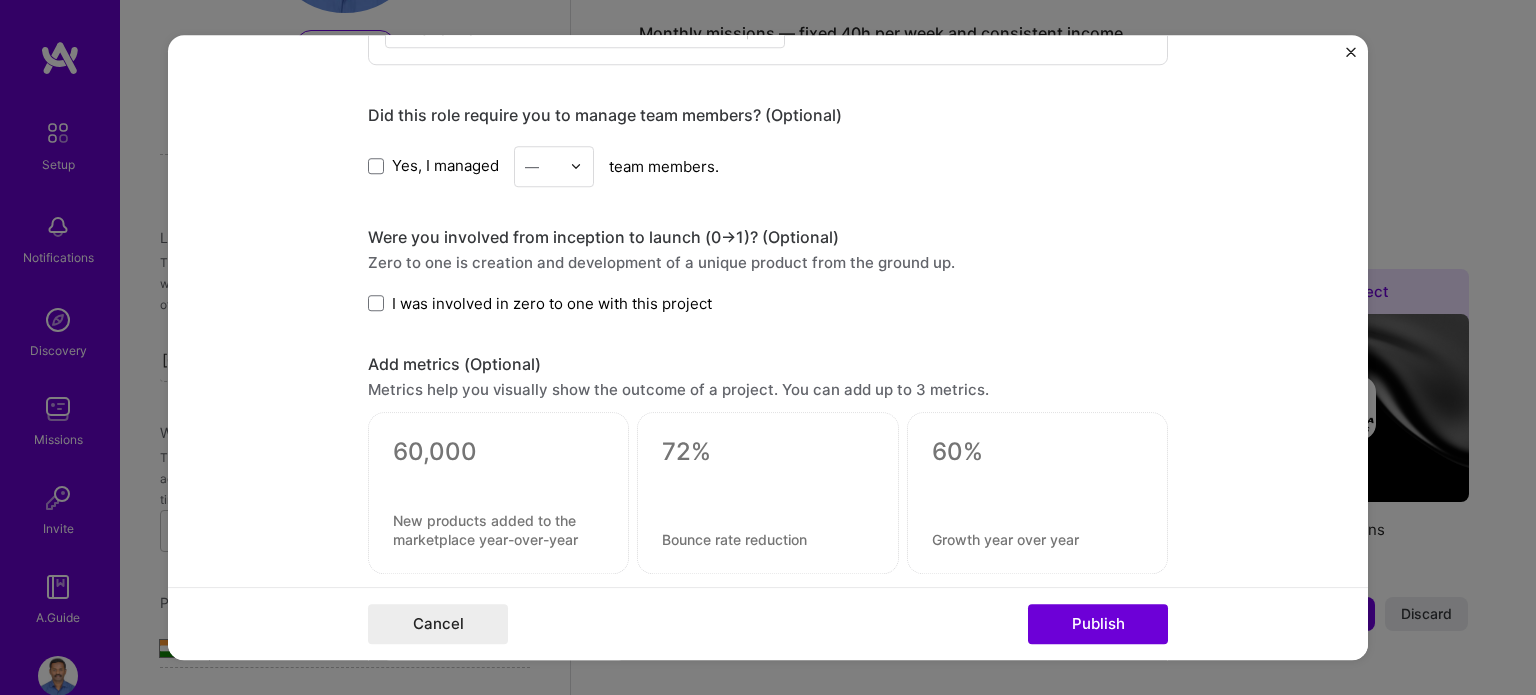 scroll, scrollTop: 800, scrollLeft: 0, axis: vertical 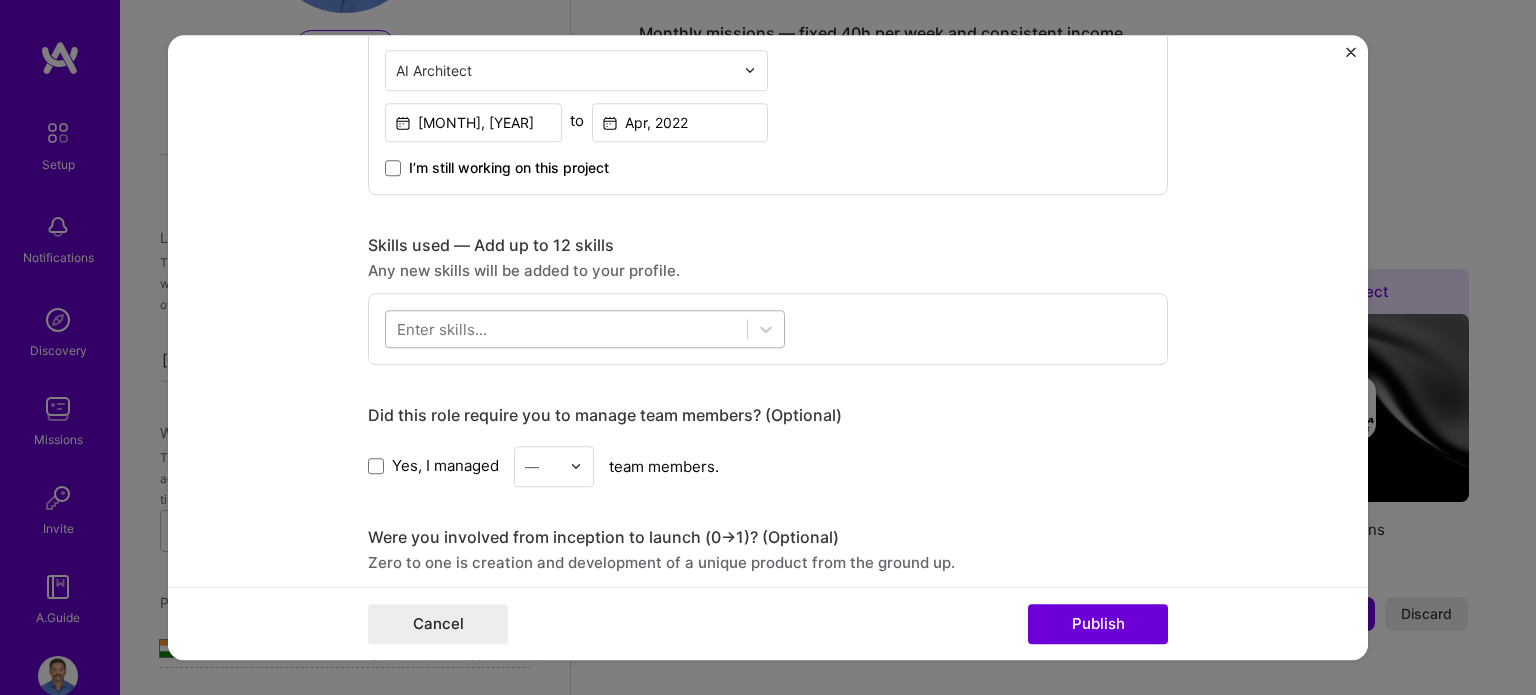 click at bounding box center (566, 328) 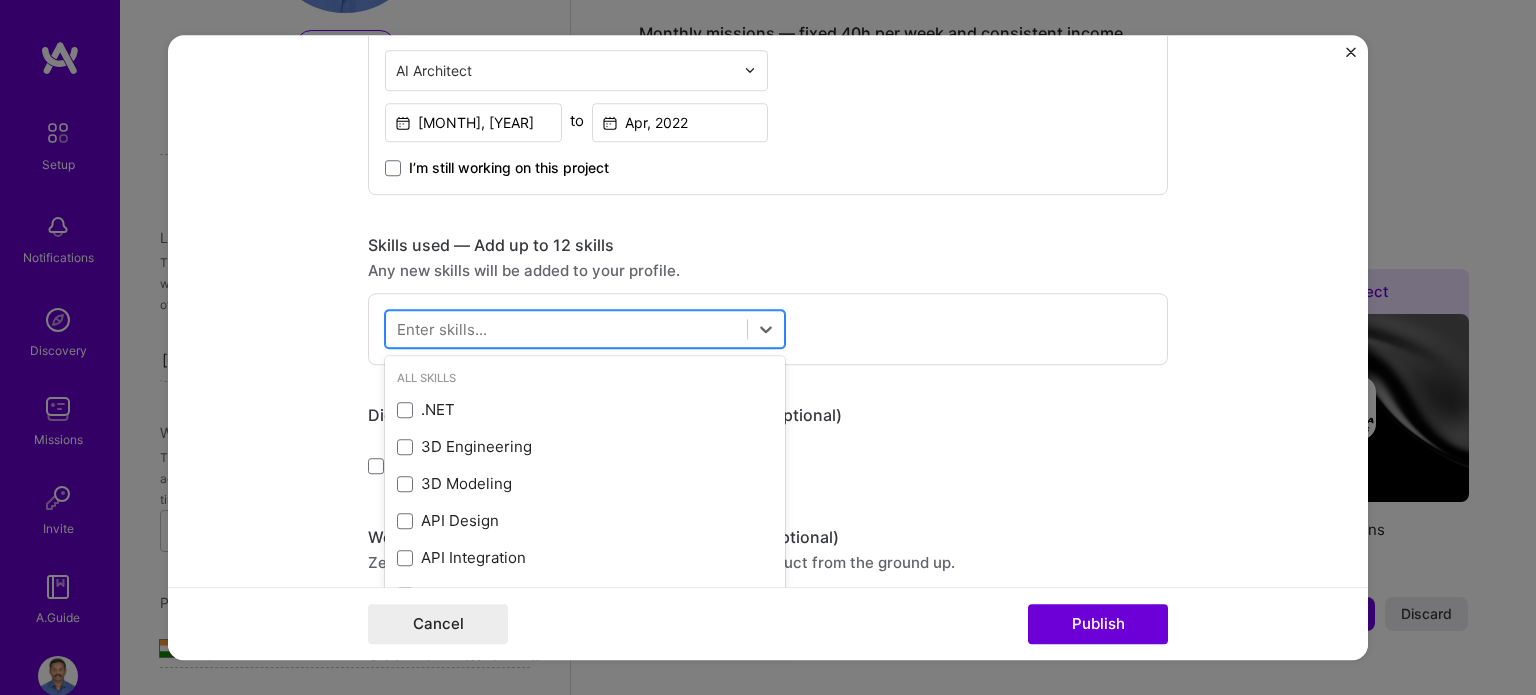 click at bounding box center (566, 328) 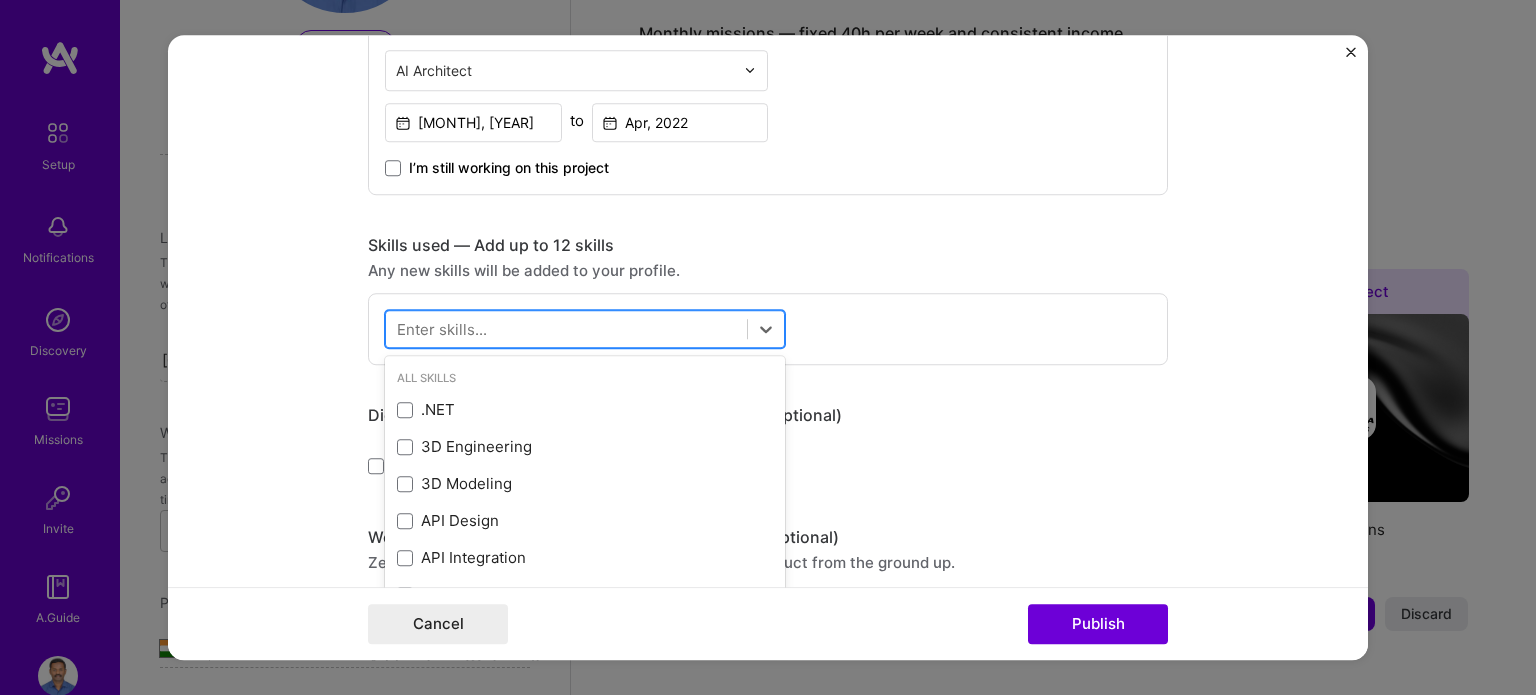 click at bounding box center [566, 328] 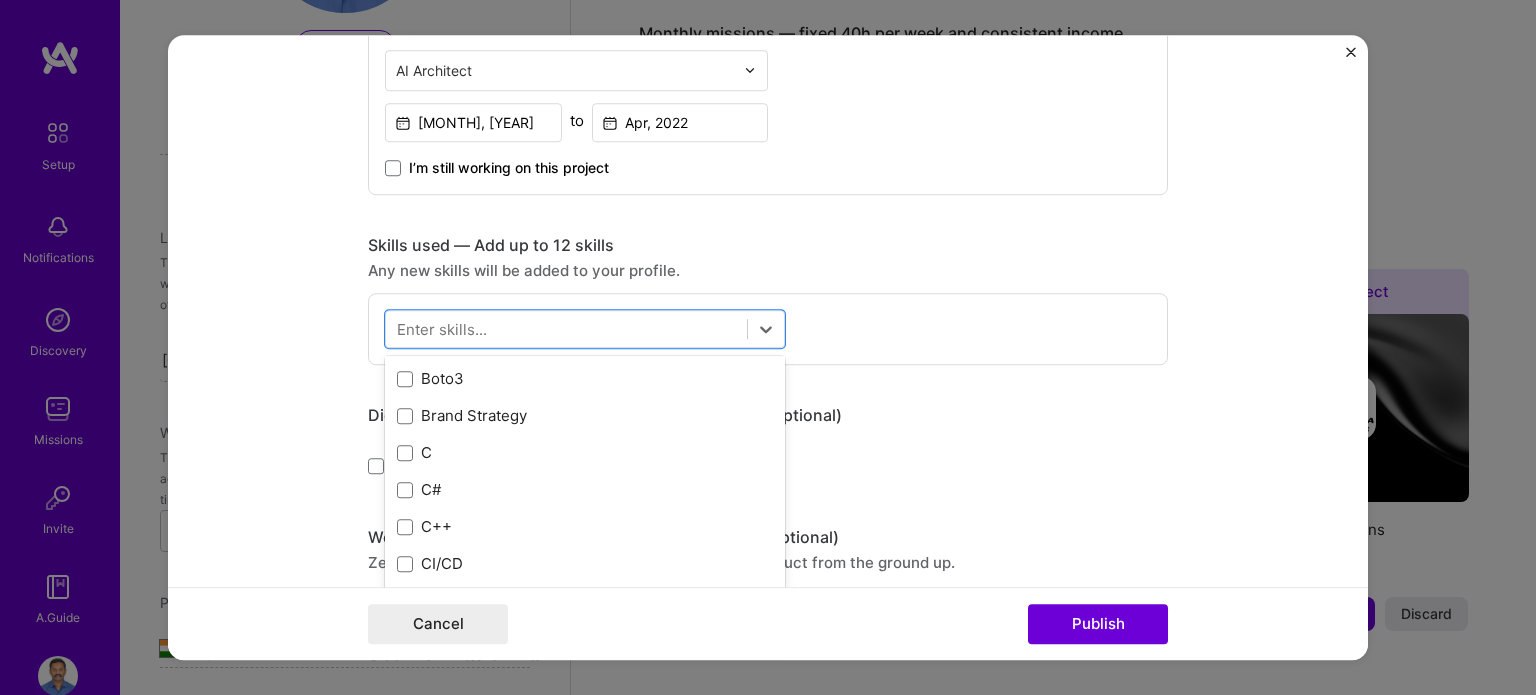 scroll, scrollTop: 2100, scrollLeft: 0, axis: vertical 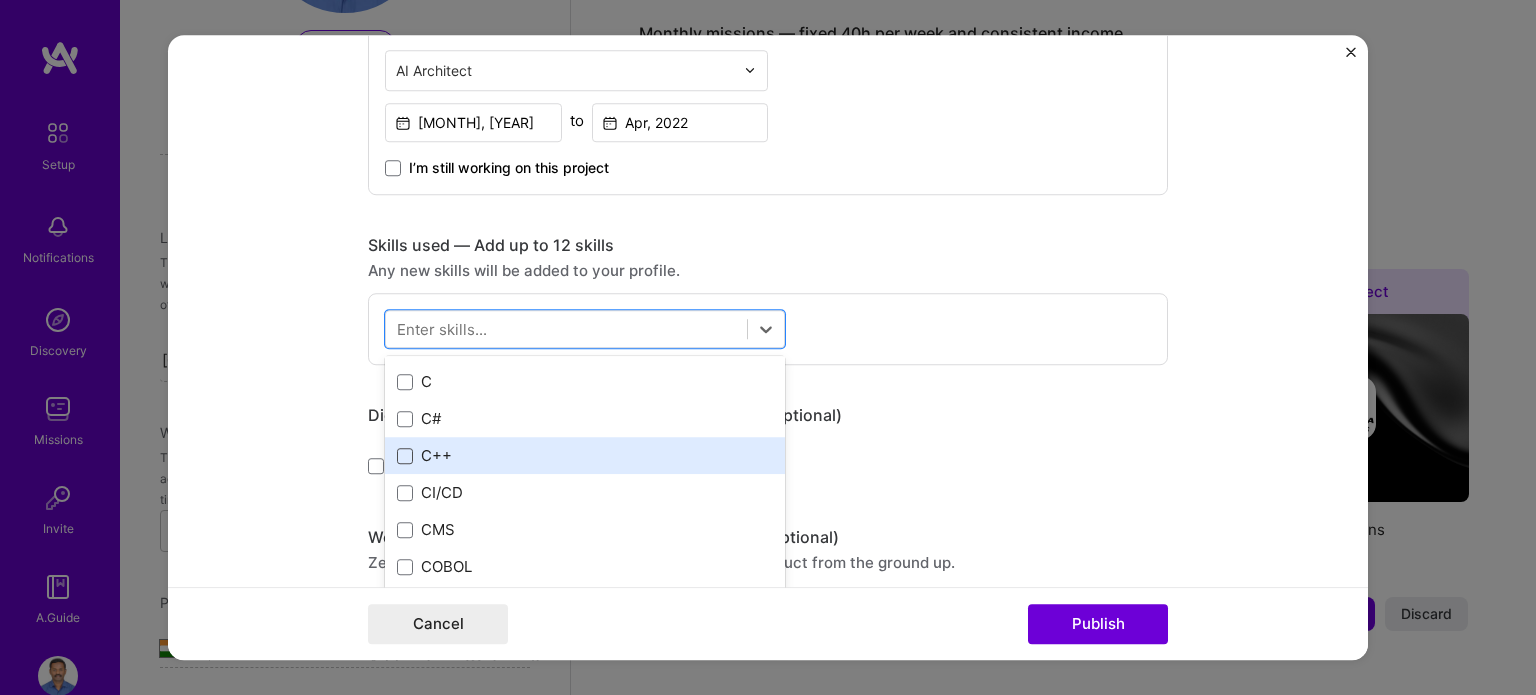 click at bounding box center [405, 456] 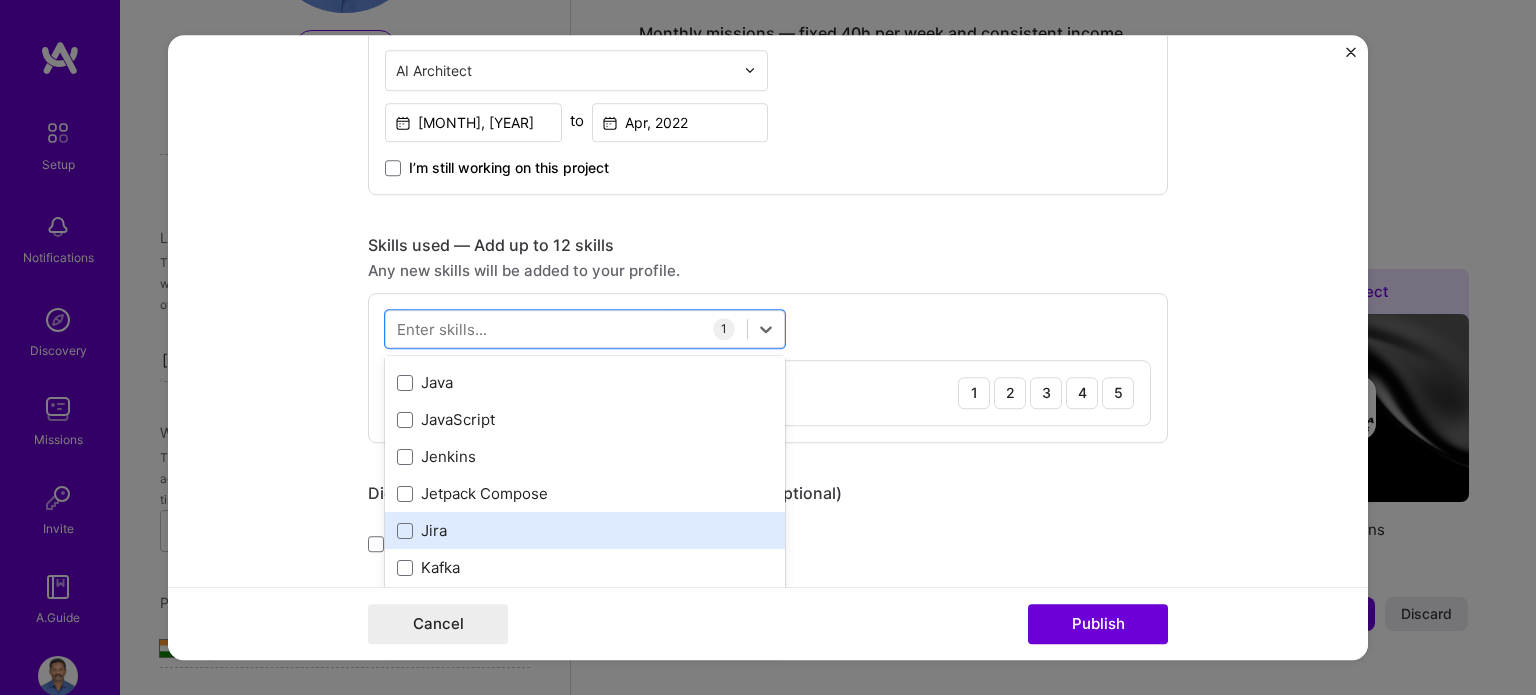 scroll, scrollTop: 6400, scrollLeft: 0, axis: vertical 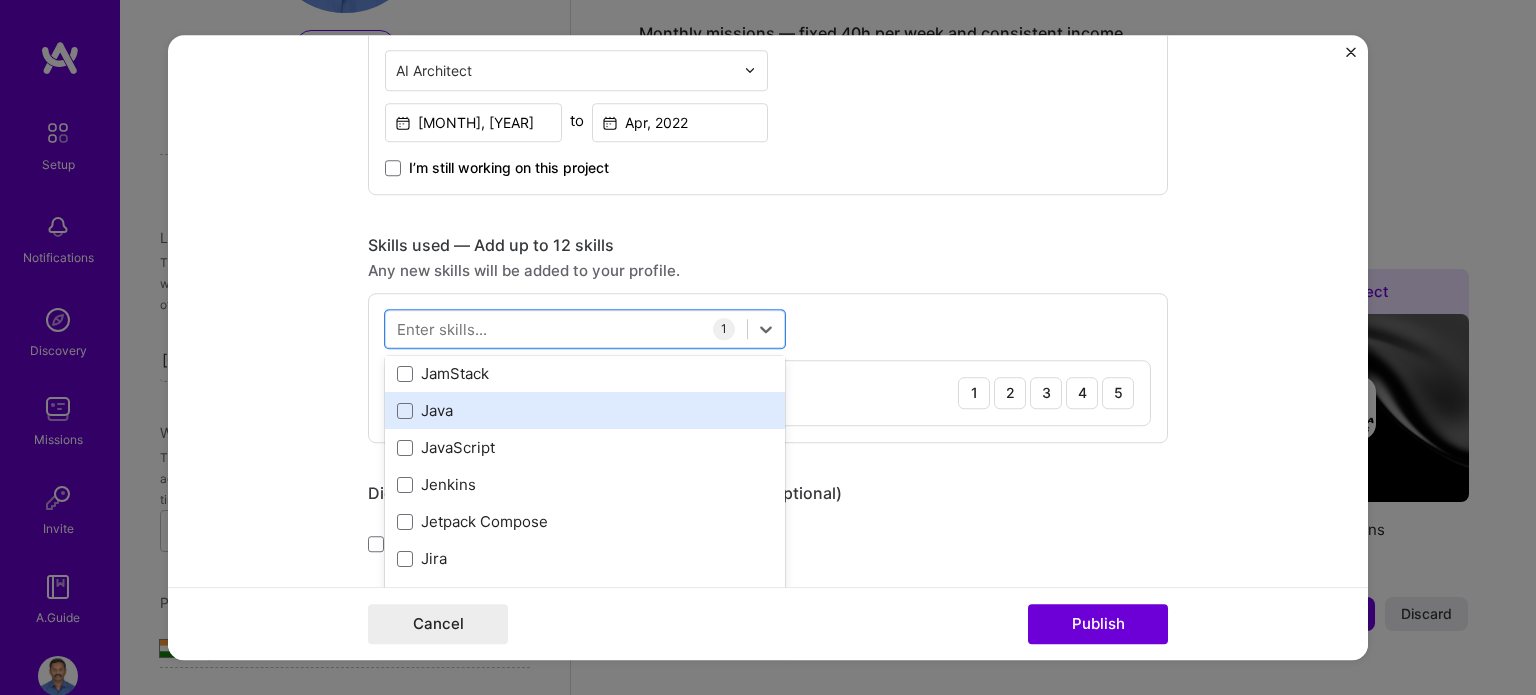click on "Java" at bounding box center (585, 411) 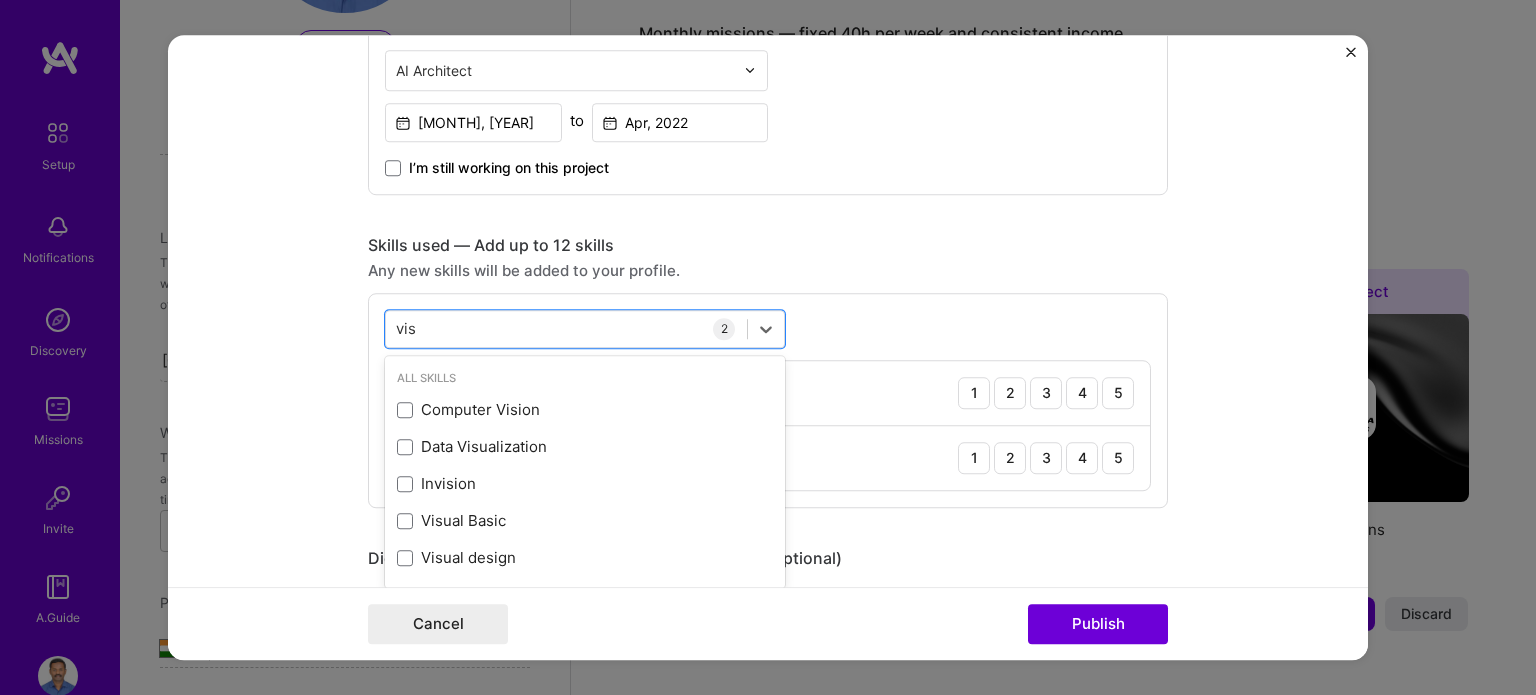 scroll, scrollTop: 0, scrollLeft: 0, axis: both 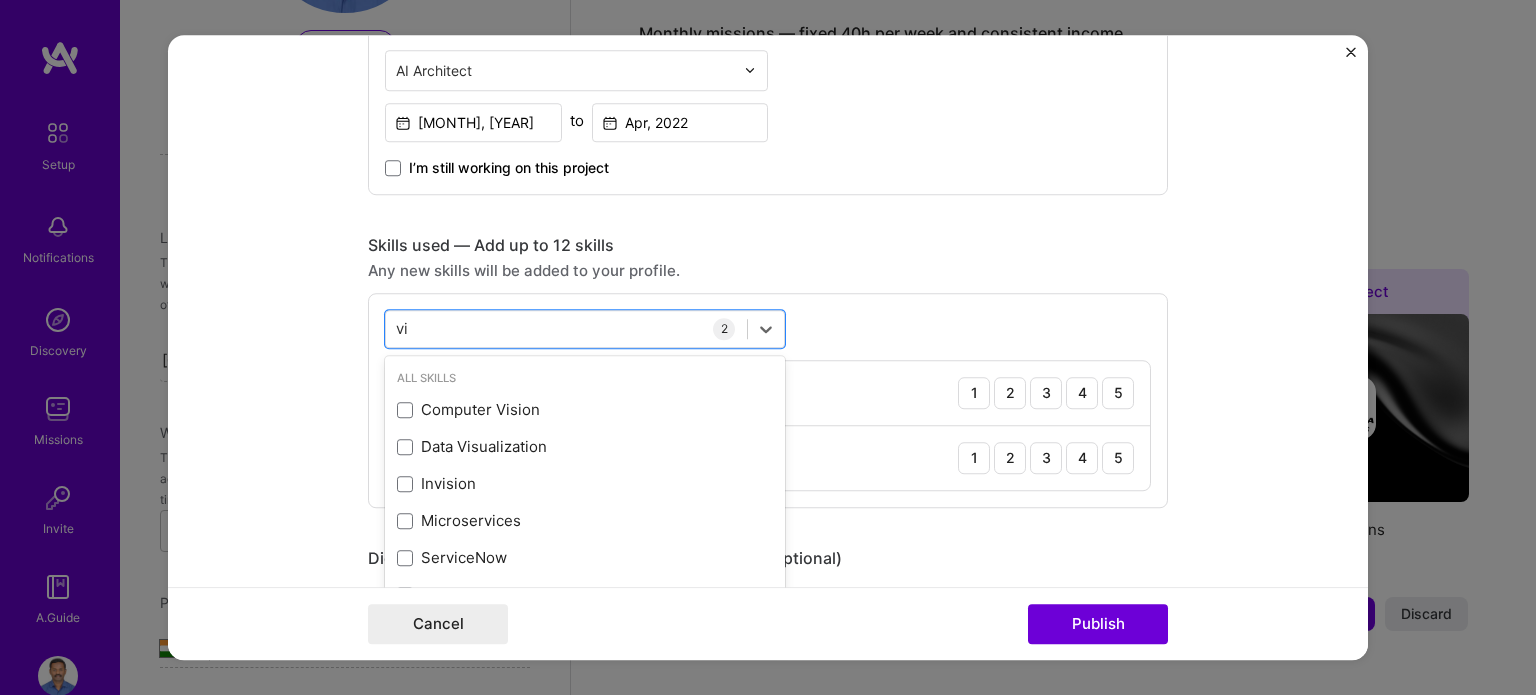 type on "v" 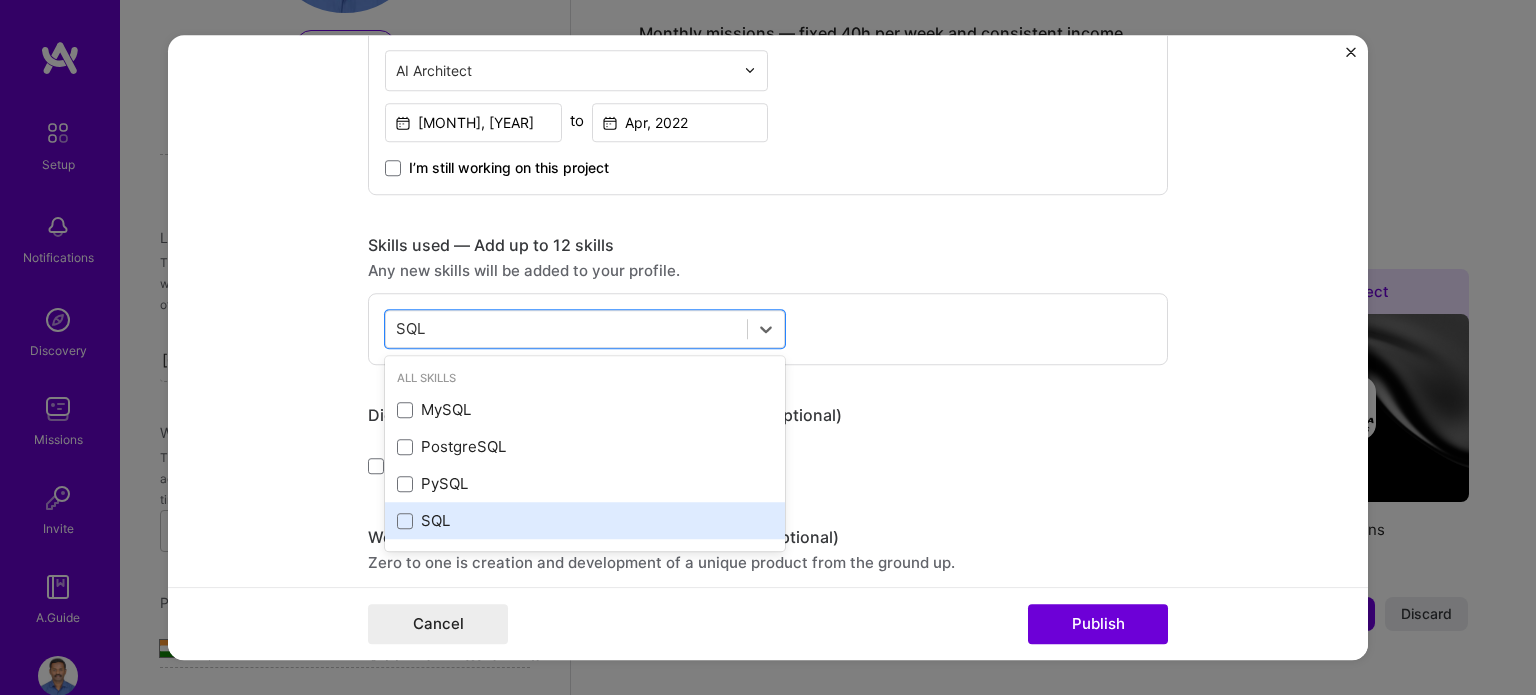 click on "SQL" at bounding box center [585, 521] 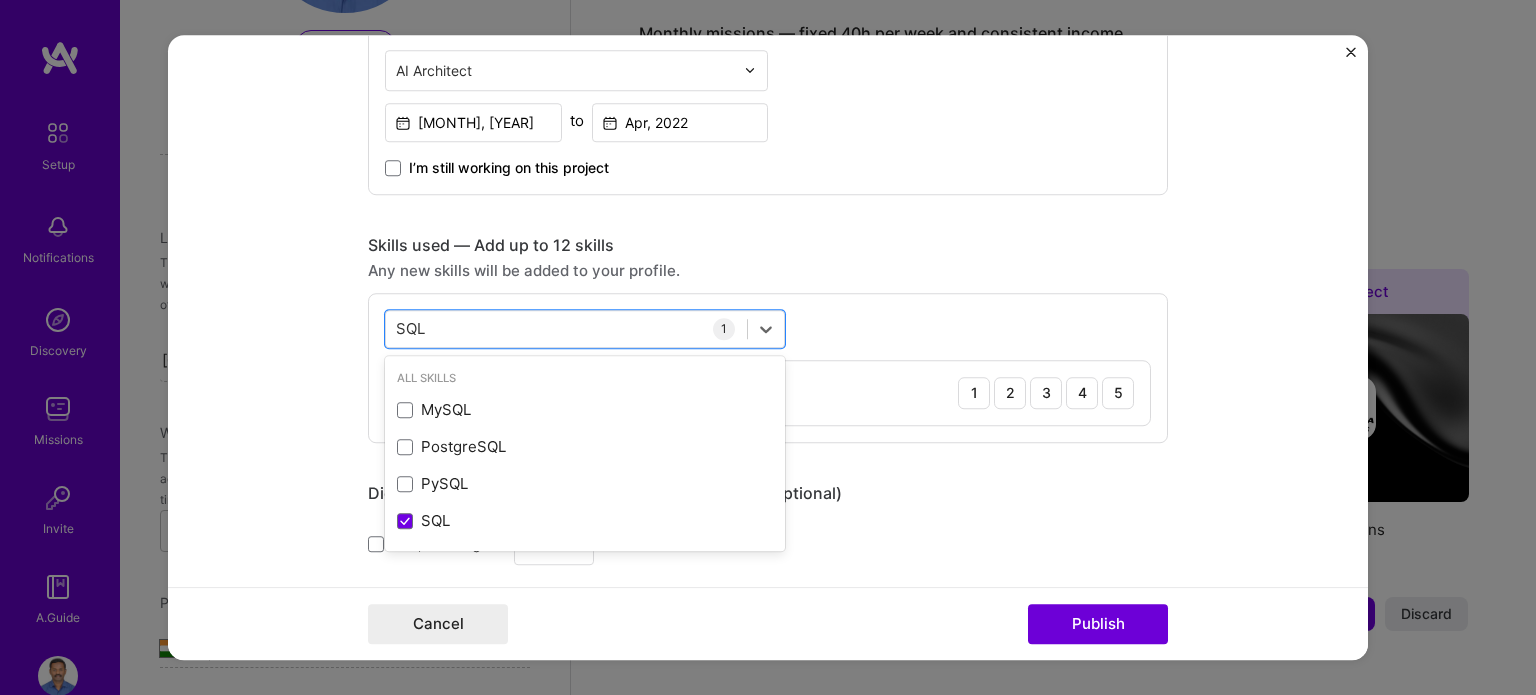 click on "SQL 1 2 3 4 5" at bounding box center (768, 393) 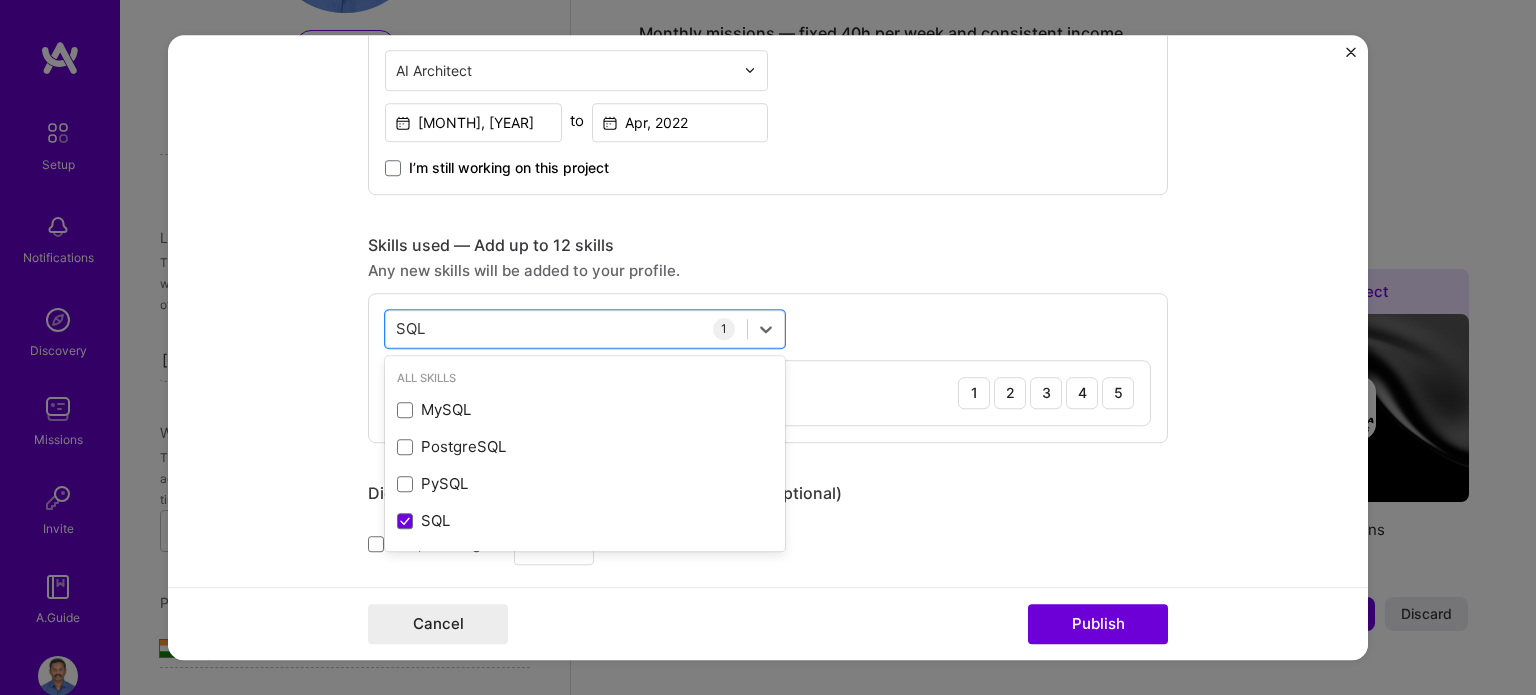 drag, startPoint x: 502, startPoint y: 320, endPoint x: 340, endPoint y: 316, distance: 162.04938 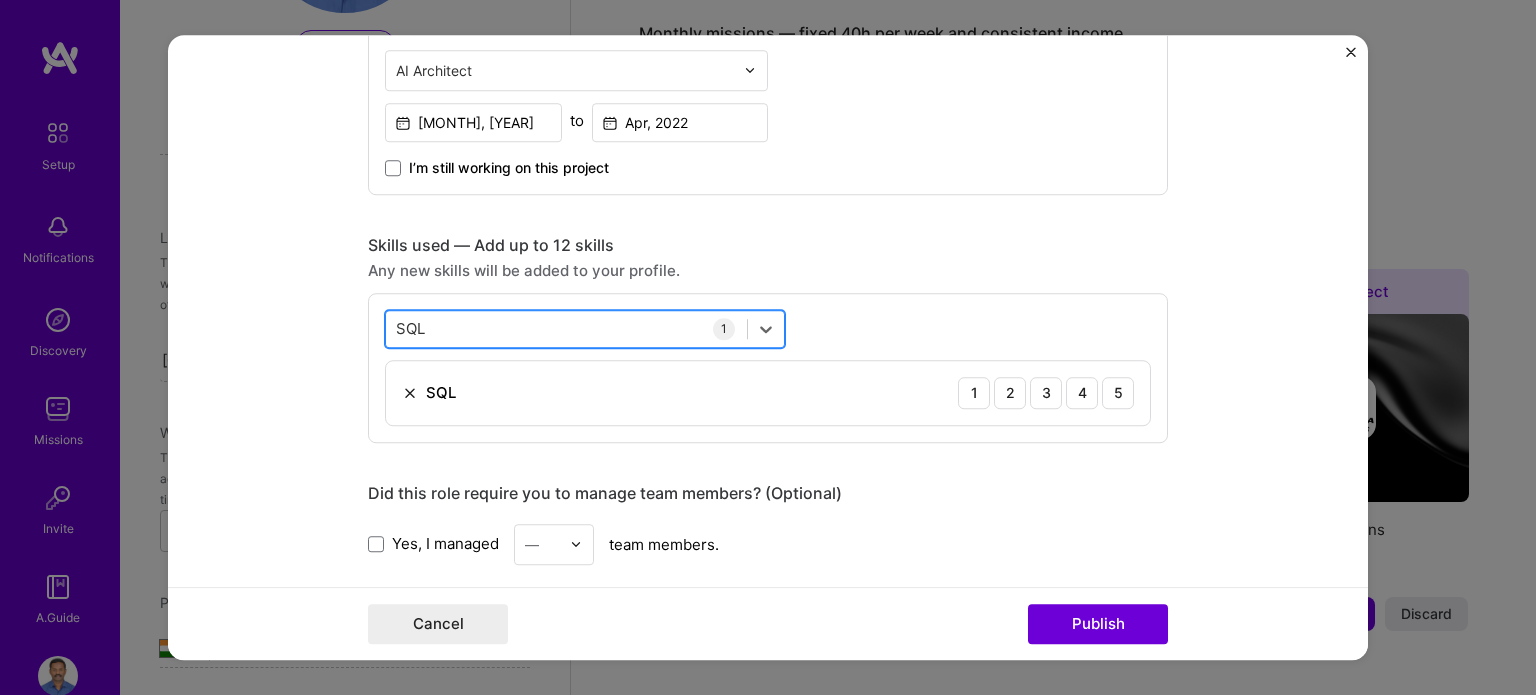 drag, startPoint x: 448, startPoint y: 322, endPoint x: 393, endPoint y: 327, distance: 55.226807 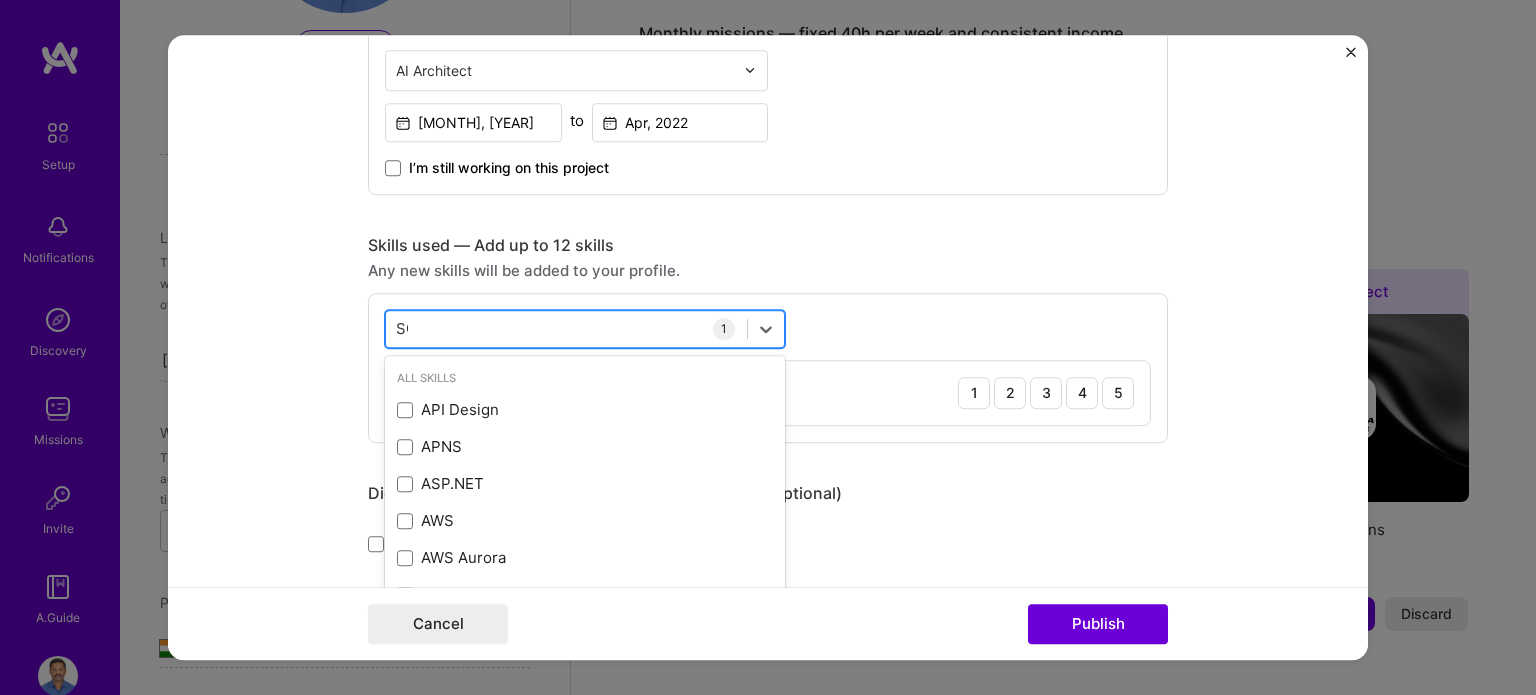type on "S" 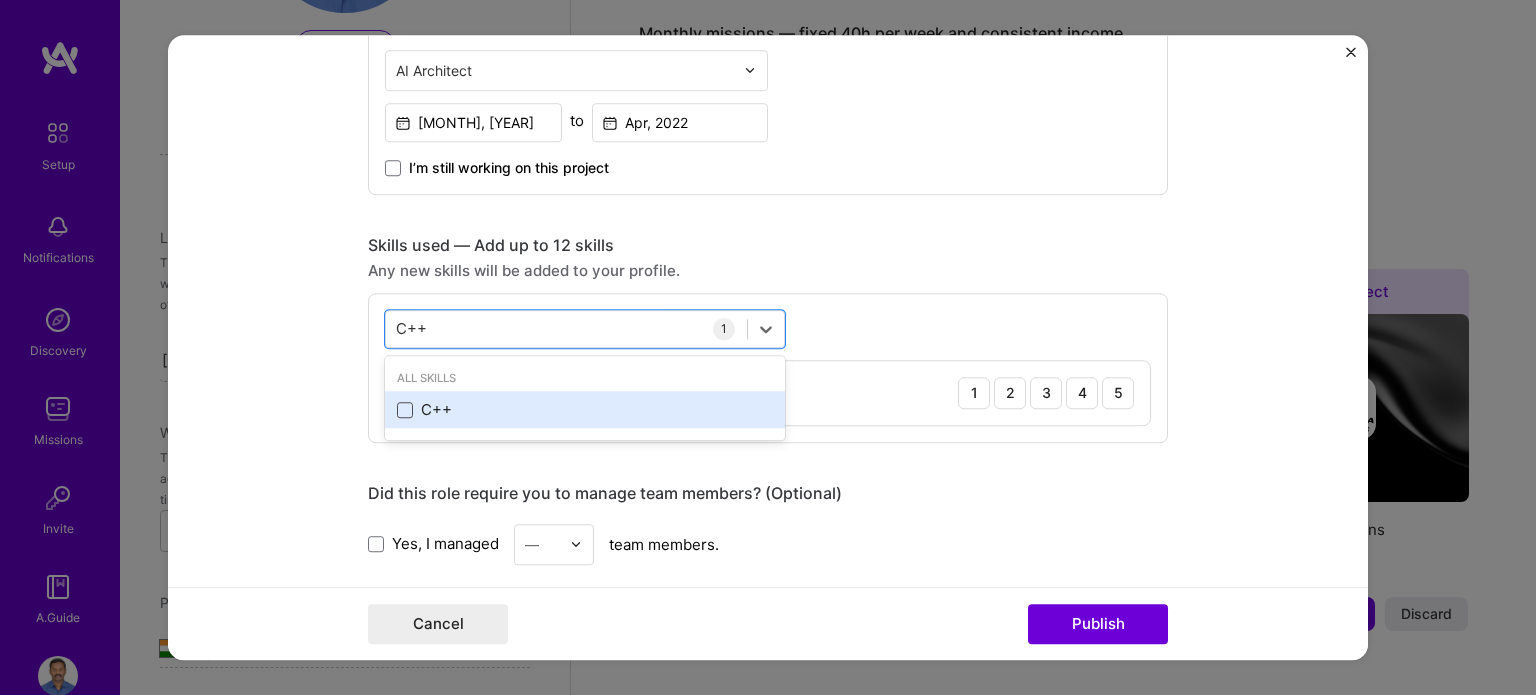 click at bounding box center (405, 410) 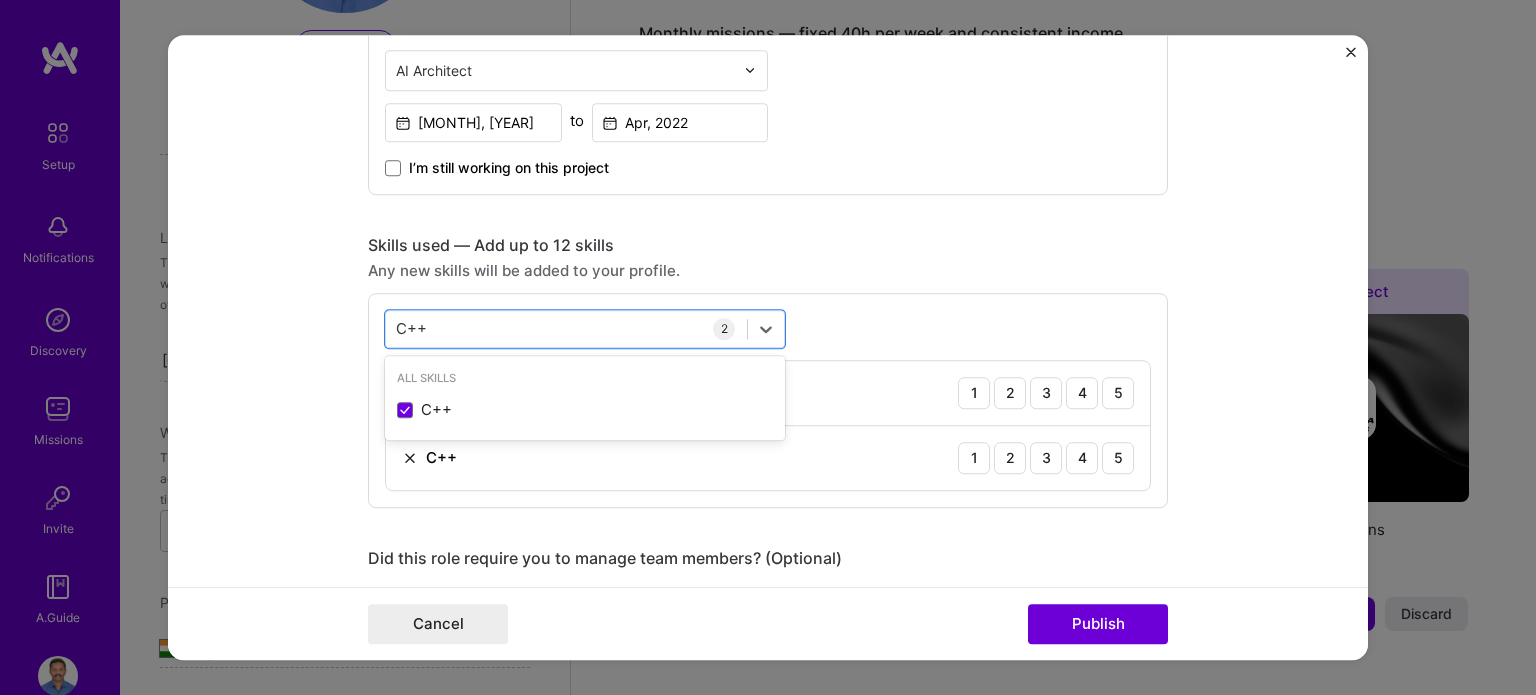 click on "C++ 1 2 3 4 5" at bounding box center (768, 458) 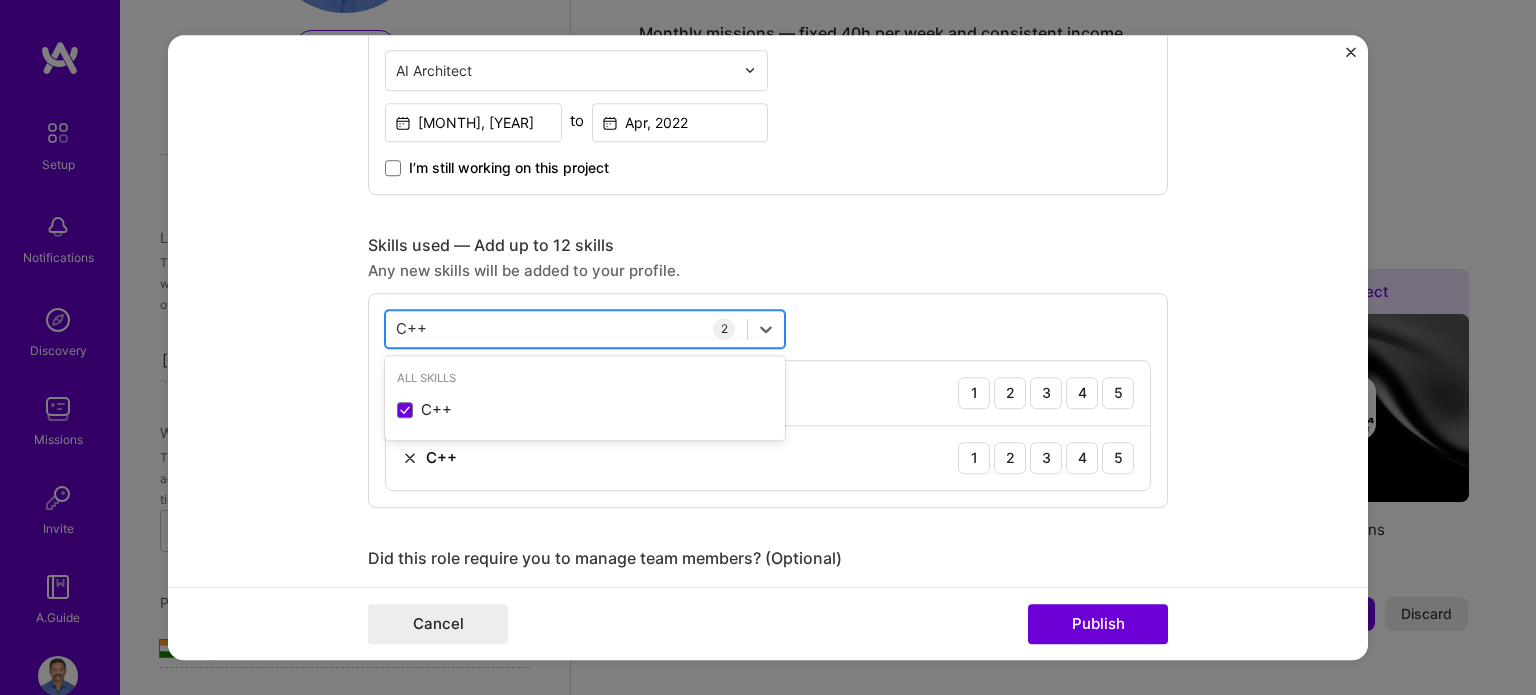 click on "C++ C++" at bounding box center (566, 328) 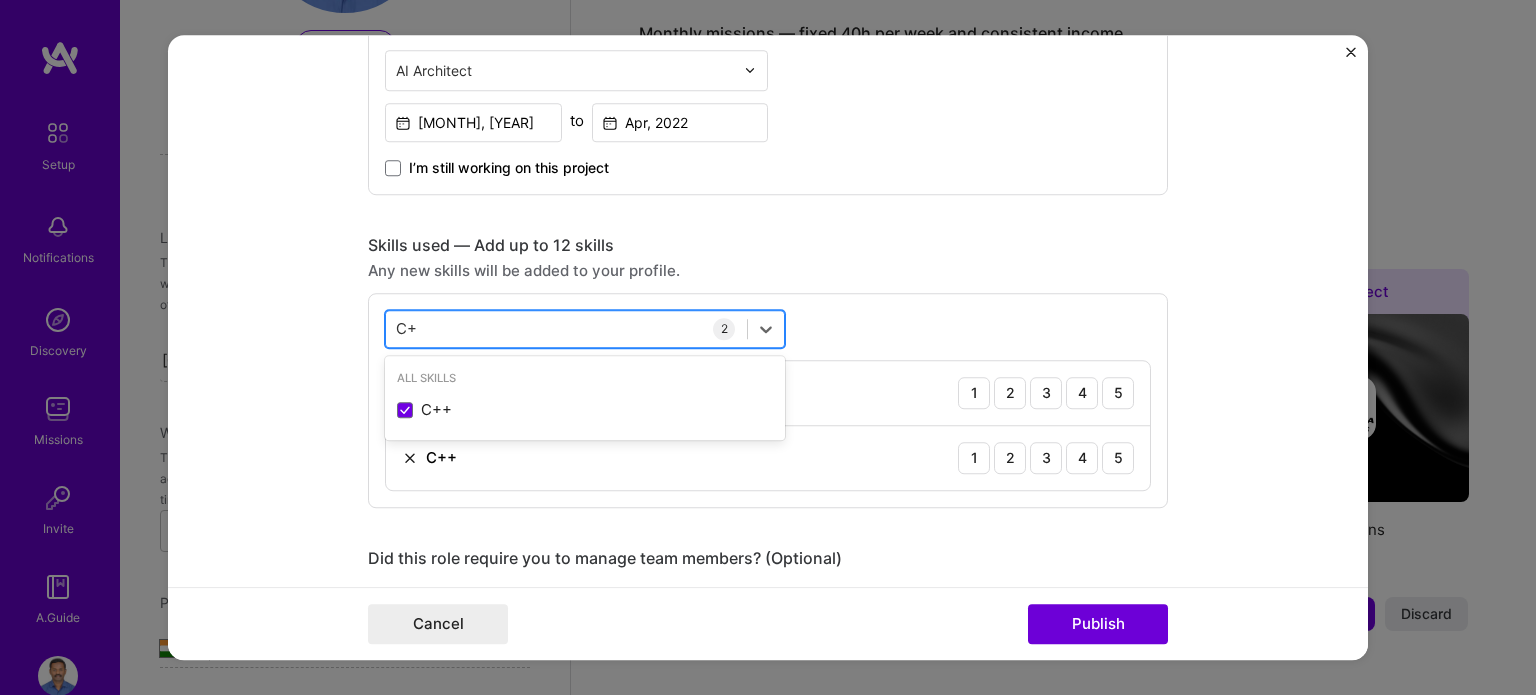 type on "C" 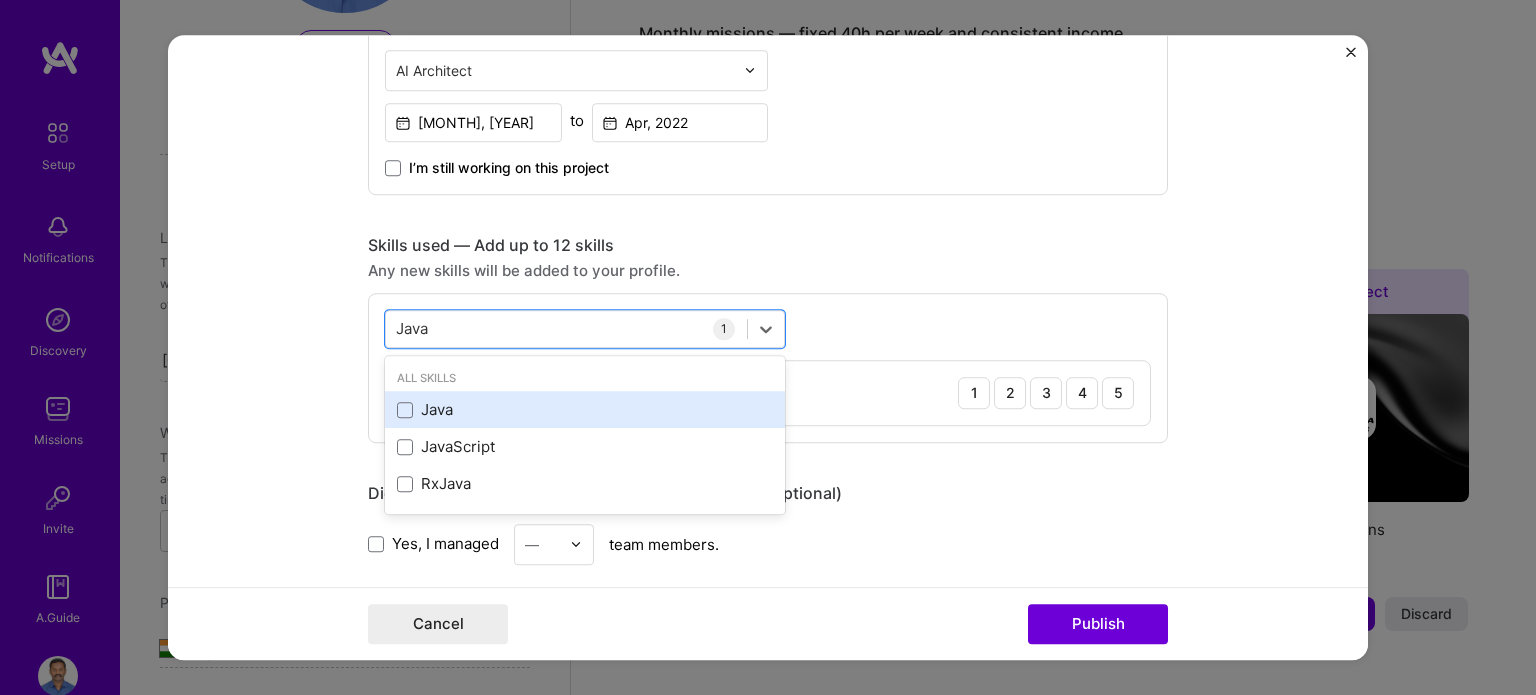 click on "Java" at bounding box center (585, 410) 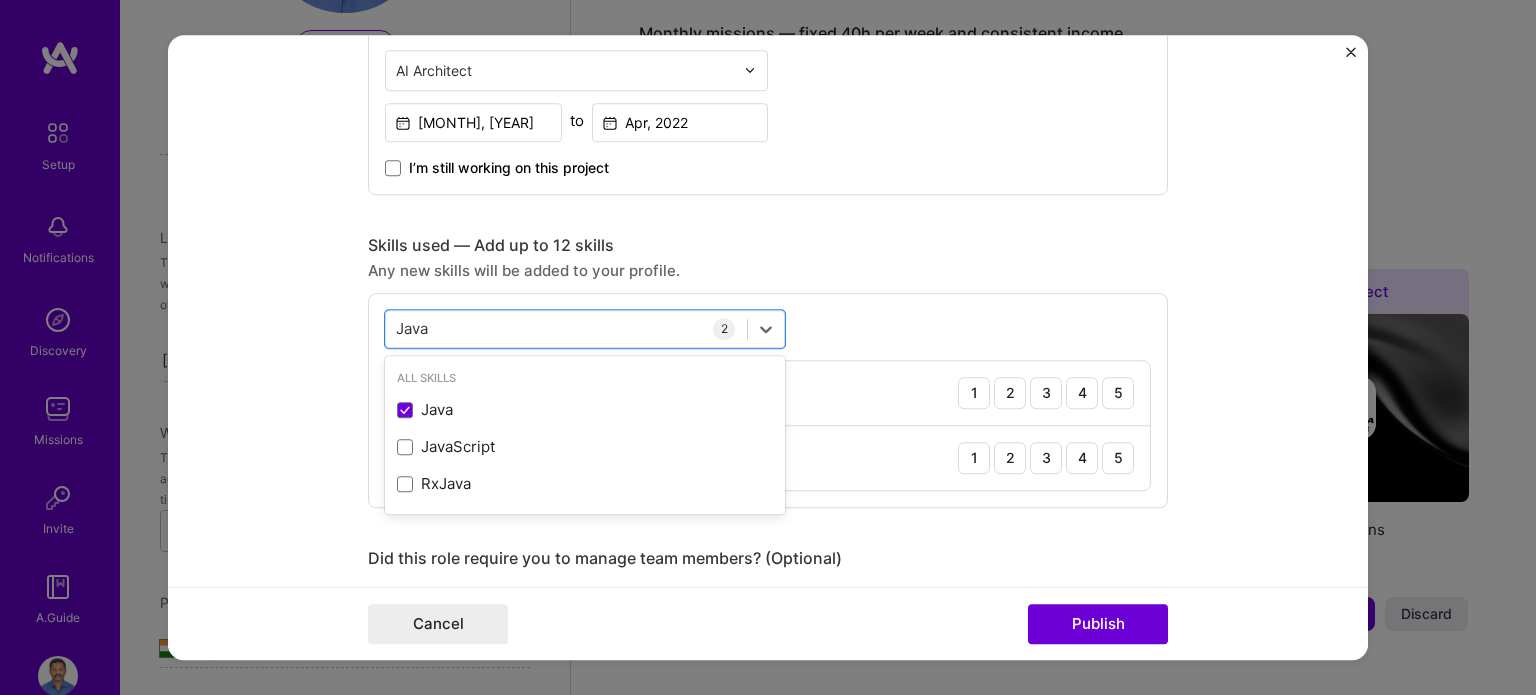 click on "Java 1 2 3 4 5" at bounding box center (768, 458) 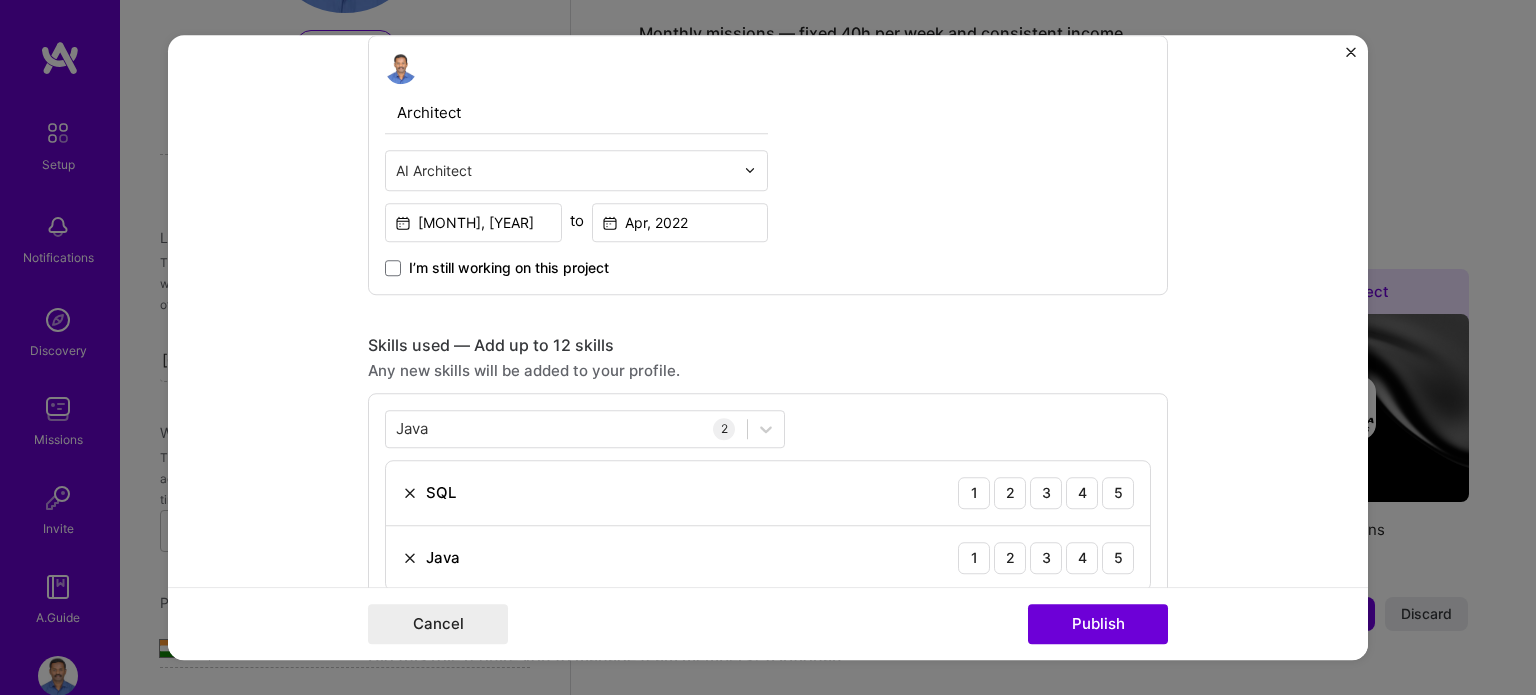 scroll, scrollTop: 800, scrollLeft: 0, axis: vertical 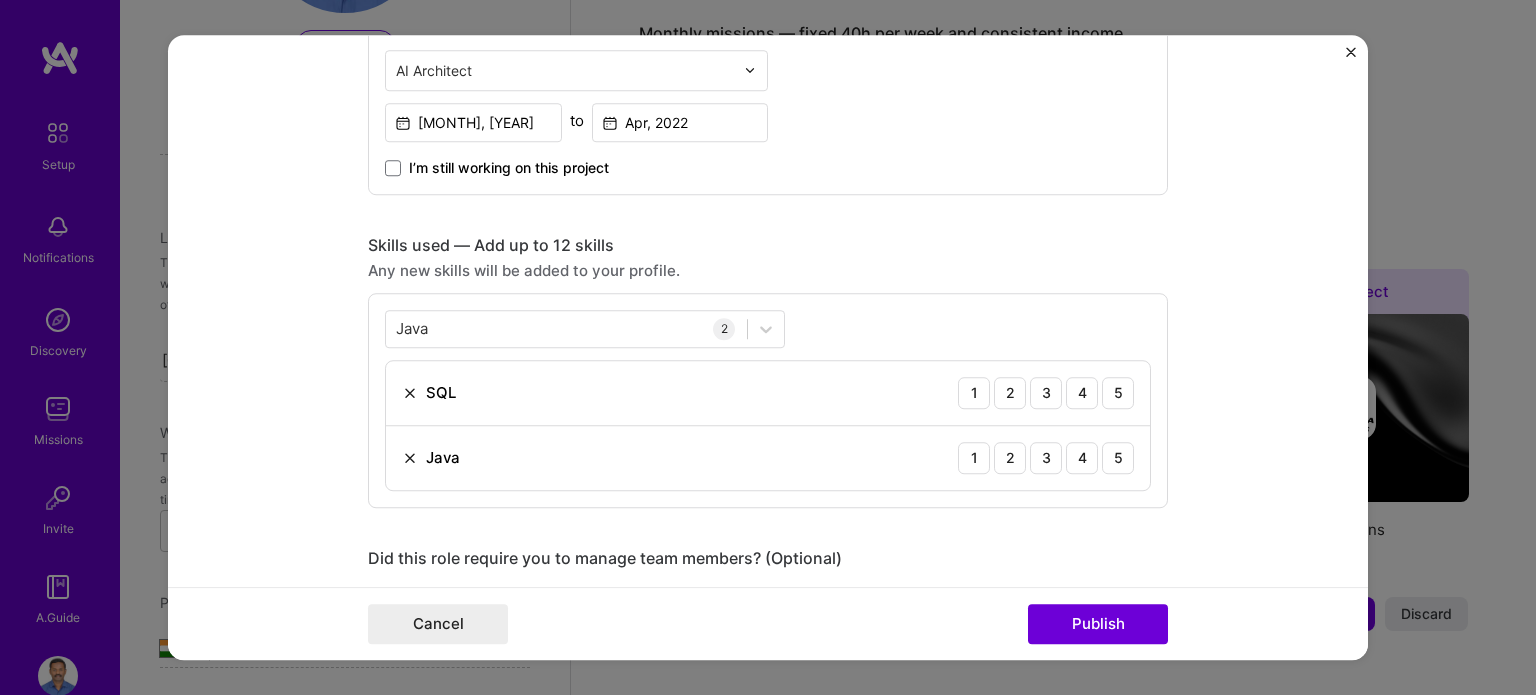 click at bounding box center [410, 458] 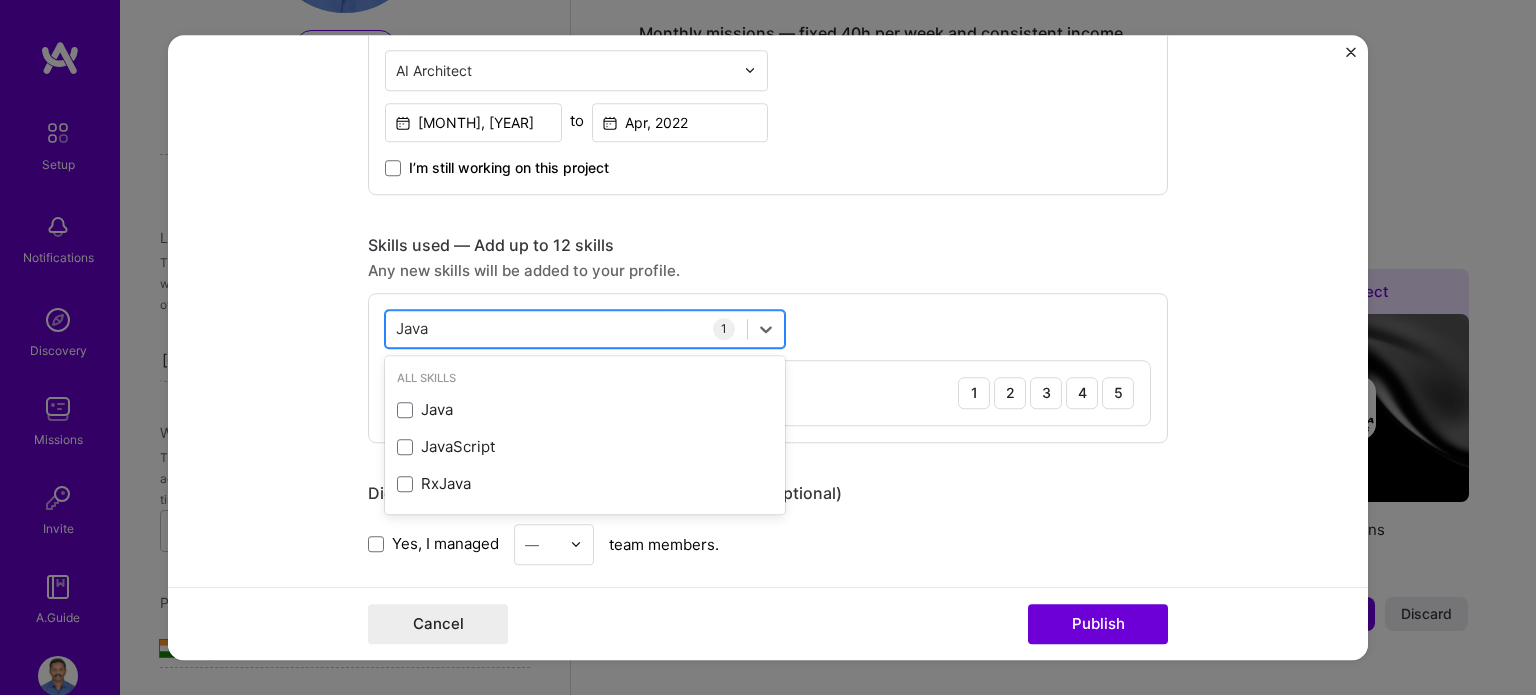 click on "Java Java" at bounding box center [566, 328] 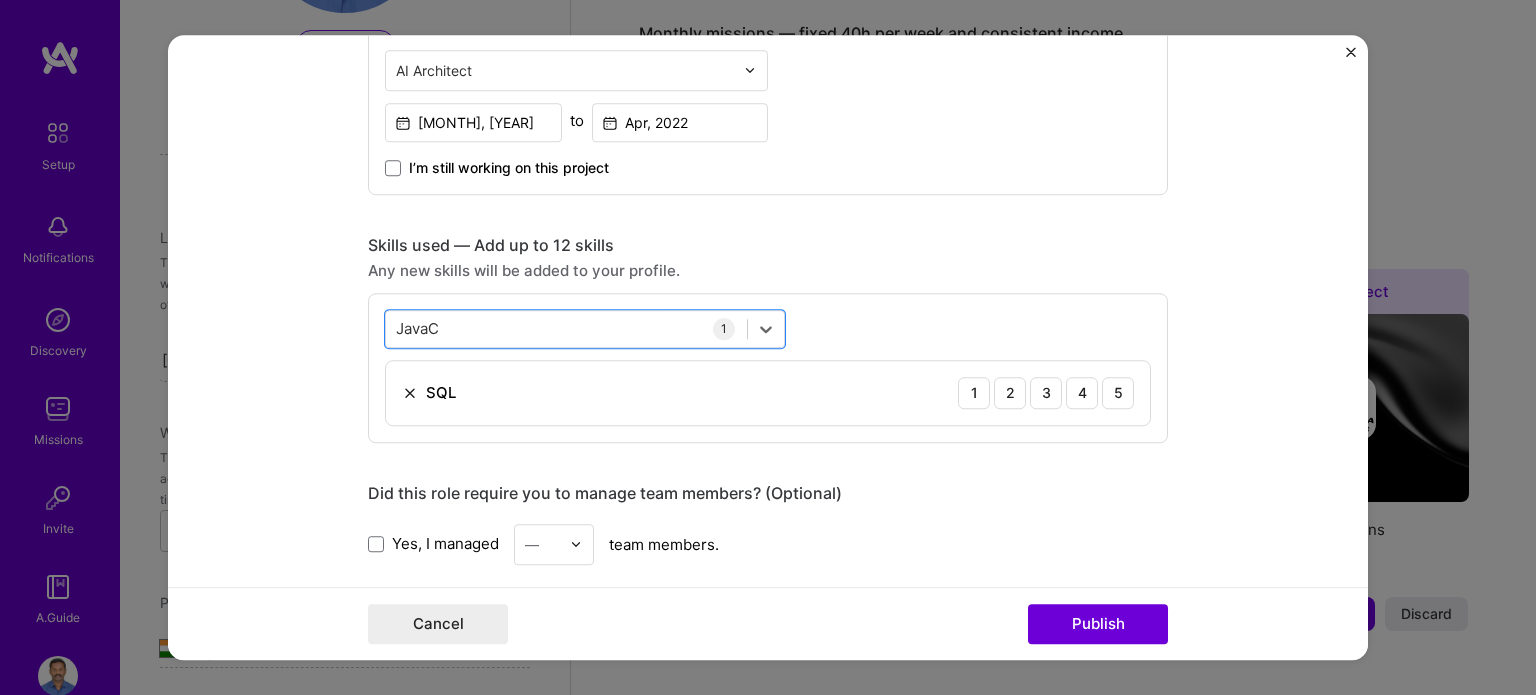 drag, startPoint x: 458, startPoint y: 333, endPoint x: 347, endPoint y: 327, distance: 111.16204 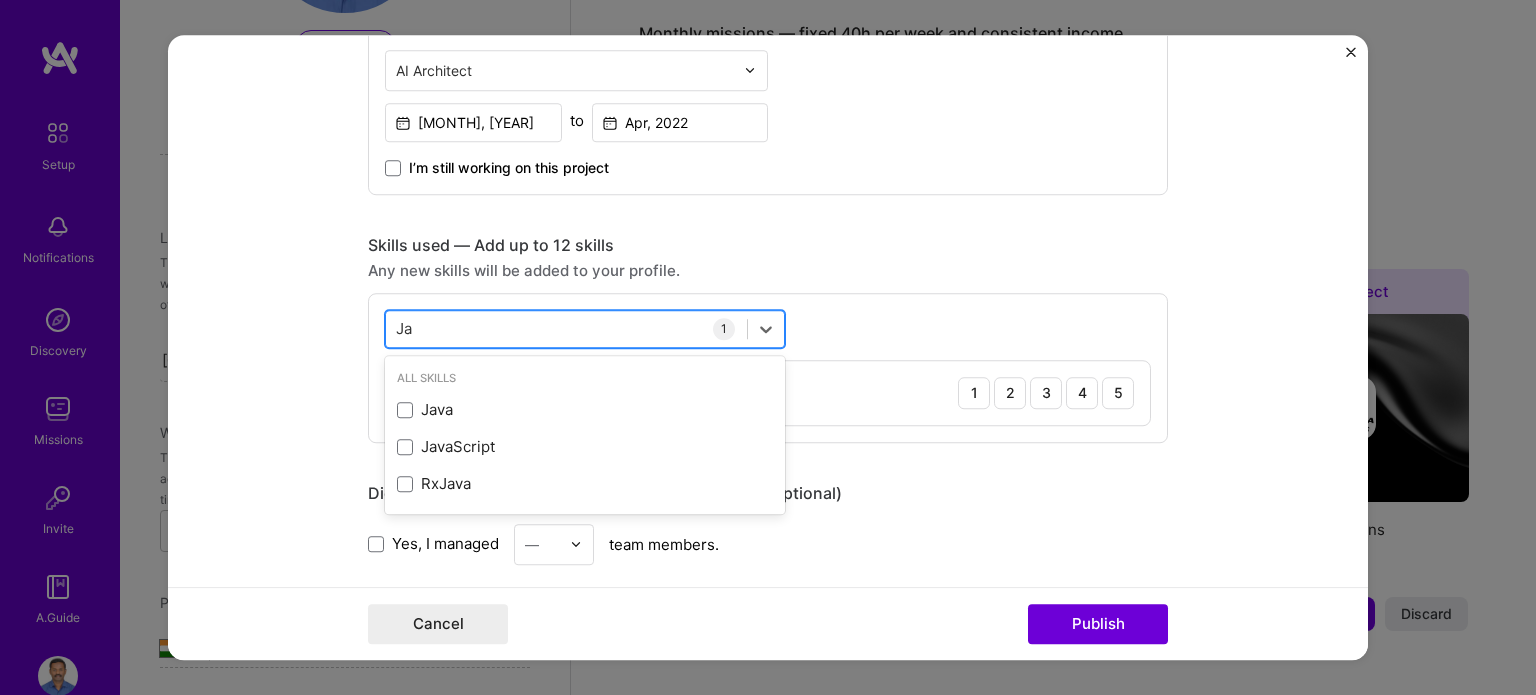 type on "J" 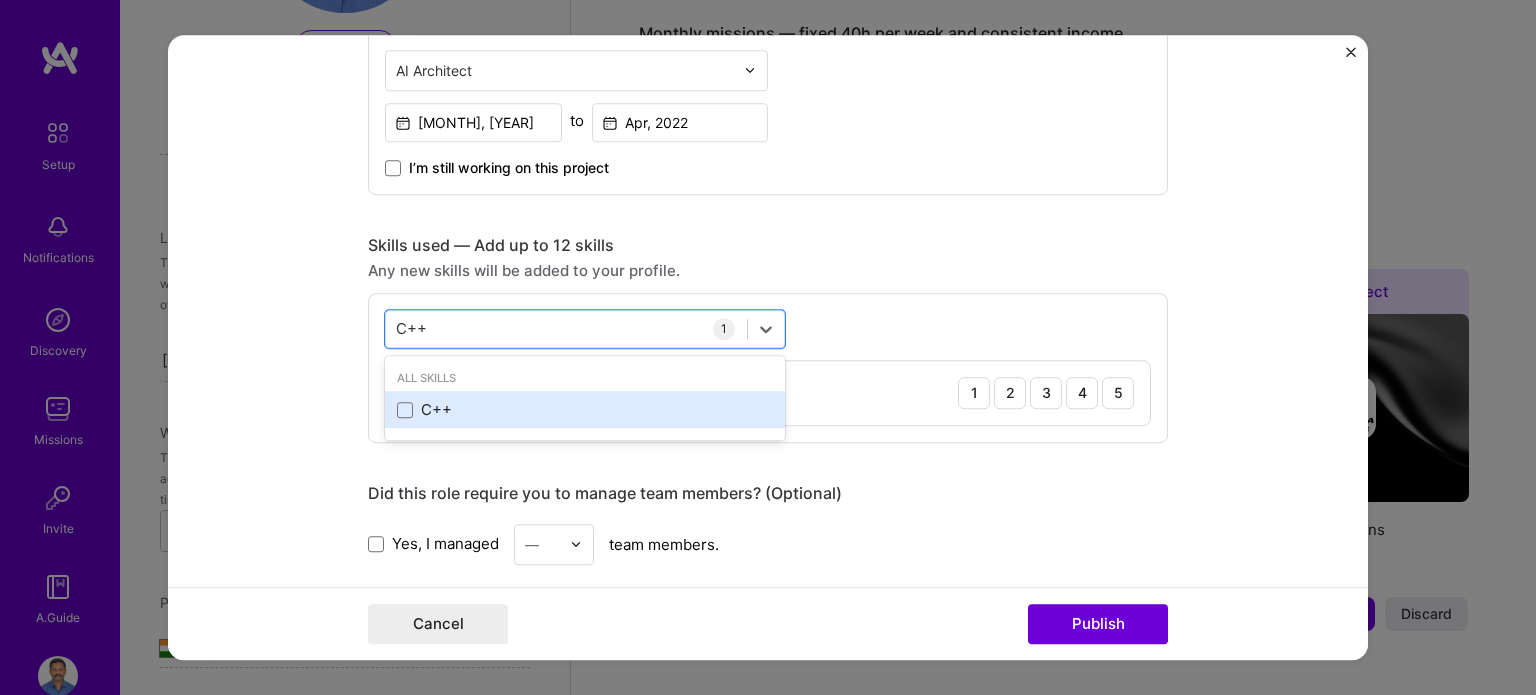 click on "C++" at bounding box center [585, 410] 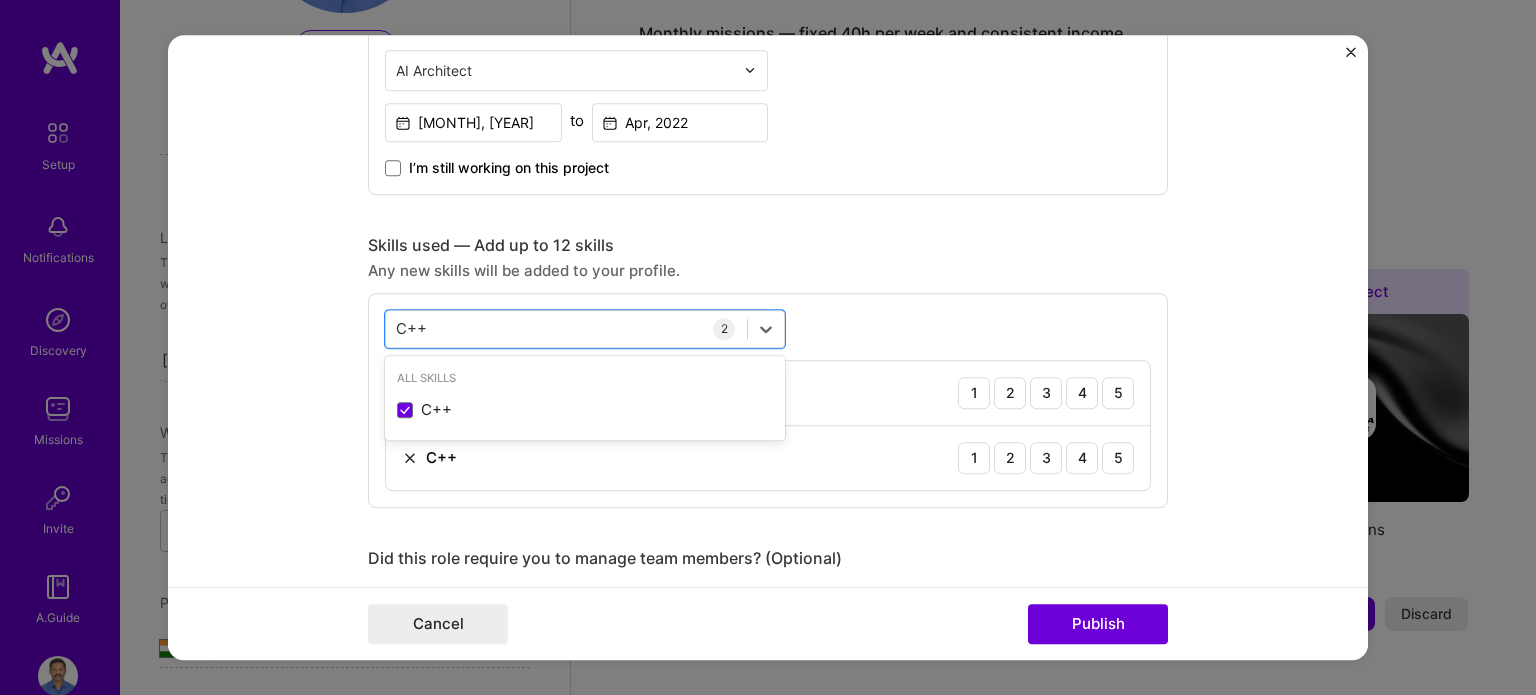 type on "C++" 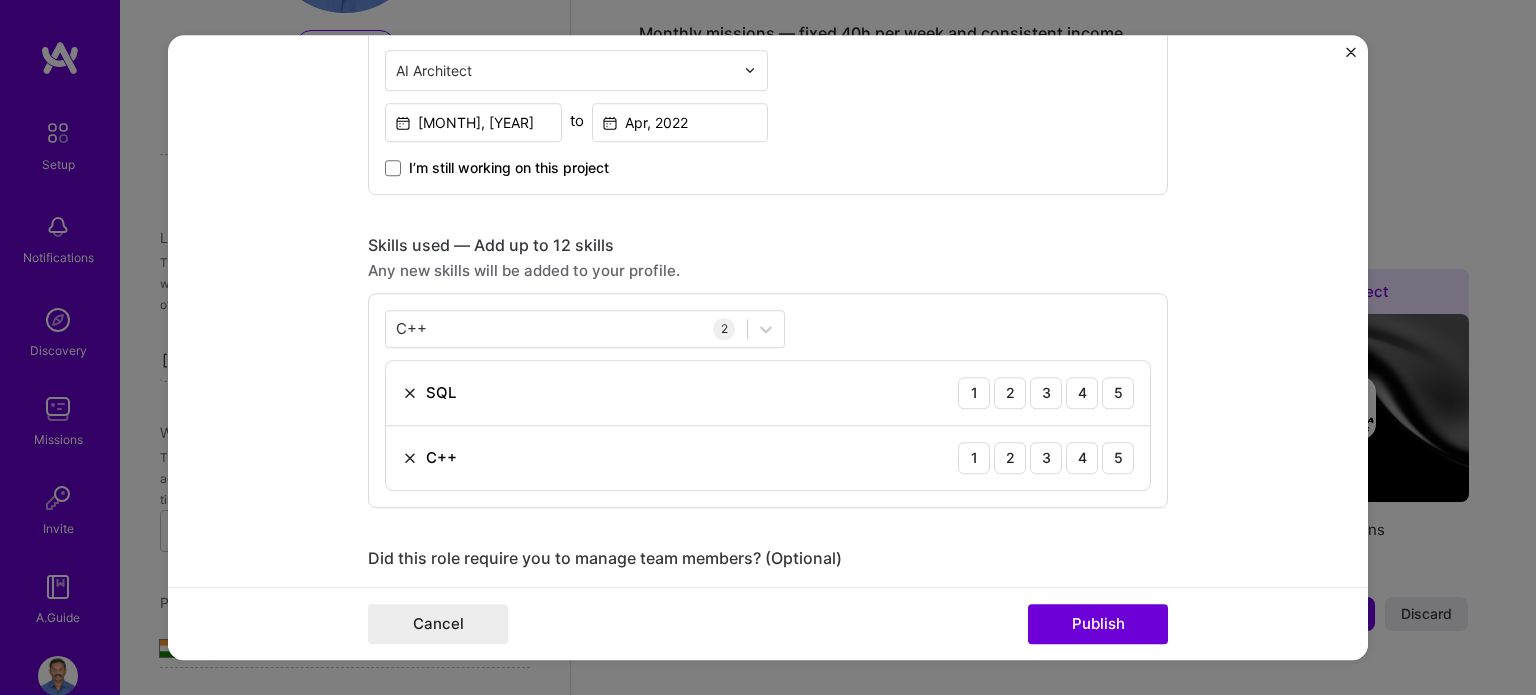 click on "C++ 1 2 3 4 5" at bounding box center (768, 458) 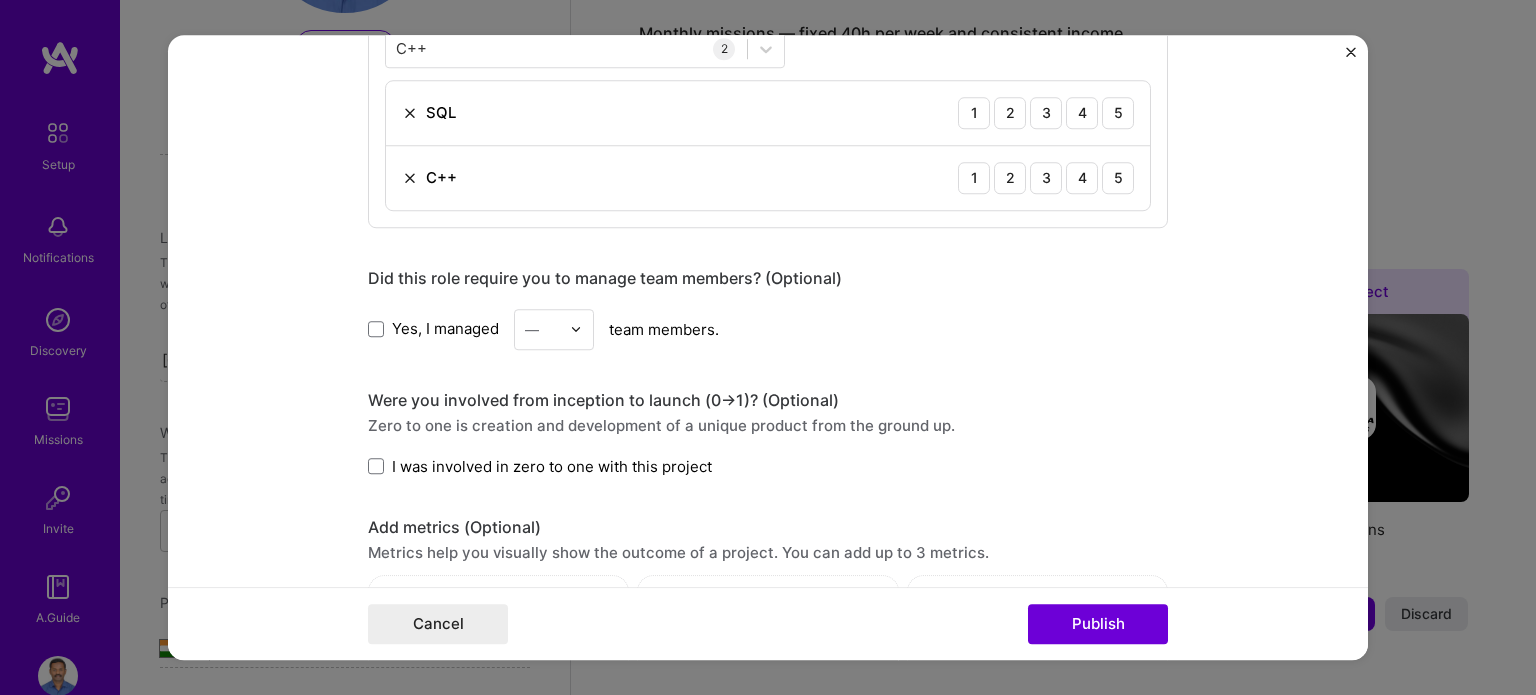 scroll, scrollTop: 1100, scrollLeft: 0, axis: vertical 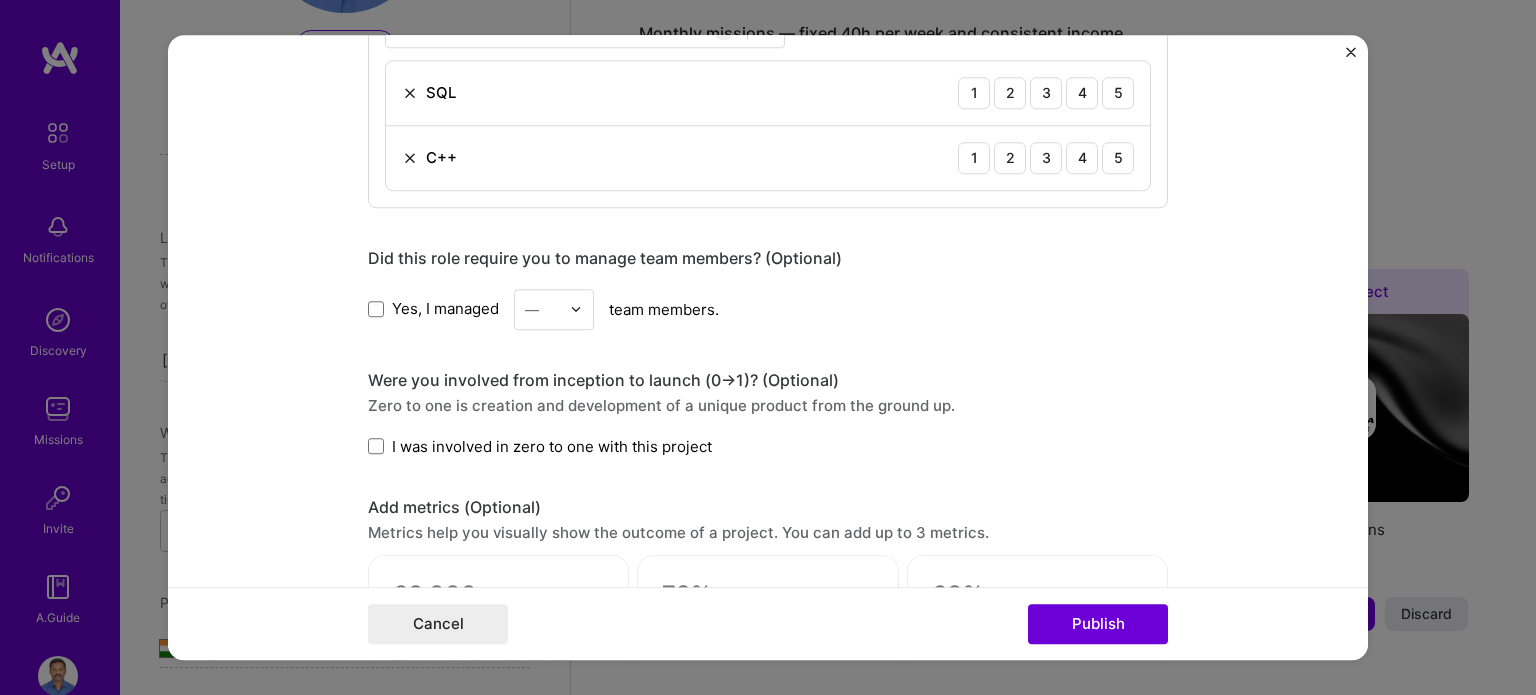 click on "Yes, I managed" at bounding box center [433, 309] 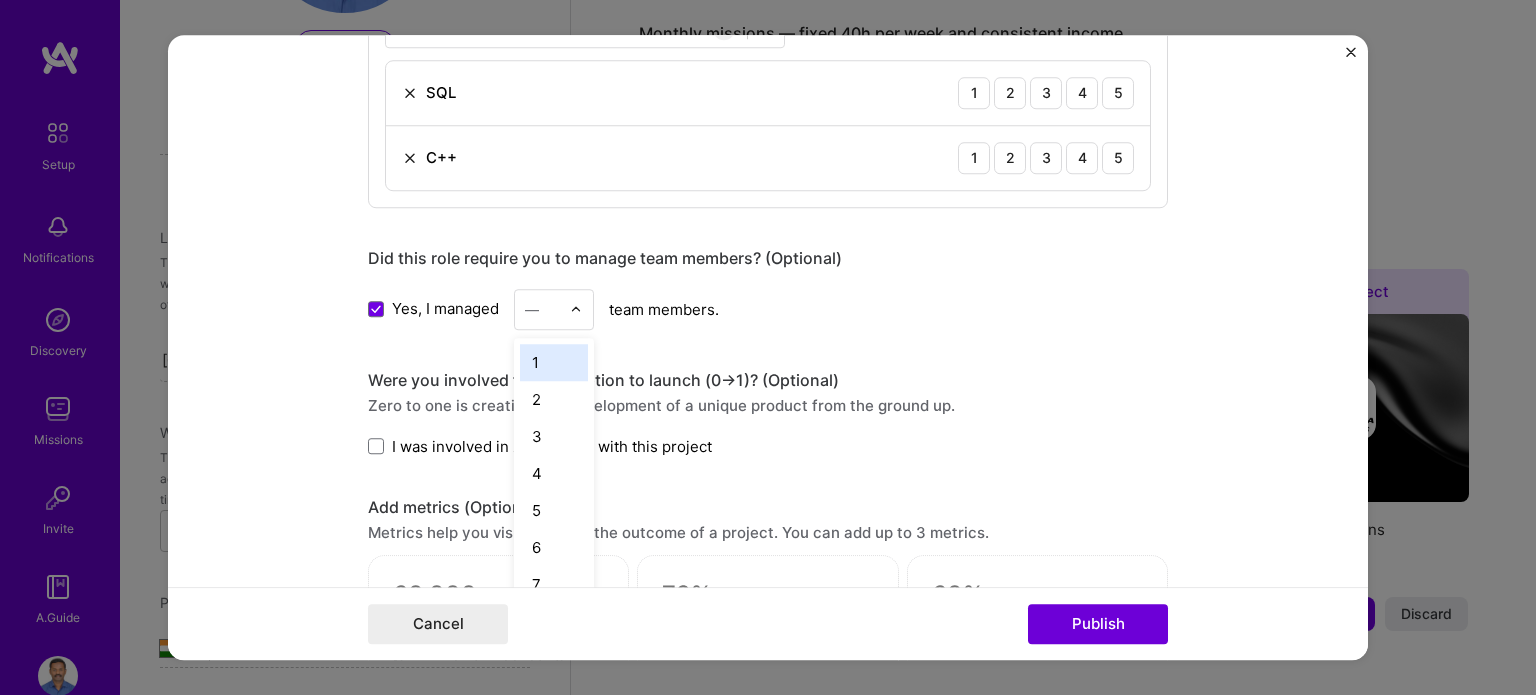 click on "—" at bounding box center (542, 309) 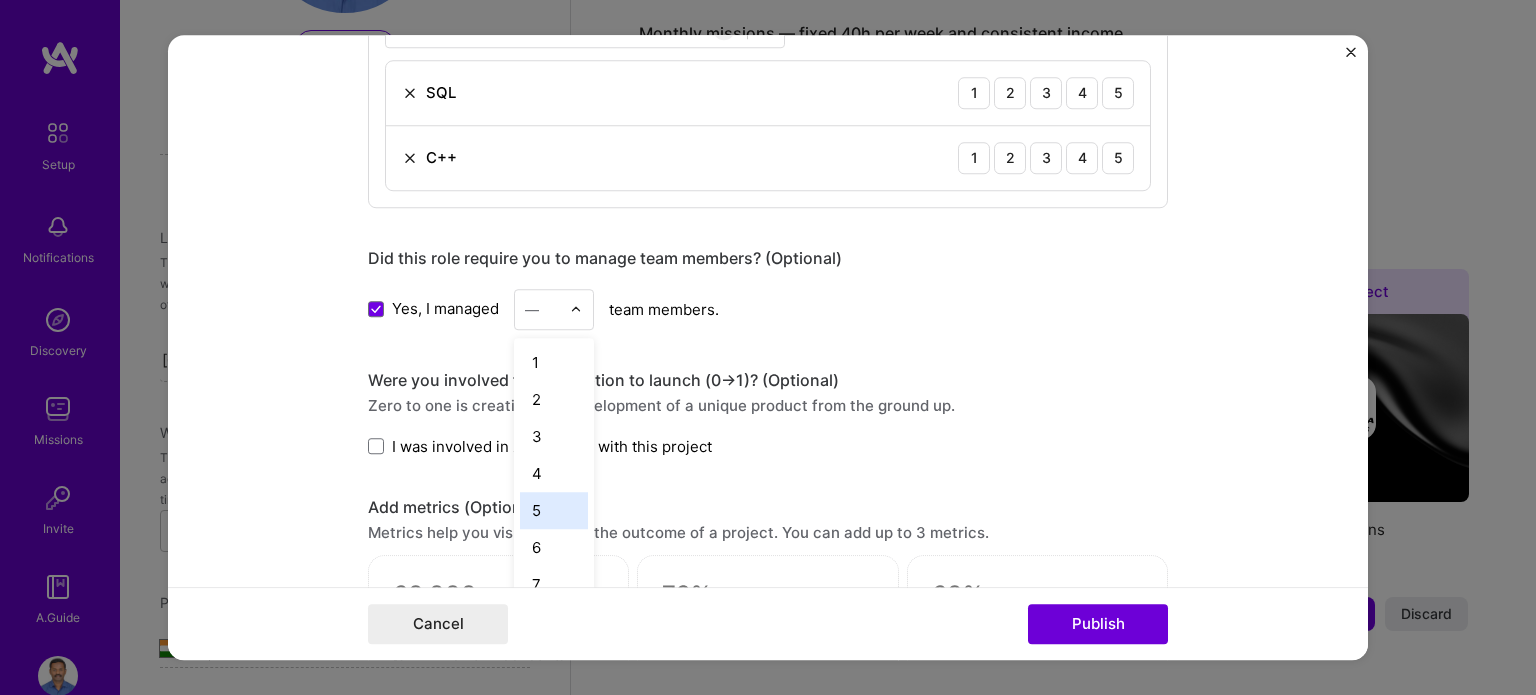 click on "5" at bounding box center (554, 510) 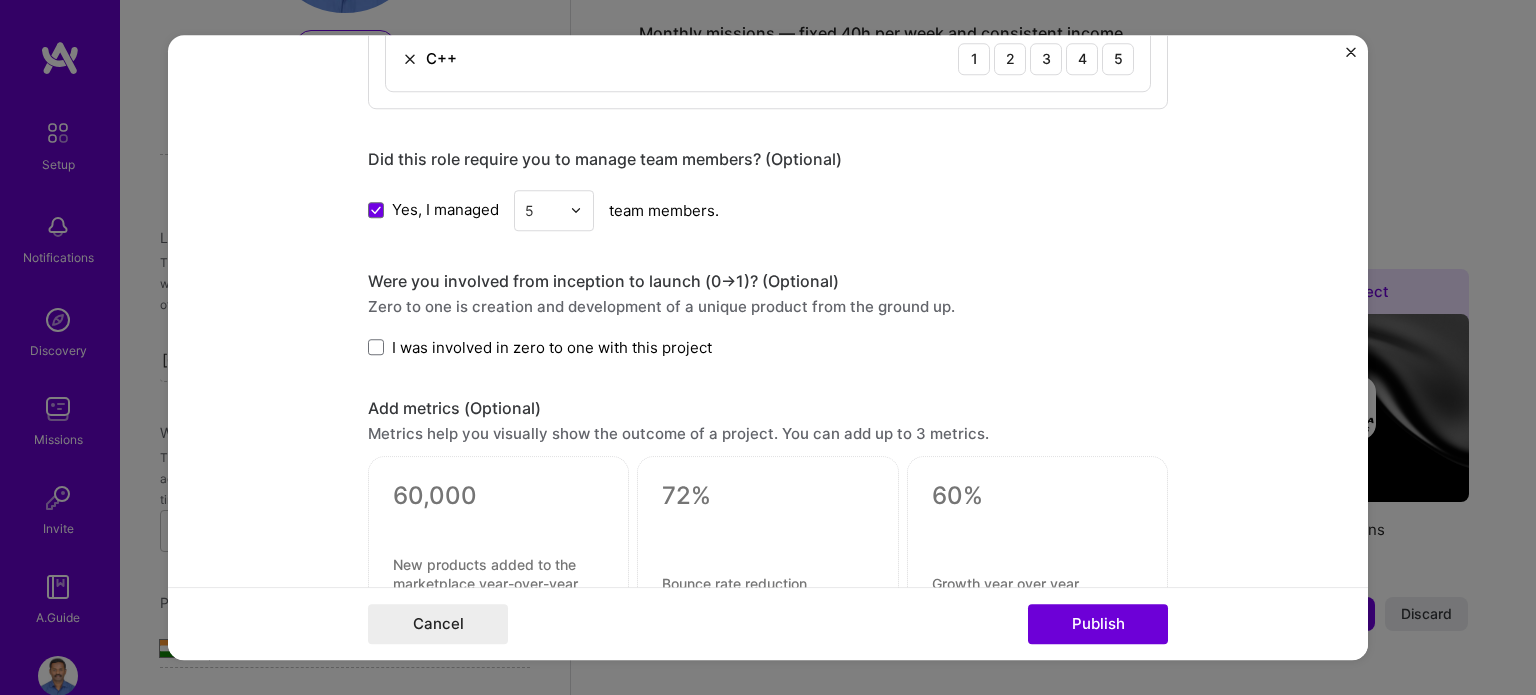scroll, scrollTop: 1200, scrollLeft: 0, axis: vertical 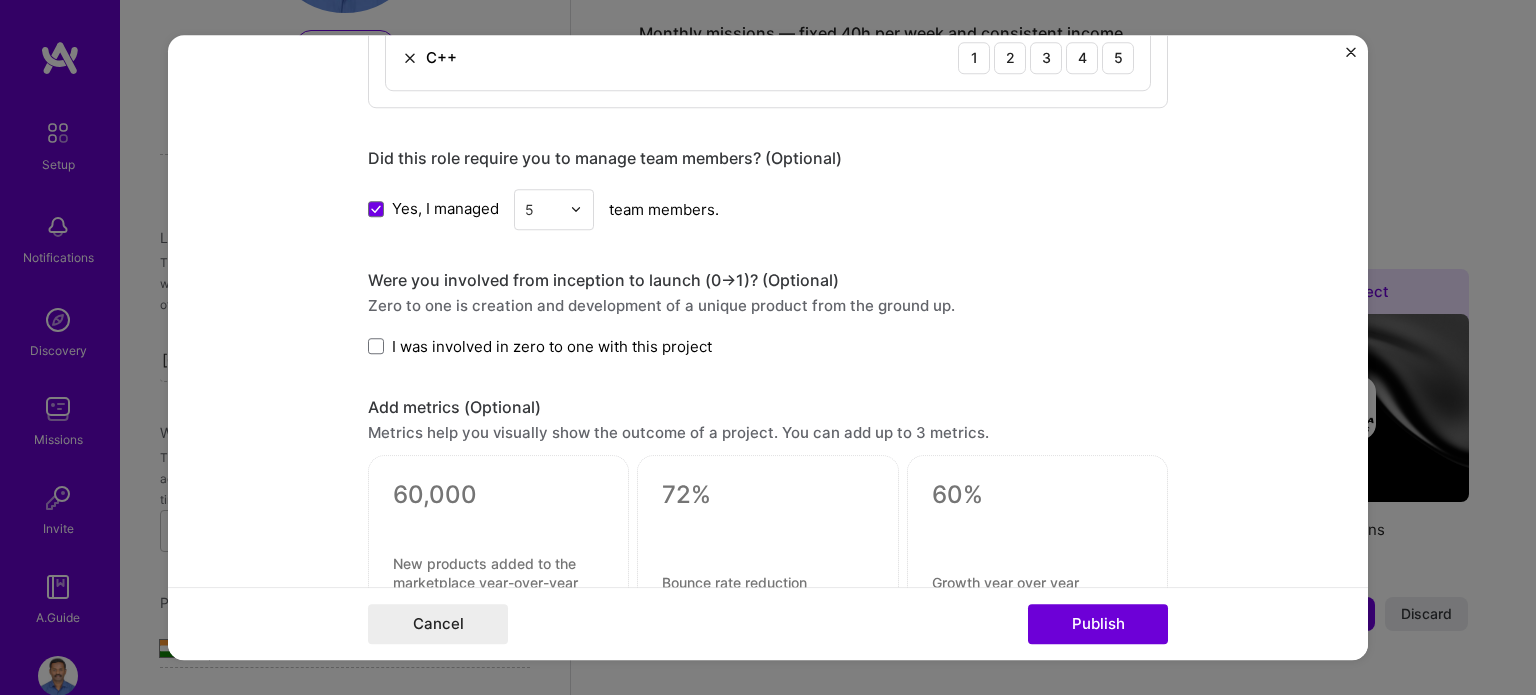 click on "I was involved in zero to one with this project" at bounding box center [552, 346] 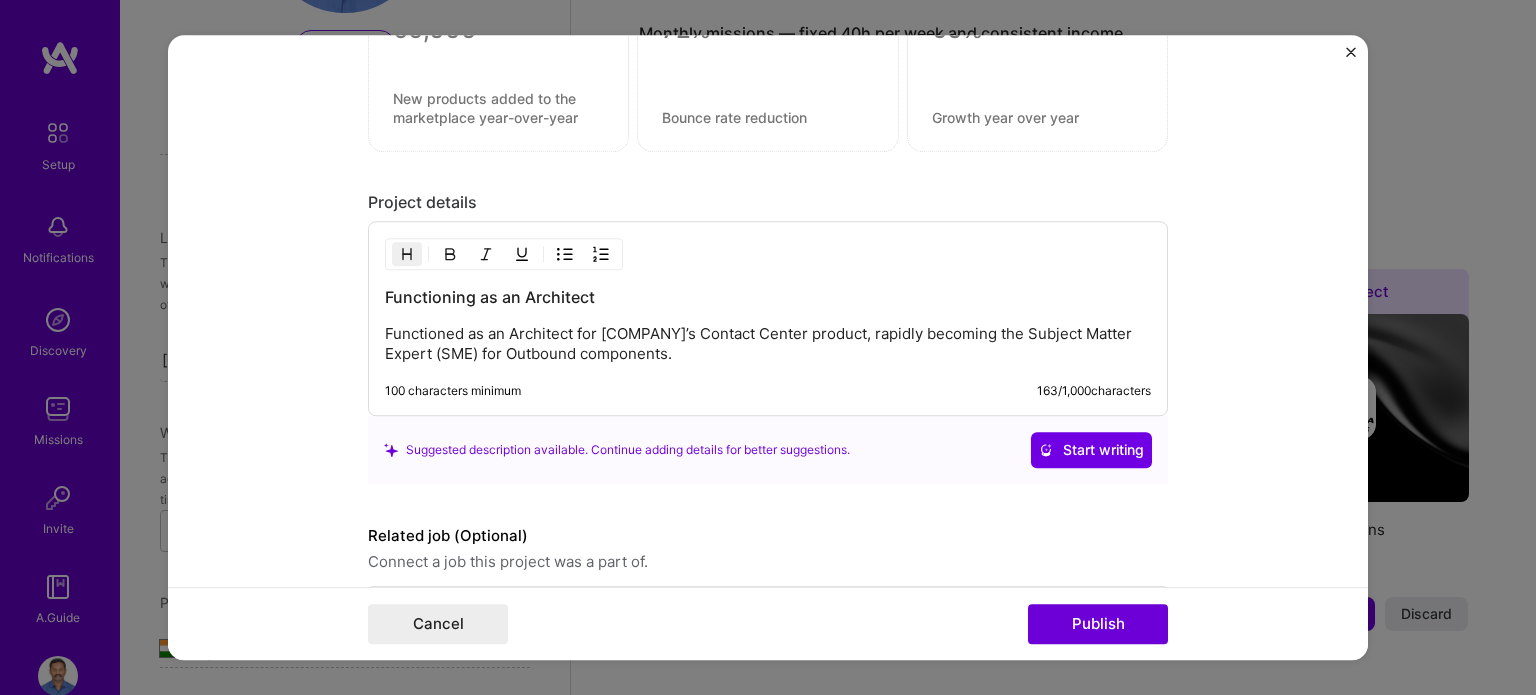 scroll, scrollTop: 1700, scrollLeft: 0, axis: vertical 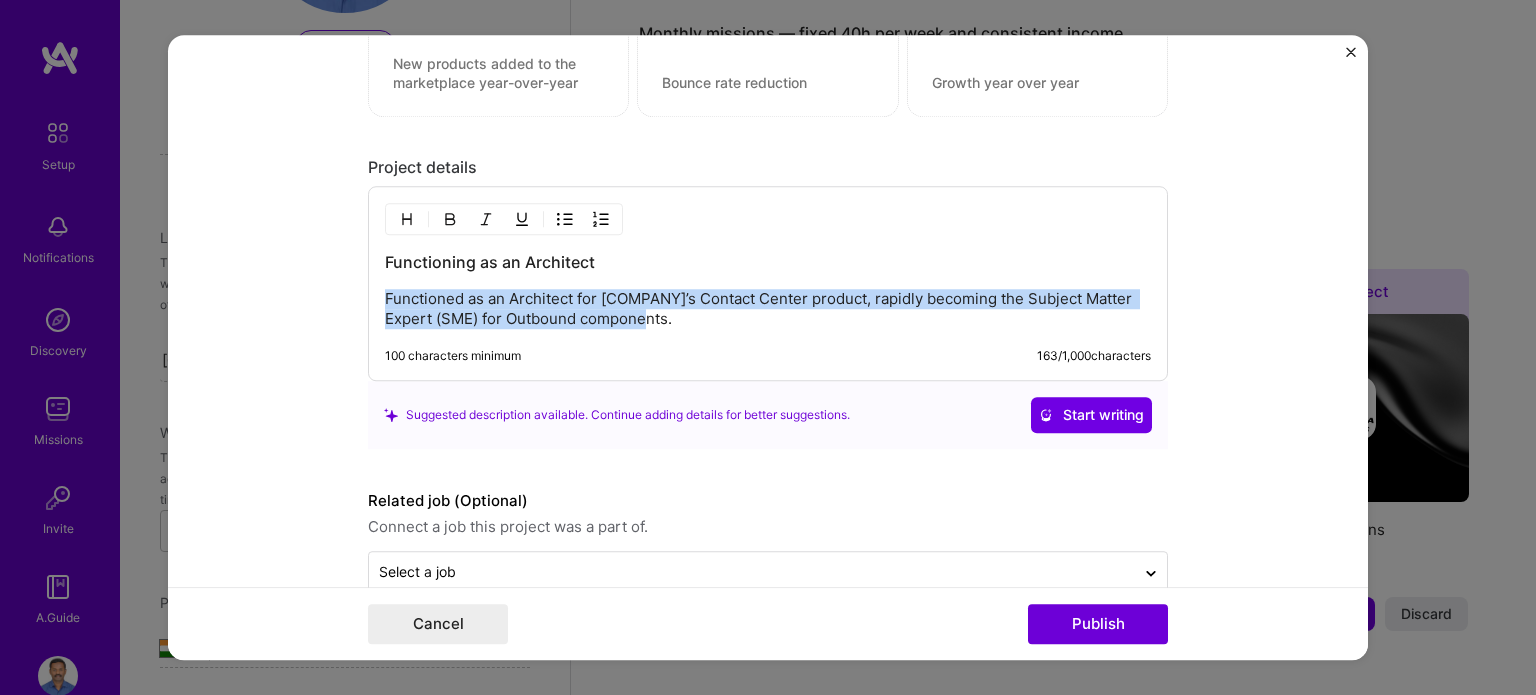 drag, startPoint x: 621, startPoint y: 319, endPoint x: 352, endPoint y: 289, distance: 270.6677 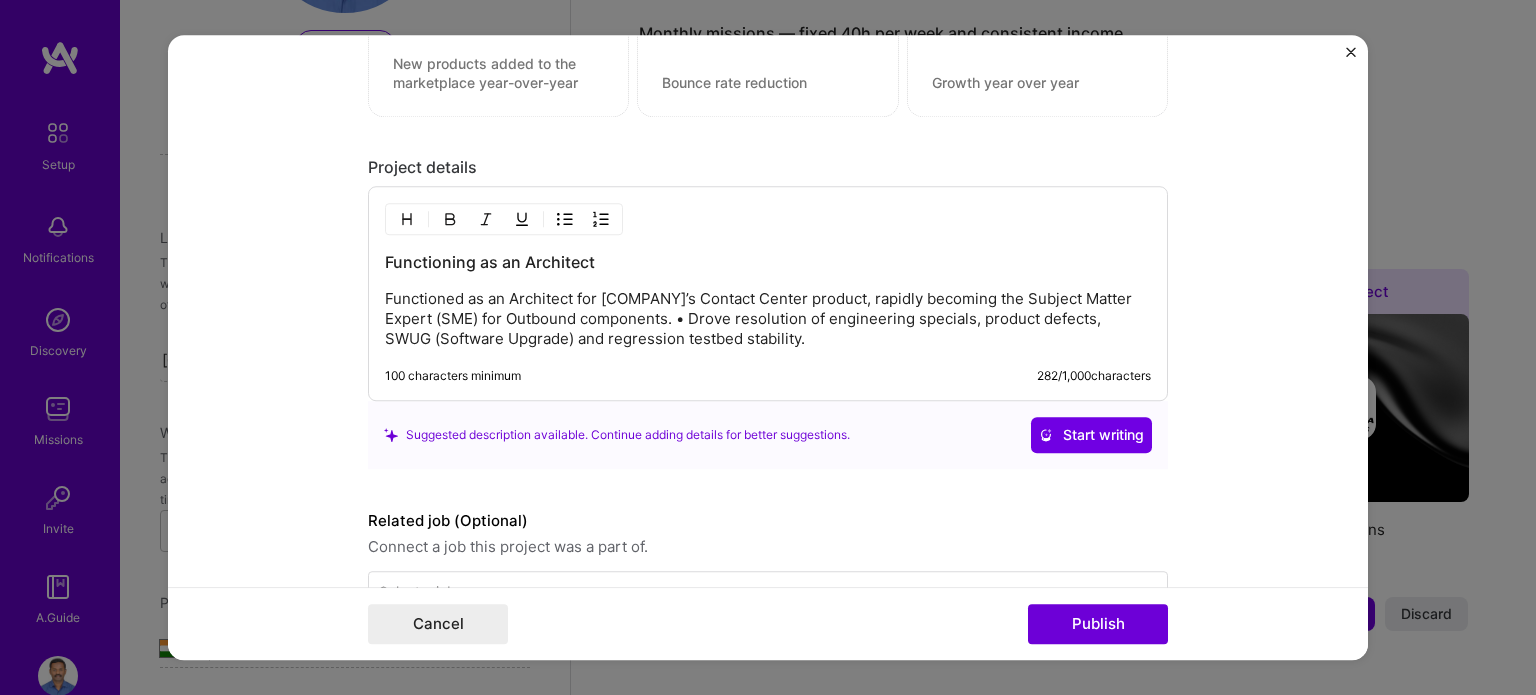 click on "Functioned as an Architect for [COMPANY]’s Contact Center product, rapidly becoming the Subject Matter Expert (SME) for Outbound components. • Drove resolution of engineering specials, product defects, SWUG (Software Upgrade) and regression testbed stability." at bounding box center [768, 319] 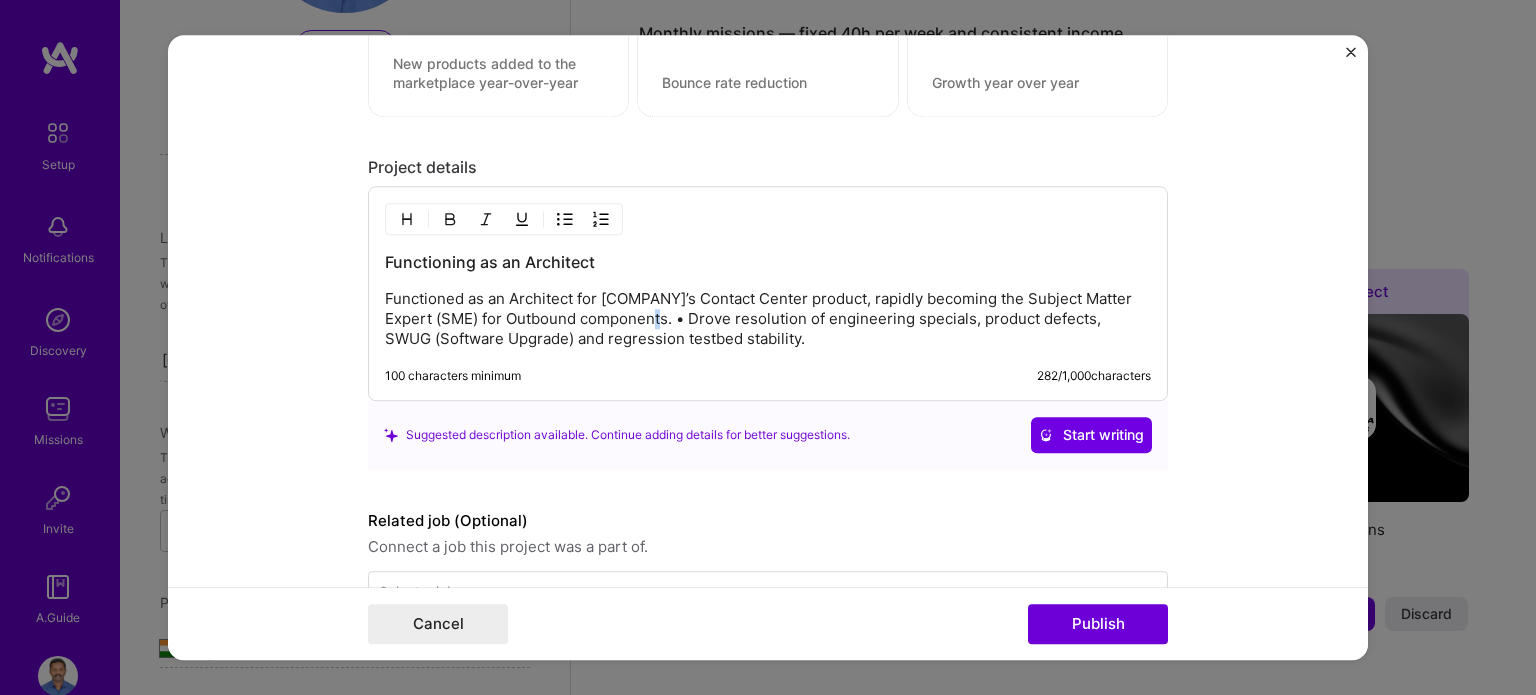drag, startPoint x: 618, startPoint y: 309, endPoint x: 658, endPoint y: 323, distance: 42.379242 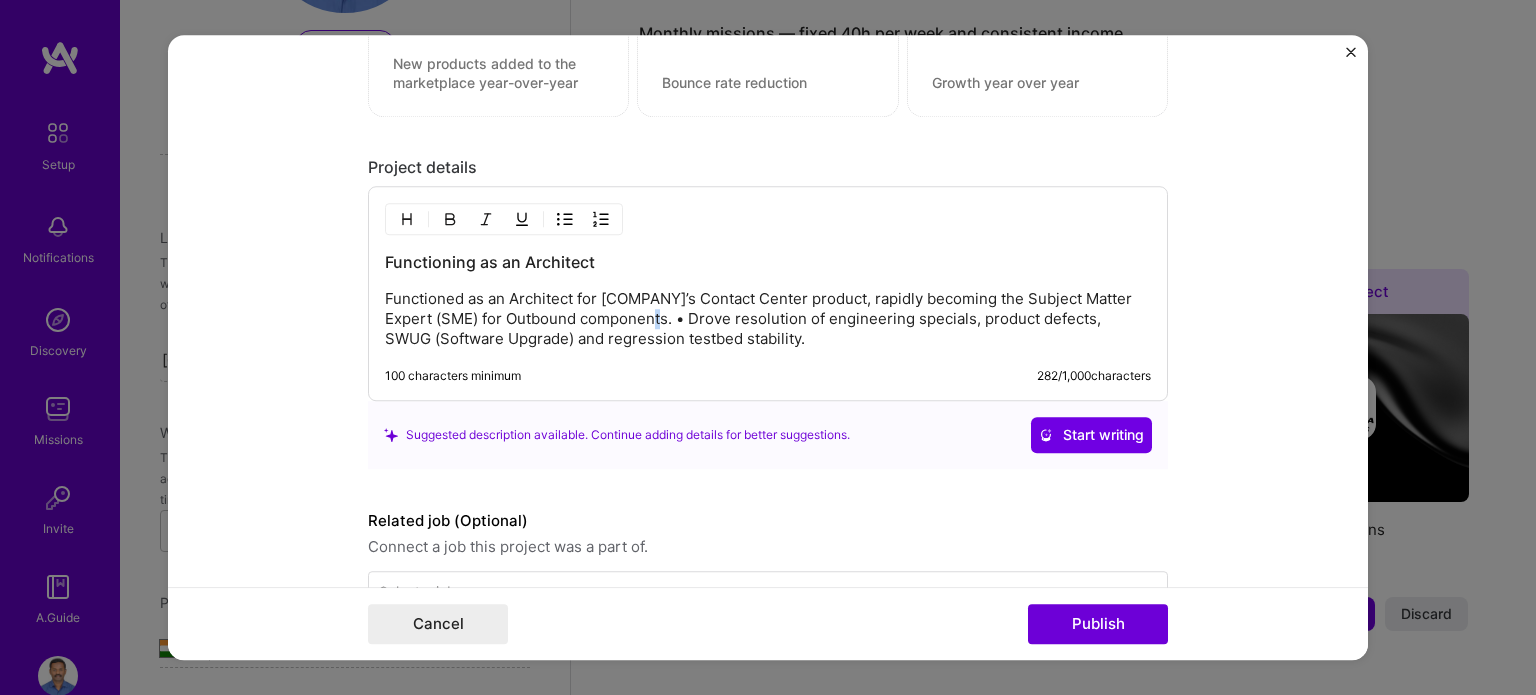 copy on "•" 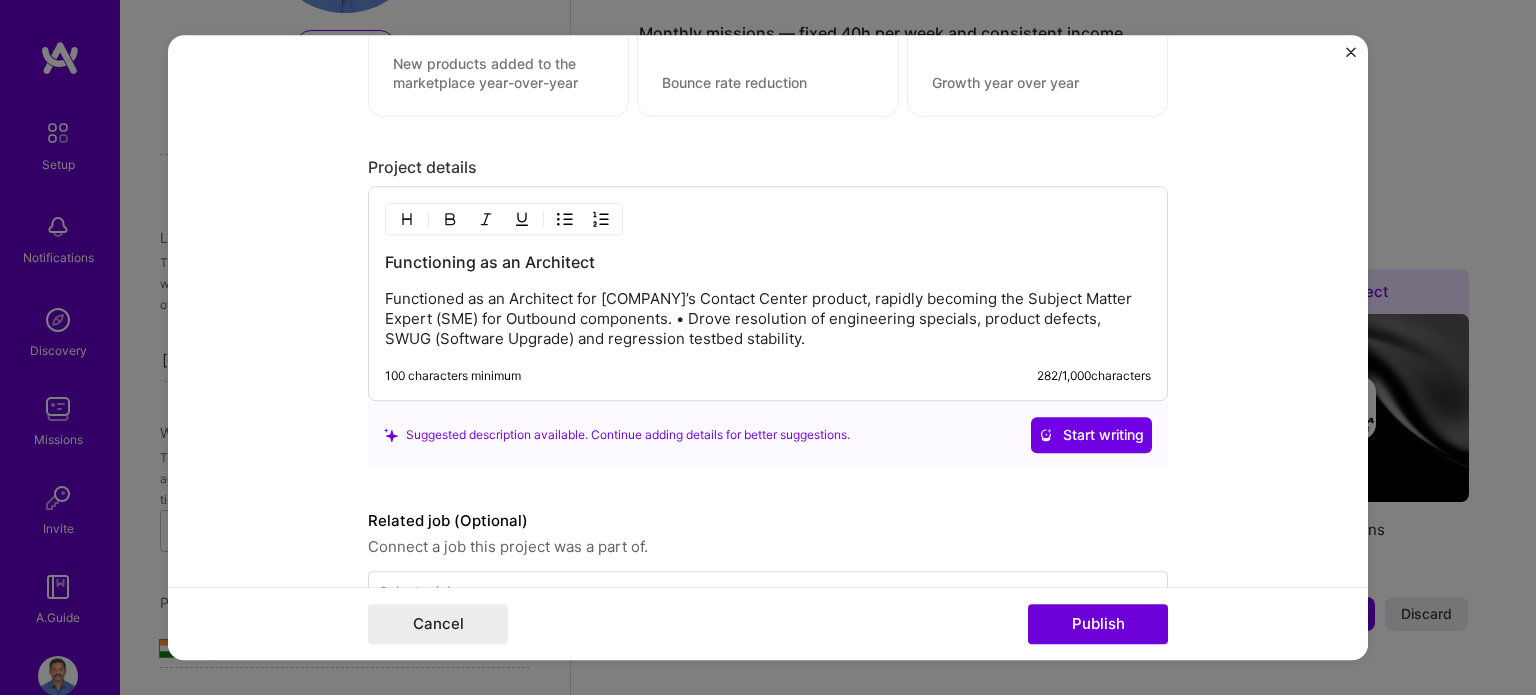 click on "Functioned as an Architect for [COMPANY]’s Contact Center product, rapidly becoming the Subject Matter Expert (SME) for Outbound components. • Drove resolution of engineering specials, product defects, SWUG (Software Upgrade) and regression testbed stability." at bounding box center [768, 319] 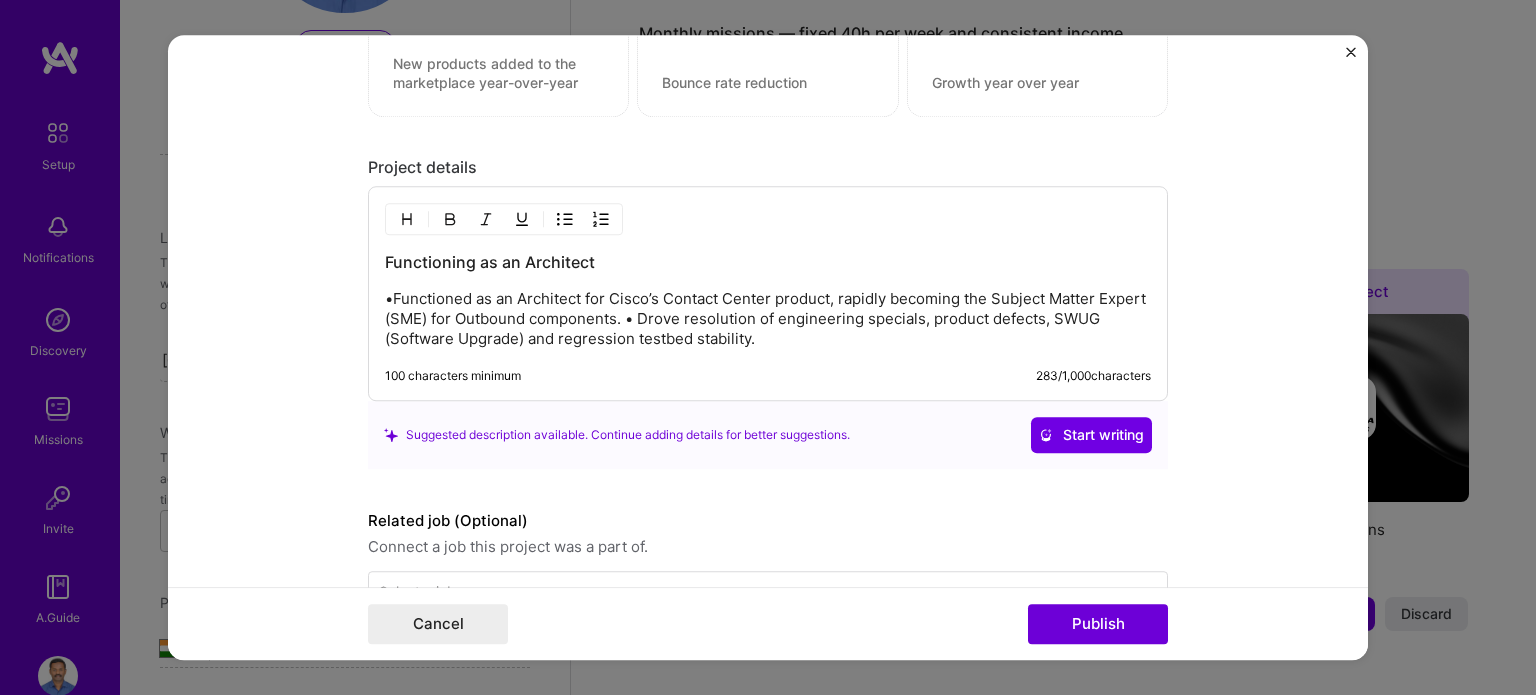 type 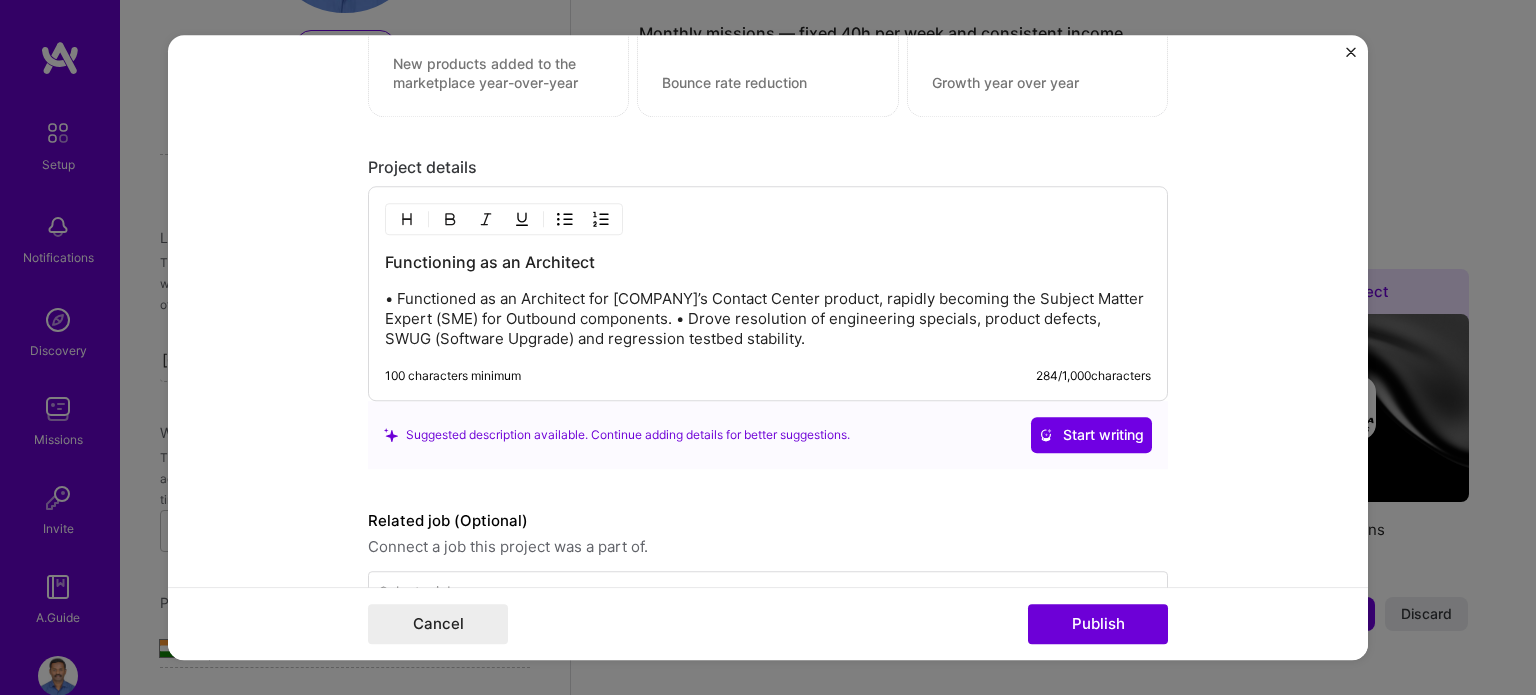 click on "• Functioned as an Architect for [COMPANY]’s Contact Center product, rapidly becoming the Subject Matter Expert (SME) for Outbound components. • Drove resolution of engineering specials, product defects, SWUG (Software Upgrade) and regression testbed stability." at bounding box center [768, 319] 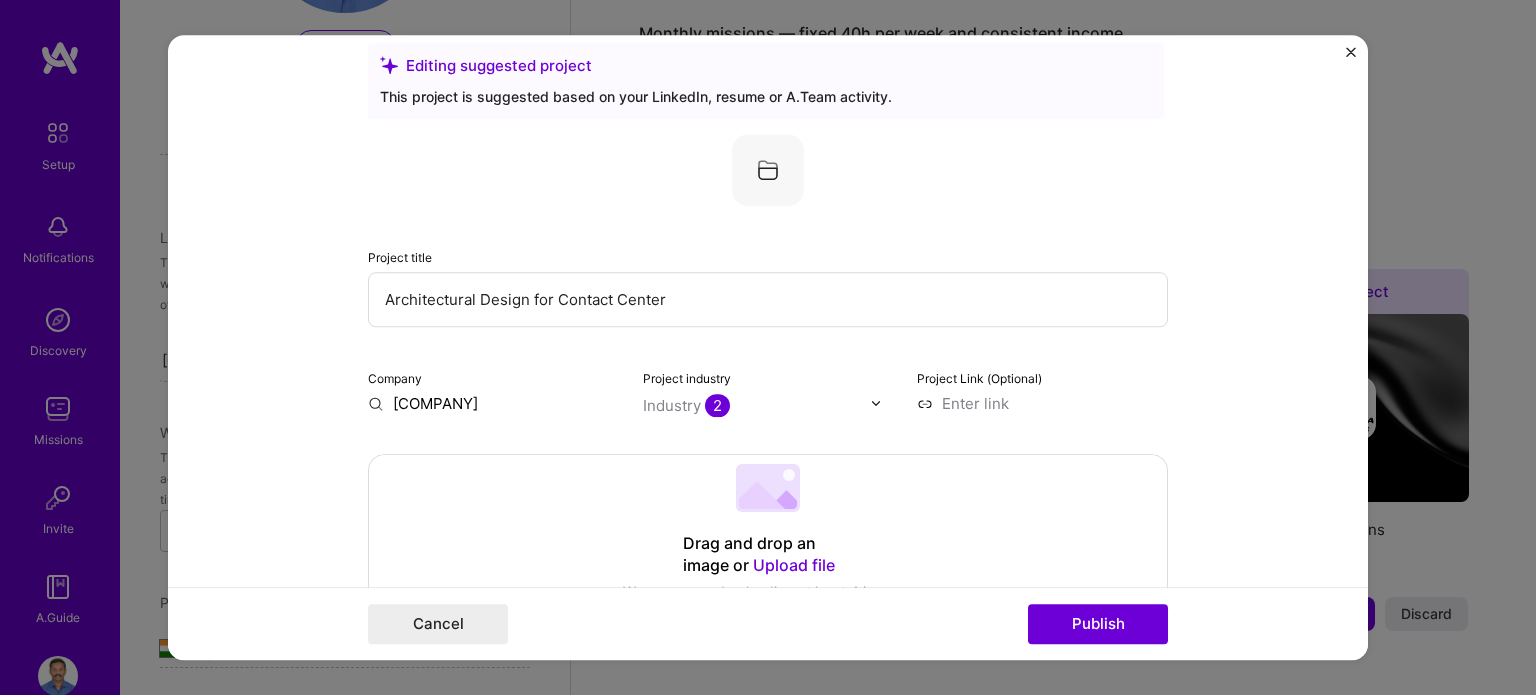 scroll, scrollTop: 0, scrollLeft: 0, axis: both 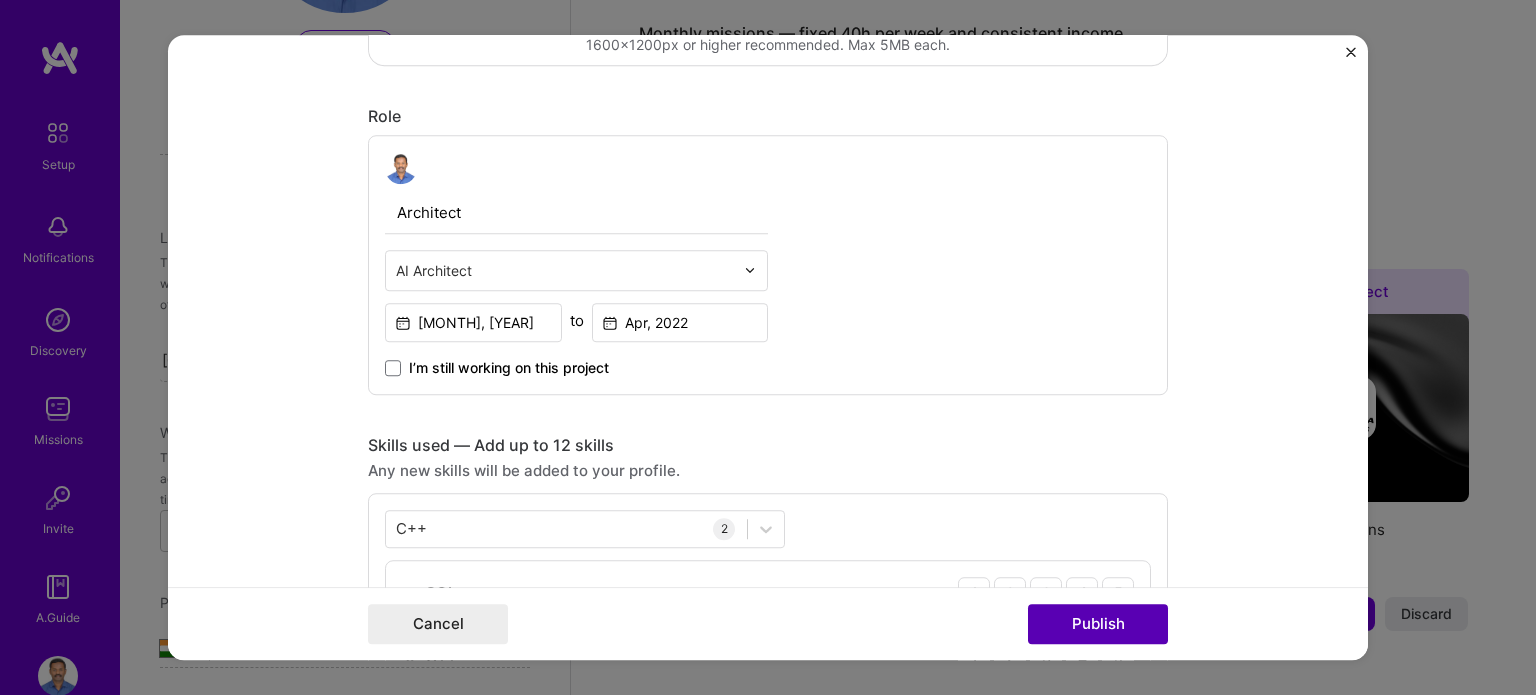 click on "Publish" at bounding box center (1098, 624) 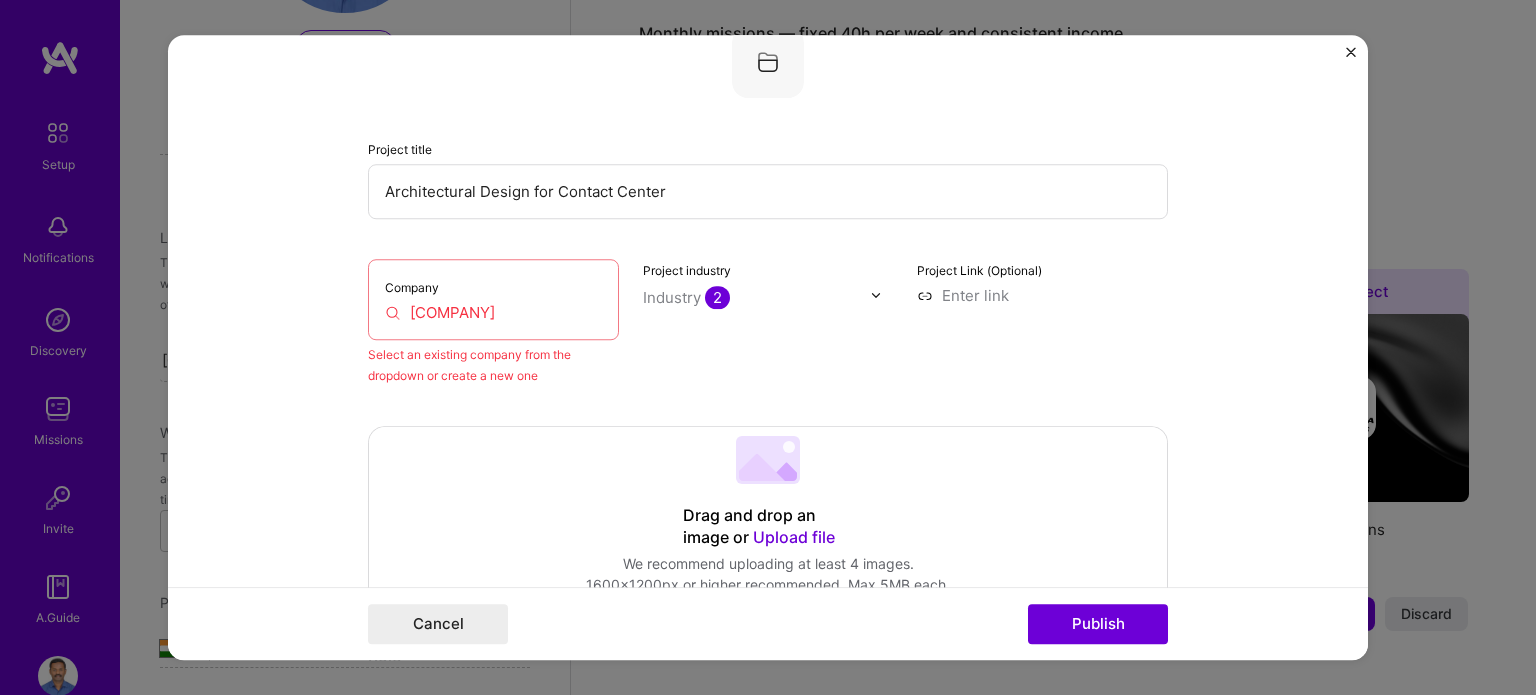 scroll, scrollTop: 131, scrollLeft: 0, axis: vertical 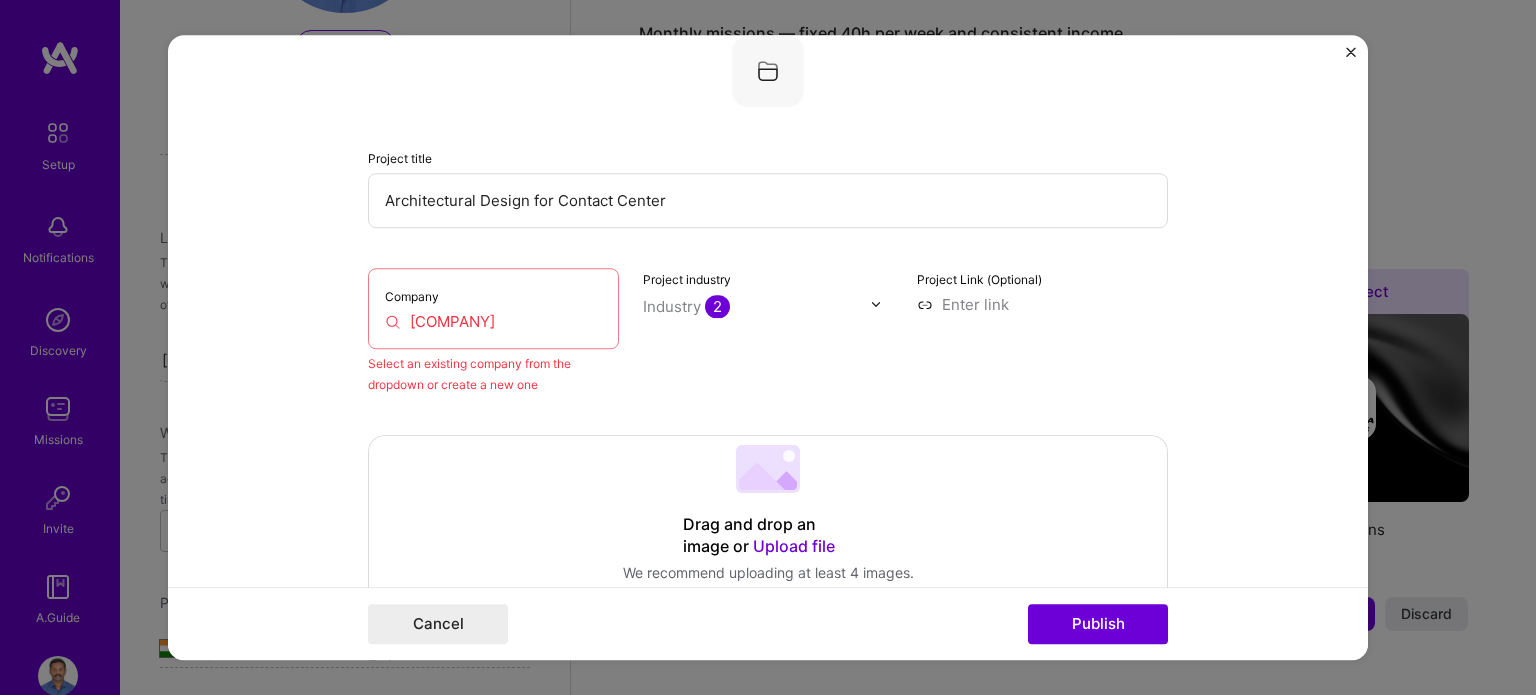 click on "[COMPANY]" at bounding box center (493, 321) 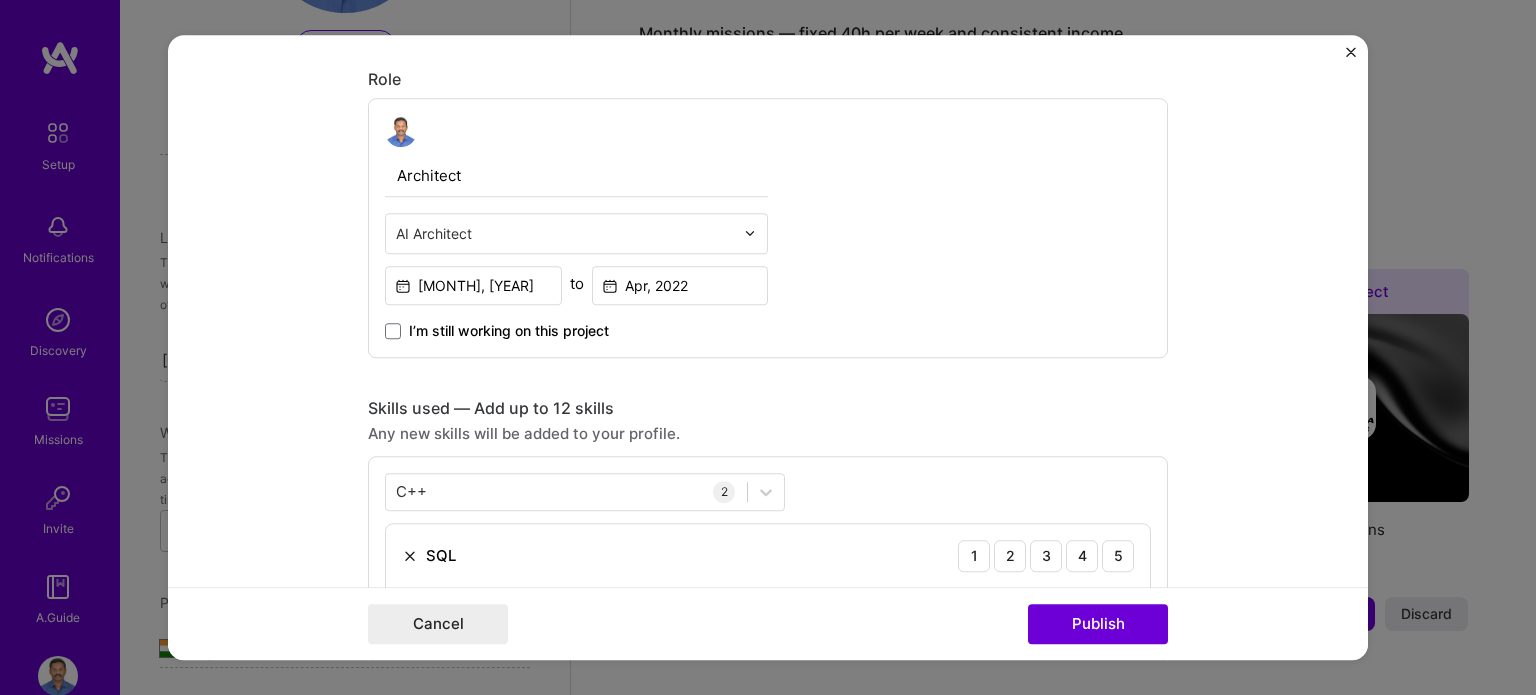 scroll, scrollTop: 631, scrollLeft: 0, axis: vertical 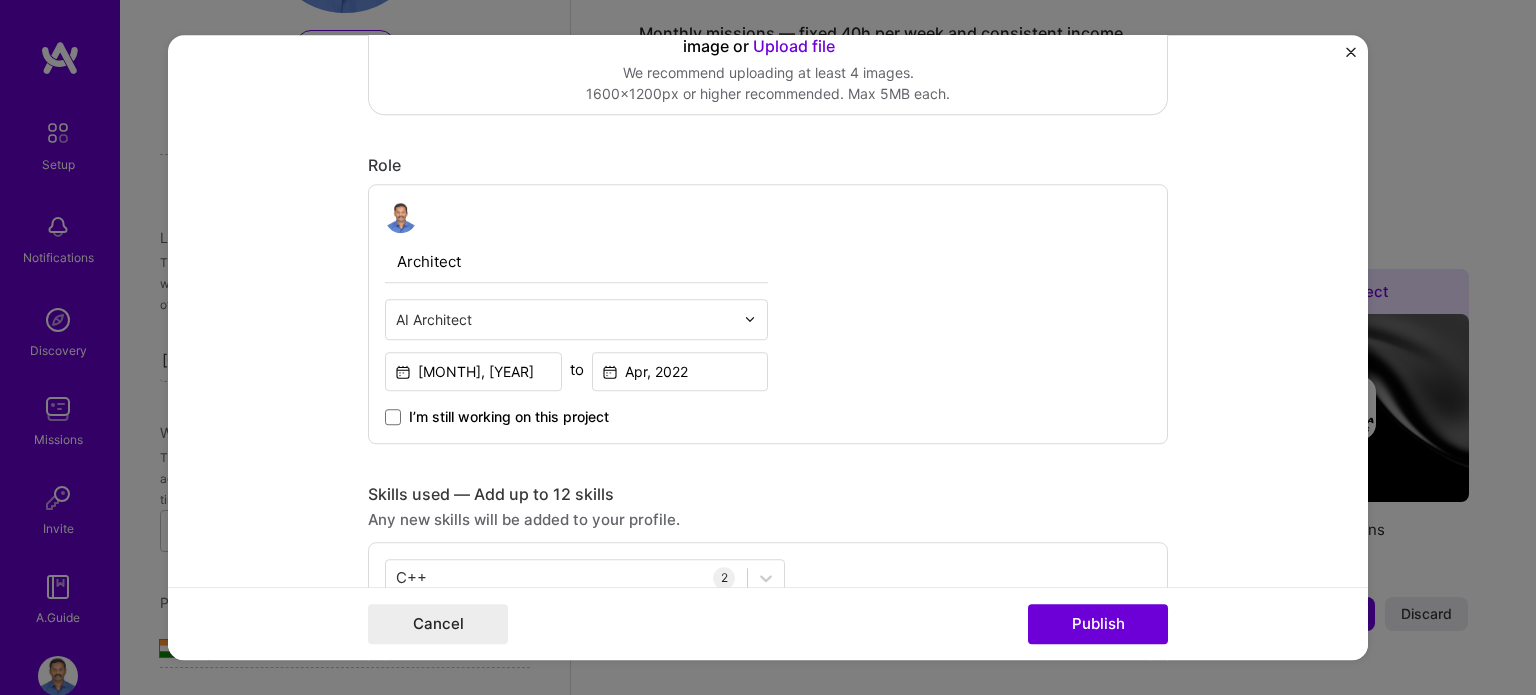 click at bounding box center (565, 319) 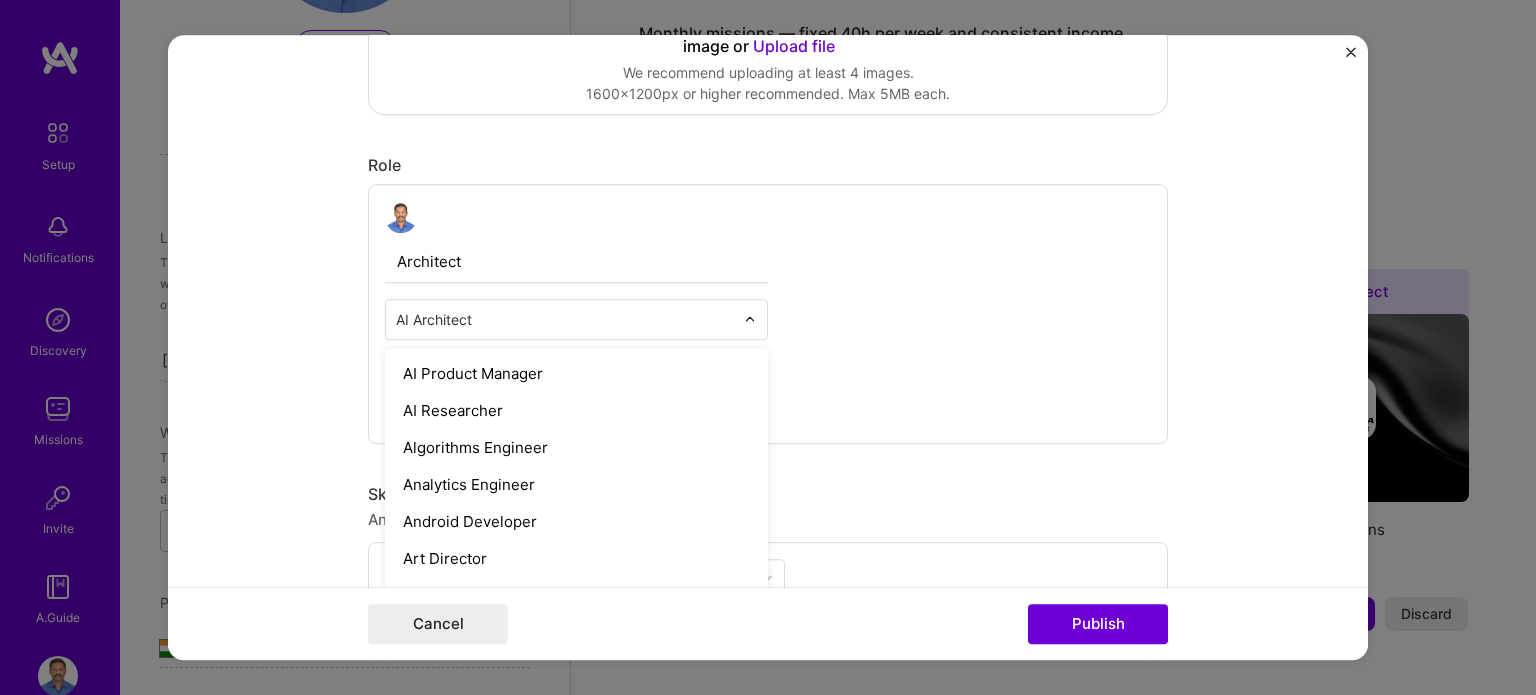 scroll, scrollTop: 0, scrollLeft: 0, axis: both 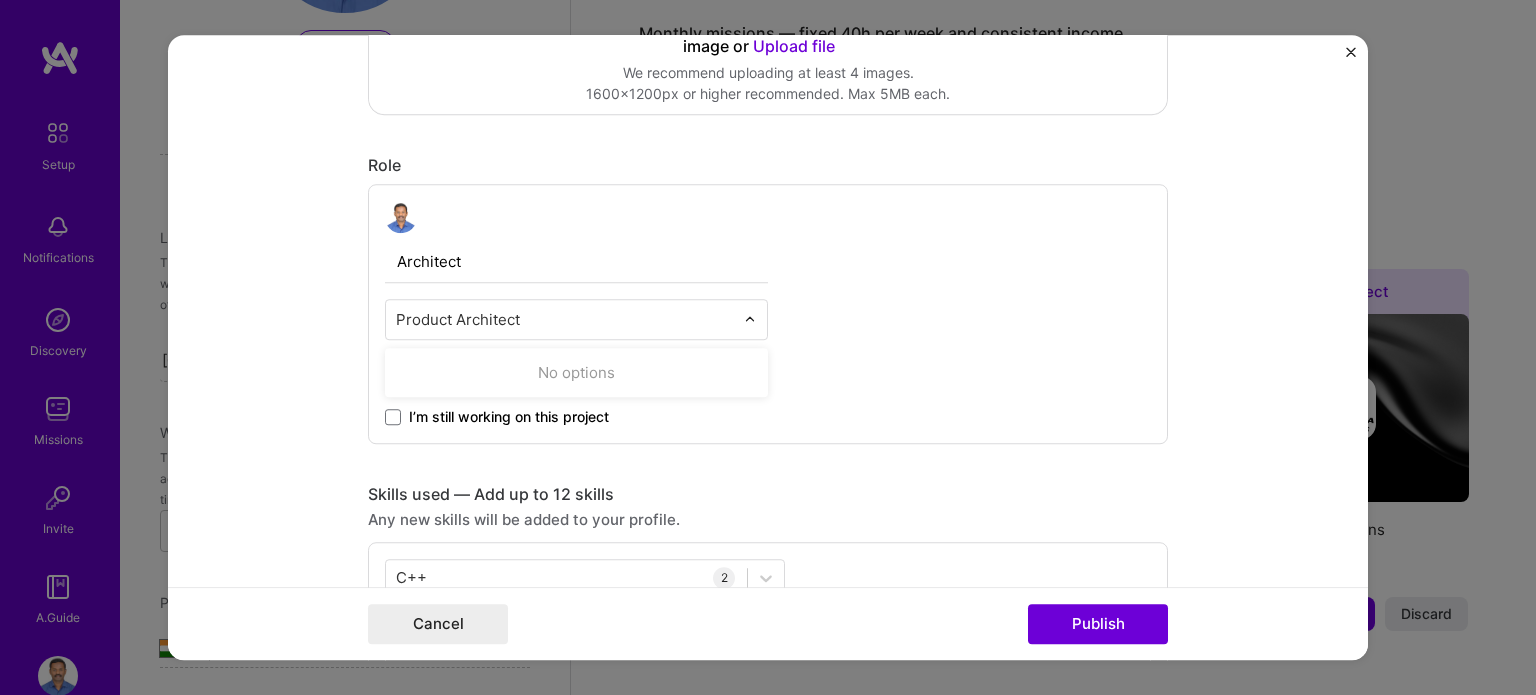 type on "Product Architect" 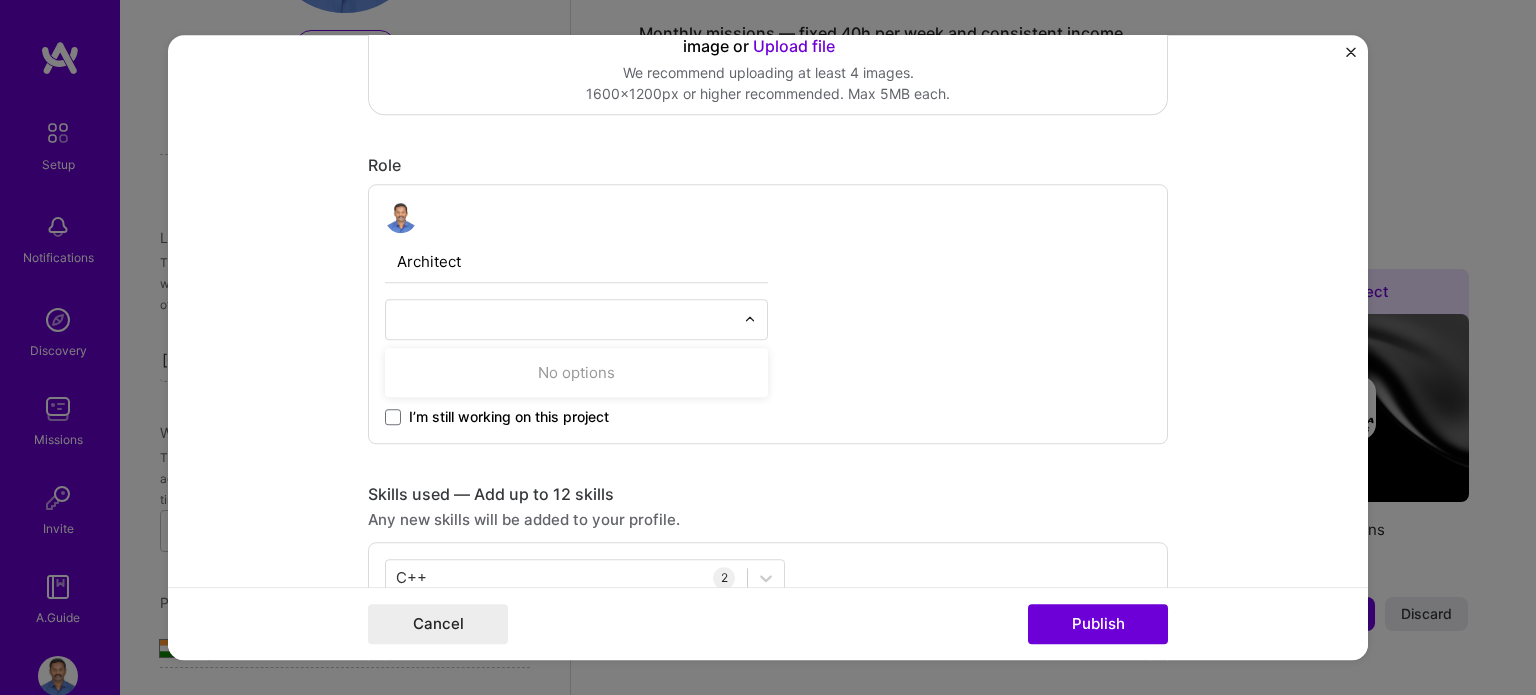 click on "I’m still working on this project" at bounding box center [576, 409] 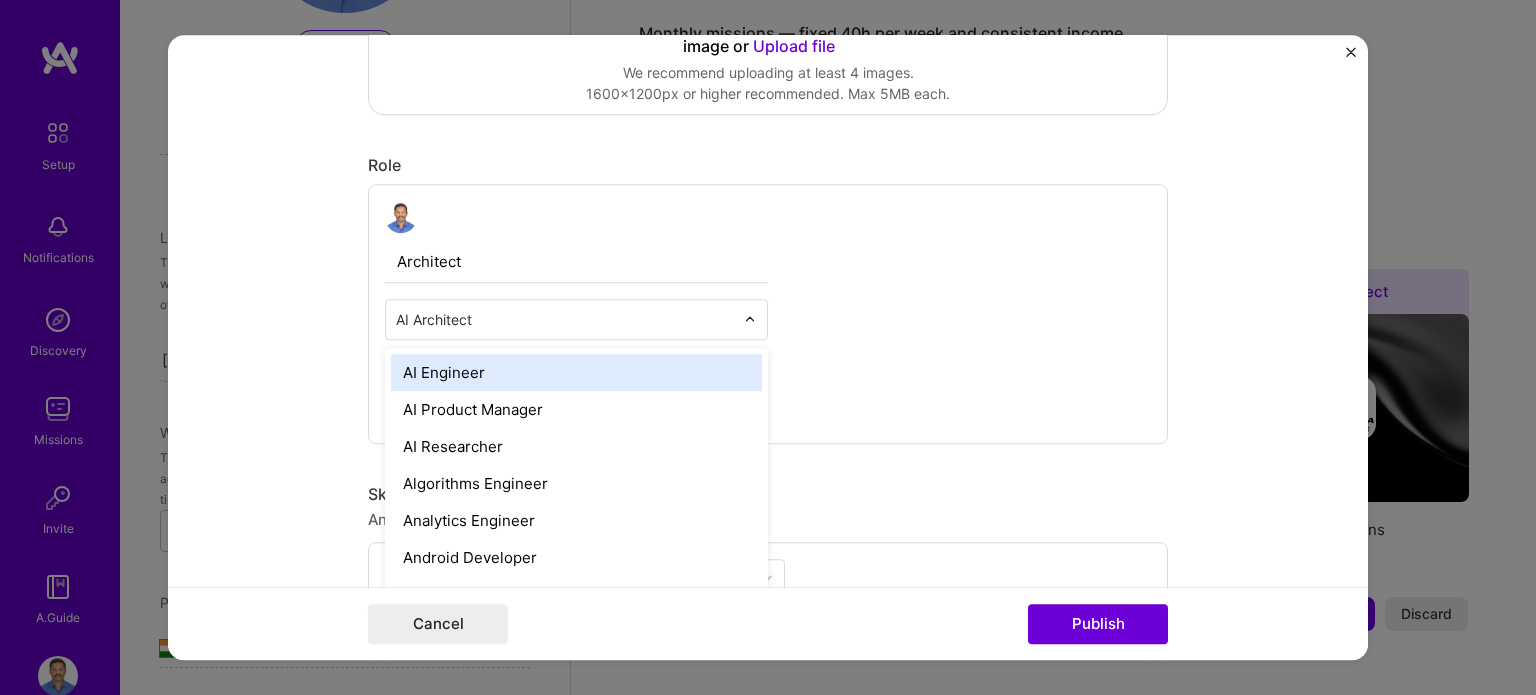 click at bounding box center [565, 319] 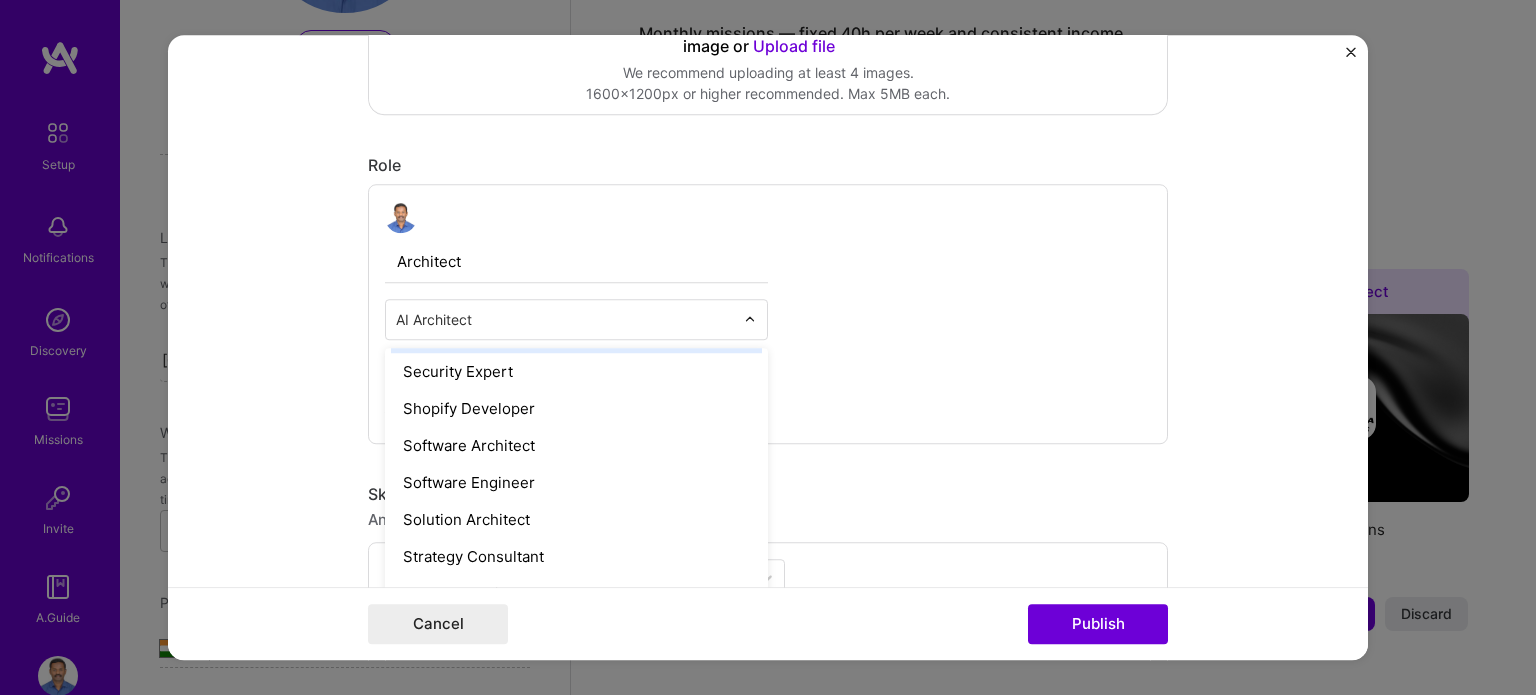 scroll, scrollTop: 2100, scrollLeft: 0, axis: vertical 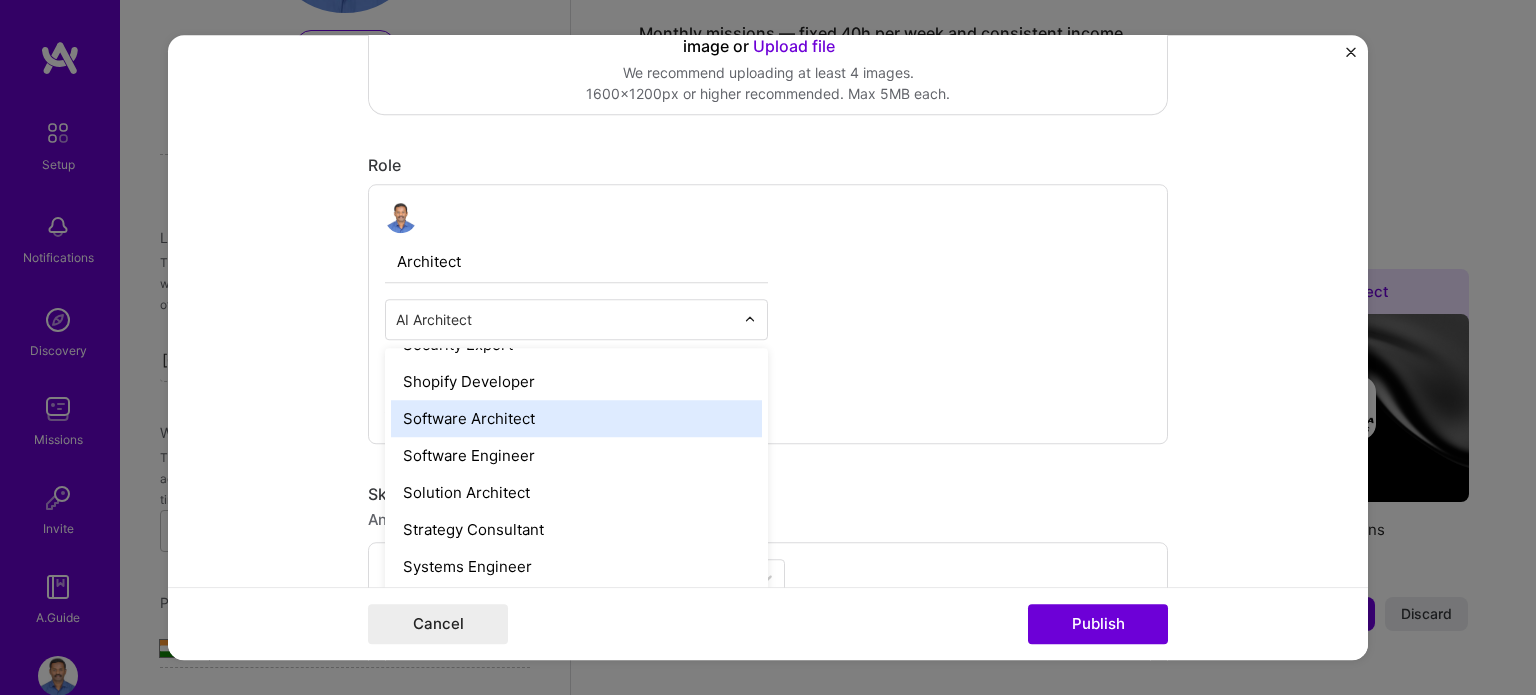 click on "Software Architect" at bounding box center [576, 418] 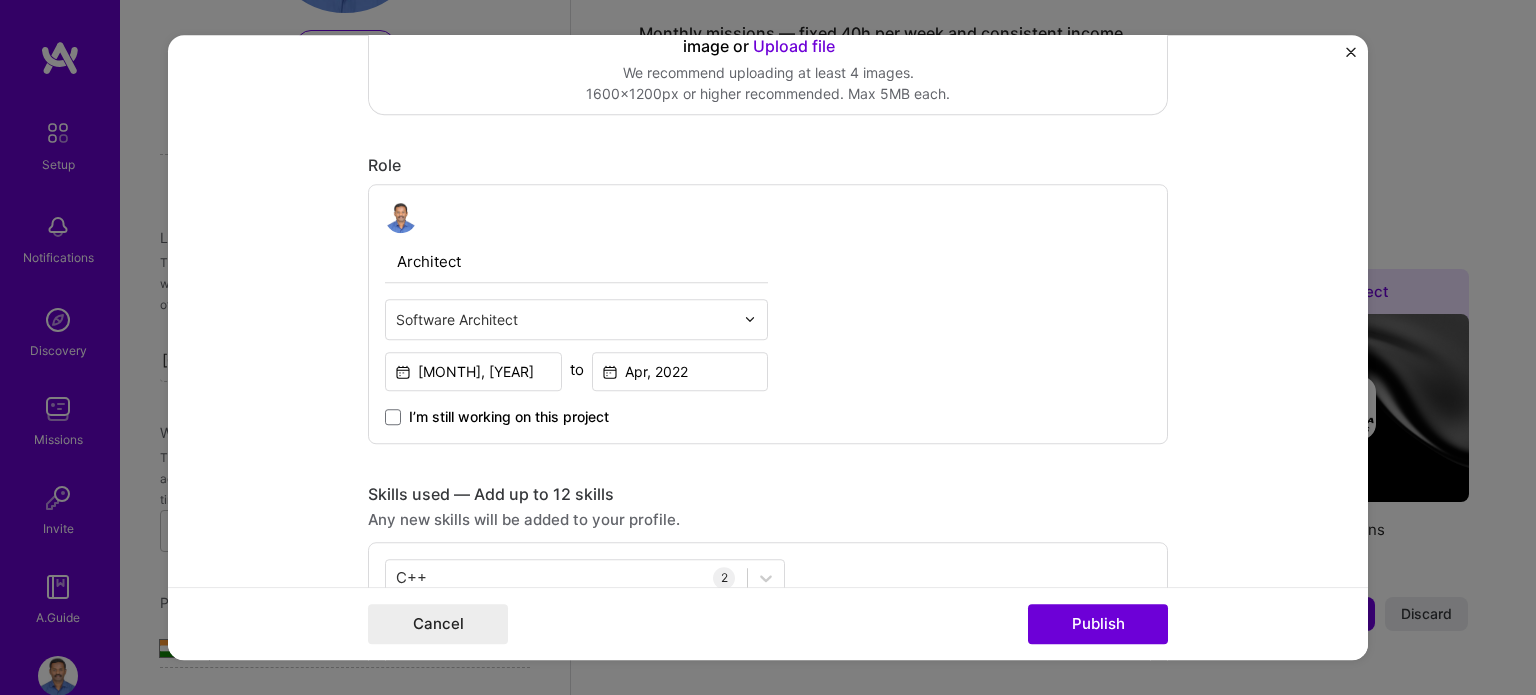 click on "Architect Software Architect Sep, 2020
to Apr, 2022
I’m still working on this project" at bounding box center [768, 314] 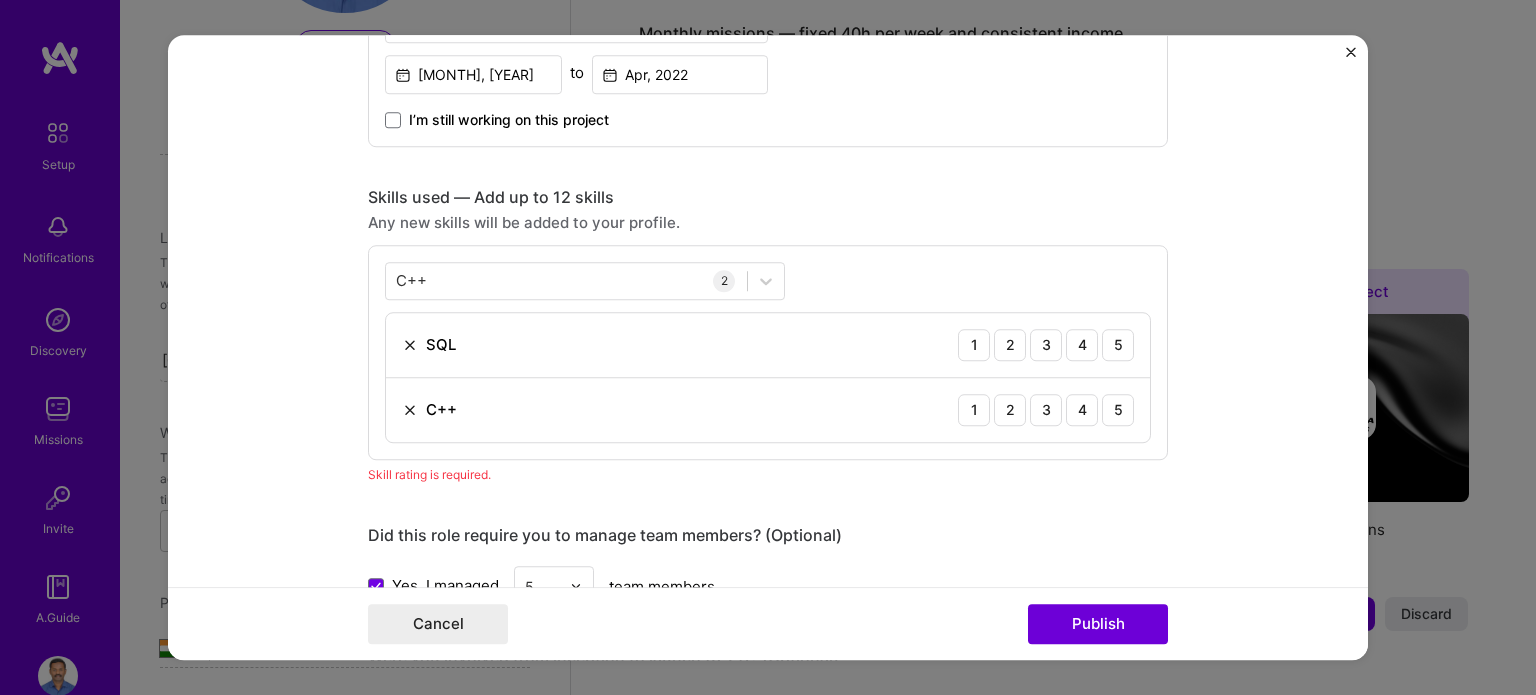 scroll, scrollTop: 931, scrollLeft: 0, axis: vertical 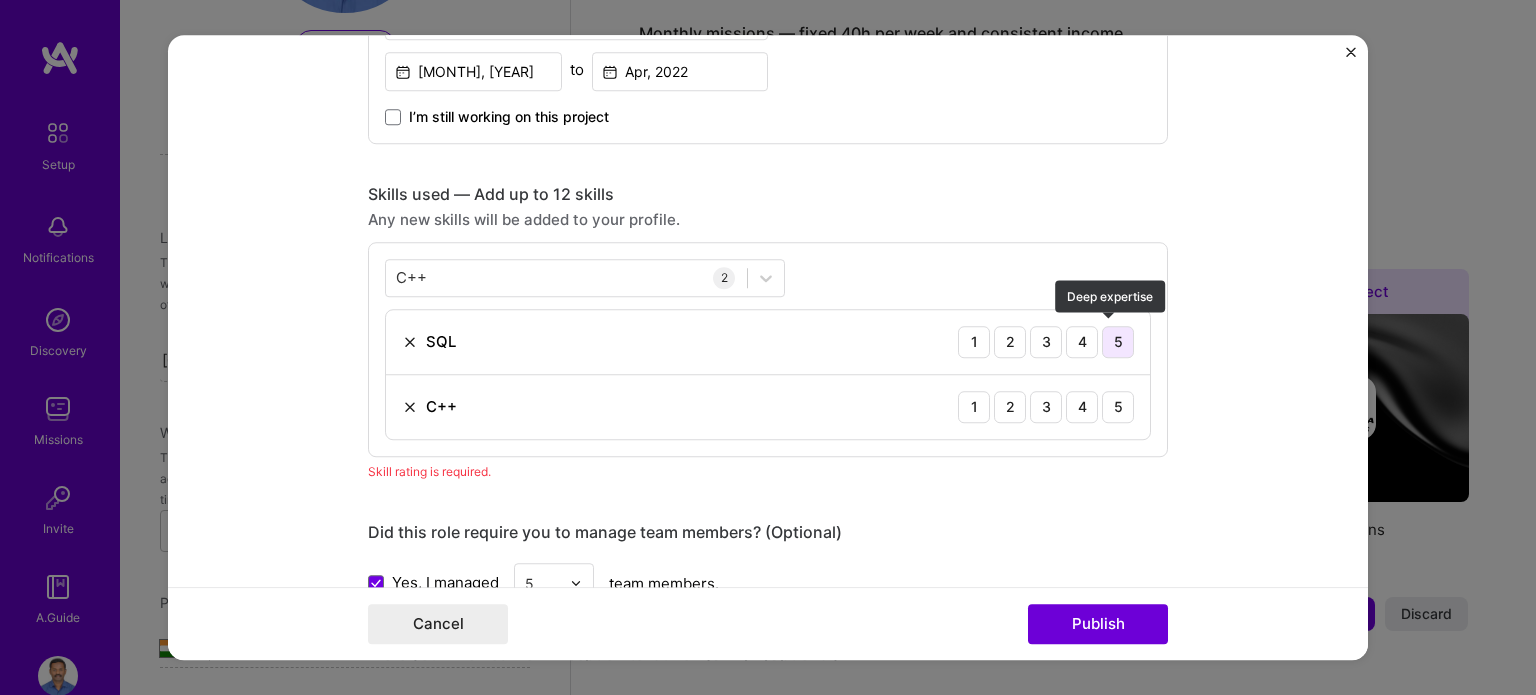 click on "5" at bounding box center [1118, 342] 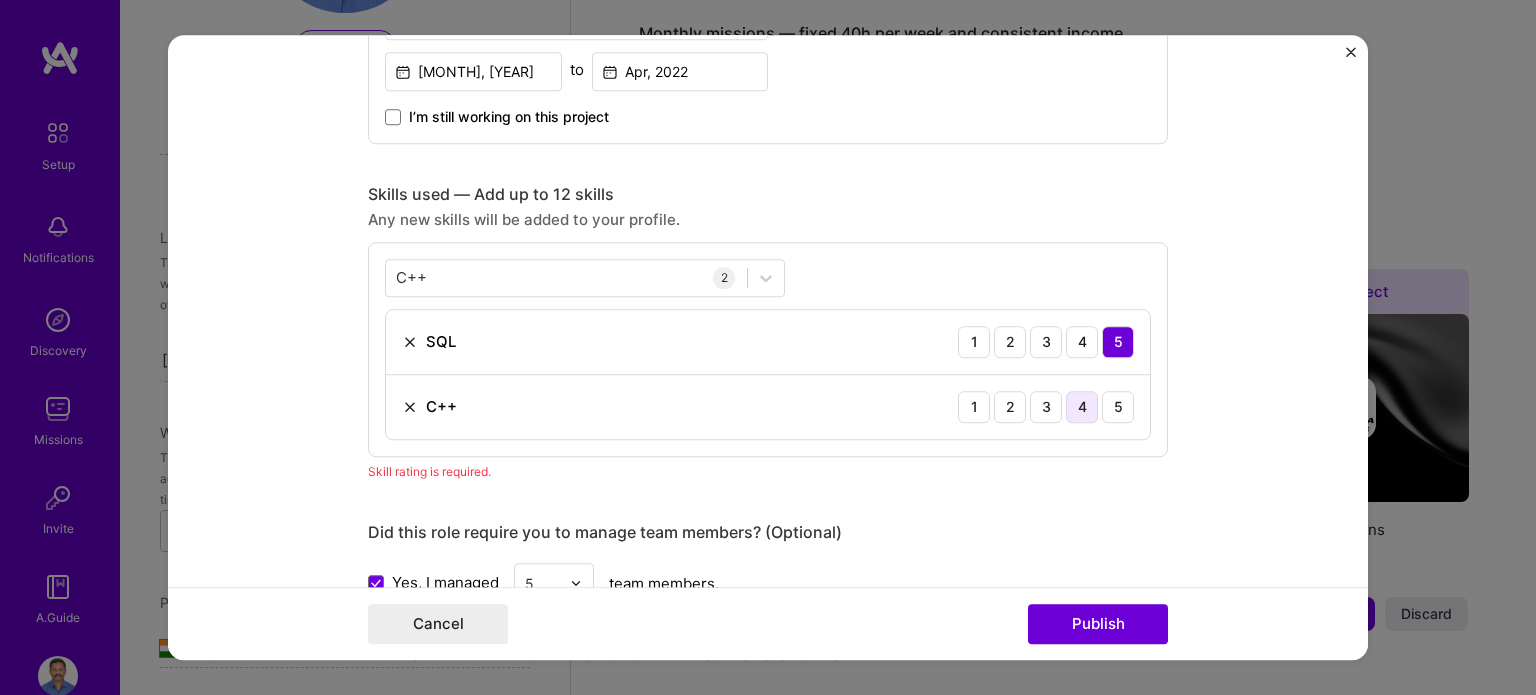 click on "4" at bounding box center (1082, 407) 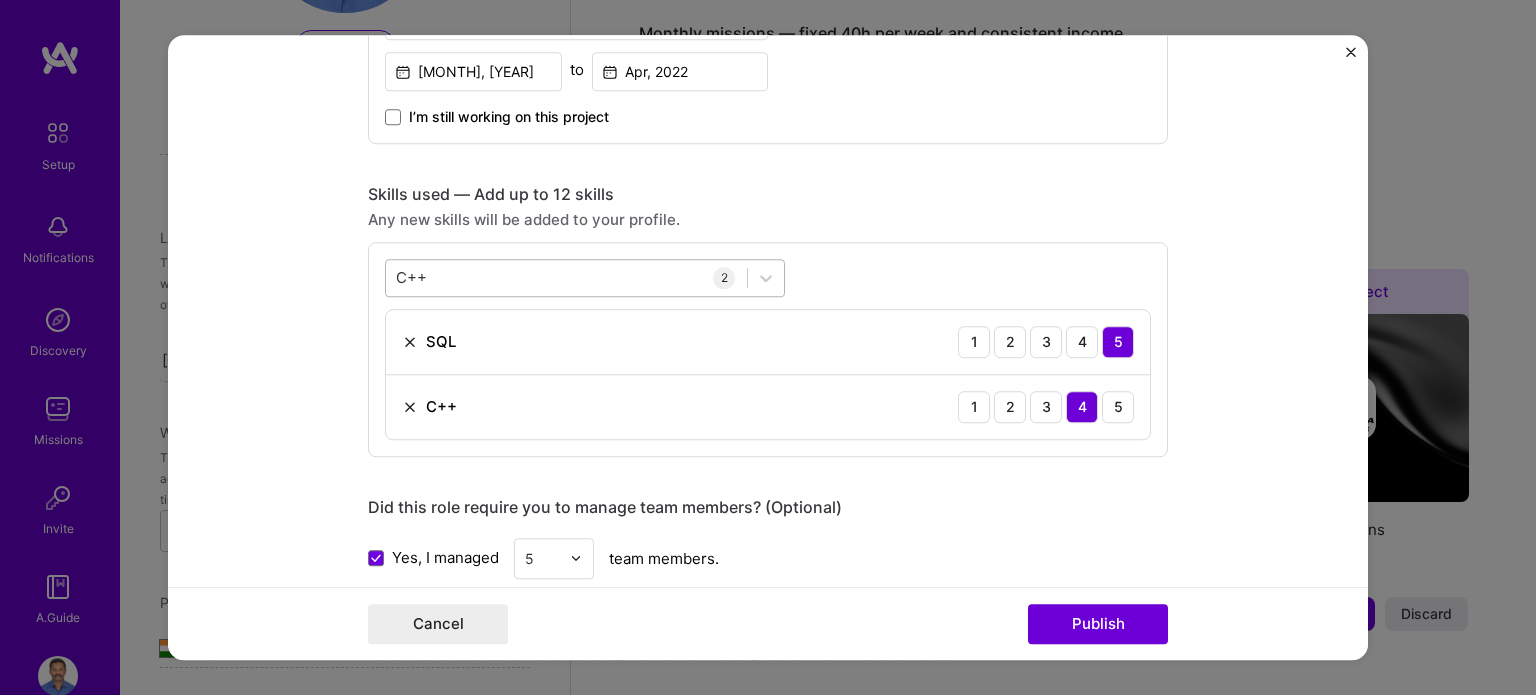 click on "C++ C++" at bounding box center (566, 277) 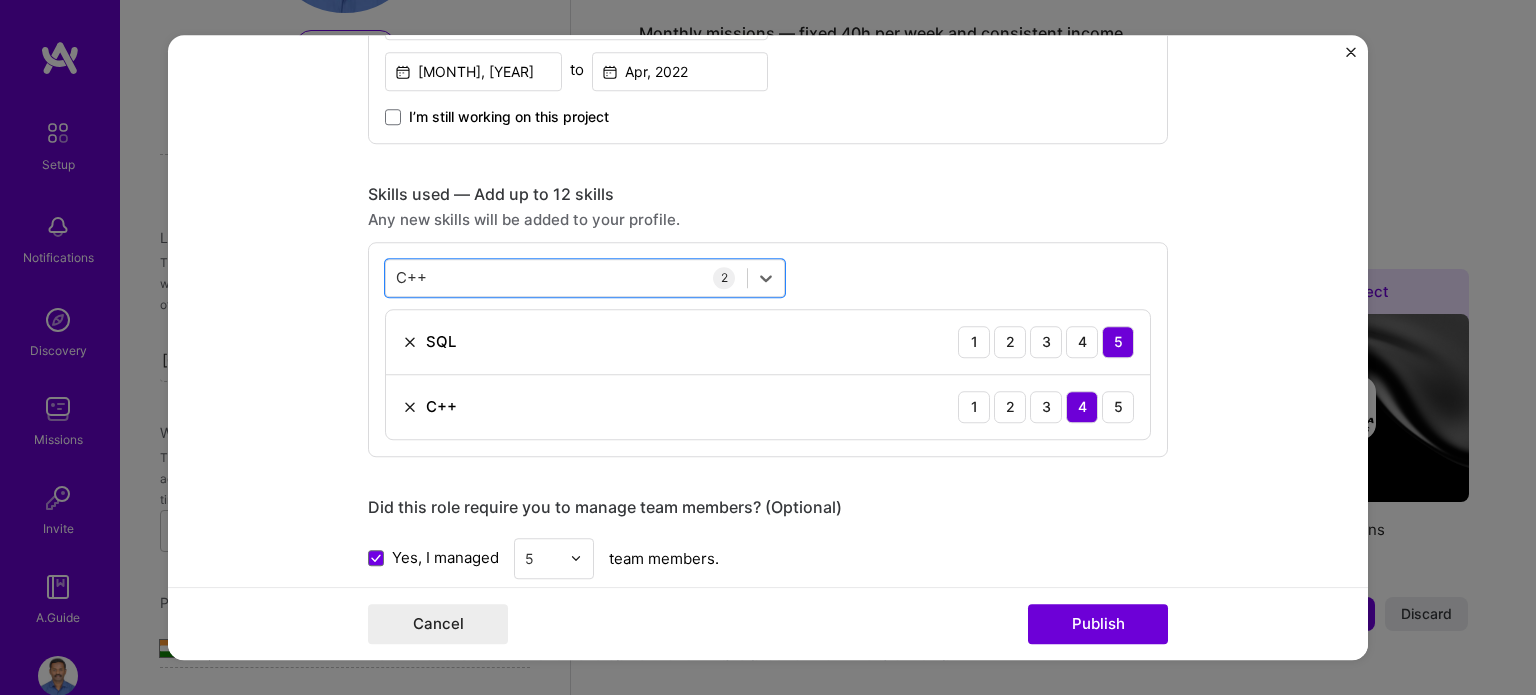 drag, startPoint x: 496, startPoint y: 273, endPoint x: 338, endPoint y: 272, distance: 158.00316 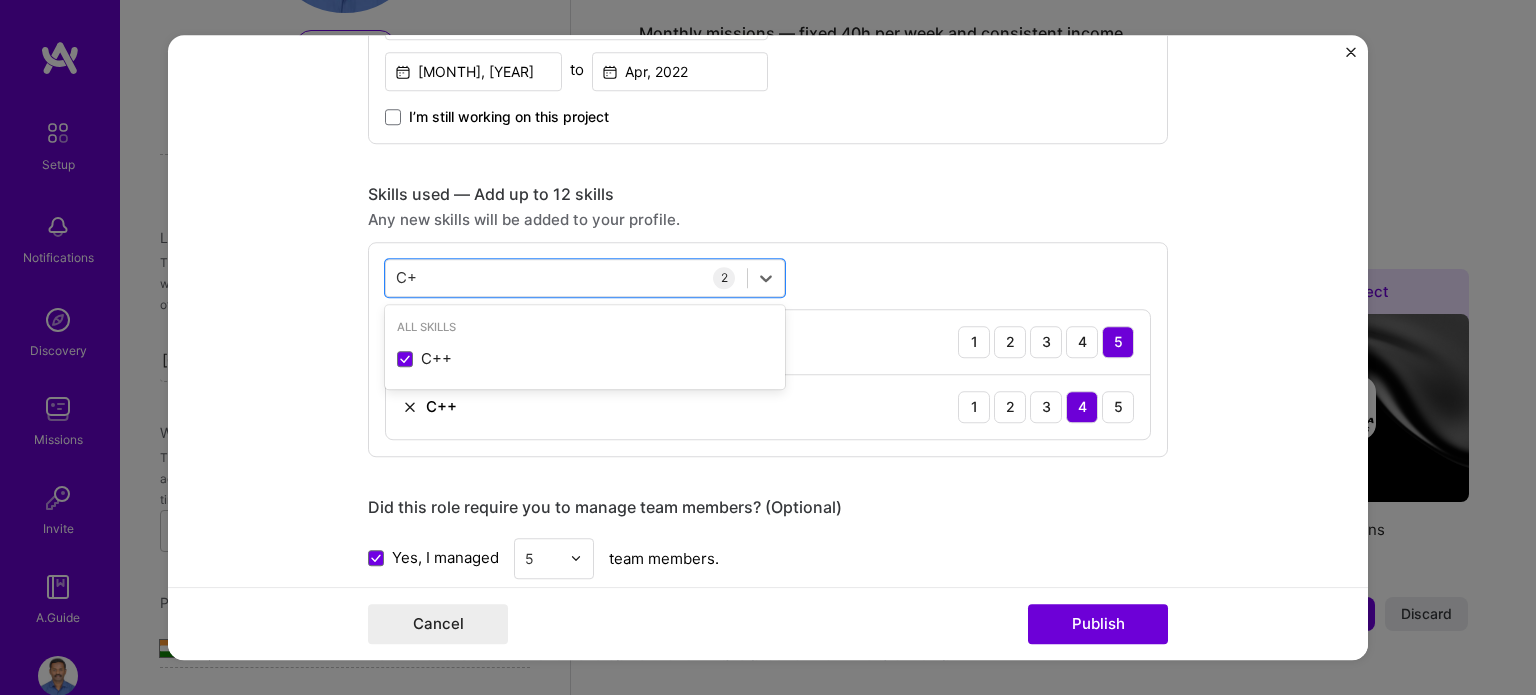 type on "C" 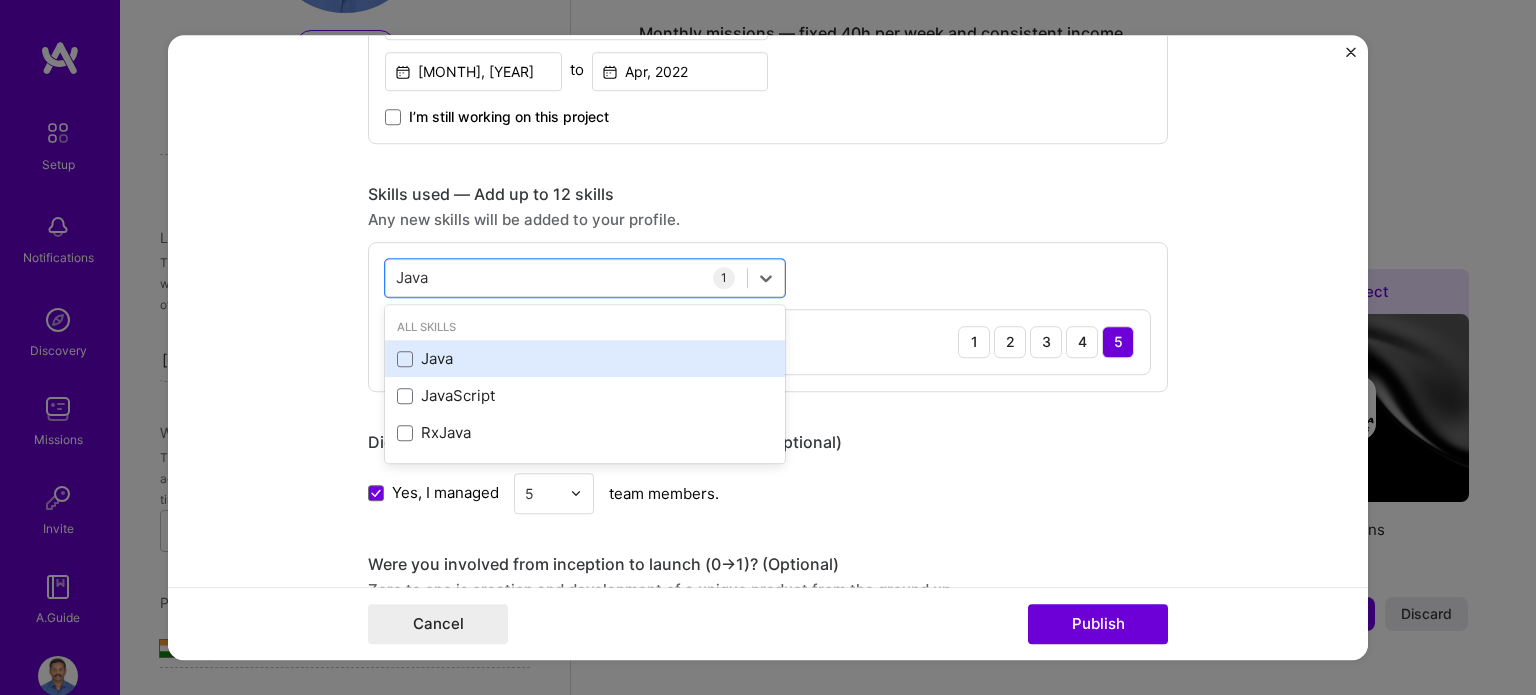 click on "Java" at bounding box center [585, 359] 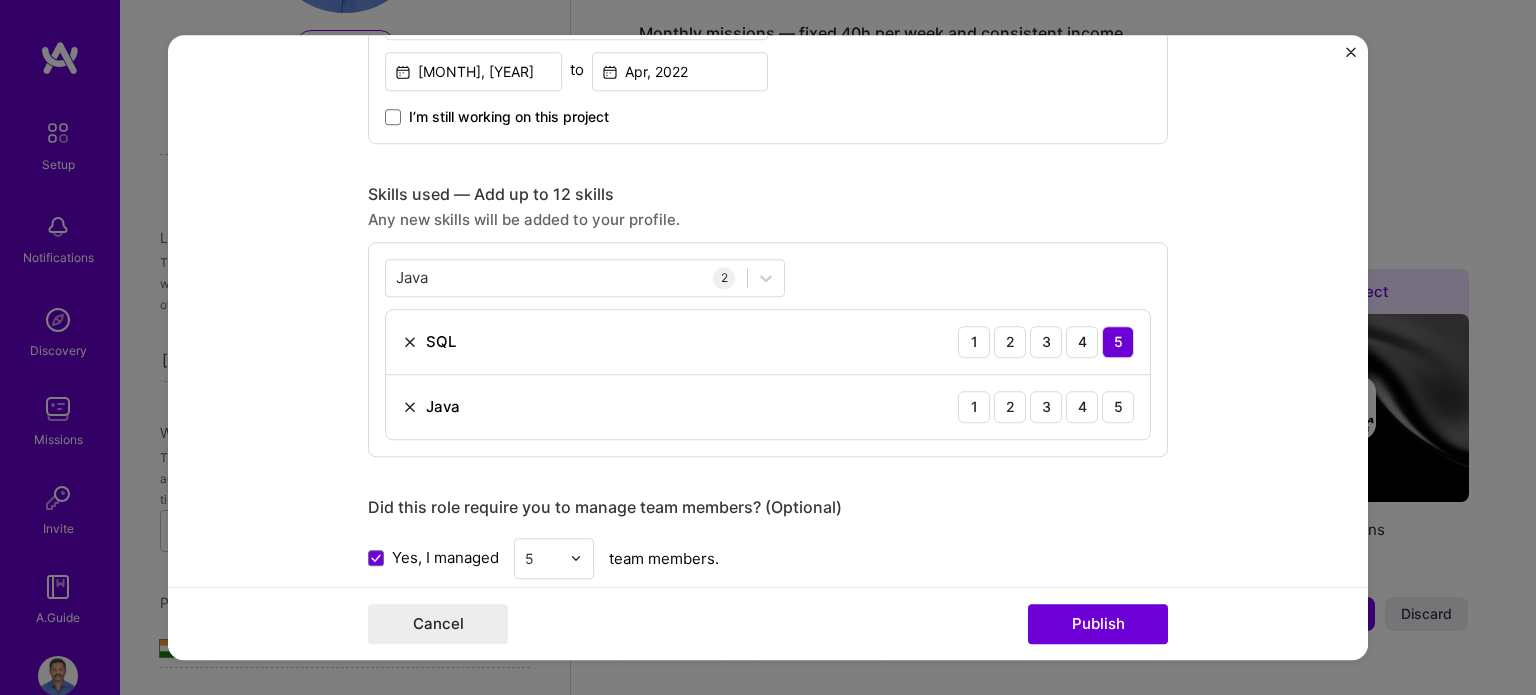 click on "Editing suggested project This project is suggested based on your LinkedIn, resume or A.Team activity. Project title Architectural Design for Contact Center Company Wipro Technologies
Select an existing company from the dropdown or create a new one Project industry Industry 2 Project Link (Optional)
Drag and drop an image or   Upload file Upload file We recommend uploading at least 4 images. 1600x1200px or higher recommended. Max 5MB each. Role Architect Software Architect Sep, 2020
to Apr, 2022
I’m still working on this project Skills used — Add up to 12 skills Any new skills will be added to your profile. Java Java 2 SQL 1 2 3 4 5 Java 1 2 3 4 5 Did this role require you to manage team members? (Optional) Yes, I managed 5 team members. Were you involved from inception to launch (0  ->  1)? (Optional) I was involved in zero to one with this project Add metrics (Optional)   284 /" at bounding box center (768, 320) 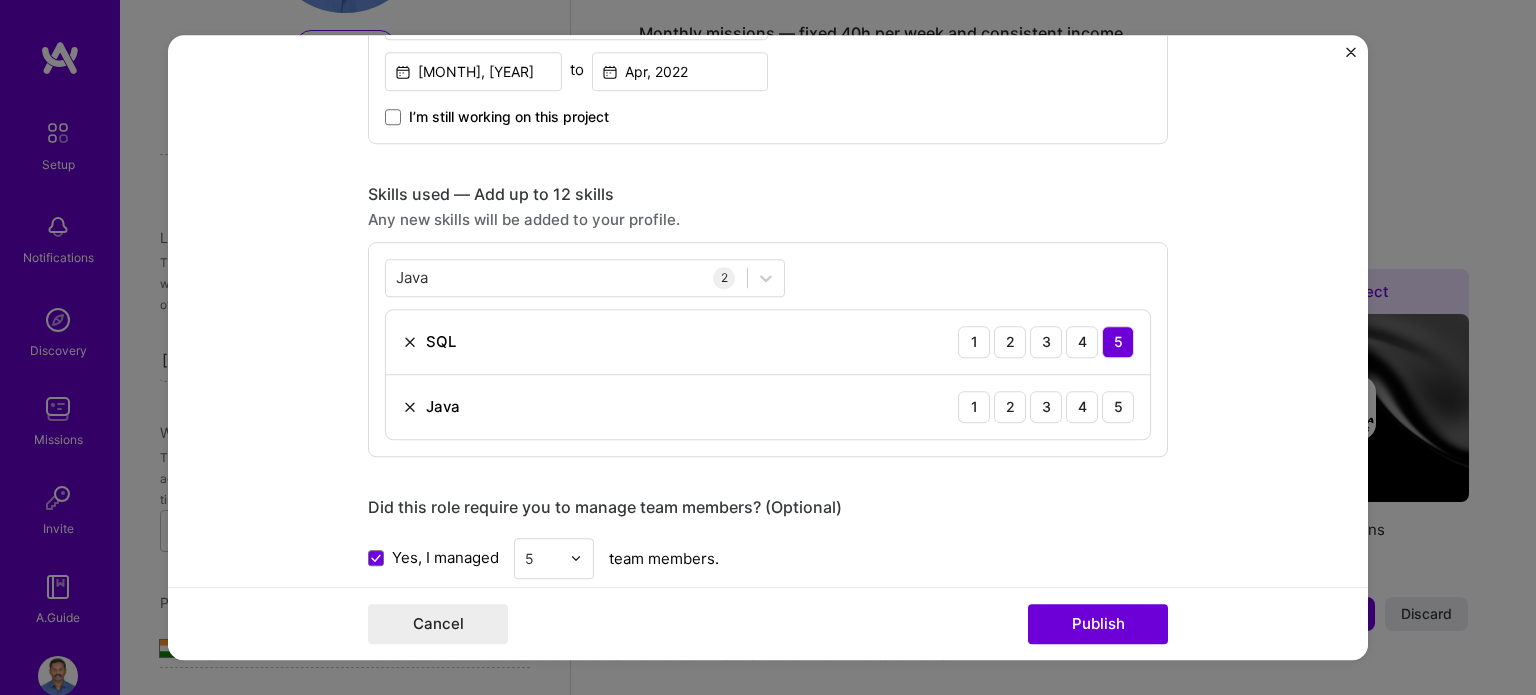 click at bounding box center (410, 407) 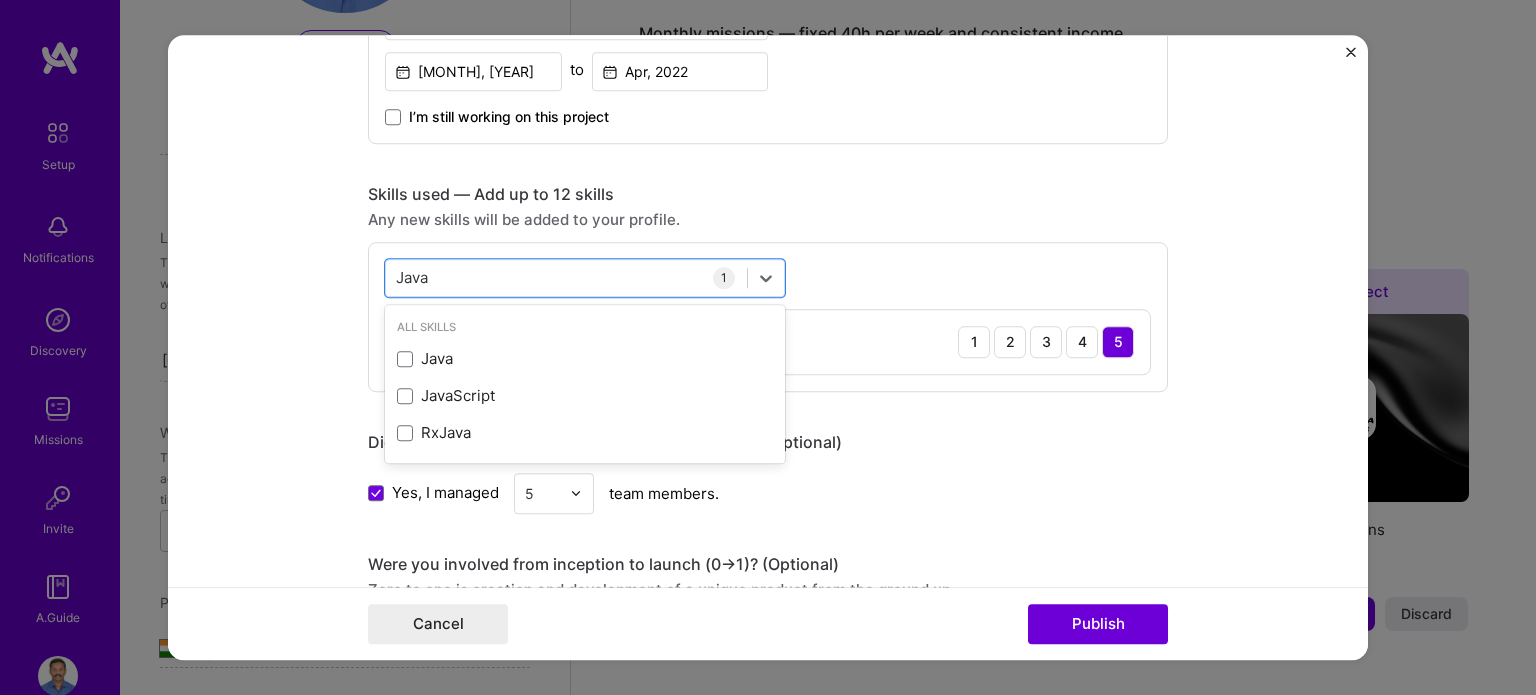 drag, startPoint x: 449, startPoint y: 275, endPoint x: 354, endPoint y: 258, distance: 96.50906 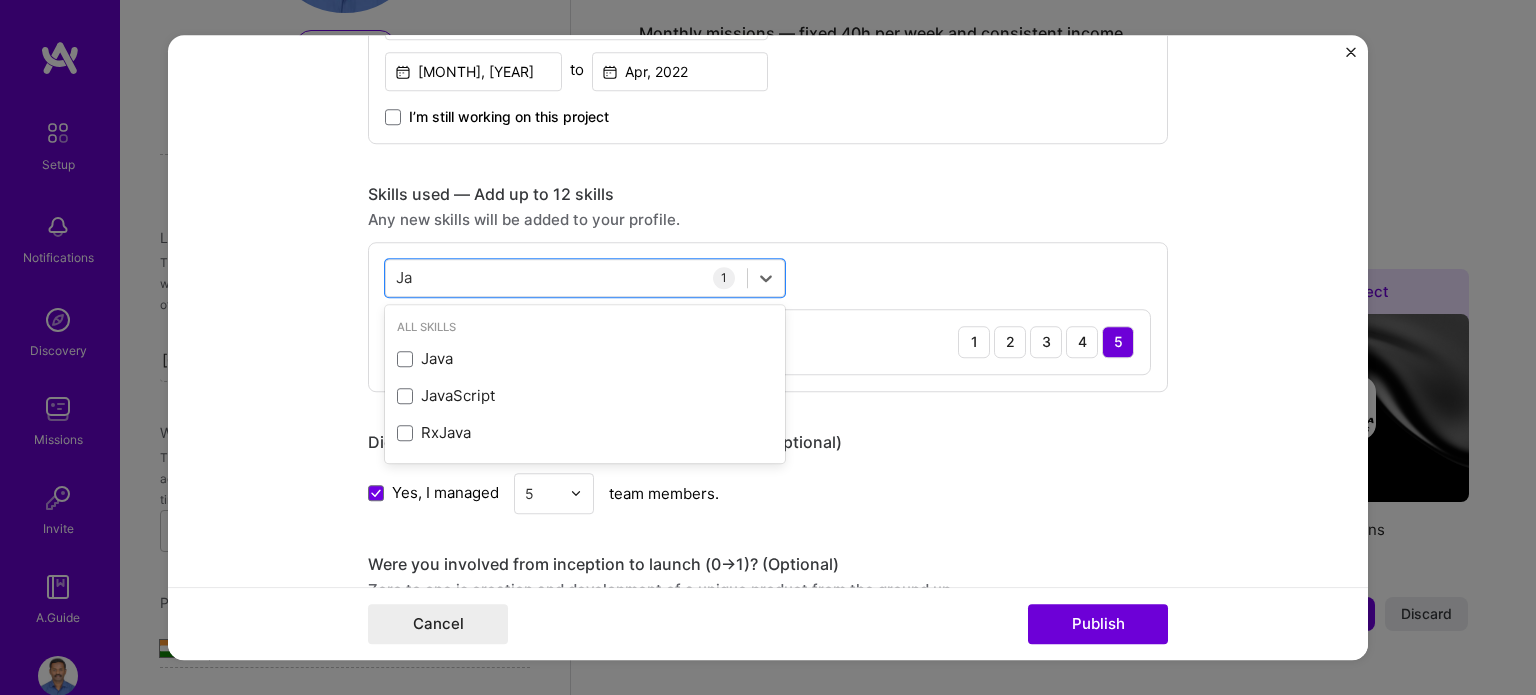 type on "J" 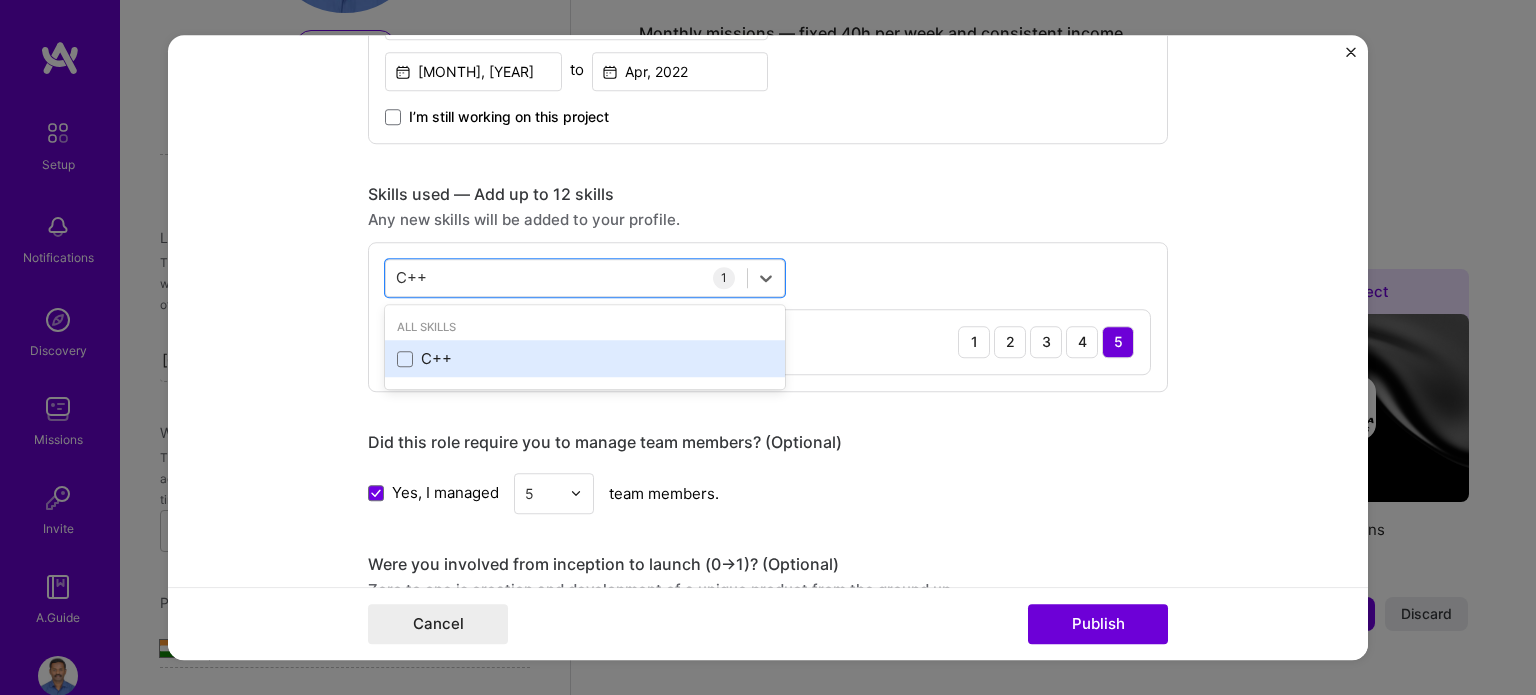 click on "C++" at bounding box center (585, 359) 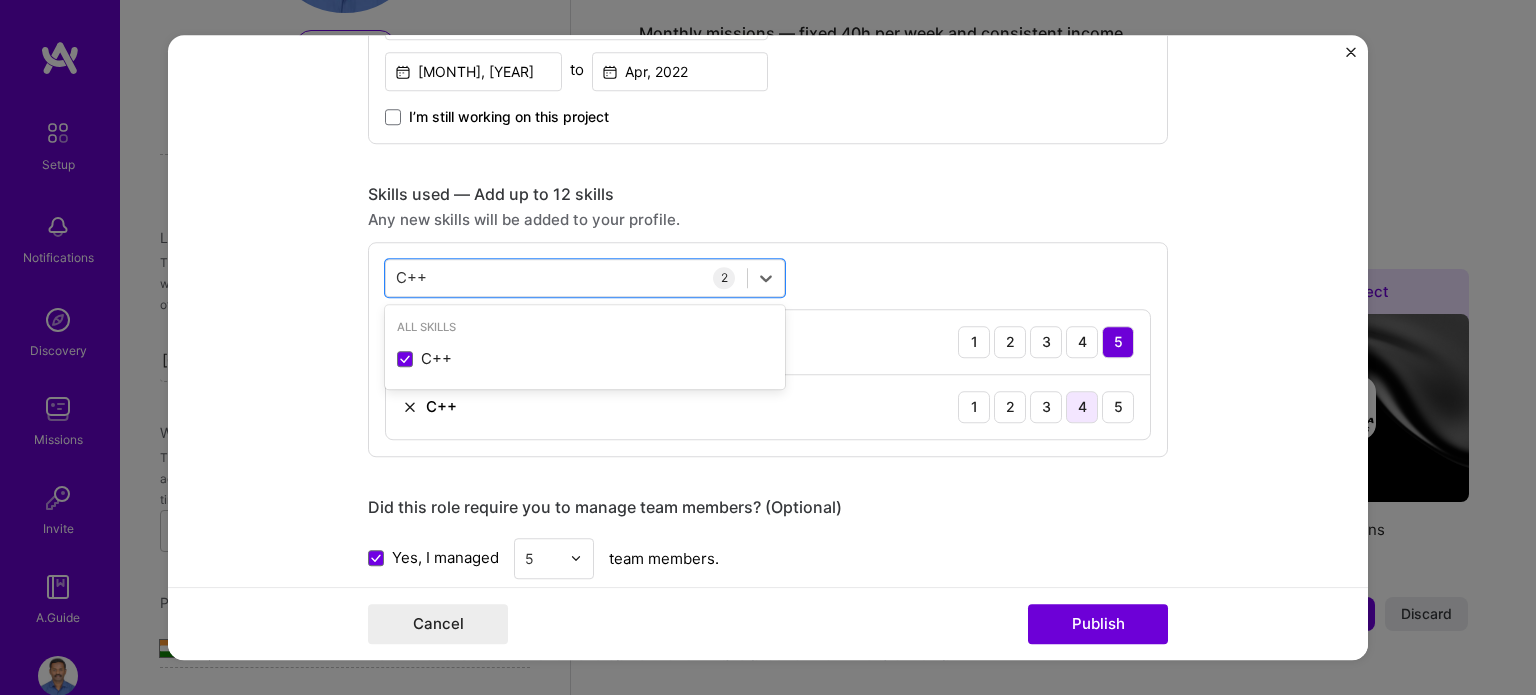 type on "C++" 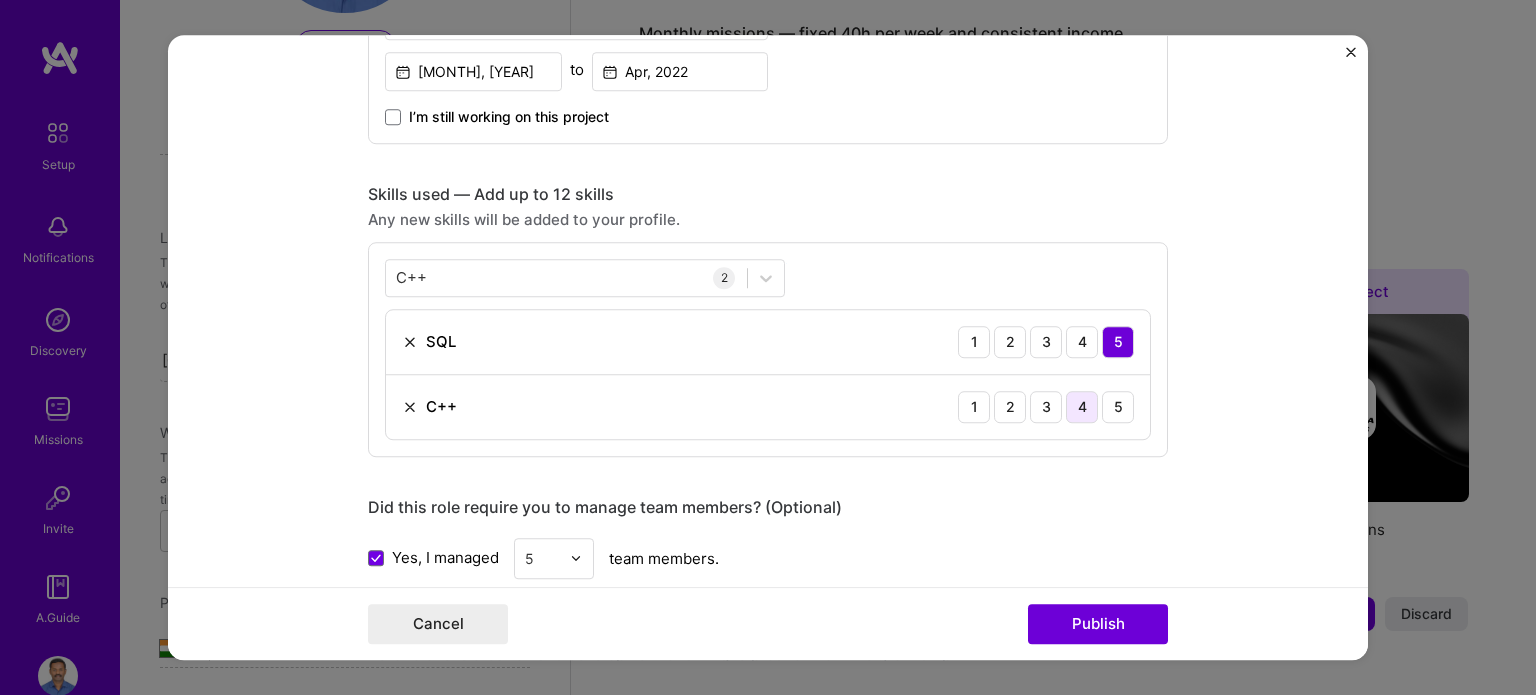 click on "4" at bounding box center (1082, 407) 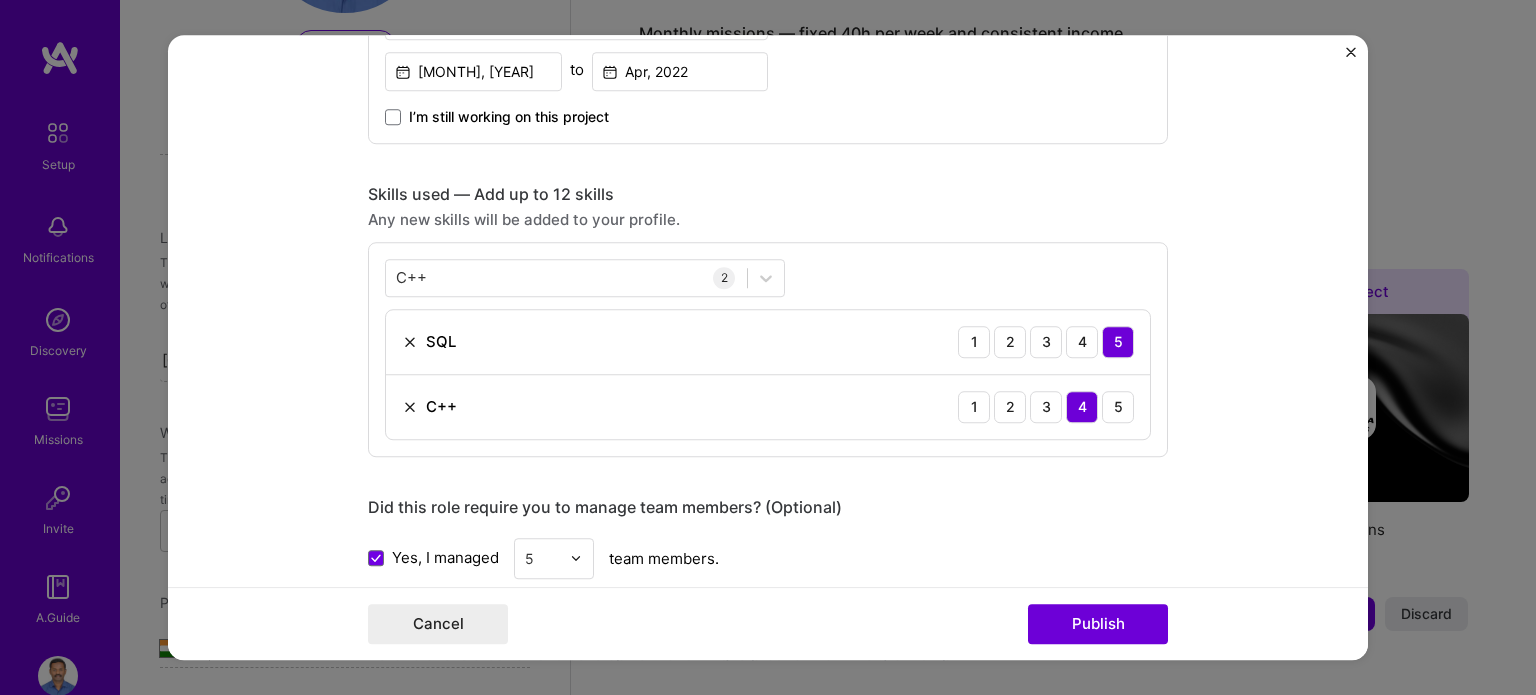 click on "Editing suggested project This project is suggested based on your LinkedIn, resume or A.Team activity. Project title Architectural Design for Contact Center Company Wipro Technologies
Select an existing company from the dropdown or create a new one Project industry Industry 2 Project Link (Optional)
Drag and drop an image or   Upload file Upload file We recommend uploading at least 4 images. 1600x1200px or higher recommended. Max 5MB each. Role Architect Software Architect Sep, 2020
to Apr, 2022
I’m still working on this project Skills used — Add up to 12 skills Any new skills will be added to your profile. C++ C++ 2 SQL 1 2 3 4 5 C++ 1 2 3 4 5 Did this role require you to manage team members? (Optional) Yes, I managed 5 team members. Were you involved from inception to launch (0  ->  1)? (Optional) Zero to one is creation and development of a unique product from the ground up." at bounding box center (768, 320) 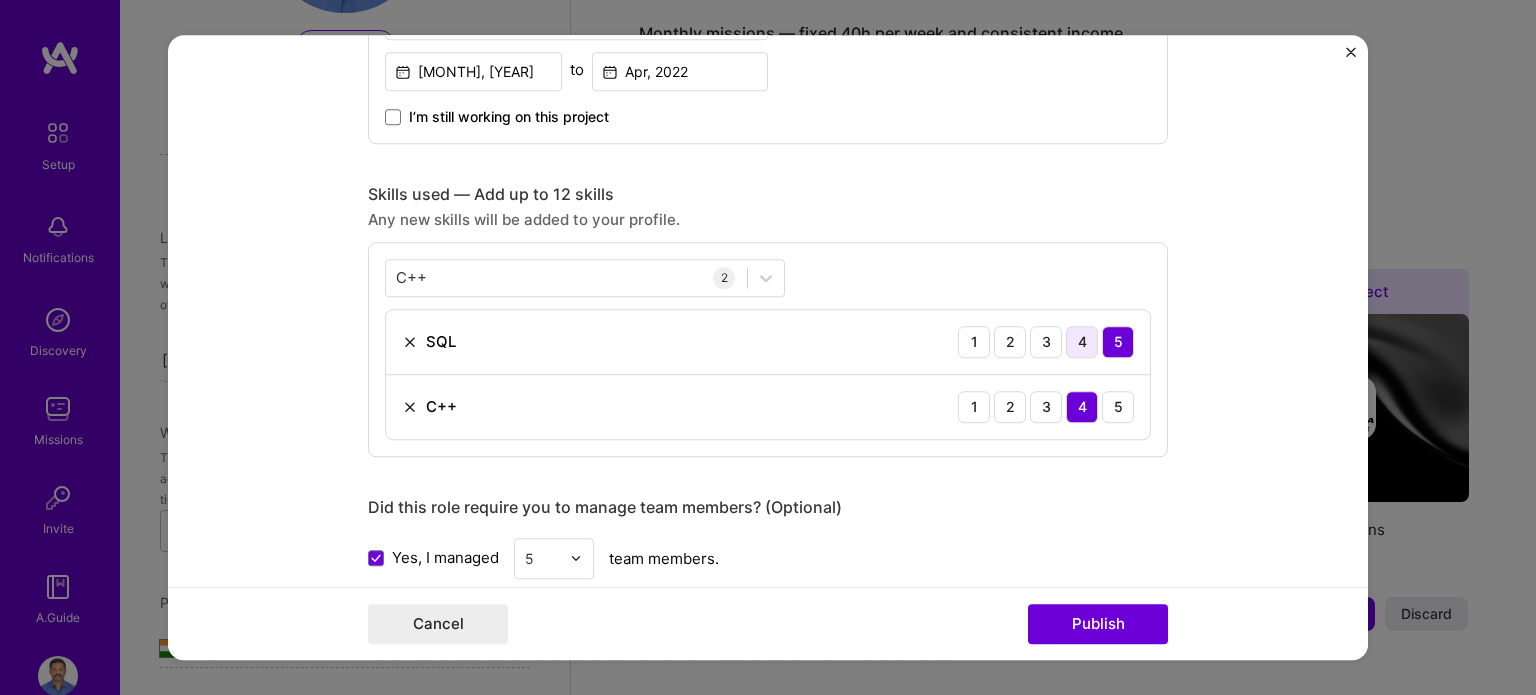 click on "4" at bounding box center [1082, 342] 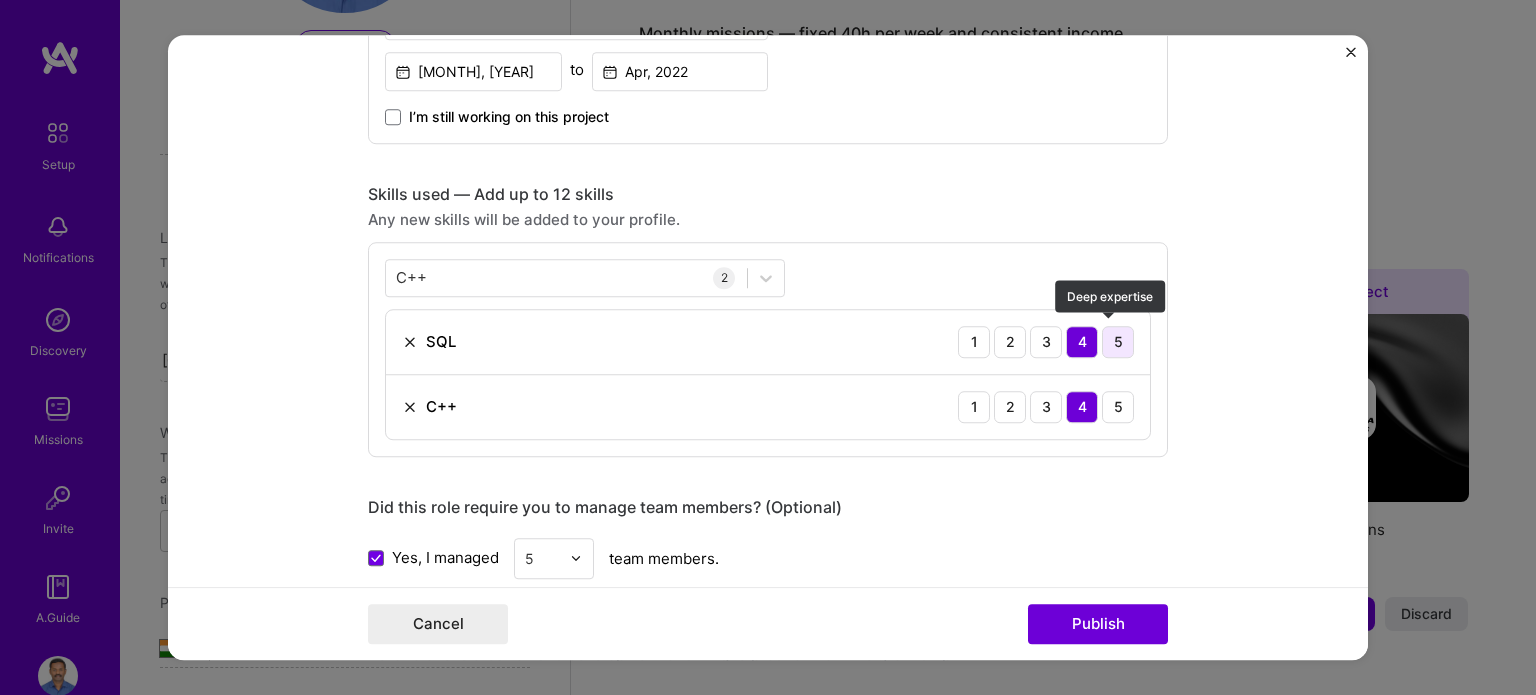 click on "5" at bounding box center (1118, 342) 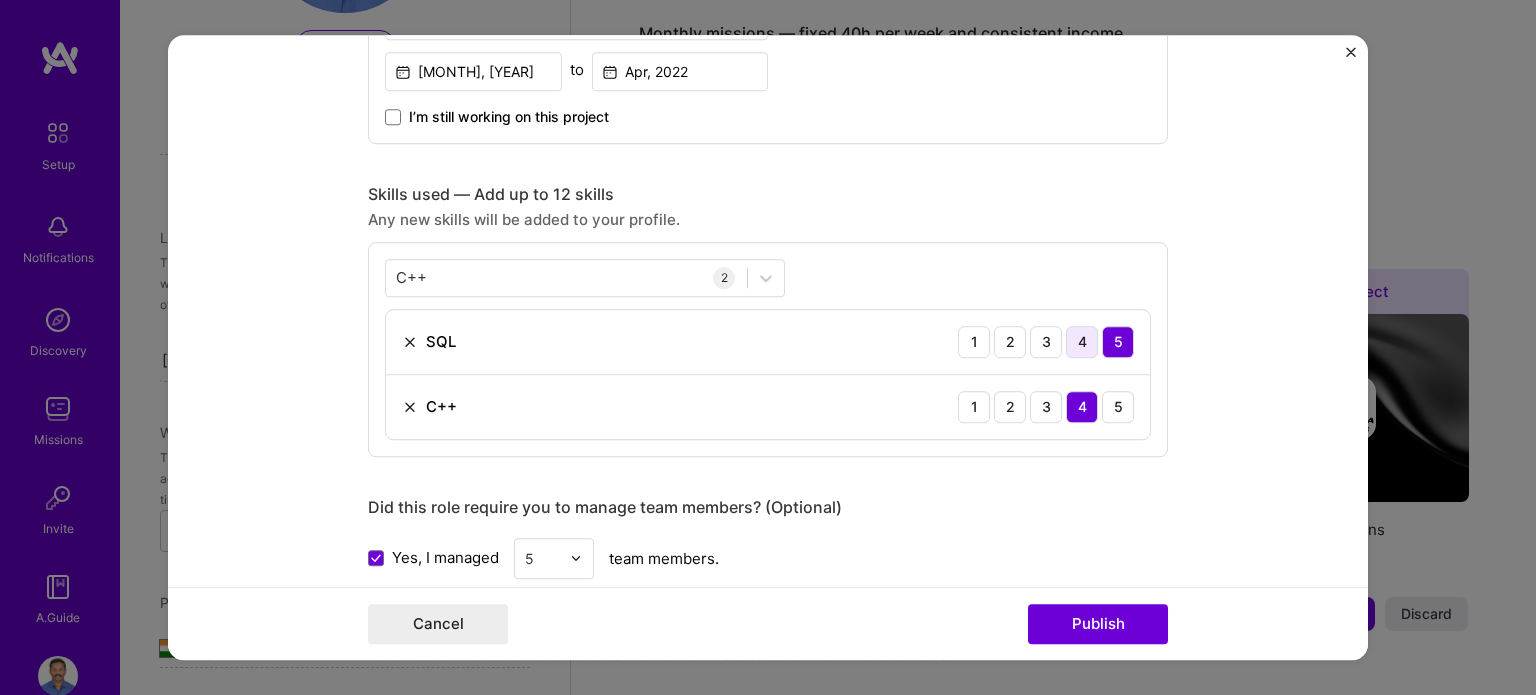 click on "4" at bounding box center [1082, 342] 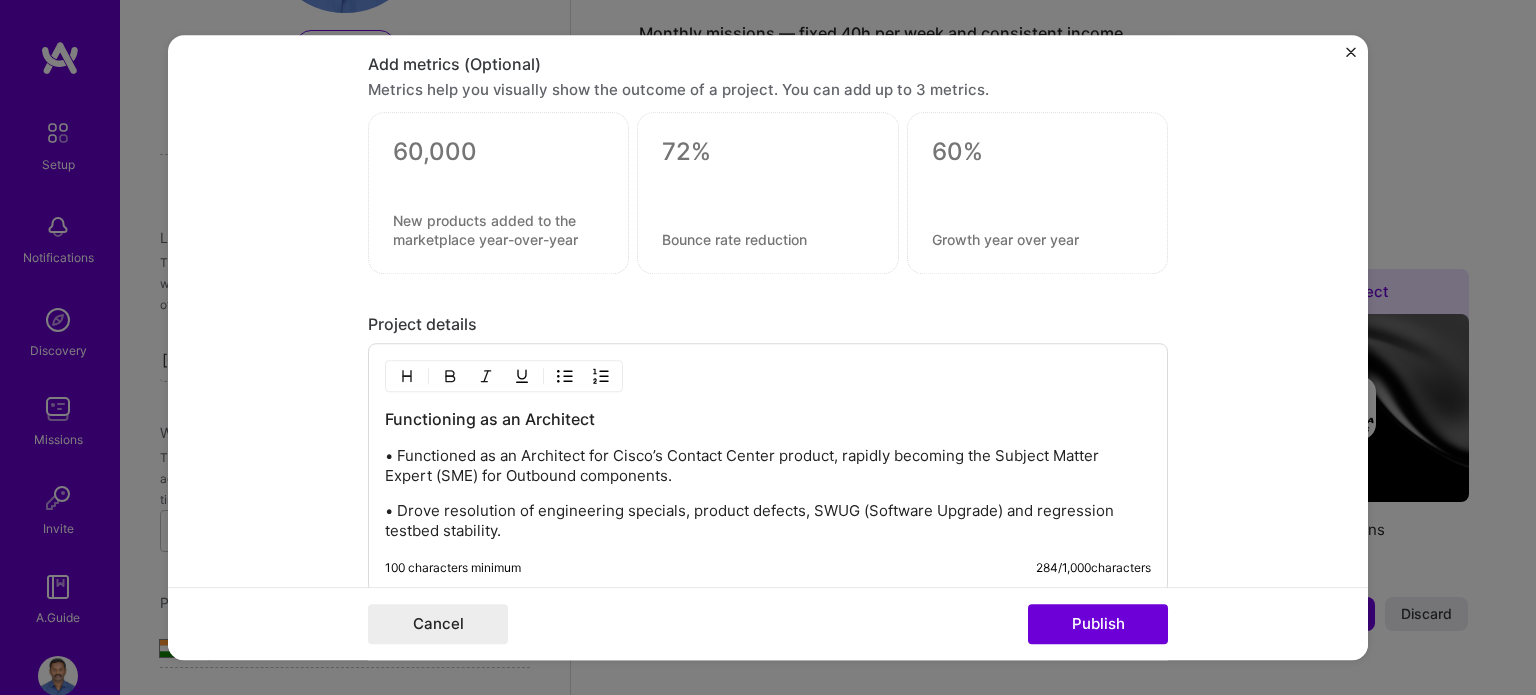 scroll, scrollTop: 1631, scrollLeft: 0, axis: vertical 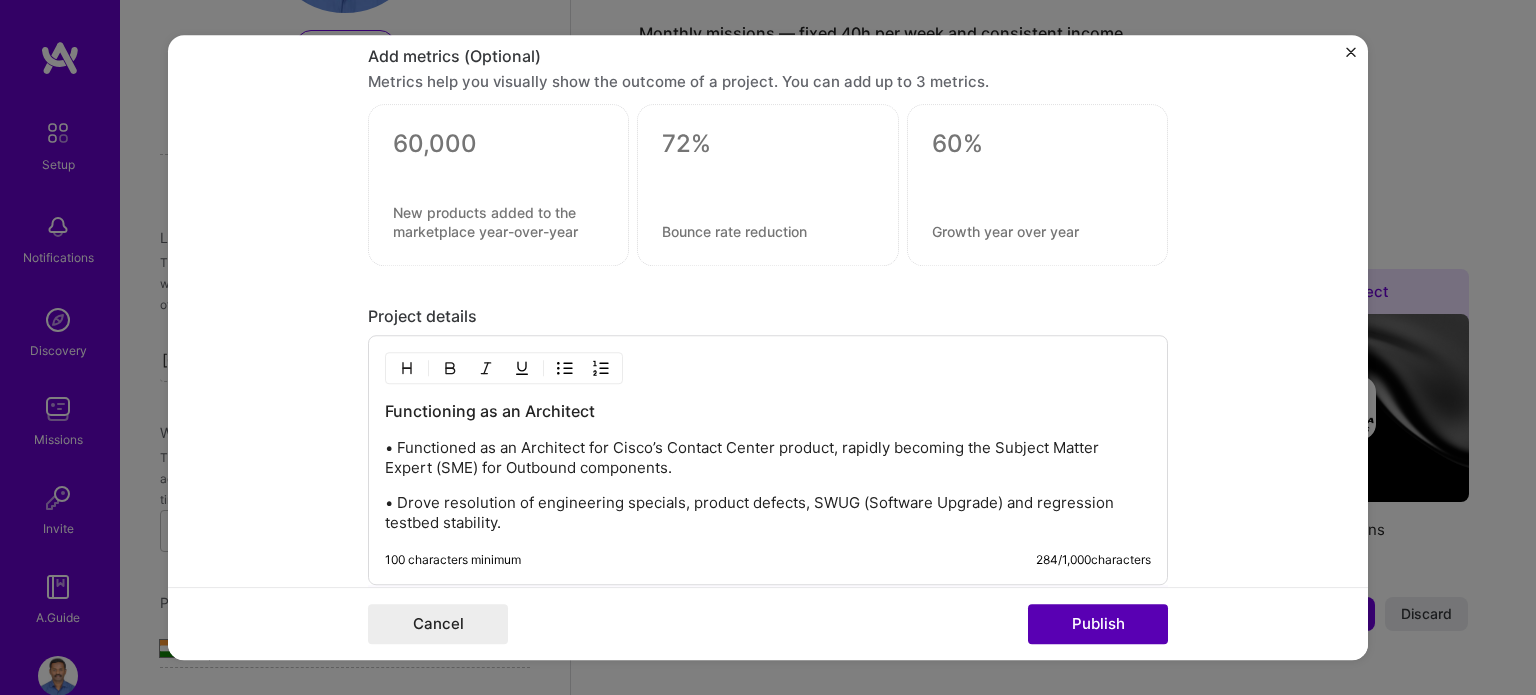 click on "Publish" at bounding box center [1098, 624] 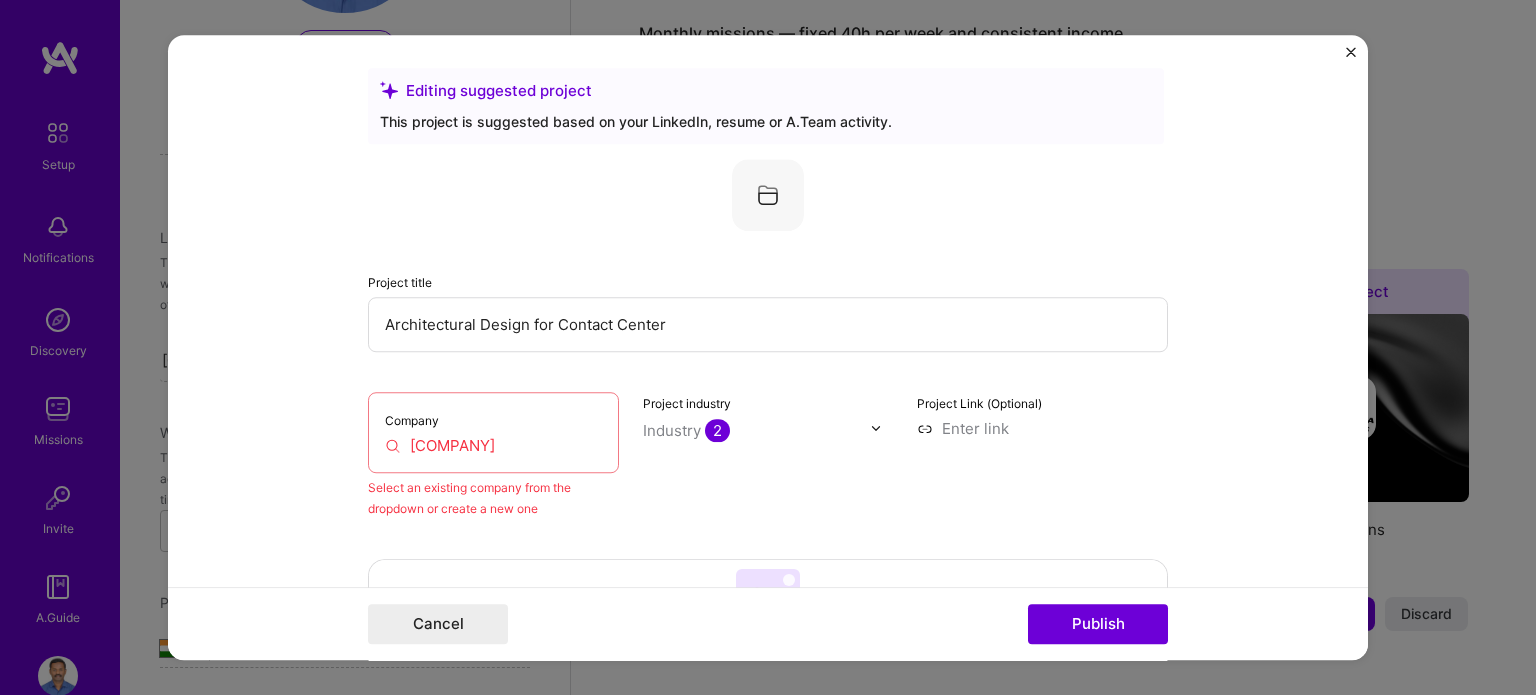 scroll, scrollTop: 0, scrollLeft: 0, axis: both 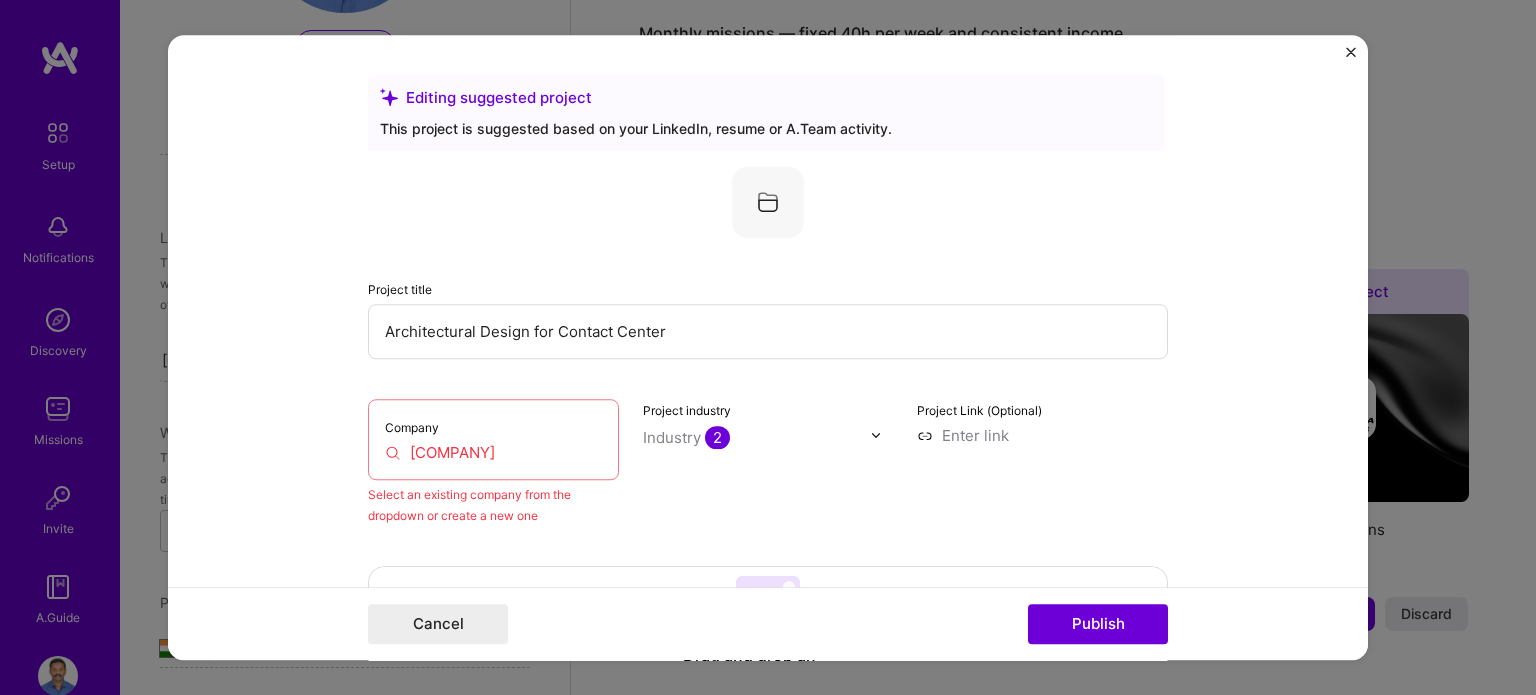 click on "[COMPANY]" at bounding box center (493, 452) 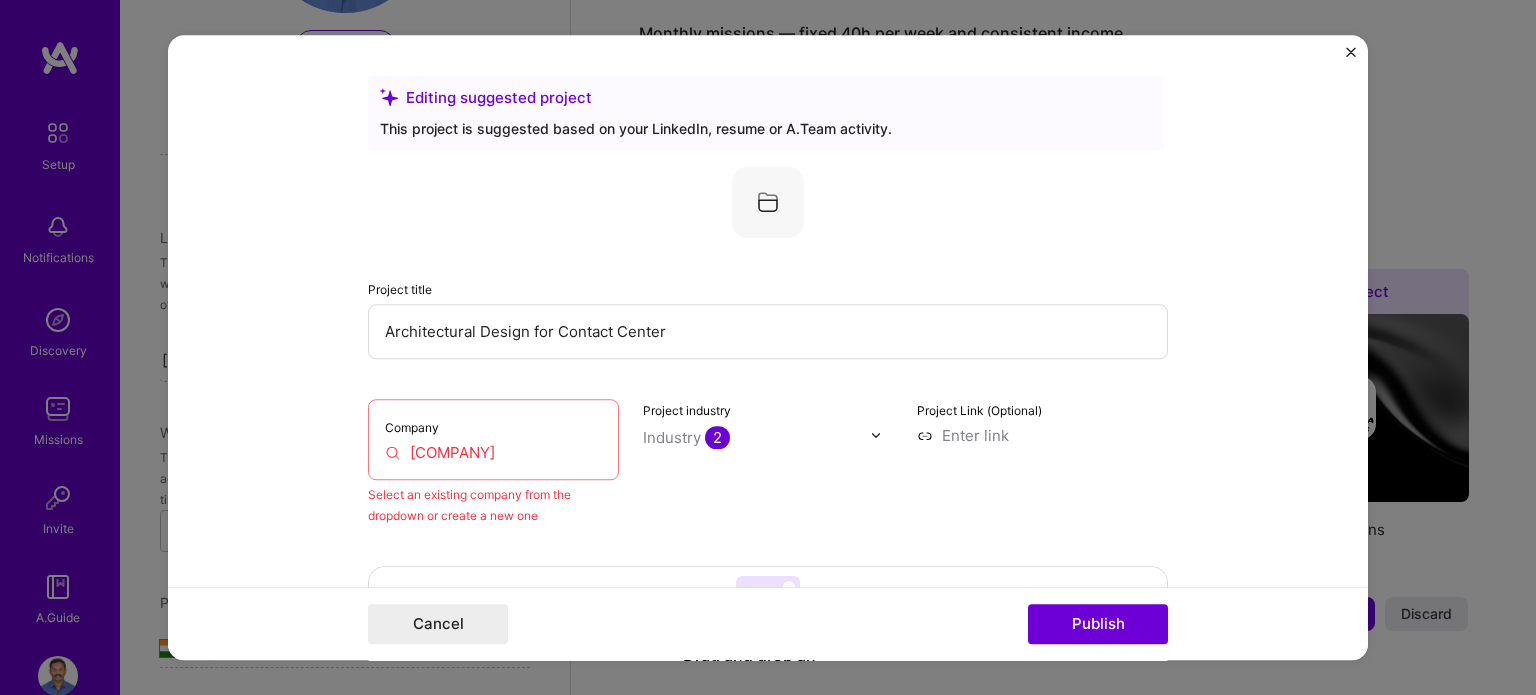 click on "[COMPANY]" at bounding box center [493, 452] 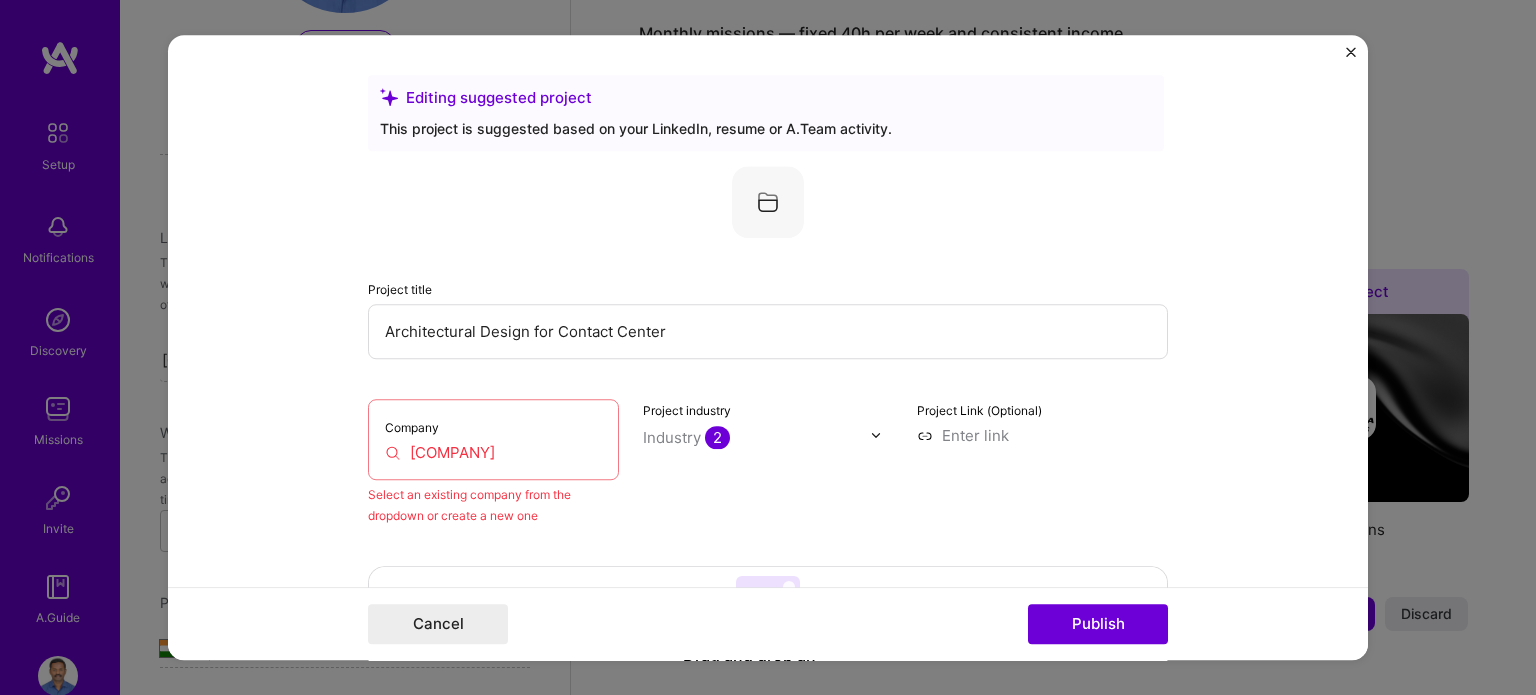 click on "[COMPANY]" at bounding box center [493, 452] 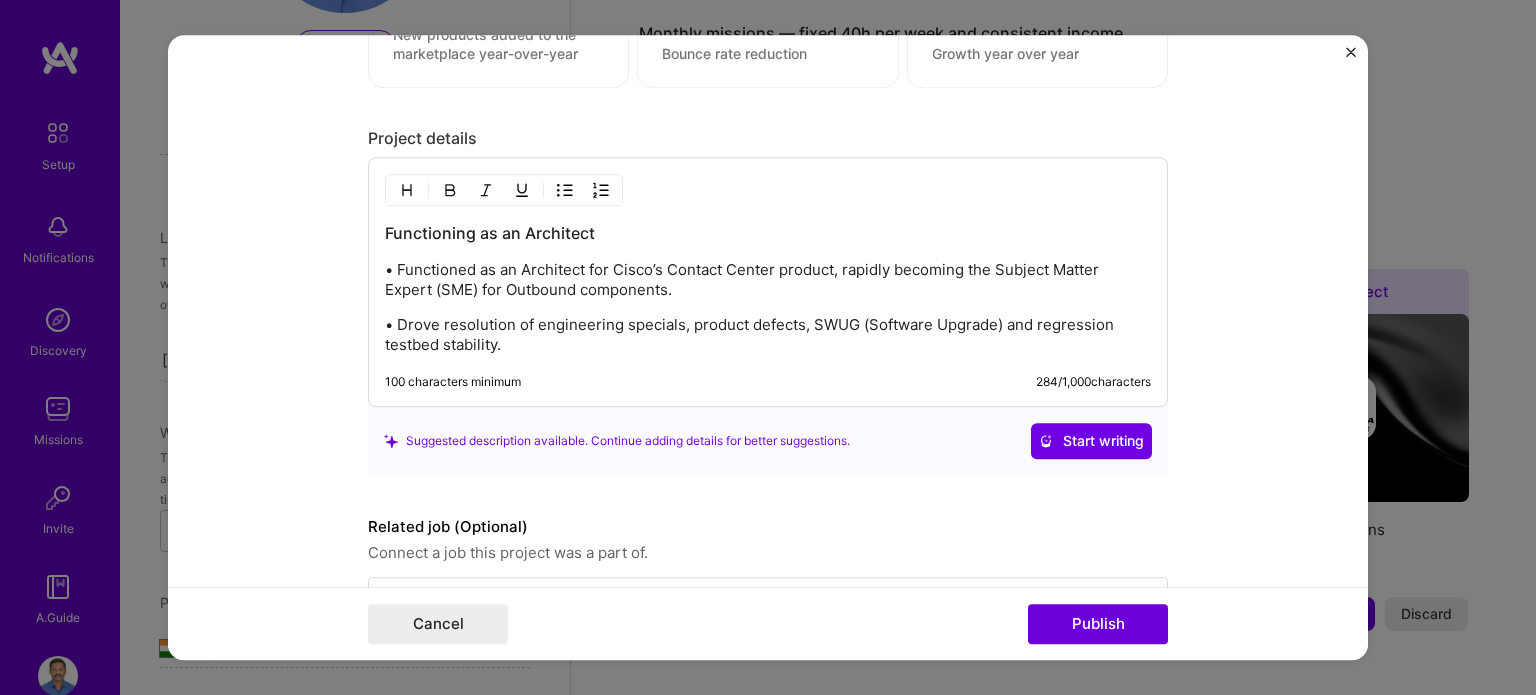 scroll, scrollTop: 1871, scrollLeft: 0, axis: vertical 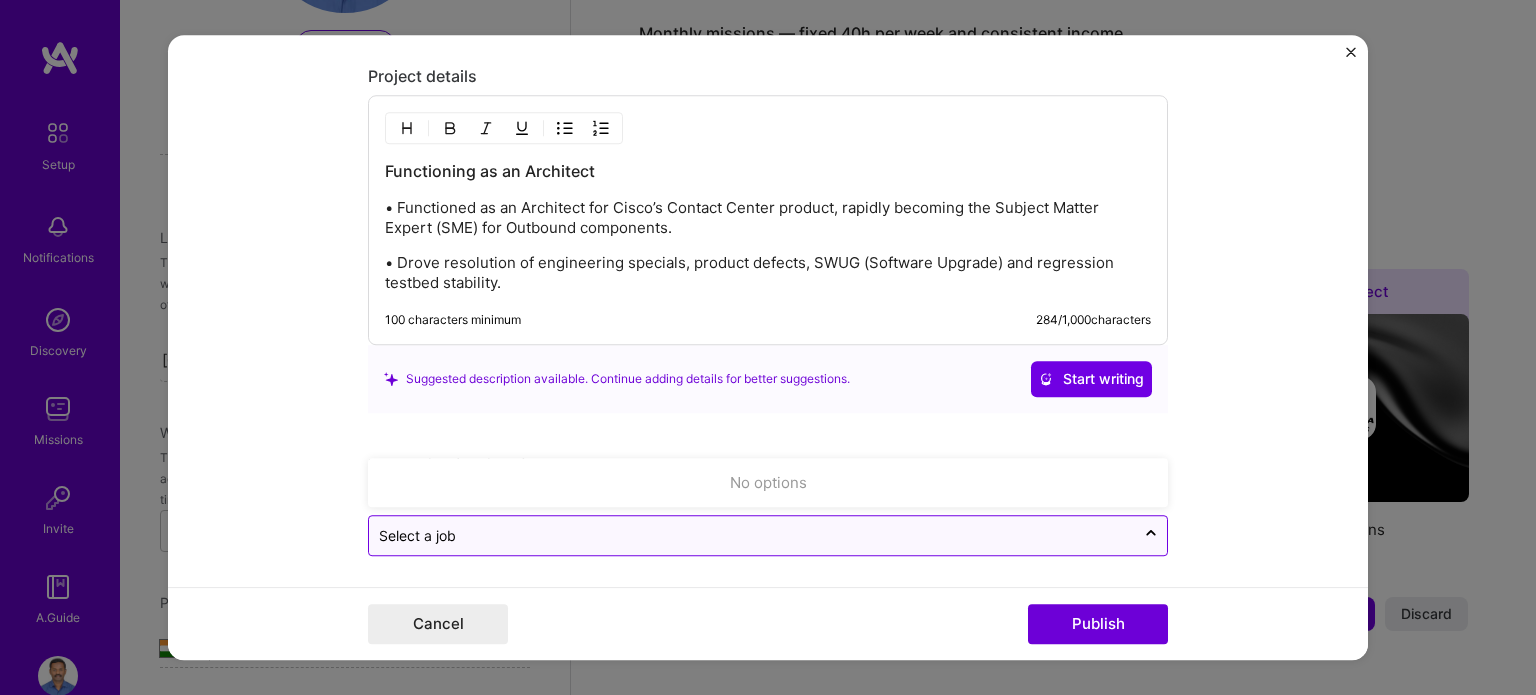 click at bounding box center (752, 535) 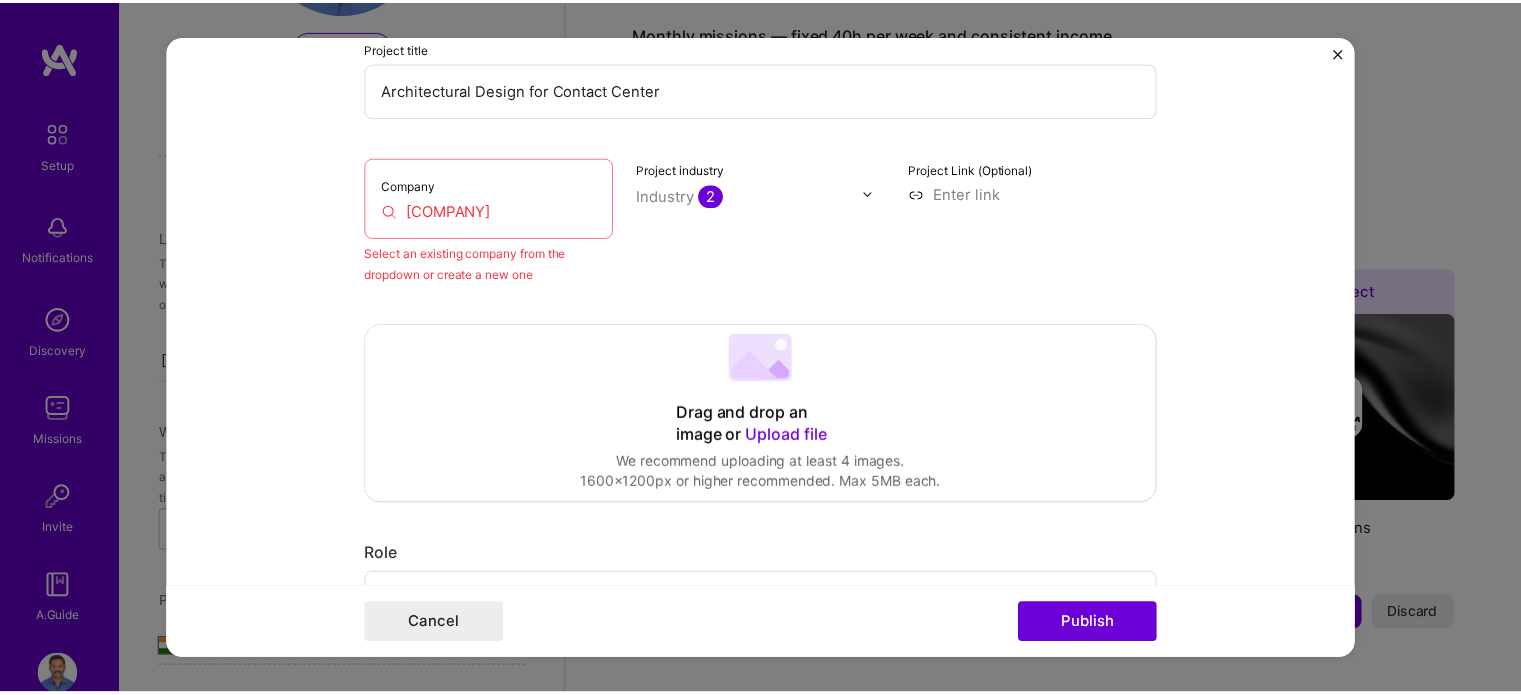 scroll, scrollTop: 0, scrollLeft: 0, axis: both 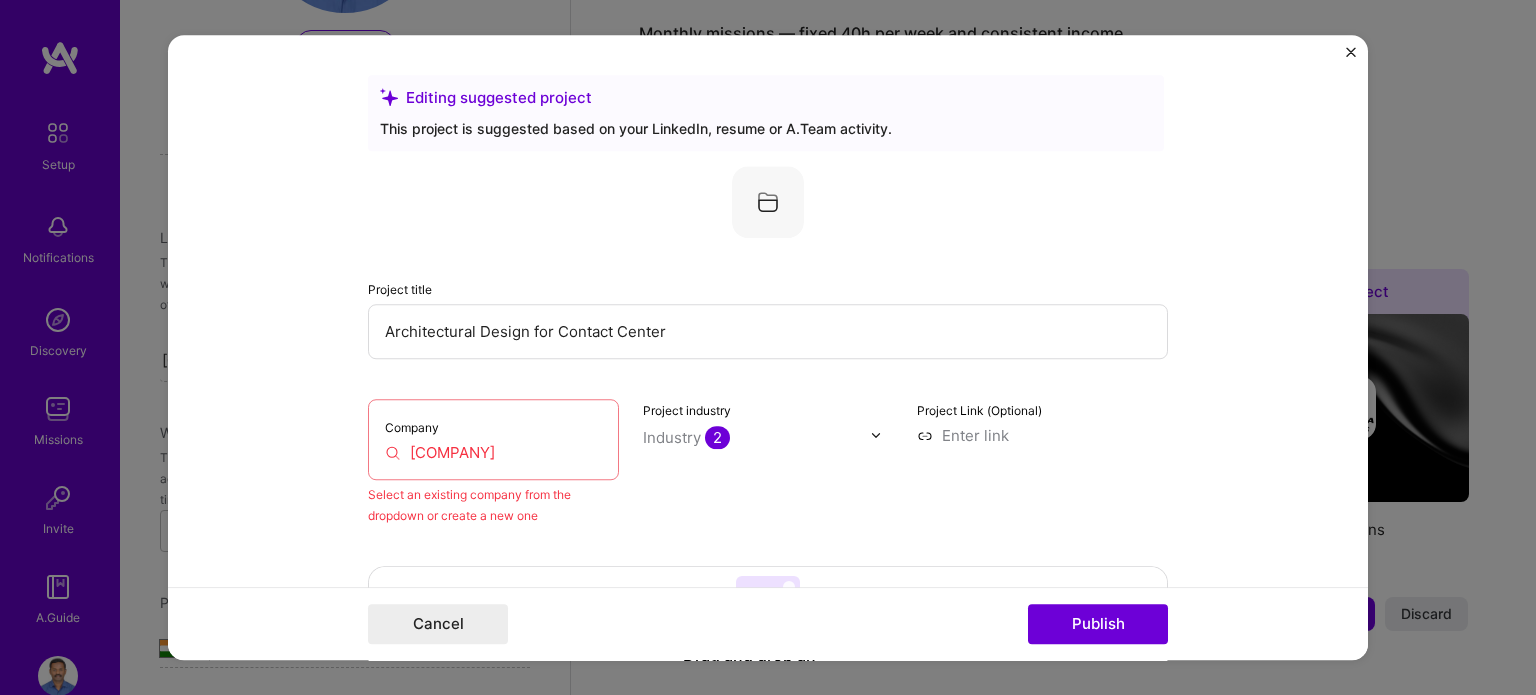 click on "[COMPANY]" at bounding box center (493, 452) 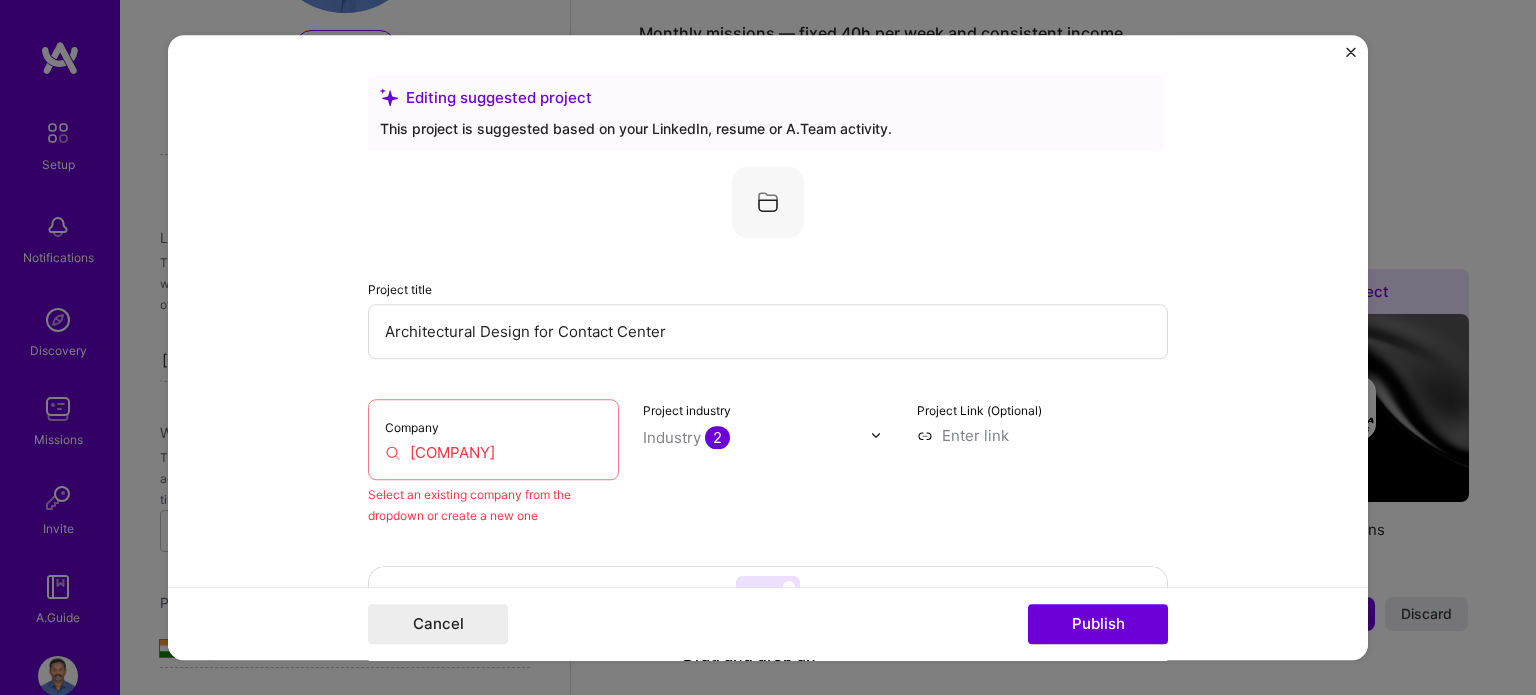 drag, startPoint x: 440, startPoint y: 447, endPoint x: 591, endPoint y: 456, distance: 151.26797 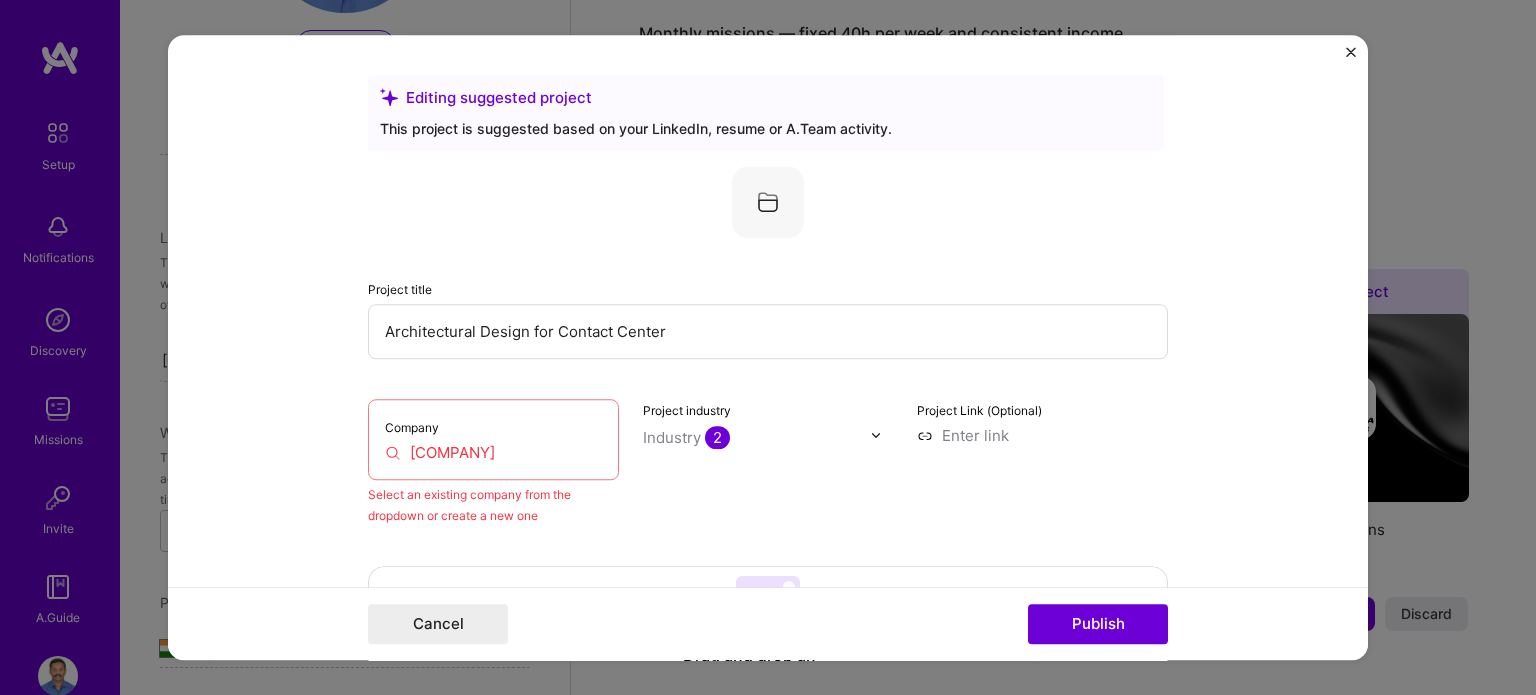 click on "[COMPANY]" at bounding box center (493, 452) 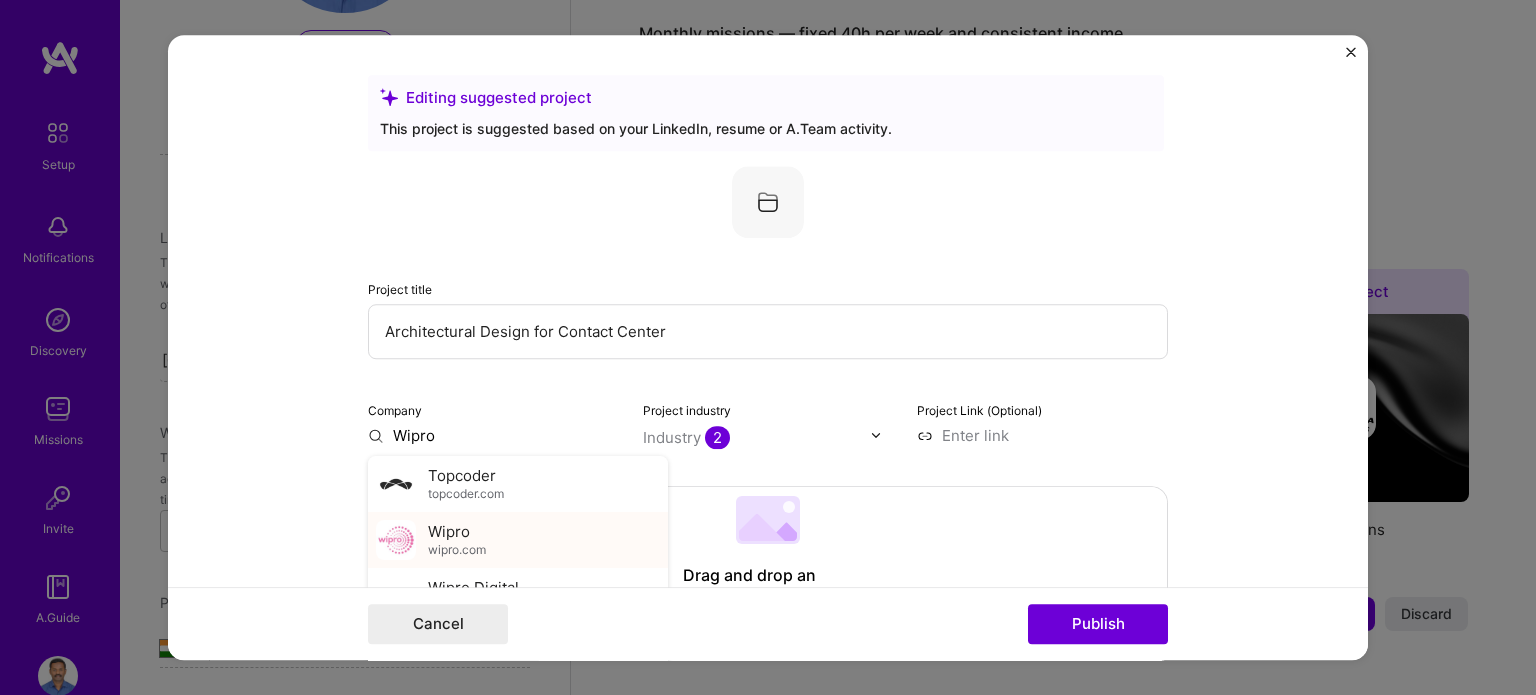 type on "Wipro" 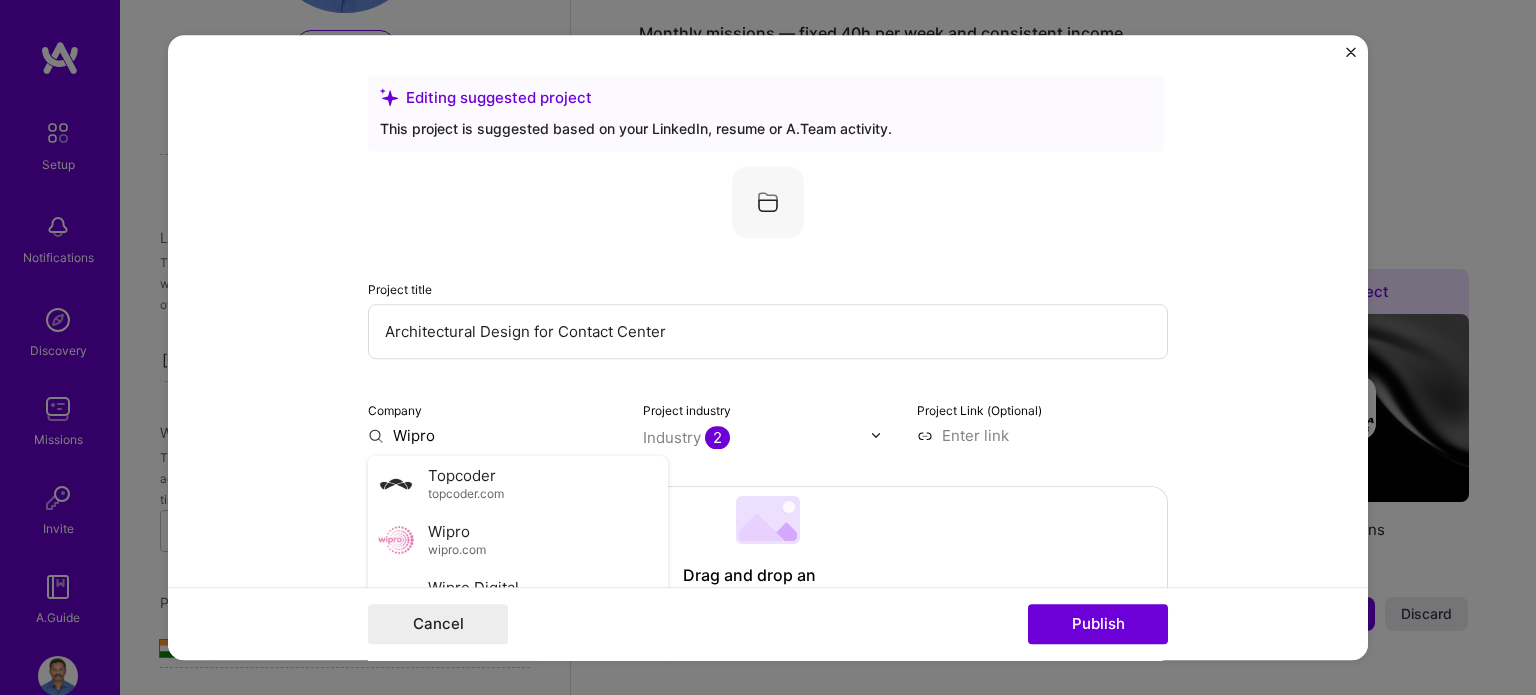 click on "Wipro wipro.com" at bounding box center (457, 539) 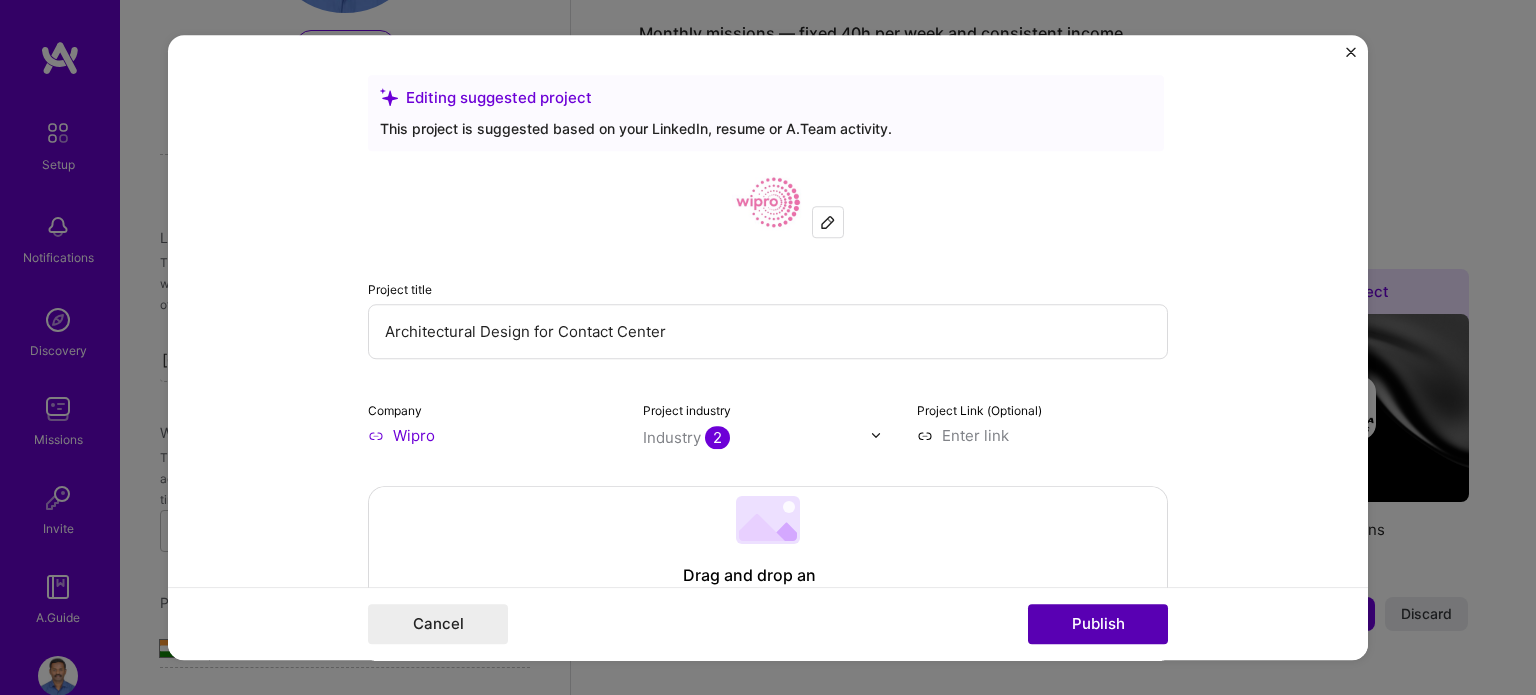 click on "Publish" at bounding box center (1098, 624) 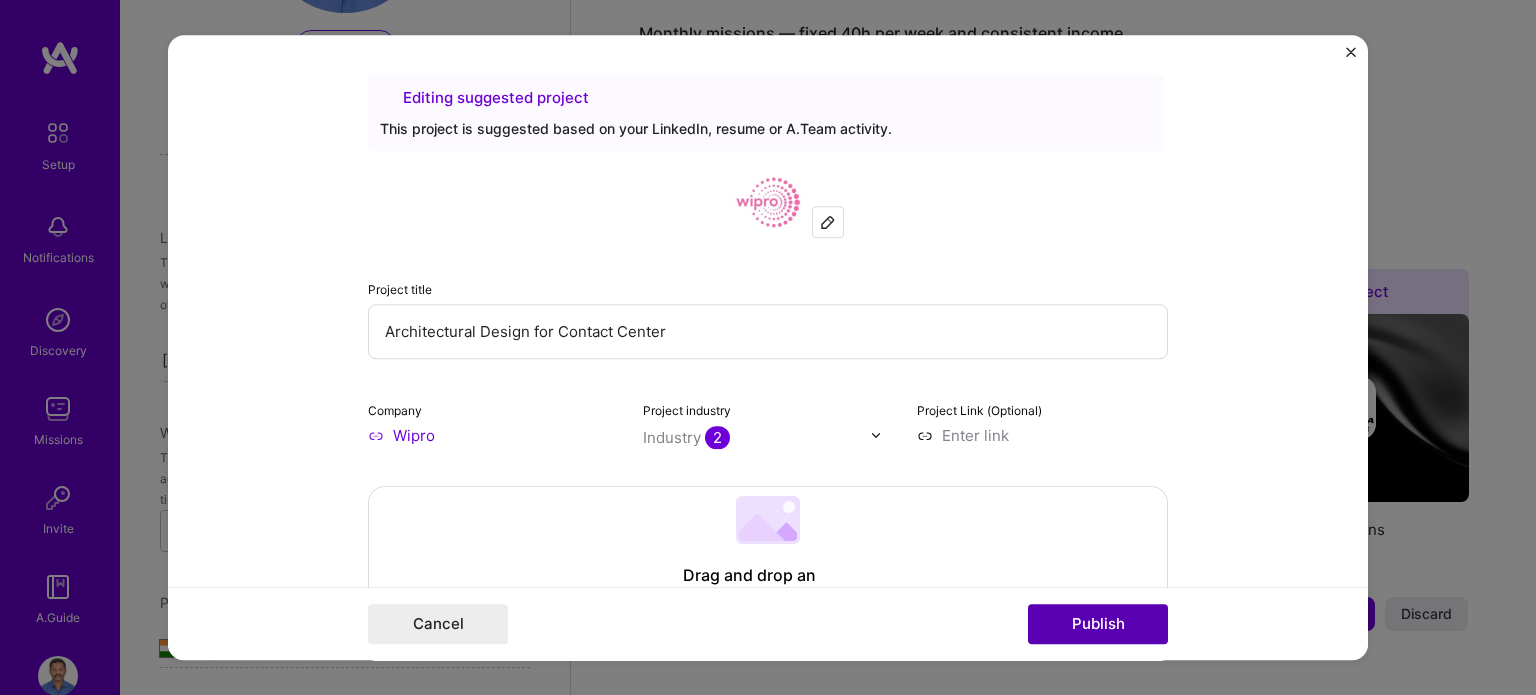 type 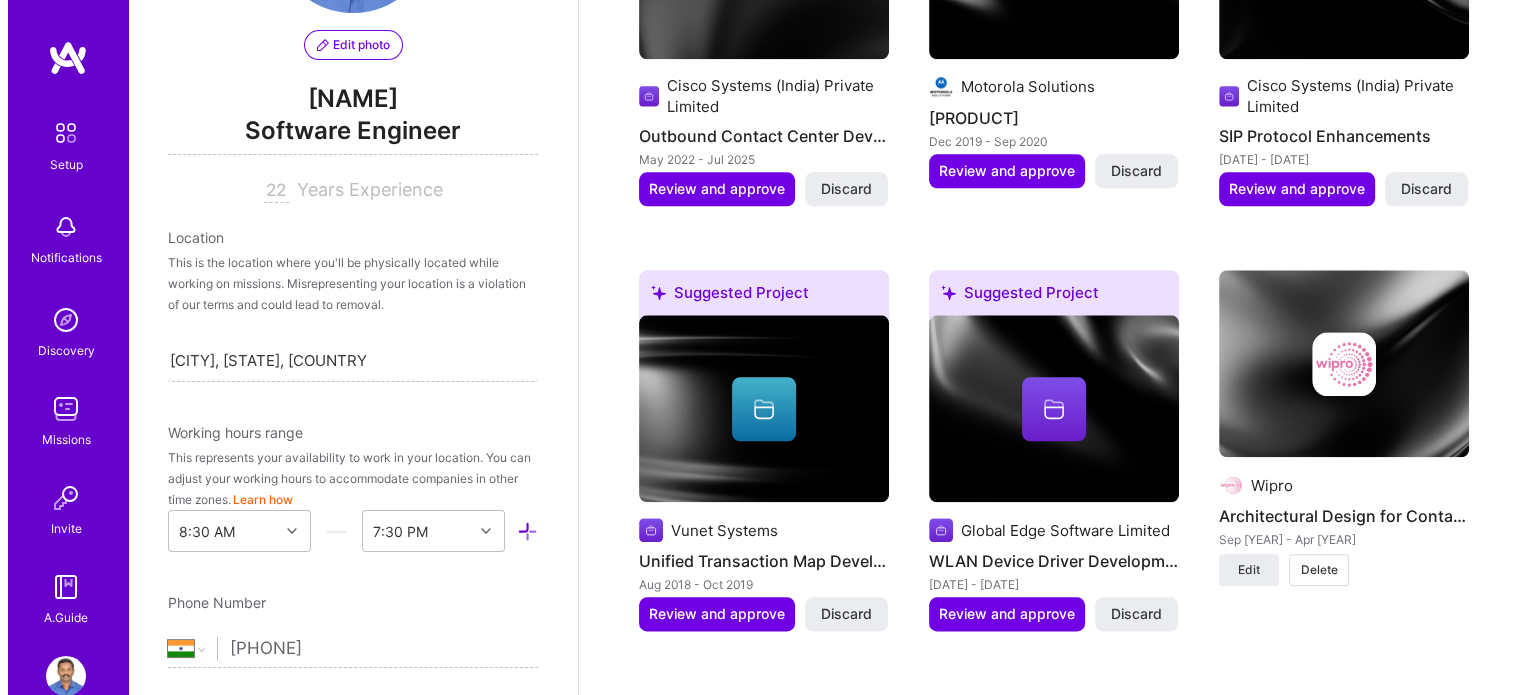 scroll, scrollTop: 2200, scrollLeft: 0, axis: vertical 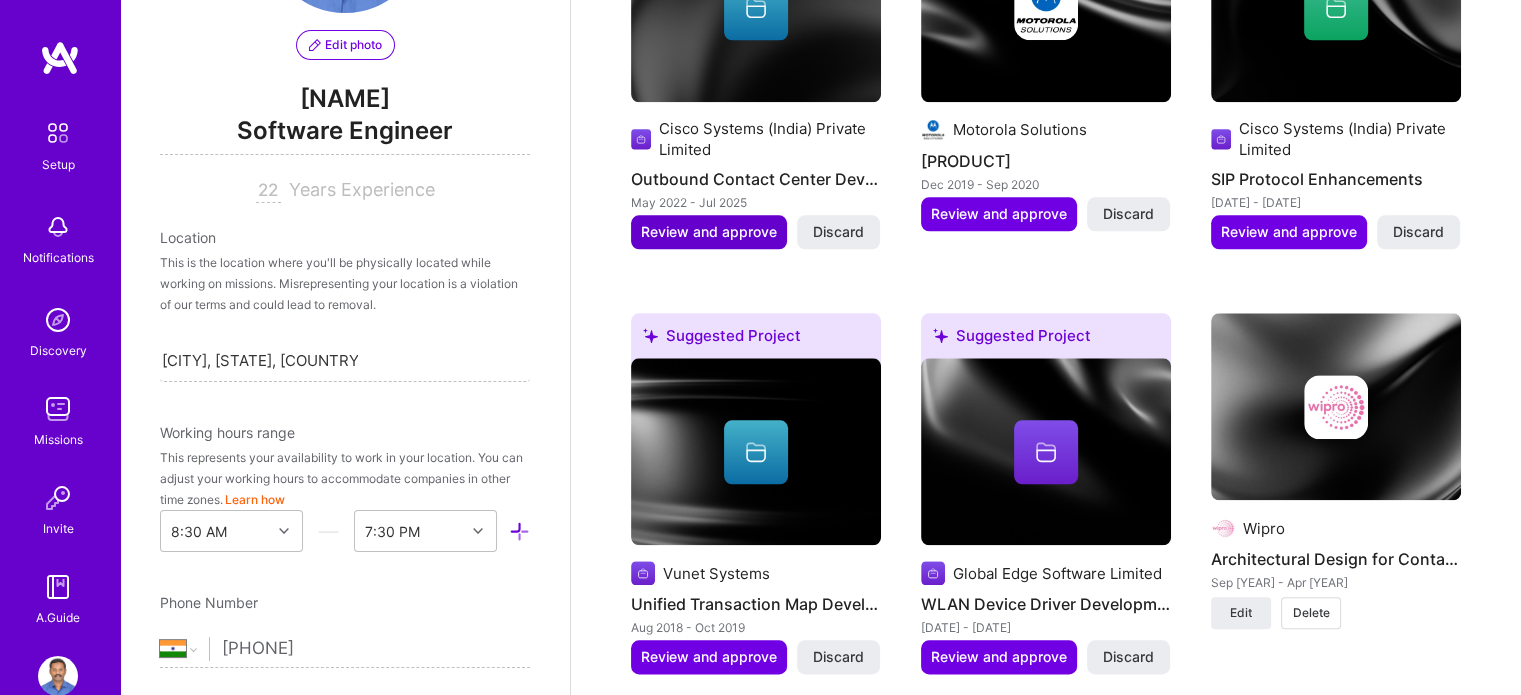 click on "Review and approve" at bounding box center (709, 232) 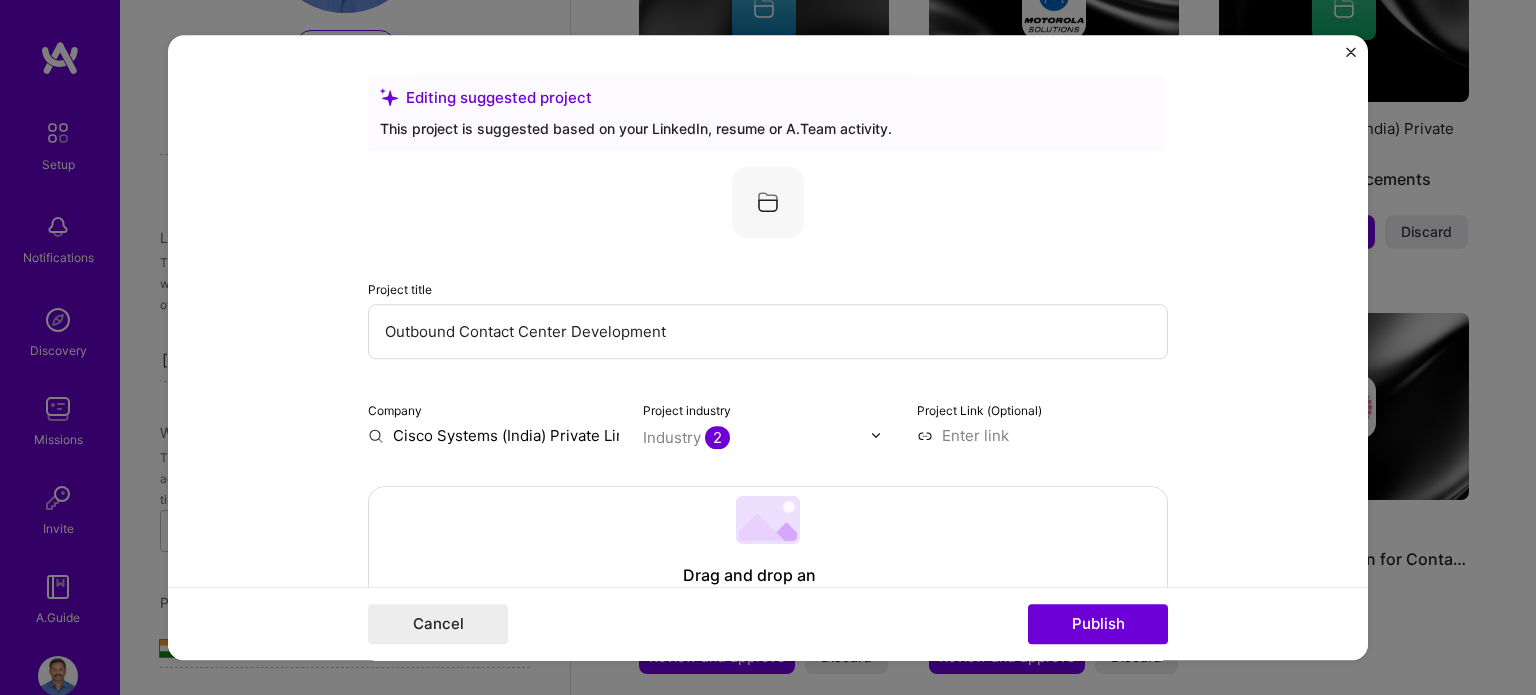 drag, startPoint x: 452, startPoint y: 331, endPoint x: 347, endPoint y: 326, distance: 105.11898 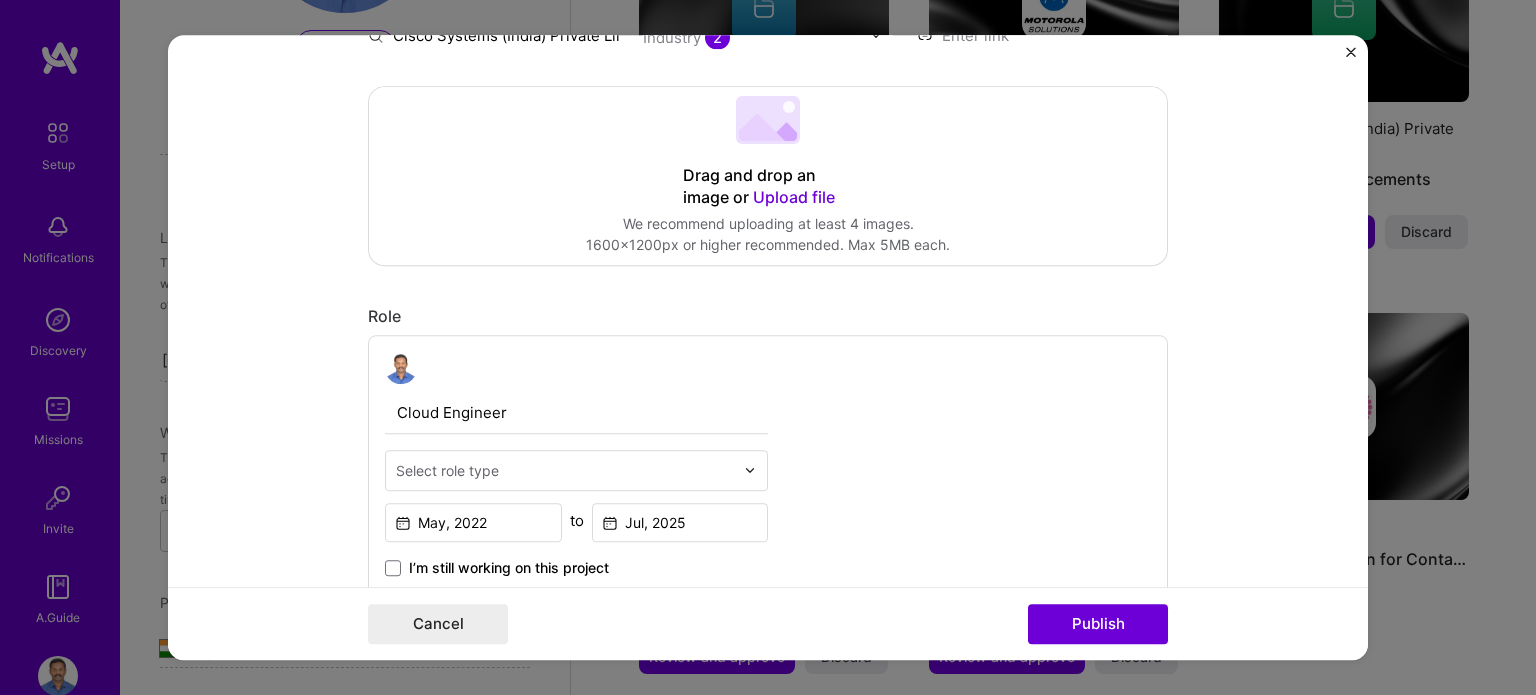 scroll, scrollTop: 600, scrollLeft: 0, axis: vertical 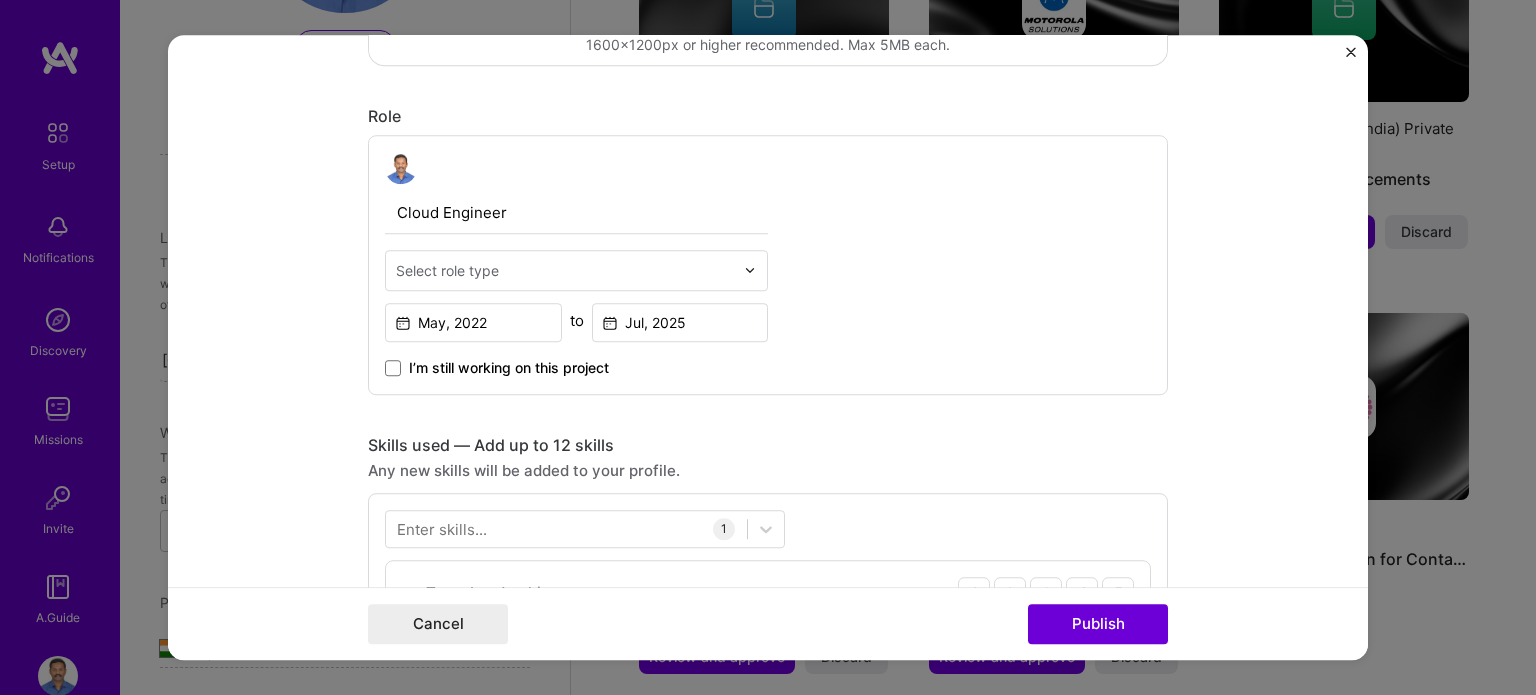 type on "Contact Center Development" 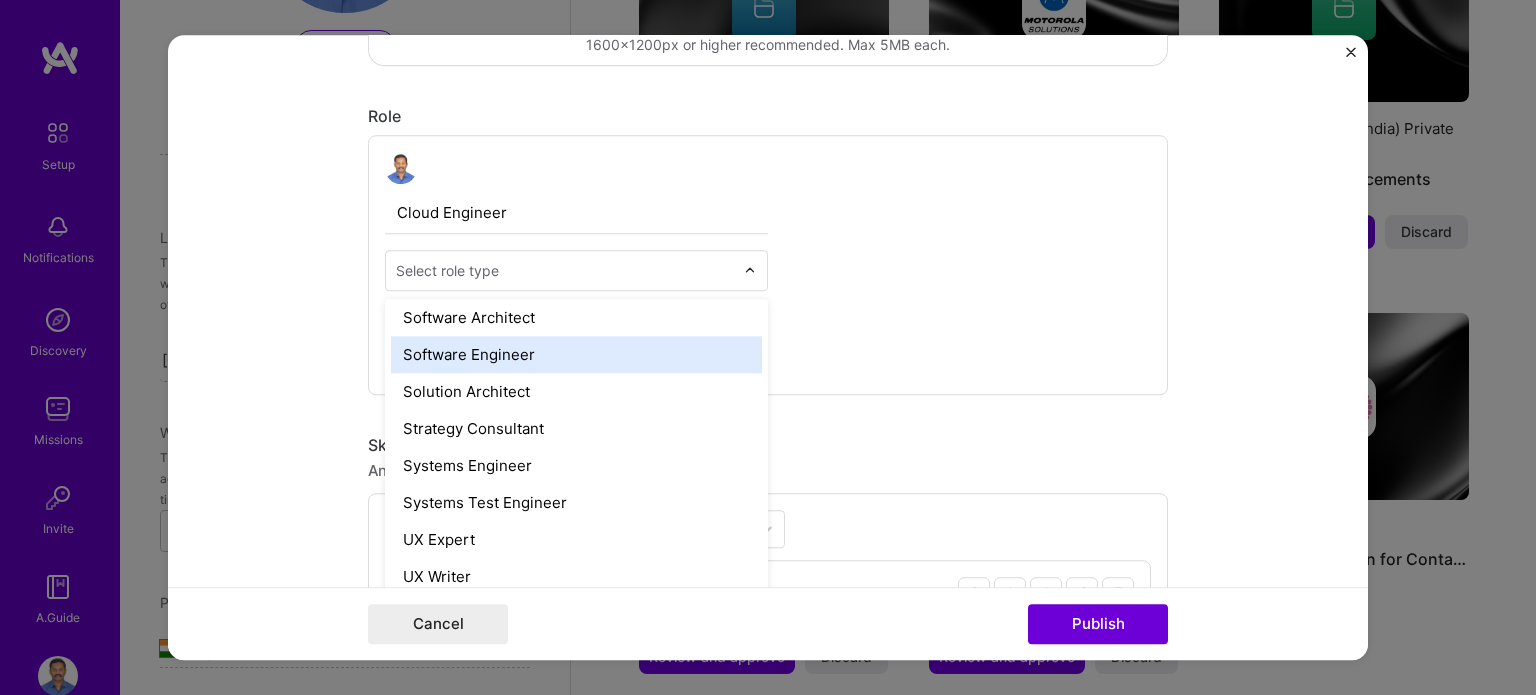 scroll, scrollTop: 2200, scrollLeft: 0, axis: vertical 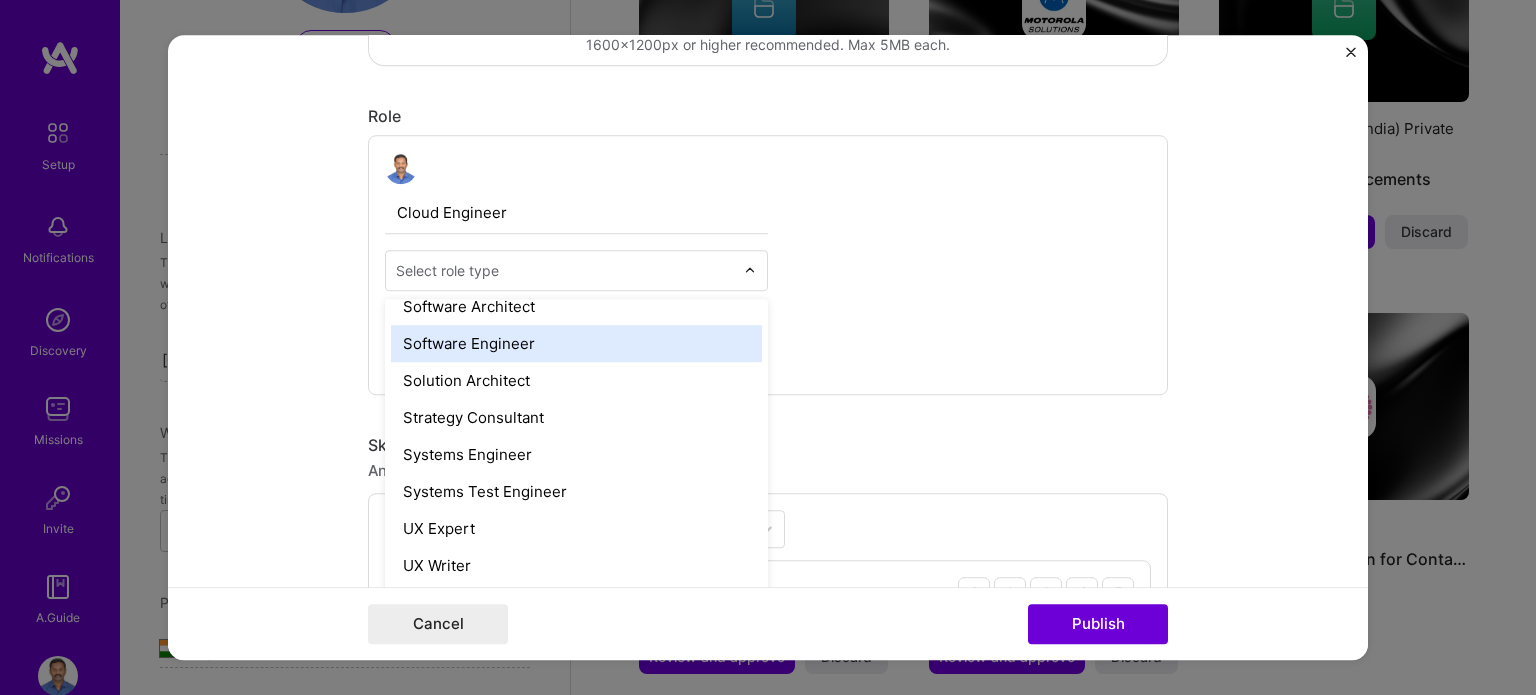 click on "Software Engineer" at bounding box center [576, 343] 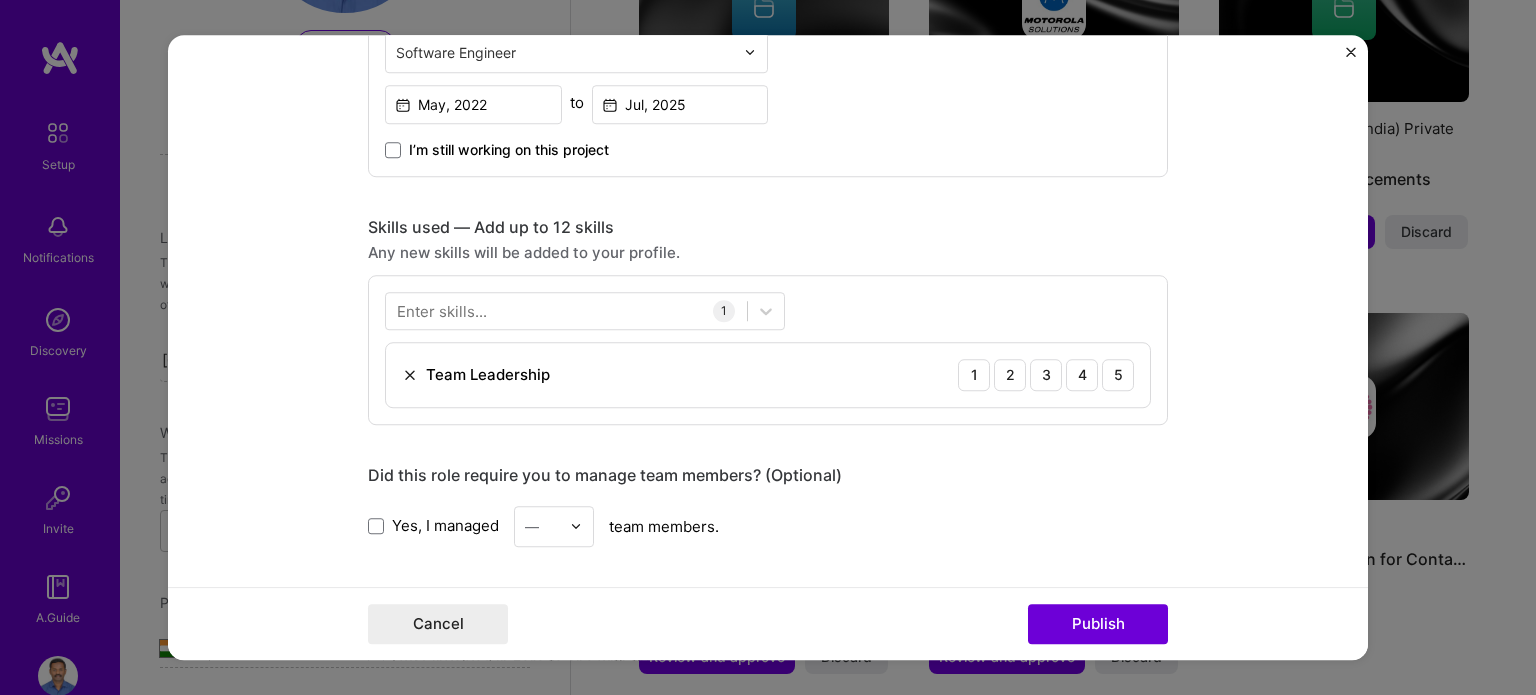 scroll, scrollTop: 900, scrollLeft: 0, axis: vertical 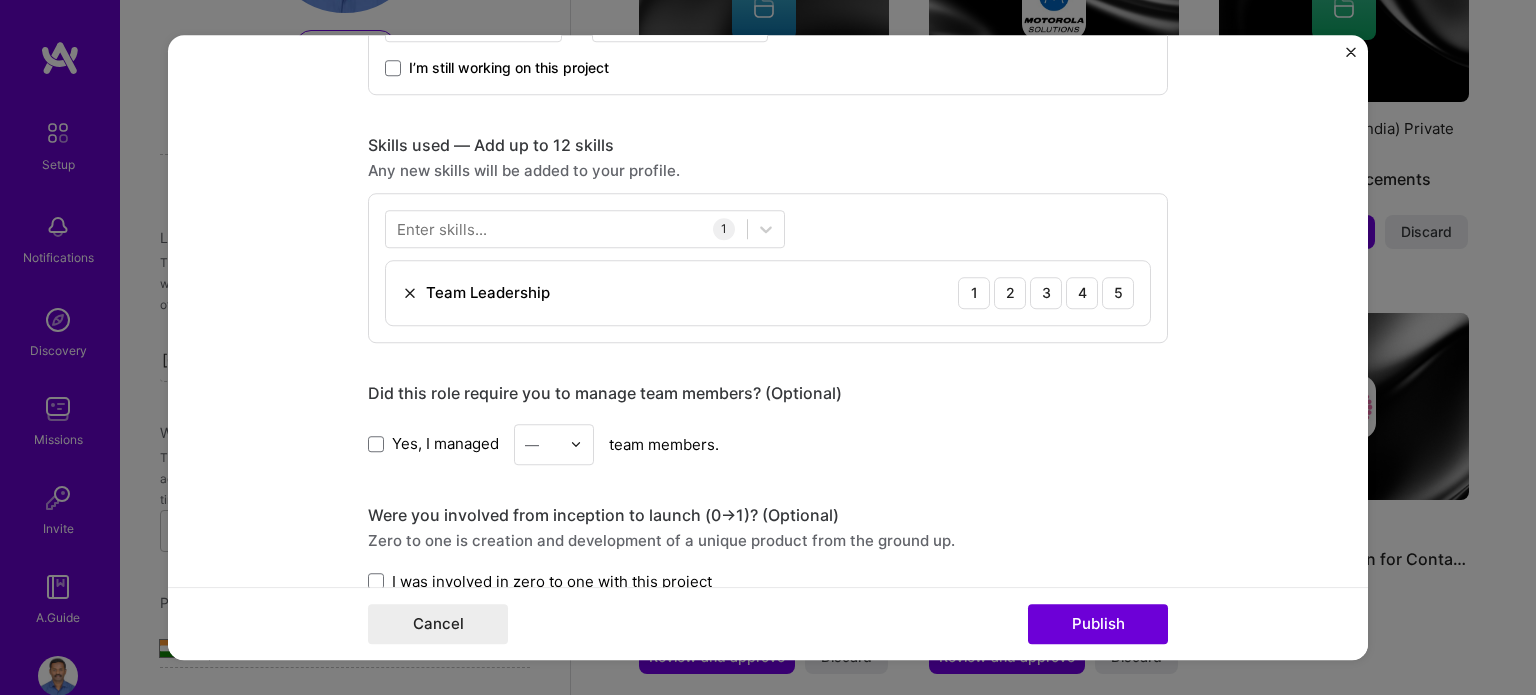 click at bounding box center (410, 293) 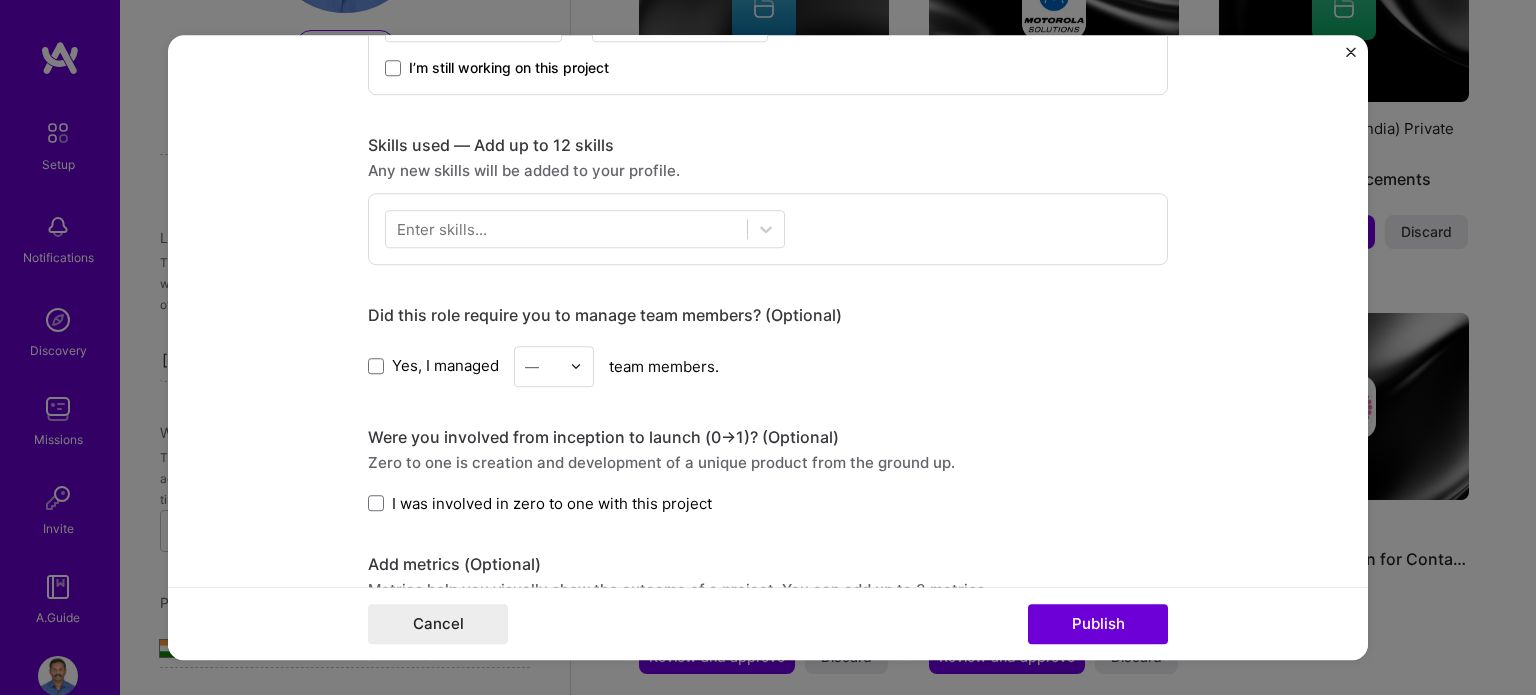 click on "Enter skills..." at bounding box center (442, 228) 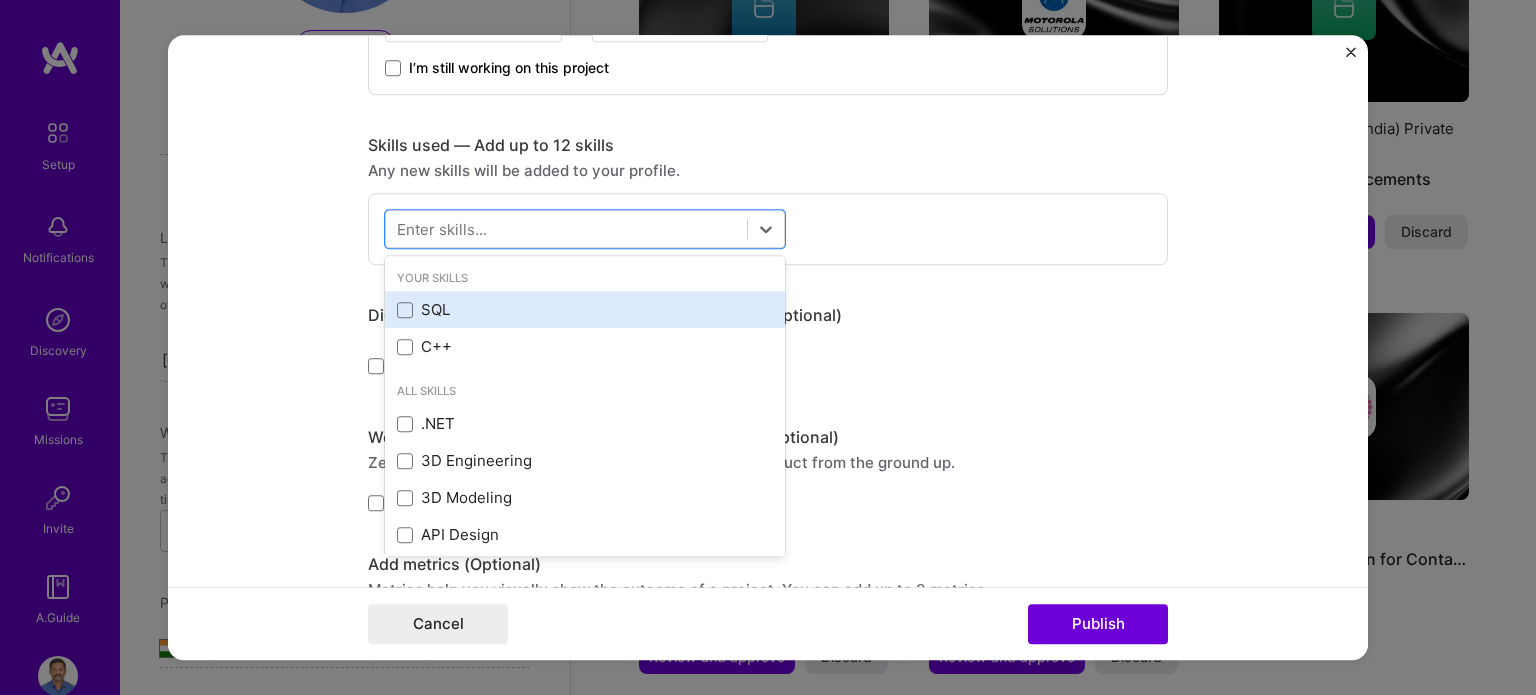 click on "SQL" at bounding box center (585, 310) 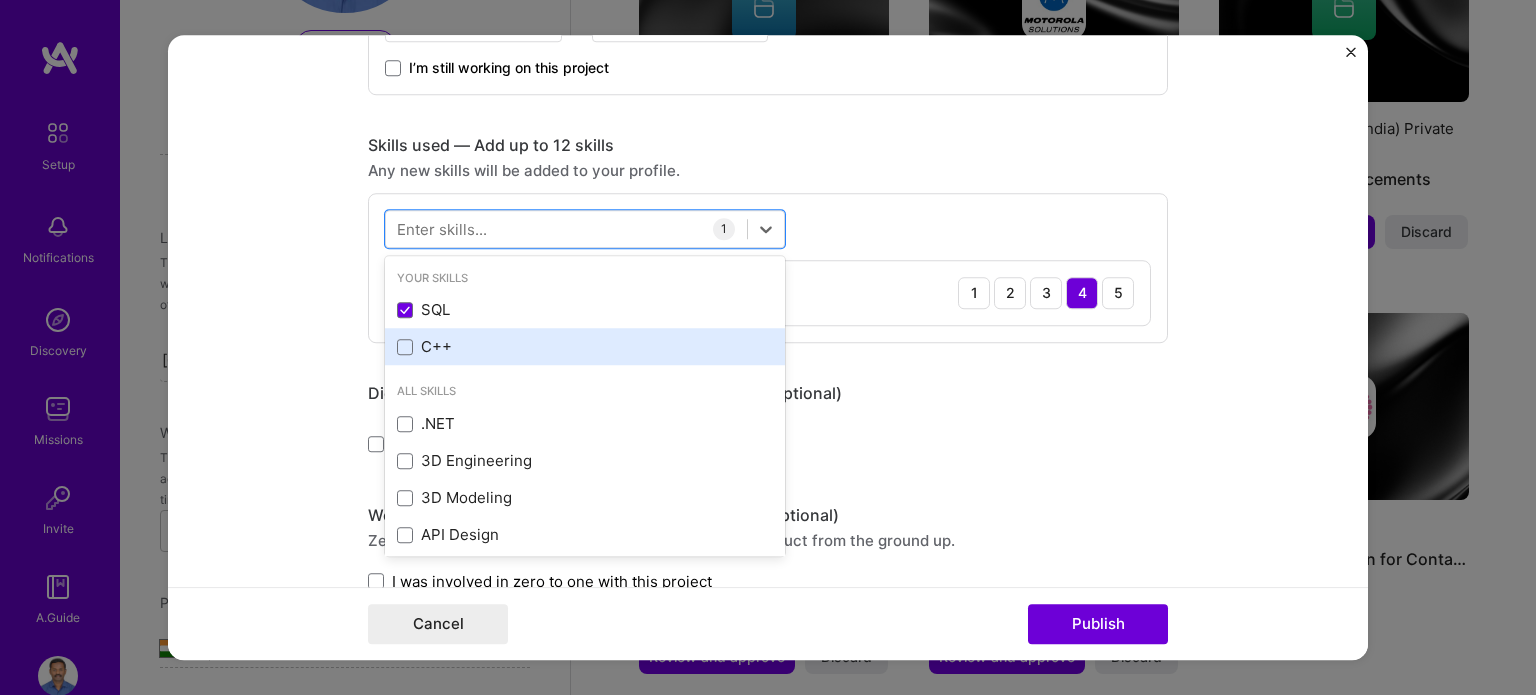 click on "C++" at bounding box center [585, 347] 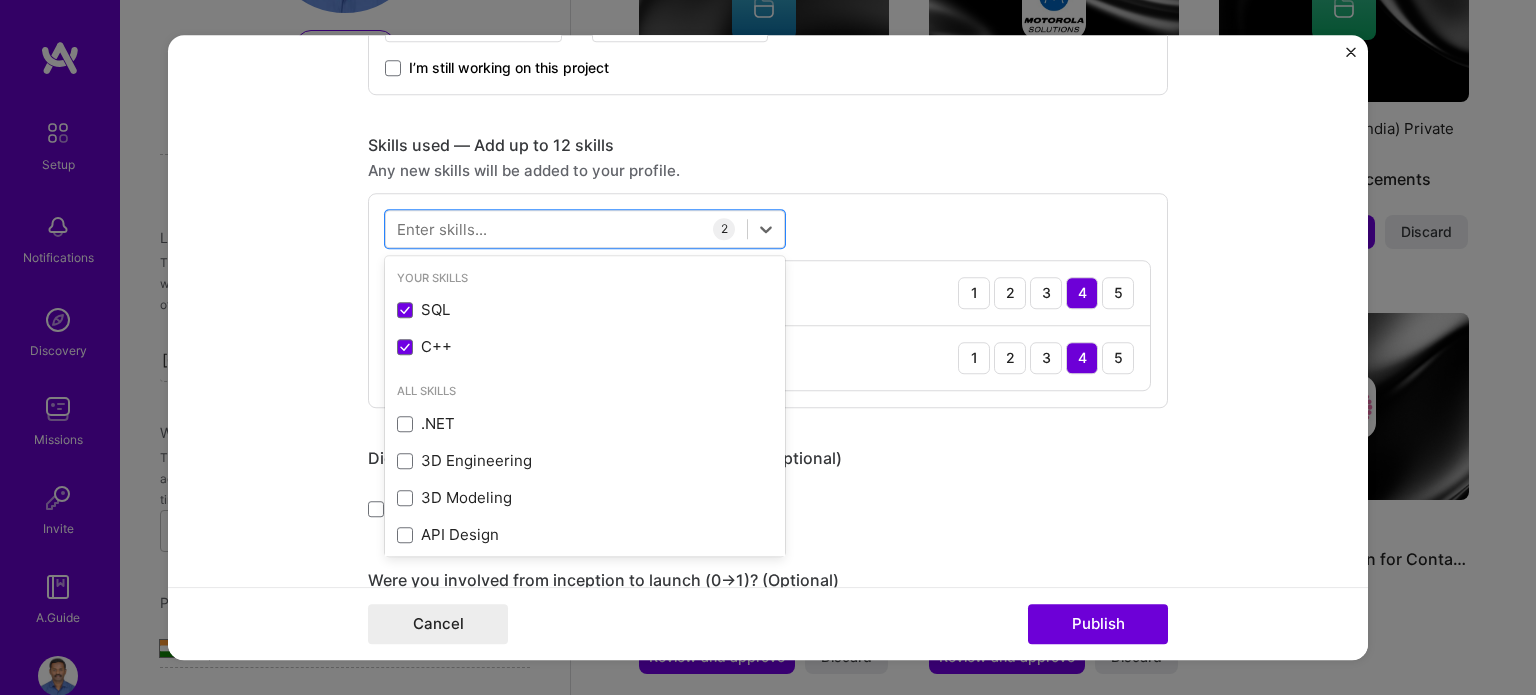 click on "Yes, I managed — team members." at bounding box center [768, 509] 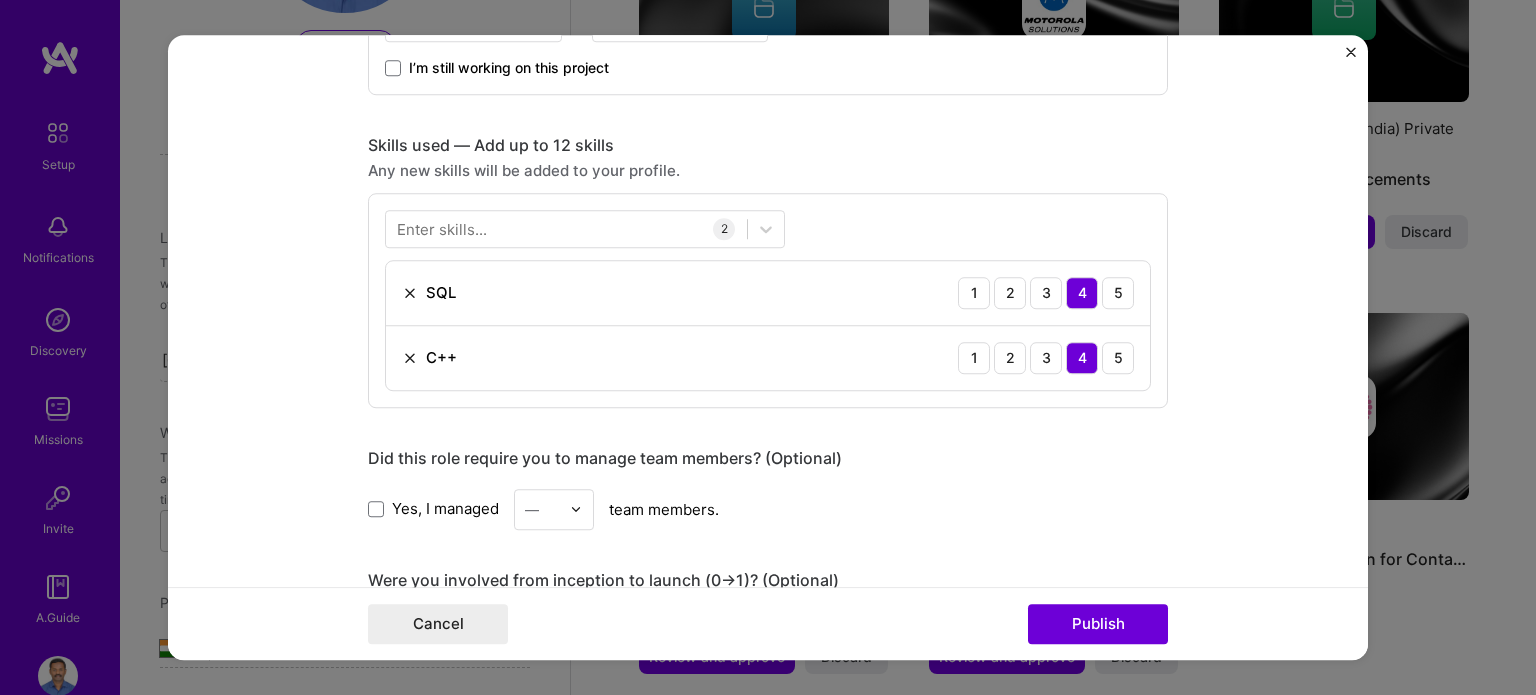 scroll, scrollTop: 1000, scrollLeft: 0, axis: vertical 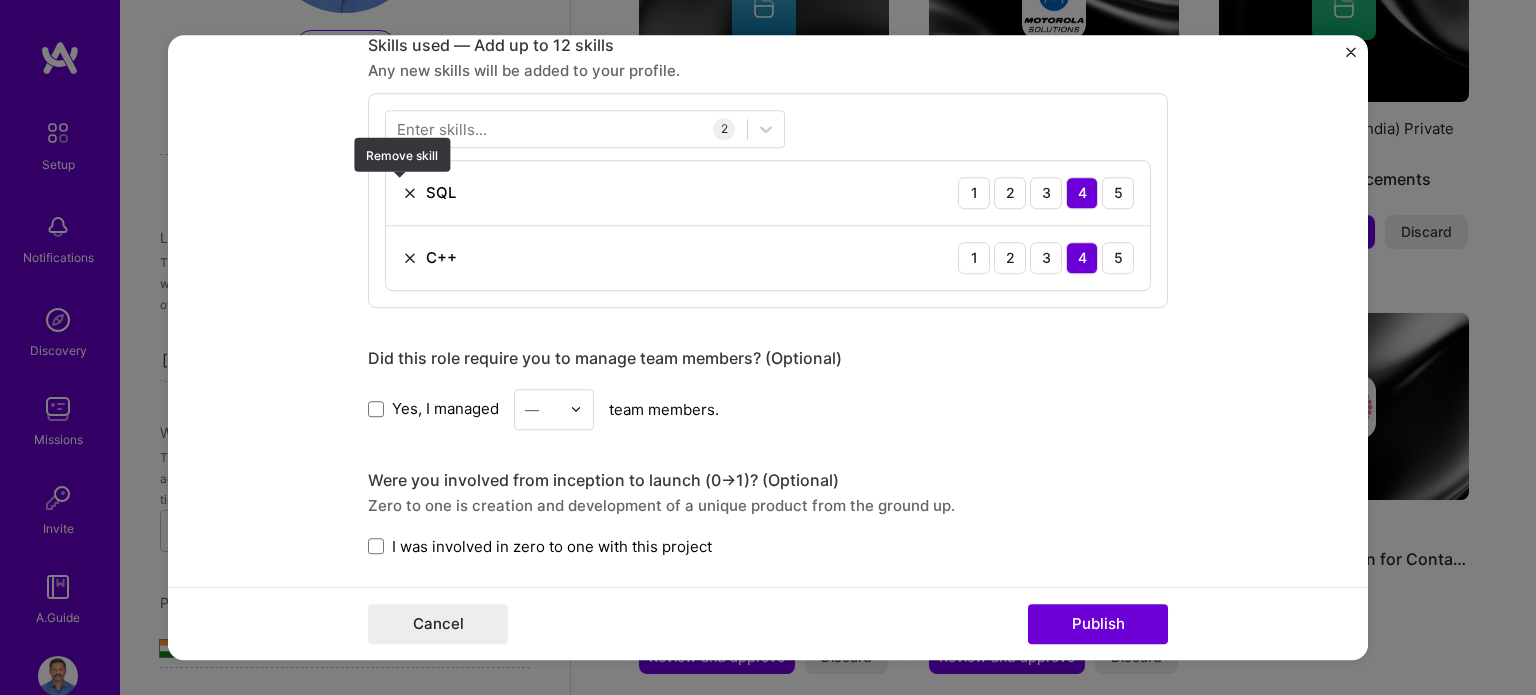 click at bounding box center [410, 193] 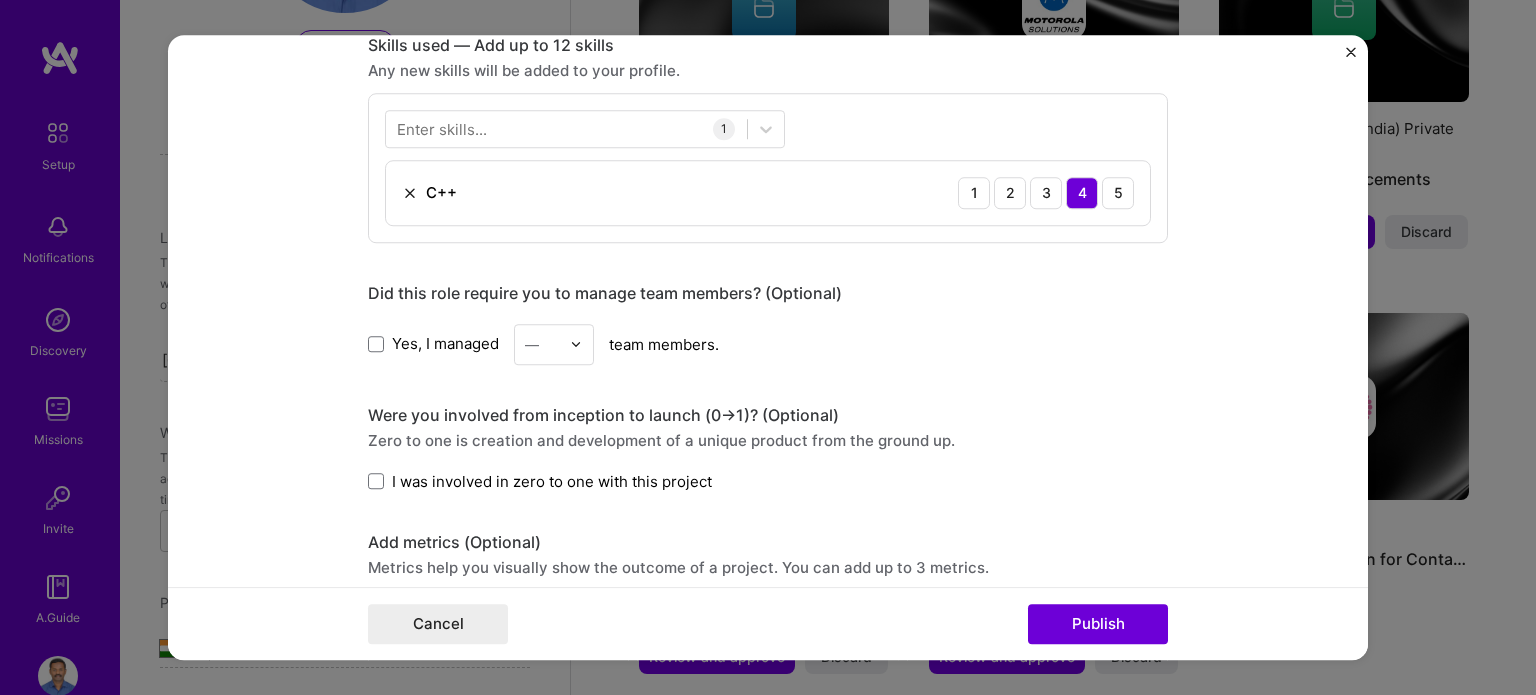 click on "Enter skills..." at bounding box center (442, 128) 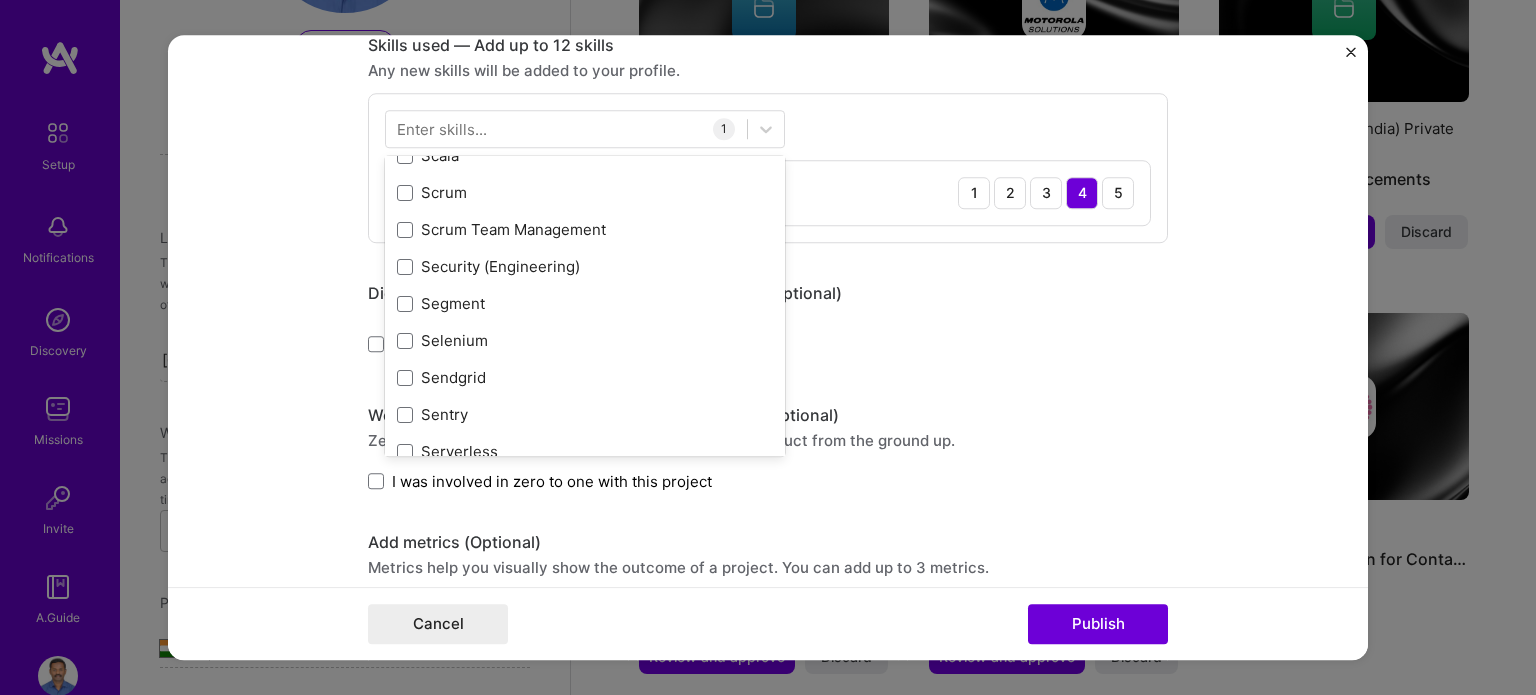 scroll, scrollTop: 10900, scrollLeft: 0, axis: vertical 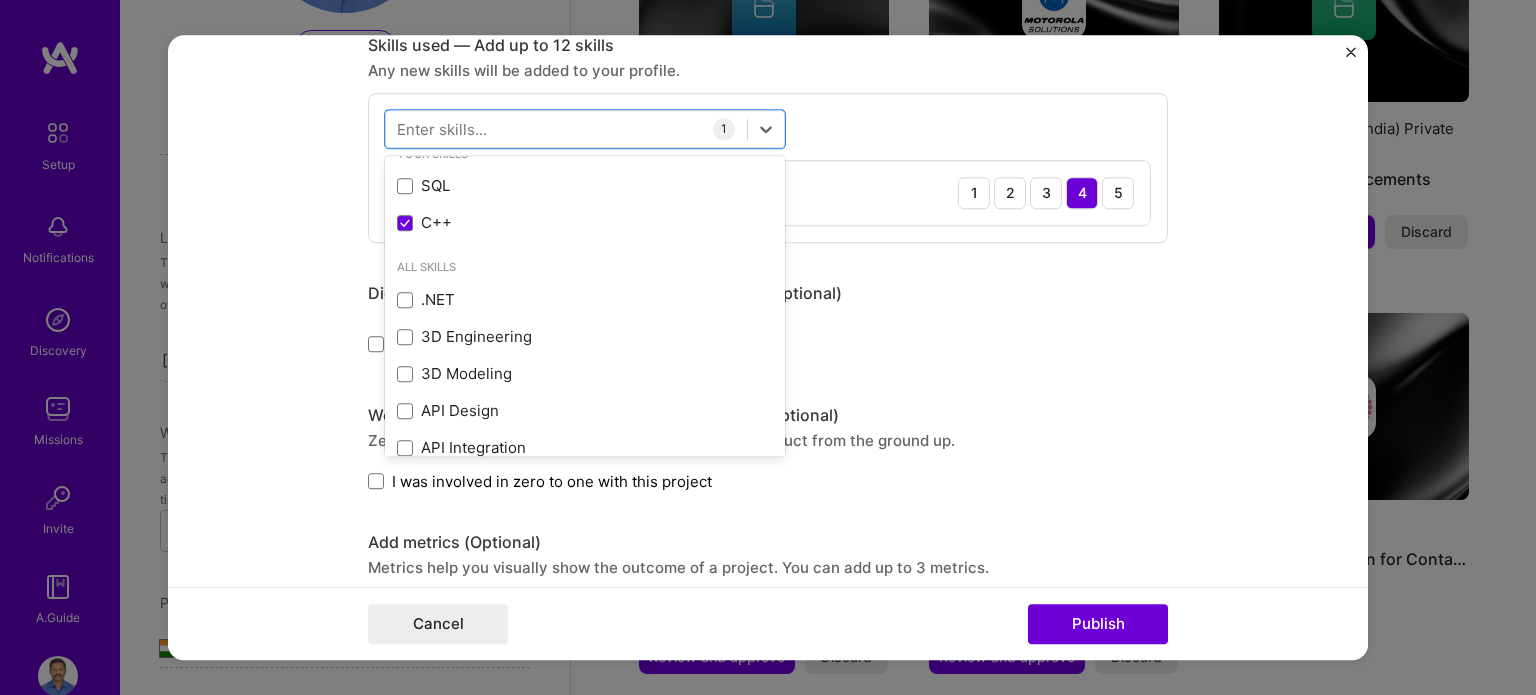 click on "All Skills .NET 3D Engineering 3D Modeling API Design API Integration APNS ARM ASP.NET AWS AWS Aurora AWS BETA AWS CDK AWS CloudFormation AWS Lambda AWS Neptune AWS RDS Ada Adobe Creative Cloud Adobe Experience Manager Affiliate Marketing Agile Agora Airflow Airtable Algorithm Design Amazon Athena Amplitude Analytics Android Angular Angular.js Ansible Apache Kafka Apex (Salesforce) Apollo App Clip (iOS) ArangoDB Artifactory Artificial Intelligence (AI) Assembly Async.io Aurelia Authentication Automated Testing Azure BLE (Bluetooth) Babylon.js Backbone.js Backlog Prioritization BigQuery Blockchain / Crypto Blog Bloomreach Bootstrap JS Boto3 Brand Strategy C C# CI/CD CMS COBOL CSS CUDA Capacitor Cassandra CircleCl Clojure Coaching Coffeescript Combine Framework (Swift) Computer Vision Concurrent programming Content Development Contentful Contently Copywriting Cordova Cryptography Customer Acquisition Cypress D3.js DAO (engineering) DMX Protocol Dart Data Analysis Data Architecture Data Management Data Modeling" at bounding box center [585, 7226] 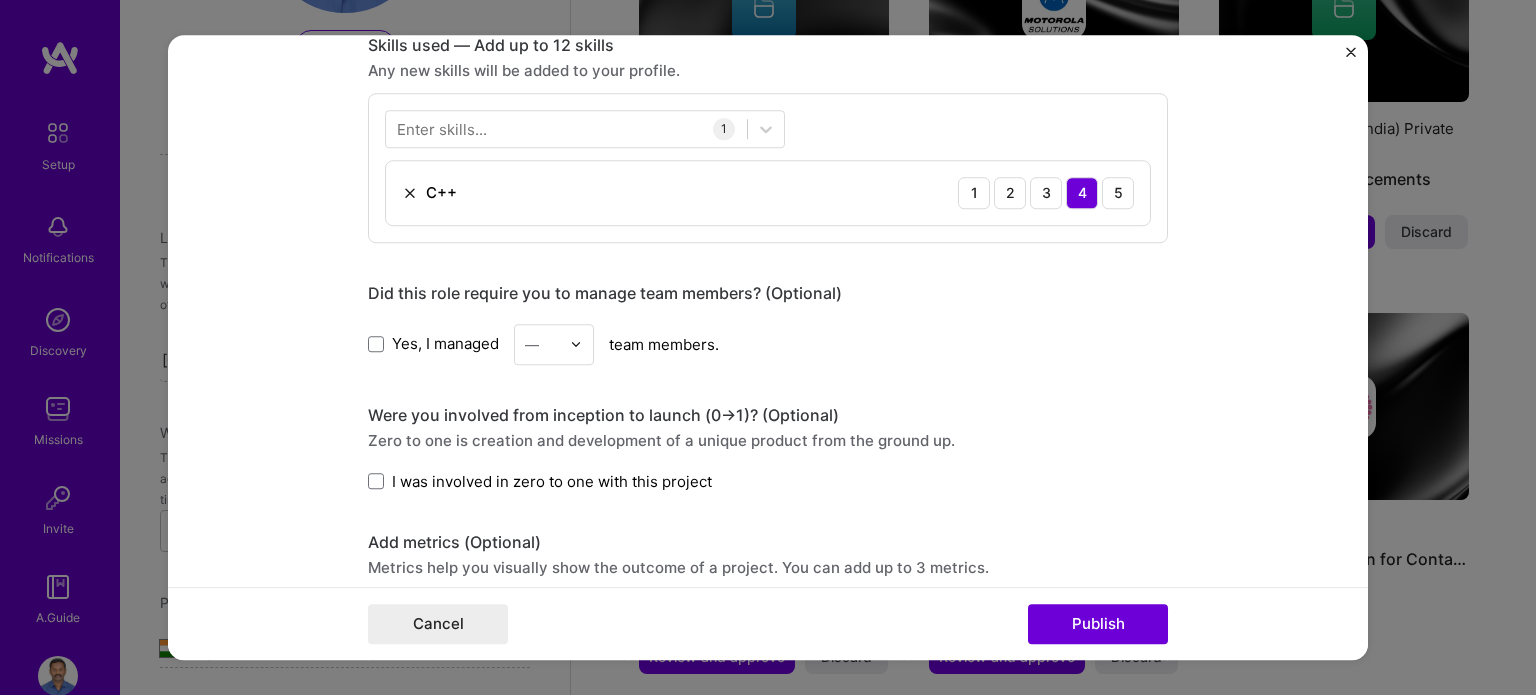 click on "Yes, I managed — team members." at bounding box center [768, 344] 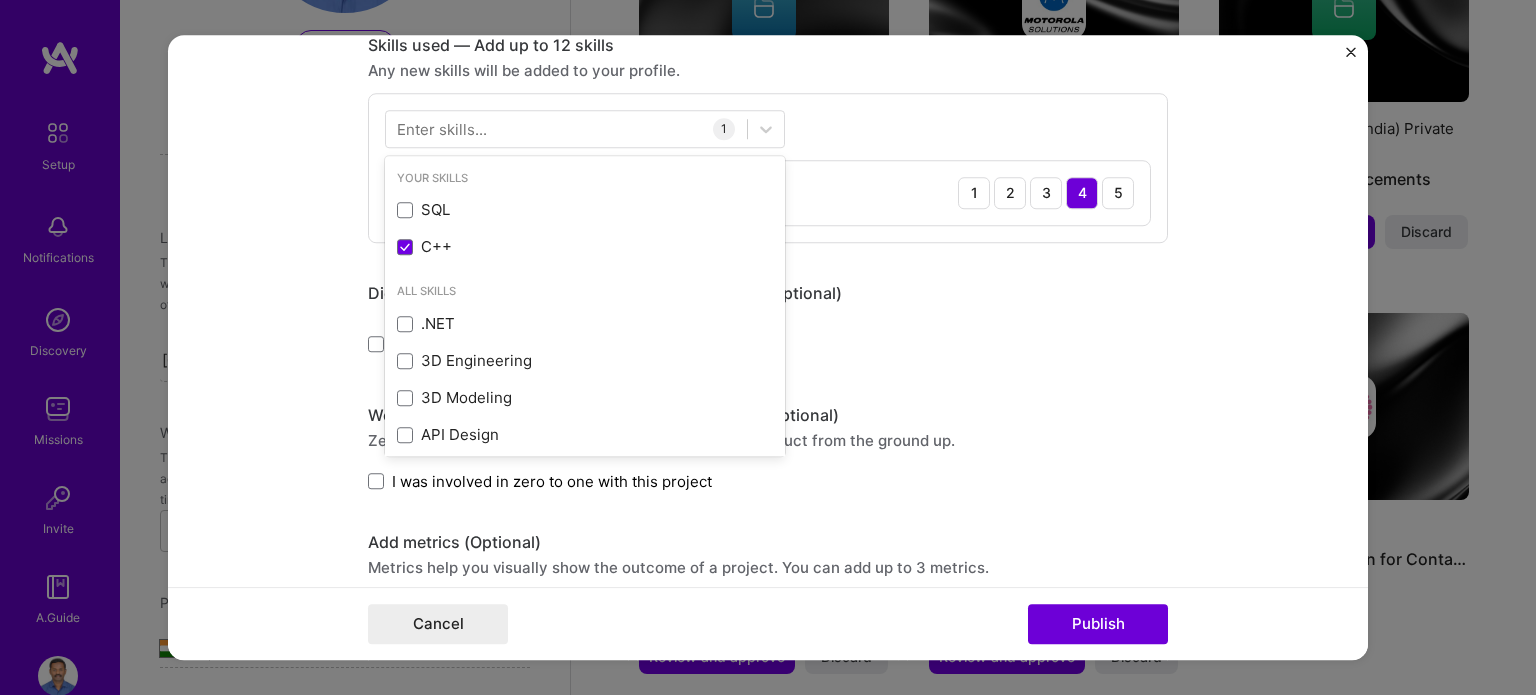 click on "Enter skills..." at bounding box center [442, 128] 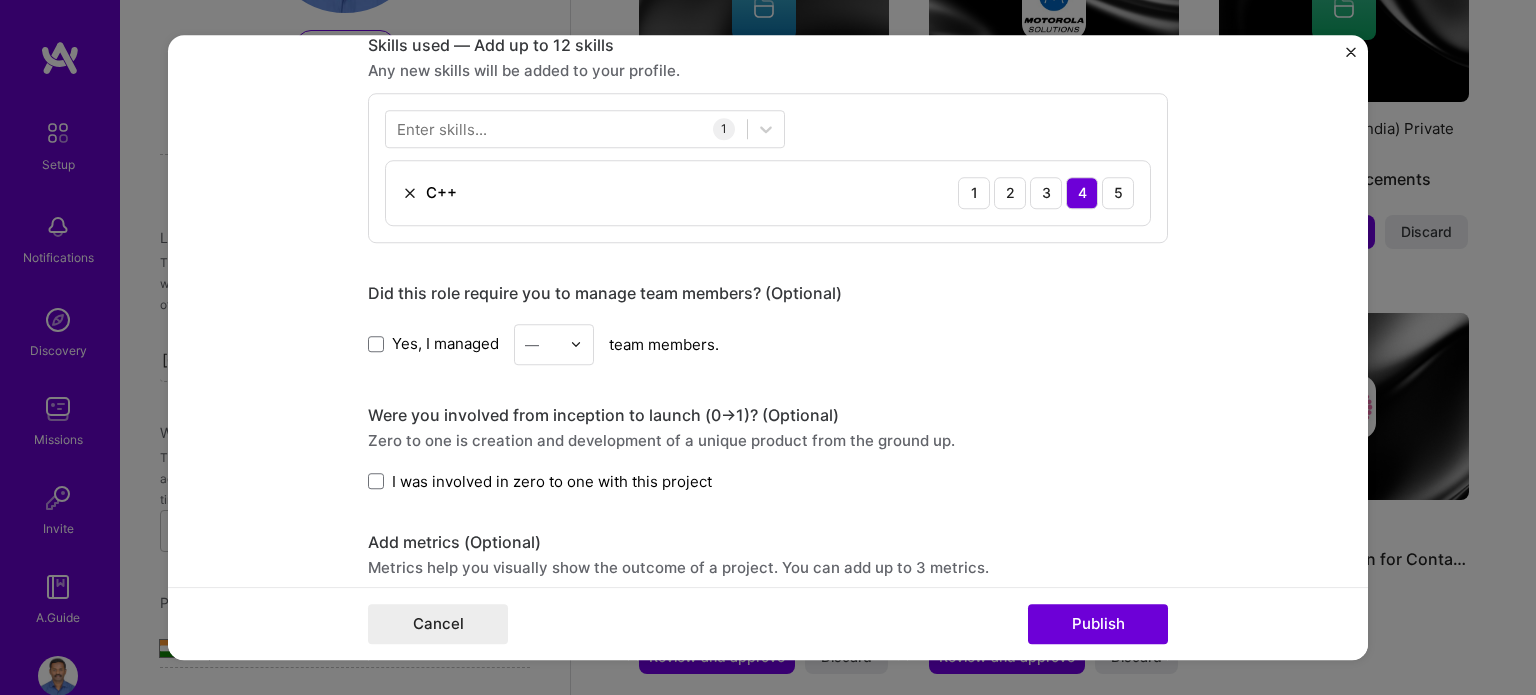 click on "Enter skills..." at bounding box center [442, 128] 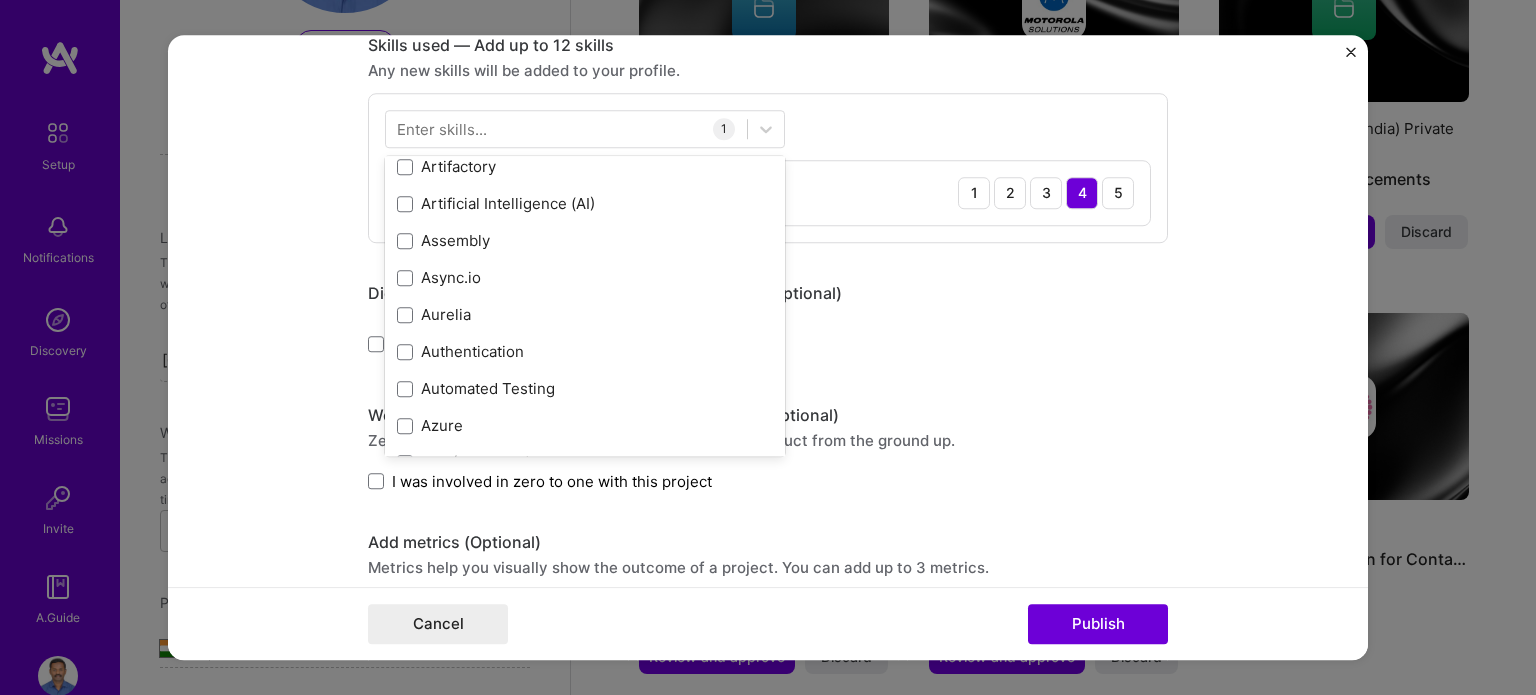 scroll, scrollTop: 1900, scrollLeft: 0, axis: vertical 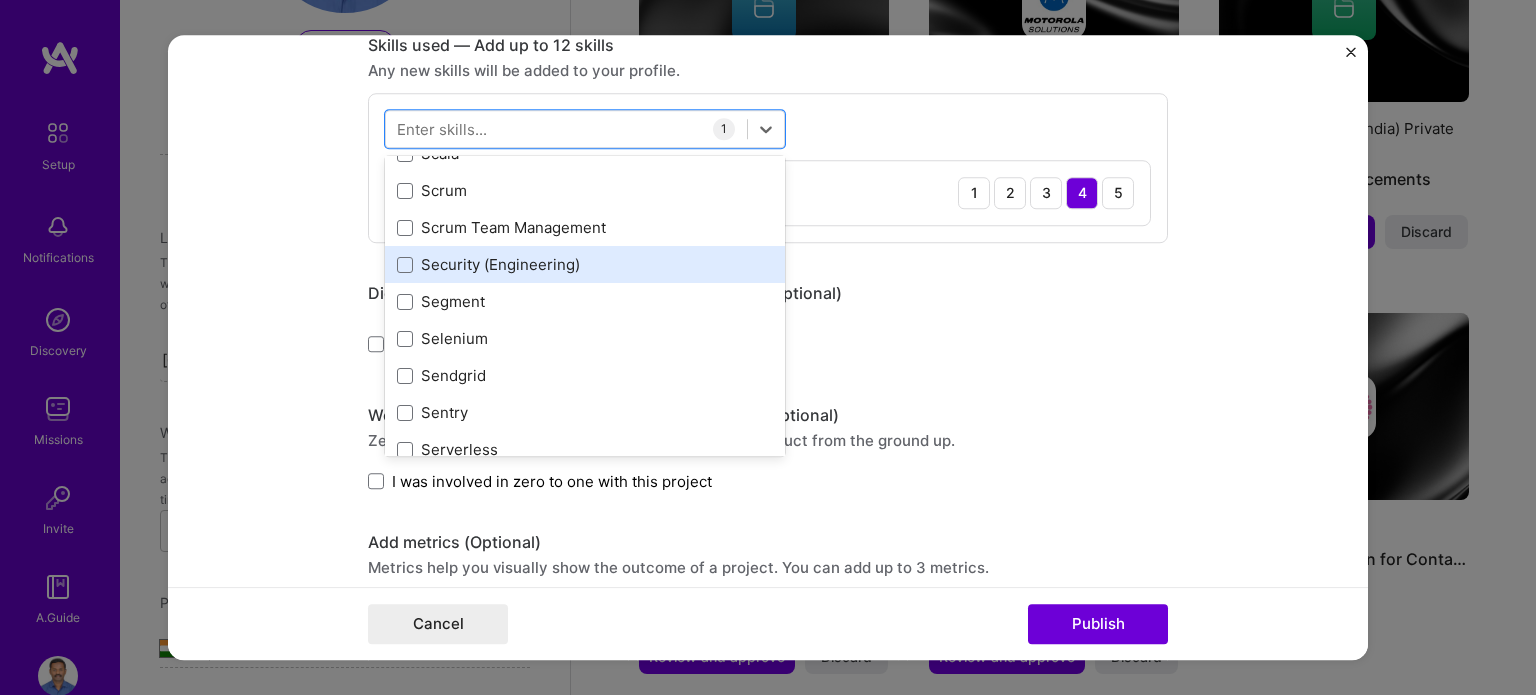 drag, startPoint x: 408, startPoint y: 262, endPoint x: 424, endPoint y: 262, distance: 16 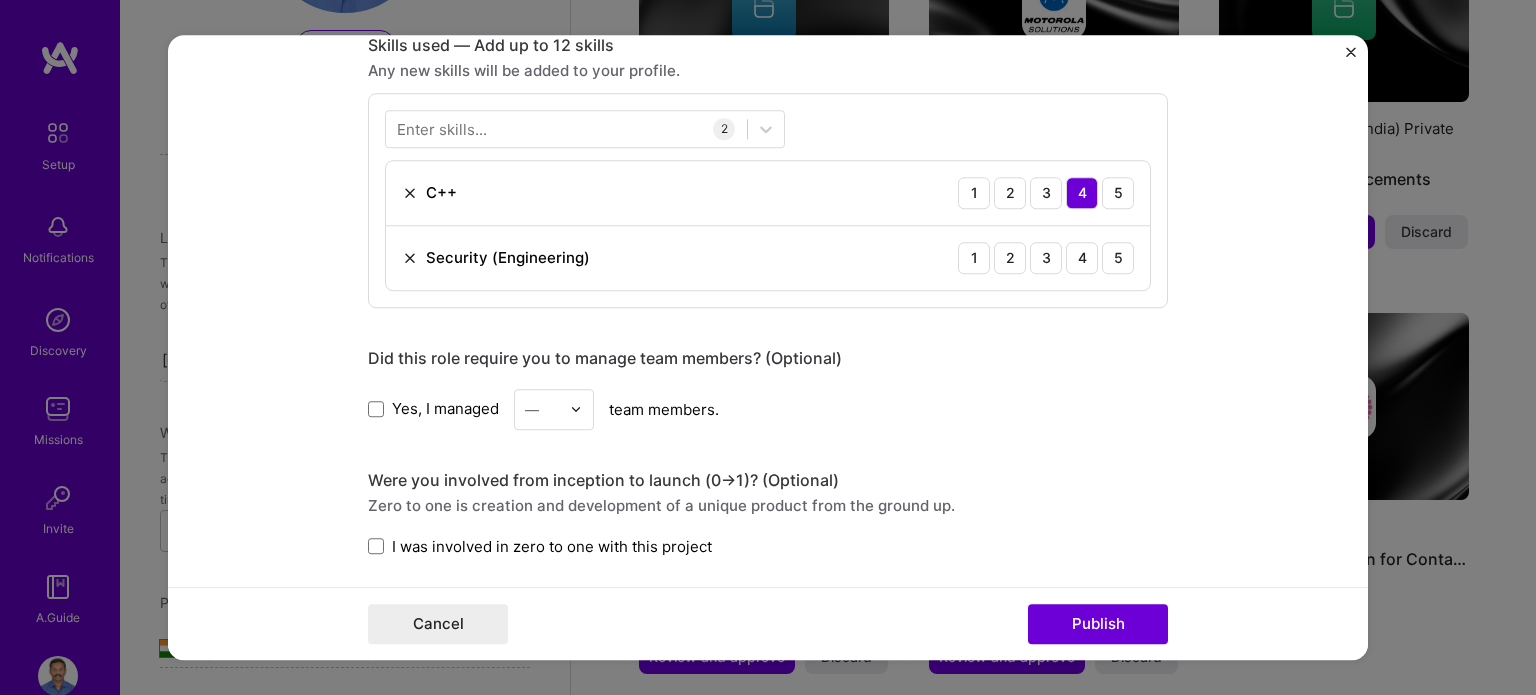 click on "Yes, I managed — team members." at bounding box center (768, 409) 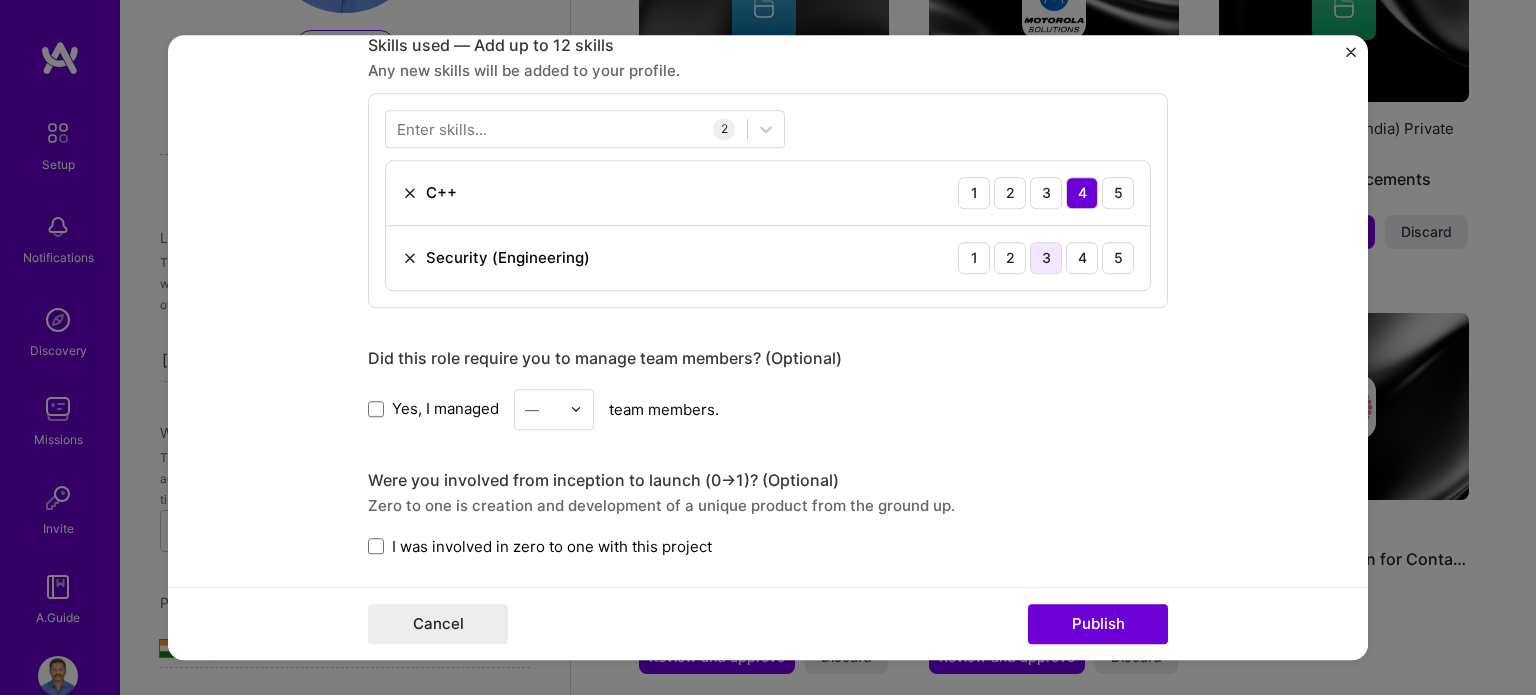 click on "3" at bounding box center (1046, 258) 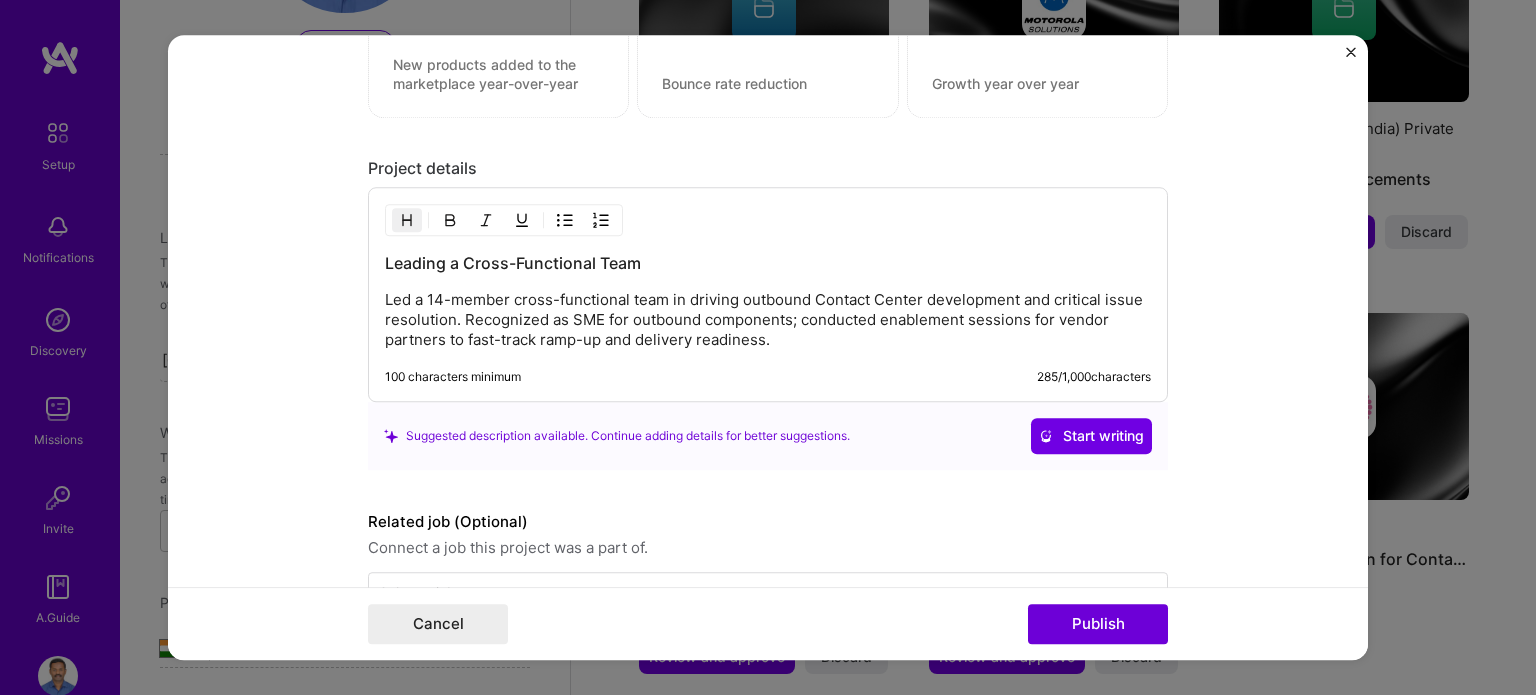 scroll, scrollTop: 1700, scrollLeft: 0, axis: vertical 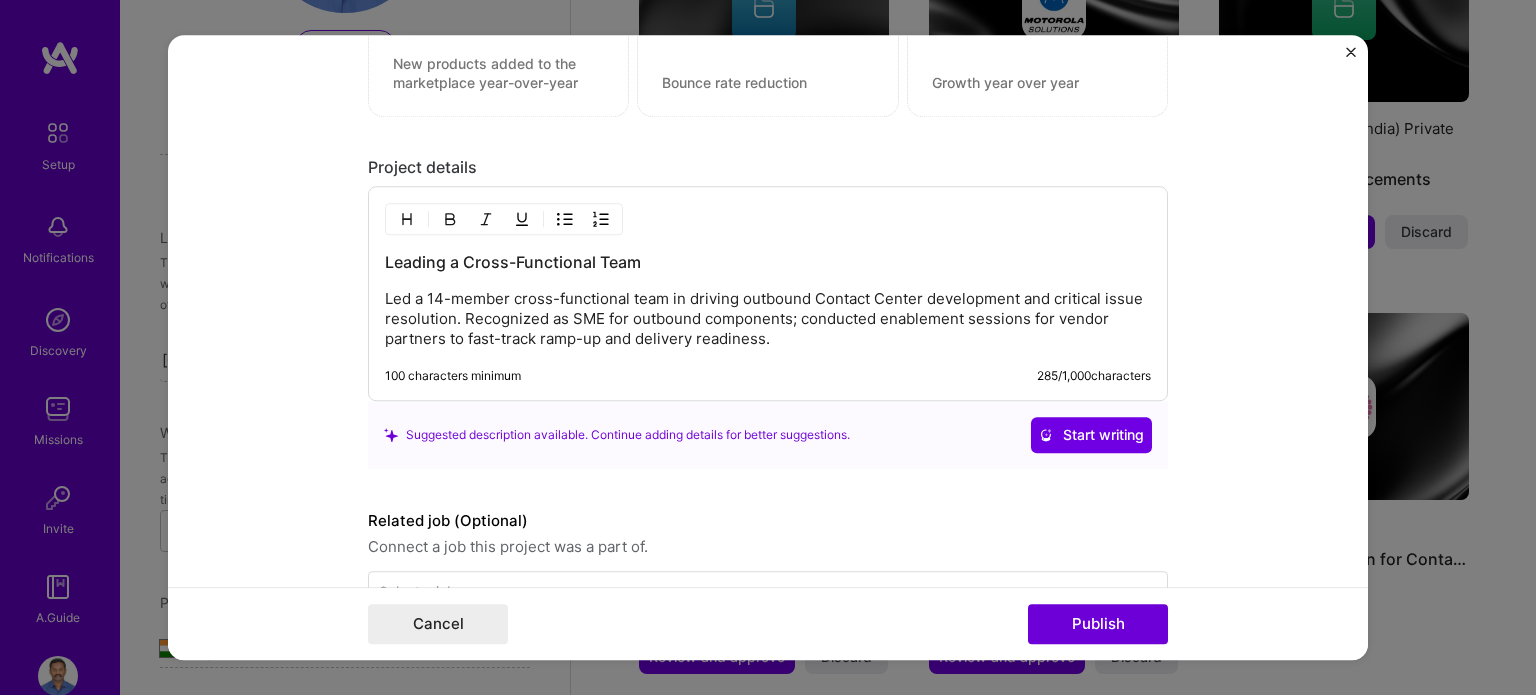 click on "Led a 14-member cross-functional team in driving outbound Contact Center development and critical issue resolution. Recognized as SME for outbound components; conducted enablement sessions for vendor partners to fast-track ramp-up and delivery readiness." at bounding box center [768, 319] 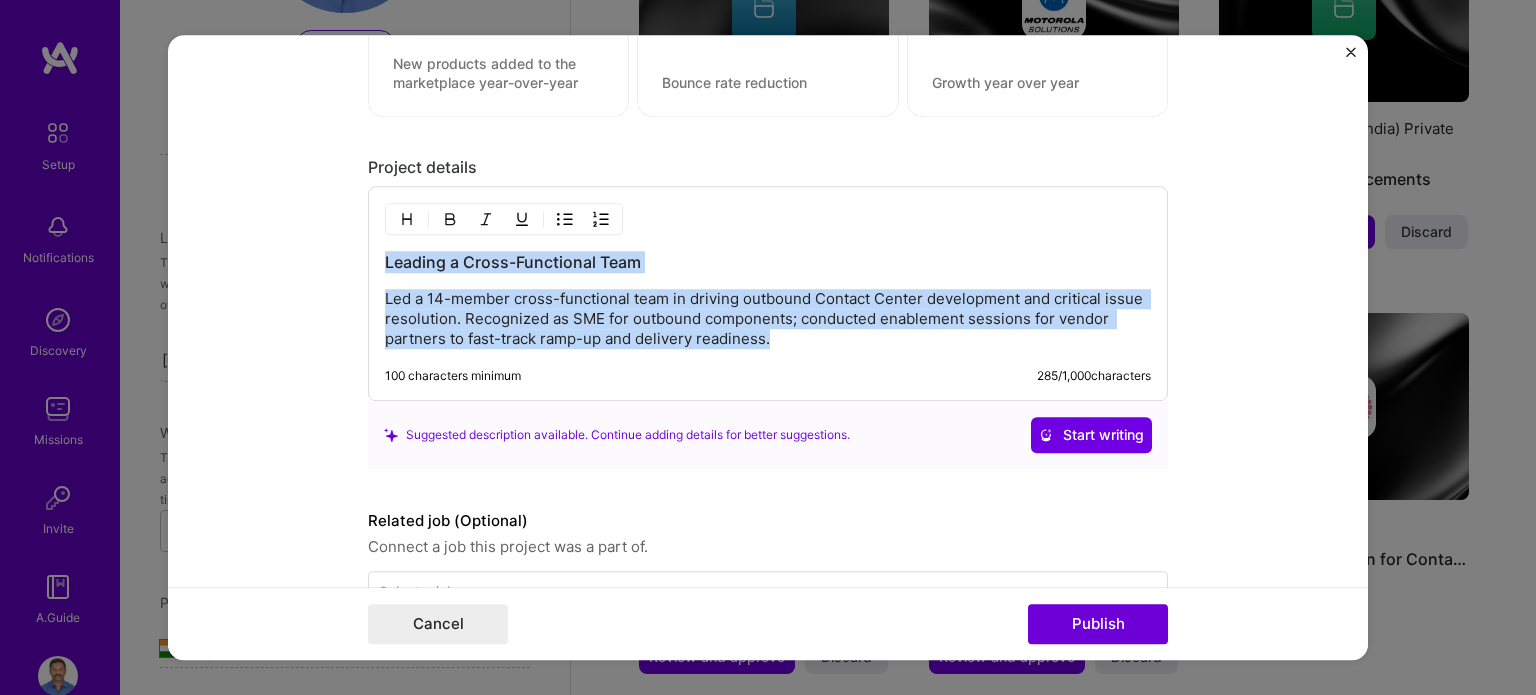 drag, startPoint x: 776, startPoint y: 337, endPoint x: 231, endPoint y: 239, distance: 553.7409 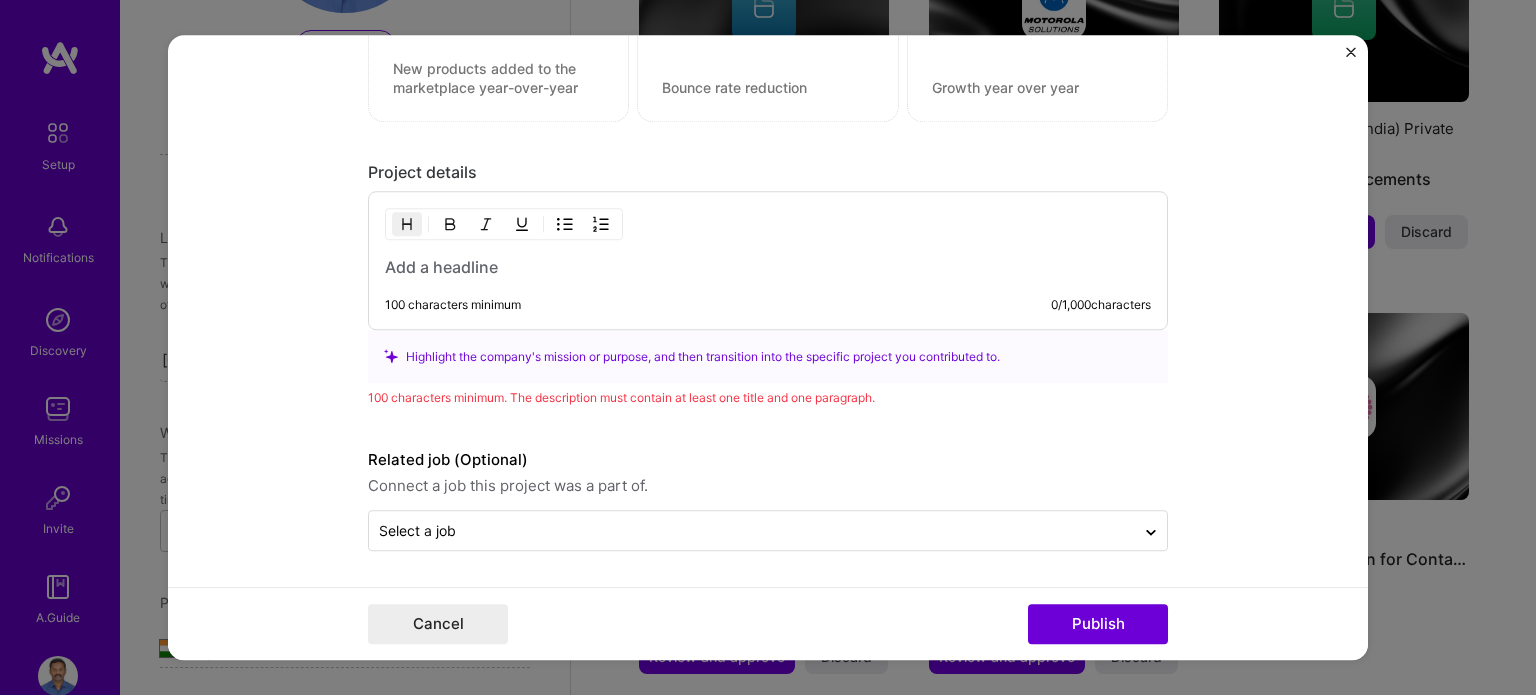 scroll, scrollTop: 1690, scrollLeft: 0, axis: vertical 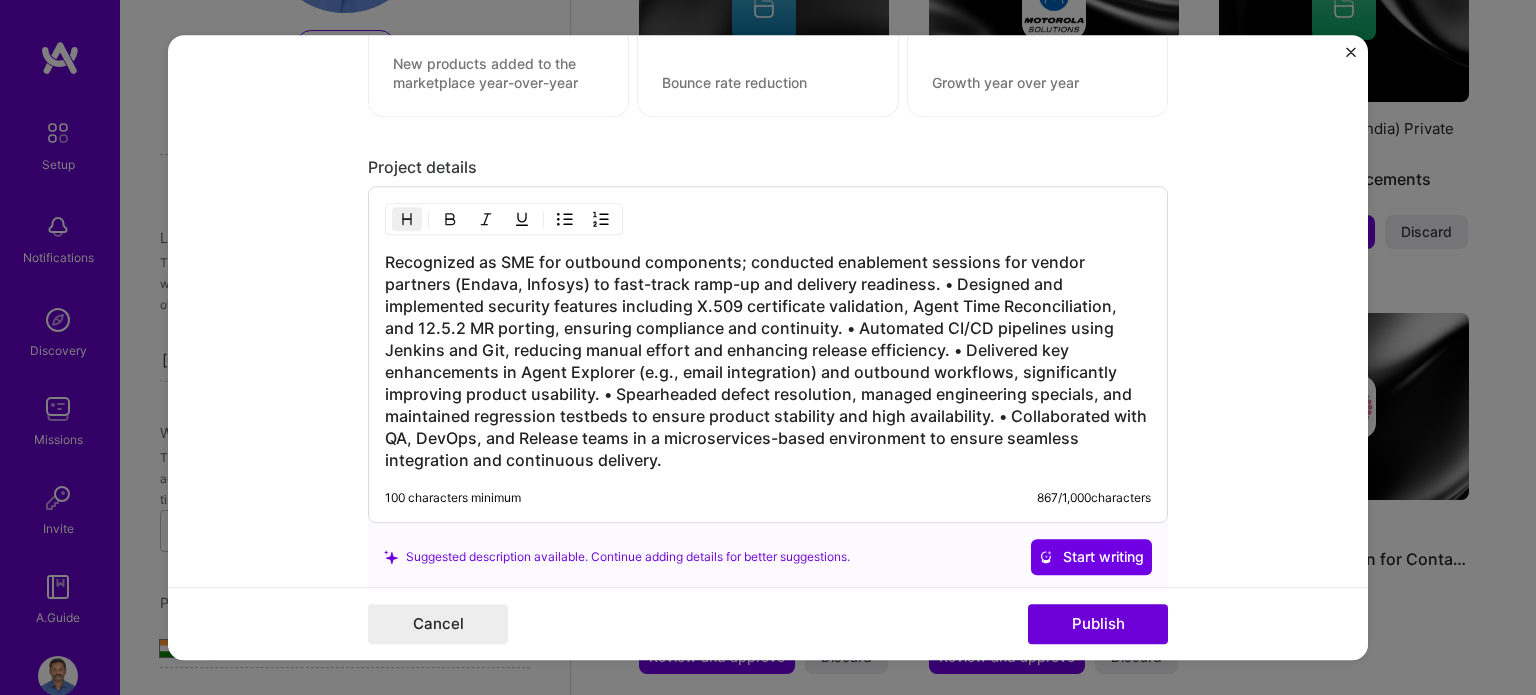 click on "Recognized as SME for outbound components; conducted enablement sessions for vendor partners (Endava, Infosys) to fast-track ramp-up and delivery readiness. • Designed and implemented security features including X.509 certificate validation, Agent Time Reconciliation, and 12.5.2 MR porting, ensuring compliance and continuity. • Automated CI/CD pipelines using Jenkins and Git, reducing manual effort and enhancing release efficiency. • Delivered key enhancements in Agent Explorer (e.g., email integration) and outbound workflows, significantly improving product usability. • Spearheaded defect resolution, managed engineering specials, and maintained regression testbeds to ensure product stability and high availability. • Collaborated with QA, DevOps, and Release teams in a microservices-based environment to ensure seamless integration and continuous delivery." at bounding box center [768, 361] 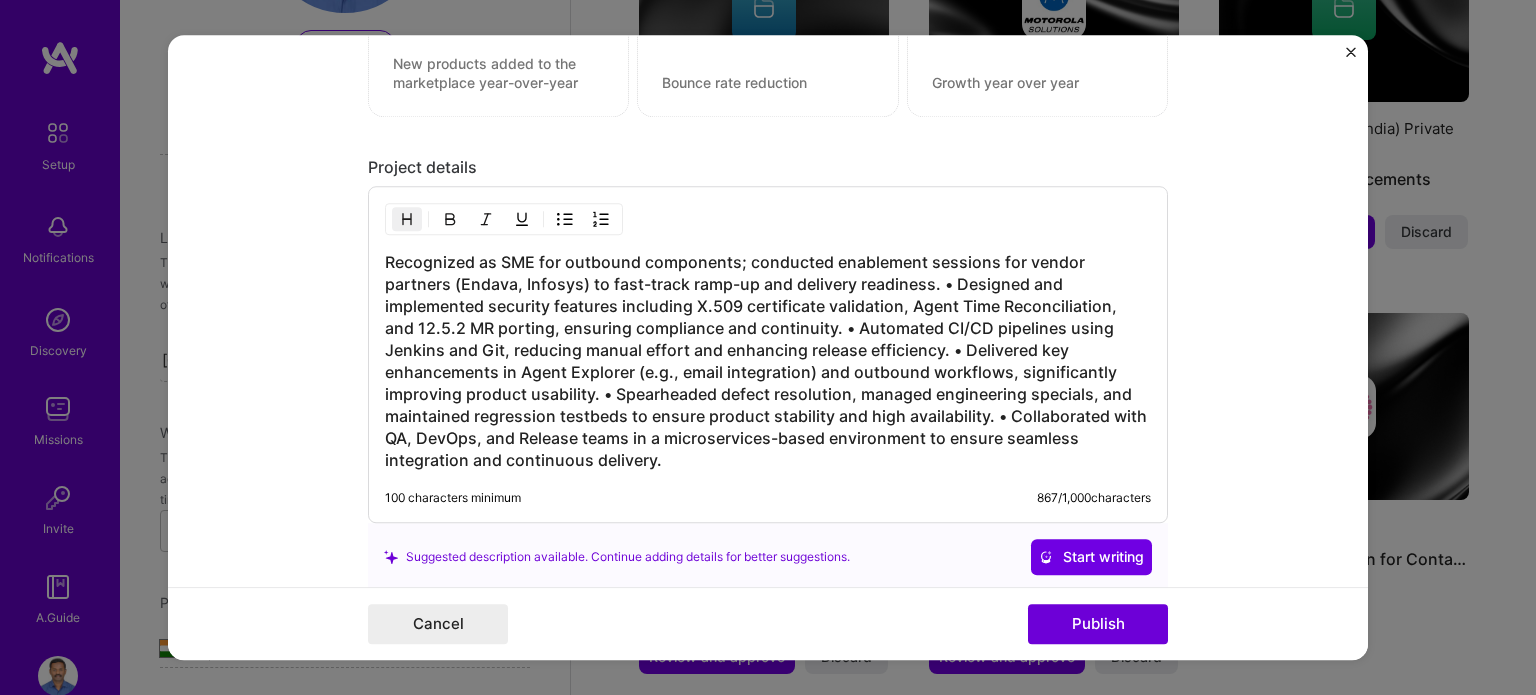 type 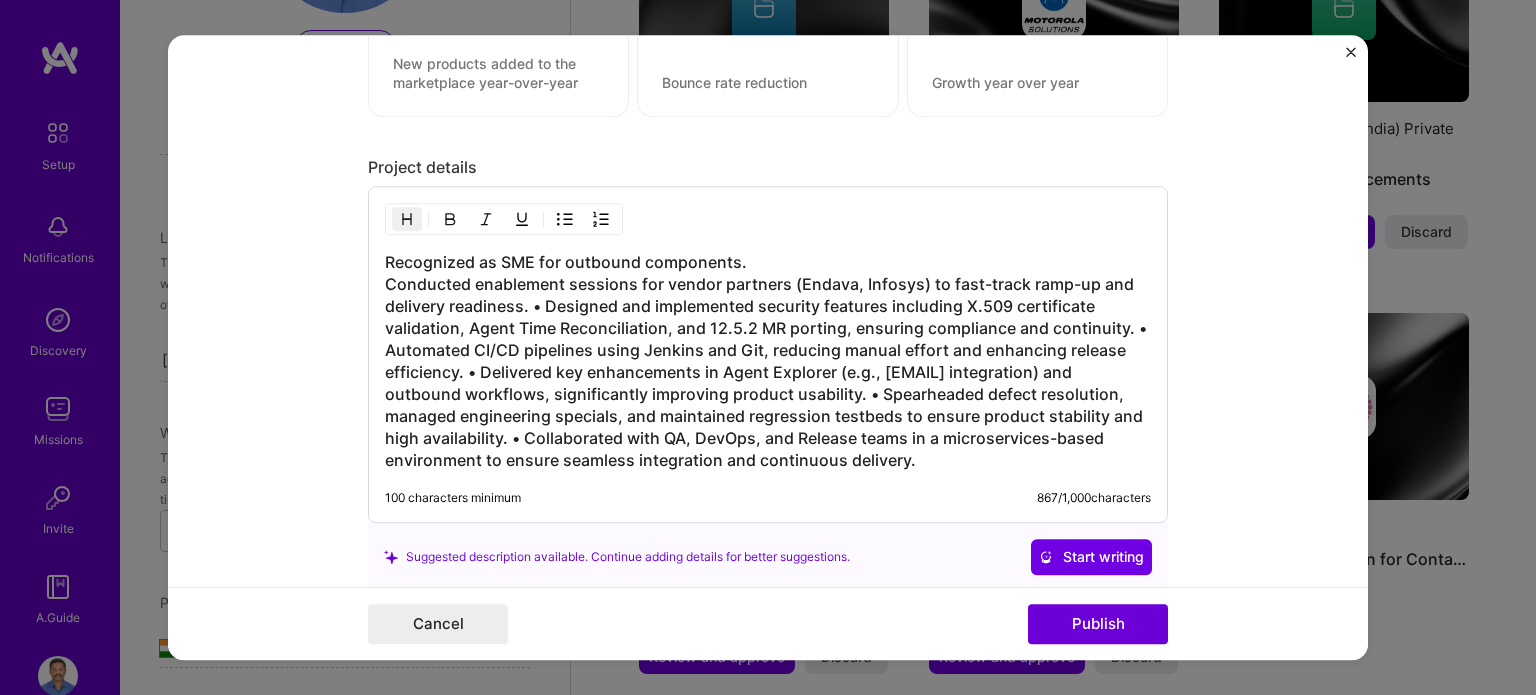 click on "Recognized as SME for outbound components.  Conducted enablement sessions for vendor partners (Endava, Infosys) to fast-track ramp-up and delivery readiness. • Designed and implemented security features including X.509 certificate validation, Agent Time Reconciliation, and 12.5.2 MR porting, ensuring compliance and continuity. • Automated CI/CD pipelines using Jenkins and Git, reducing manual effort and enhancing release efficiency. • Delivered key enhancements in Agent Explorer (e.g., email integration) and outbound workflows, significantly improving product usability. • Spearheaded defect resolution, managed engineering specials, and maintained regression testbeds to ensure product stability and high availability. • Collaborated with QA, DevOps, and Release teams in a microservices-based environment to ensure seamless integration and continuous delivery." at bounding box center [768, 361] 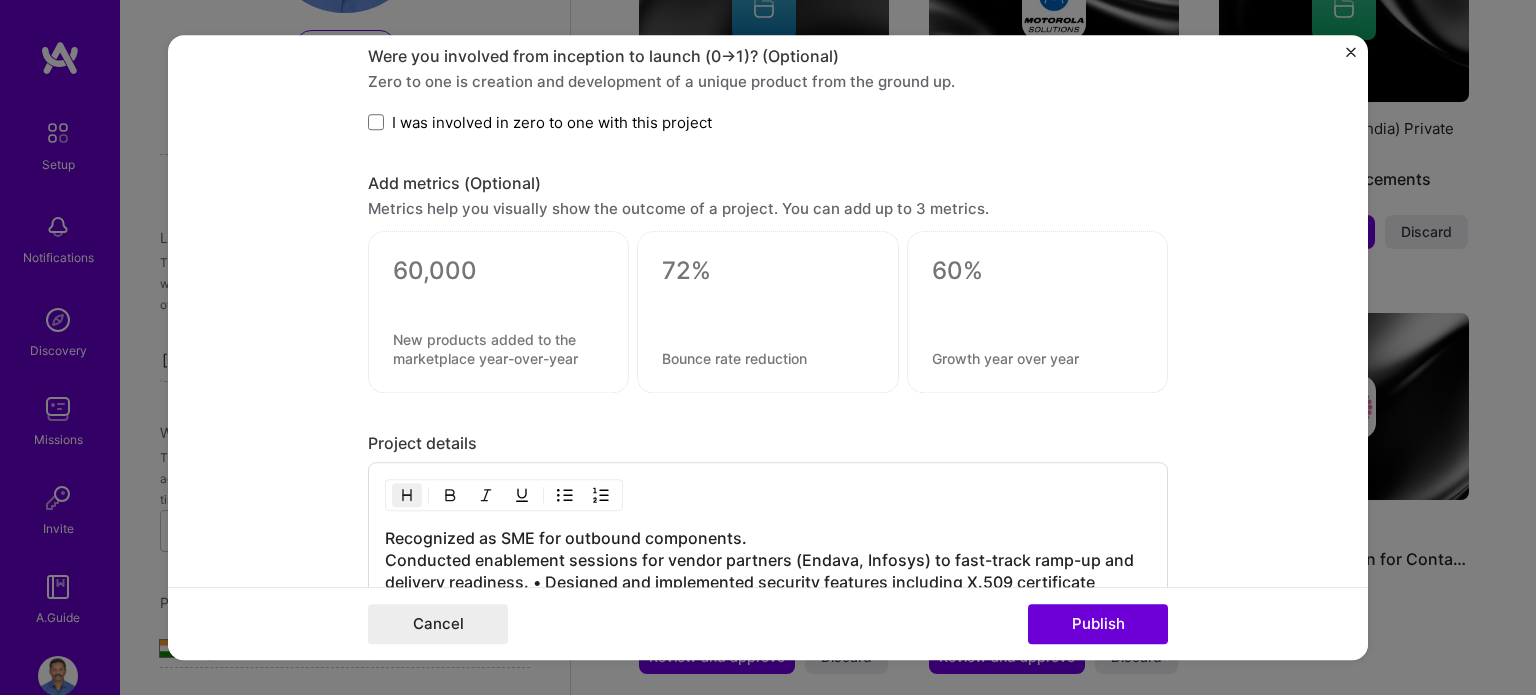scroll, scrollTop: 1700, scrollLeft: 0, axis: vertical 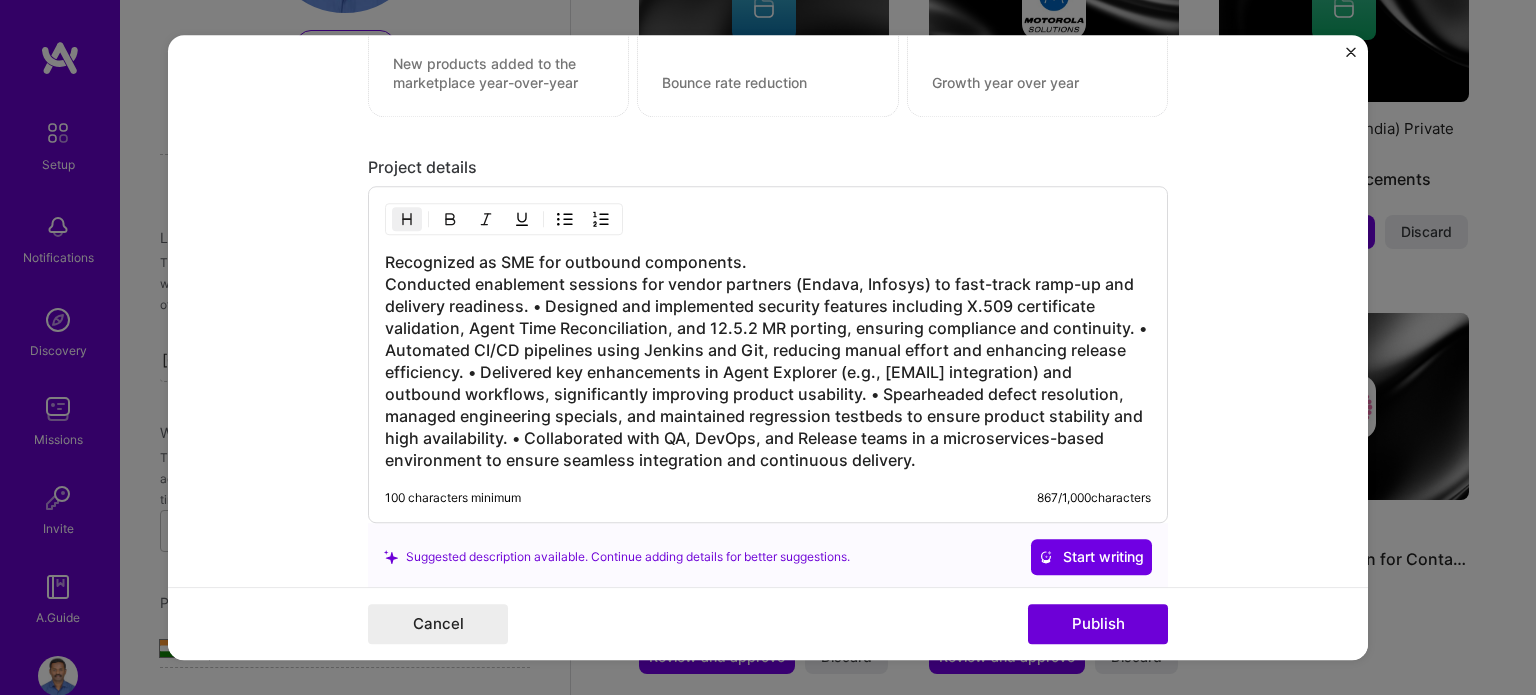 click at bounding box center (565, 219) 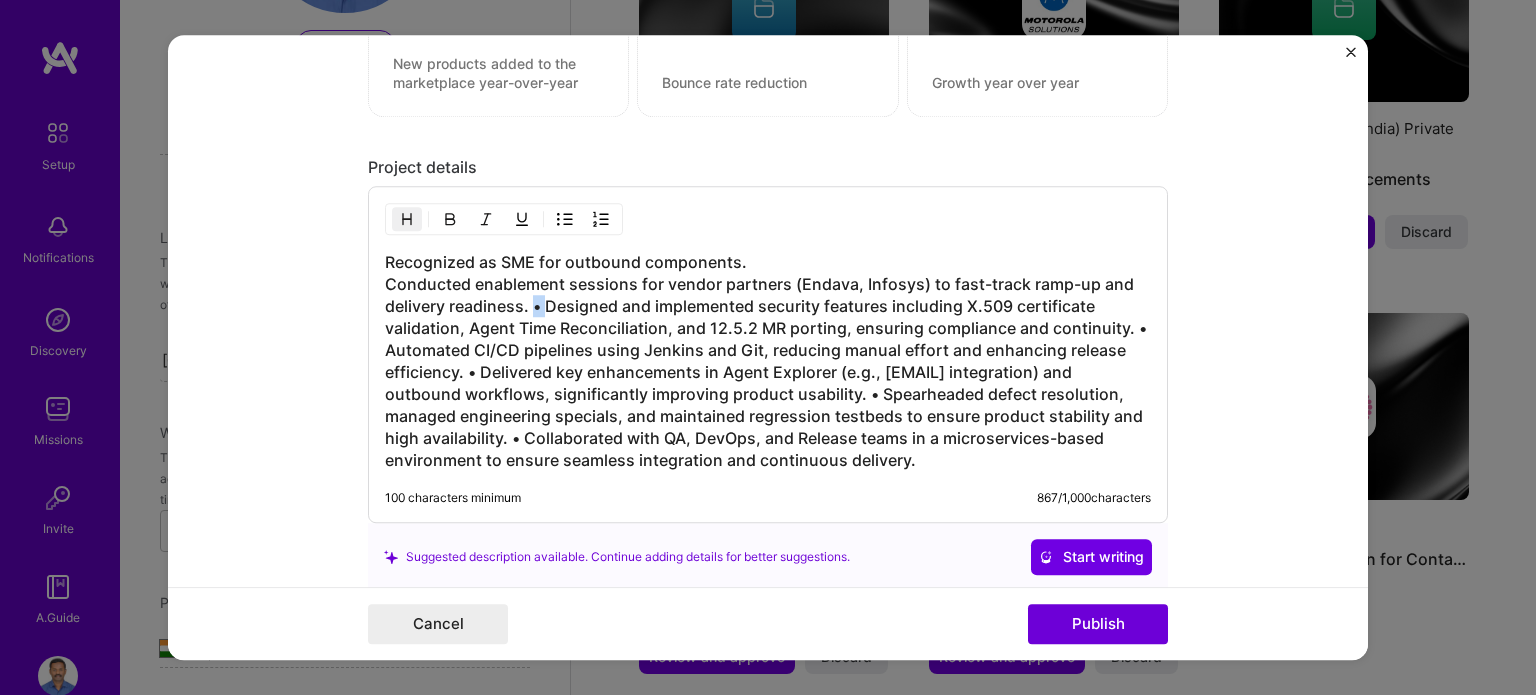 drag, startPoint x: 526, startPoint y: 301, endPoint x: 538, endPoint y: 301, distance: 12 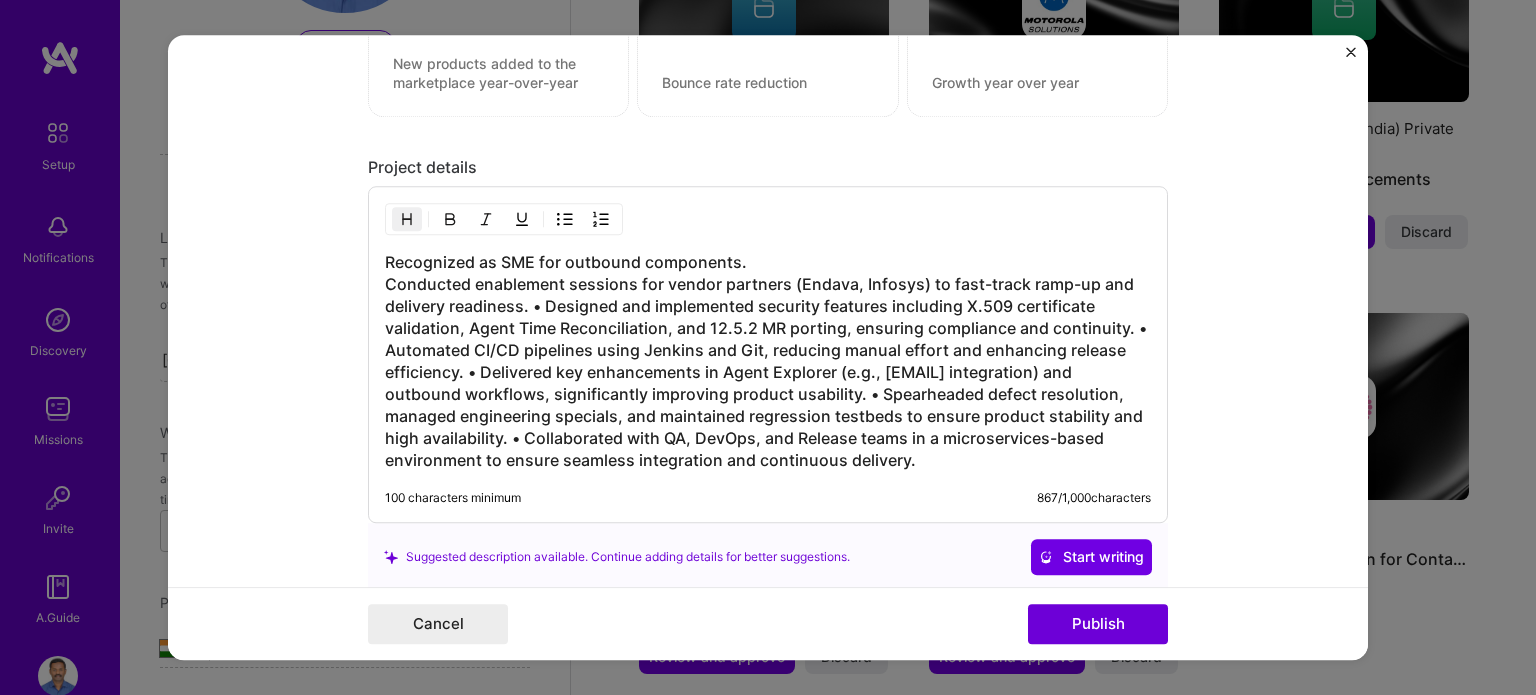 click on "Recognized as SME for outbound components.  Conducted enablement sessions for vendor partners (Endava, Infosys) to fast-track ramp-up and delivery readiness. • Designed and implemented security features including X.509 certificate validation, Agent Time Reconciliation, and 12.5.2 MR porting, ensuring compliance and continuity. • Automated CI/CD pipelines using Jenkins and Git, reducing manual effort and enhancing release efficiency. • Delivered key enhancements in Agent Explorer (e.g., email integration) and outbound workflows, significantly improving product usability. • Spearheaded defect resolution, managed engineering specials, and maintained regression testbeds to ensure product stability and high availability. • Collaborated with QA, DevOps, and Release teams in a microservices-based environment to ensure seamless integration and continuous delivery." at bounding box center (768, 361) 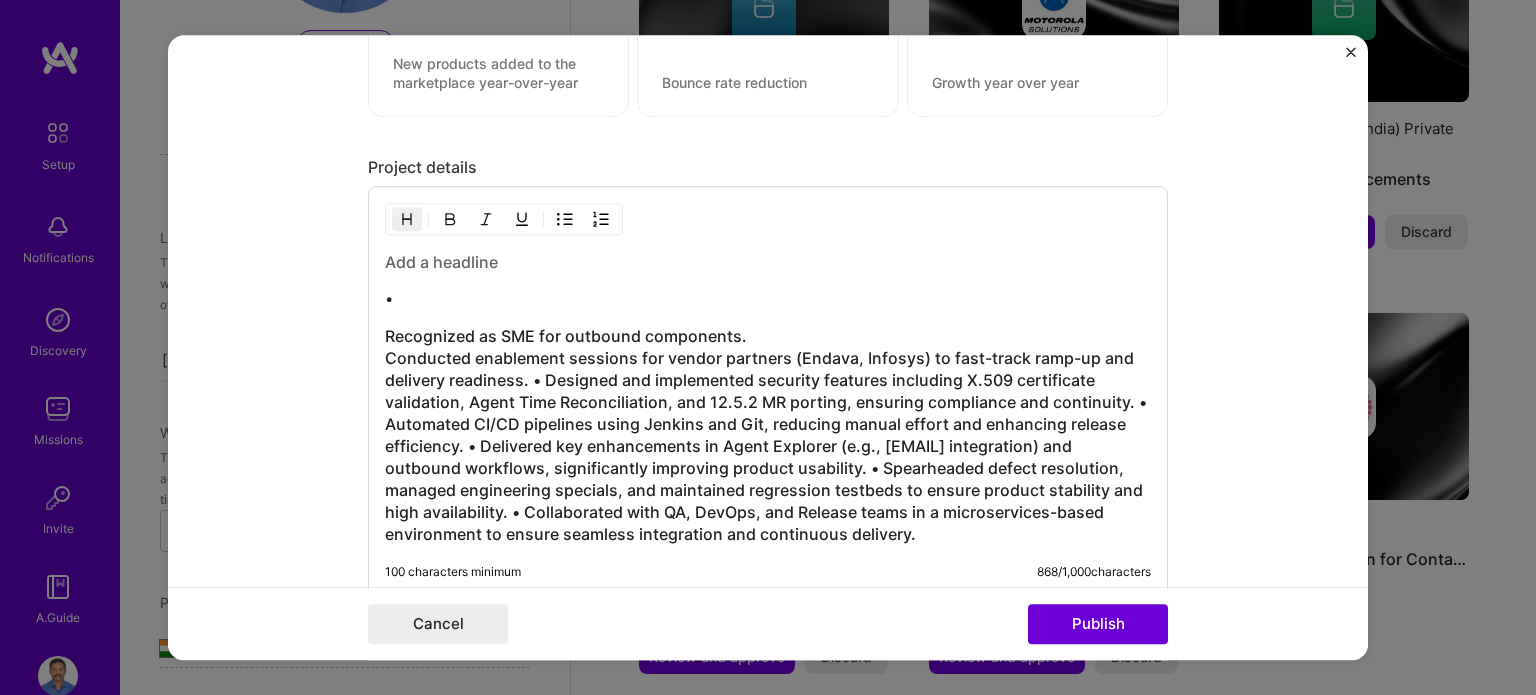 click on "• Recognized as SME for outbound components.  Conducted enablement sessions for vendor partners (Endava, Infosys) to fast-track ramp-up and delivery readiness. • Designed and implemented security features including X.509 certificate validation, Agent Time Reconciliation, and 12.5.2 MR porting, ensuring compliance and continuity. • Automated CI/CD pipelines using Jenkins and Git, reducing manual effort and enhancing release efficiency. • Delivered key enhancements in Agent Explorer (e.g., email integration) and outbound workflows, significantly improving product usability. • Spearheaded defect resolution, managed engineering specials, and maintained regression testbeds to ensure product stability and high availability. • Collaborated with QA, DevOps, and Release teams in a microservices-based environment to ensure seamless integration and continuous delivery. 100 characters minimum 868 / 1,000  characters" at bounding box center (768, 391) 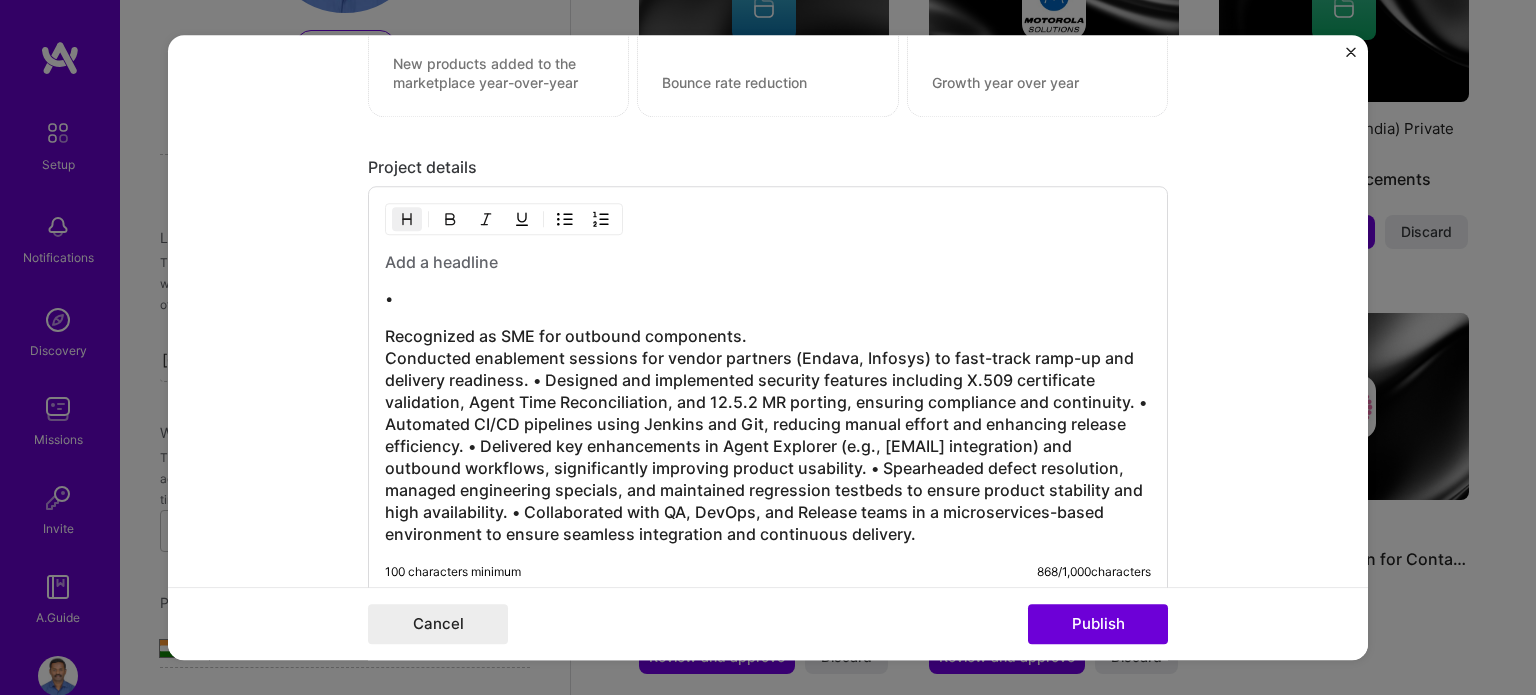 click on "Recognized as SME for outbound components.  Conducted enablement sessions for vendor partners (Endava, Infosys) to fast-track ramp-up and delivery readiness. • Designed and implemented security features including X.509 certificate validation, Agent Time Reconciliation, and 12.5.2 MR porting, ensuring compliance and continuity. • Automated CI/CD pipelines using Jenkins and Git, reducing manual effort and enhancing release efficiency. • Delivered key enhancements in Agent Explorer (e.g., email integration) and outbound workflows, significantly improving product usability. • Spearheaded defect resolution, managed engineering specials, and maintained regression testbeds to ensure product stability and high availability. • Collaborated with QA, DevOps, and Release teams in a microservices-based environment to ensure seamless integration and continuous delivery." at bounding box center [768, 435] 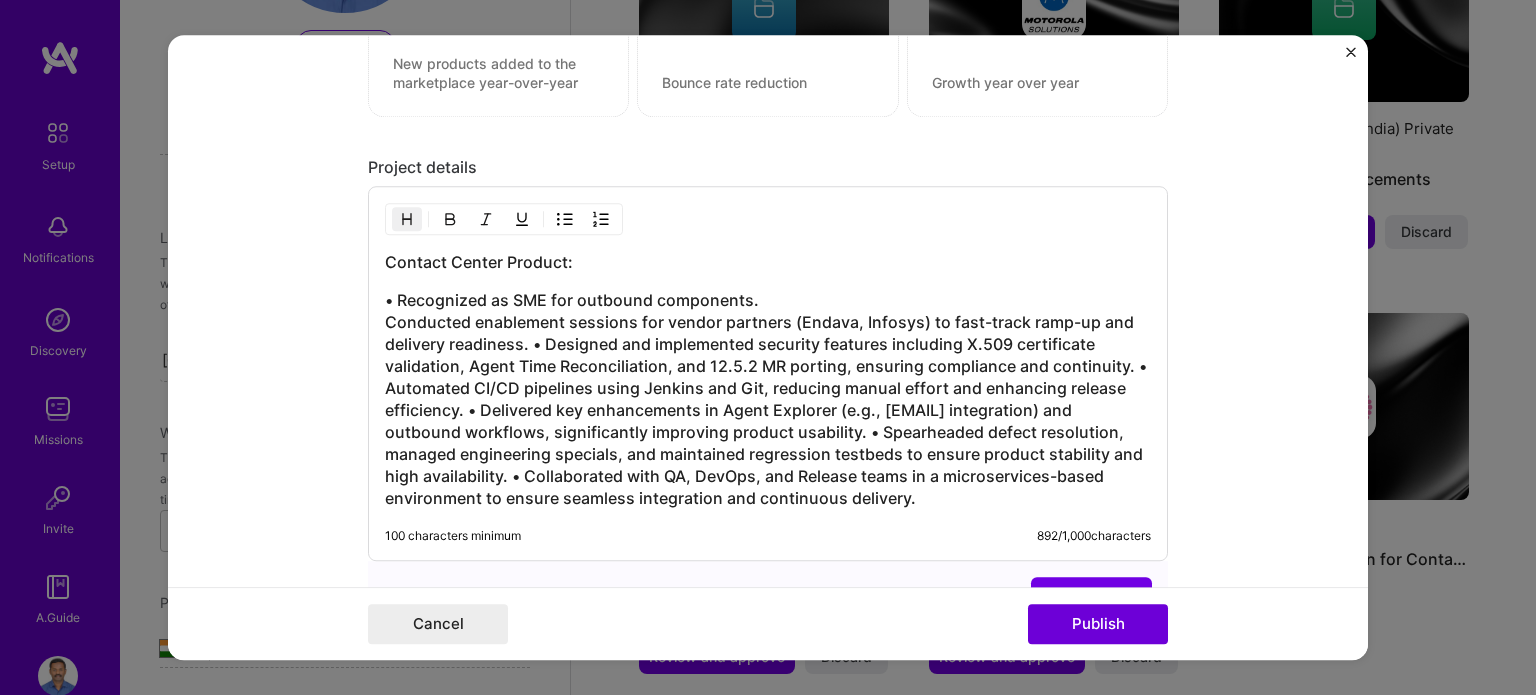 click on "Contact Center Product: • Recognized as SME for outbound components.  Conducted enablement sessions for vendor partners (Endava, Infosys) to fast-track ramp-up and delivery readiness. • Designed and implemented security features including X.509 certificate validation, Agent Time Reconciliation, and 12.5.2 MR porting, ensuring compliance and continuity. • Automated CI/CD pipelines using Jenkins and Git, reducing manual effort and enhancing release efficiency. • Delivered key enhancements in Agent Explorer (e.g., email integration) and outbound workflows, significantly improving product usability. • Spearheaded defect resolution, managed engineering specials, and maintained regression testbeds to ensure product stability and high availability. • Collaborated with QA, DevOps, and Release teams in a microservices-based environment to ensure seamless integration and continuous delivery. 100 characters minimum 892 / 1,000  characters" at bounding box center (768, 373) 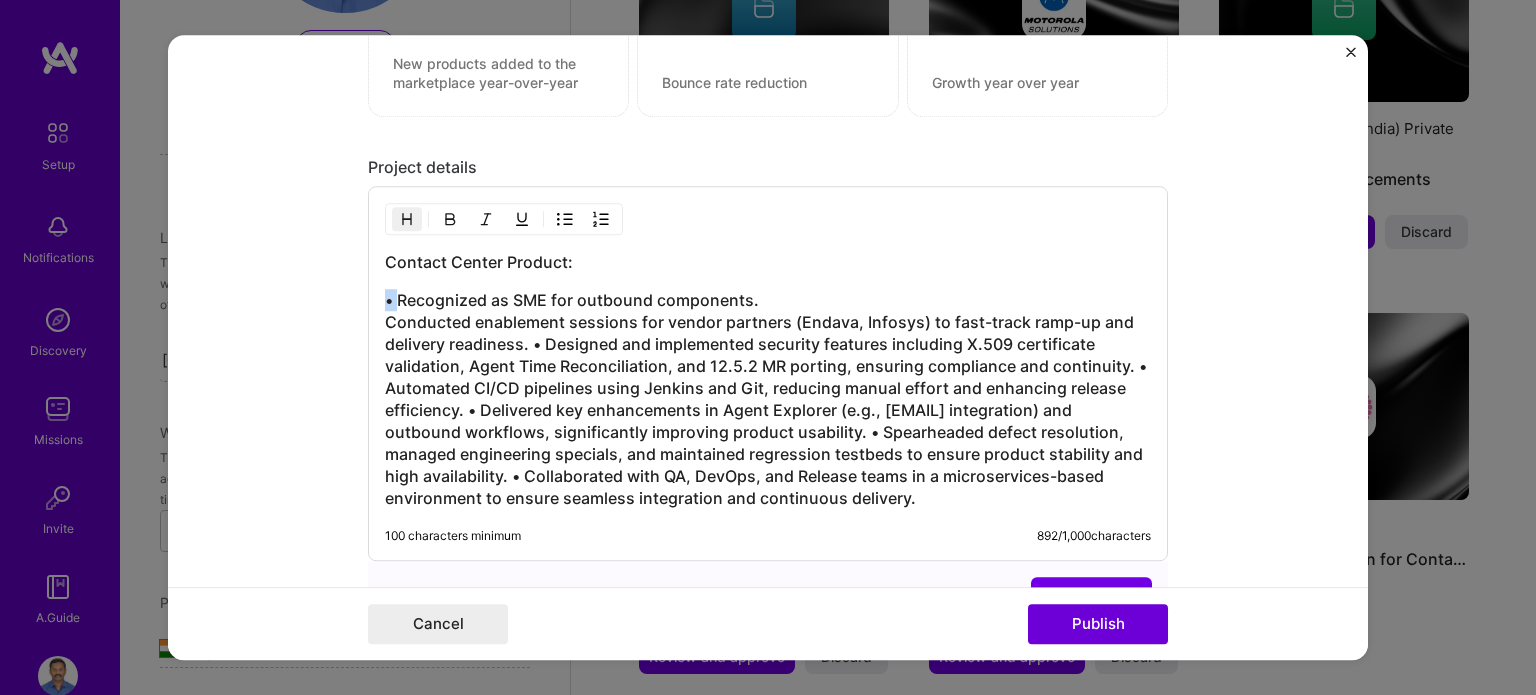 drag, startPoint x: 393, startPoint y: 292, endPoint x: 376, endPoint y: 292, distance: 17 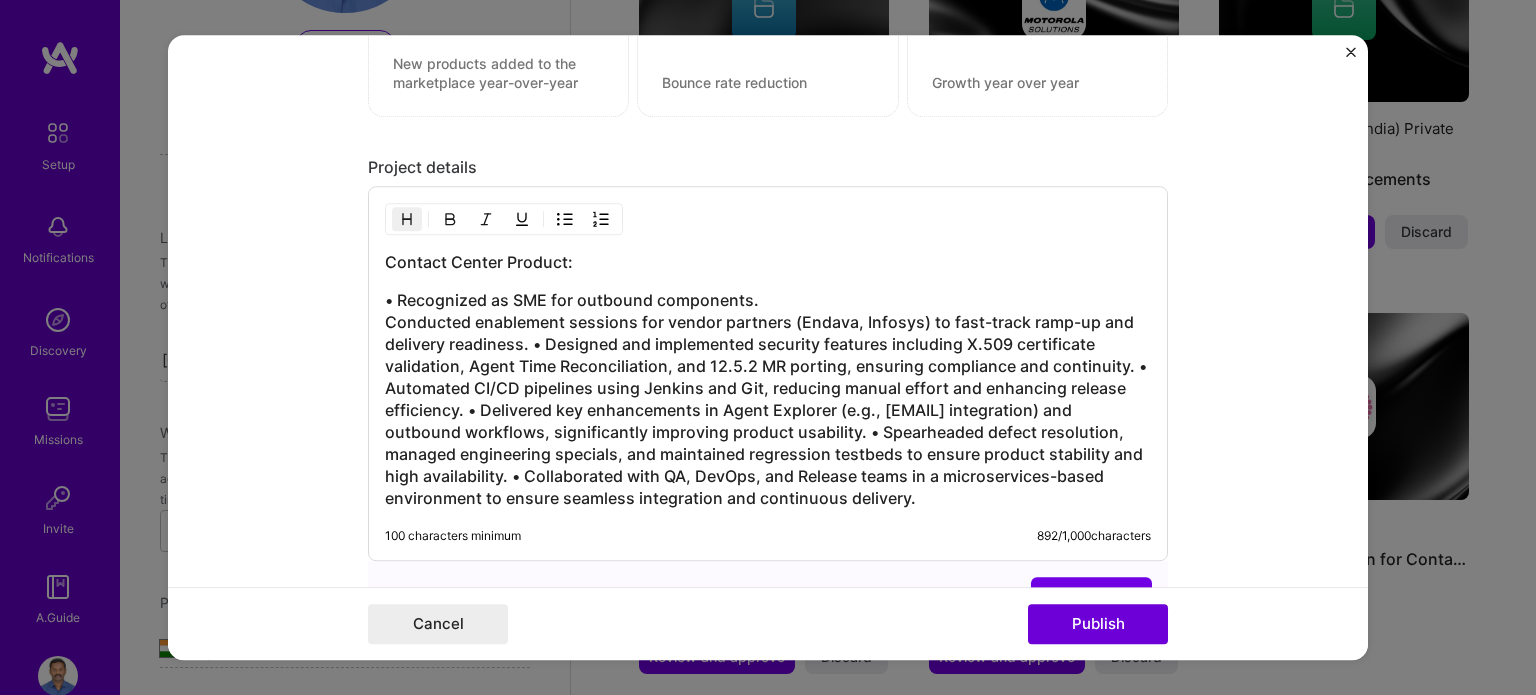 click on "• Recognized as SME for outbound components.  Conducted enablement sessions for vendor partners (Endava, Infosys) to fast-track ramp-up and delivery readiness. • Designed and implemented security features including X.509 certificate validation, Agent Time Reconciliation, and 12.5.2 MR porting, ensuring compliance and continuity. • Automated CI/CD pipelines using Jenkins and Git, reducing manual effort and enhancing release efficiency. • Delivered key enhancements in Agent Explorer (e.g., email integration) and outbound workflows, significantly improving product usability. • Spearheaded defect resolution, managed engineering specials, and maintained regression testbeds to ensure product stability and high availability. • Collaborated with QA, DevOps, and Release teams in a microservices-based environment to ensure seamless integration and continuous delivery." at bounding box center (768, 399) 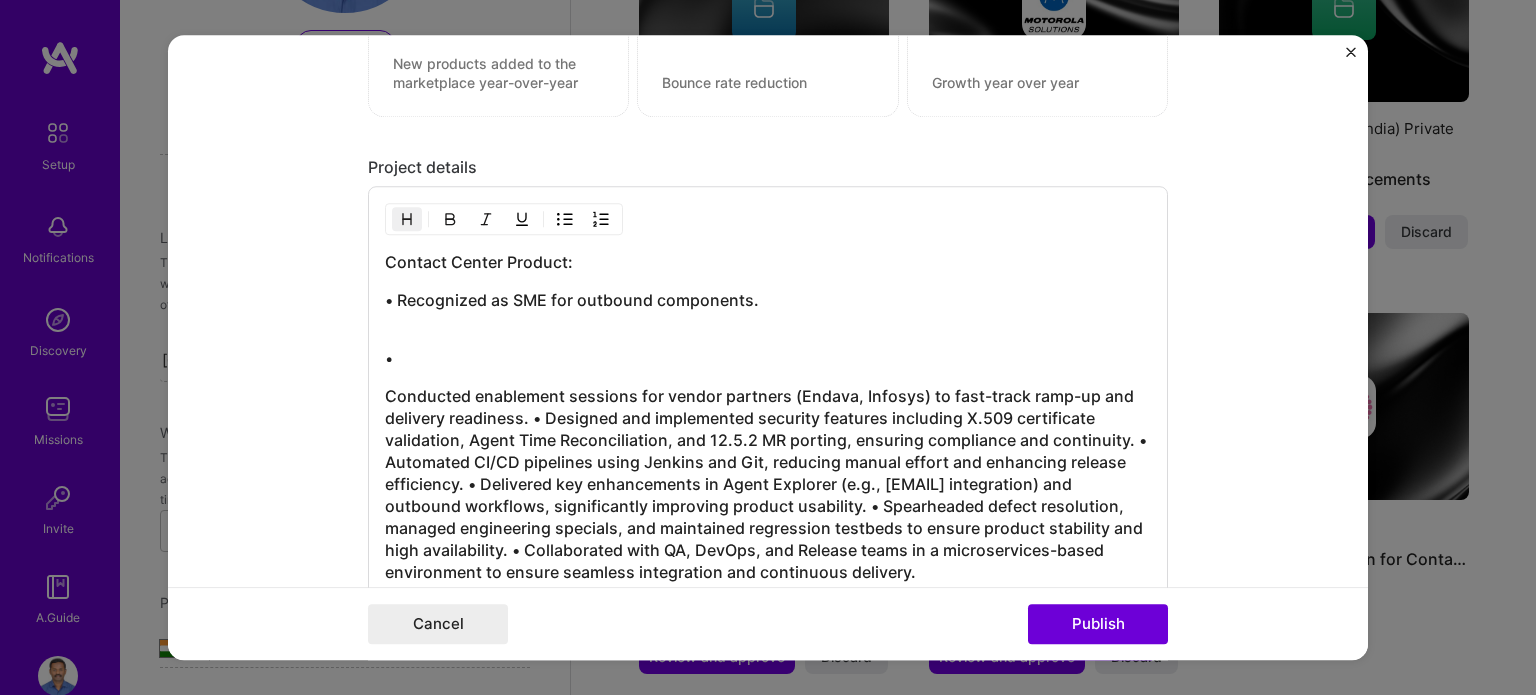 click on "Contact Center Product: • Recognized as SME for outbound components.  • Conducted enablement sessions for vendor partners (Endava, Infosys) to fast-track ramp-up and delivery readiness. • Designed and implemented security features including X.509 certificate validation, Agent Time Reconciliation, and 12.5.2 MR porting, ensuring compliance and continuity. • Automated CI/CD pipelines using Jenkins and Git, reducing manual effort and enhancing release efficiency. • Delivered key enhancements in Agent Explorer (e.g., email integration) and outbound workflows, significantly improving product usability. • Spearheaded defect resolution, managed engineering specials, and maintained regression testbeds to ensure product stability and high availability. • Collaborated with QA, DevOps, and Release teams in a microservices-based environment to ensure seamless integration and continuous delivery. 100 characters minimum 893 / 1,000  characters" at bounding box center [768, 410] 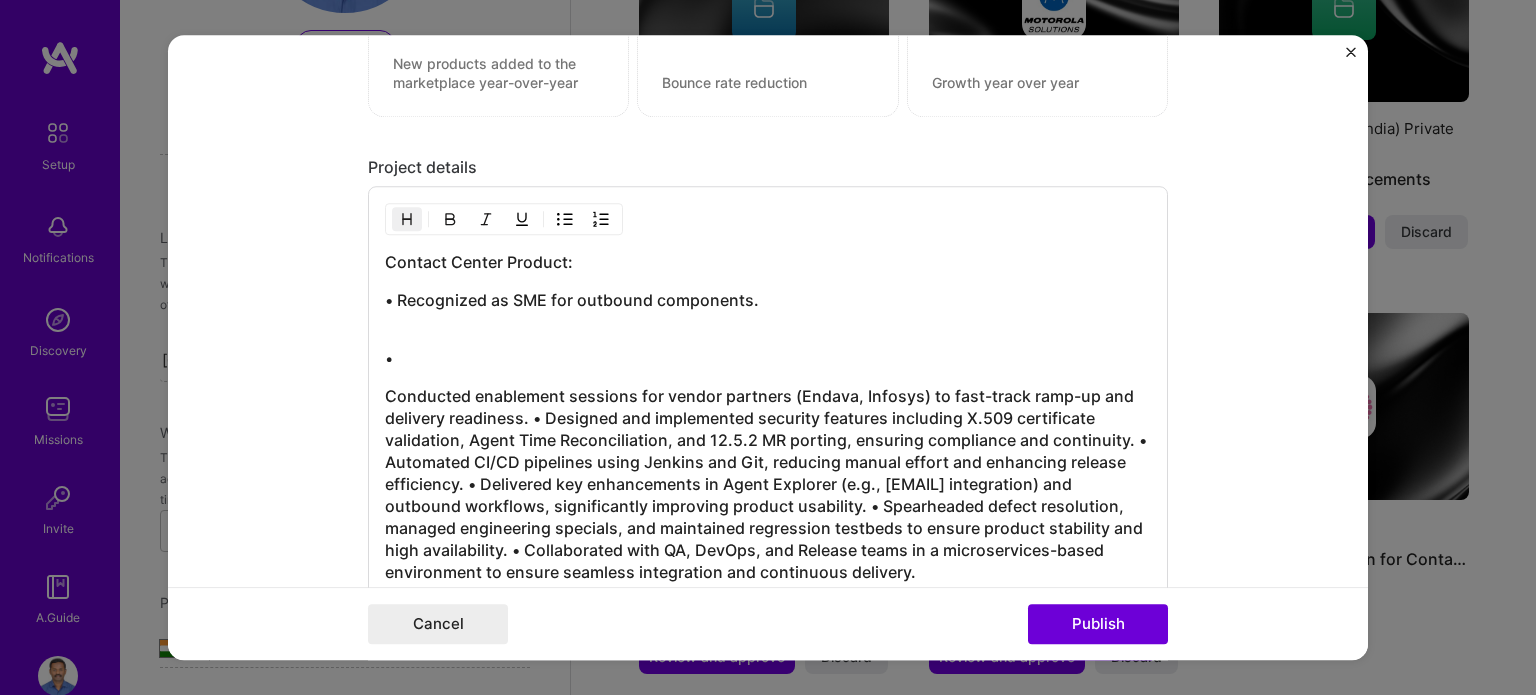 click on "Contact Center Product: • Recognized as SME for outbound components.  • Conducted enablement sessions for vendor partners (Endava, Infosys) to fast-track ramp-up and delivery readiness. • Designed and implemented security features including X.509 certificate validation, Agent Time Reconciliation, and 12.5.2 MR porting, ensuring compliance and continuity. • Automated CI/CD pipelines using Jenkins and Git, reducing manual effort and enhancing release efficiency. • Delivered key enhancements in Agent Explorer (e.g., email integration) and outbound workflows, significantly improving product usability. • Spearheaded defect resolution, managed engineering specials, and maintained regression testbeds to ensure product stability and high availability. • Collaborated with QA, DevOps, and Release teams in a microservices-based environment to ensure seamless integration and continuous delivery." at bounding box center [768, 417] 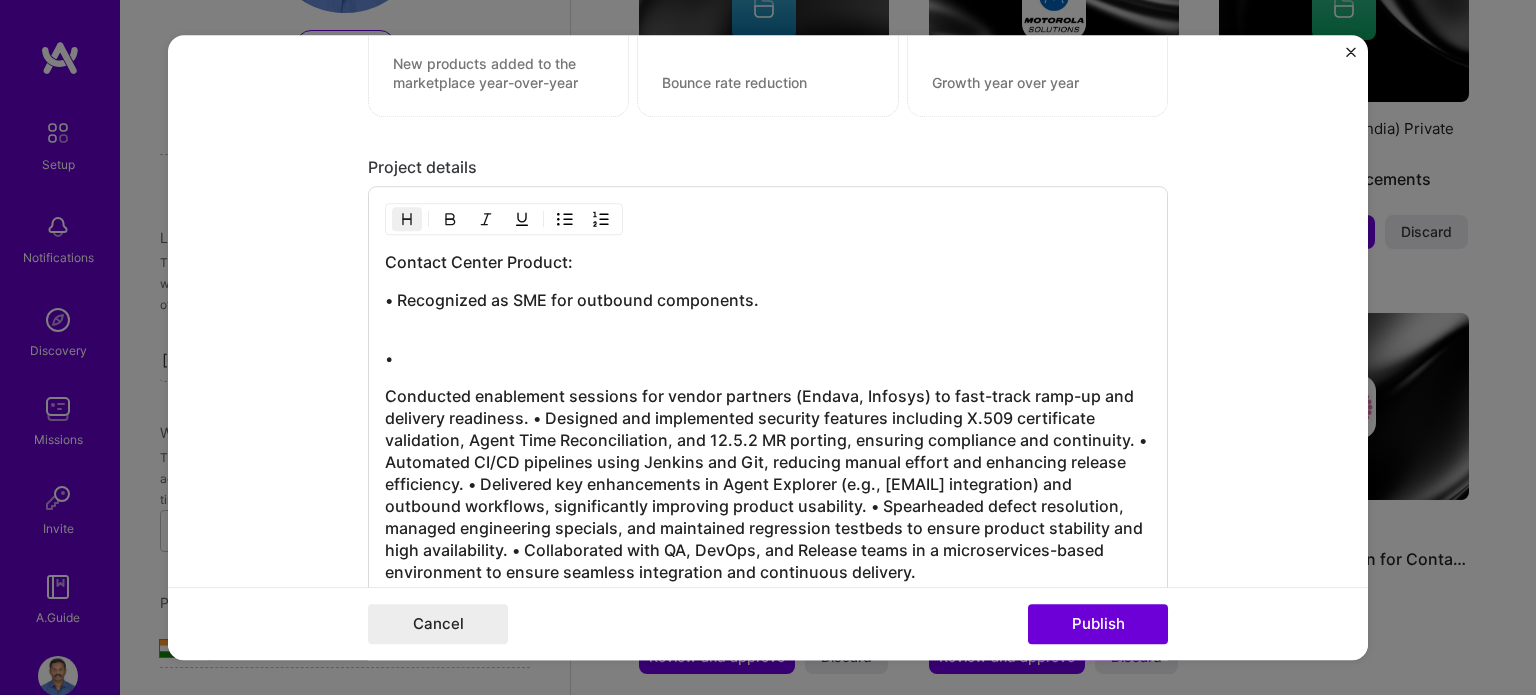 click on "Conducted enablement sessions for vendor partners (Endava, Infosys) to fast-track ramp-up and delivery readiness. • Designed and implemented security features including X.509 certificate validation, Agent Time Reconciliation, and 12.5.2 MR porting, ensuring compliance and continuity. • Automated CI/CD pipelines using Jenkins and Git, reducing manual effort and enhancing release efficiency. • Delivered key enhancements in Agent Explorer (e.g., [EMAIL] integration) and outbound workflows, significantly improving product usability. • Spearheaded defect resolution, managed engineering specials, and maintained regression testbeds to ensure product stability and high availability. • Collaborated with QA, DevOps, and Release teams in a microservices-based environment to ensure seamless integration and continuous delivery." at bounding box center (768, 484) 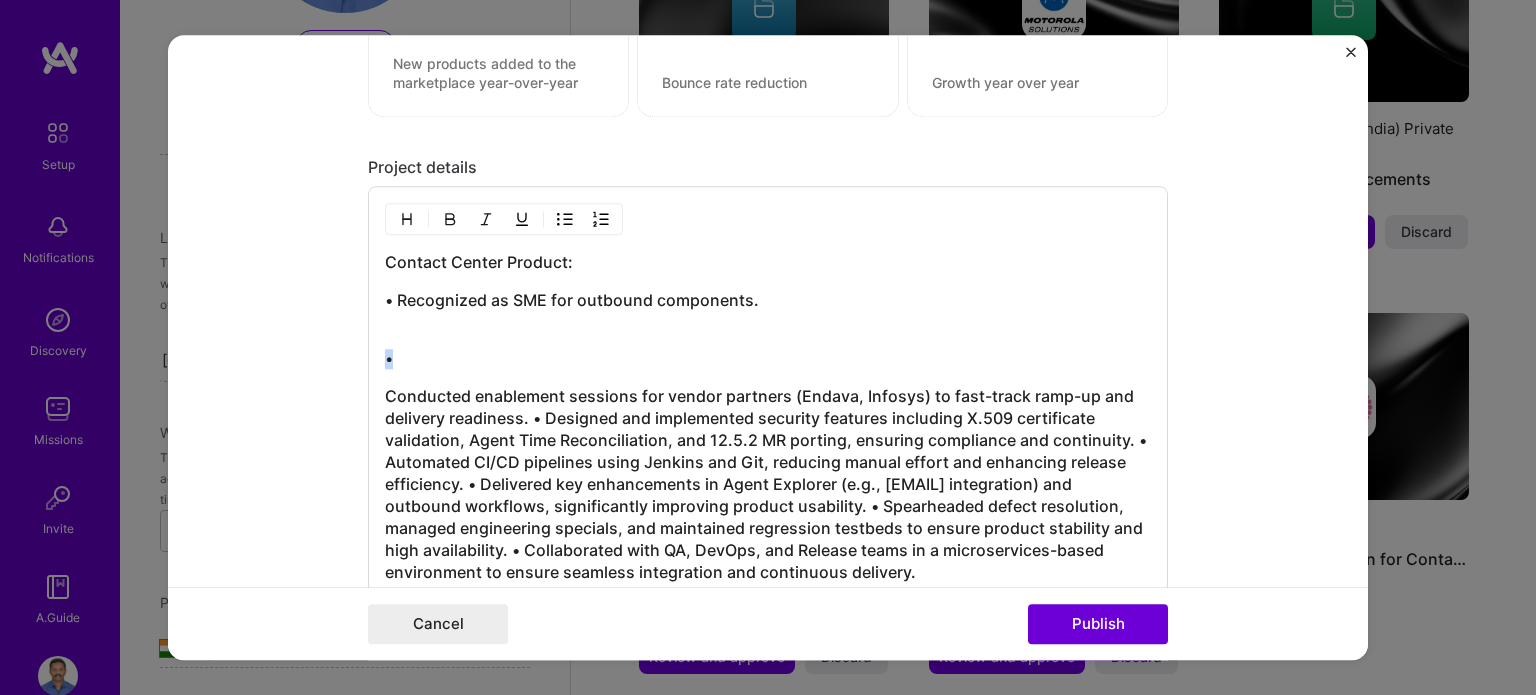drag, startPoint x: 400, startPoint y: 360, endPoint x: 368, endPoint y: 337, distance: 39.40812 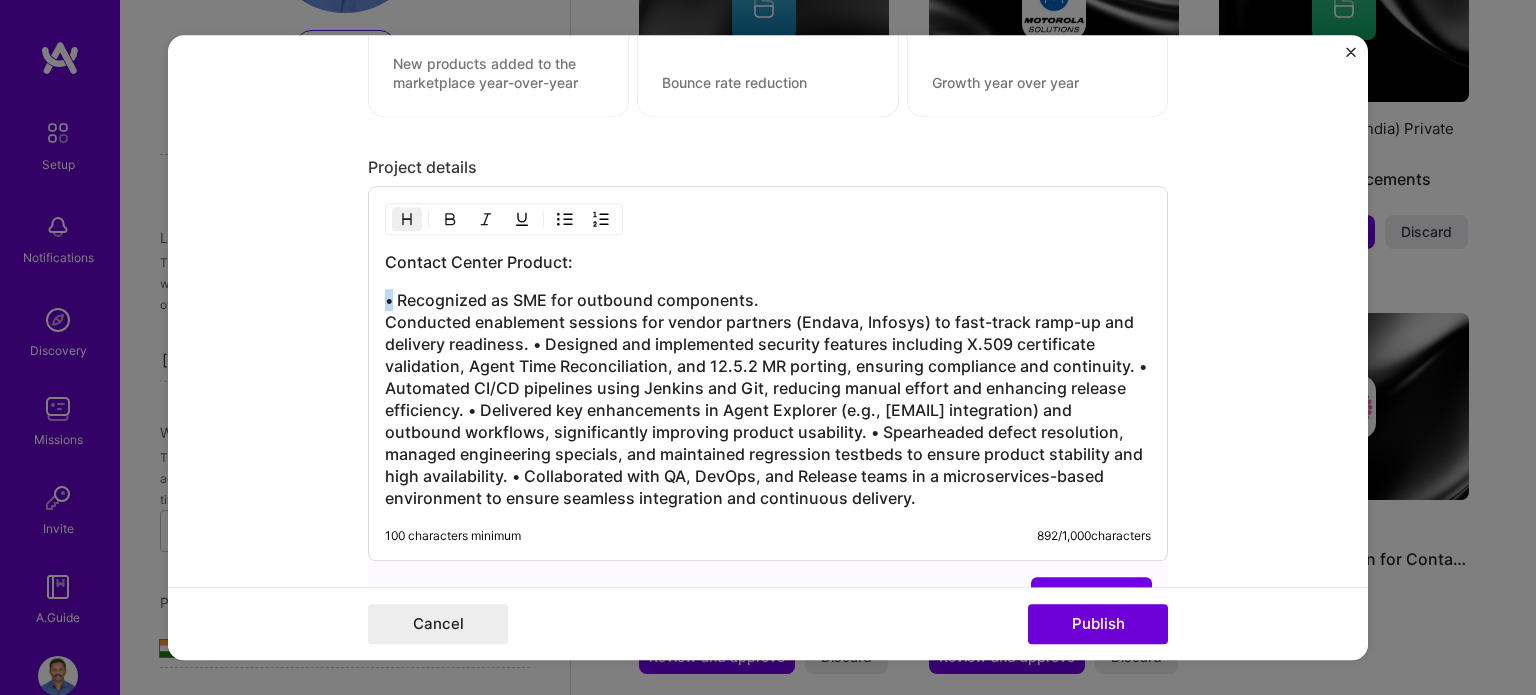 drag, startPoint x: 384, startPoint y: 296, endPoint x: 372, endPoint y: 296, distance: 12 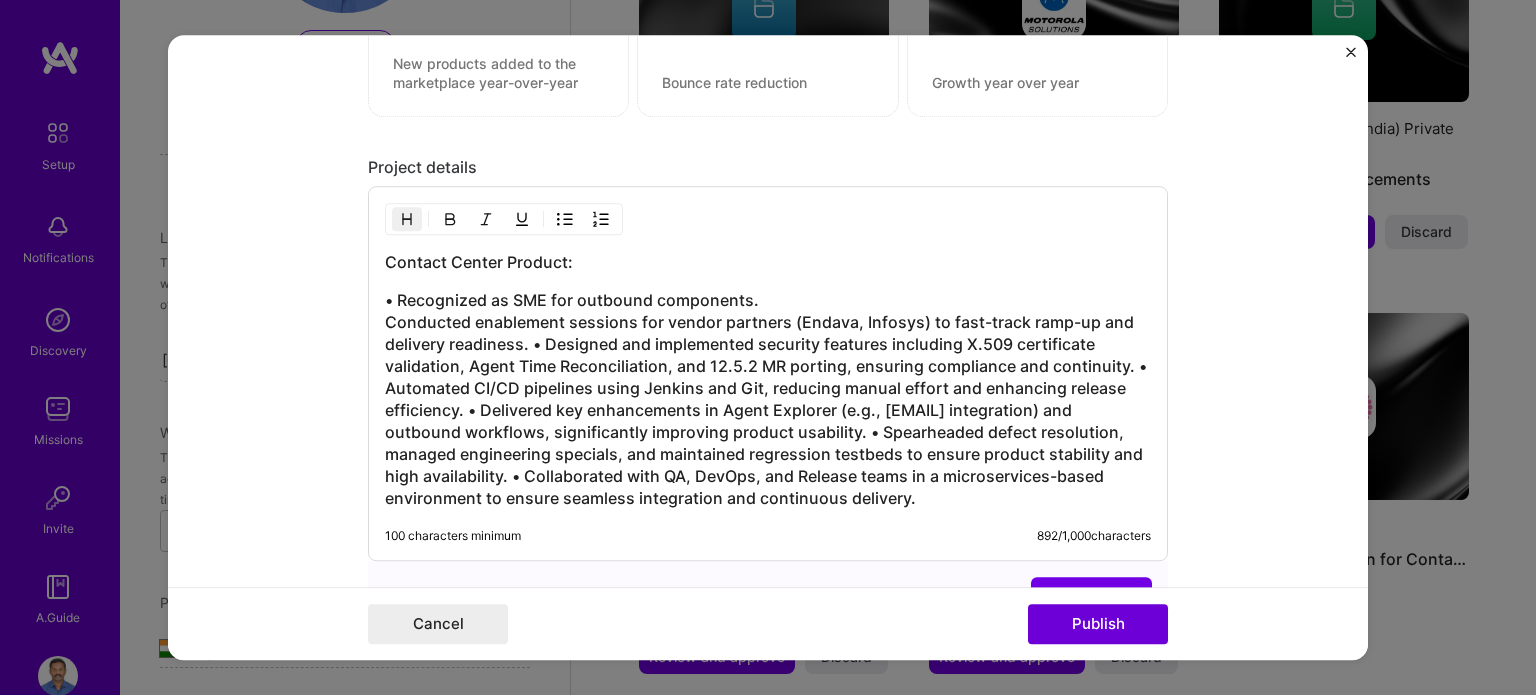 click on "Contact Center Product: • Recognized as SME for outbound components.  Conducted enablement sessions for vendor partners (Endava, Infosys) to fast-track ramp-up and delivery readiness. • Designed and implemented security features including X.509 certificate validation, Agent Time Reconciliation, and 12.5.2 MR porting, ensuring compliance and continuity. • Automated CI/CD pipelines using Jenkins and Git, reducing manual effort and enhancing release efficiency. • Delivered key enhancements in Agent Explorer (e.g., email integration) and outbound workflows, significantly improving product usability. • Spearheaded defect resolution, managed engineering specials, and maintained regression testbeds to ensure product stability and high availability. • Collaborated with QA, DevOps, and Release teams in a microservices-based environment to ensure seamless integration and continuous delivery. 100 characters minimum 892 / 1,000  characters" at bounding box center (768, 373) 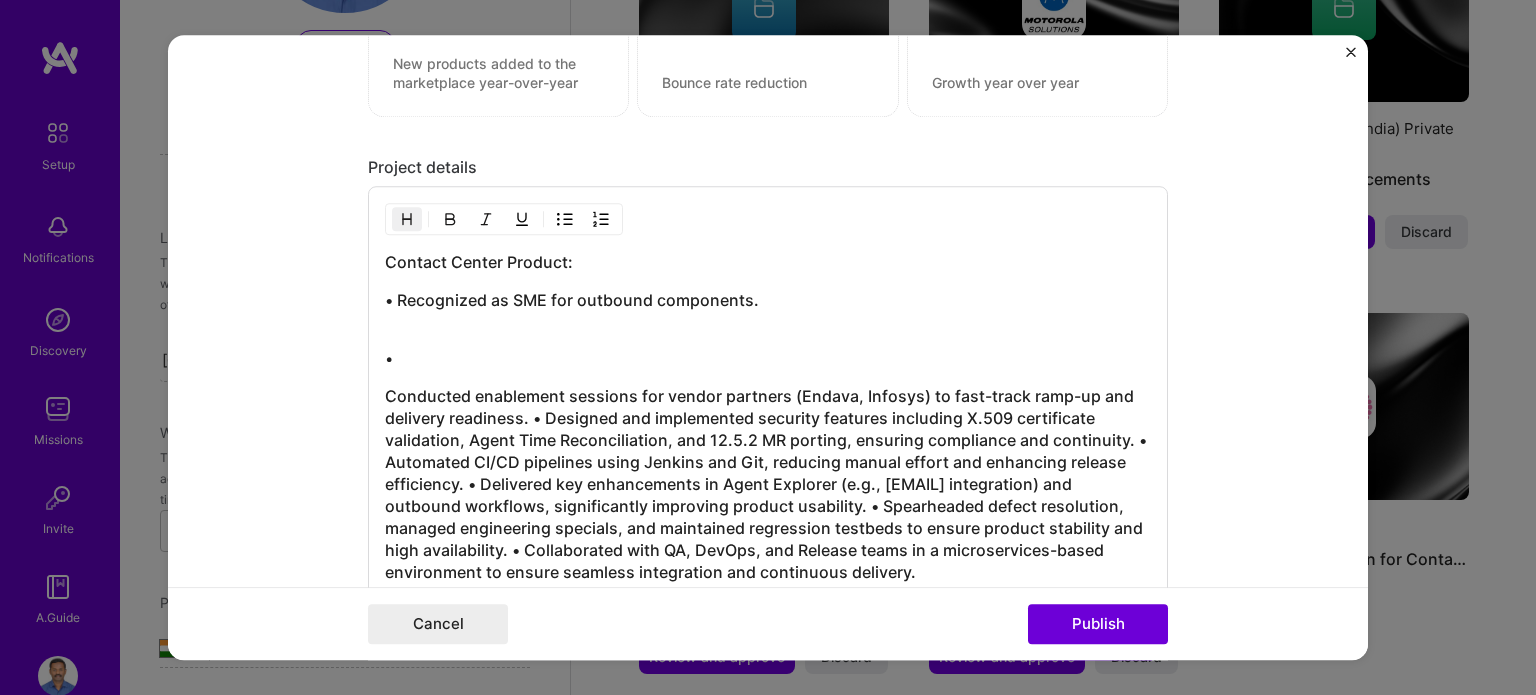 click on "Contact Center Product: • Recognized as SME for outbound components.  • Conducted enablement sessions for vendor partners (Endava, Infosys) to fast-track ramp-up and delivery readiness. • Designed and implemented security features including X.509 certificate validation, Agent Time Reconciliation, and 12.5.2 MR porting, ensuring compliance and continuity. • Automated CI/CD pipelines using Jenkins and Git, reducing manual effort and enhancing release efficiency. • Delivered key enhancements in Agent Explorer (e.g., email integration) and outbound workflows, significantly improving product usability. • Spearheaded defect resolution, managed engineering specials, and maintained regression testbeds to ensure product stability and high availability. • Collaborated with QA, DevOps, and Release teams in a microservices-based environment to ensure seamless integration and continuous delivery. 100 characters minimum 893 / 1,000  characters" at bounding box center (768, 410) 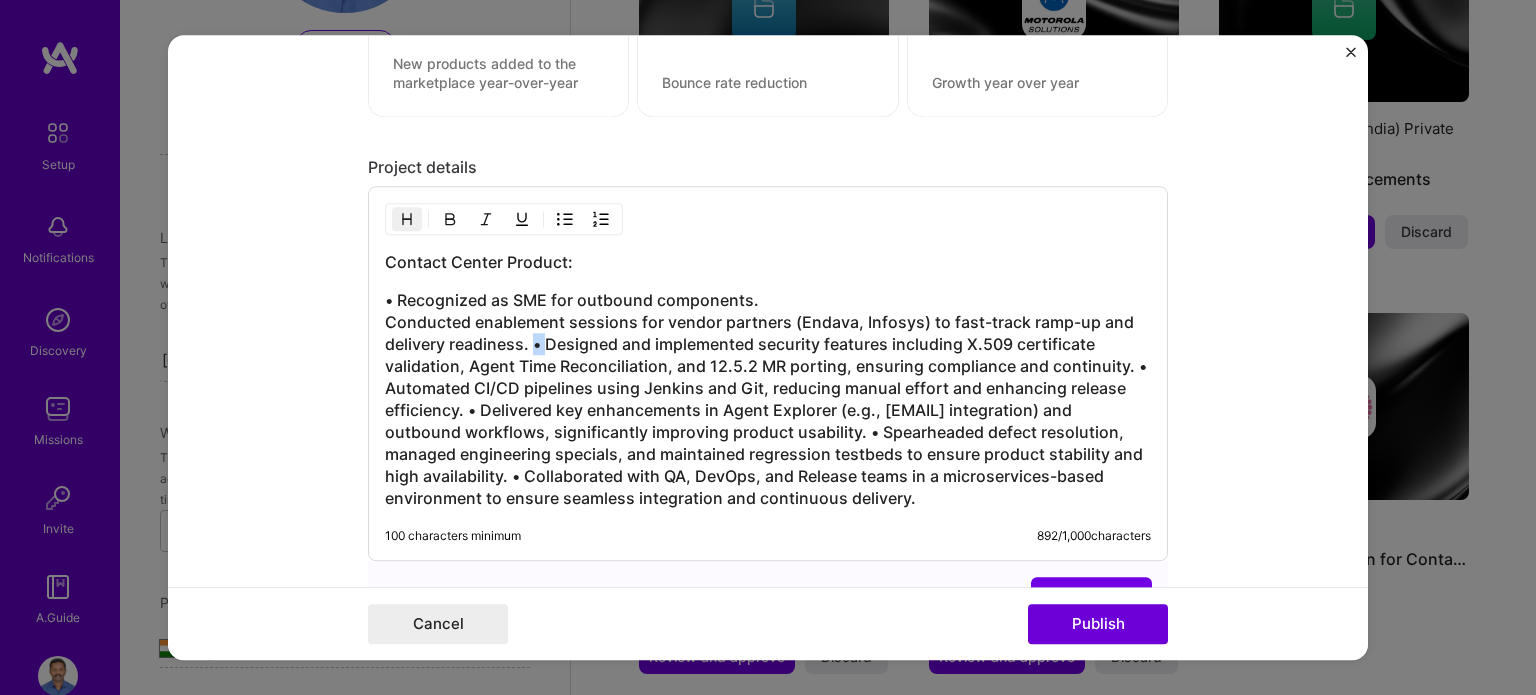 drag, startPoint x: 538, startPoint y: 341, endPoint x: 525, endPoint y: 341, distance: 13 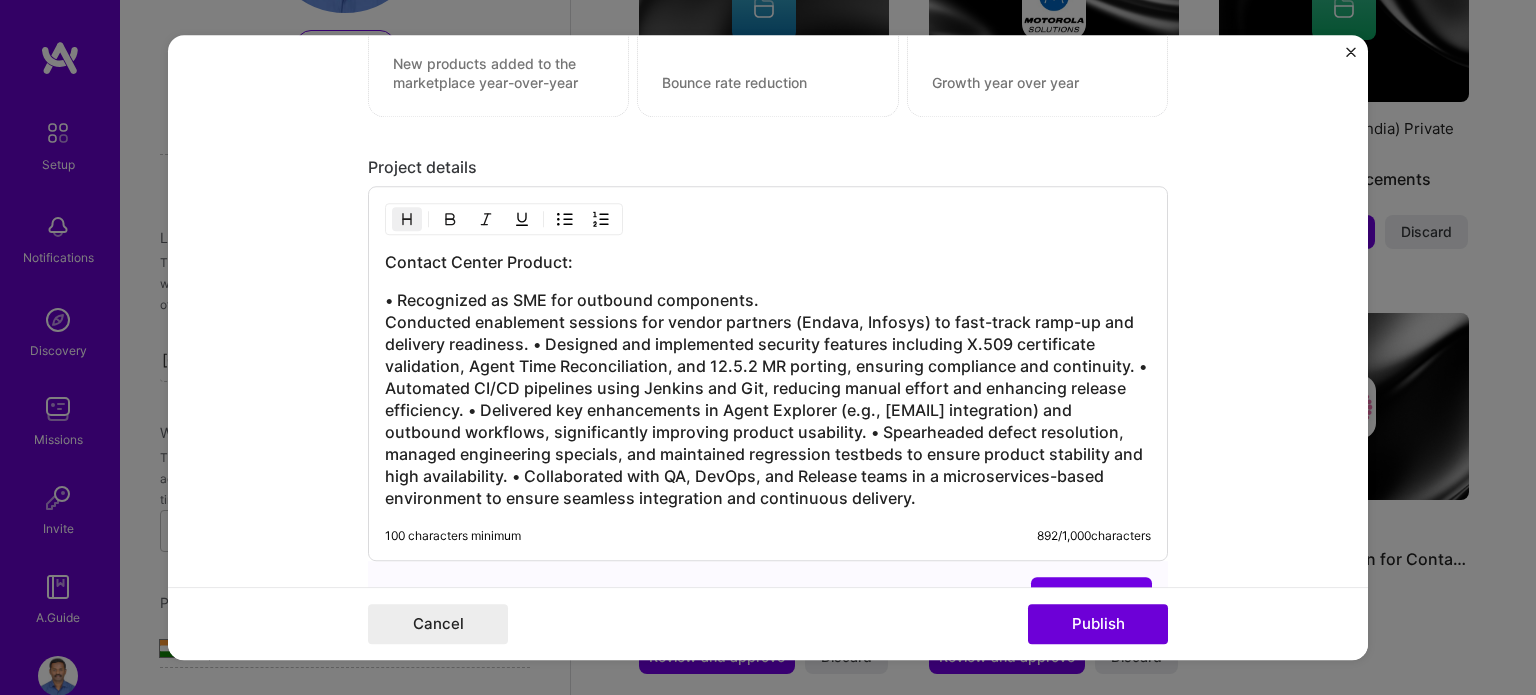 click on "Contact Center Product: • Recognized as SME for outbound components.  Conducted enablement sessions for vendor partners (Endava, Infosys) to fast-track ramp-up and delivery readiness. • Designed and implemented security features including X.509 certificate validation, Agent Time Reconciliation, and 12.5.2 MR porting, ensuring compliance and continuity. • Automated CI/CD pipelines using Jenkins and Git, reducing manual effort and enhancing release efficiency. • Delivered key enhancements in Agent Explorer (e.g., email integration) and outbound workflows, significantly improving product usability. • Spearheaded defect resolution, managed engineering specials, and maintained regression testbeds to ensure product stability and high availability. • Collaborated with QA, DevOps, and Release teams in a microservices-based environment to ensure seamless integration and continuous delivery. 100 characters minimum 892 / 1,000  characters" at bounding box center (768, 373) 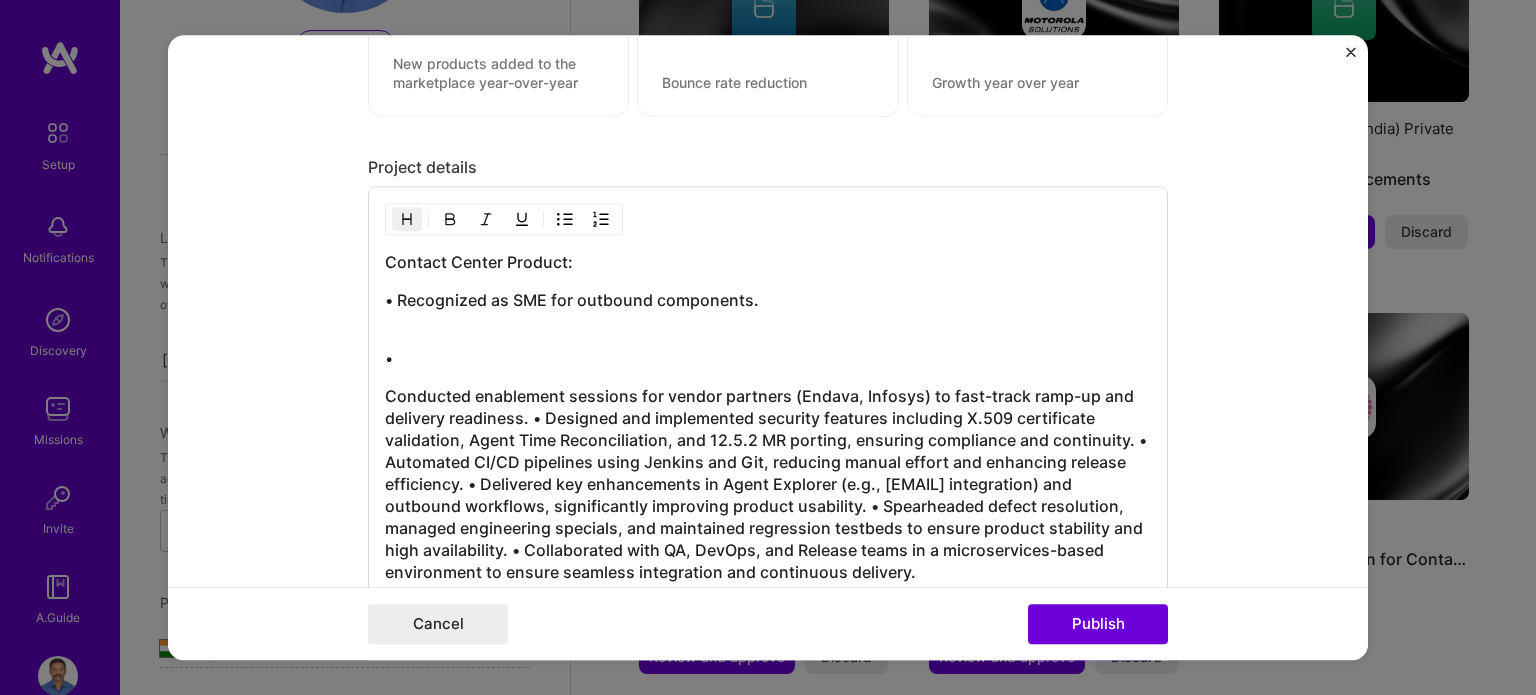 click on "Conducted enablement sessions for vendor partners (Endava, Infosys) to fast-track ramp-up and delivery readiness. • Designed and implemented security features including X.509 certificate validation, Agent Time Reconciliation, and 12.5.2 MR porting, ensuring compliance and continuity. • Automated CI/CD pipelines using Jenkins and Git, reducing manual effort and enhancing release efficiency. • Delivered key enhancements in Agent Explorer (e.g., [EMAIL] integration) and outbound workflows, significantly improving product usability. • Spearheaded defect resolution, managed engineering specials, and maintained regression testbeds to ensure product stability and high availability. • Collaborated with QA, DevOps, and Release teams in a microservices-based environment to ensure seamless integration and continuous delivery." at bounding box center (768, 484) 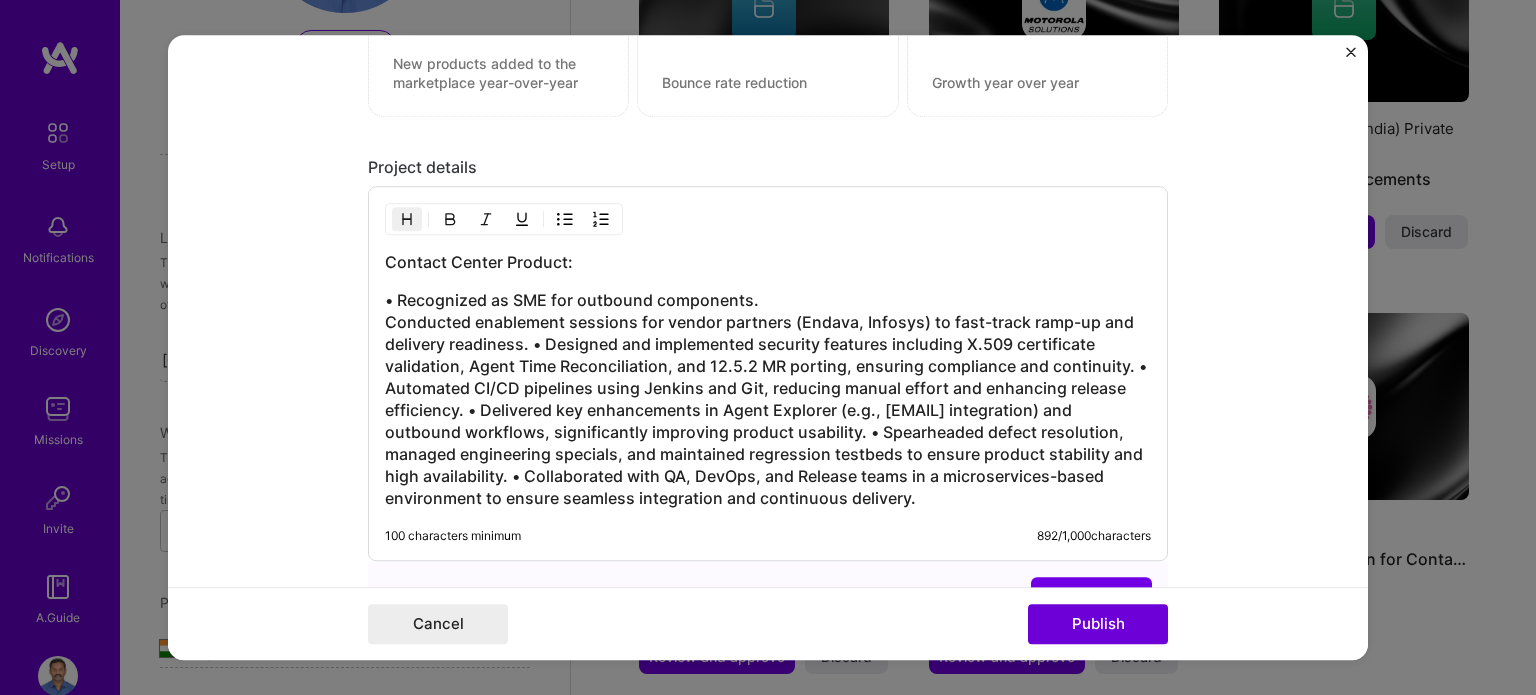 drag, startPoint x: 759, startPoint y: 294, endPoint x: 375, endPoint y: 289, distance: 384.03256 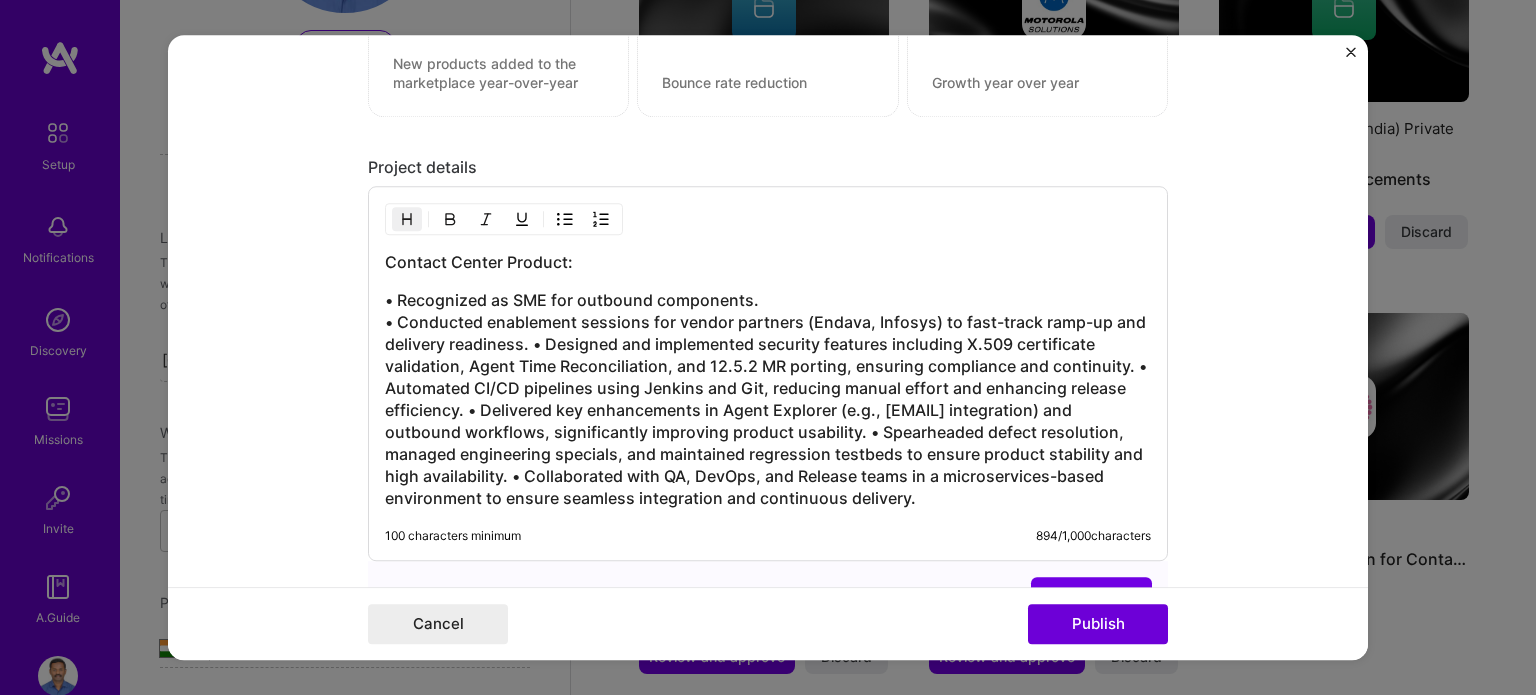 click on "• Recognized as SME for outbound components.  • Conducted enablement sessions for vendor partners (Endava, Infosys) to fast-track ramp-up and delivery readiness. • Designed and implemented security features including X.509 certificate validation, Agent Time Reconciliation, and 12.5.2 MR porting, ensuring compliance and continuity. • Automated CI/CD pipelines using Jenkins and Git, reducing manual effort and enhancing release efficiency. • Delivered key enhancements in Agent Explorer (e.g., email integration) and outbound workflows, significantly improving product usability. • Spearheaded defect resolution, managed engineering specials, and maintained regression testbeds to ensure product stability and high availability. • Collaborated with QA, DevOps, and Release teams in a microservices-based environment to ensure seamless integration and continuous delivery." at bounding box center [768, 399] 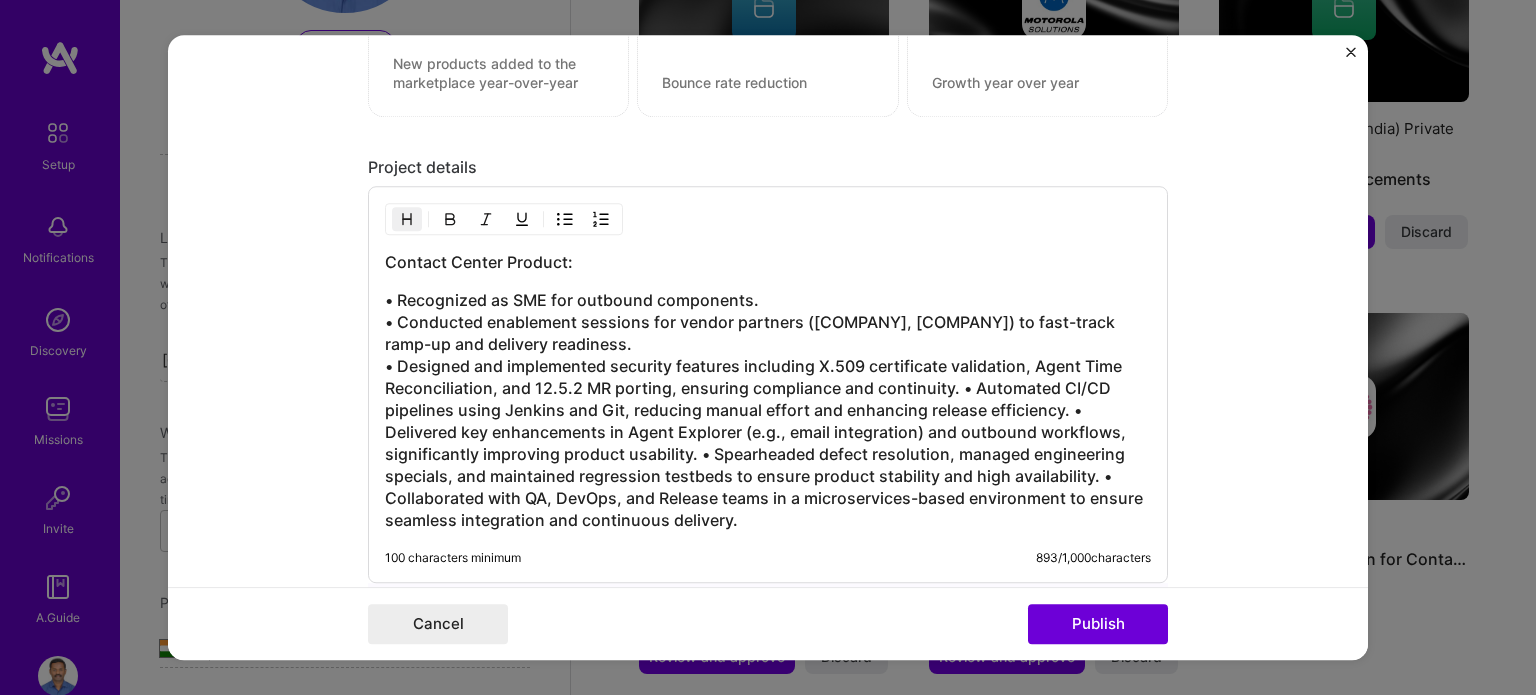 click on "• Recognized as SME for outbound components.  • Conducted enablement sessions for vendor partners (Endava, Infosys) to fast-track ramp-up and delivery readiness. • Designed and implemented security features including X.509 certificate validation, Agent Time Reconciliation, and 12.5.2 MR porting, ensuring compliance and continuity. • Automated CI/CD pipelines using Jenkins and Git, reducing manual effort and enhancing release efficiency. • Delivered key enhancements in Agent Explorer (e.g., email integration) and outbound workflows, significantly improving product usability. • Spearheaded defect resolution, managed engineering specials, and maintained regression testbeds to ensure product stability and high availability. • Collaborated with QA, DevOps, and Release teams in a microservices-based environment to ensure seamless integration and continuous delivery." at bounding box center (768, 410) 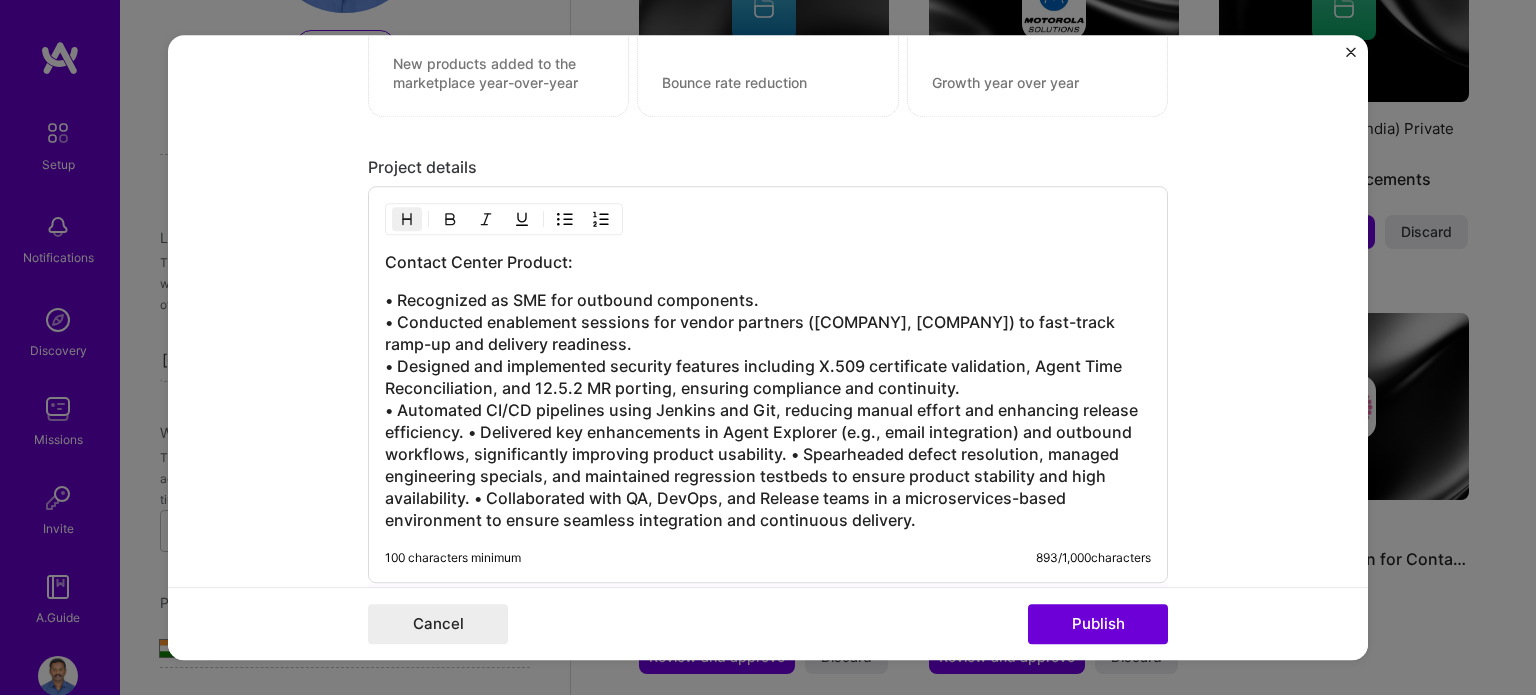 drag, startPoint x: 463, startPoint y: 425, endPoint x: 482, endPoint y: 436, distance: 21.954498 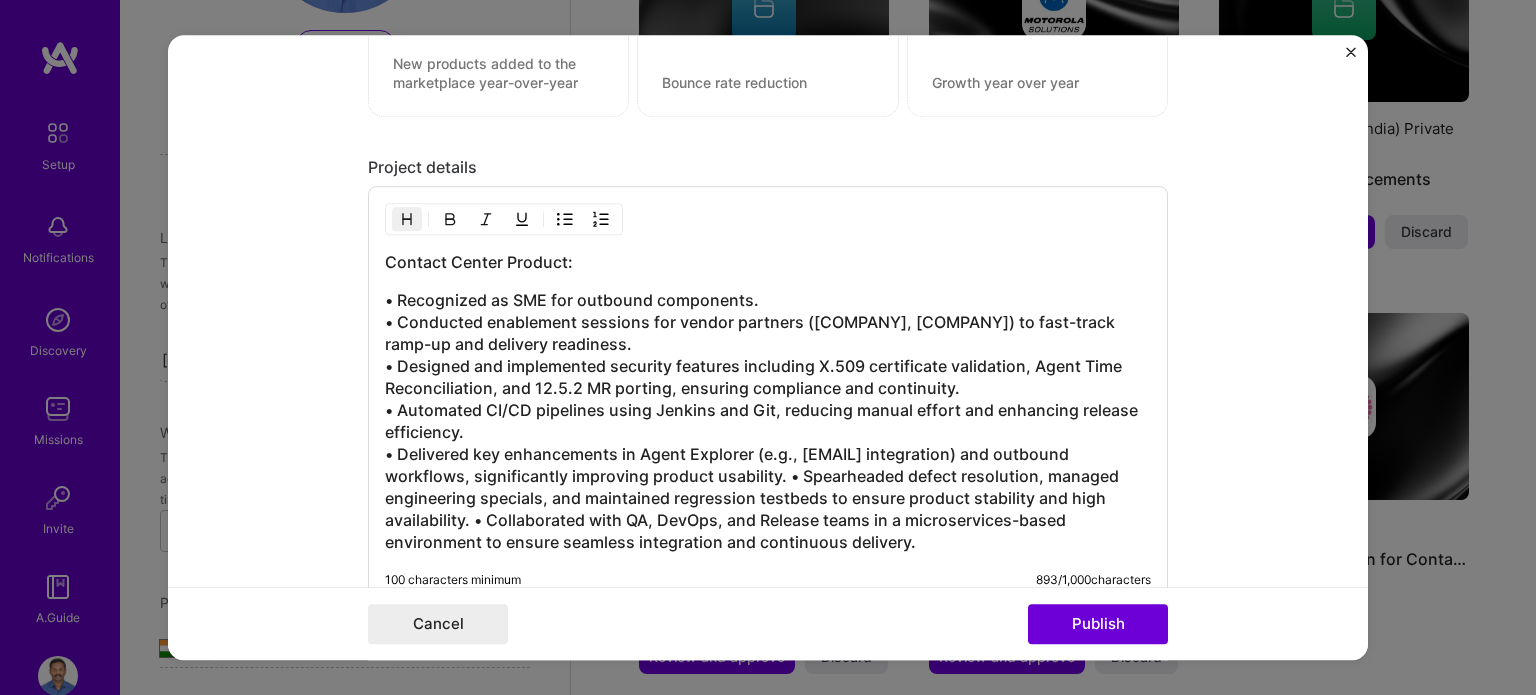 click on "• Recognized as SME for outbound components.  • Conducted enablement sessions for vendor partners (Endava, Infosys) to fast-track ramp-up and delivery readiness. • Designed and implemented security features including X.509 certificate validation, Agent Time Reconciliation, and 12.5.2 MR porting, ensuring compliance and continuity.  • Automated CI/CD pipelines using Jenkins and Git, reducing manual effort and enhancing release efficiency.  • Delivered key enhancements in Agent Explorer (e.g., email integration) and outbound workflows, significantly improving product usability. • Spearheaded defect resolution, managed engineering specials, and maintained regression testbeds to ensure product stability and high availability. • Collaborated with QA, DevOps, and Release teams in a microservices-based environment to ensure seamless integration and continuous delivery." at bounding box center (768, 421) 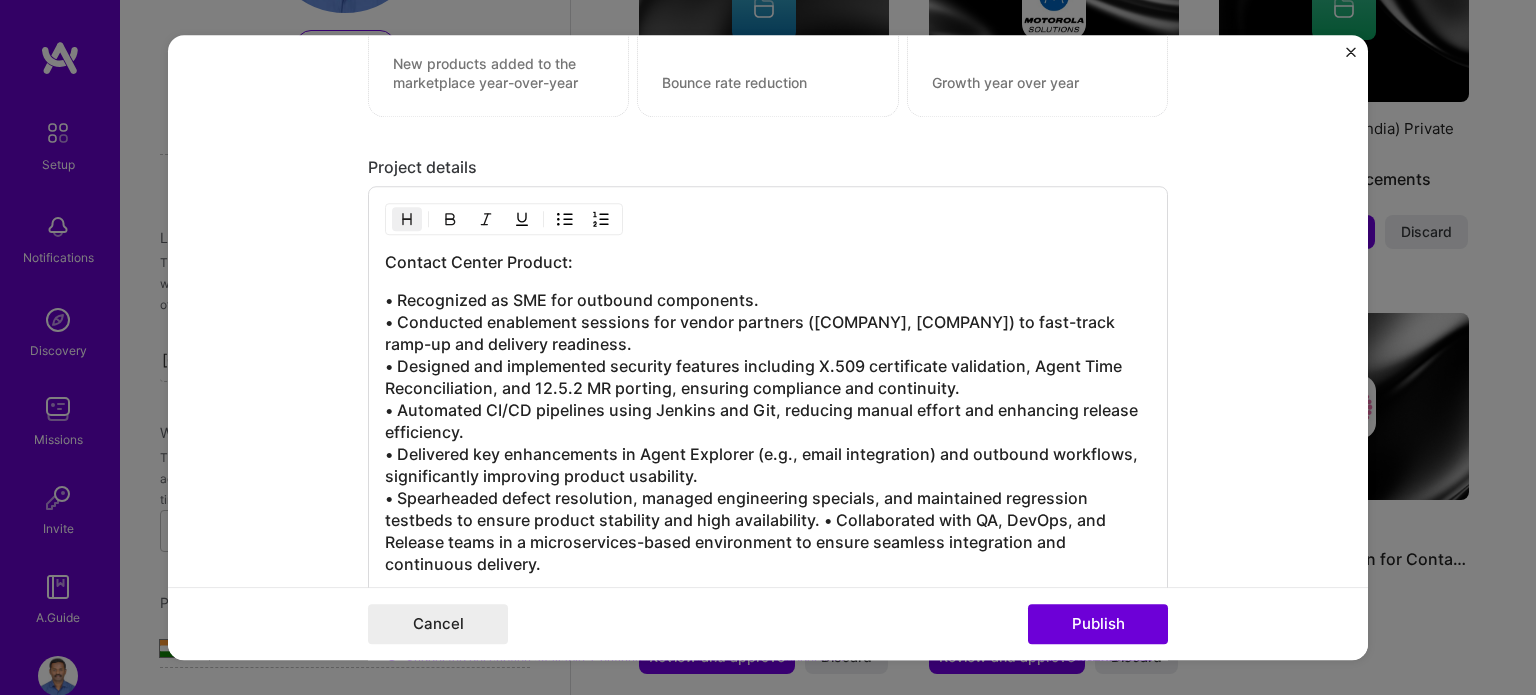 click on "• Recognized as SME for outbound components.  • Conducted enablement sessions for vendor partners (Endava, Infosys) to fast-track ramp-up and delivery readiness. • Designed and implemented security features including X.509 certificate validation, Agent Time Reconciliation, and 12.5.2 MR porting, ensuring compliance and continuity.  • Automated CI/CD pipelines using Jenkins and Git, reducing manual effort and enhancing release efficiency.  • Delivered key enhancements in Agent Explorer (e.g., email integration) and outbound workflows, significantly improving product usability.  • Spearheaded defect resolution, managed engineering specials, and maintained regression testbeds to ensure product stability and high availability. • Collaborated with QA, DevOps, and Release teams in a microservices-based environment to ensure seamless integration and continuous delivery." at bounding box center (768, 432) 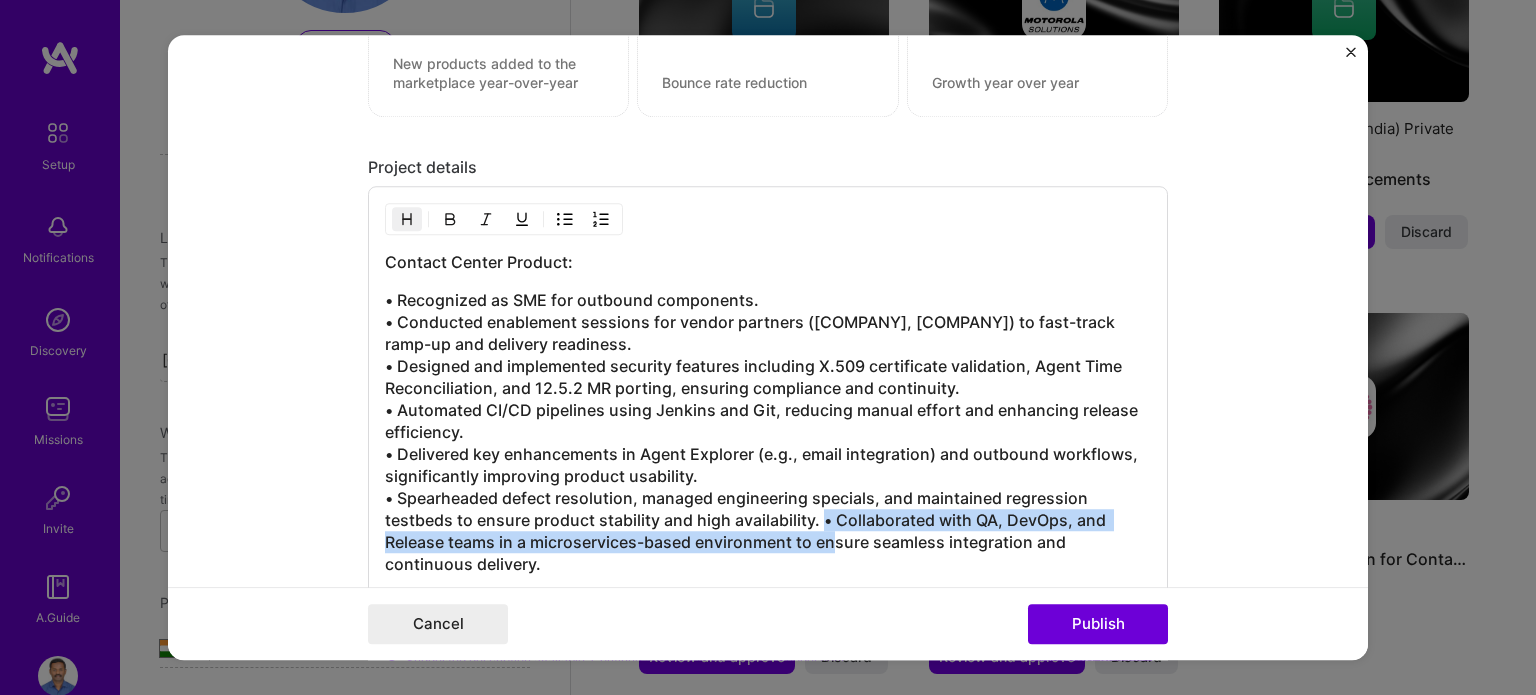 drag, startPoint x: 816, startPoint y: 509, endPoint x: 832, endPoint y: 545, distance: 39.39543 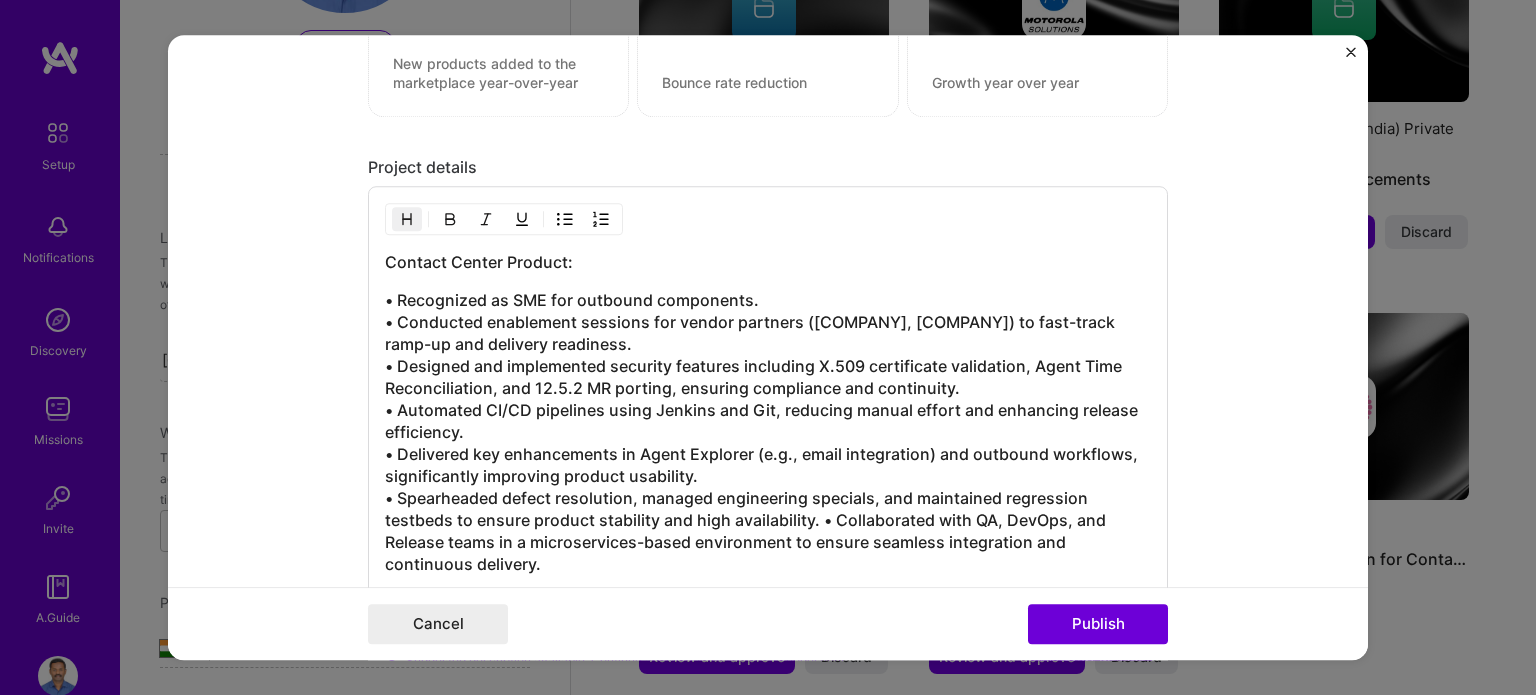 click on "• Recognized as SME for outbound components.  • Conducted enablement sessions for vendor partners (Endava, Infosys) to fast-track ramp-up and delivery readiness. • Designed and implemented security features including X.509 certificate validation, Agent Time Reconciliation, and 12.5.2 MR porting, ensuring compliance and continuity.  • Automated CI/CD pipelines using Jenkins and Git, reducing manual effort and enhancing release efficiency.  • Delivered key enhancements in Agent Explorer (e.g., email integration) and outbound workflows, significantly improving product usability.  • Spearheaded defect resolution, managed engineering specials, and maintained regression testbeds to ensure product stability and high availability. • Collaborated with QA, DevOps, and Release teams in a microservices-based environment to ensure seamless integration and continuous delivery." at bounding box center (768, 432) 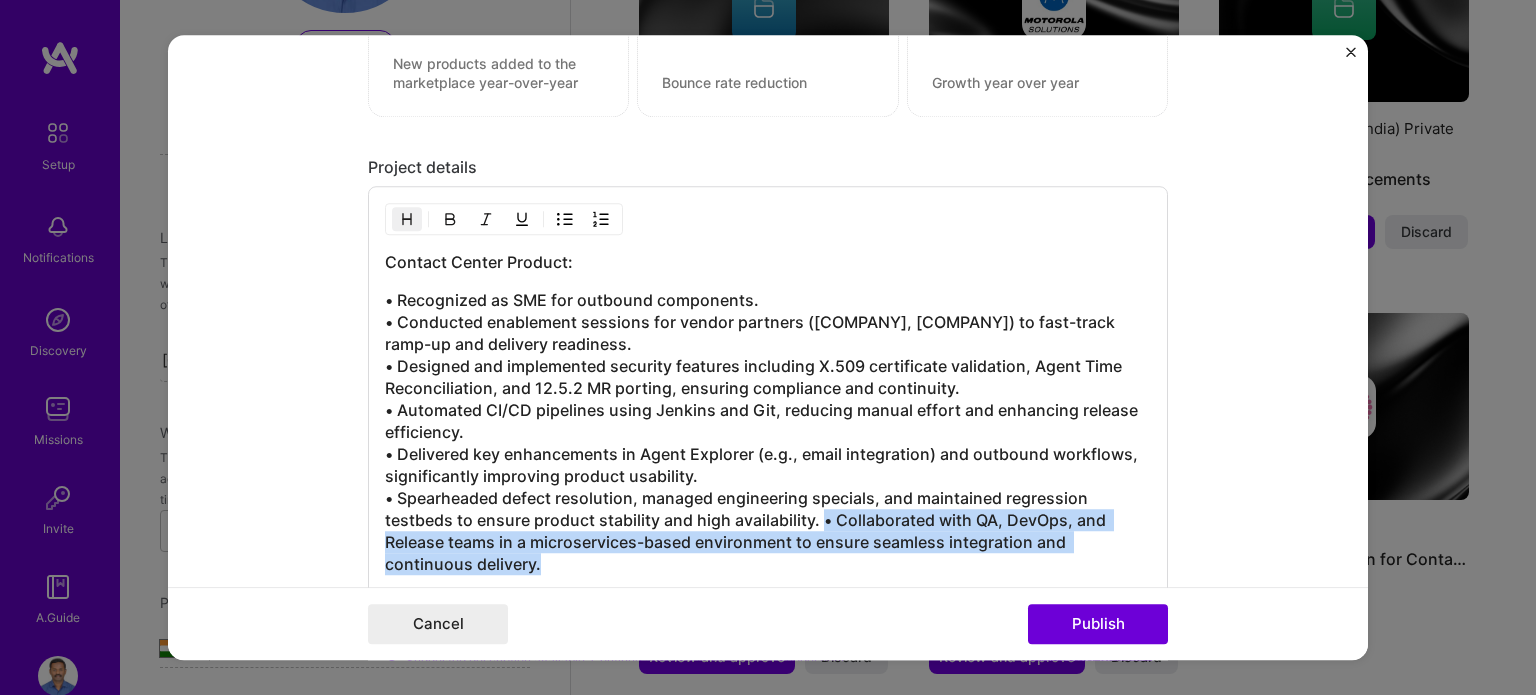 drag, startPoint x: 816, startPoint y: 513, endPoint x: 842, endPoint y: 565, distance: 58.137768 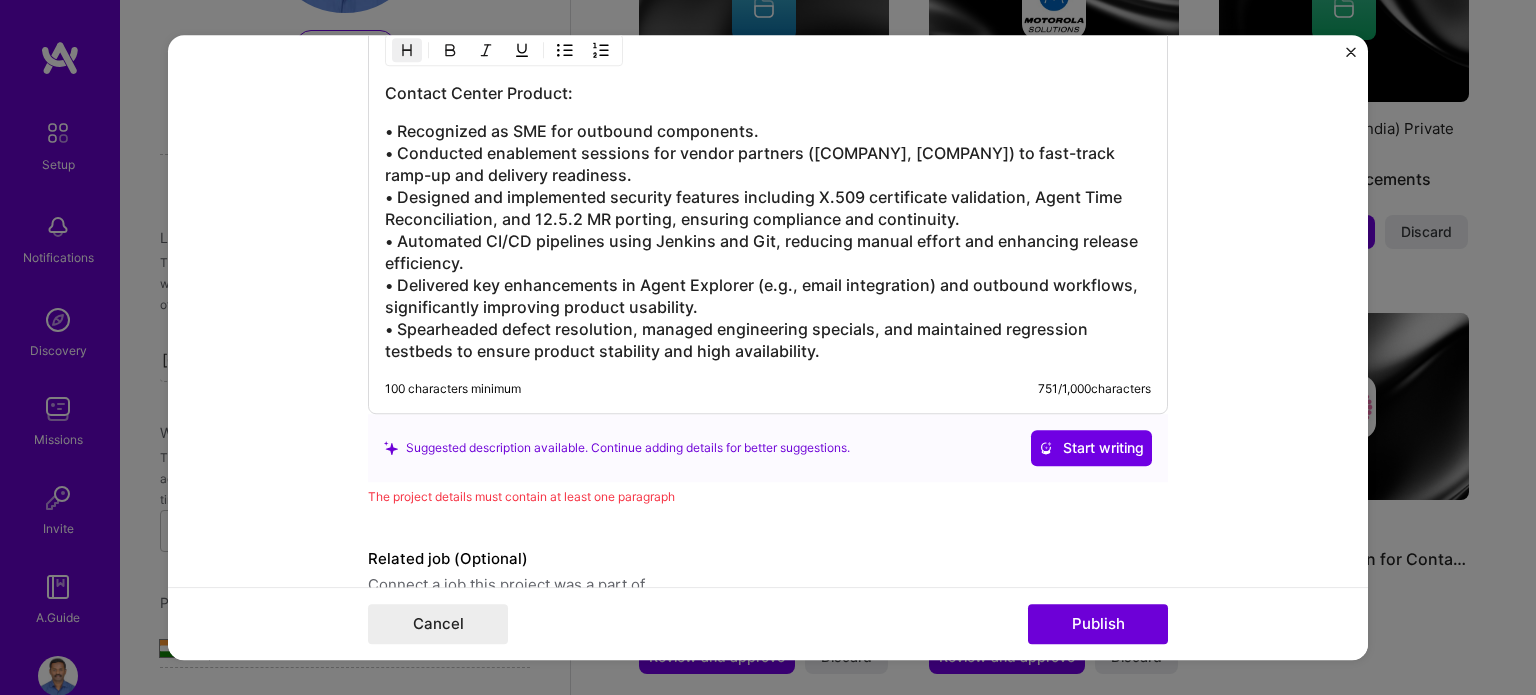 scroll, scrollTop: 1900, scrollLeft: 0, axis: vertical 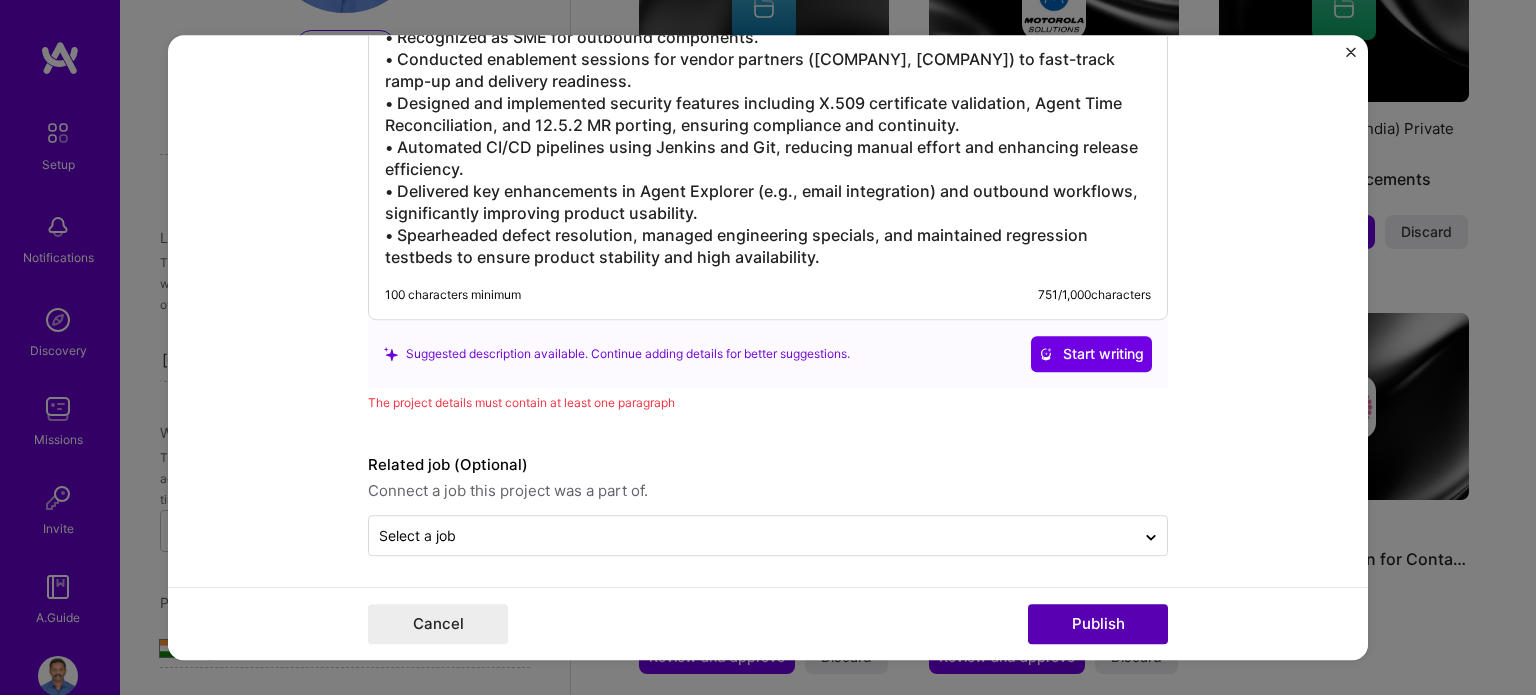 click on "Publish" at bounding box center [1098, 624] 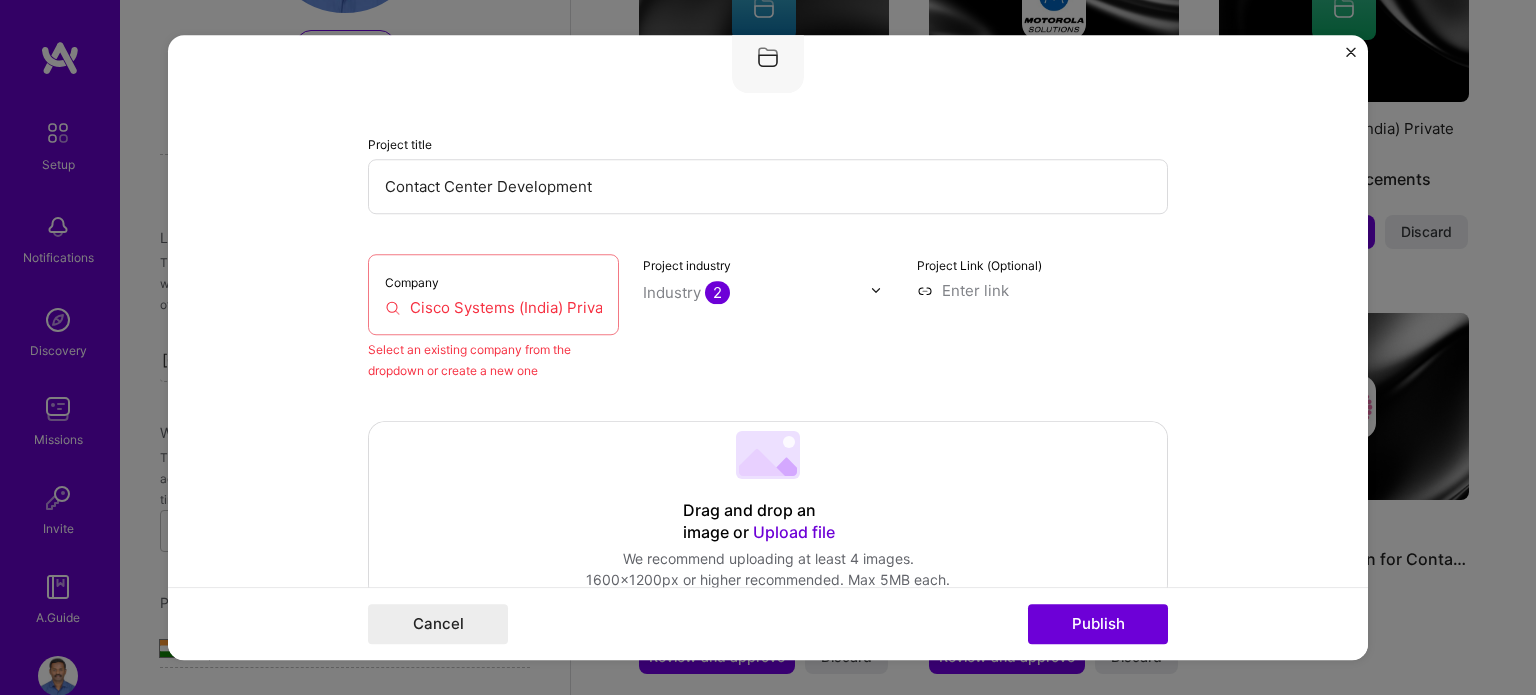 scroll, scrollTop: 131, scrollLeft: 0, axis: vertical 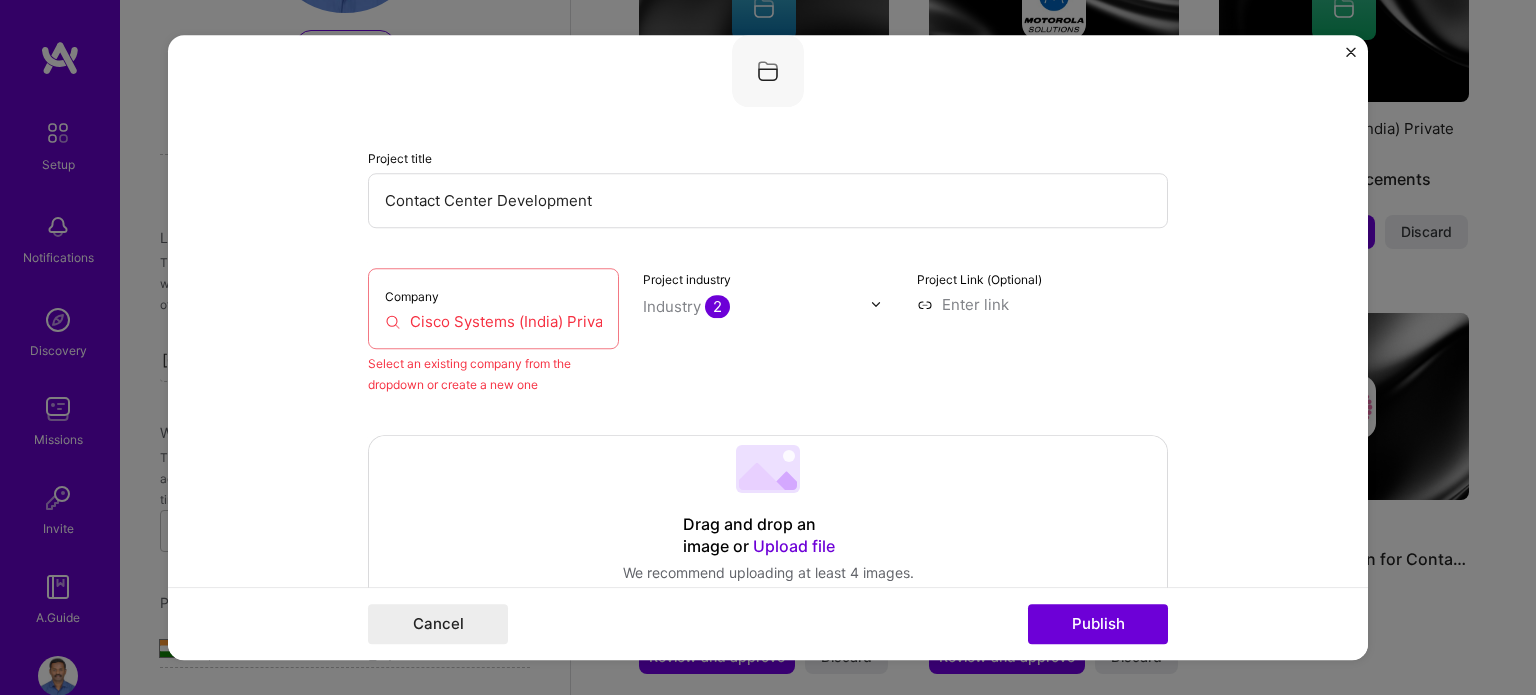 click on "Cisco Systems (India) Private Limited" at bounding box center (493, 321) 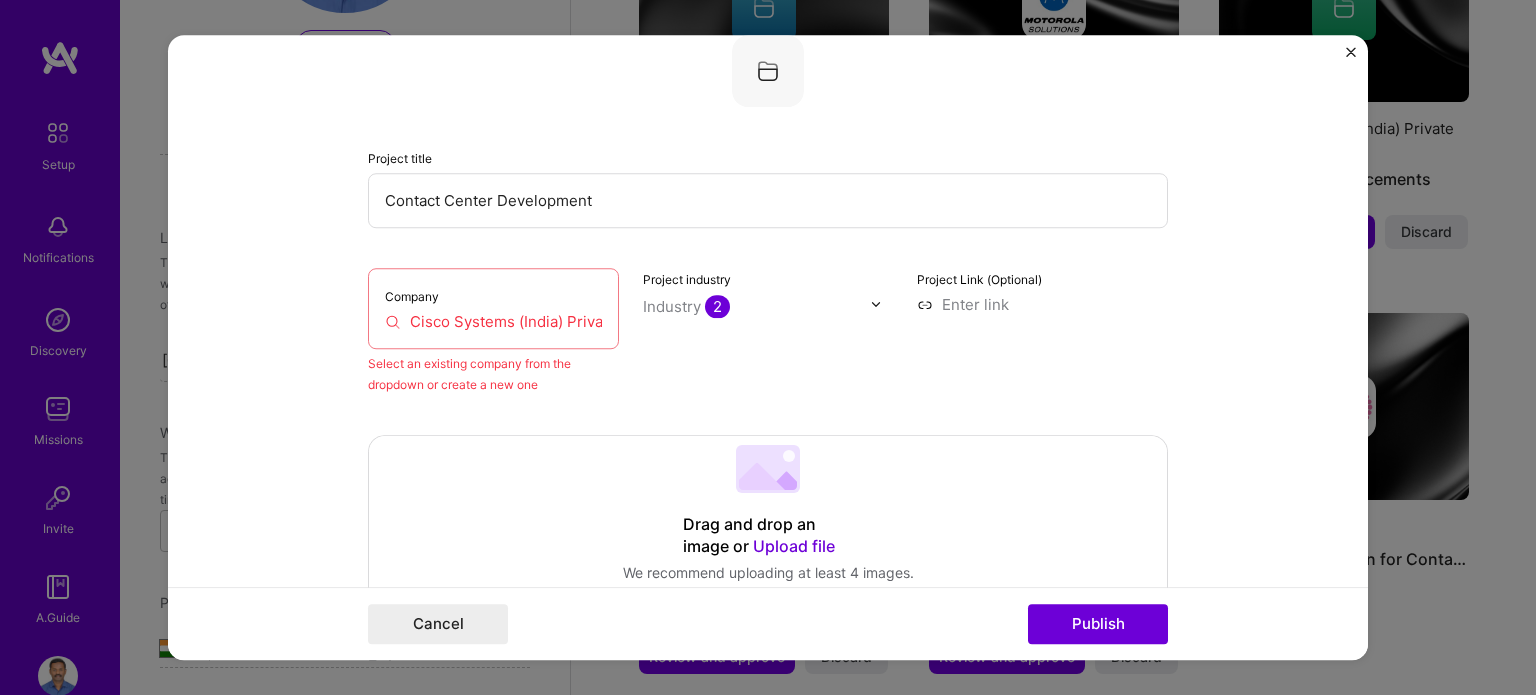 click on "Cisco Systems (India) Private Limited" at bounding box center (493, 321) 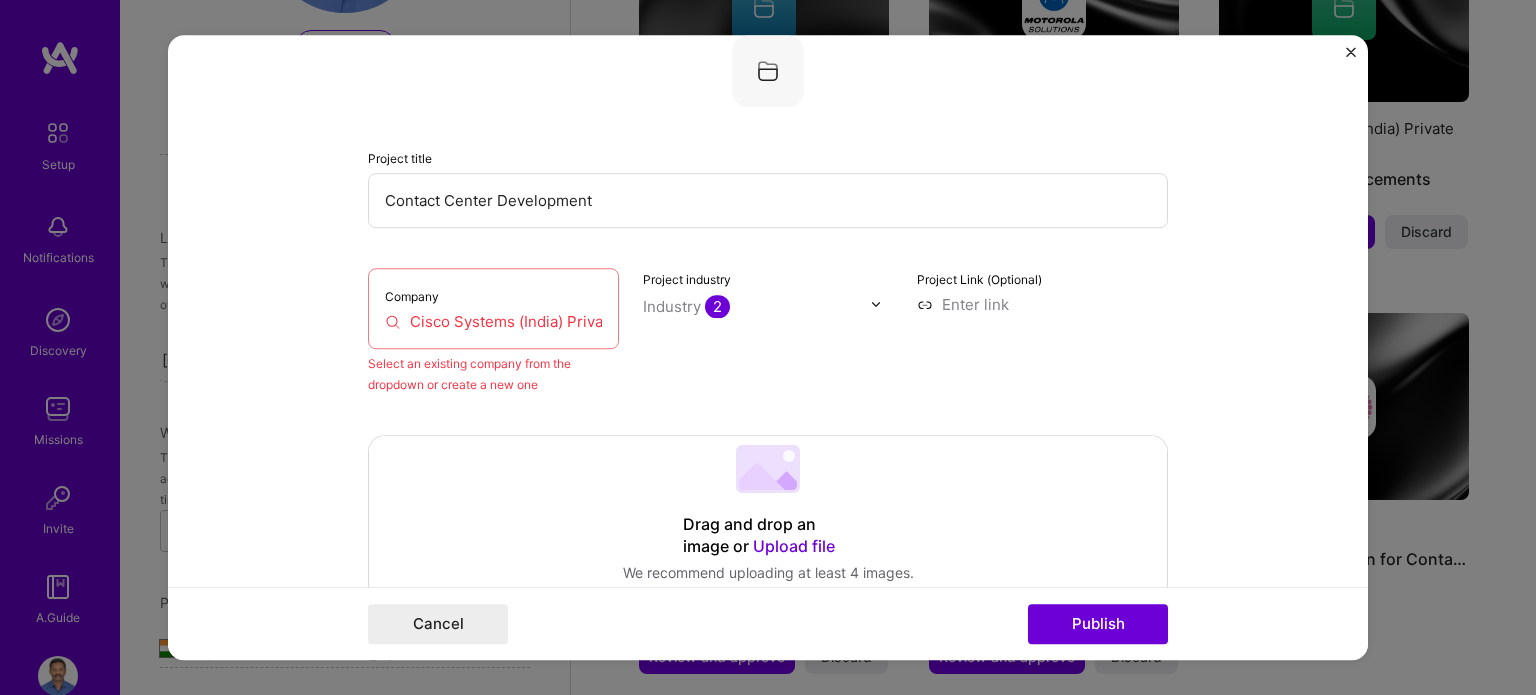 click on "Cisco Systems (India) Private Limited" at bounding box center (493, 321) 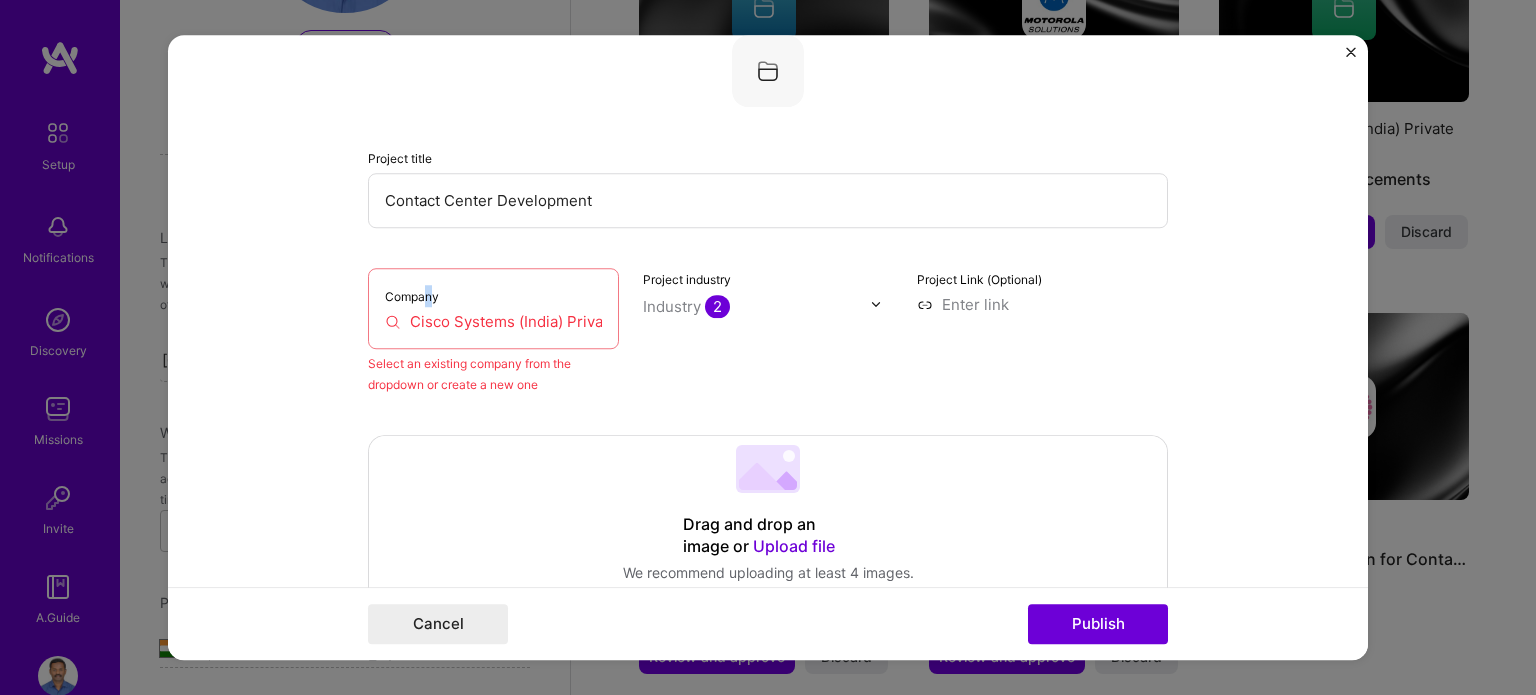 click on "Company" at bounding box center (412, 296) 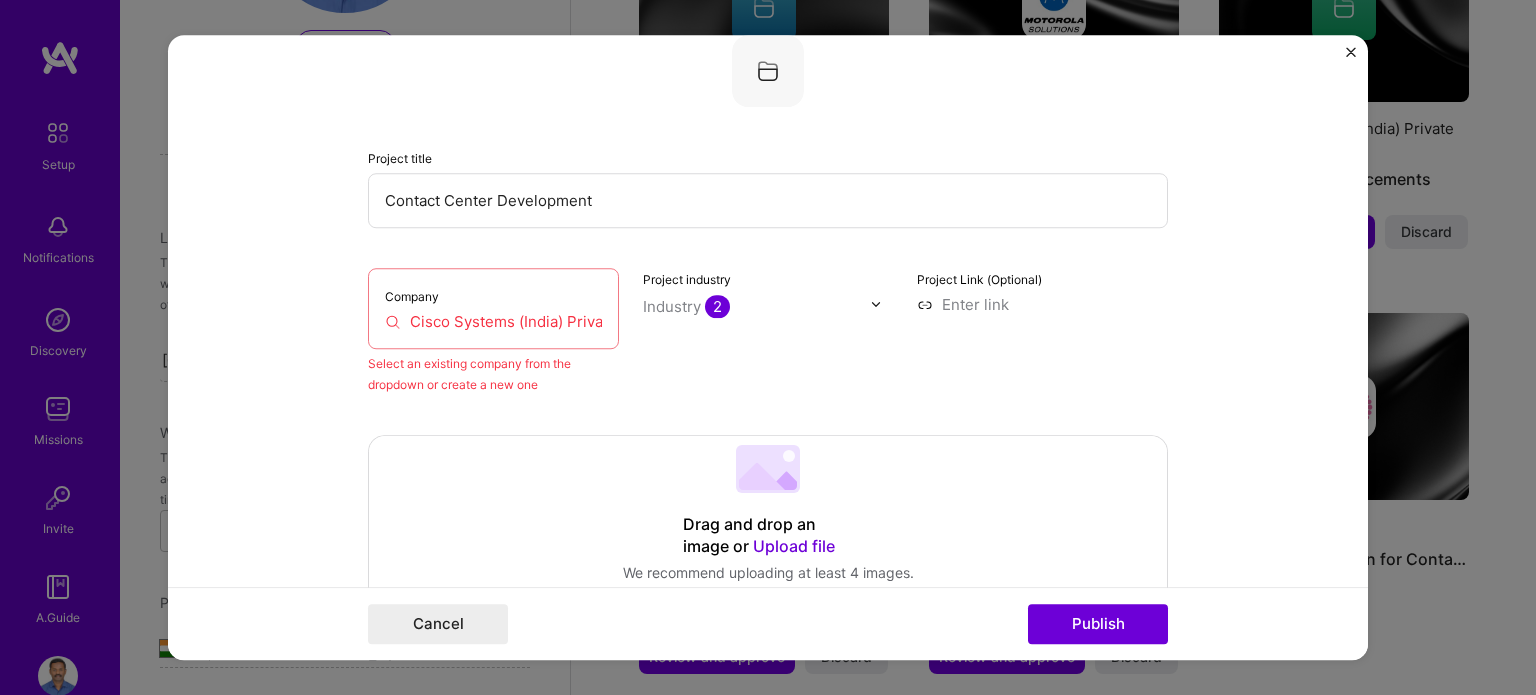 drag, startPoint x: 431, startPoint y: 306, endPoint x: 444, endPoint y: 330, distance: 27.294687 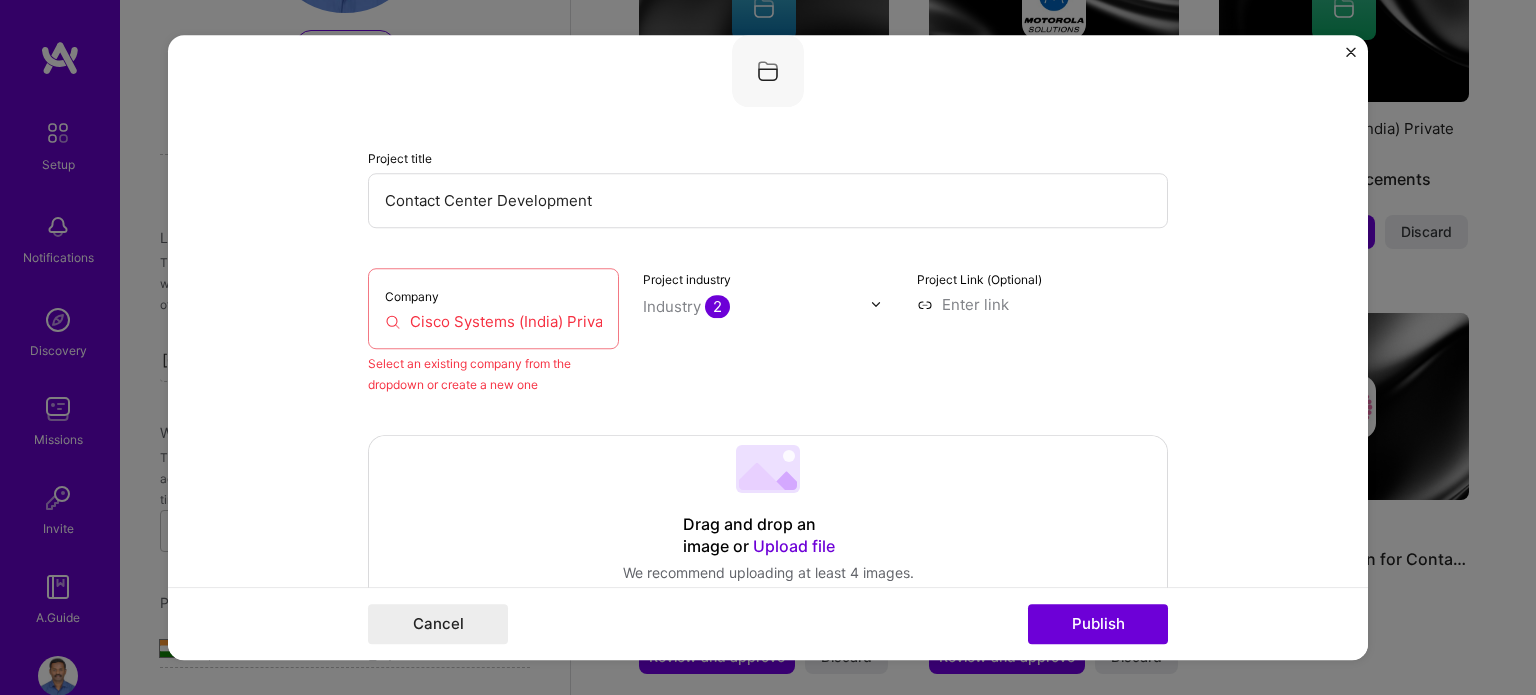 click on "Select an existing company from the dropdown or create a new one" at bounding box center (493, 374) 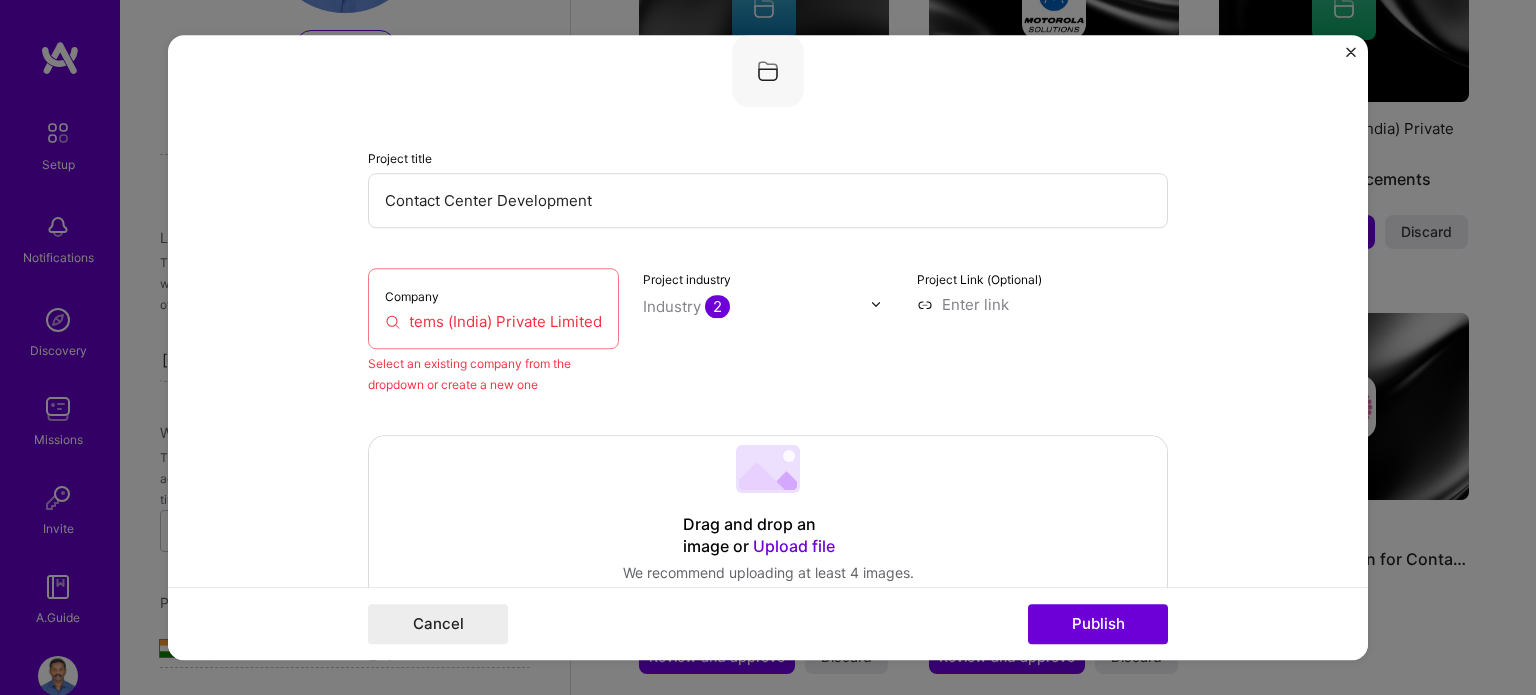 drag, startPoint x: 402, startPoint y: 318, endPoint x: 610, endPoint y: 318, distance: 208 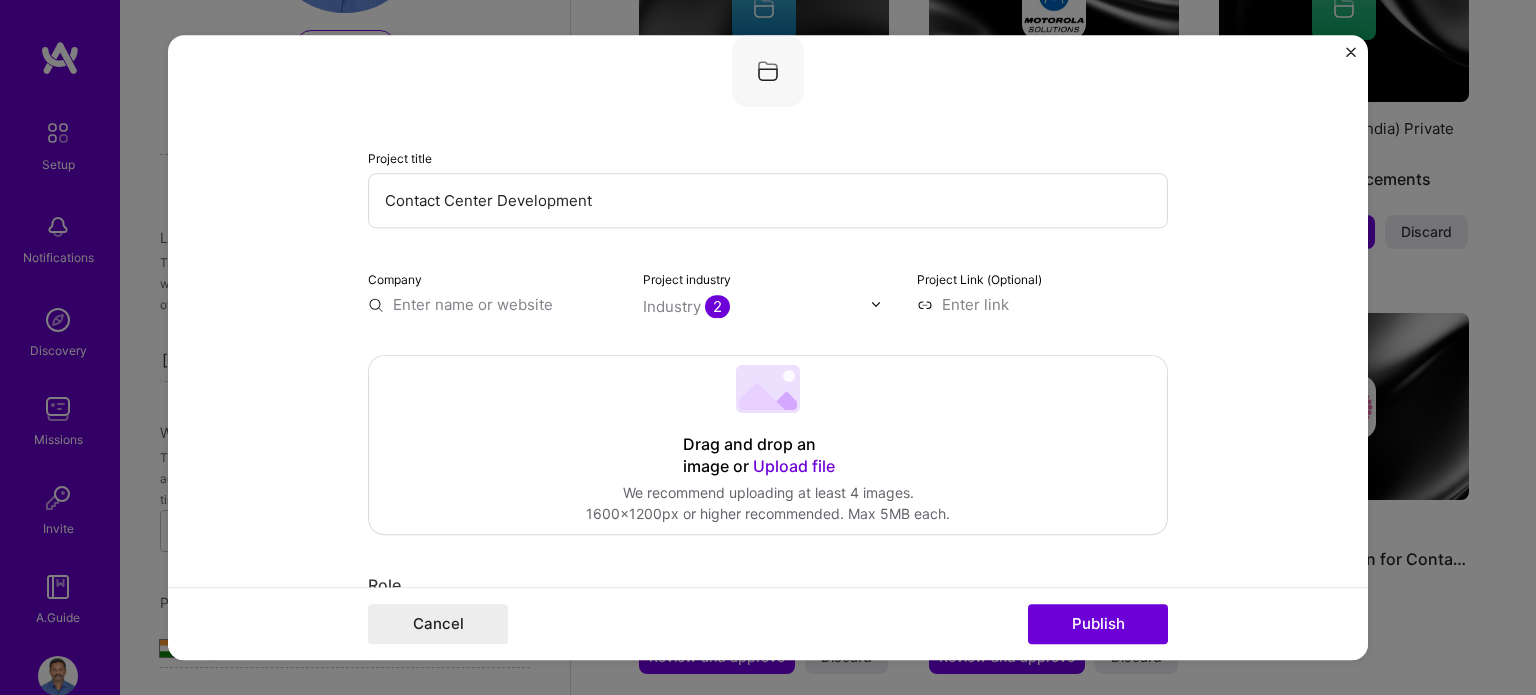 scroll, scrollTop: 0, scrollLeft: 0, axis: both 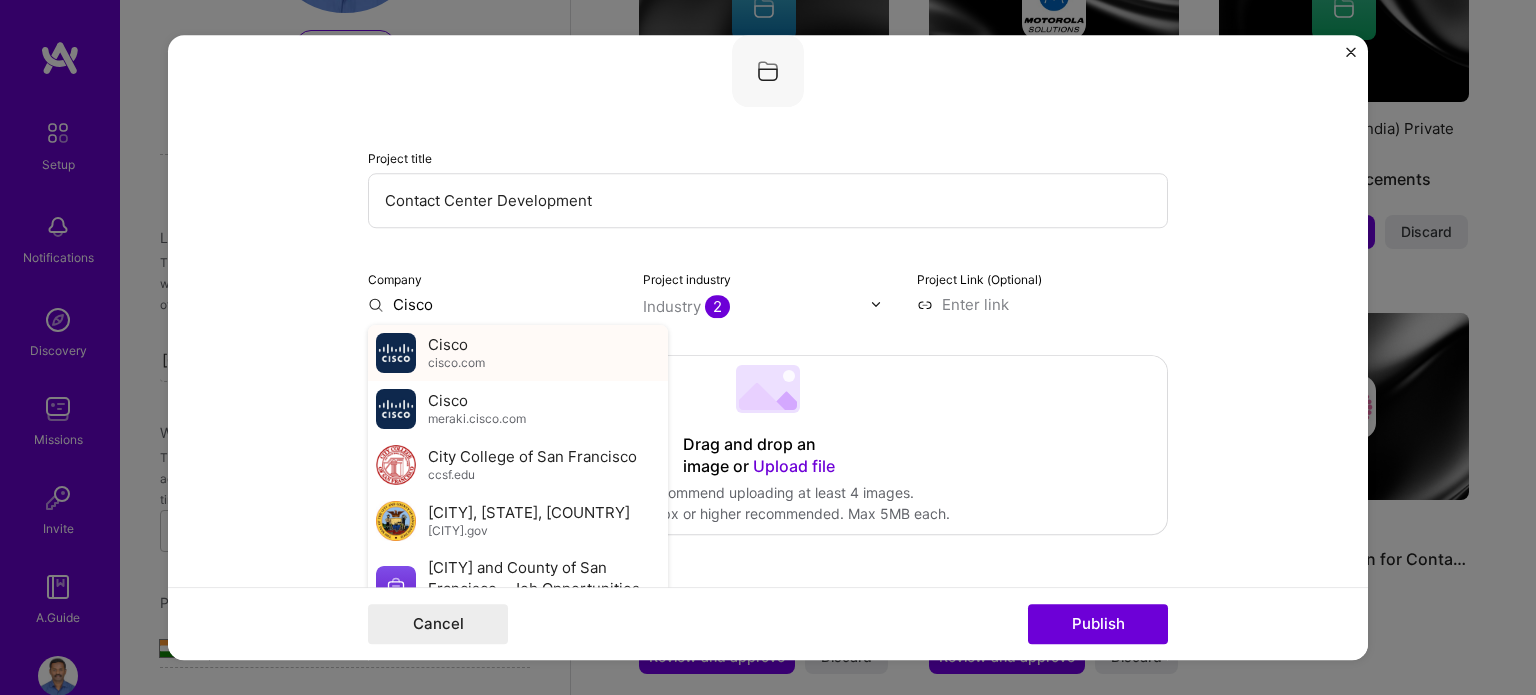 type on "Cisco" 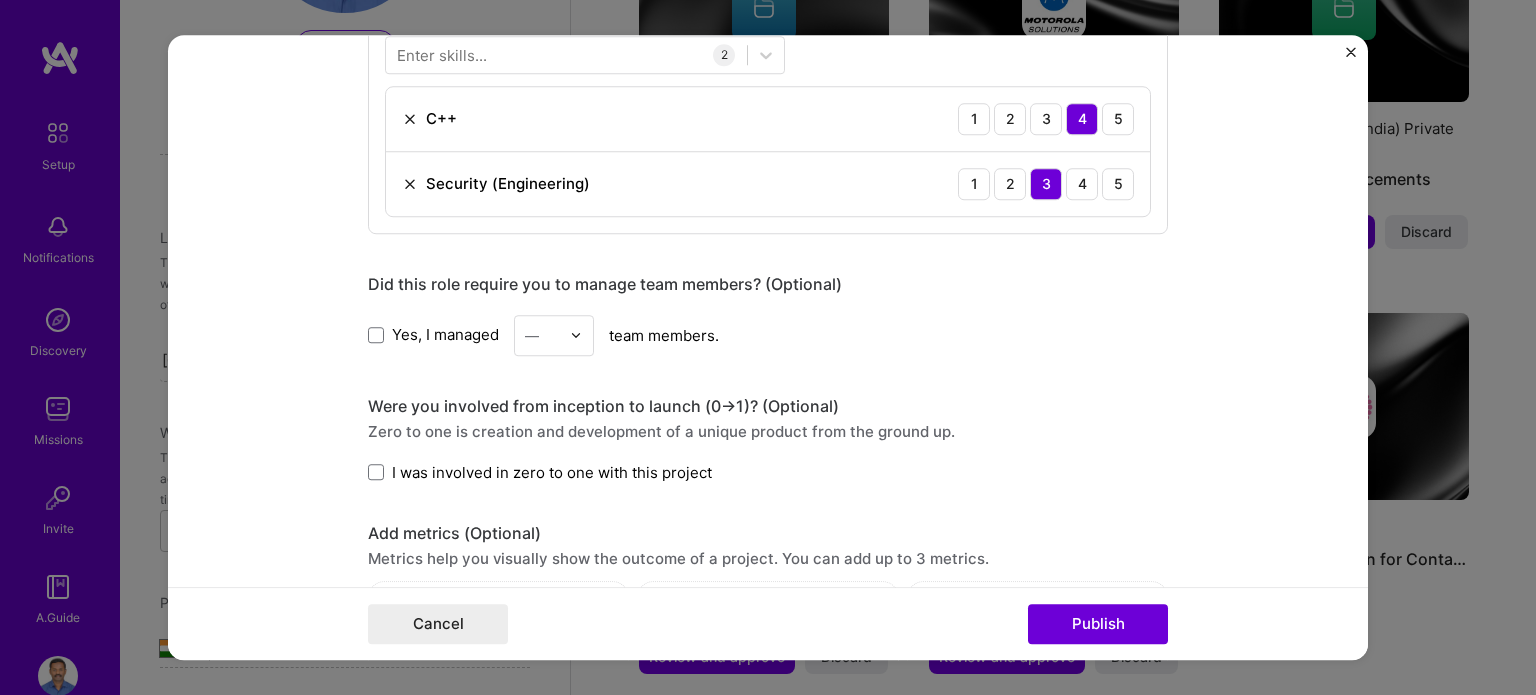 scroll, scrollTop: 1131, scrollLeft: 0, axis: vertical 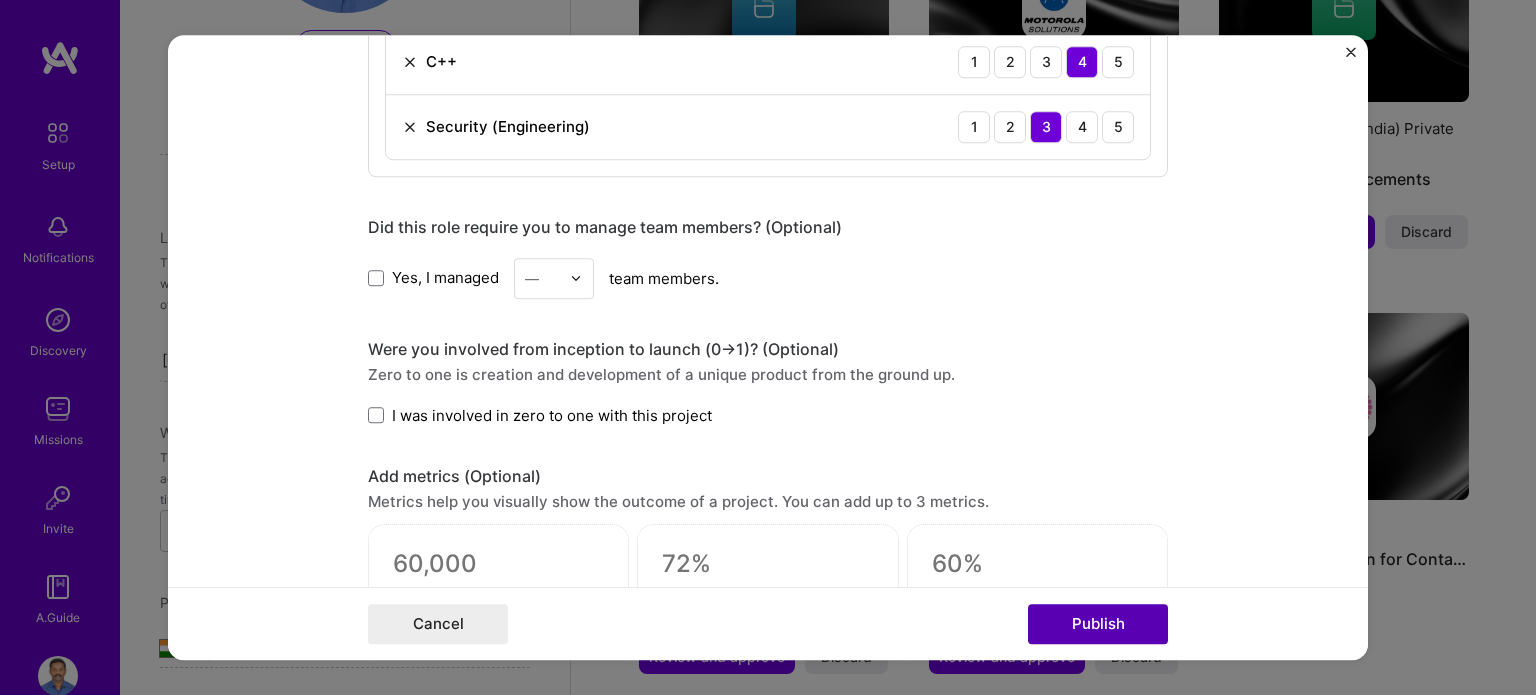 click on "Publish" at bounding box center [1098, 624] 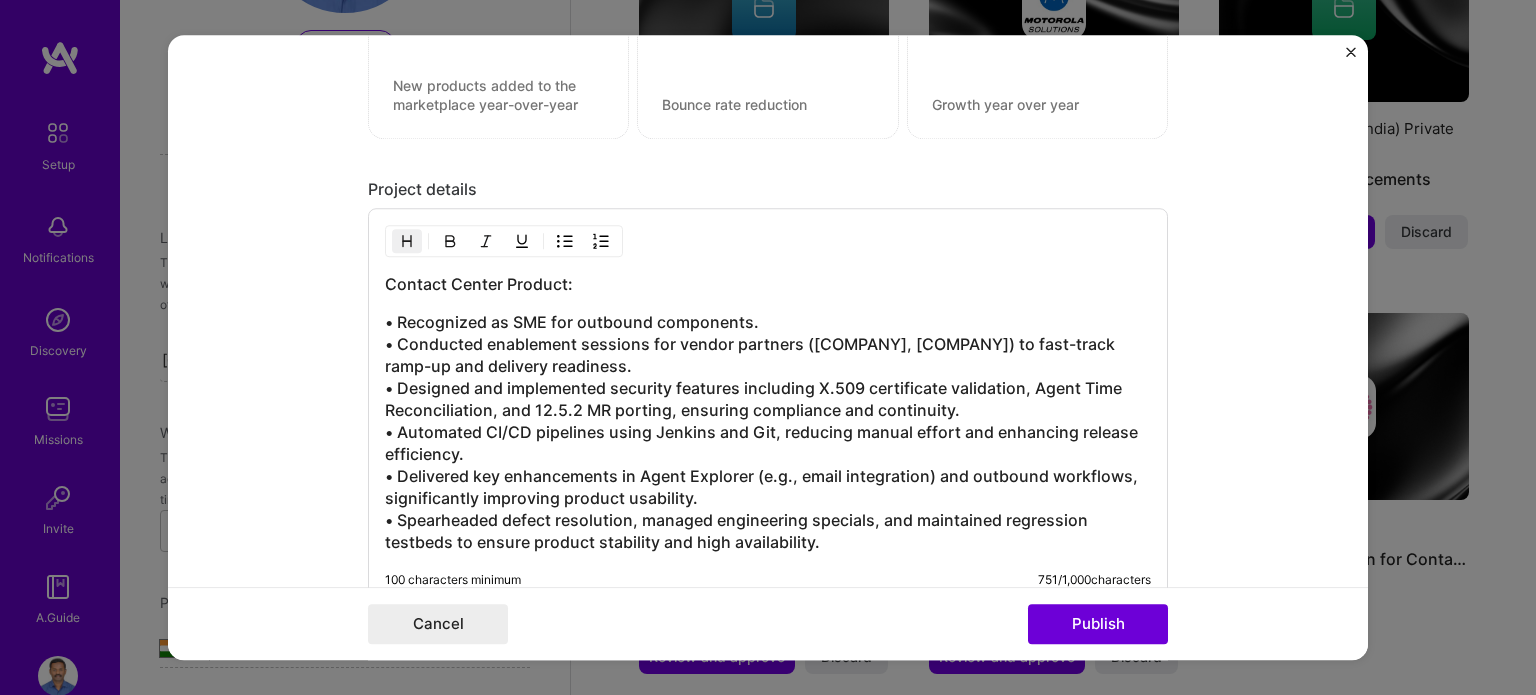 scroll, scrollTop: 1663, scrollLeft: 0, axis: vertical 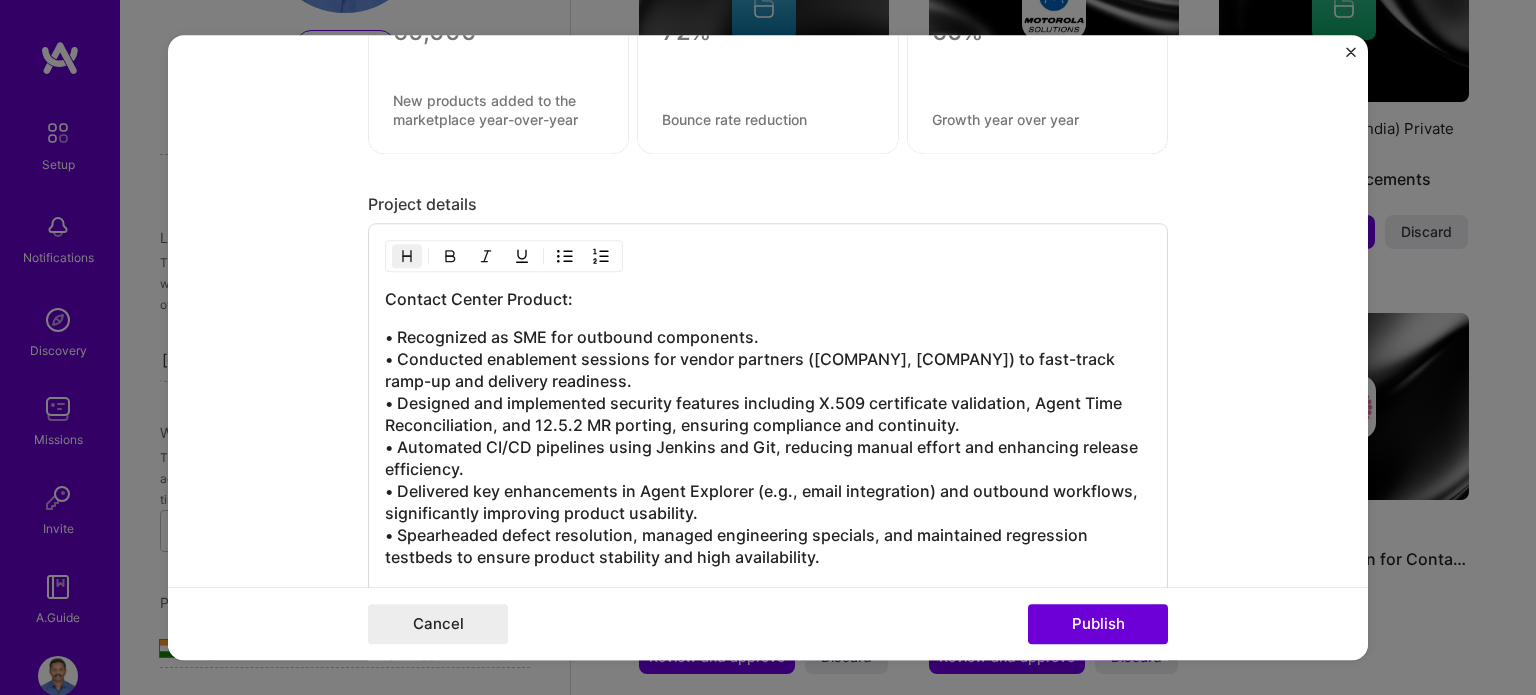 click on "• Recognized as SME for outbound components.  • Conducted enablement sessions for vendor partners (Endava, Infosys) to fast-track ramp-up and delivery readiness. • Designed and implemented security features including X.509 certificate validation, Agent Time Reconciliation, and 12.5.2 MR porting, ensuring compliance and continuity.  • Automated CI/CD pipelines using Jenkins and Git, reducing manual effort and enhancing release efficiency.  • Delivered key enhancements in Agent Explorer (e.g., email integration) and outbound workflows, significantly improving product usability.  • Spearheaded defect resolution, managed engineering specials, and maintained regression testbeds to ensure product stability and high availability." at bounding box center (768, 447) 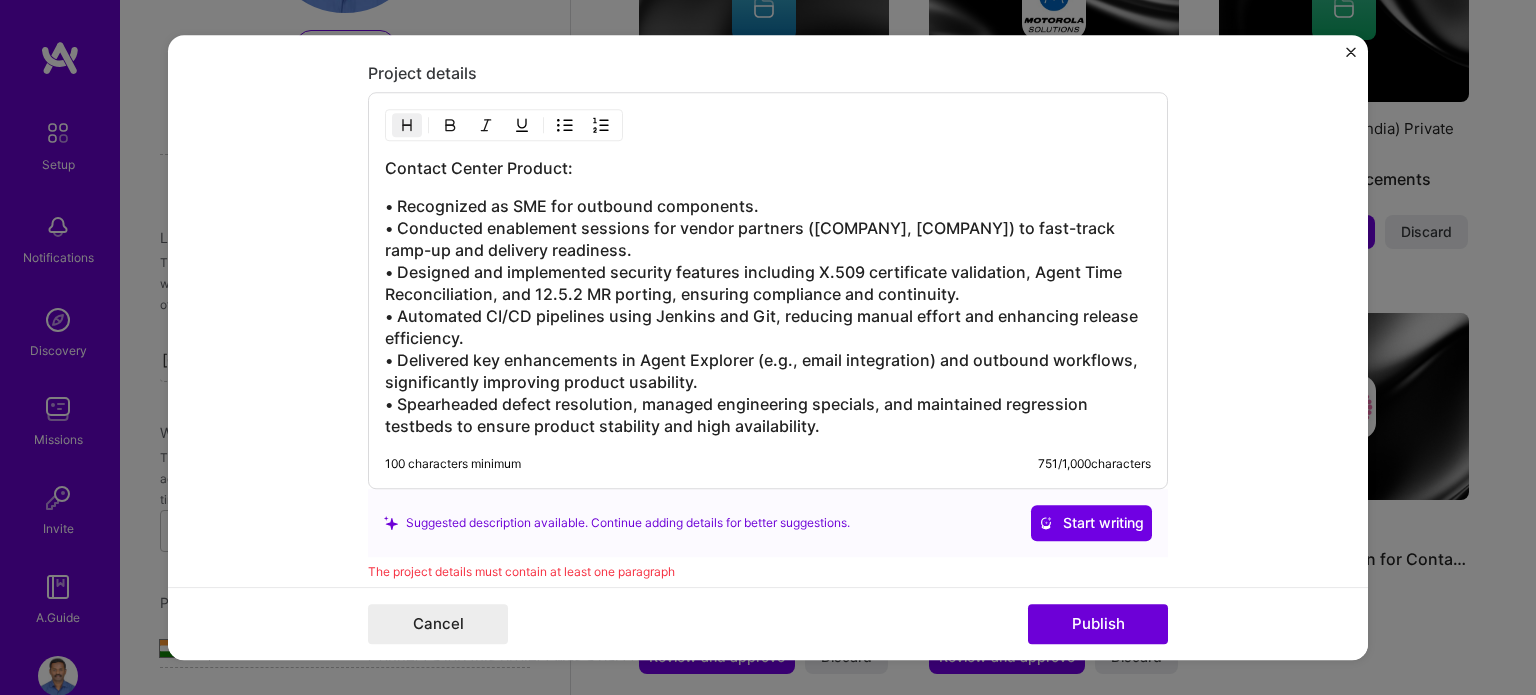 scroll, scrollTop: 1763, scrollLeft: 0, axis: vertical 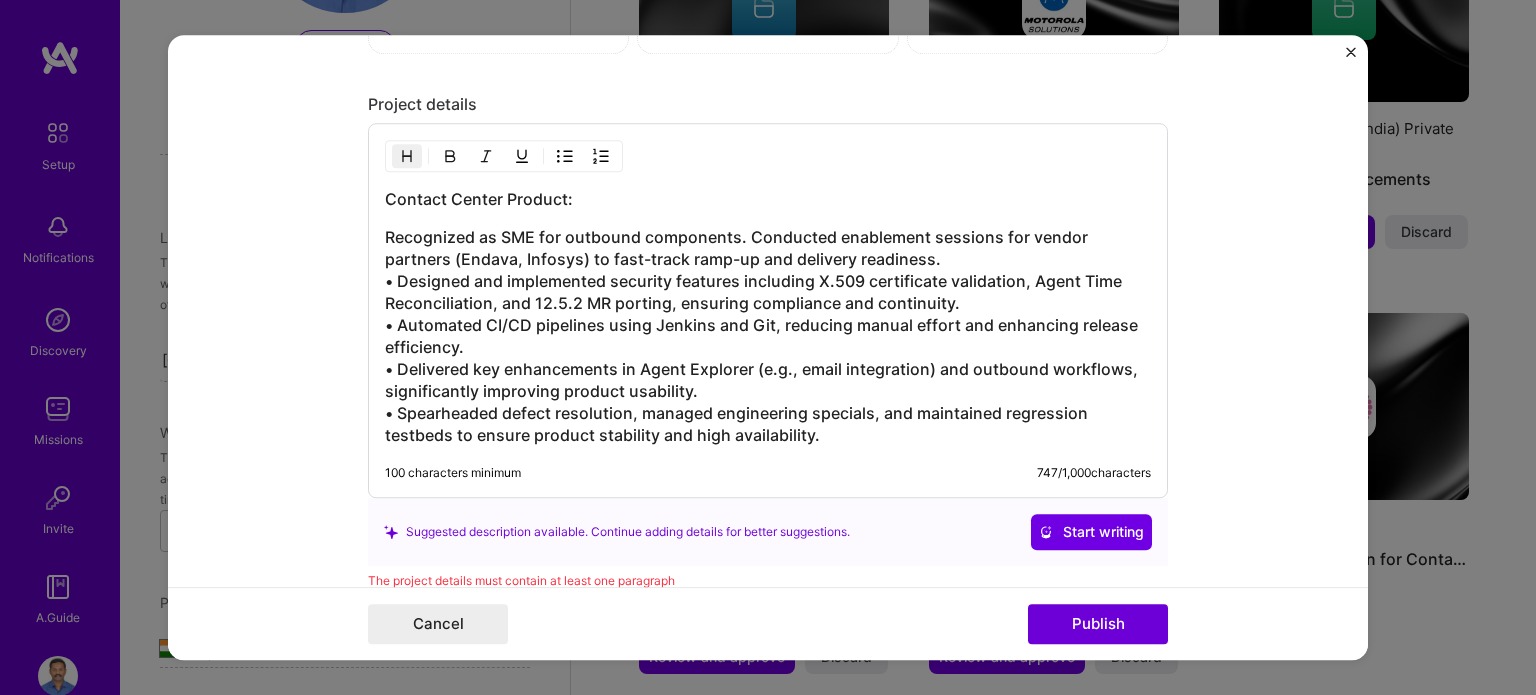 click on "Recognized as SME for outbound components. Conducted enablement sessions for vendor partners (Endava, Infosys) to fast-track ramp-up and delivery readiness. • Designed and implemented security features including X.509 certificate validation, Agent Time Reconciliation, and 12.5.2 MR porting, ensuring compliance and continuity.  • Automated CI/CD pipelines using Jenkins and Git, reducing manual effort and enhancing release efficiency.  • Delivered key enhancements in Agent Explorer (e.g., email integration) and outbound workflows, significantly improving product usability.  • Spearheaded defect resolution, managed engineering specials, and maintained regression testbeds to ensure product stability and high availability." at bounding box center [768, 336] 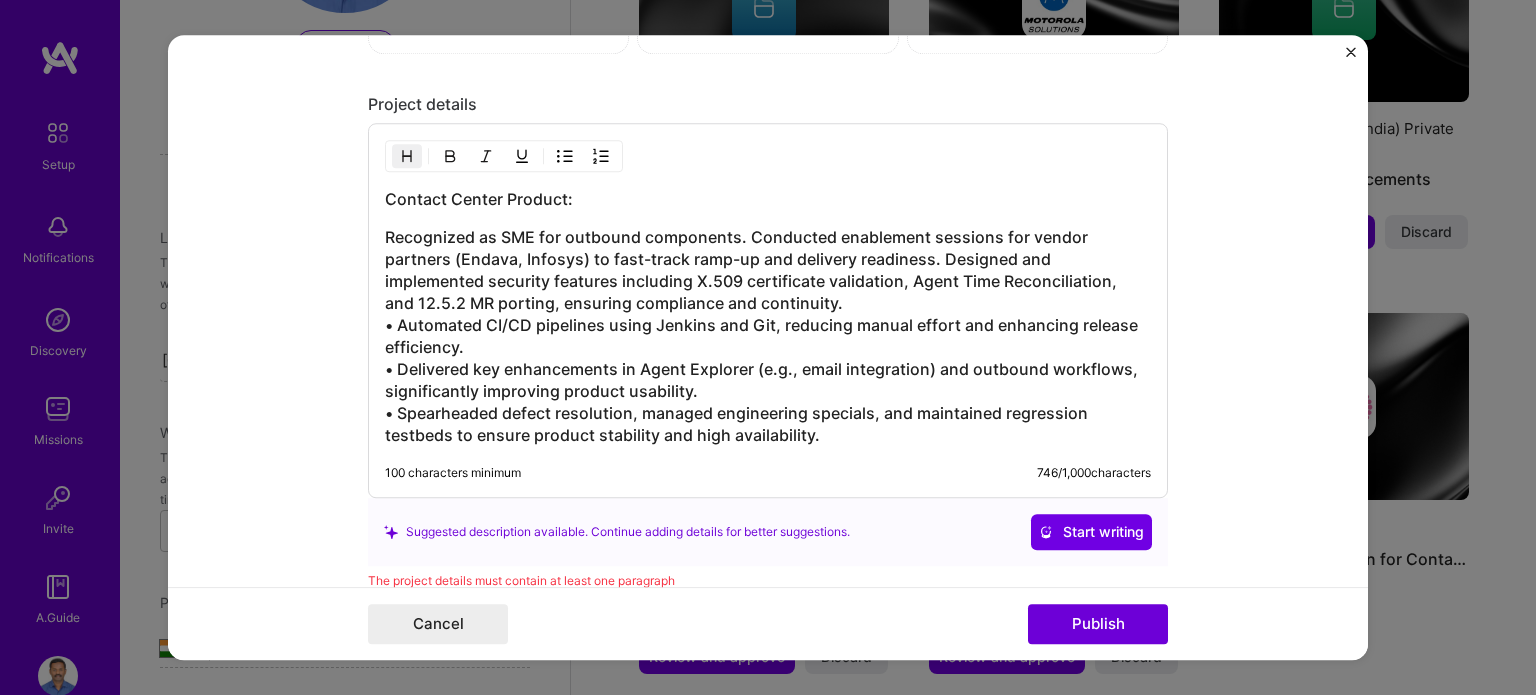 click on "Recognized as SME for outbound components. Conducted enablement sessions for vendor partners (Endava, Infosys) to fast-track ramp-up and delivery readiness. Designed and implemented security features including X.509 certificate validation, Agent Time Reconciliation, and 12.5.2 MR porting, ensuring compliance and continuity.  • Automated CI/CD pipelines using Jenkins and Git, reducing manual effort and enhancing release efficiency.  • Delivered key enhancements in Agent Explorer (e.g., email integration) and outbound workflows, significantly improving product usability.  • Spearheaded defect resolution, managed engineering specials, and maintained regression testbeds to ensure product stability and high availability." at bounding box center (768, 336) 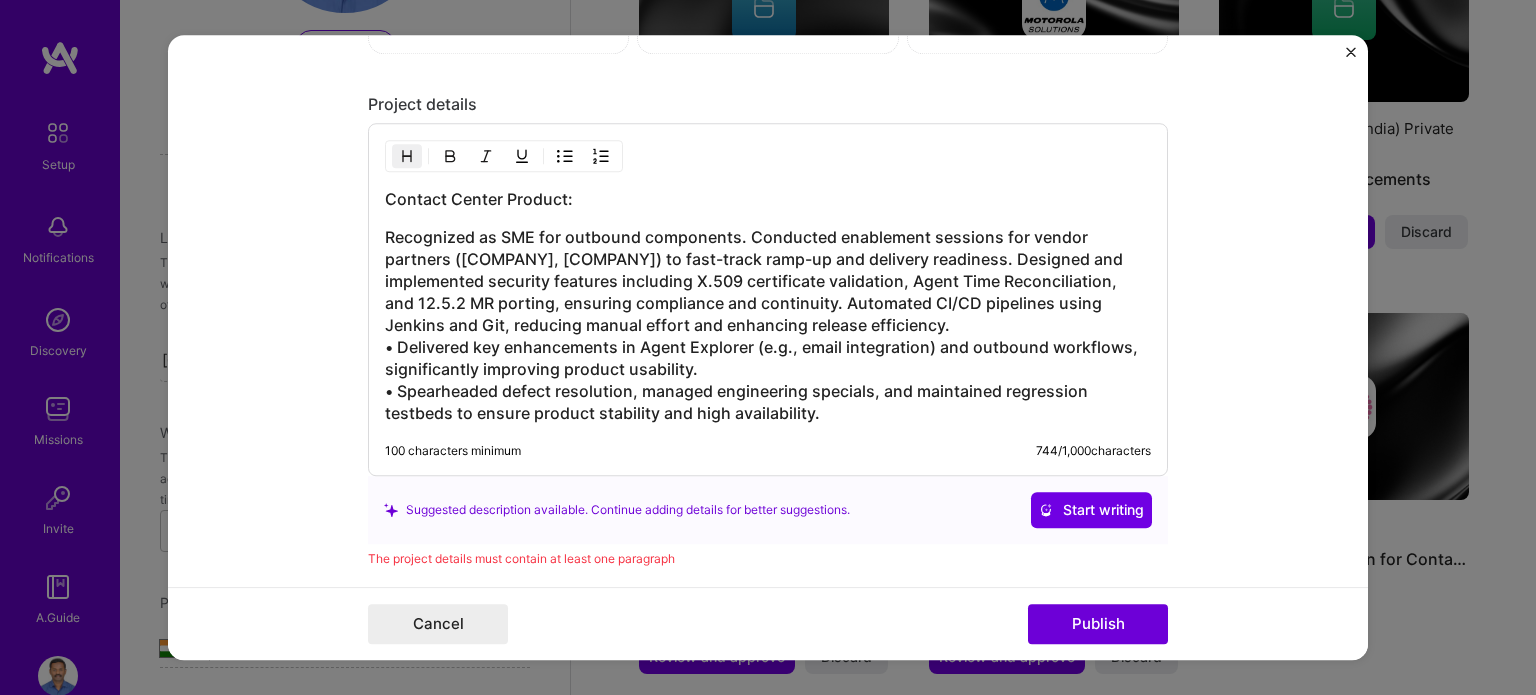 drag, startPoint x: 391, startPoint y: 339, endPoint x: 388, endPoint y: 351, distance: 12.369317 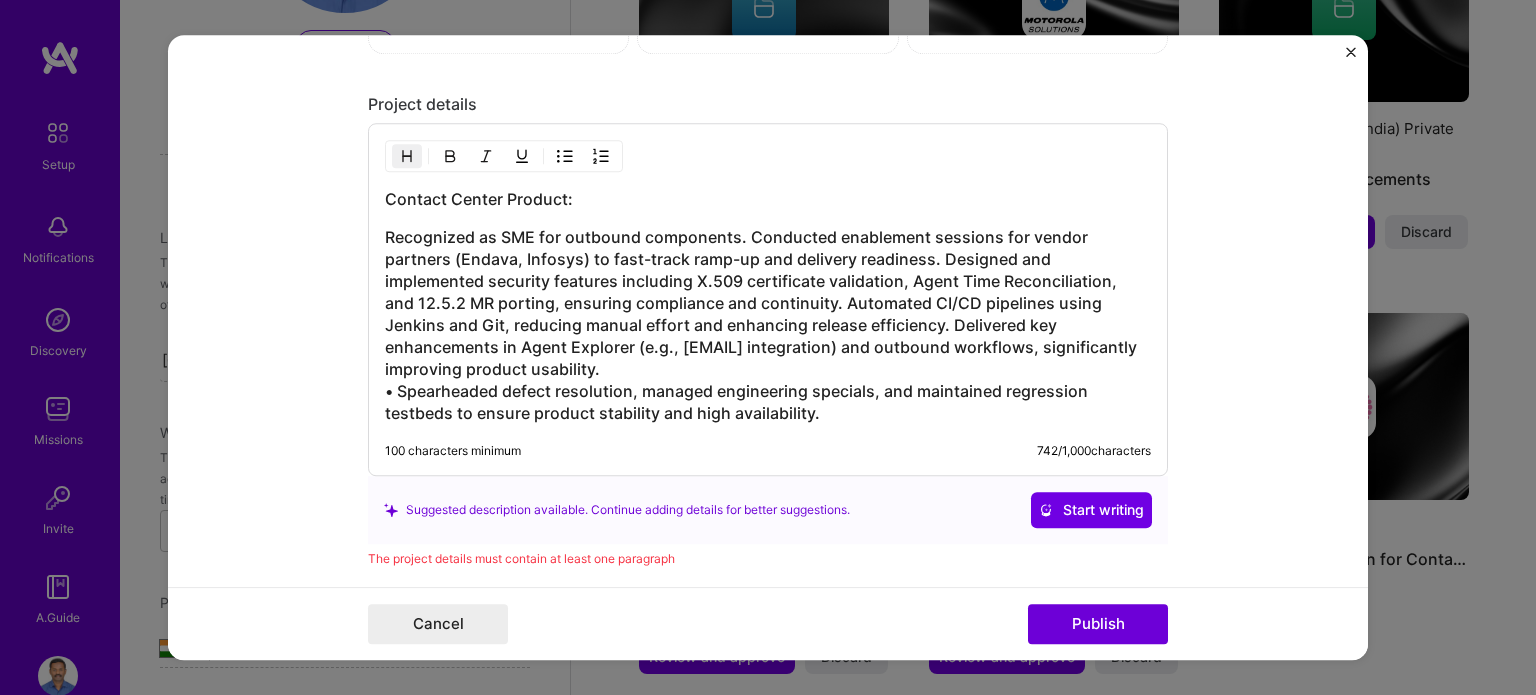 click on "Recognized as SME for outbound components. Conducted enablement sessions for vendor partners (Endava, Infosys) to fast-track ramp-up and delivery readiness. Designed and implemented security features including X.509 certificate validation, Agent Time Reconciliation, and 12.5.2 MR porting, ensuring compliance and continuity. Automated CI/CD pipelines using Jenkins and Git, reducing manual effort and enhancing release efficiency. Delivered key enhancements in Agent Explorer (e.g., email integration) and outbound workflows, significantly improving product usability.  • Spearheaded defect resolution, managed engineering specials, and maintained regression testbeds to ensure product stability and high availability." at bounding box center (768, 325) 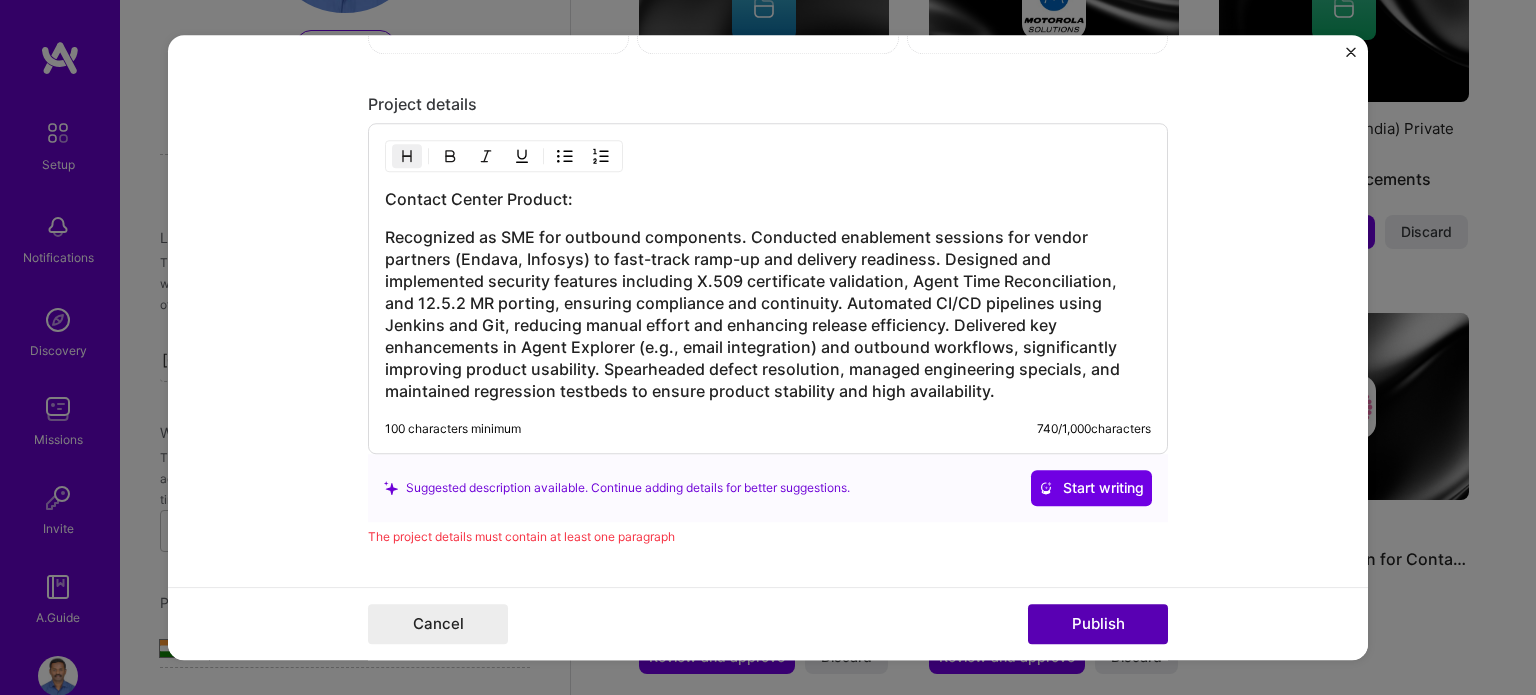 click on "Publish" at bounding box center [1098, 624] 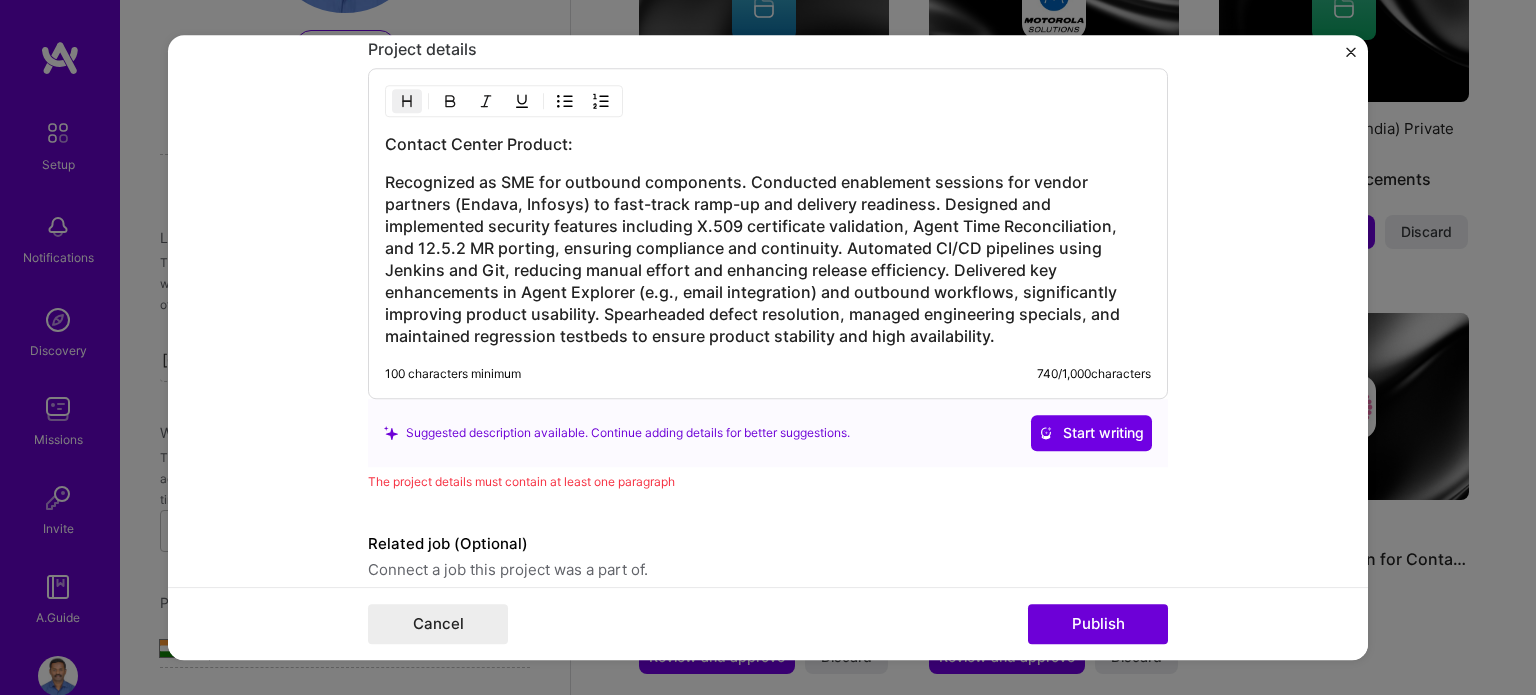 scroll, scrollTop: 1897, scrollLeft: 0, axis: vertical 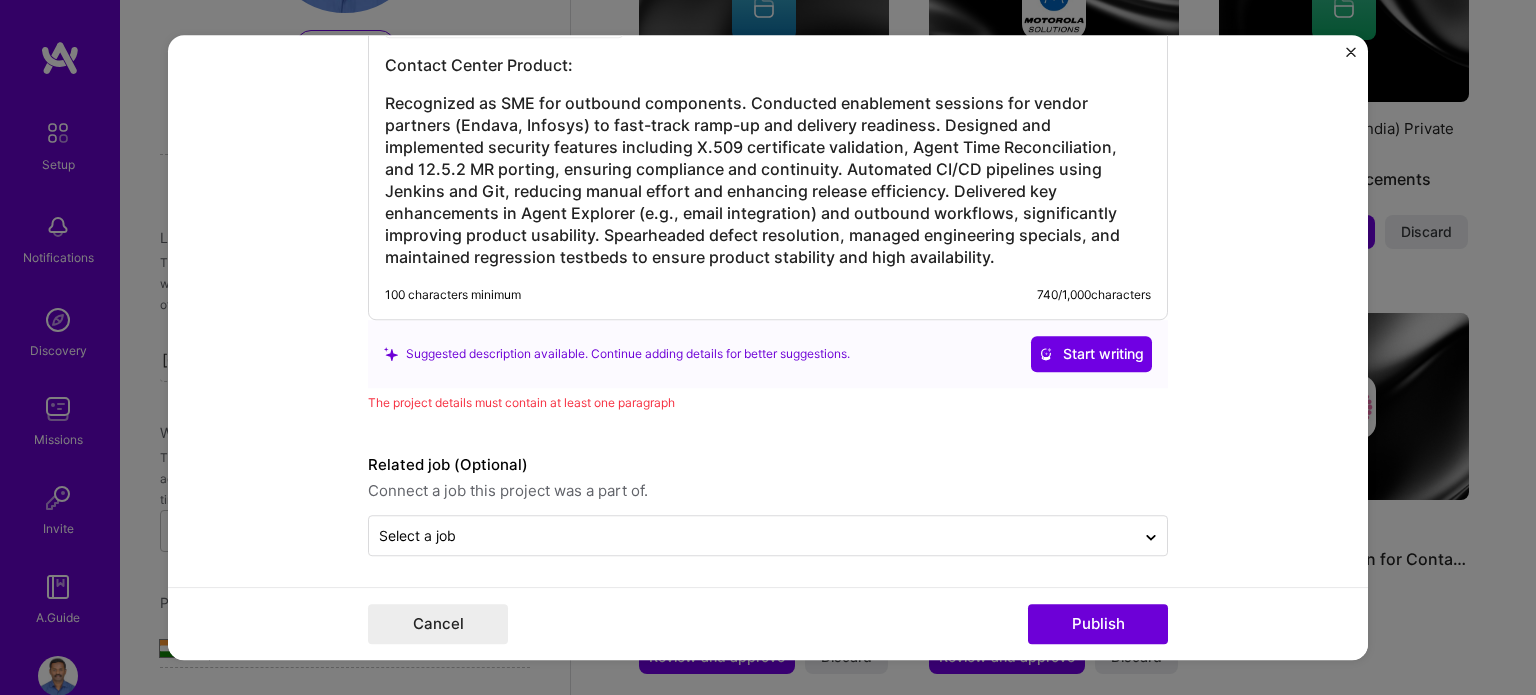 click on "The project details must contain at least one paragraph" at bounding box center (768, 402) 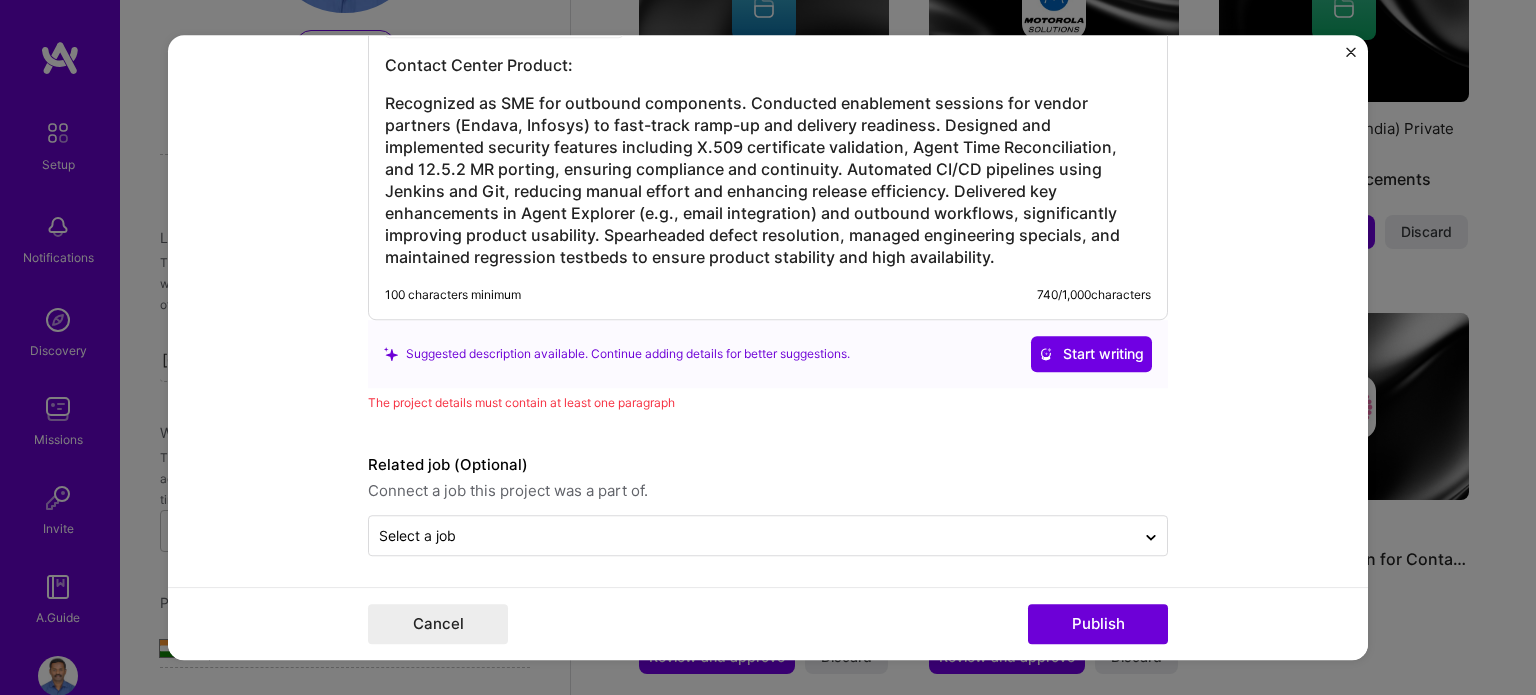 scroll, scrollTop: 1797, scrollLeft: 0, axis: vertical 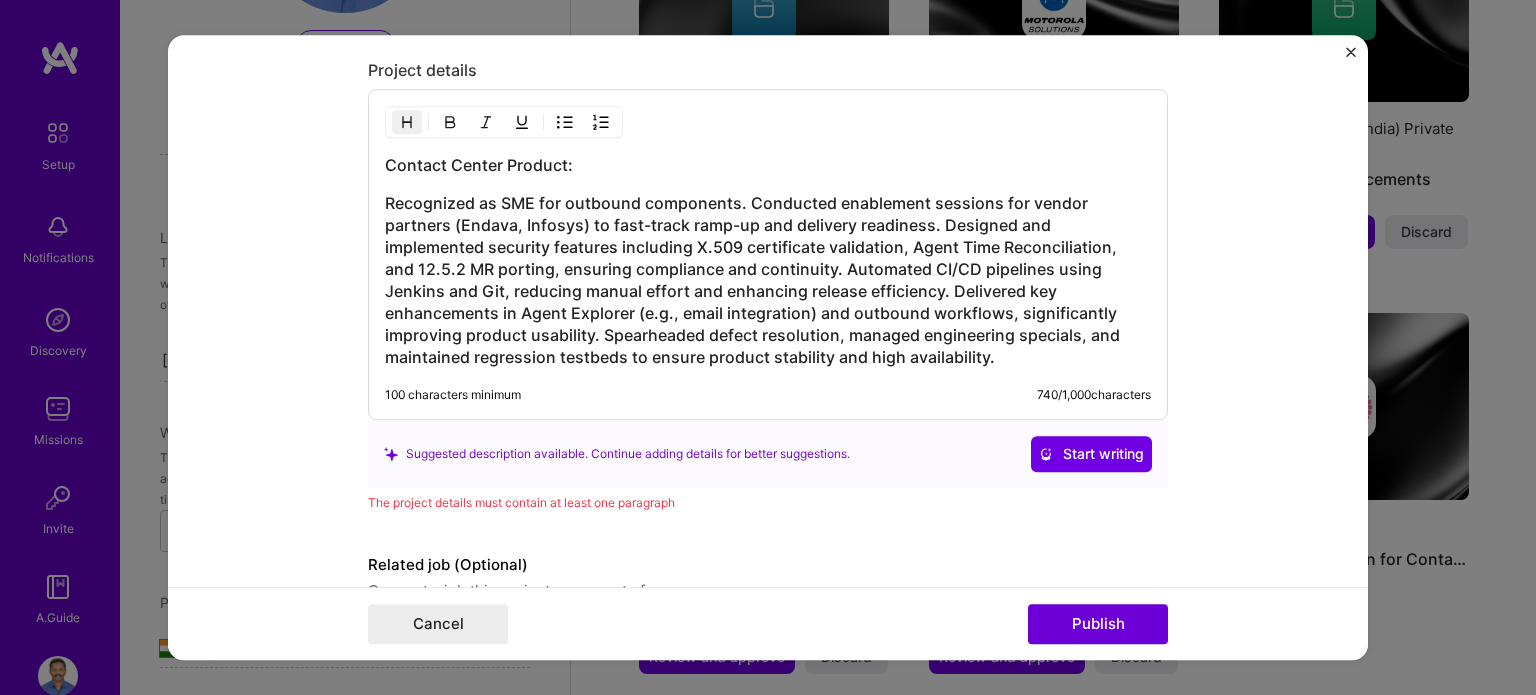 click on "Recognized as SME for outbound components. Conducted enablement sessions for vendor partners (Endava, Infosys) to fast-track ramp-up and delivery readiness. Designed and implemented security features including X.509 certificate validation, Agent Time Reconciliation, and 12.5.2 MR porting, ensuring compliance and continuity. Automated CI/CD pipelines using Jenkins and Git, reducing manual effort and enhancing release efficiency. Delivered key enhancements in Agent Explorer (e.g., email integration) and outbound workflows, significantly improving product usability. Spearheaded defect resolution, managed engineering specials, and maintained regression testbeds to ensure product stability and high availability." at bounding box center [768, 280] 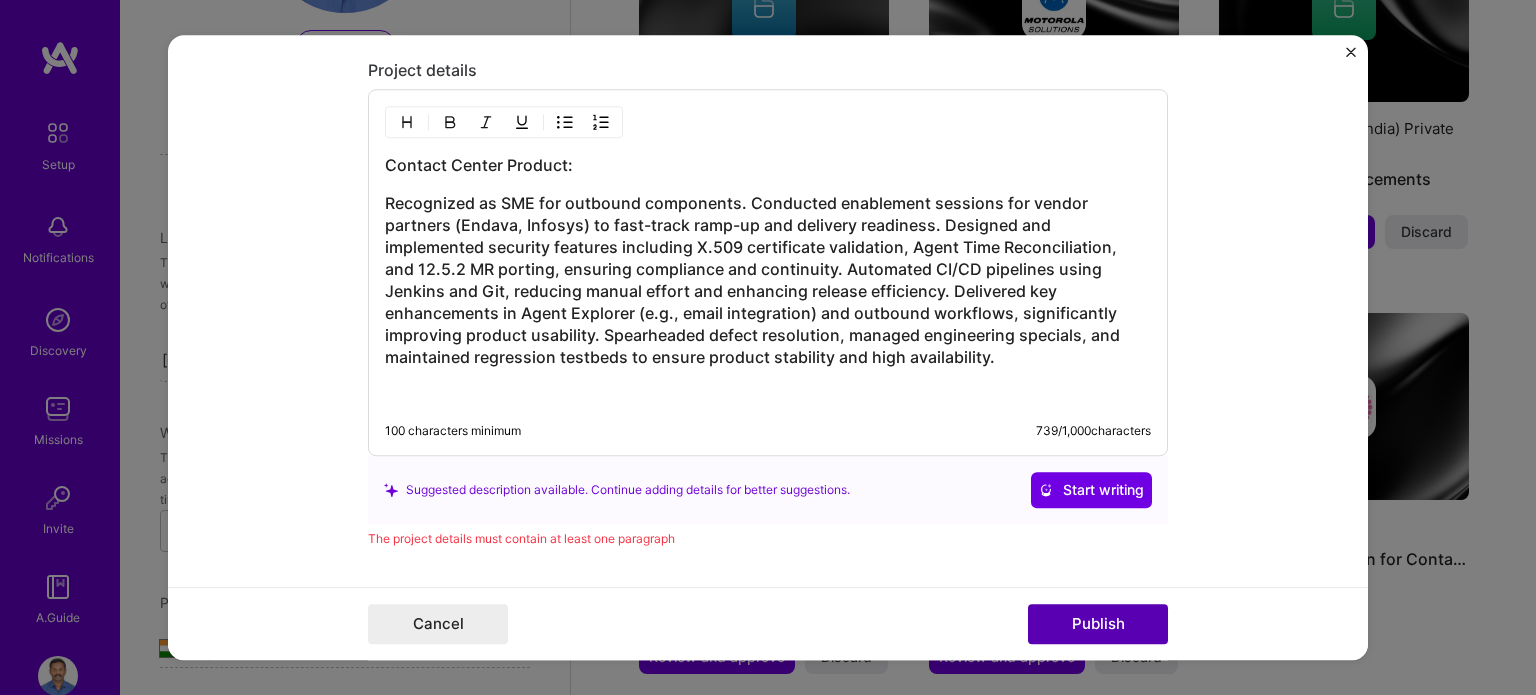 click on "Publish" at bounding box center [1098, 624] 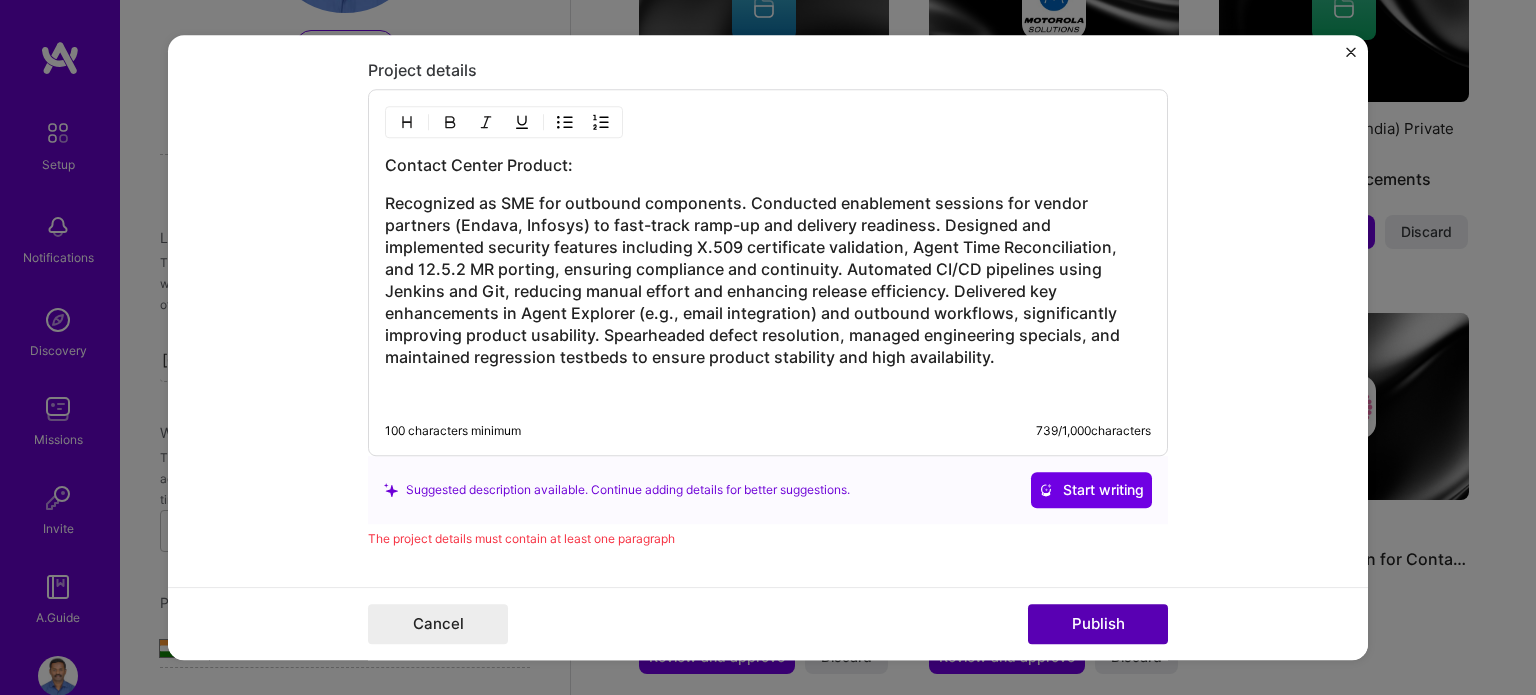 scroll, scrollTop: 1818, scrollLeft: 0, axis: vertical 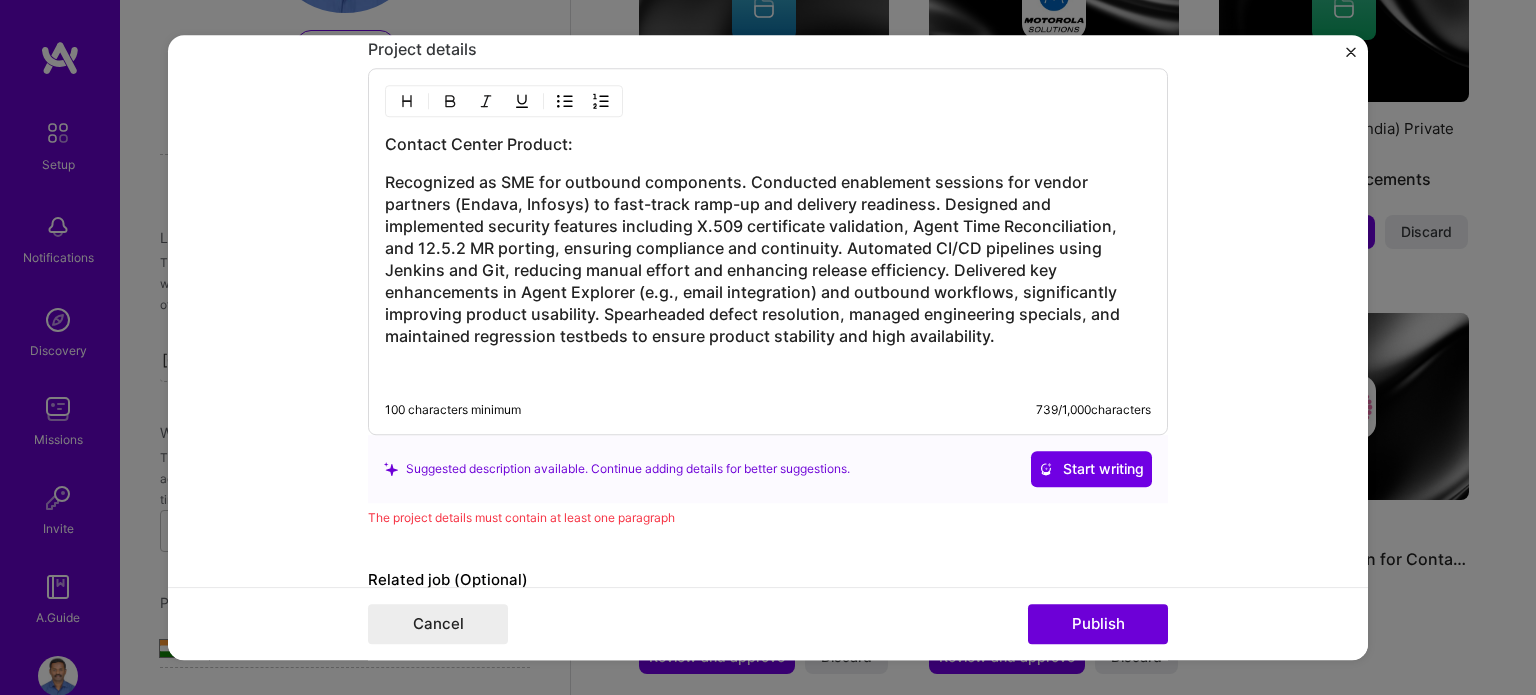 click on "Editing suggested project This project is suggested based on your LinkedIn, resume or A.Team activity. Project title Contact Center Development Company Cisco
Project industry Industry 2 Project Link (Optional)
Drag and drop an image or   Upload file Upload file We recommend uploading at least 4 images. 1600x1200px or higher recommended. Max 5MB each. Role Cloud Engineer Software Engineer May, [YEAR]
to Jul, [YEAR]
I’m still working on this project Skills used — Add up to 12 skills Any new skills will be added to your profile. Enter skills... 2 C++ 1 2 3 4 5 Security (Engineering) 1 2 3 4 5 Did this role require you to manage team members? (Optional) Yes, I managed — team members. Were you involved from inception to launch (0  ->  1)? (Optional) Zero to one is creation and development of a unique product from the ground up. I was involved in zero to one with this project   739 /" at bounding box center (768, -536) 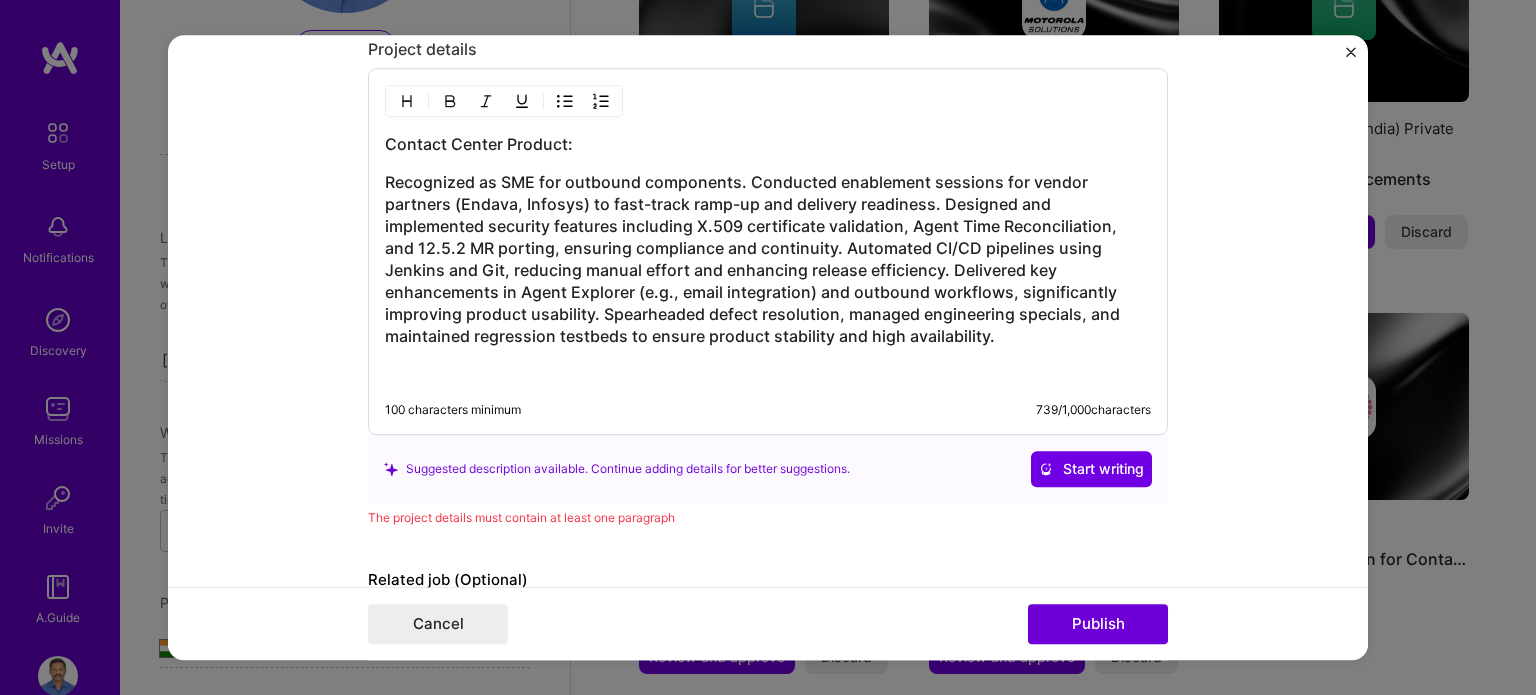 click on "Suggested description available. Continue adding details for better suggestions." at bounding box center (617, 469) 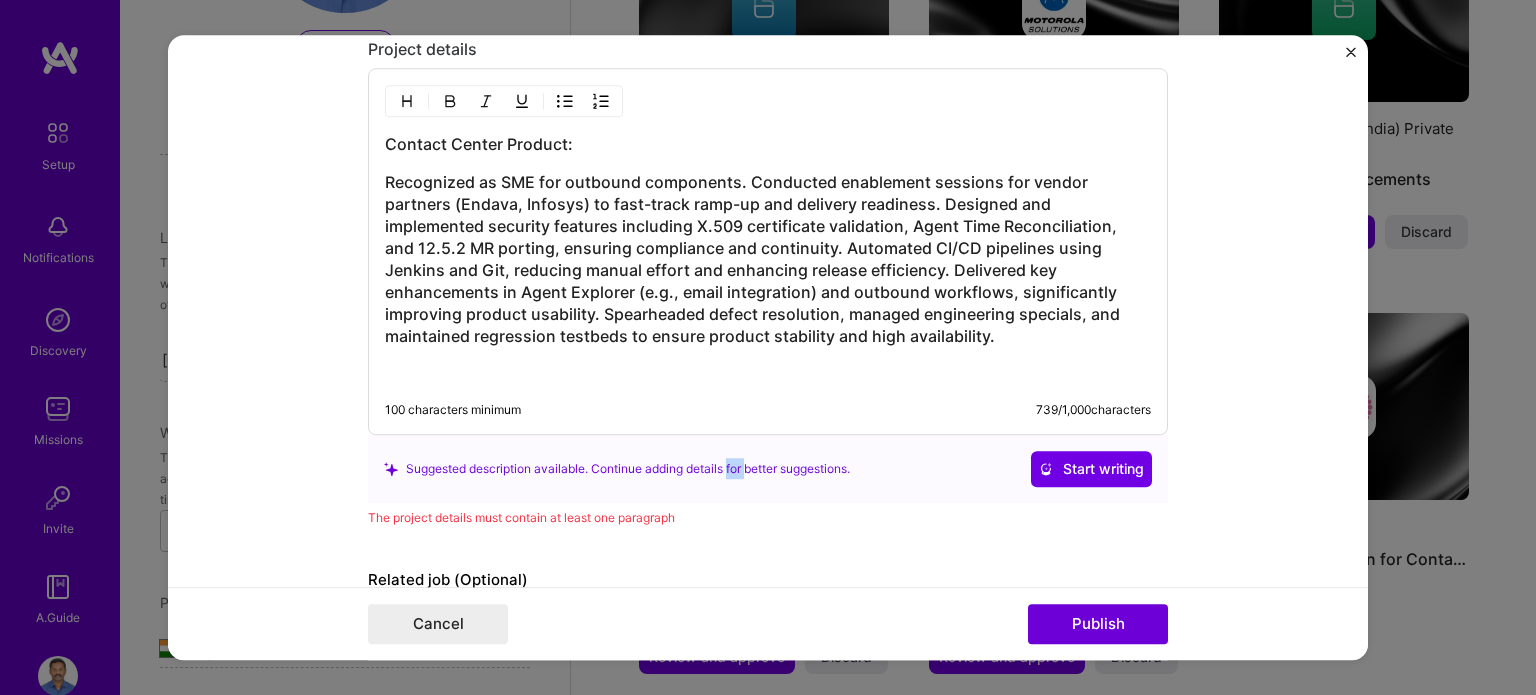 click on "Suggested description available. Continue adding details for better suggestions." at bounding box center [617, 469] 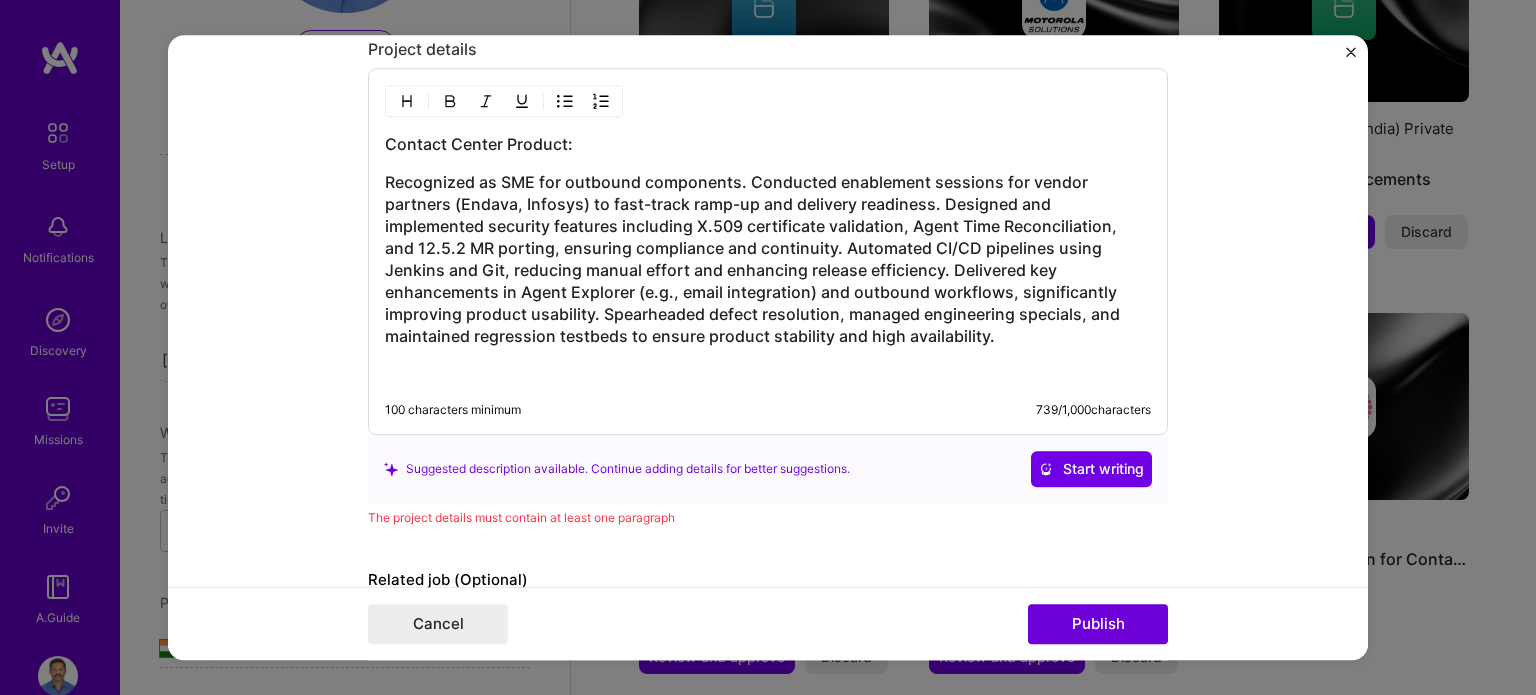 click on "Suggested description available. Continue adding details for better suggestions. Start writing" at bounding box center (768, 469) 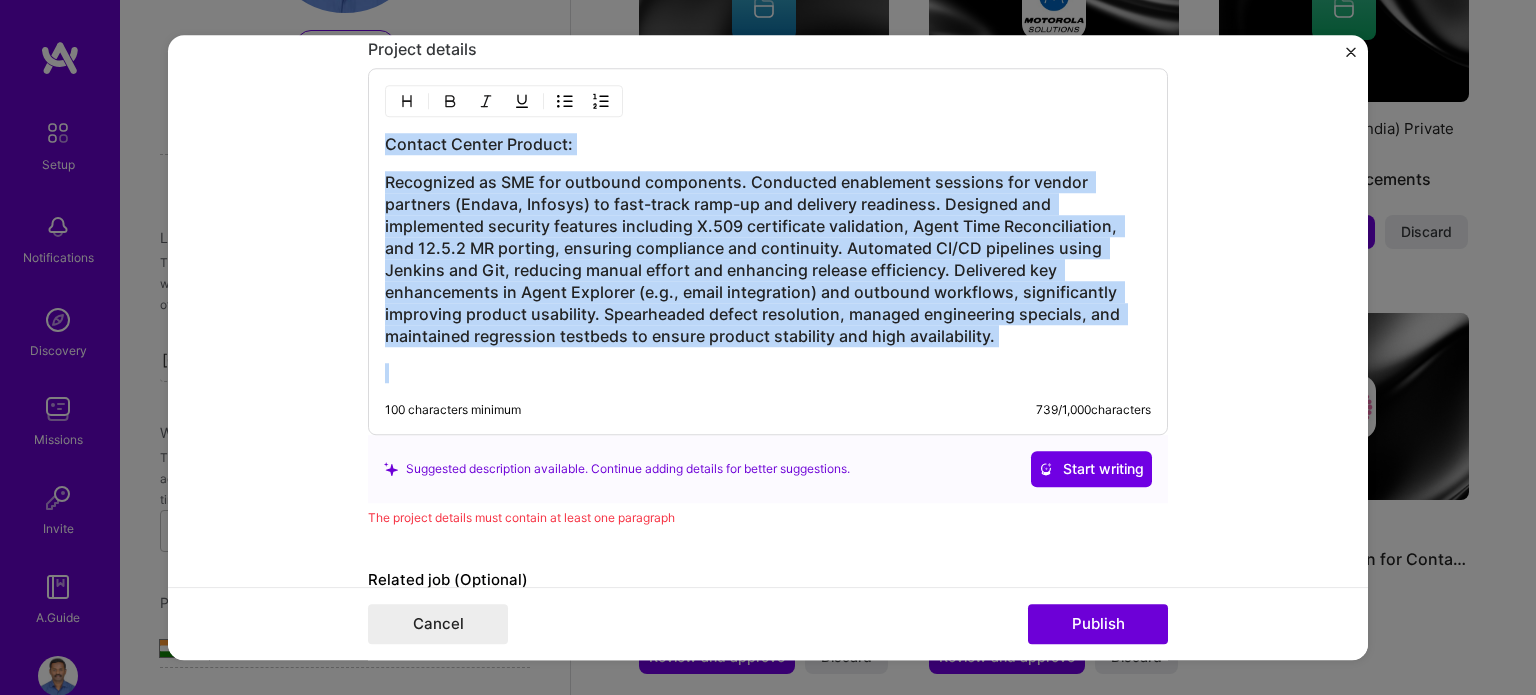 drag, startPoint x: 1034, startPoint y: 347, endPoint x: 173, endPoint y: 180, distance: 877.0462 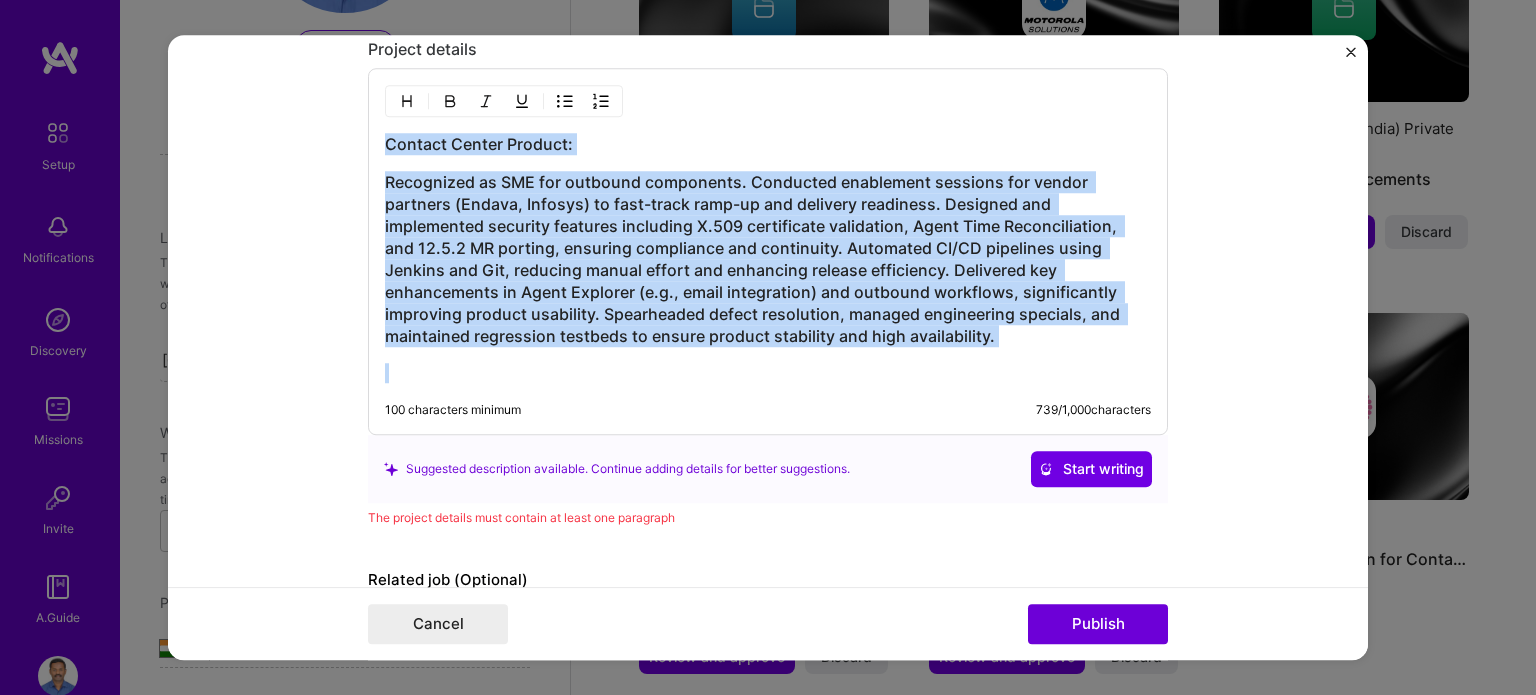 copy on "Contact Center Product: Recognized as SME for outbound components. Conducted enablement sessions for vendor partners (Endava, Infosys) to fast-track ramp-up and delivery readiness. Designed and implemented security features including X.509 certificate validation, Agent Time Reconciliation, and 12.5.2 MR porting, ensuring compliance and continuity. Automated CI/CD pipelines using Jenkins and Git, reducing manual effort and enhancing release efficiency. Delivered key enhancements in Agent Explorer (e.g., email integration) and outbound workflows, significantly improving product usability. Spearheaded defect resolution, managed engineering specials, and maintained regression testbeds to ensure product stability and high availability." 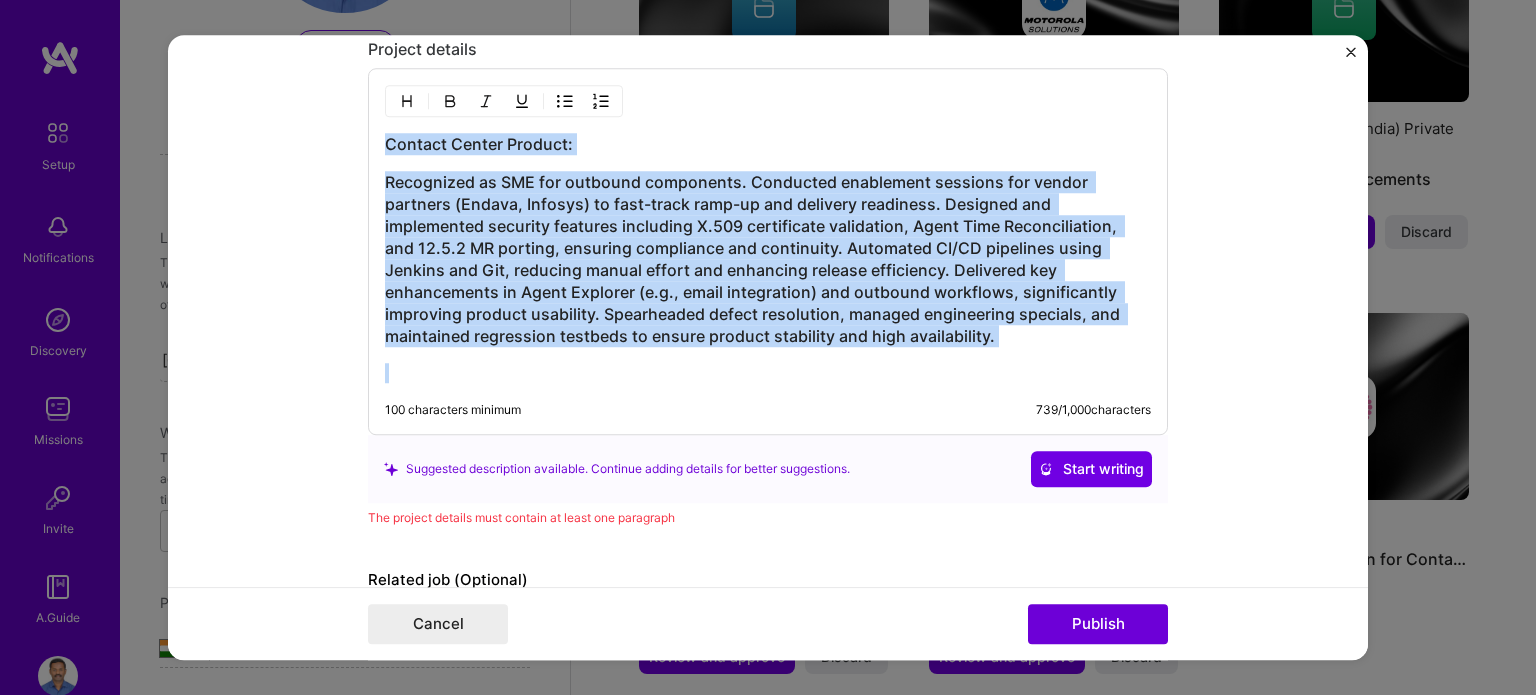 click on "Recognized as SME for outbound components. Conducted enablement sessions for vendor partners (Endava, Infosys) to fast-track ramp-up and delivery readiness. Designed and implemented security features including X.509 certificate validation, Agent Time Reconciliation, and 12.5.2 MR porting, ensuring compliance and continuity. Automated CI/CD pipelines using Jenkins and Git, reducing manual effort and enhancing release efficiency. Delivered key enhancements in Agent Explorer (e.g., email integration) and outbound workflows, significantly improving product usability. Spearheaded defect resolution, managed engineering specials, and maintained regression testbeds to ensure product stability and high availability." at bounding box center (768, 259) 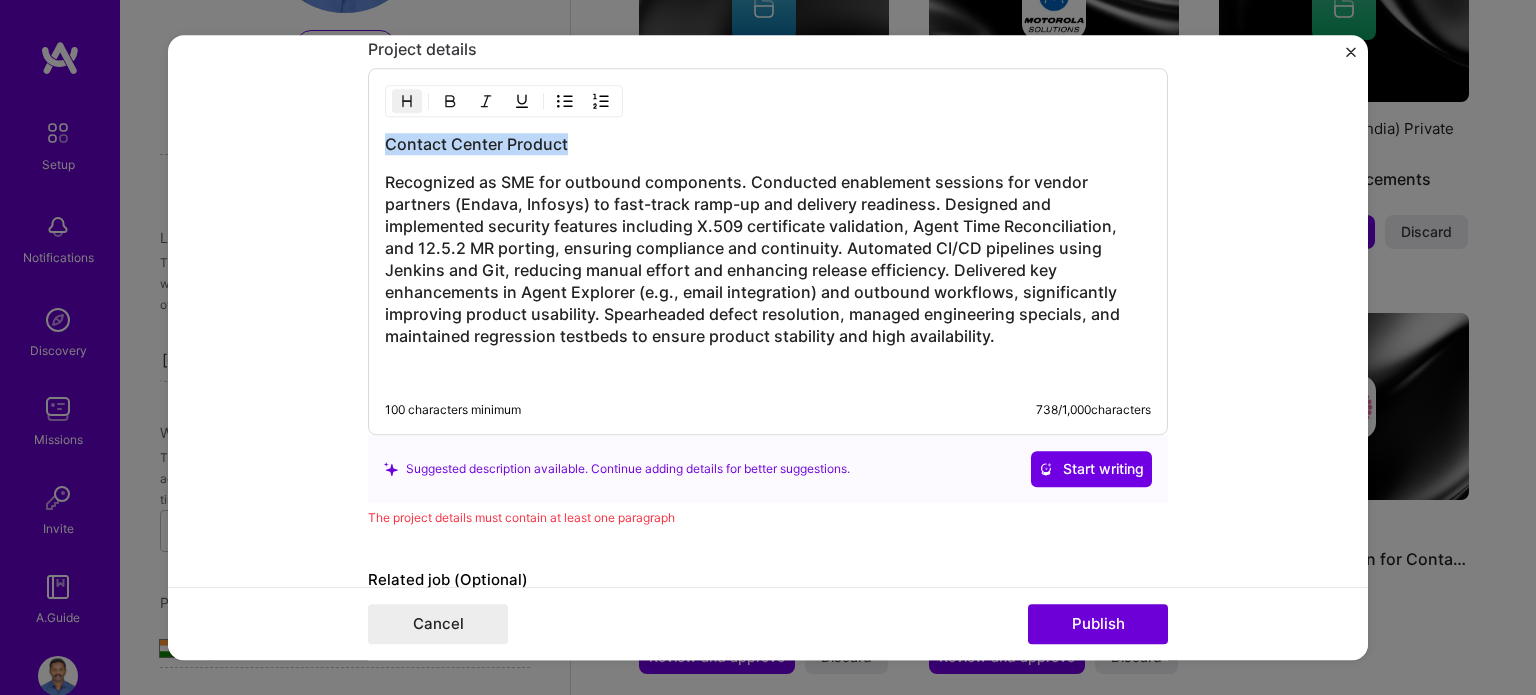 drag, startPoint x: 585, startPoint y: 138, endPoint x: 315, endPoint y: 136, distance: 270.00742 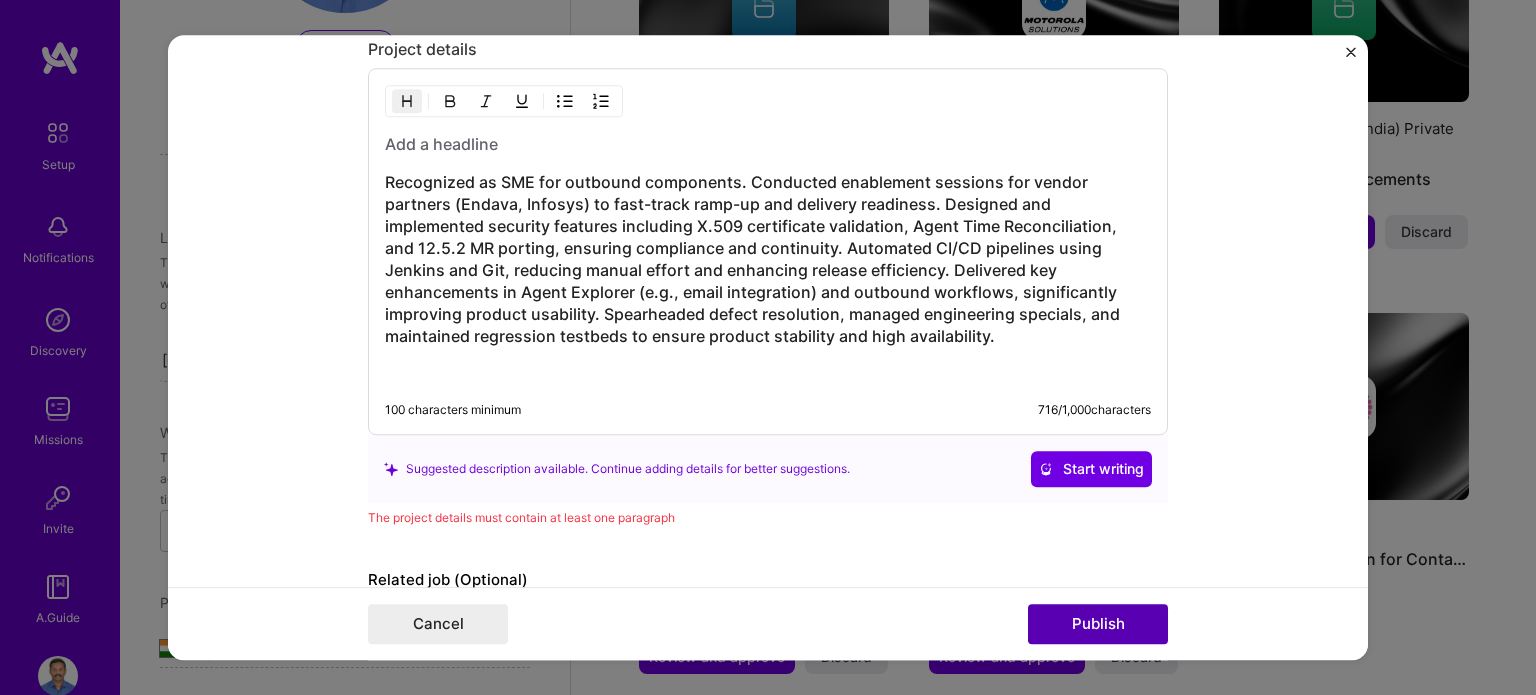 click on "Publish" at bounding box center [1098, 624] 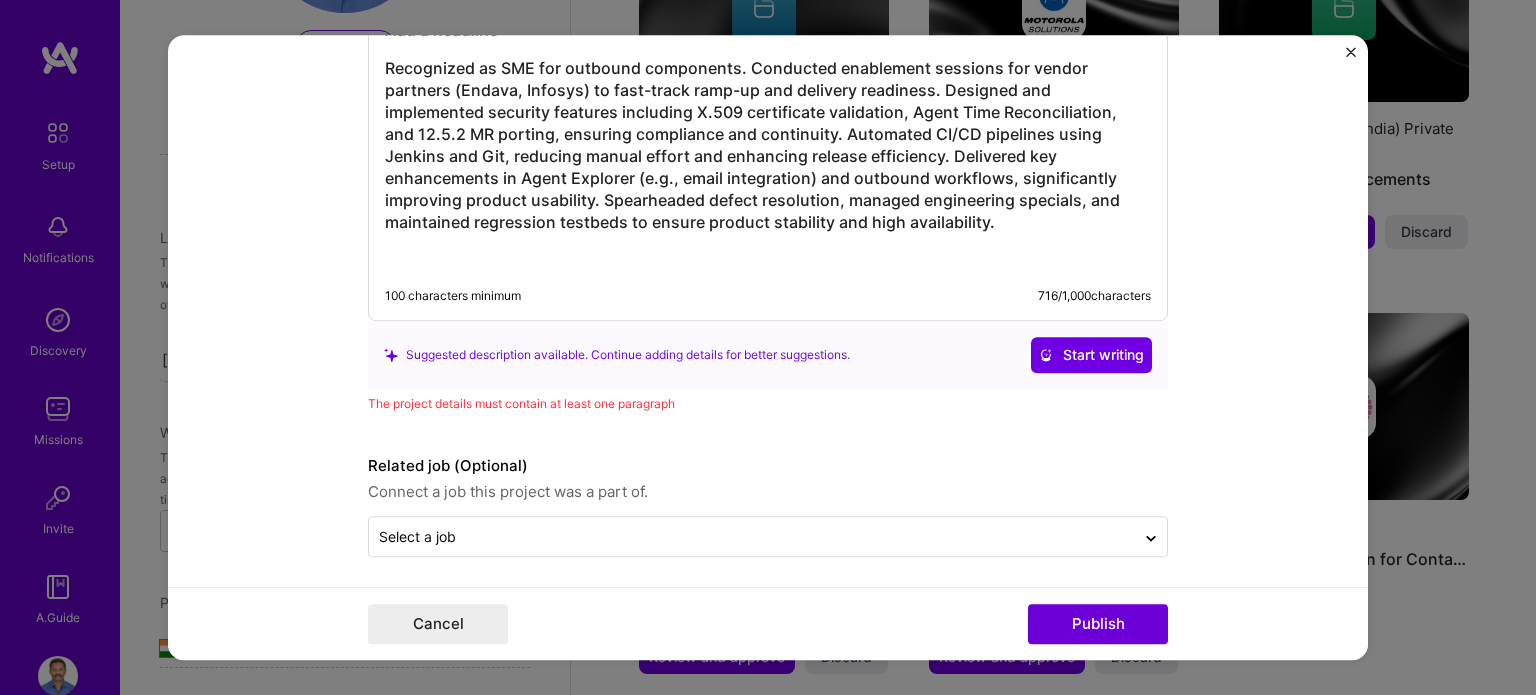 scroll, scrollTop: 1933, scrollLeft: 0, axis: vertical 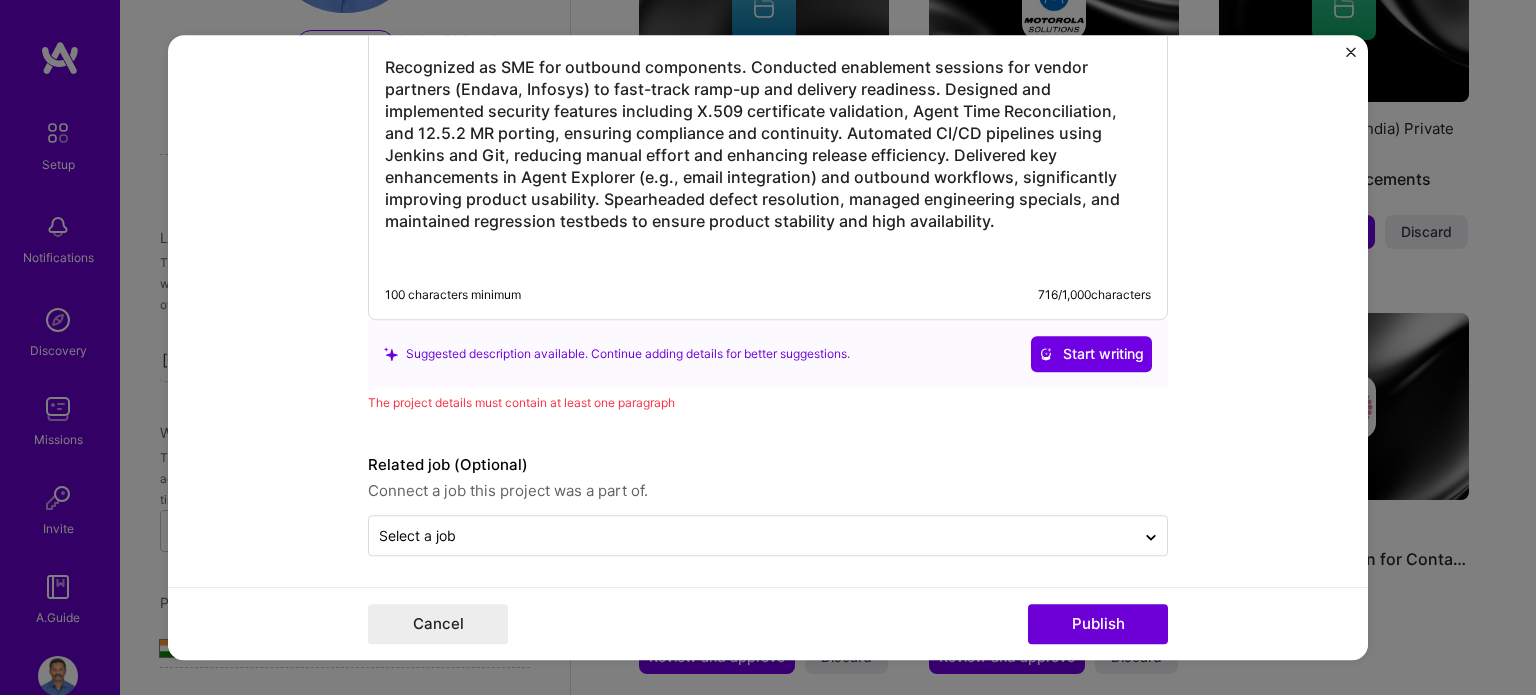 click on "Connect a job this project was a part of." at bounding box center (768, 491) 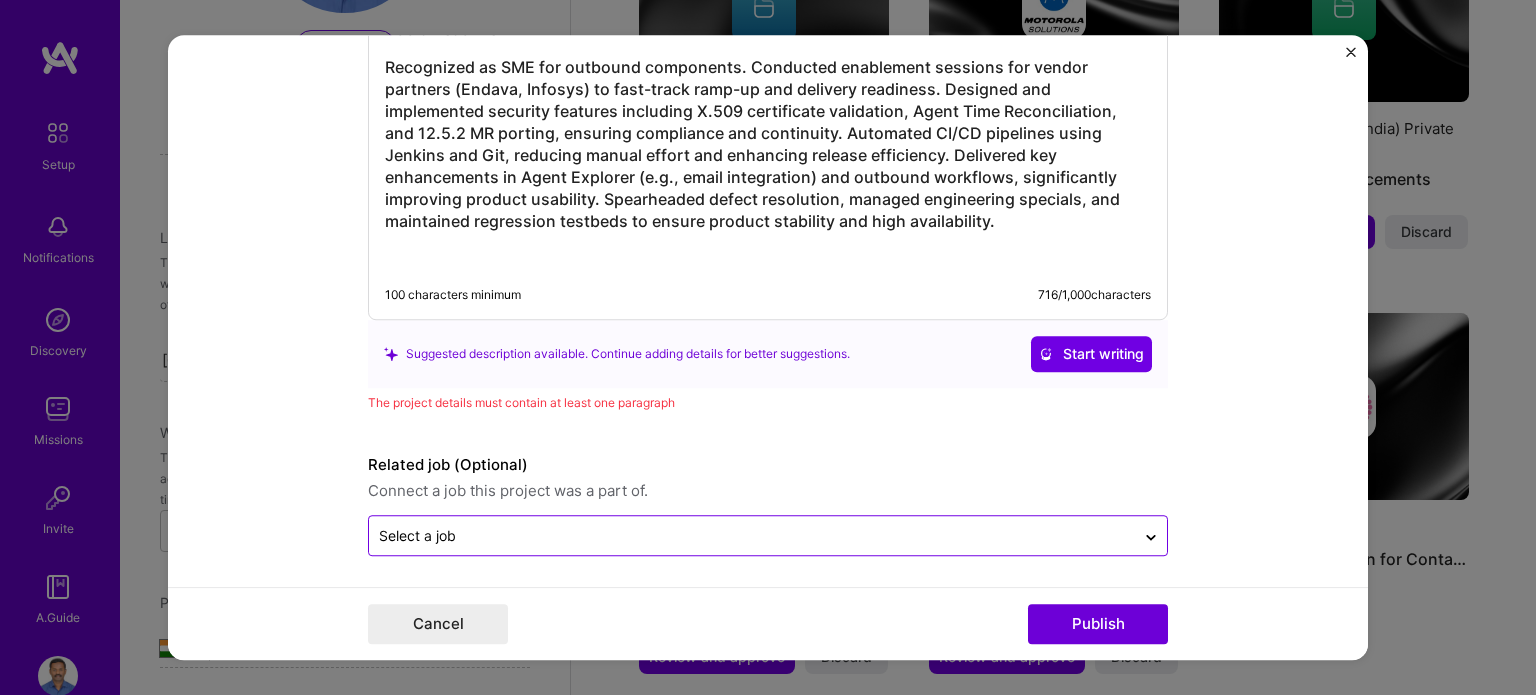 click at bounding box center [752, 535] 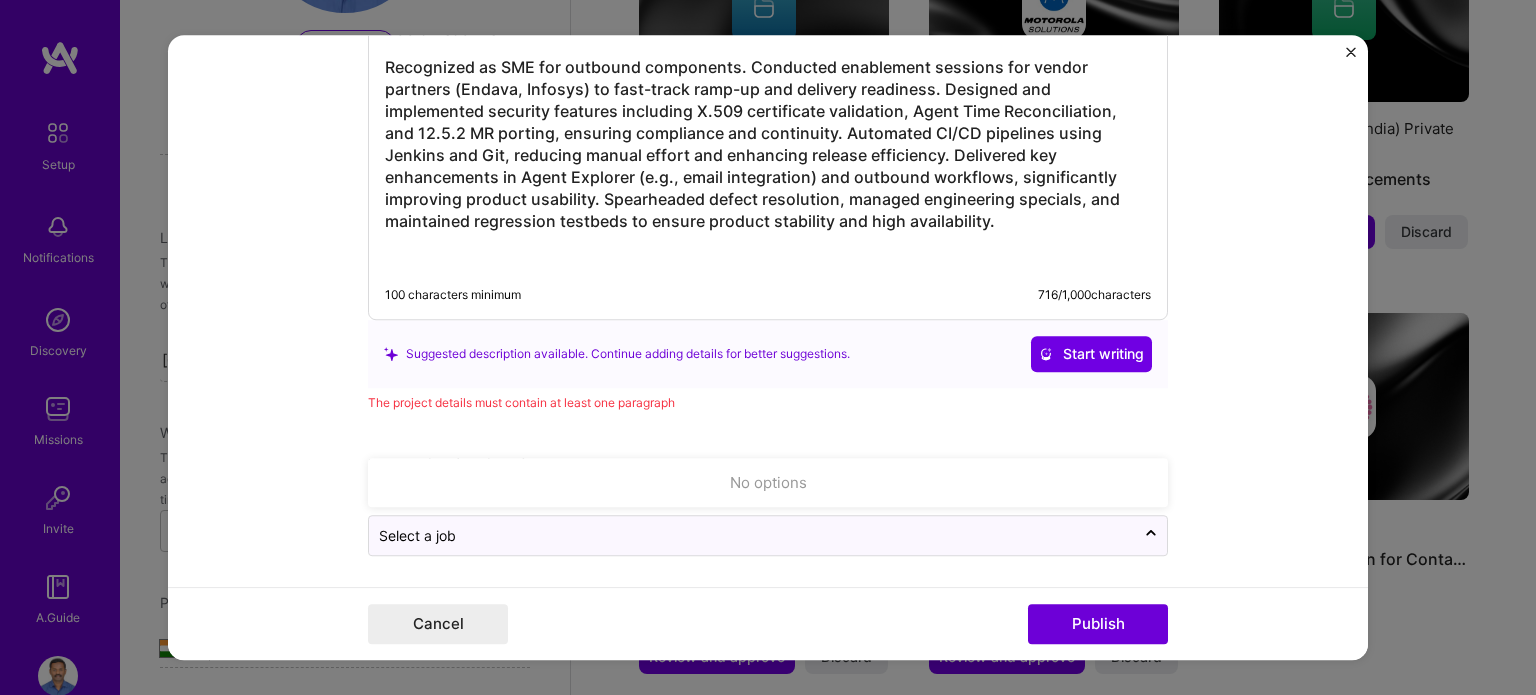 click on "Related job (Optional)" at bounding box center [768, 465] 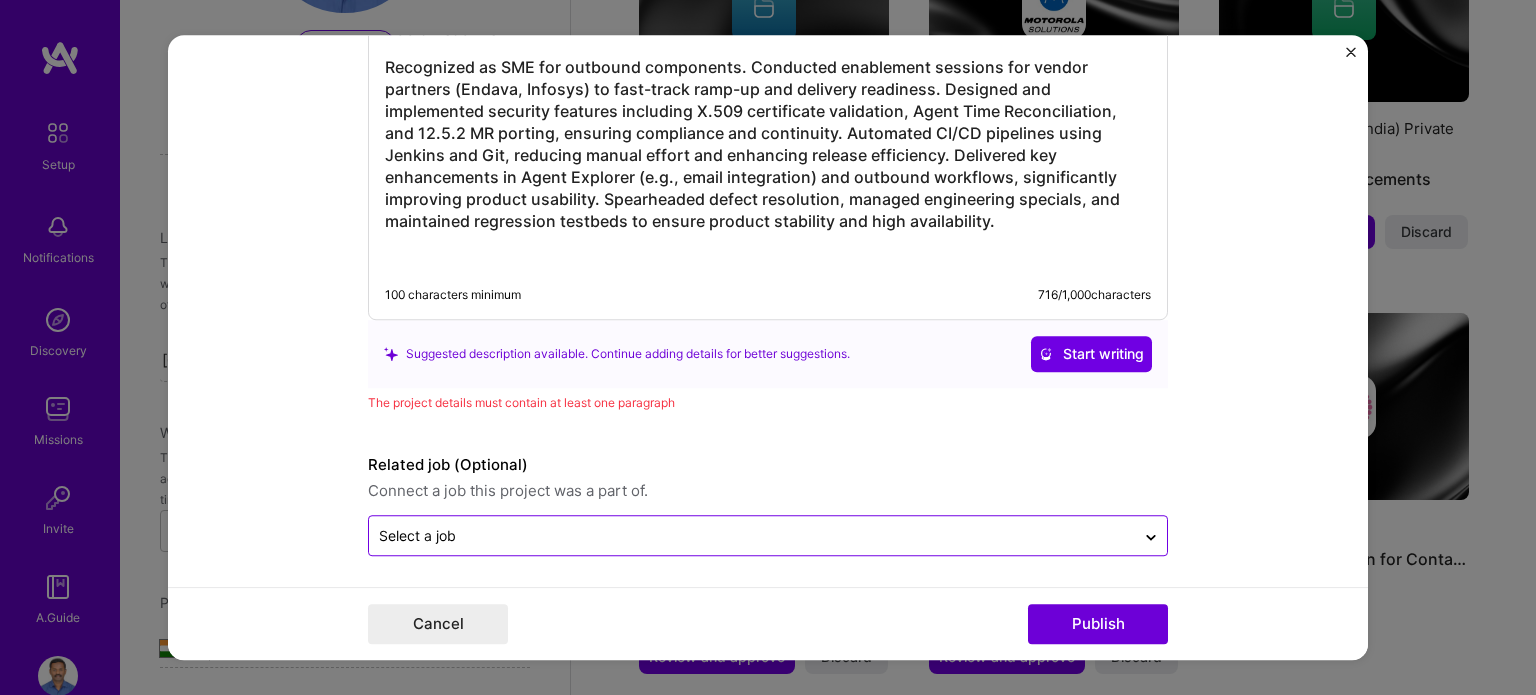 click at bounding box center (752, 535) 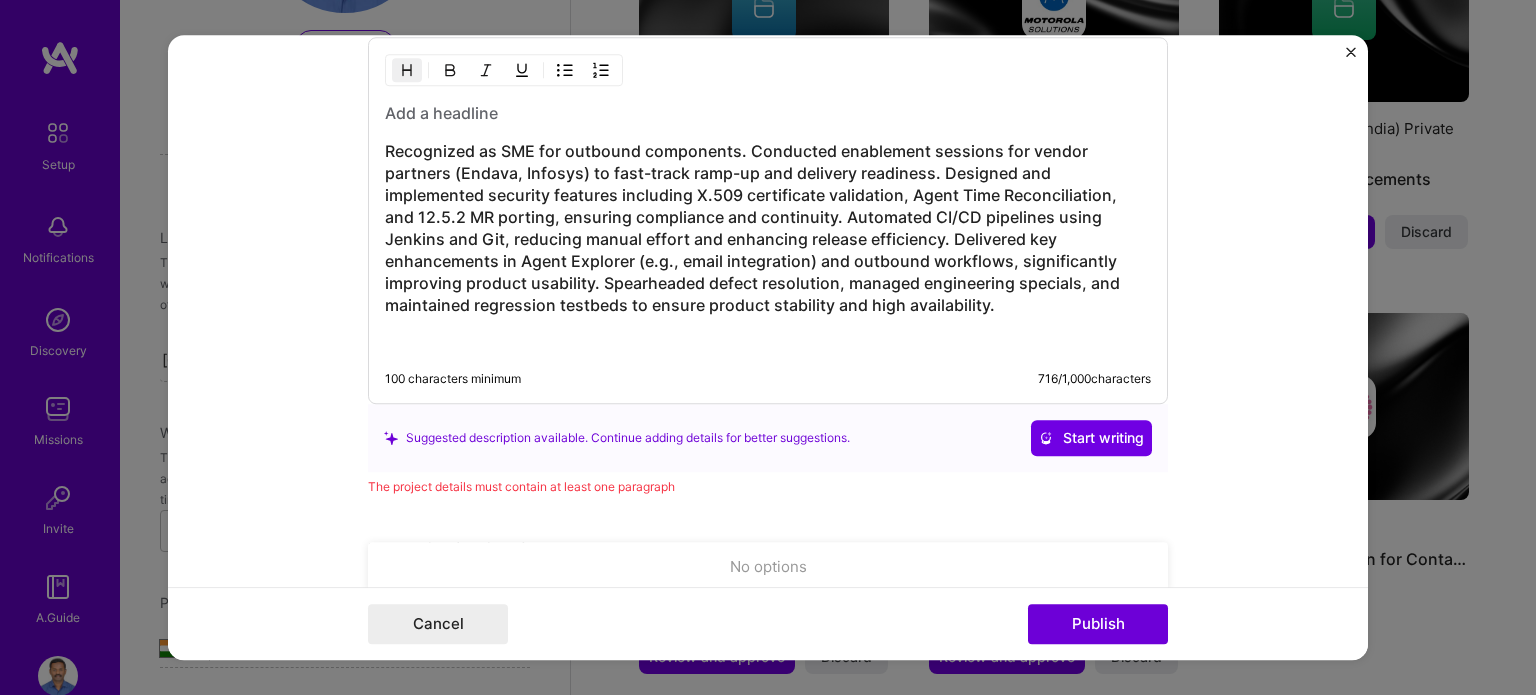scroll, scrollTop: 1900, scrollLeft: 0, axis: vertical 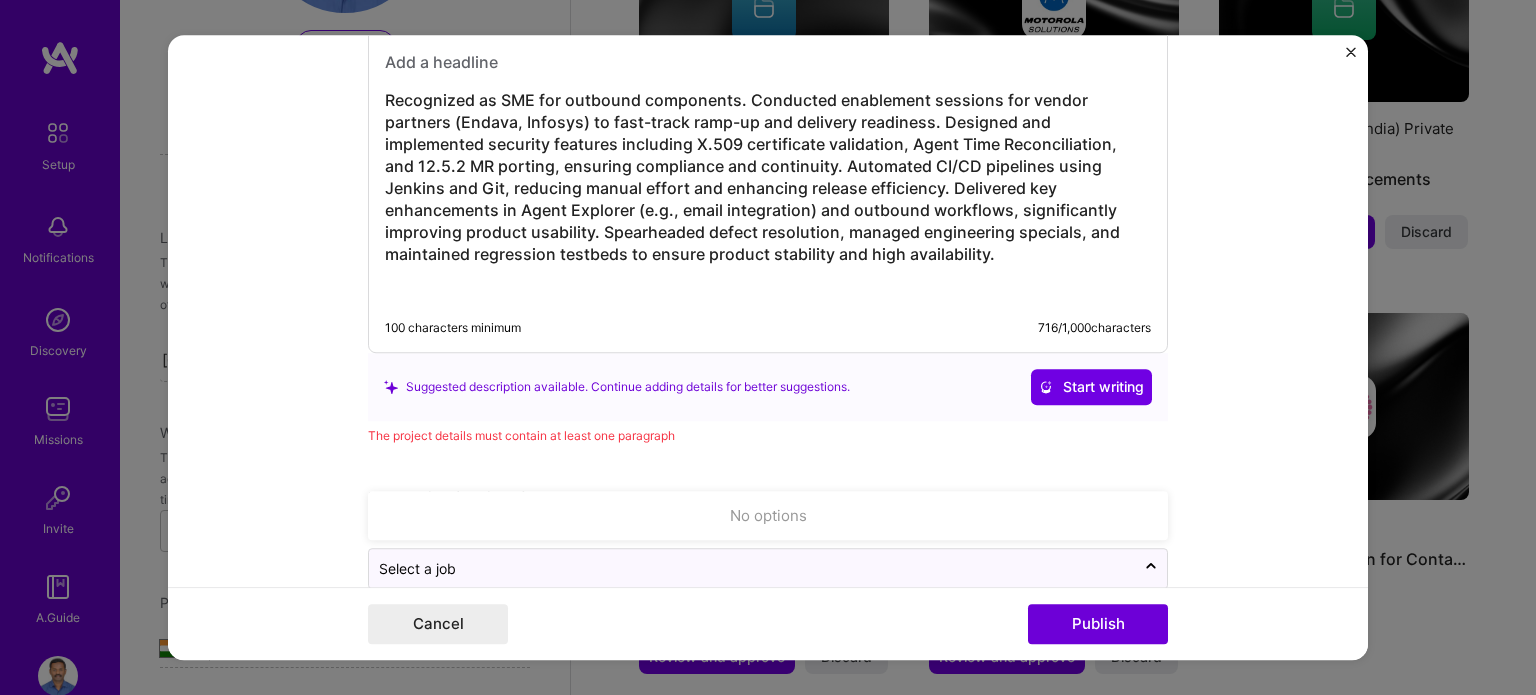 click on "Recognized as SME for outbound components. Conducted enablement sessions for vendor partners (Endava, Infosys) to fast-track ramp-up and delivery readiness. Designed and implemented security features including X.509 certificate validation, Agent Time Reconciliation, and 12.5.2 MR porting, ensuring compliance and continuity. Automated CI/CD pipelines using Jenkins and Git, reducing manual effort and enhancing release efficiency. Delivered key enhancements in Agent Explorer (e.g., email integration) and outbound workflows, significantly improving product usability. Spearheaded defect resolution, managed engineering specials, and maintained regression testbeds to ensure product stability and high availability." at bounding box center (768, 177) 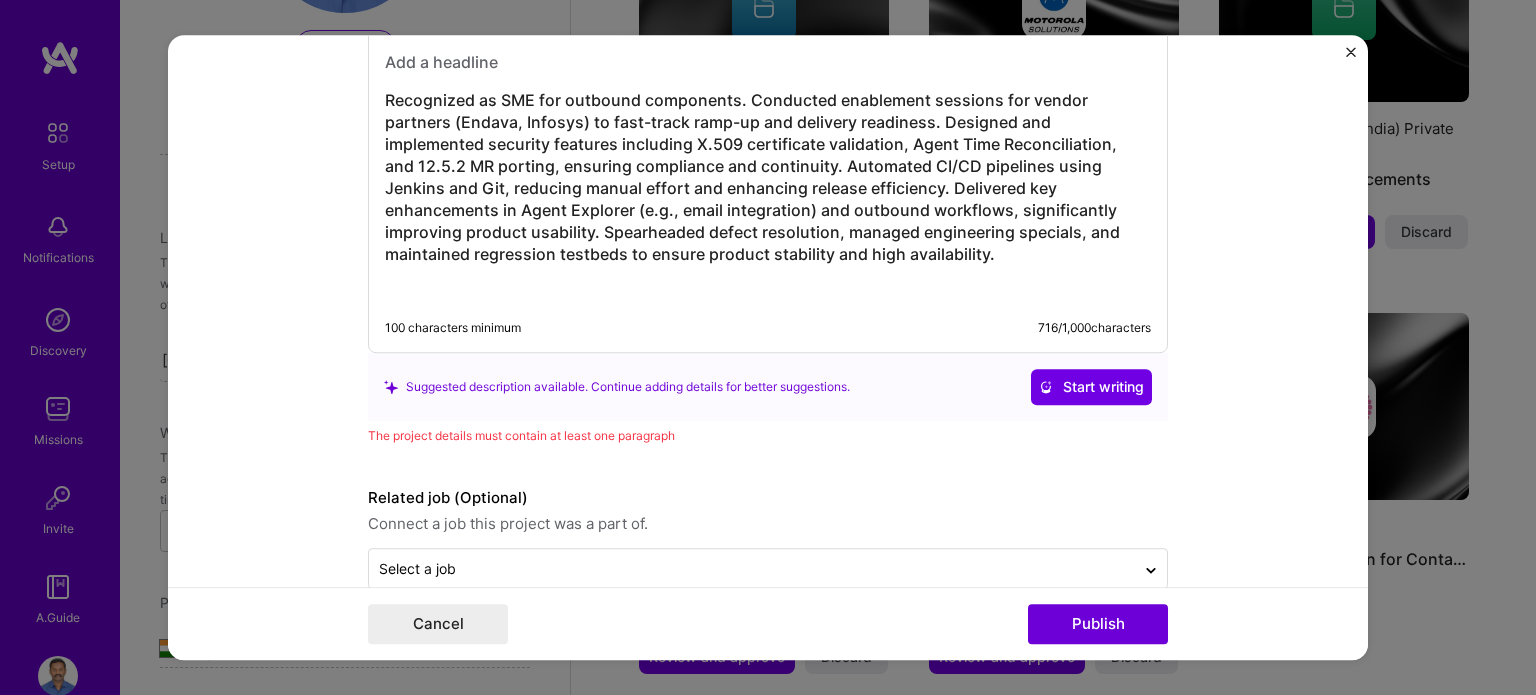 click on "Editing suggested project This project is suggested based on your LinkedIn, resume or A.Team activity. Project title Contact Center Development Company Cisco
Project industry Industry 2 Project Link (Optional)
Drag and drop an image or   Upload file Upload file We recommend uploading at least 4 images. 1600x1200px or higher recommended. Max 5MB each. Role Cloud Engineer Software Engineer May, 2022
to Jul, 2025
I’m still working on this project Skills used — Add up to 12 skills Any new skills will be added to your profile. Enter skills... 2 C++ 1 2 3 4 5 Security (Engineering) 1 2 3 4 5 Did this role require you to manage team members? (Optional) Yes, I managed — team members. Were you involved from inception to launch (0  ->  1)? (Optional) Zero to one is creation and development of a unique product from the ground up. I was involved in zero to one with this project   716 /" at bounding box center (768, -618) 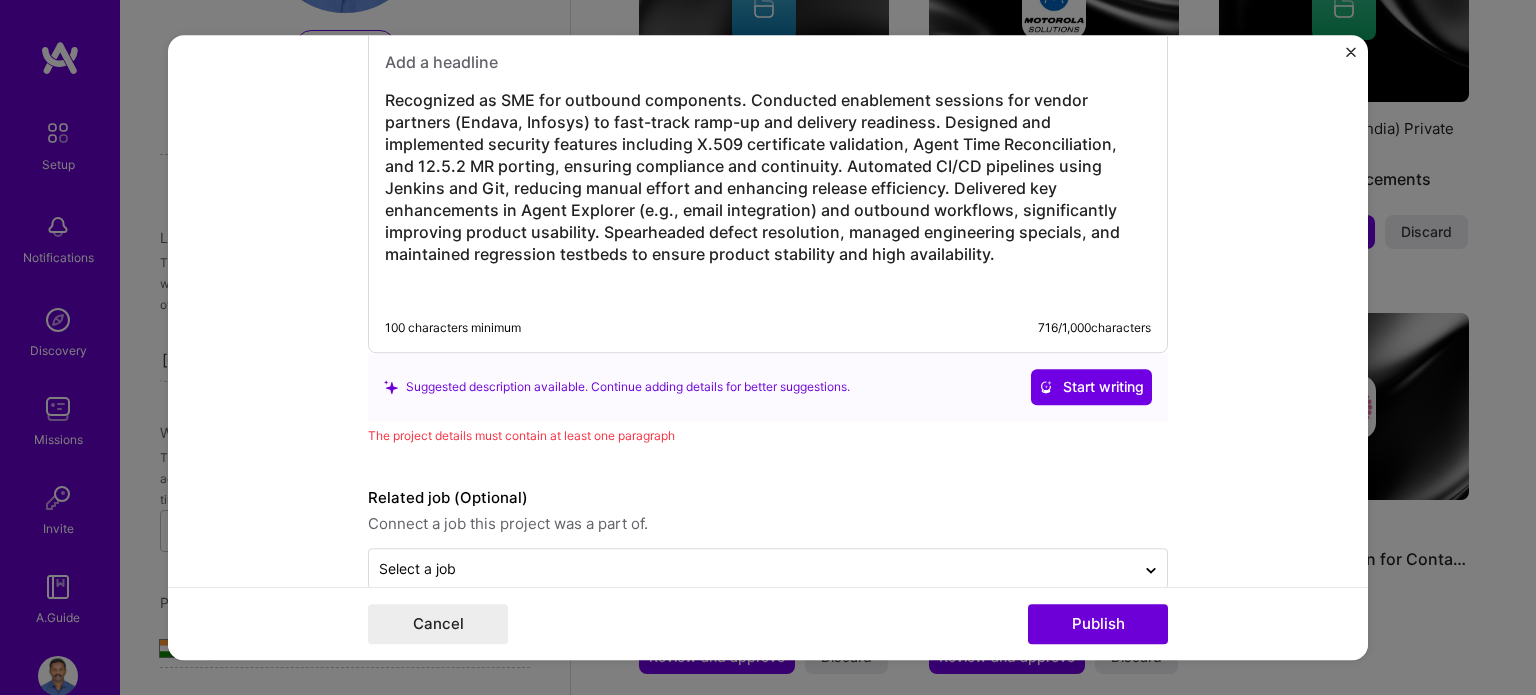 click on "• Resolved Critical Product Crash and Earned PSIRT Recognition: Analyzed and resolved a product crash that could have impacted multiple customers; recognized with a PSIRT Award for proactively strengthening product security and stability." at bounding box center [768, 169] 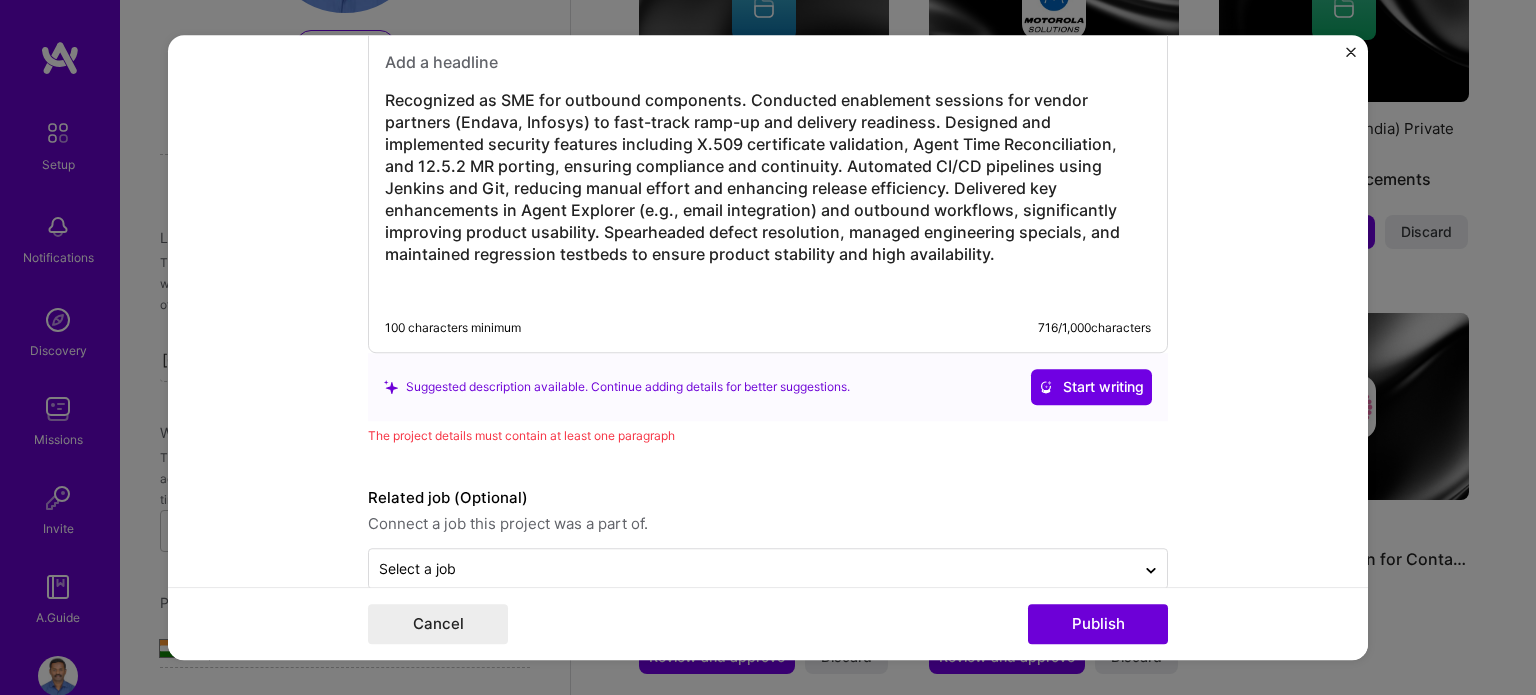 click at bounding box center (768, 291) 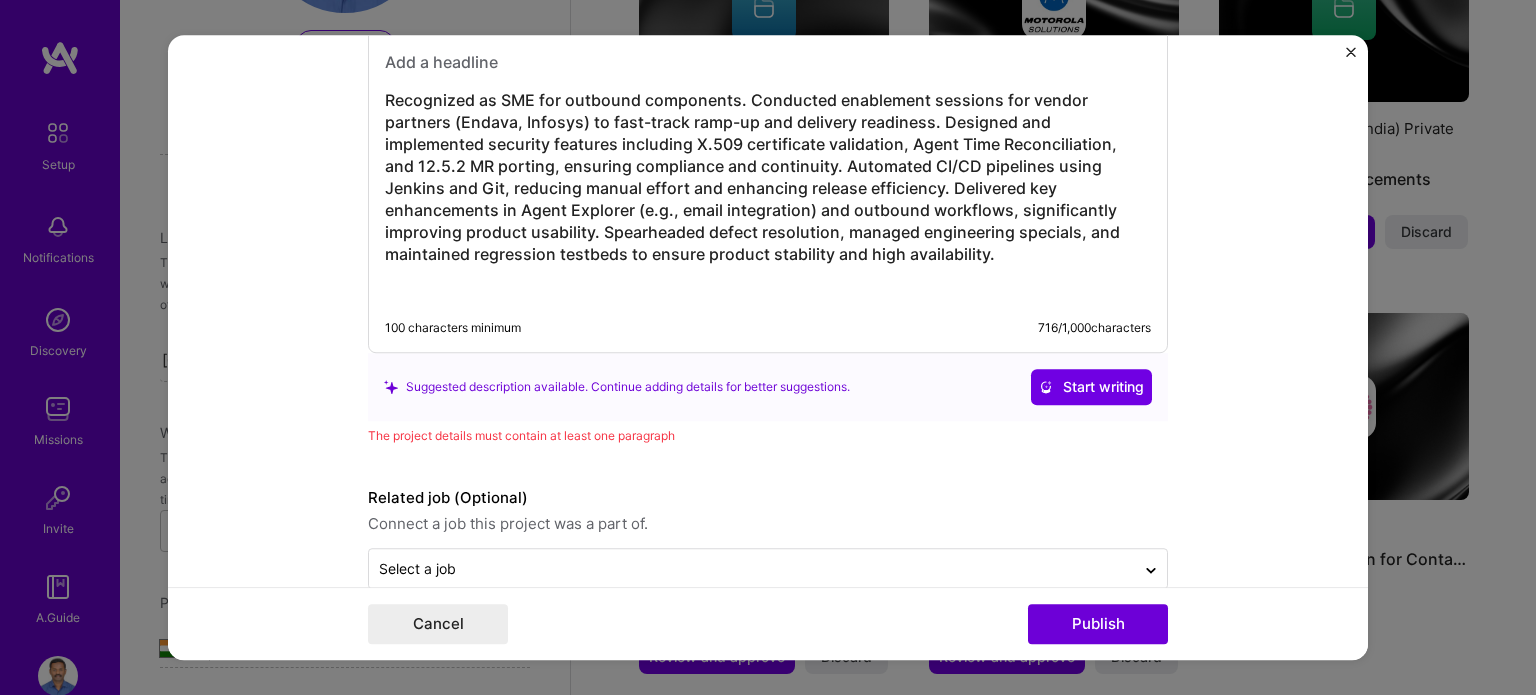scroll, scrollTop: 1933, scrollLeft: 0, axis: vertical 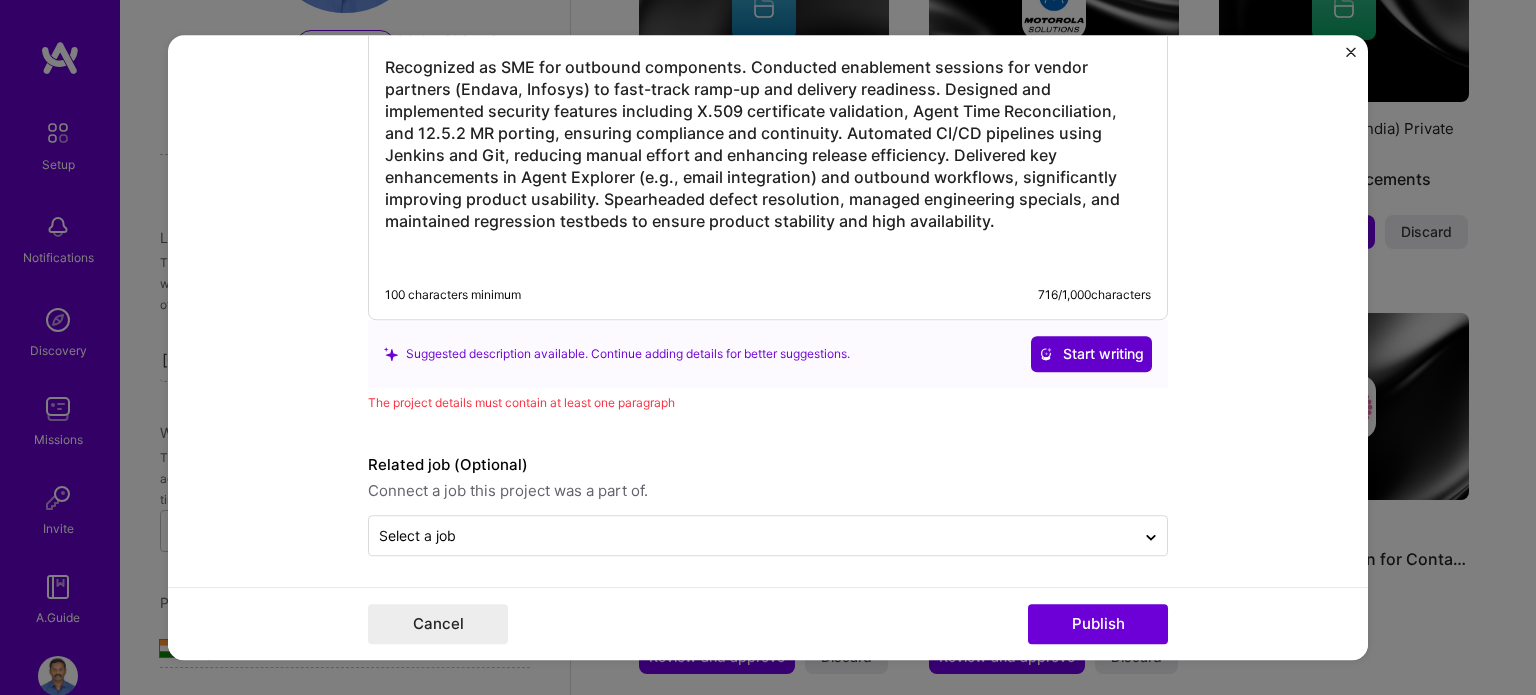 click on "Start writing" at bounding box center [1091, 354] 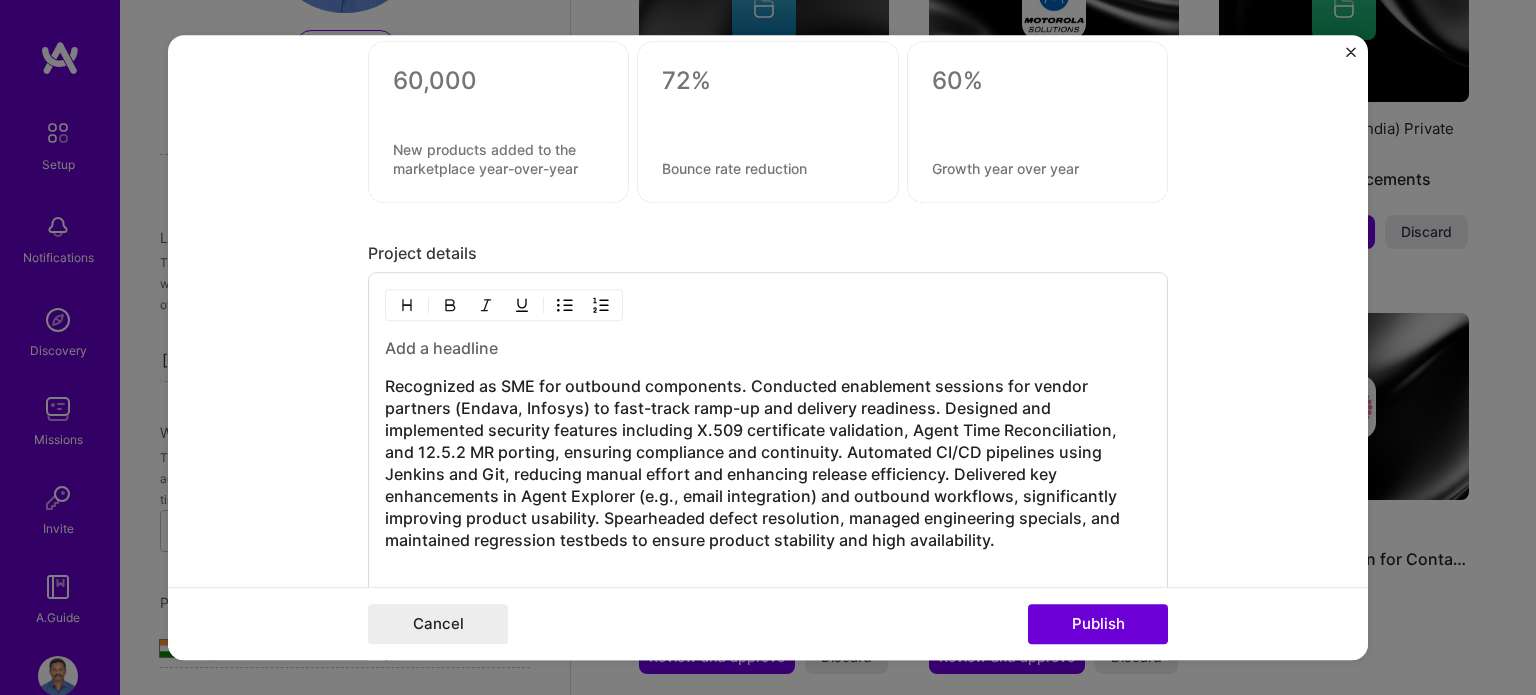 scroll, scrollTop: 1733, scrollLeft: 0, axis: vertical 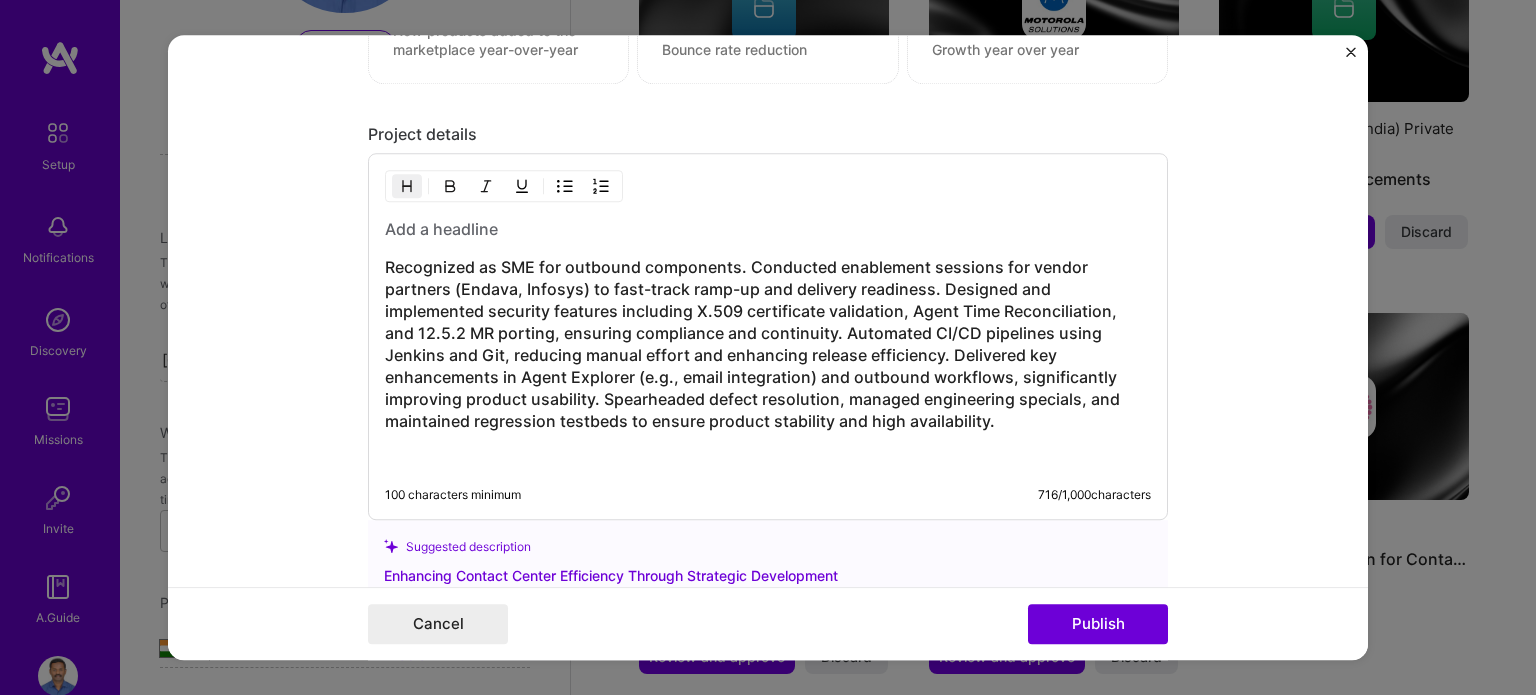 click on "Recognized as SME for outbound components. Conducted enablement sessions for vendor partners (Endava, Infosys) to fast-track ramp-up and delivery readiness. Designed and implemented security features including X.509 certificate validation, Agent Time Reconciliation, and 12.5.2 MR porting, ensuring compliance and continuity. Automated CI/CD pipelines using Jenkins and Git, reducing manual effort and enhancing release efficiency. Delivered key enhancements in Agent Explorer (e.g., email integration) and outbound workflows, significantly improving product usability. Spearheaded defect resolution, managed engineering specials, and maintained regression testbeds to ensure product stability and high availability." at bounding box center [768, 344] 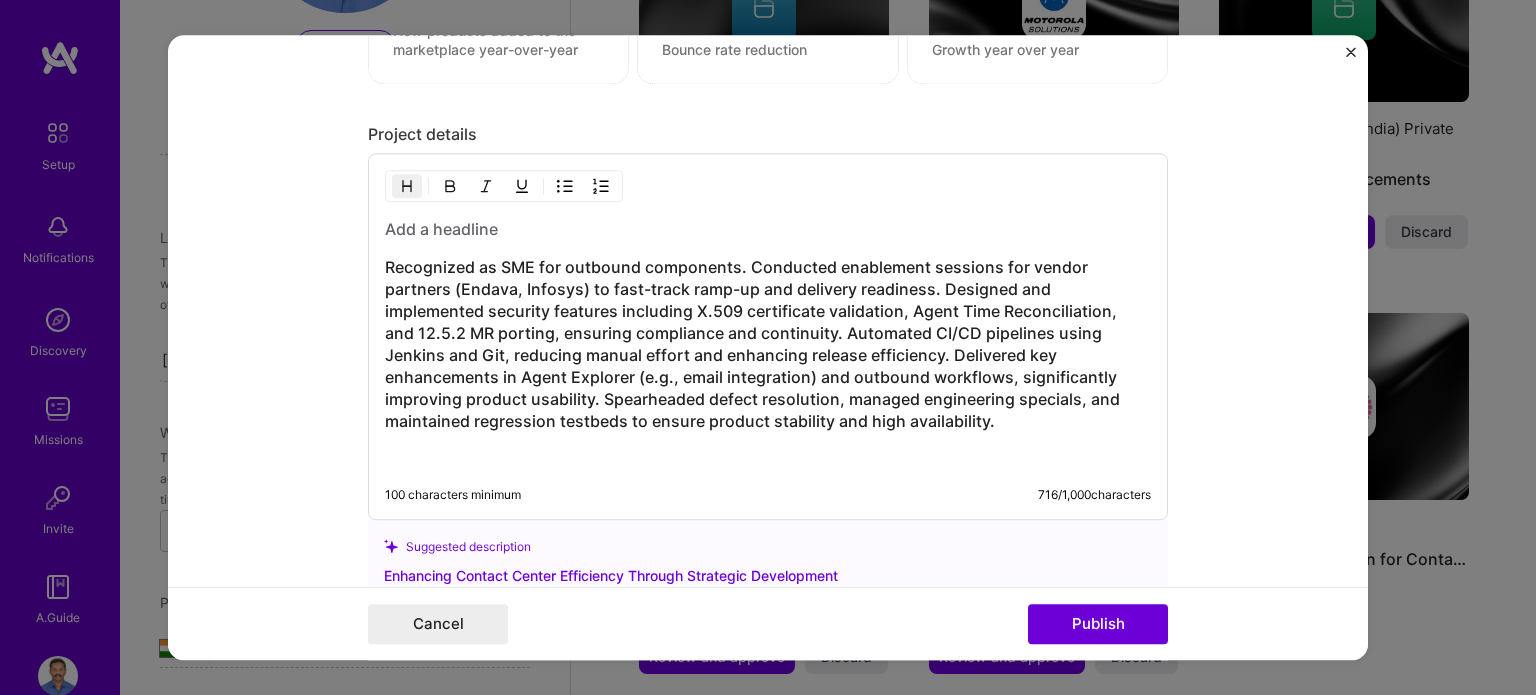 click on "Recognized as SME for outbound components. Conducted enablement sessions for vendor partners (Endava, Infosys) to fast-track ramp-up and delivery readiness. Designed and implemented security features including X.509 certificate validation, Agent Time Reconciliation, and 12.5.2 MR porting, ensuring compliance and continuity. Automated CI/CD pipelines using Jenkins and Git, reducing manual effort and enhancing release efficiency. Delivered key enhancements in Agent Explorer (e.g., email integration) and outbound workflows, significantly improving product usability. Spearheaded defect resolution, managed engineering specials, and maintained regression testbeds to ensure product stability and high availability." at bounding box center [768, 344] 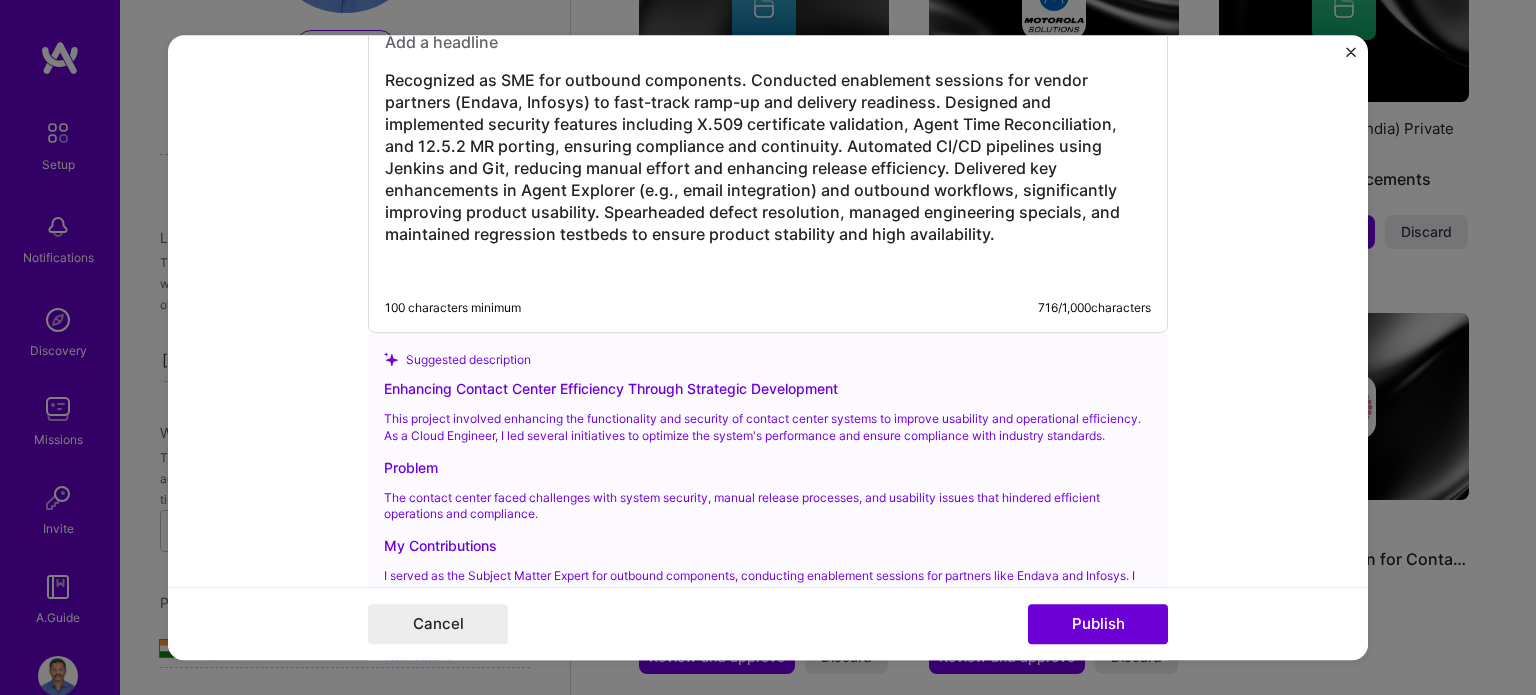 scroll, scrollTop: 1933, scrollLeft: 0, axis: vertical 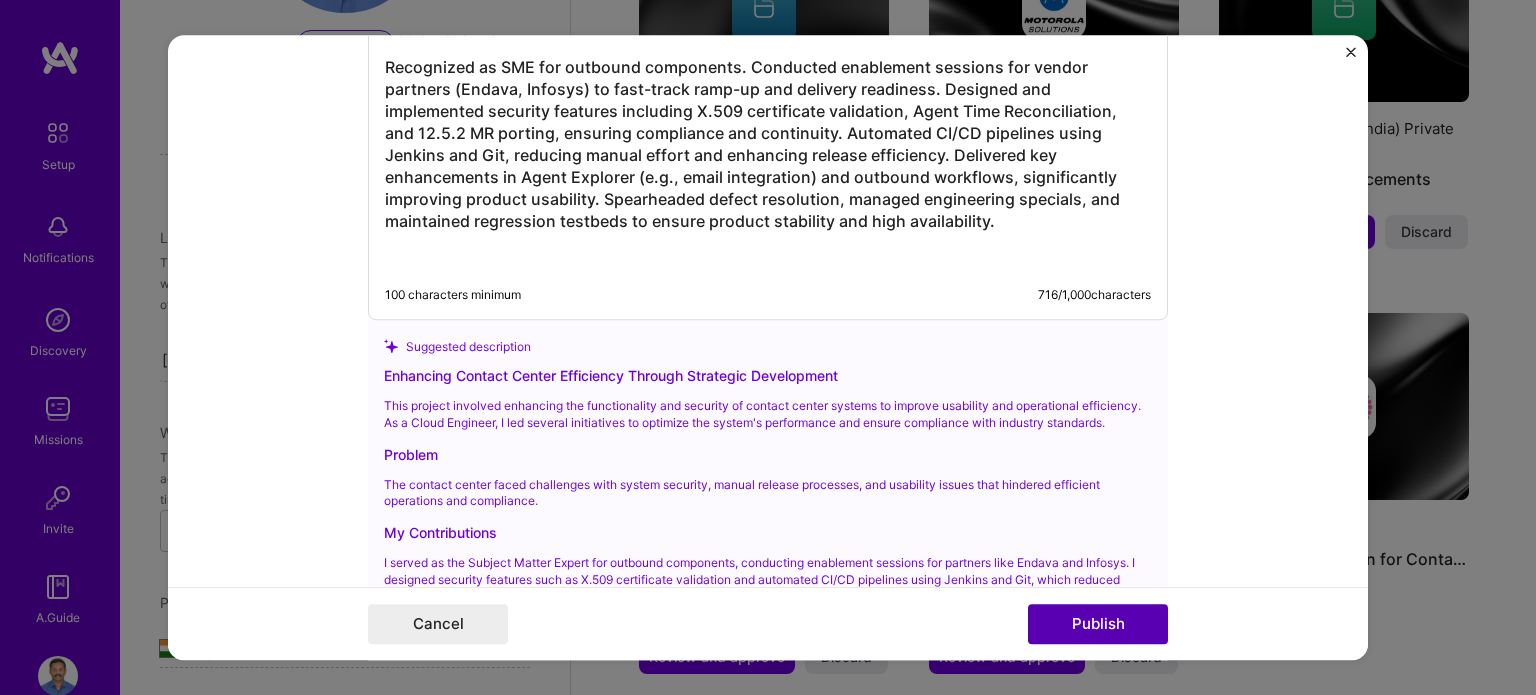 click on "Publish" at bounding box center [1098, 624] 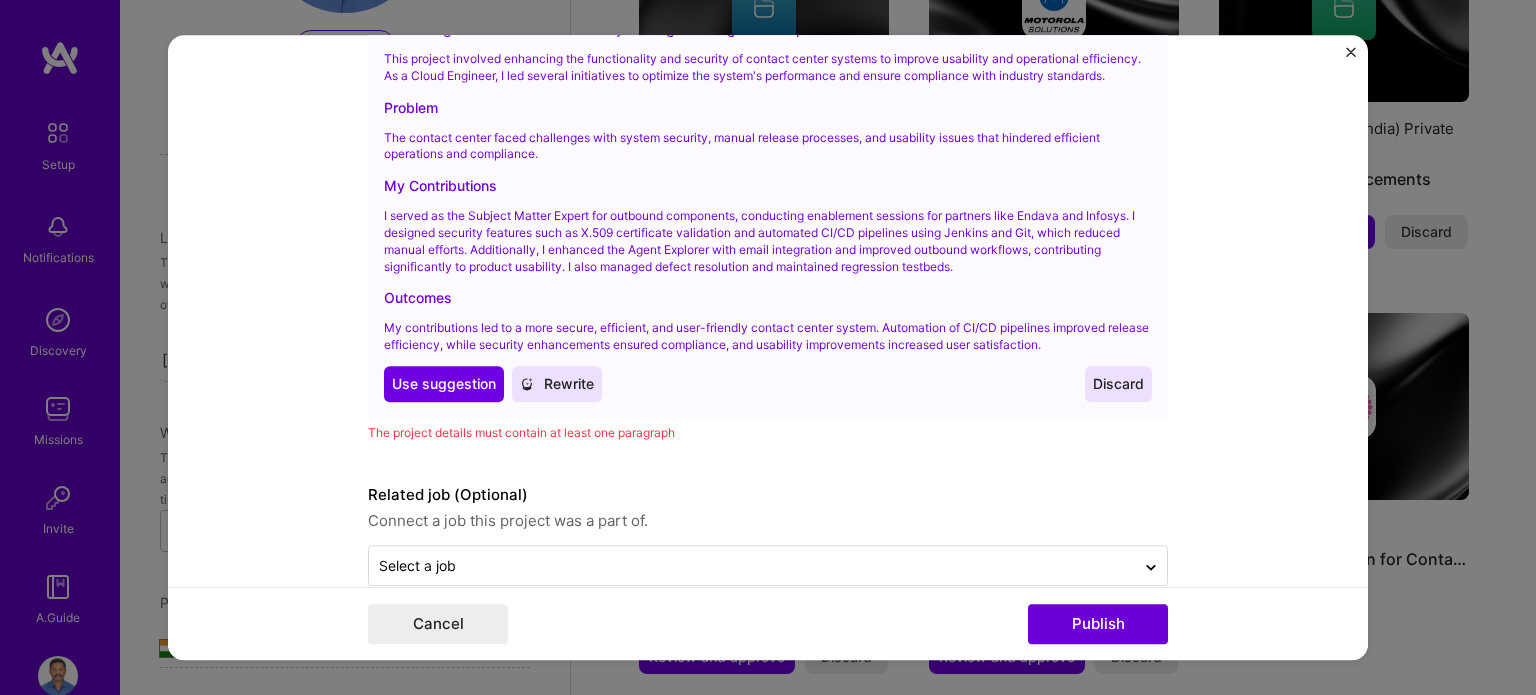 scroll, scrollTop: 2310, scrollLeft: 0, axis: vertical 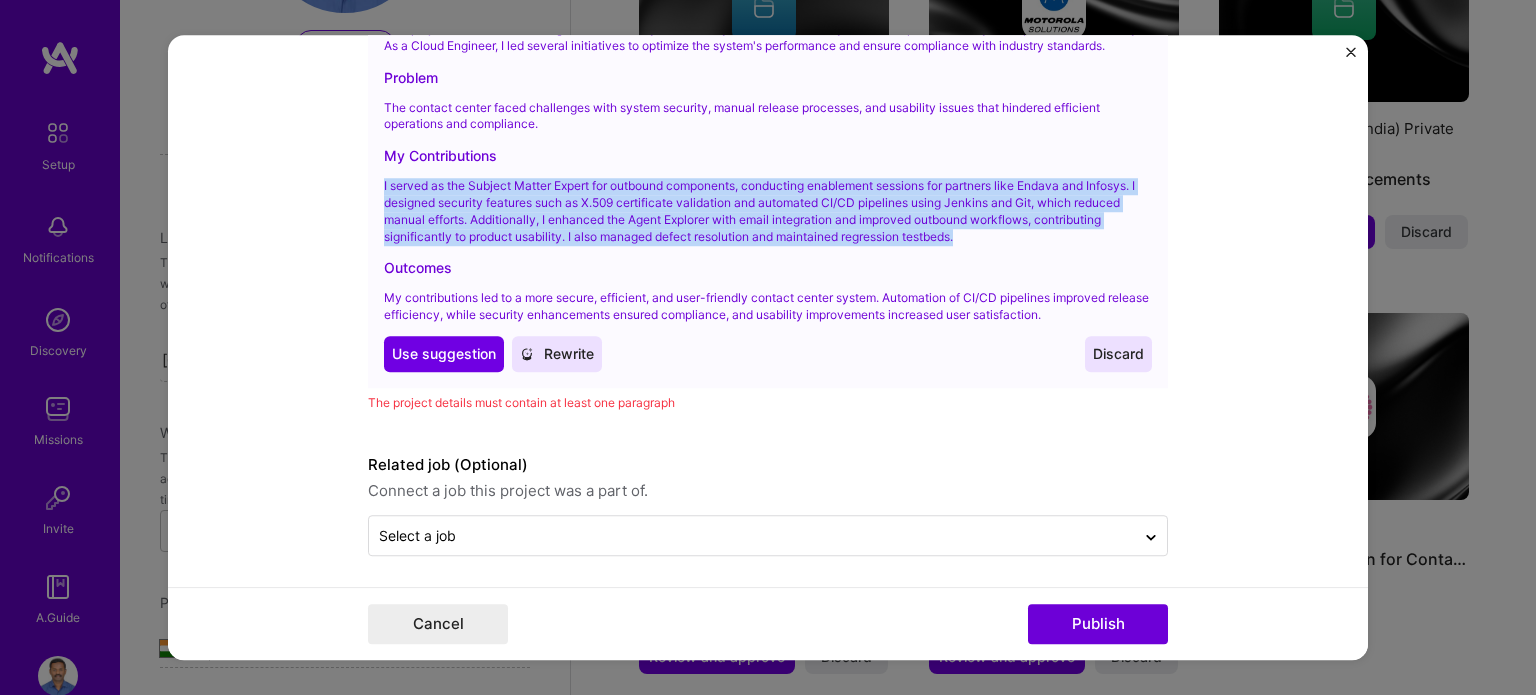 drag, startPoint x: 980, startPoint y: 234, endPoint x: 325, endPoint y: 177, distance: 657.47546 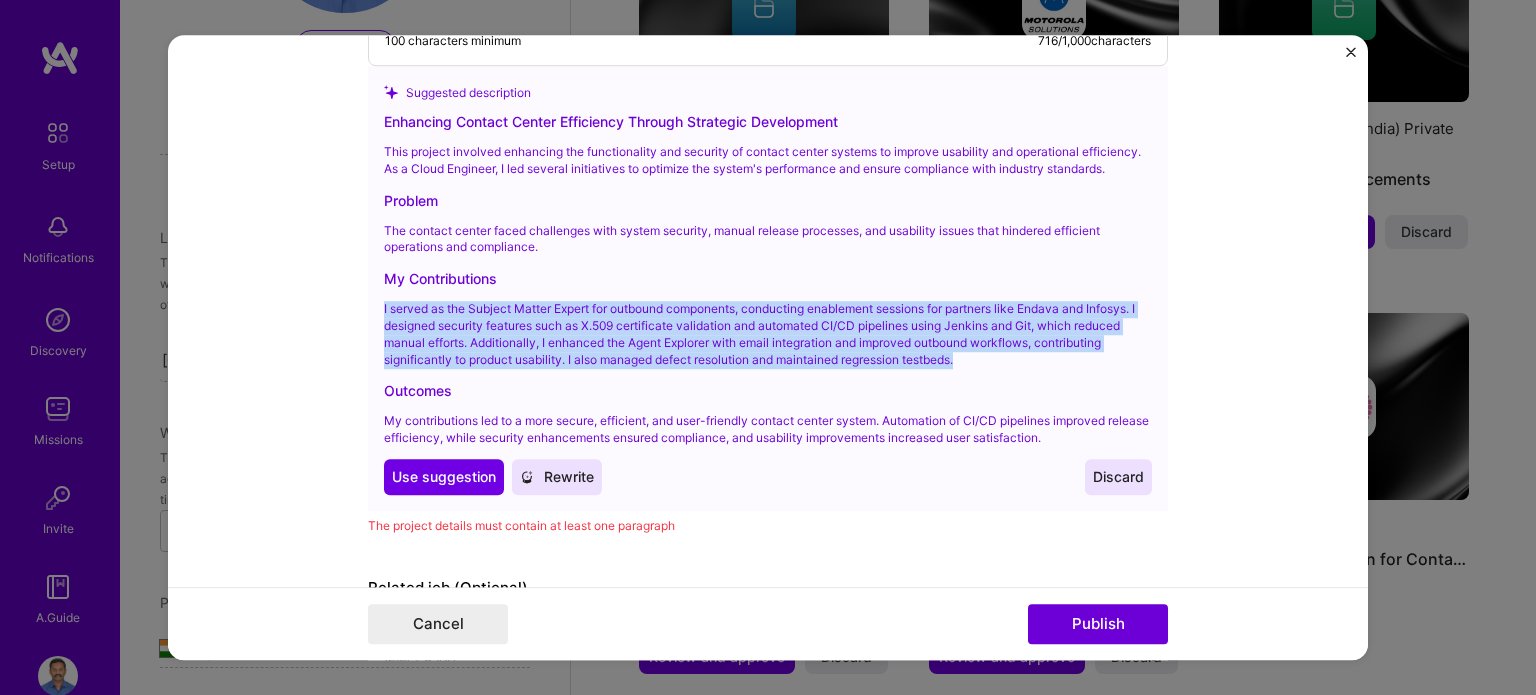 scroll, scrollTop: 2110, scrollLeft: 0, axis: vertical 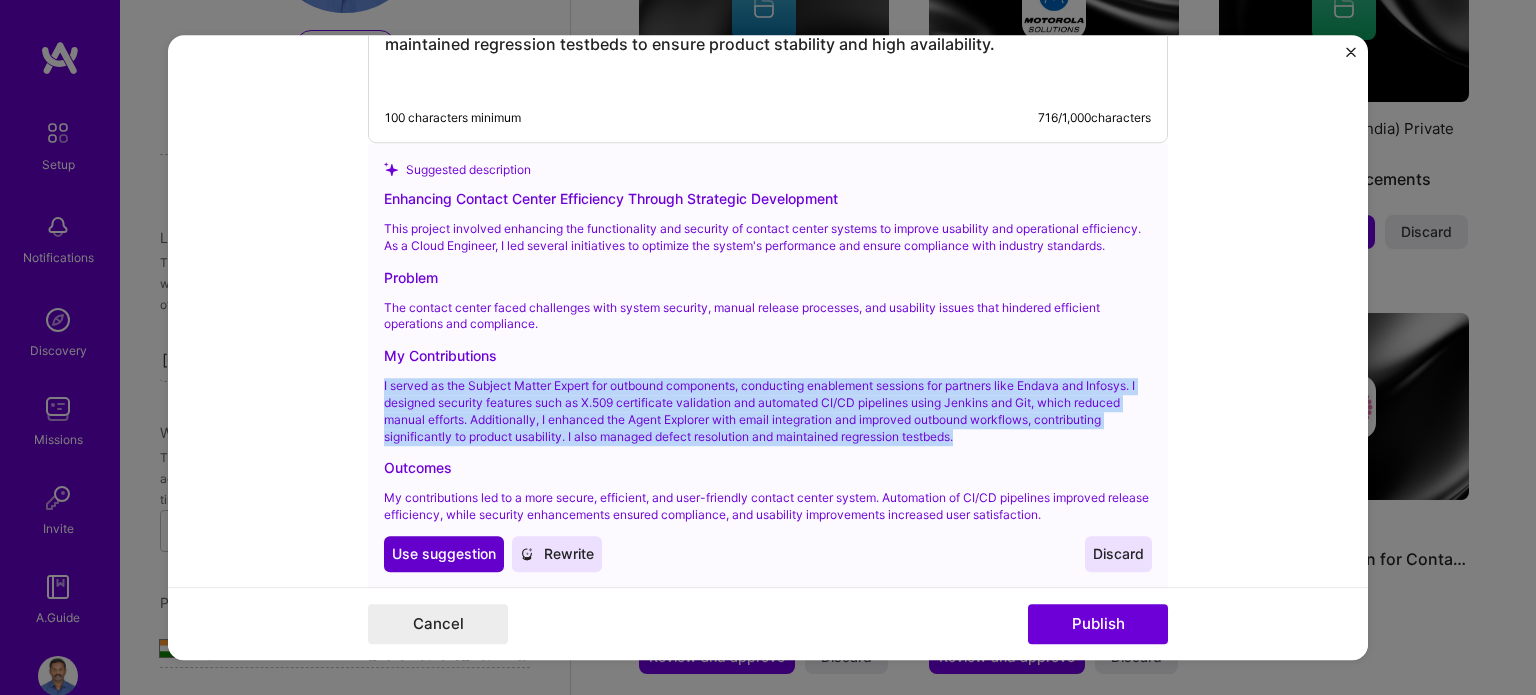 click on "Use suggestion" at bounding box center [444, 554] 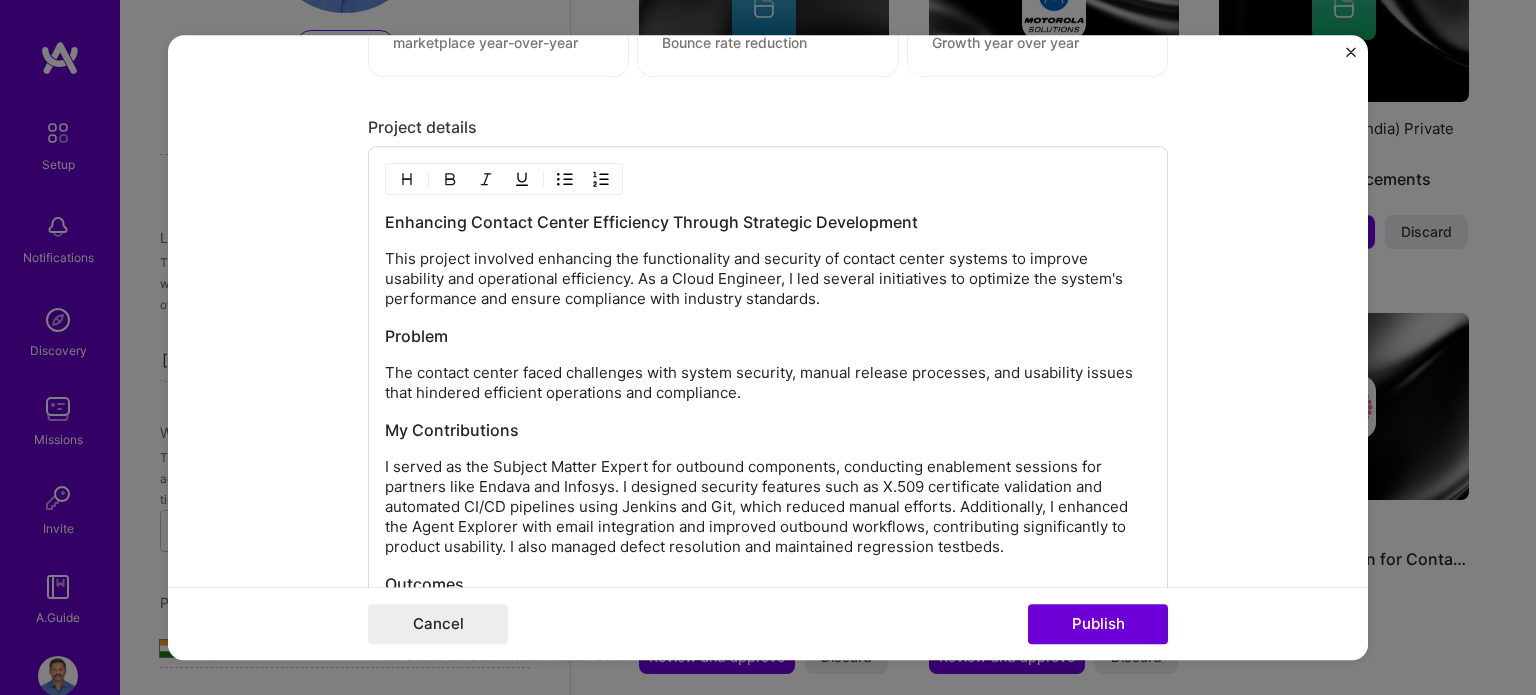 scroll, scrollTop: 1728, scrollLeft: 0, axis: vertical 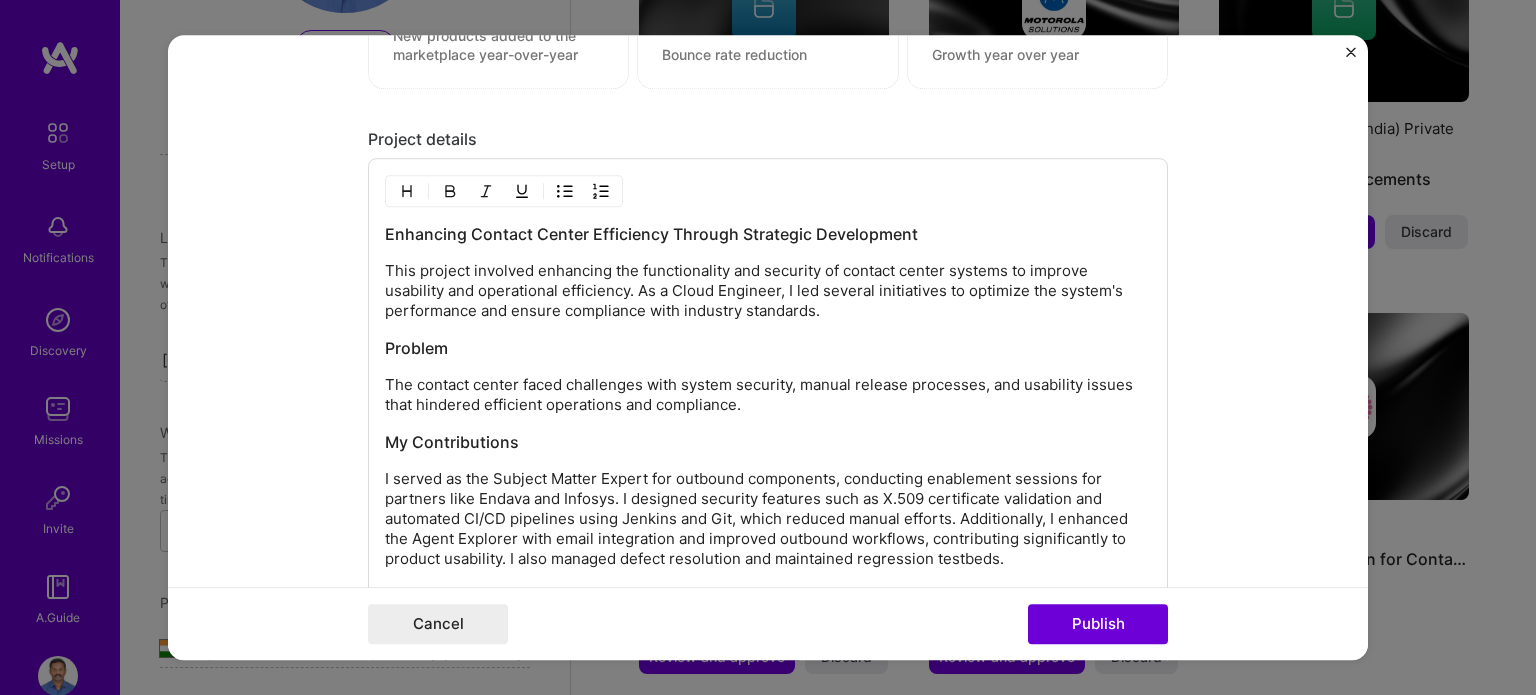 click on "Enhancing Contact Center Efficiency Through Strategic Development" at bounding box center (768, 234) 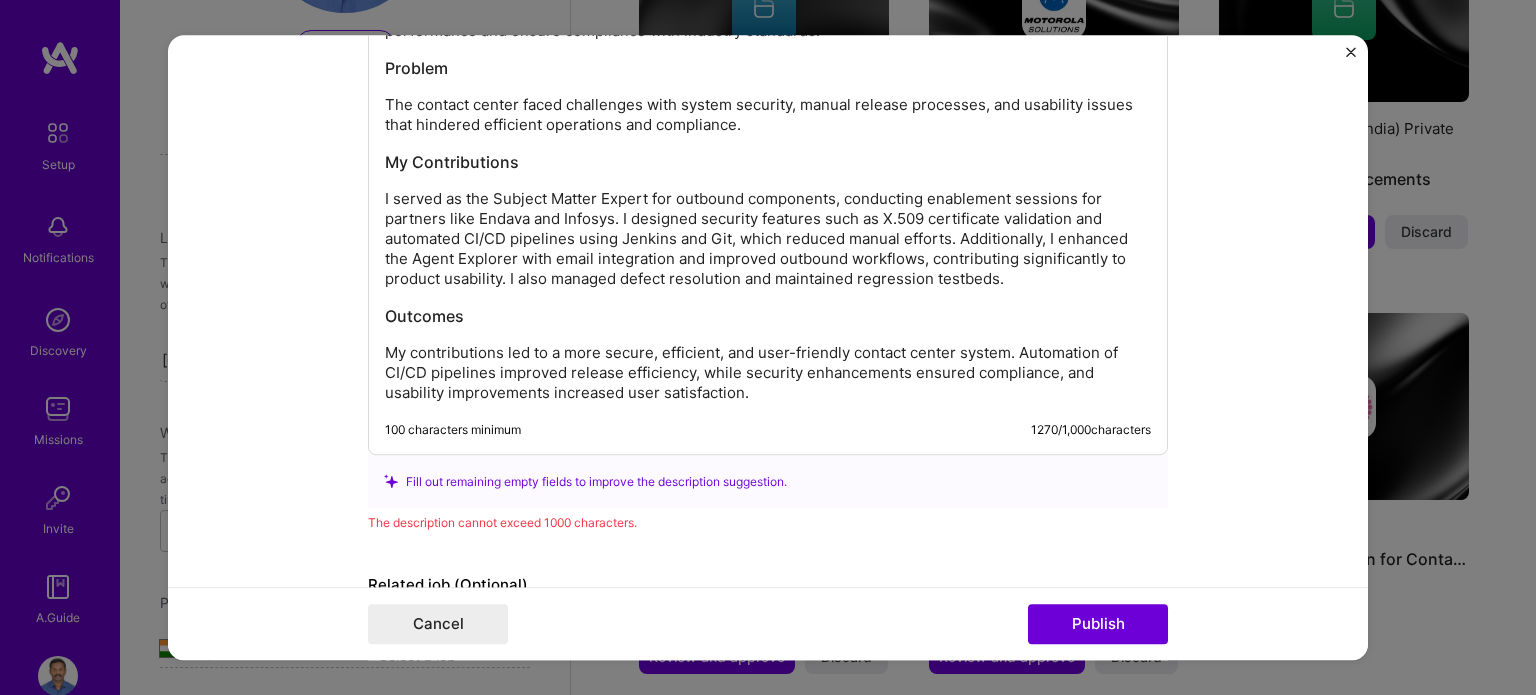 scroll, scrollTop: 2028, scrollLeft: 0, axis: vertical 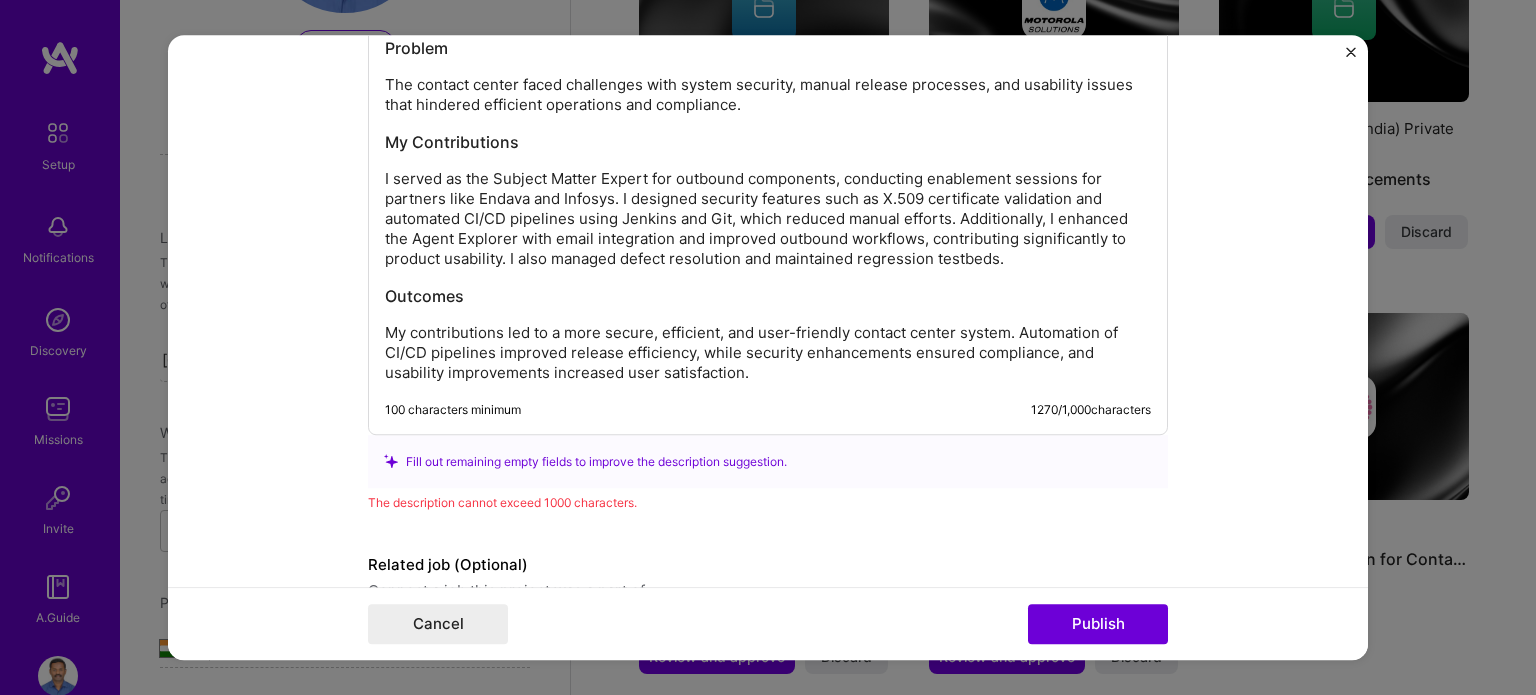 click on "100 characters minimum 1270 / 1,000  characters" at bounding box center (768, 410) 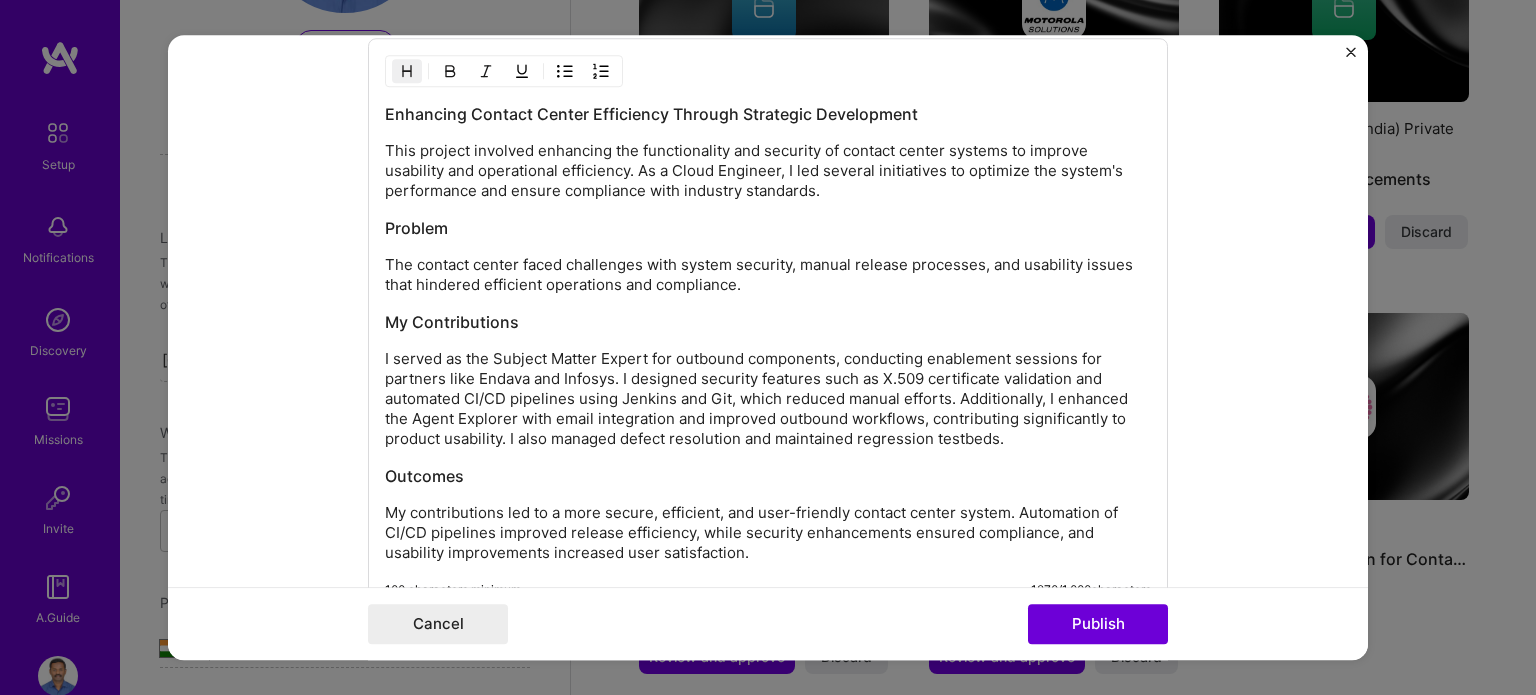 scroll, scrollTop: 1828, scrollLeft: 0, axis: vertical 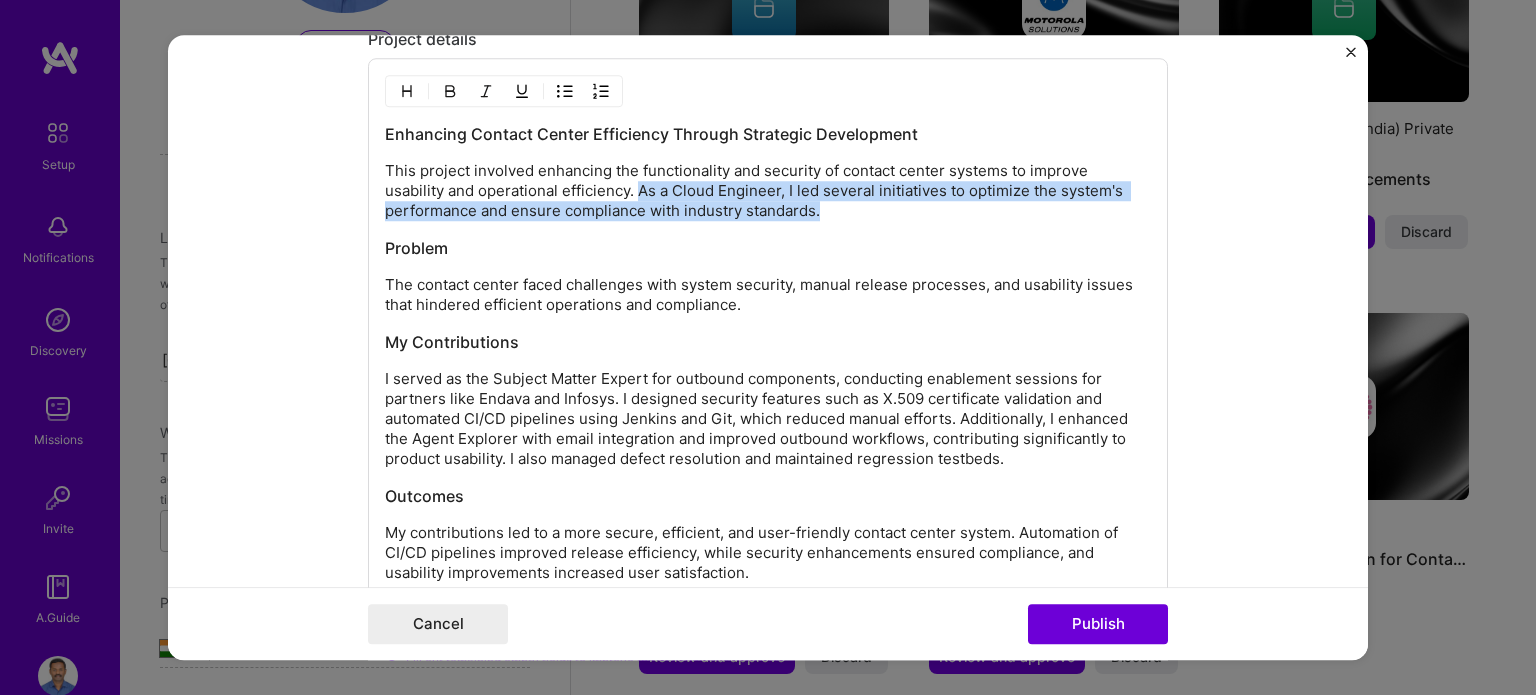 drag, startPoint x: 636, startPoint y: 183, endPoint x: 823, endPoint y: 205, distance: 188.28967 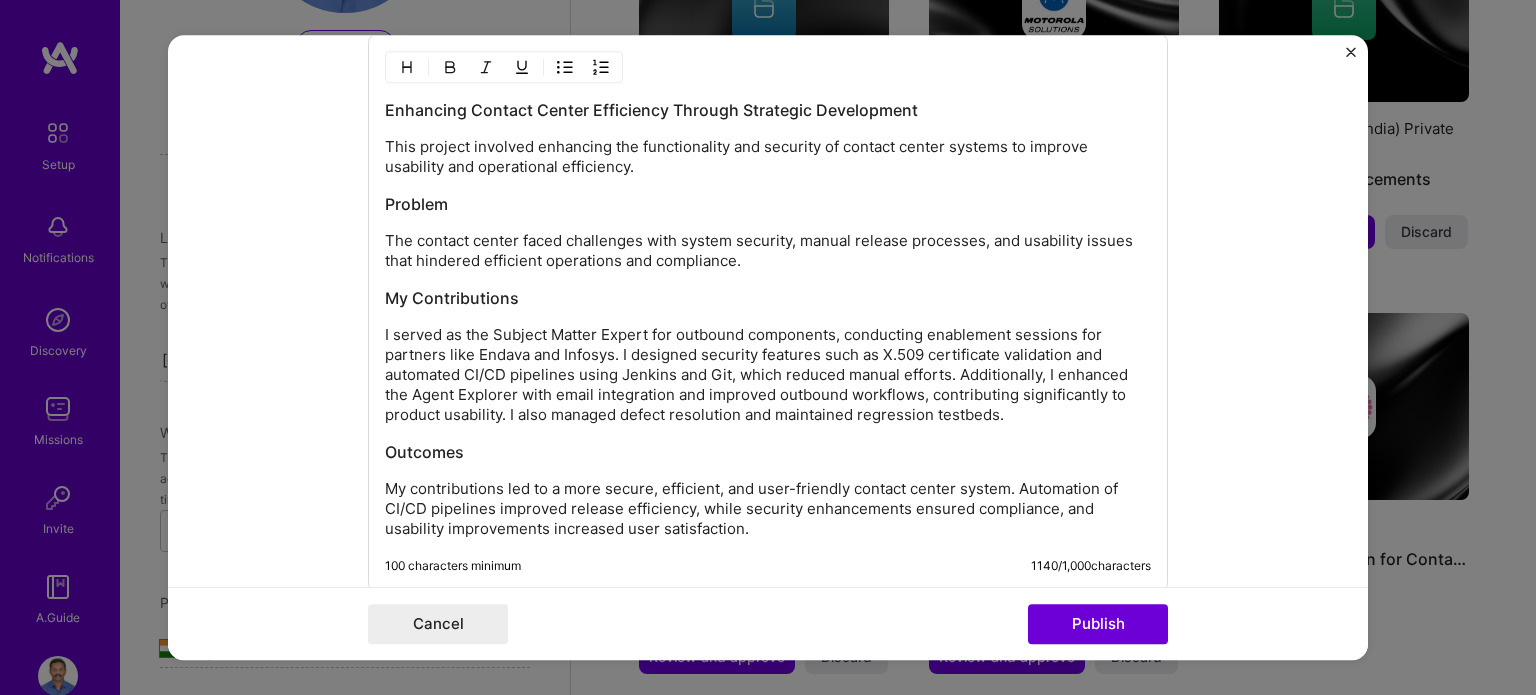 scroll, scrollTop: 1823, scrollLeft: 0, axis: vertical 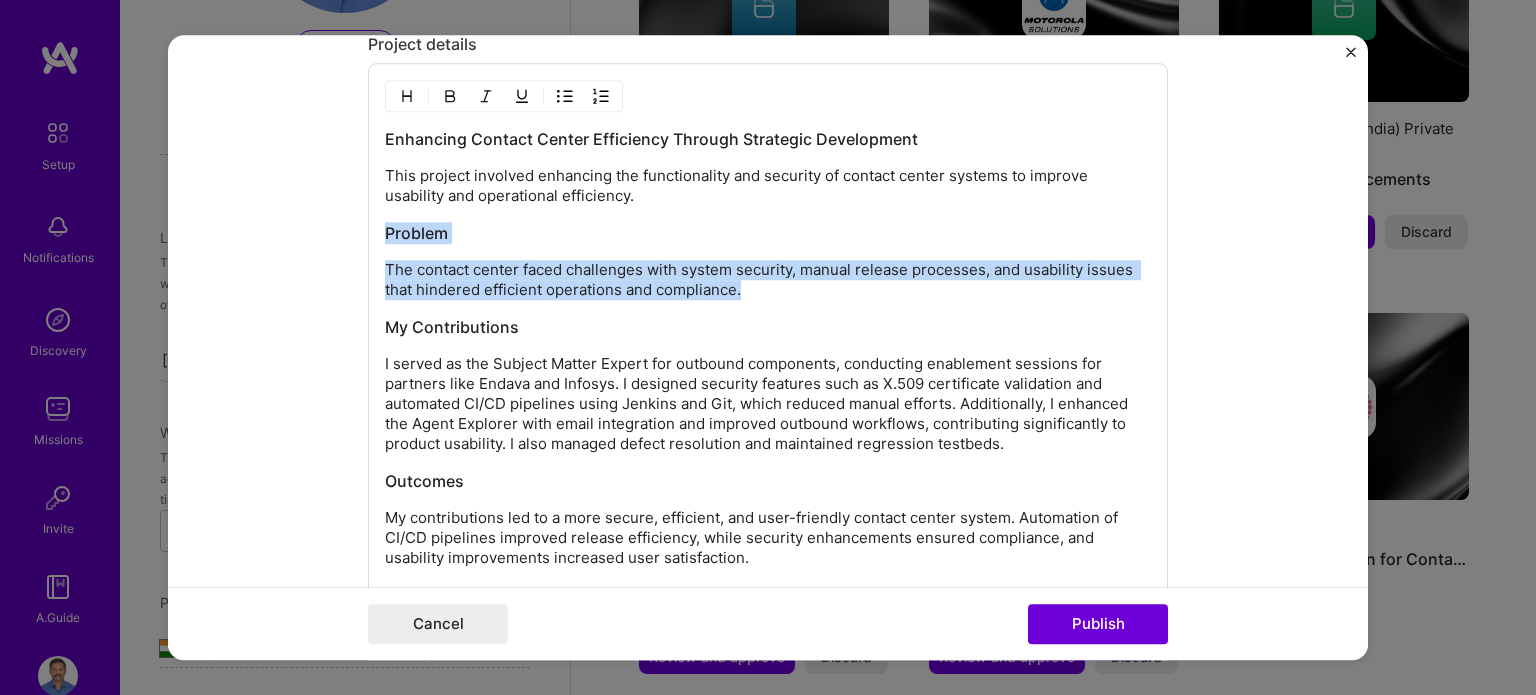 drag, startPoint x: 767, startPoint y: 291, endPoint x: 308, endPoint y: 207, distance: 466.623 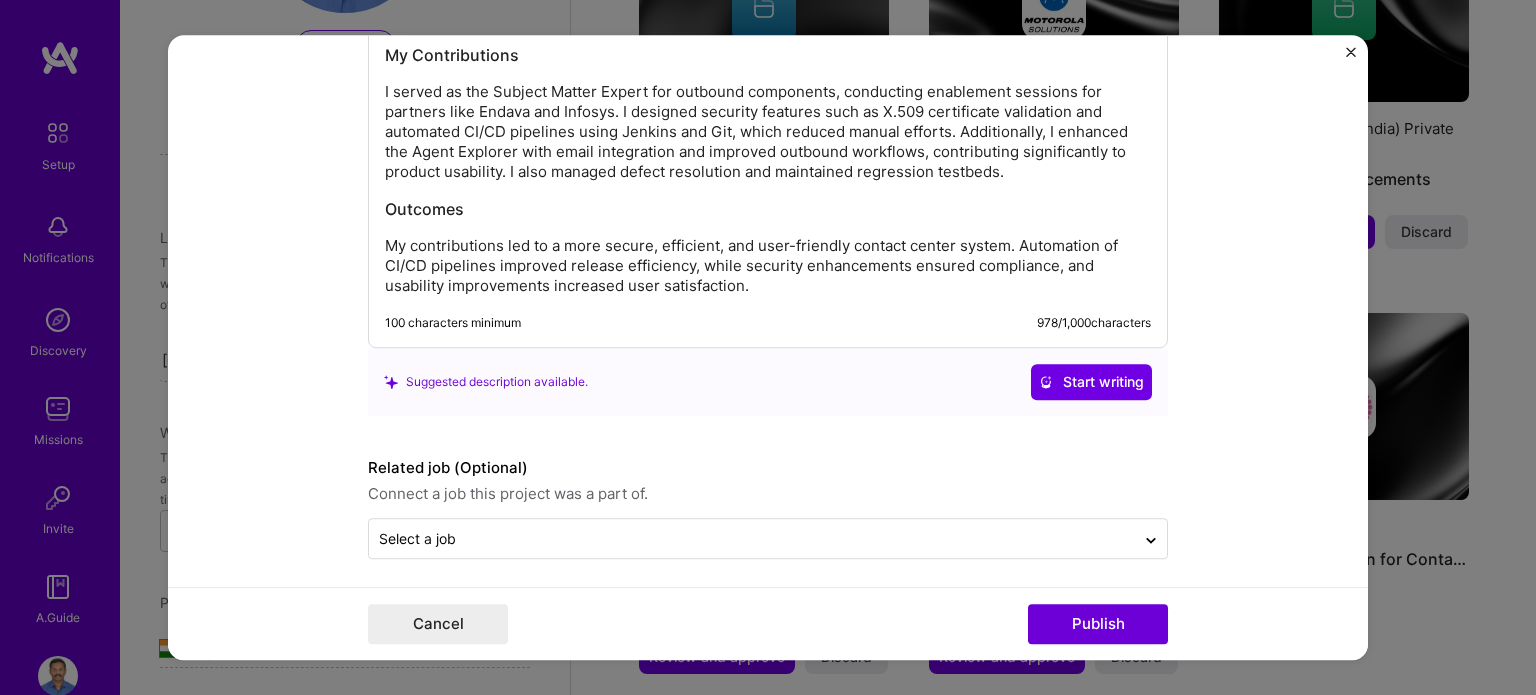scroll, scrollTop: 2004, scrollLeft: 0, axis: vertical 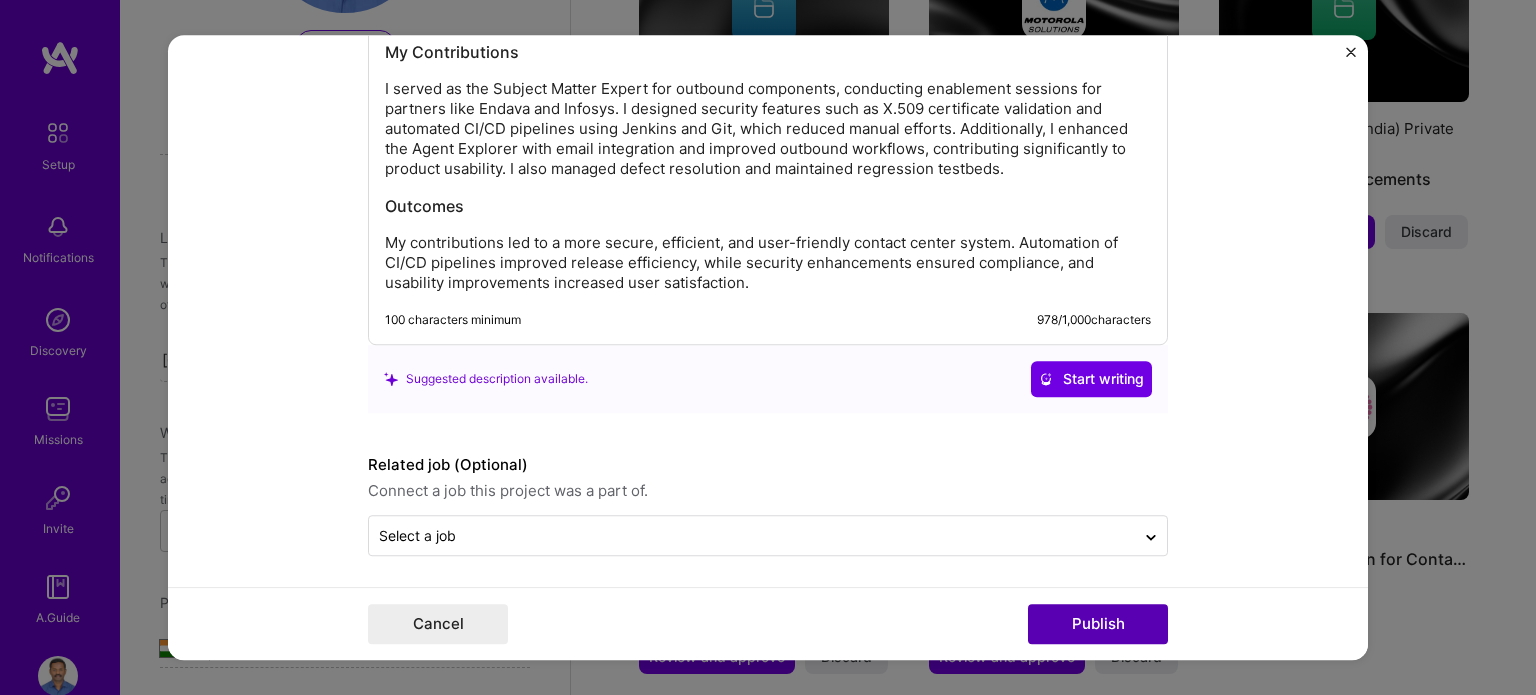 click on "Publish" at bounding box center (1098, 624) 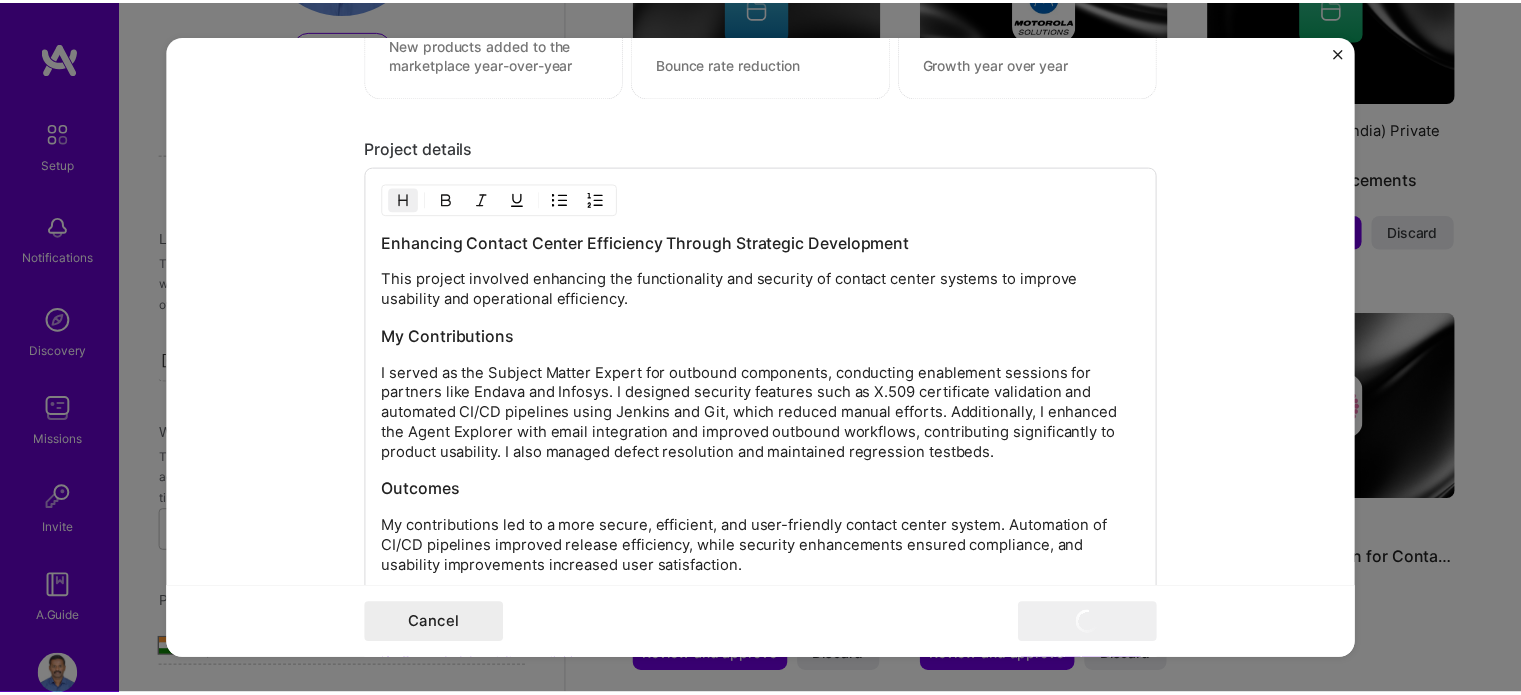 scroll, scrollTop: 1704, scrollLeft: 0, axis: vertical 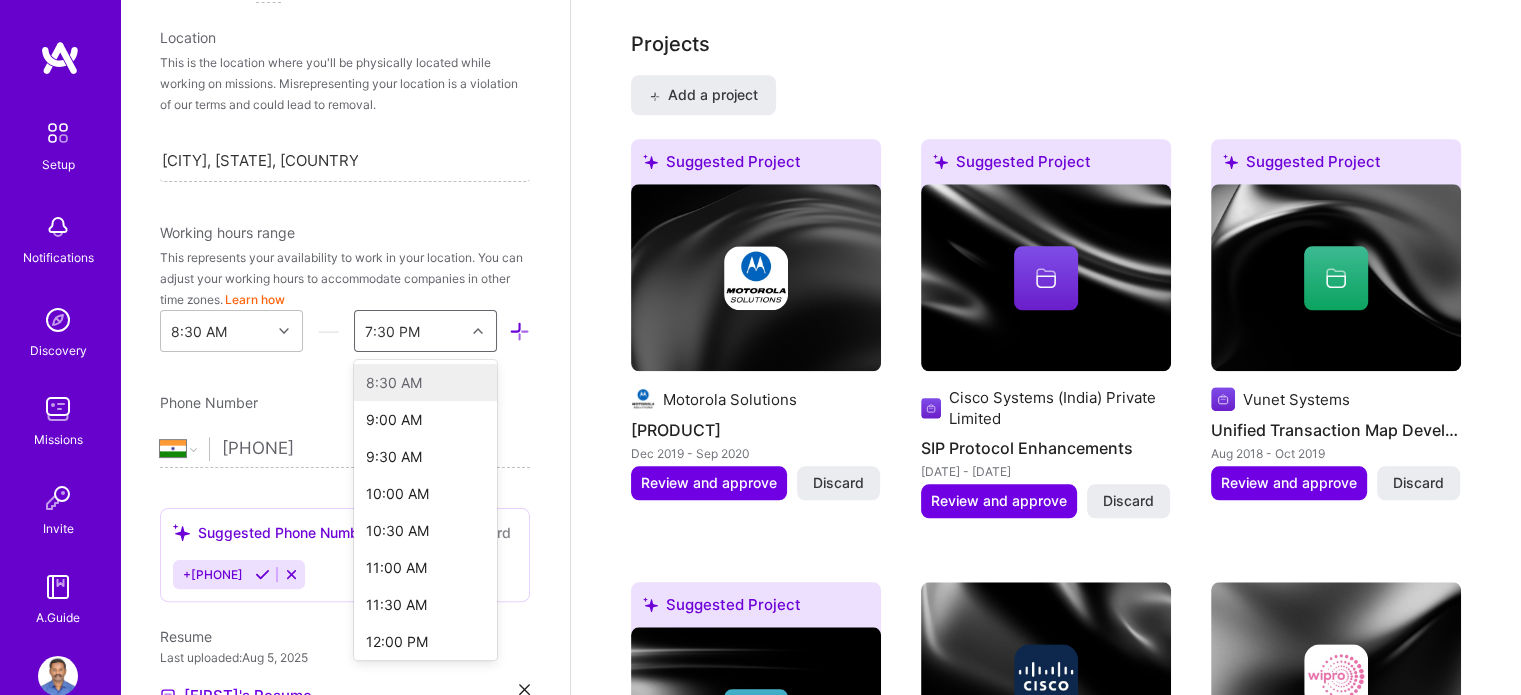 click at bounding box center [478, 331] 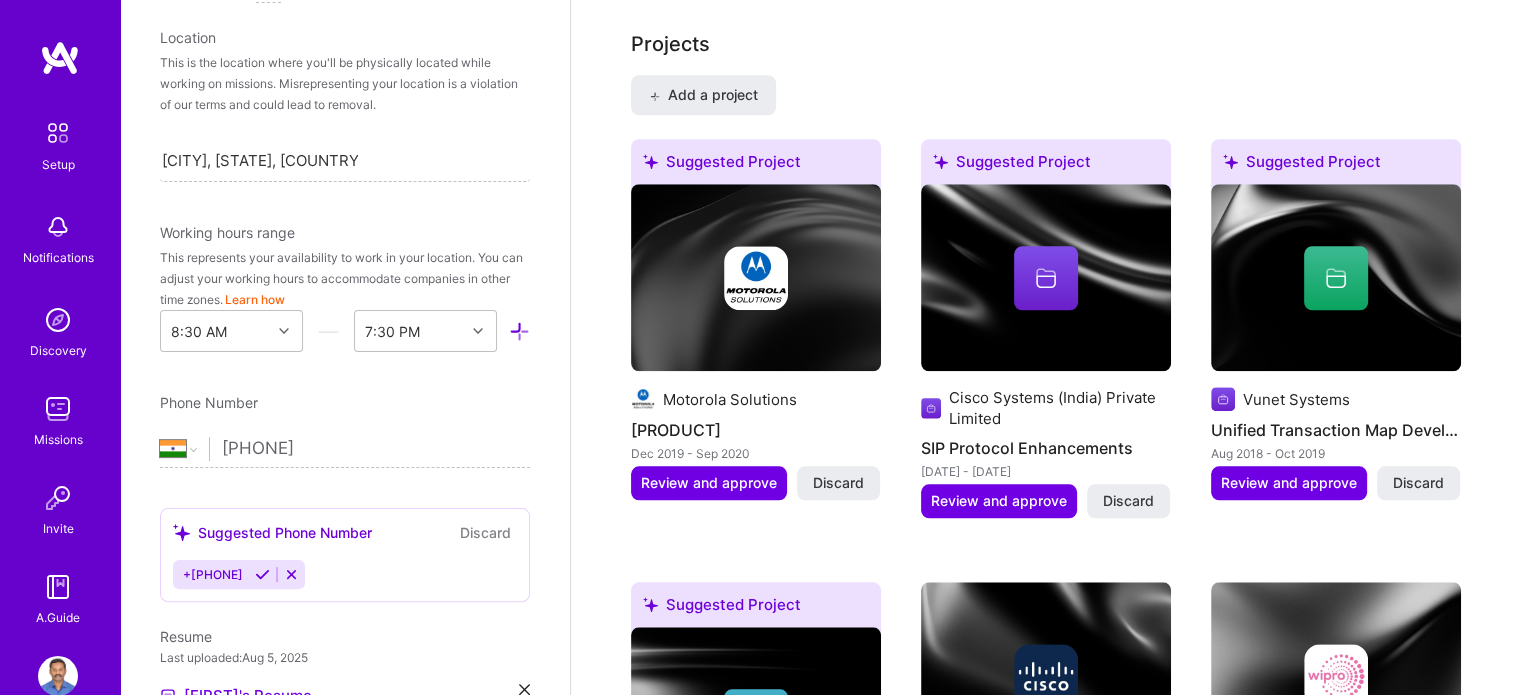click on "Edit photo [FIRST] [LAST] Software Engineer 22 Years Experience Location This is the location where you'll be physically located while working on missions. Misrepresenting your location is a violation of our terms and could lead to removal. [CITY], [STATE], [COUNTRY] [CITY], [STATE], [COUNTRY] Working hours range This represents your availability to work in your location. You can adjust your working hours to accommodate companies in other time zones. Learn how 8:30 AM 7:30 PM Phone Number Afghanistan Åland Islands Albania Algeria American Samoa Andorra Angola Anguilla Antigua and Barbuda Argentina Armenia Aruba Ascension Island Australia Austria Azerbaijan Bahamas Bahrain Bangladesh Barbados Belarus Belgium Belize Benin Bermuda Bhutan Bolivia Bonaire, Sint Eustatius and Saba Bosnia and Herzegovina Botswana Brazil British Indian Ocean Territory Brunei Darussalam Bulgaria Burkina Faso Burundi Cambodia Cameroon Canada Cape Verde Cayman Islands Central African Republic Chad Chile China Christmas Island Colombia" at bounding box center [345, 347] 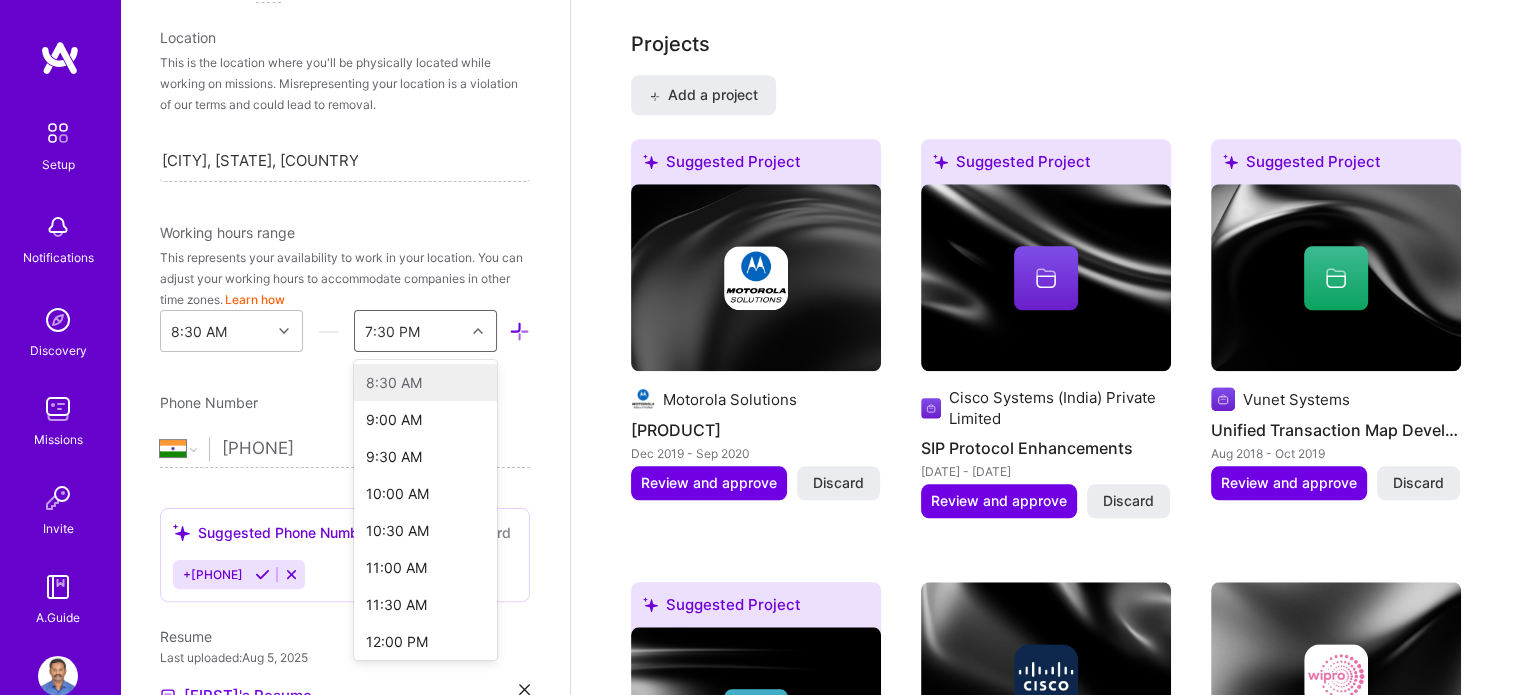 click at bounding box center (480, 331) 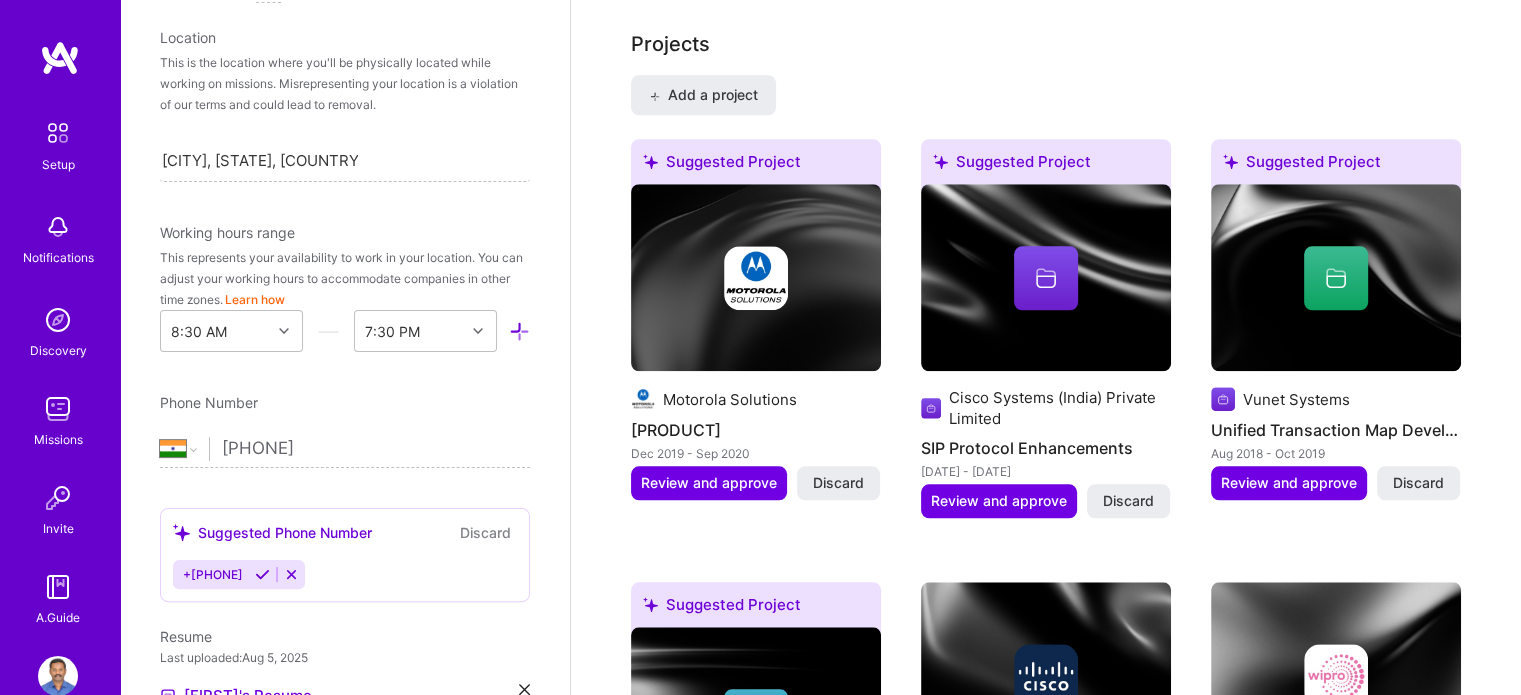 click on "Edit photo [FIRST] [LAST] Software Engineer 22 Years Experience Location This is the location where you'll be physically located while working on missions. Misrepresenting your location is a violation of our terms and could lead to removal. [CITY], [STATE], [COUNTRY] [CITY], [STATE], [COUNTRY] Working hours range This represents your availability to work in your location. You can adjust your working hours to accommodate companies in other time zones. Learn how 8:30 AM 7:30 PM Phone Number Afghanistan Åland Islands Albania Algeria American Samoa Andorra Angola Anguilla Antigua and Barbuda Argentina Armenia Aruba Ascension Island Australia Austria Azerbaijan Bahamas Bahrain Bangladesh Barbados Belarus Belgium Belize Benin Bermuda Bhutan Bolivia Bonaire, Sint Eustatius and Saba Bosnia and Herzegovina Botswana Brazil British Indian Ocean Territory Brunei Darussalam Bulgaria Burkina Faso Burundi Cambodia Cameroon Canada Cape Verde Cayman Islands Central African Republic Chad Chile China Christmas Island Colombia" at bounding box center (345, 347) 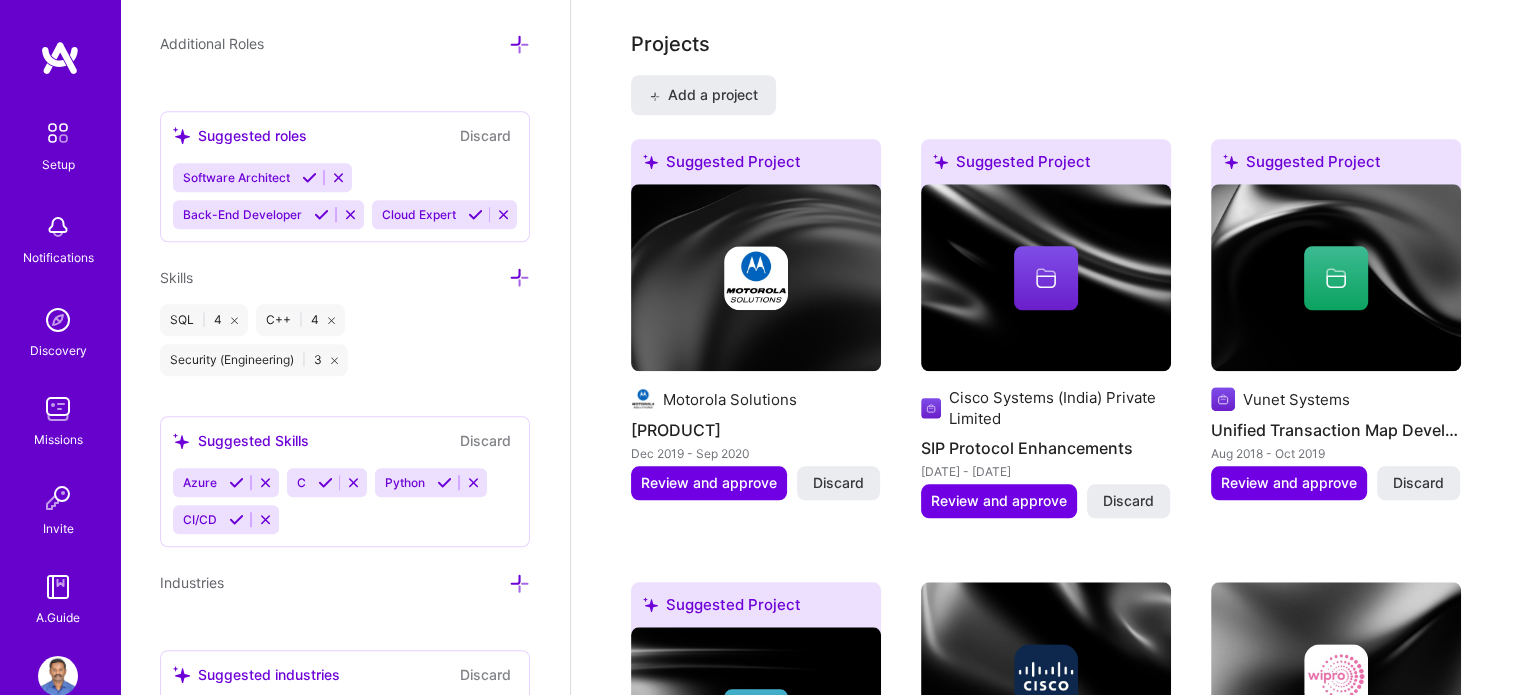scroll, scrollTop: 1487, scrollLeft: 0, axis: vertical 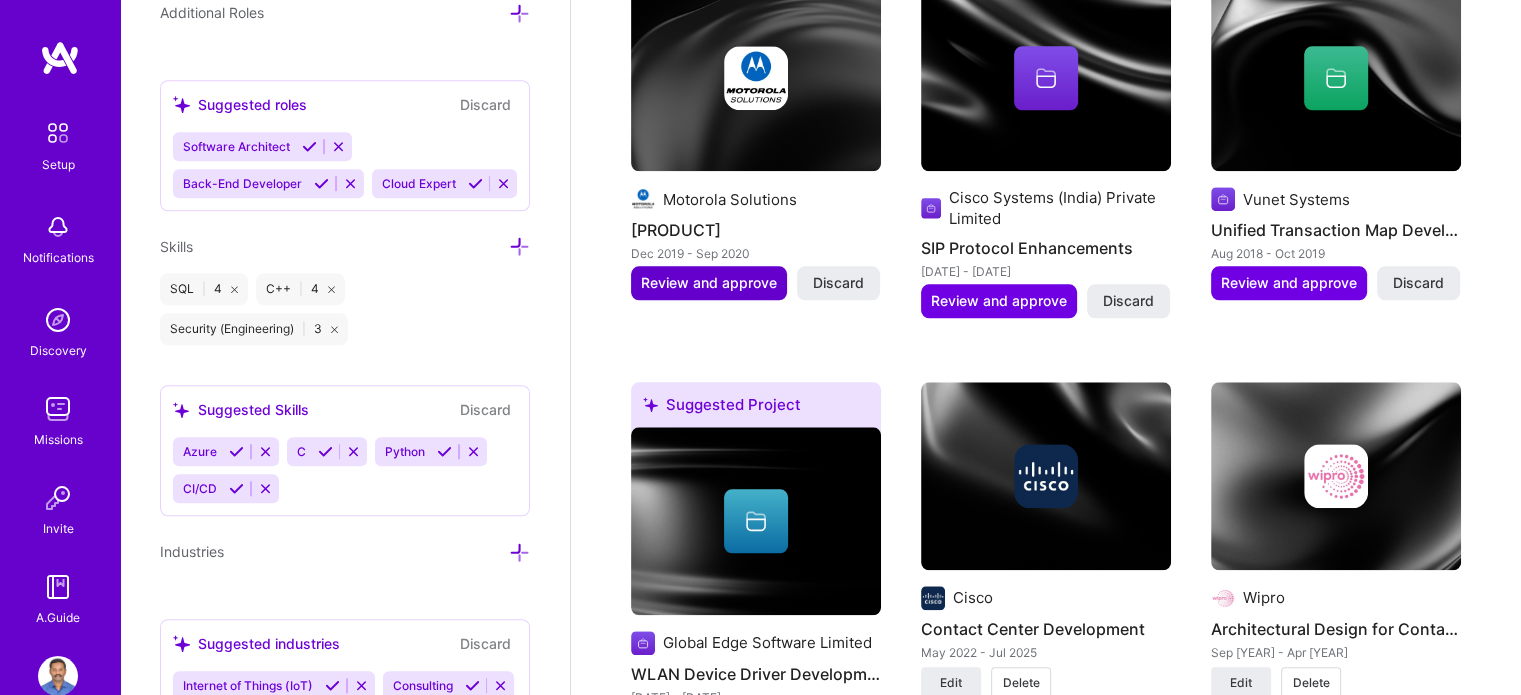 click on "Review and approve" at bounding box center [709, 283] 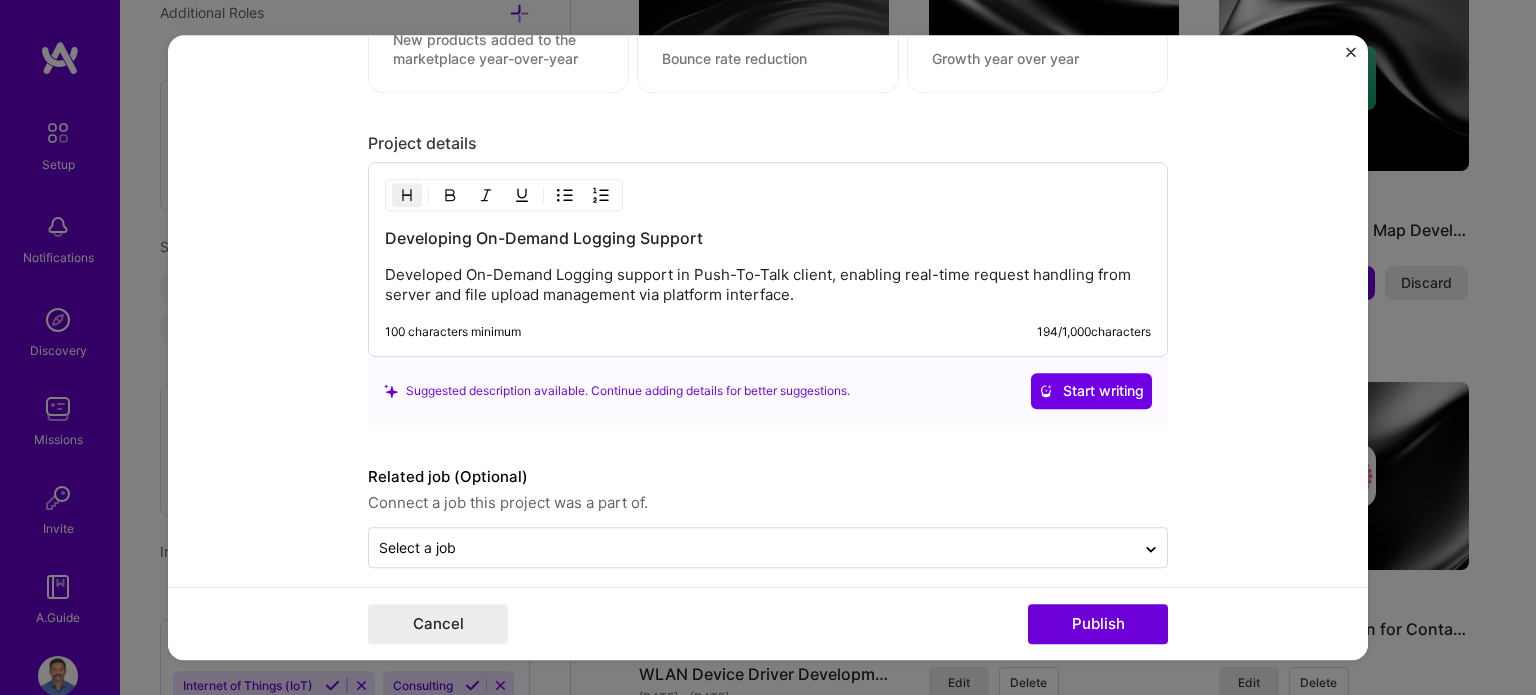 scroll, scrollTop: 1593, scrollLeft: 0, axis: vertical 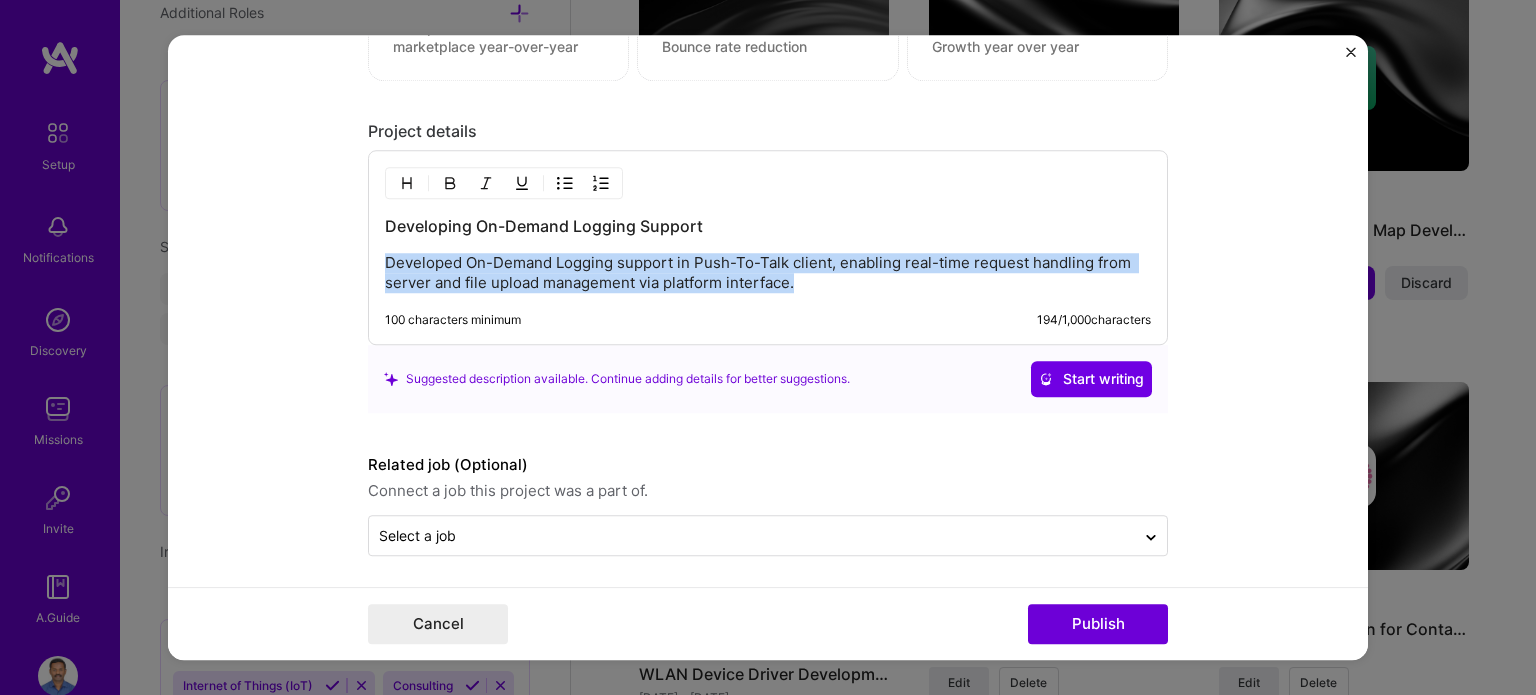 drag, startPoint x: 801, startPoint y: 281, endPoint x: 244, endPoint y: 251, distance: 557.8073 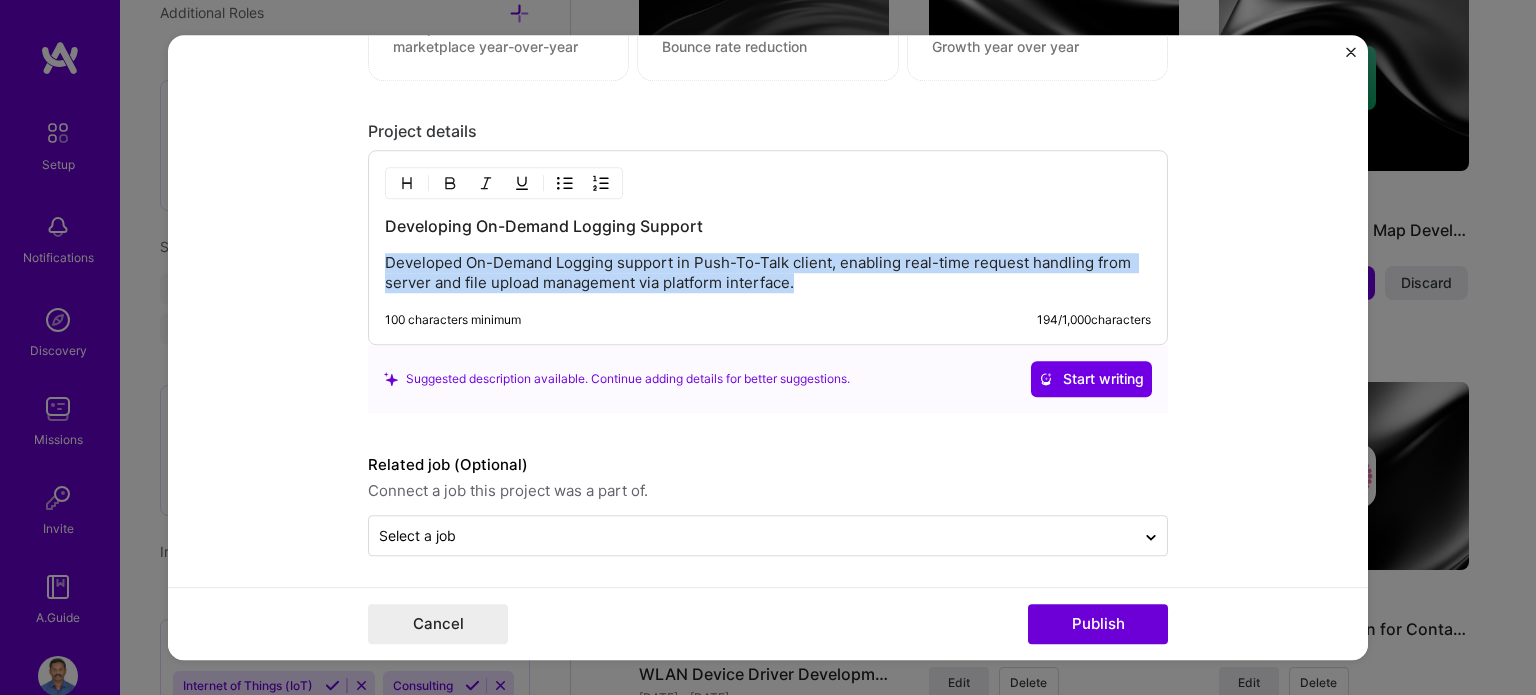 click on "Editing suggested project This project is suggested based on your LinkedIn, resume or A.Team activity. Project title Push-To-Talk Client Development Company Motorola Solutions
Project industry Industry 2 Project Link (Optional)
Drag and drop an image or   Upload file Upload file We recommend uploading at least 4 images. 1600x1200px or higher recommended. Max 5MB each. Role Senior Software Engineer Software Engineer Dec, 2019
to Sep, 2020
I’m still working on this project Skills used — Add up to 12 skills Any new skills will be added to your profile. Enter skills... Did this role require you to manage team members? (Optional) Yes, I managed — team members. Were you involved from inception to launch (0  ->  1)? (Optional) Zero to one is creation and development of a unique product from the ground up. I was involved in zero to one with this project Add metrics (Optional)   194 /" at bounding box center (768, 348) 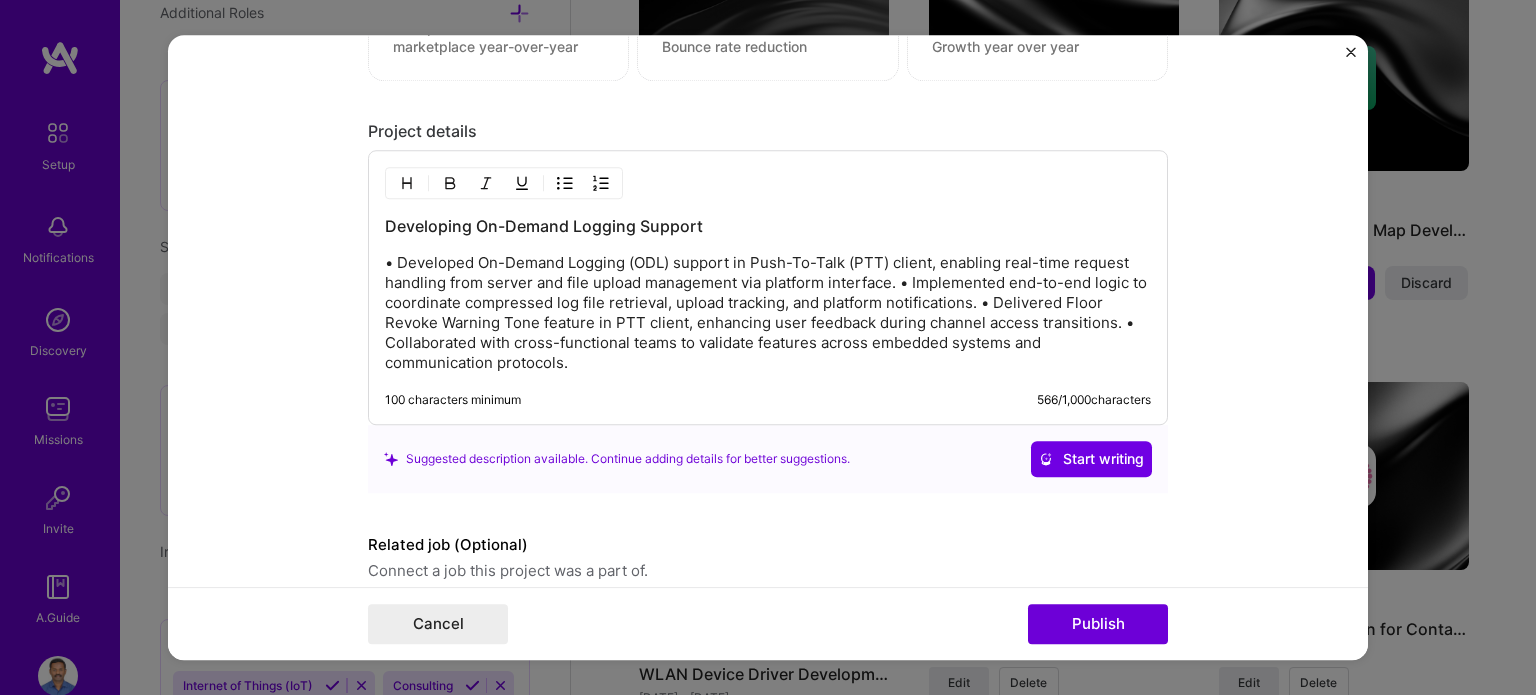 click on "• Developed On-Demand Logging (ODL) support in Push-To-Talk (PTT) client, enabling real-time request handling from server and file upload management via platform interface. • Implemented end-to-end logic to coordinate compressed log file retrieval, upload tracking, and platform notifications. • Delivered Floor Revoke Warning Tone feature in PTT client, enhancing user feedback during channel access transitions. • Collaborated with cross-functional teams to validate features across embedded systems and communication protocols." at bounding box center (768, 313) 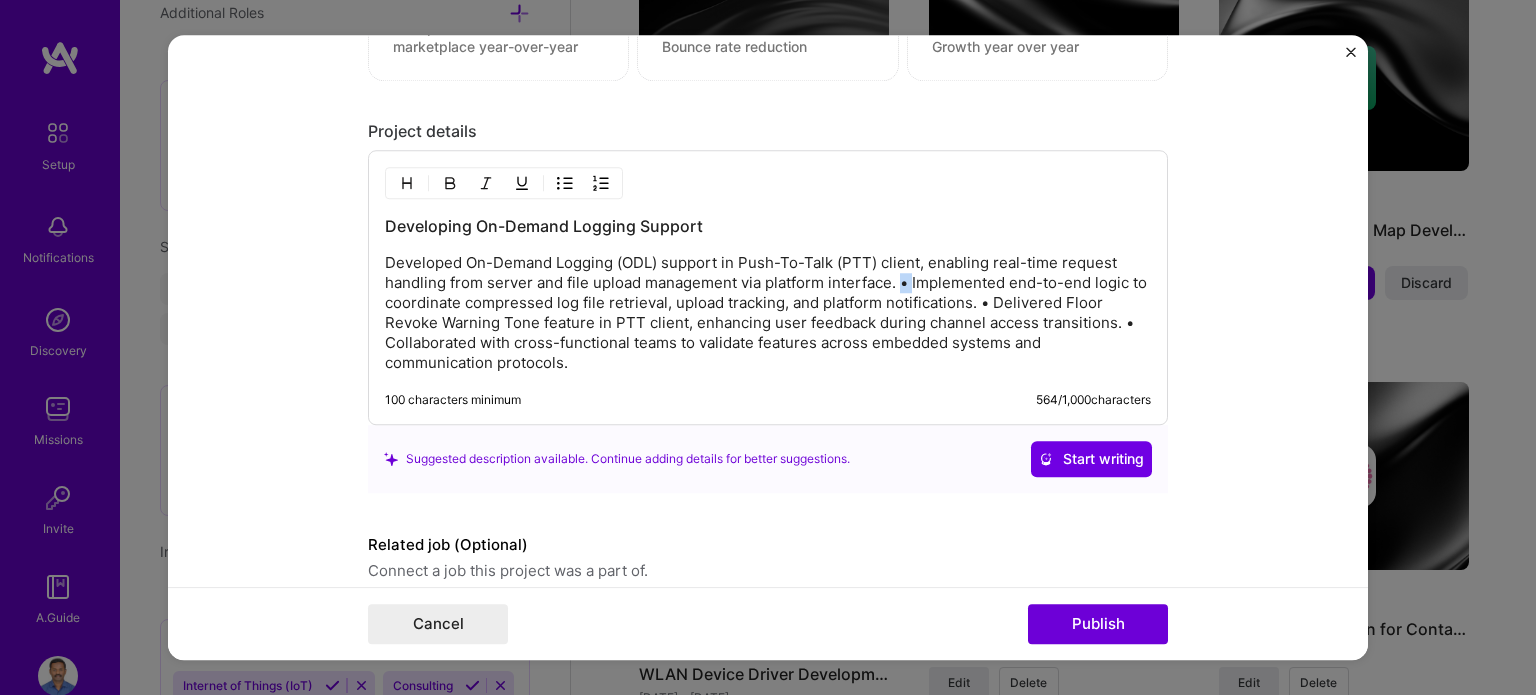 drag, startPoint x: 904, startPoint y: 273, endPoint x: 896, endPoint y: 280, distance: 10.630146 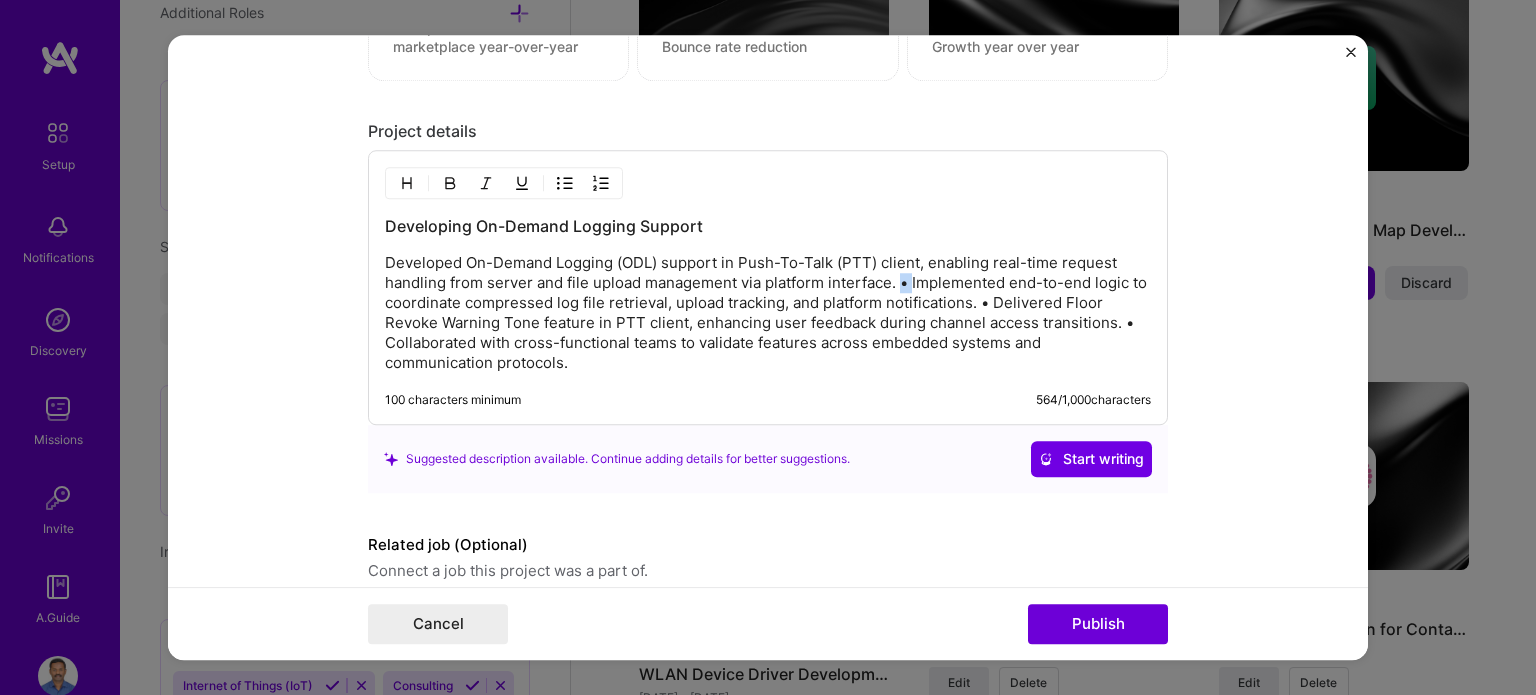 click on "Developed On-Demand Logging (ODL) support in Push-To-Talk (PTT) client, enabling real-time request handling from server and file upload management via platform interface. • Implemented end-to-end logic to coordinate compressed log file retrieval, upload tracking, and platform notifications. • Delivered Floor Revoke Warning Tone feature in PTT client, enhancing user feedback during channel access transitions. • Collaborated with cross-functional teams to validate features across embedded systems and communication protocols." at bounding box center [768, 313] 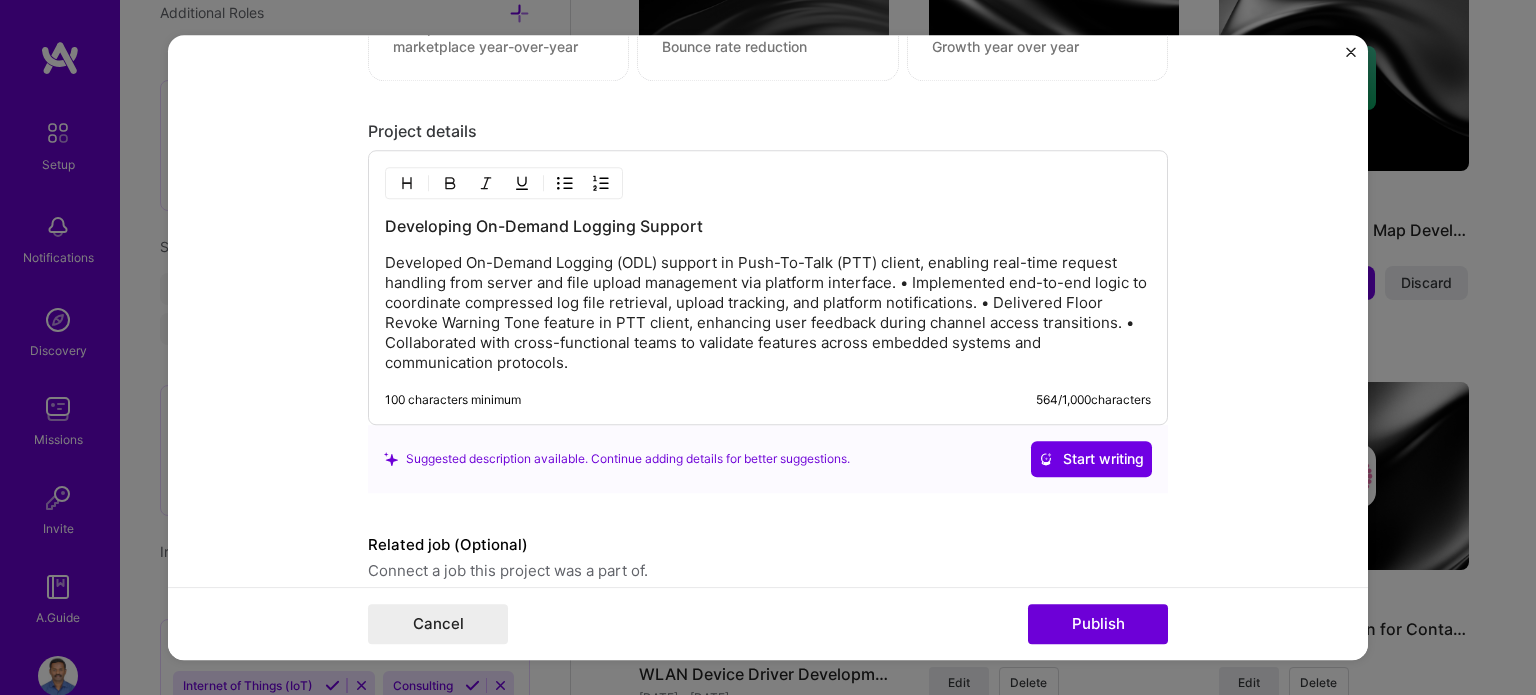 click on "Developed On-Demand Logging (ODL) support in Push-To-Talk (PTT) client, enabling real-time request handling from server and file upload management via platform interface. • Implemented end-to-end logic to coordinate compressed log file retrieval, upload tracking, and platform notifications. • Delivered Floor Revoke Warning Tone feature in PTT client, enhancing user feedback during channel access transitions. • Collaborated with cross-functional teams to validate features across embedded systems and communication protocols." at bounding box center [768, 313] 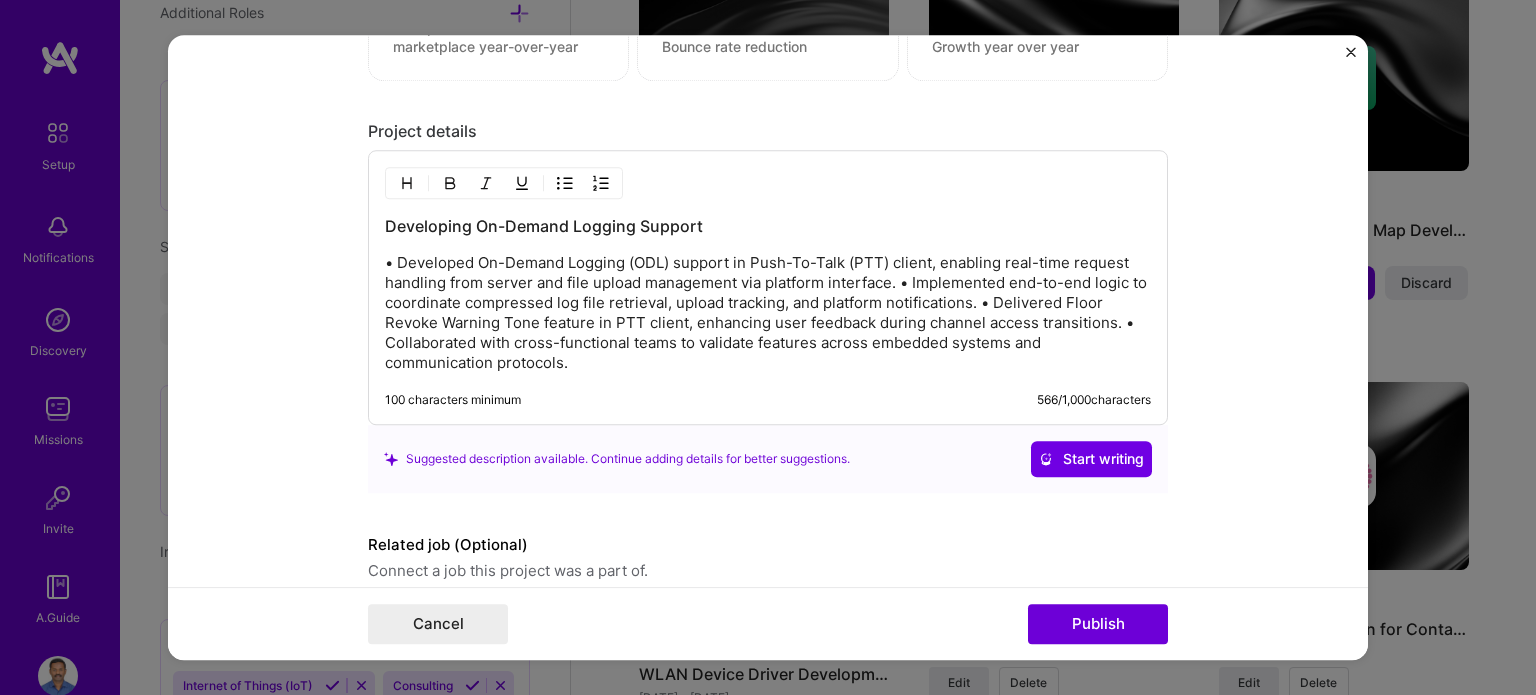 drag, startPoint x: 892, startPoint y: 271, endPoint x: 919, endPoint y: 282, distance: 29.15476 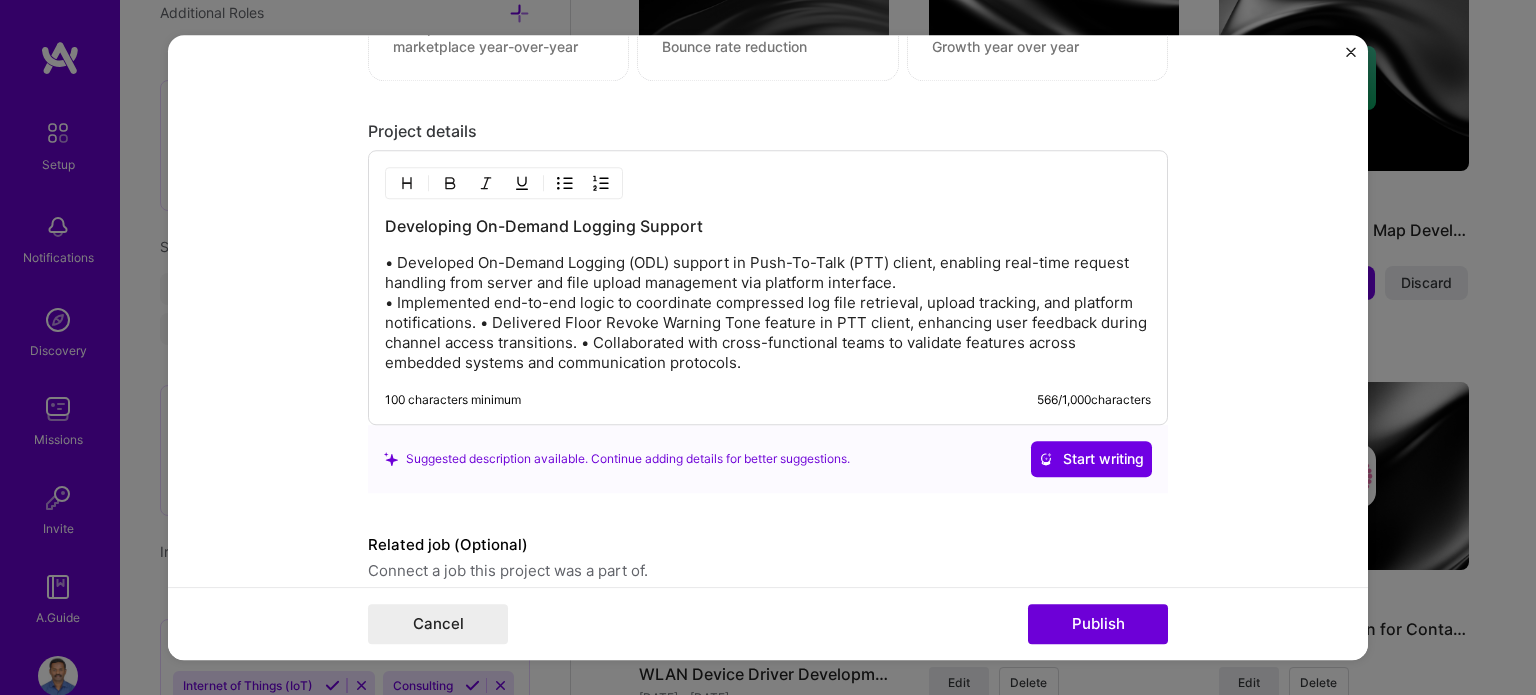 click on "• Developed On-Demand Logging (ODL) support in Push-To-Talk (PTT) client, enabling real-time request handling from server and file upload management via platform interface.  • Implemented end-to-end logic to coordinate compressed log file retrieval, upload tracking, and platform notifications. • Delivered Floor Revoke Warning Tone feature in PTT client, enhancing user feedback during channel access transitions. • Collaborated with cross-functional teams to validate features across embedded systems and communication protocols." at bounding box center (768, 313) 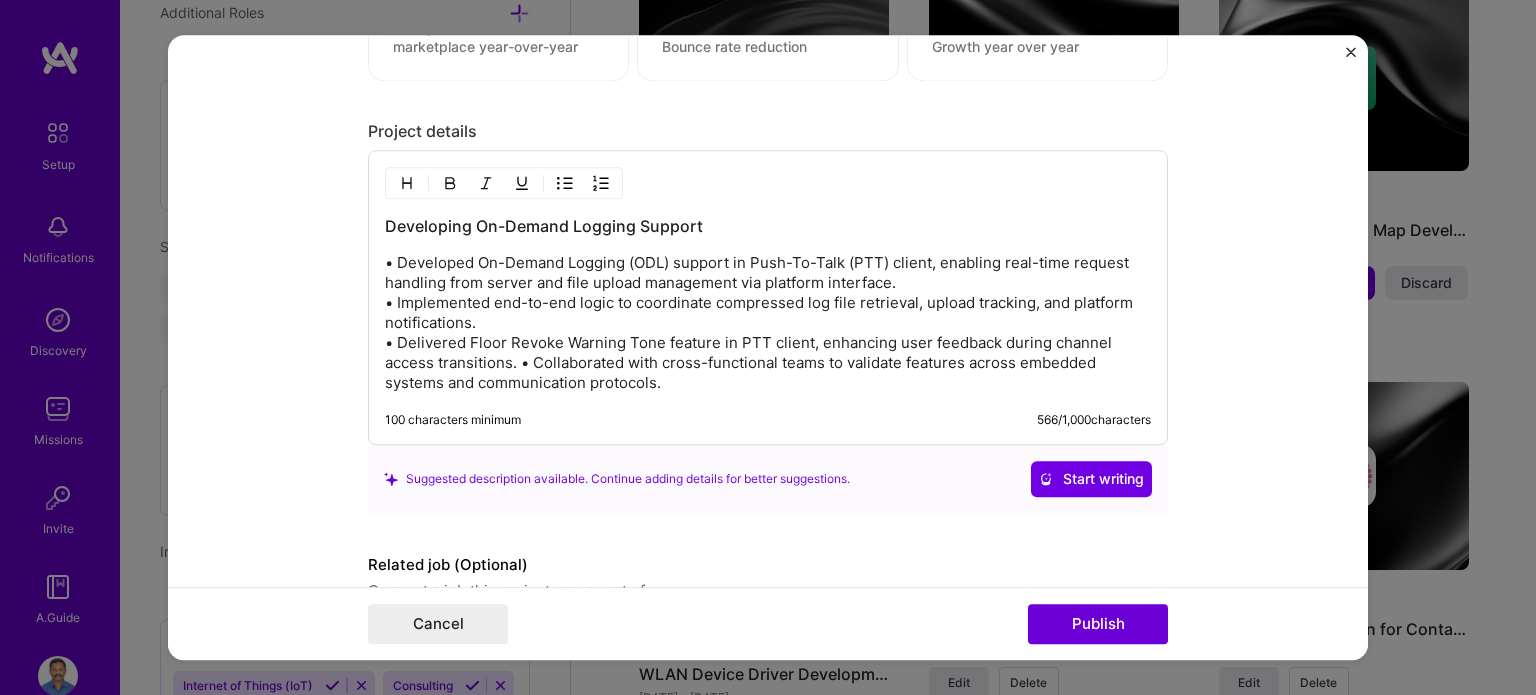 drag, startPoint x: 512, startPoint y: 357, endPoint x: 525, endPoint y: 378, distance: 24.698177 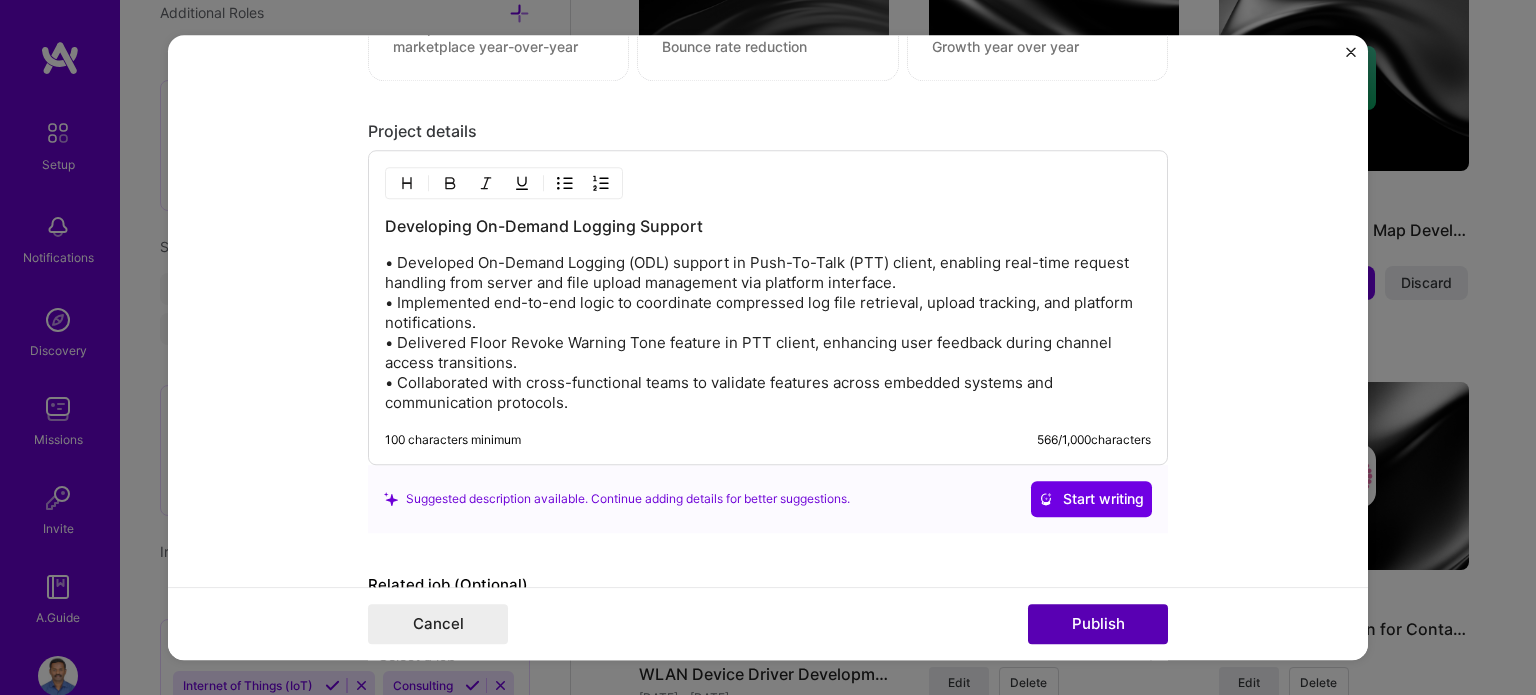 click on "Publish" at bounding box center (1098, 624) 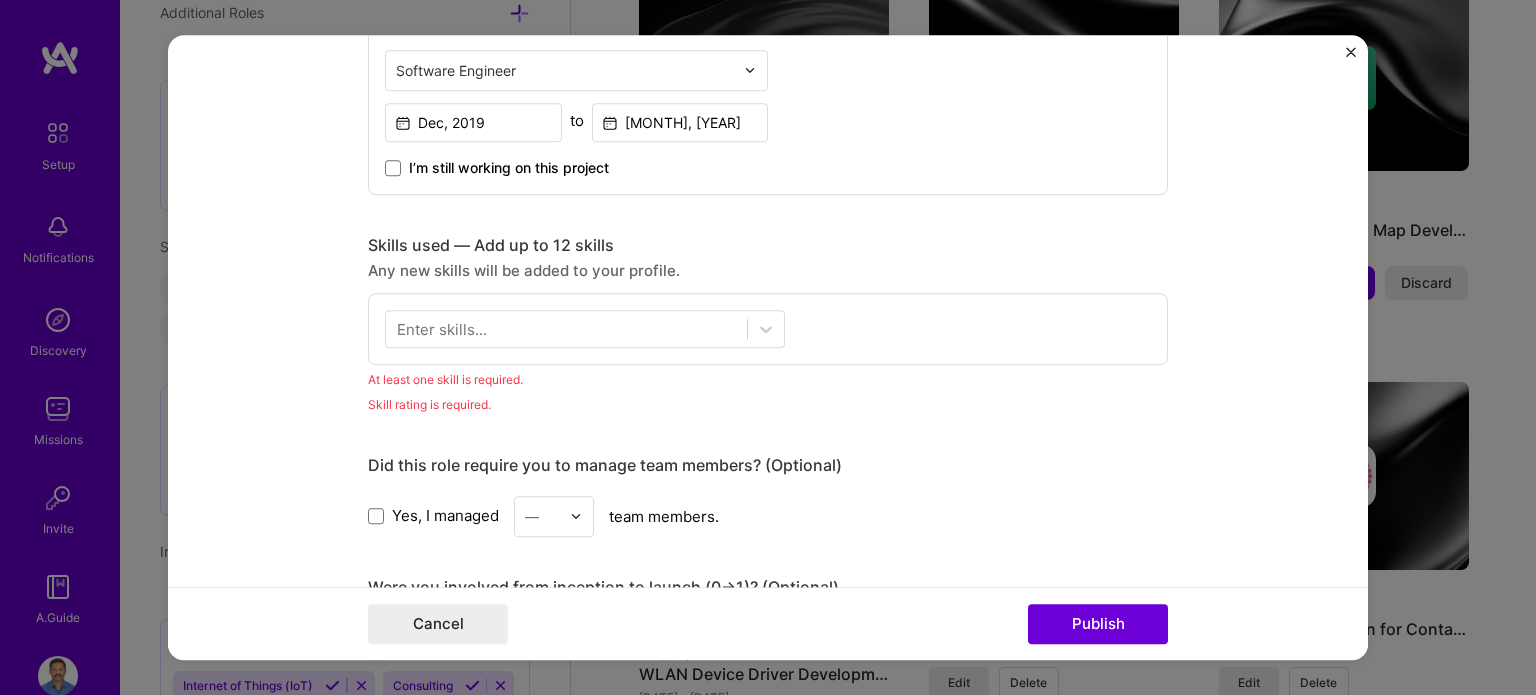 scroll, scrollTop: 797, scrollLeft: 0, axis: vertical 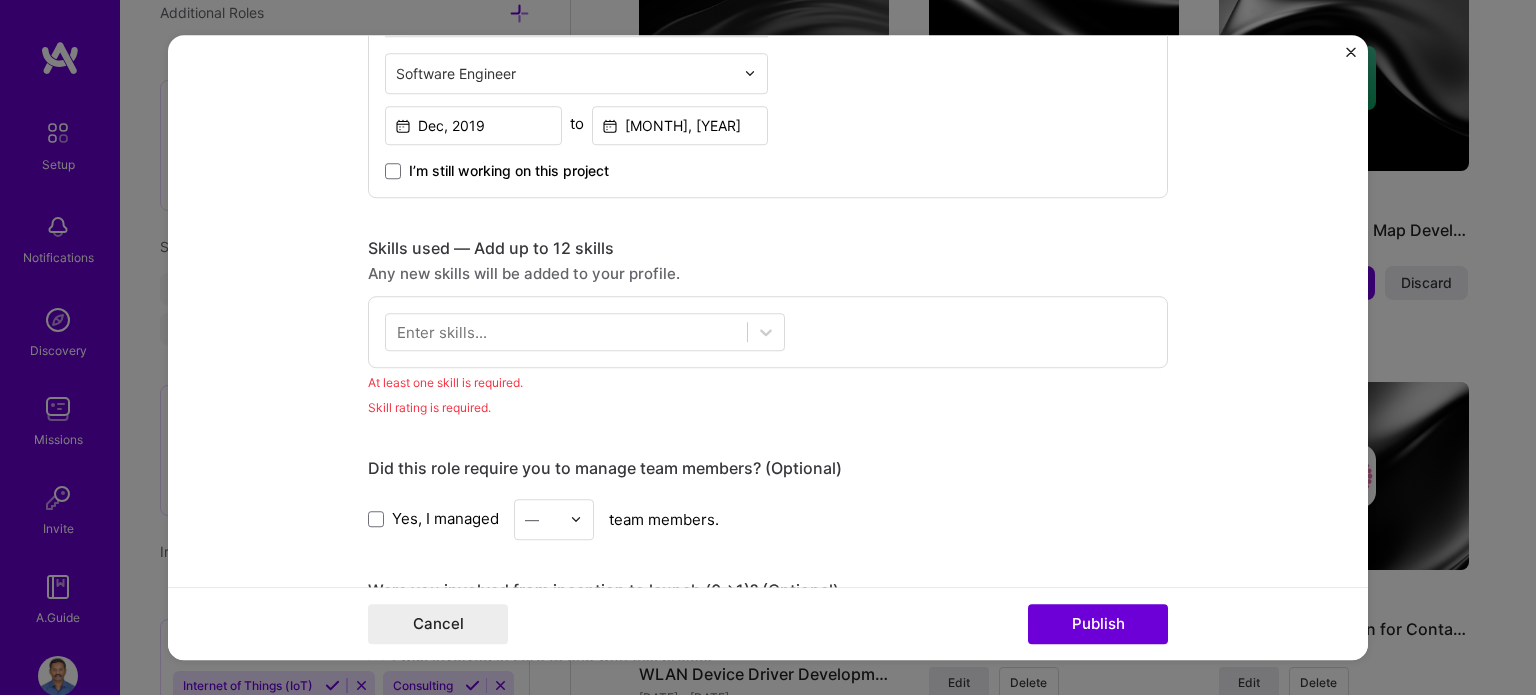 click on "Enter skills..." at bounding box center [442, 331] 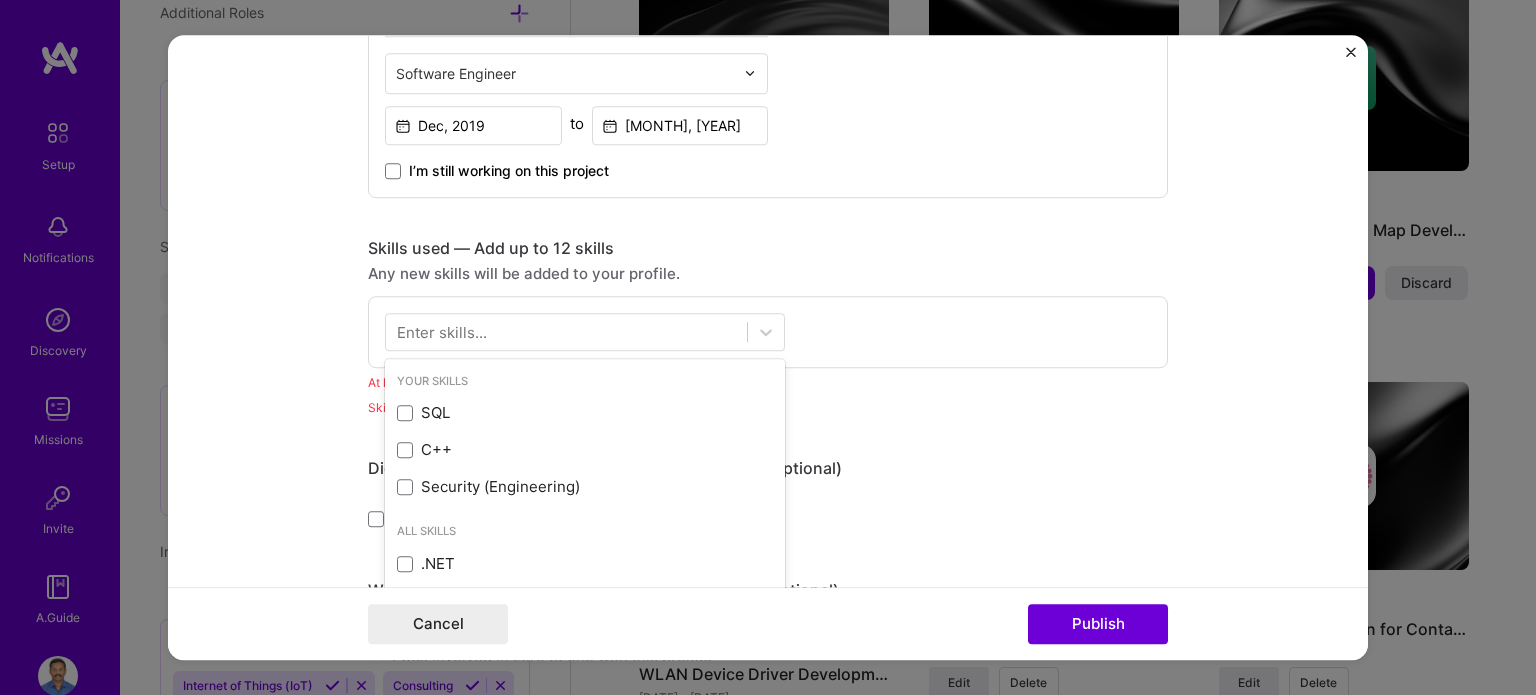 click on "Enter skills..." at bounding box center [442, 331] 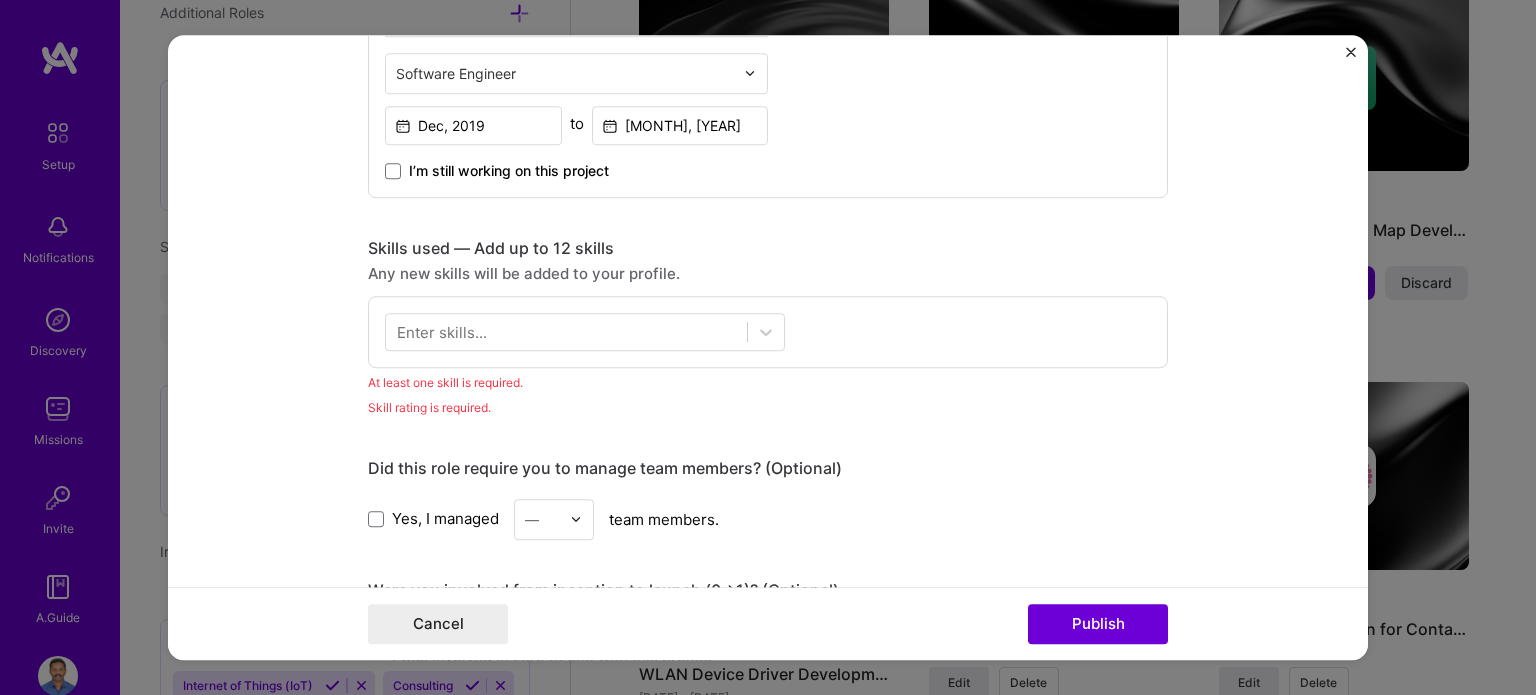 click on "Enter skills..." at bounding box center [442, 331] 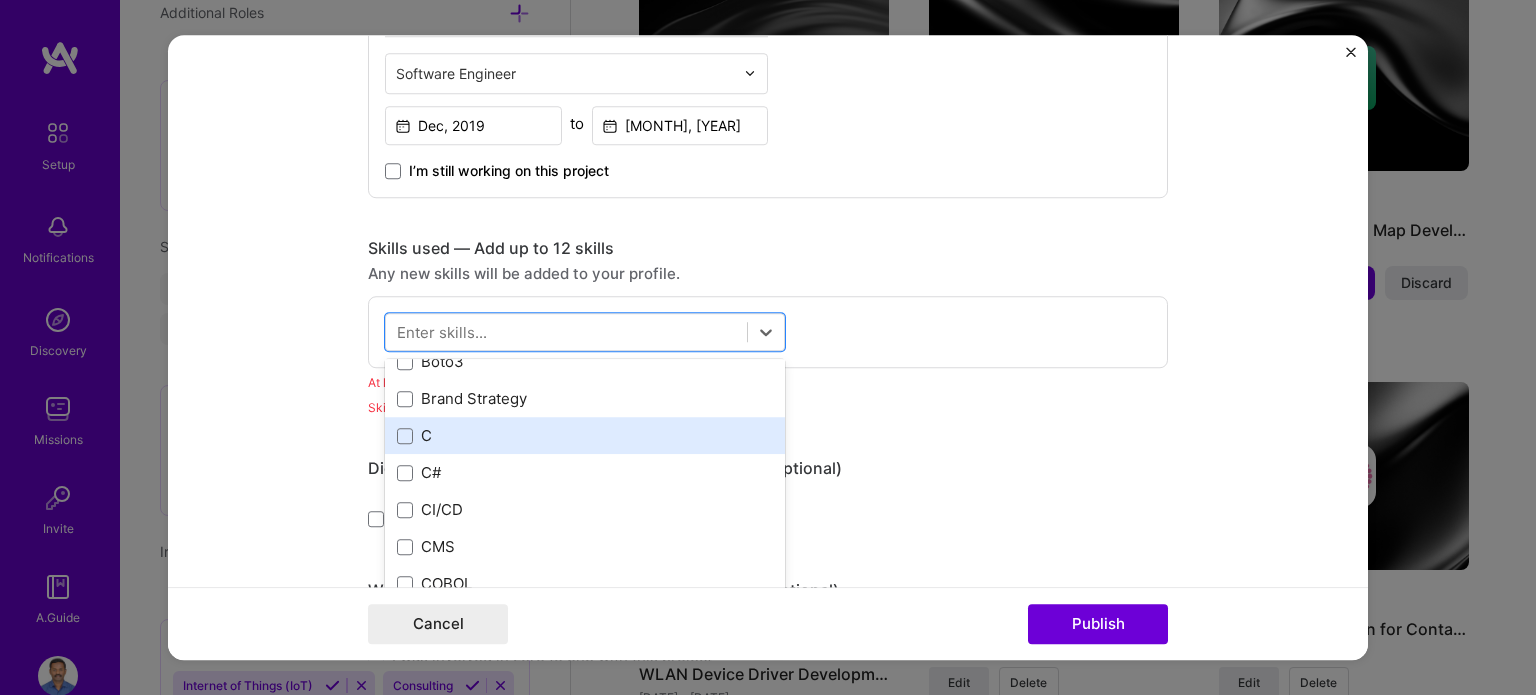 click on "Your Skills SQL C++ Security (Engineering) All Skills .NET 3D Engineering 3D Modeling API Design API Integration APNS ARM ASP.NET AWS AWS Aurora AWS BETA AWS CDK AWS CloudFormation AWS Lambda AWS Neptune AWS RDS Ada Adobe Creative Cloud Adobe Experience Manager Affiliate Marketing Agile Agora Airflow Airtable Algorithm Design Amazon Athena Amplitude Analytics Android Angular Angular.js Ansible Apache Kafka Apex (Salesforce) Apollo App Clip (iOS) ArangoDB Artifactory Artificial Intelligence (AI) Assembly Async.io Aurelia Authentication Automated Testing Azure BLE (Bluetooth) Babylon.js Backbone.js Backlog Prioritization BigQuery Blockchain / Crypto Blog Bloomreach Bootstrap JS Boto3 Brand Strategy C C# CI/CD CMS COBOL CSS CUDA Capacitor Cassandra CircleCl Clojure Coaching Coffeescript Combine Framework (Swift) Computer Vision Concurrent programming Content Development Contentful Contently Copywriting Cordova Cryptography Customer Acquisition Cypress D3.js DAO (engineering) DMX Protocol Dart Data Analysis Dax" at bounding box center (585, 509) 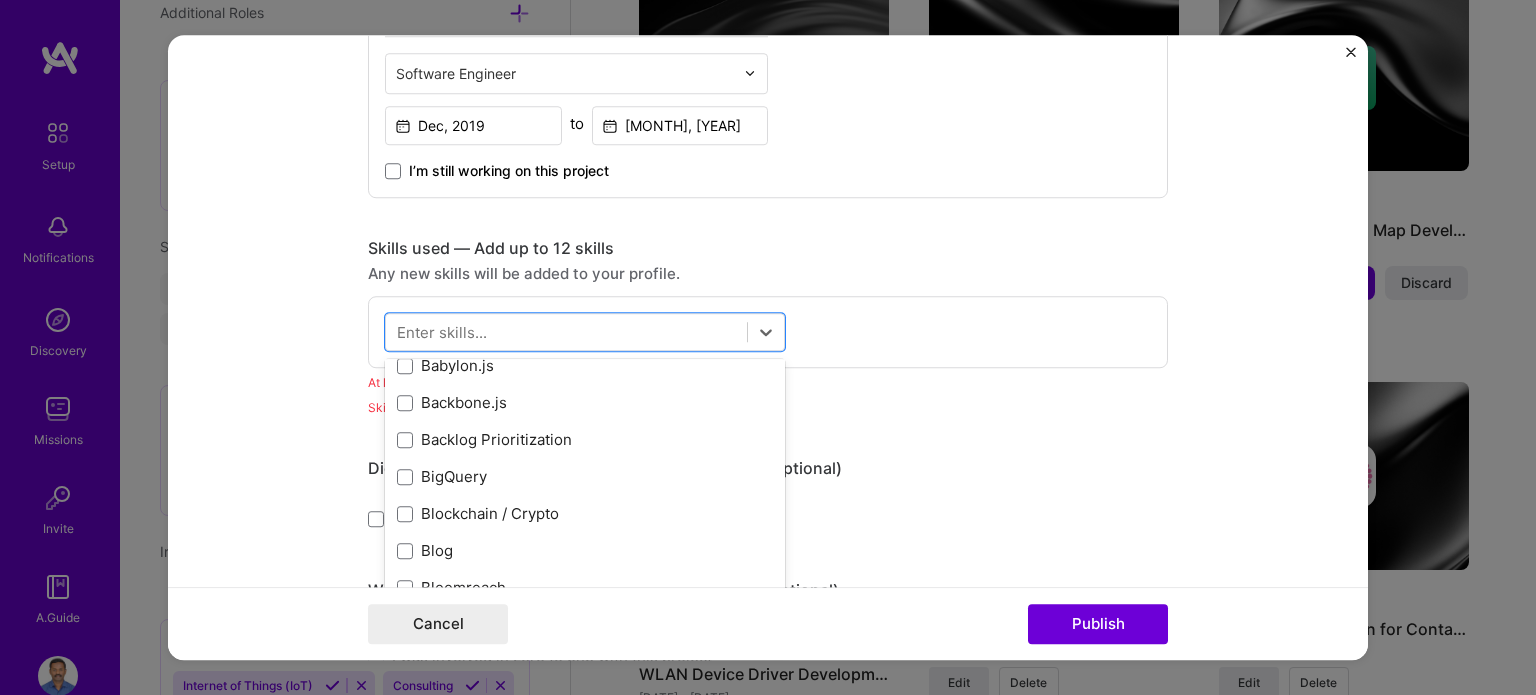 scroll, scrollTop: 2200, scrollLeft: 0, axis: vertical 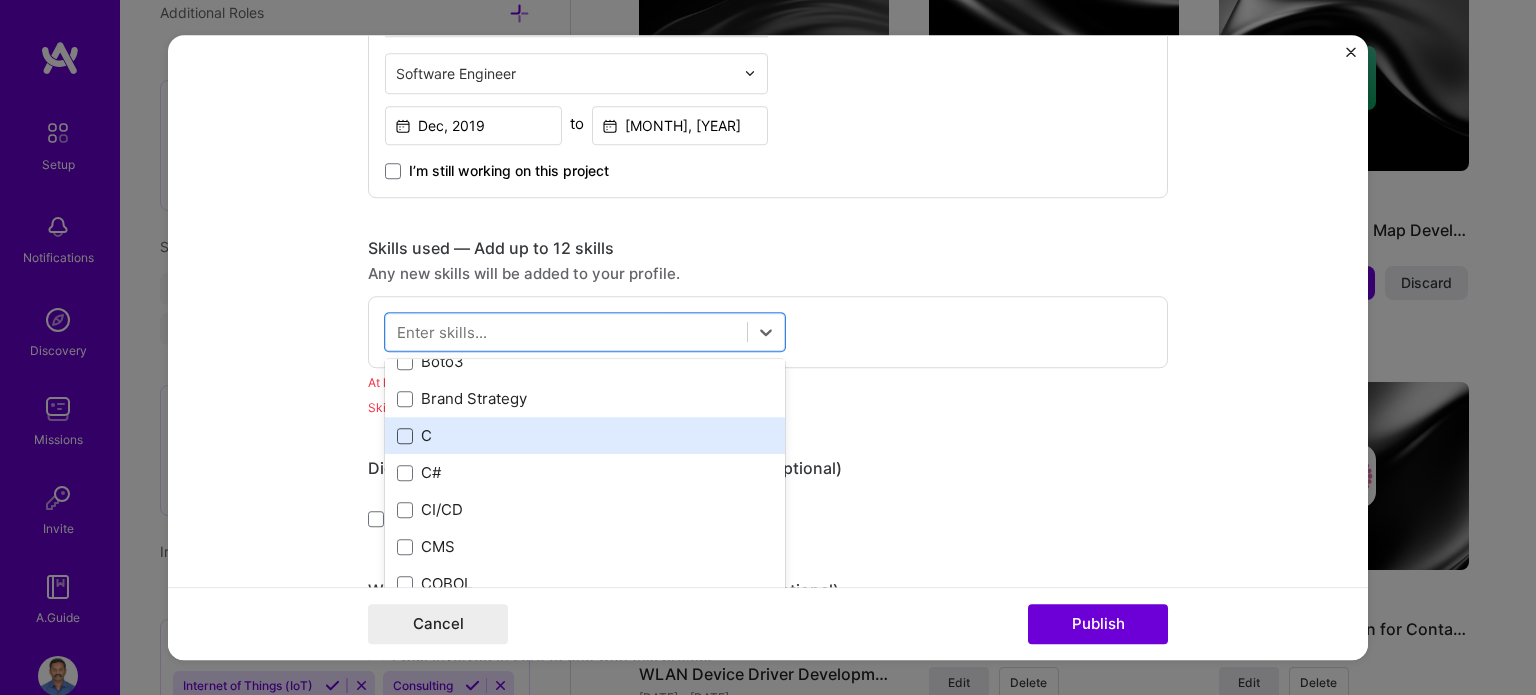 click at bounding box center (405, 436) 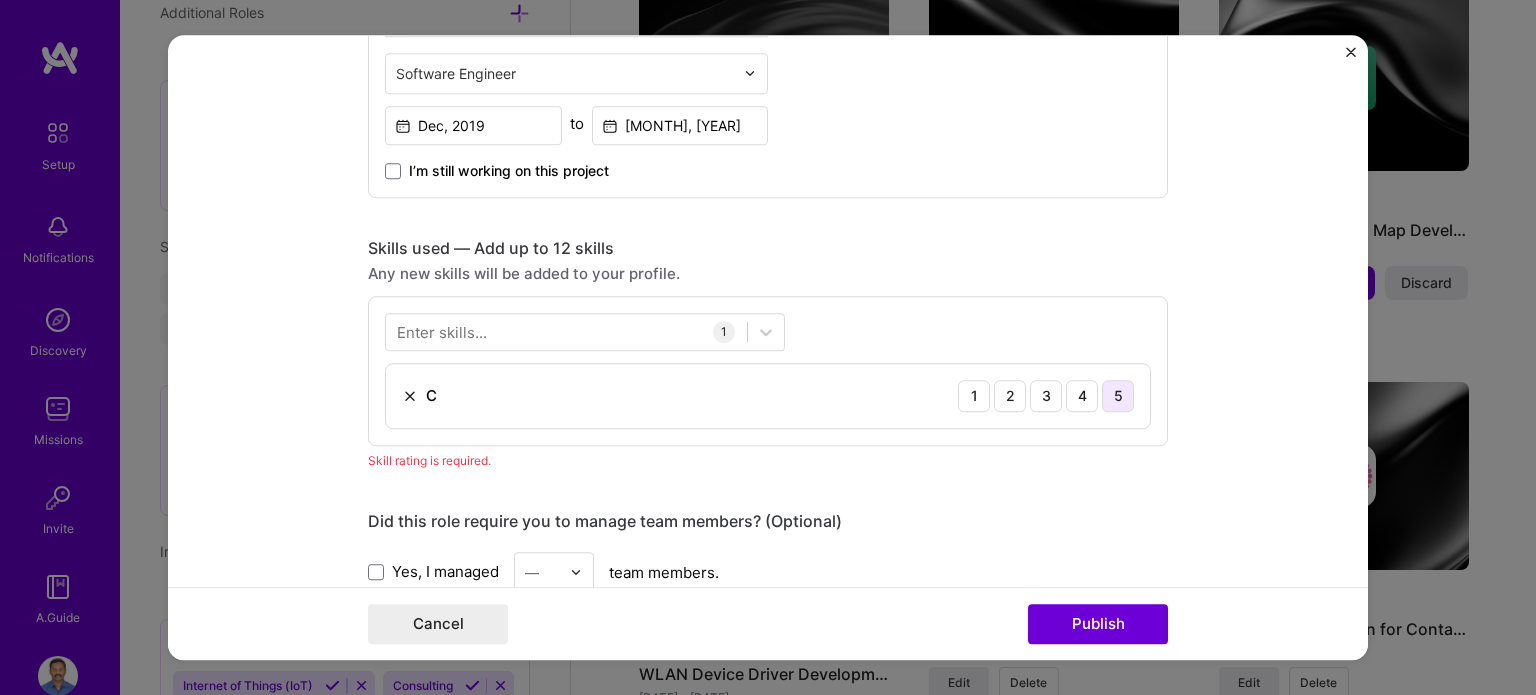 click on "5" at bounding box center [1118, 396] 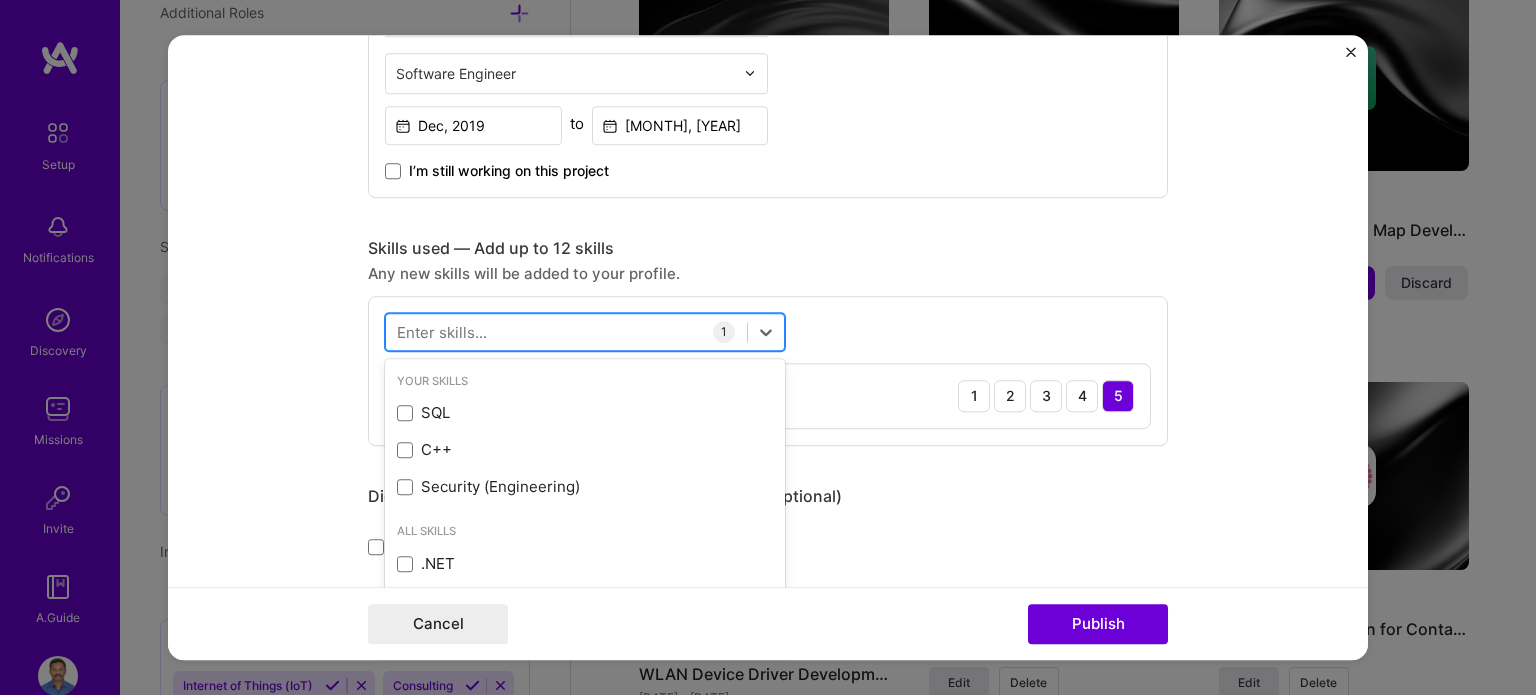 click at bounding box center [566, 331] 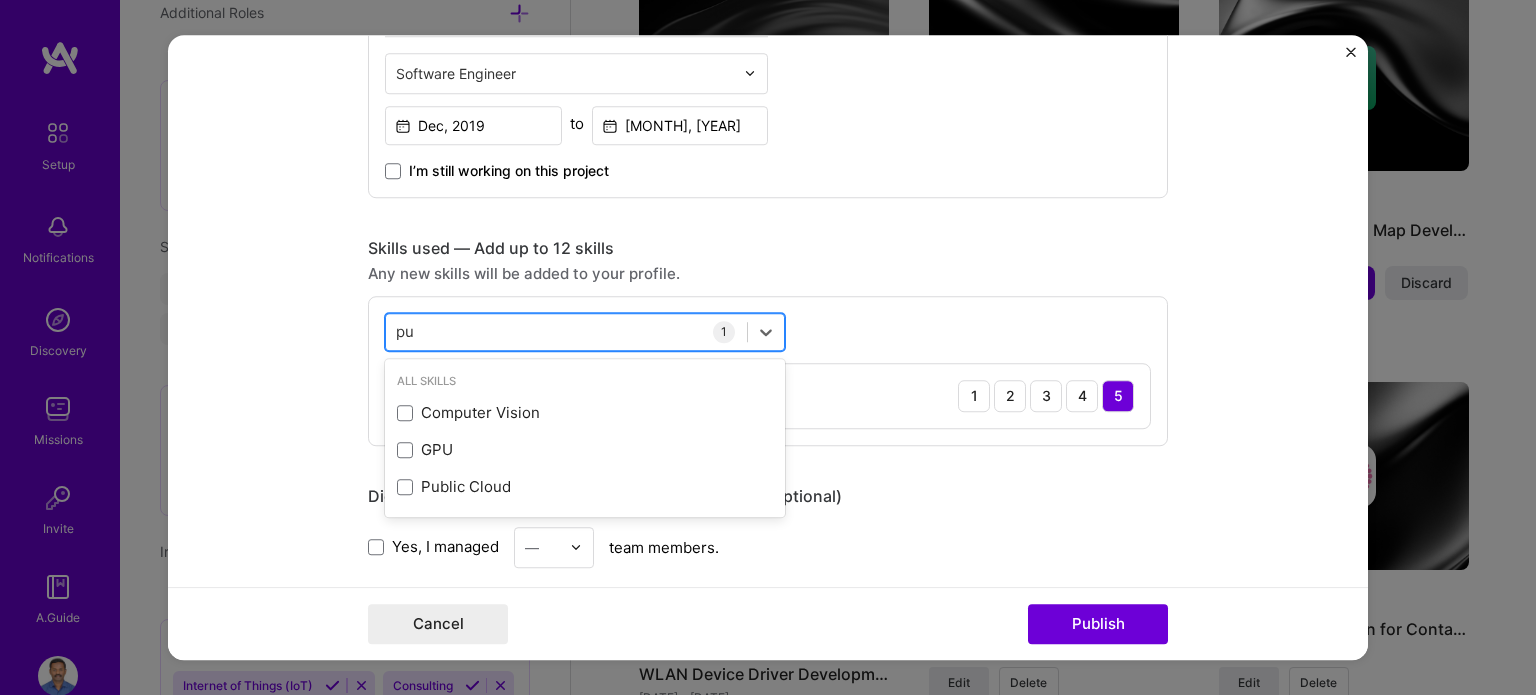 type on "p" 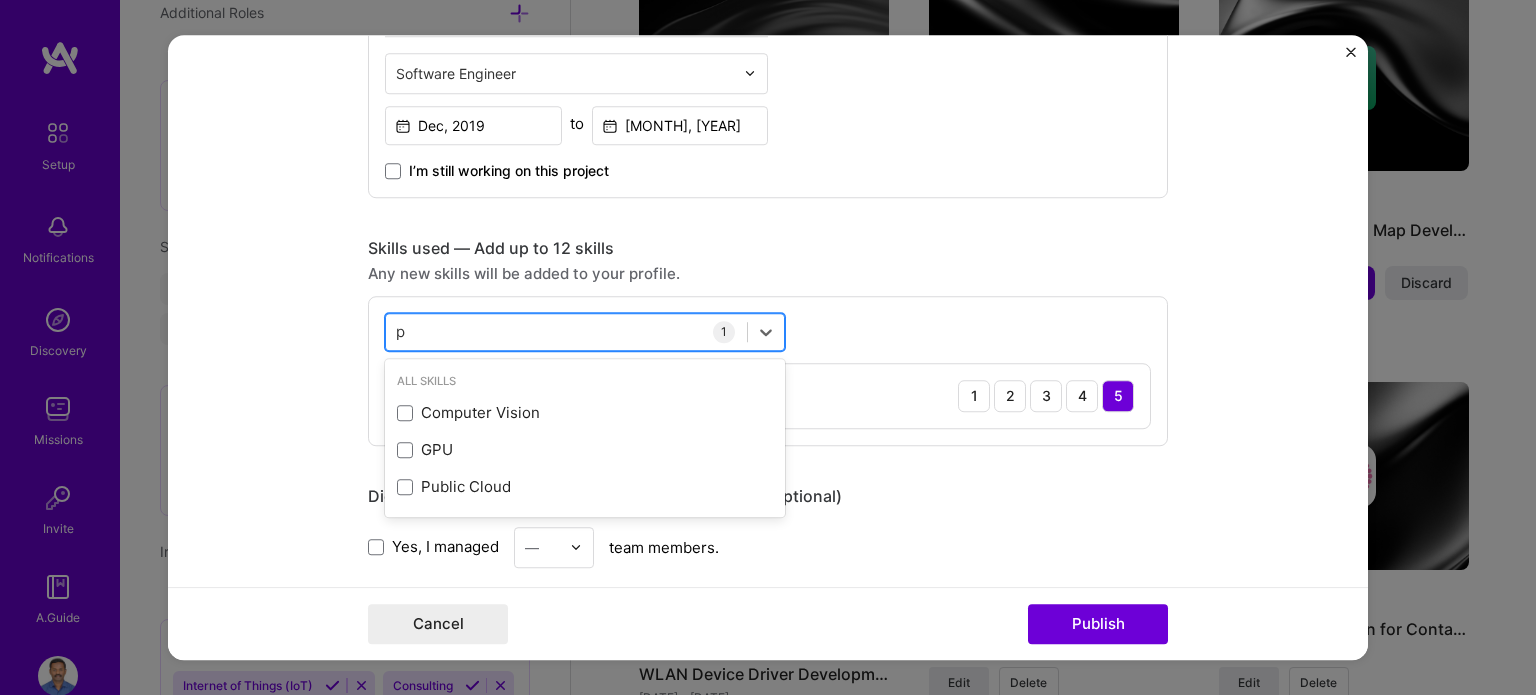 type 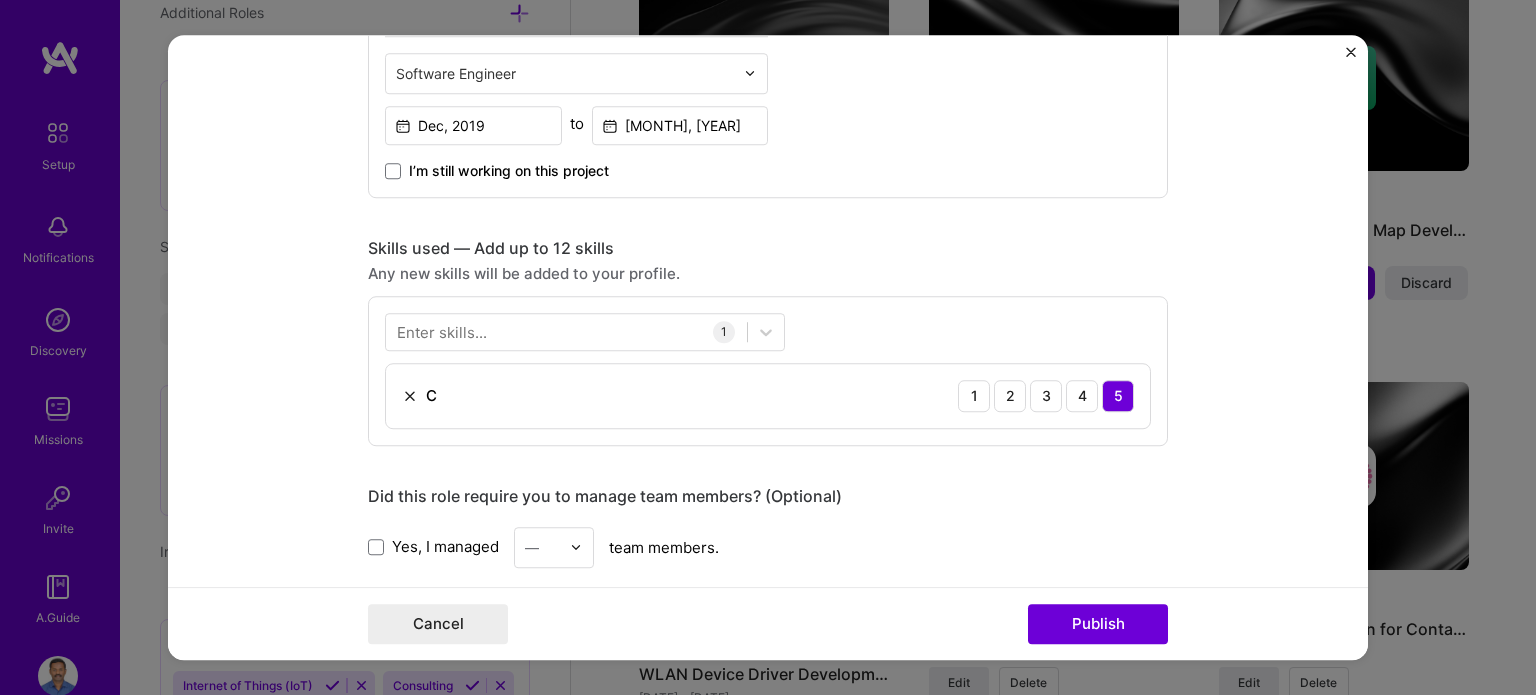 click on "Did this role require you to manage team members? (Optional)" at bounding box center [768, 496] 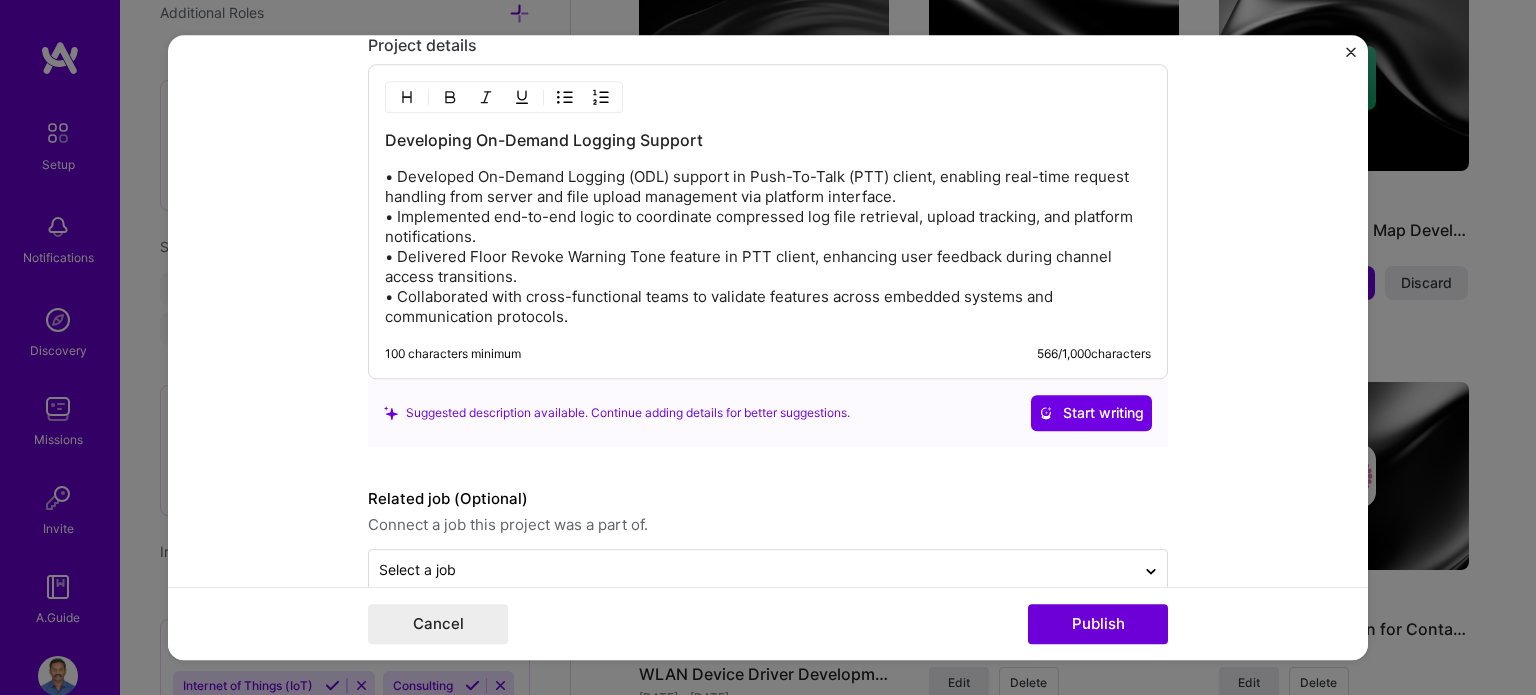 scroll, scrollTop: 1791, scrollLeft: 0, axis: vertical 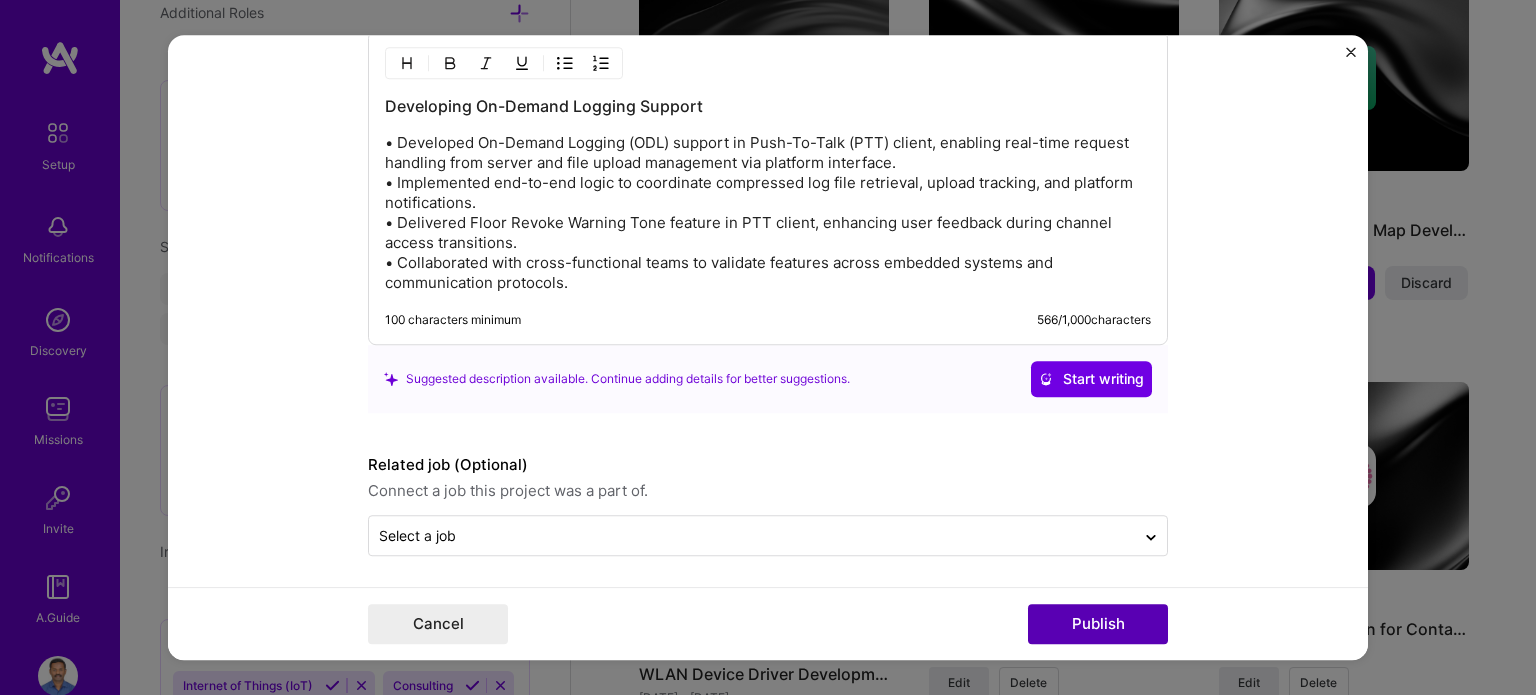 click on "Publish" at bounding box center (1098, 624) 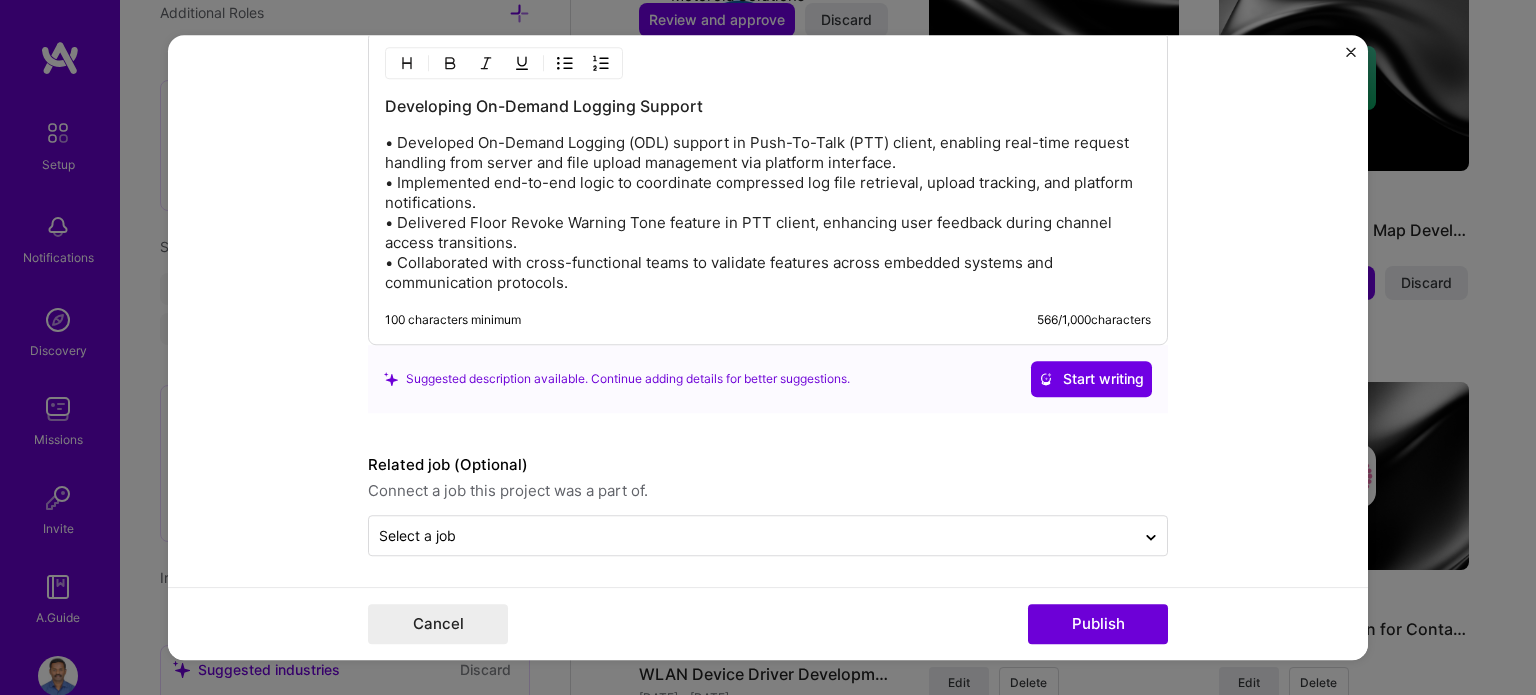 type 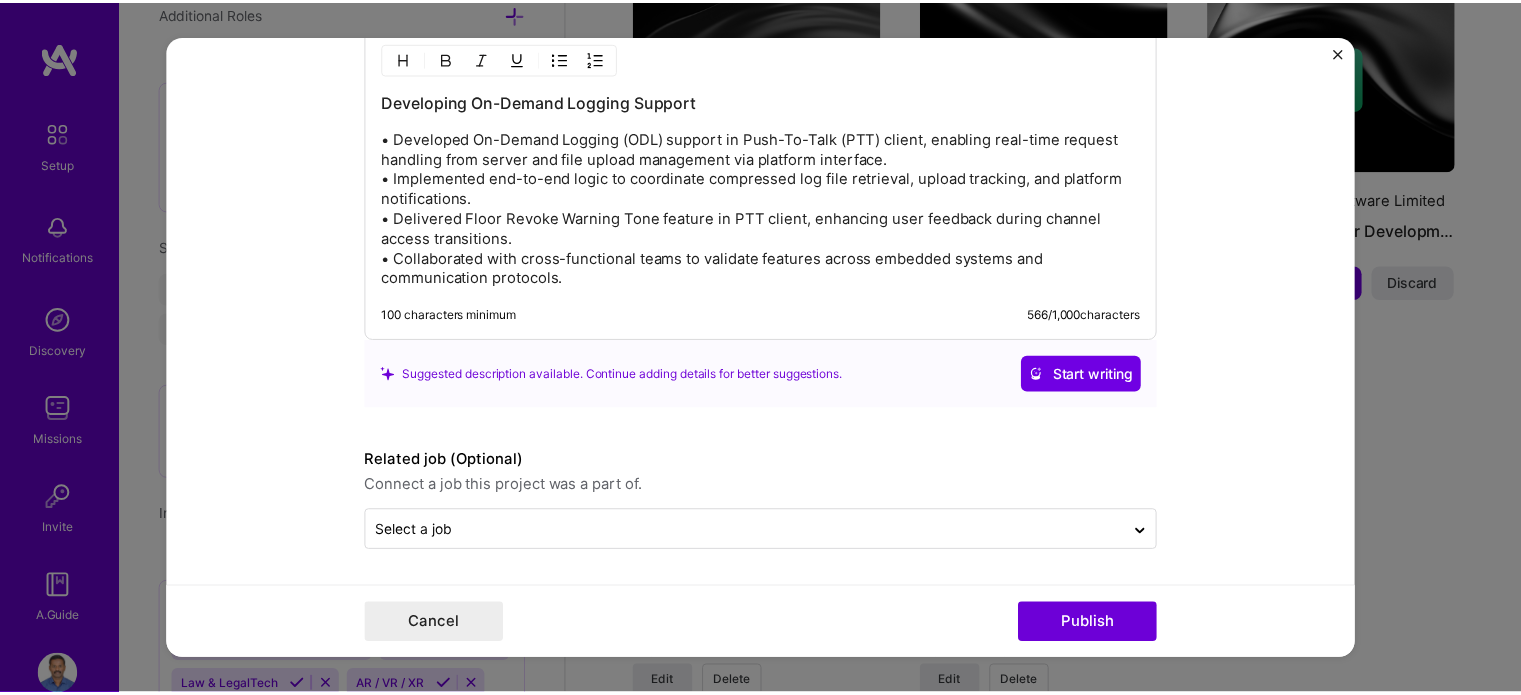 scroll, scrollTop: 1700, scrollLeft: 0, axis: vertical 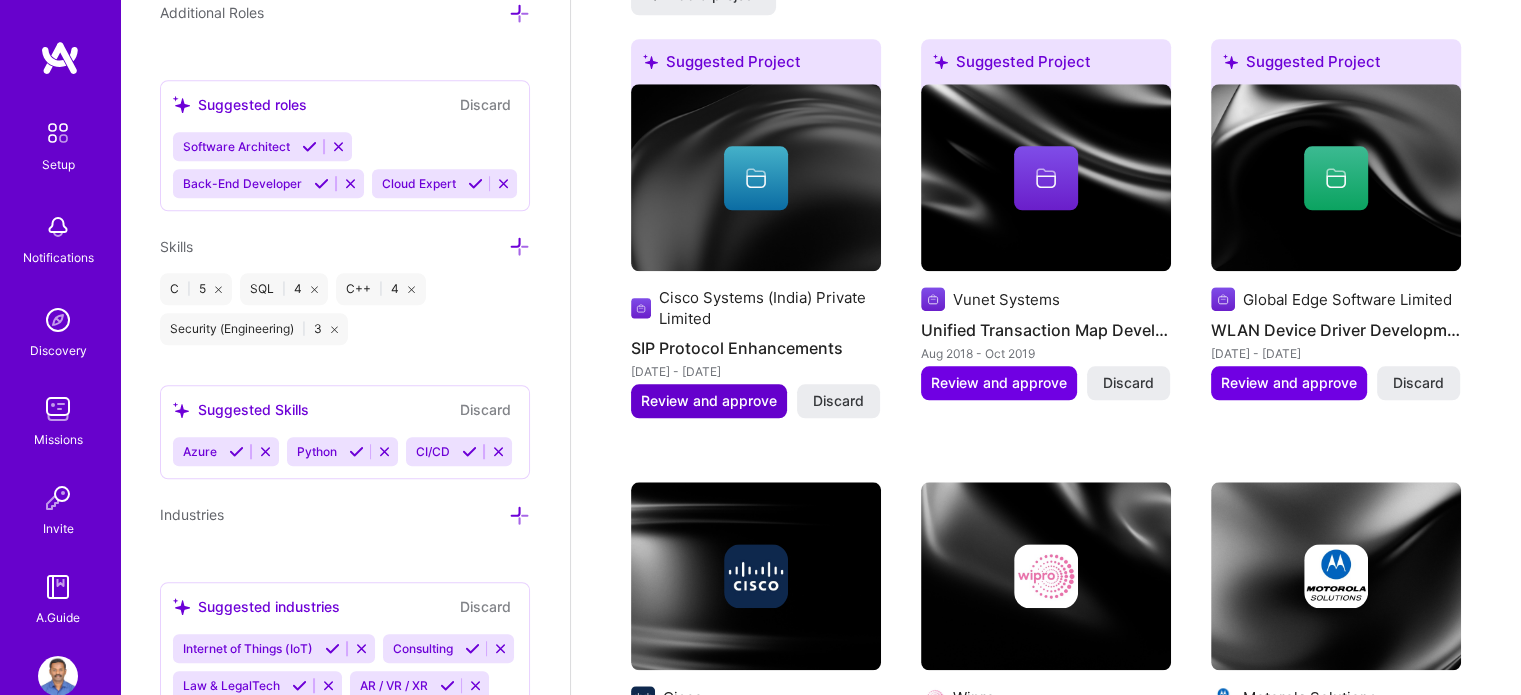 click on "Review and approve" at bounding box center [709, 401] 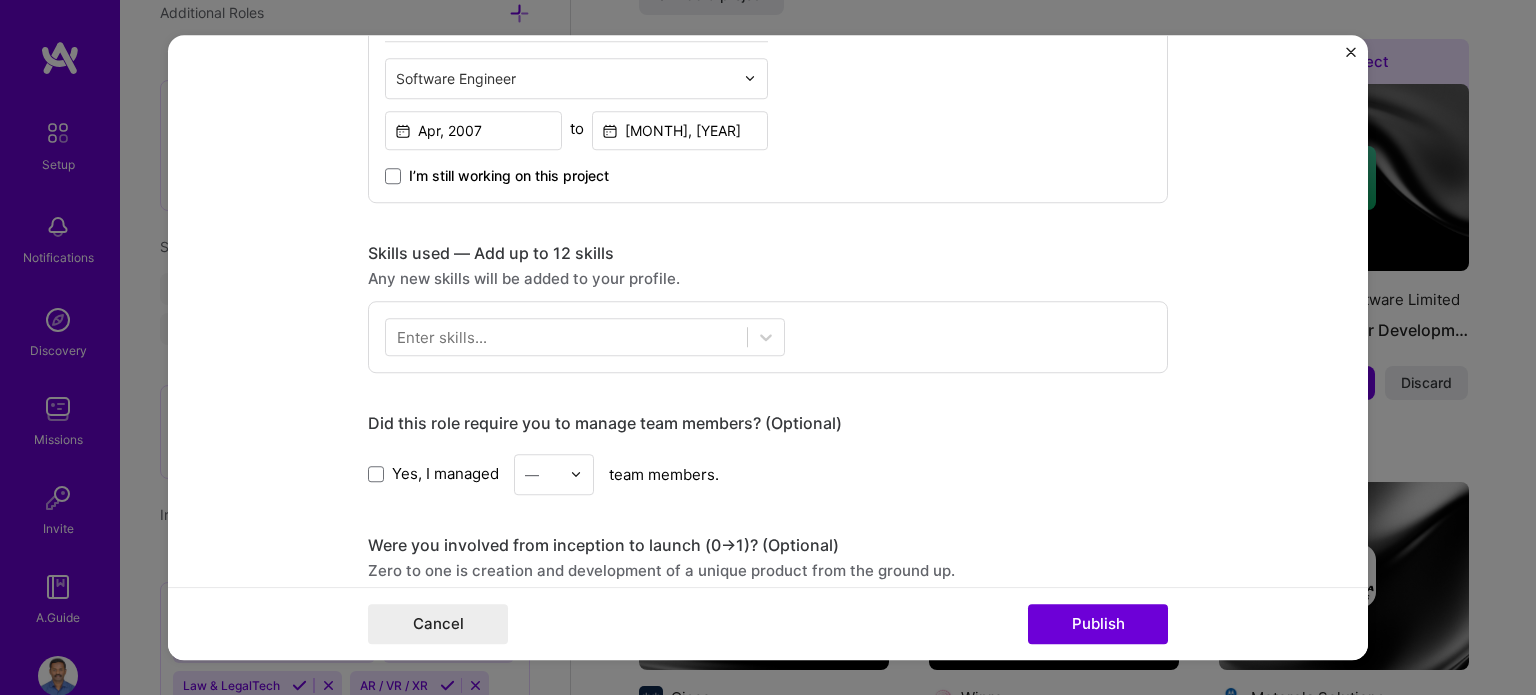 scroll, scrollTop: 800, scrollLeft: 0, axis: vertical 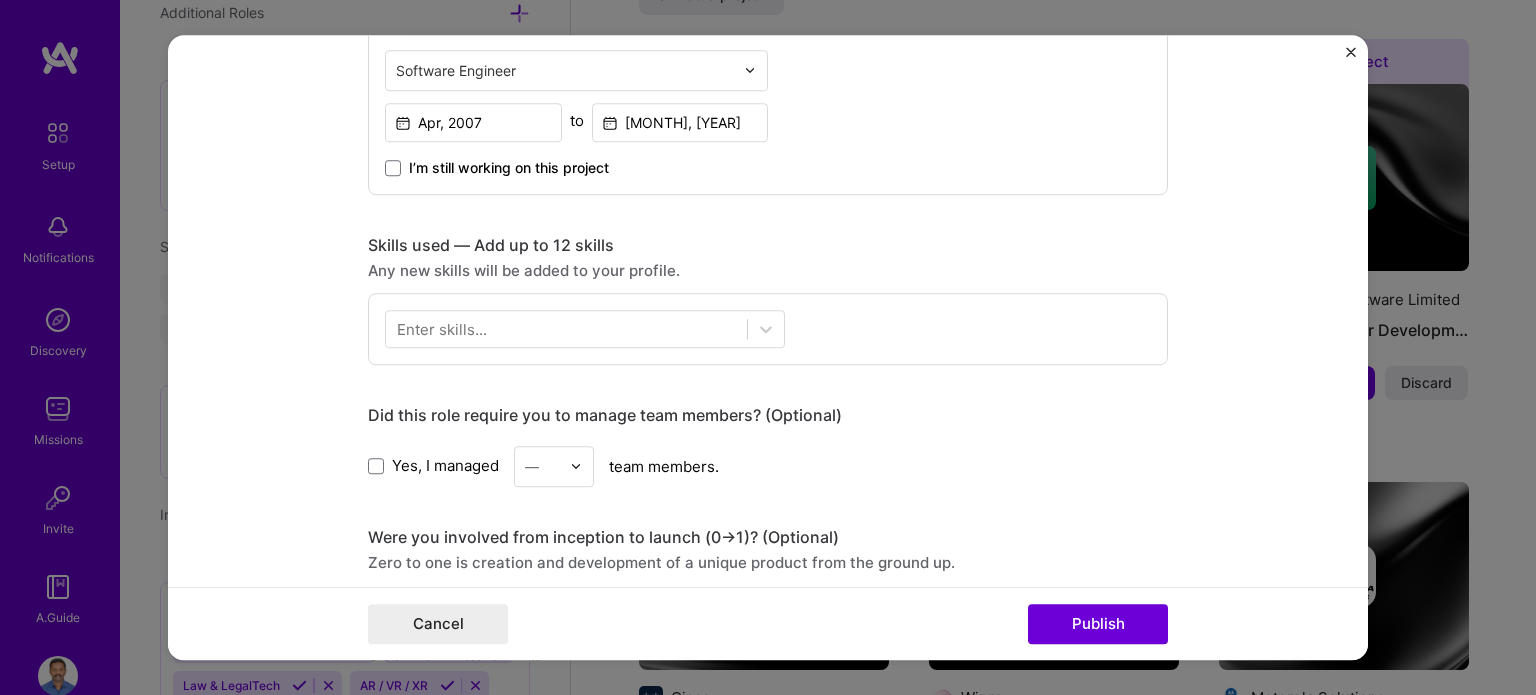 click on "Enter skills..." at bounding box center [442, 328] 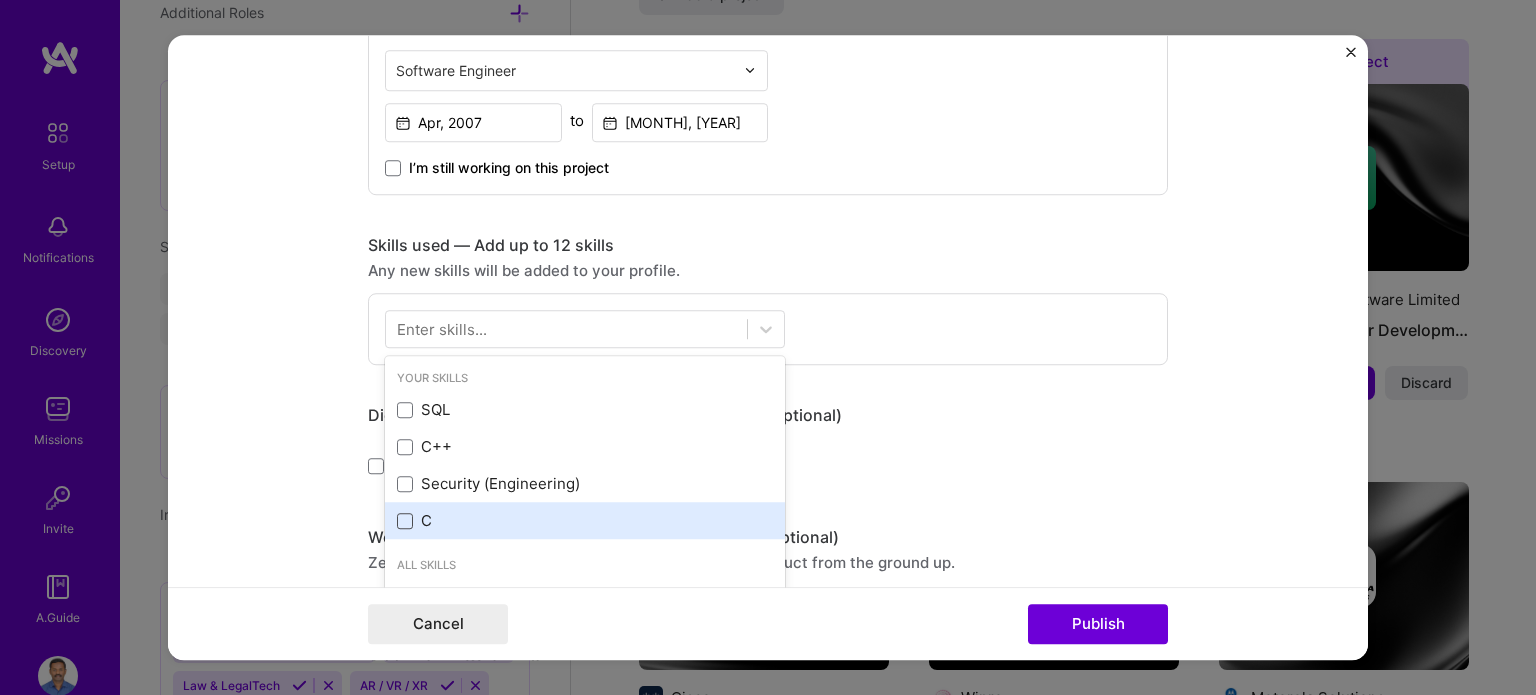 click at bounding box center [405, 521] 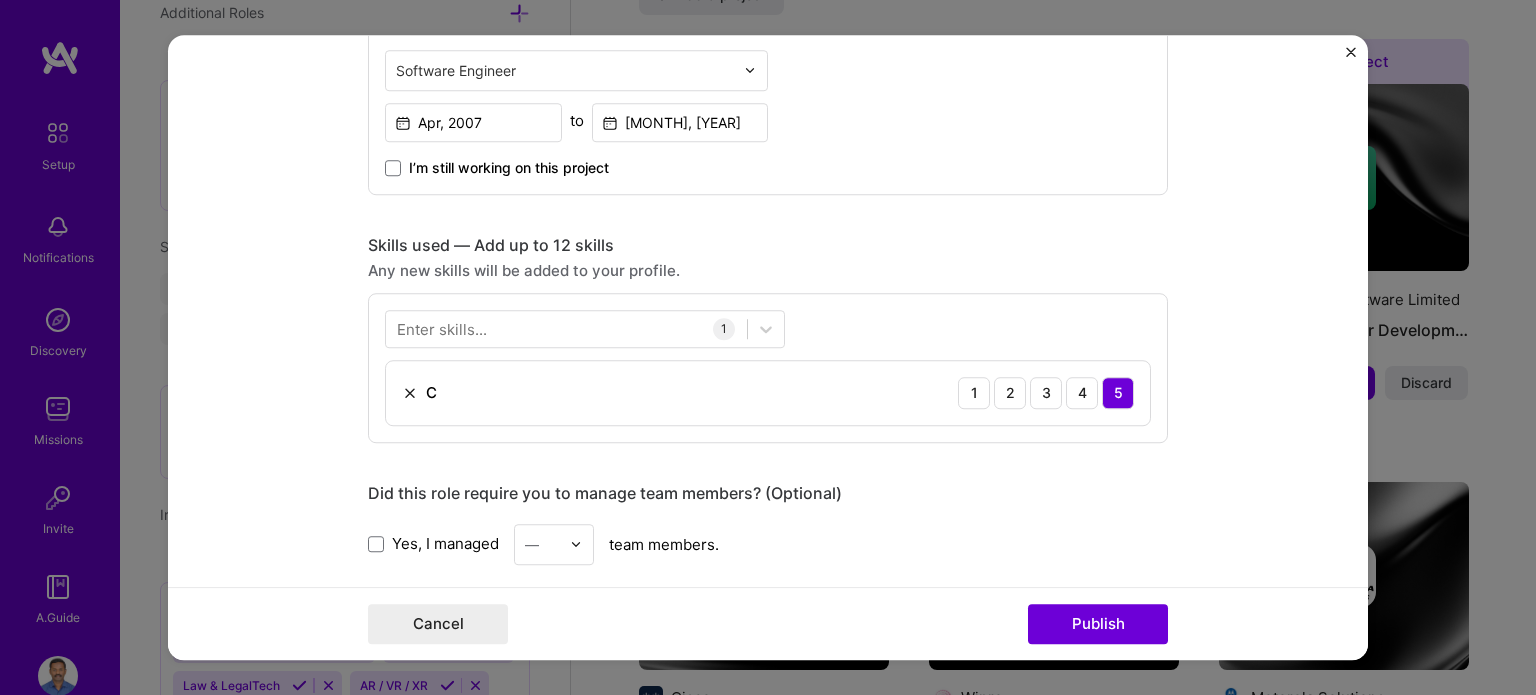 click on "Did this role require you to manage team members? (Optional)" at bounding box center (768, 493) 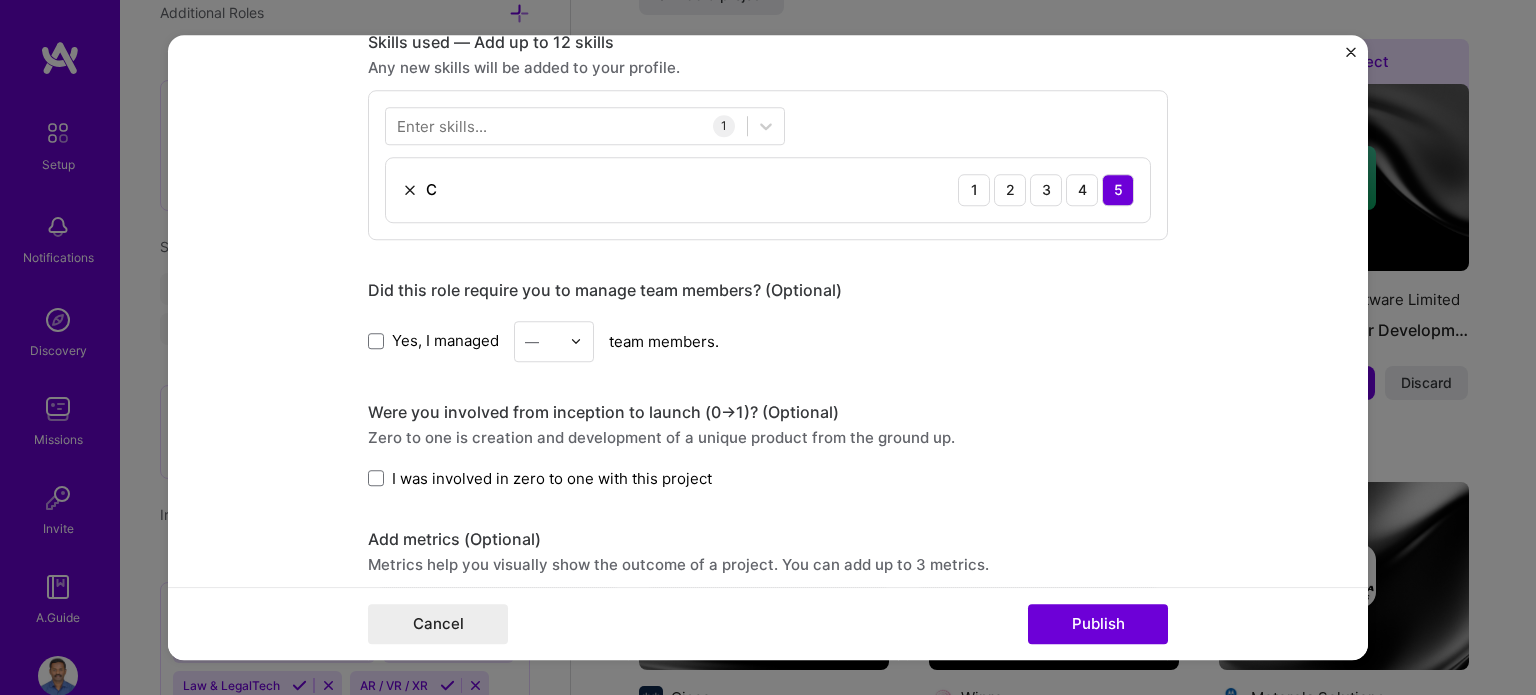 scroll, scrollTop: 971, scrollLeft: 0, axis: vertical 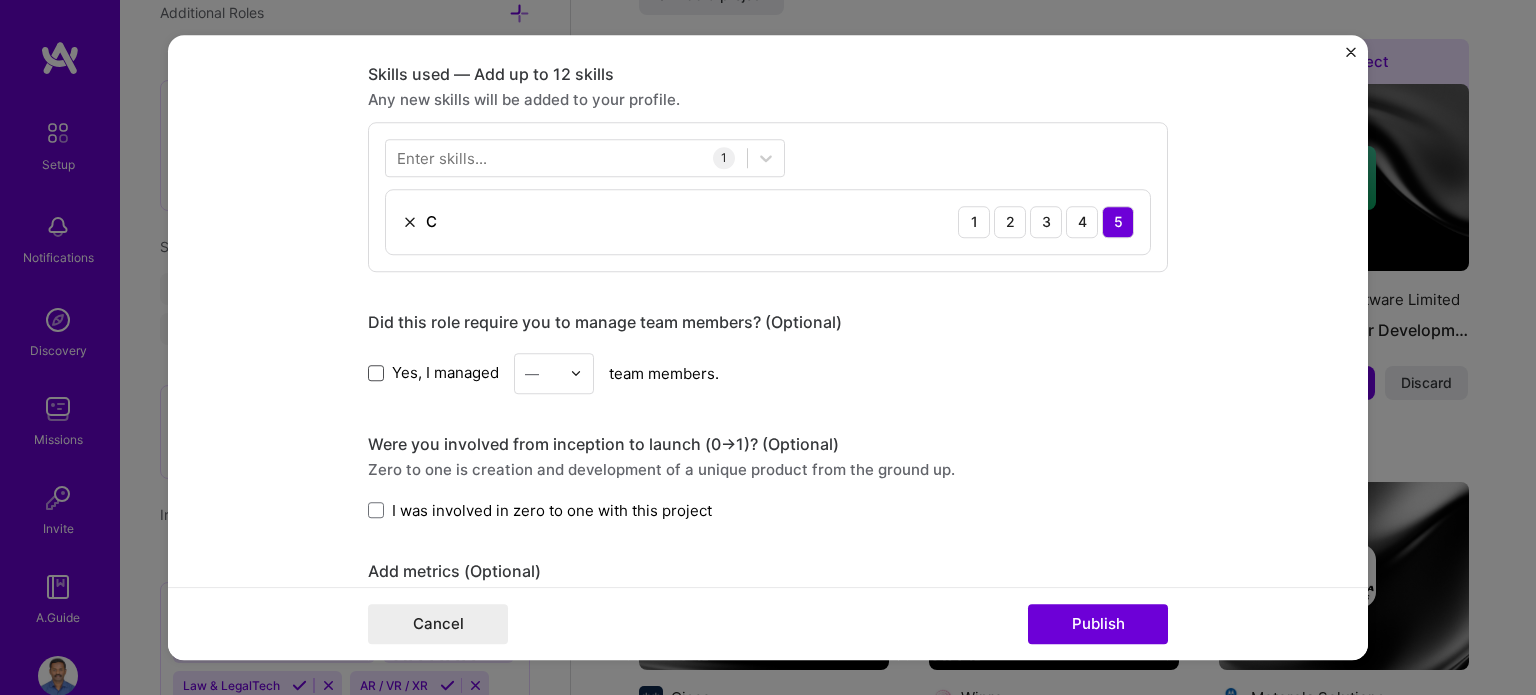 click at bounding box center [376, 373] 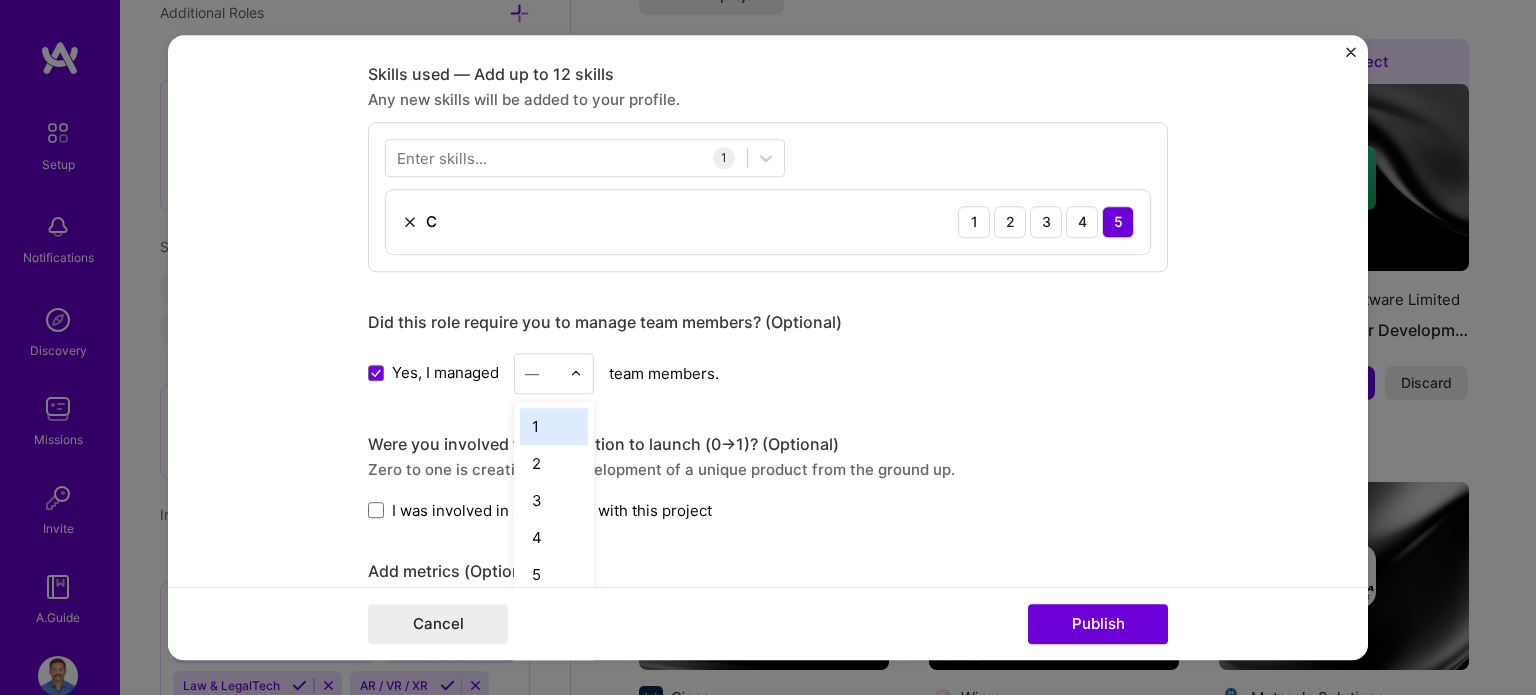 scroll, scrollTop: 2011, scrollLeft: 0, axis: vertical 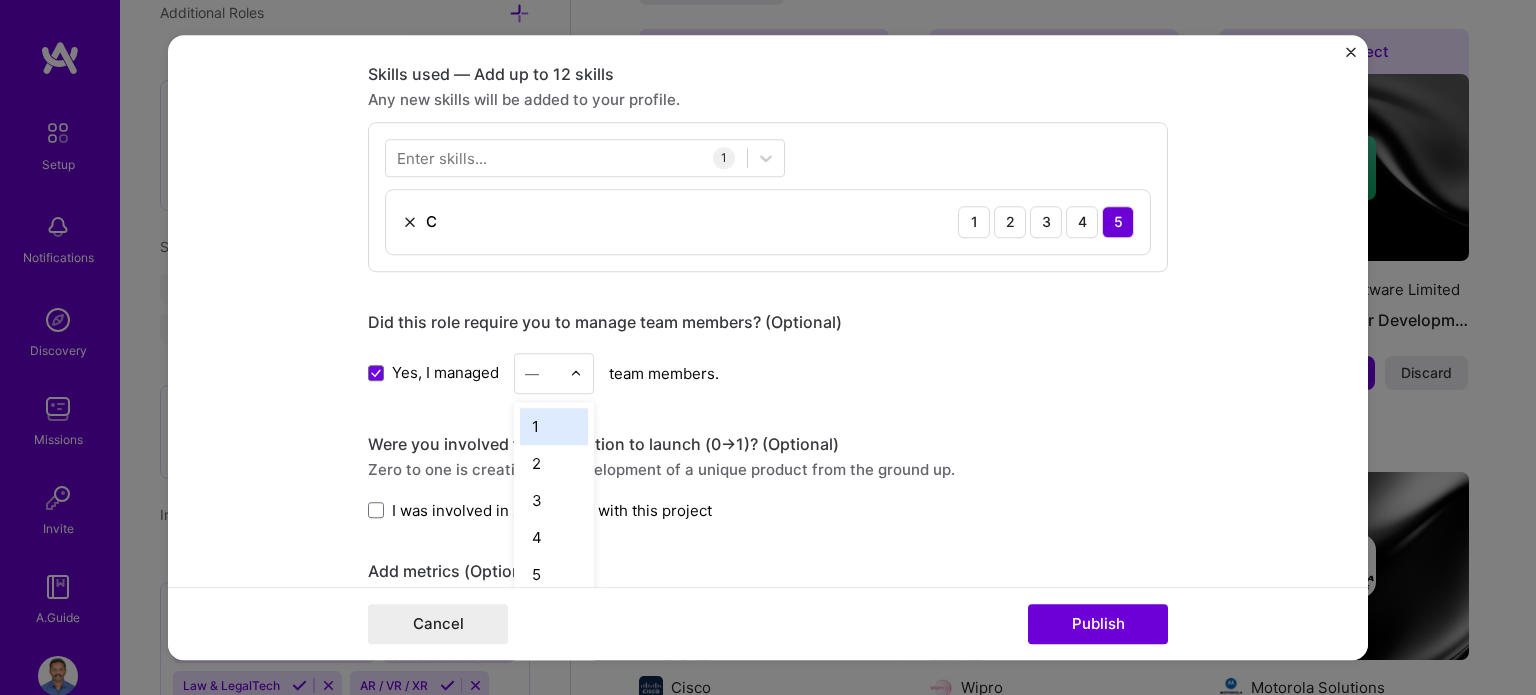 click at bounding box center [576, 373] 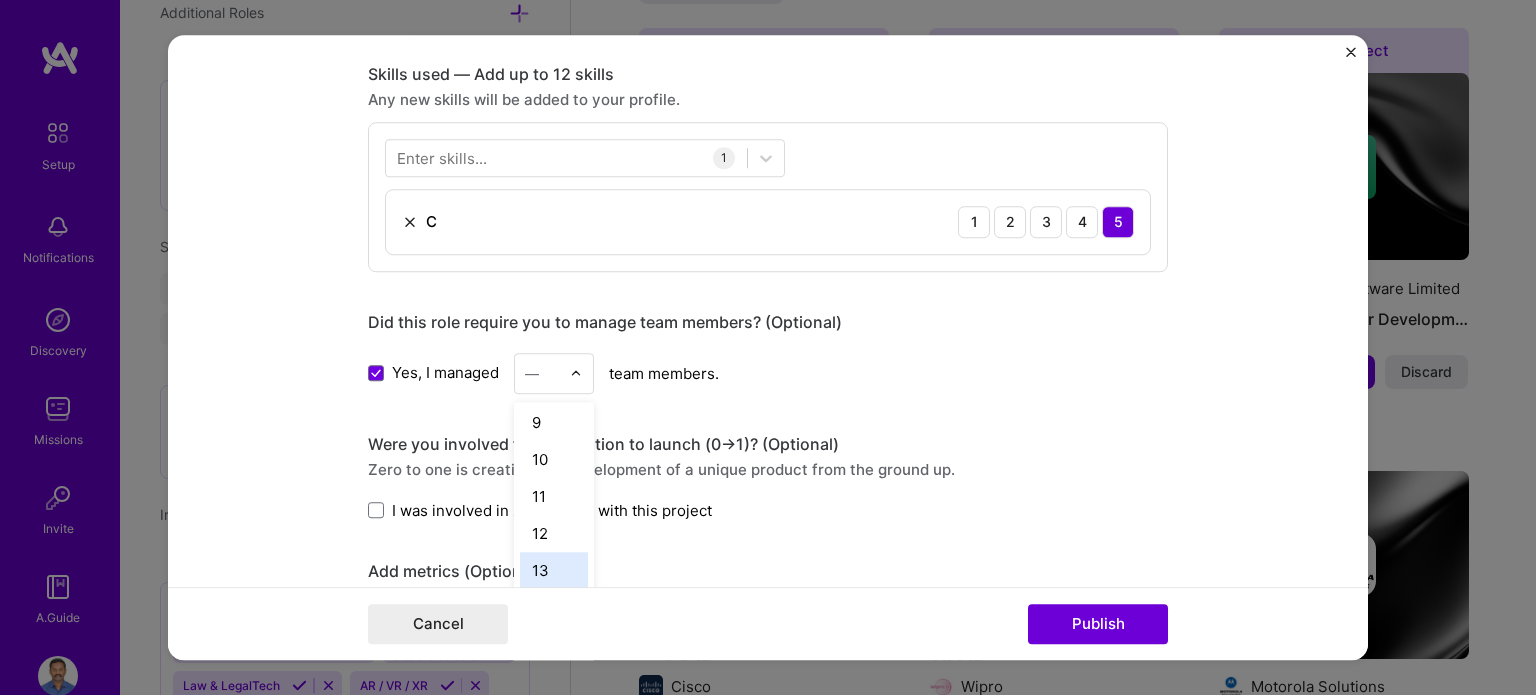 scroll, scrollTop: 400, scrollLeft: 0, axis: vertical 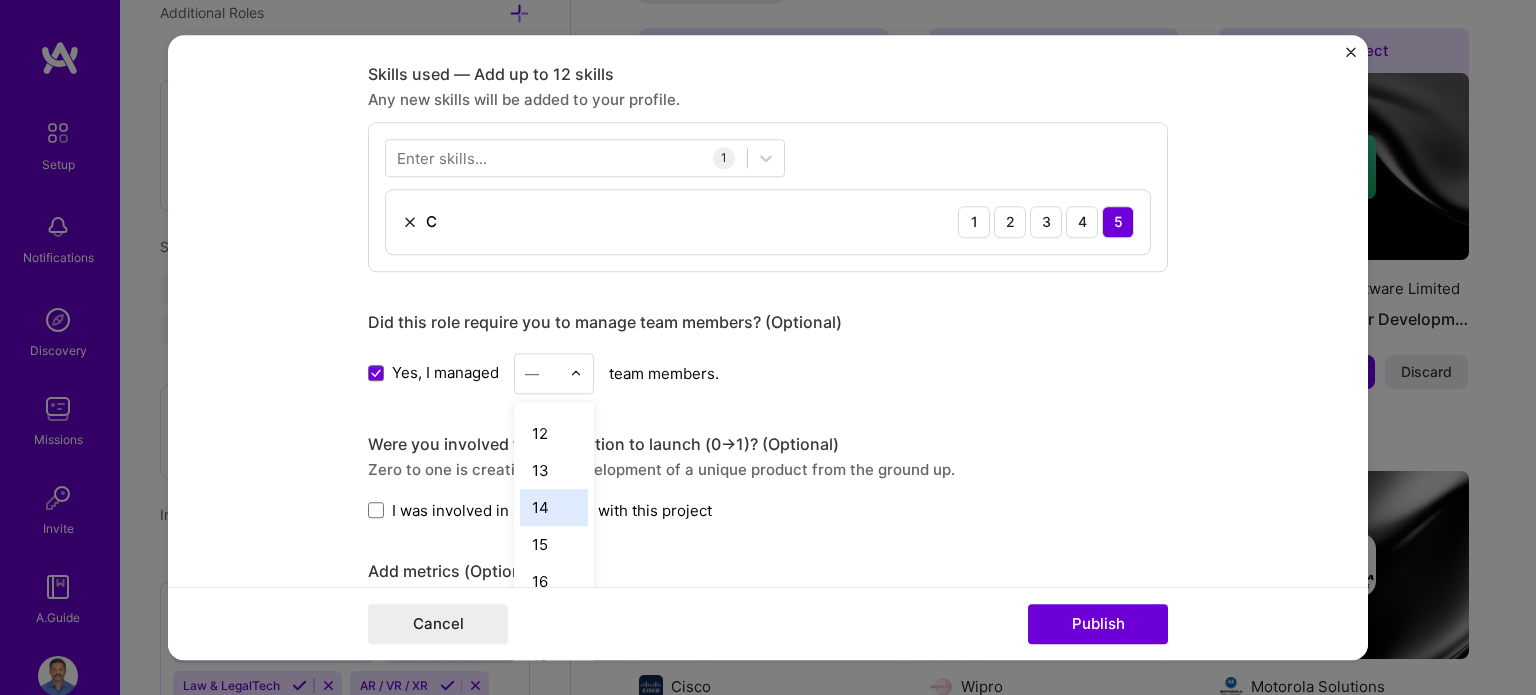 click on "14" at bounding box center [554, 507] 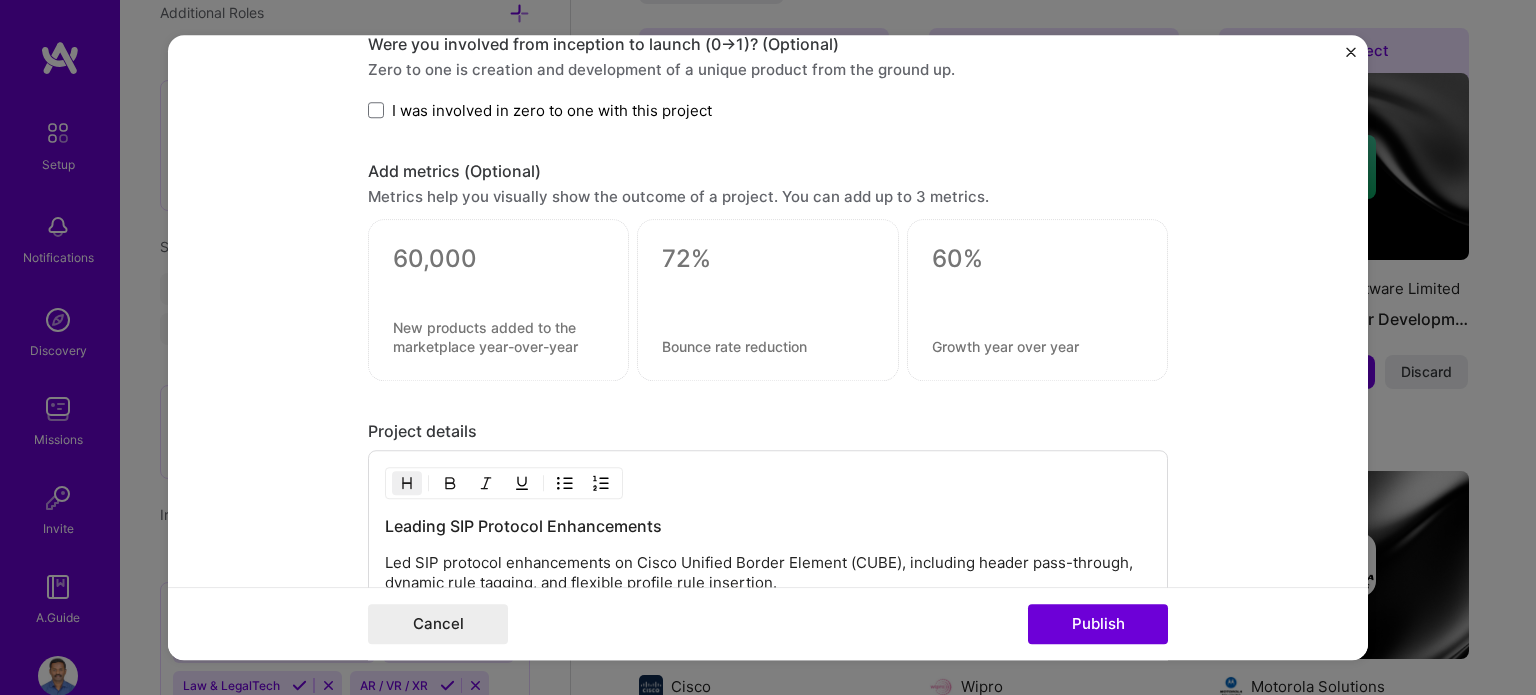 scroll, scrollTop: 1671, scrollLeft: 0, axis: vertical 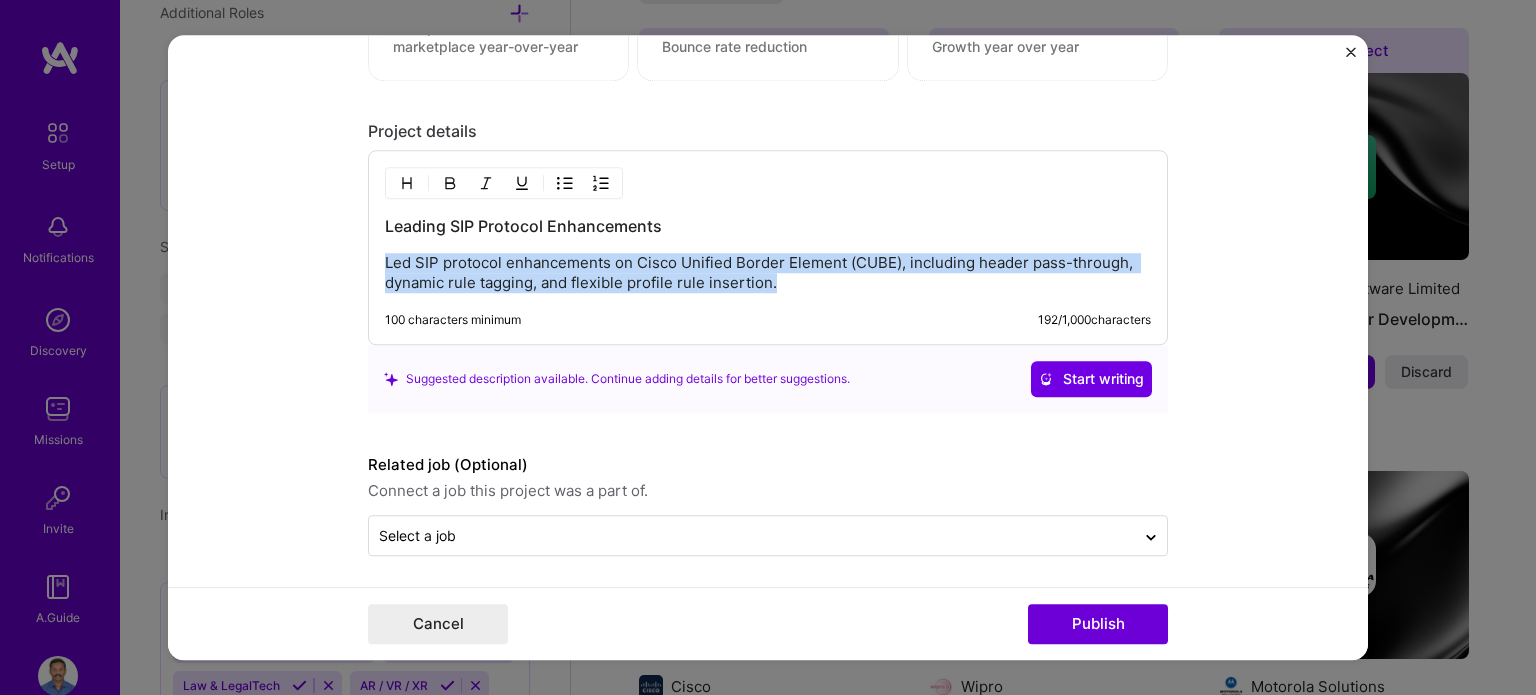 drag, startPoint x: 784, startPoint y: 283, endPoint x: 272, endPoint y: 247, distance: 513.26404 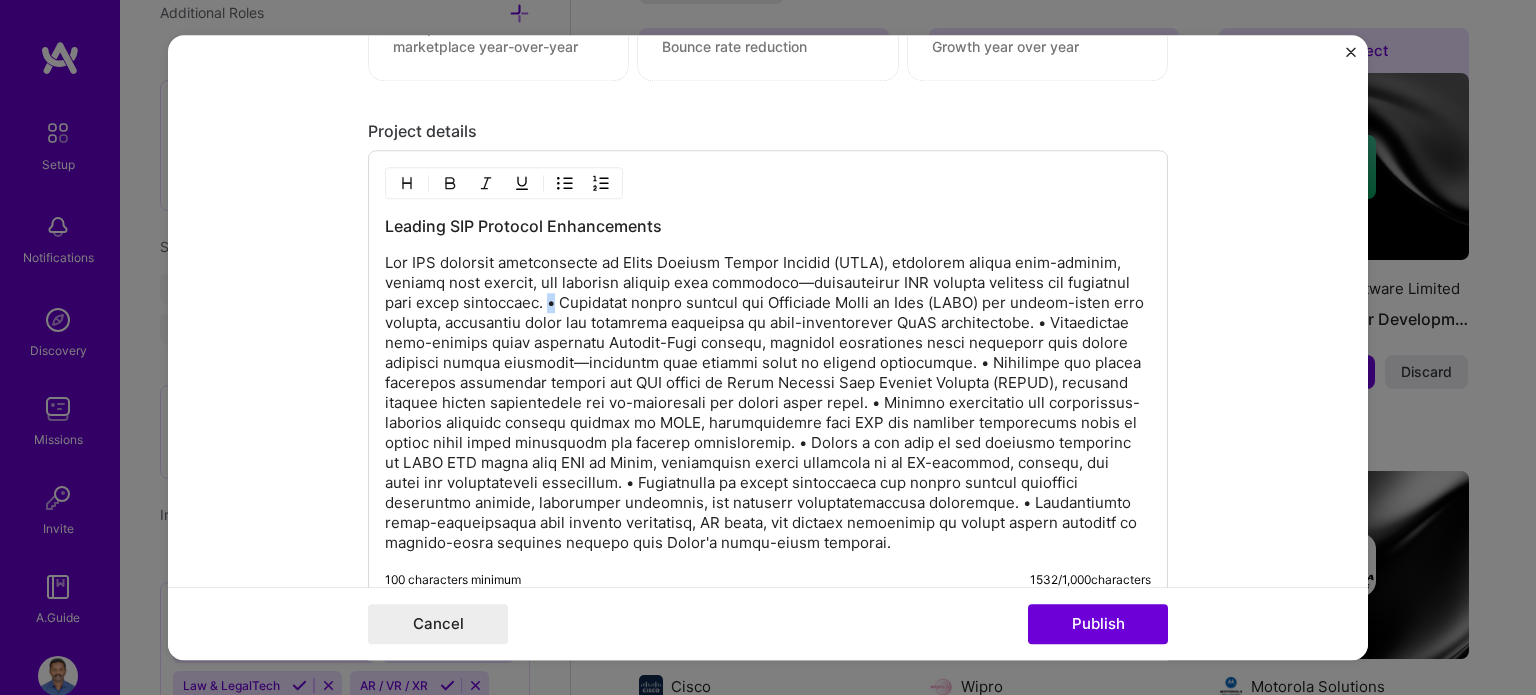 click at bounding box center (768, 403) 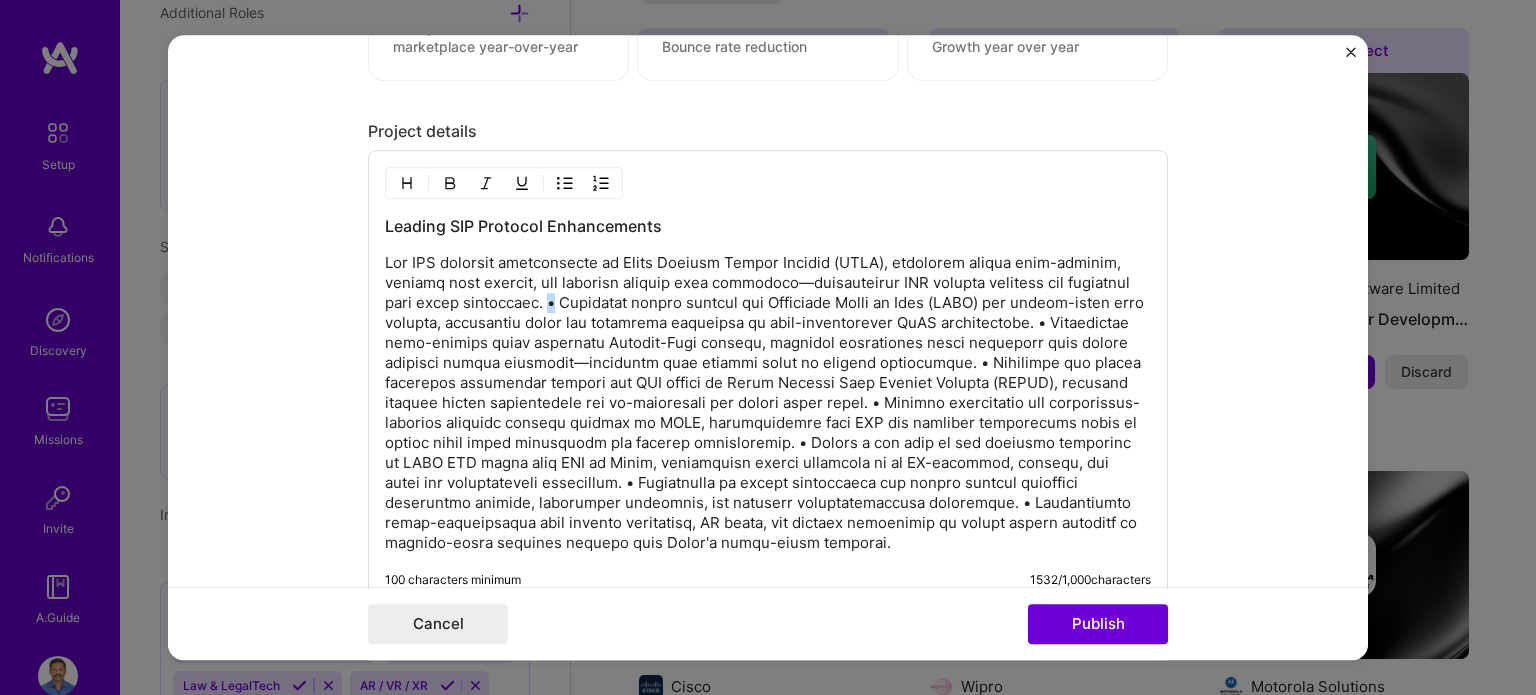 copy on "•" 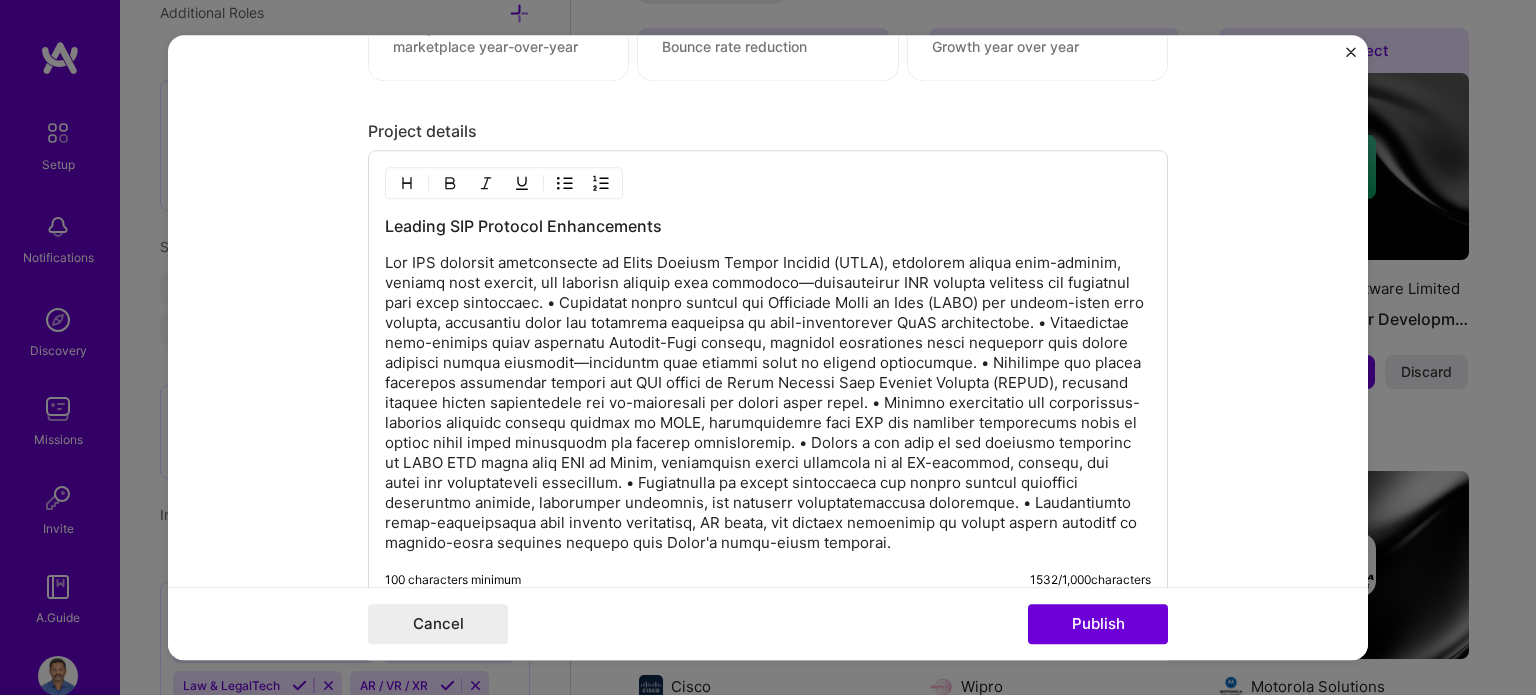click at bounding box center [768, 403] 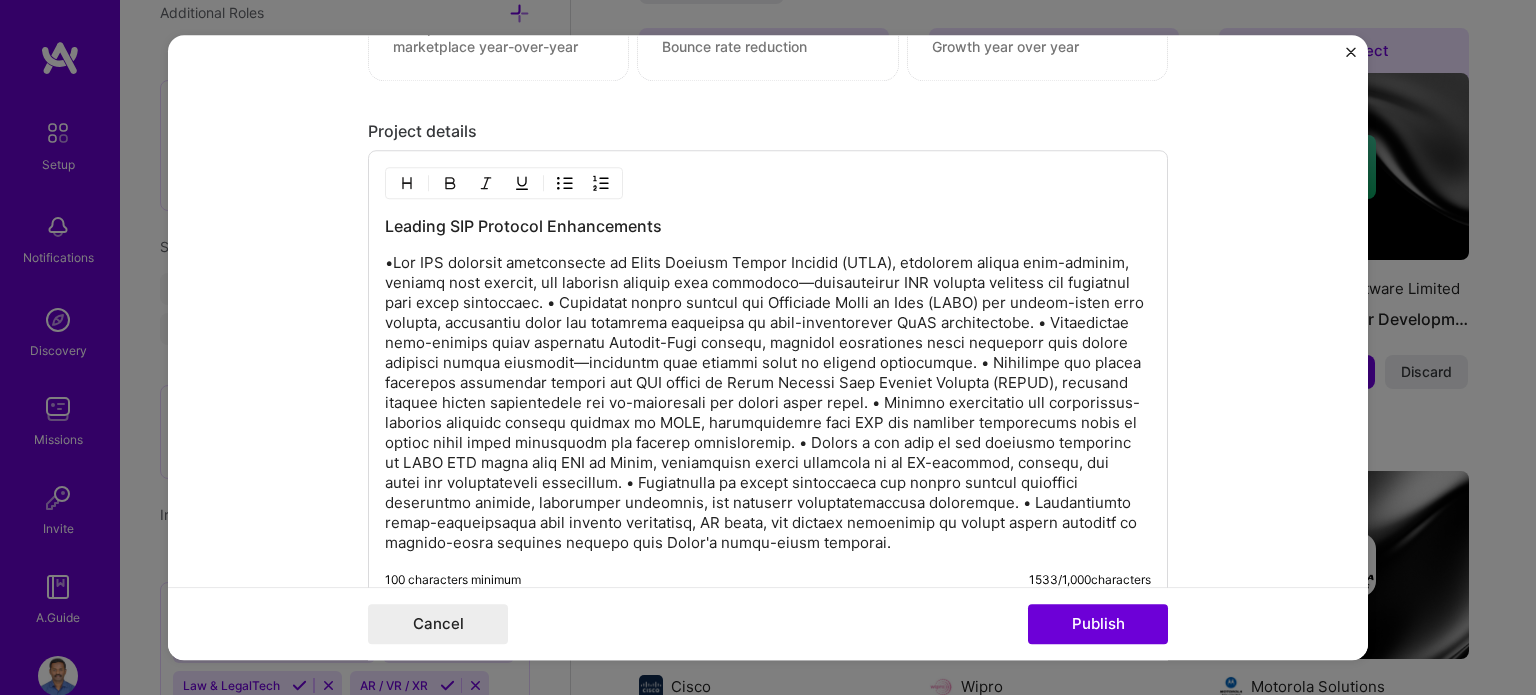 type 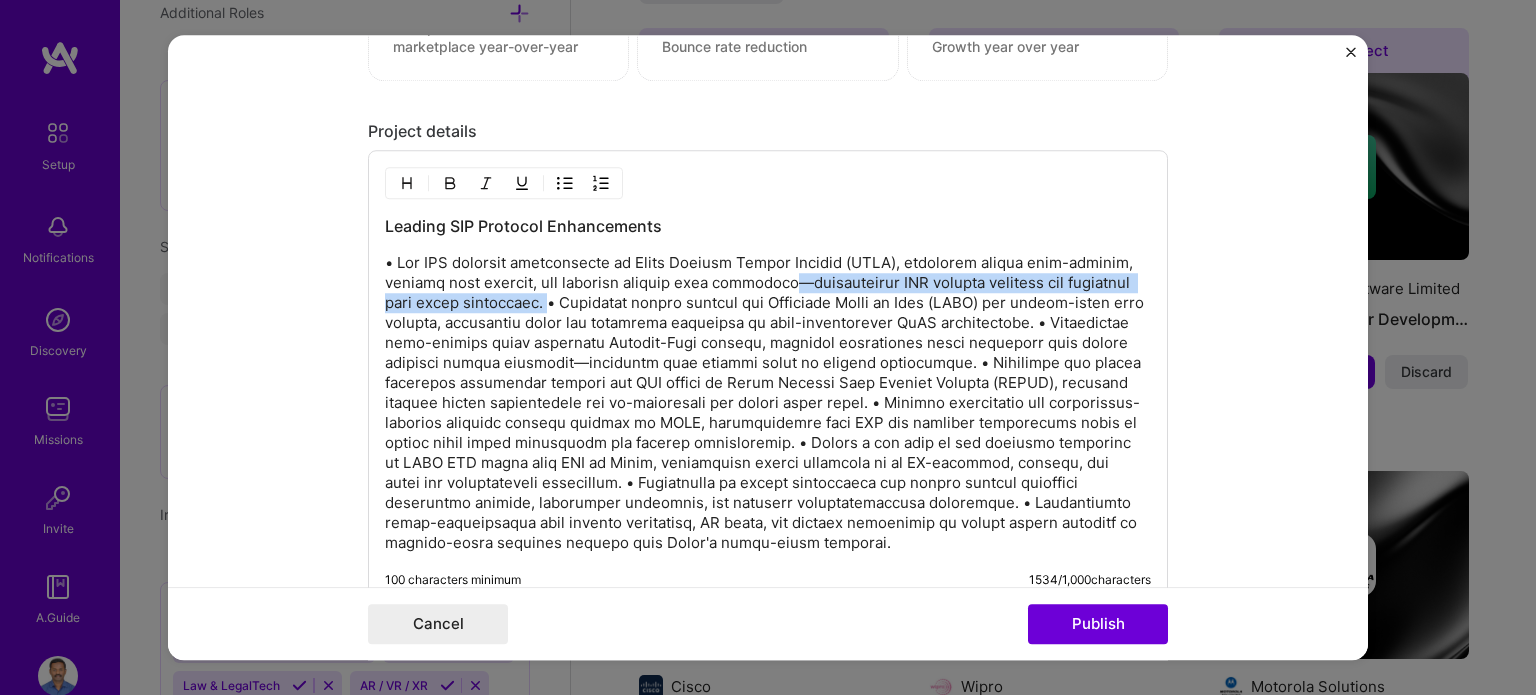 drag, startPoint x: 767, startPoint y: 275, endPoint x: 525, endPoint y: 307, distance: 244.10654 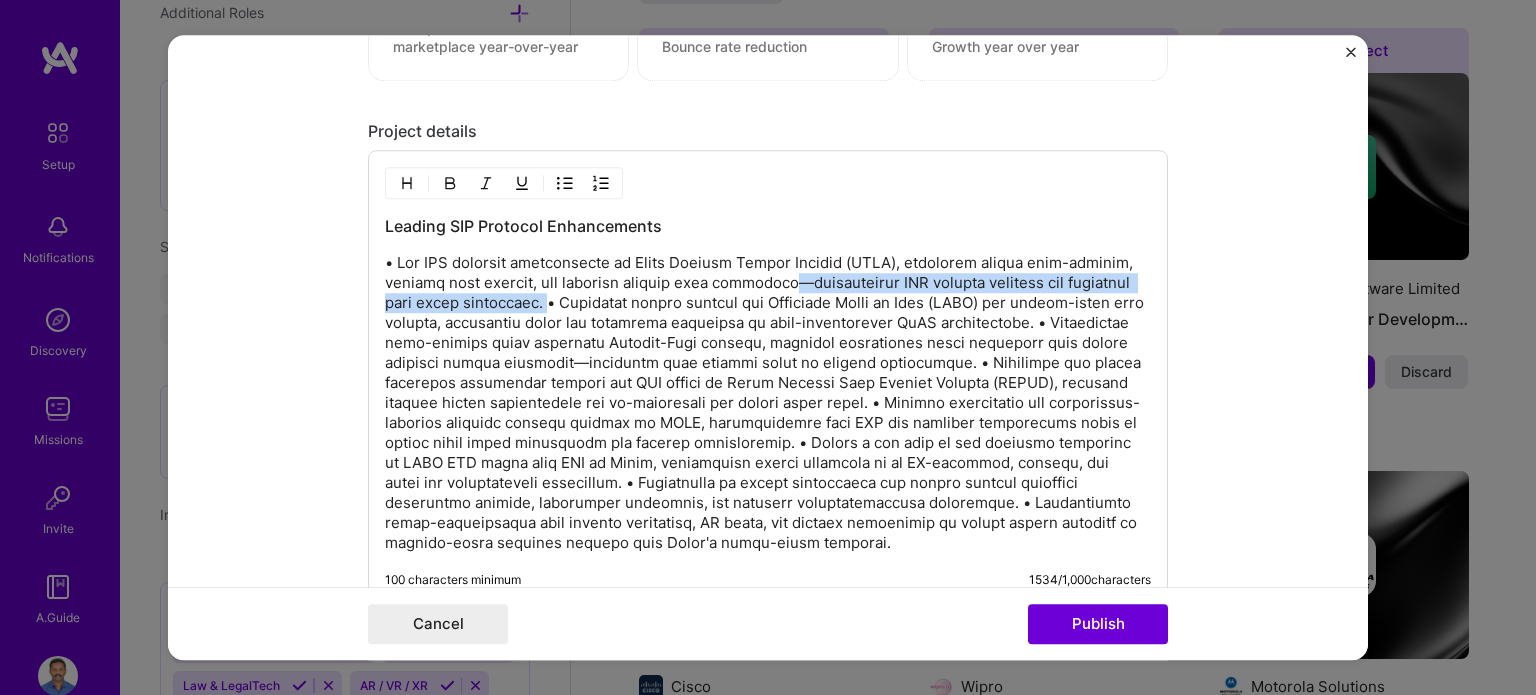 click at bounding box center (768, 403) 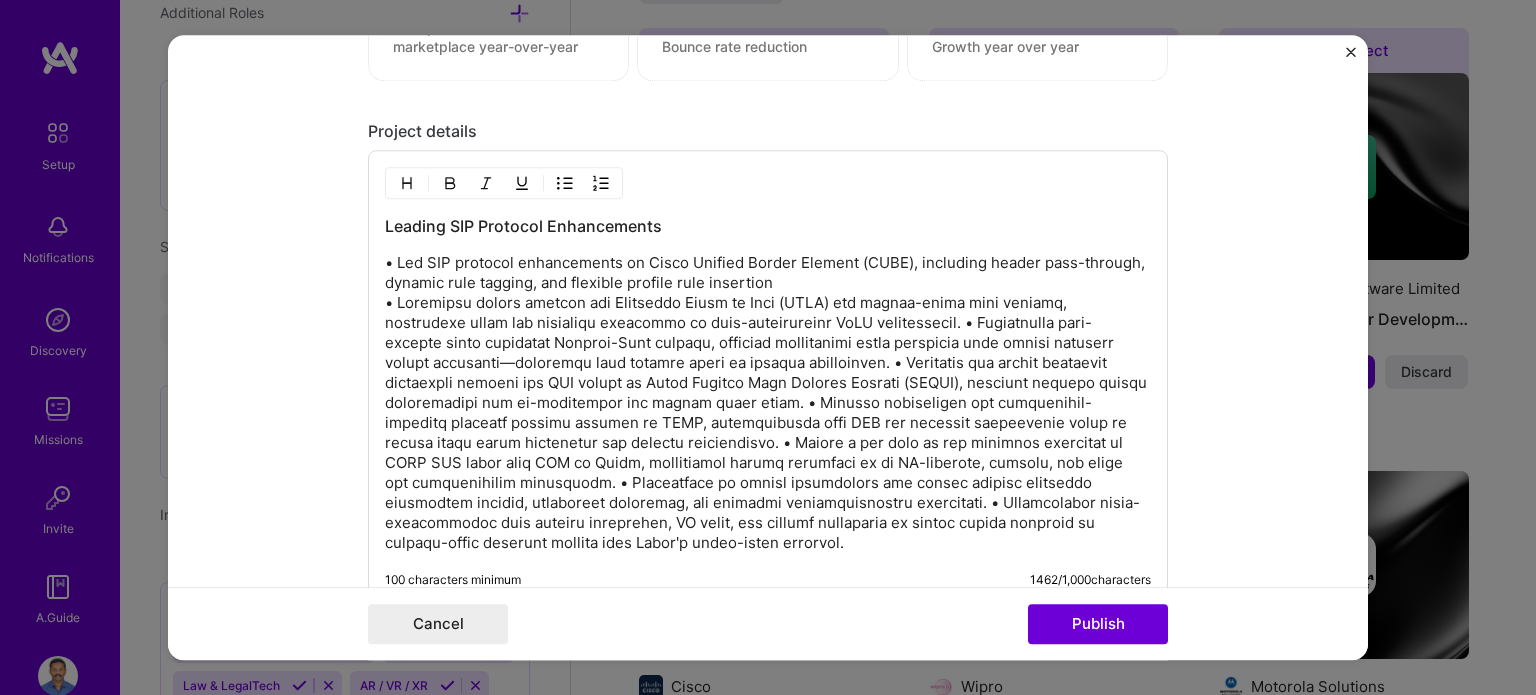 click on "• Led SIP protocol enhancements on Cisco Unified Border Element (CUBE), including header pass-through, dynamic rule tagging, and flexible profile rule insertion" at bounding box center (768, 403) 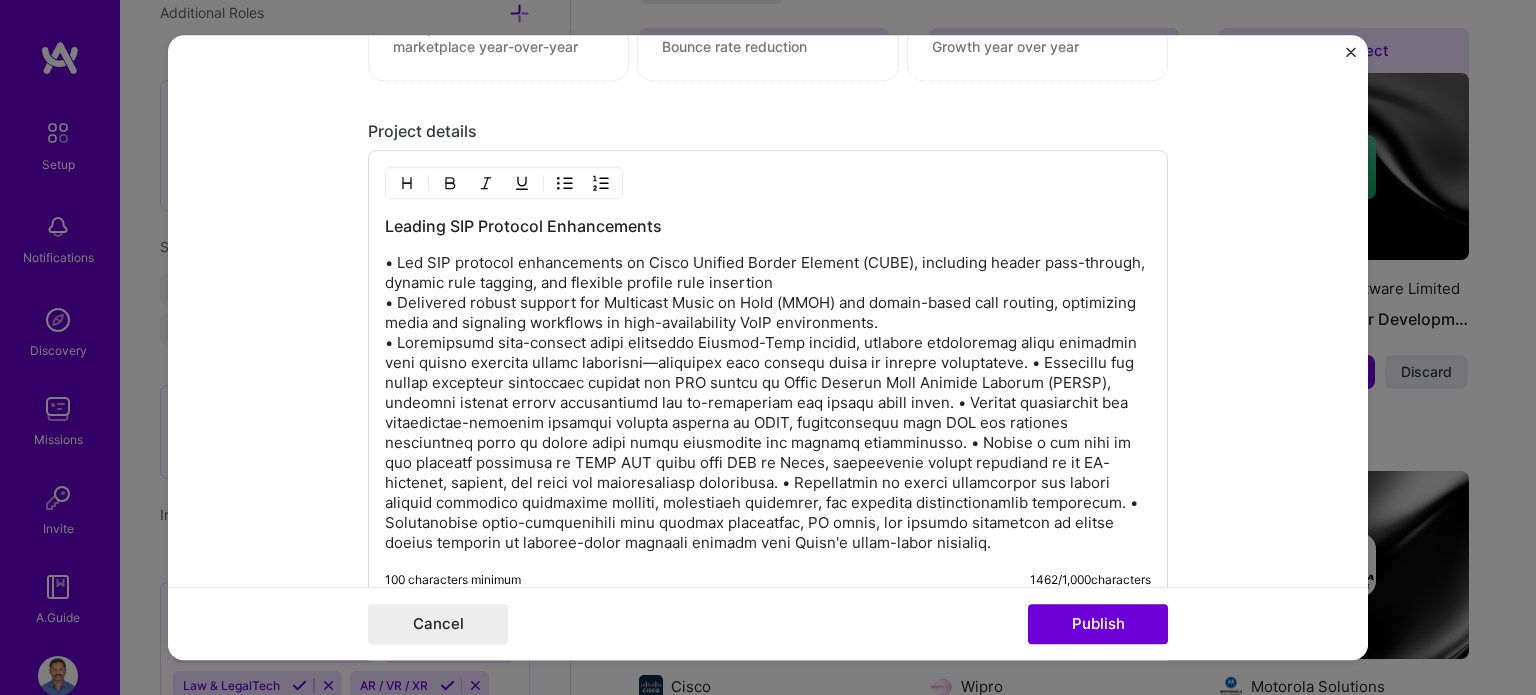 click on "• Led SIP protocol enhancements on [COMPANY] Unified Border Element (CUBE), including header pass-through, dynamic rule tagging, and flexible profile rule insertion • Delivered robust support for Multicast Music on Hold (MMOH) and domain-based call routing, optimizing media and signaling workflows in high-availability VoIP environments." at bounding box center [768, 403] 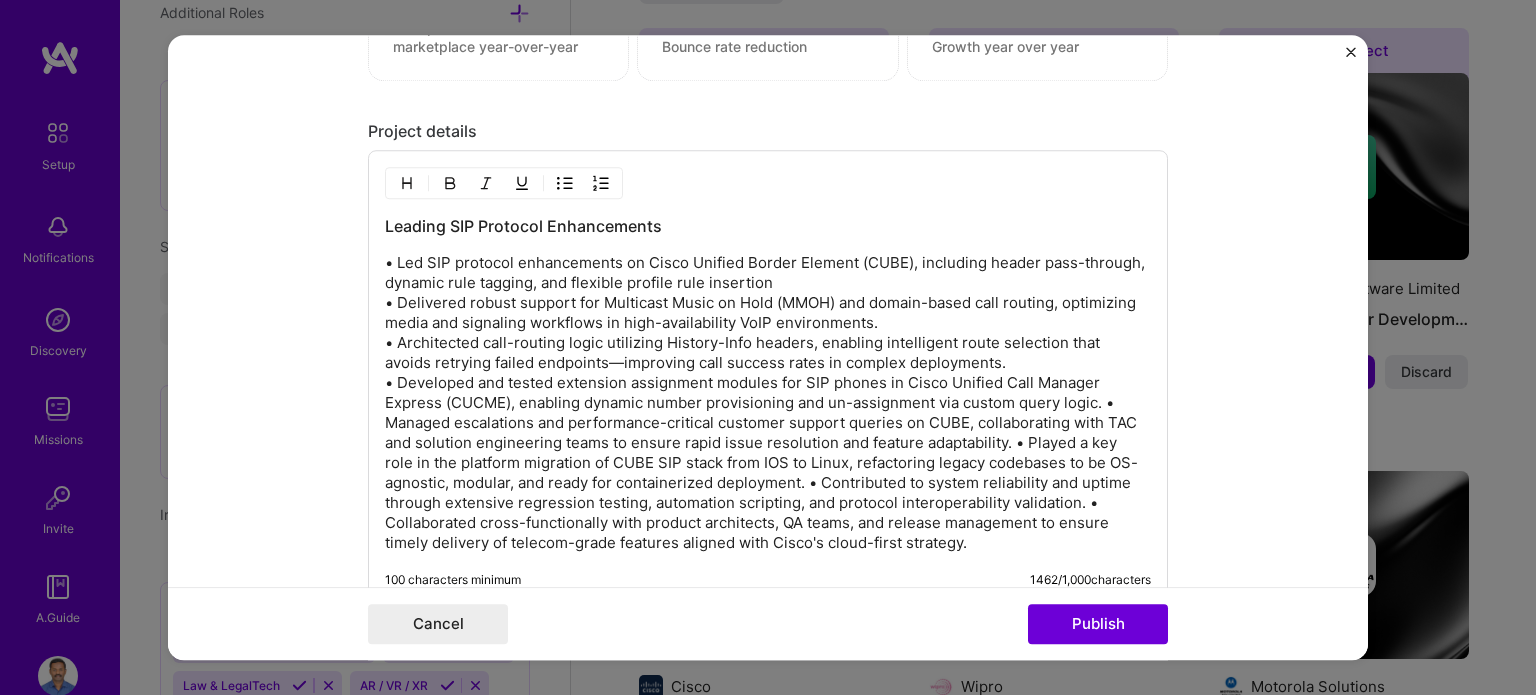 click on "• Led SIP protocol enhancements on Cisco Unified Border Element (CUBE), including header pass-through, dynamic rule tagging, and flexible profile rule insertion • Delivered robust support for Multicast Music on Hold (MMOH) and domain-based call routing, optimizing media and signaling workflows in high-availability VoIP environments.  • Architected call-routing logic utilizing History-Info headers, enabling intelligent route selection that avoids retrying failed endpoints—improving call success rates in complex deployments." at bounding box center (768, 403) 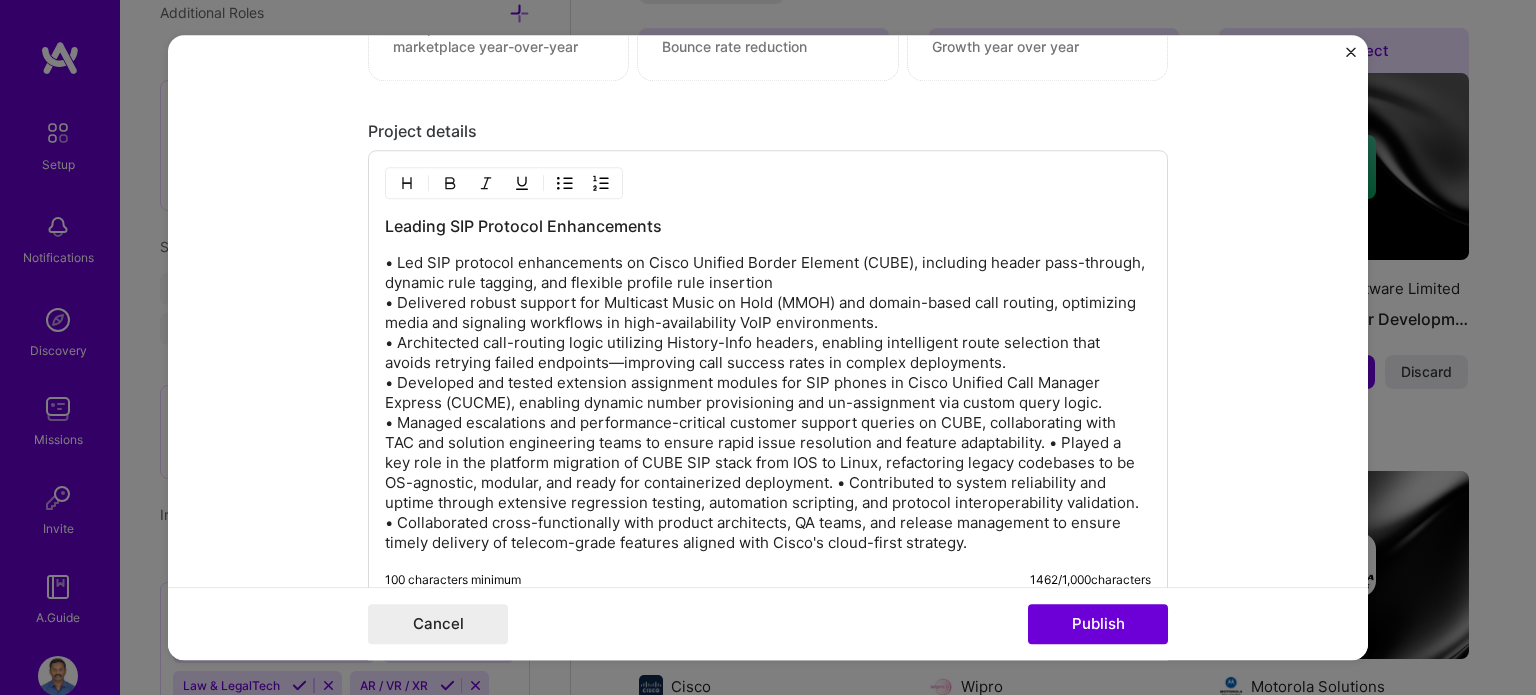 click on "• Led SIP protocol enhancements on Cisco Unified Border Element (CUBE), including header pass-through, dynamic rule tagging, and flexible profile rule insertion • Delivered robust support for Multicast Music on Hold (MMOH) and domain-based call routing, optimizing media and signaling workflows in high-availability VoIP environments.  • Architected call-routing logic utilizing History-Info headers, enabling intelligent route selection that avoids retrying failed endpoints—improving call success rates in complex deployments.  • Developed and tested extension assignment modules for SIP phones in Cisco Unified Call Manager Express (CUCME), enabling dynamic number provisioning and un-assignment via custom query logic." at bounding box center [768, 403] 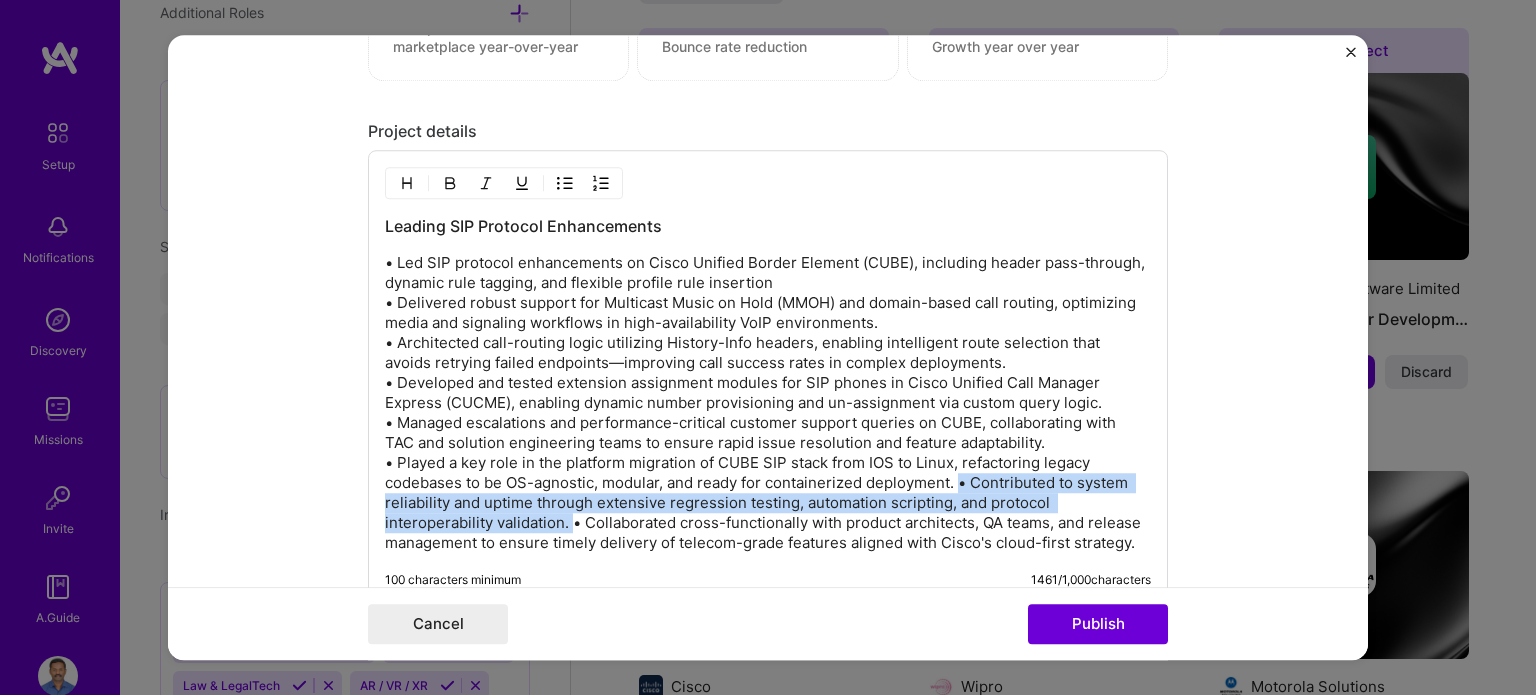 drag, startPoint x: 952, startPoint y: 478, endPoint x: 562, endPoint y: 514, distance: 391.65802 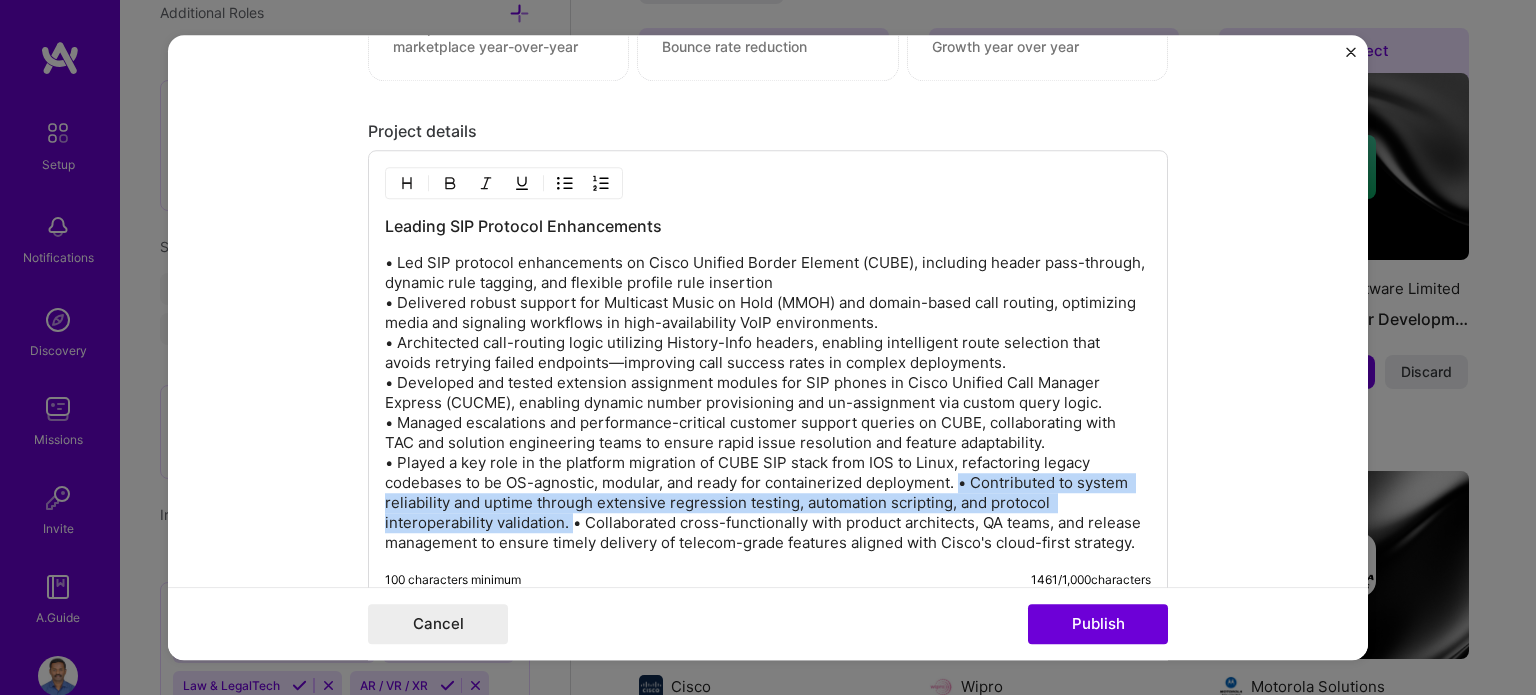 click on "• Led SIP protocol enhancements on Cisco Unified Border Element (CUBE), including header pass-through, dynamic rule tagging, and flexible profile rule insertion • Delivered robust support for Multicast Music on Hold (MMOH) and domain-based call routing, optimizing media and signaling workflows in high-availability VoIP environments.  • Architected call-routing logic utilizing History-Info headers, enabling intelligent route selection that avoids retrying failed endpoints—improving call success rates in complex deployments.  • Developed and tested extension assignment modules for SIP phones in Cisco Unified Call Manager Express (CUCME), enabling dynamic number provisioning and un-assignment via custom query logic.  • Managed escalations and performance-critical customer support queries on CUBE, collaborating with TAC and solution engineering teams to ensure rapid issue resolution and feature adaptability." at bounding box center (768, 403) 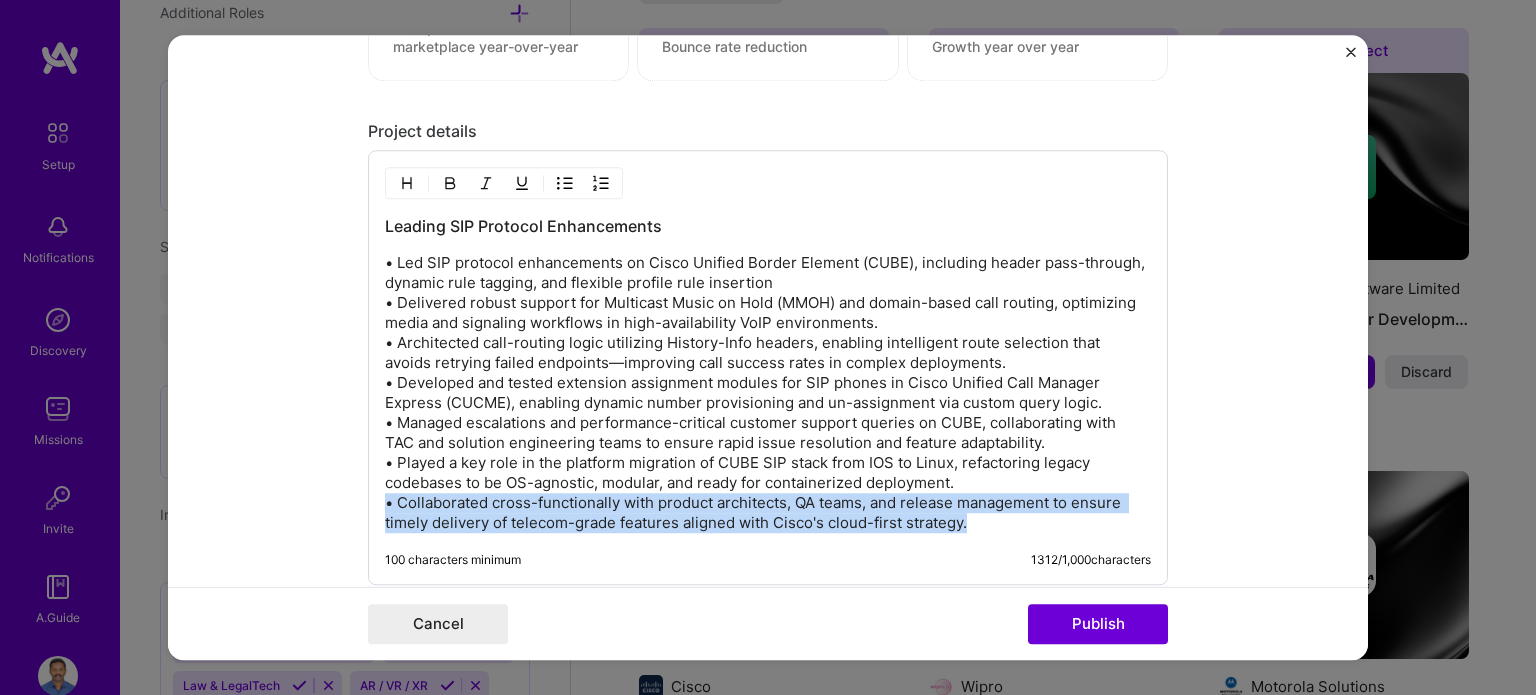drag, startPoint x: 968, startPoint y: 528, endPoint x: 285, endPoint y: 507, distance: 683.32275 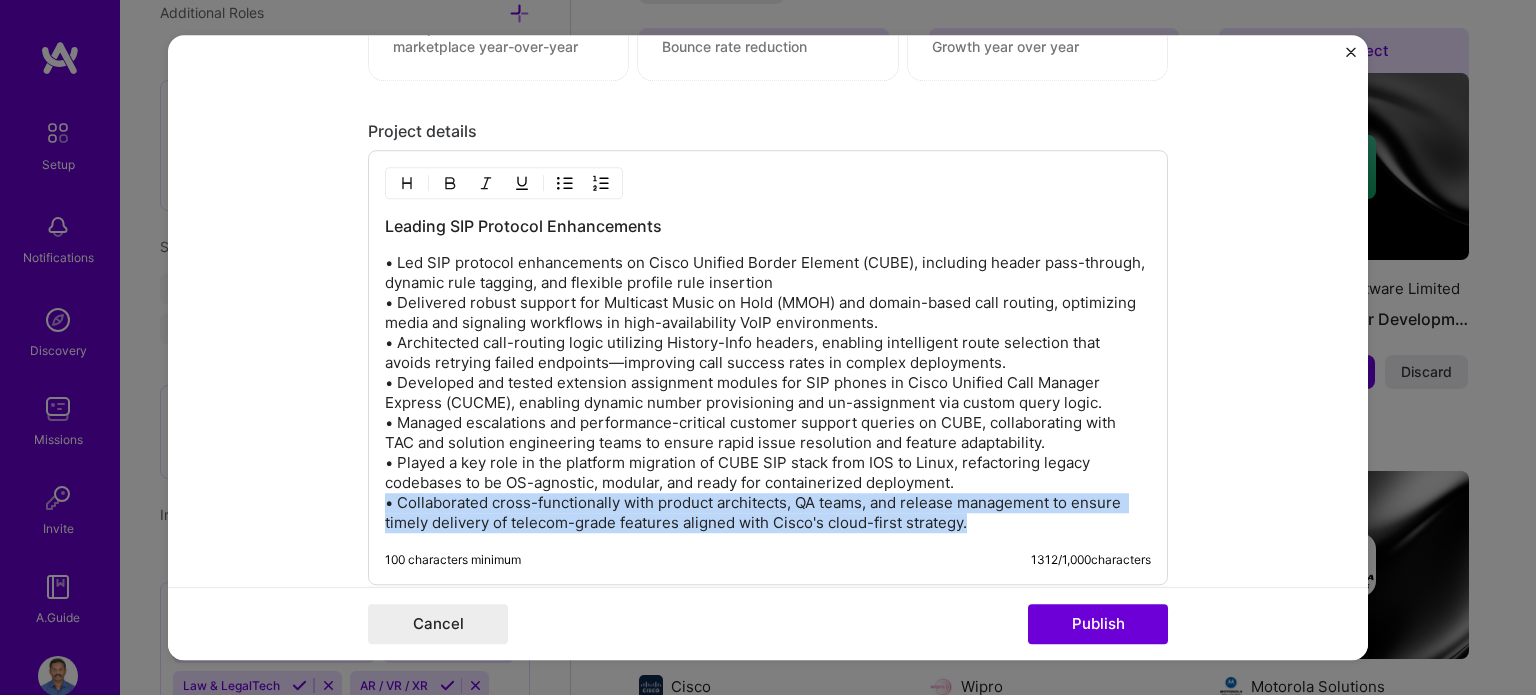 click on "Editing suggested project This project is suggested based on your LinkedIn, resume or A.Team activity. Project title SIP Protocol Enhancements Company [COMPANY] ([COUNTRY])
Project industry Industry 2 Project Link (Optional)
Drag and drop an image or   Upload file Upload file We recommend uploading at least 4 images. 1600x1200px or higher recommended. Max 5MB each. Role Software Engineer Software Engineer [MONTH], [YEAR]
to [MONTH], [YEAR]
I’m still working on this project Skills used — Add up to 12 skills Any new skills will be added to your profile. Enter skills... 1 C 1 2 3 4 5 Did this role require you to manage team members? (Optional) Yes, I managed 14 team members. Were you involved from inception to launch (0  ->  1)? (Optional) Zero to one is creation and development of a unique product from the ground up. I was involved in zero to one with this project   1312 /" at bounding box center (768, 348) 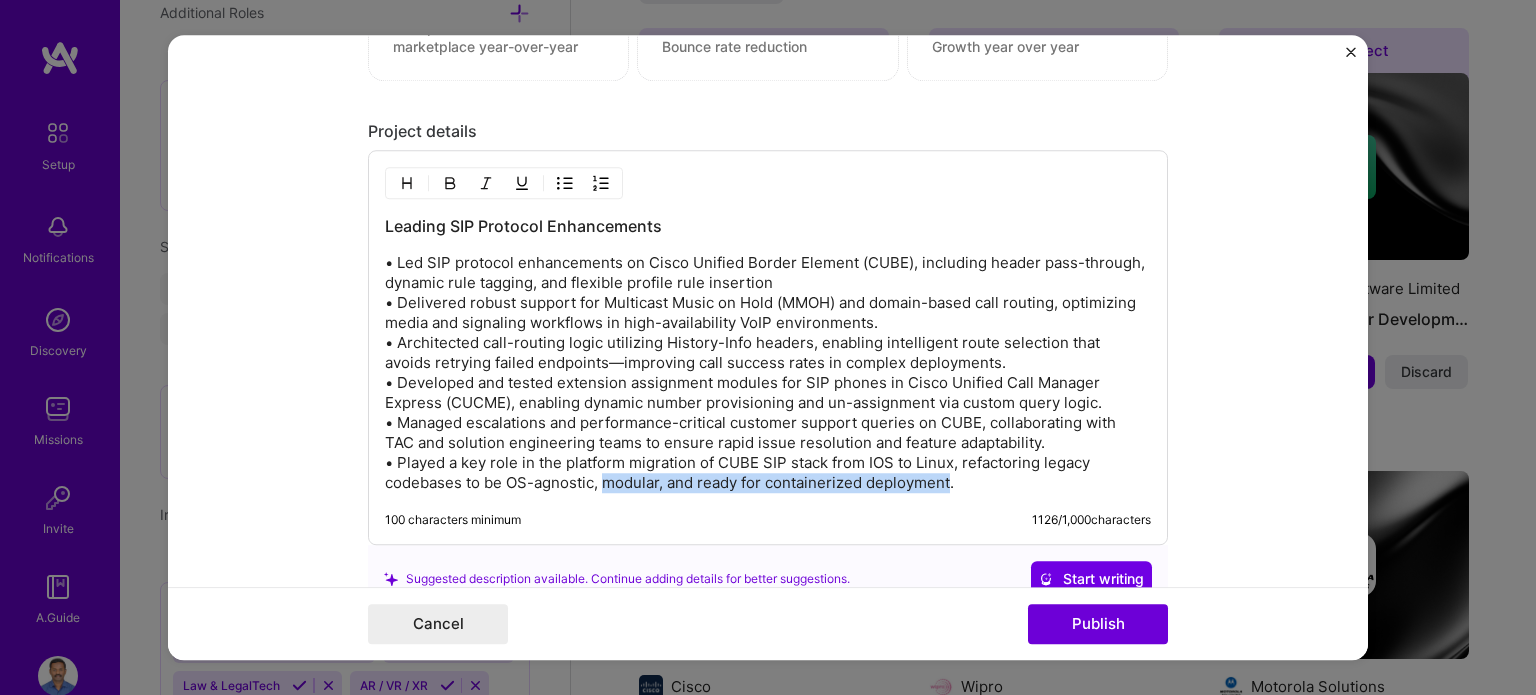 drag, startPoint x: 597, startPoint y: 476, endPoint x: 944, endPoint y: 474, distance: 347.00577 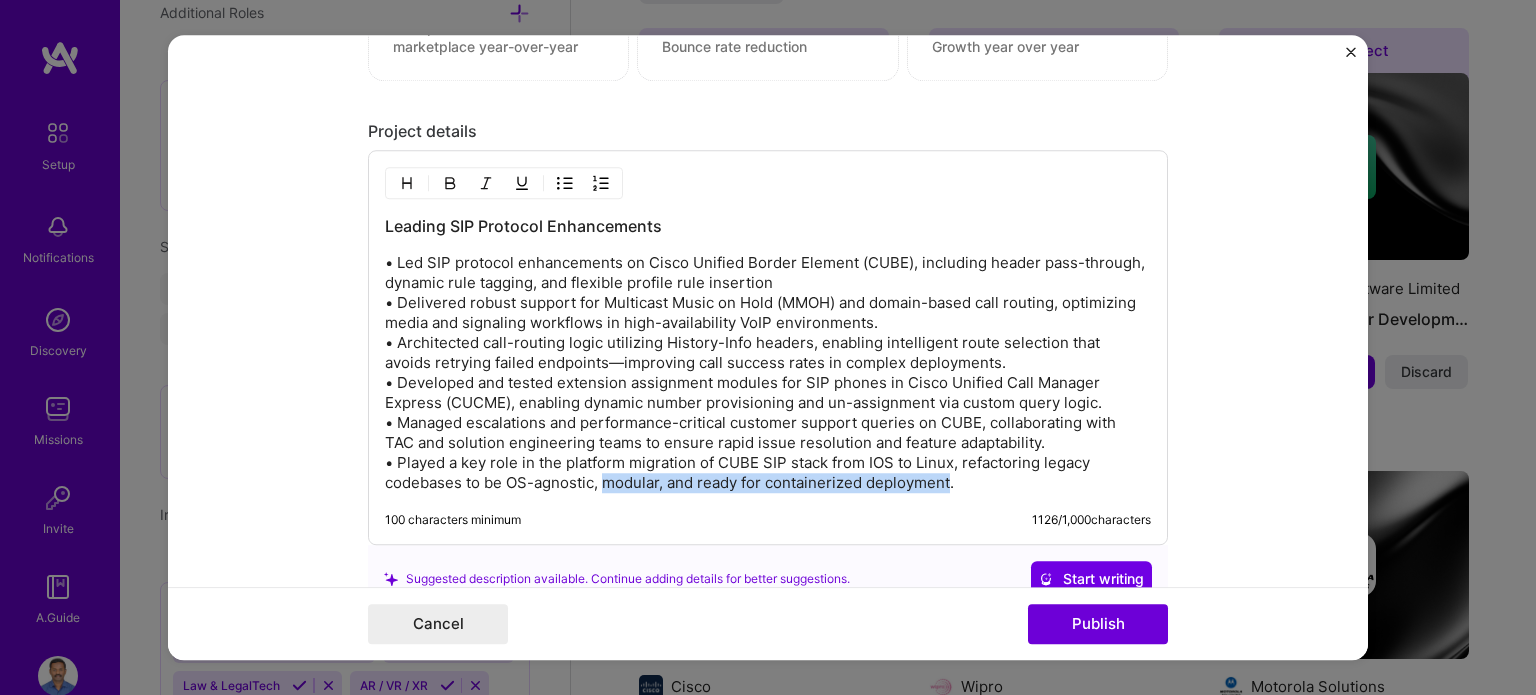 click on "• Led SIP protocol enhancements on Cisco Unified Border Element (CUBE), including header pass-through, dynamic rule tagging, and flexible profile rule insertion • Delivered robust support for Multicast Music on Hold (MMOH) and domain-based call routing, optimizing media and signaling workflows in high-availability VoIP environments.  • Architected call-routing logic utilizing History-Info headers, enabling intelligent route selection that avoids retrying failed endpoints—improving call success rates in complex deployments.  • Developed and tested extension assignment modules for SIP phones in Cisco Unified Call Manager Express (CUCME), enabling dynamic number provisioning and un-assignment via custom query logic.  • Managed escalations and performance-critical customer support queries on CUBE, collaborating with TAC and solution engineering teams to ensure rapid issue resolution and feature adaptability." at bounding box center (768, 373) 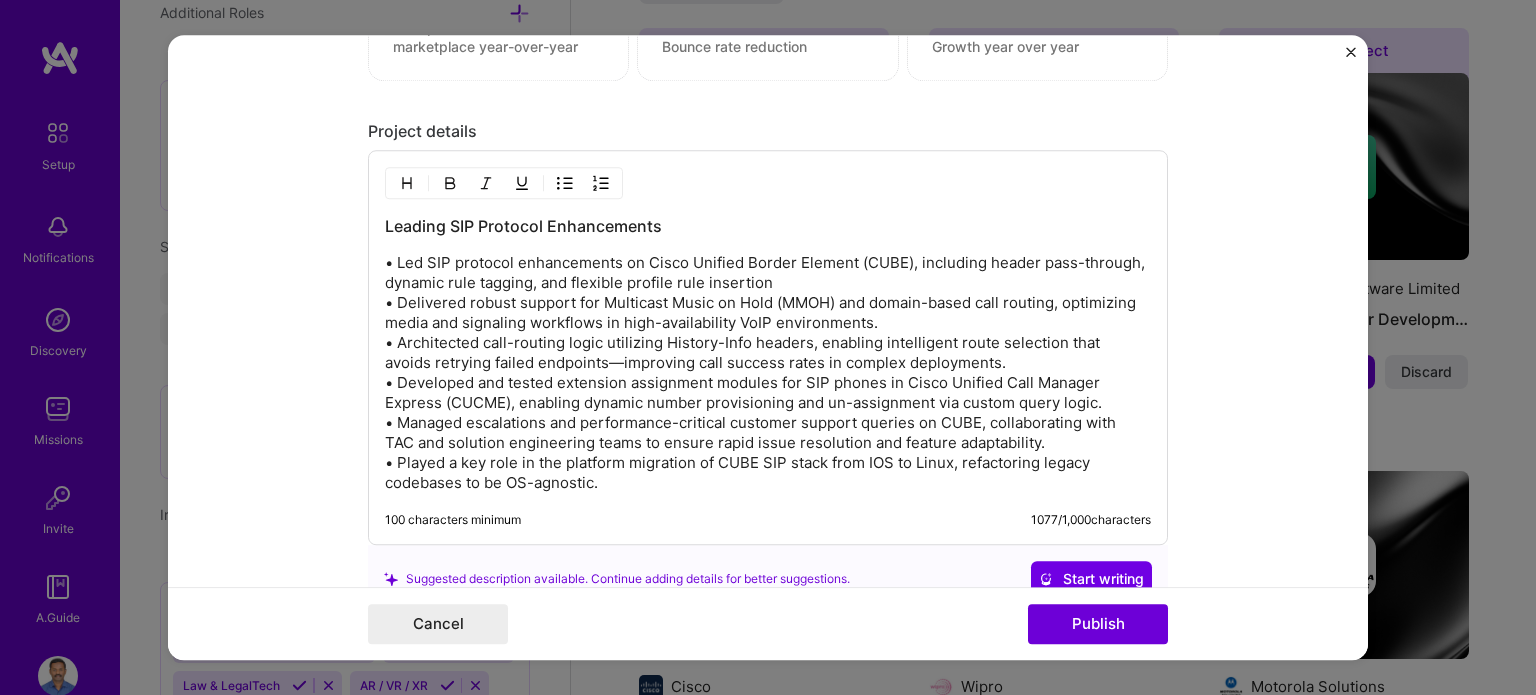 click on "• Led SIP protocol enhancements on Cisco Unified Border Element (CUBE), including header pass-through, dynamic rule tagging, and flexible profile rule insertion • Delivered robust support for Multicast Music on Hold (MMOH) and domain-based call routing, optimizing media and signaling workflows in high-availability VoIP environments.  • Architected call-routing logic utilizing History-Info headers, enabling intelligent route selection that avoids retrying failed endpoints—improving call success rates in complex deployments.  • Developed and tested extension assignment modules for SIP phones in Cisco Unified Call Manager Express (CUCME), enabling dynamic number provisioning and un-assignment via custom query logic.  • Managed escalations and performance-critical customer support queries on CUBE, collaborating with TAC and solution engineering teams to ensure rapid issue resolution and feature adaptability." at bounding box center (768, 373) 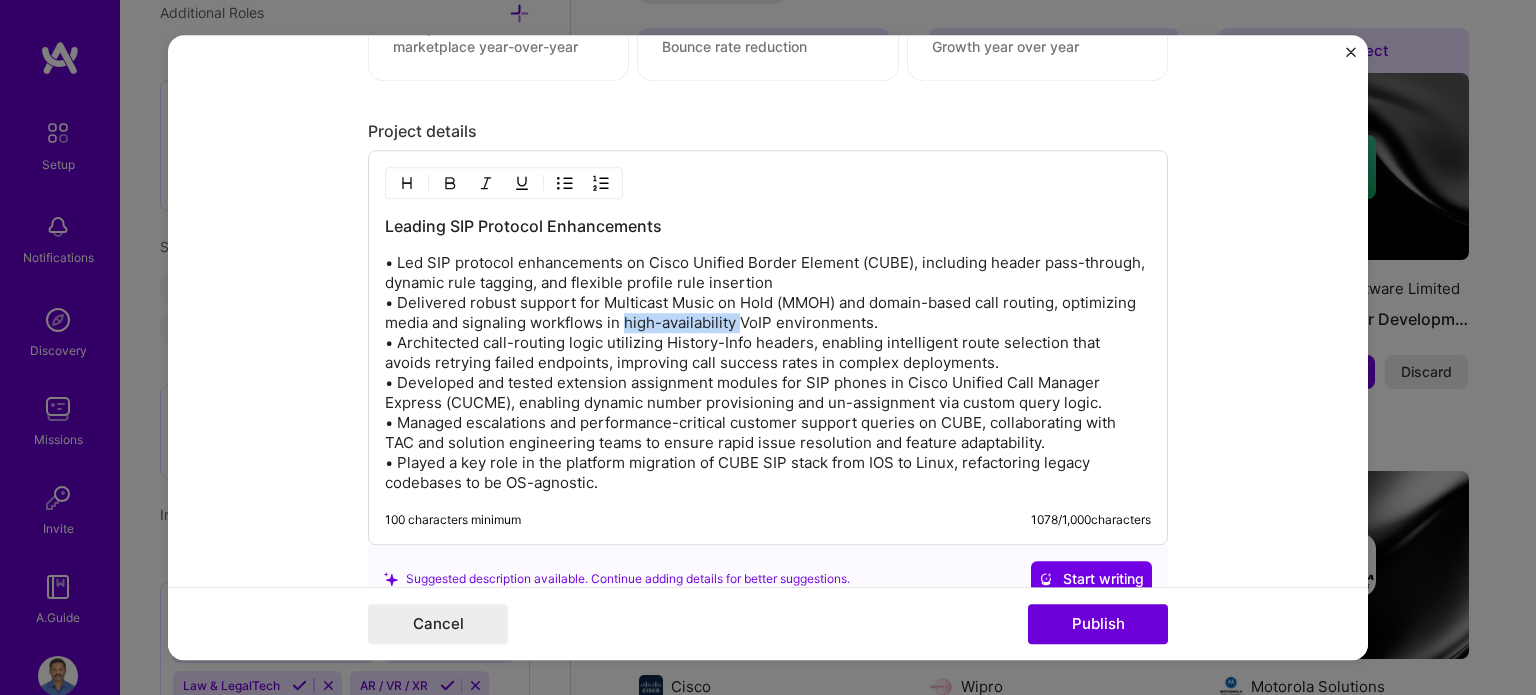 drag, startPoint x: 616, startPoint y: 316, endPoint x: 730, endPoint y: 315, distance: 114.00439 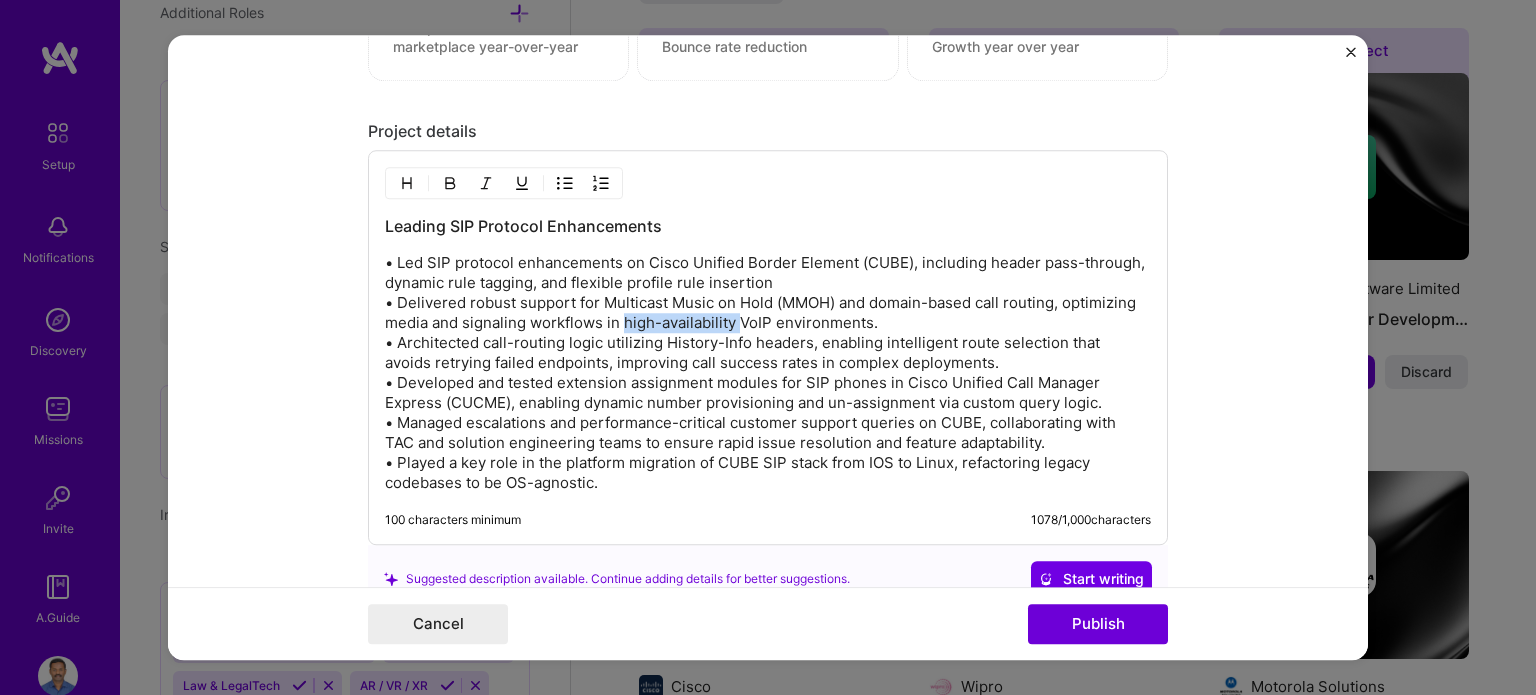 click on "• Led SIP protocol enhancements on Cisco Unified Border Element (CUBE), including header pass-through, dynamic rule tagging, and flexible profile rule insertion • Delivered robust support for Multicast Music on Hold (MMOH) and domain-based call routing, optimizing media and signaling workflows in high-availability VoIP environments.  • Architected call-routing logic utilizing History-Info headers, enabling intelligent route selection that avoids retrying failed endpoints, improving call success rates in complex deployments.  • Developed and tested extension assignment modules for SIP phones in Cisco Unified Call Manager Express (CUCME), enabling dynamic number provisioning and un-assignment via custom query logic.  • Managed escalations and performance-critical customer support queries on CUBE, collaborating with TAC and solution engineering teams to ensure rapid issue resolution and feature adaptability." at bounding box center [768, 373] 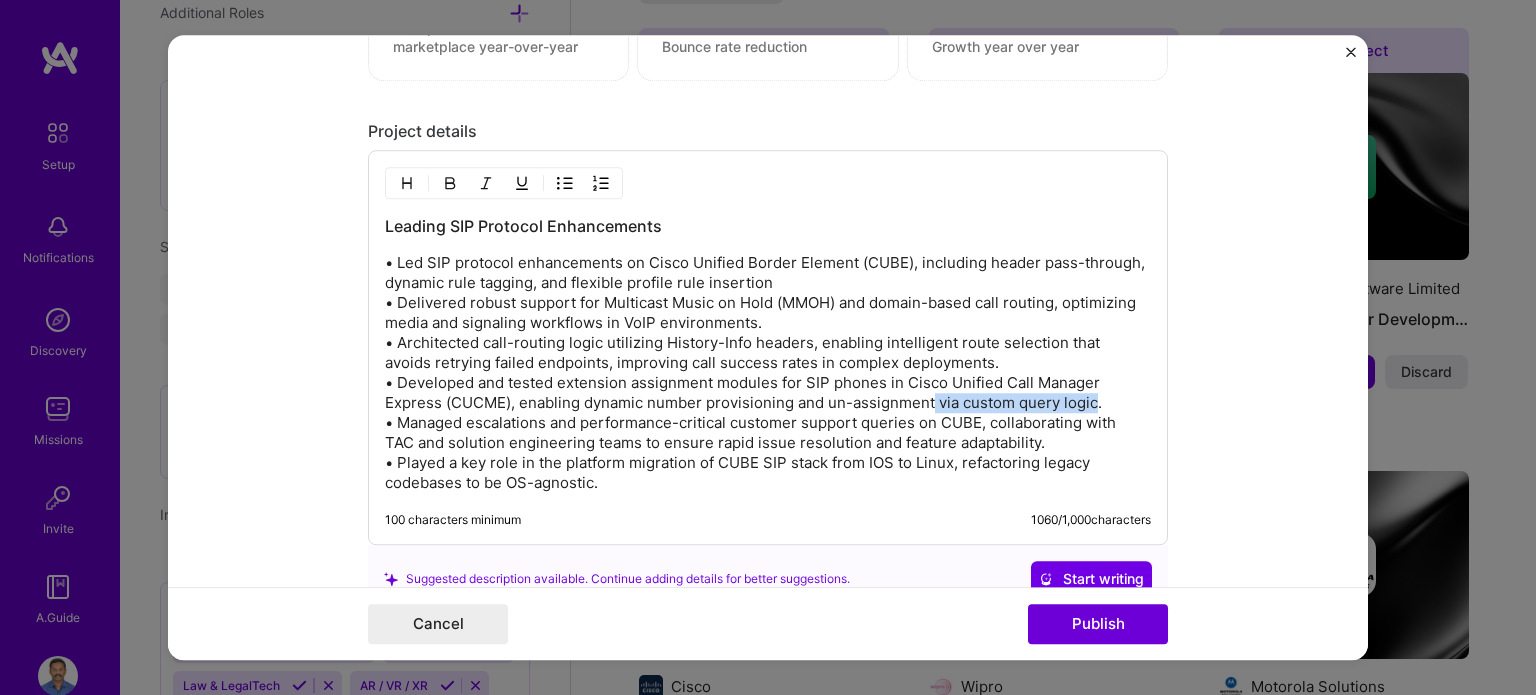 drag, startPoint x: 1072, startPoint y: 397, endPoint x: 924, endPoint y: 403, distance: 148.12157 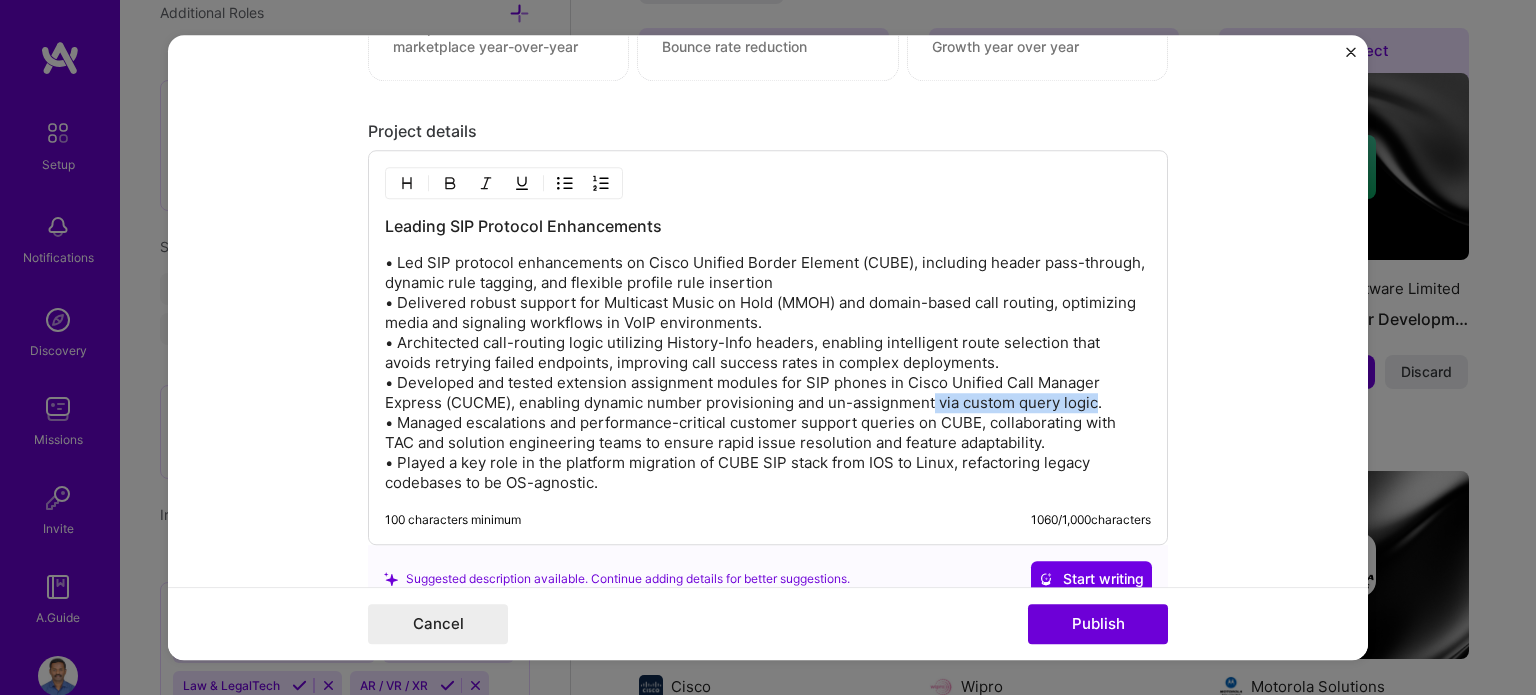 click on "• Led SIP protocol enhancements on Cisco Unified Border Element (CUBE), including header pass-through, dynamic rule tagging, and flexible profile rule insertion • Delivered robust support for Multicast Music on Hold (MMOH) and domain-based call routing, optimizing media and signaling workflows in VoIP environments.  • Architected call-routing logic utilizing History-Info headers, enabling intelligent route selection that avoids retrying failed endpoints, improving call success rates in complex deployments.  • Developed and tested extension assignment modules for SIP phones in Cisco Unified Call Manager Express (CUCME), enabling dynamic number provisioning and un-assignment via custom query logic.  • Managed escalations and performance-critical customer support queries on CUBE, collaborating with TAC and solution engineering teams to ensure rapid issue resolution and feature adaptability." at bounding box center (768, 373) 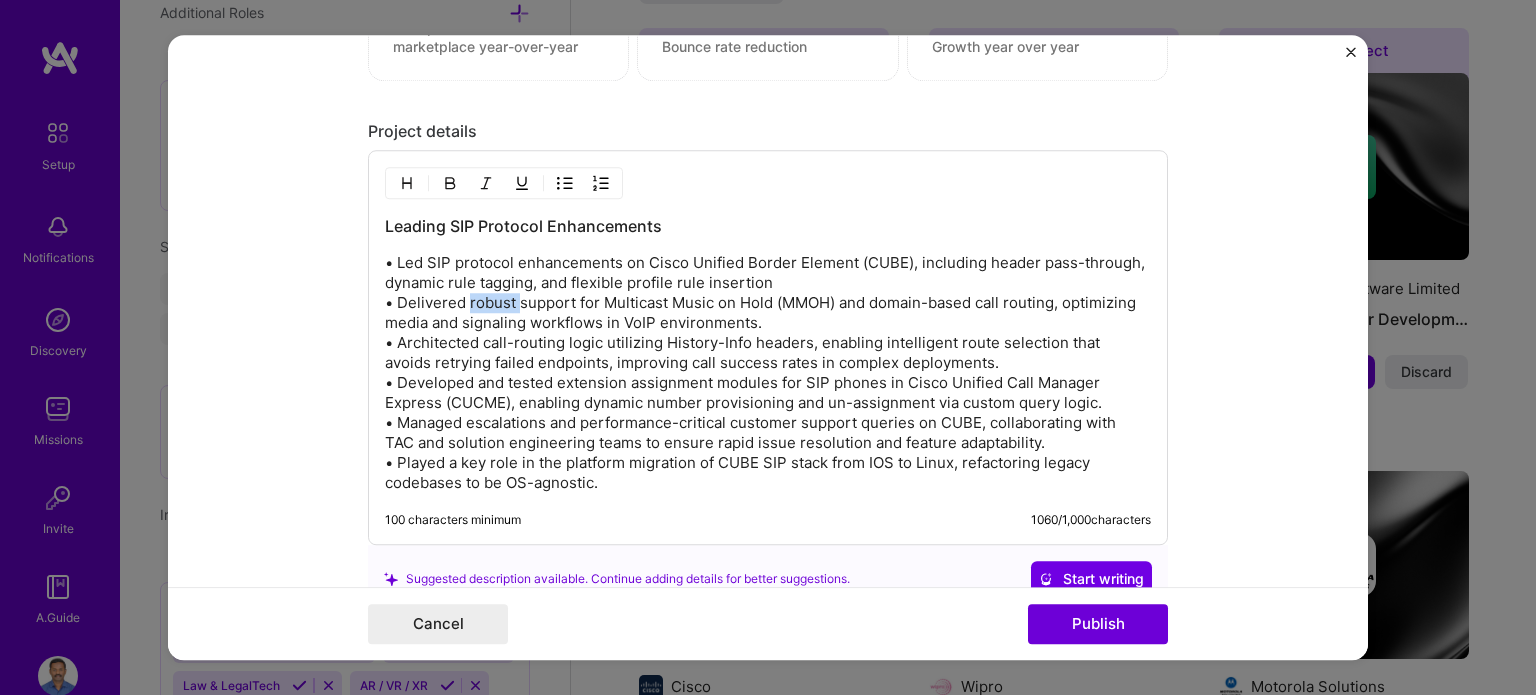 drag, startPoint x: 460, startPoint y: 297, endPoint x: 508, endPoint y: 298, distance: 48.010414 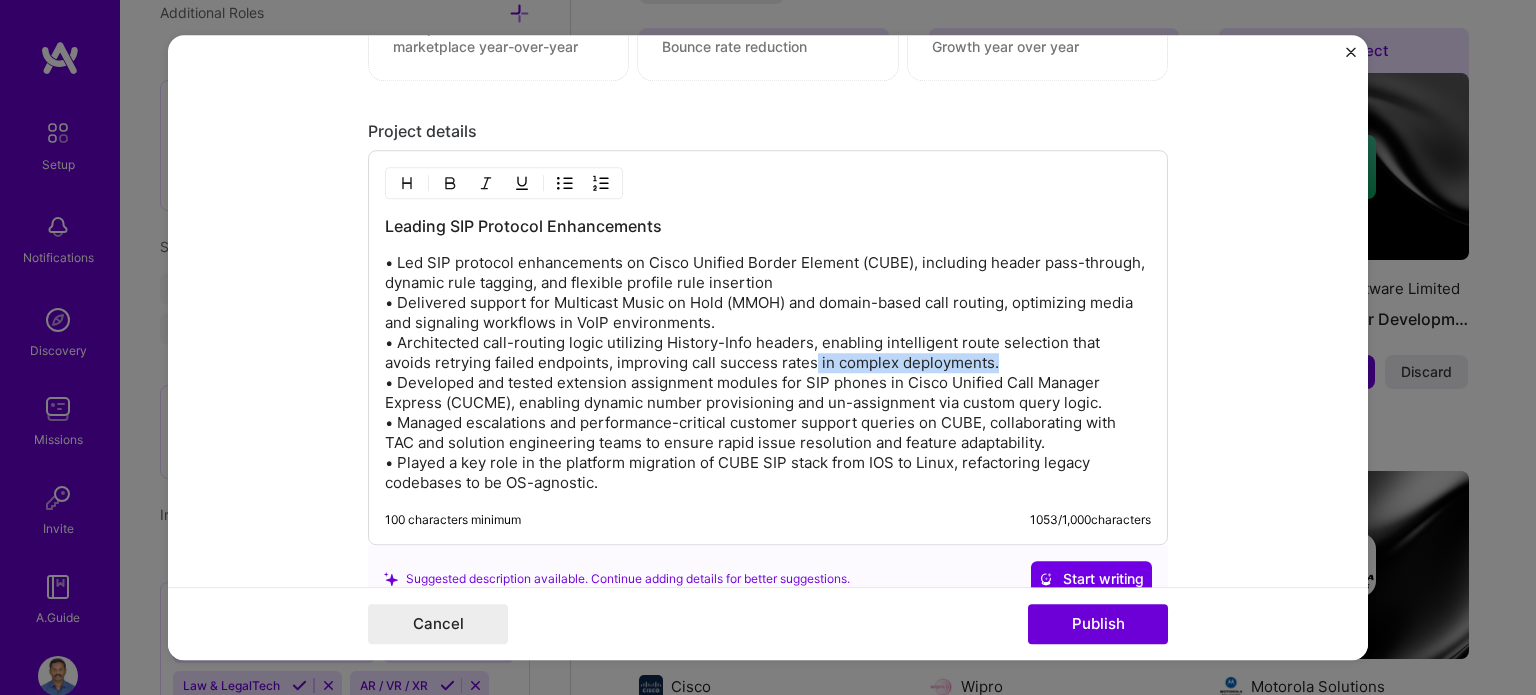 drag, startPoint x: 756, startPoint y: 356, endPoint x: 936, endPoint y: 355, distance: 180.00278 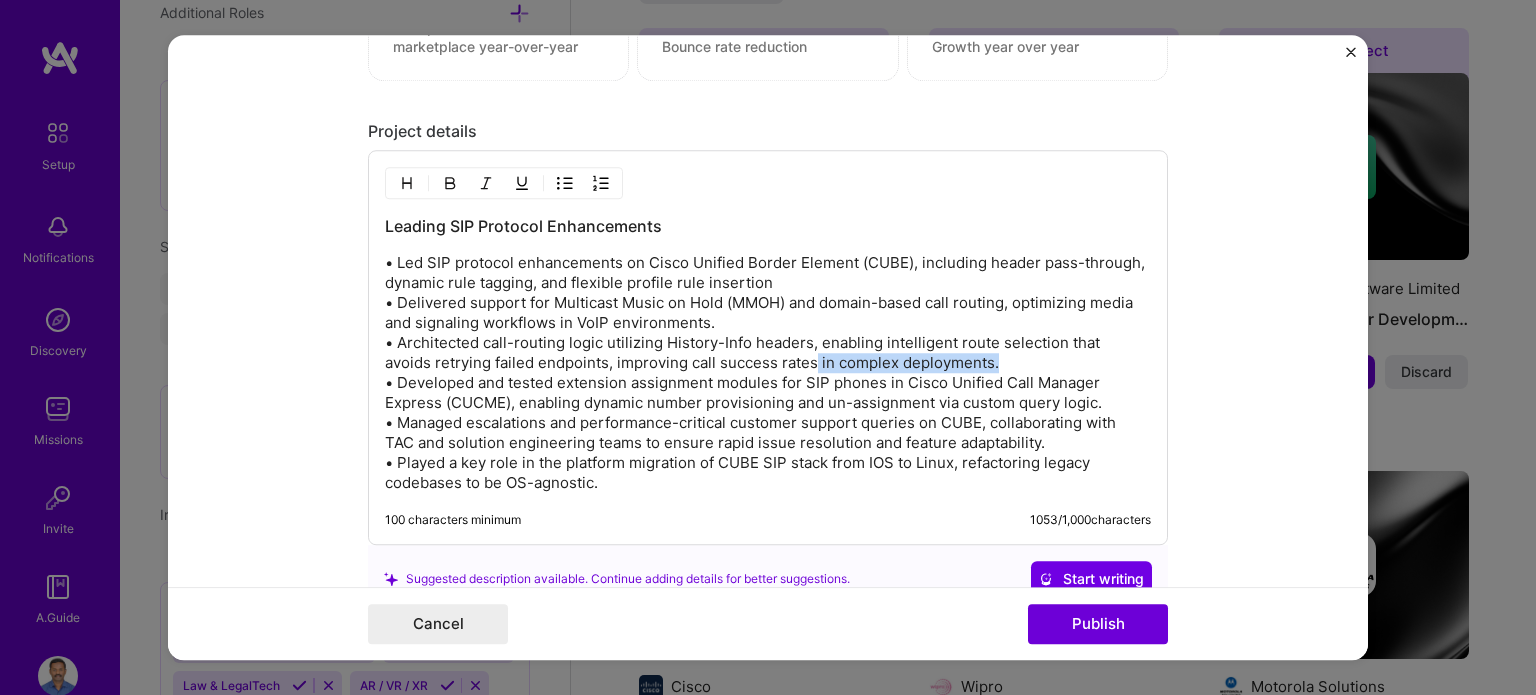 click on "• Led SIP protocol enhancements on Cisco Unified Border Element (CUBE), including header pass-through, dynamic rule tagging, and flexible profile rule insertion • Delivered support for Multicast Music on Hold (MMOH) and domain-based call routing, optimizing media and signaling workflows in VoIP environments.  • Architected call-routing logic utilizing History-Info headers, enabling intelligent route selection that avoids retrying failed endpoints, improving call success rates in complex deployments.  • Developed and tested extension assignment modules for SIP phones in Cisco Unified Call Manager Express (CUCME), enabling dynamic number provisioning and un-assignment via custom query logic.  • Managed escalations and performance-critical customer support queries on CUBE, collaborating with TAC and solution engineering teams to ensure rapid issue resolution and feature adaptability." at bounding box center (768, 373) 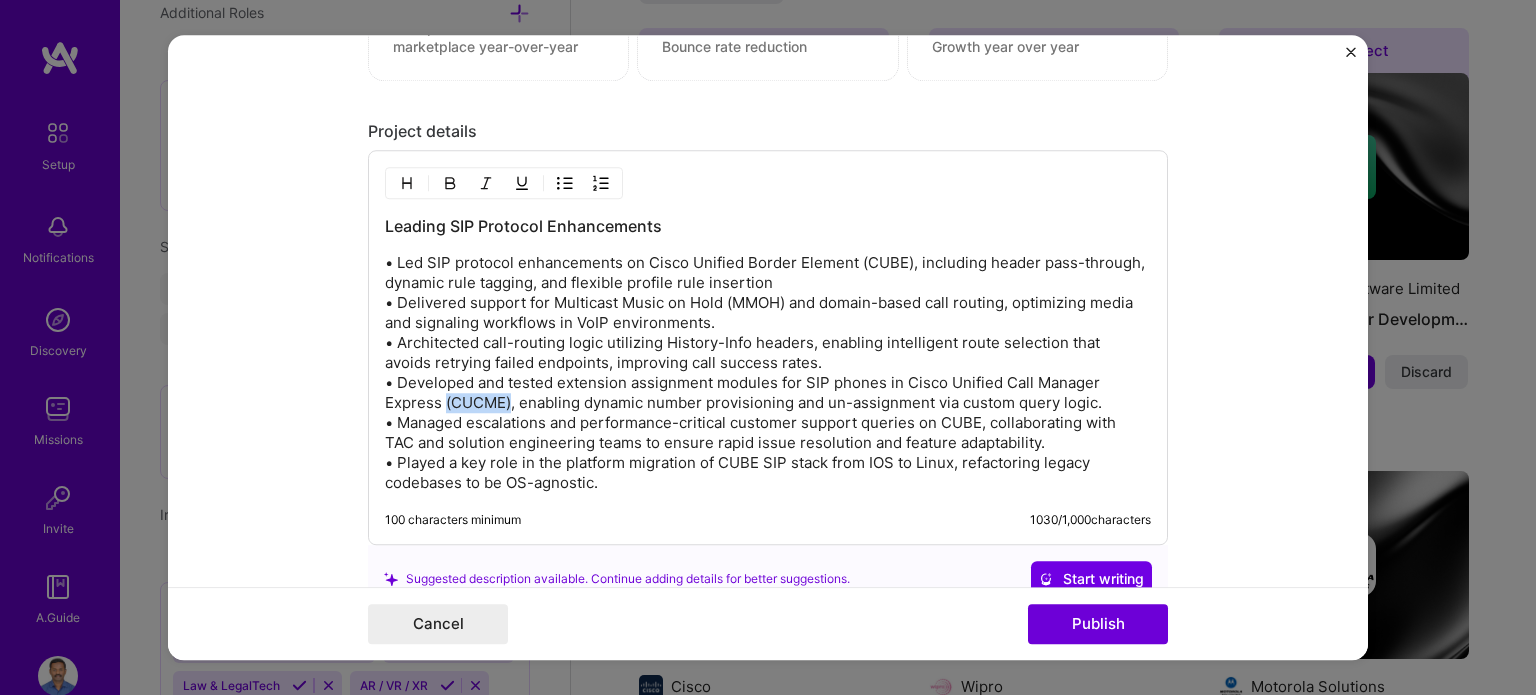 drag, startPoint x: 502, startPoint y: 398, endPoint x: 436, endPoint y: 399, distance: 66.007576 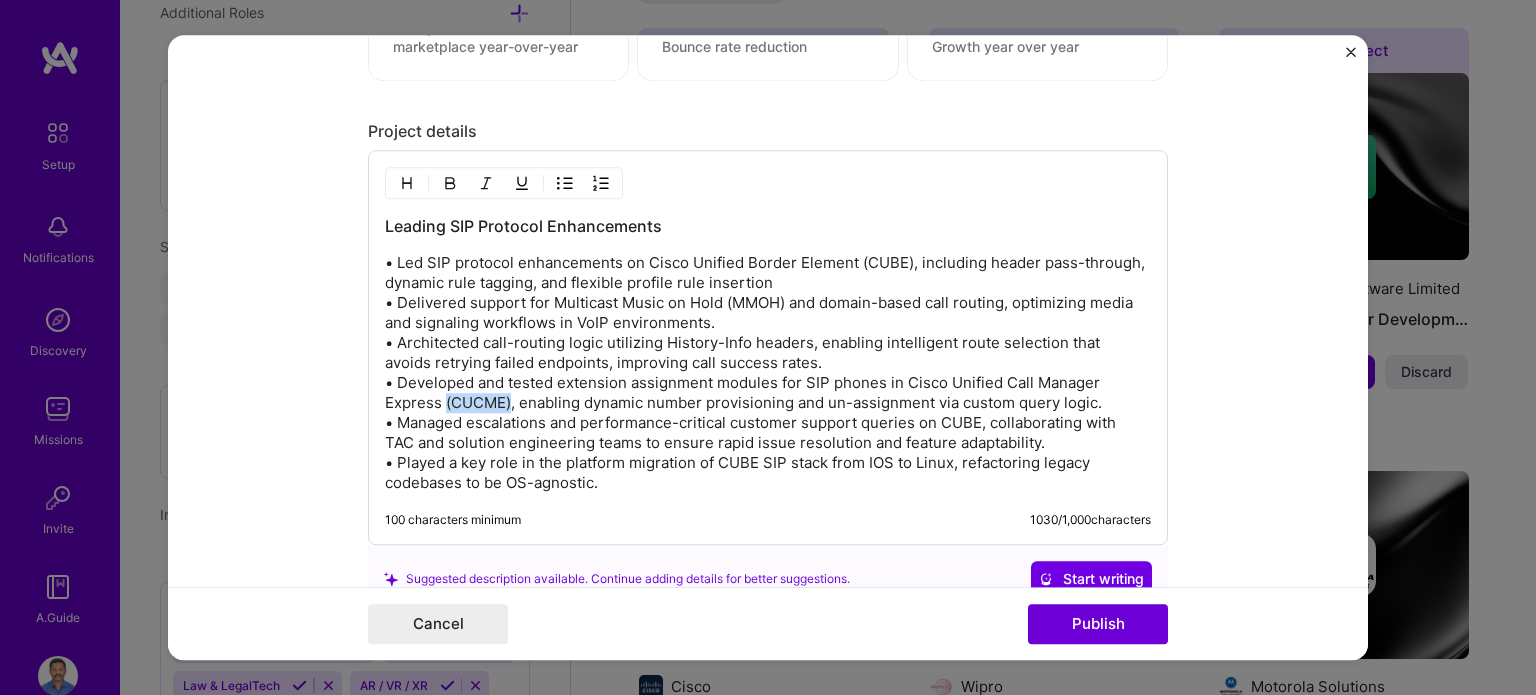 click on "• Led SIP protocol enhancements on Cisco Unified Border Element (CUBE), including header pass-through, dynamic rule tagging, and flexible profile rule insertion • Delivered support for Multicast Music on Hold (MMOH) and domain-based call routing, optimizing media and signaling workflows in VoIP environments.  • Architected call-routing logic utilizing History-Info headers, enabling intelligent route selection that avoids retrying failed endpoints, improving call success rates.  • Developed and tested extension assignment modules for SIP phones in Cisco Unified Call Manager Express (CUCME), enabling dynamic number provisioning and un-assignment via custom query logic.  • Managed escalations and performance-critical customer support queries on CUBE, collaborating with TAC and solution engineering teams to ensure rapid issue resolution and feature adaptability. • Played a key role in the platform migration of CUBE SIP stack from IOS to Linux, refactoring legacy codebases to be OS-agnostic." at bounding box center [768, 373] 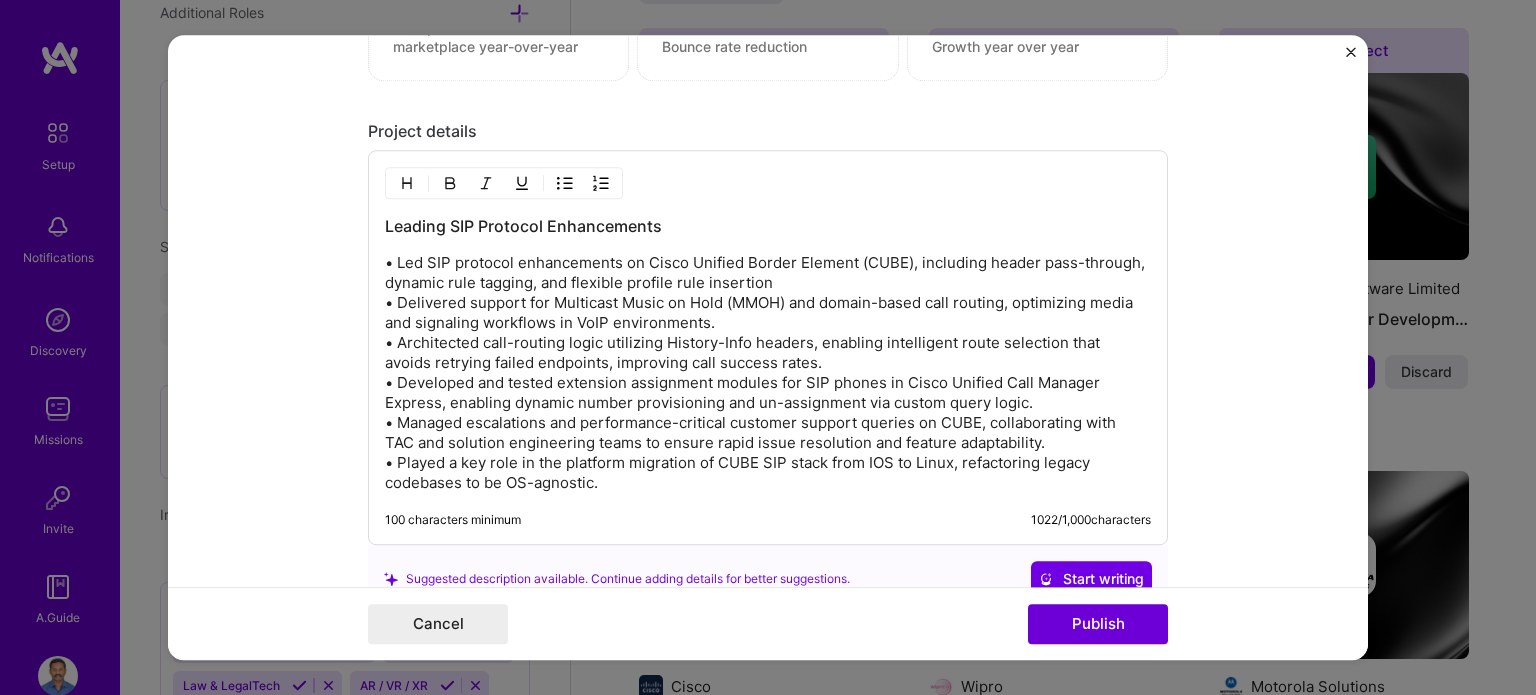 drag, startPoint x: 947, startPoint y: 455, endPoint x: 962, endPoint y: 476, distance: 25.806976 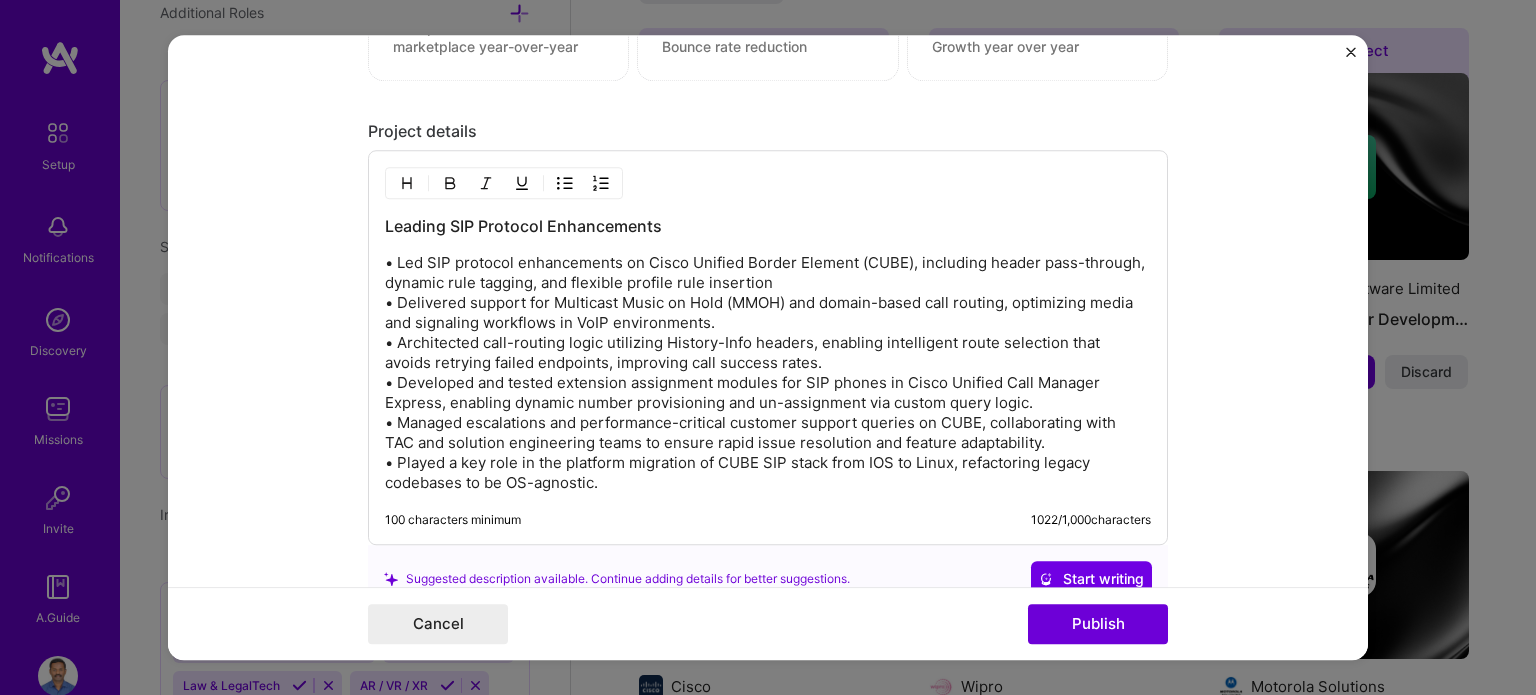 click on "• Led SIP protocol enhancements on Cisco Unified Border Element (CUBE), including header pass-through, dynamic rule tagging, and flexible profile rule insertion • Delivered support for Multicast Music on Hold (MMOH) and domain-based call routing, optimizing media and signaling workflows in VoIP environments.  • Architected call-routing logic utilizing History-Info headers, enabling intelligent route selection that avoids retrying failed endpoints, improving call success rates.  • Developed and tested extension assignment modules for SIP phones in Cisco Unified Call Manager Express, enabling dynamic number provisioning and un-assignment via custom query logic.  • Managed escalations and performance-critical customer support queries on CUBE, collaborating with TAC and solution engineering teams to ensure rapid issue resolution and feature adaptability. • Played a key role in the platform migration of CUBE SIP stack from IOS to Linux, refactoring legacy codebases to be OS-agnostic." at bounding box center (768, 373) 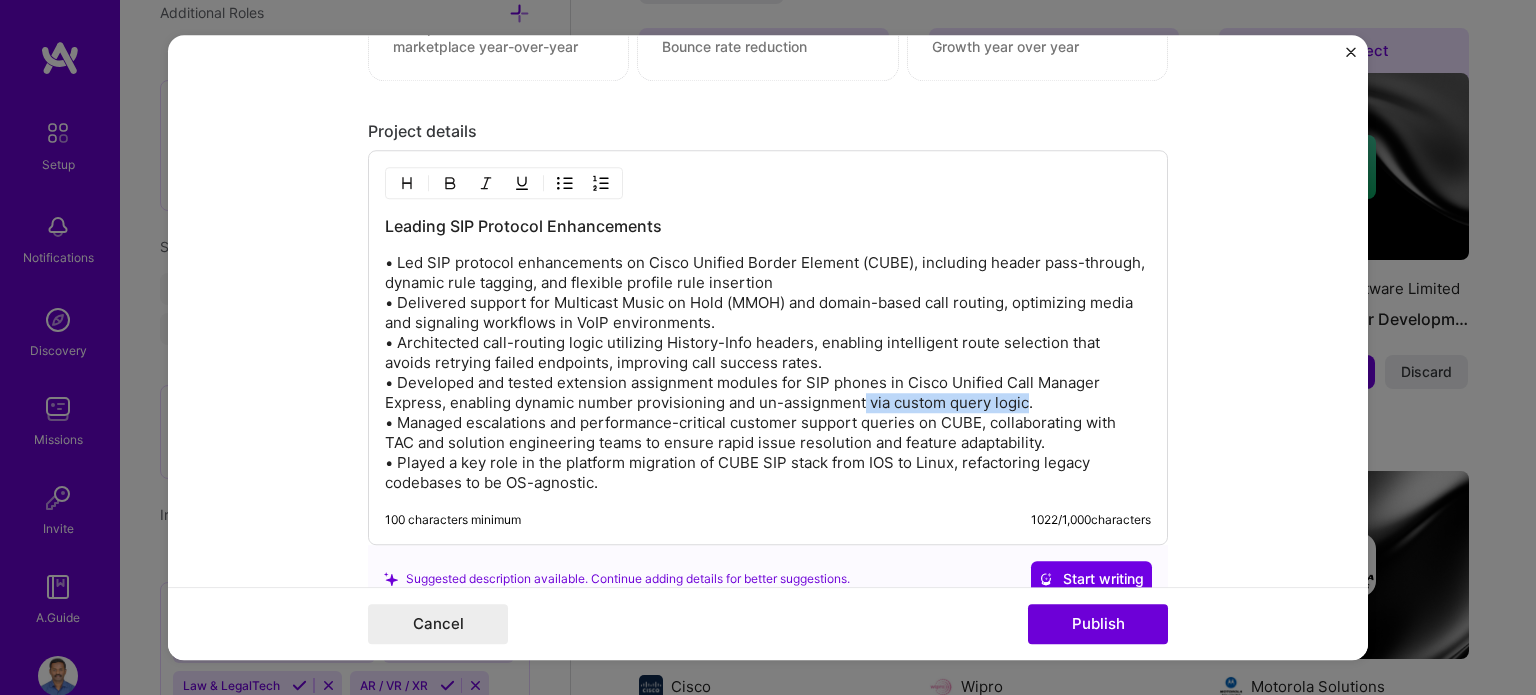 drag, startPoint x: 854, startPoint y: 397, endPoint x: 1020, endPoint y: 396, distance: 166.003 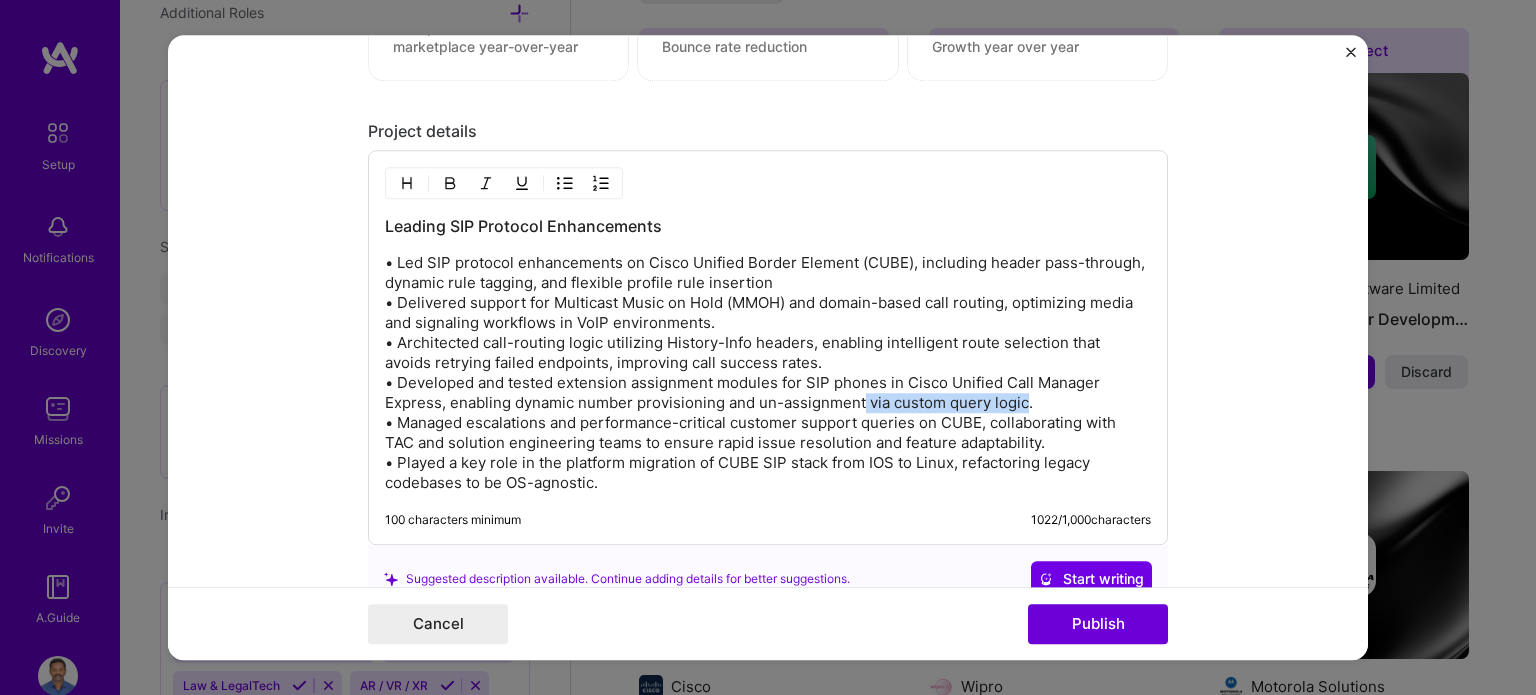 click on "• Led SIP protocol enhancements on Cisco Unified Border Element (CUBE), including header pass-through, dynamic rule tagging, and flexible profile rule insertion • Delivered support for Multicast Music on Hold (MMOH) and domain-based call routing, optimizing media and signaling workflows in VoIP environments.  • Architected call-routing logic utilizing History-Info headers, enabling intelligent route selection that avoids retrying failed endpoints, improving call success rates.  • Developed and tested extension assignment modules for SIP phones in Cisco Unified Call Manager Express, enabling dynamic number provisioning and un-assignment via custom query logic.  • Managed escalations and performance-critical customer support queries on CUBE, collaborating with TAC and solution engineering teams to ensure rapid issue resolution and feature adaptability. • Played a key role in the platform migration of CUBE SIP stack from IOS to Linux, refactoring legacy codebases to be OS-agnostic." at bounding box center [768, 373] 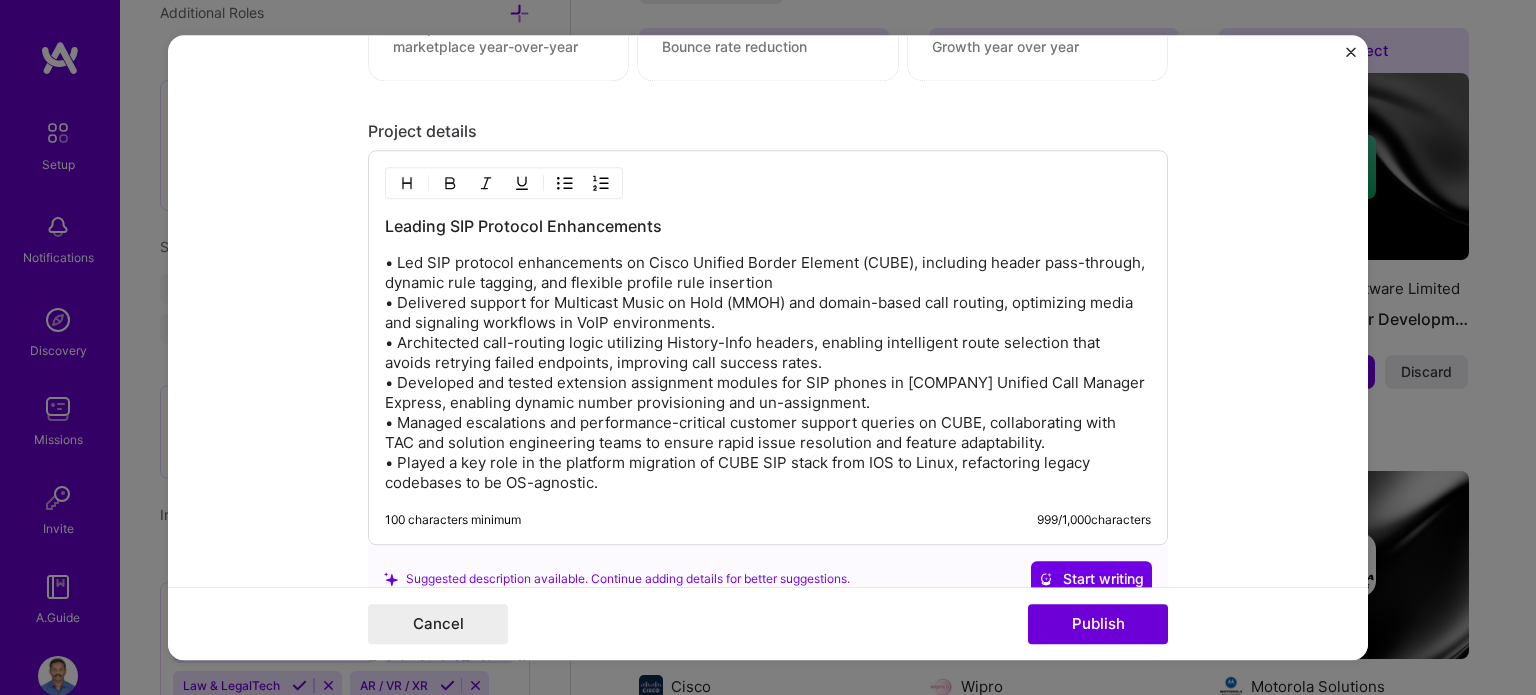 click on "100 characters minimum 999 / 1,000  characters" at bounding box center [768, 520] 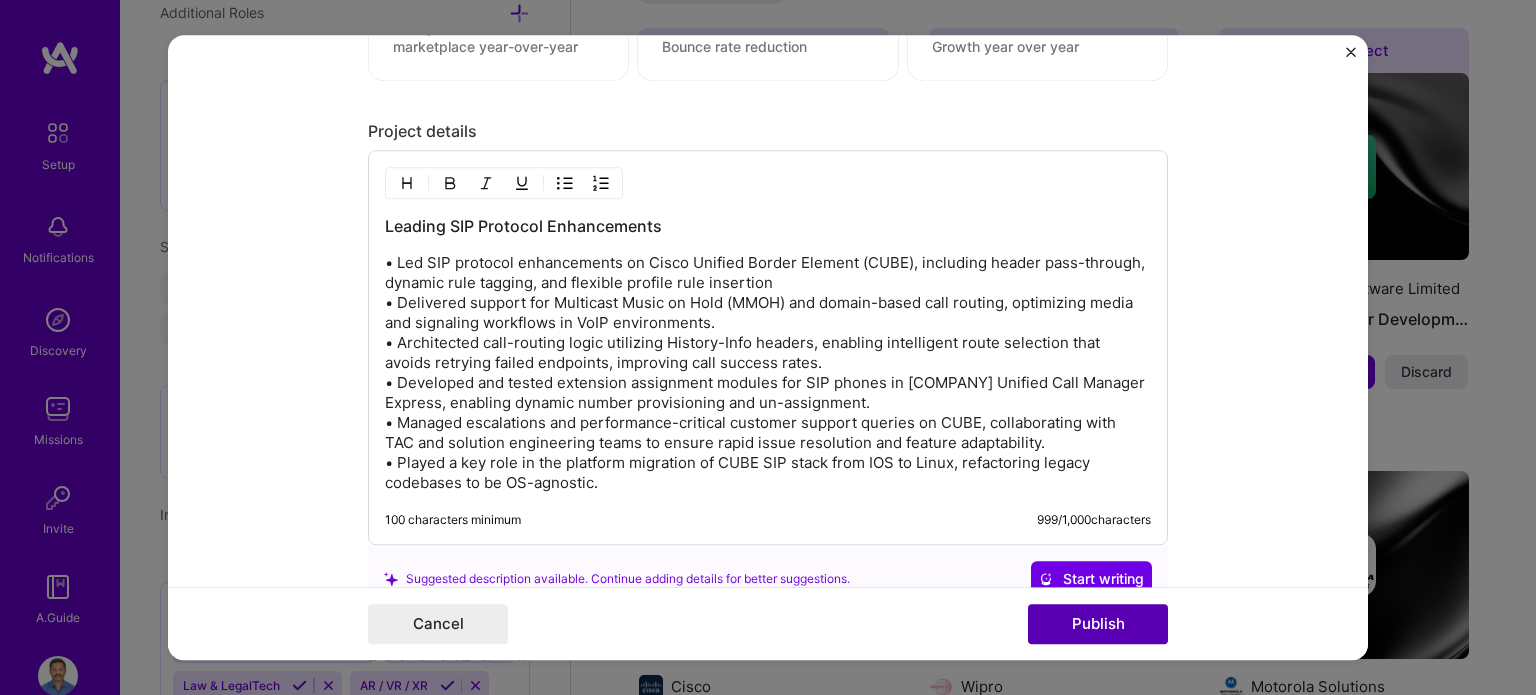 click on "Publish" at bounding box center [1098, 624] 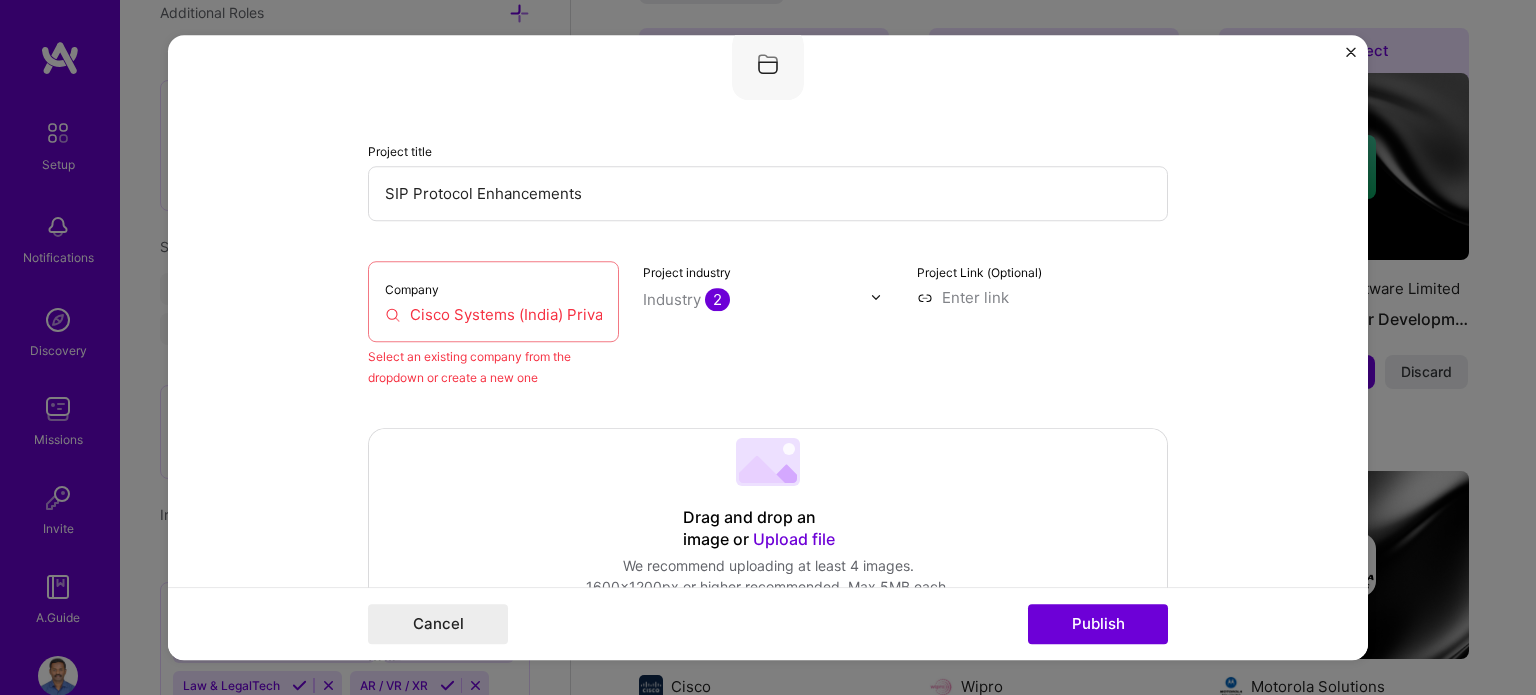 scroll, scrollTop: 131, scrollLeft: 0, axis: vertical 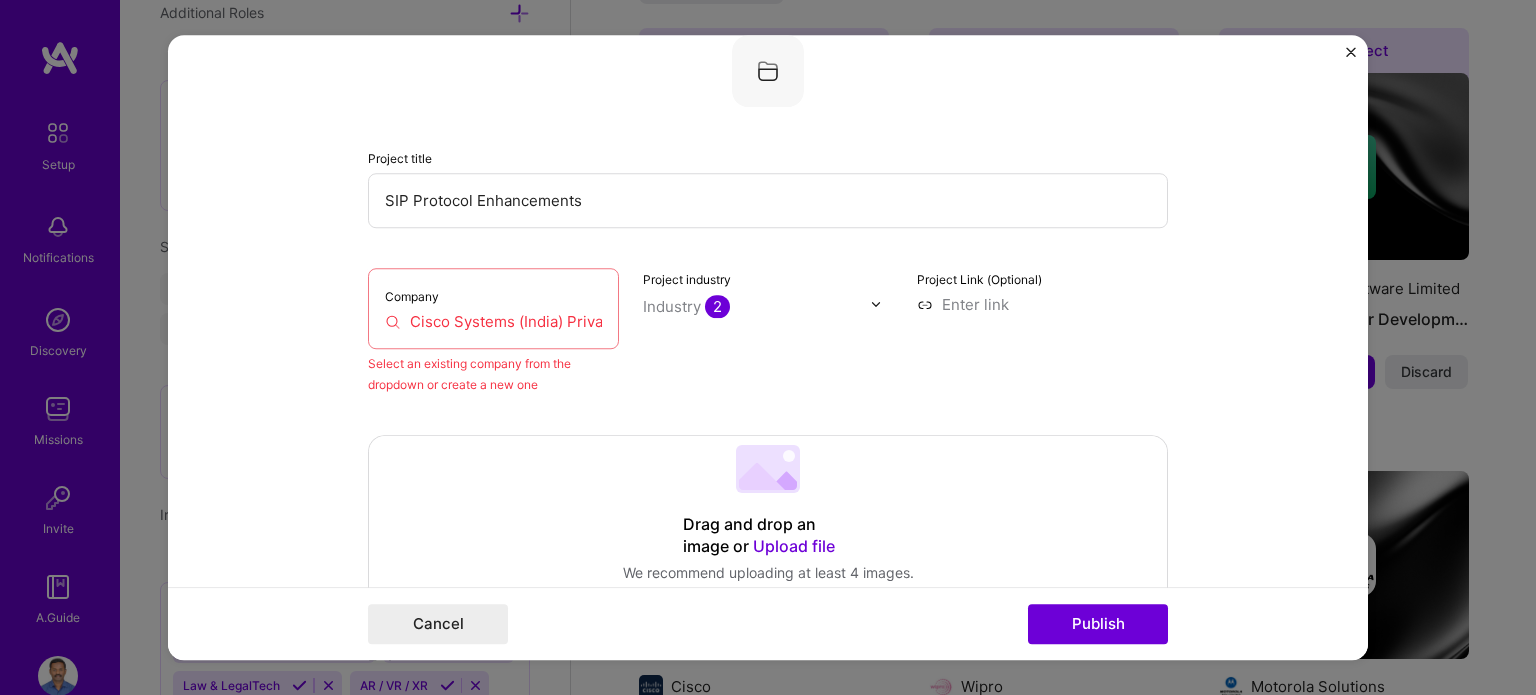 click on "Cisco Systems (India) Private Limited" at bounding box center (493, 321) 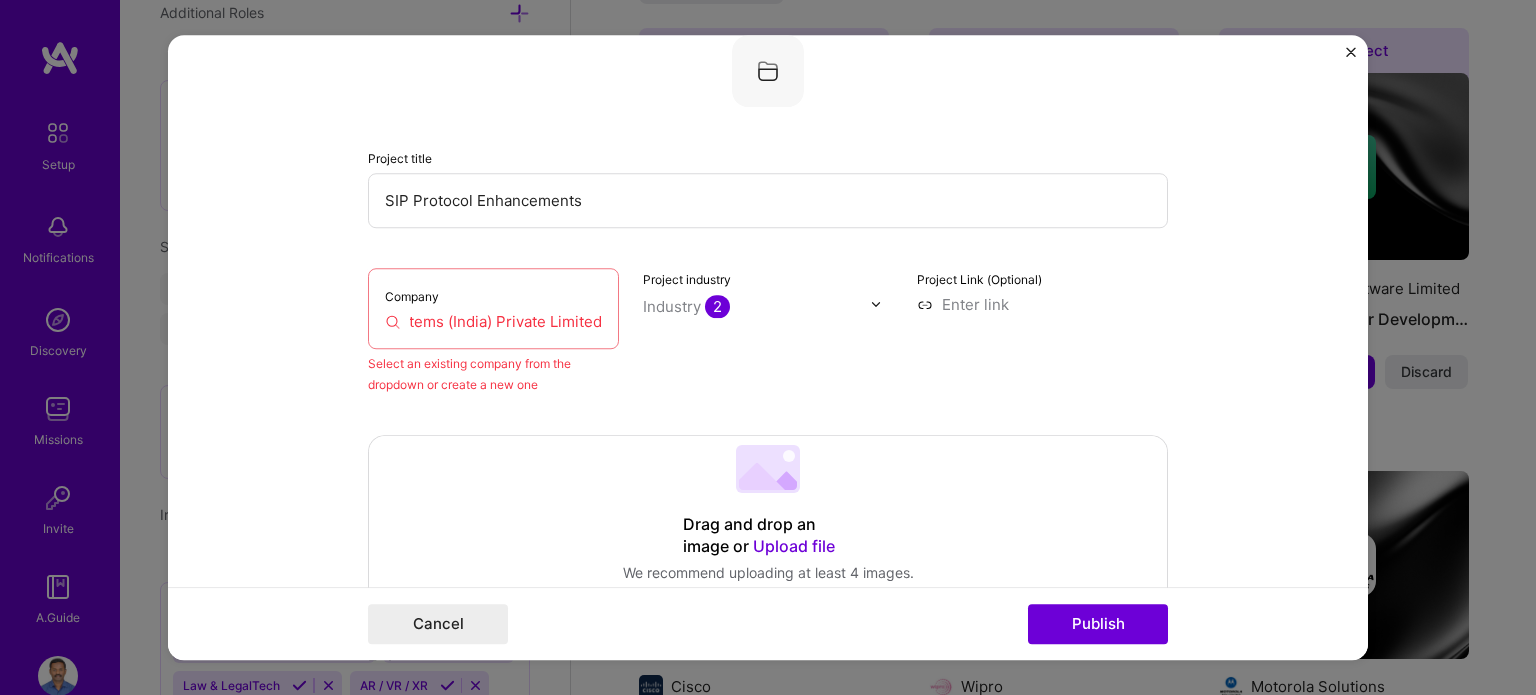 drag, startPoint x: 403, startPoint y: 319, endPoint x: 632, endPoint y: 307, distance: 229.3142 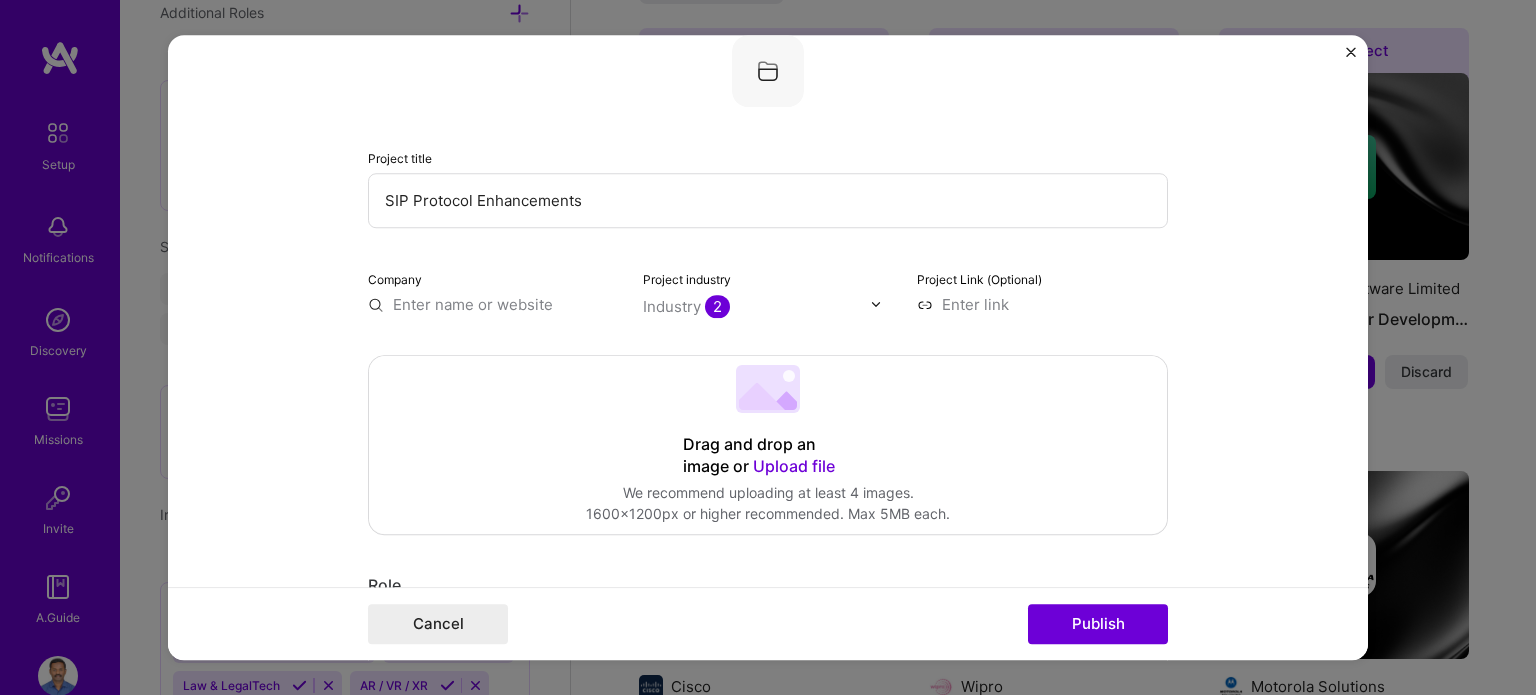 scroll, scrollTop: 0, scrollLeft: 0, axis: both 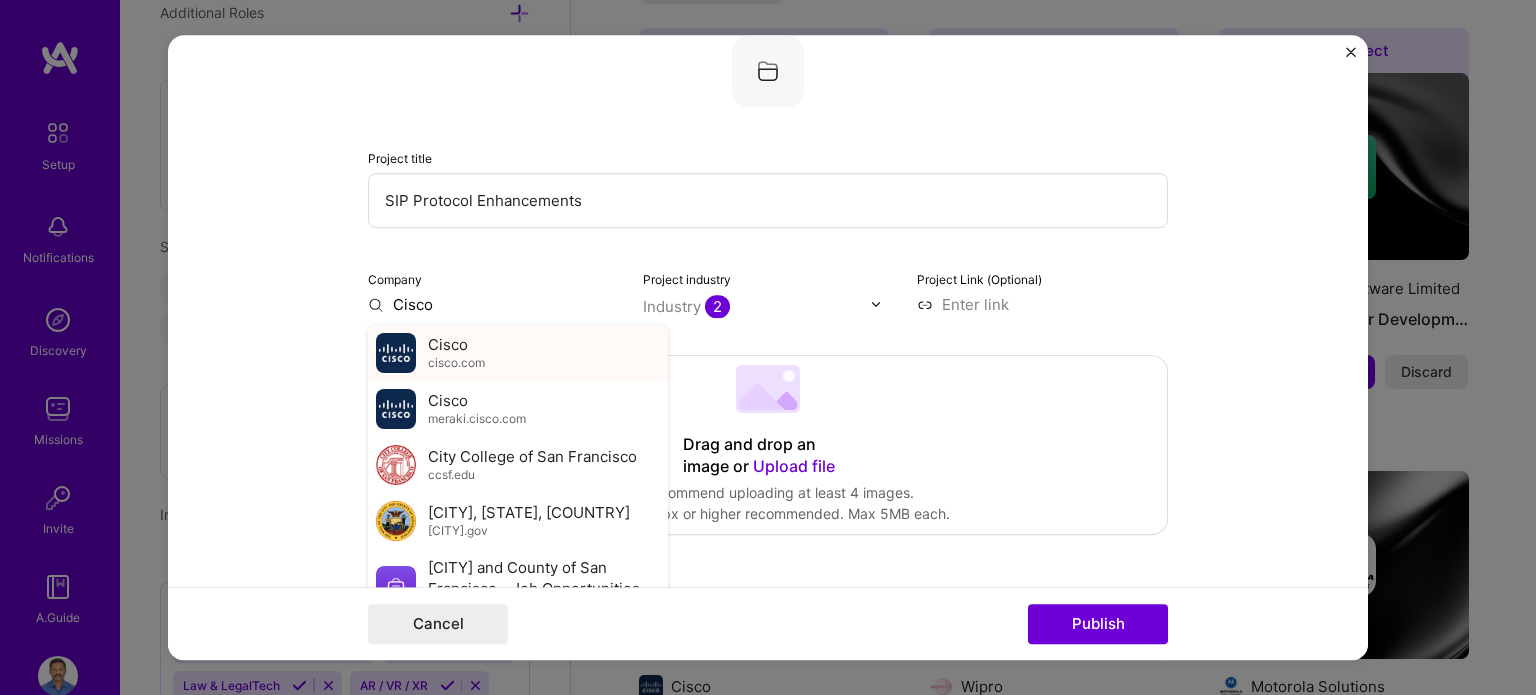 type on "Cisco" 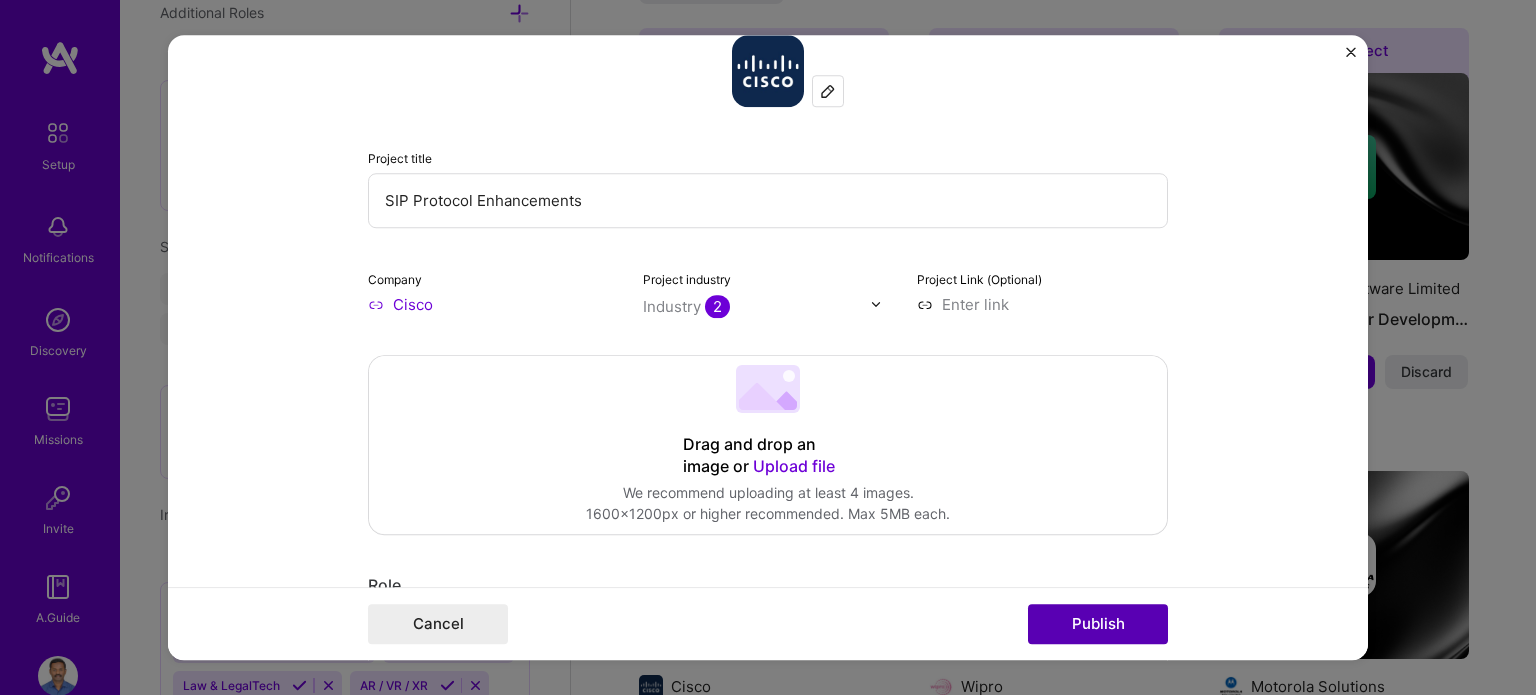 click on "Publish" at bounding box center (1098, 624) 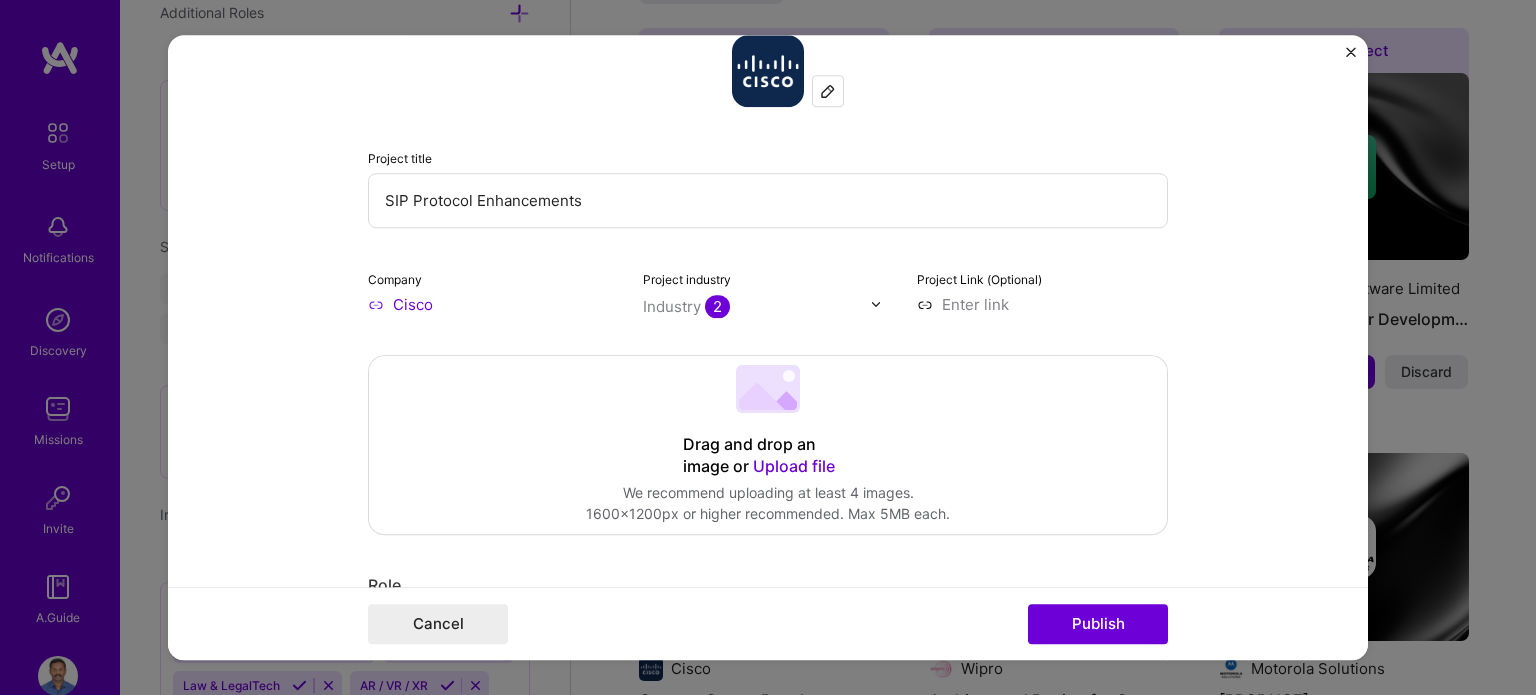 type 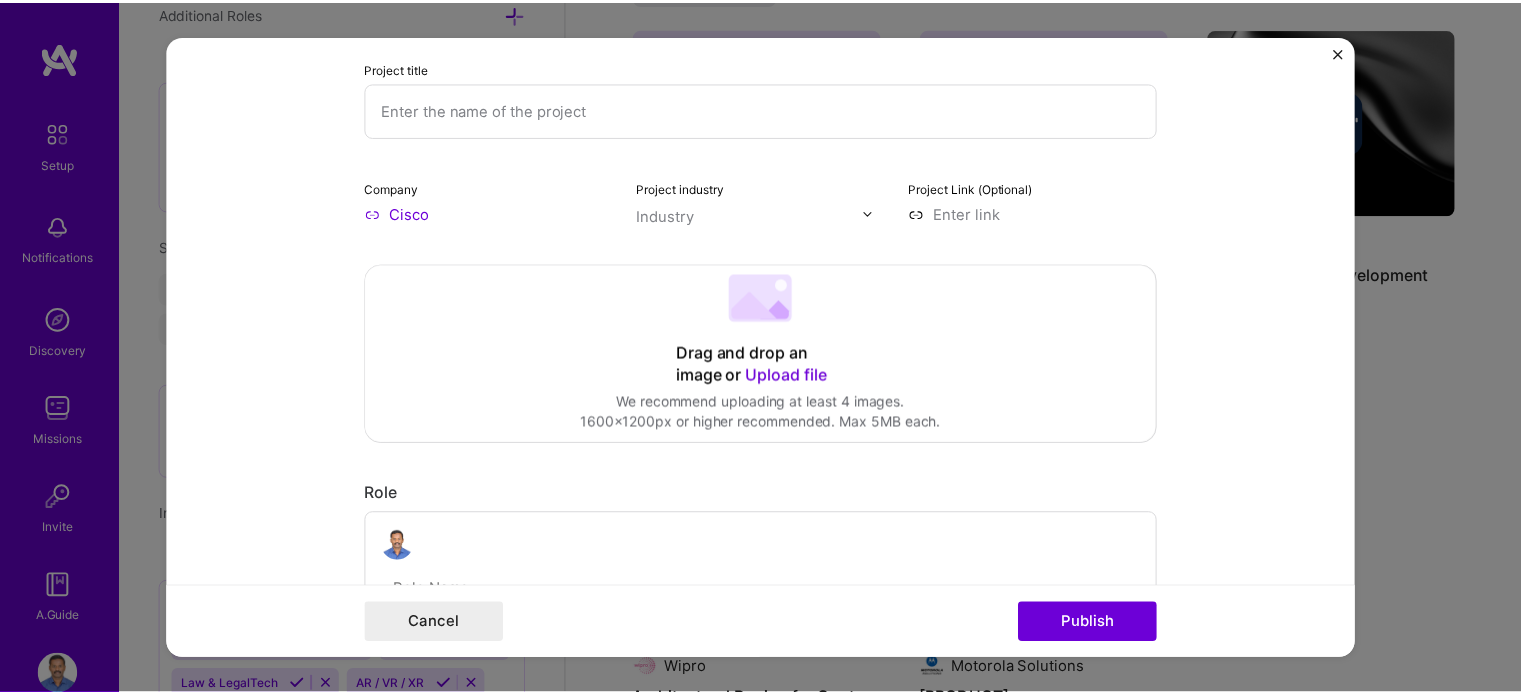 scroll, scrollTop: 40, scrollLeft: 0, axis: vertical 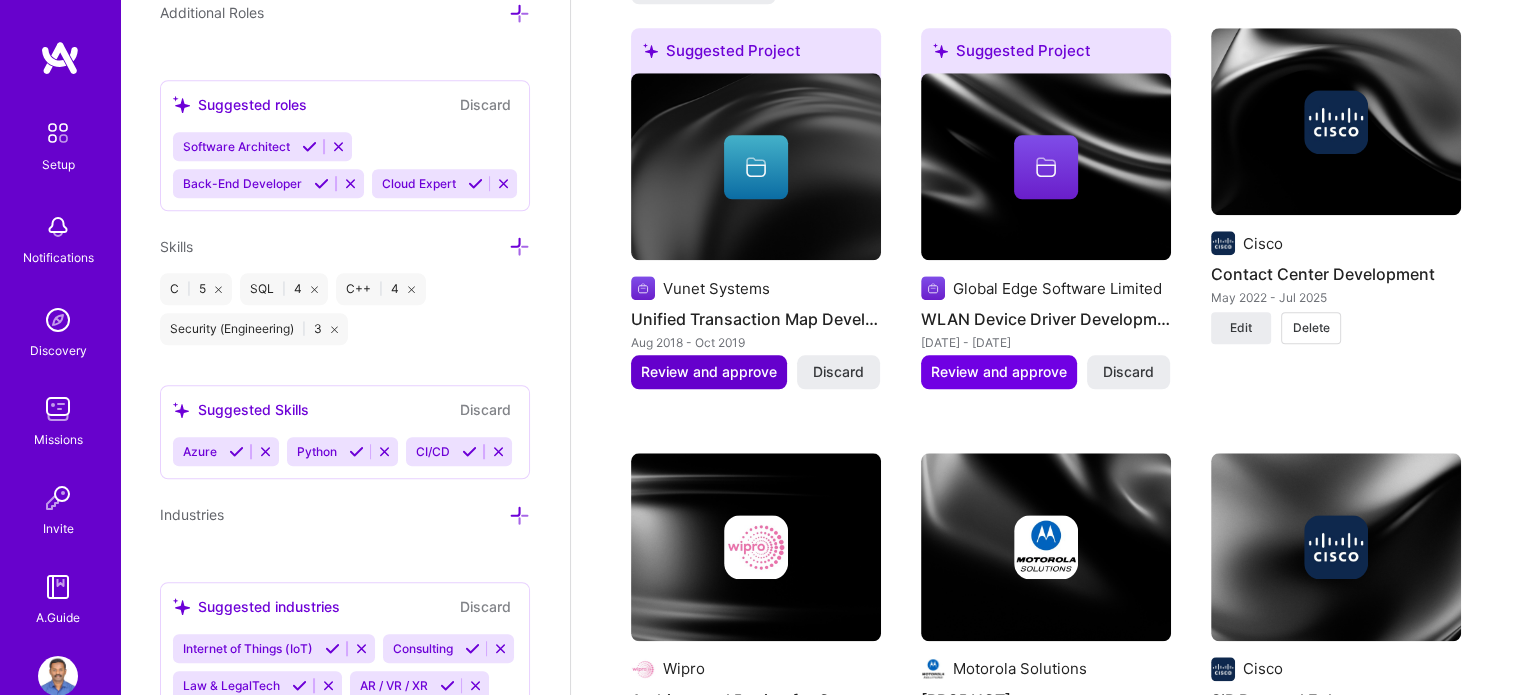 click on "Review and approve" at bounding box center [709, 372] 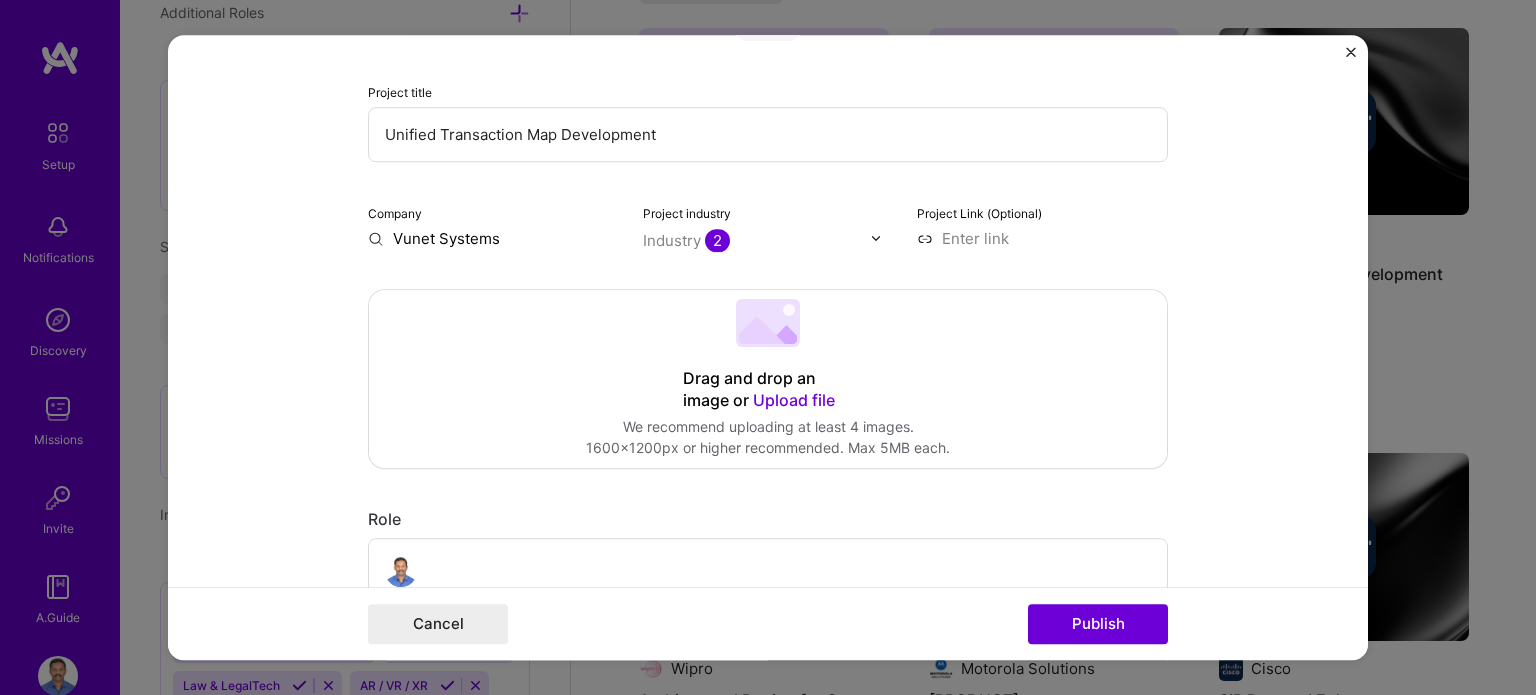 scroll, scrollTop: 200, scrollLeft: 0, axis: vertical 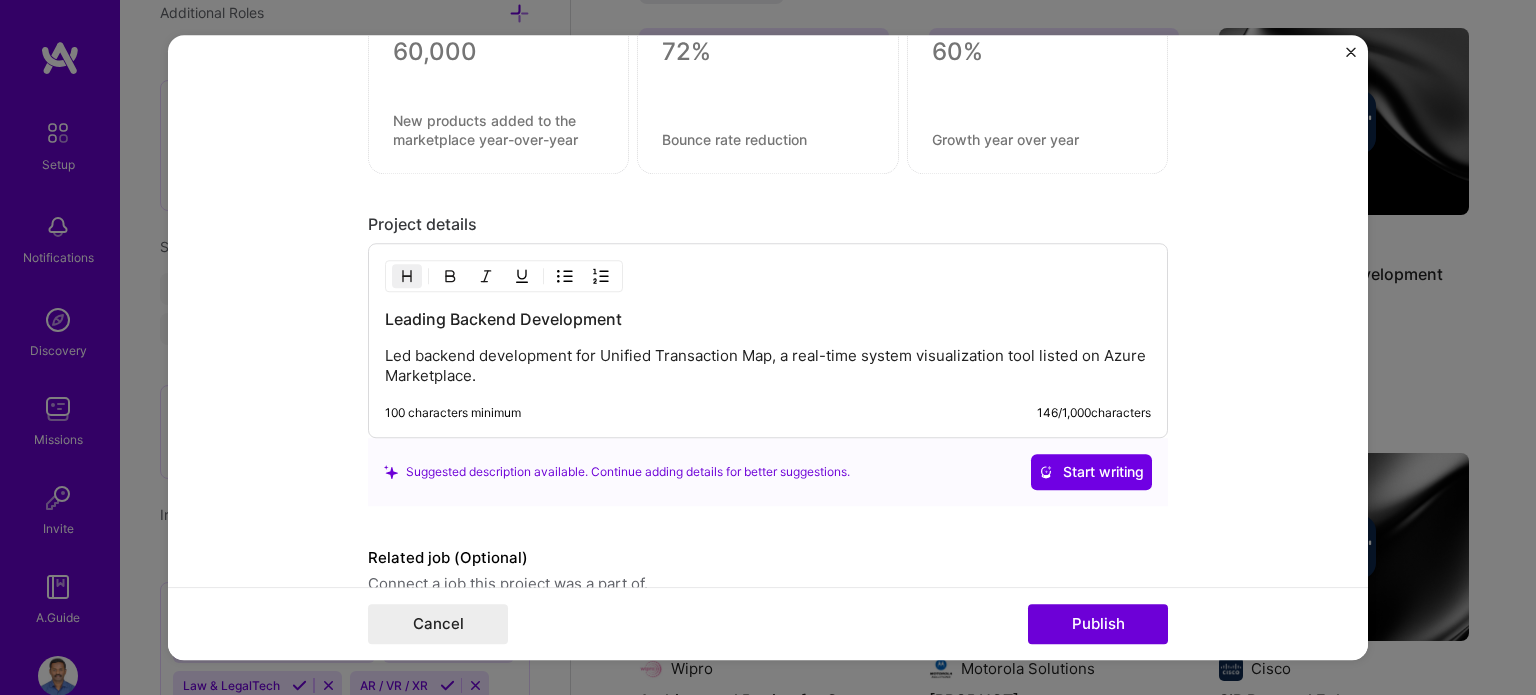 click on "Led backend development for Unified Transaction Map, a real-time system visualization tool listed on Azure Marketplace." at bounding box center (768, 366) 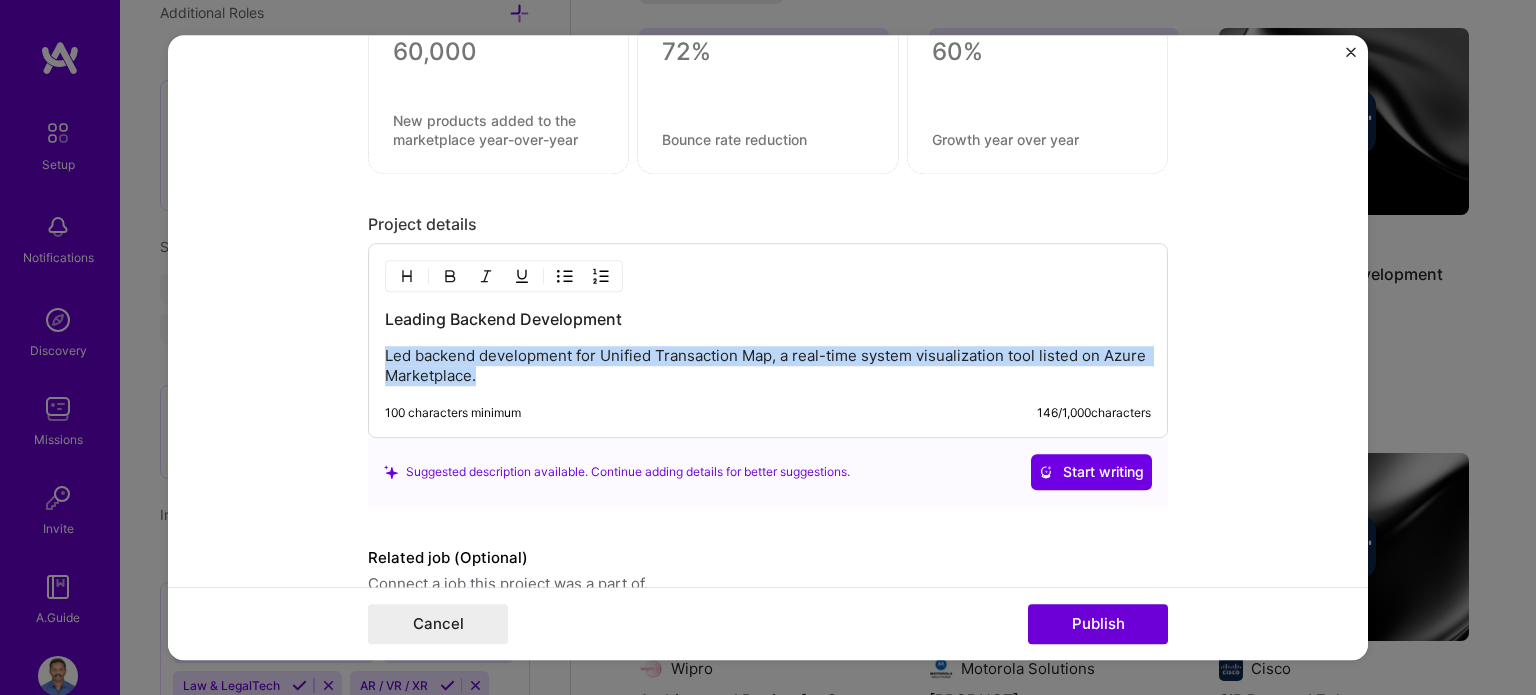 drag, startPoint x: 455, startPoint y: 380, endPoint x: 356, endPoint y: 349, distance: 103.74006 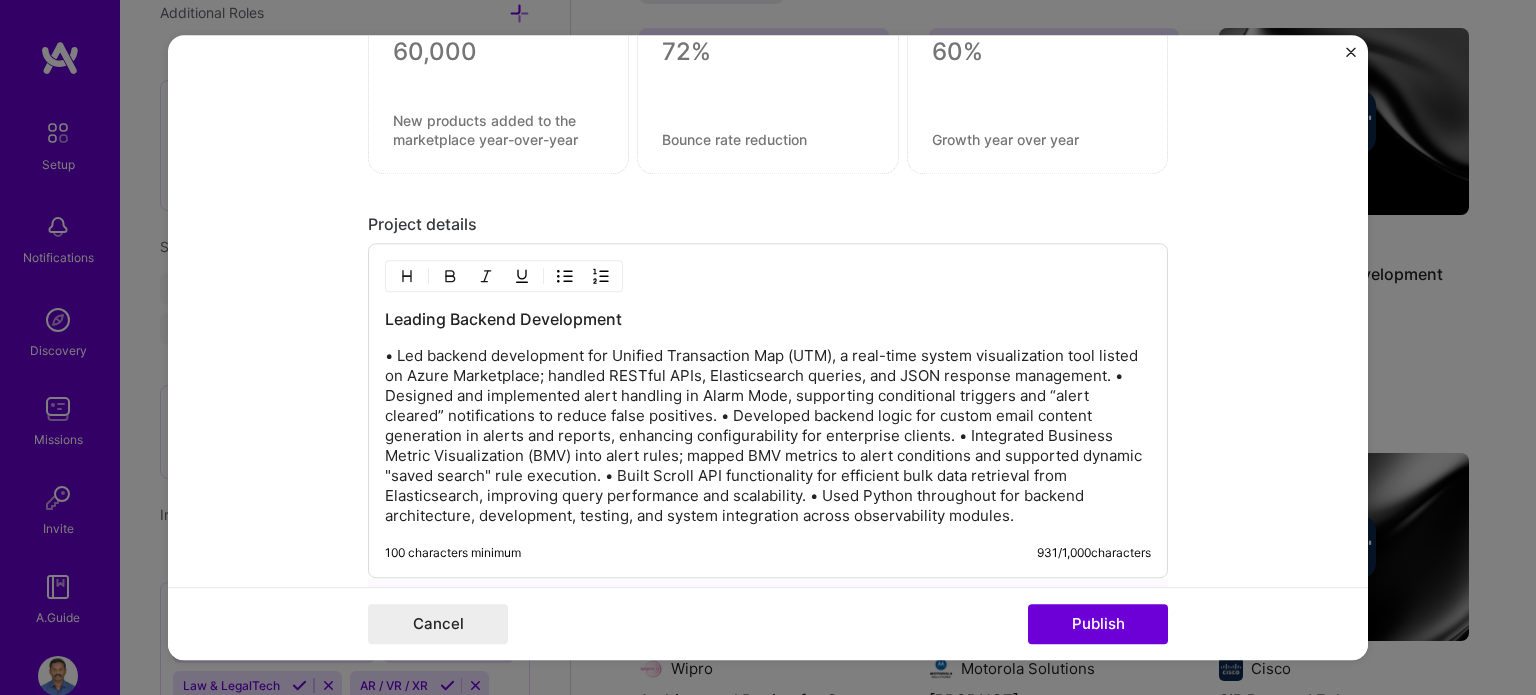 click on "• Led backend development for Unified Transaction Map (UTM), a real-time system visualization tool listed on Azure Marketplace; handled RESTful APIs, Elasticsearch queries, and JSON response management. • Designed and implemented alert handling in Alarm Mode, supporting conditional triggers and “alert cleared” notifications to reduce false positives. • Developed backend logic for custom email content generation in alerts and reports, enhancing configurability for enterprise clients. • Integrated Business Metric Visualization (BMV) into alert rules; mapped BMV metrics to alert conditions and supported dynamic "saved search" rule execution. • Built Scroll API functionality for efficient bulk data retrieval from Elasticsearch, improving query performance and scalability. • Used Python throughout for backend architecture, development, testing, and system integration across observability modules." at bounding box center (768, 436) 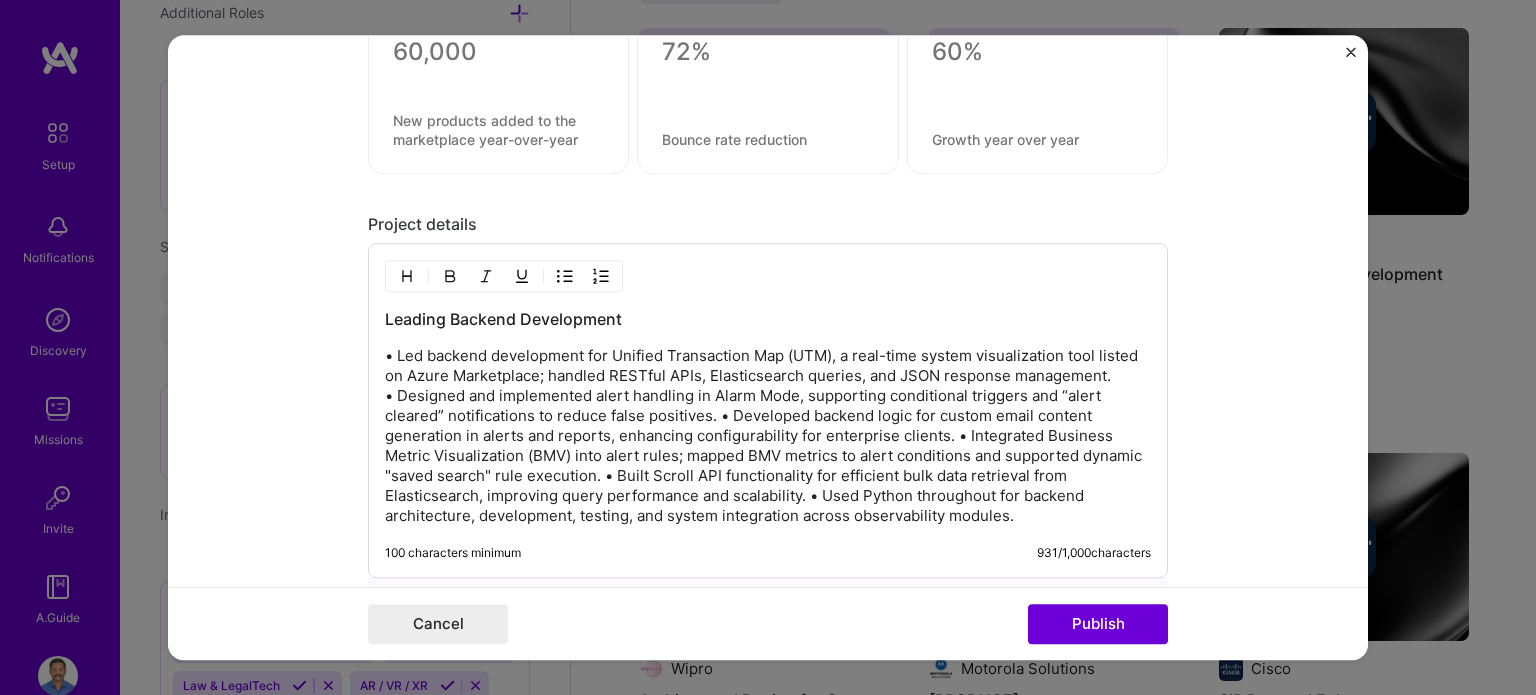 click on "• Led backend development for Unified Transaction Map (UTM), a real-time system visualization tool listed on Azure Marketplace; handled RESTful APIs, Elasticsearch queries, and JSON response management.  • Designed and implemented alert handling in Alarm Mode, supporting conditional triggers and “alert cleared” notifications to reduce false positives. • Developed backend logic for custom email content generation in alerts and reports, enhancing configurability for enterprise clients. • Integrated Business Metric Visualization (BMV) into alert rules; mapped BMV metrics to alert conditions and supported dynamic "saved search" rule execution. • Built Scroll API functionality for efficient bulk data retrieval from Elasticsearch, improving query performance and scalability. • Used Python throughout for backend architecture, development, testing, and system integration across observability modules." at bounding box center (768, 436) 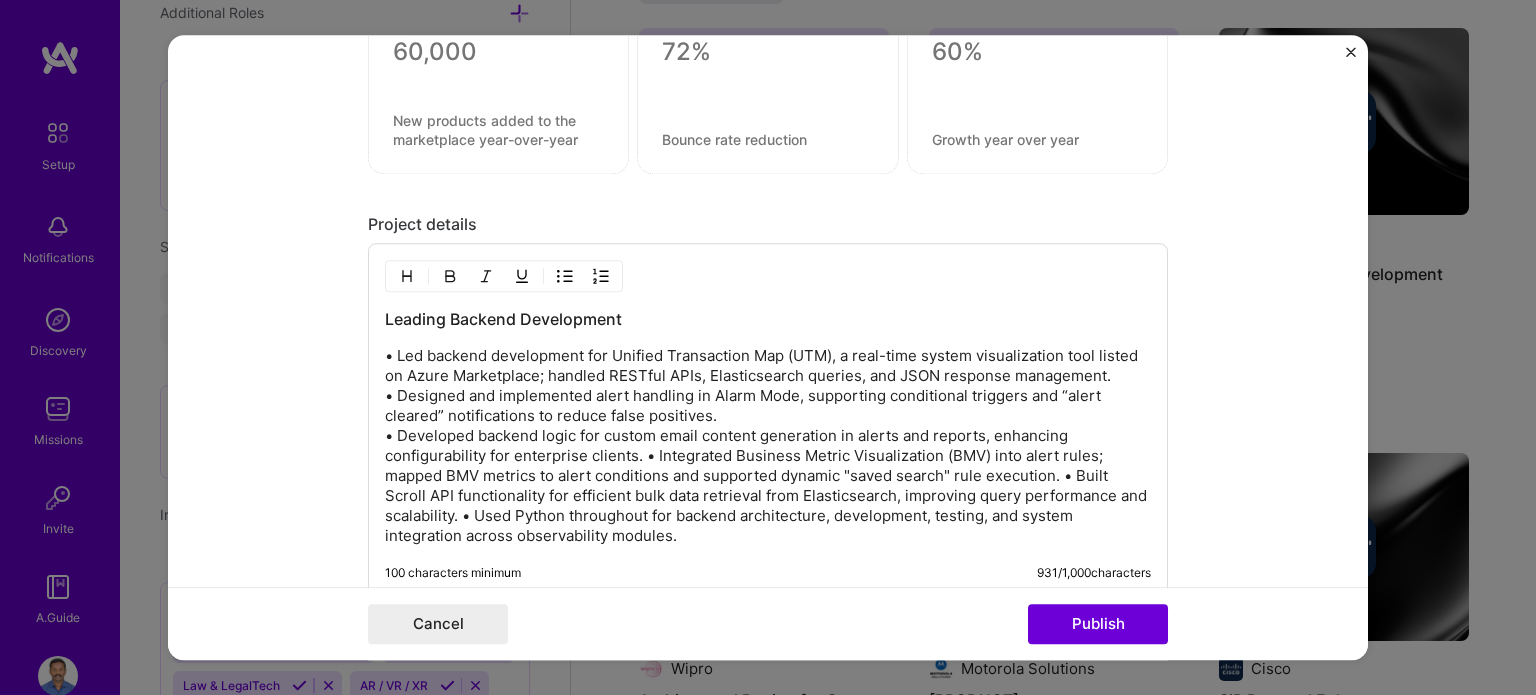 click on "• Designed and implemented alert handling in Alarm Mode, supporting conditional triggers and “alert cleared” notifications to reduce false positives.  • Developed backend logic for custom [EMAIL] content generation in alerts and reports, enhancing configurability for enterprise clients. • Integrated Business Metric Visualization (BMV) into alert rules; mapped BMV metrics to alert conditions and supported dynamic "saved search" rule execution. • Built Scroll API functionality for efficient bulk data retrieval from Elasticsearch, improving query performance and scalability. • Used Python throughout for backend architecture, development, testing, and system integration across observability modules." at bounding box center (768, 446) 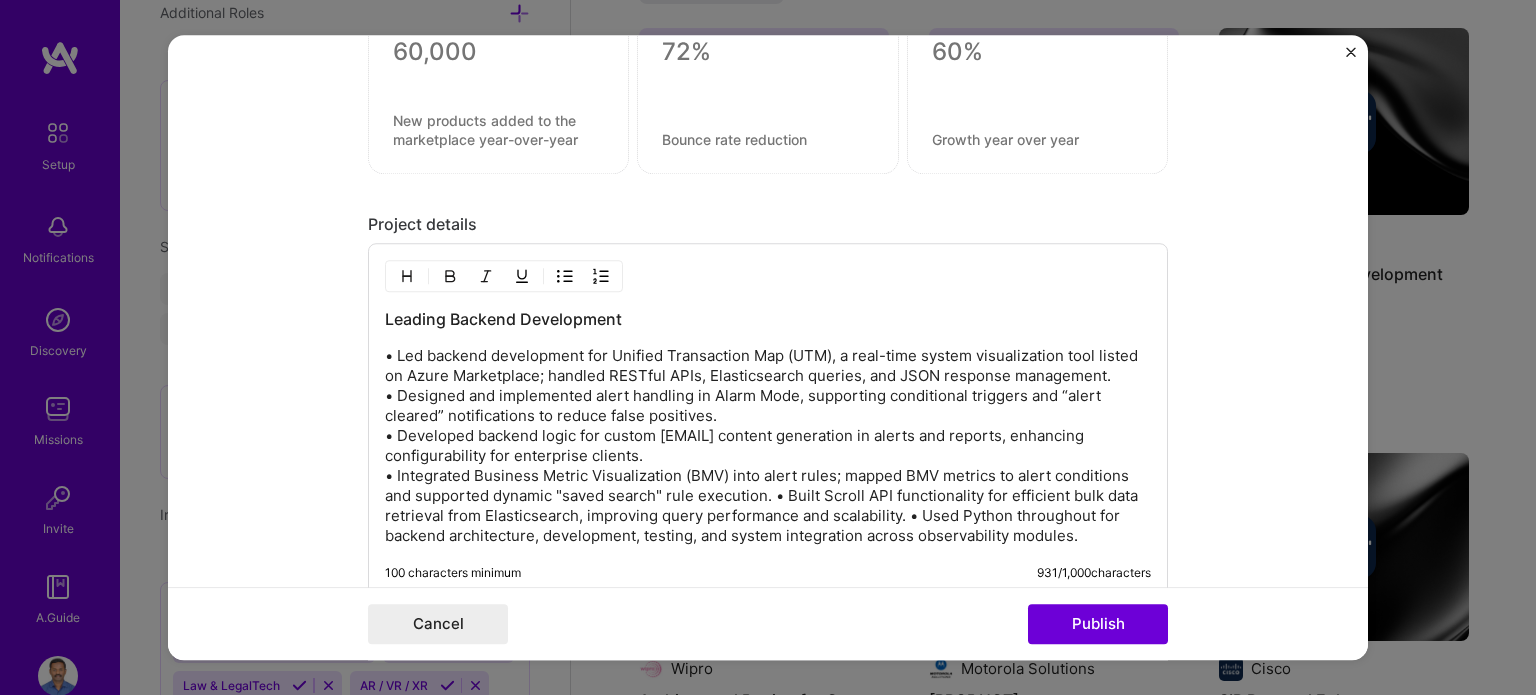 drag, startPoint x: 767, startPoint y: 492, endPoint x: 802, endPoint y: 512, distance: 40.311287 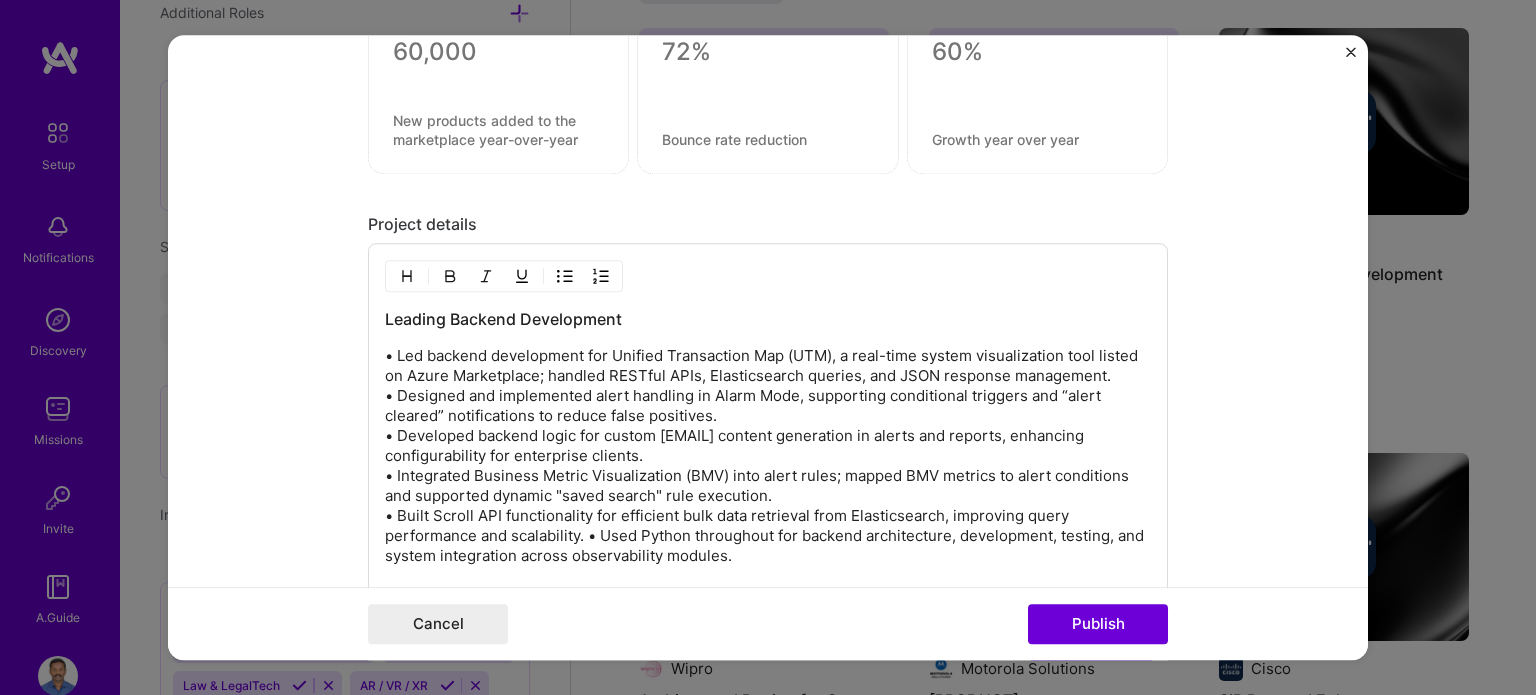 click on "• Led backend development for Unified Transaction Map (UTM), a real-time system visualization tool listed on Azure Marketplace; handled RESTful APIs, Elasticsearch queries, and JSON response management.  • Designed and implemented alert handling in Alarm Mode, supporting conditional triggers and “alert cleared” notifications to reduce false positives.  • Developed backend logic for custom email content generation in alerts and reports, enhancing configurability for enterprise clients.  • Integrated Business Metric Visualization (BMV) into alert rules; mapped BMV metrics to alert conditions and supported dynamic "saved search" rule execution.  • Built Scroll API functionality for efficient bulk data retrieval from Elasticsearch, improving query performance and scalability. • Used Python throughout for backend architecture, development, testing, and system integration across observability modules." at bounding box center (768, 456) 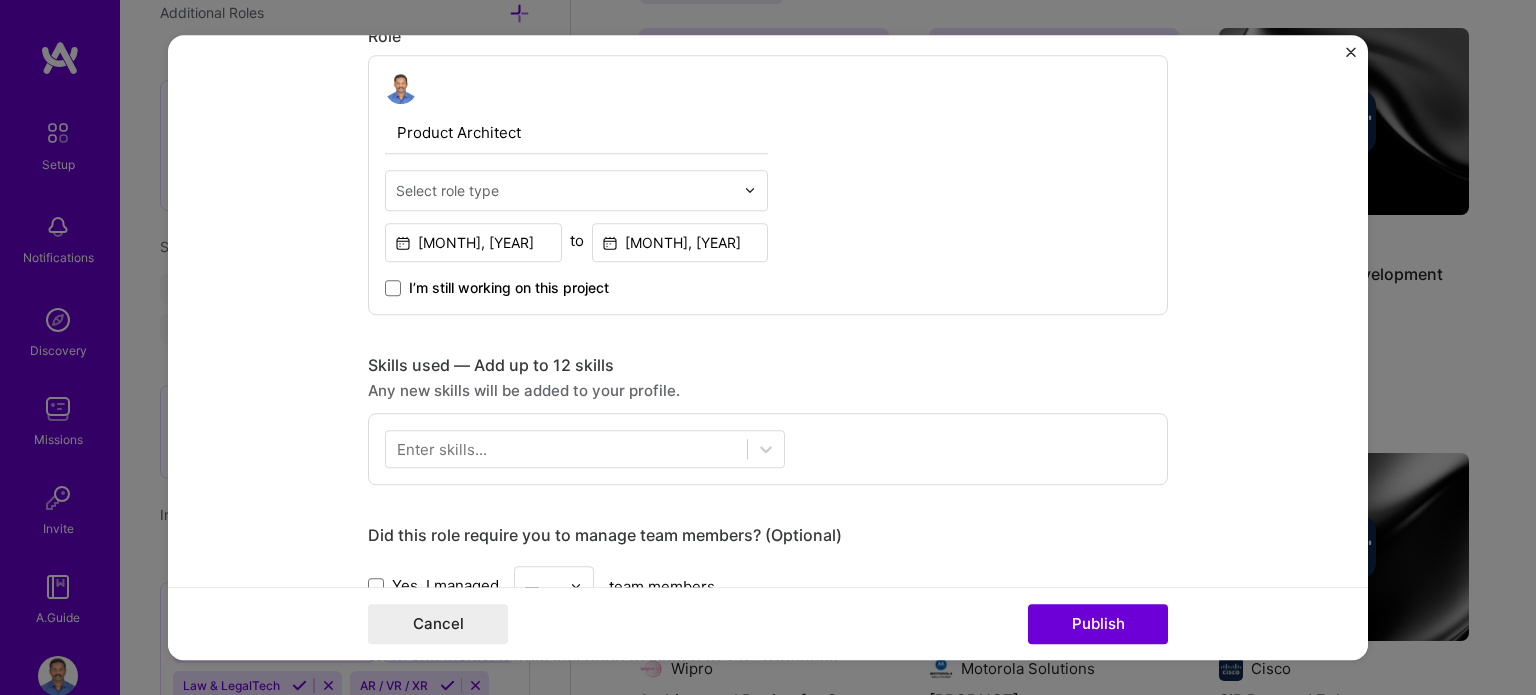 scroll, scrollTop: 800, scrollLeft: 0, axis: vertical 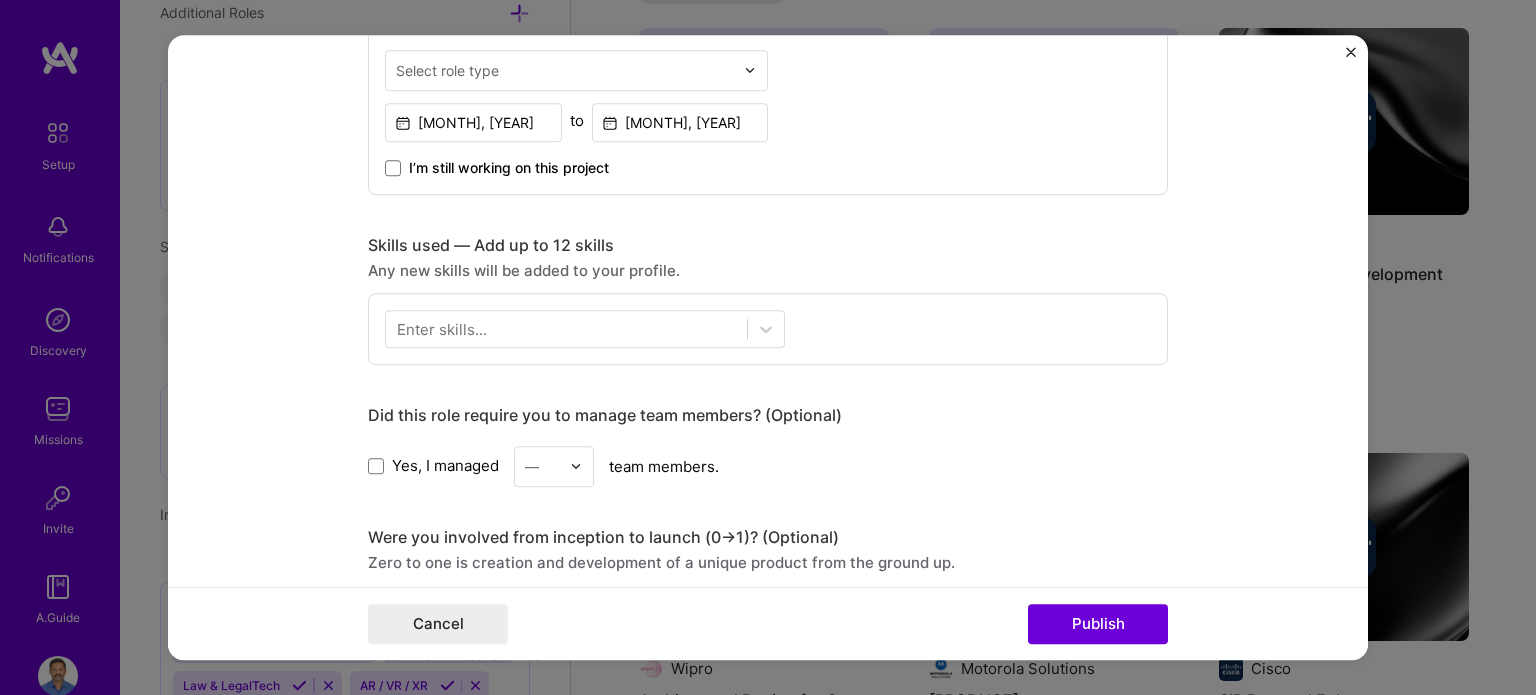 click on "Enter skills..." at bounding box center [442, 328] 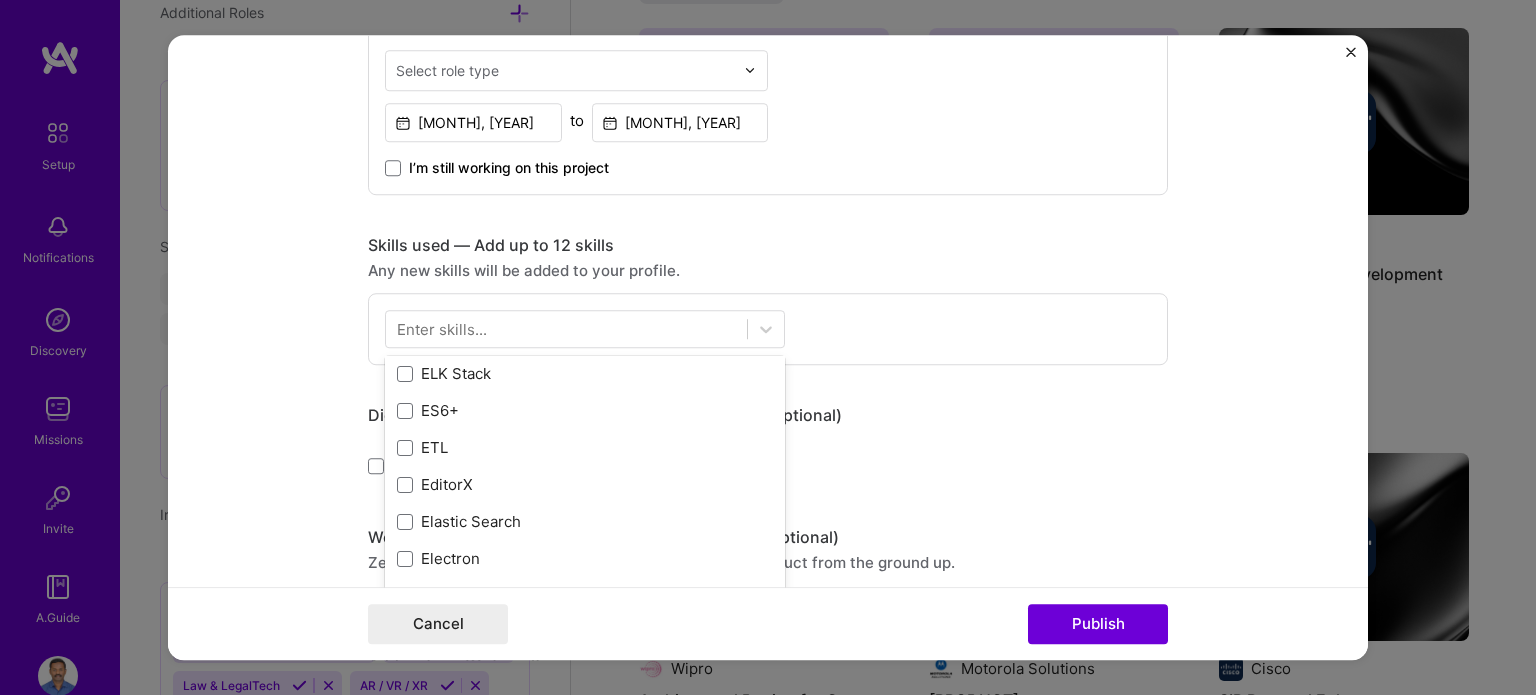 scroll, scrollTop: 4100, scrollLeft: 0, axis: vertical 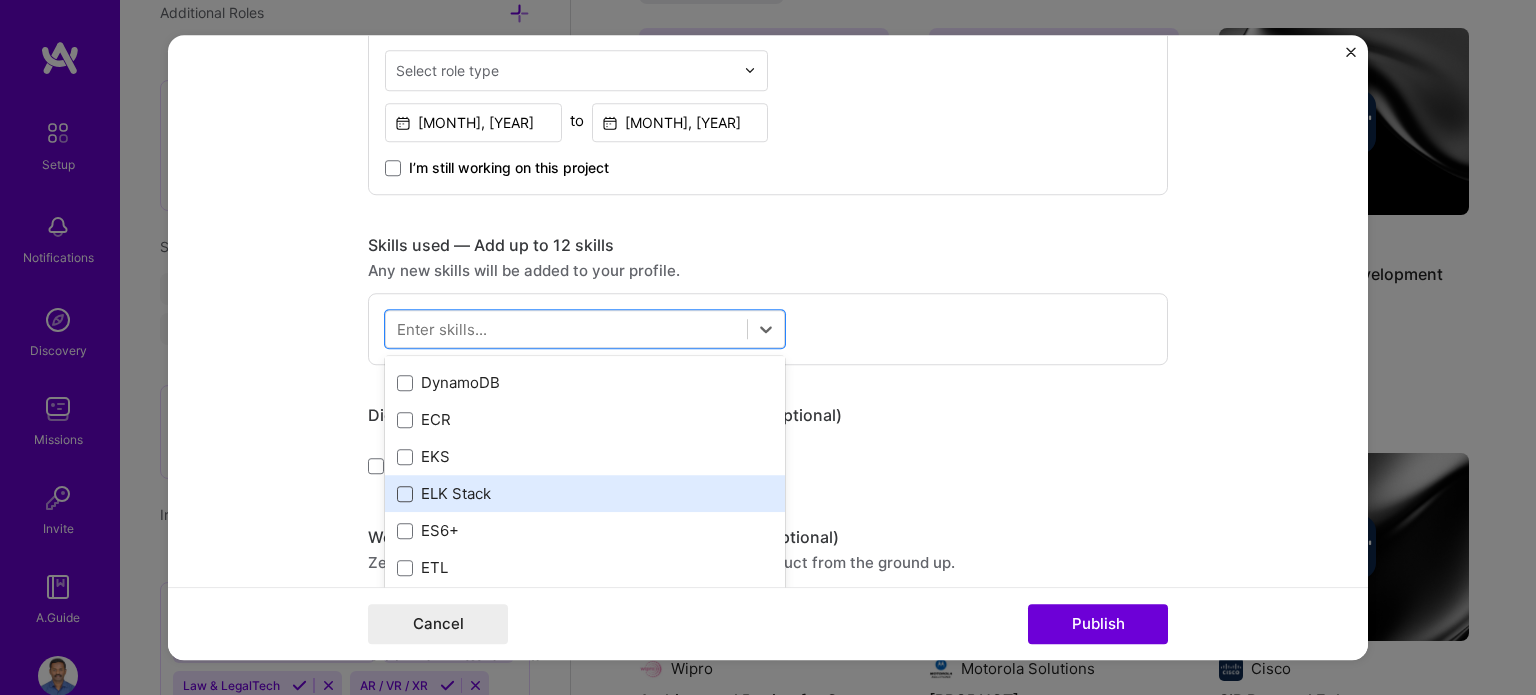 click on "Your Skills SQL C++ Security (Engineering) C All Skills .NET 3D Engineering 3D Modeling API Design API Integration APNS ARM ASP.NET AWS AWS Aurora AWS BETA AWS CDK AWS CloudFormation AWS Lambda AWS Neptune AWS RDS Ada Adobe Creative Cloud Adobe Experience Manager Affiliate Marketing Agile Agora Airflow Airtable Algorithm Design Amazon Athena Amplitude Analytics Android Angular Angular.js Ansible Apache Kafka Apex (Salesforce) Apollo App Clip (iOS) ArangoDB Artifactory Artificial Intelligence (AI) Assembly Async.io Aurelia Authentication Automated Testing Azure BLE (Bluetooth) Babylon.js Backbone.js Backlog Prioritization BigQuery Blockchain / Crypto Blog Bloomreach Bootstrap JS Boto3 Brand Strategy C# CI/CD CMS COBOL CSS CUDA Capacitor Cassandra CircleCl Clojure Coaching Coffeescript Combine Framework (Swift) Computer Vision Concurrent programming Content Development Contentful Contently Copywriting Cordova Cryptography Customer Acquisition Cypress D3.js DAO (engineering) DMX Protocol Dart Data Analysis Dax" at bounding box center (585, 506) 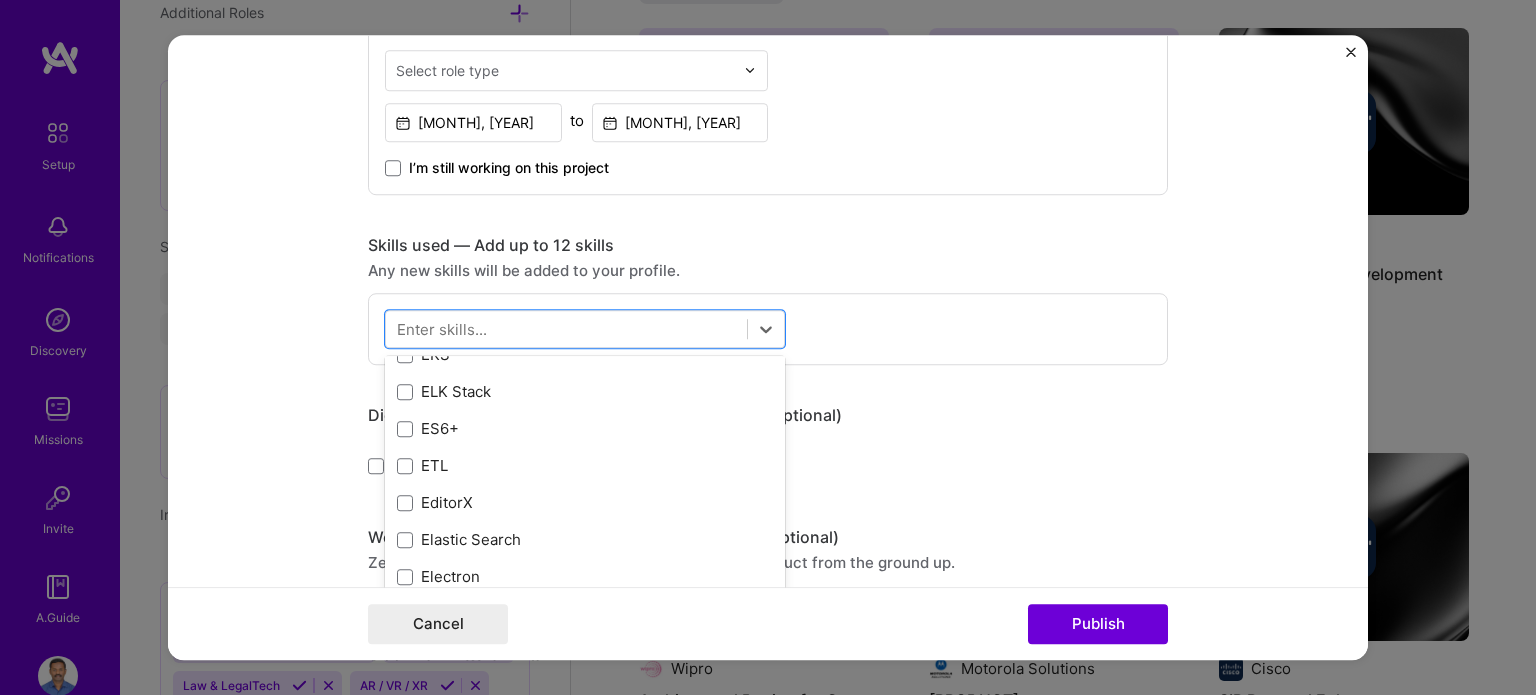 scroll, scrollTop: 4200, scrollLeft: 0, axis: vertical 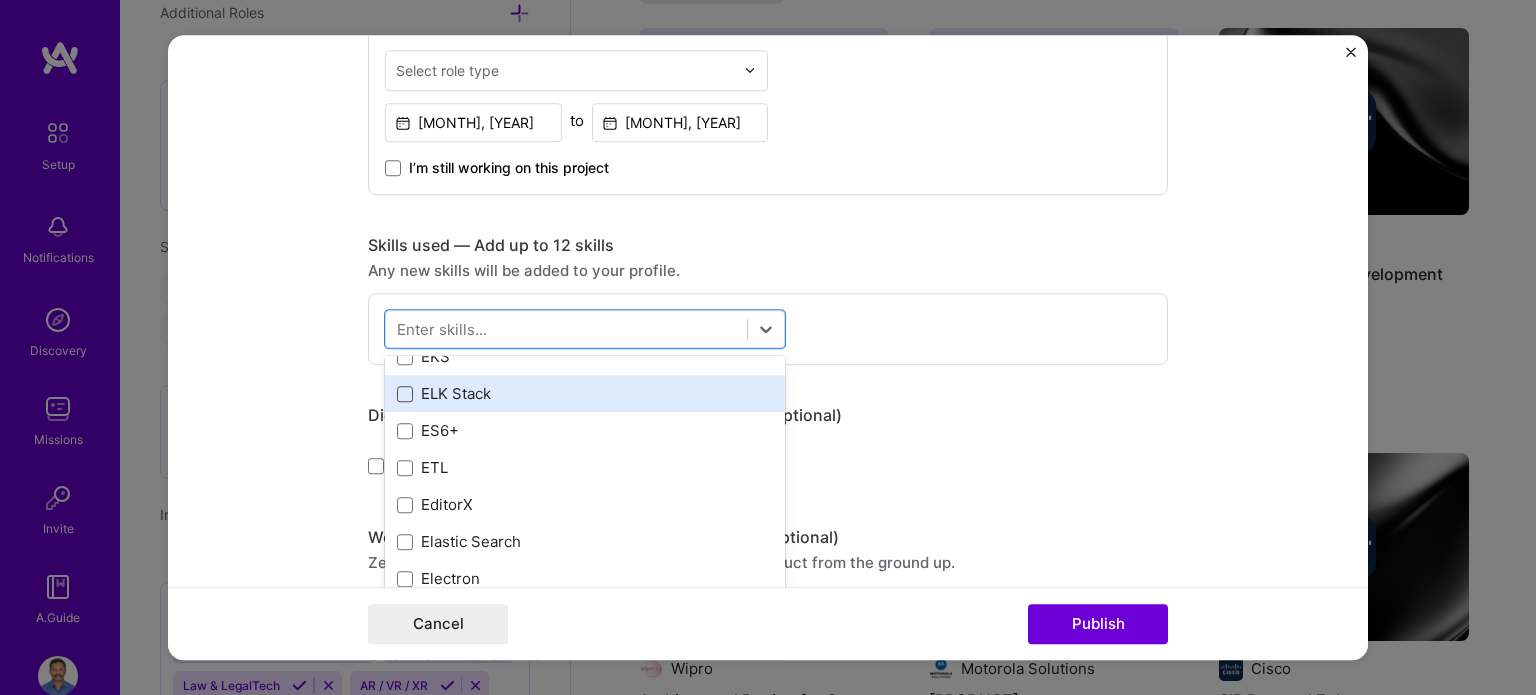 click at bounding box center (405, 394) 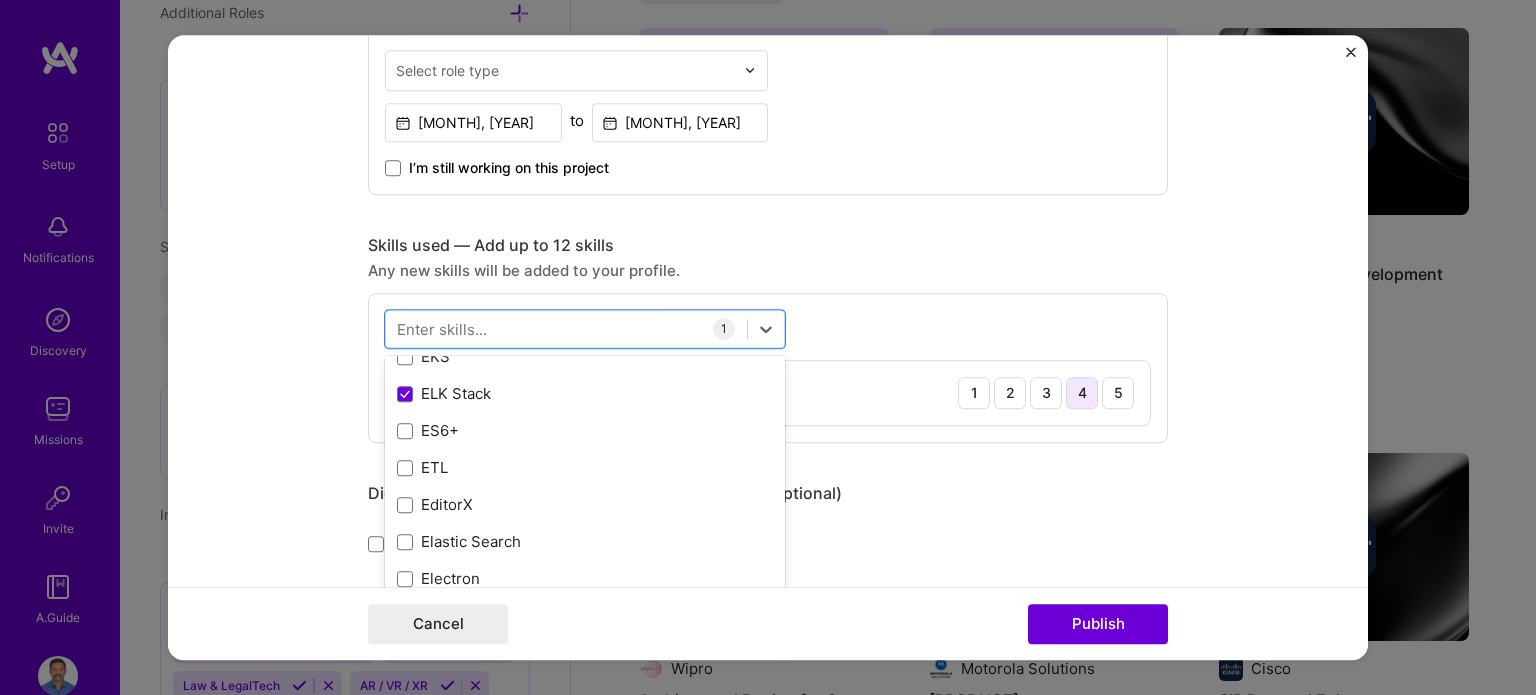 click on "4" at bounding box center [1082, 393] 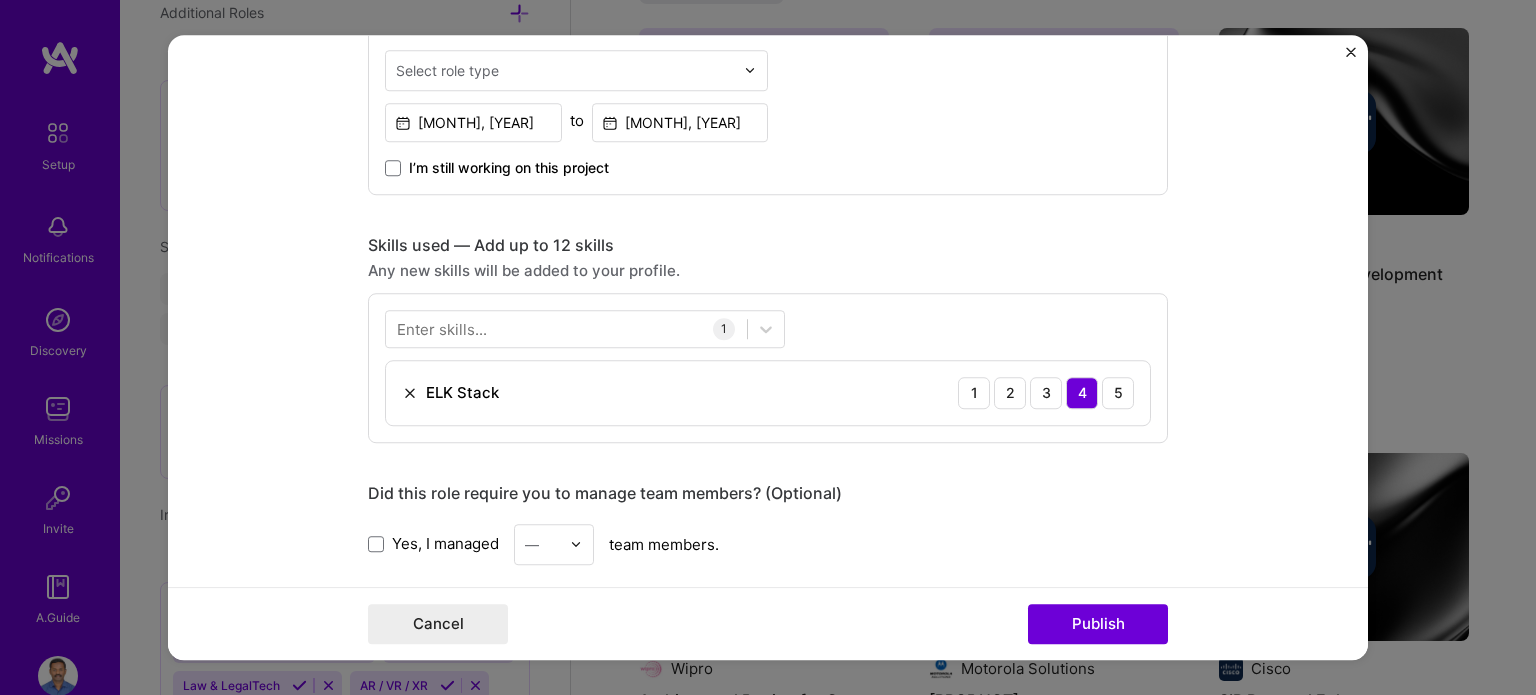 click on "Enter skills..." at bounding box center [442, 328] 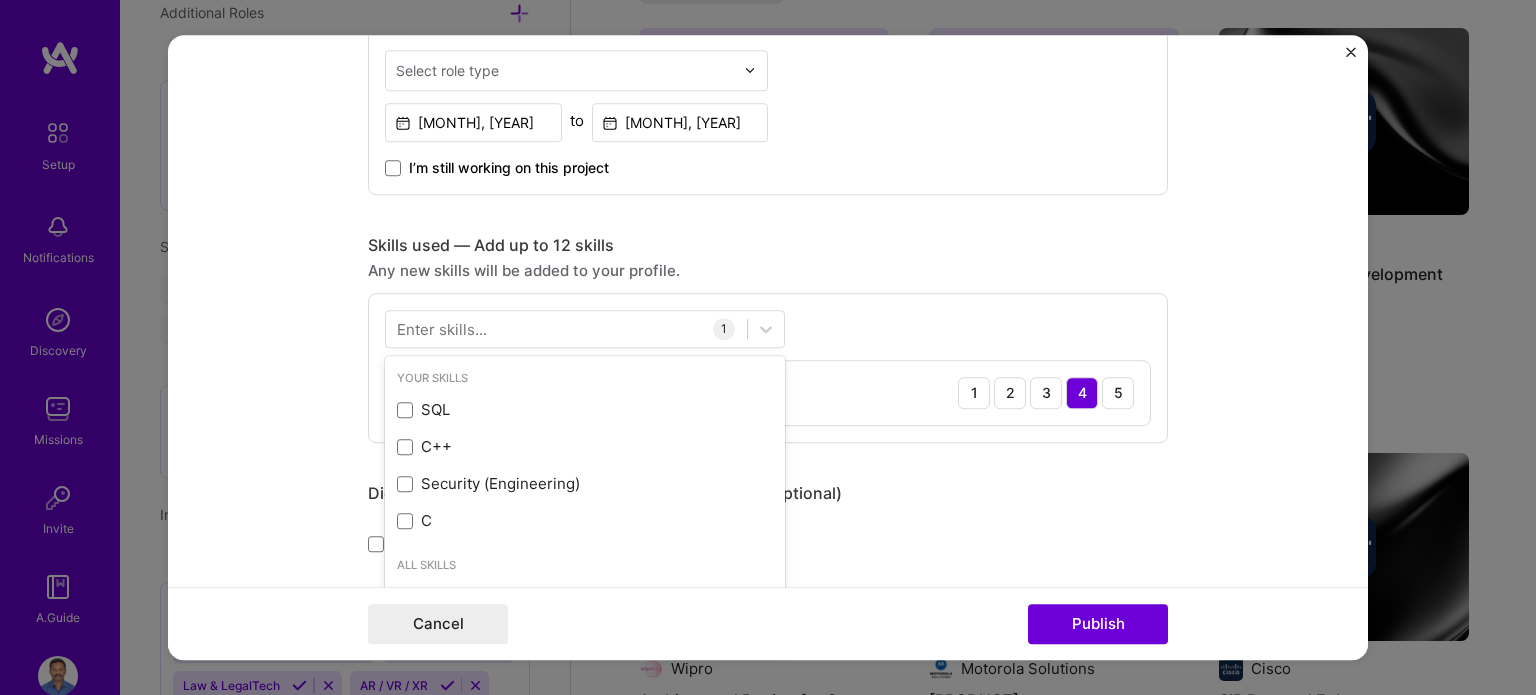 click on "Enter skills..." at bounding box center (442, 328) 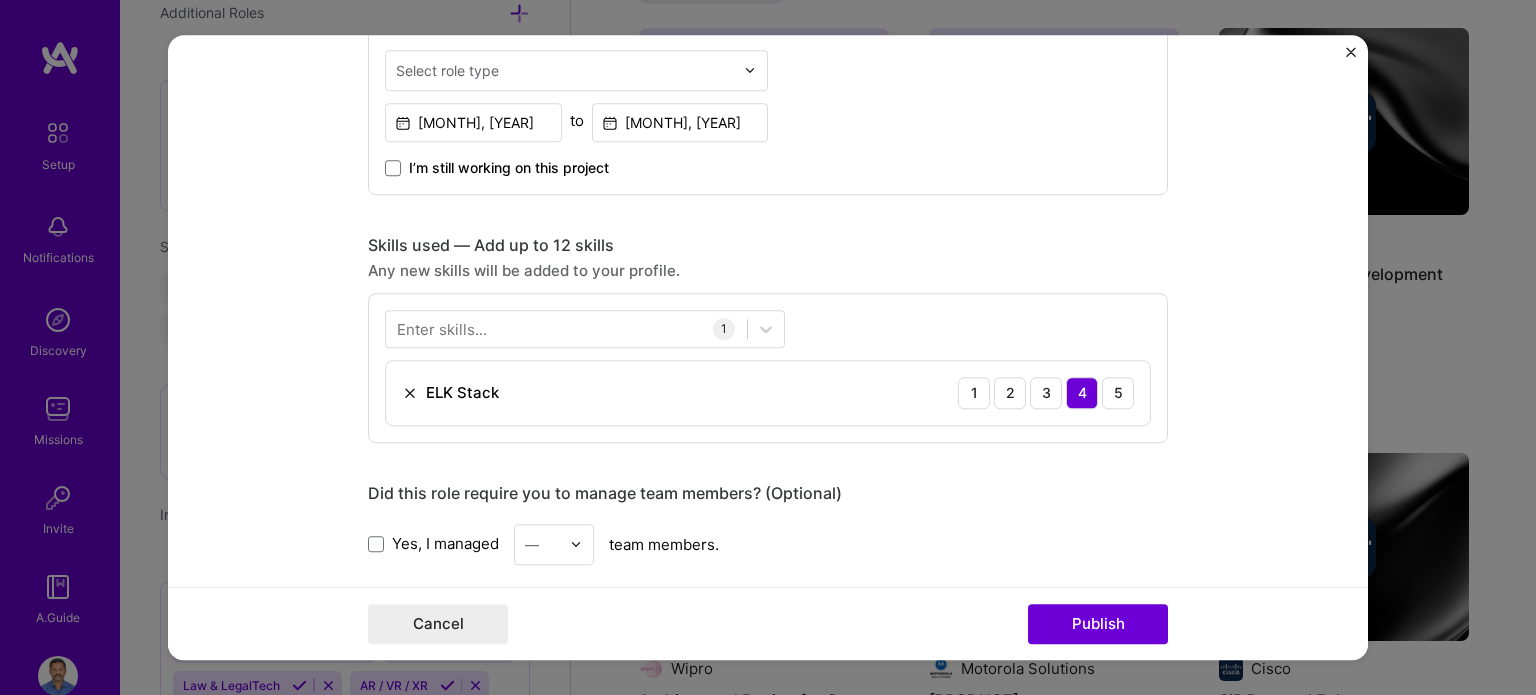 click on "Enter skills..." at bounding box center [442, 328] 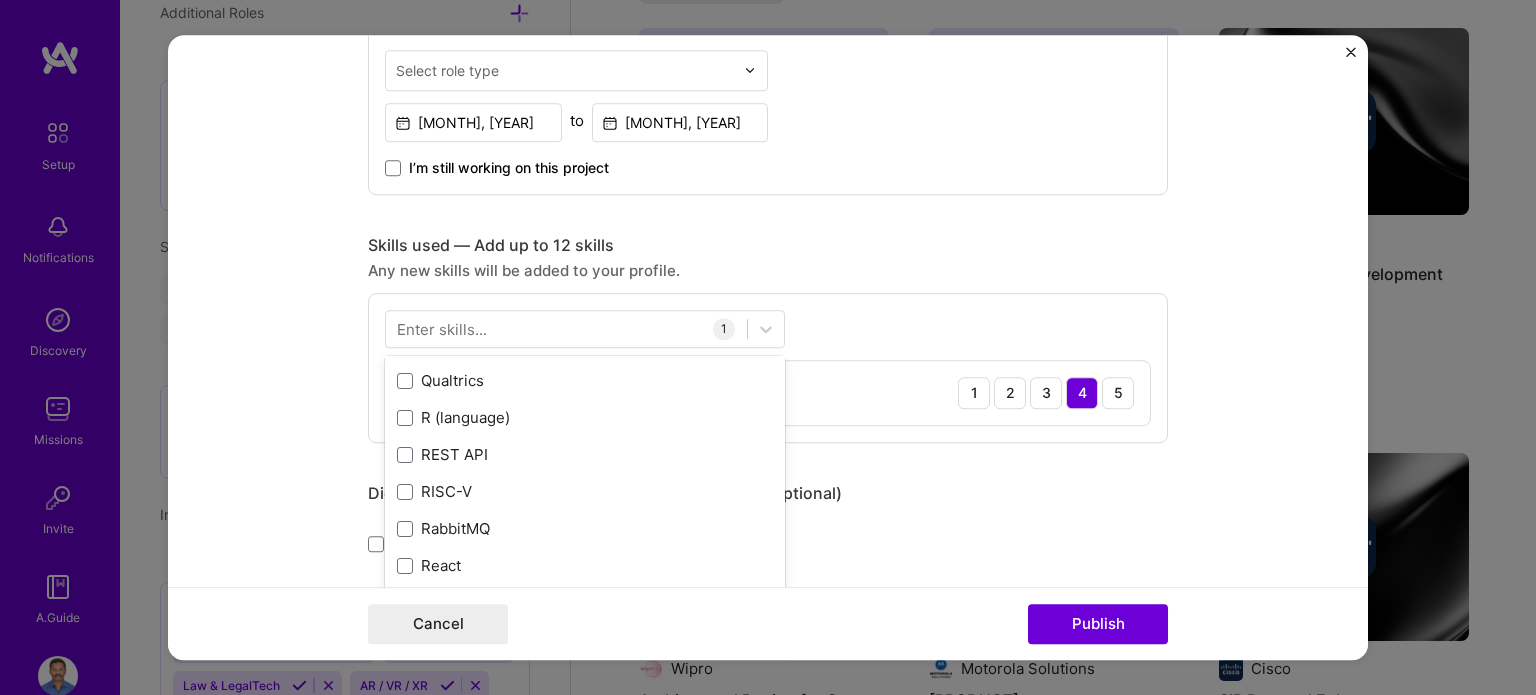 scroll, scrollTop: 9600, scrollLeft: 0, axis: vertical 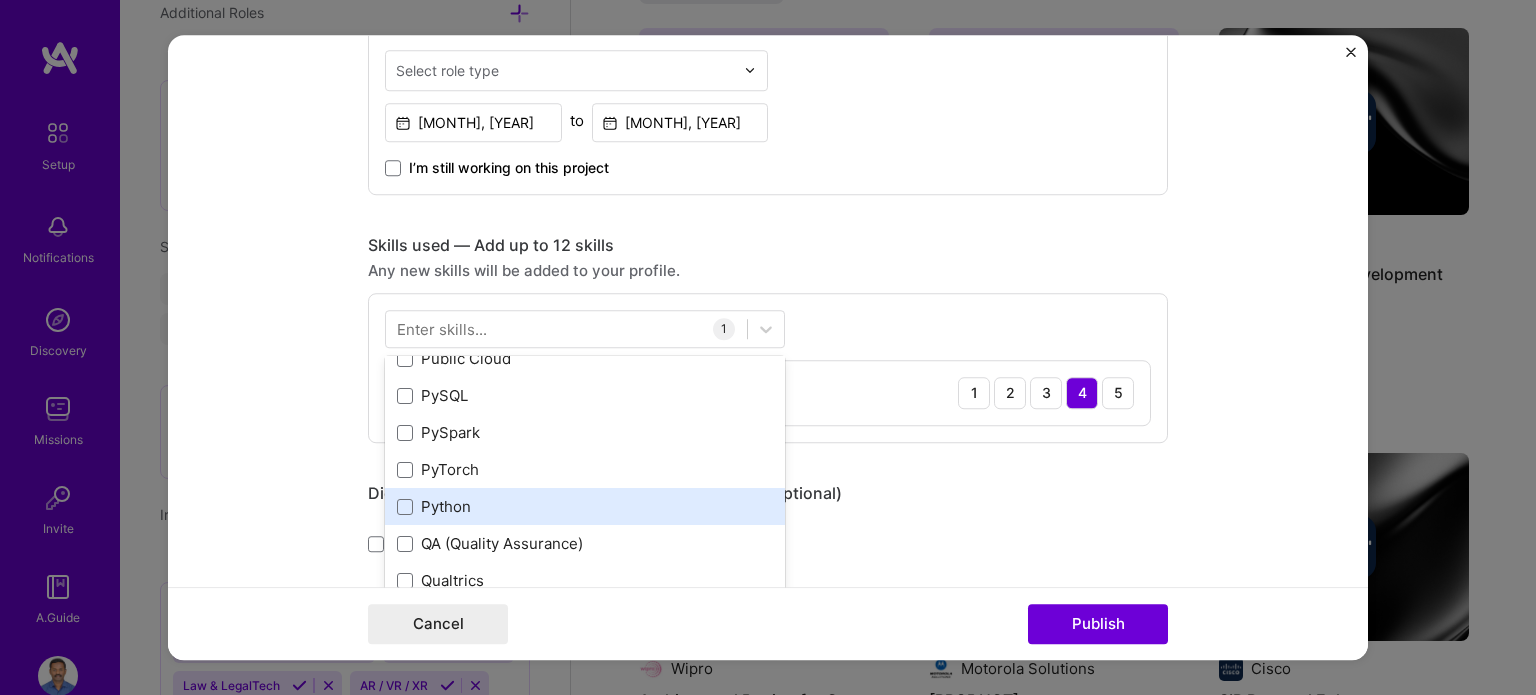 click on "Your Skills SQL C++ Security (Engineering) C All Skills .NET 3D Engineering 3D Modeling API Design API Integration APNS ARM ASP.NET AWS AWS Aurora AWS BETA AWS CDK AWS CloudFormation AWS Lambda AWS Neptune AWS RDS Ada Adobe Creative Cloud Adobe Experience Manager Affiliate Marketing Agile Agora Airflow Airtable Algorithm Design Amazon Athena Amplitude Analytics Android Angular Angular.js Ansible Apache Kafka Apex (Salesforce) Apollo App Clip (iOS) ArangoDB Artifactory Artificial Intelligence (AI) Assembly Async.io Aurelia Authentication Automated Testing Azure BLE (Bluetooth) Babylon.js Backbone.js Backlog Prioritization BigQuery Blockchain / Crypto Blog Bloomreach Bootstrap JS Boto3 Brand Strategy C# CI/CD CMS COBOL CSS CUDA Capacitor Cassandra CircleCl Clojure Coaching Coffeescript Combine Framework (Swift) Computer Vision Concurrent programming Content Development Contentful Contently Copywriting Cordova Cryptography Customer Acquisition Cypress D3.js DAO (engineering) DMX Protocol Dart Data Analysis Dax" at bounding box center (585, 506) 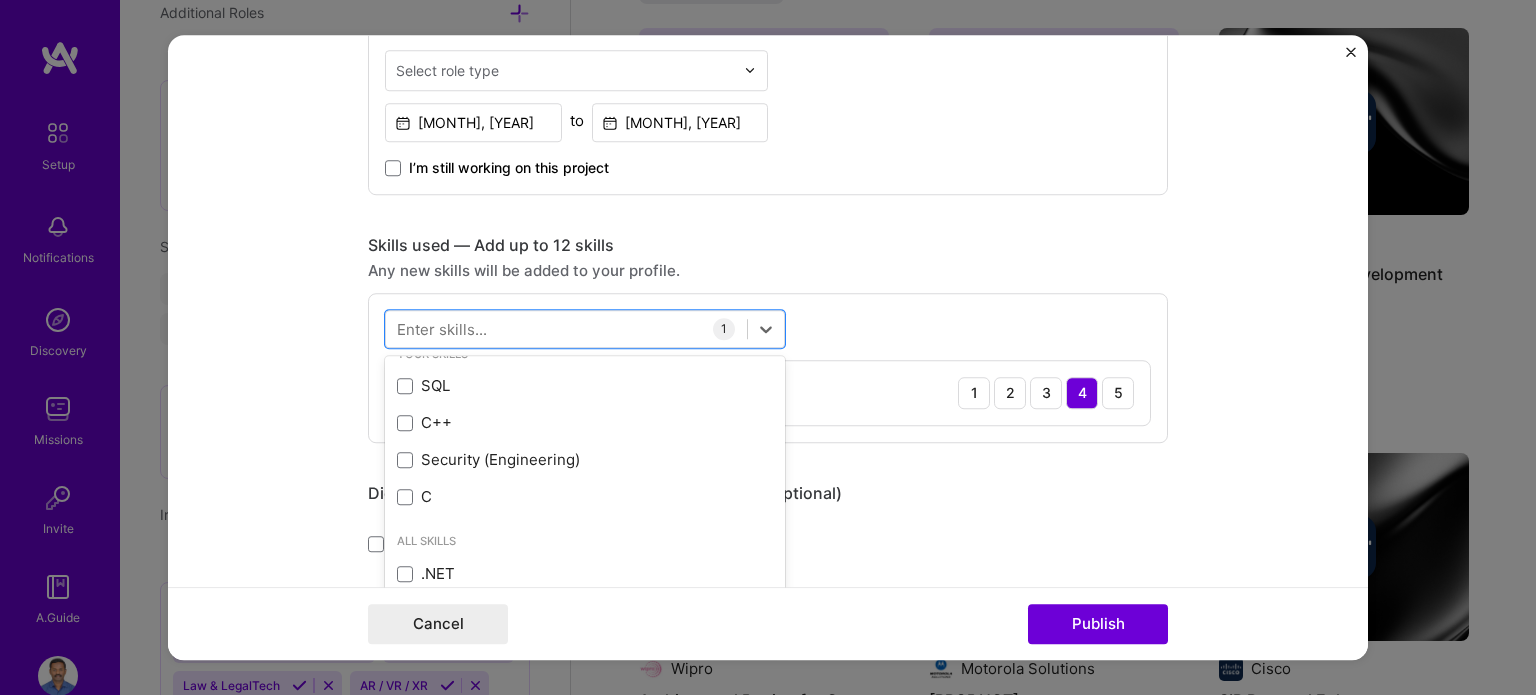 click on "Enter skills..." at bounding box center [442, 328] 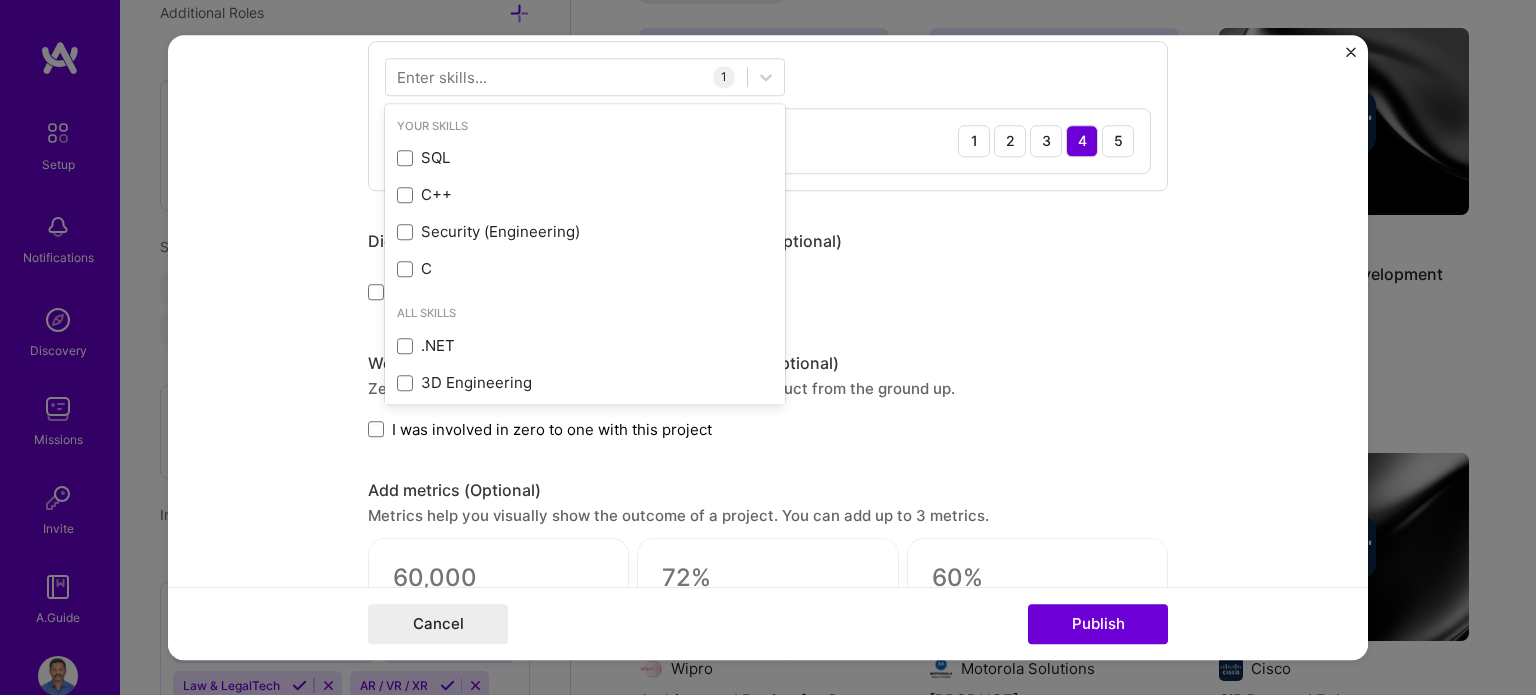 scroll, scrollTop: 1100, scrollLeft: 0, axis: vertical 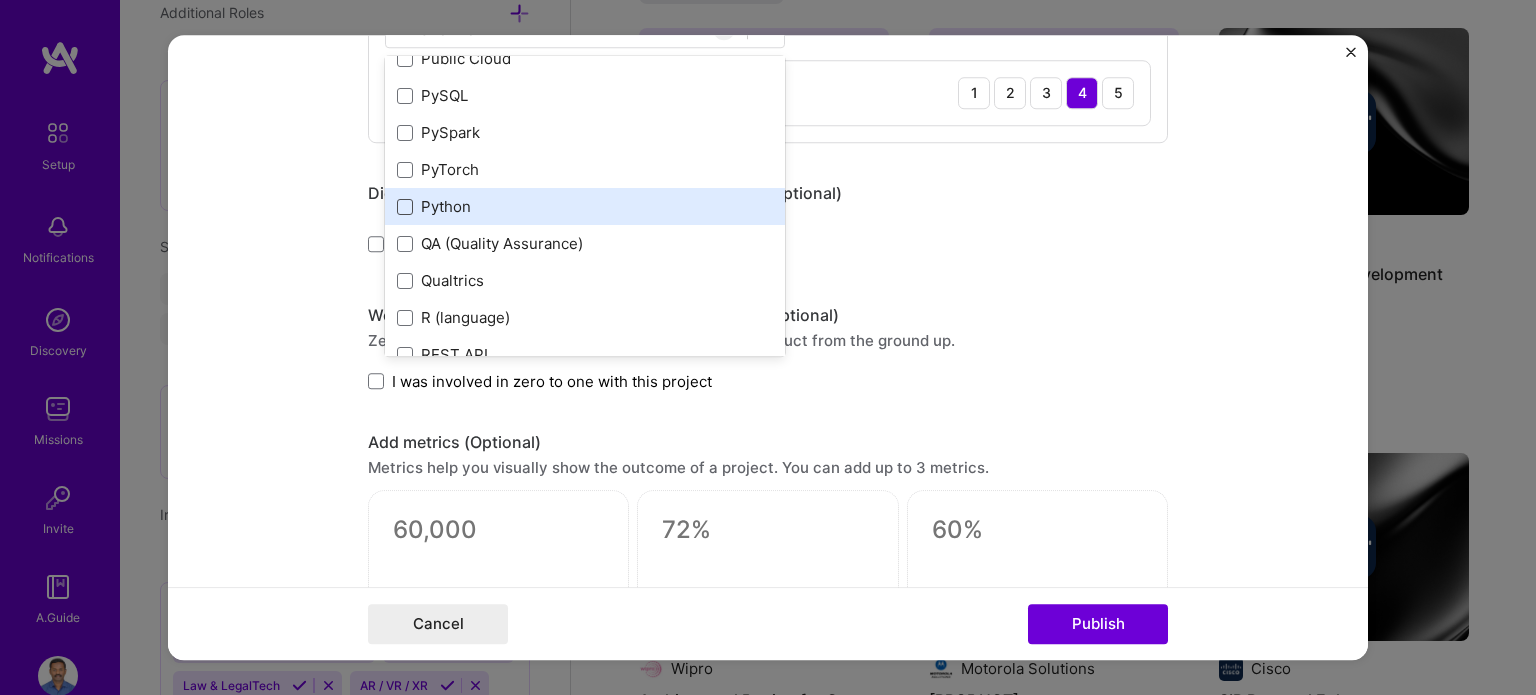 click on "Your Skills SQL C++ Security (Engineering) C All Skills .NET 3D Engineering 3D Modeling API Design API Integration APNS ARM ASP.NET AWS AWS Aurora AWS BETA AWS CDK AWS CloudFormation AWS Lambda AWS Neptune AWS RDS Ada Adobe Creative Cloud Adobe Experience Manager Affiliate Marketing Agile Agora Airflow Airtable Algorithm Design Amazon Athena Amplitude Analytics Android Angular Angular.js Ansible Apache Kafka Apex (Salesforce) Apollo App Clip (iOS) ArangoDB Artifactory Artificial Intelligence (AI) Assembly Async.io Aurelia Authentication Automated Testing Azure BLE (Bluetooth) Babylon.js Backbone.js Backlog Prioritization BigQuery Blockchain / Crypto Blog Bloomreach Bootstrap JS Boto3 Brand Strategy C# CI/CD CMS COBOL CSS CUDA Capacitor Cassandra CircleCl Clojure Coaching Coffeescript Combine Framework (Swift) Computer Vision Concurrent programming Content Development Contentful Contently Copywriting Cordova Cryptography Customer Acquisition Cypress D3.js DAO (engineering) DMX Protocol Dart Data Analysis Dax" at bounding box center [585, 206] 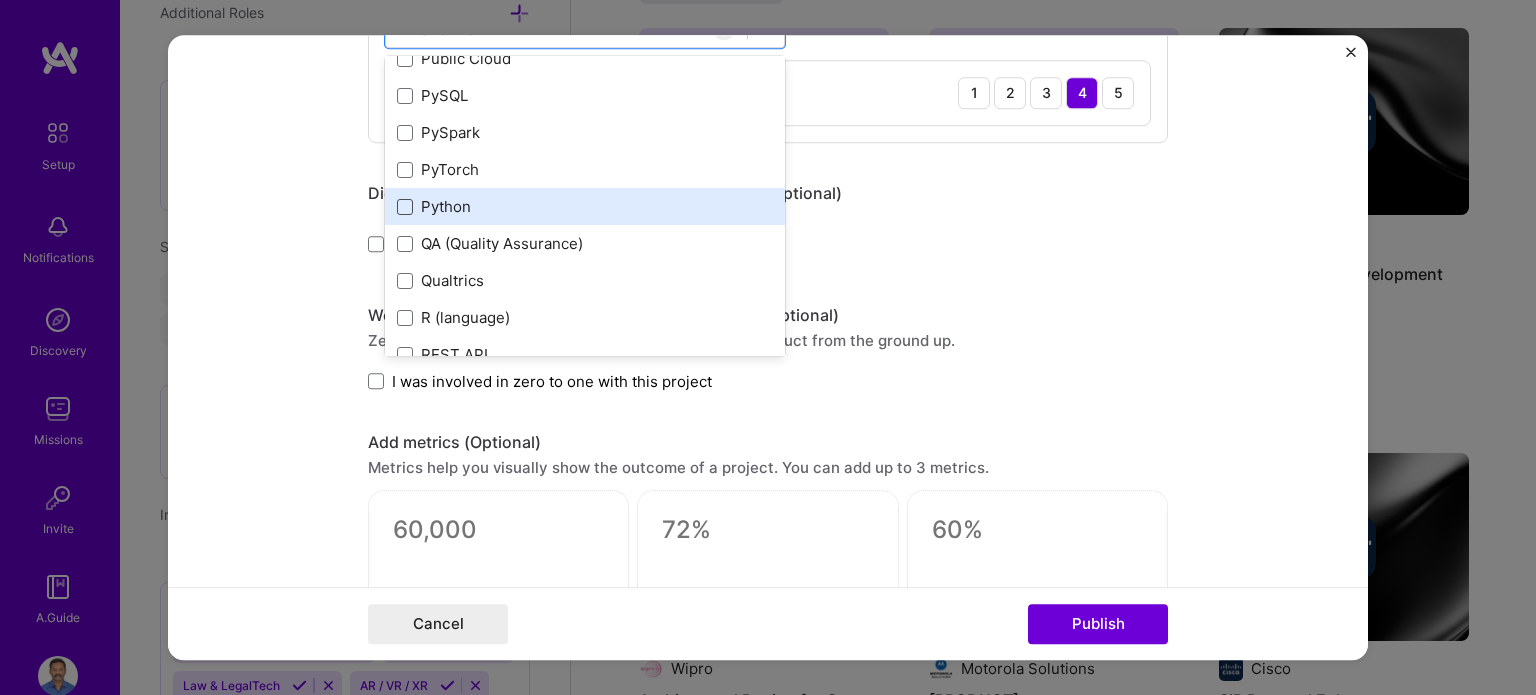 scroll, scrollTop: 1080, scrollLeft: 0, axis: vertical 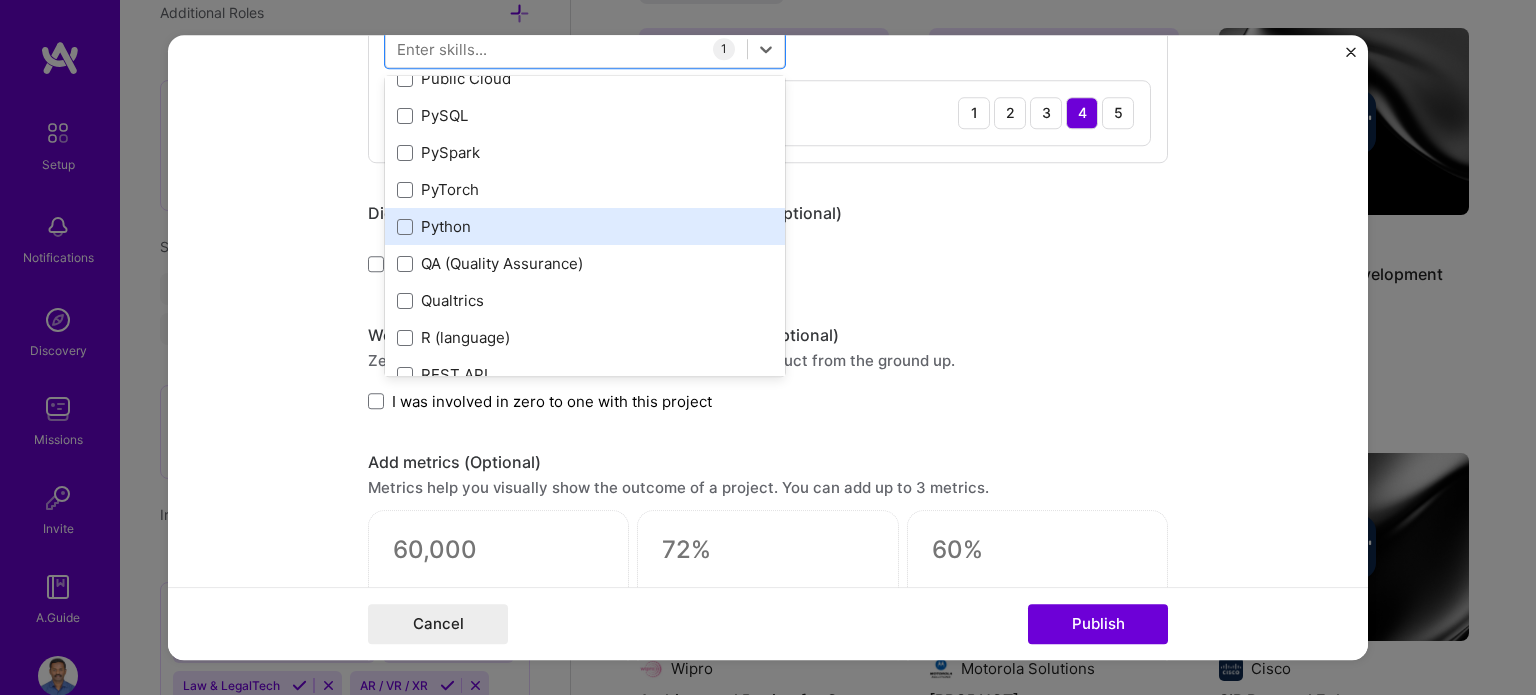 click on "Python" at bounding box center (585, 226) 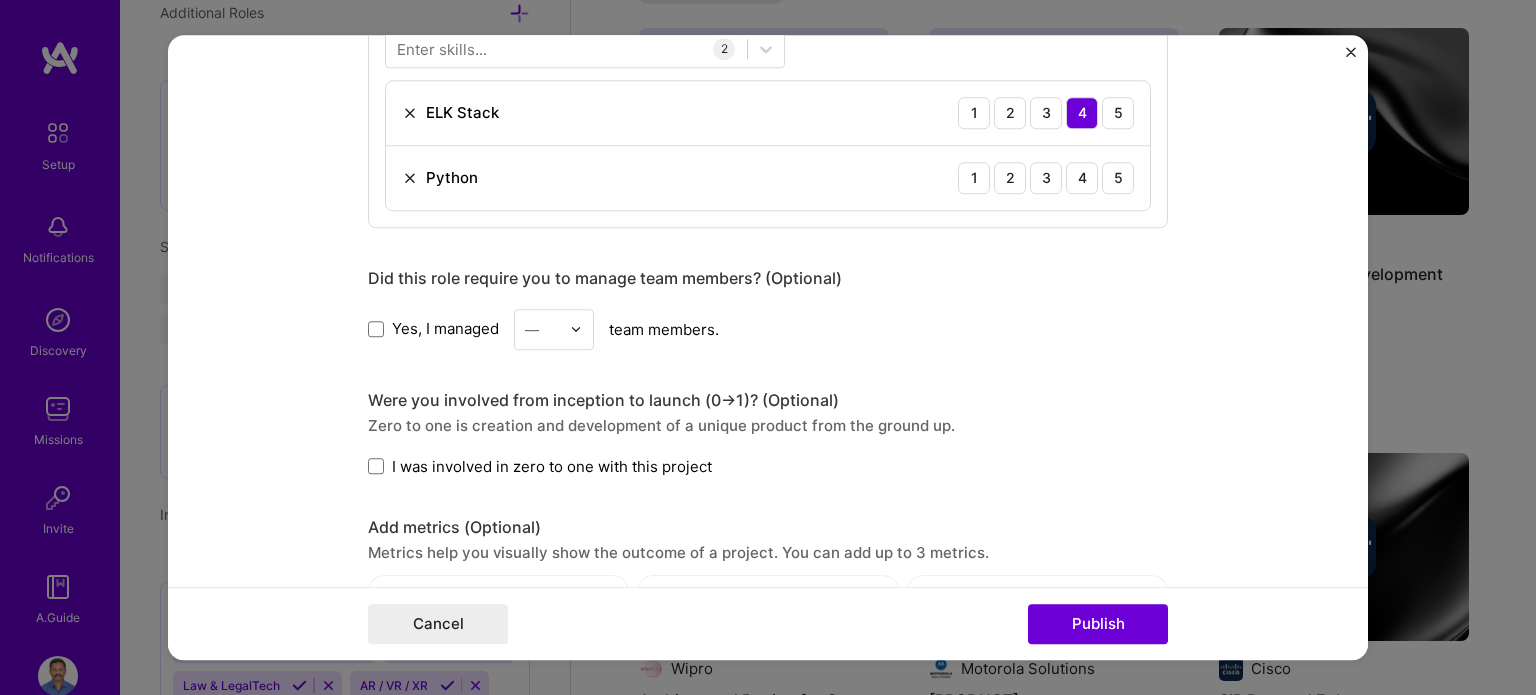 click on "Yes, I managed — team members." at bounding box center (768, 329) 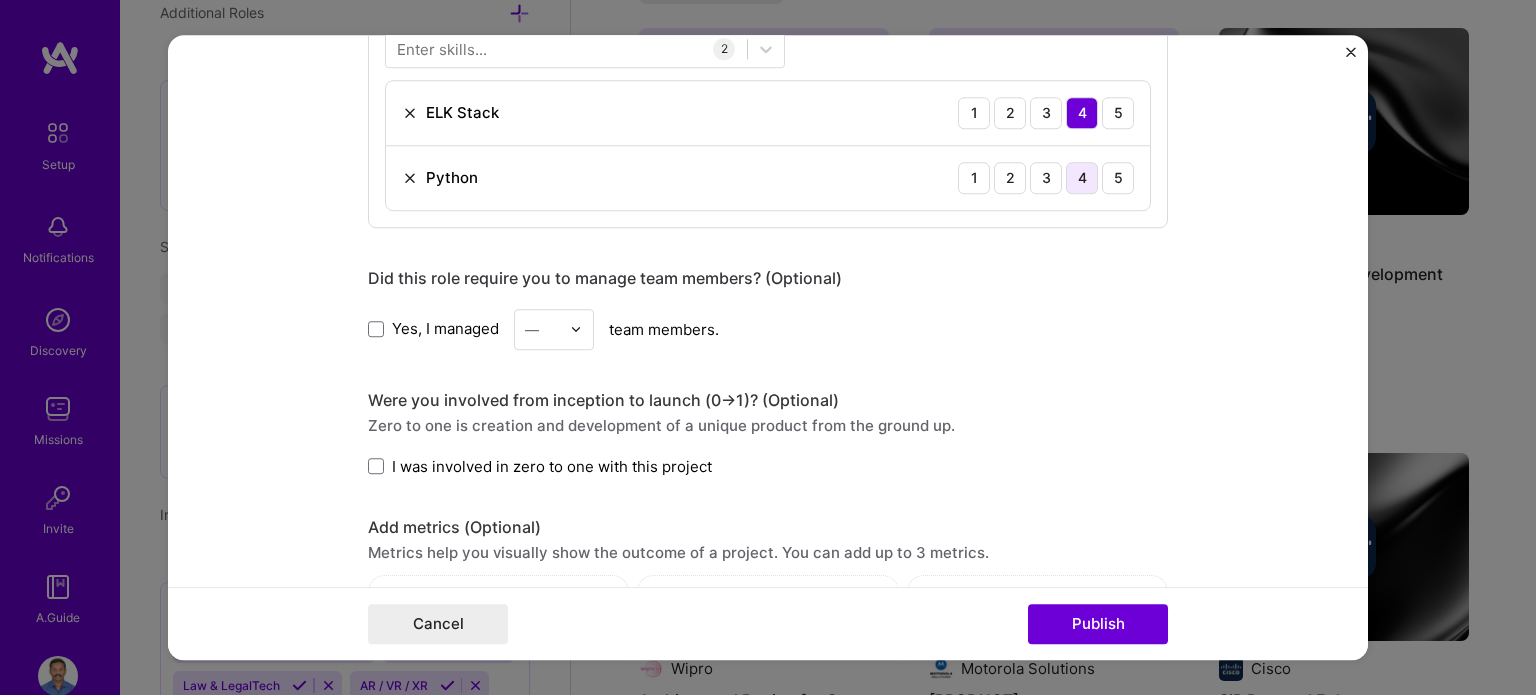 click on "4" at bounding box center (1082, 178) 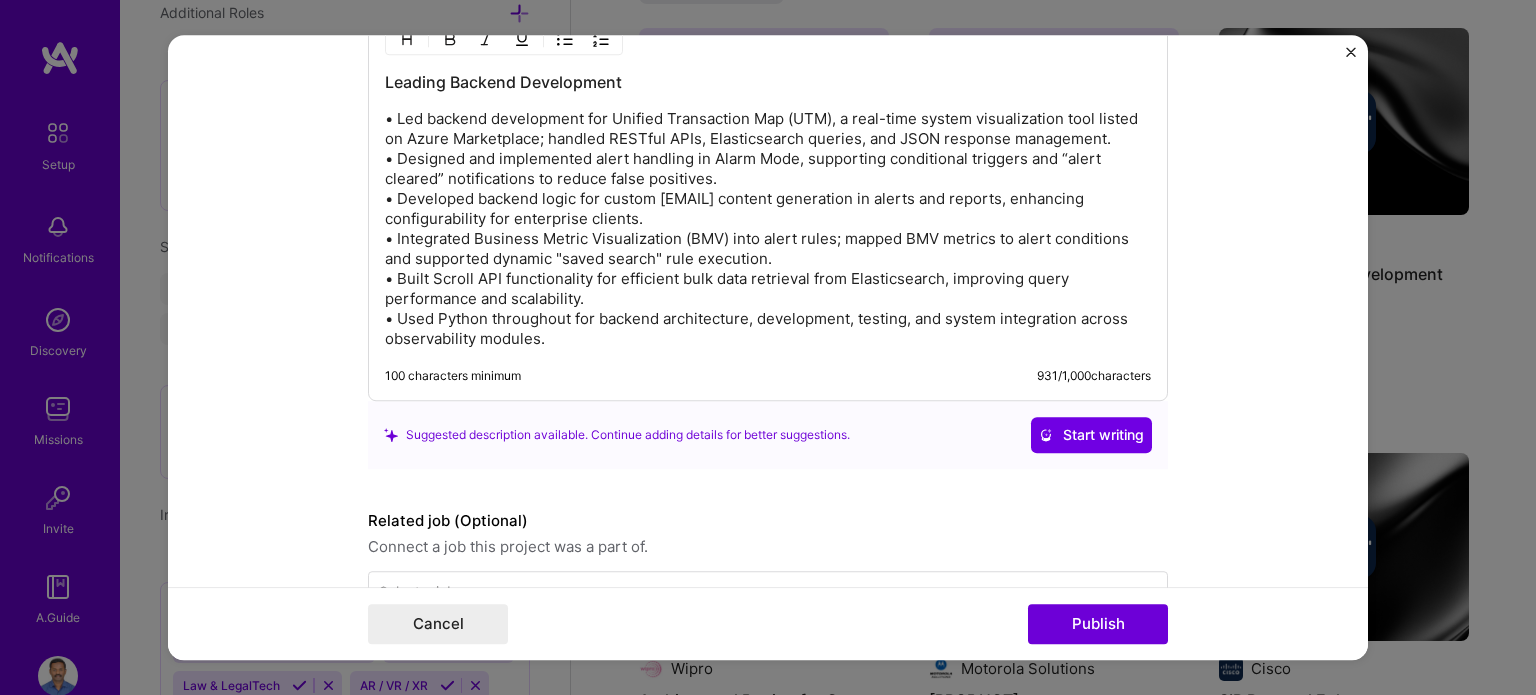 scroll, scrollTop: 1936, scrollLeft: 0, axis: vertical 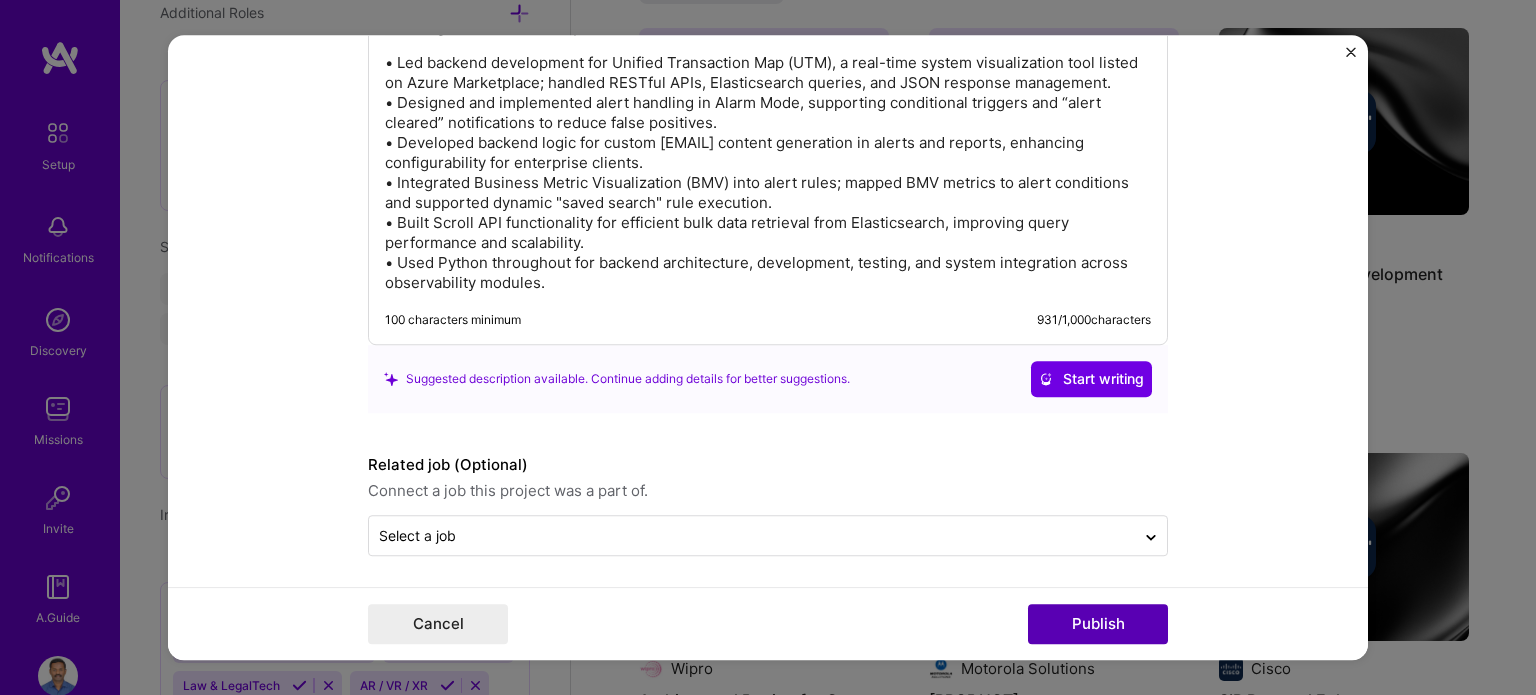 click on "Publish" at bounding box center (1098, 624) 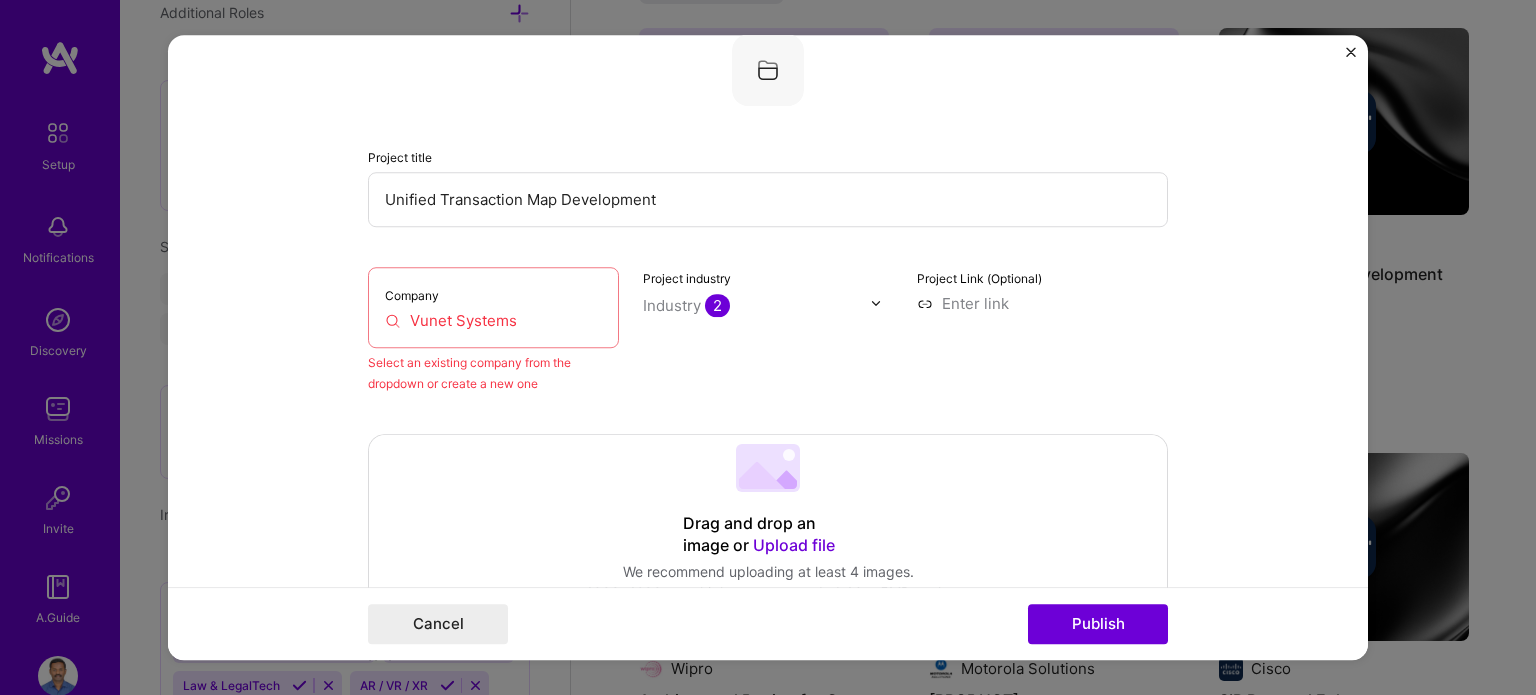 scroll, scrollTop: 131, scrollLeft: 0, axis: vertical 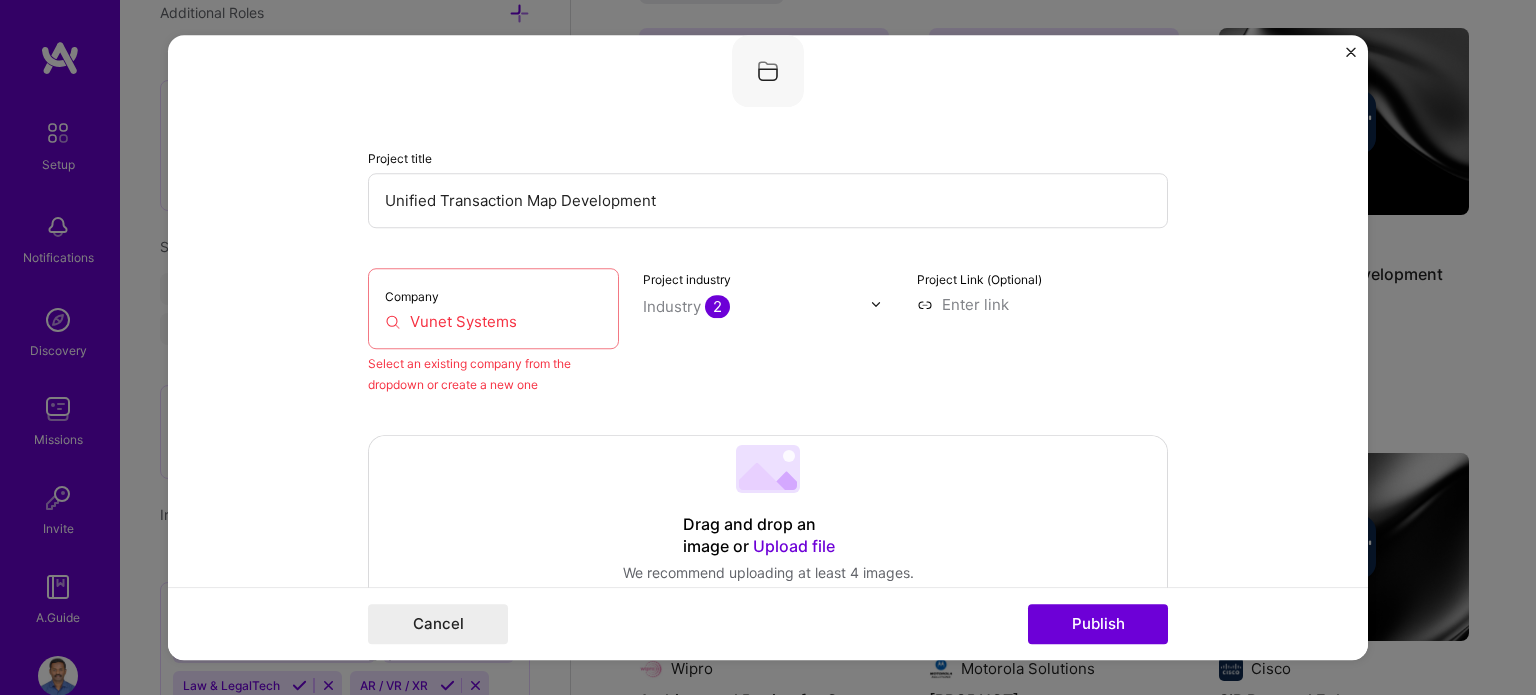 click on "Vunet Systems" at bounding box center [493, 321] 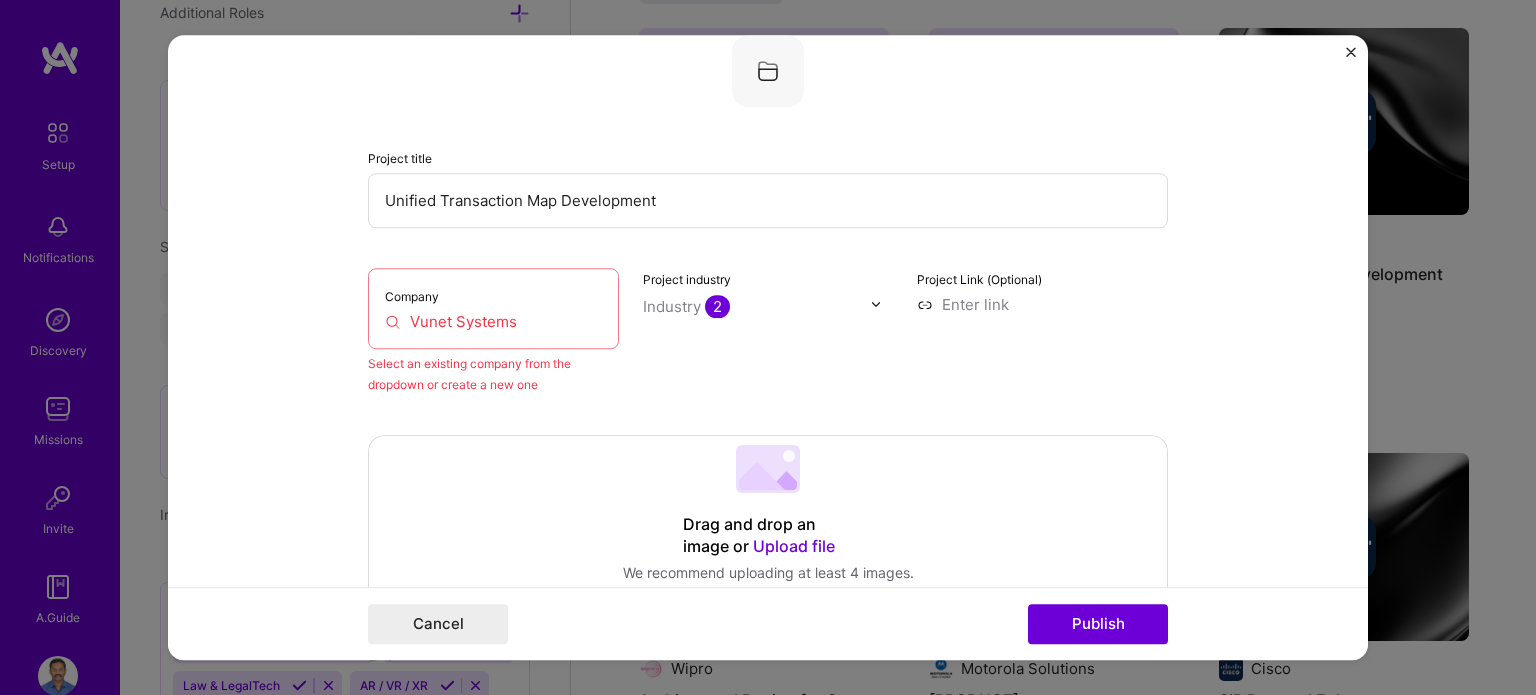 click on "Vunet Systems" at bounding box center (493, 321) 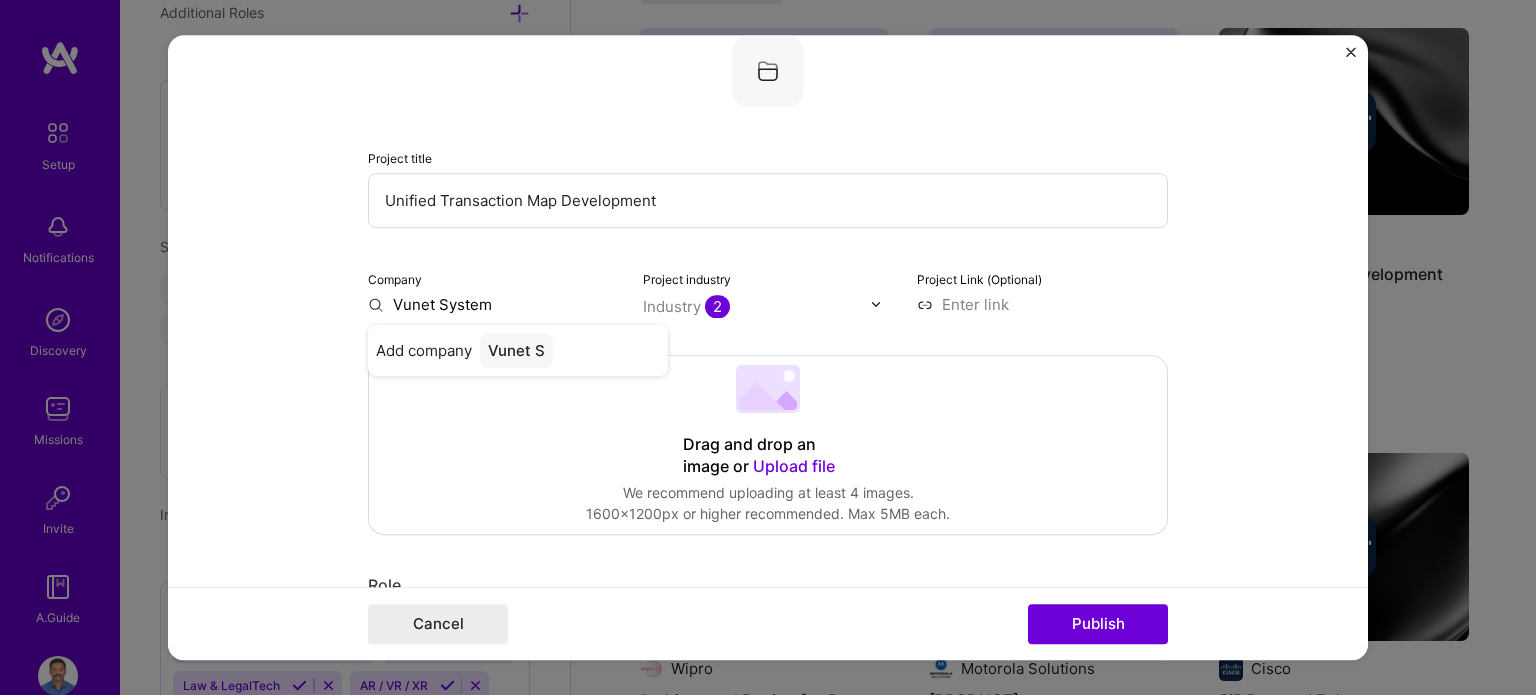 type on "Vunet Systems" 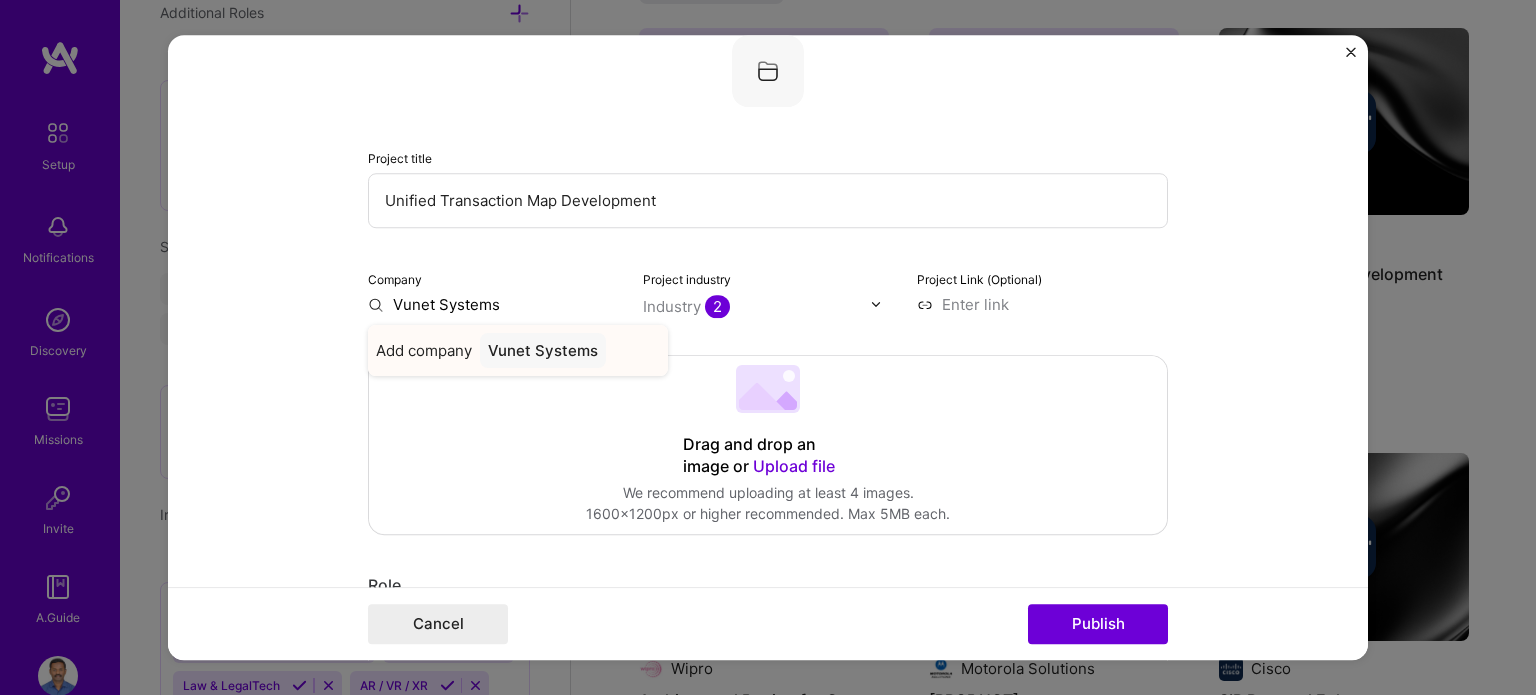 click on "Vunet Systems" at bounding box center [543, 350] 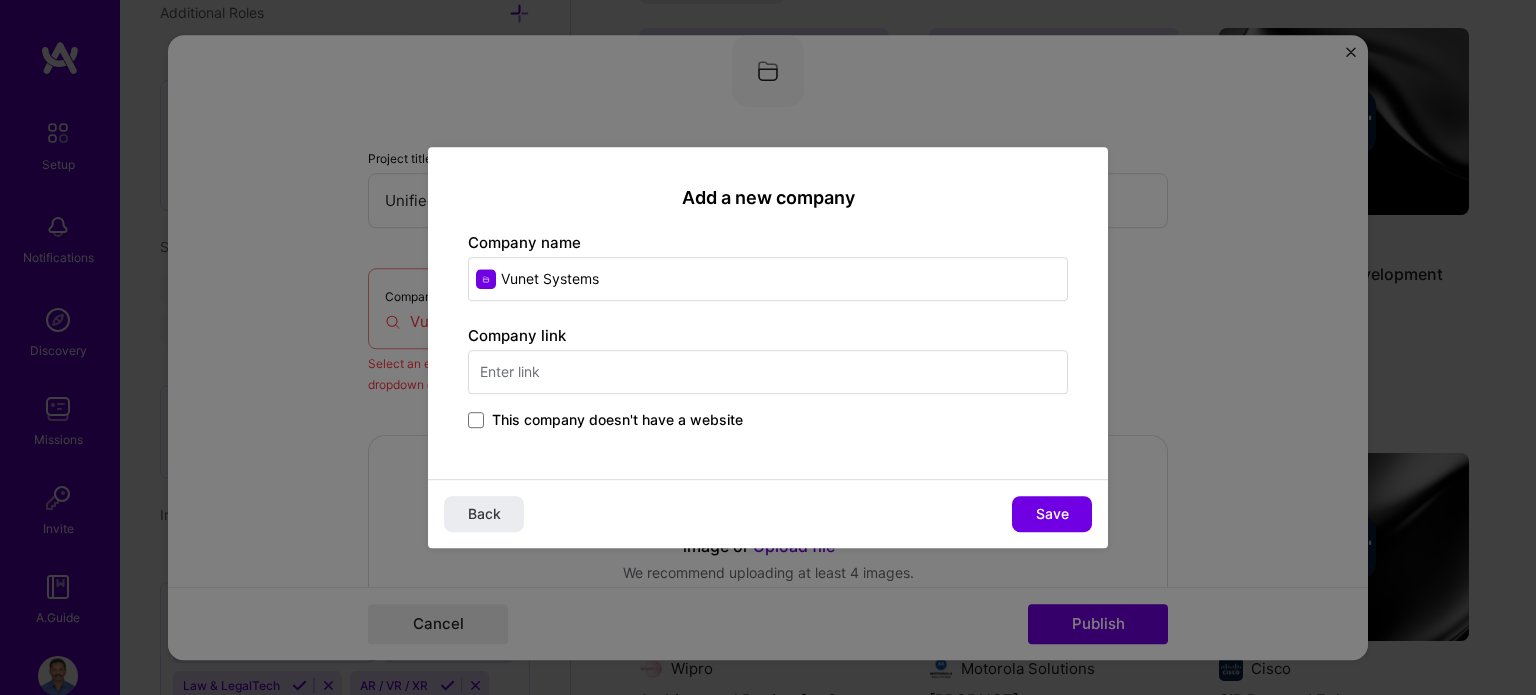 click at bounding box center [768, 372] 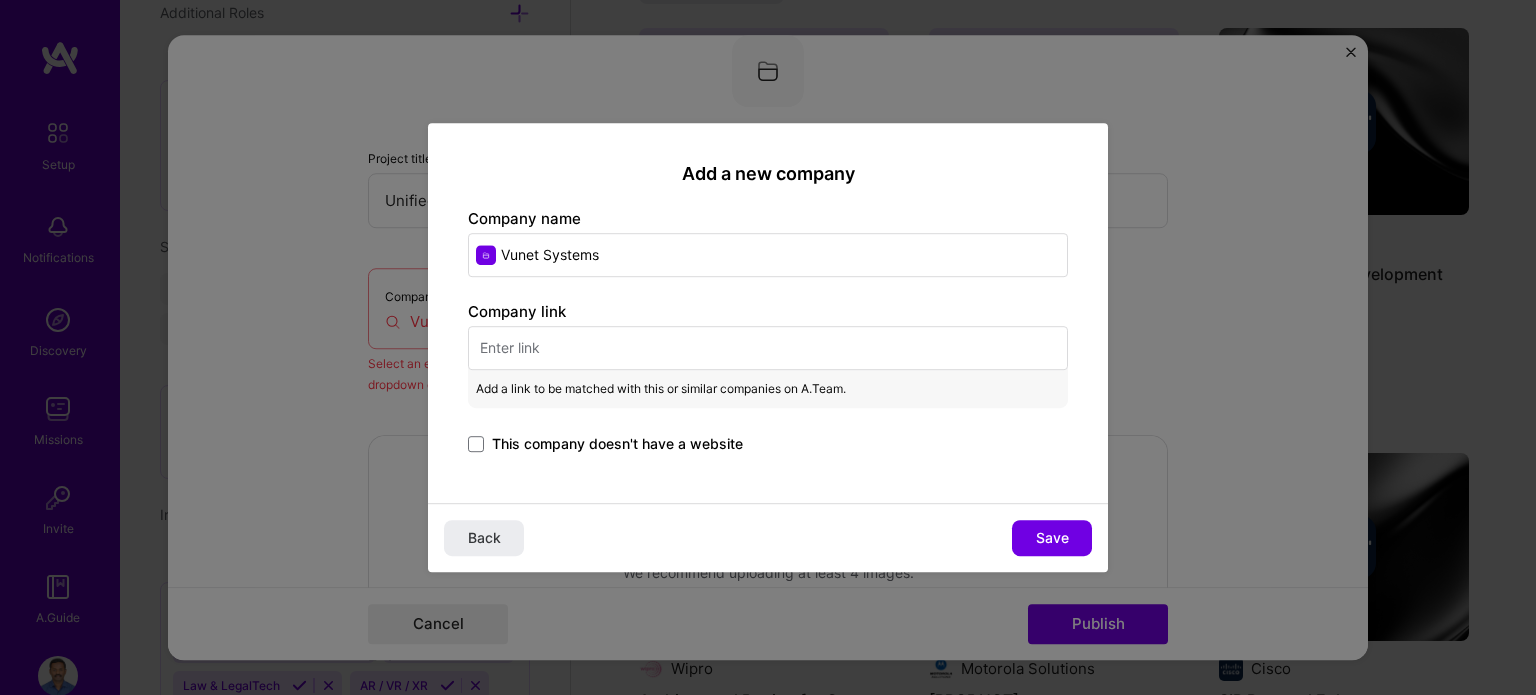 paste on "https://vunetsystems.com/" 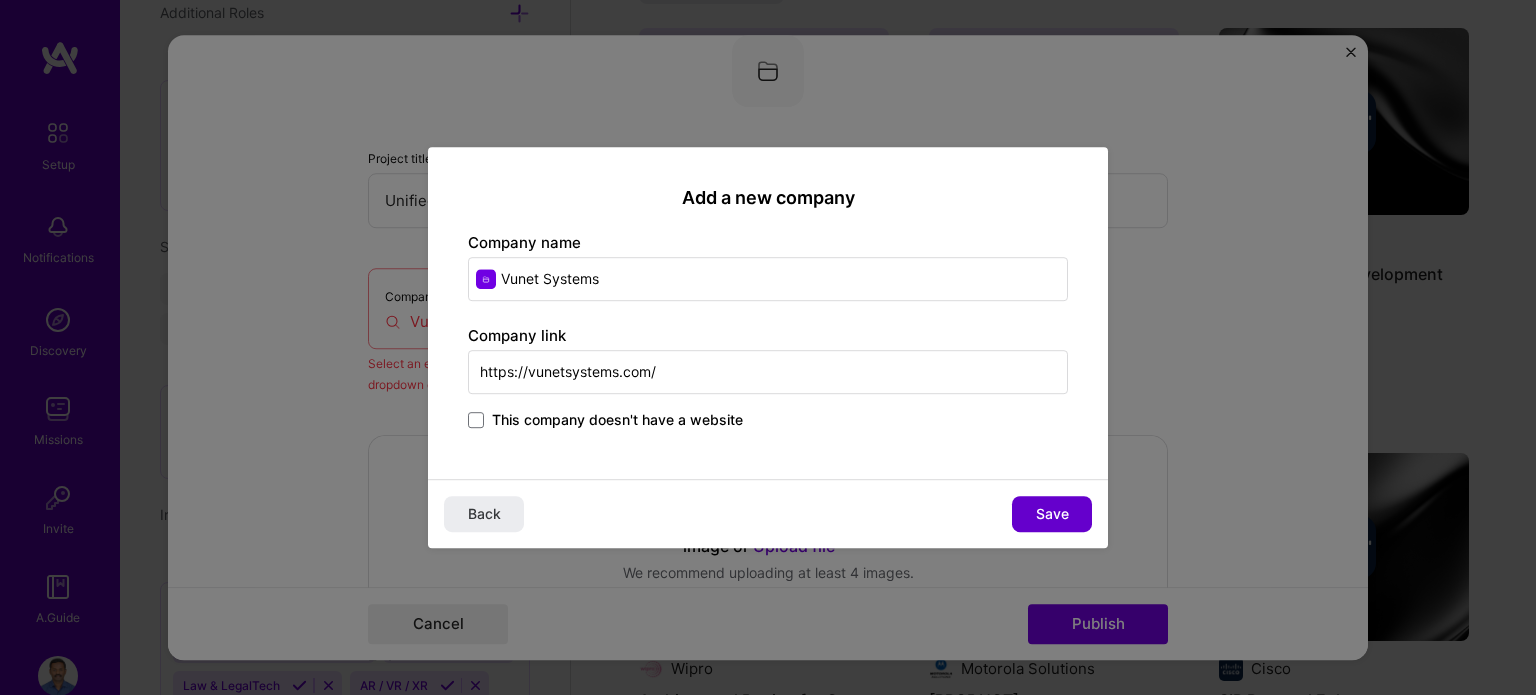 type on "https://vunetsystems.com/" 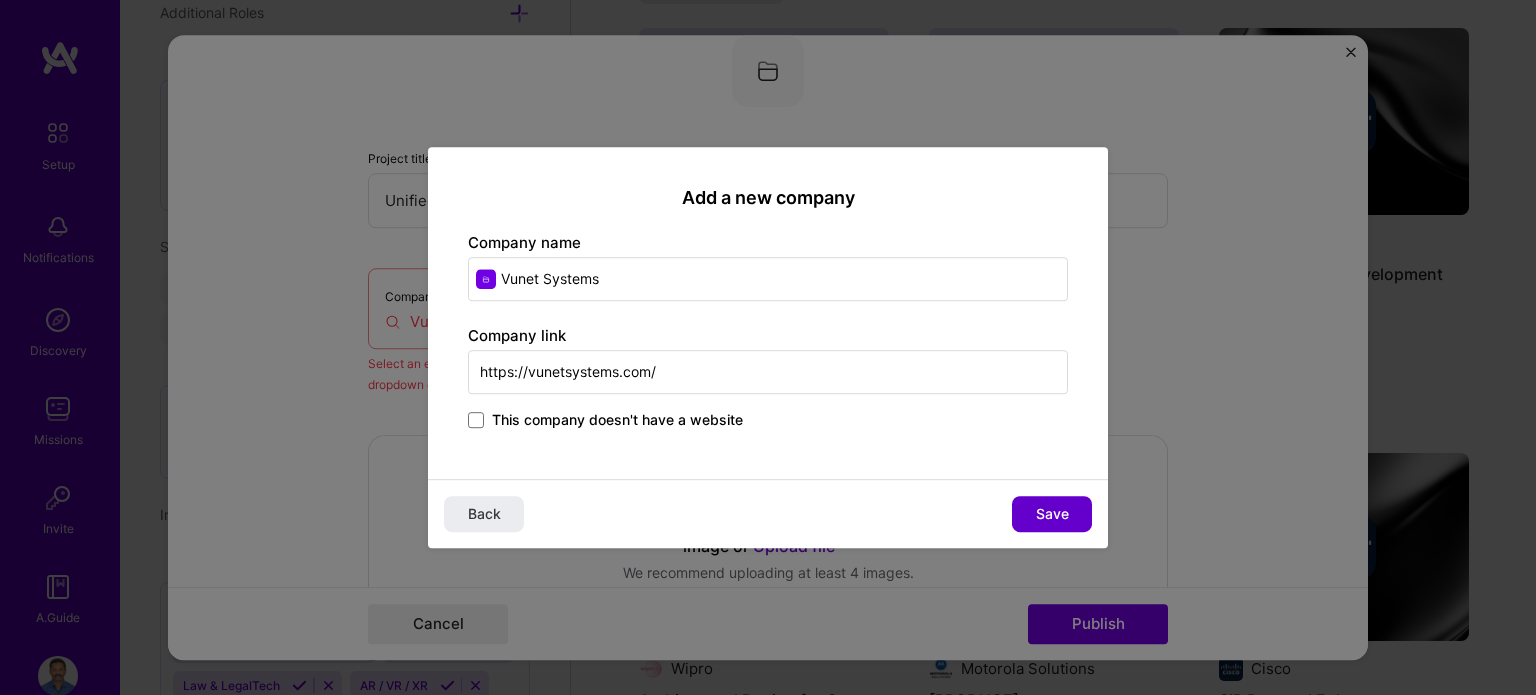 click on "Save" at bounding box center [1052, 514] 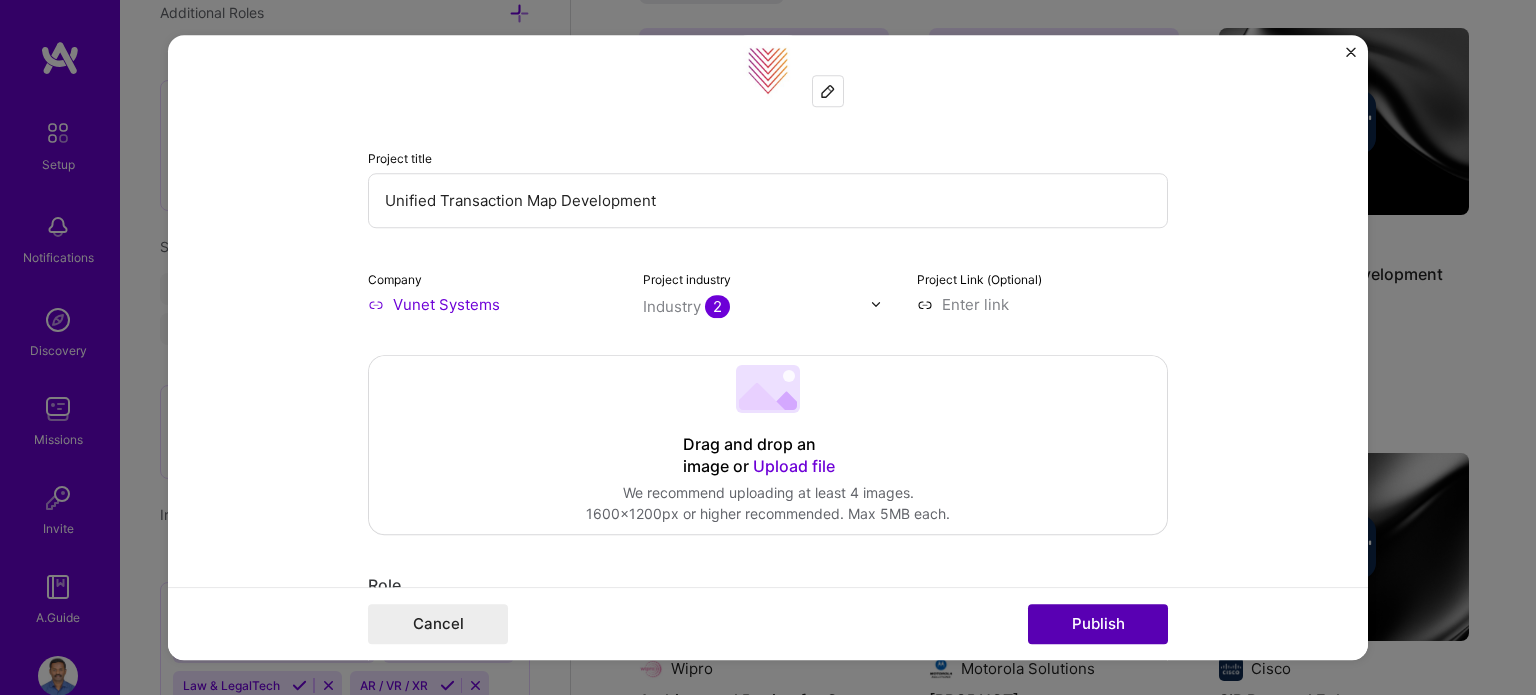 click on "Publish" at bounding box center (1098, 624) 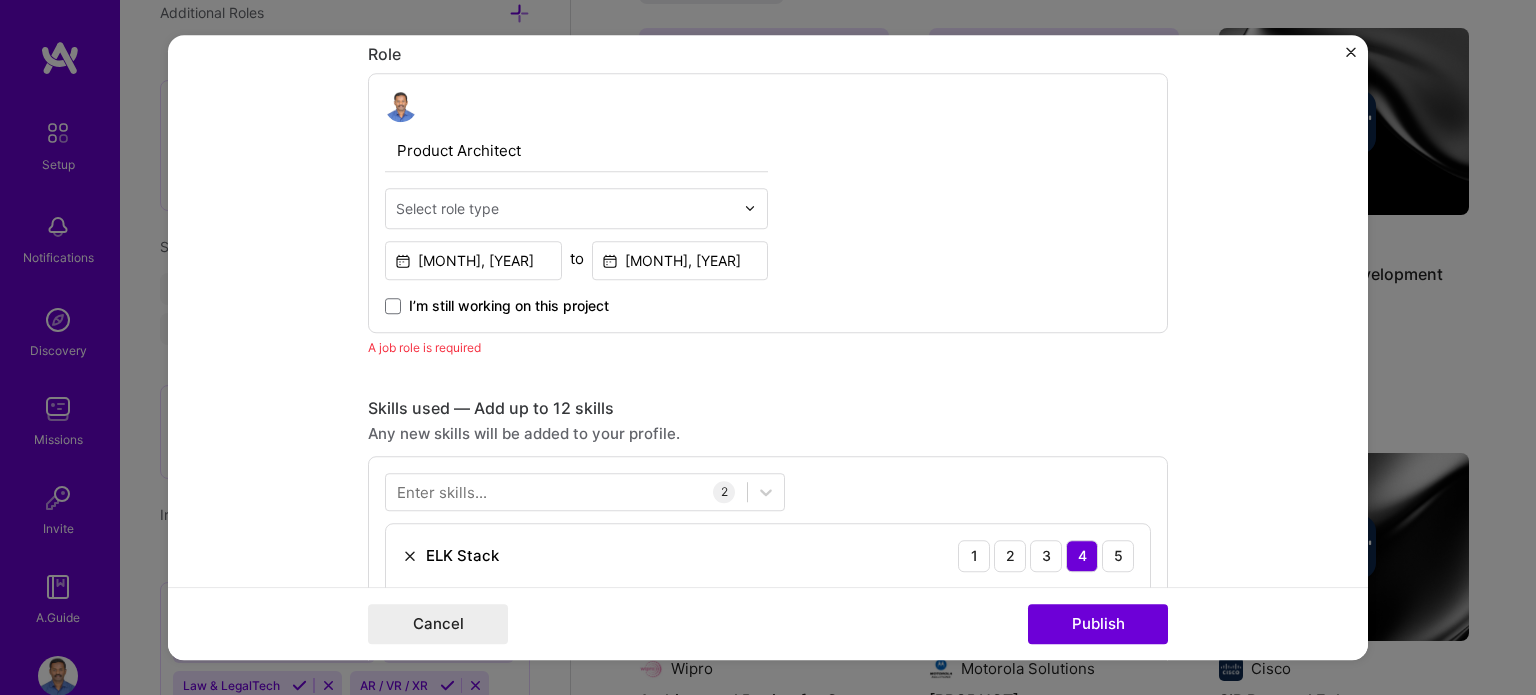scroll, scrollTop: 670, scrollLeft: 0, axis: vertical 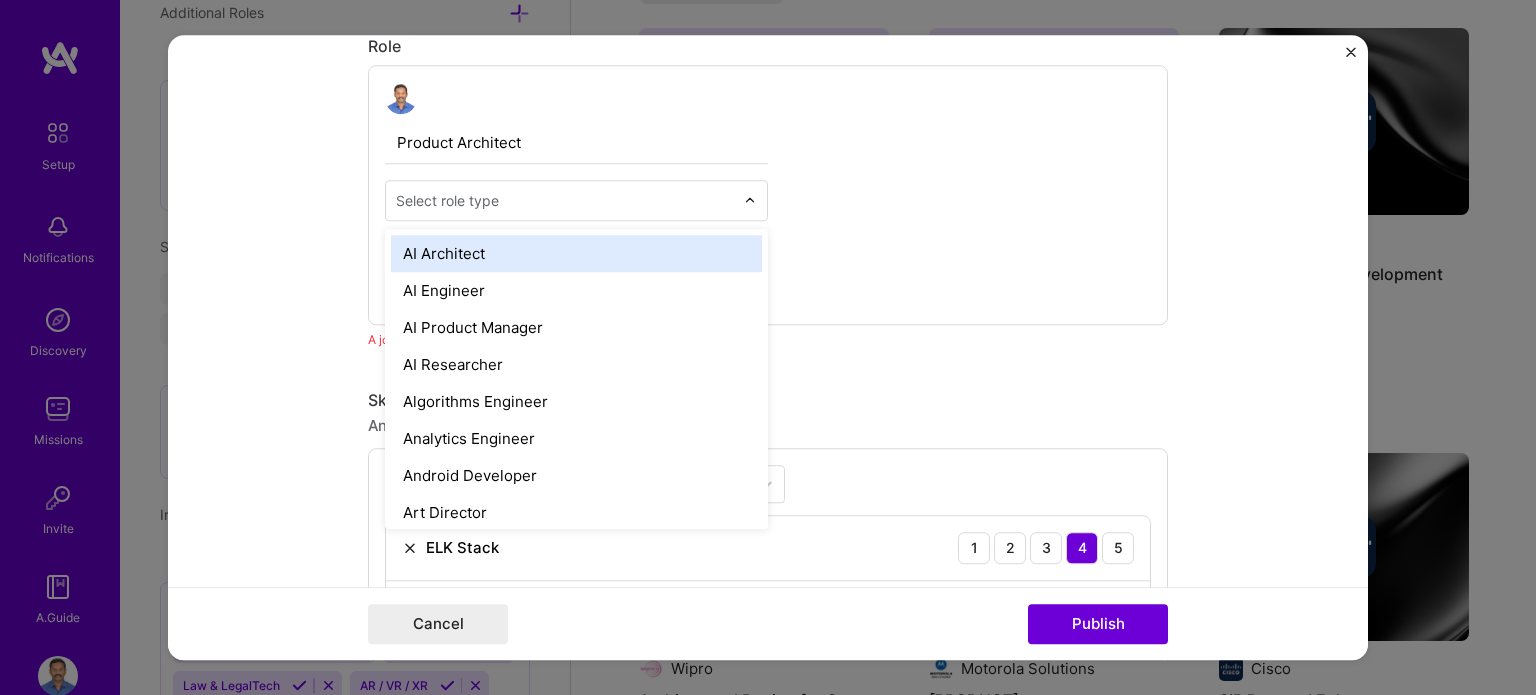 click on "Select role type" at bounding box center [447, 200] 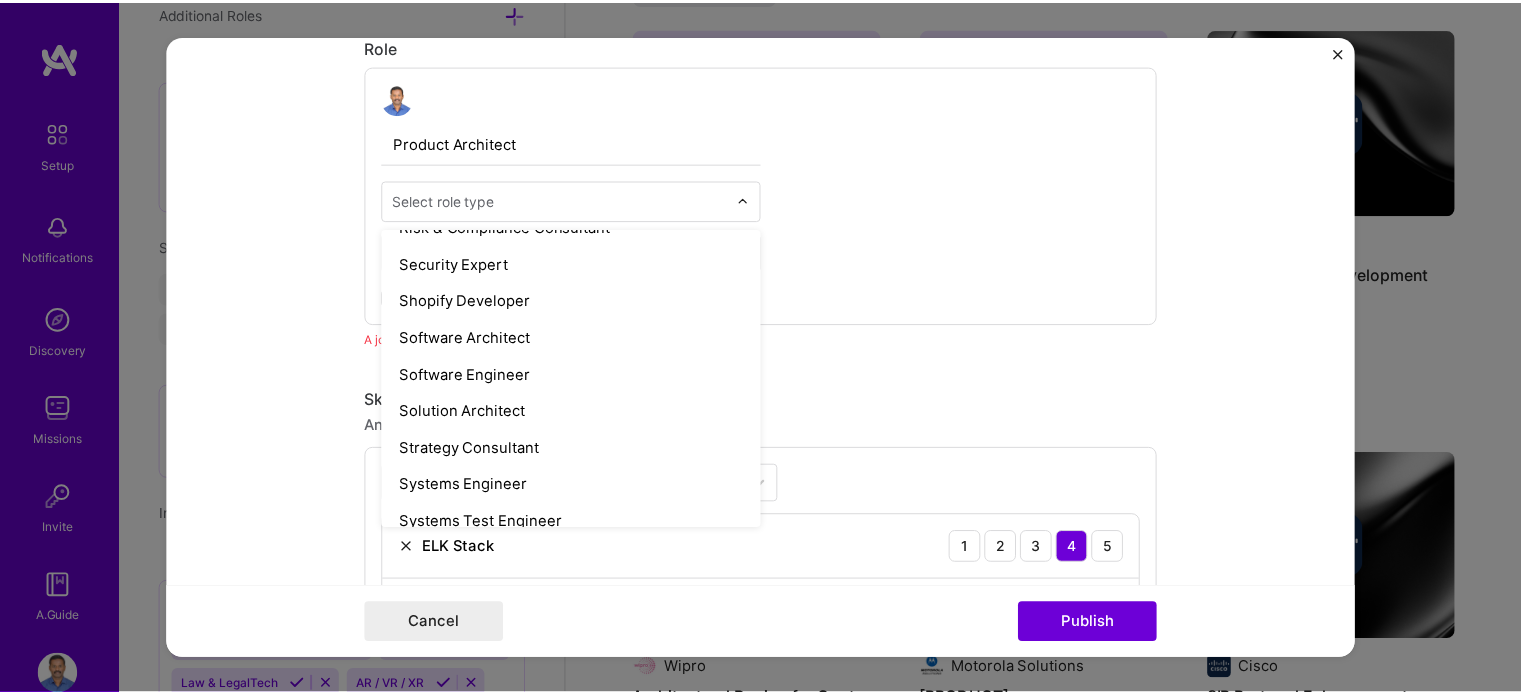 scroll, scrollTop: 2100, scrollLeft: 0, axis: vertical 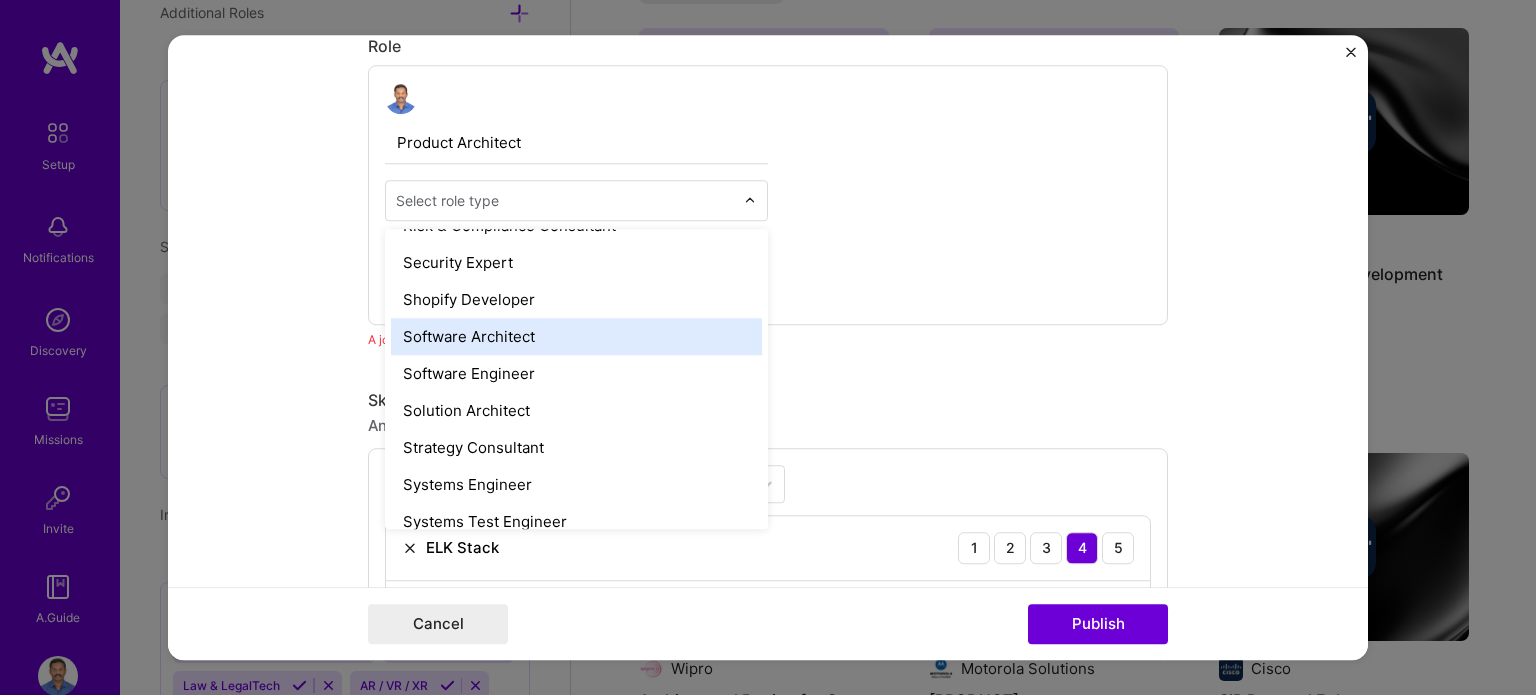 click on "Software Architect" at bounding box center (576, 336) 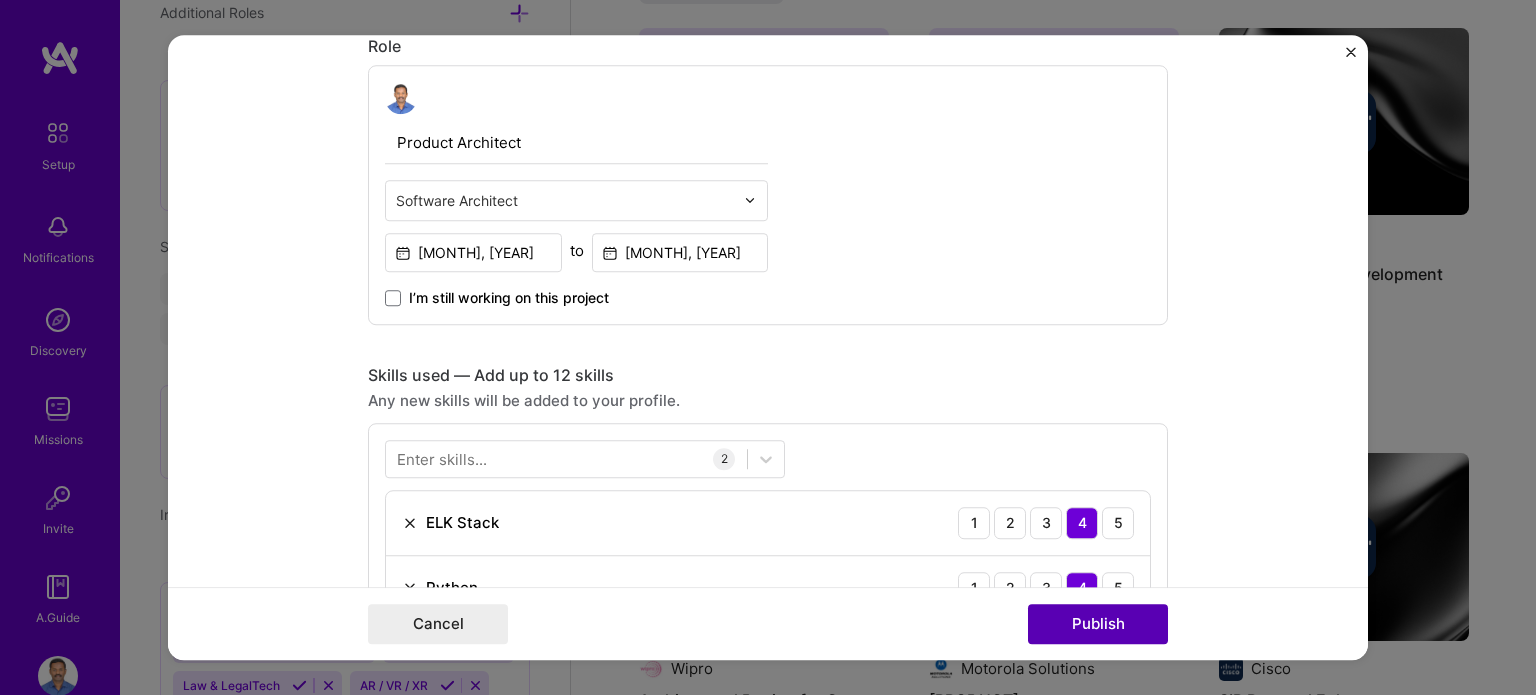 click on "Publish" at bounding box center (1098, 624) 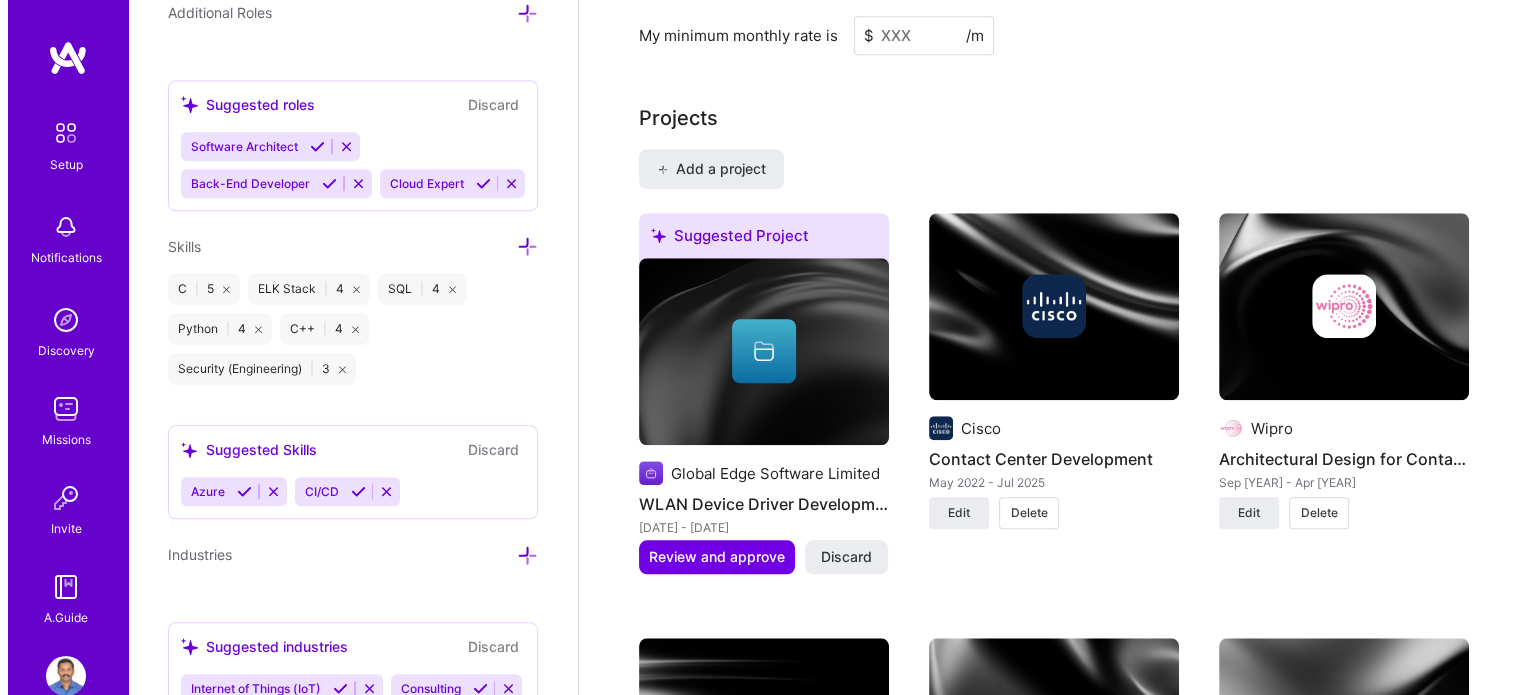 scroll, scrollTop: 1911, scrollLeft: 0, axis: vertical 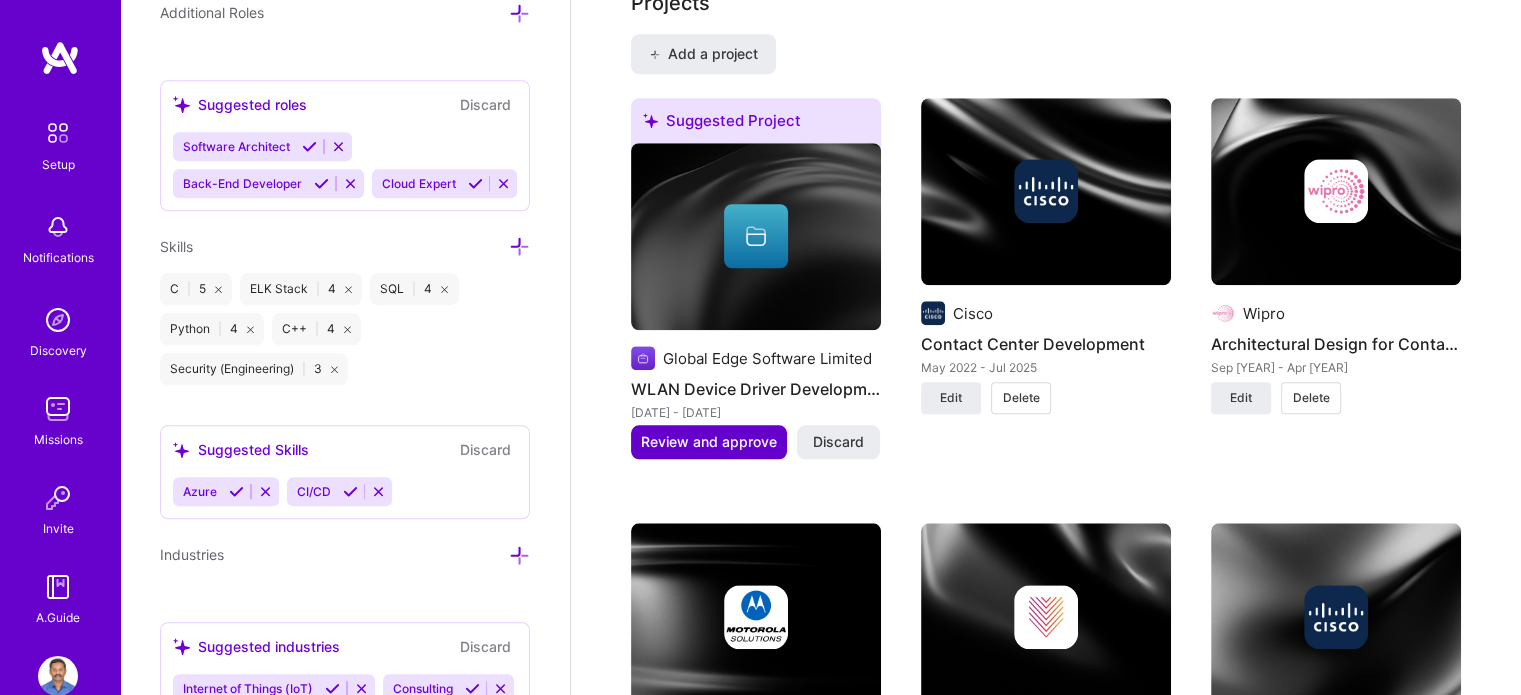 click on "Review and approve" at bounding box center [709, 442] 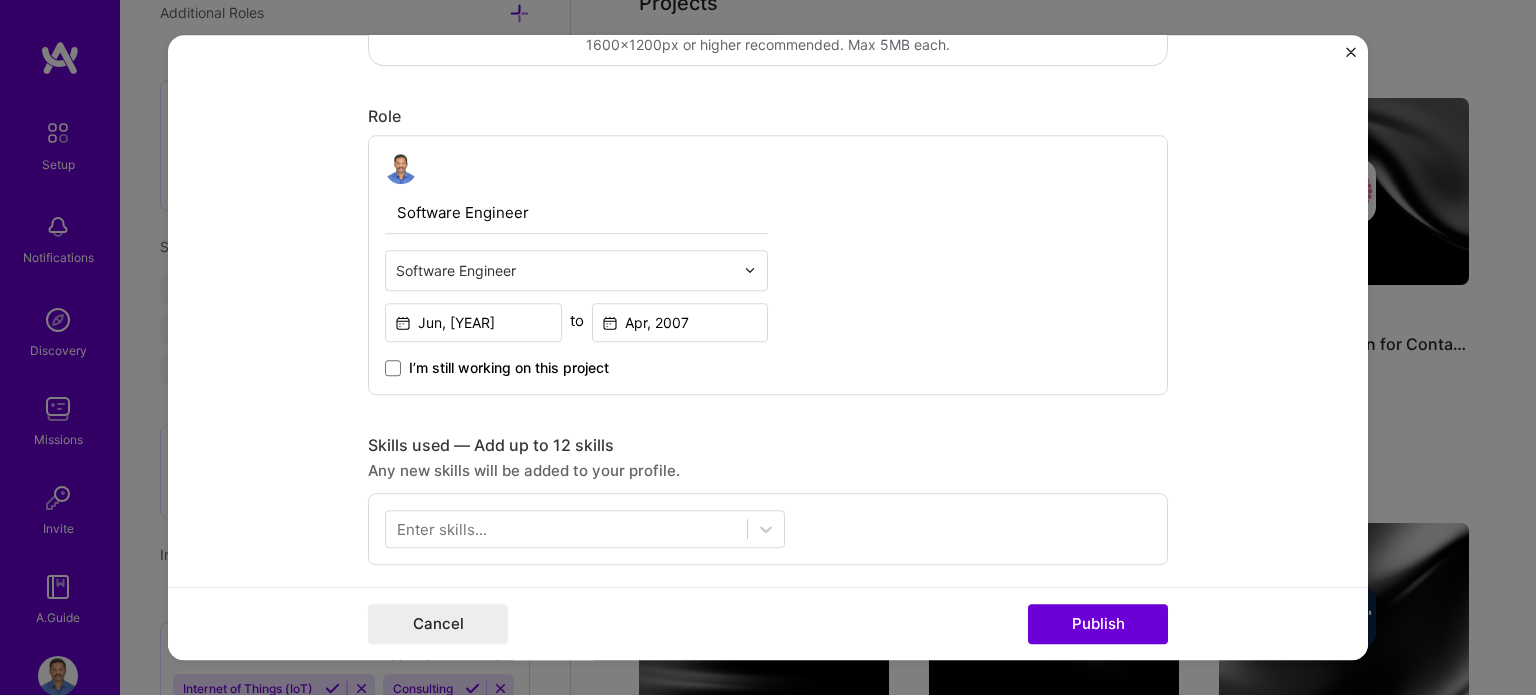 scroll, scrollTop: 700, scrollLeft: 0, axis: vertical 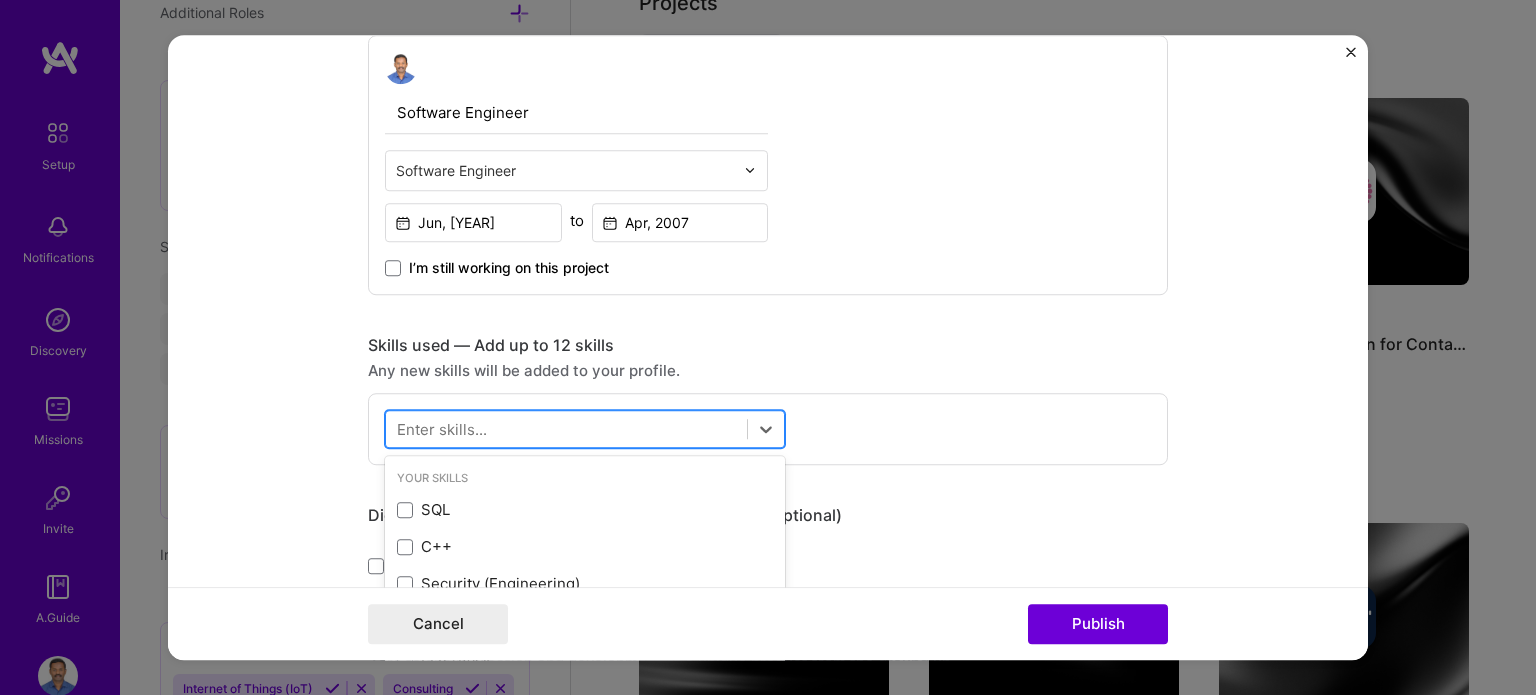 click at bounding box center (566, 428) 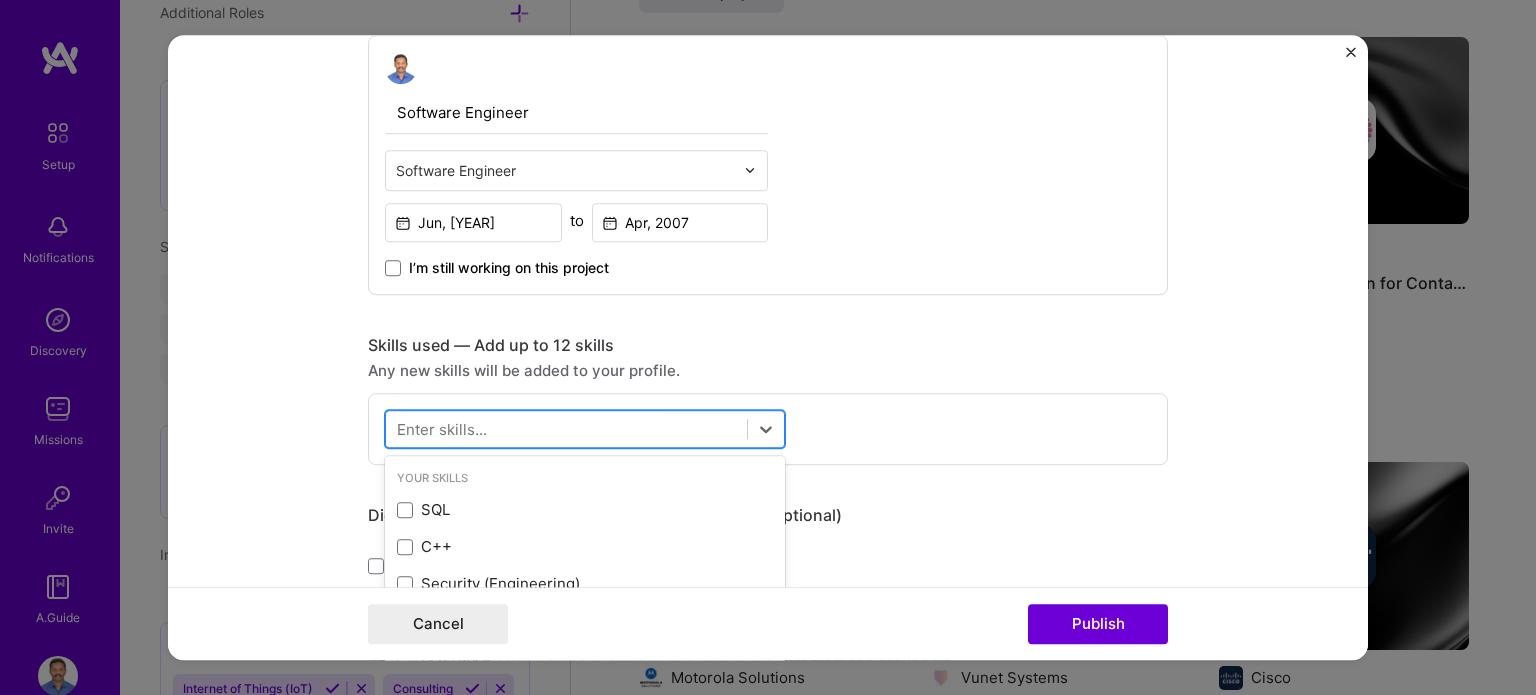 scroll, scrollTop: 1977, scrollLeft: 0, axis: vertical 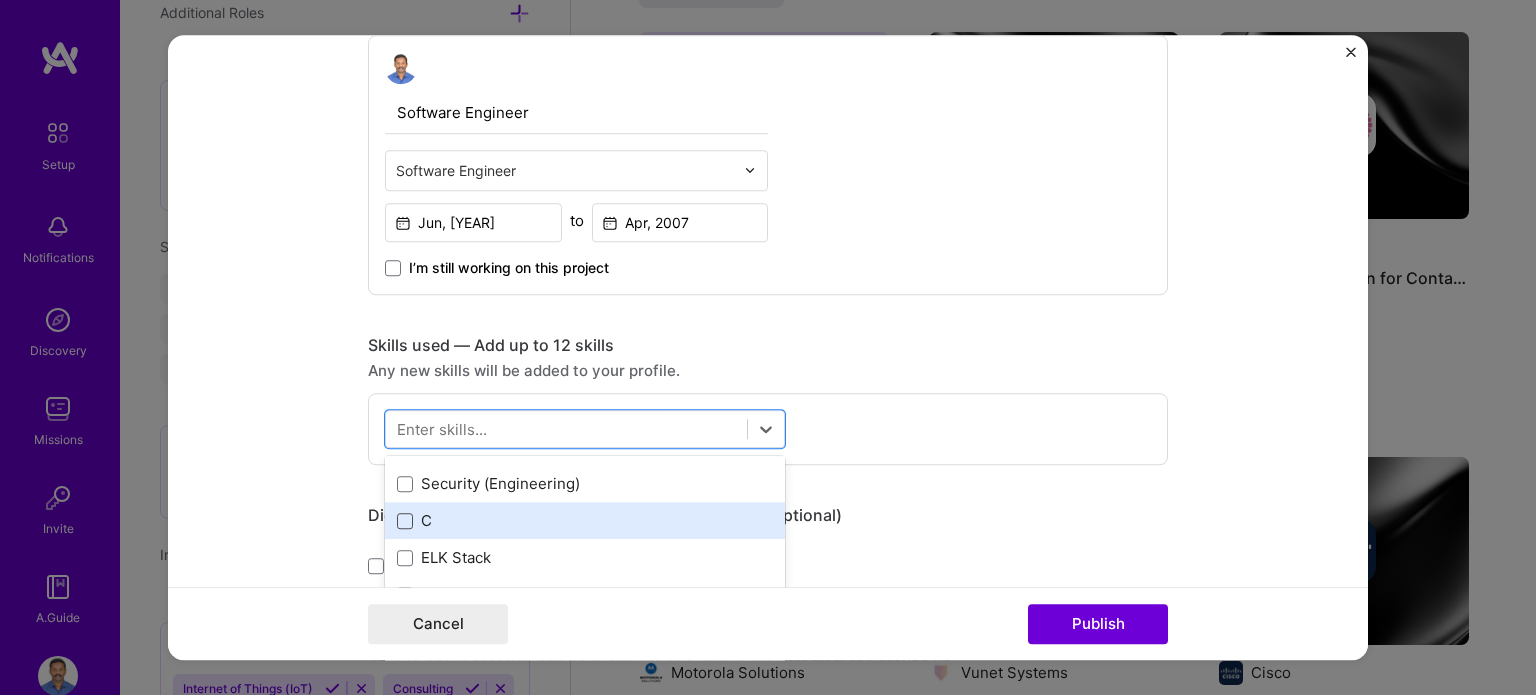 click at bounding box center [405, 521] 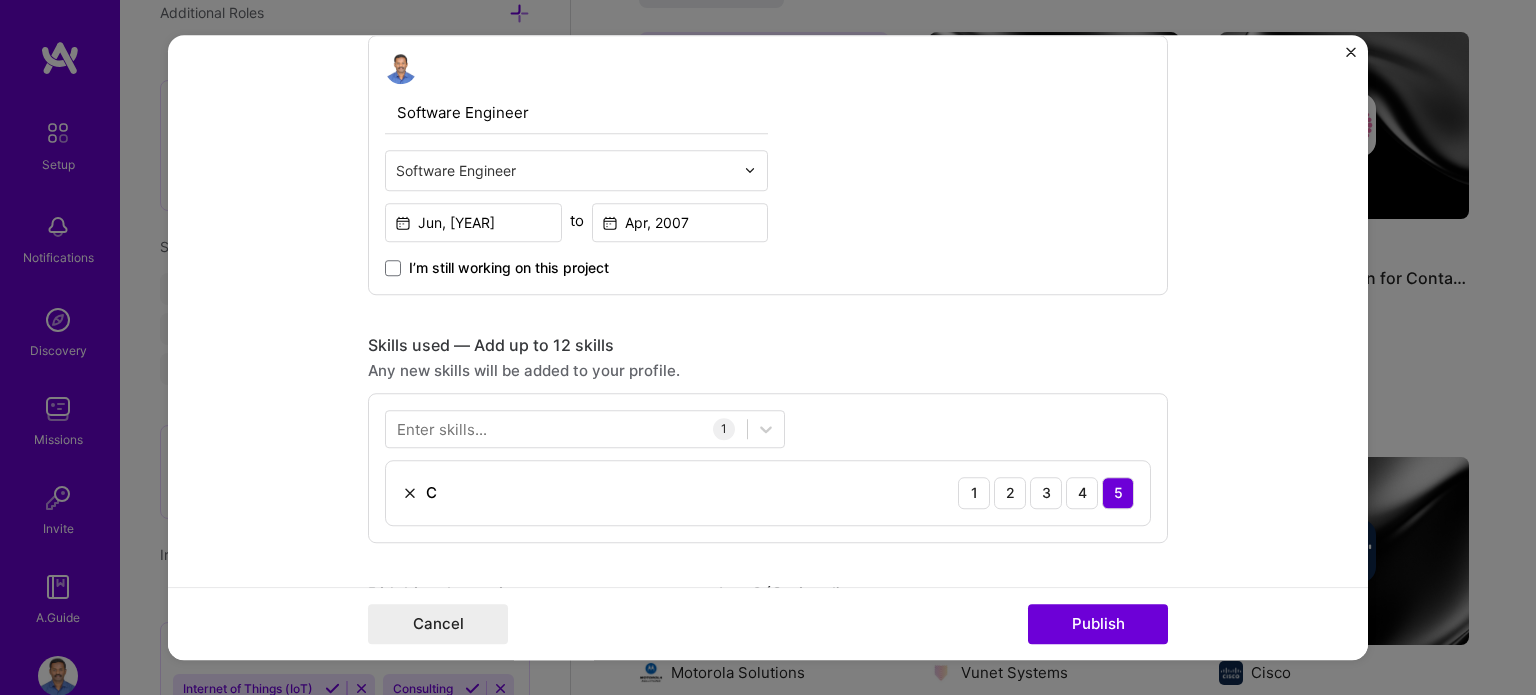 click on "5" at bounding box center (1118, 493) 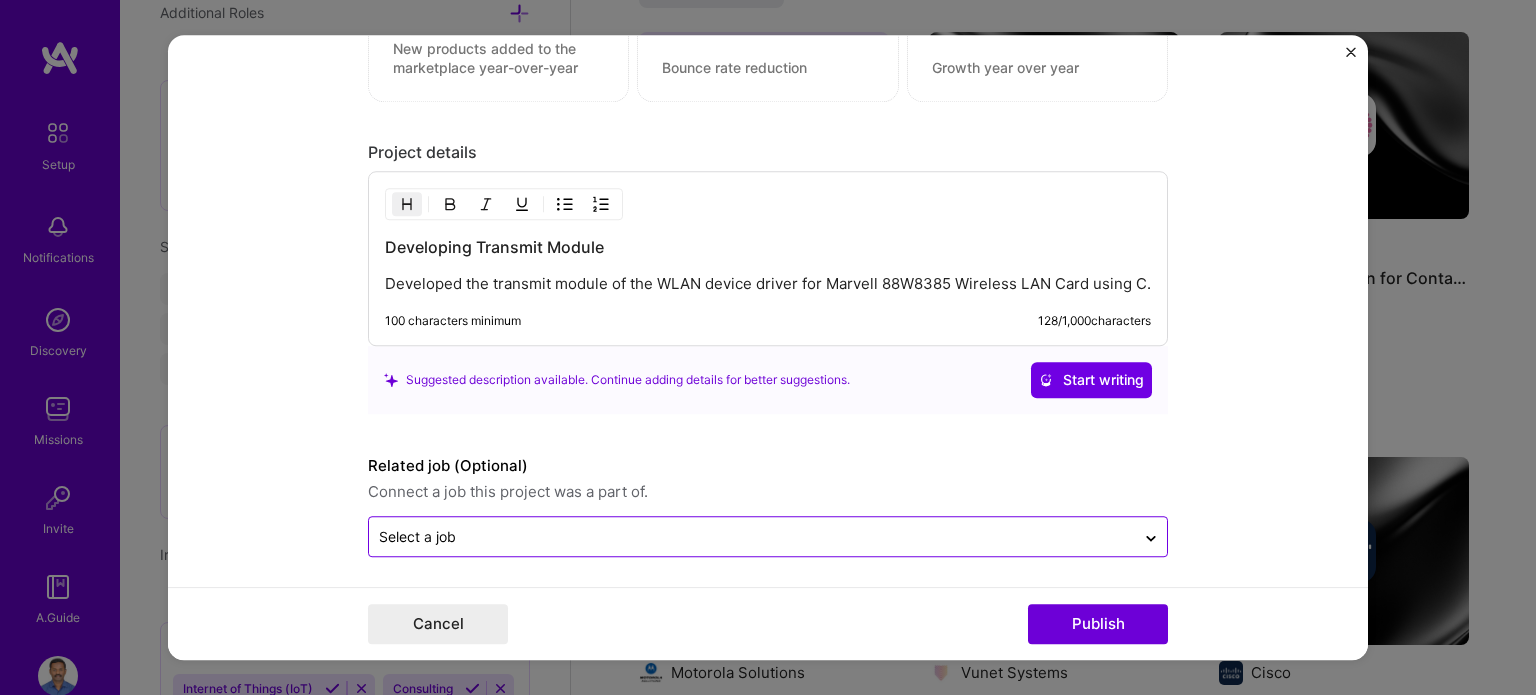 scroll, scrollTop: 1651, scrollLeft: 0, axis: vertical 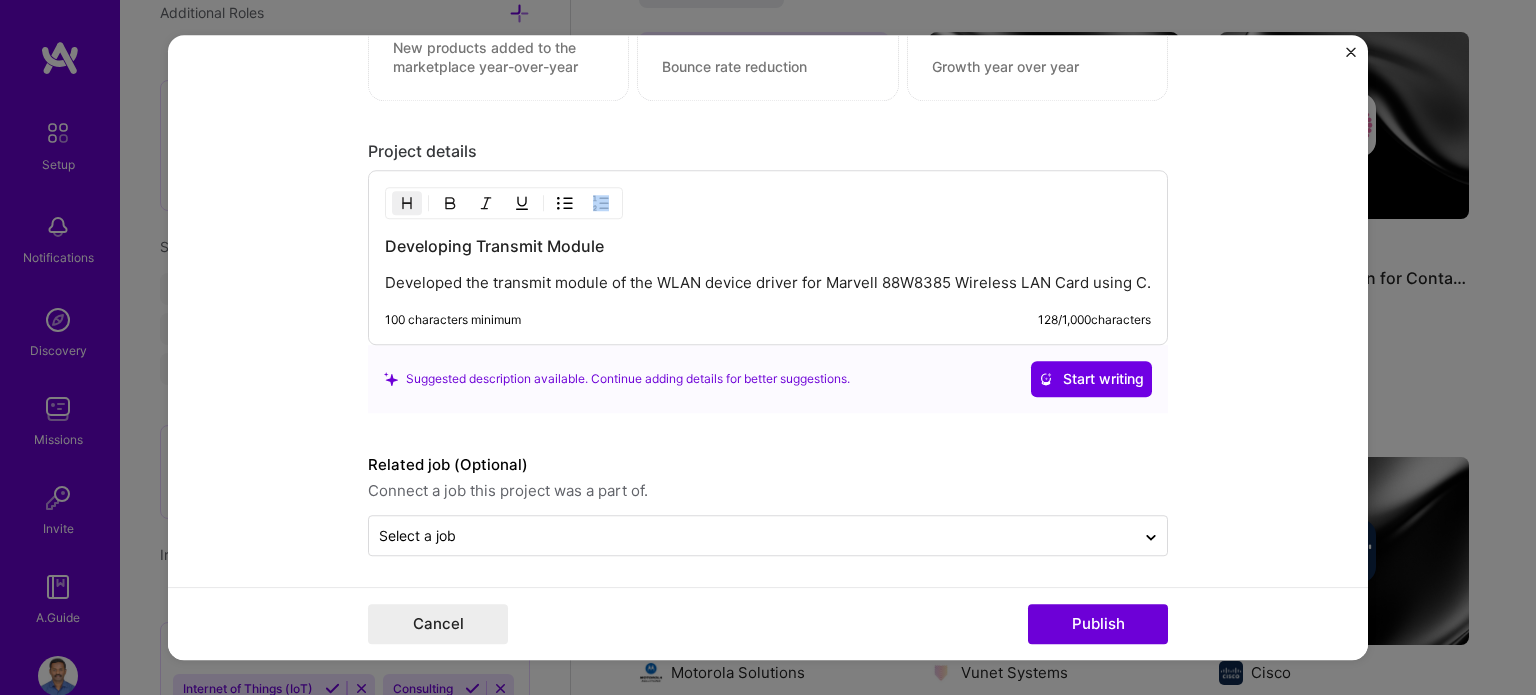 drag, startPoint x: 374, startPoint y: 276, endPoint x: 420, endPoint y: 273, distance: 46.09772 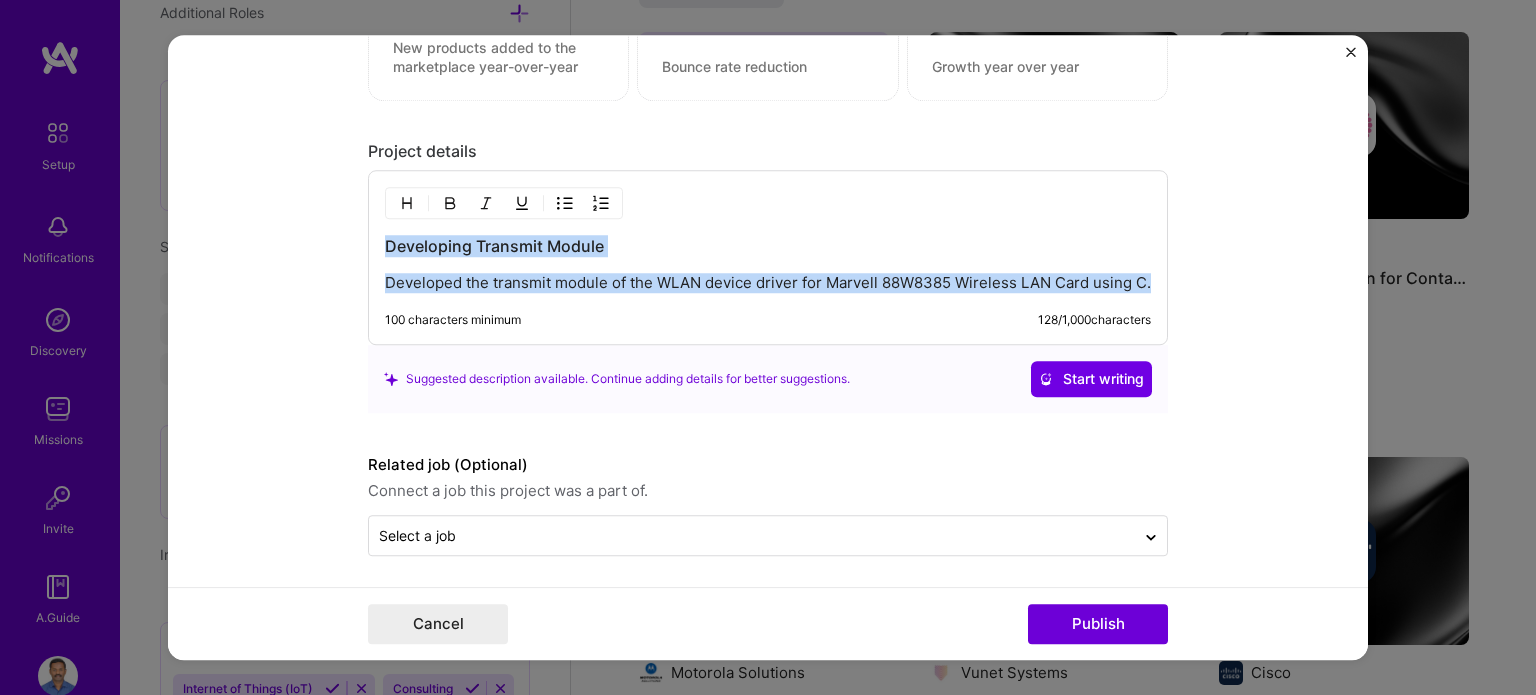 drag, startPoint x: 378, startPoint y: 237, endPoint x: 1168, endPoint y: 267, distance: 790.5694 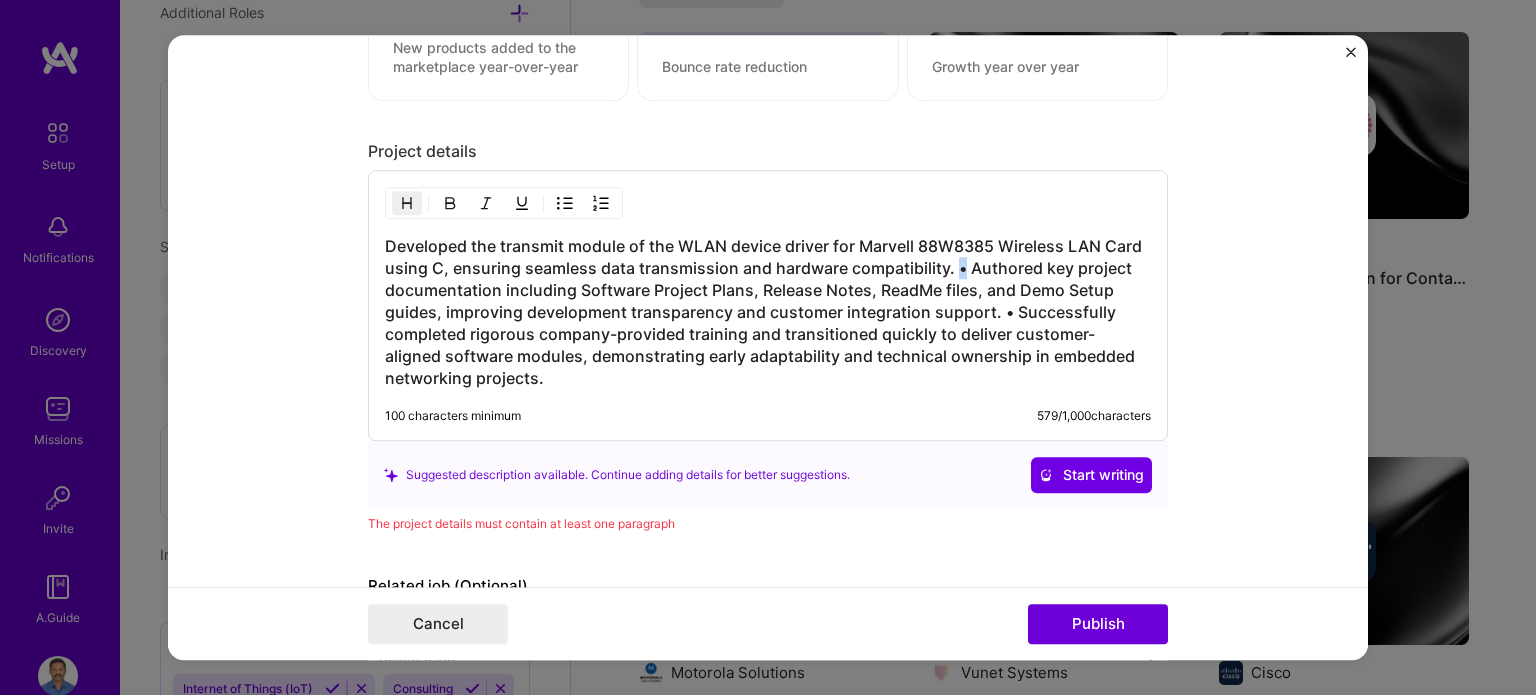 click on "Developed the transmit module of the WLAN device driver for Marvell 88W8385 Wireless LAN Card using C, ensuring seamless data transmission and hardware compatibility. • Authored key project documentation including Software Project Plans, Release Notes, ReadMe files, and Demo Setup guides, improving development transparency and customer integration support. • Successfully completed rigorous company-provided training and transitioned quickly to deliver customer-aligned software modules, demonstrating early adaptability and technical ownership in embedded networking projects." at bounding box center (768, 312) 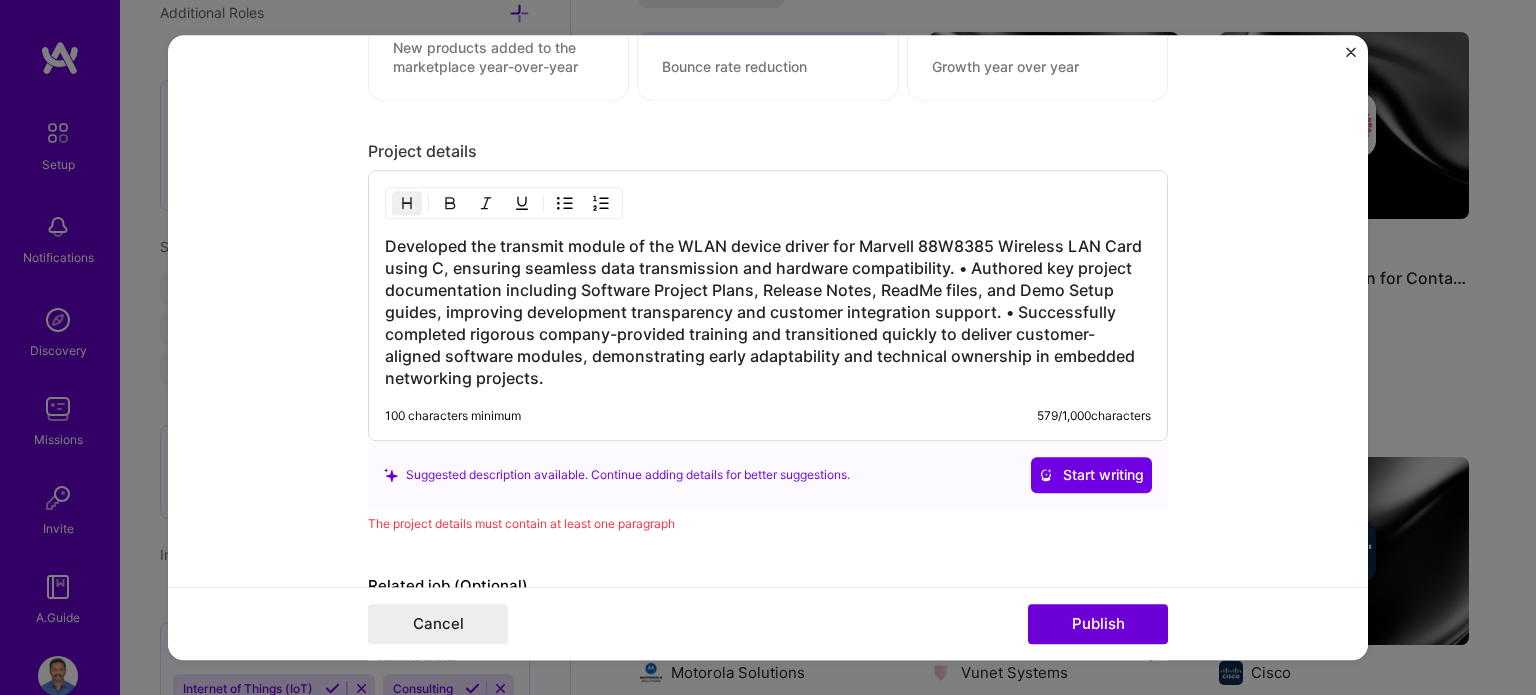 click on "Developed the transmit module of the WLAN device driver for Marvell 88W8385 Wireless LAN Card using C, ensuring seamless data transmission and hardware compatibility. • Authored key project documentation including Software Project Plans, Release Notes, ReadMe files, and Demo Setup guides, improving development transparency and customer integration support. • Successfully completed rigorous company-provided training and transitioned quickly to deliver customer-aligned software modules, demonstrating early adaptability and technical ownership in embedded networking projects. 100 characters minimum 579 / 1,000  characters" at bounding box center [768, 305] 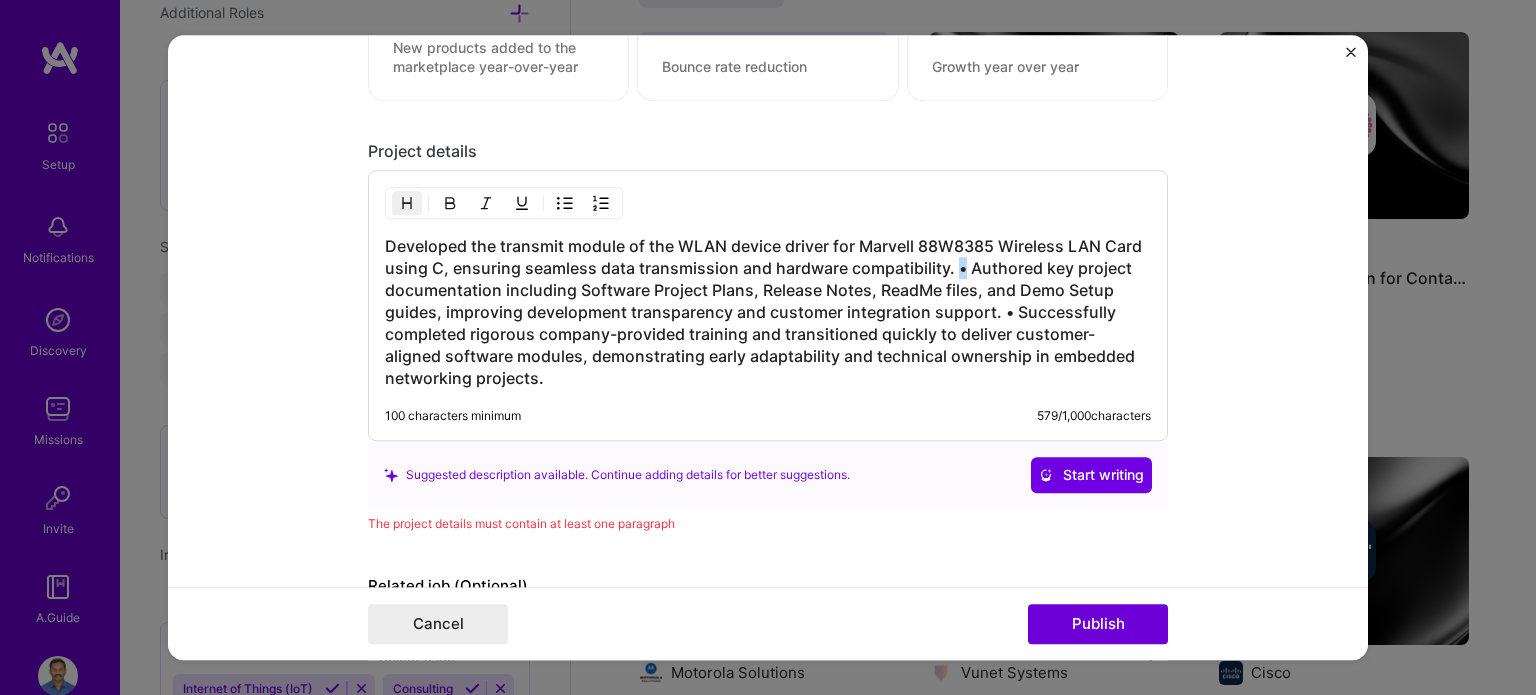 click on "Developed the transmit module of the WLAN device driver for Marvell 88W8385 Wireless LAN Card using C, ensuring seamless data transmission and hardware compatibility. • Authored key project documentation including Software Project Plans, Release Notes, ReadMe files, and Demo Setup guides, improving development transparency and customer integration support. • Successfully completed rigorous company-provided training and transitioned quickly to deliver customer-aligned software modules, demonstrating early adaptability and technical ownership in embedded networking projects." at bounding box center [768, 312] 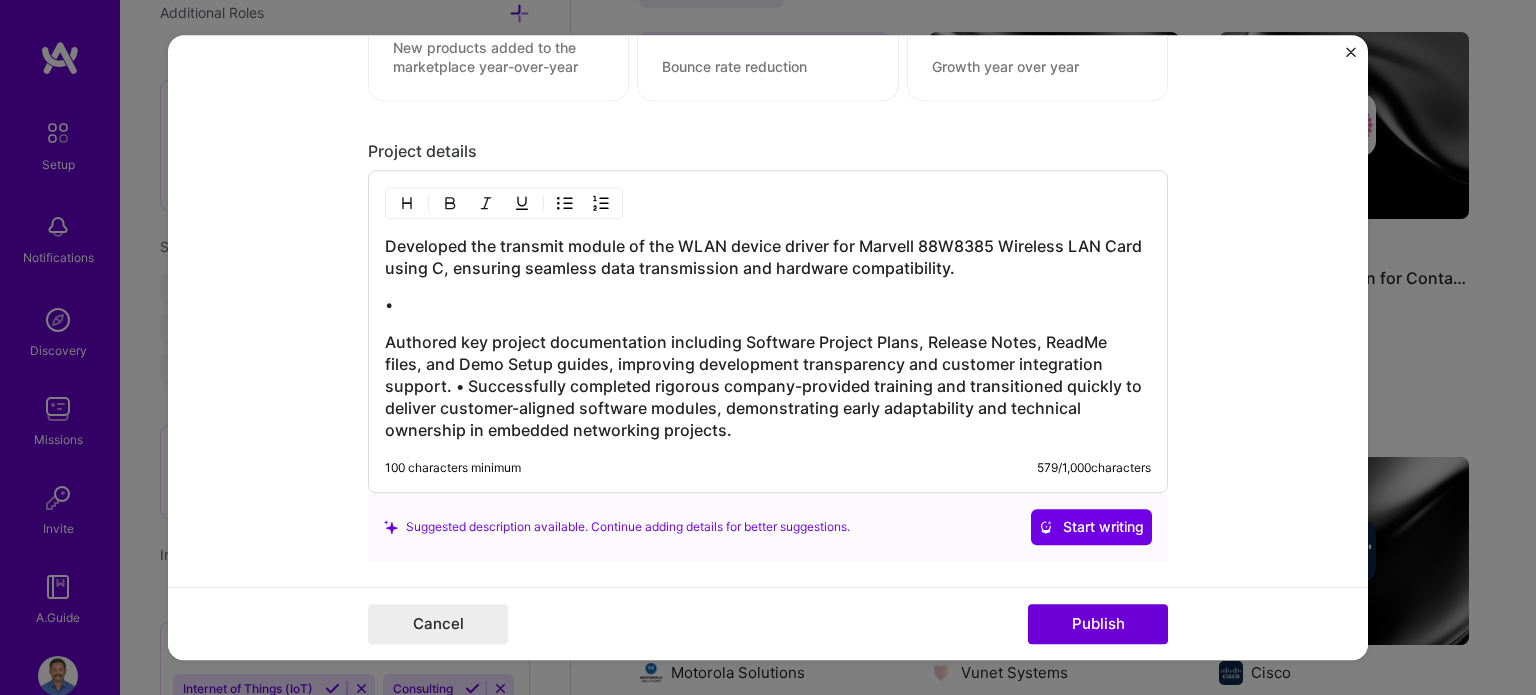click on "•" at bounding box center (768, 305) 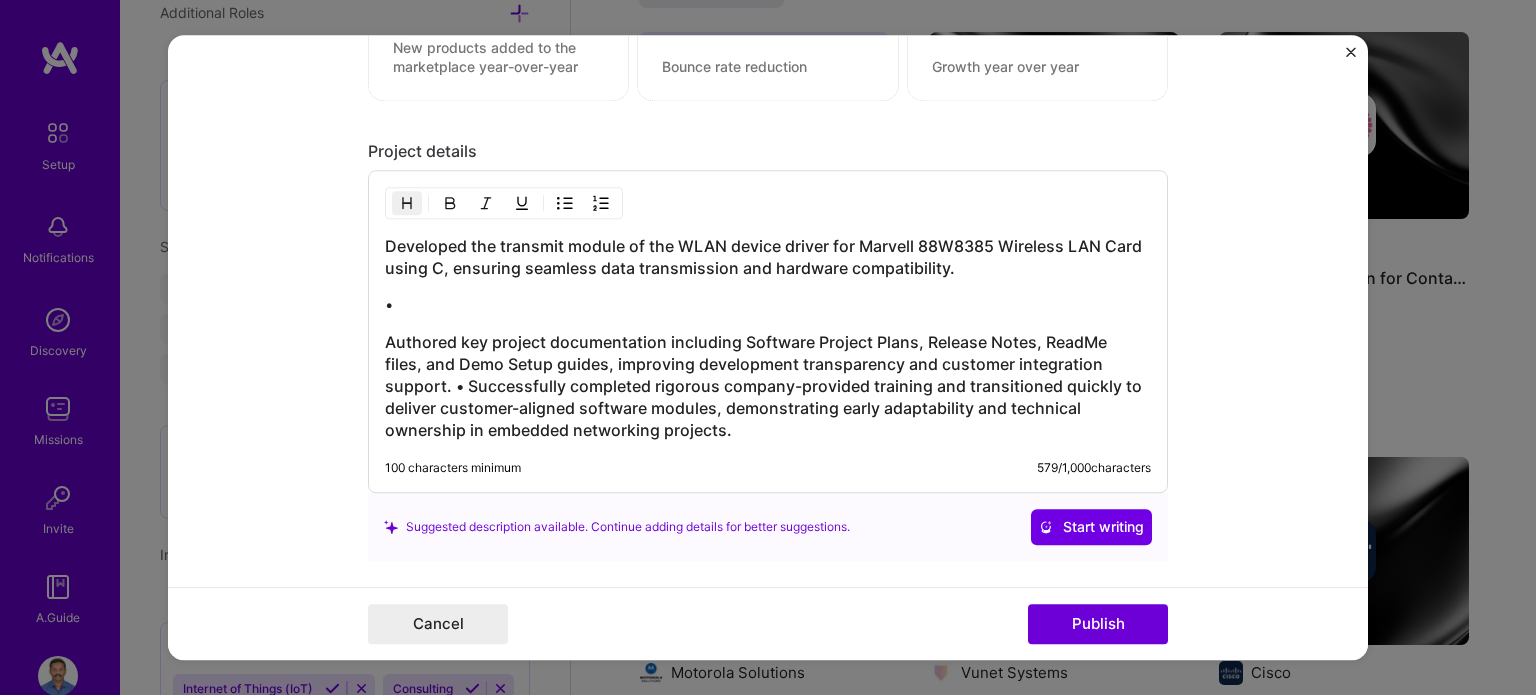 drag, startPoint x: 399, startPoint y: 248, endPoint x: 989, endPoint y: 258, distance: 590.0847 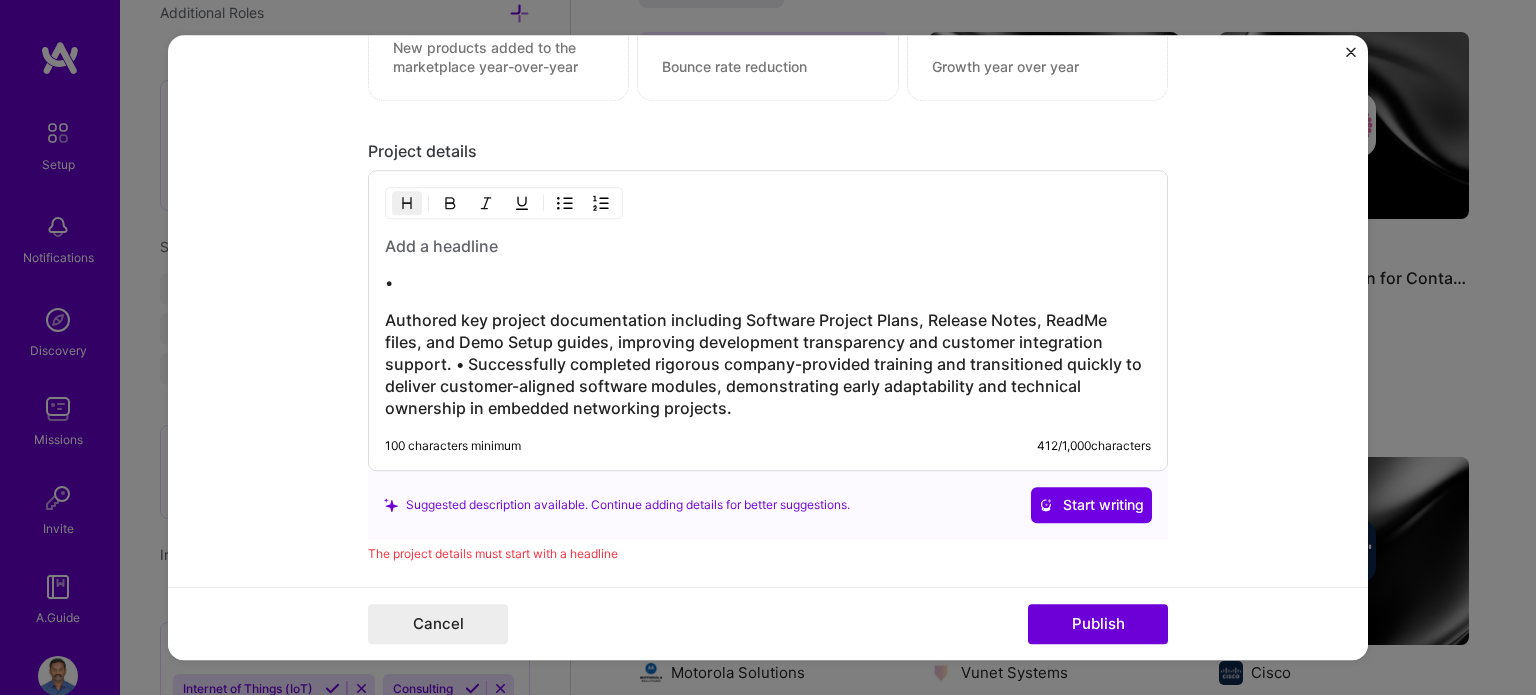 click on "•" at bounding box center [768, 283] 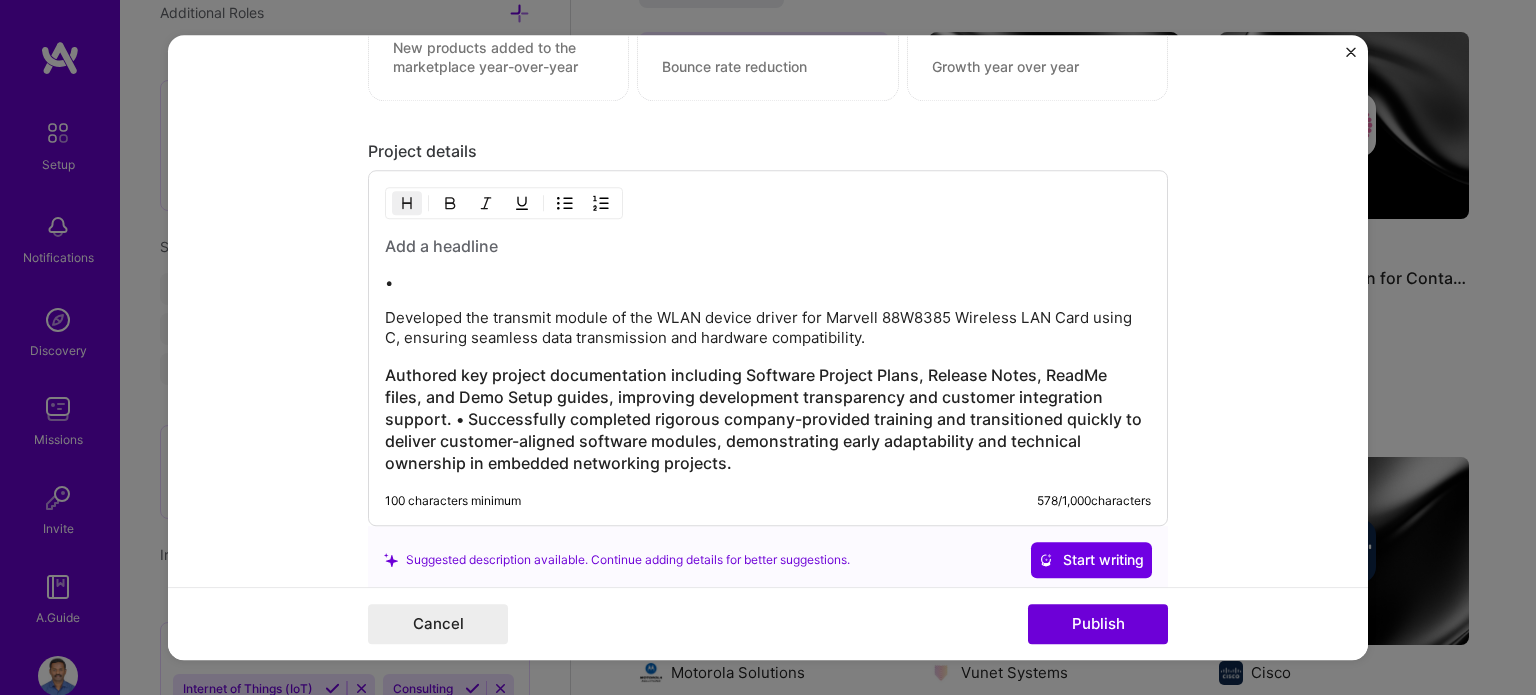 click on "• Developed the transmit module of the WLAN device driver for Marvell 88W8385 Wireless LAN Card using C, ensuring seamless data transmission and hardware compatibility. • Authored key project documentation including Software Project Plans, Release Notes, ReadMe files, and Demo Setup guides, improving development transparency and customer integration support. • Successfully completed rigorous company-provided training and transitioned quickly to deliver customer-aligned software modules, demonstrating early adaptability and technical ownership in embedded networking projects. 100 characters minimum 578 / 1,000  characters" at bounding box center [768, 348] 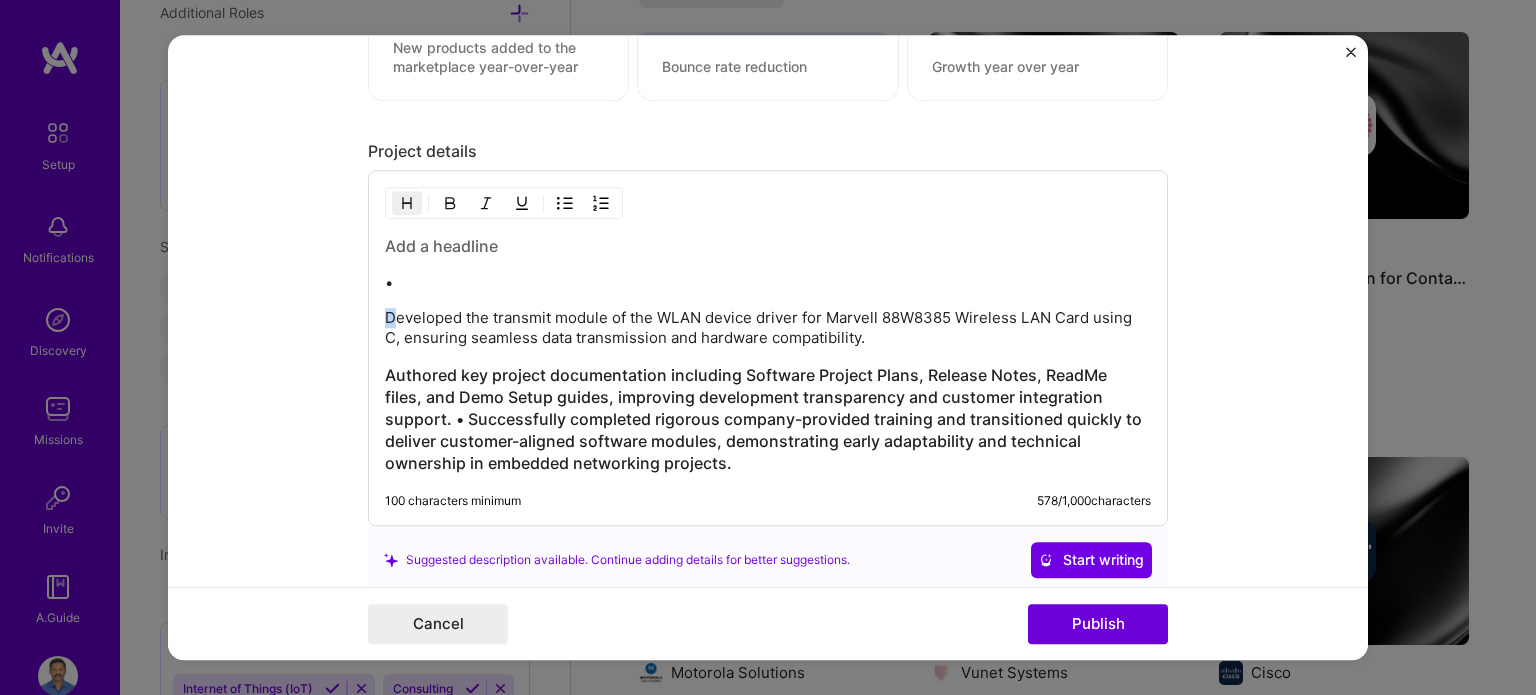 click on "Developed the transmit module of the WLAN device driver for Marvell 88W8385 Wireless LAN Card using C, ensuring seamless data transmission and hardware compatibility." at bounding box center (768, 328) 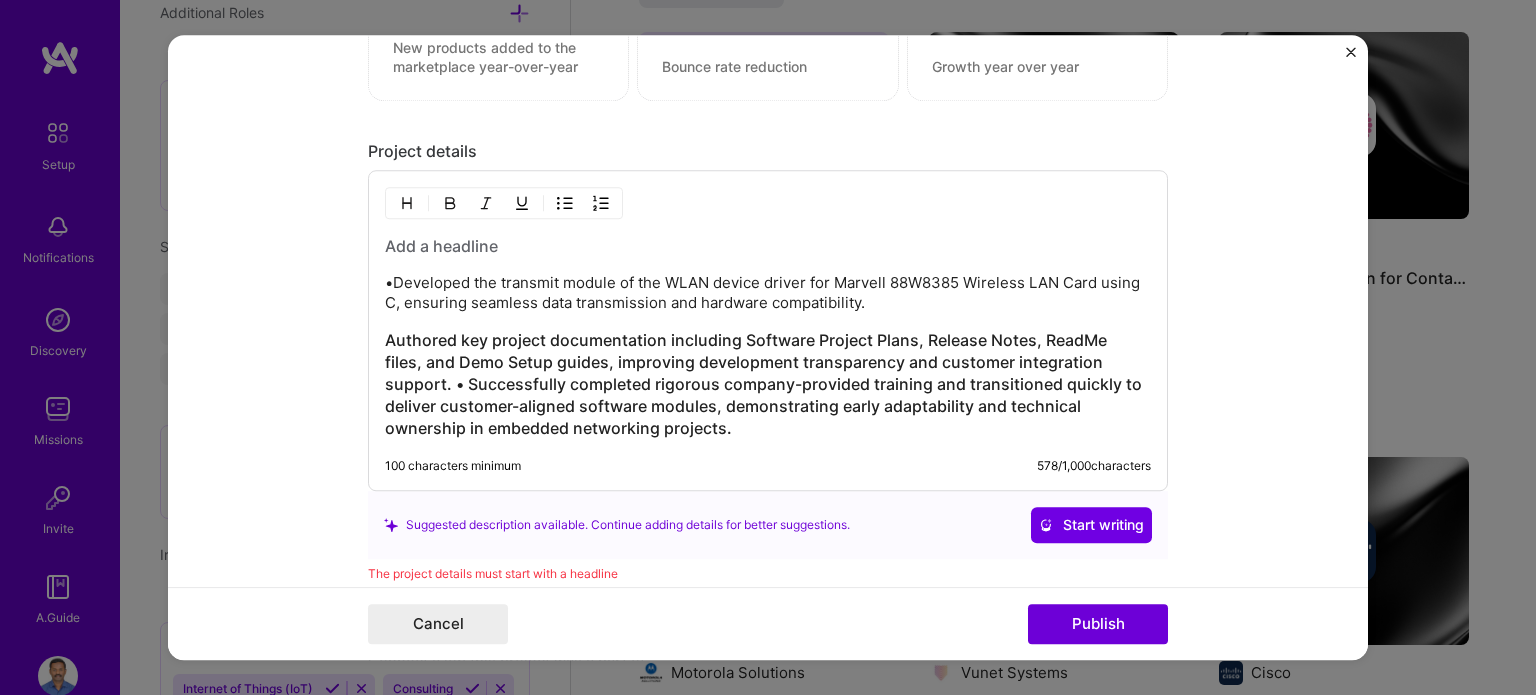 type 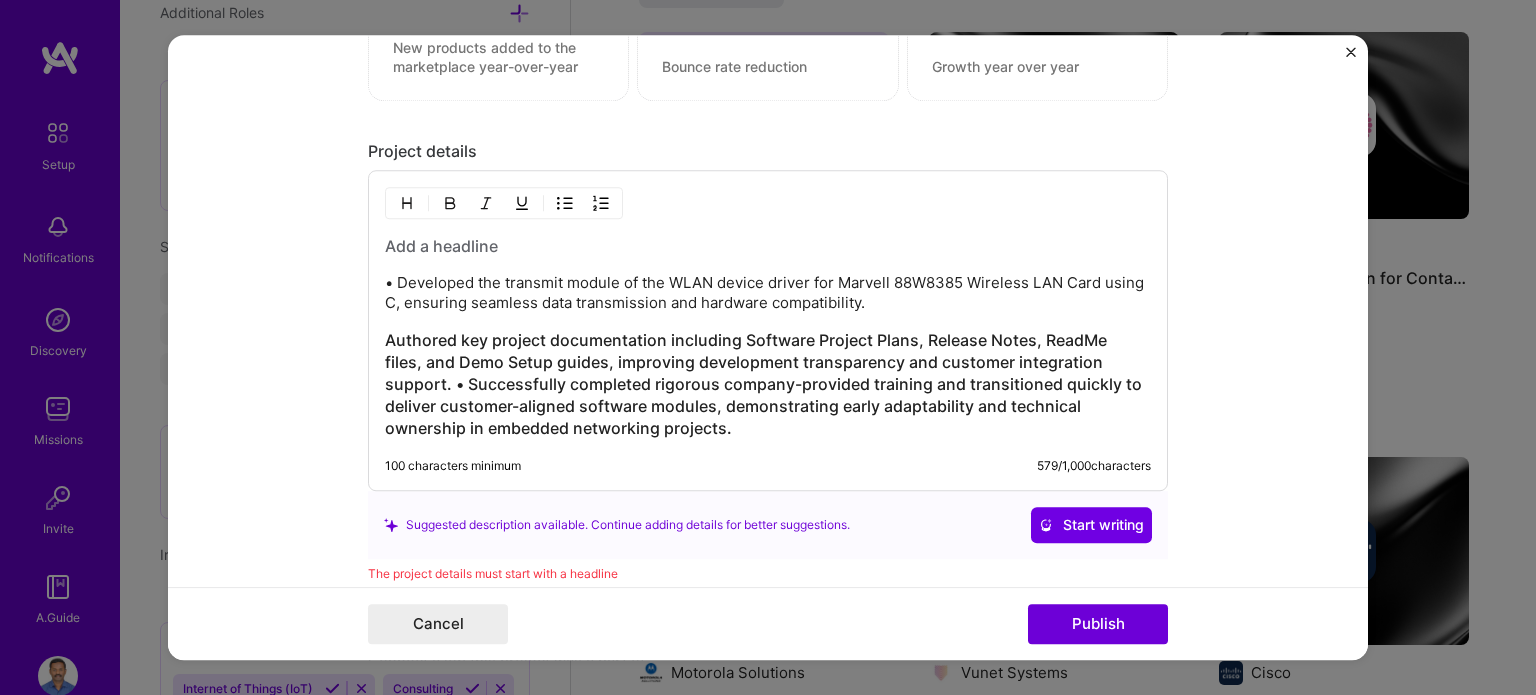 click on "Authored key project documentation including Software Project Plans, Release Notes, ReadMe files, and Demo Setup guides, improving development transparency and customer integration support. • Successfully completed rigorous company-provided training and transitioned quickly to deliver customer-aligned software modules, demonstrating early adaptability and technical ownership in embedded networking projects." at bounding box center (768, 384) 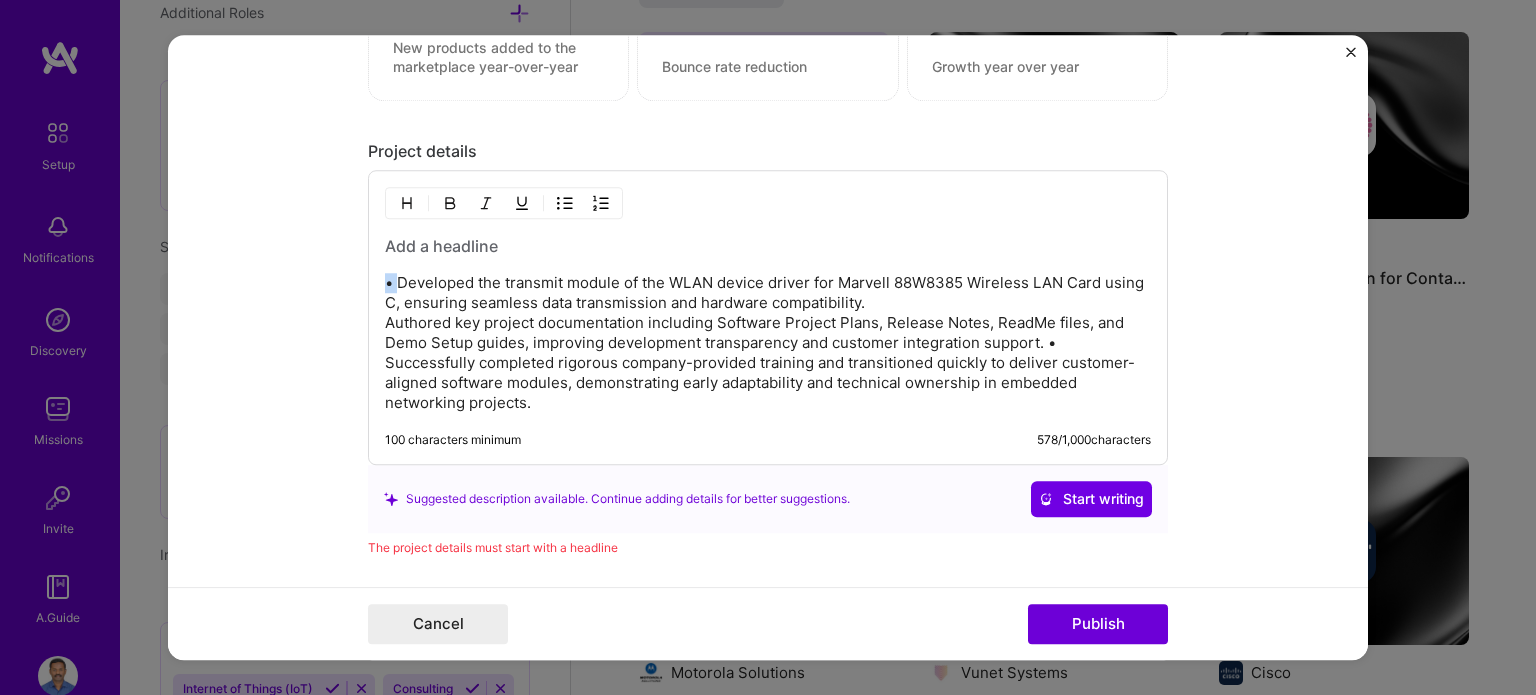 drag, startPoint x: 391, startPoint y: 279, endPoint x: 380, endPoint y: 279, distance: 11 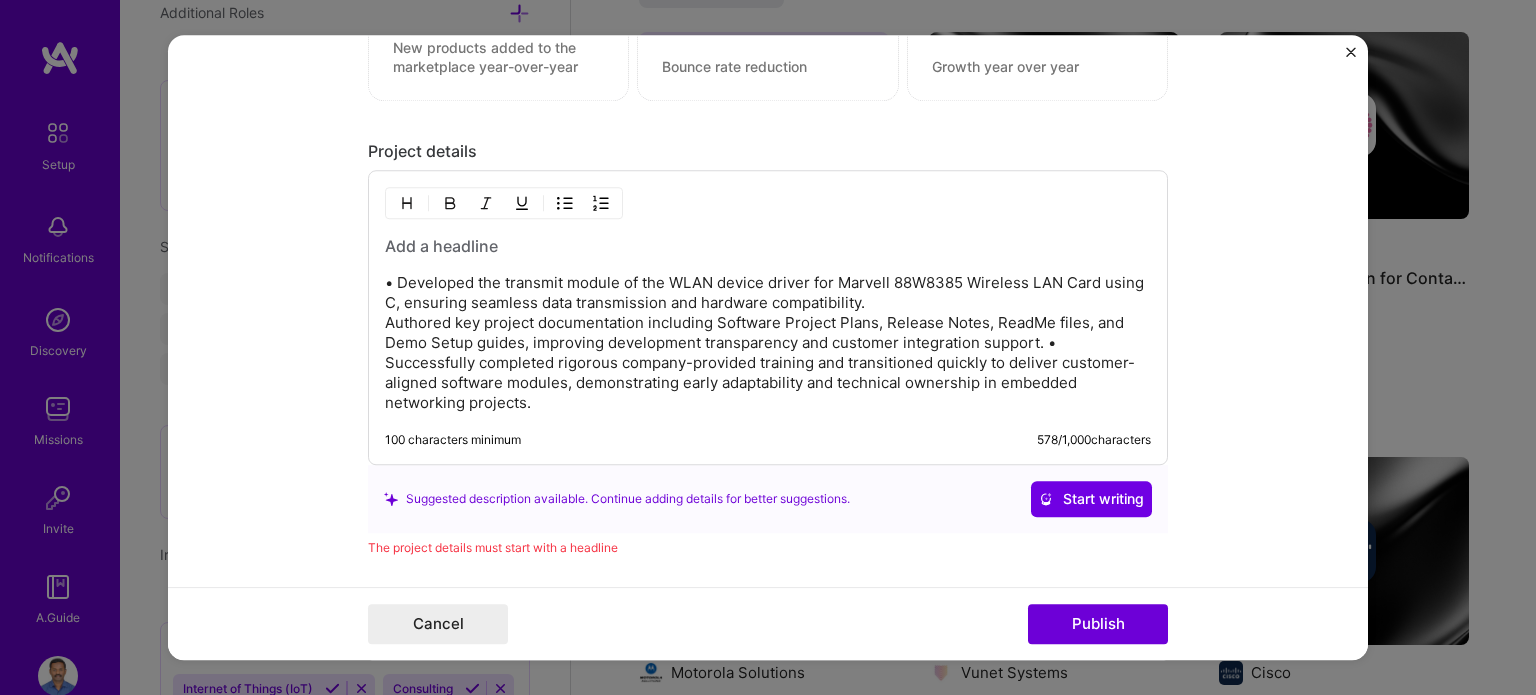 click on "• Developed the transmit module of the WLAN device driver for Marvell 88W8385 Wireless LAN Card using C, ensuring seamless data transmission and hardware compatibility. Authored key project documentation including Software Project Plans, Release Notes, ReadMe files, and Demo Setup guides, improving development transparency and customer integration support. • Successfully completed rigorous company-provided training and transitioned quickly to deliver customer-aligned software modules, demonstrating early adaptability and technical ownership in embedded networking projects. 100 characters minimum 578 / 1,000  characters" at bounding box center (768, 317) 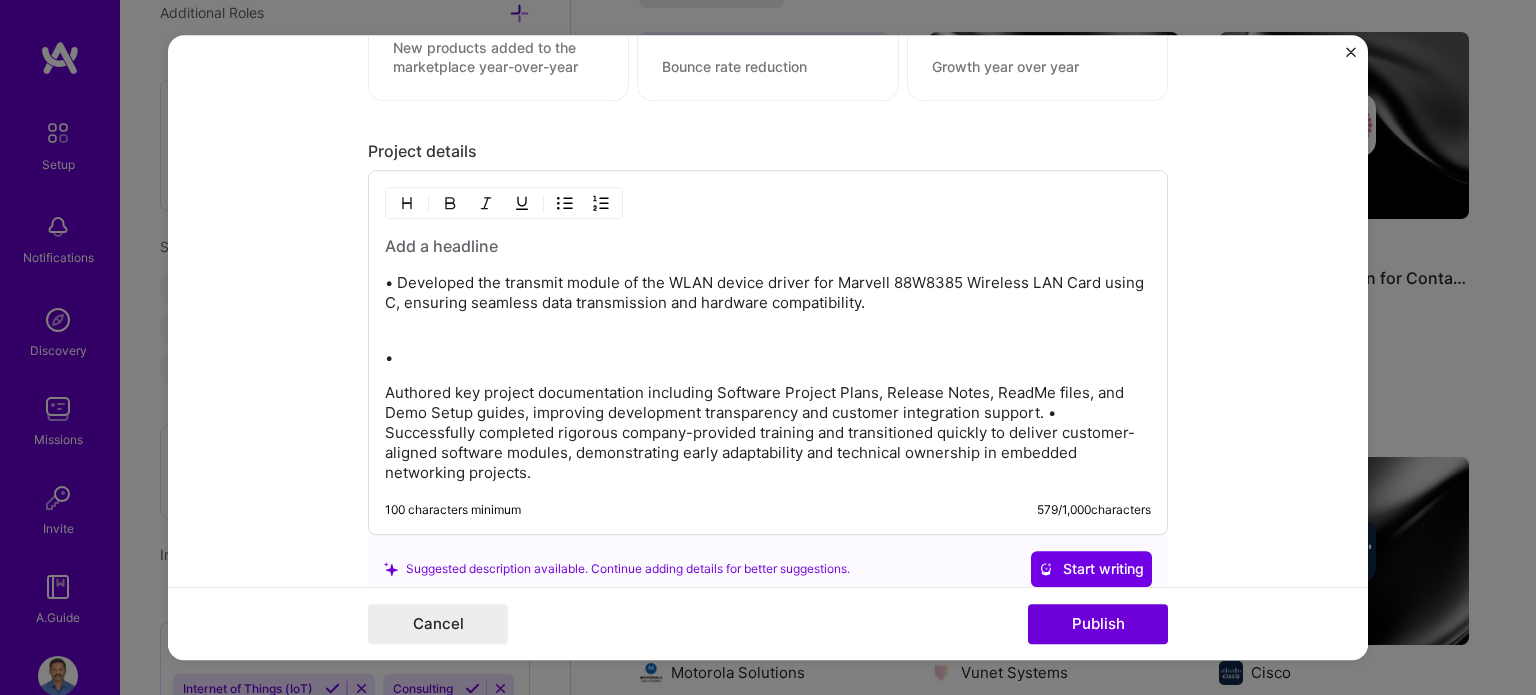 click on "Authored key project documentation including Software Project Plans, Release Notes, ReadMe files, and Demo Setup guides, improving development transparency and customer integration support. • Successfully completed rigorous company-provided training and transitioned quickly to deliver customer-aligned software modules, demonstrating early adaptability and technical ownership in embedded networking projects." at bounding box center [768, 433] 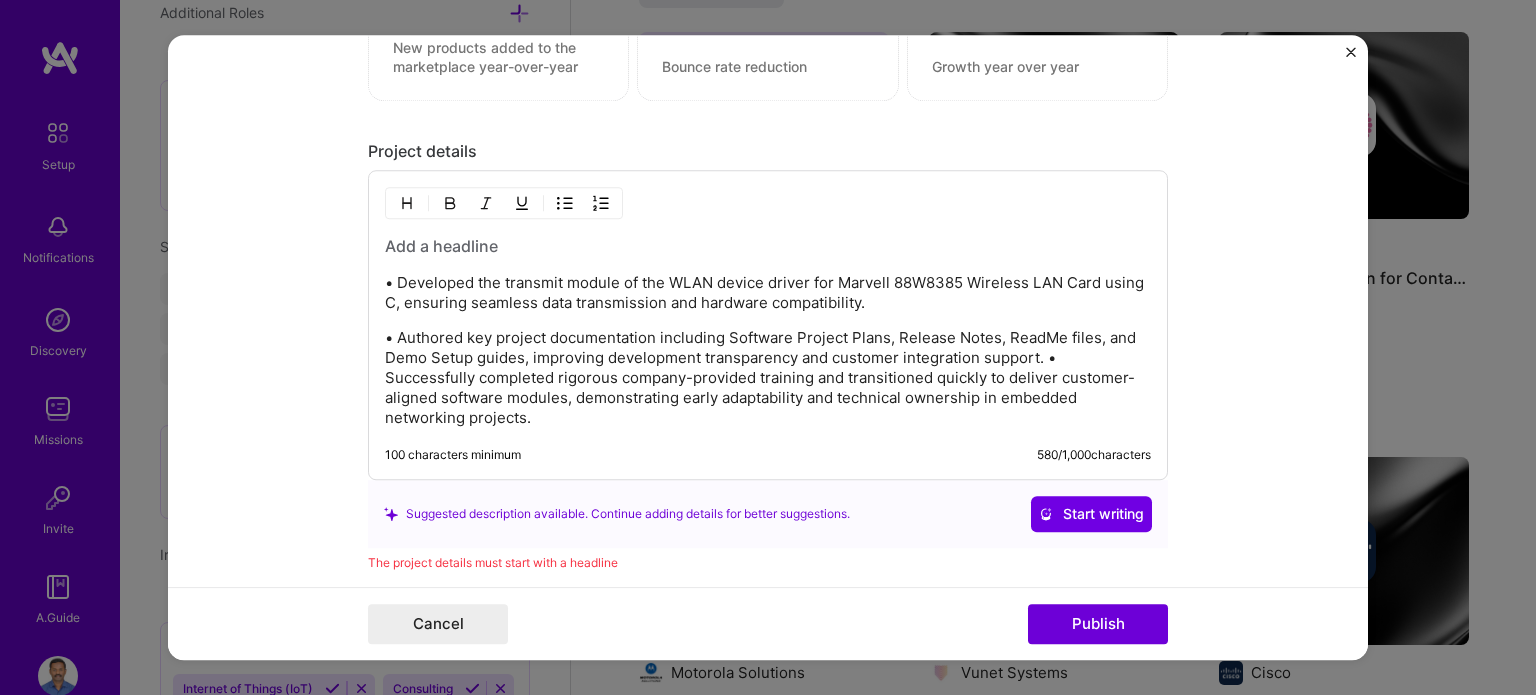 click on "• Authored key project documentation including Software Project Plans, Release Notes, ReadMe files, and Demo Setup guides, improving development transparency and customer integration support. • Successfully completed rigorous company-provided training and transitioned quickly to deliver customer-aligned software modules, demonstrating early adaptability and technical ownership in embedded networking projects." at bounding box center [768, 378] 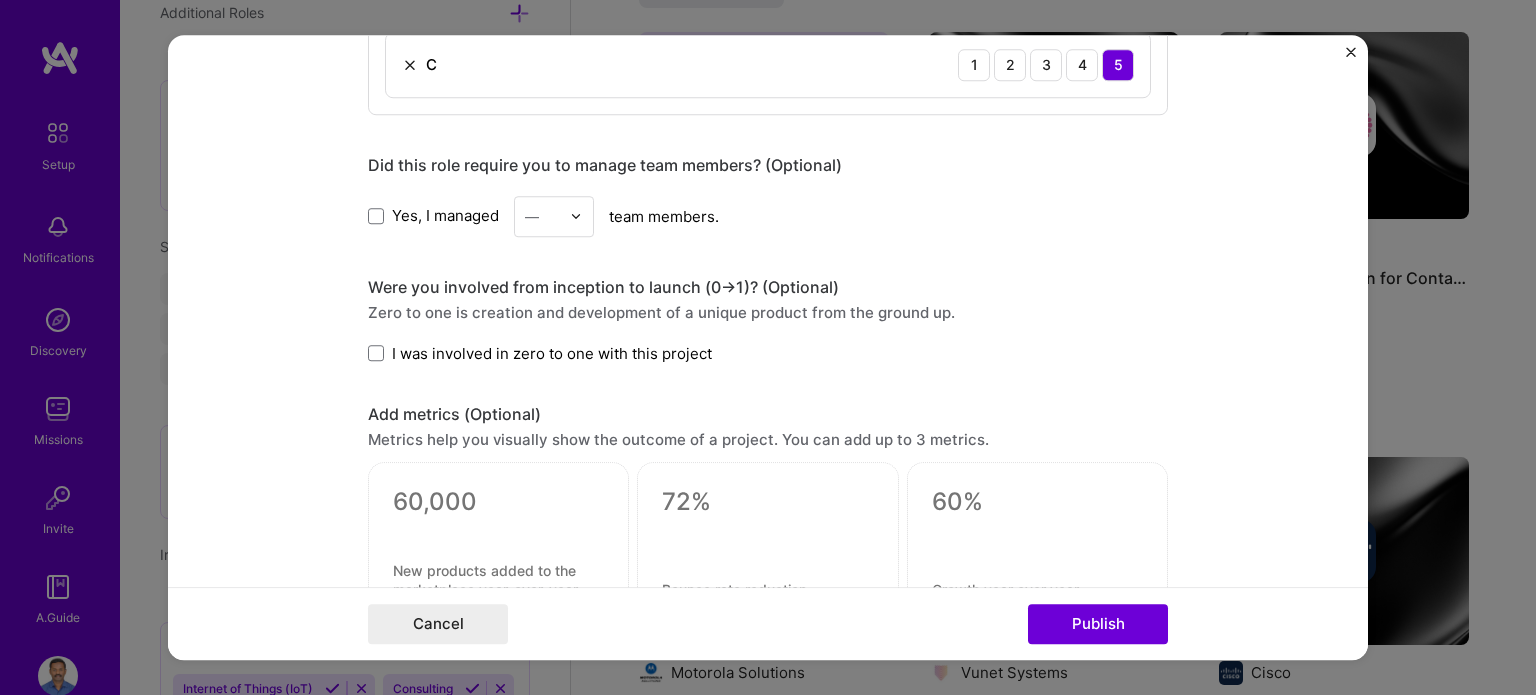 scroll, scrollTop: 1131, scrollLeft: 0, axis: vertical 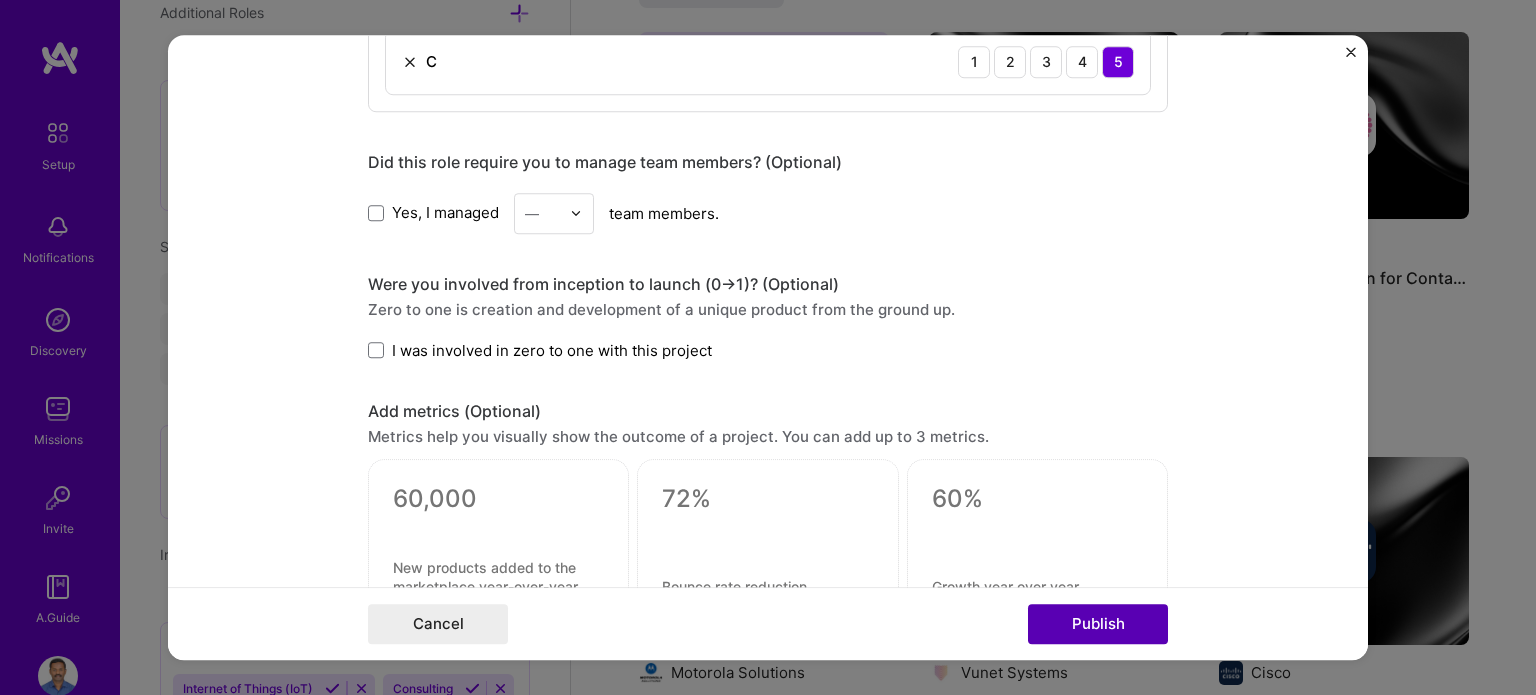 click on "Publish" at bounding box center (1098, 624) 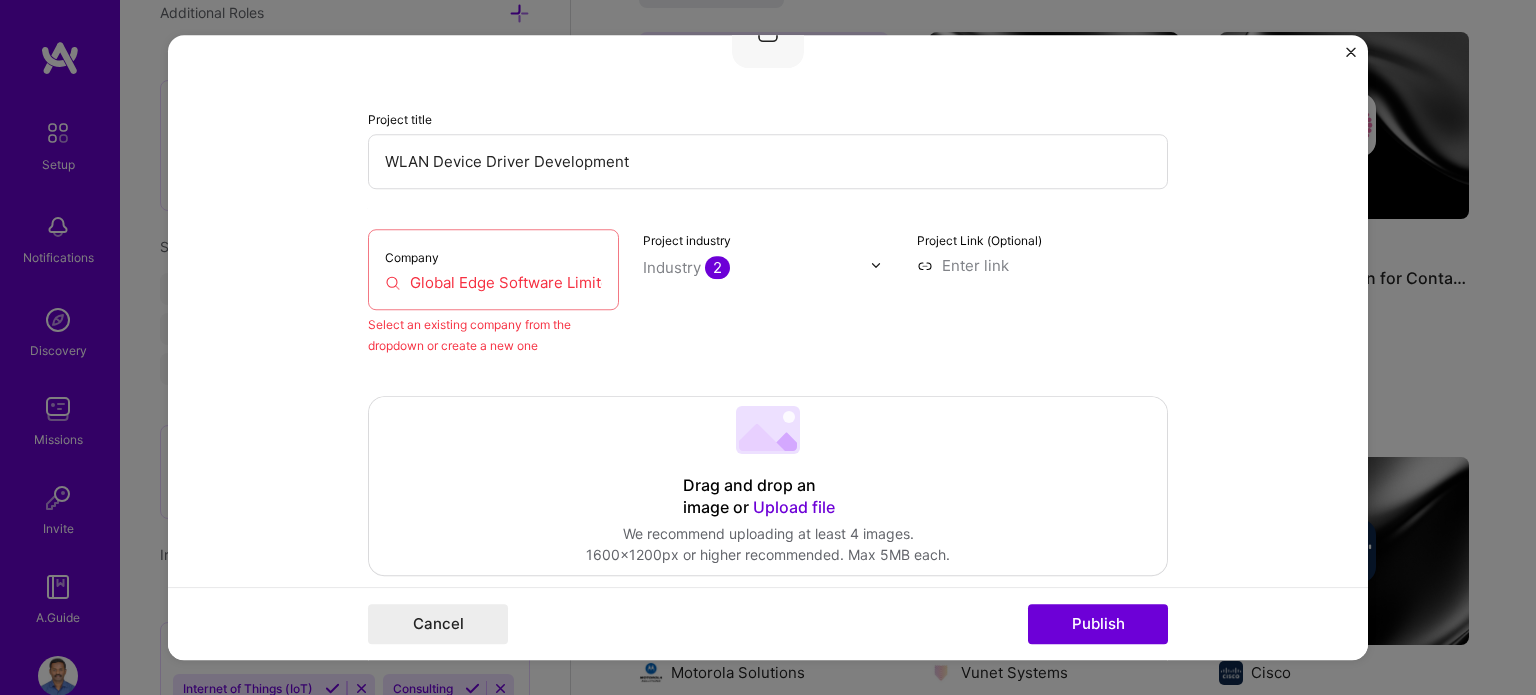 scroll, scrollTop: 131, scrollLeft: 0, axis: vertical 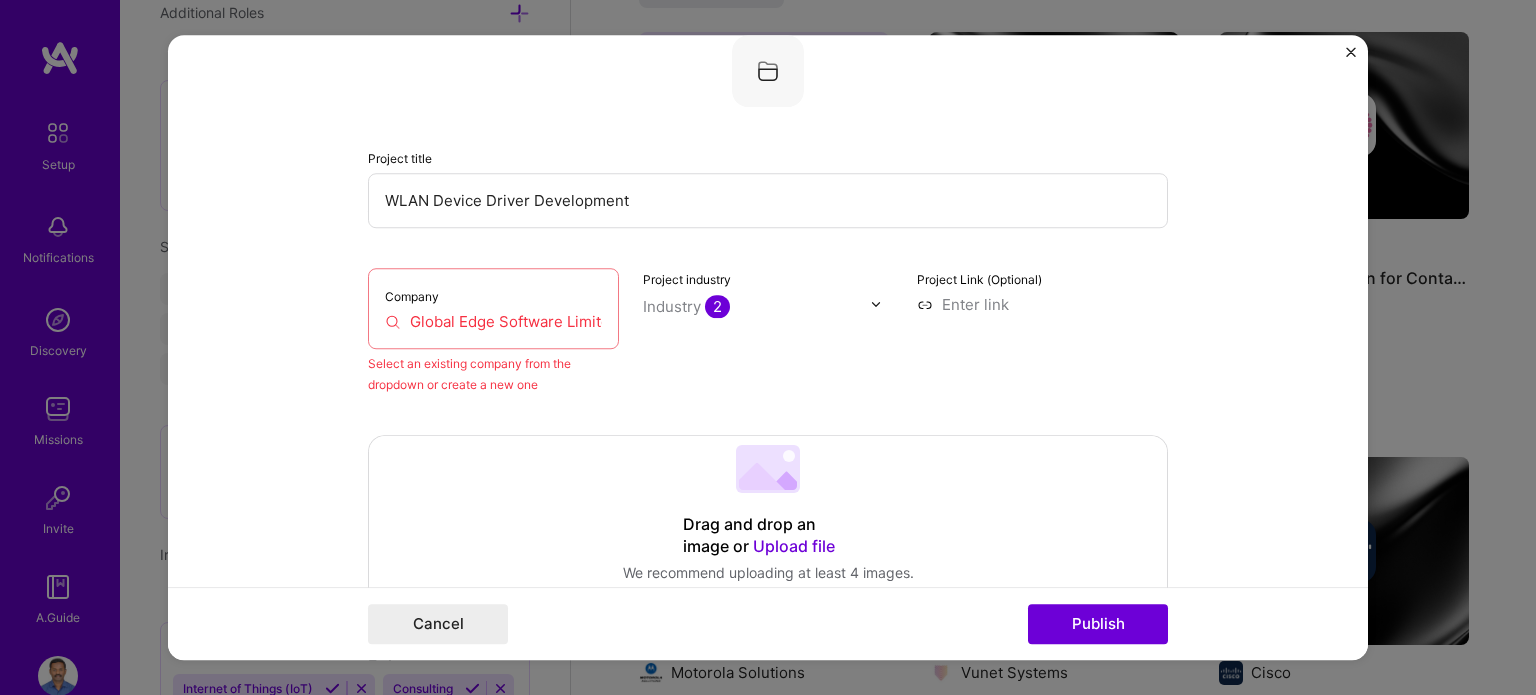 click on "Global Edge Software Limited" at bounding box center [493, 321] 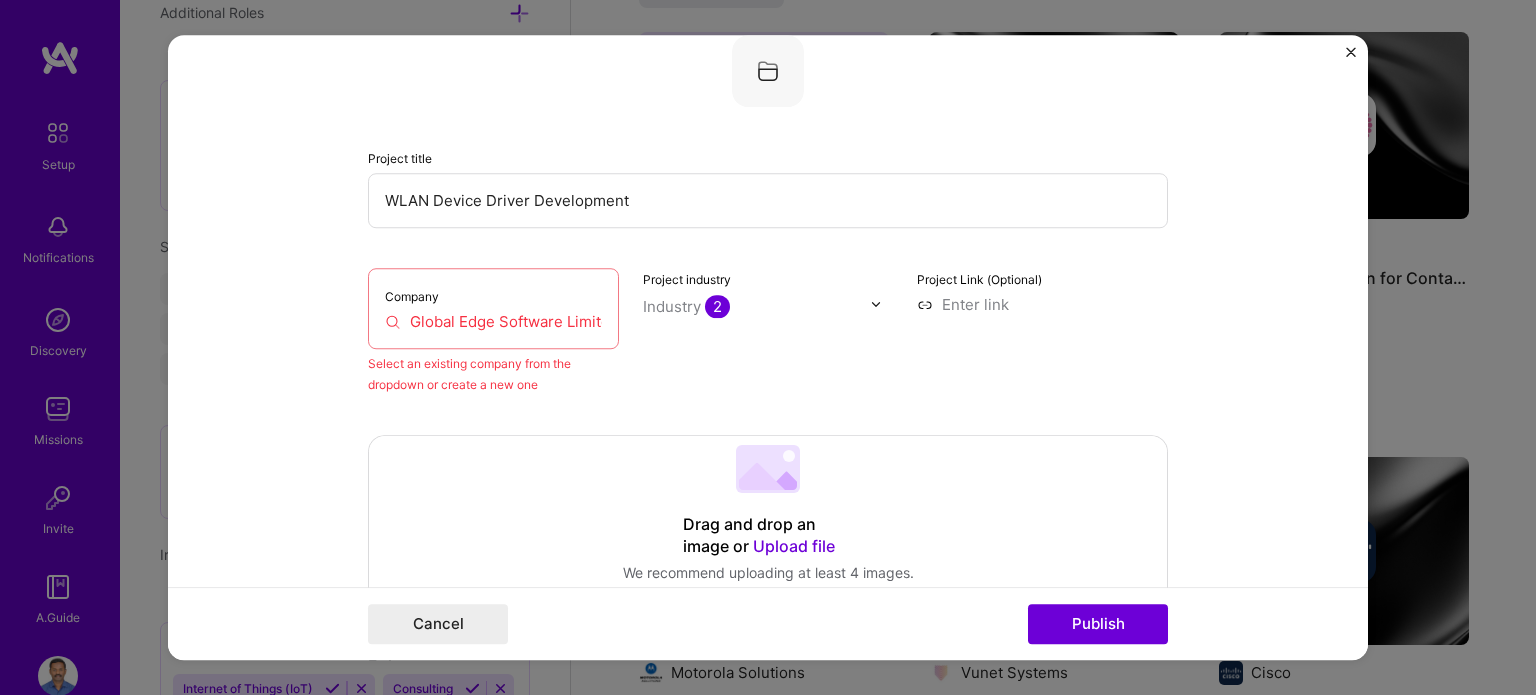click on "Global Edge Software Limited" at bounding box center [493, 321] 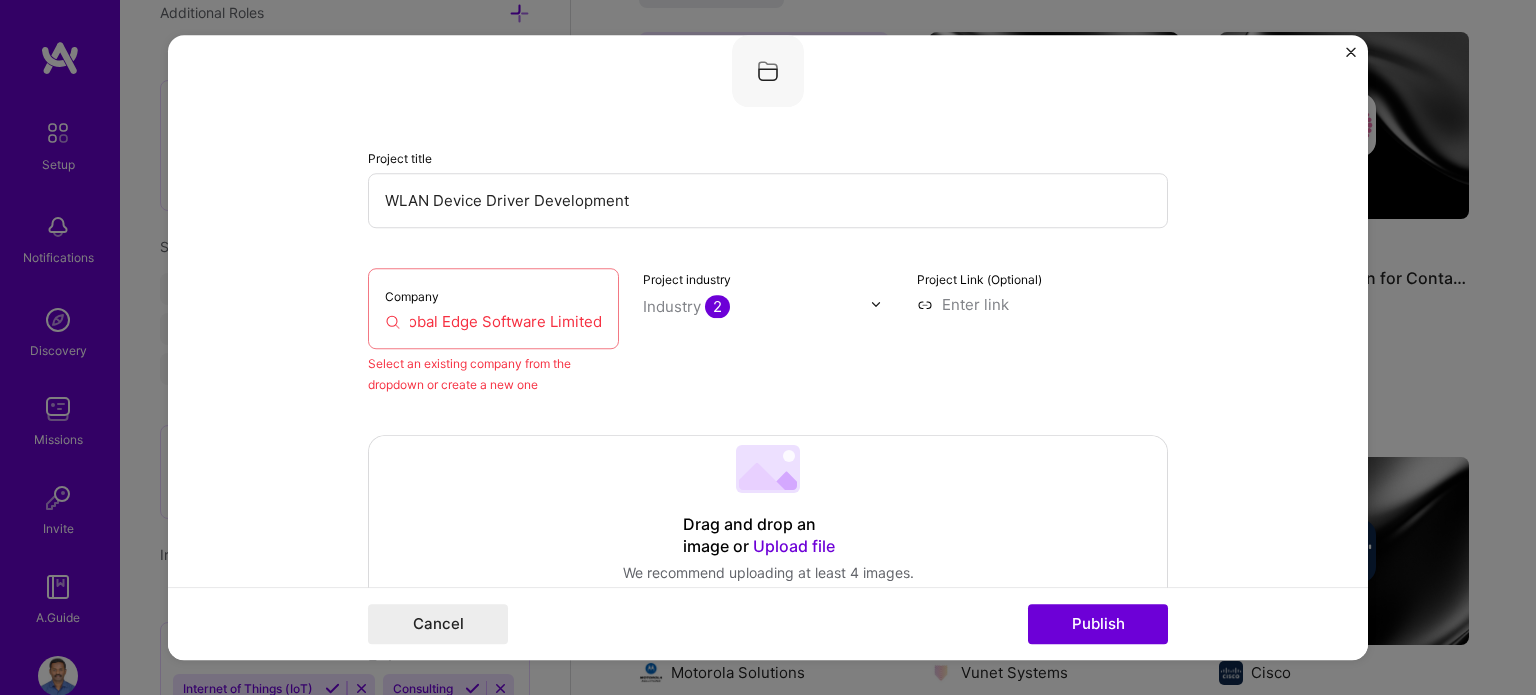 drag, startPoint x: 406, startPoint y: 317, endPoint x: 632, endPoint y: 311, distance: 226.07964 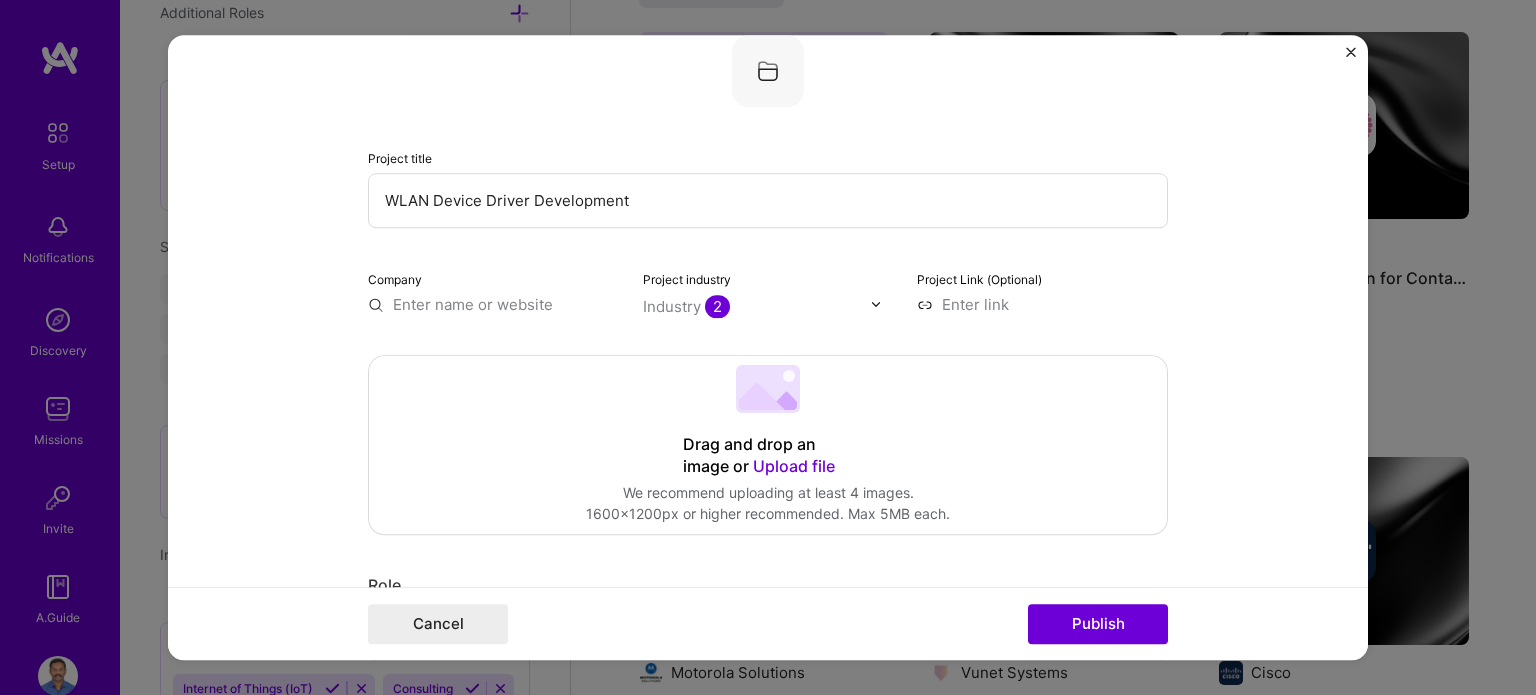 scroll, scrollTop: 0, scrollLeft: 0, axis: both 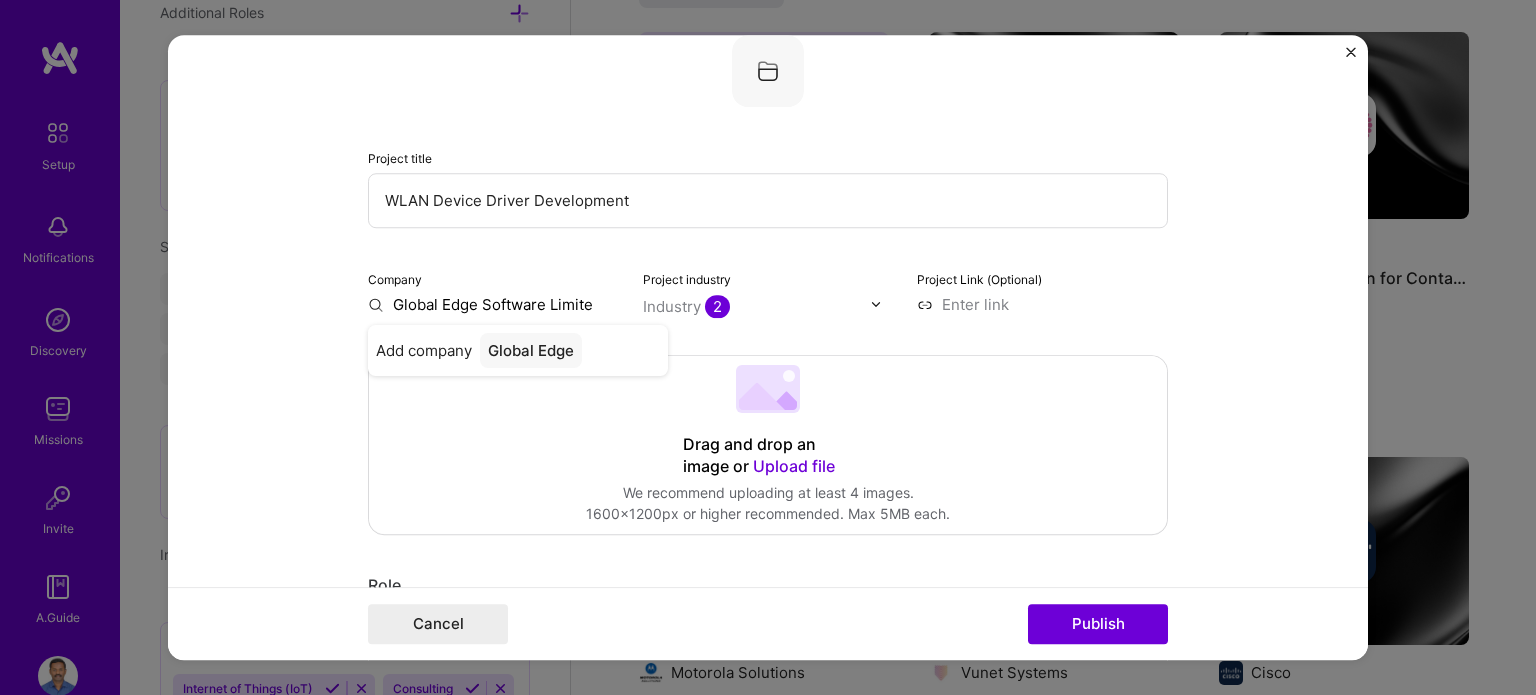 type on "Global Edge Software Limited" 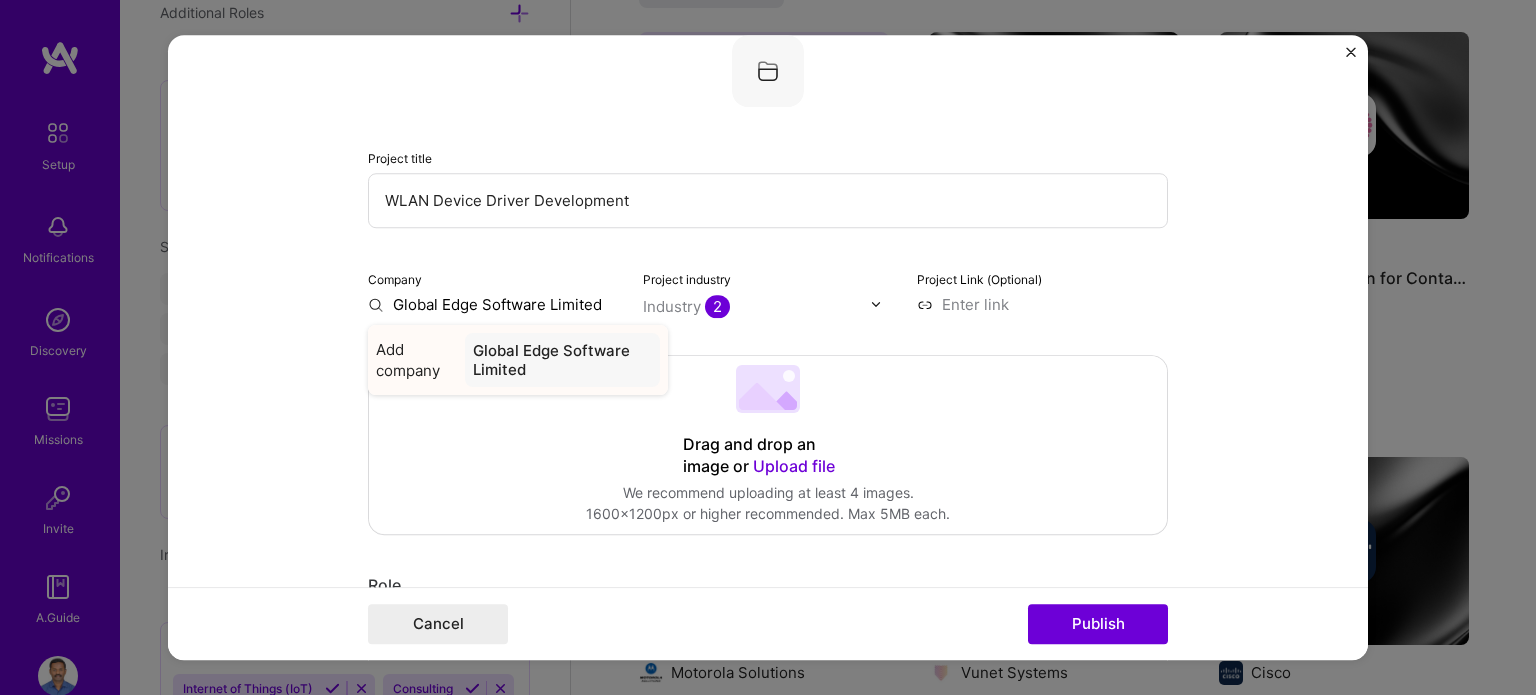 click on "Global Edge Software Limited" at bounding box center [562, 360] 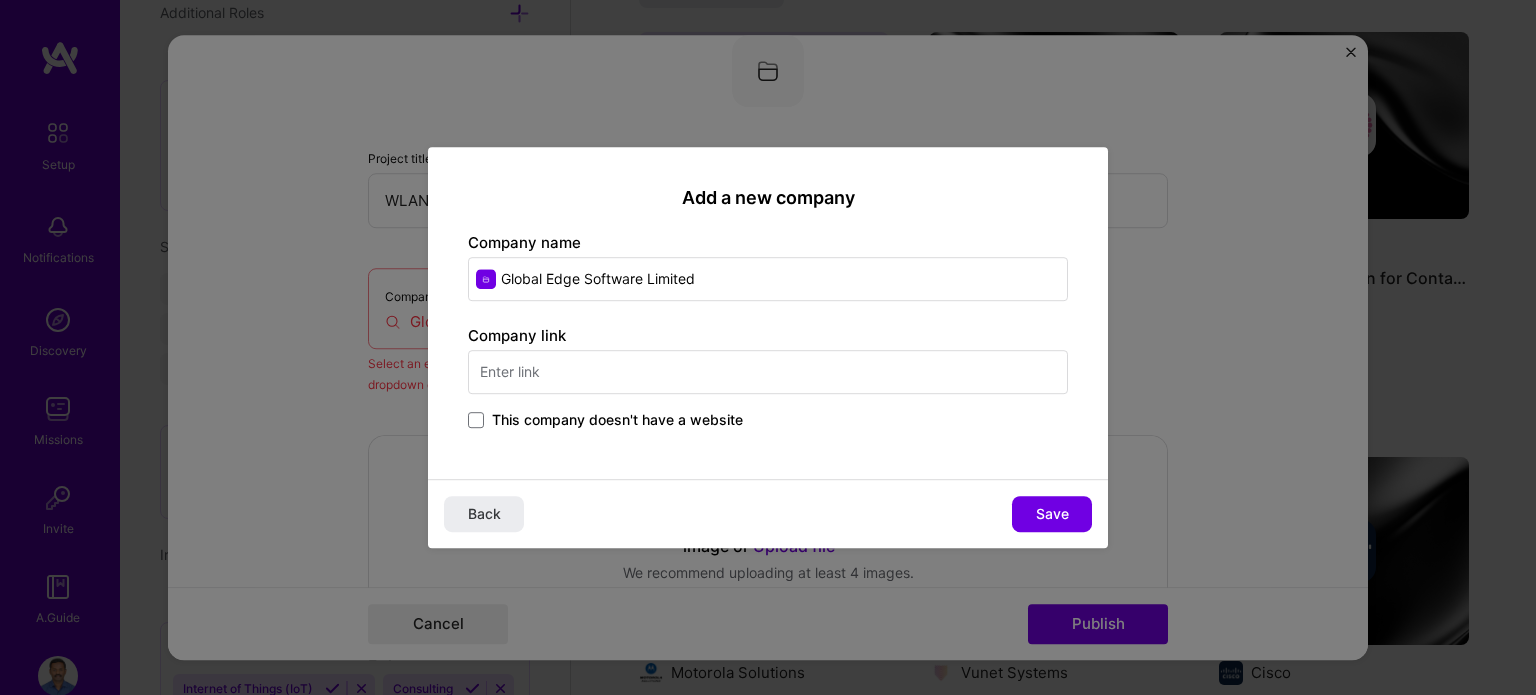 click at bounding box center (768, 372) 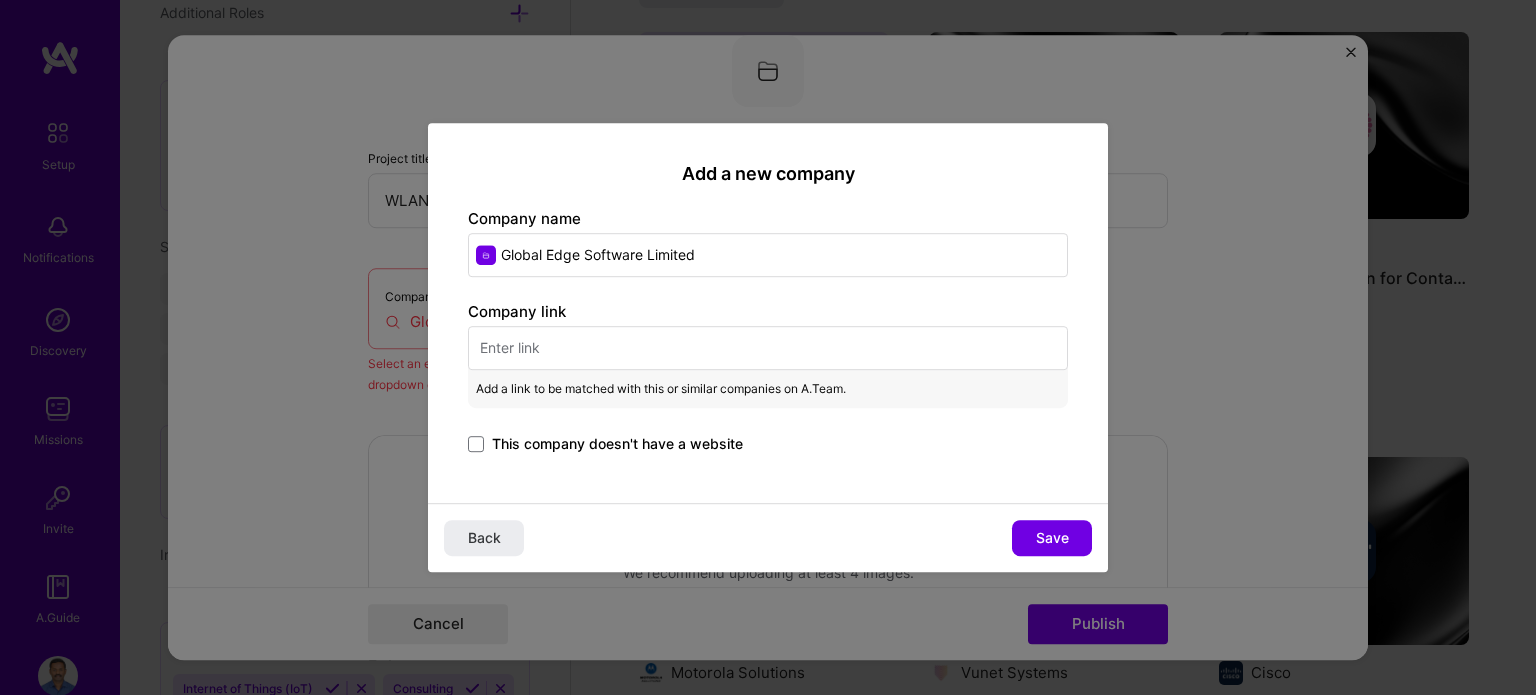 paste on "https://www.capgemini.com/" 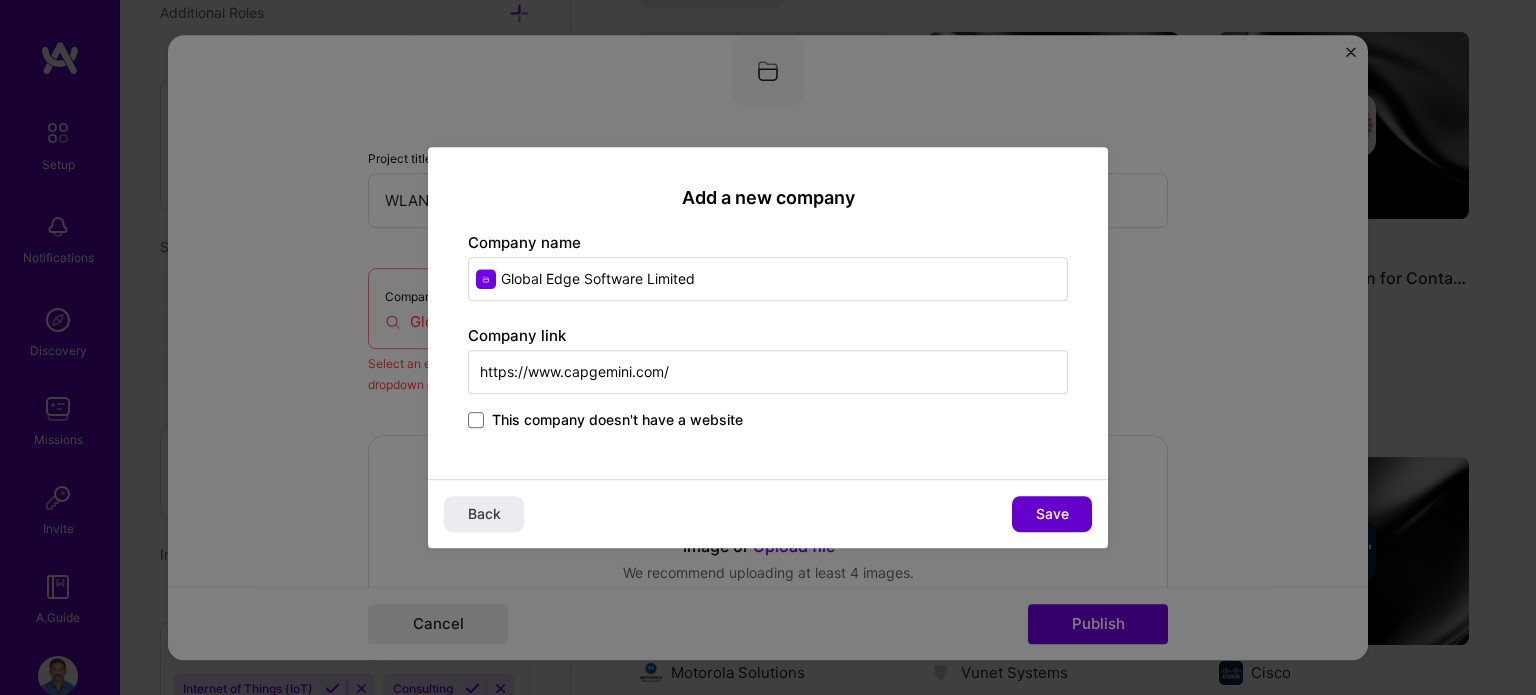 type on "https://www.capgemini.com/" 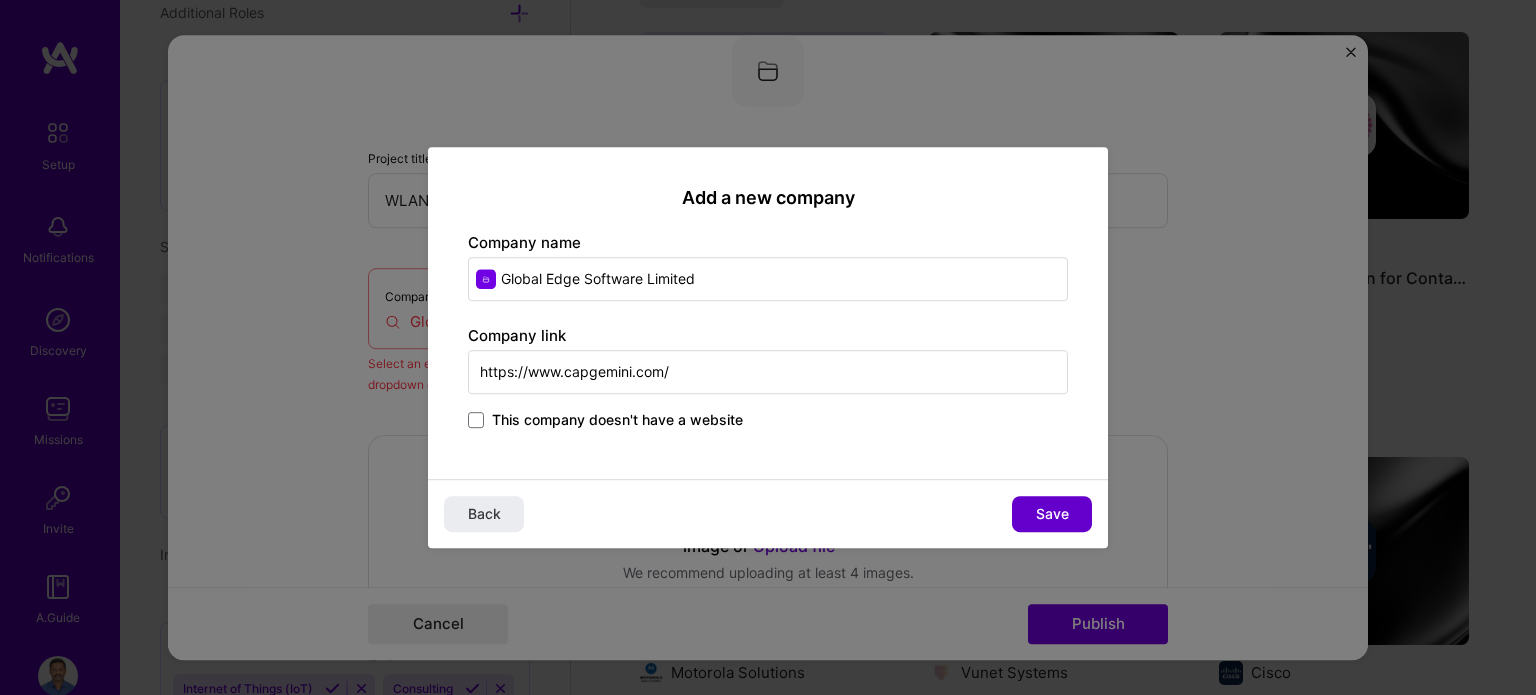 click on "Save" at bounding box center [1052, 514] 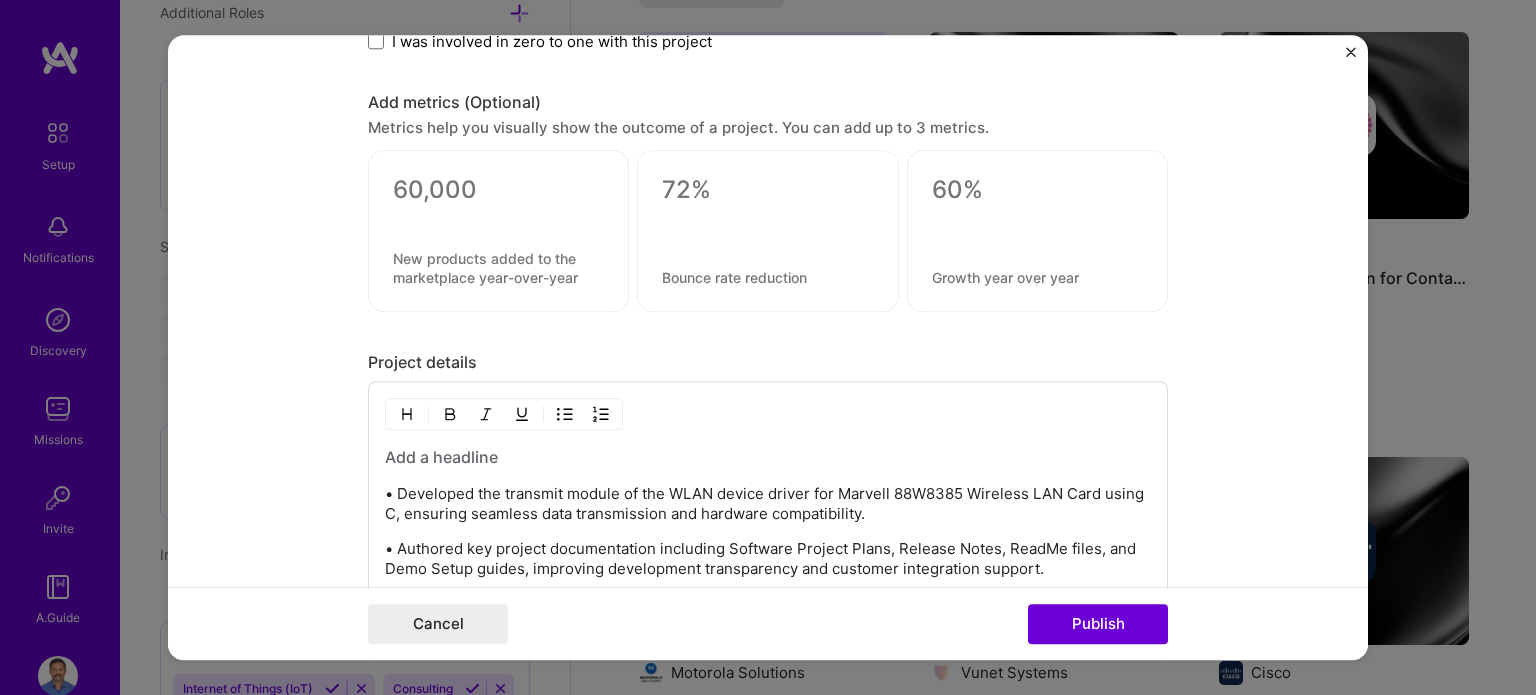 scroll, scrollTop: 1431, scrollLeft: 0, axis: vertical 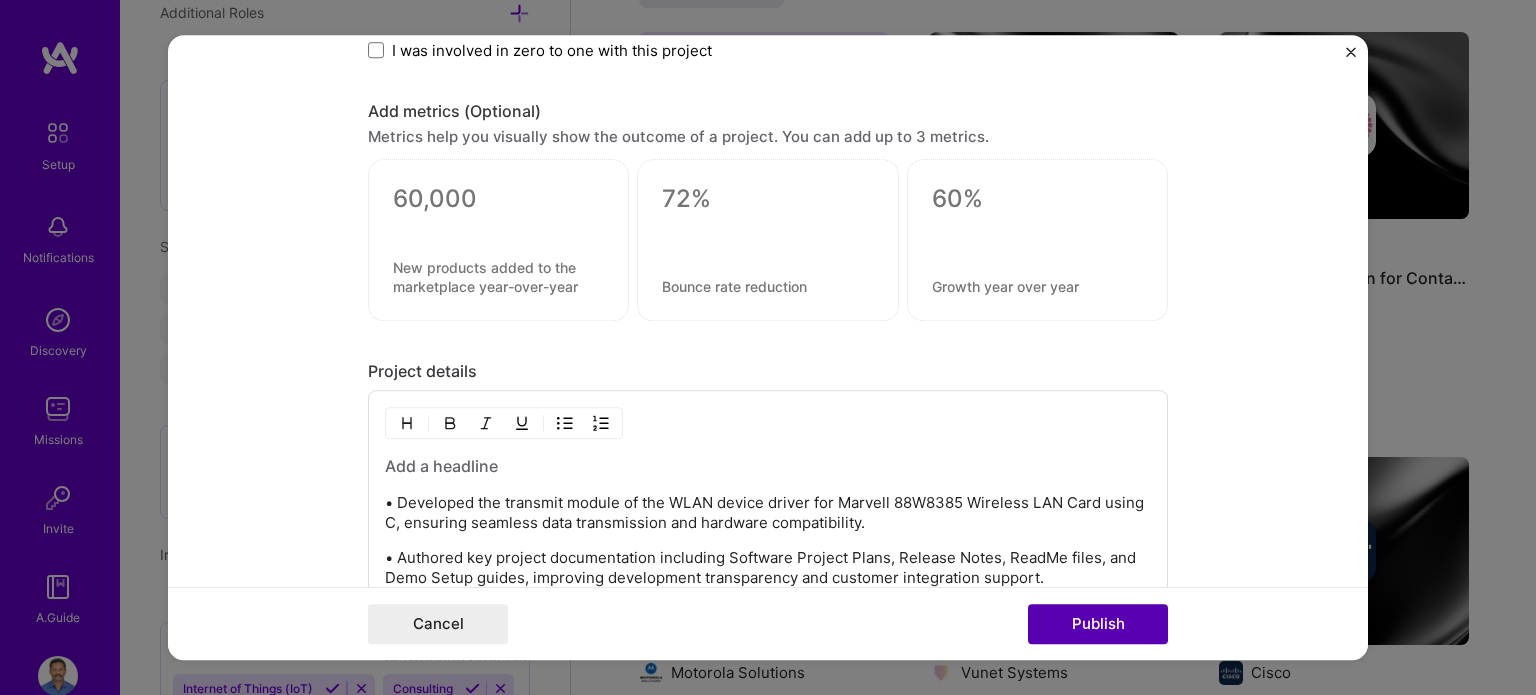 click on "Publish" at bounding box center (1098, 624) 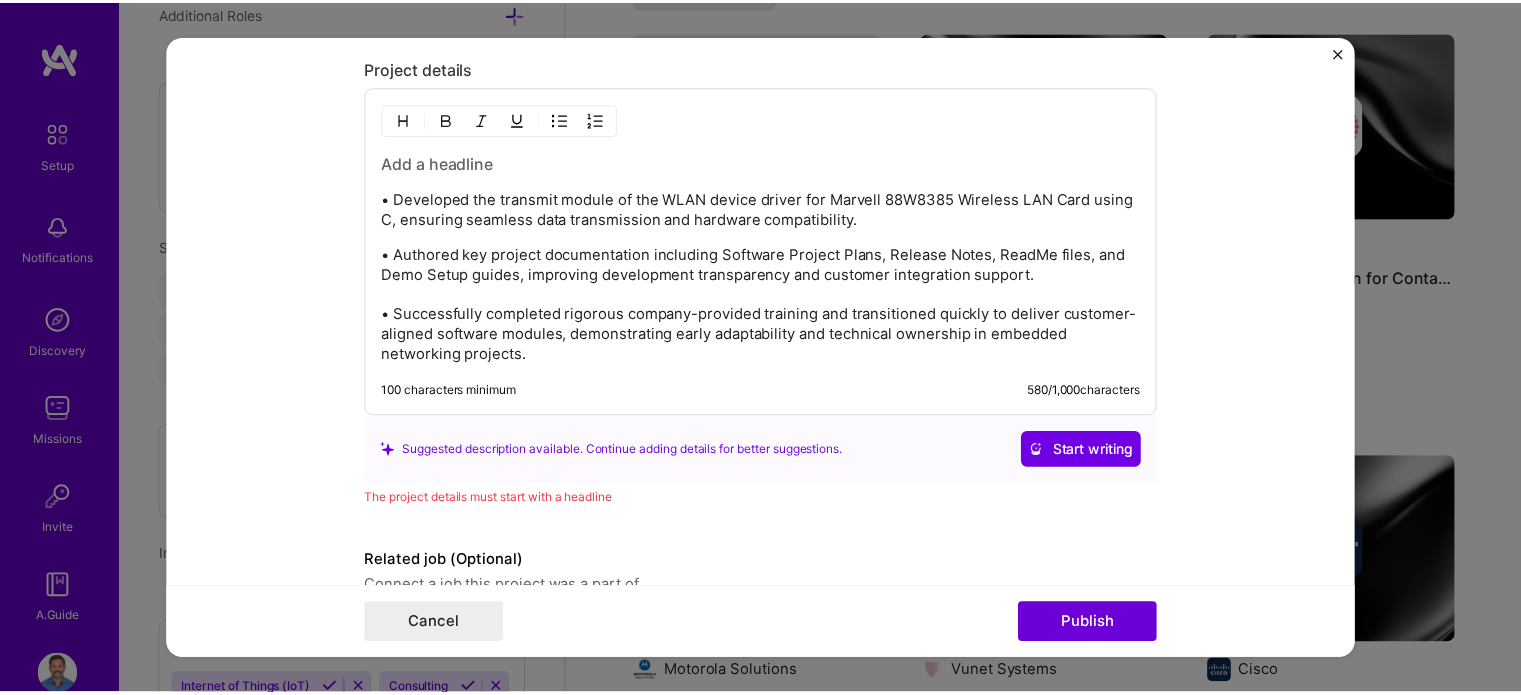 scroll, scrollTop: 1753, scrollLeft: 0, axis: vertical 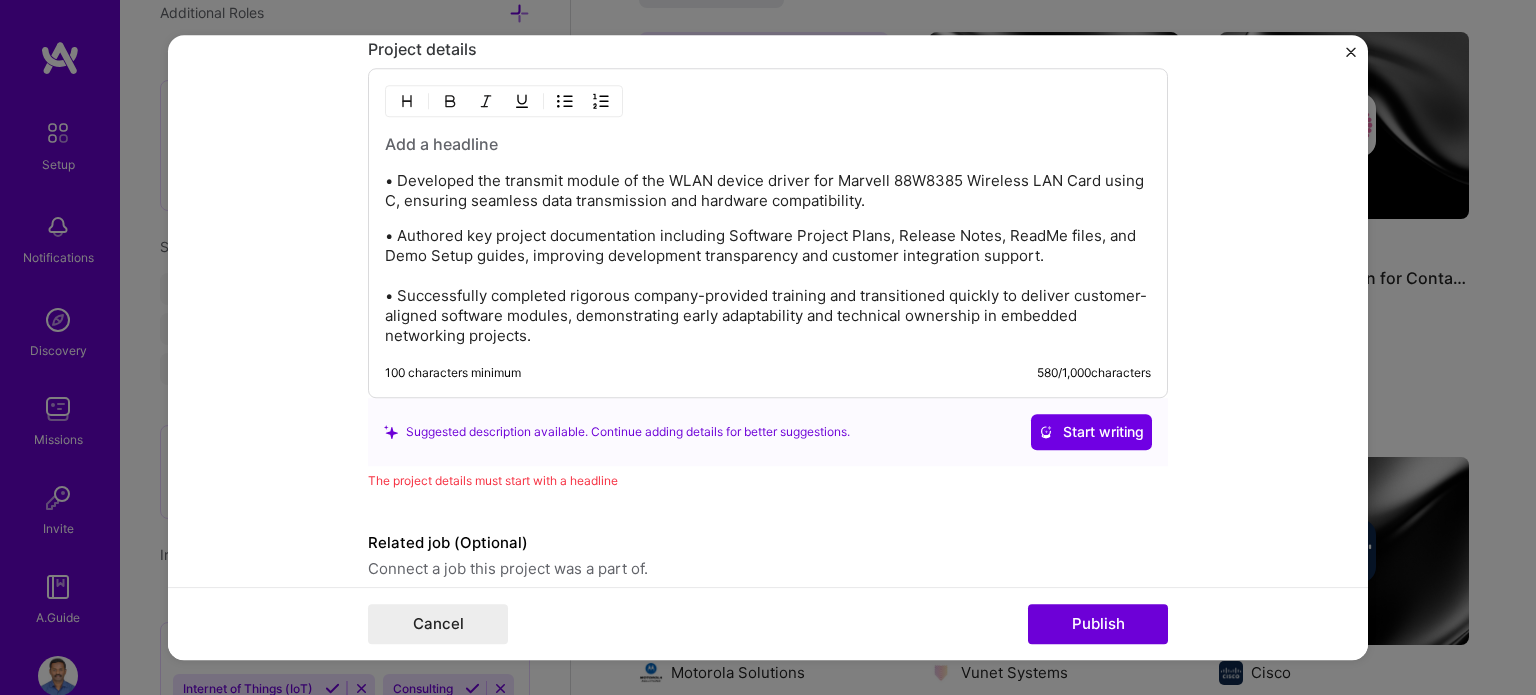 click at bounding box center [768, 144] 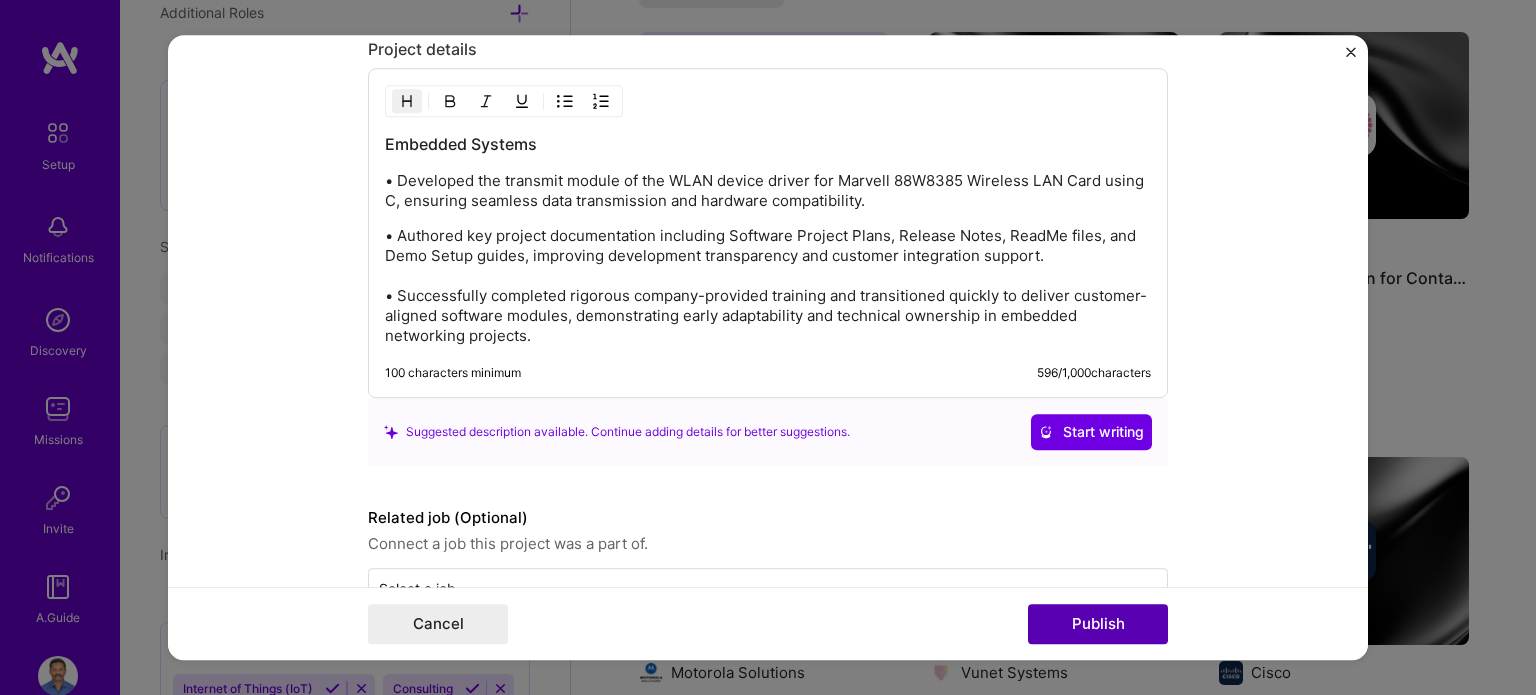 click on "Publish" at bounding box center [1098, 624] 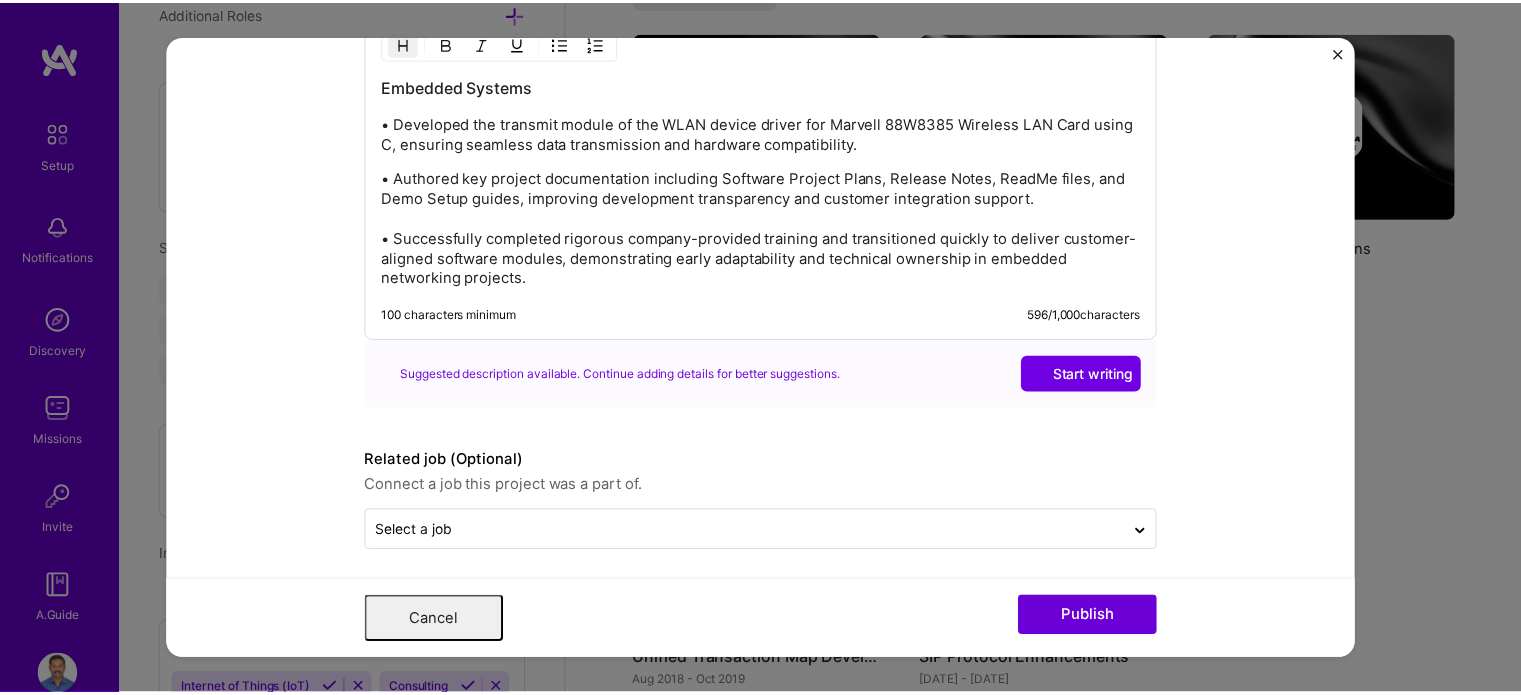 scroll, scrollTop: 0, scrollLeft: 0, axis: both 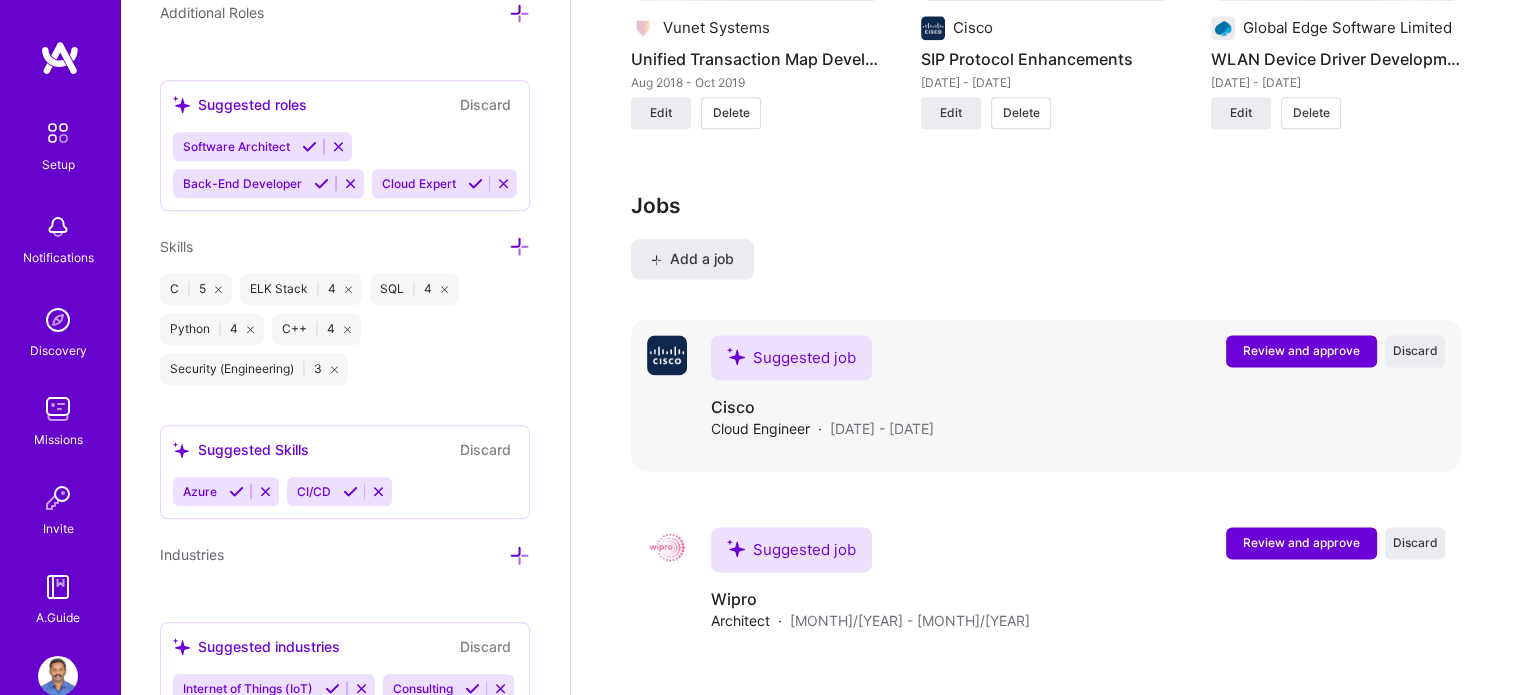 click on "Review and approve" at bounding box center [1301, 350] 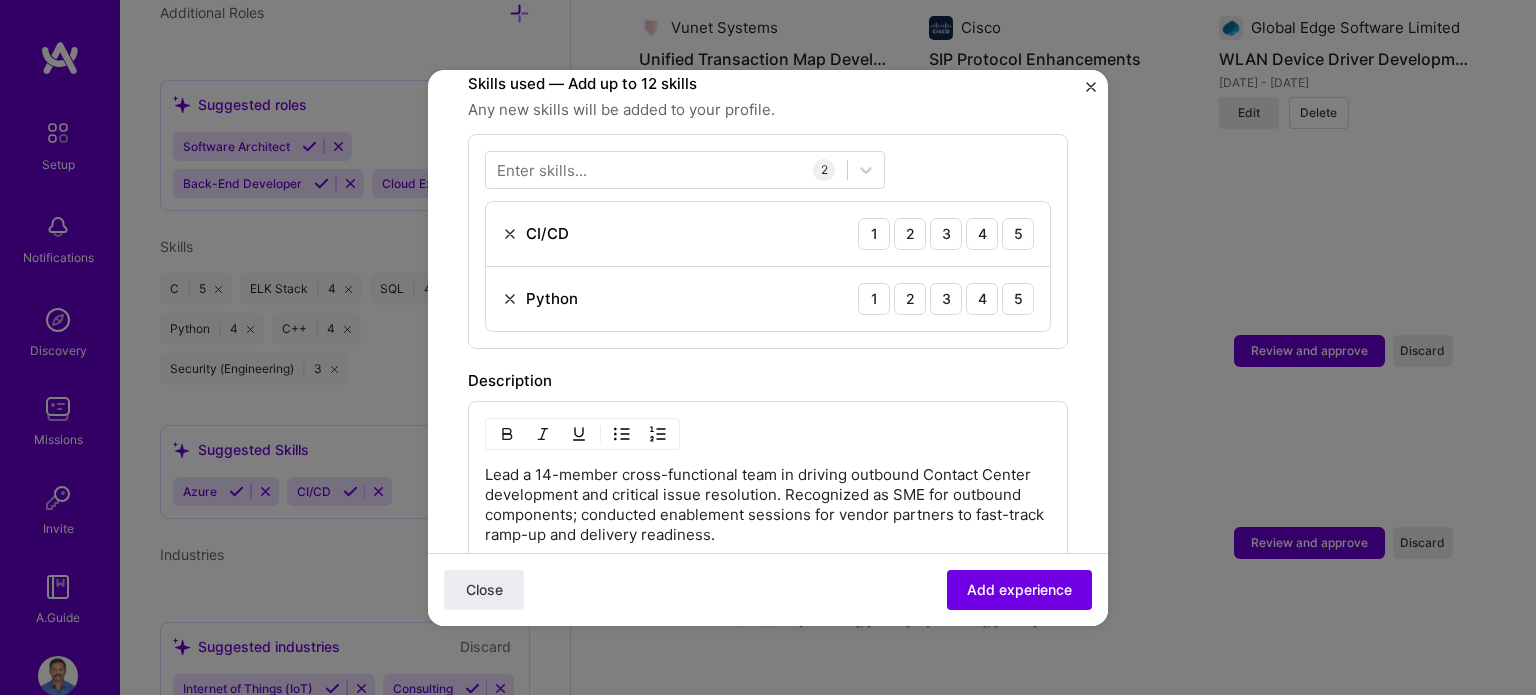 scroll, scrollTop: 700, scrollLeft: 0, axis: vertical 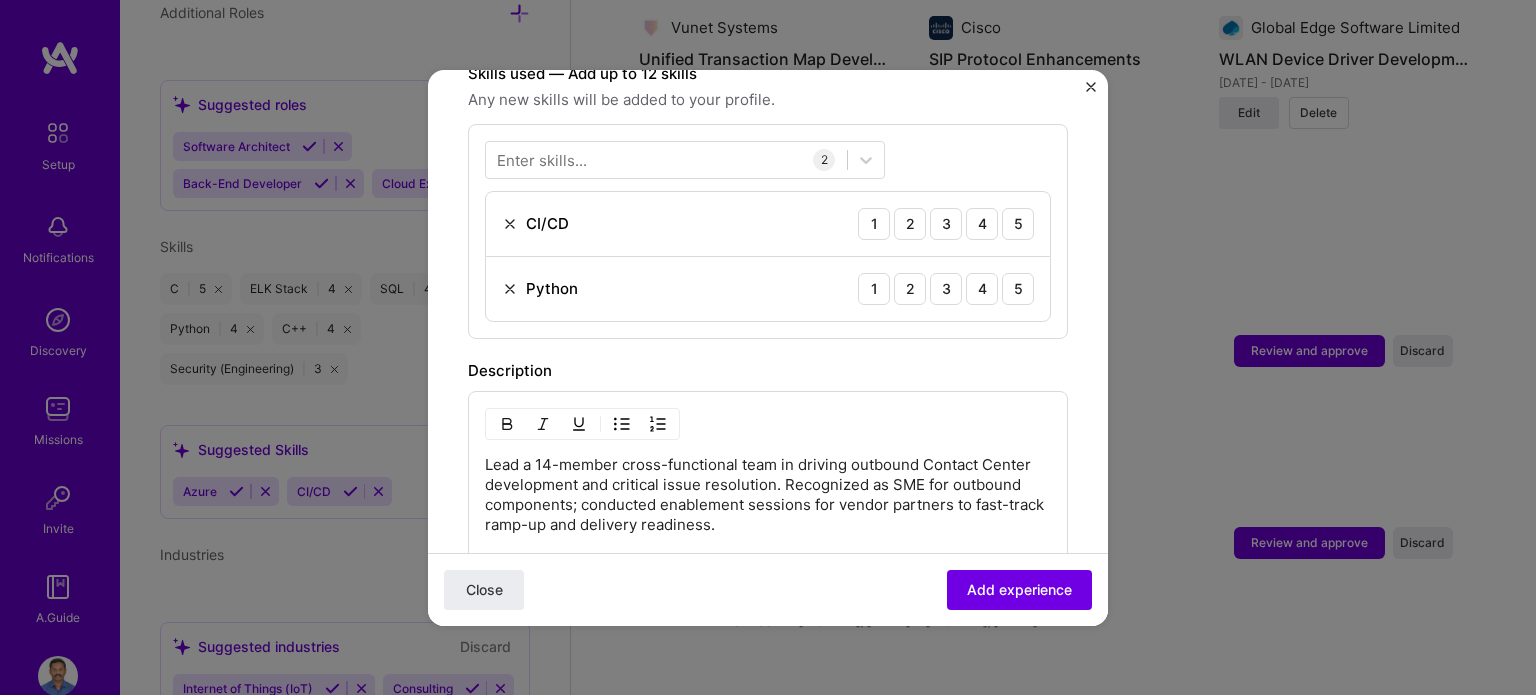 click at bounding box center [510, 224] 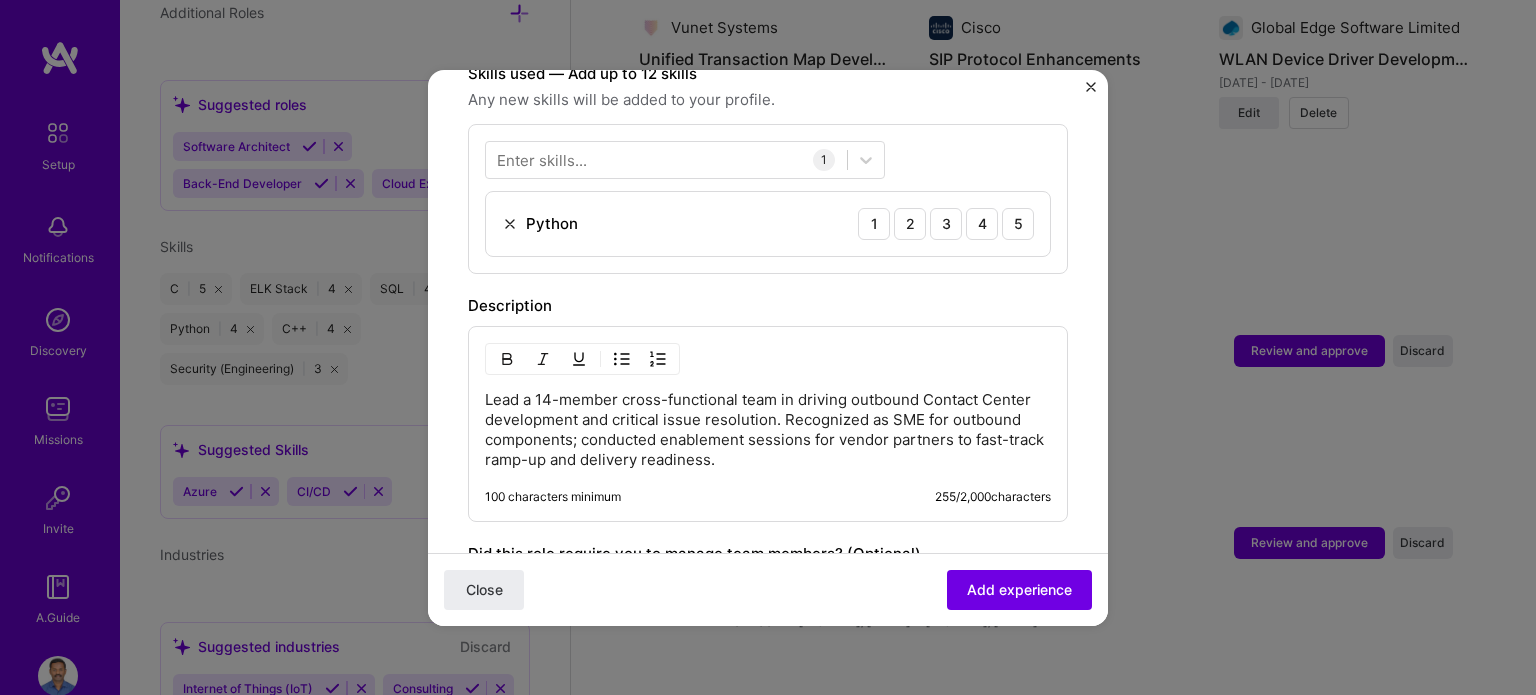 click at bounding box center (510, 224) 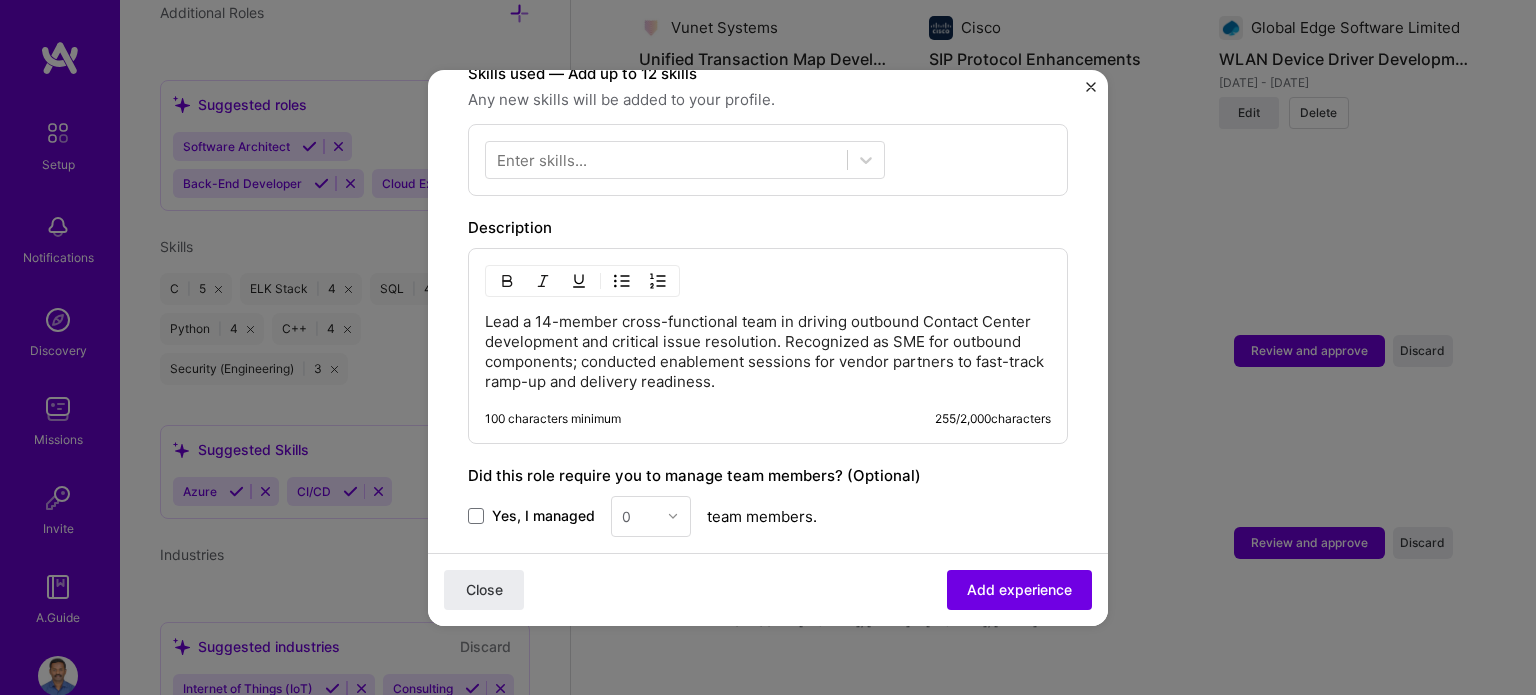 click on "Enter skills..." at bounding box center [542, 159] 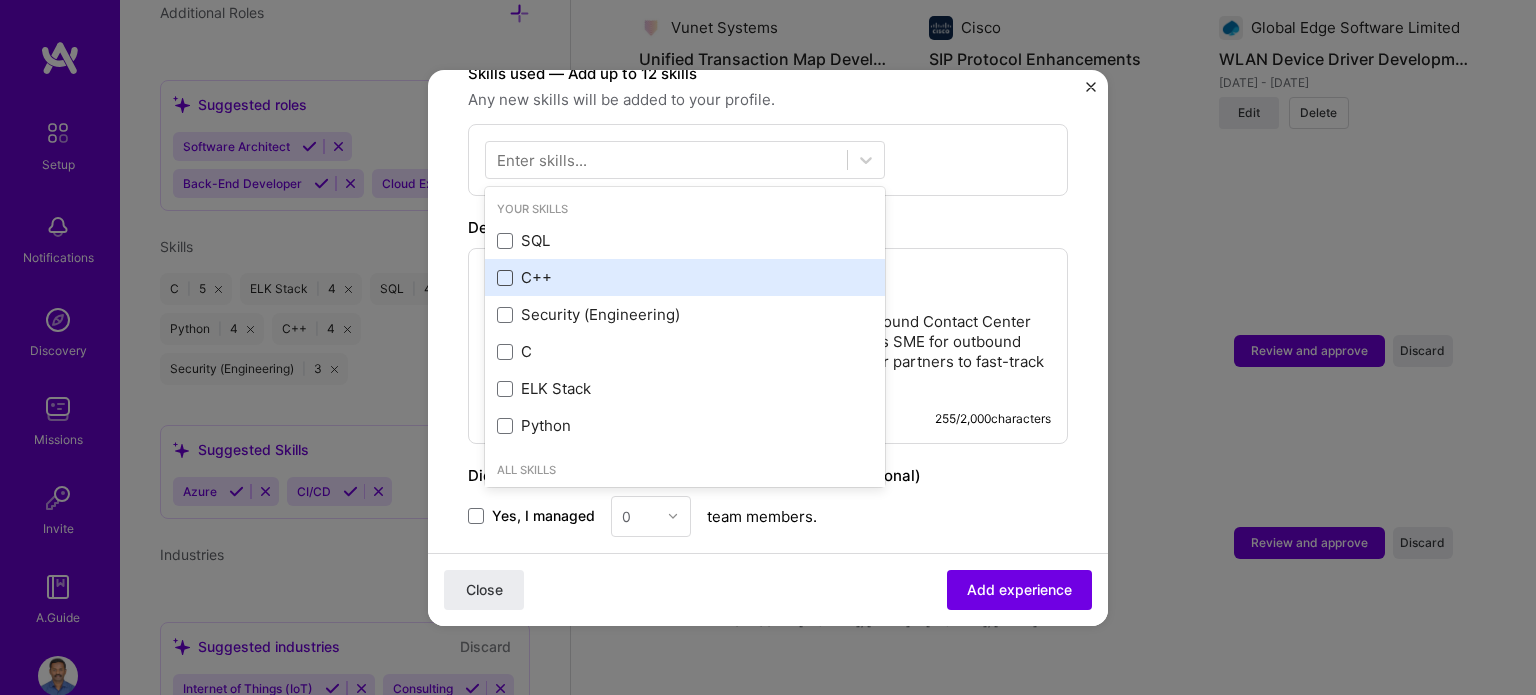click at bounding box center [505, 278] 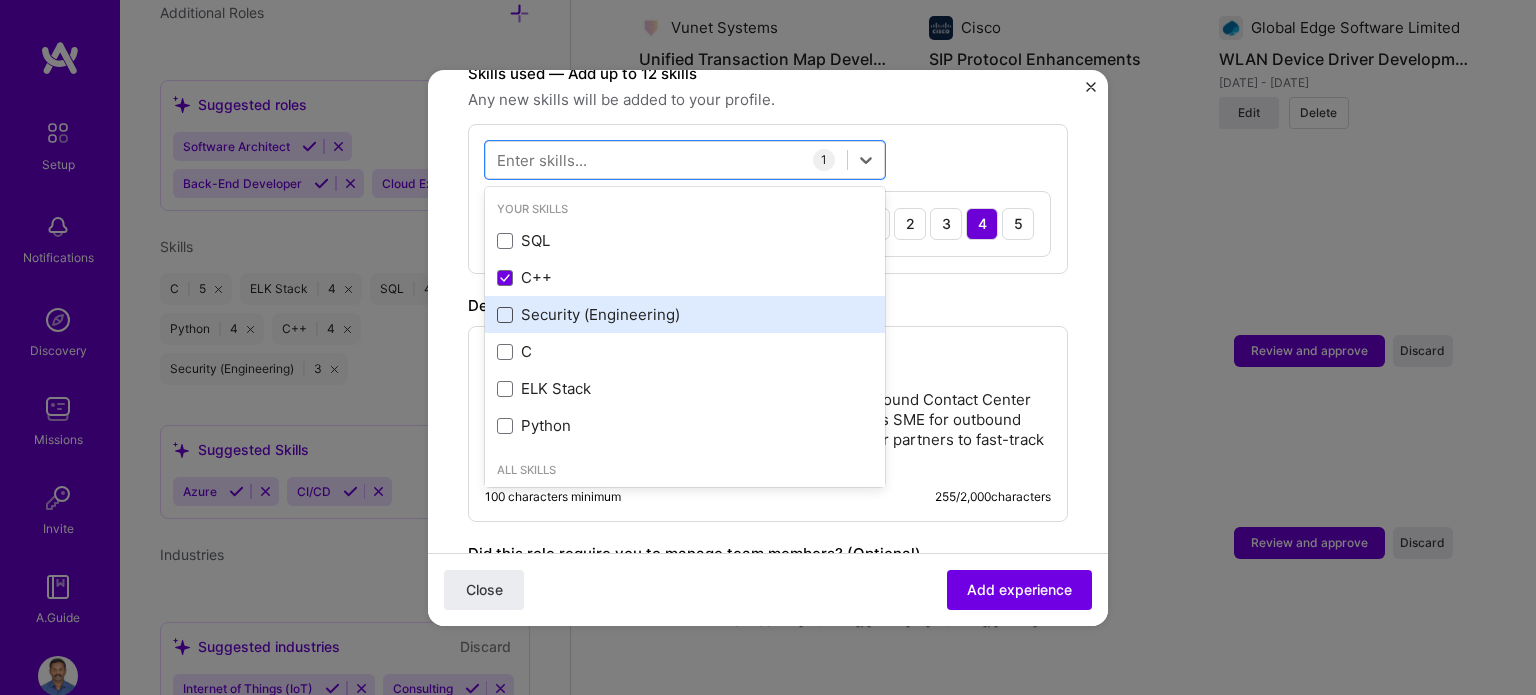 click at bounding box center [505, 315] 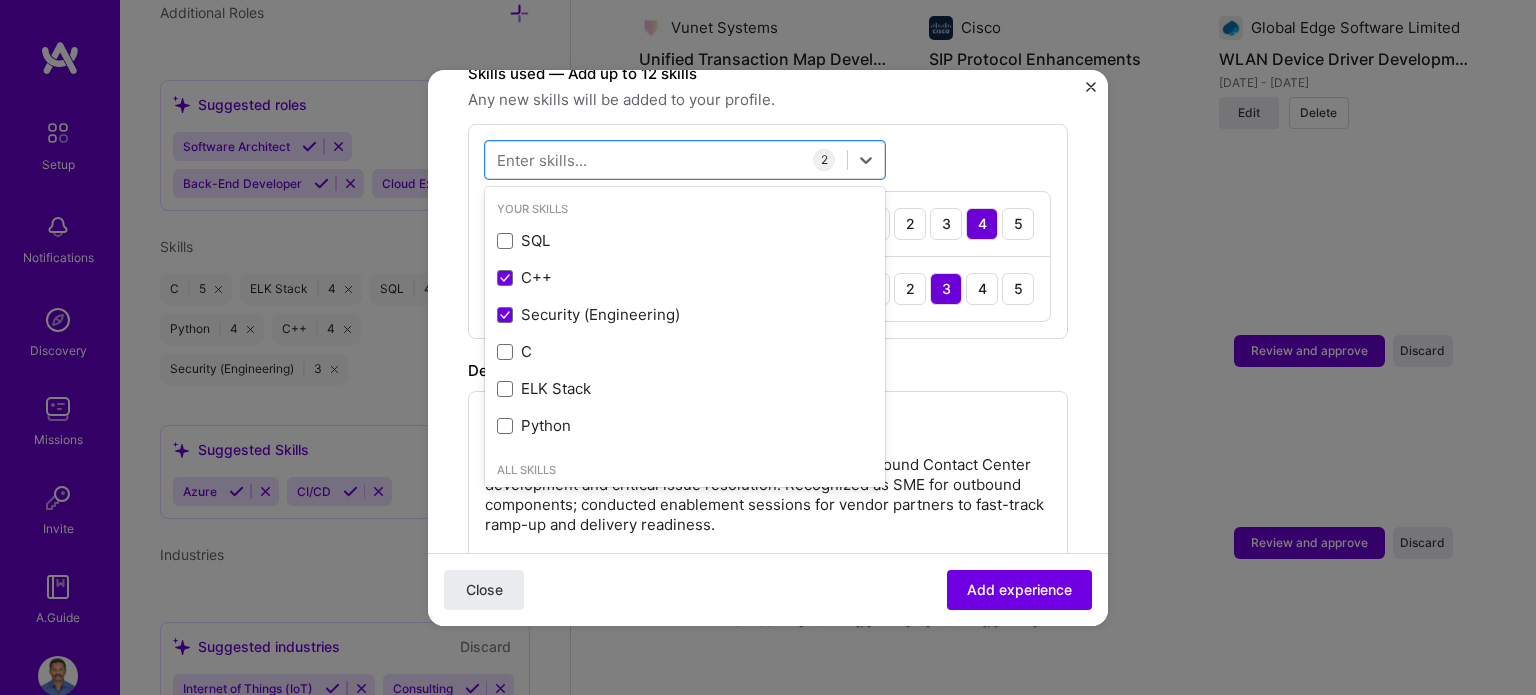 click on "Lead a 14-member cross-functional team in driving outbound Contact Center development and critical issue resolution. Recognized as SME for outbound components; conducted enablement sessions for vendor partners to fast-track ramp-up and delivery readiness. 100 characters minimum 255 / 2,000  characters" at bounding box center (768, 489) 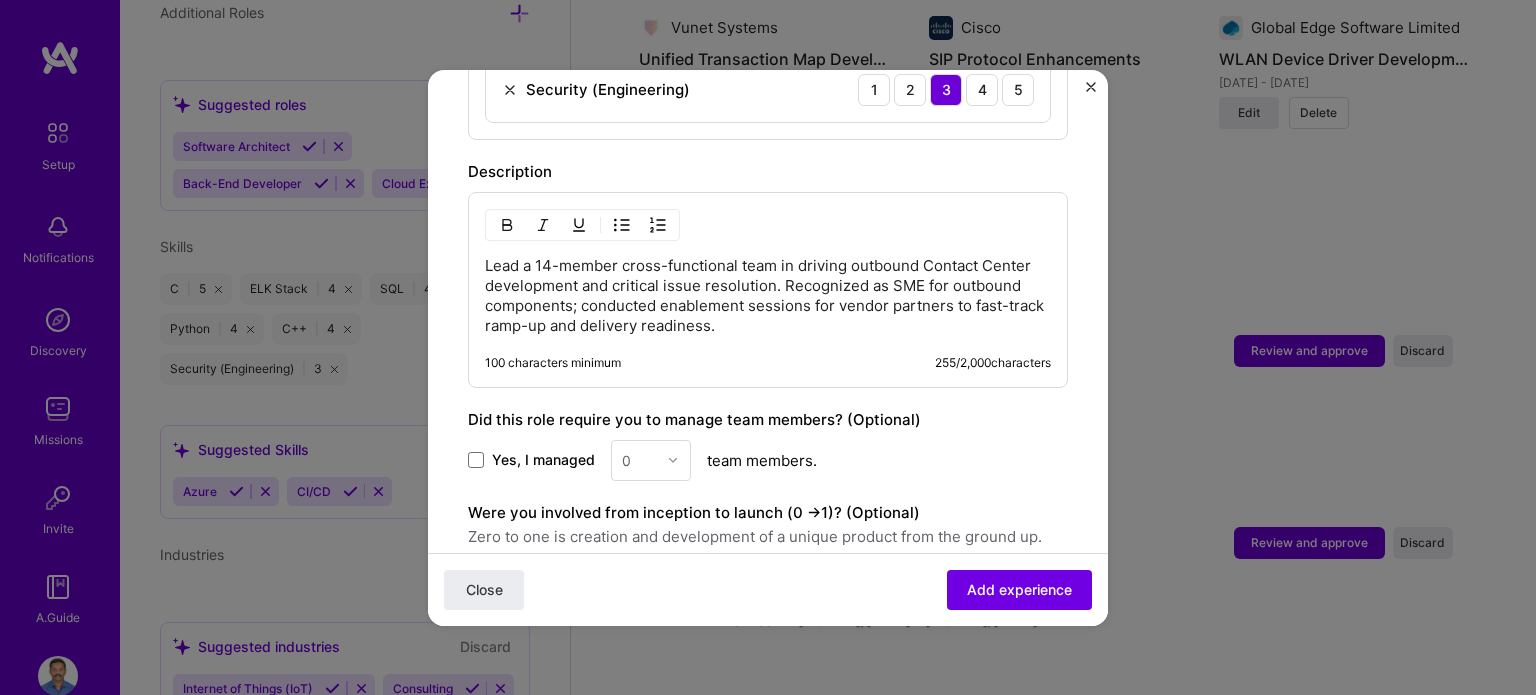 scroll, scrollTop: 900, scrollLeft: 0, axis: vertical 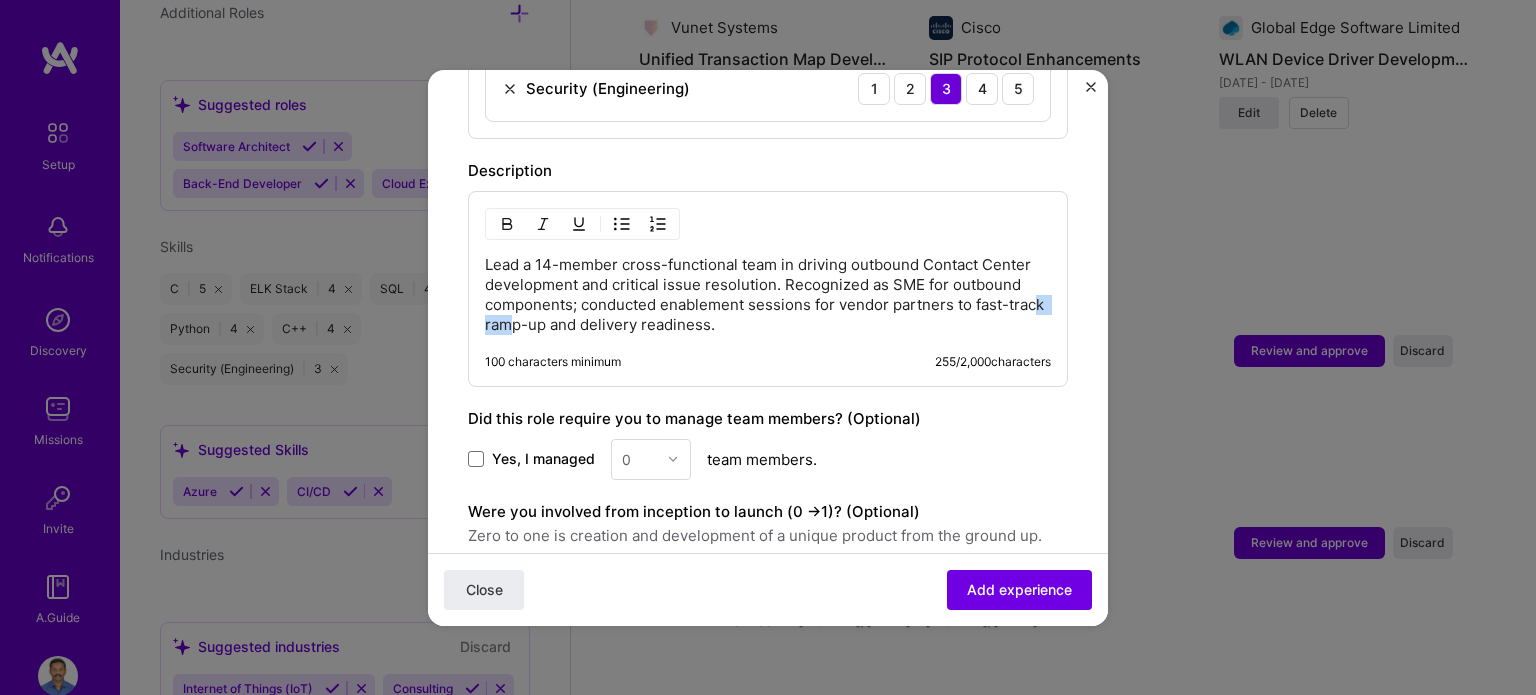 drag, startPoint x: 483, startPoint y: 256, endPoint x: 647, endPoint y: 349, distance: 188.53381 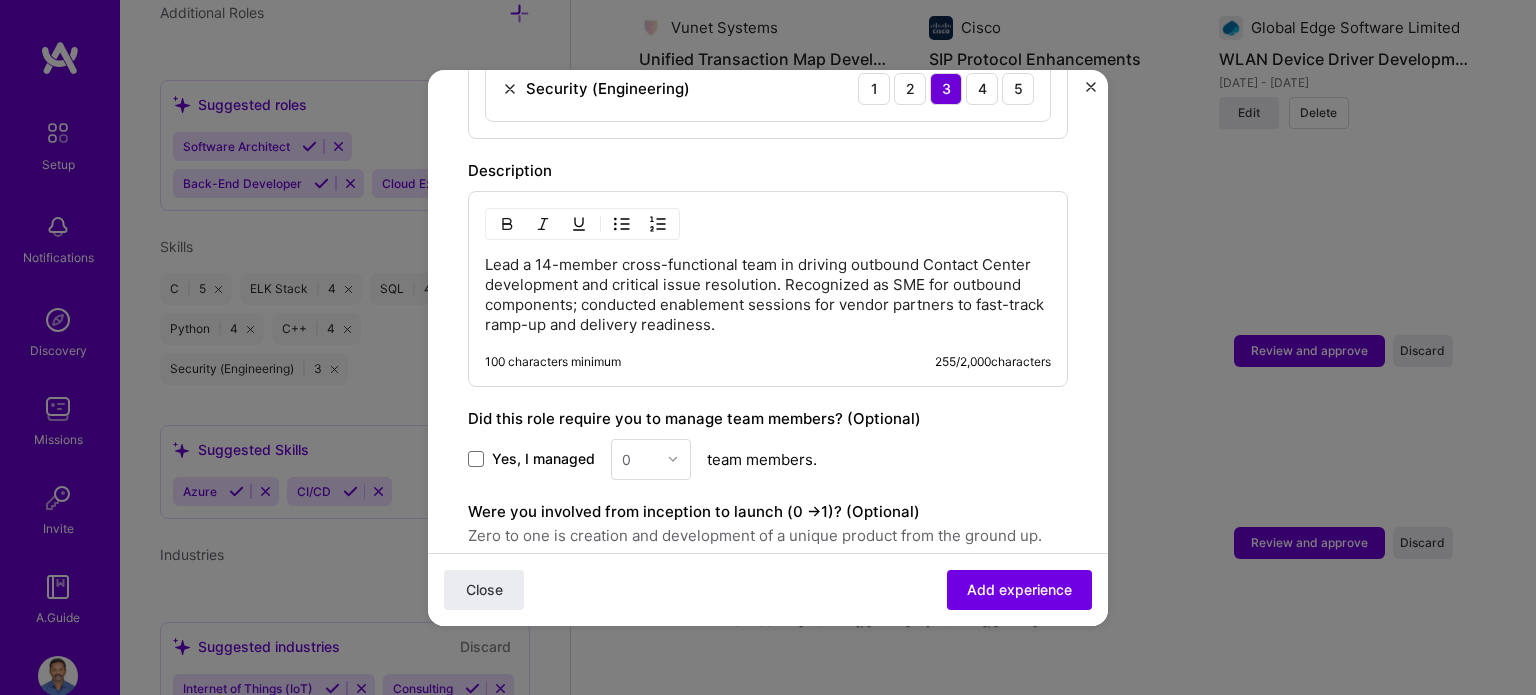 click on "Lead a 14-member cross-functional team in driving outbound Contact Center development and critical issue resolution. Recognized as SME for outbound components; conducted enablement sessions for vendor partners to fast-track ramp-up and delivery readiness." at bounding box center (768, 295) 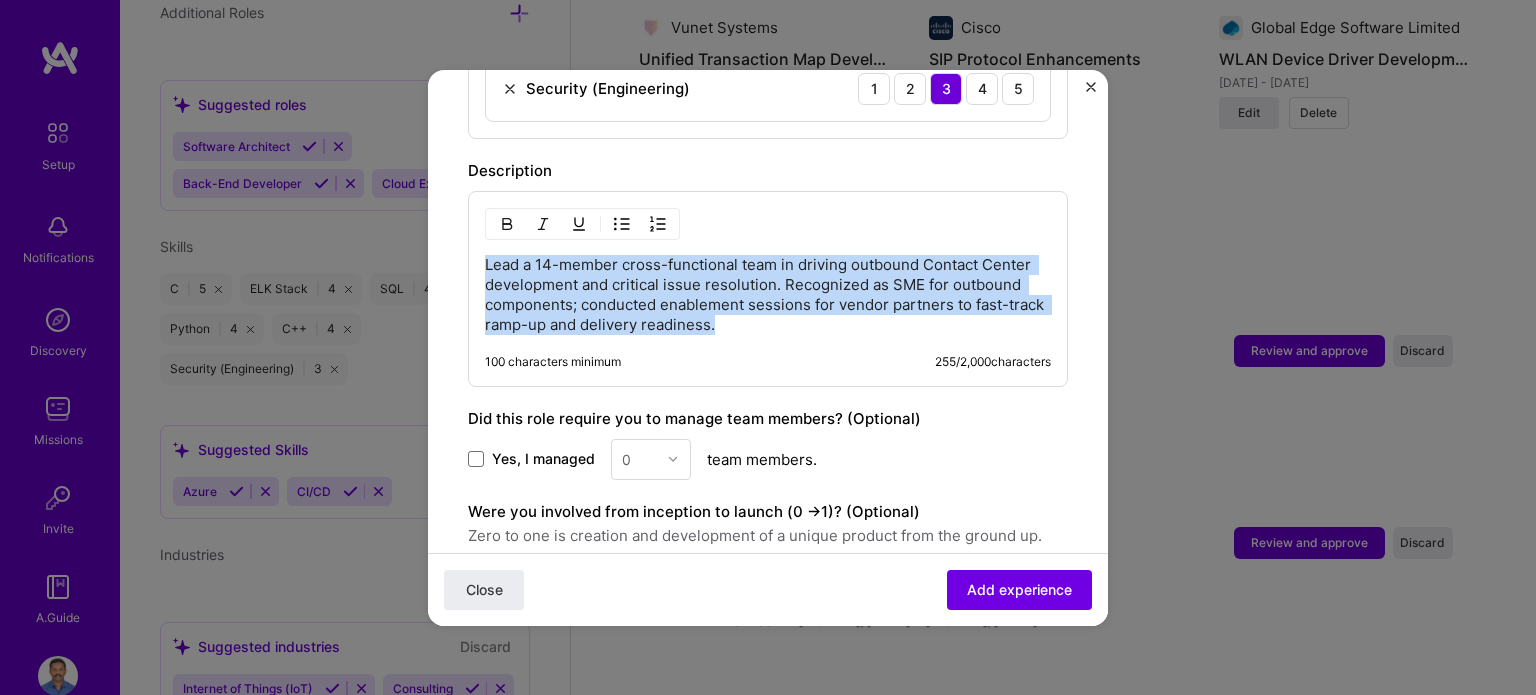 drag, startPoint x: 821, startPoint y: 326, endPoint x: 386, endPoint y: 241, distance: 443.2268 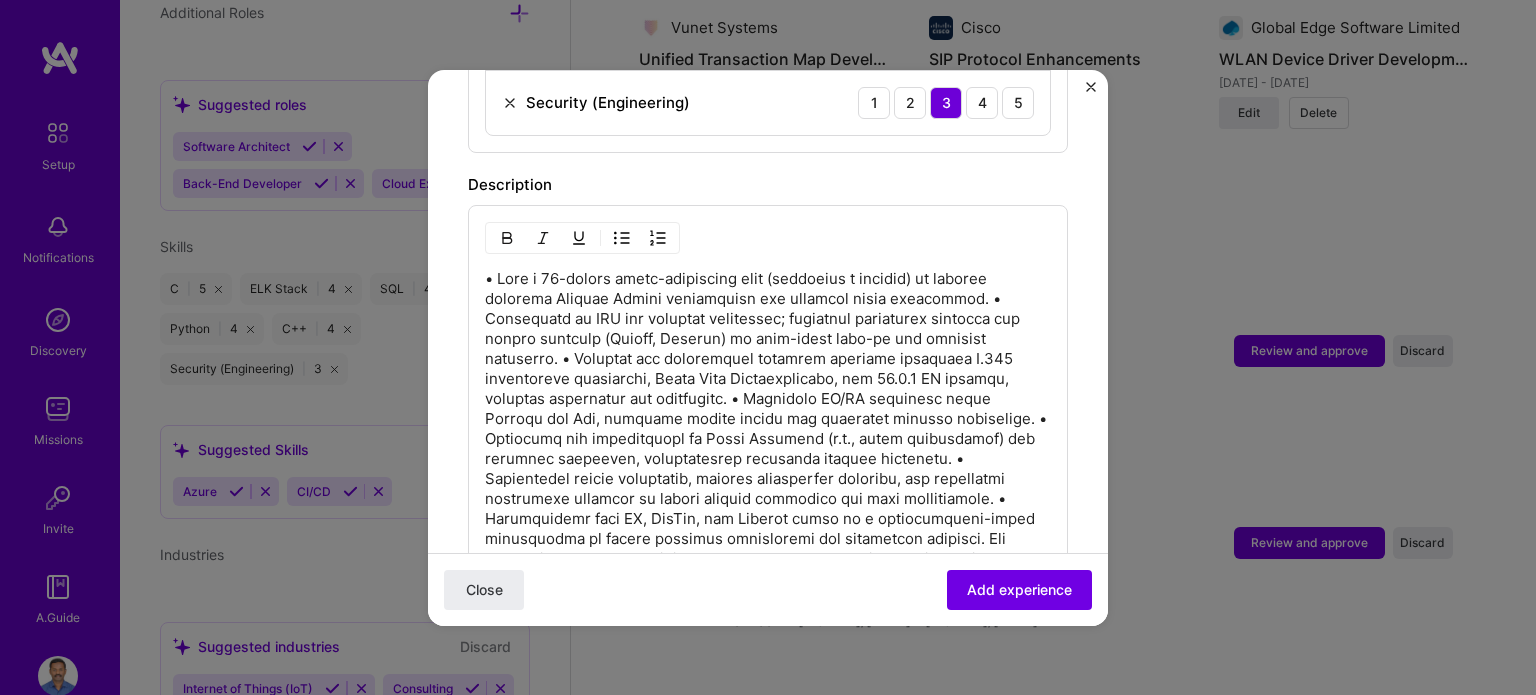 scroll, scrollTop: 800, scrollLeft: 0, axis: vertical 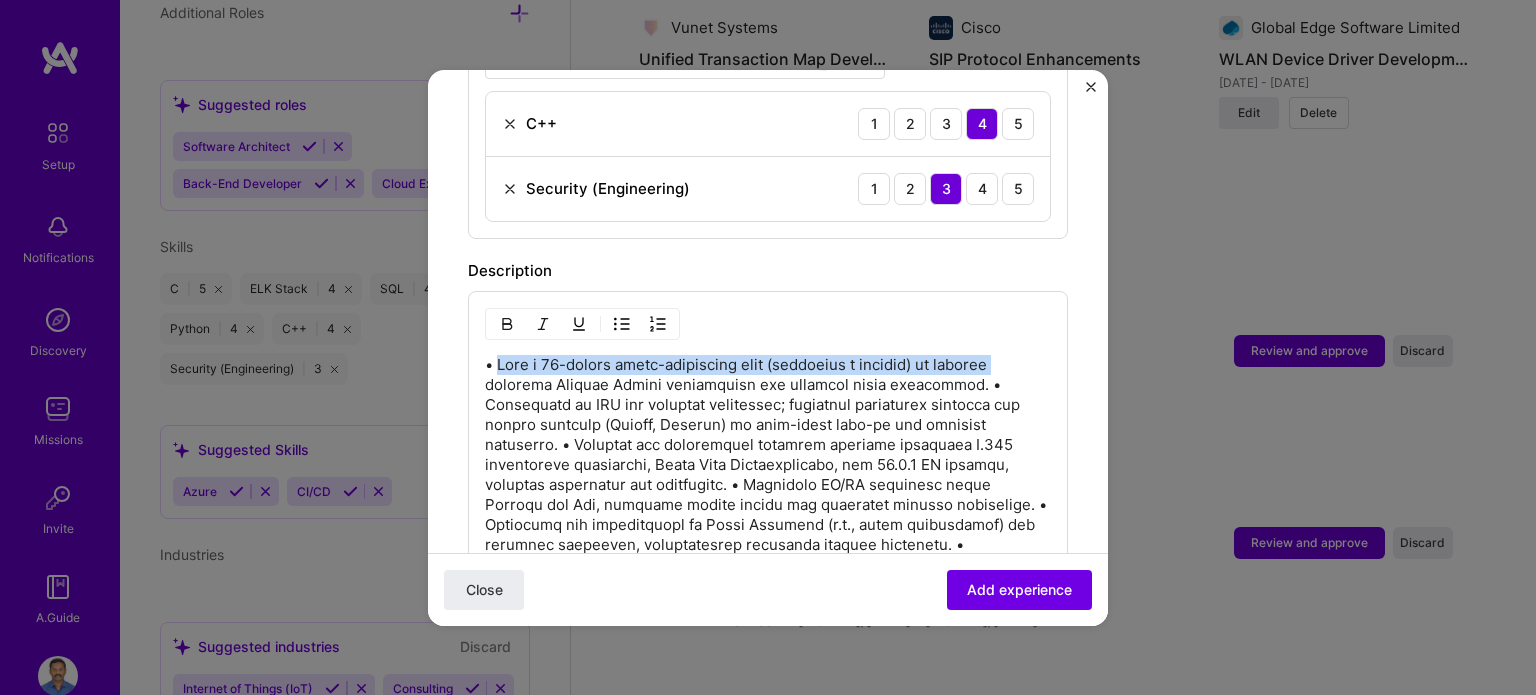 drag, startPoint x: 1025, startPoint y: 361, endPoint x: 499, endPoint y: 366, distance: 526.02374 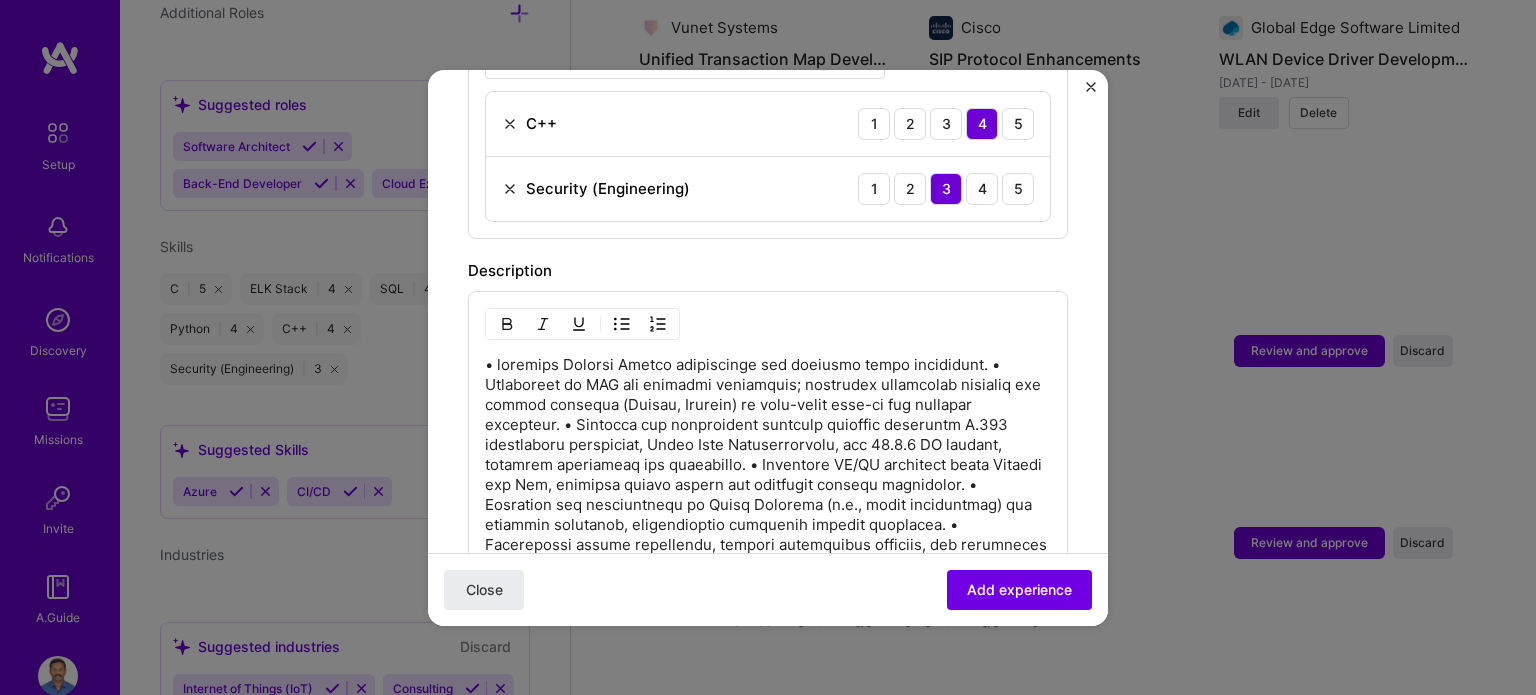 type 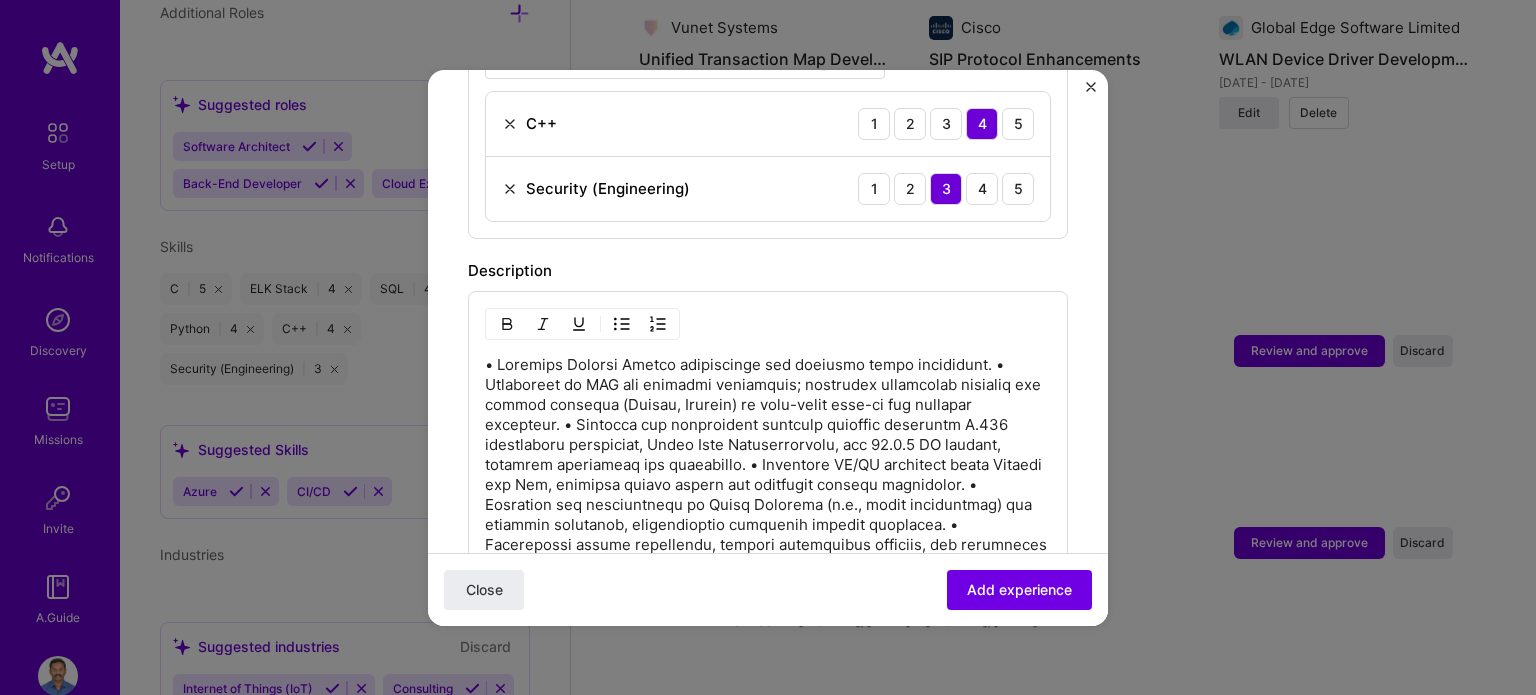 click at bounding box center [768, 665] 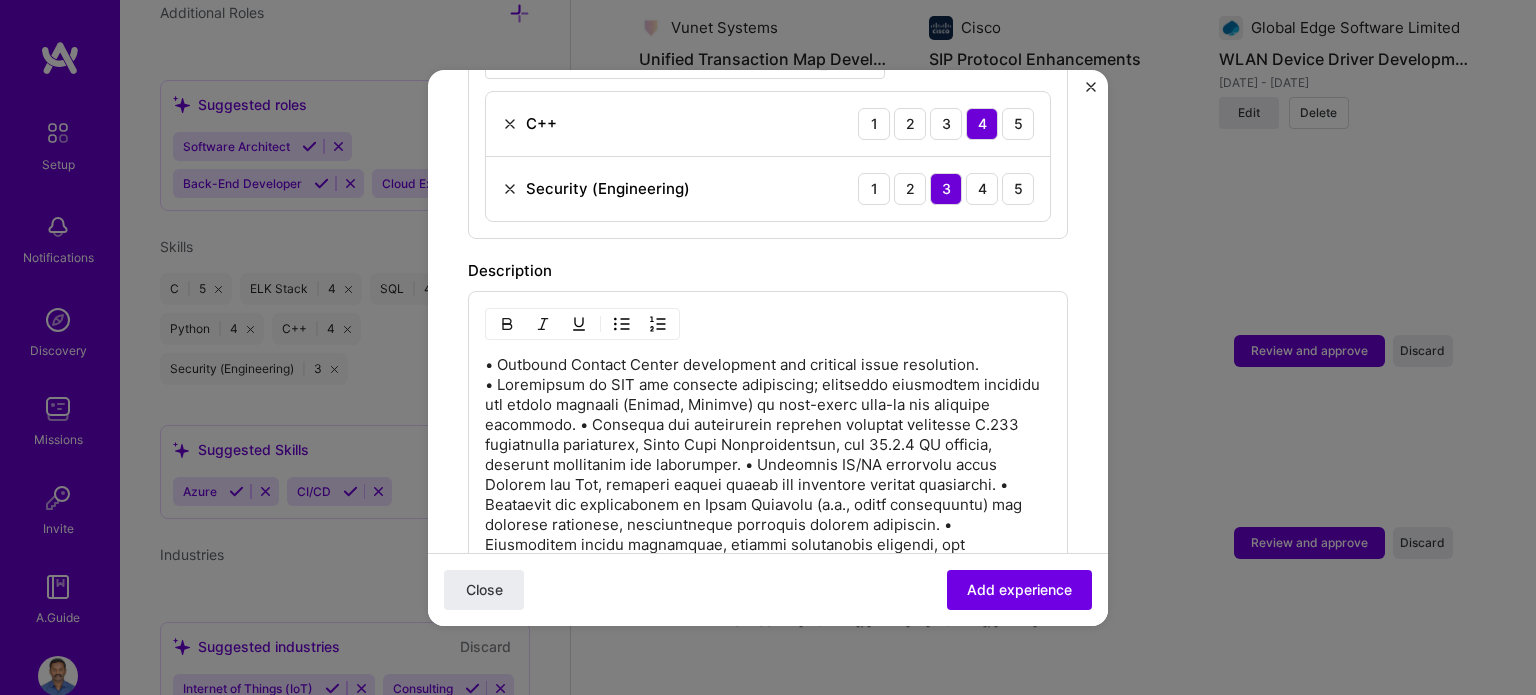 click on "• Outbound Contact Center development and critical issue resolution." at bounding box center [768, 665] 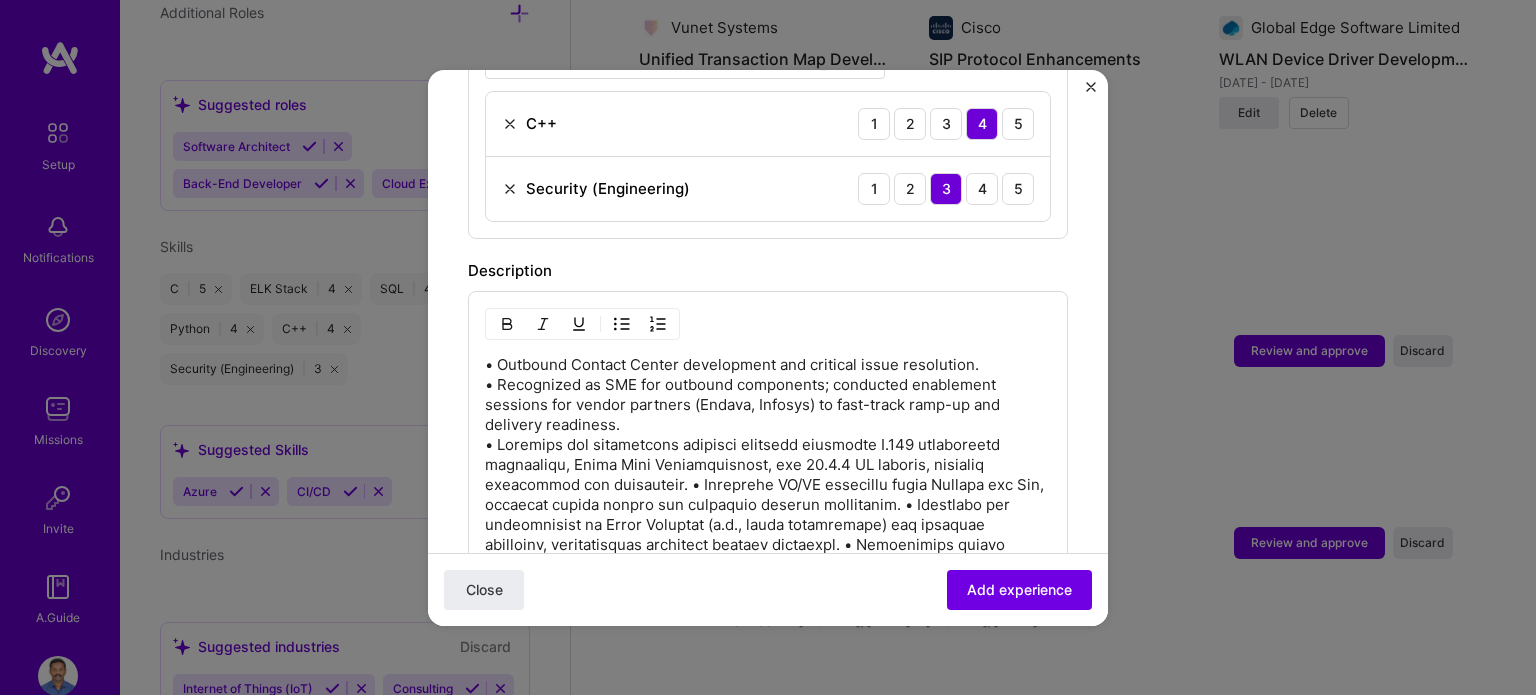 click on "• Outbound Contact Center development and critical issue resolution.  • Recognized as SME for outbound components; conducted enablement sessions for vendor partners (Endava, Infosys) to fast-track ramp-up and delivery readiness." at bounding box center (768, 665) 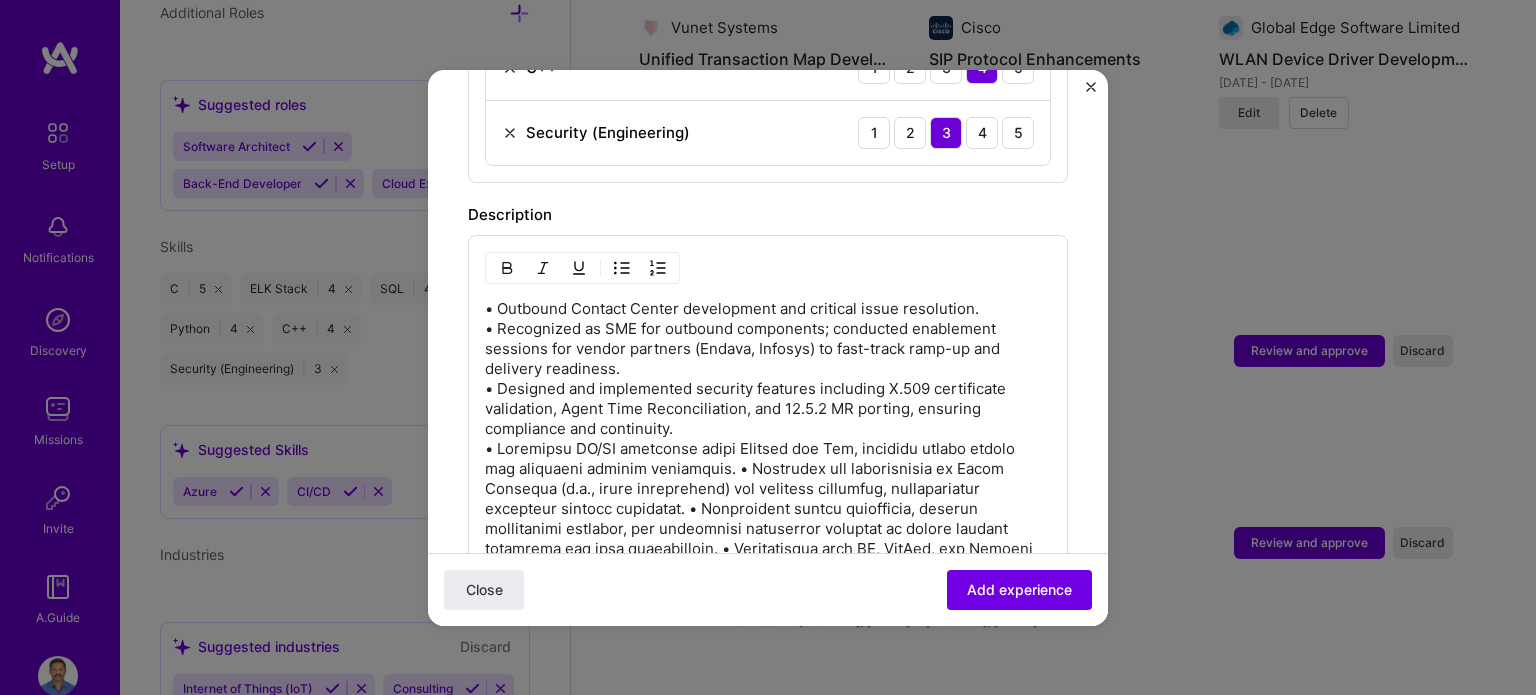 scroll, scrollTop: 900, scrollLeft: 0, axis: vertical 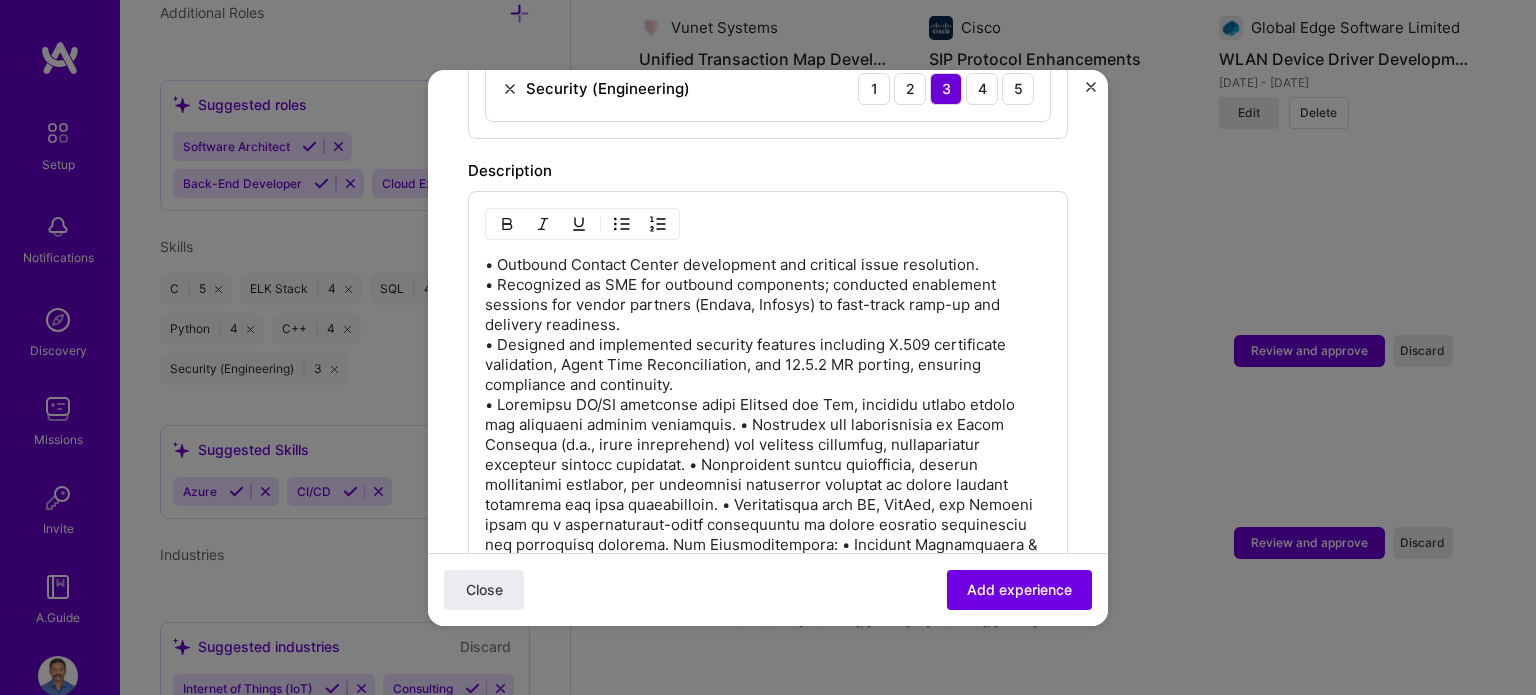 click on "• Outbound Contact Center development and critical issue resolution.  • Recognized as SME for outbound components; conducted enablement sessions for vendor partners (Endava, Infosys) to fast-track ramp-up and delivery readiness.  • Designed and implemented security features including X.509 certificate validation, Agent Time Reconciliation, and 12.5.2 MR porting, ensuring compliance and continuity." at bounding box center [768, 575] 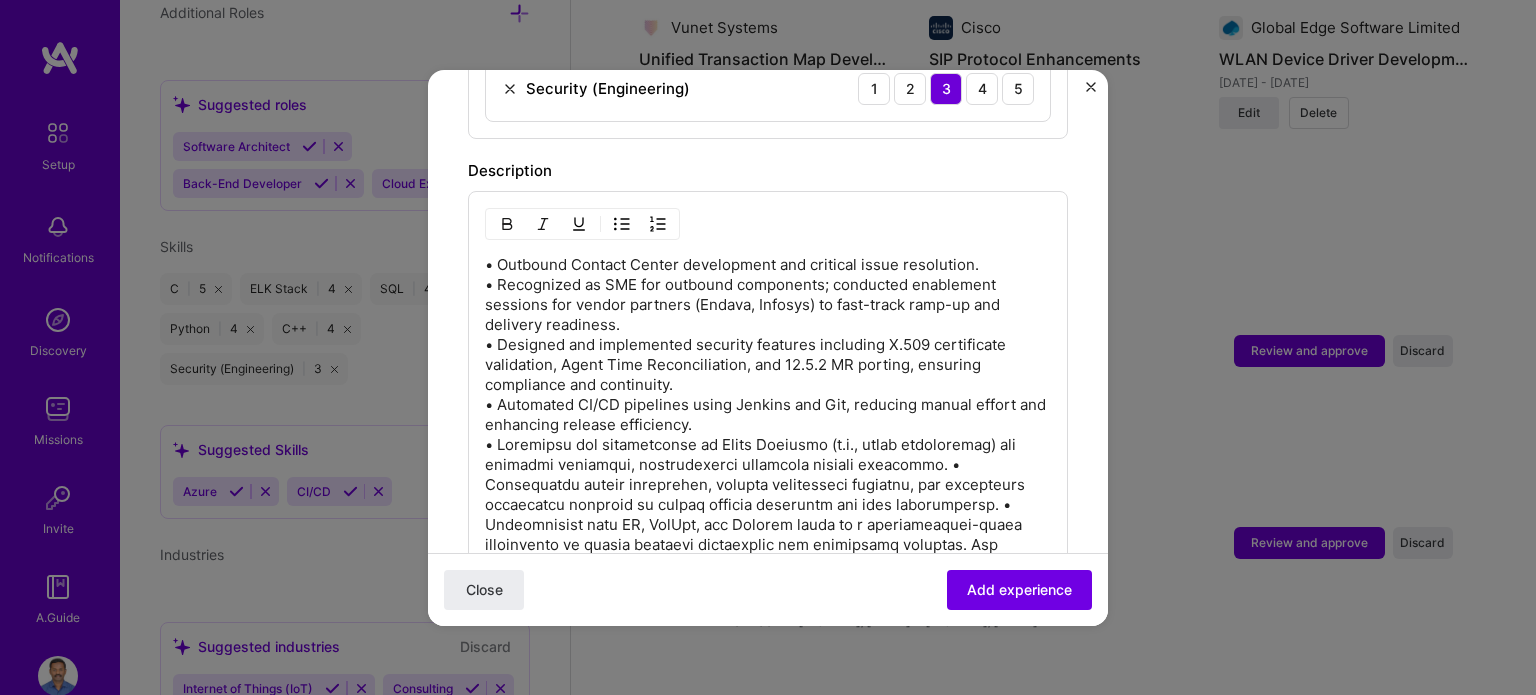 click on "• Outbound Contact Center development and critical issue resolution.  • Recognized as SME for outbound components; conducted enablement sessions for vendor partners (Endava, Infosys) to fast-track ramp-up and delivery readiness.  • Designed and implemented security features including X.509 certificate validation, Agent Time Reconciliation, and 12.5.2 MR porting, ensuring compliance and continuity.  • Automated CI/CD pipelines using Jenkins and Git, reducing manual effort and enhancing release efficiency." at bounding box center (768, 585) 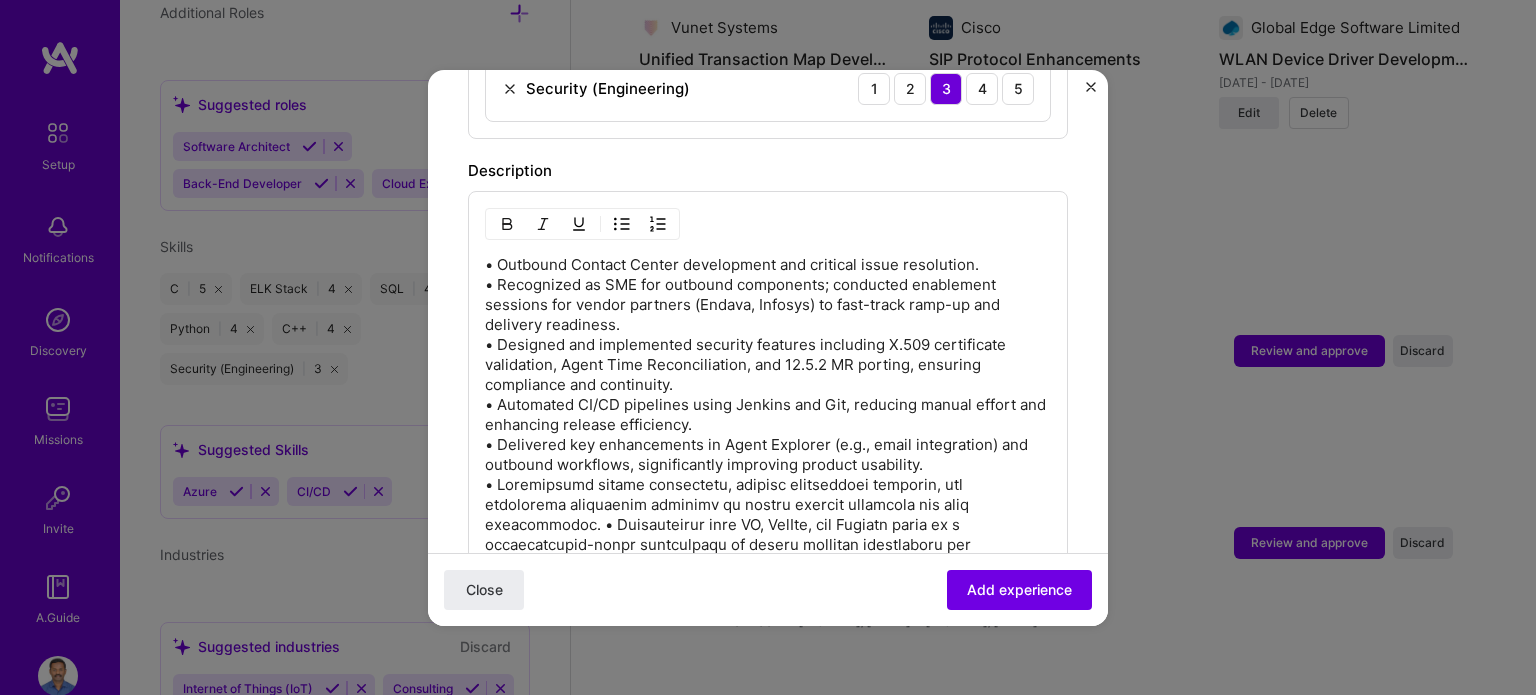 scroll, scrollTop: 1000, scrollLeft: 0, axis: vertical 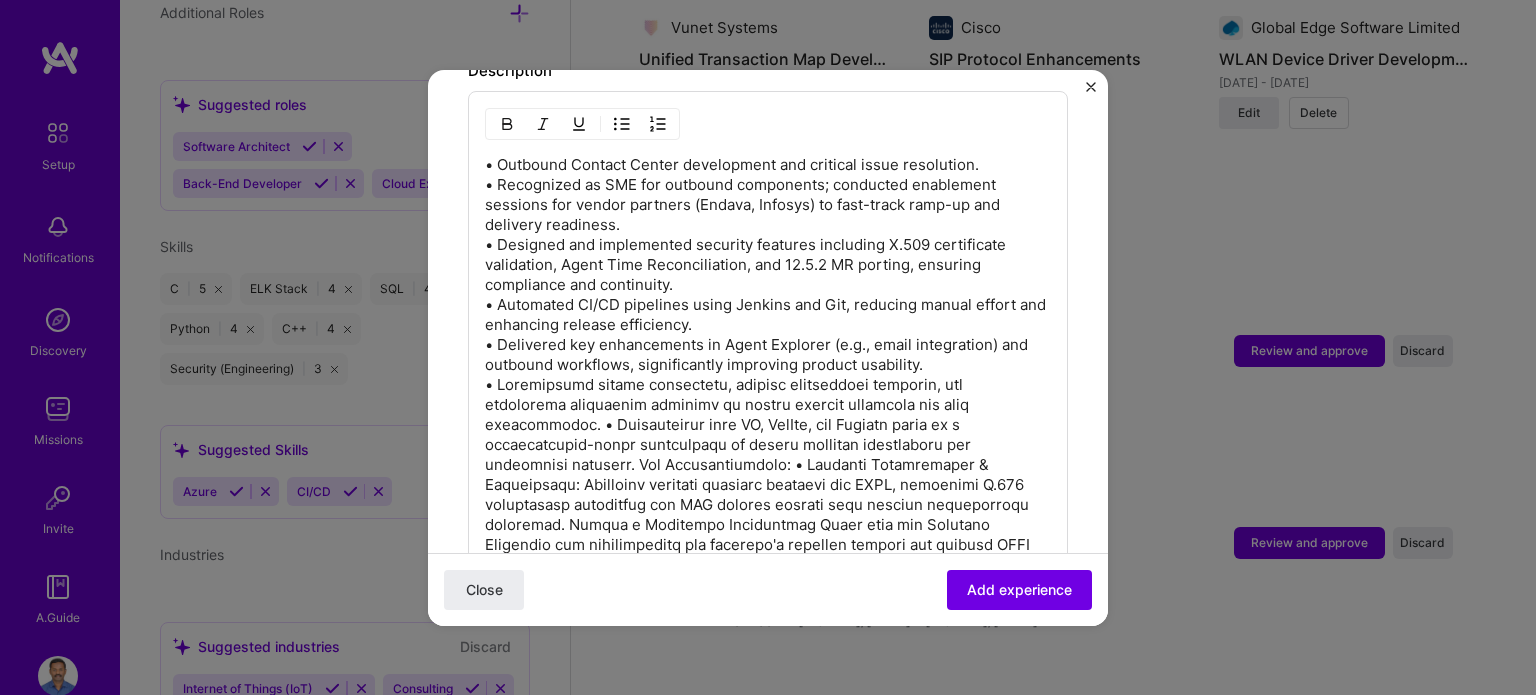 click on "• Outbound Contact Center development and critical issue resolution.  • Recognized as SME for outbound components; conducted enablement sessions for vendor partners (Endava, Infosys) to fast-track ramp-up and delivery readiness.  • Designed and implemented security features including X.509 certificate validation, Agent Time Reconciliation, and 12.5.2 MR porting, ensuring compliance and continuity.  • Automated CI/CD pipelines using Jenkins and Git, reducing manual effort and enhancing release efficiency.  • Delivered key enhancements in Agent Explorer (e.g., email integration) and outbound workflows, significantly improving product usability." at bounding box center [768, 485] 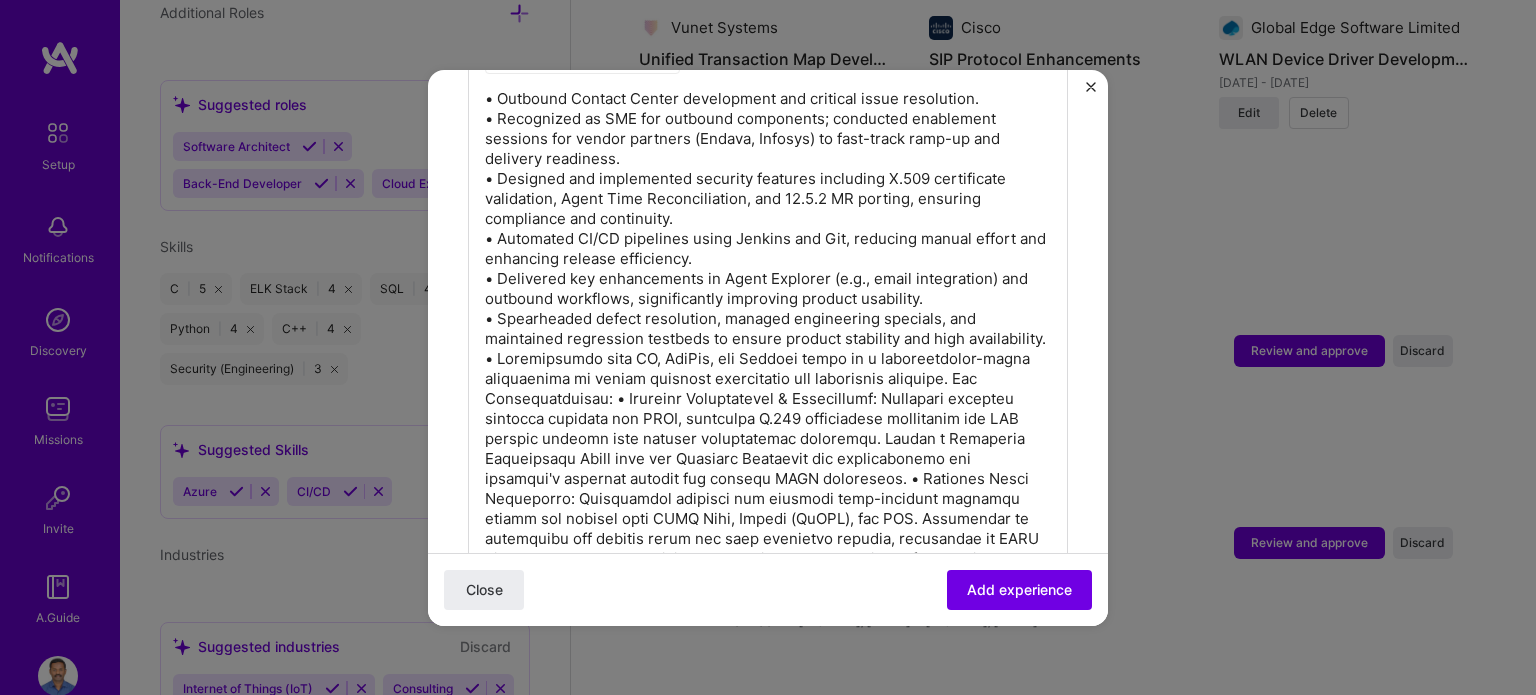 scroll, scrollTop: 1100, scrollLeft: 0, axis: vertical 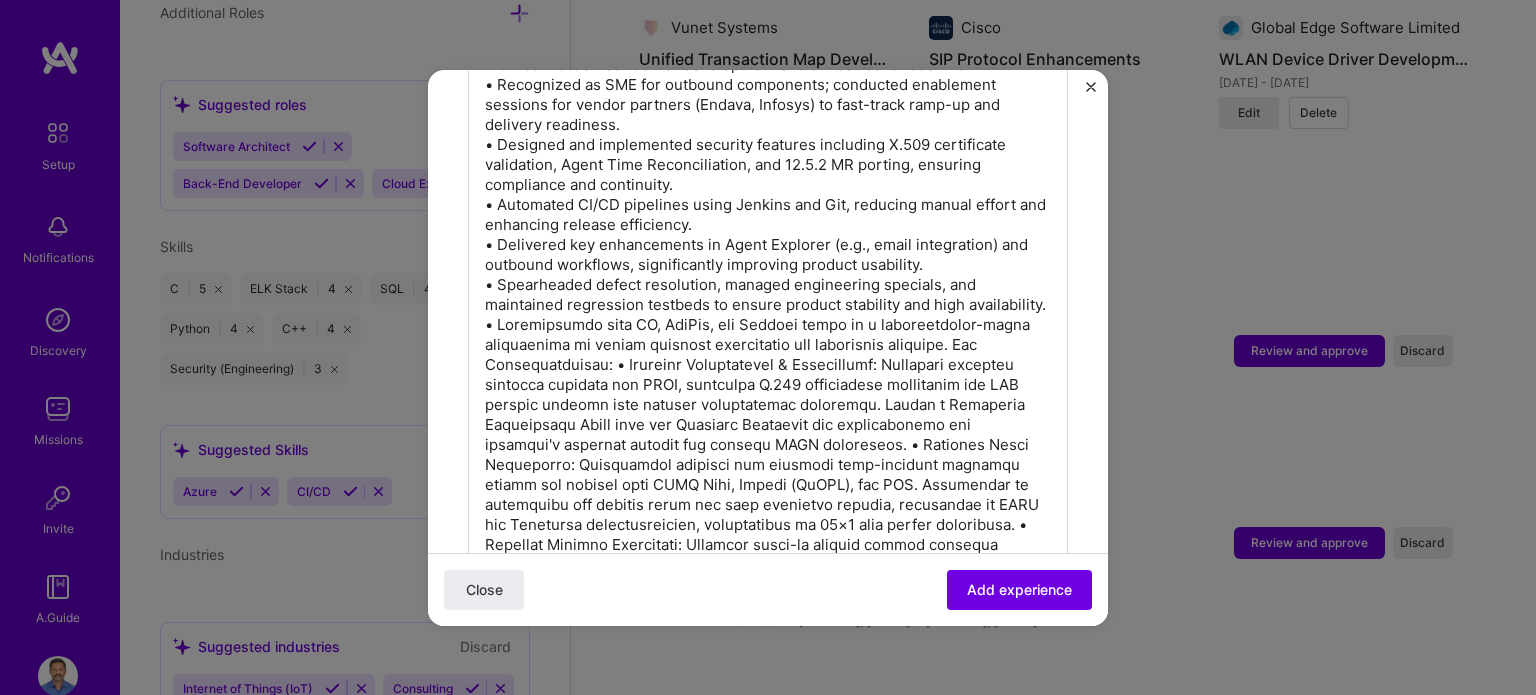 click on "• Outbound Contact Center development and critical issue resolution.  • Recognized as SME for outbound components; conducted enablement sessions for vendor partners (Endava, Infosys) to fast-track ramp-up and delivery readiness.  • Designed and implemented security features including X.509 certificate validation, Agent Time Reconciliation, and 12.5.2 MR porting, ensuring compliance and continuity.  • Automated CI/CD pipelines using Jenkins and Git, reducing manual effort and enhancing release efficiency.  • Delivered key enhancements in Agent Explorer (e.g., email integration) and outbound workflows, significantly improving product usability.  • Spearheaded defect resolution, managed engineering specials, and maintained regression testbeds to ensure product stability and high availability." at bounding box center [768, 375] 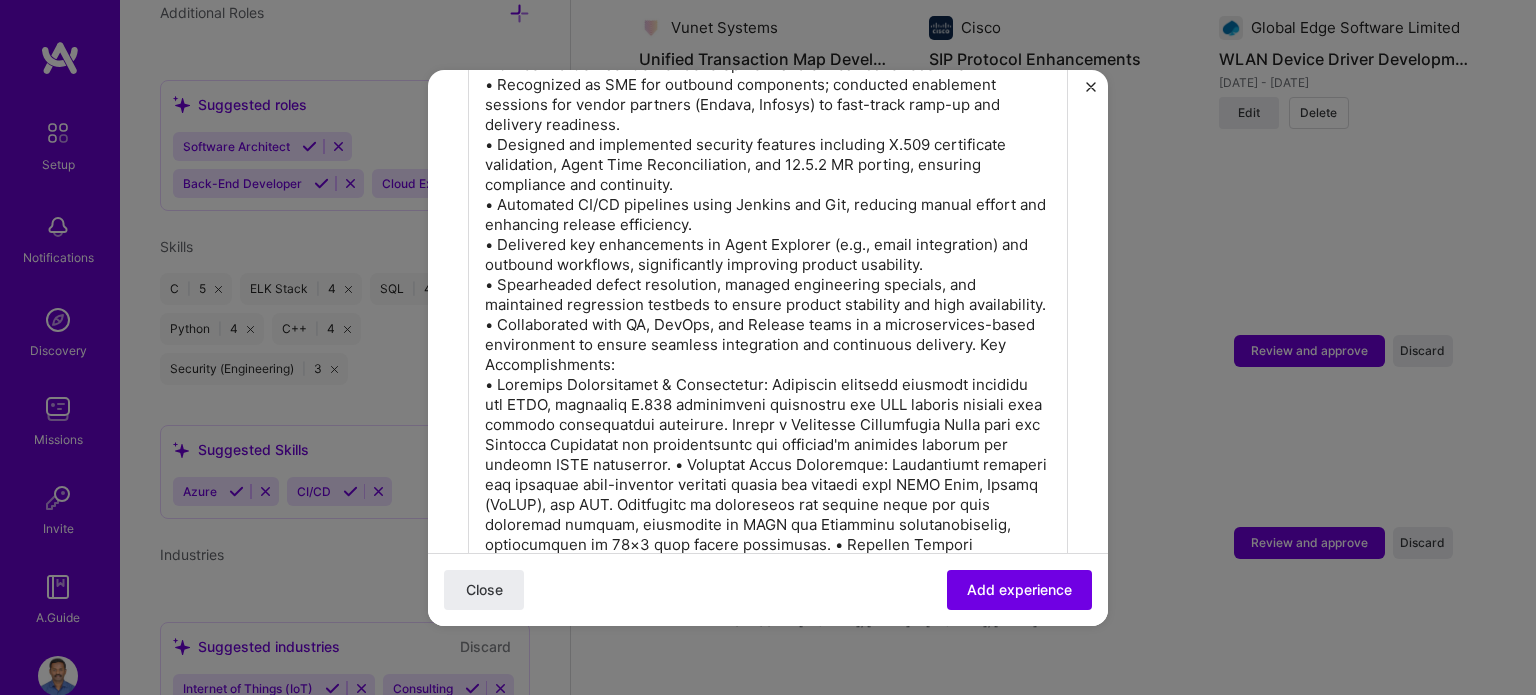 click on "• Outbound Contact Center development and critical issue resolution.  • Recognized as SME for outbound components; conducted enablement sessions for vendor partners (Endava, Infosys) to fast-track ramp-up and delivery readiness.  • Designed and implemented security features including X.509 certificate validation, Agent Time Reconciliation, and 12.5.2 MR porting, ensuring compliance and continuity.  • Automated CI/CD pipelines using Jenkins and Git, reducing manual effort and enhancing release efficiency.  • Delivered key enhancements in Agent Explorer (e.g., email integration) and outbound workflows, significantly improving product usability.  • Spearheaded defect resolution, managed engineering specials, and maintained regression testbeds to ensure product stability and high availability.  • Collaborated with QA, DevOps, and Release teams in a microservices-based environment to ensure seamless integration and continuous delivery. Key Accomplishments:" at bounding box center (768, 395) 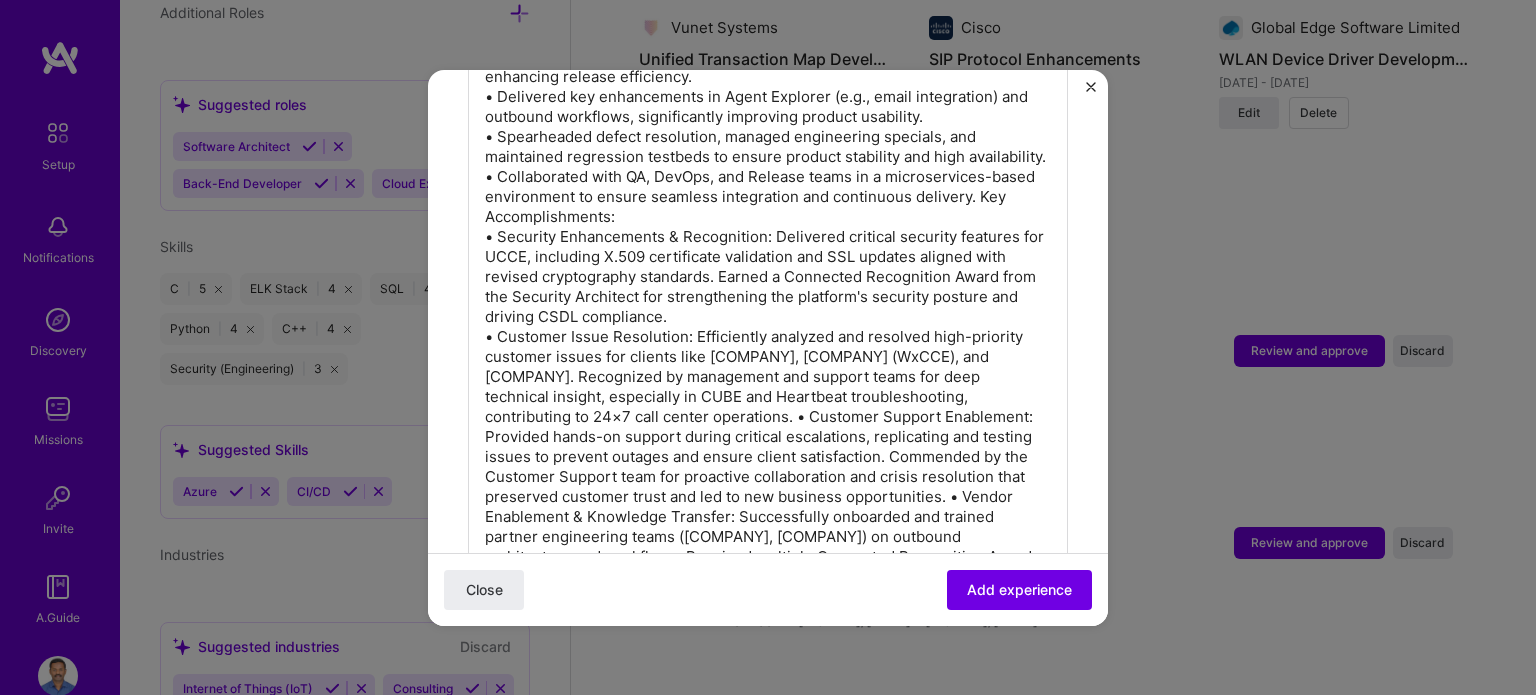 scroll, scrollTop: 1300, scrollLeft: 0, axis: vertical 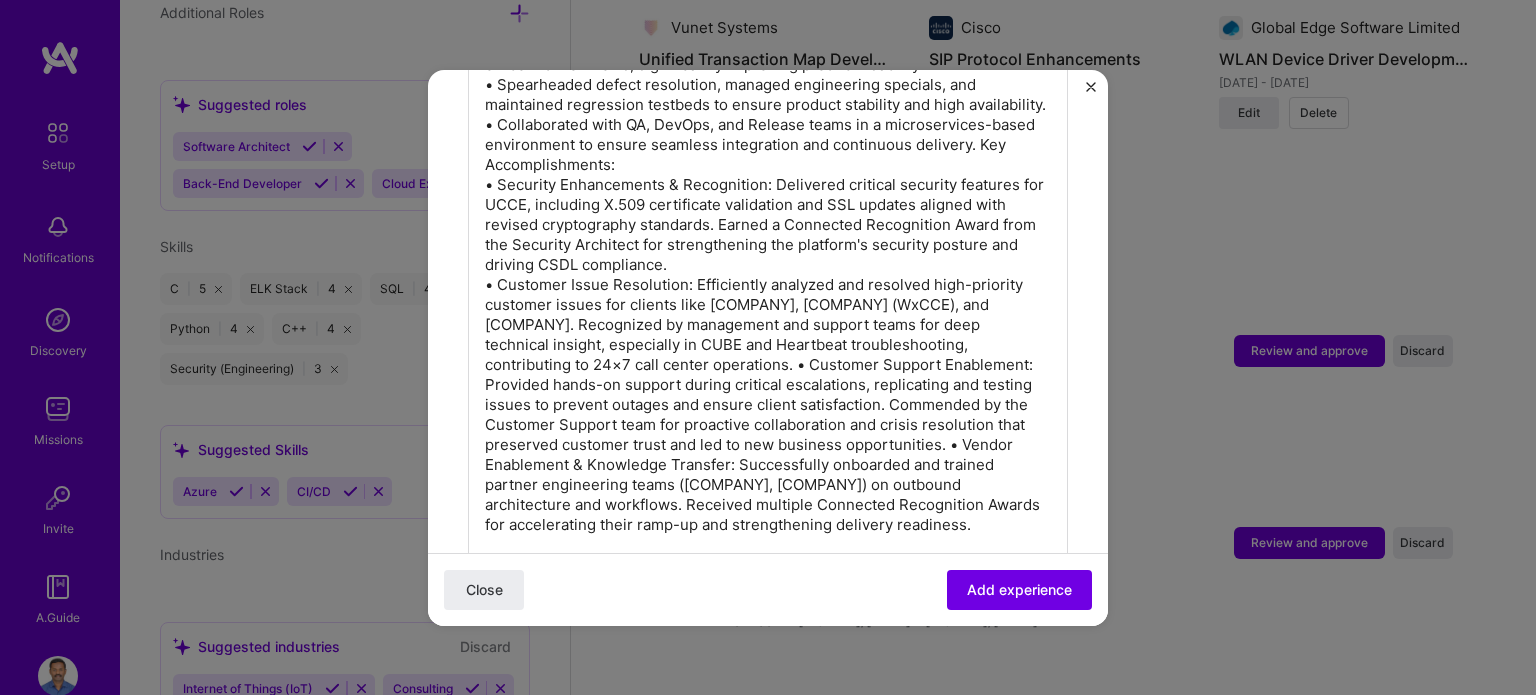 click on "• Outbound Contact Center development and critical issue resolution.  • Recognized as SME for outbound components; conducted enablement sessions for vendor partners (Endava, Infosys) to fast-track ramp-up and delivery readiness.  • Designed and implemented security features including X.509 certificate validation, Agent Time Reconciliation, and 12.5.2 MR porting, ensuring compliance and continuity.  • Automated CI/CD pipelines using Jenkins and Git, reducing manual effort and enhancing release efficiency.  • Delivered key enhancements in Agent Explorer (e.g., email integration) and outbound workflows, significantly improving product usability.  • Spearheaded defect resolution, managed engineering specials, and maintained regression testbeds to ensure product stability and high availability.  • Collaborated with QA, DevOps, and Release teams in a microservices-based environment to ensure seamless integration and continuous delivery. Key Accomplishments:" at bounding box center [768, 195] 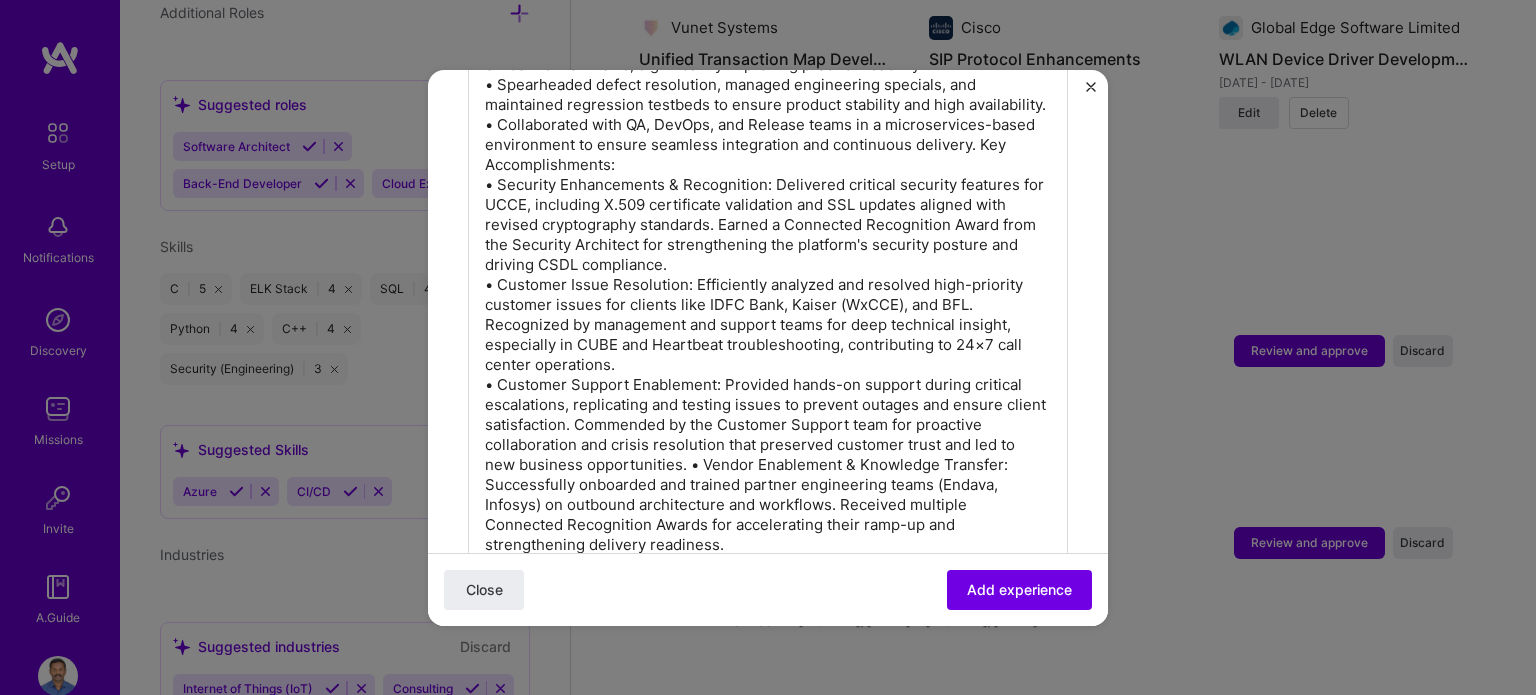 click on "• Outbound Contact Center development and critical issue resolution.  • Recognized as SME for outbound components; conducted enablement sessions for vendor partners (Endava, Infosys) to fast-track ramp-up and delivery readiness.  • Designed and implemented security features including X.509 certificate validation, Agent Time Reconciliation, and 12.5.2 MR porting, ensuring compliance and continuity.  • Automated CI/CD pipelines using Jenkins and Git, reducing manual effort and enhancing release efficiency.  • Delivered key enhancements in Agent Explorer (e.g., email integration) and outbound workflows, significantly improving product usability.  • Spearheaded defect resolution, managed engineering specials, and maintained regression testbeds to ensure product stability and high availability.  • Collaborated with QA, DevOps, and Release teams in a microservices-based environment to ensure seamless integration and continuous delivery. Key Accomplishments:" at bounding box center (768, 205) 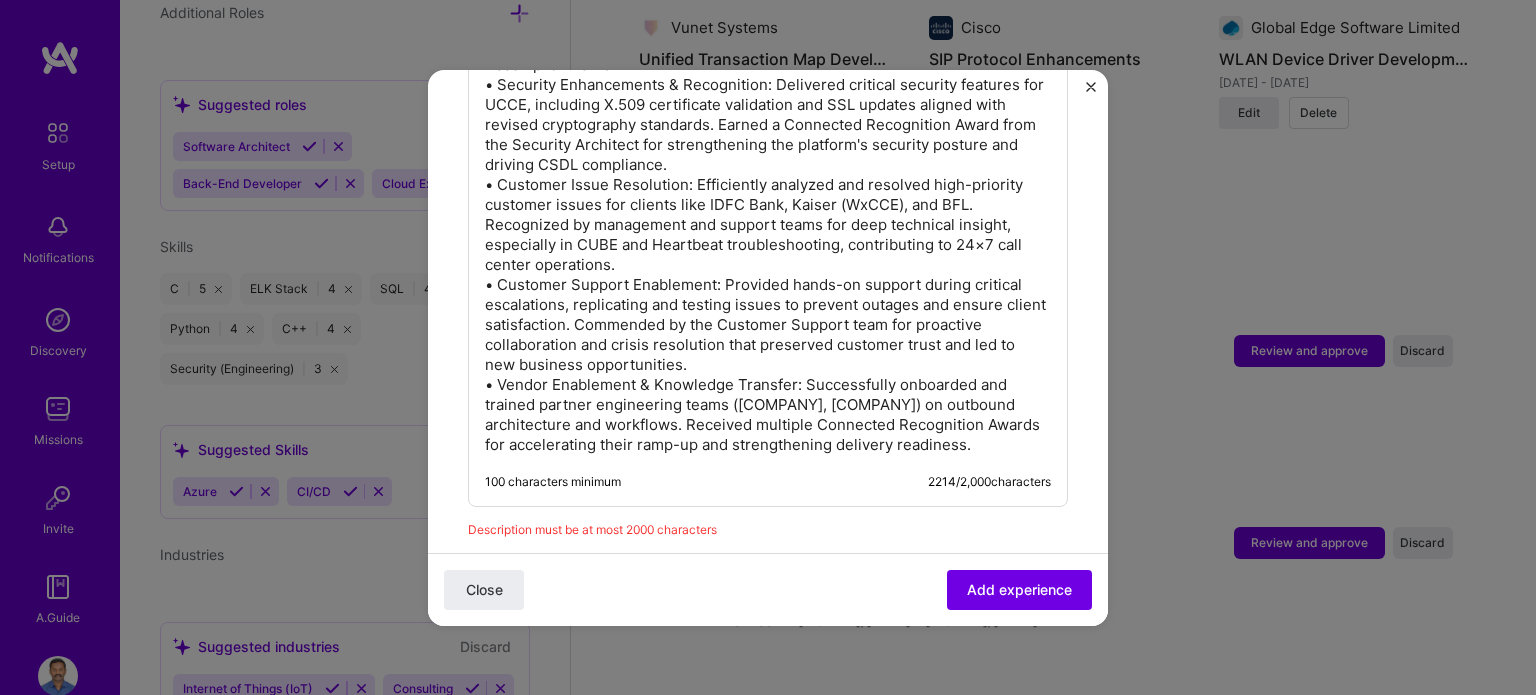 scroll, scrollTop: 1300, scrollLeft: 0, axis: vertical 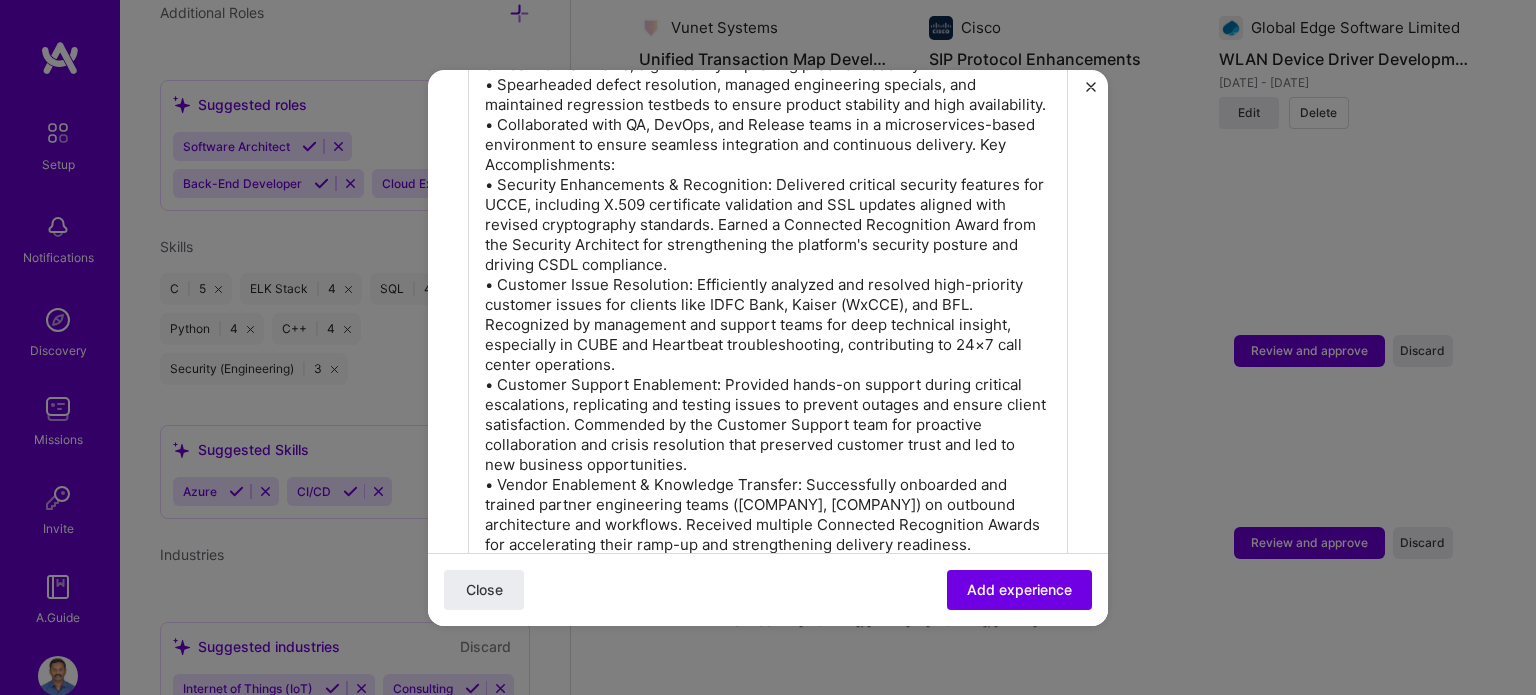 click on "• Outbound Contact Center development and critical issue resolution.  • Recognized as SME for outbound components; conducted enablement sessions for vendor partners (Endava, Infosys) to fast-track ramp-up and delivery readiness.  • Designed and implemented security features including X.509 certificate validation, Agent Time Reconciliation, and 12.5.2 MR porting, ensuring compliance and continuity.  • Automated CI/CD pipelines using Jenkins and Git, reducing manual effort and enhancing release efficiency.  • Delivered key enhancements in Agent Explorer (e.g., email integration) and outbound workflows, significantly improving product usability.  • Spearheaded defect resolution, managed engineering specials, and maintained regression testbeds to ensure product stability and high availability.  • Collaborated with QA, DevOps, and Release teams in a microservices-based environment to ensure seamless integration and continuous delivery. Key Accomplishments:" at bounding box center [768, 205] 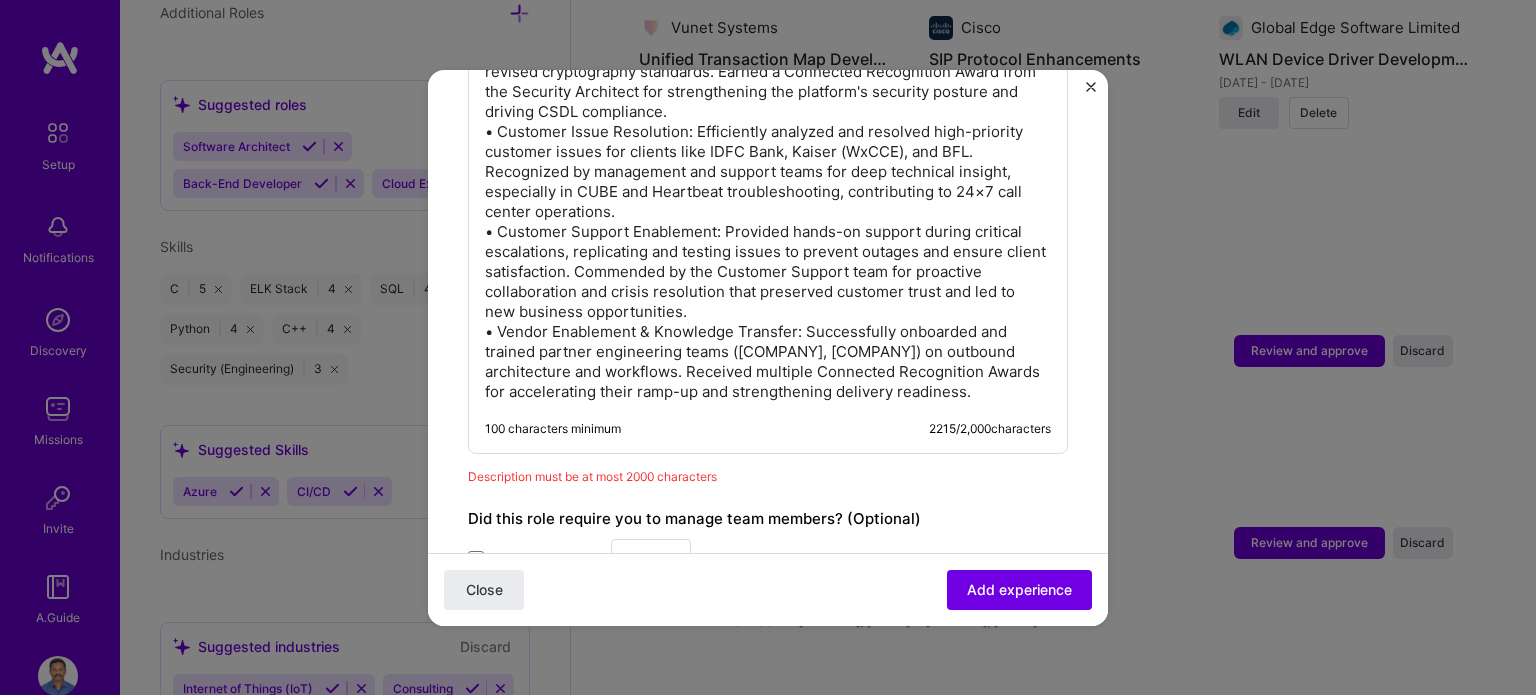 scroll, scrollTop: 1500, scrollLeft: 0, axis: vertical 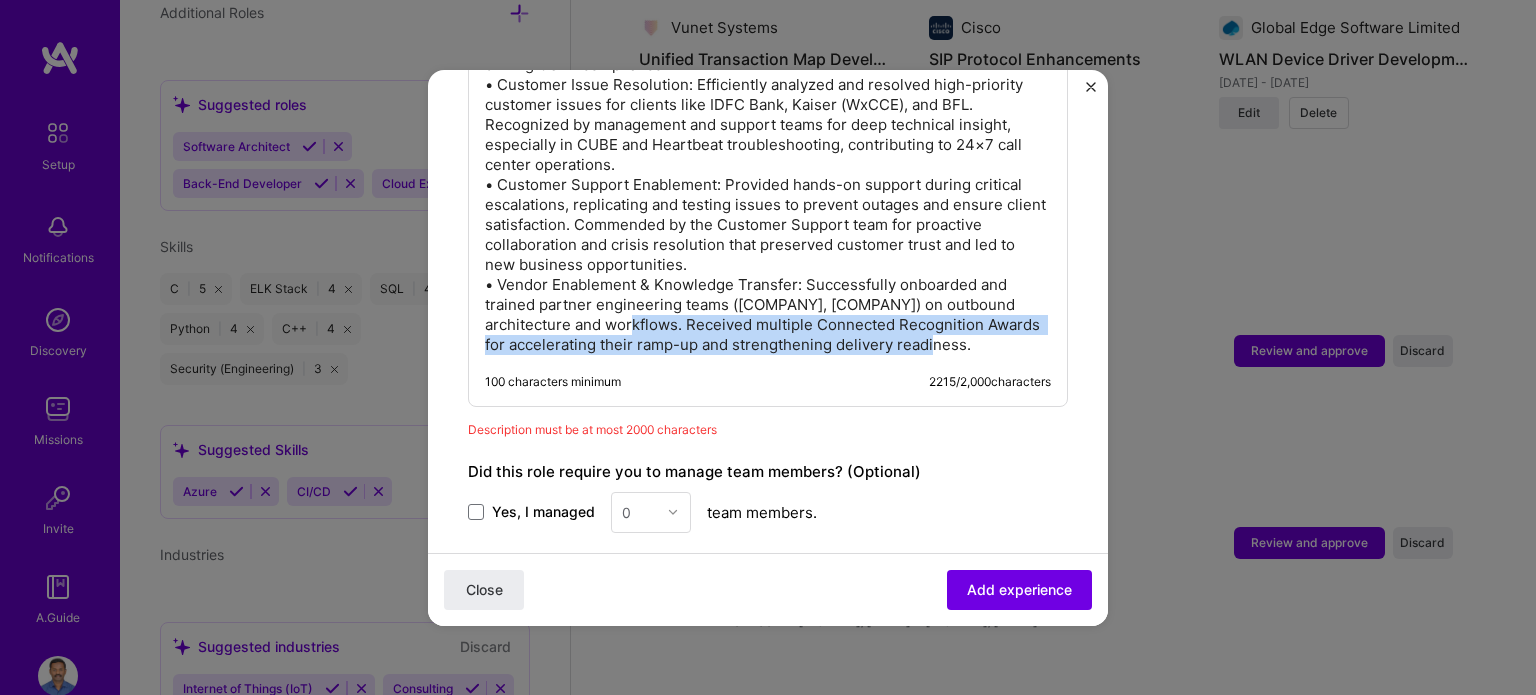 drag, startPoint x: 672, startPoint y: 336, endPoint x: 1046, endPoint y: 378, distance: 376.3509 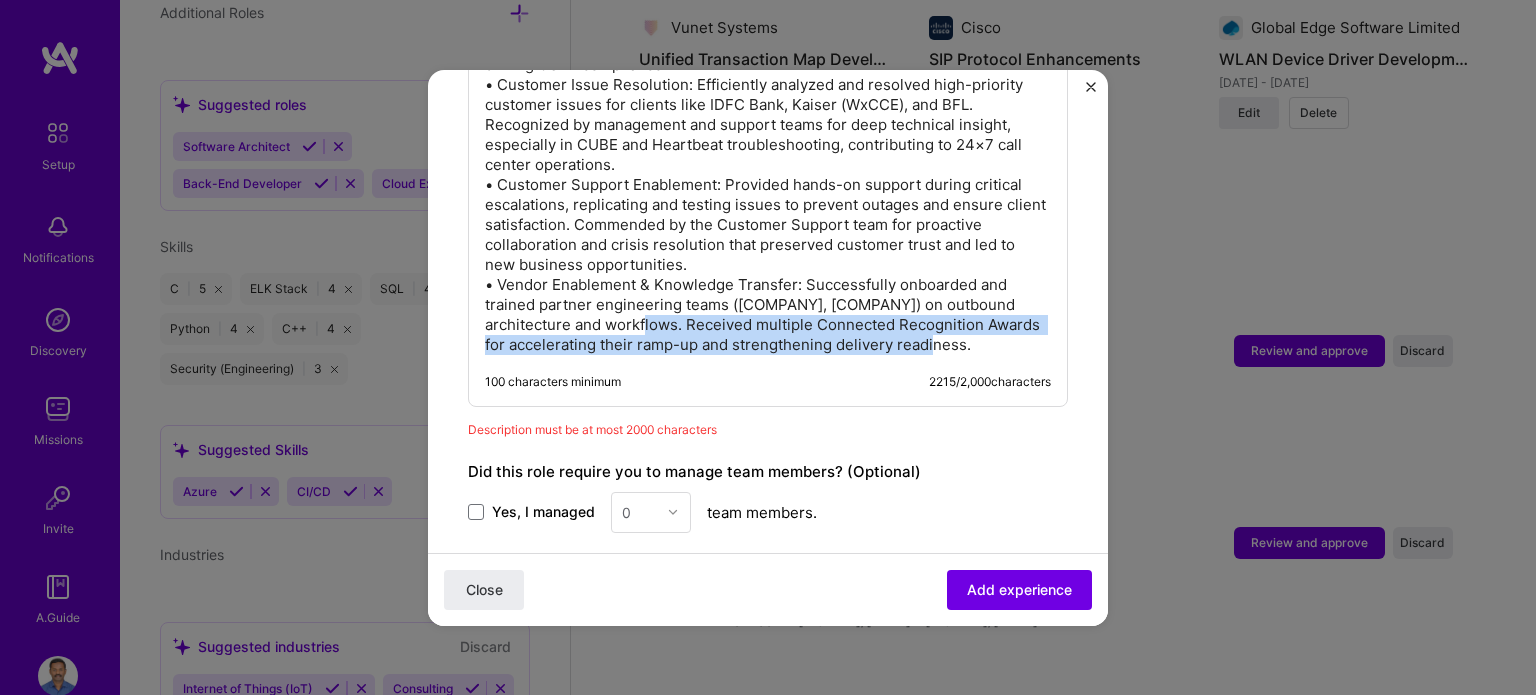 drag, startPoint x: 684, startPoint y: 338, endPoint x: 1039, endPoint y: 363, distance: 355.87918 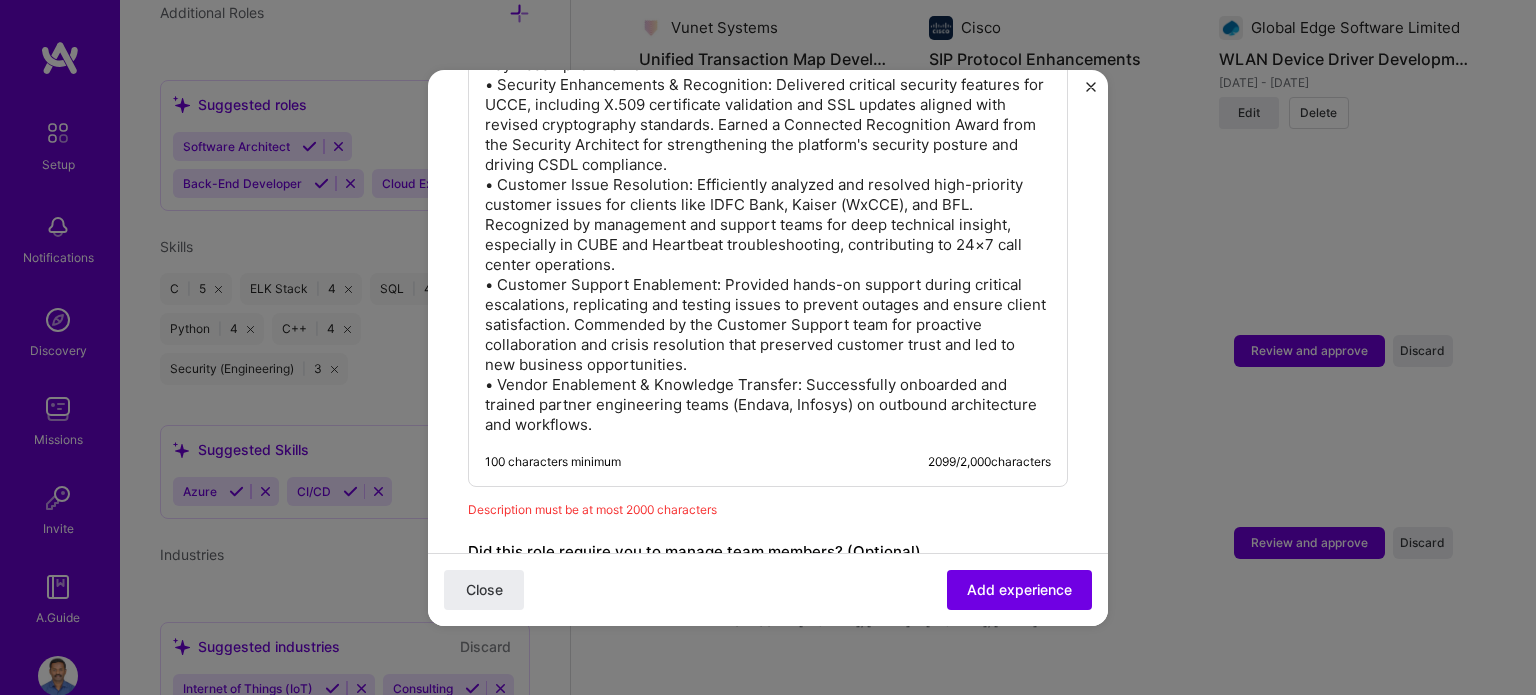 scroll, scrollTop: 1200, scrollLeft: 0, axis: vertical 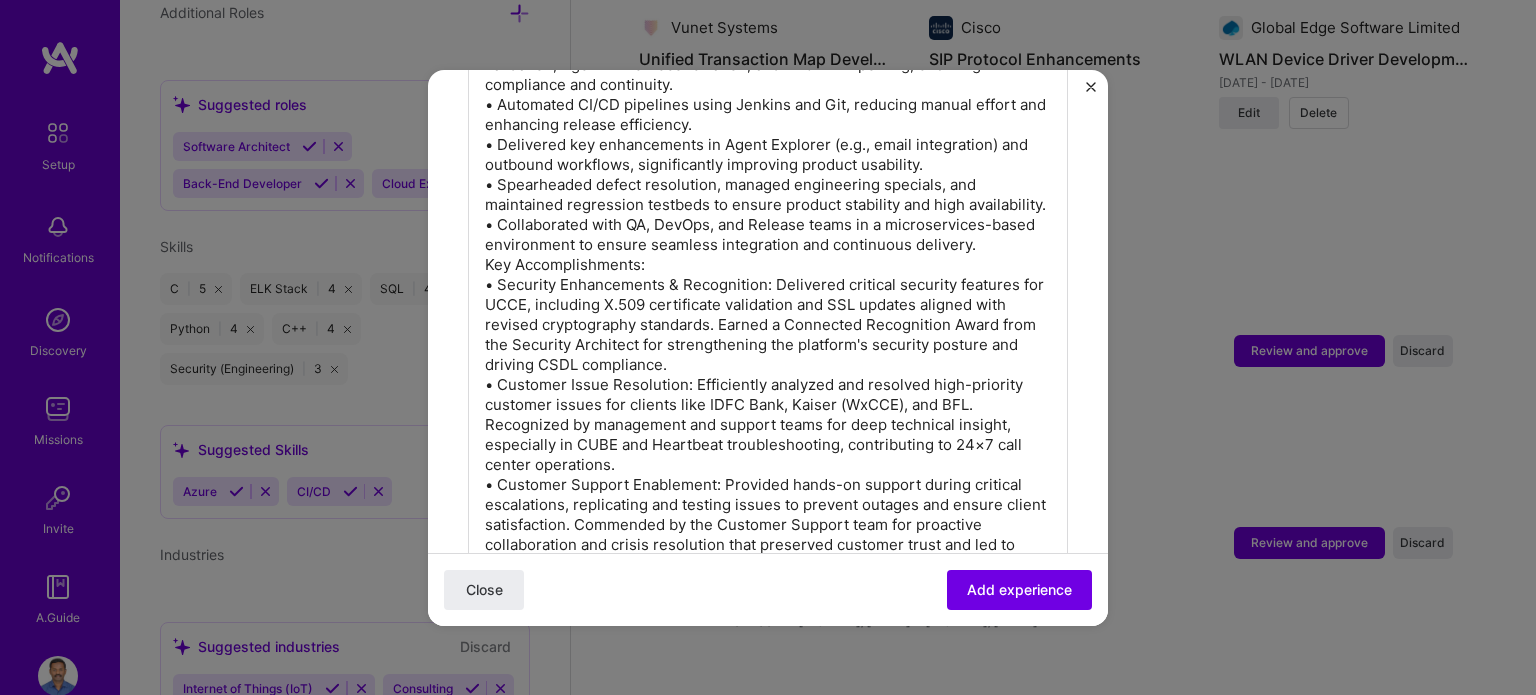 click on "• Outbound Contact Center development and critical issue resolution.  • Recognized as SME for outbound components; conducted enablement sessions for vendor partners (Endava, Infosys) to fast-track ramp-up and delivery readiness.  • Designed and implemented security features including X.509 certificate validation, Agent Time Reconciliation, and 12.5.2 MR porting, ensuring compliance and continuity.  • Automated CI/CD pipelines using Jenkins and Git, reducing manual effort and enhancing release efficiency.  • Delivered key enhancements in Agent Explorer (e.g., email integration) and outbound workflows, significantly improving product usability.  • Spearheaded defect resolution, managed engineering specials, and maintained regression testbeds to ensure product stability and high availability.  • Collaborated with QA, DevOps, and Release teams in a microservices-based environment to ensure seamless integration and continuous delivery.  Key Accomplishments:" at bounding box center (768, 295) 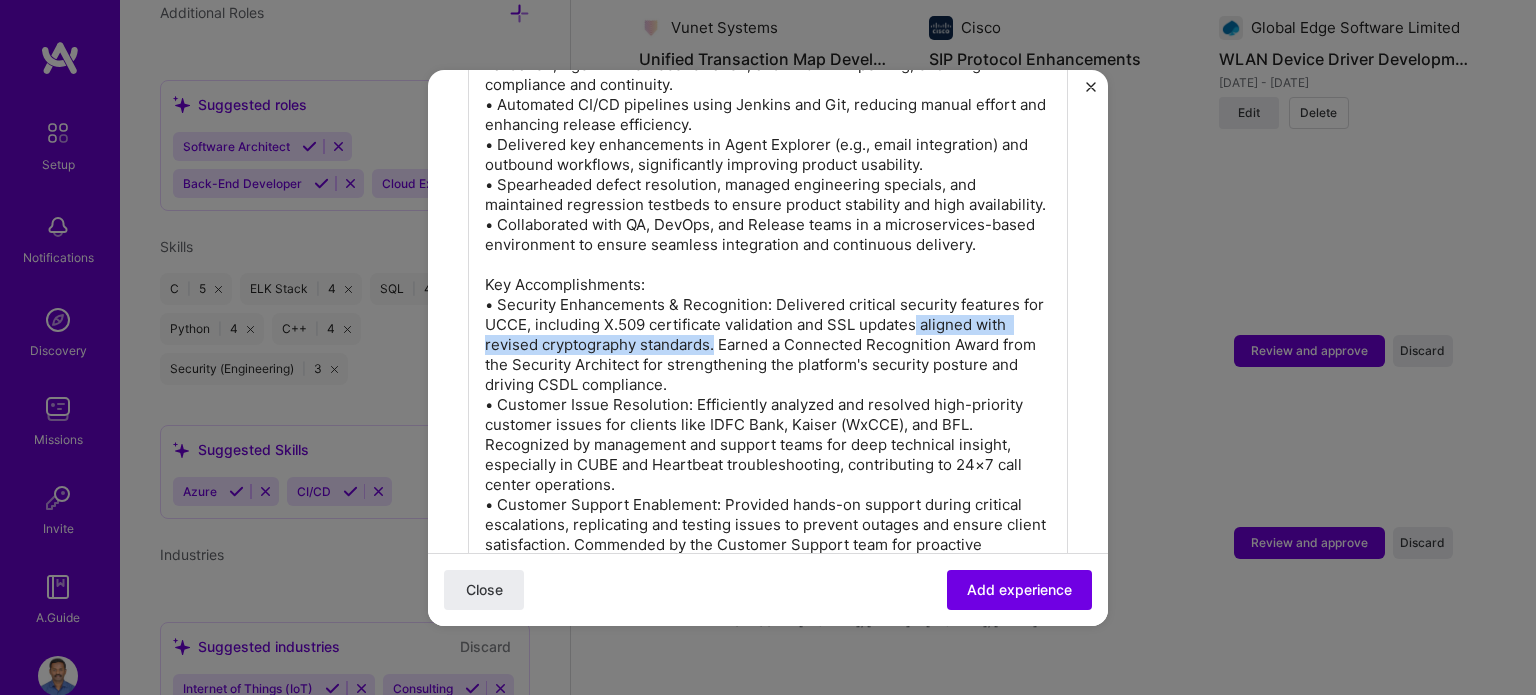 drag, startPoint x: 941, startPoint y: 342, endPoint x: 716, endPoint y: 366, distance: 226.27638 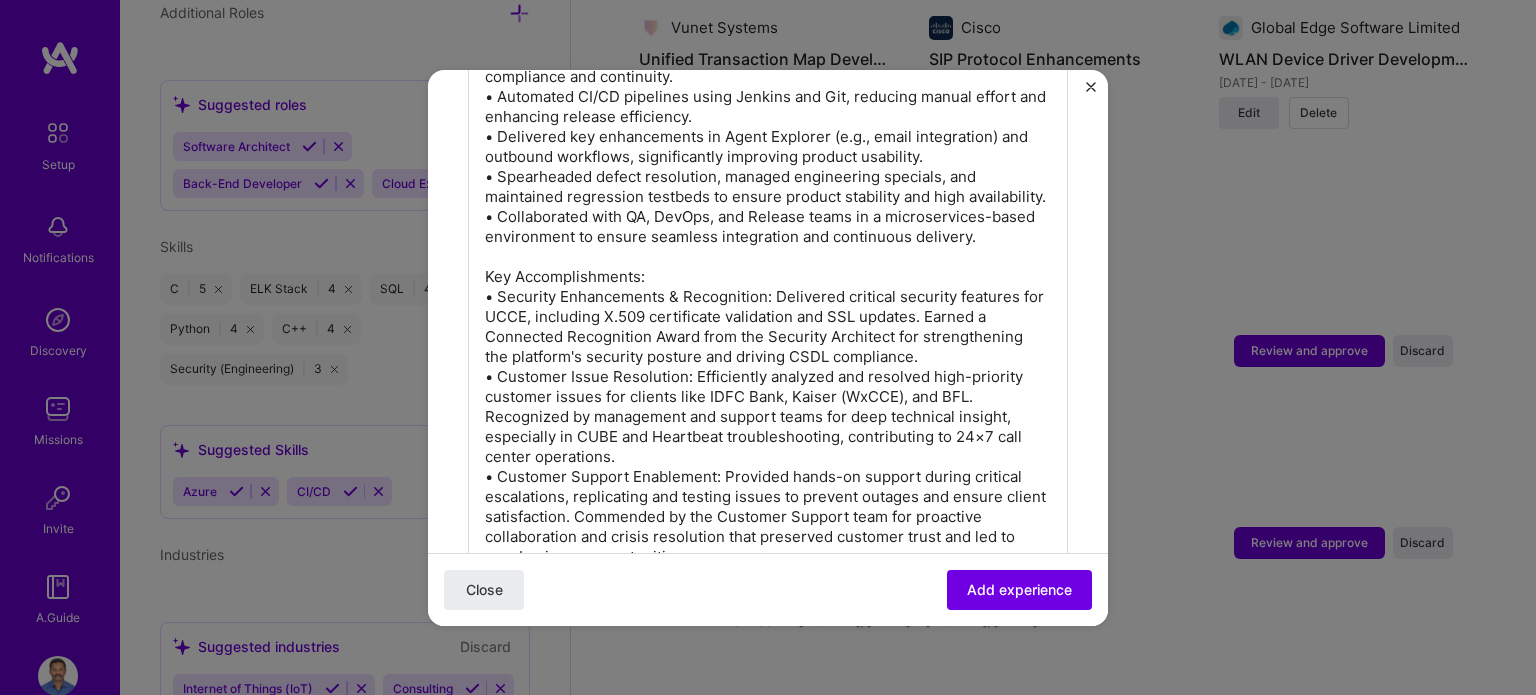 scroll, scrollTop: 1100, scrollLeft: 0, axis: vertical 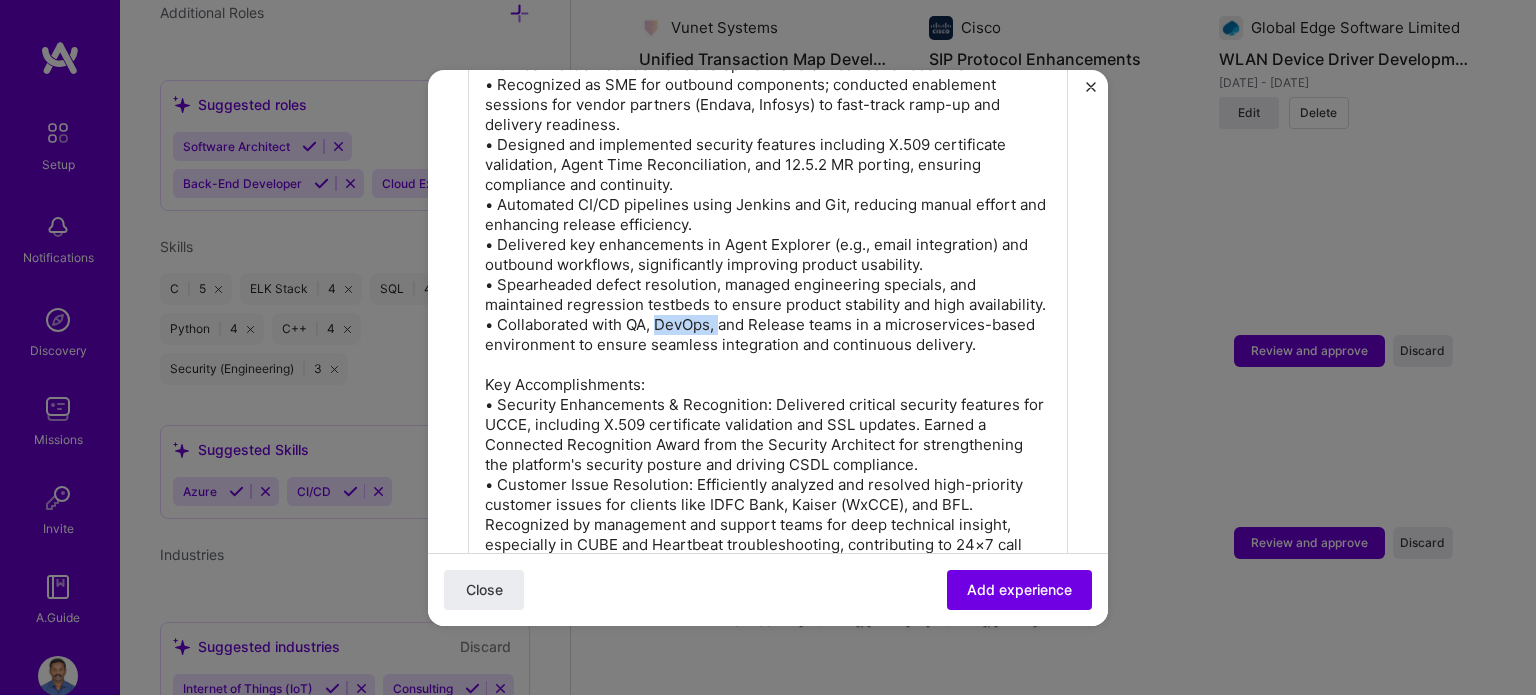 drag, startPoint x: 661, startPoint y: 343, endPoint x: 721, endPoint y: 342, distance: 60.00833 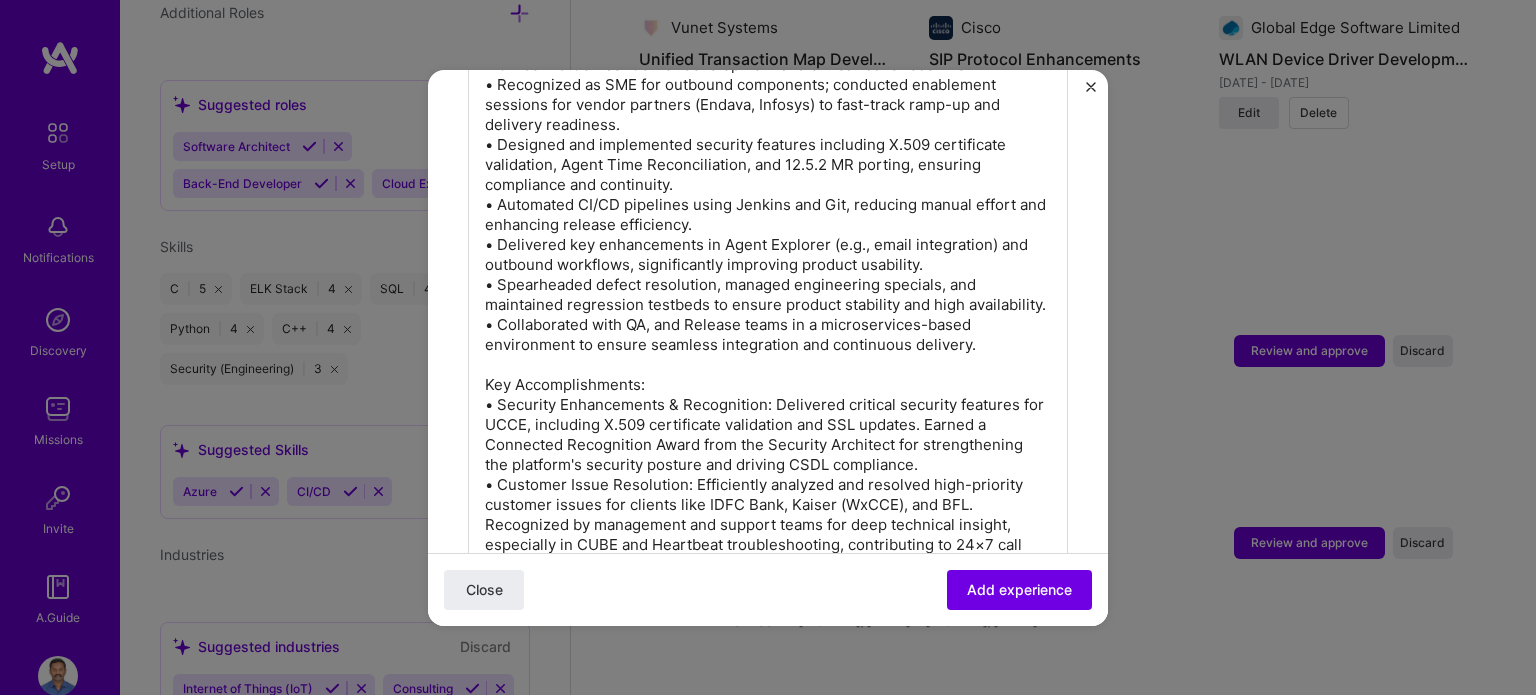 drag, startPoint x: 956, startPoint y: 364, endPoint x: 467, endPoint y: 350, distance: 489.20038 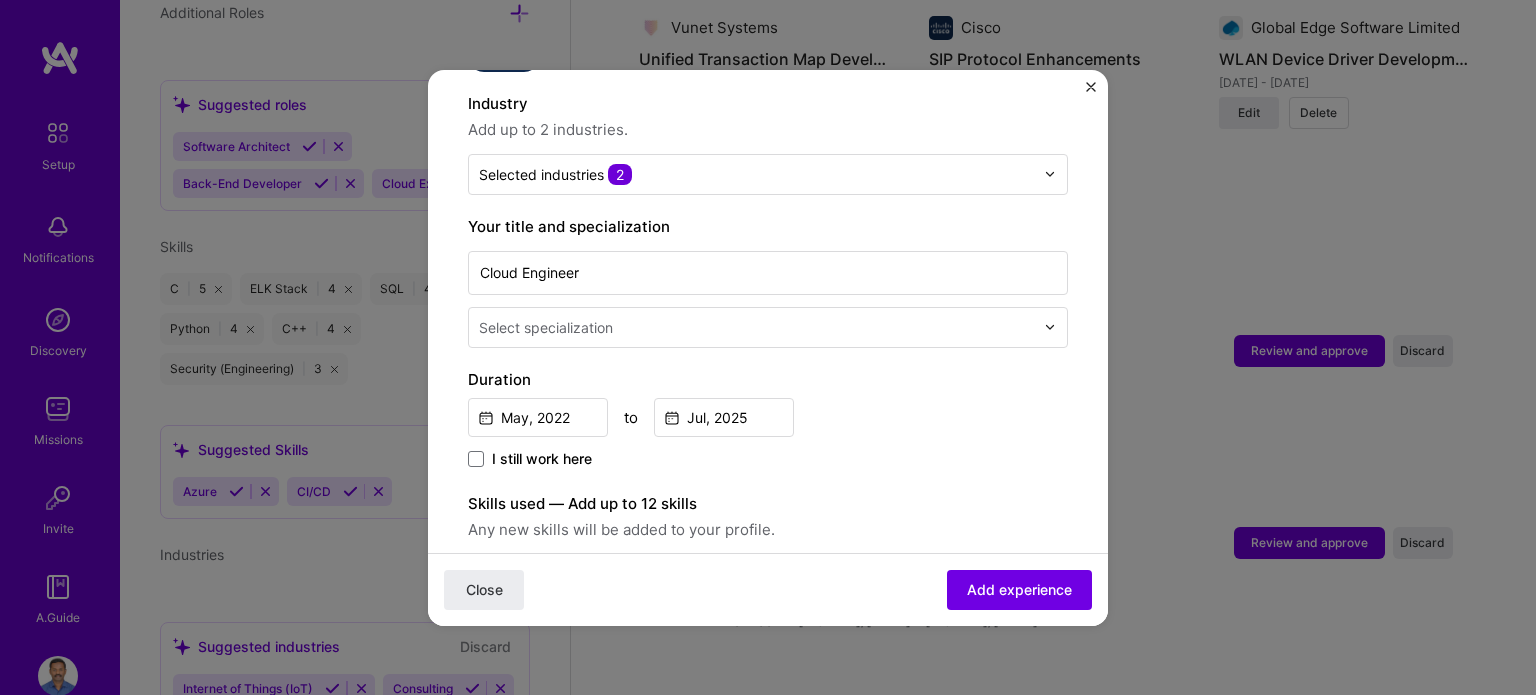 scroll, scrollTop: 0, scrollLeft: 0, axis: both 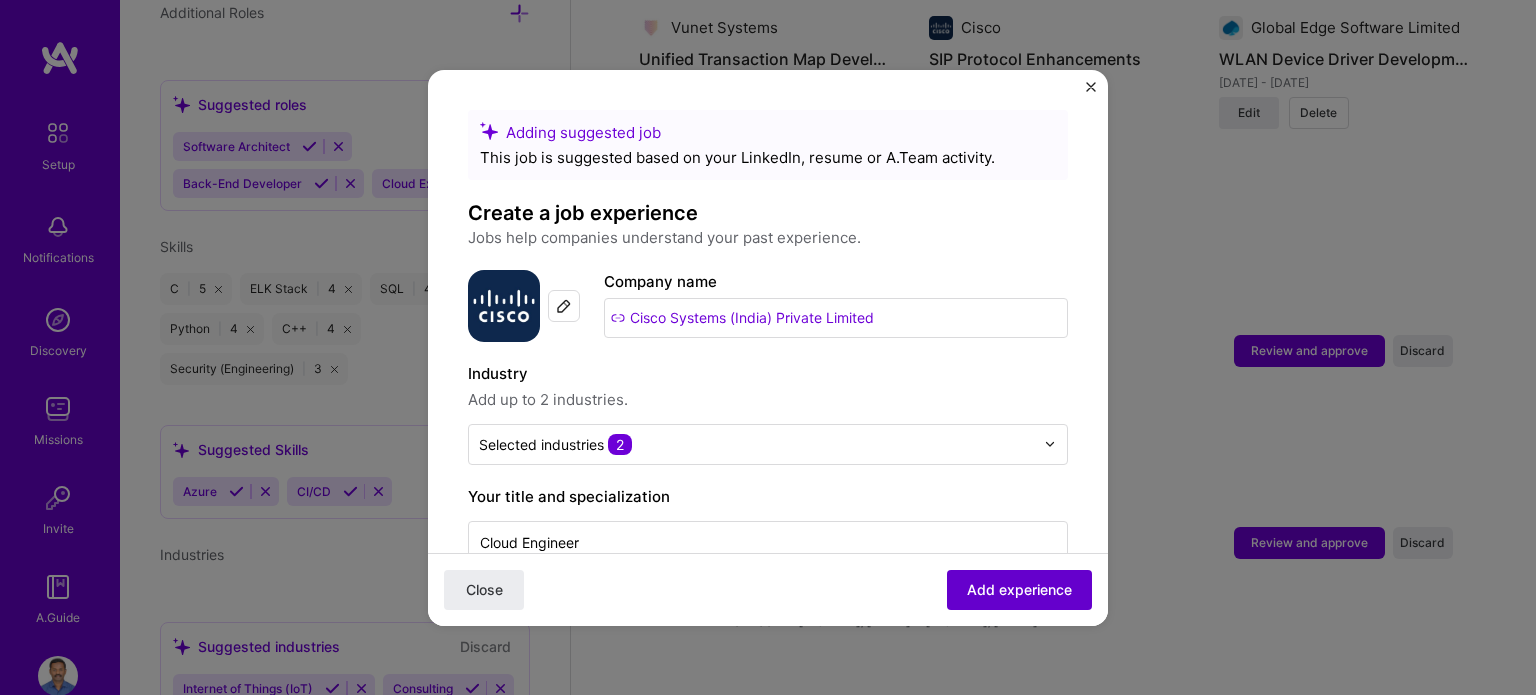 click on "Add experience" at bounding box center [1019, 589] 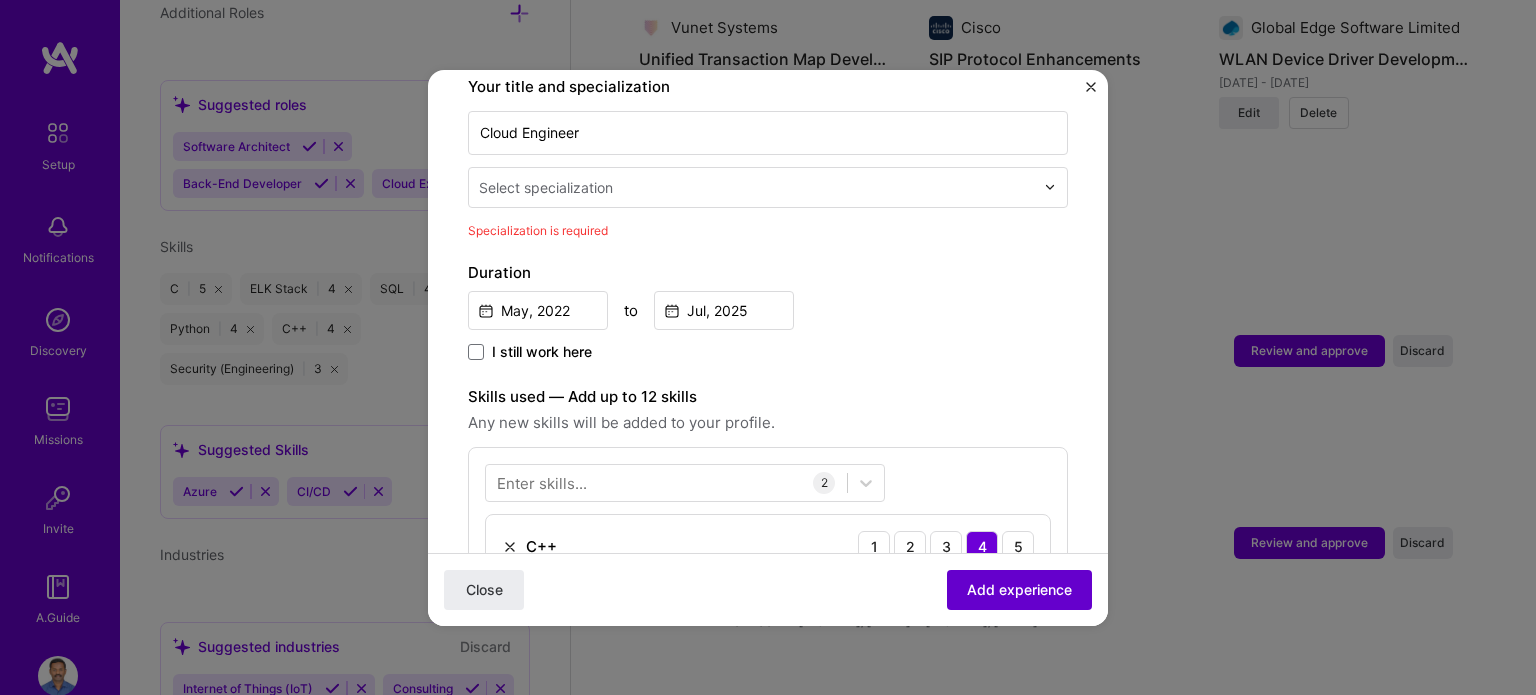 scroll, scrollTop: 414, scrollLeft: 0, axis: vertical 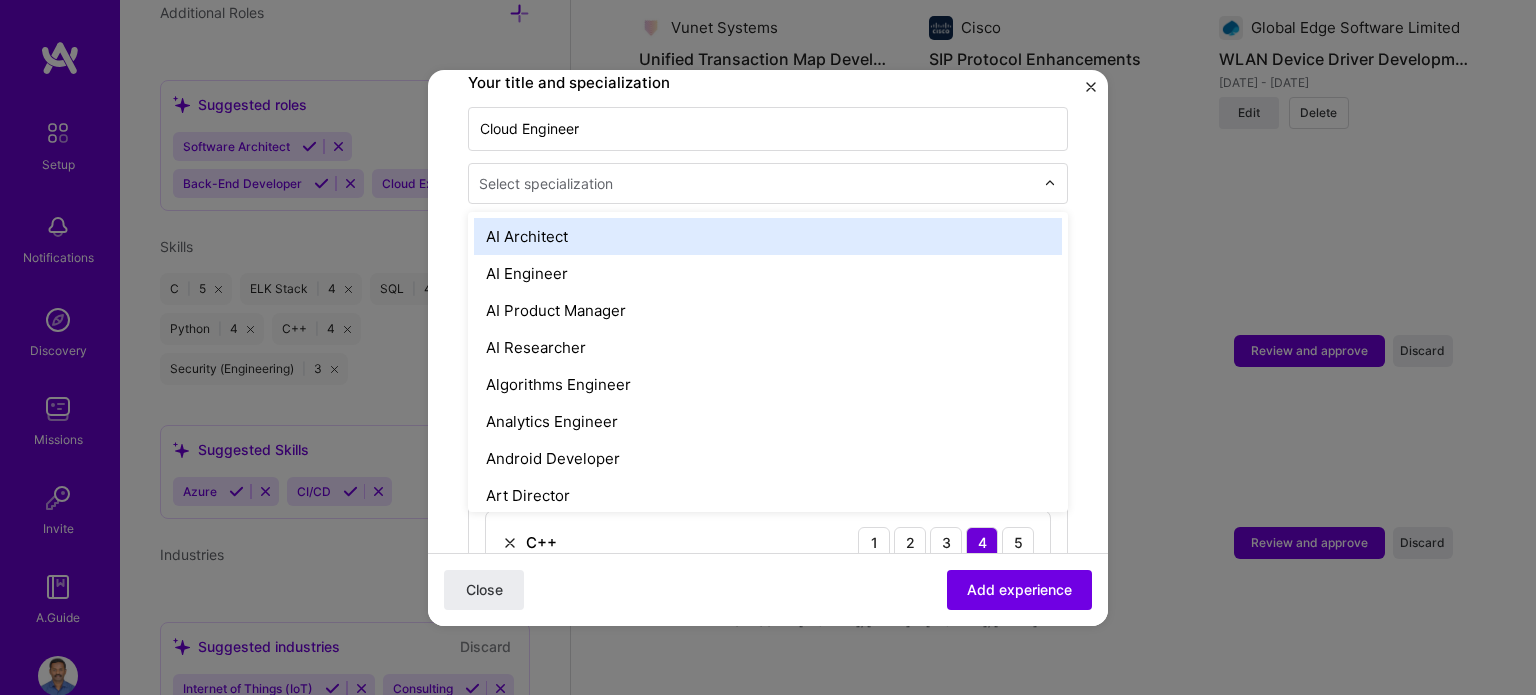 click on "Select specialization" at bounding box center (546, 183) 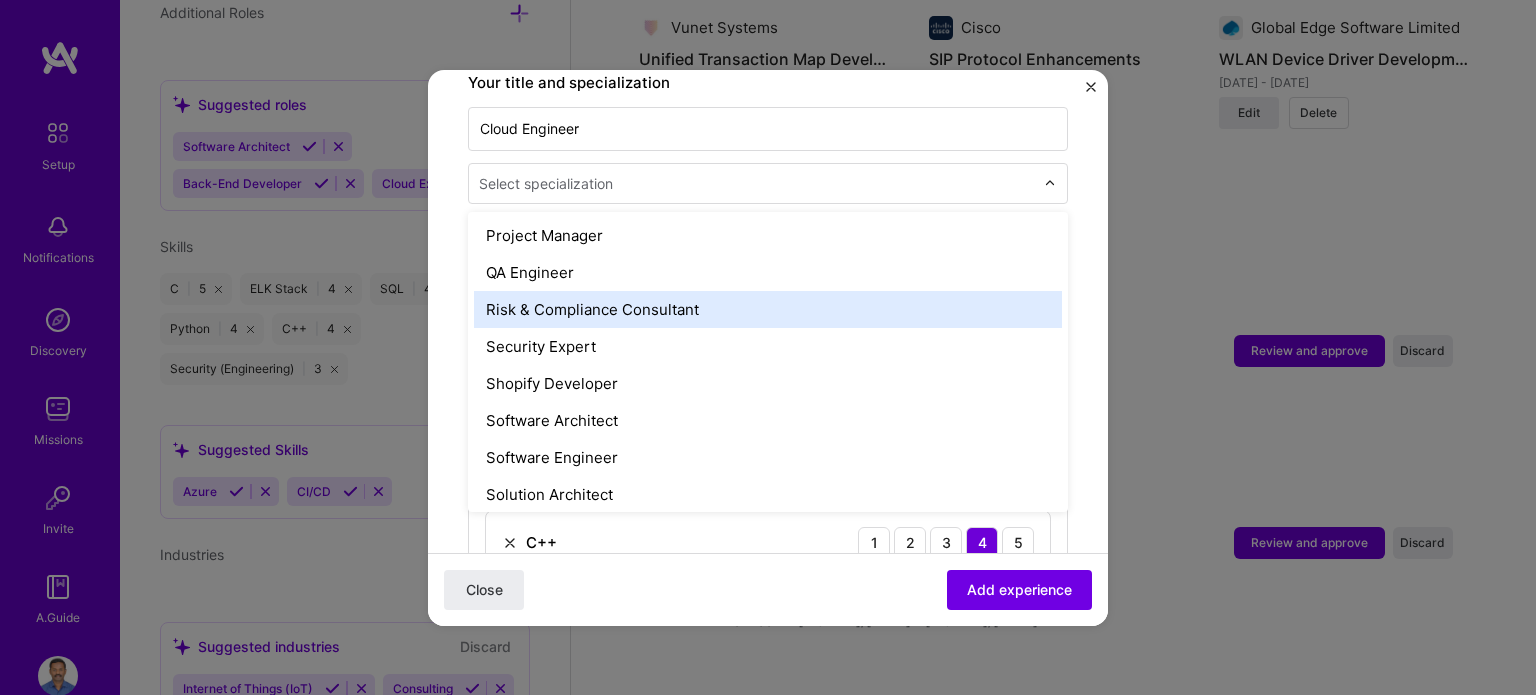 scroll, scrollTop: 2100, scrollLeft: 0, axis: vertical 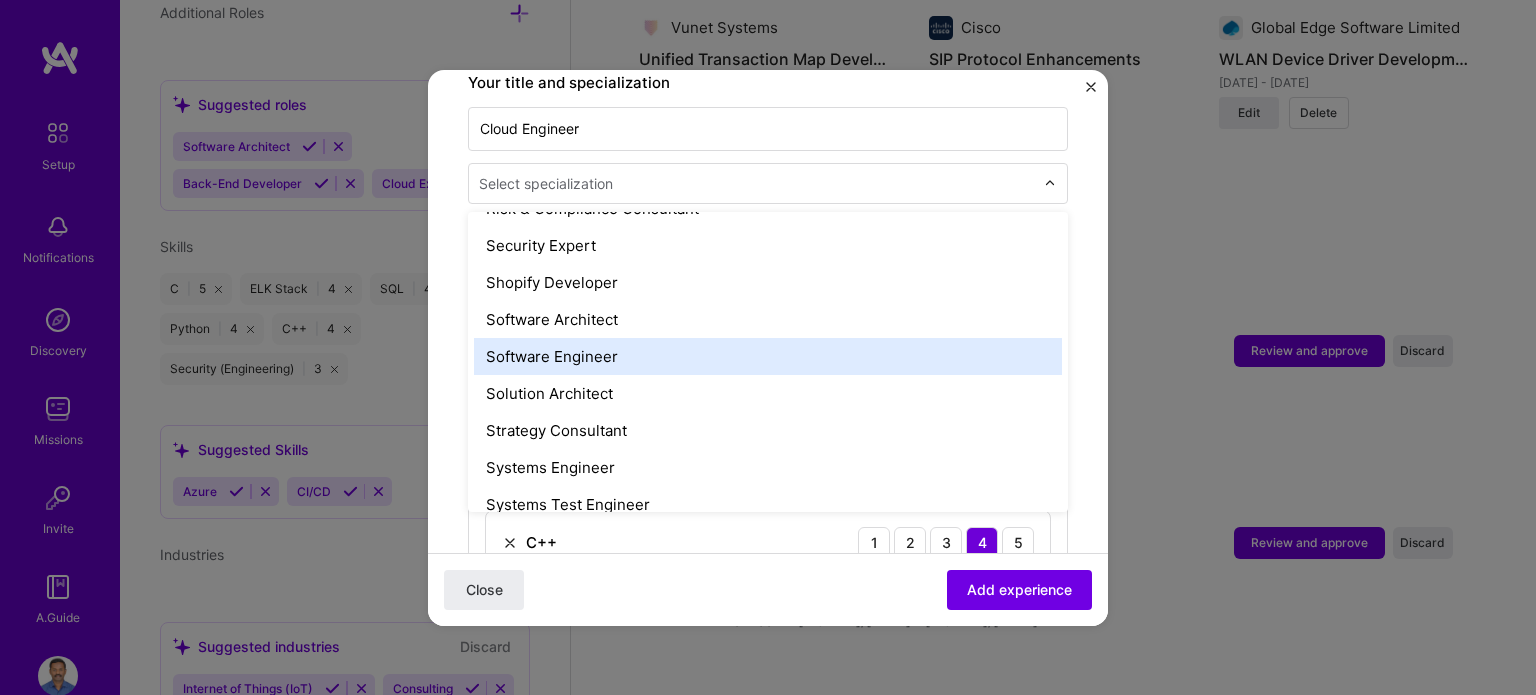 click on "Software Engineer" at bounding box center [768, 356] 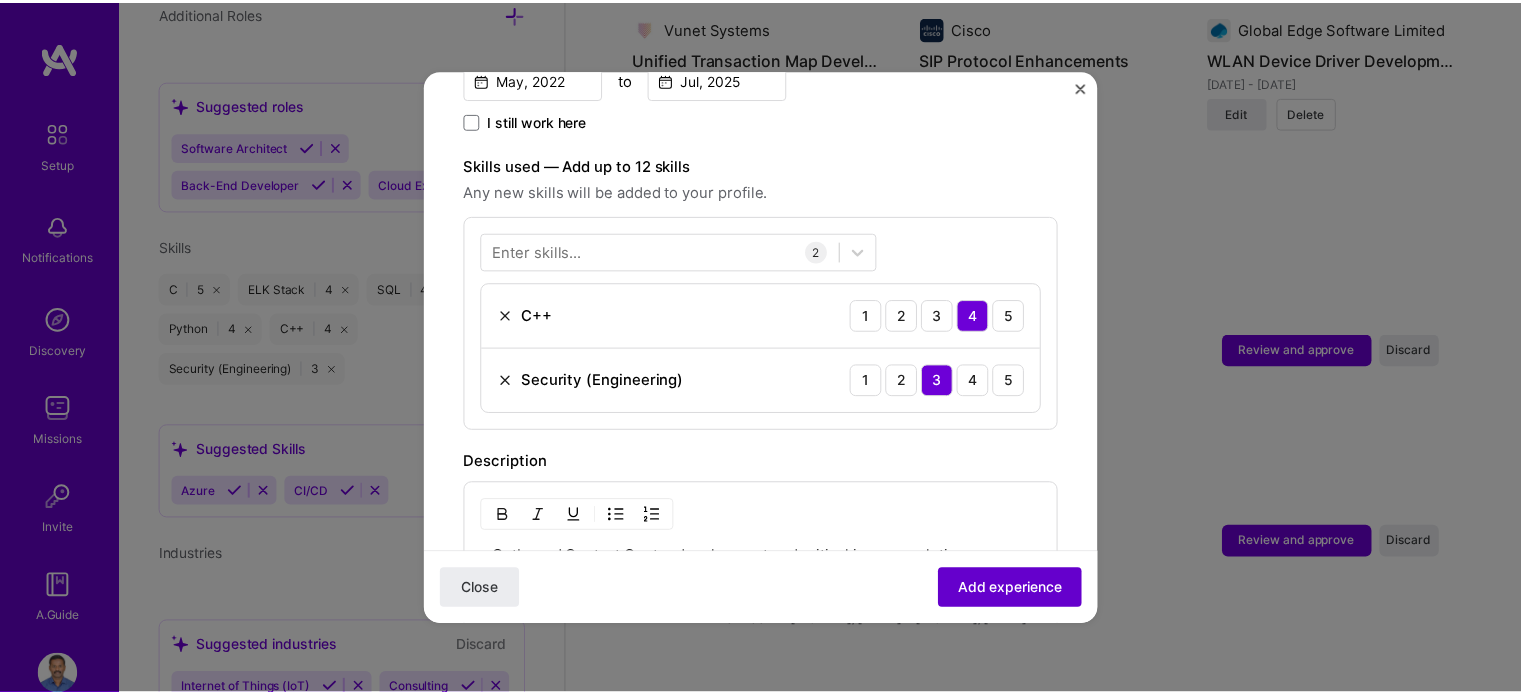 scroll, scrollTop: 614, scrollLeft: 0, axis: vertical 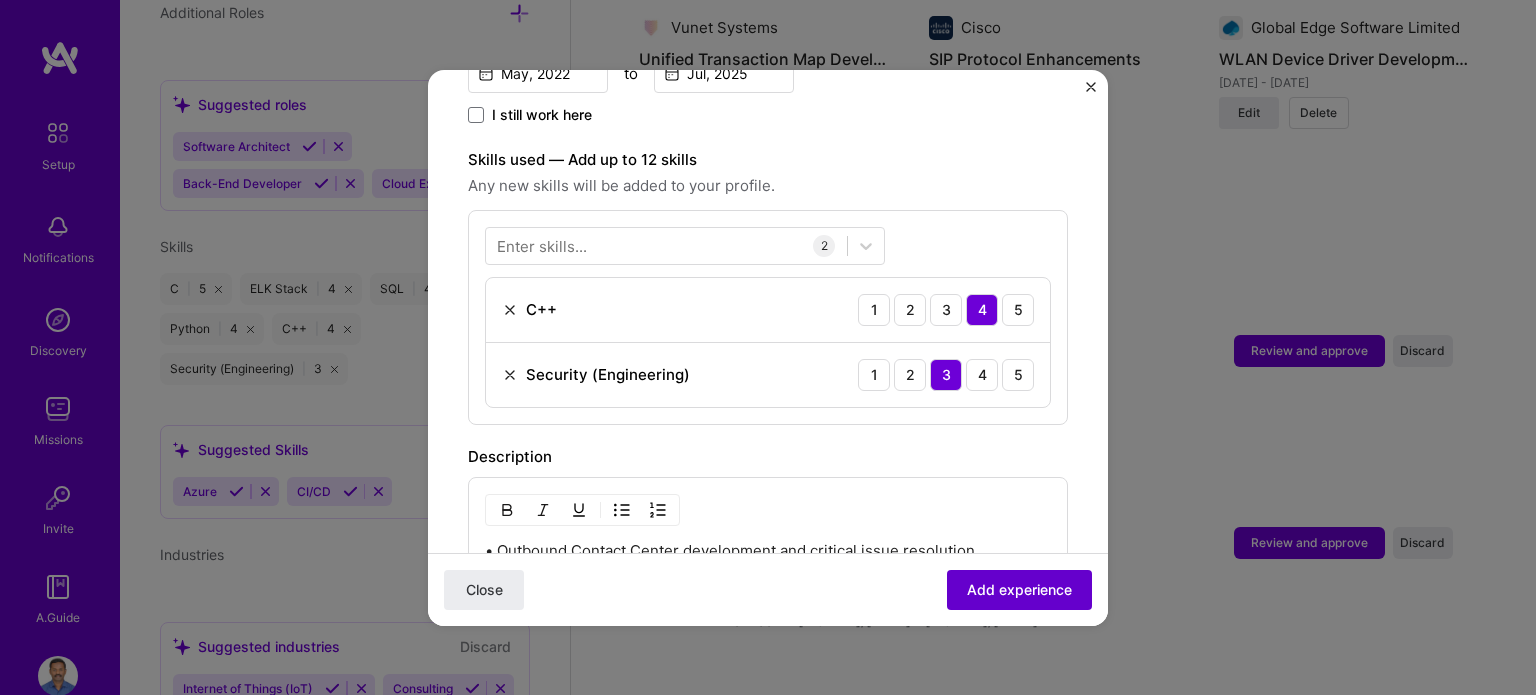click on "Add experience" at bounding box center (1019, 589) 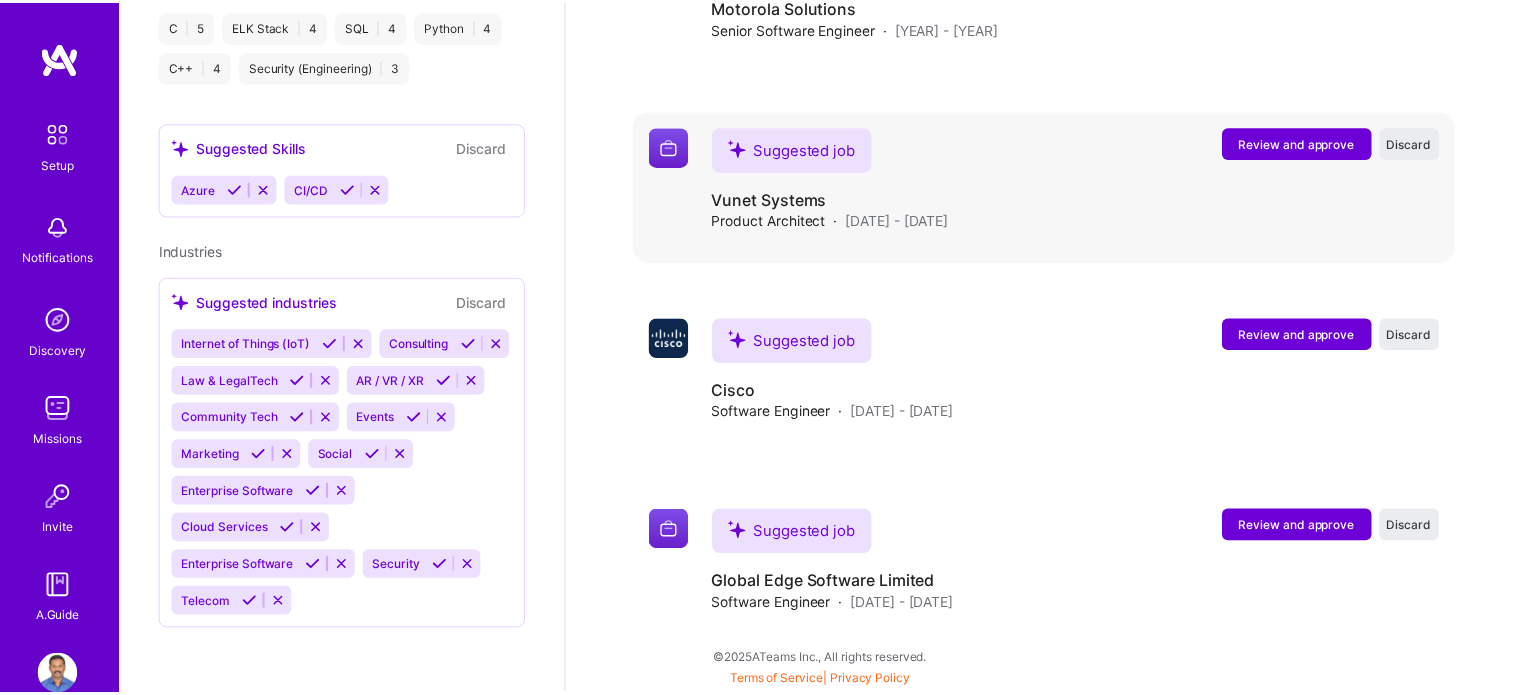 scroll, scrollTop: 713, scrollLeft: 0, axis: vertical 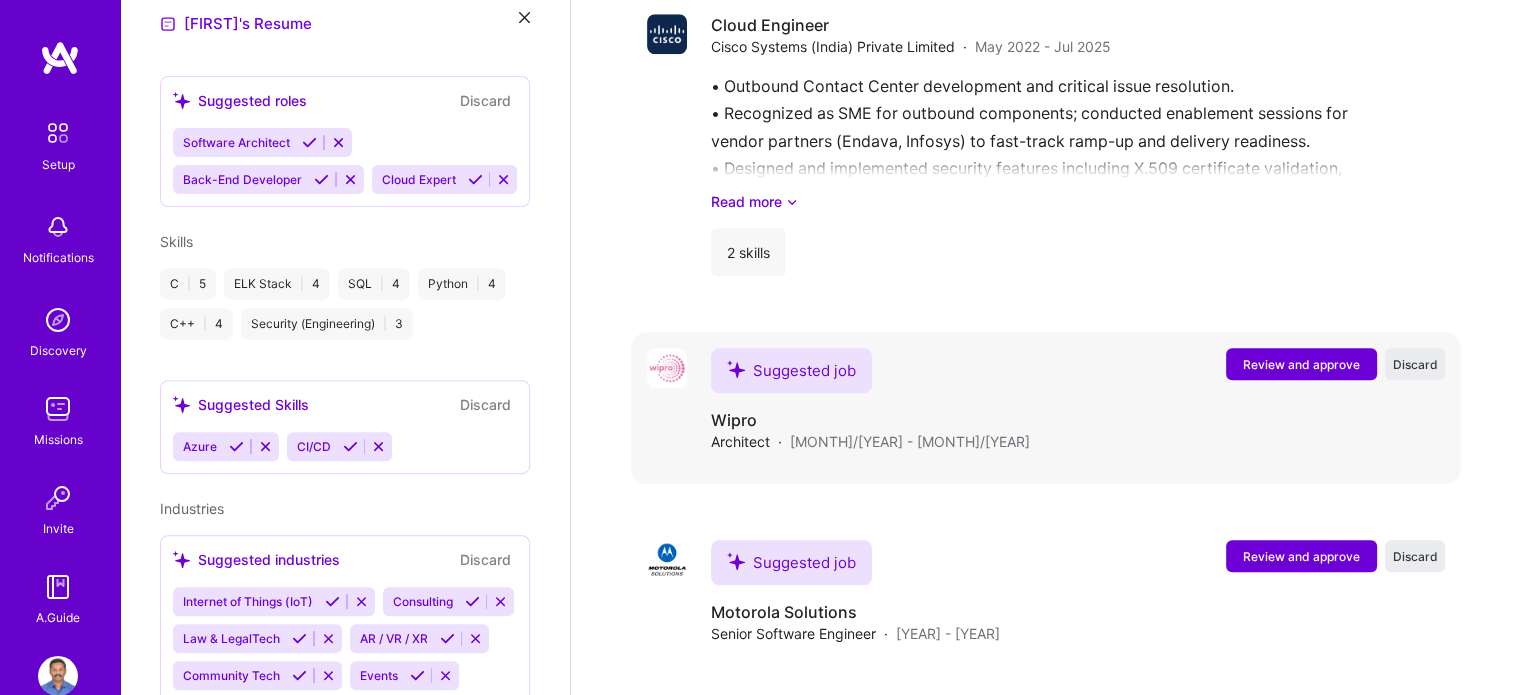 click on "Review and approve" at bounding box center [1301, 364] 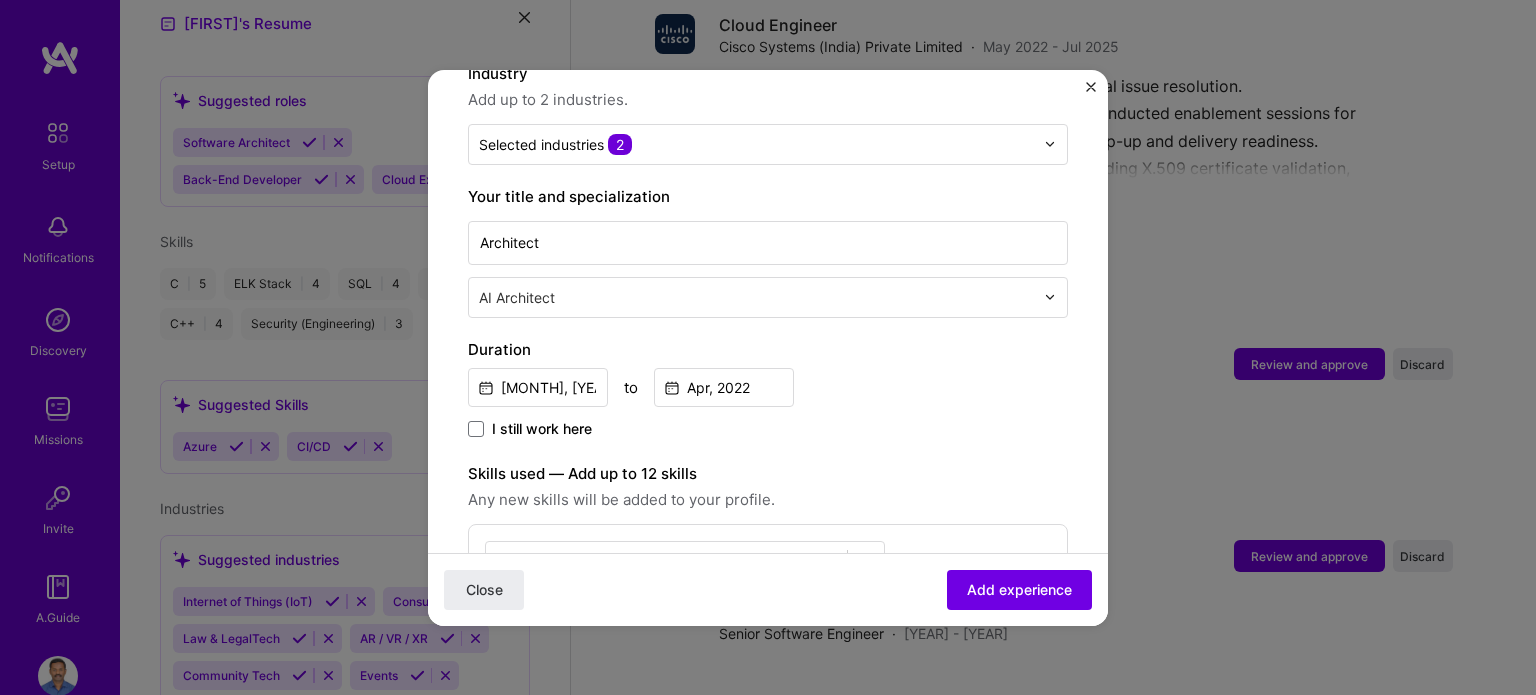 scroll, scrollTop: 400, scrollLeft: 0, axis: vertical 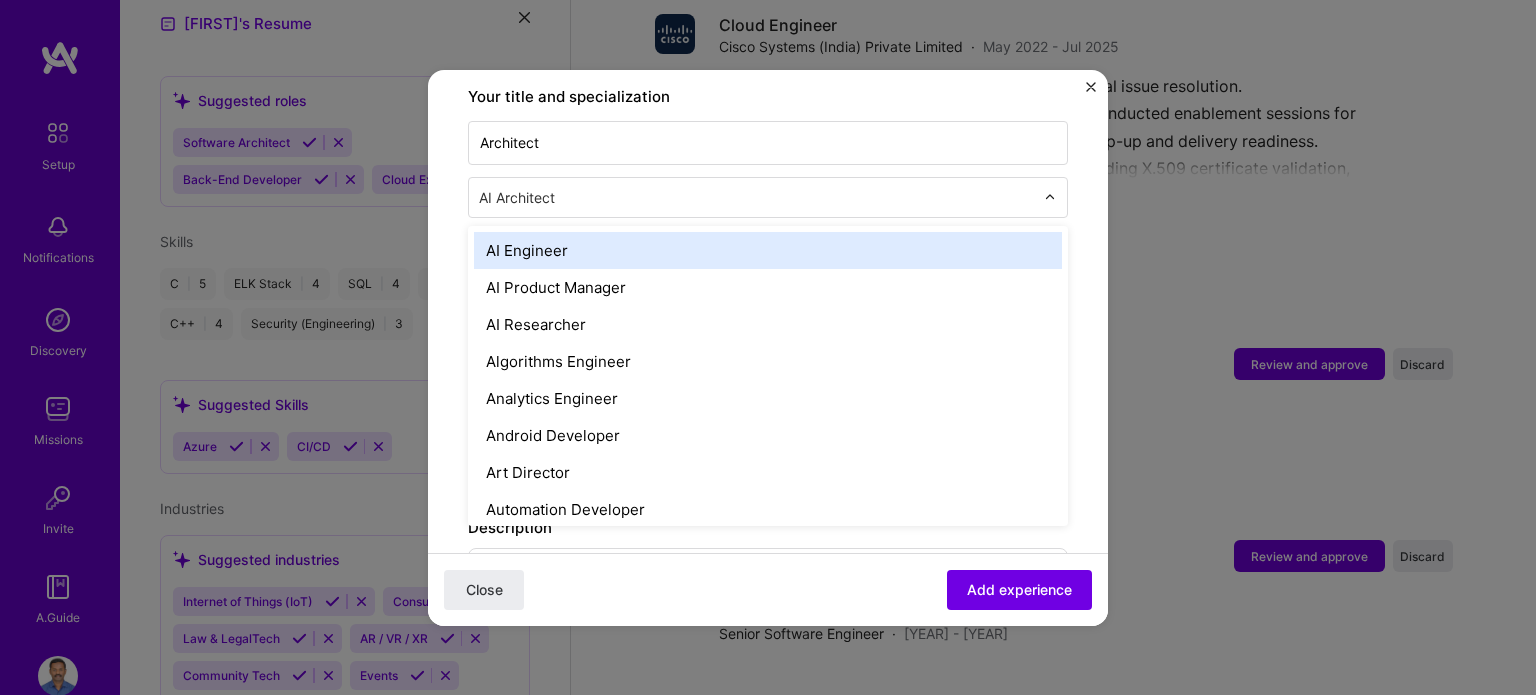 click at bounding box center (758, 197) 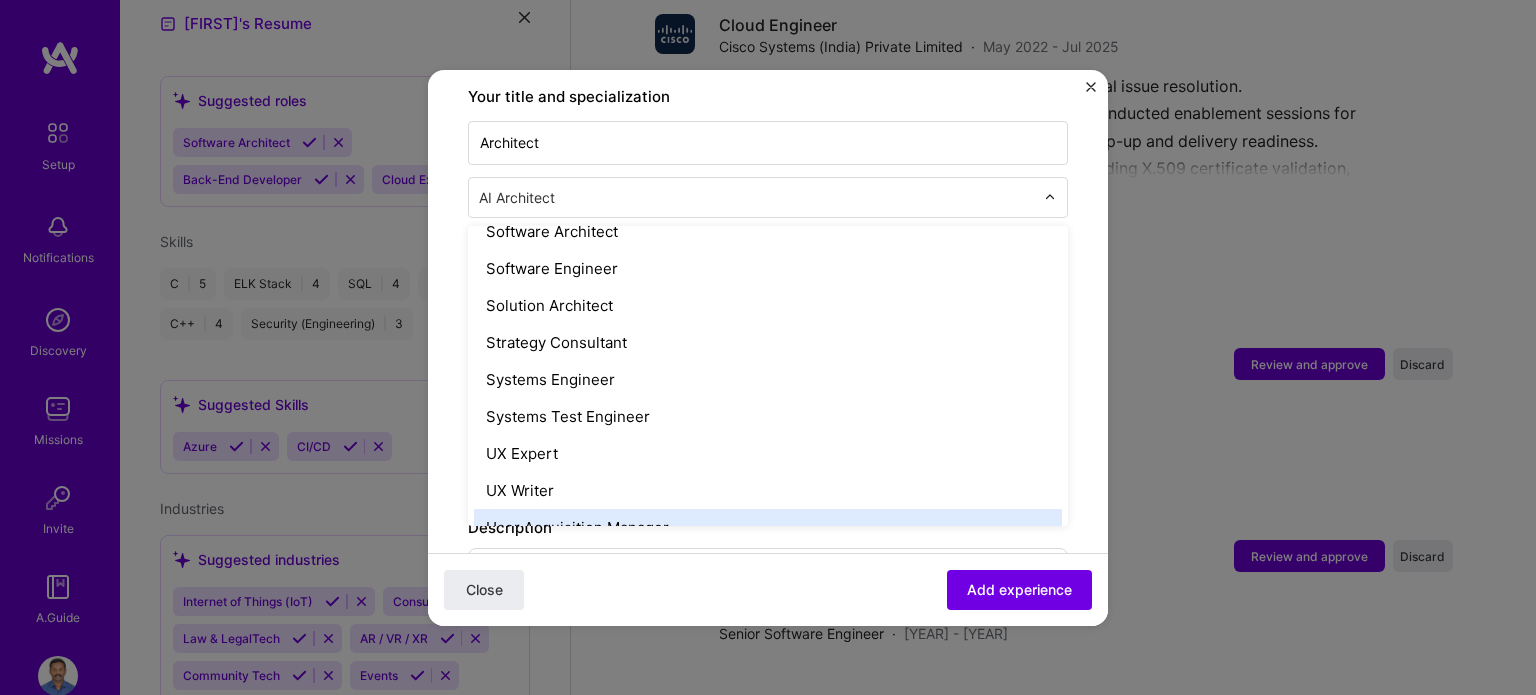 scroll, scrollTop: 2164, scrollLeft: 0, axis: vertical 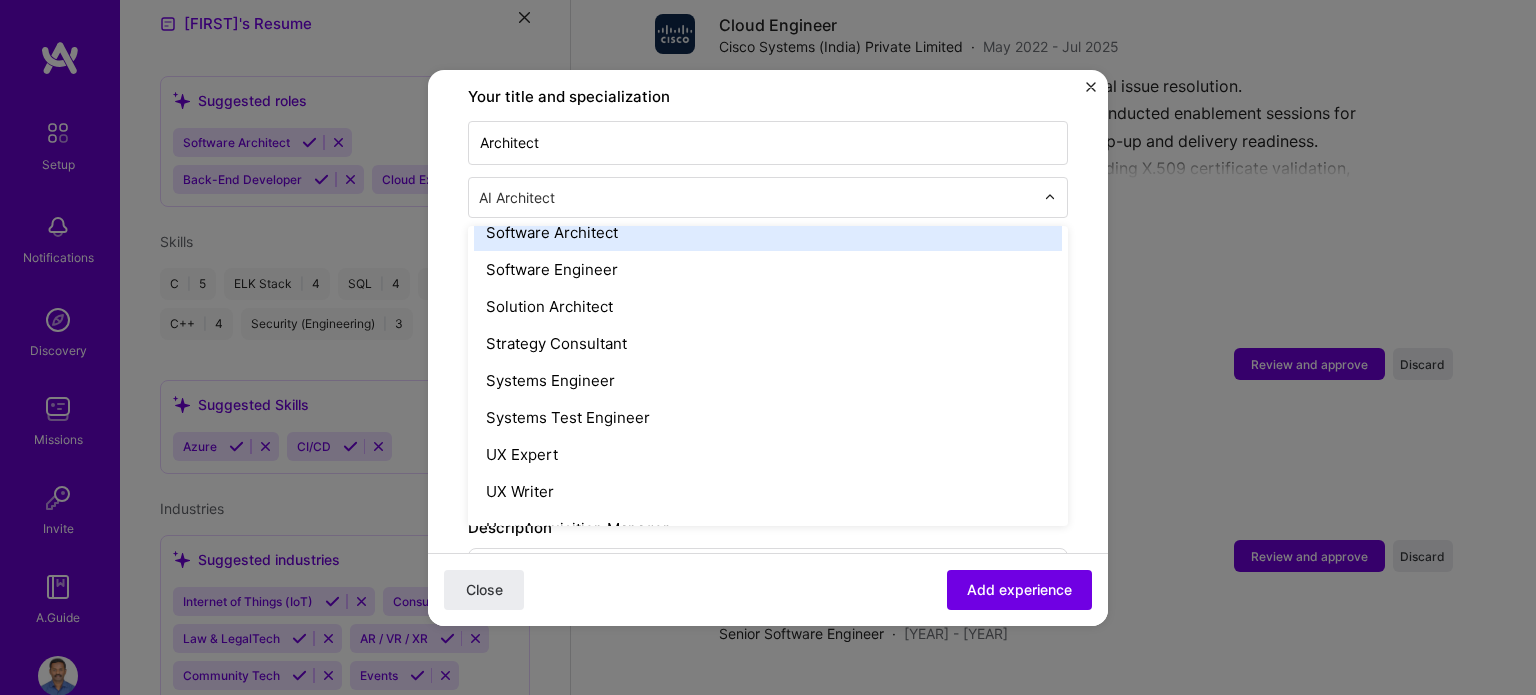 click on "Software Architect" at bounding box center [768, 232] 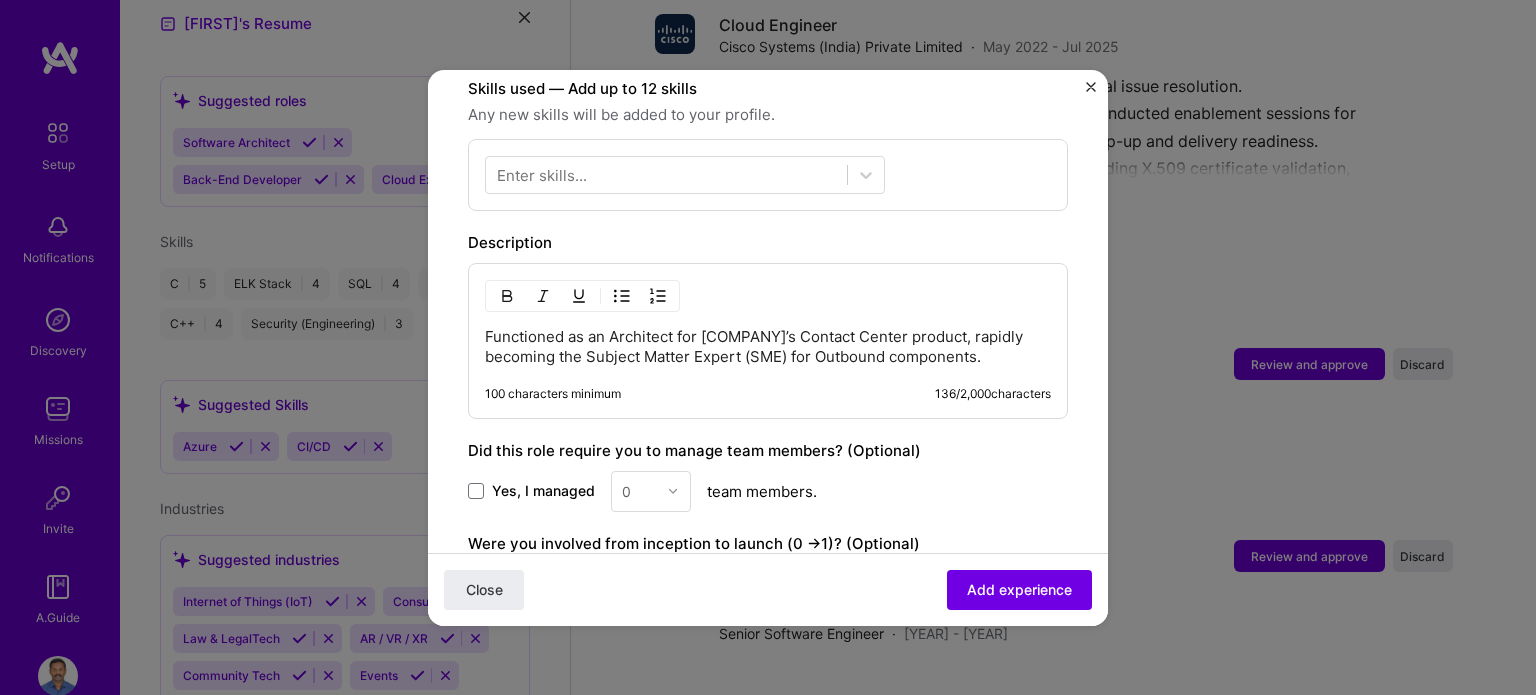 scroll, scrollTop: 700, scrollLeft: 0, axis: vertical 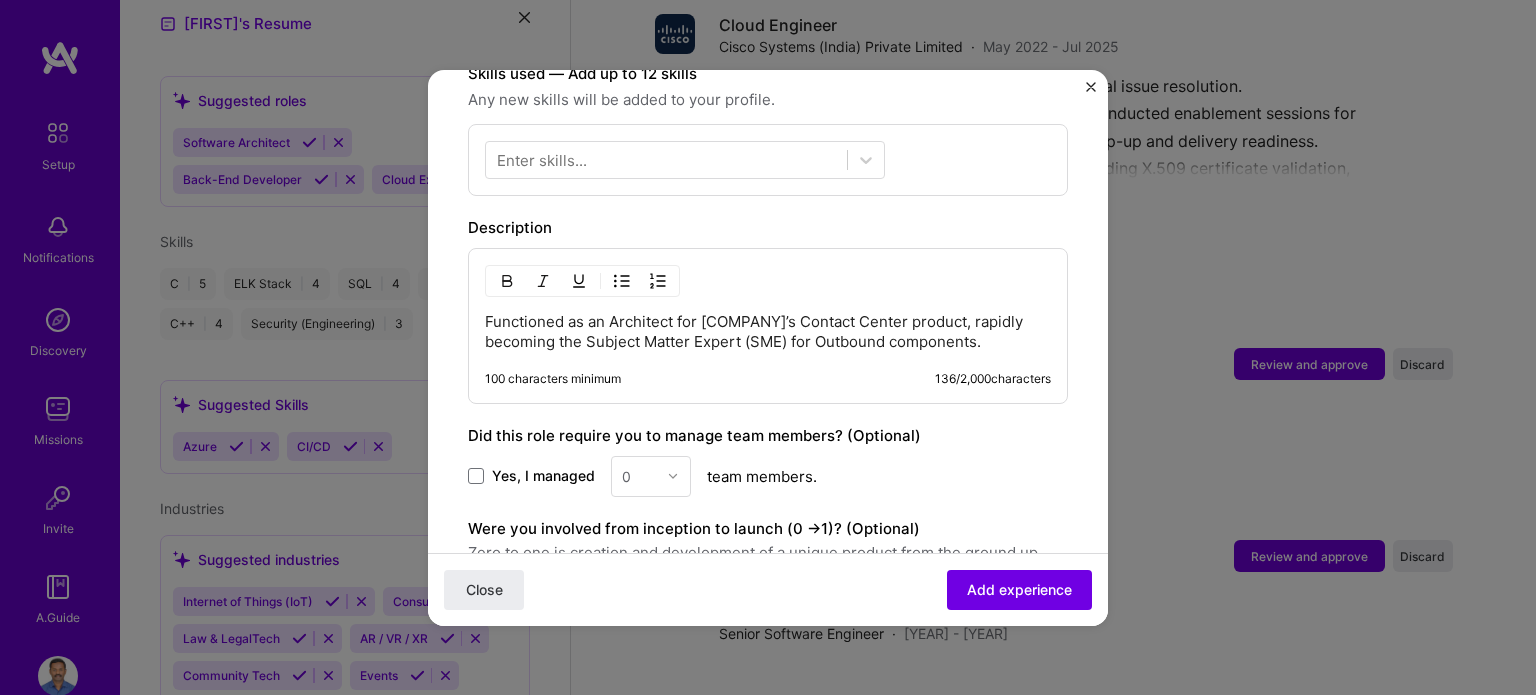 click on "Functioned as an Architect for [COMPANY]’s Contact Center product, rapidly becoming the Subject Matter Expert (SME) for Outbound components." at bounding box center [768, 332] 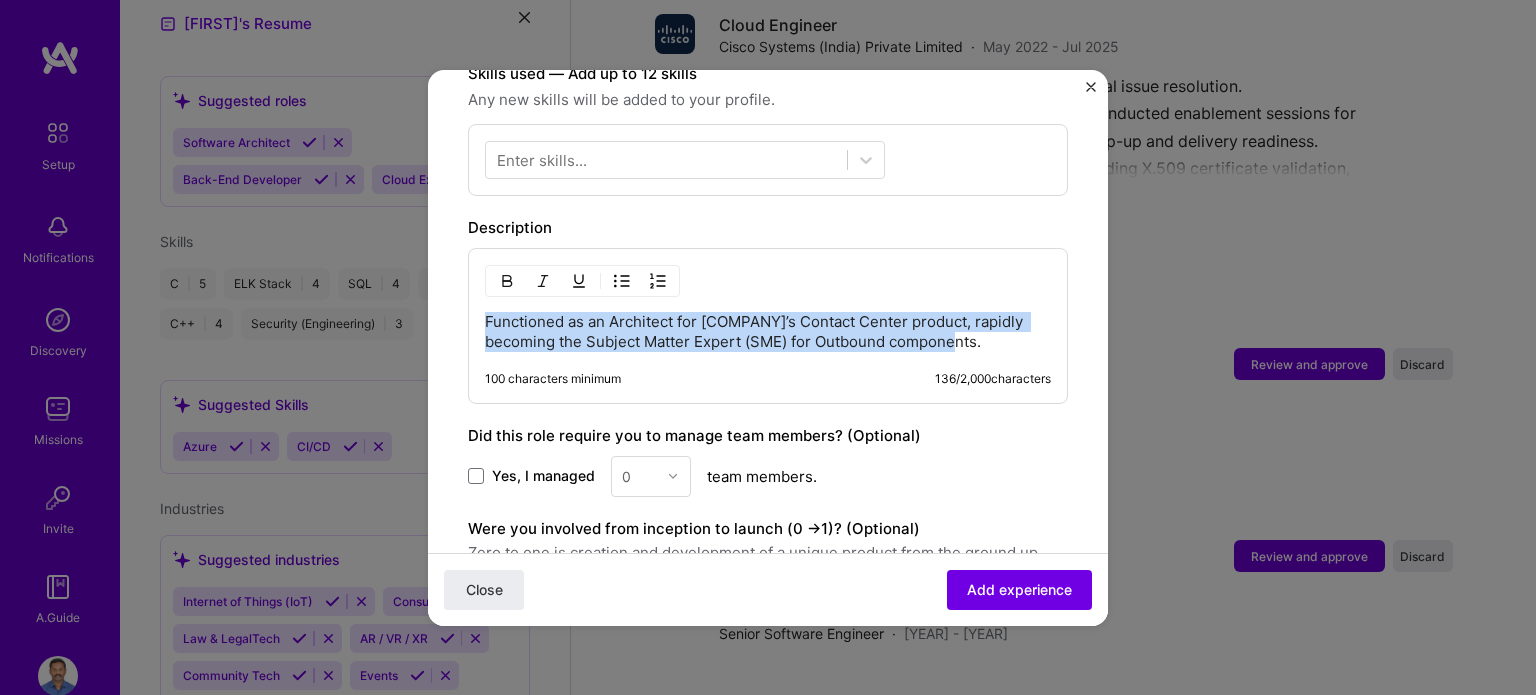 drag, startPoint x: 488, startPoint y: 319, endPoint x: 1062, endPoint y: 397, distance: 579.2754 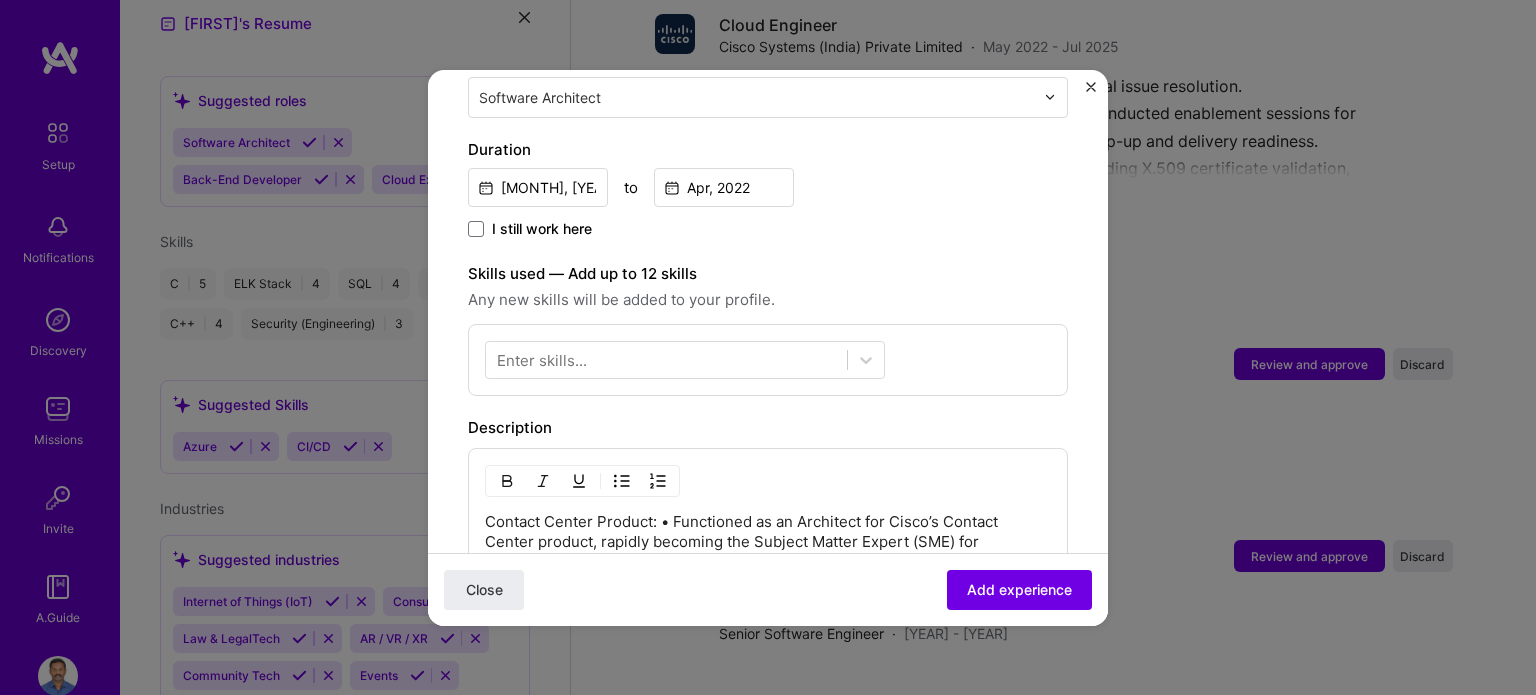 scroll, scrollTop: 700, scrollLeft: 0, axis: vertical 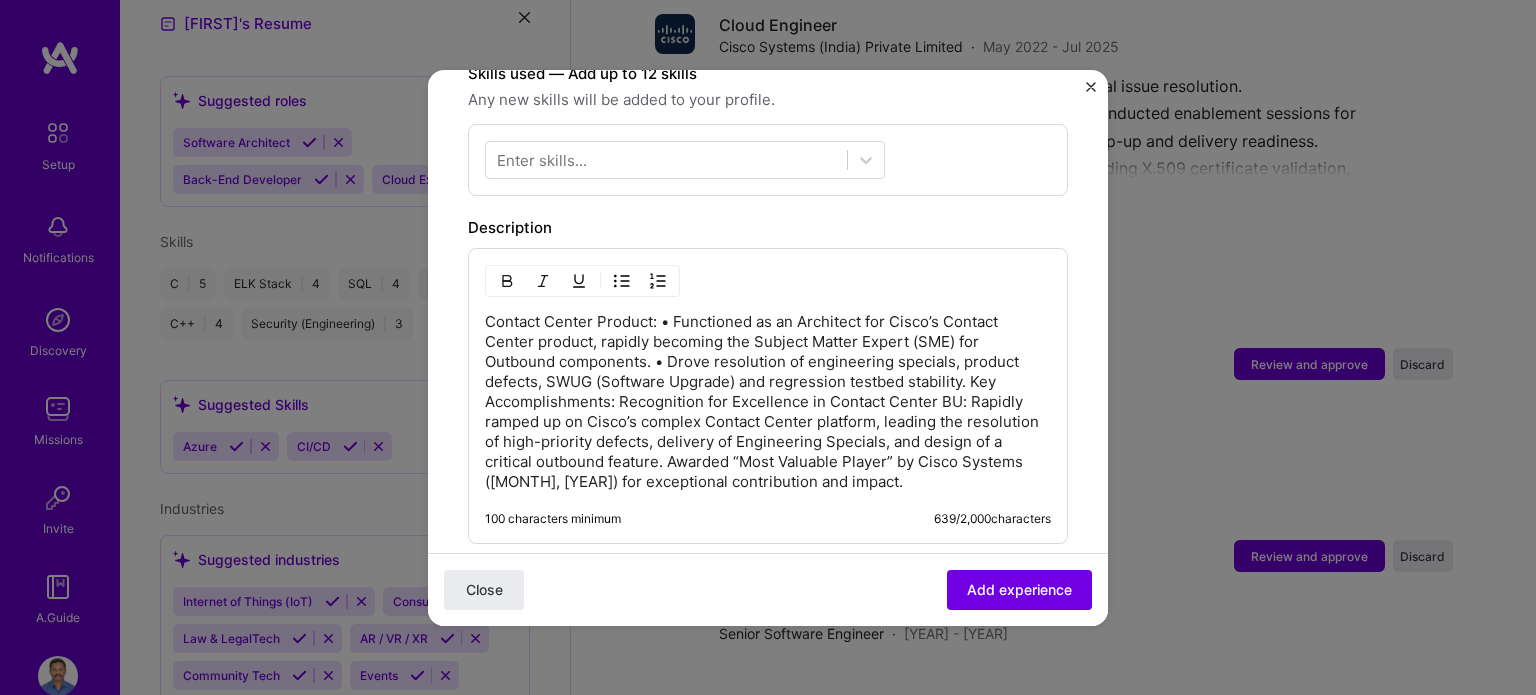click on "Contact Center Product: • Functioned as an Architect for Cisco’s Contact Center product, rapidly becoming the Subject Matter Expert (SME) for Outbound components. • Drove resolution of engineering specials, product defects, SWUG (Software Upgrade) and regression testbed stability. Key Accomplishments: Recognition for Excellence in Contact Center BU: Rapidly ramped up on Cisco’s complex Contact Center platform, leading the resolution of high-priority defects, delivery of Engineering Specials, and design of a critical outbound feature. Awarded “Most Valuable Player” by Cisco Systems ([MONTH], [YEAR]) for exceptional contribution and impact." at bounding box center (768, 402) 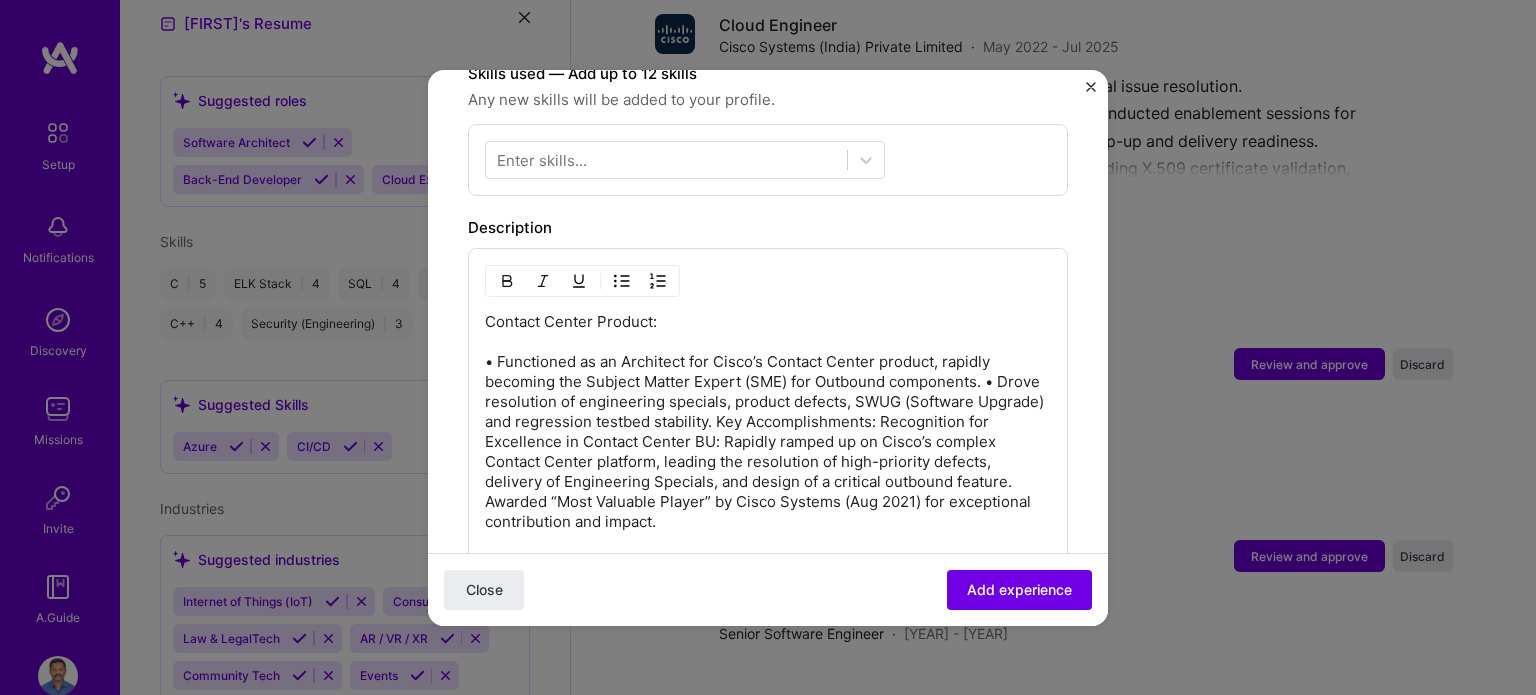 click on "Contact Center Product:  • Functioned as an Architect for Cisco’s Contact Center product, rapidly becoming the Subject Matter Expert (SME) for Outbound components. • Drove resolution of engineering specials, product defects, SWUG (Software Upgrade) and regression testbed stability. Key Accomplishments: Recognition for Excellence in Contact Center BU: Rapidly ramped up on Cisco’s complex Contact Center platform, leading the resolution of high-priority defects, delivery of Engineering Specials, and design of a critical outbound feature. Awarded “Most Valuable Player” by Cisco Systems (Aug [DATE]) for exceptional contribution and impact." at bounding box center (768, 422) 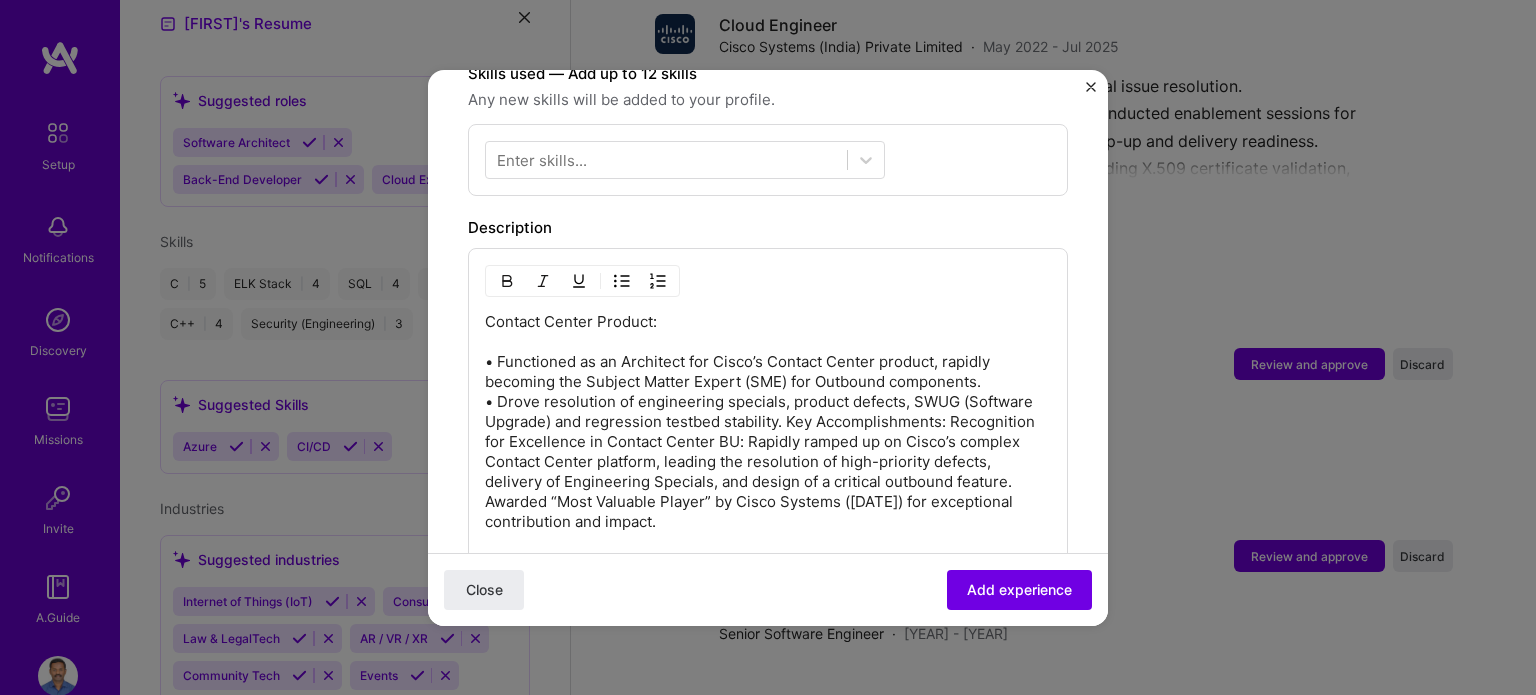 scroll, scrollTop: 800, scrollLeft: 0, axis: vertical 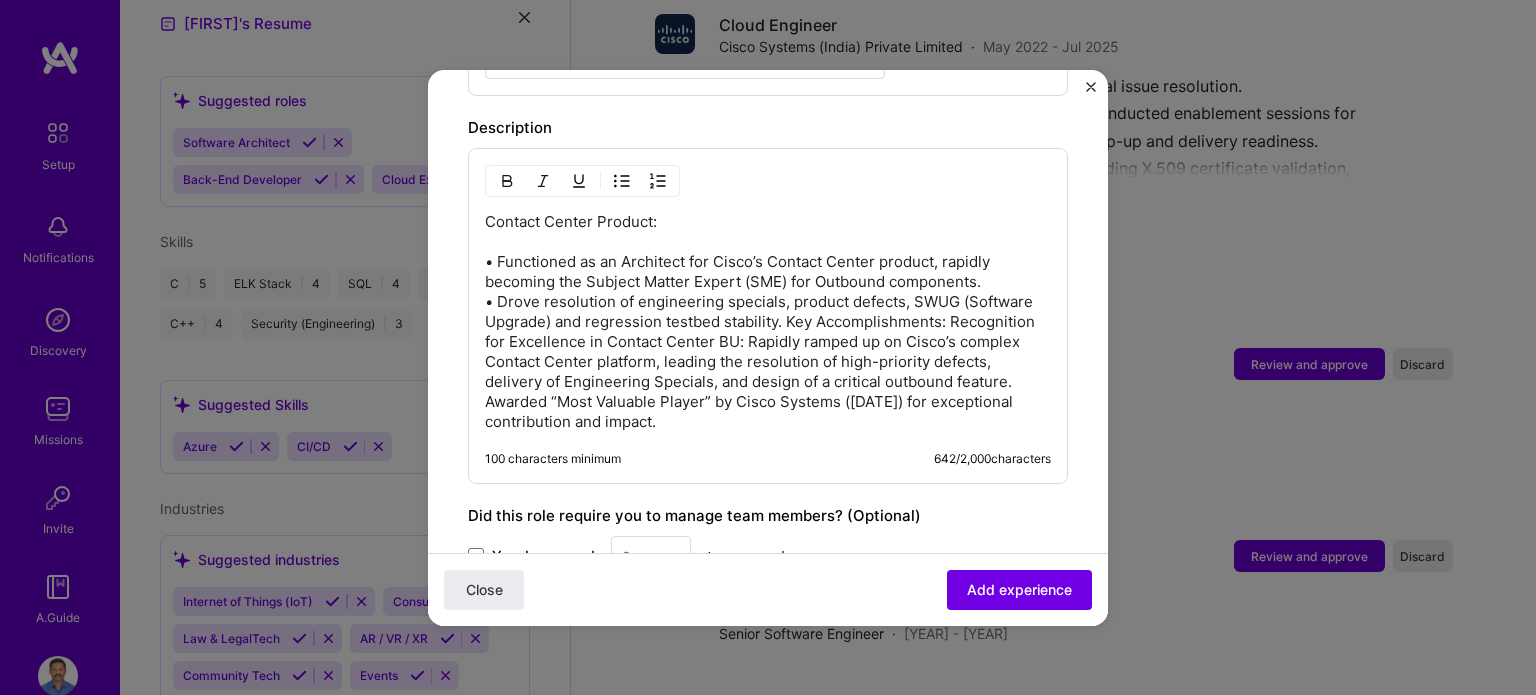 click on "Contact Center Product:  • Functioned as an Architect for Cisco’s Contact Center product, rapidly becoming the Subject Matter Expert (SME) for Outbound components.  • Drove resolution of engineering specials, product defects, SWUG (Software Upgrade) and regression testbed stability. Key Accomplishments: Recognition for Excellence in Contact Center BU: Rapidly ramped up on Cisco’s complex Contact Center platform, leading the resolution of high-priority defects, delivery of Engineering Specials, and design of a critical outbound feature. Awarded “Most Valuable Player” by Cisco Systems (Aug [DATE]) for exceptional contribution and impact." at bounding box center [768, 322] 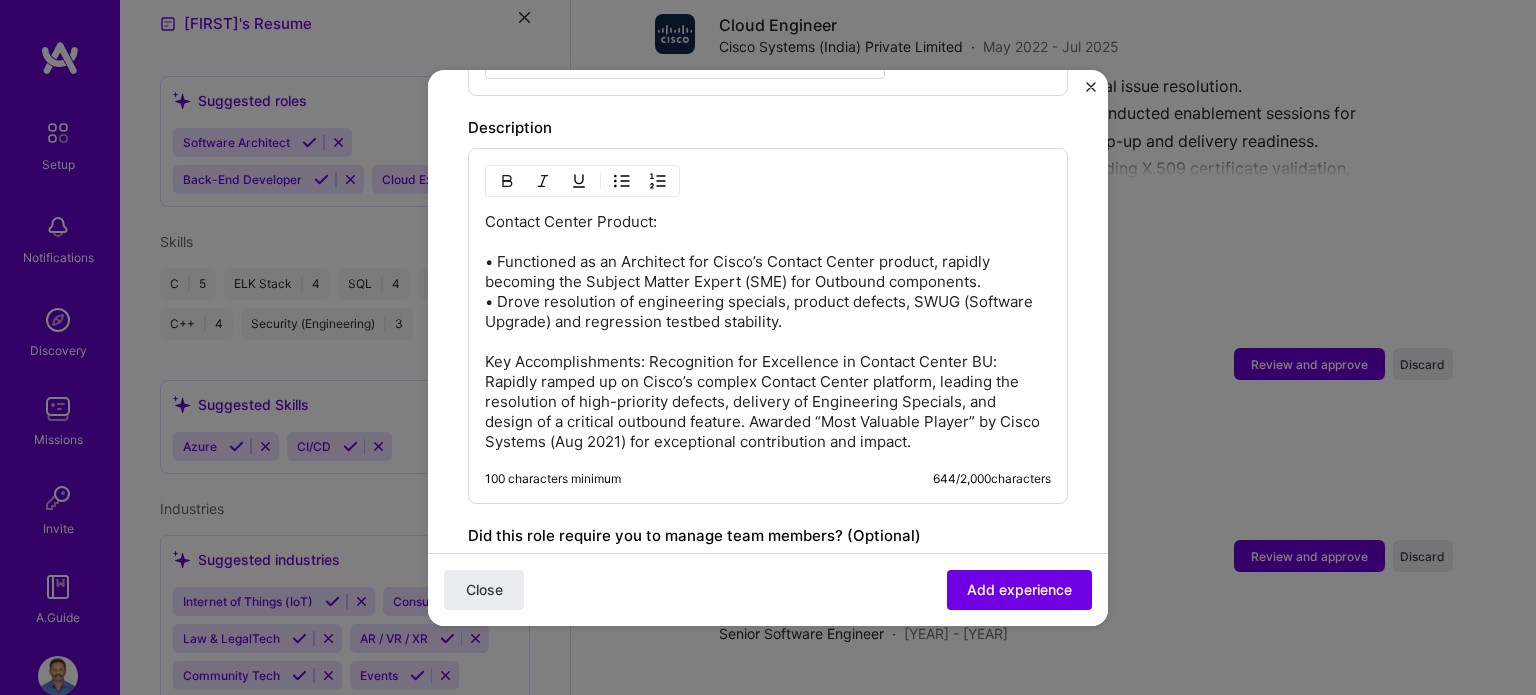click on "Contact Center Product:  • Functioned as an Architect for Cisco’s Contact Center product, rapidly becoming the Subject Matter Expert (SME) for Outbound components.  • Drove resolution of engineering specials, product defects, SWUG (Software Upgrade) and regression testbed stability.  Key Accomplishments: Recognition for Excellence in Contact Center BU: Rapidly ramped up on Cisco’s complex Contact Center platform, leading the resolution of high-priority defects, delivery of Engineering Specials, and design of a critical outbound feature. Awarded “Most Valuable Player” by Cisco Systems ([DATE]) for exceptional contribution and impact." at bounding box center [768, 332] 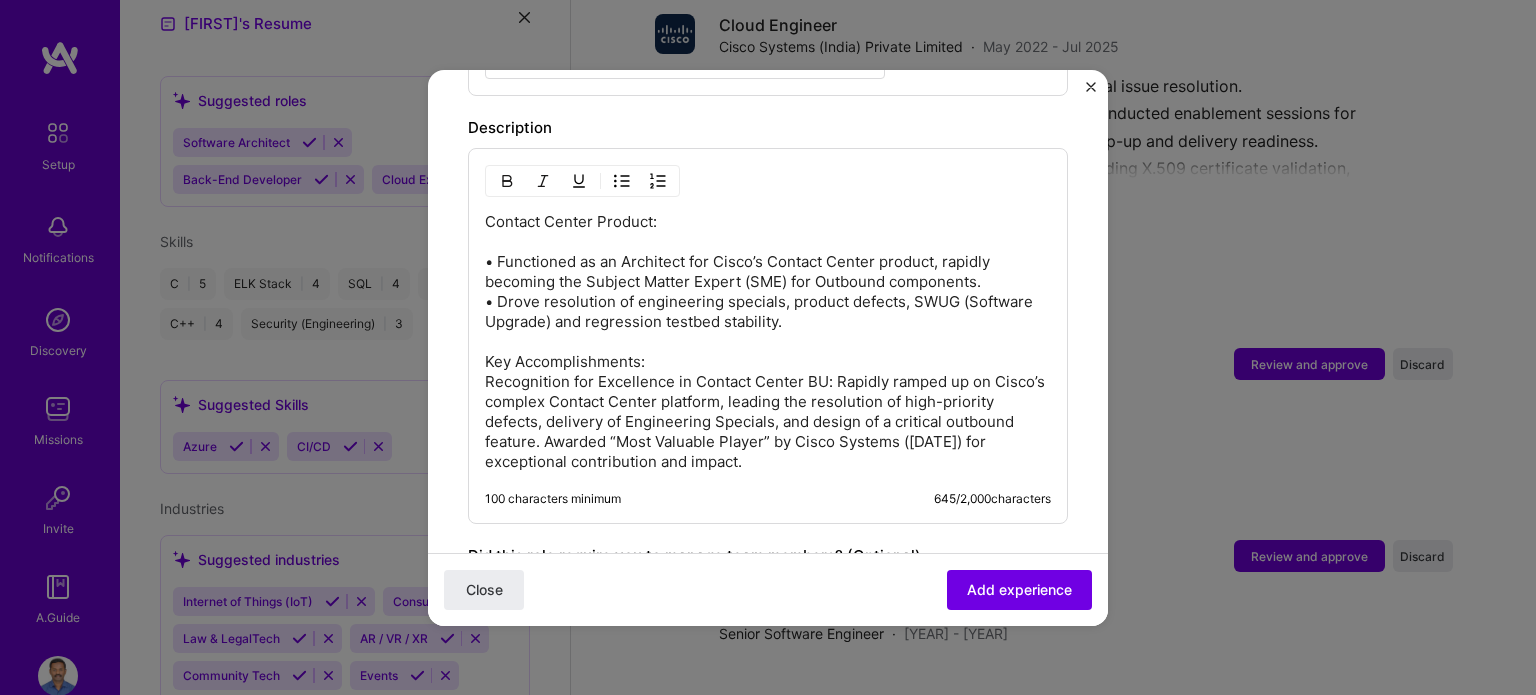 click on "Contact Center Product:  • Functioned as an Architect for [COMPANY]’s Contact Center product, rapidly becoming the Subject Matter Expert (SME) for Outbound components.  • Drove resolution of engineering specials, product defects, SWUG (Software Upgrade) and regression testbed stability.  Key Accomplishments:  Recognition for Excellence in Contact Center BU: Rapidly ramped up on [COMPANY]’s complex Contact Center platform, leading the resolution of high-priority defects, delivery of Engineering Specials, and design of a critical outbound feature. Awarded “Most Valuable Player” by [COMPANY] Systems (Aug [YEAR]) for exceptional contribution and impact." at bounding box center [768, 342] 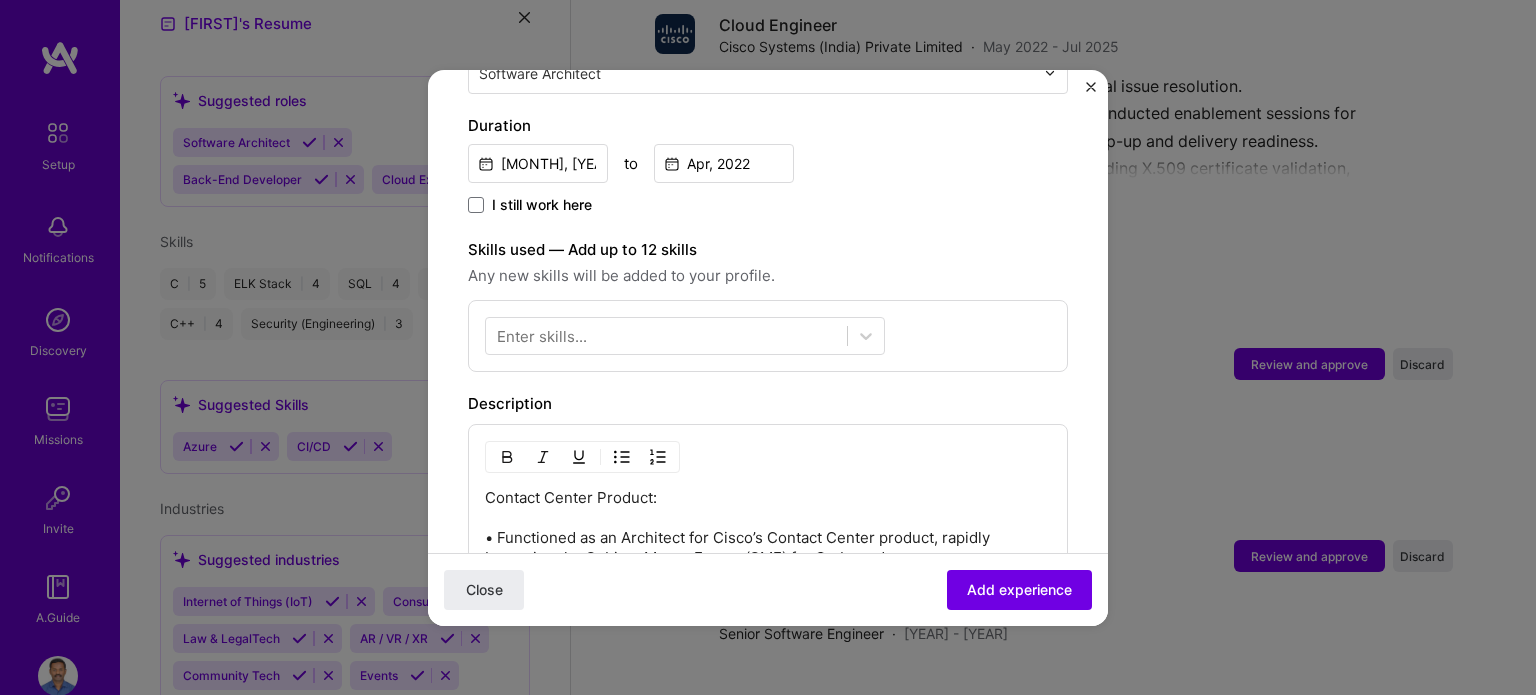 scroll, scrollTop: 528, scrollLeft: 0, axis: vertical 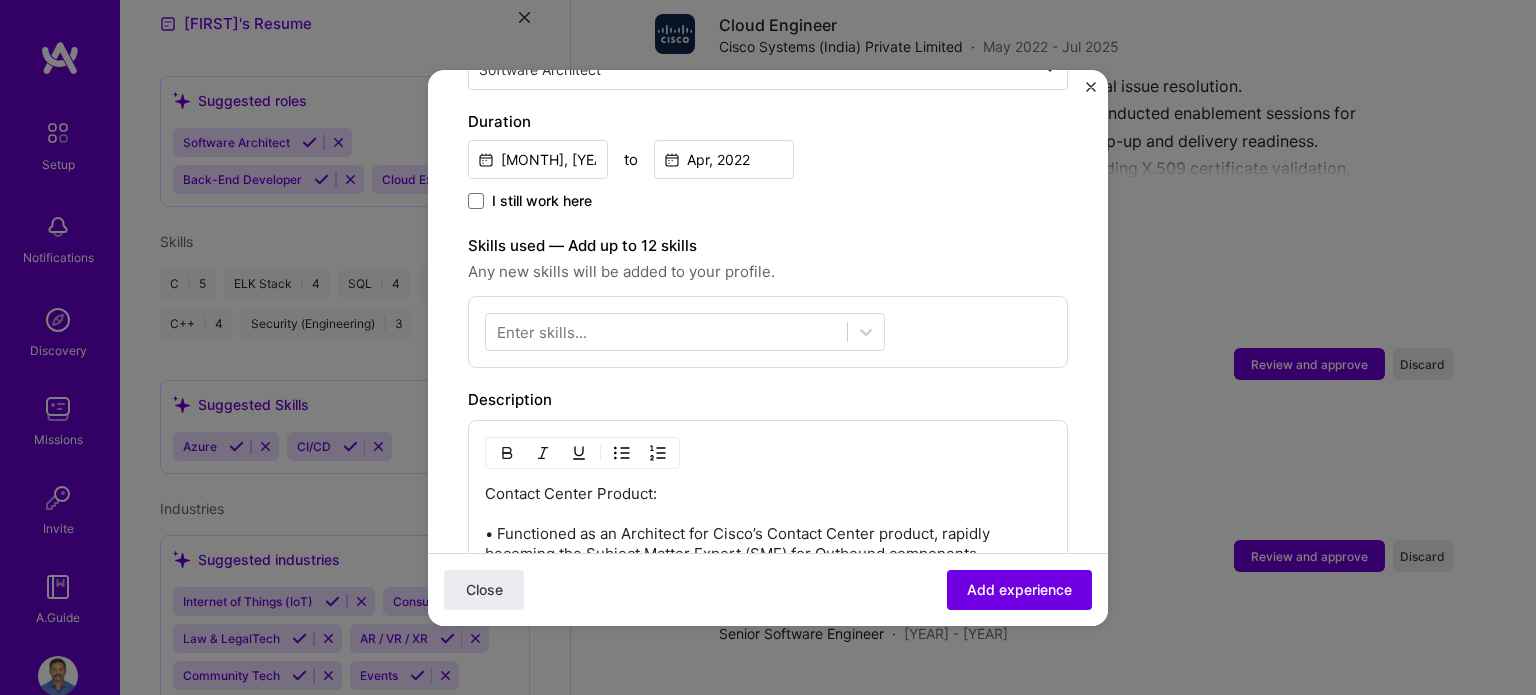 click on "Enter skills..." at bounding box center [542, 331] 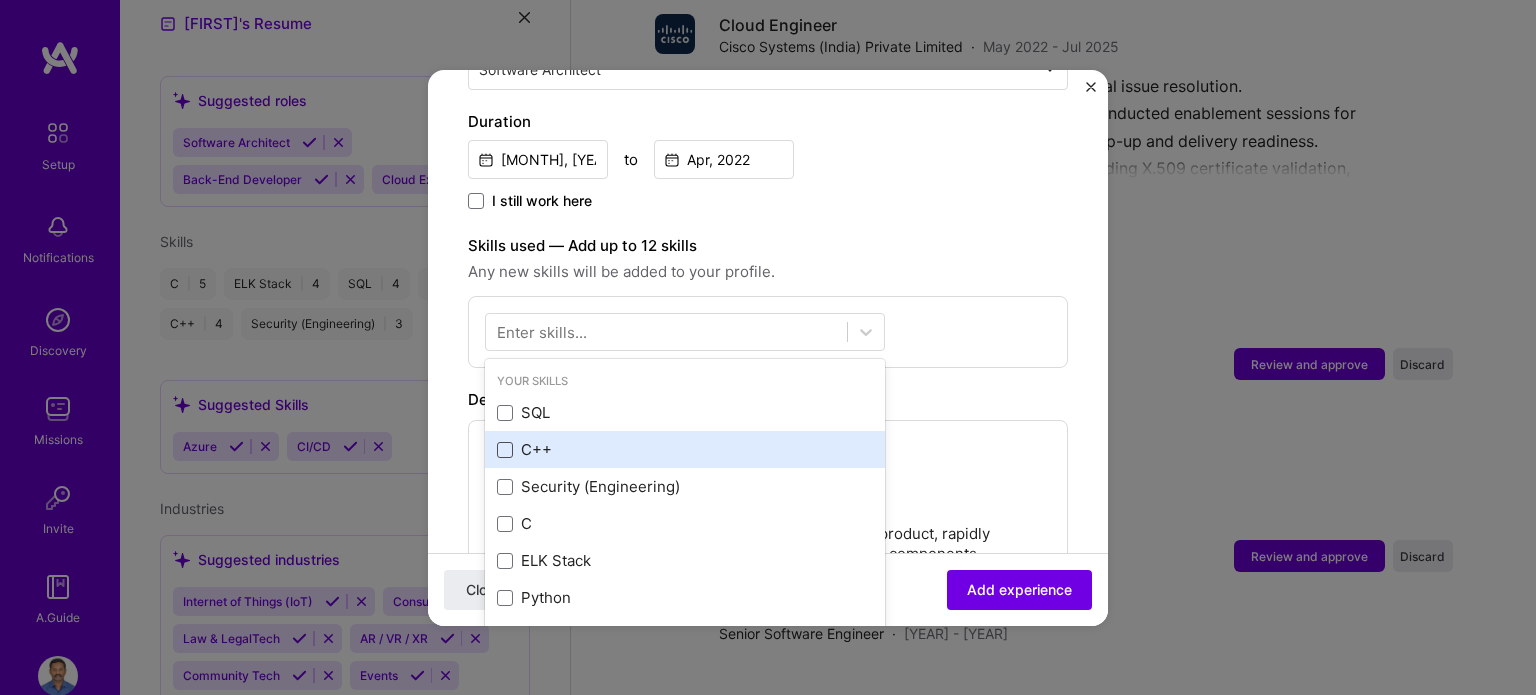 click at bounding box center [505, 450] 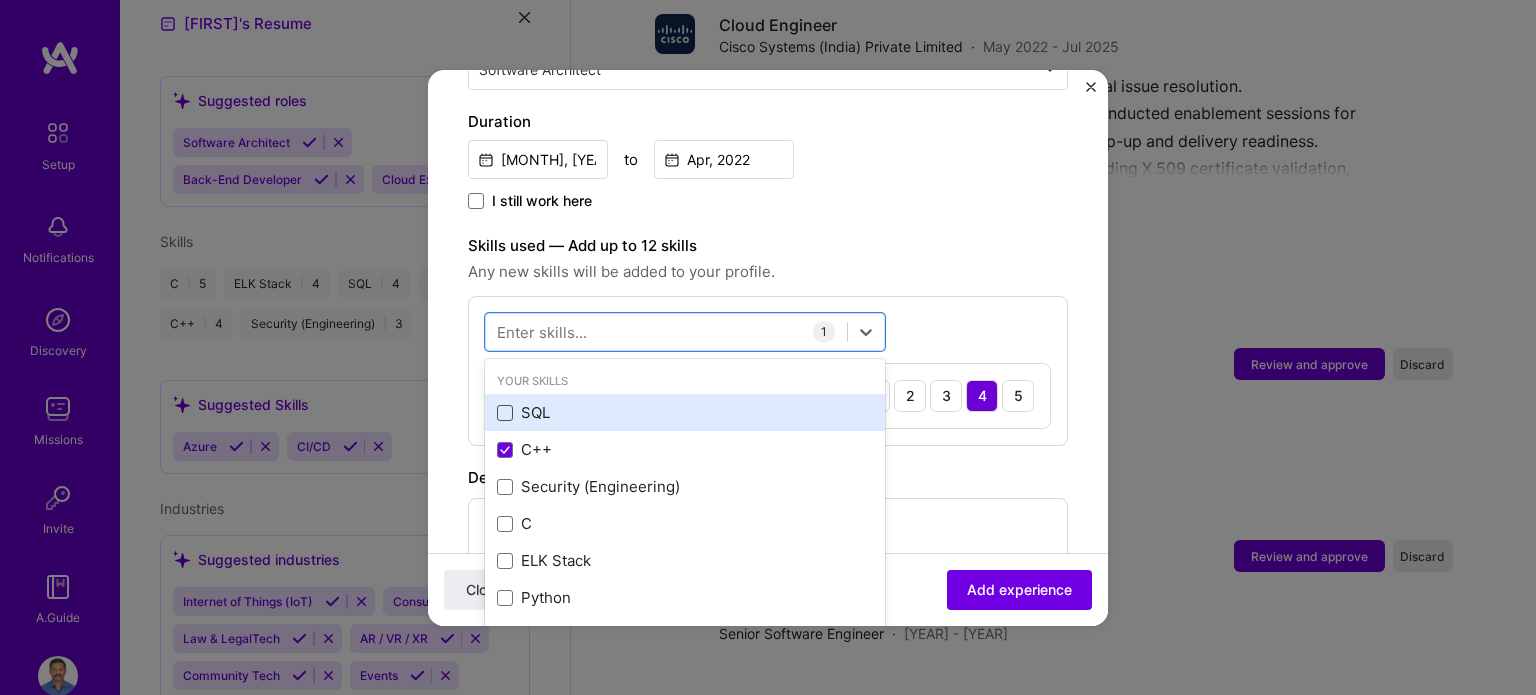 click at bounding box center [505, 413] 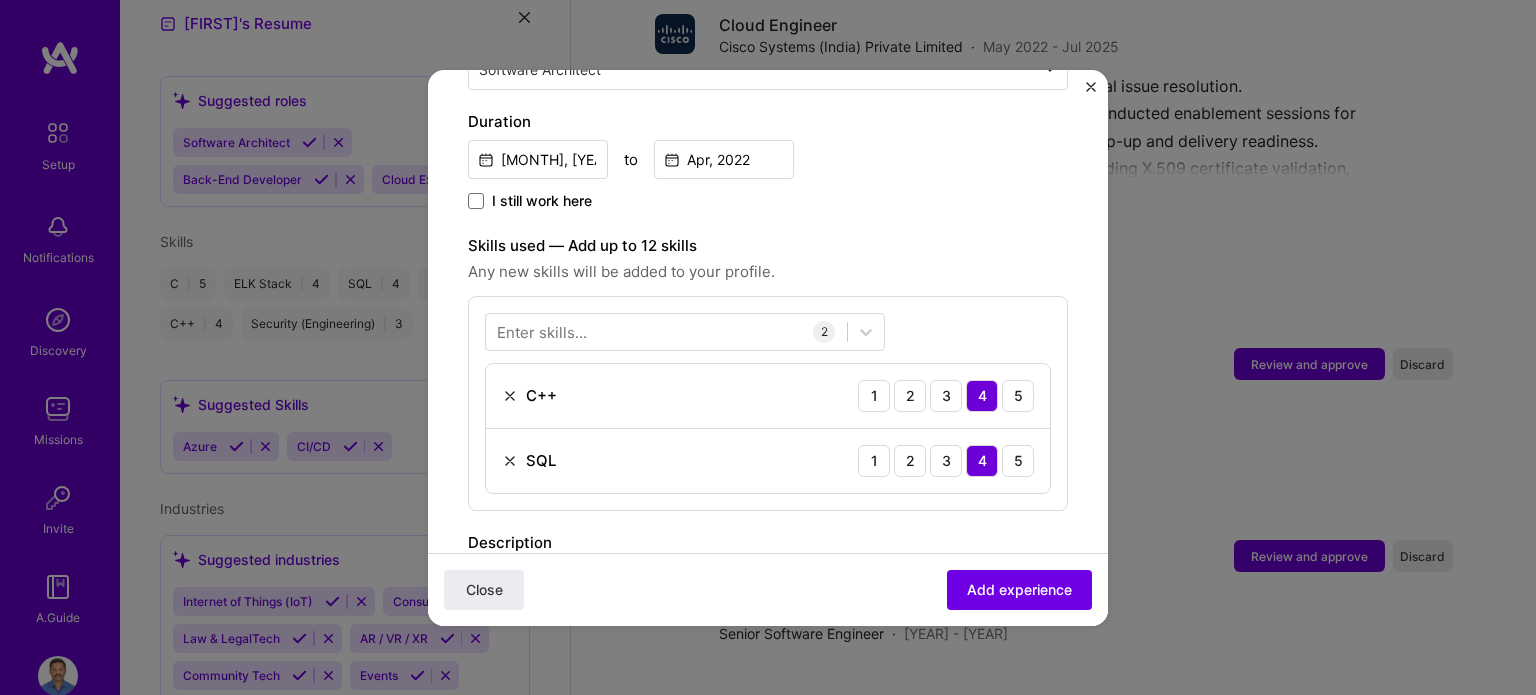 click on "Adding suggested job This job is suggested based on your LinkedIn, resume or A.Team activity. Create a job experience Jobs help companies understand your past experience. Company logo Company name Wipro Technologies
Industry Add up to 2 industries. Selected industries 2 Your title and specialization Architect Software Architect Duration Sep, 2020
to Apr, 2022
I still work here Skills used — Add up to 12 skills Any new skills will be added to your profile. Enter skills... 2 C++ 1 2 3 4 5 SQL 1 2 3 4 5 Description Contact Center Product:  • Functioned as an Architect for Cisco’s Contact Center product, rapidly becoming the Subject Matter Expert (SME) for Outbound components.  • Drove resolution of engineering specials, product defects, SWUG (Software Upgrade) and regression testbed stability.  Key Accomplishments:  100 characters minimum 645 / 2,000  characters Yes, I managed 0 team members." at bounding box center [768, 420] 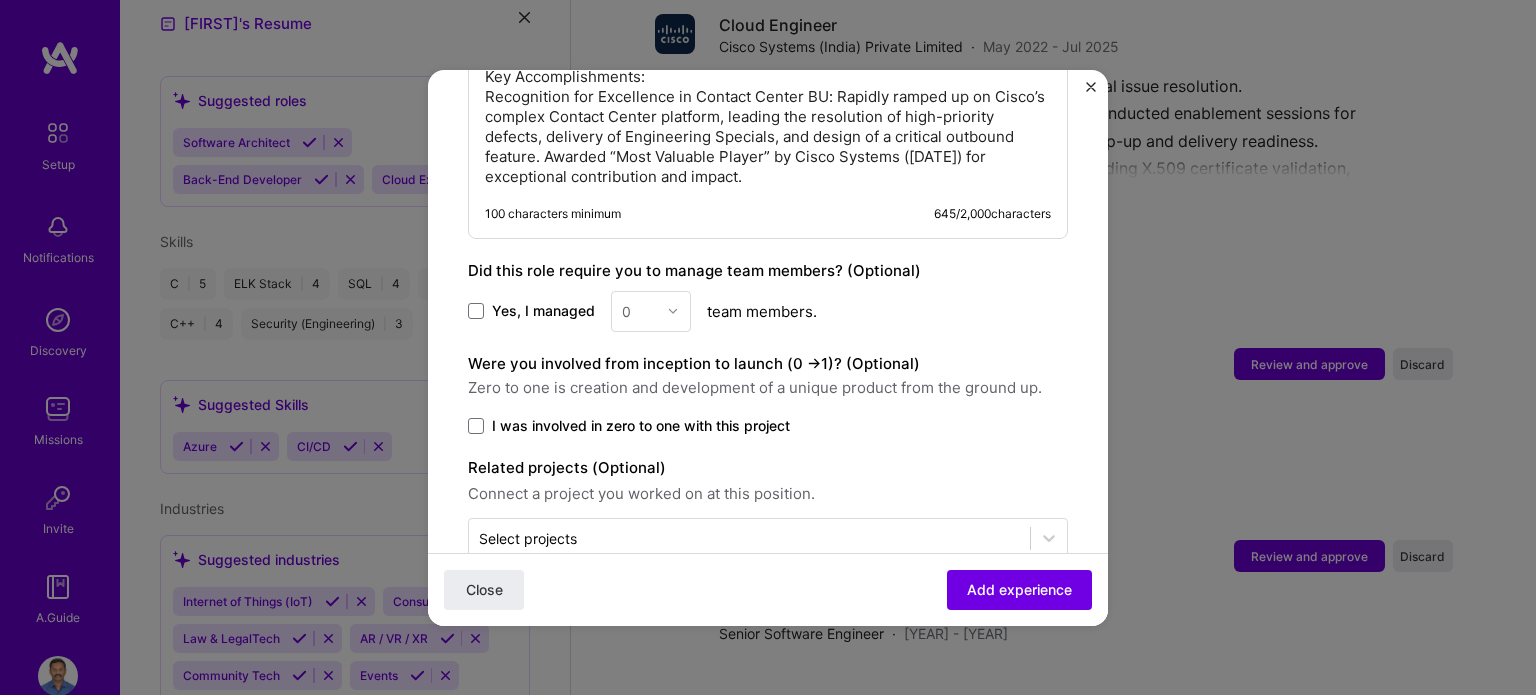 scroll, scrollTop: 1270, scrollLeft: 0, axis: vertical 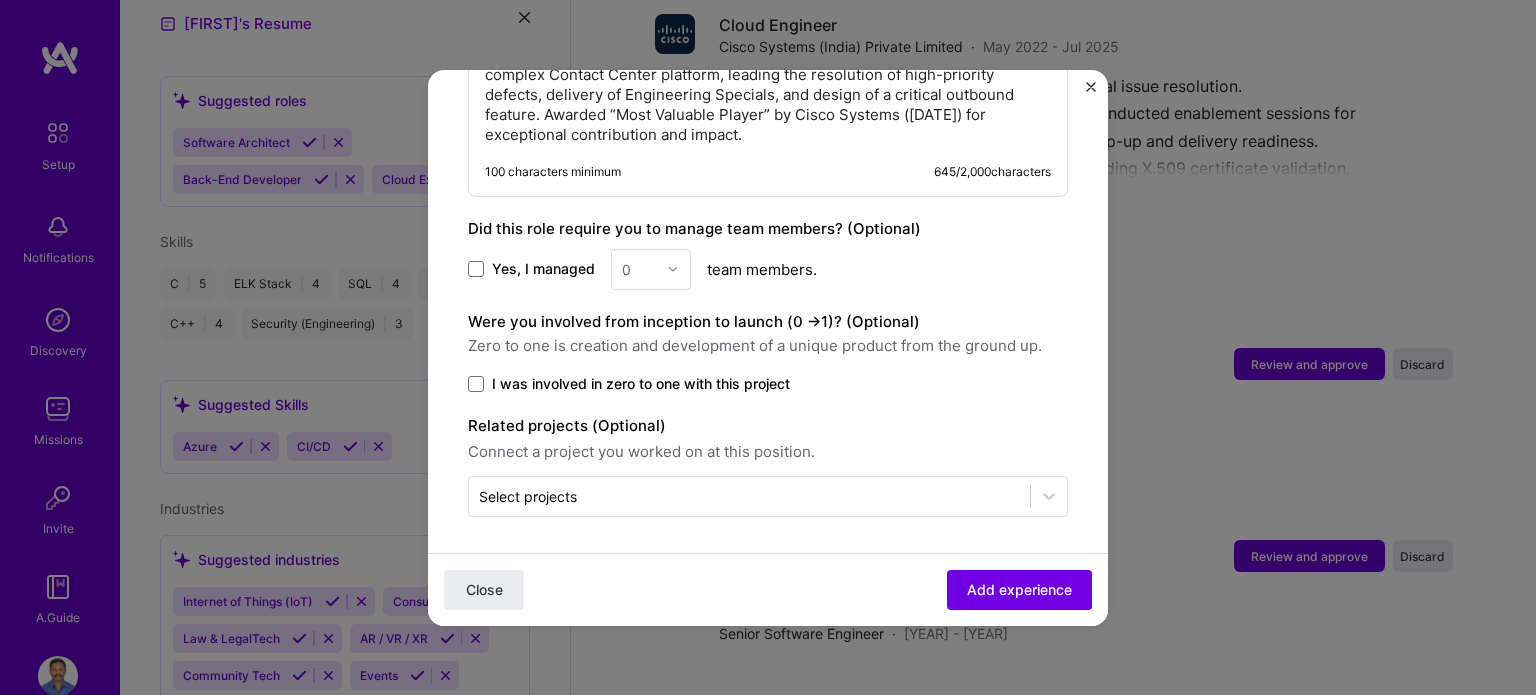 click on "I was involved in zero to one with this project" at bounding box center (641, 384) 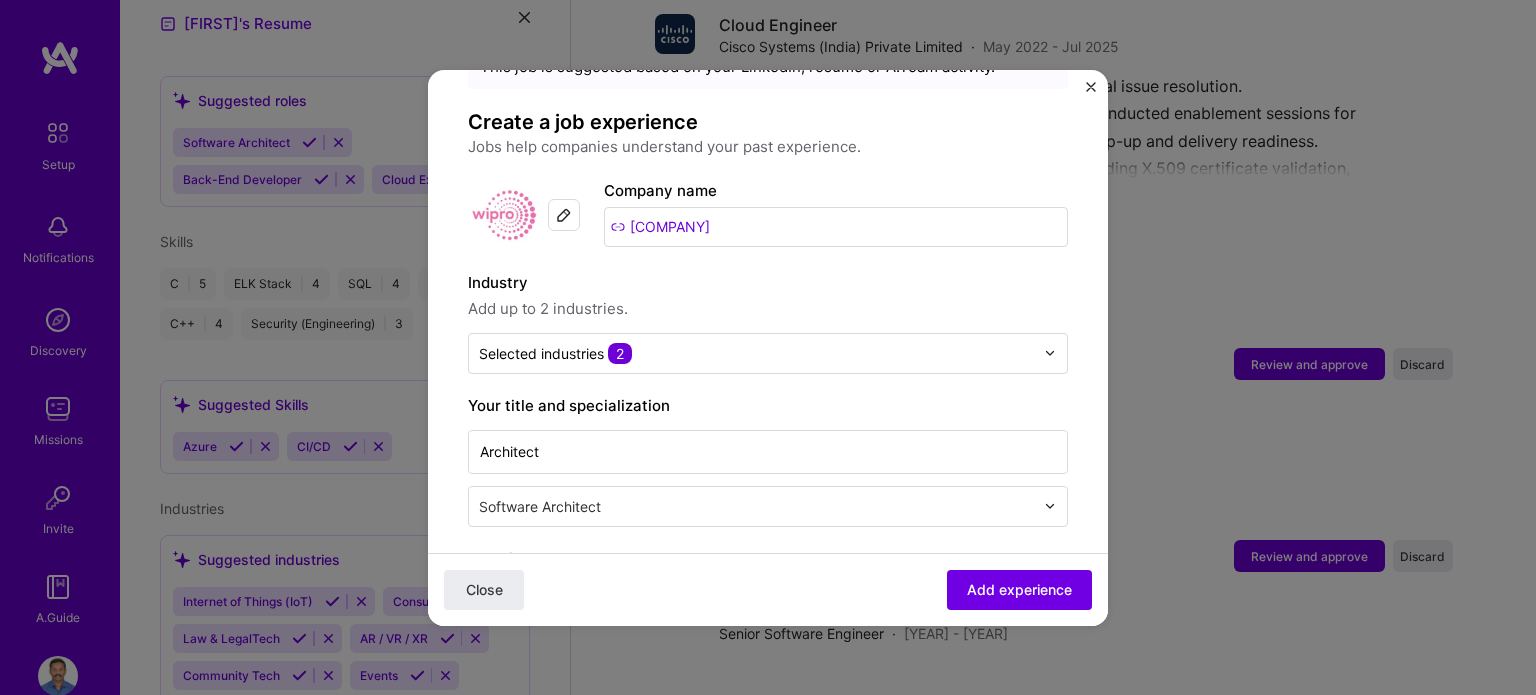scroll, scrollTop: 300, scrollLeft: 0, axis: vertical 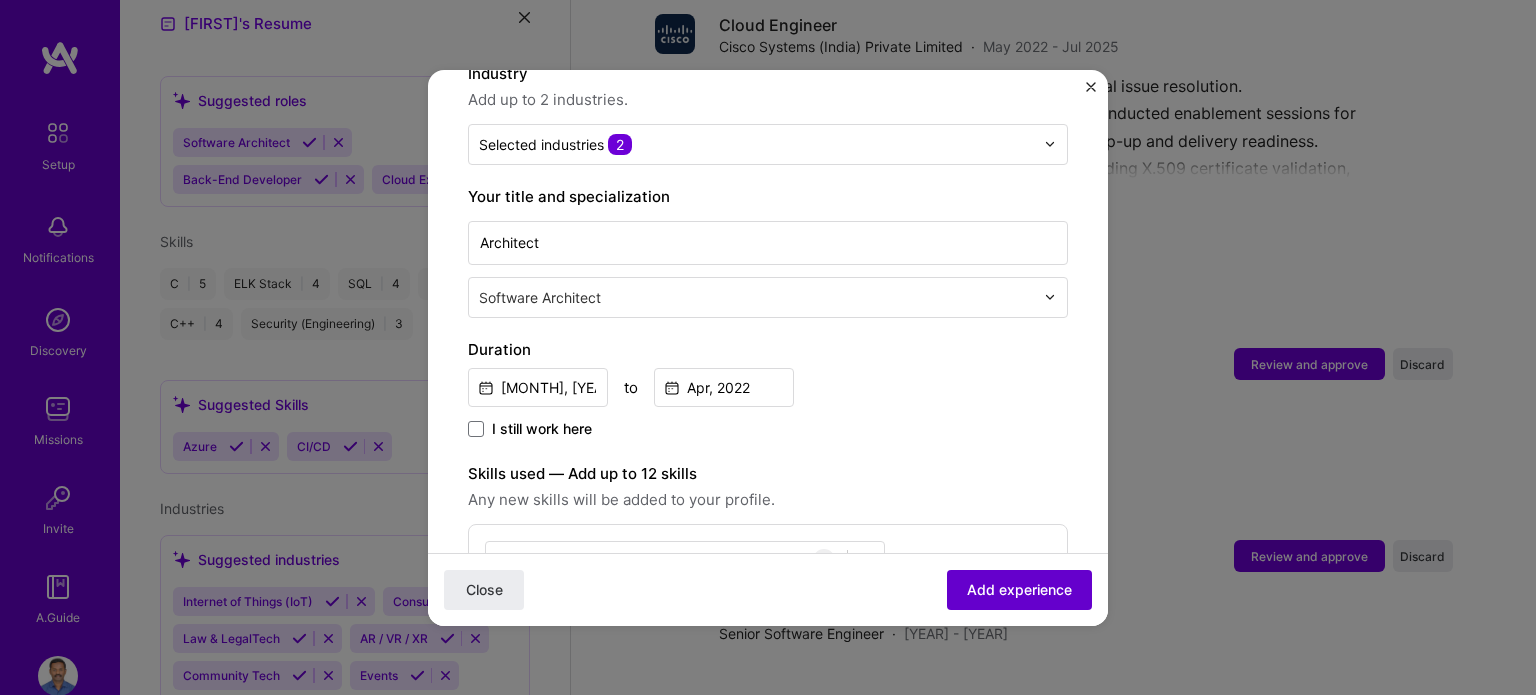 click on "Add experience" at bounding box center (1019, 589) 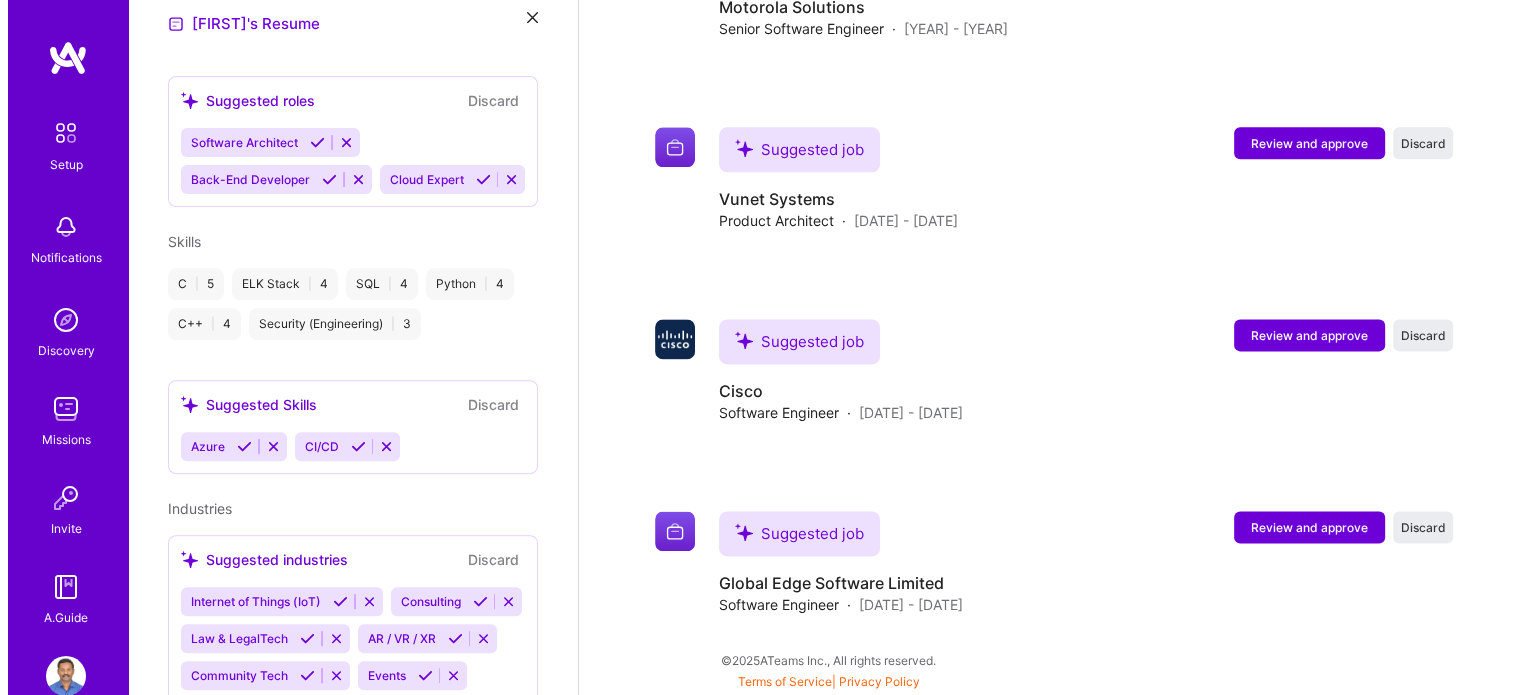 scroll, scrollTop: 2540, scrollLeft: 0, axis: vertical 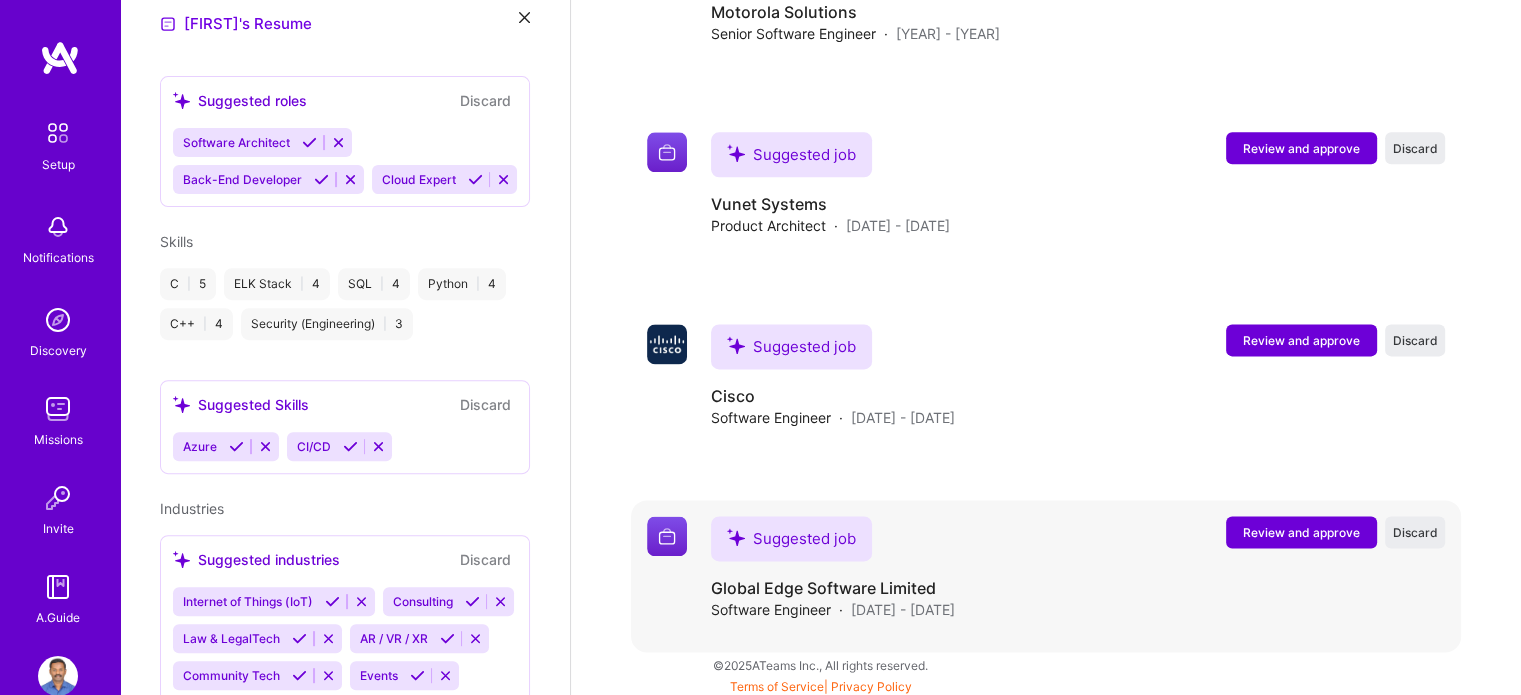 click on "Review and approve" at bounding box center [1301, 532] 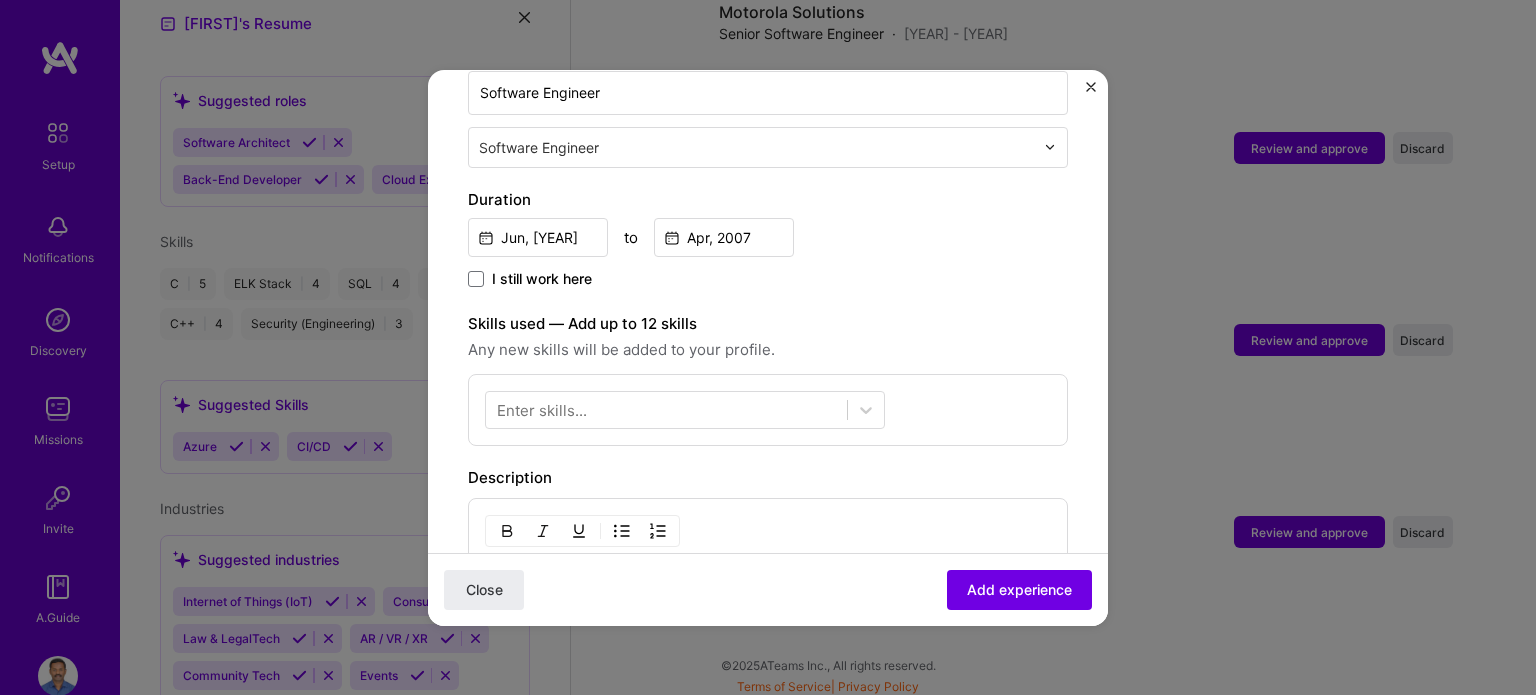 scroll, scrollTop: 500, scrollLeft: 0, axis: vertical 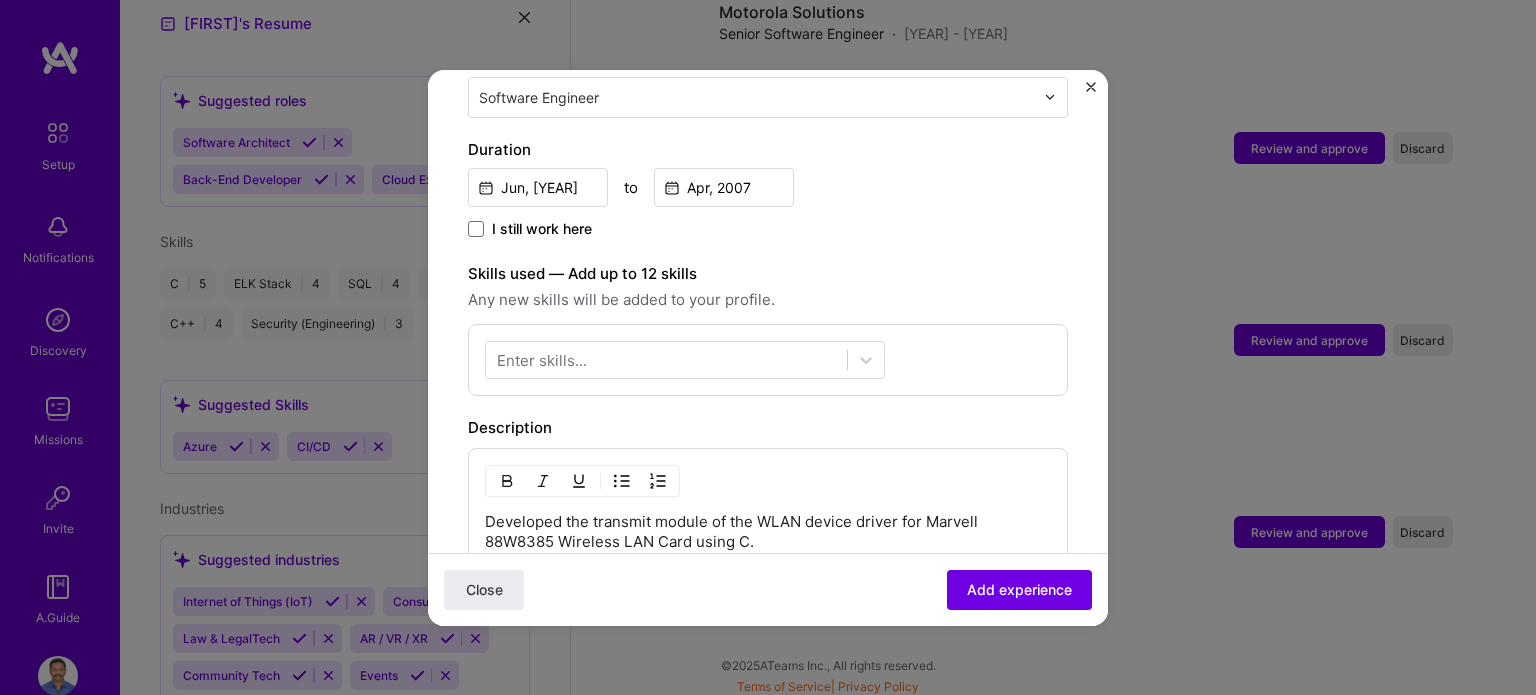 click on "Enter skills..." at bounding box center (542, 359) 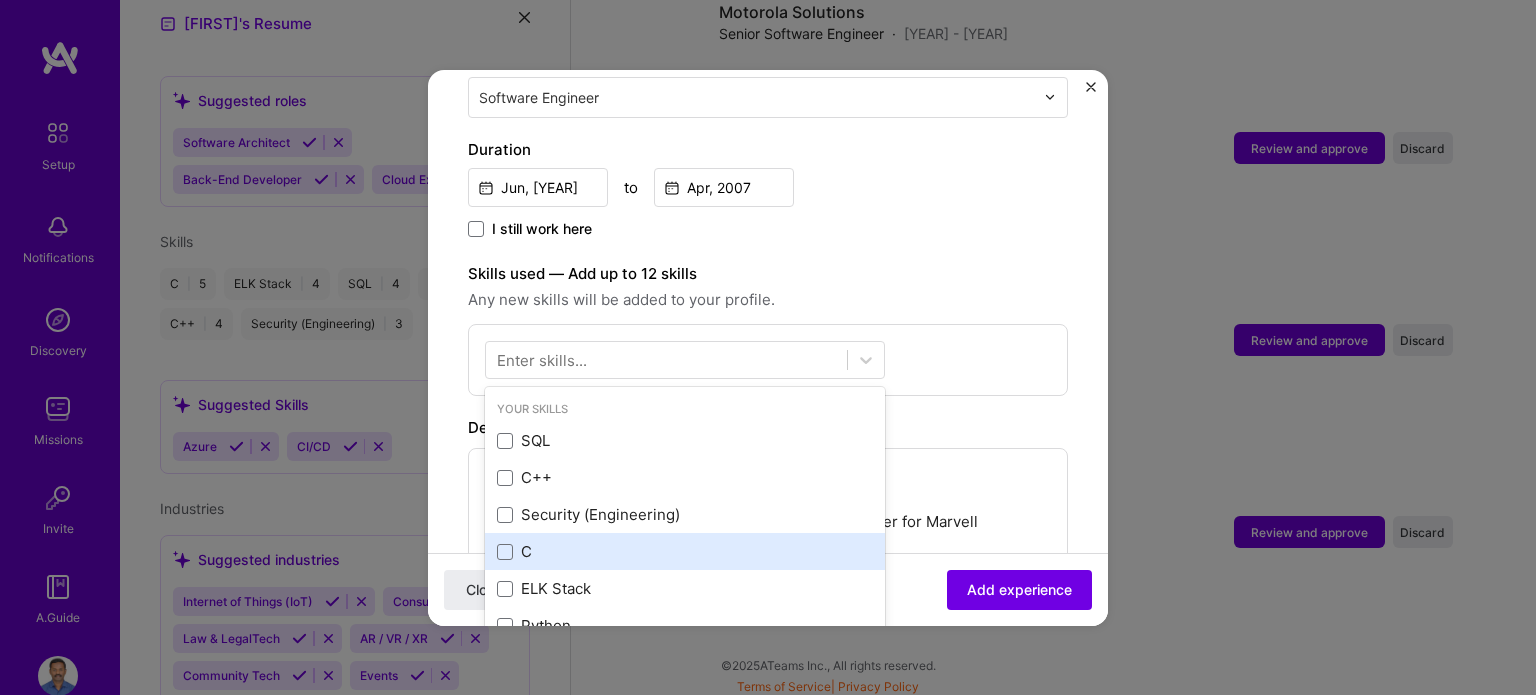 click on "C" at bounding box center (685, 551) 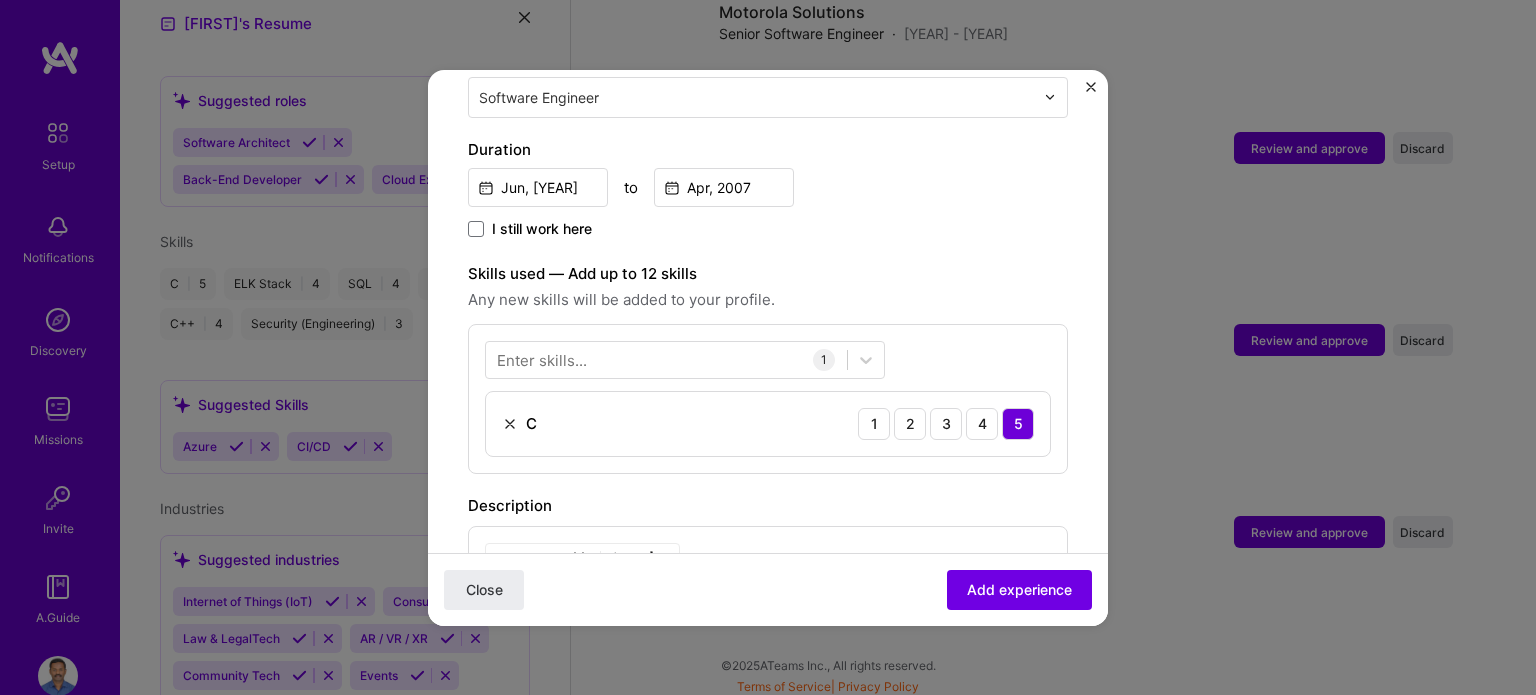 click on "Description" at bounding box center [768, 506] 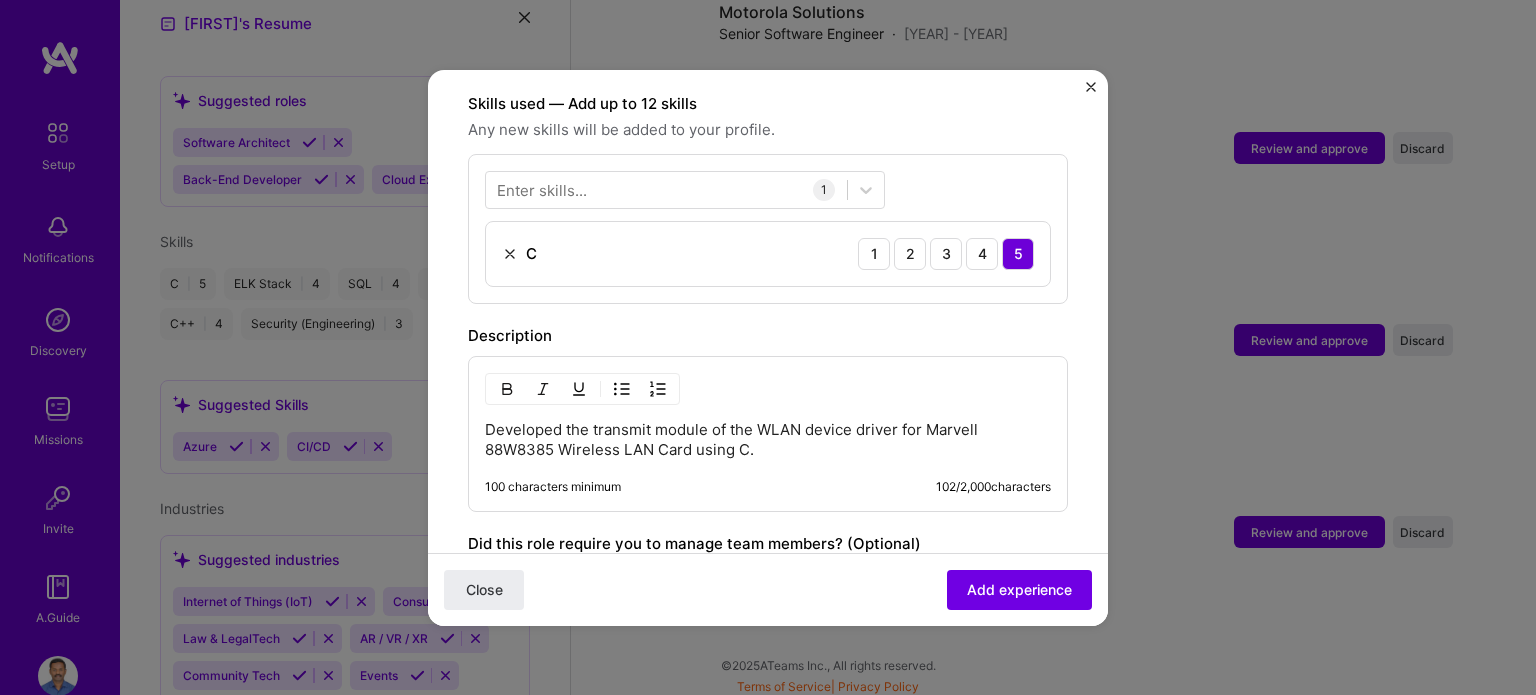 scroll, scrollTop: 800, scrollLeft: 0, axis: vertical 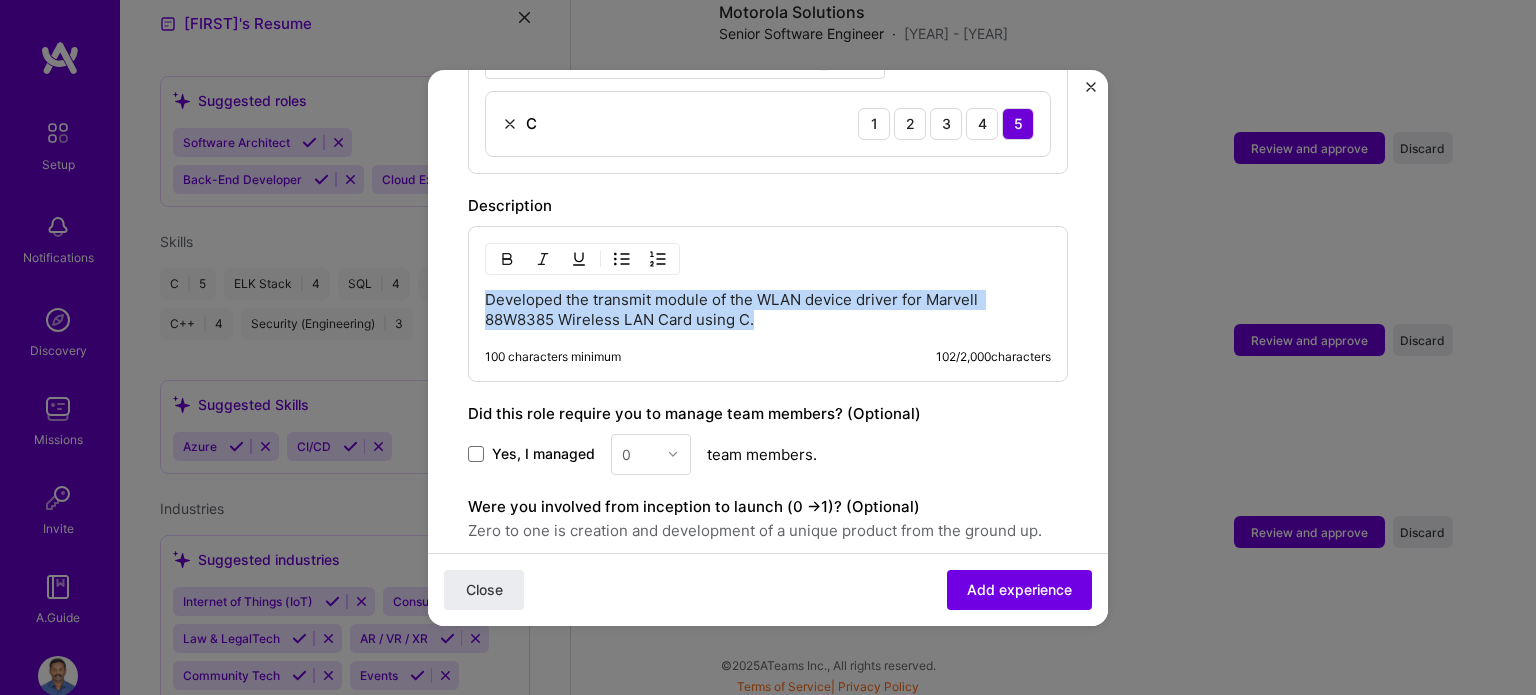 drag, startPoint x: 776, startPoint y: 320, endPoint x: 418, endPoint y: 298, distance: 358.67535 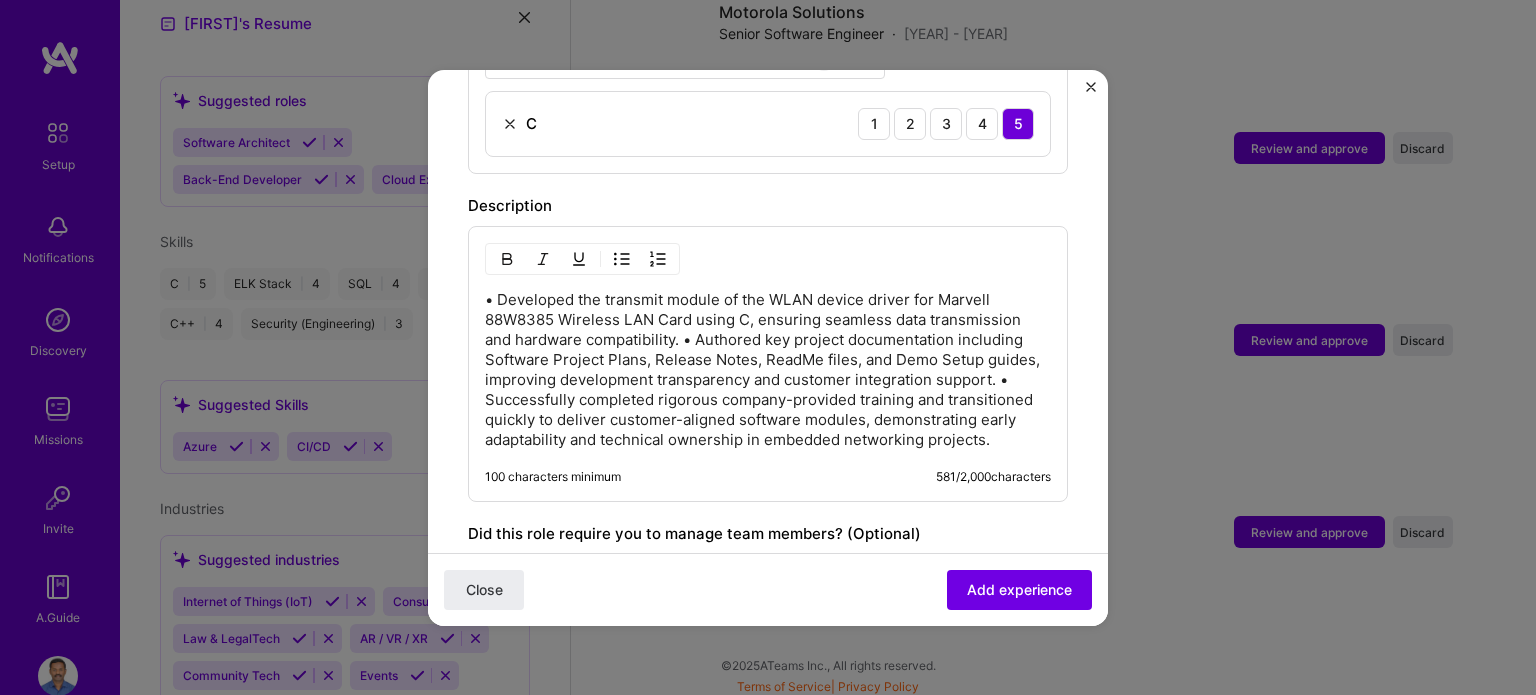 click on "• Developed the transmit module of the WLAN device driver for Marvell 88W8385 Wireless LAN Card using C, ensuring seamless data transmission and hardware compatibility. • Authored key project documentation including Software Project Plans, Release Notes, ReadMe files, and Demo Setup guides, improving development transparency and customer integration support. • Successfully completed rigorous company-provided training and transitioned quickly to deliver customer-aligned software modules, demonstrating early adaptability and technical ownership in embedded networking projects." at bounding box center (768, 370) 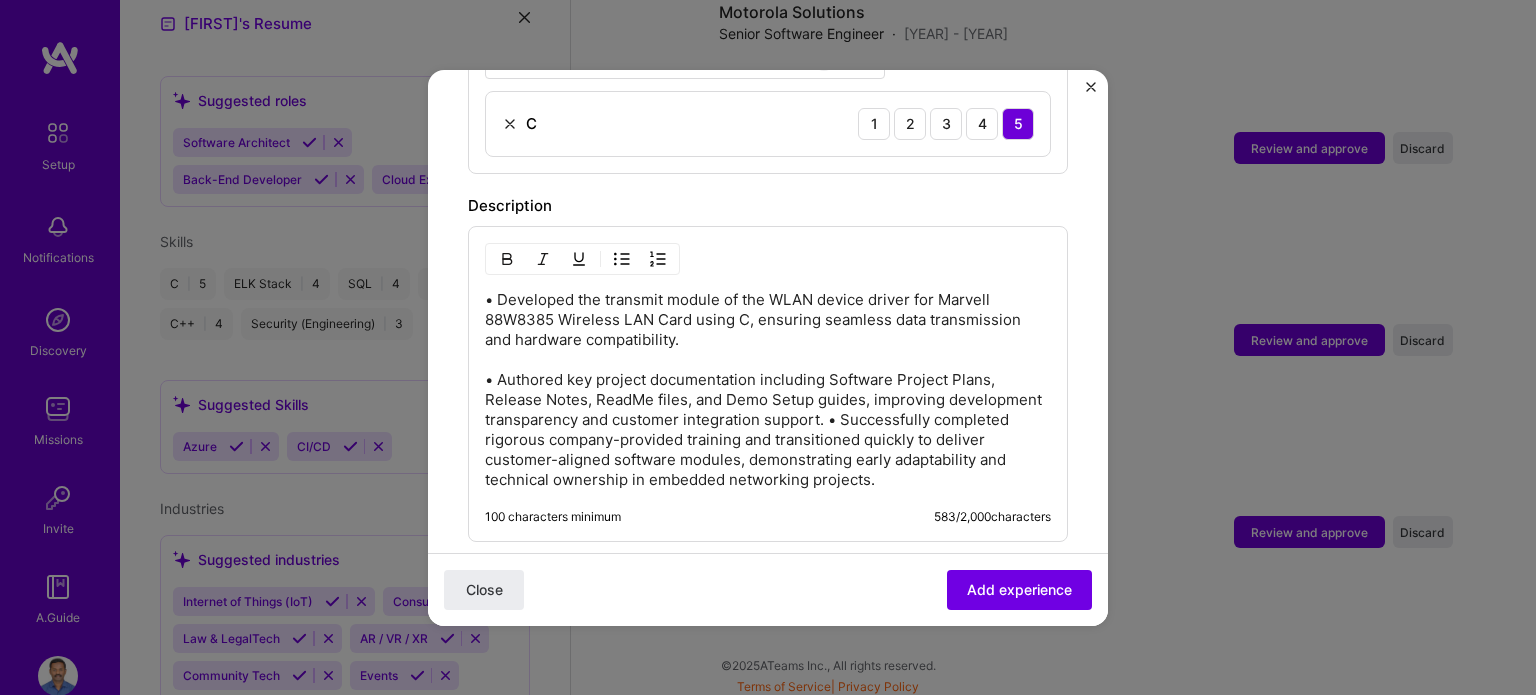 click on "• Developed the transmit module of the WLAN device driver for Marvell 88W8385 Wireless LAN Card using C, ensuring seamless data transmission and hardware compatibility.  • Authored key project documentation including Software Project Plans, Release Notes, ReadMe files, and Demo Setup guides, improving development transparency and customer integration support. • Successfully completed rigorous company-provided training and transitioned quickly to deliver customer-aligned software modules, demonstrating early adaptability and technical ownership in embedded networking projects." at bounding box center [768, 390] 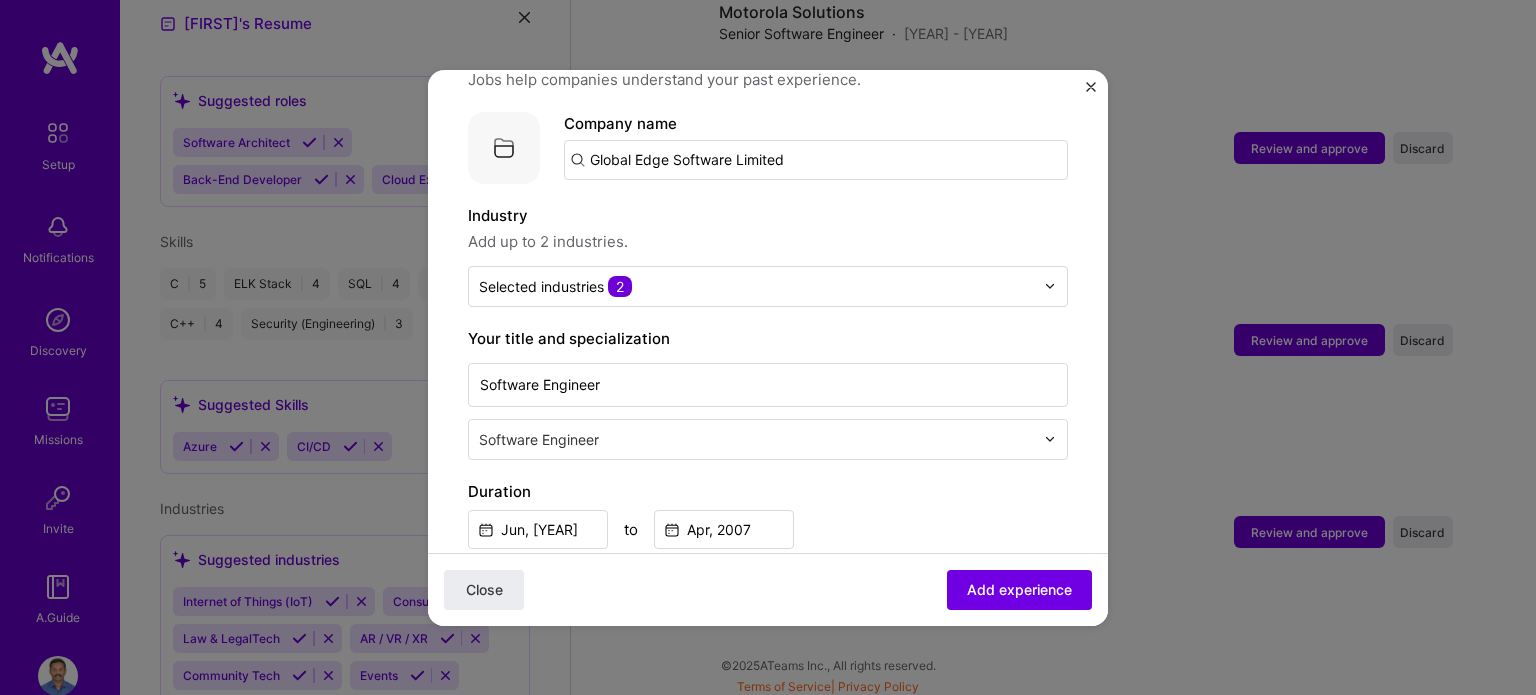 scroll, scrollTop: 85, scrollLeft: 0, axis: vertical 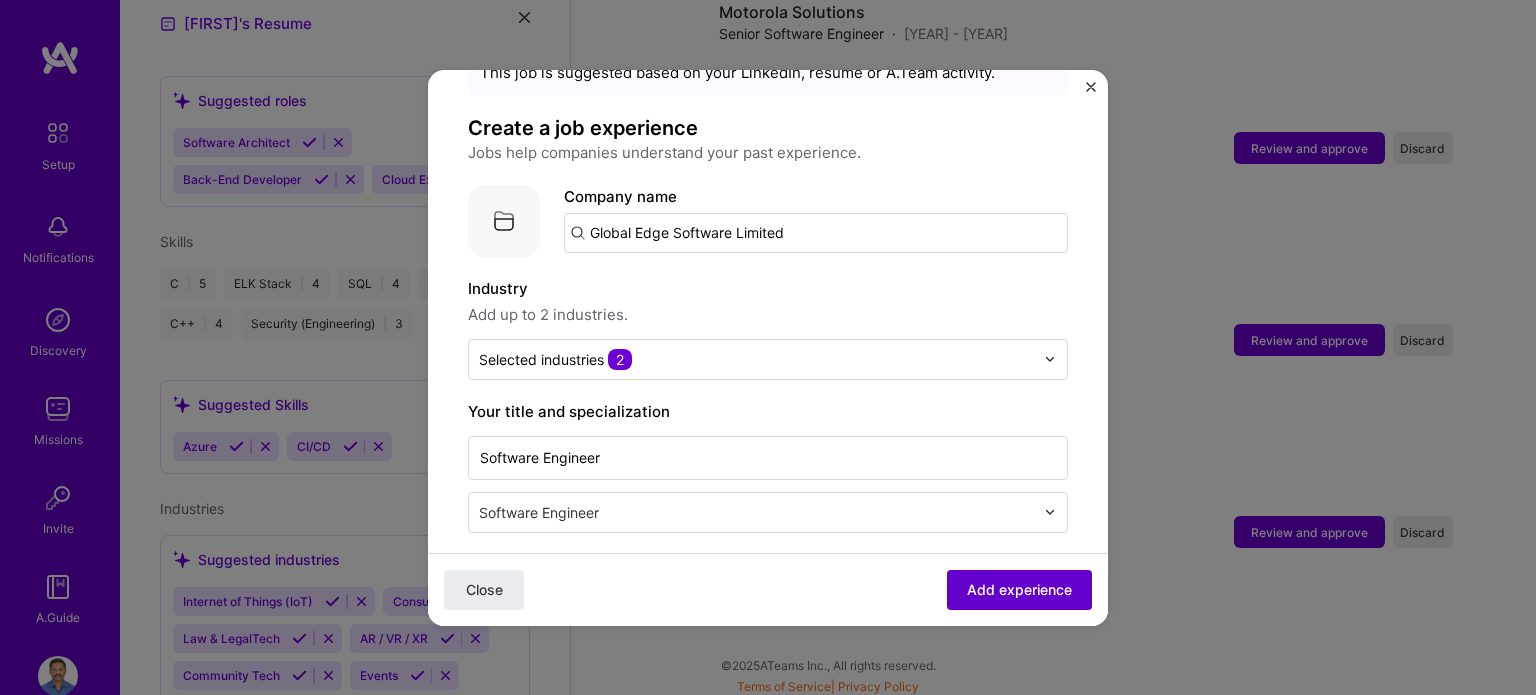 click on "Add experience" at bounding box center (1019, 589) 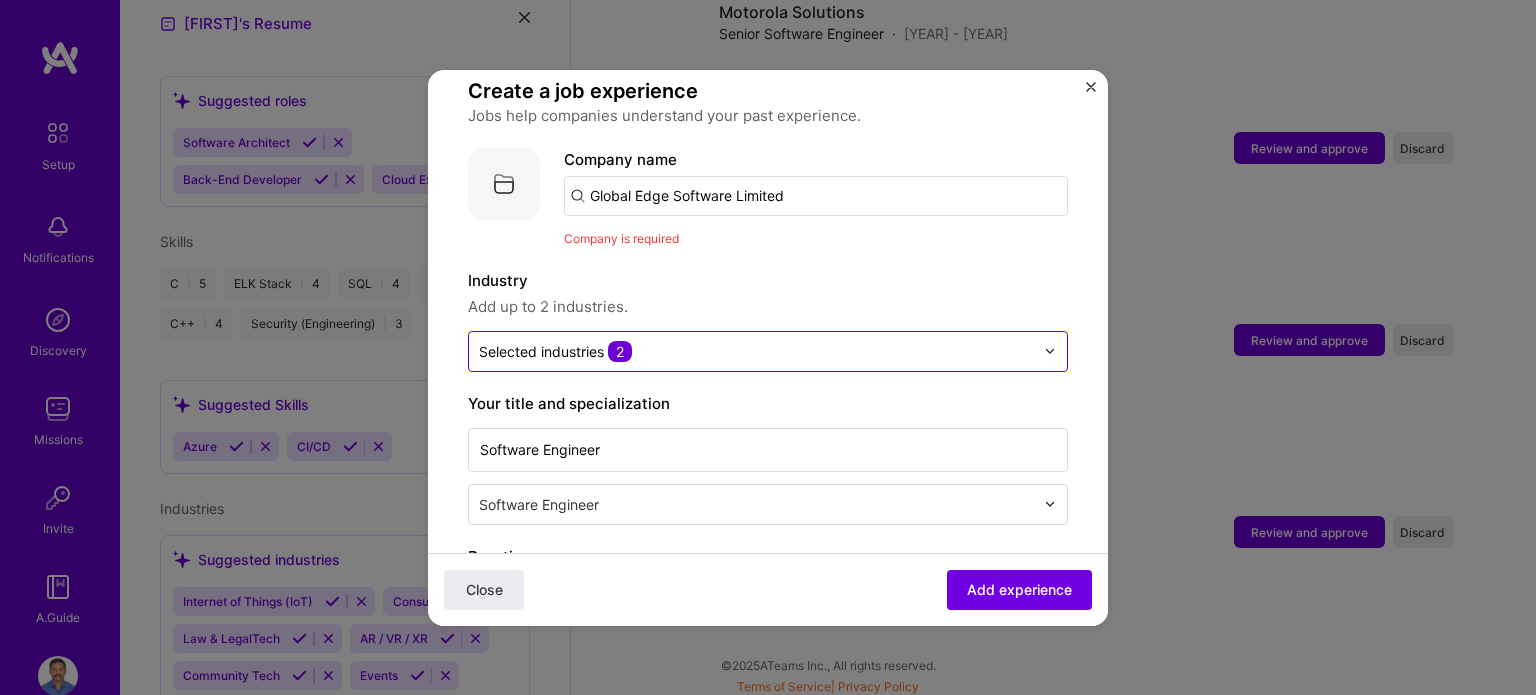 scroll, scrollTop: 0, scrollLeft: 0, axis: both 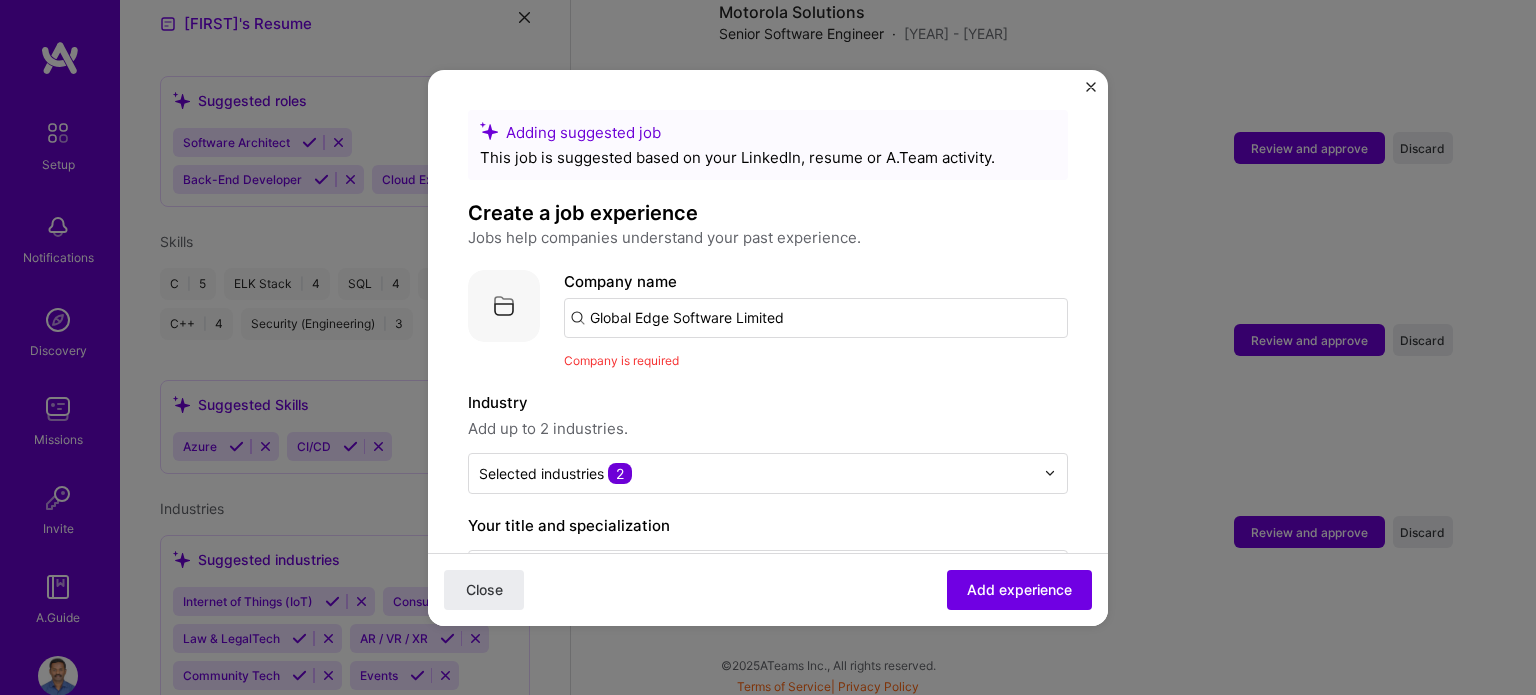 click on "Global Edge Software Limited" at bounding box center [816, 318] 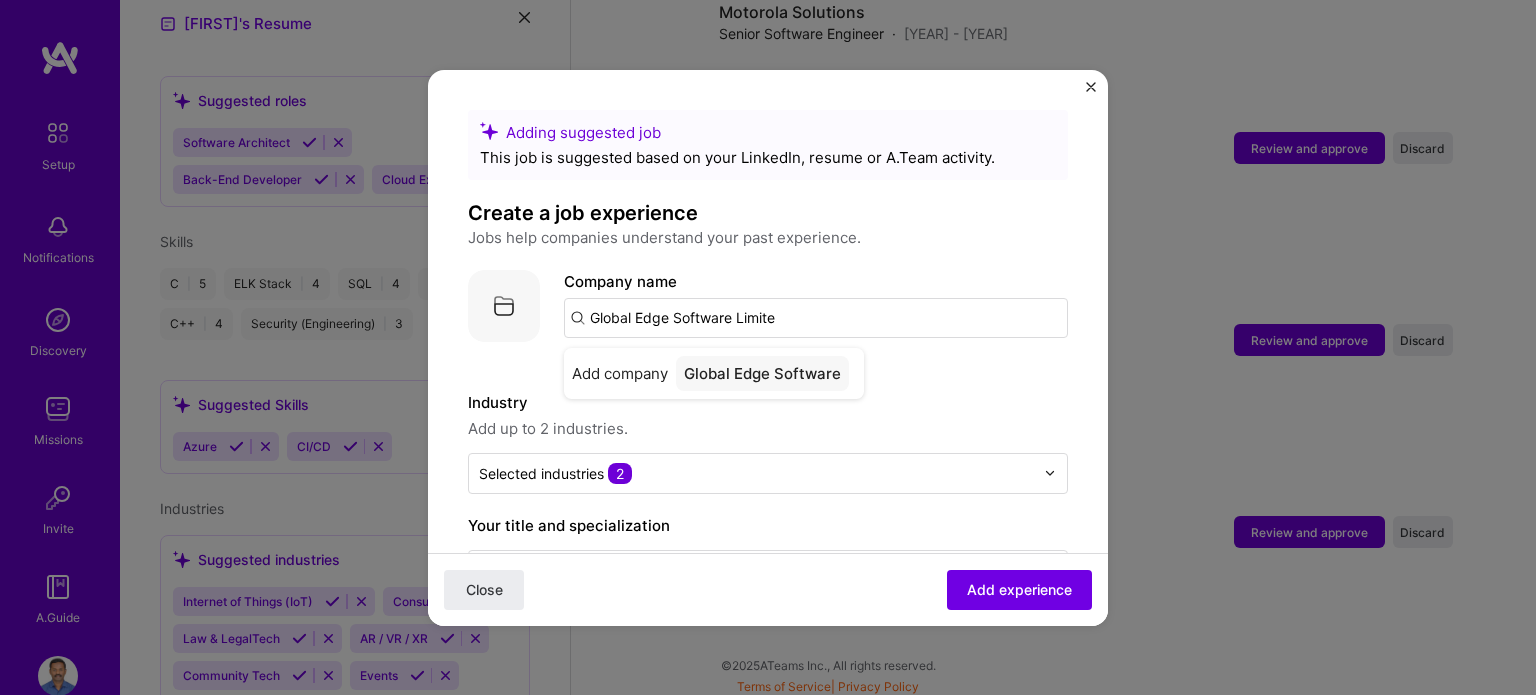type on "Global Edge Software Limited" 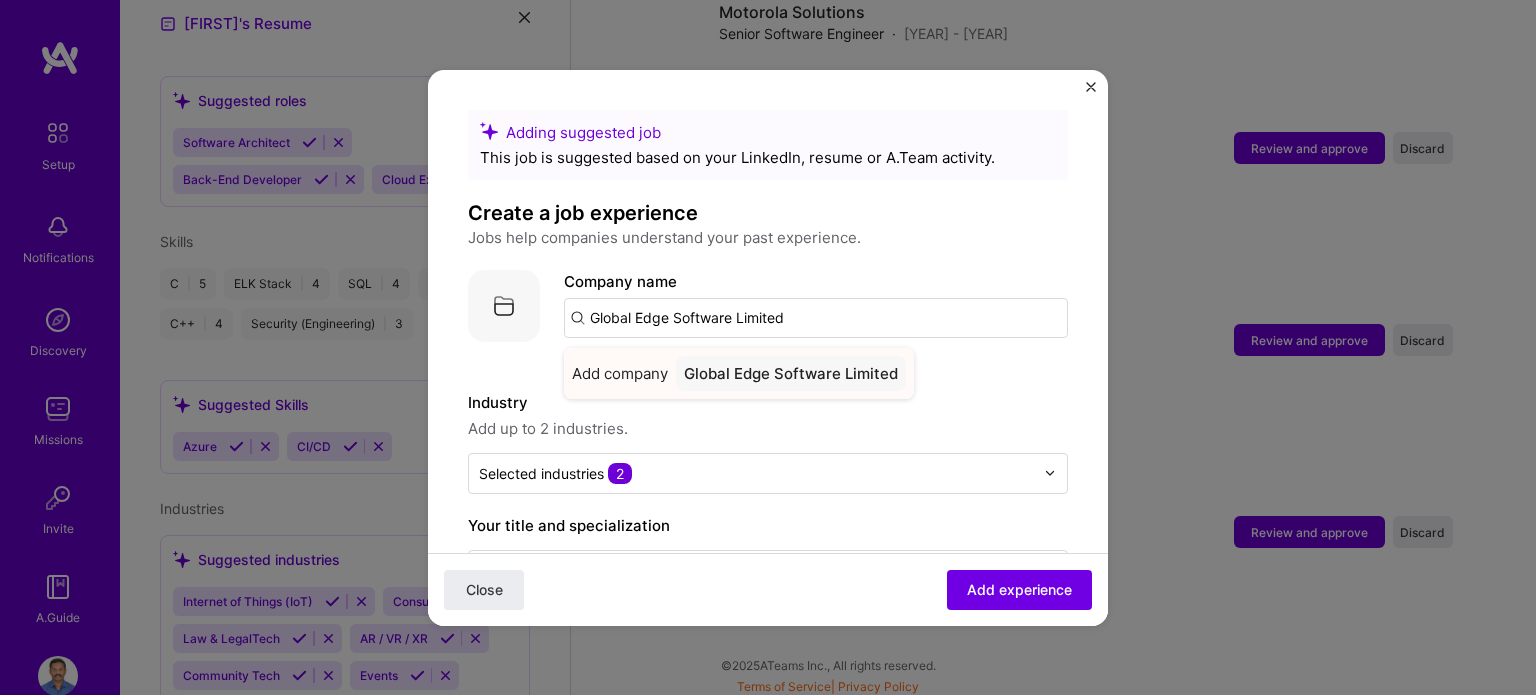 click on "Global Edge Software Limited" at bounding box center [791, 373] 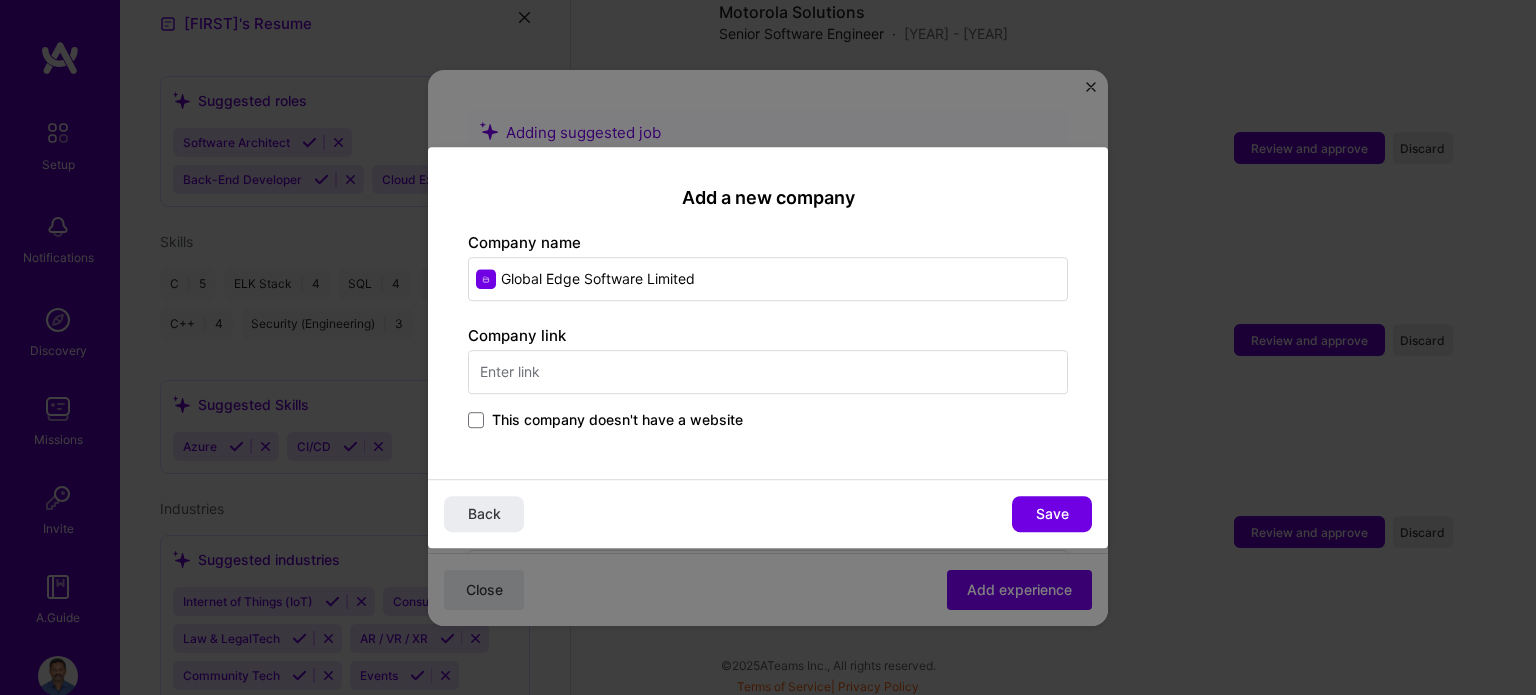 click at bounding box center [768, 372] 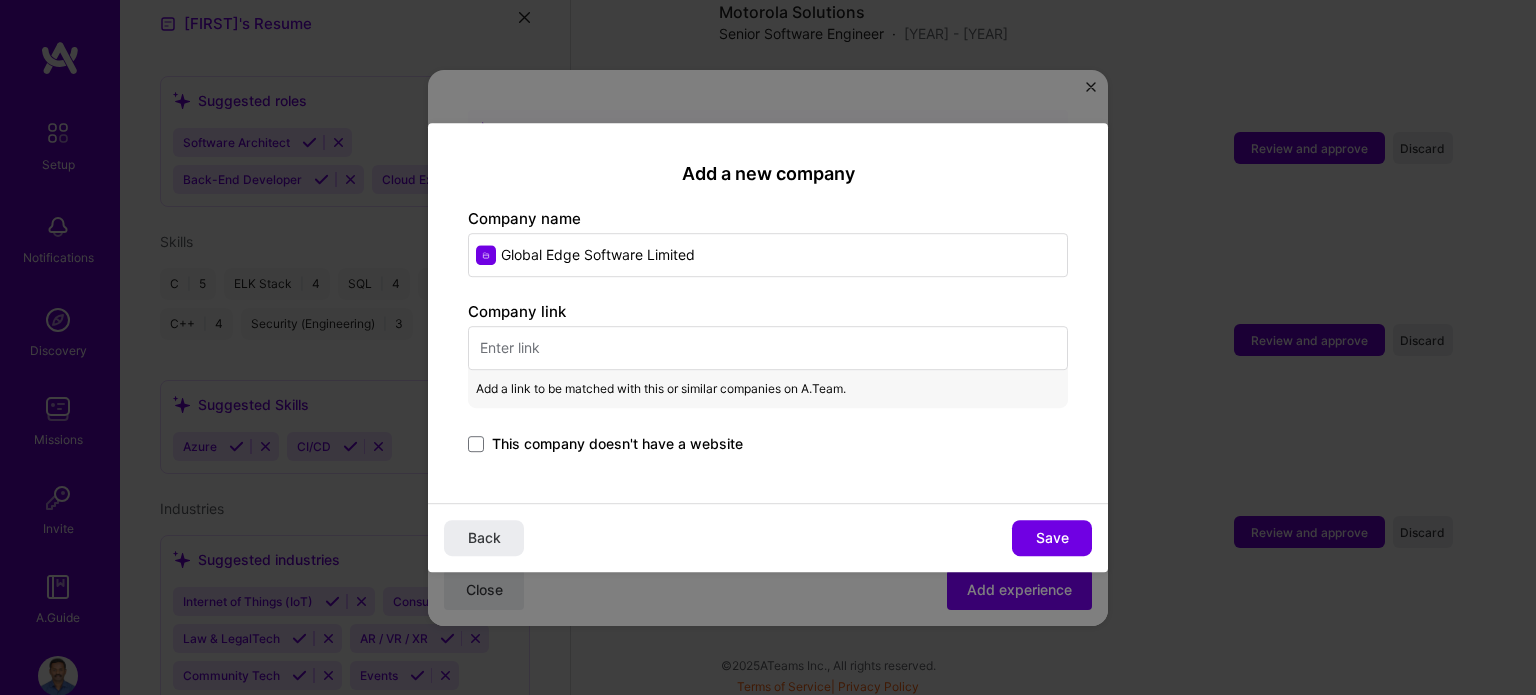 paste on "https://www.capgemini.com/" 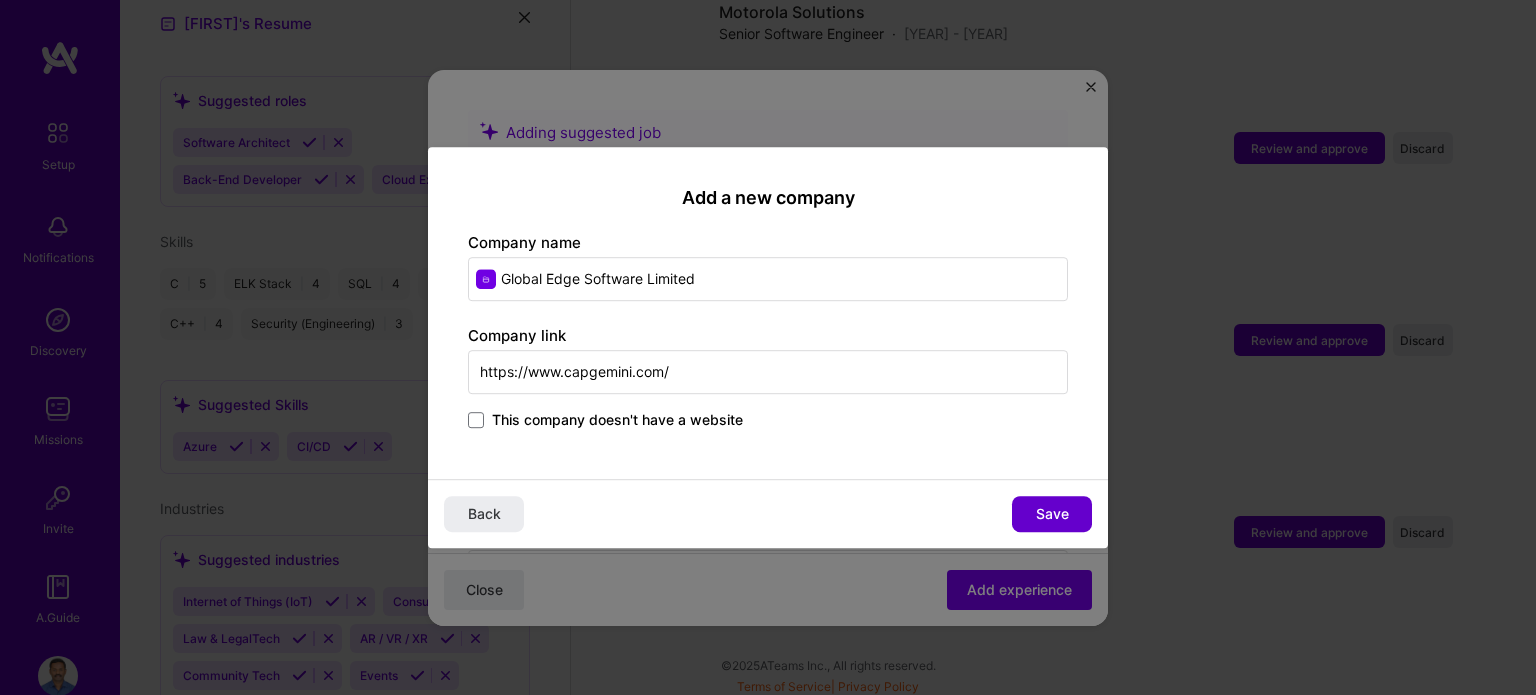 type on "https://www.capgemini.com/" 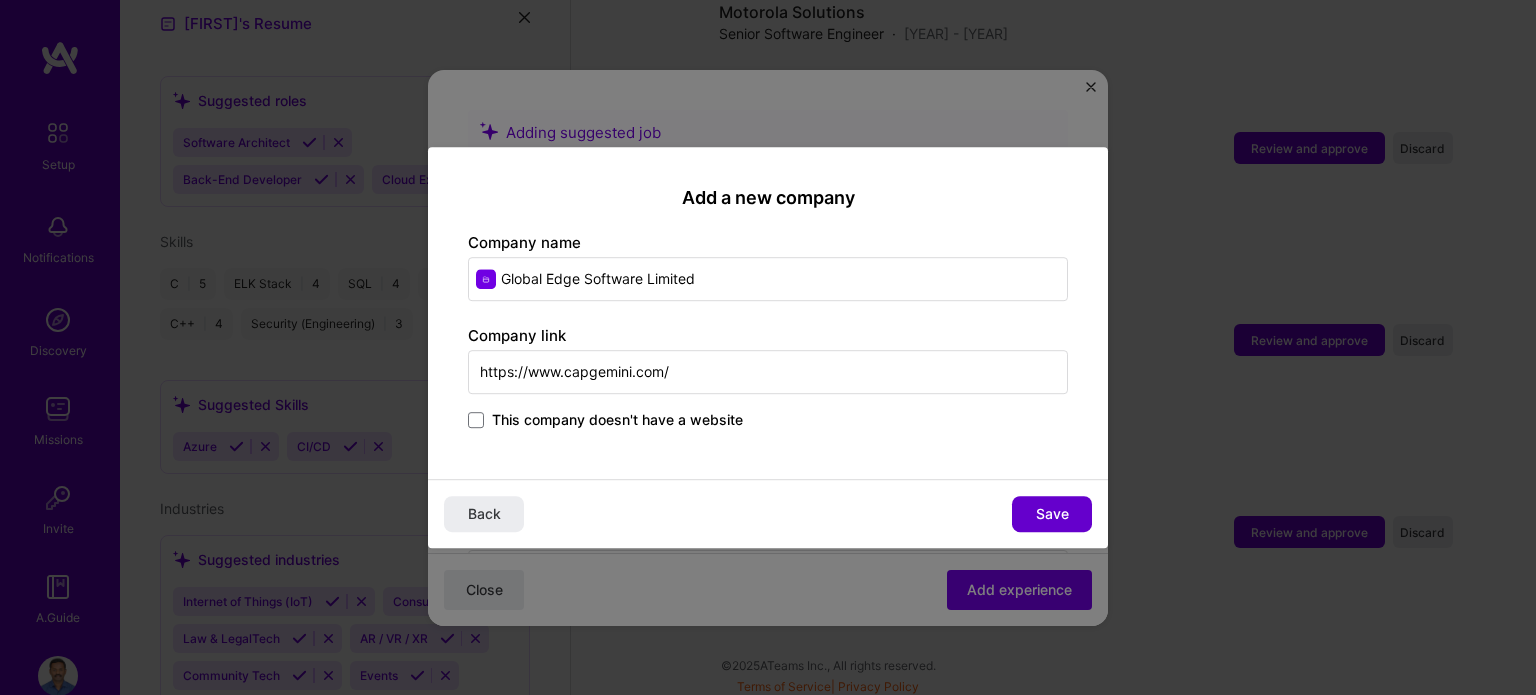 click on "Save" at bounding box center [1052, 514] 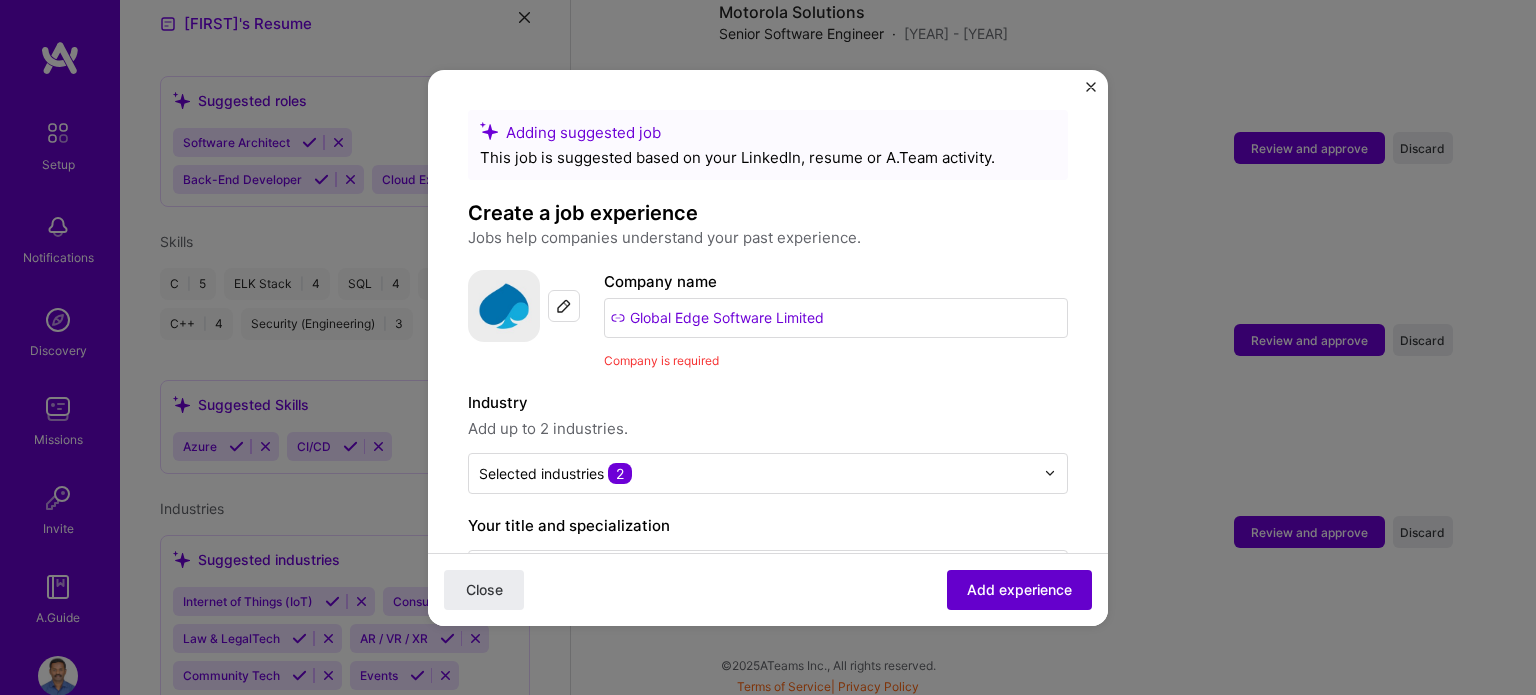 click on "Add experience" at bounding box center (1019, 589) 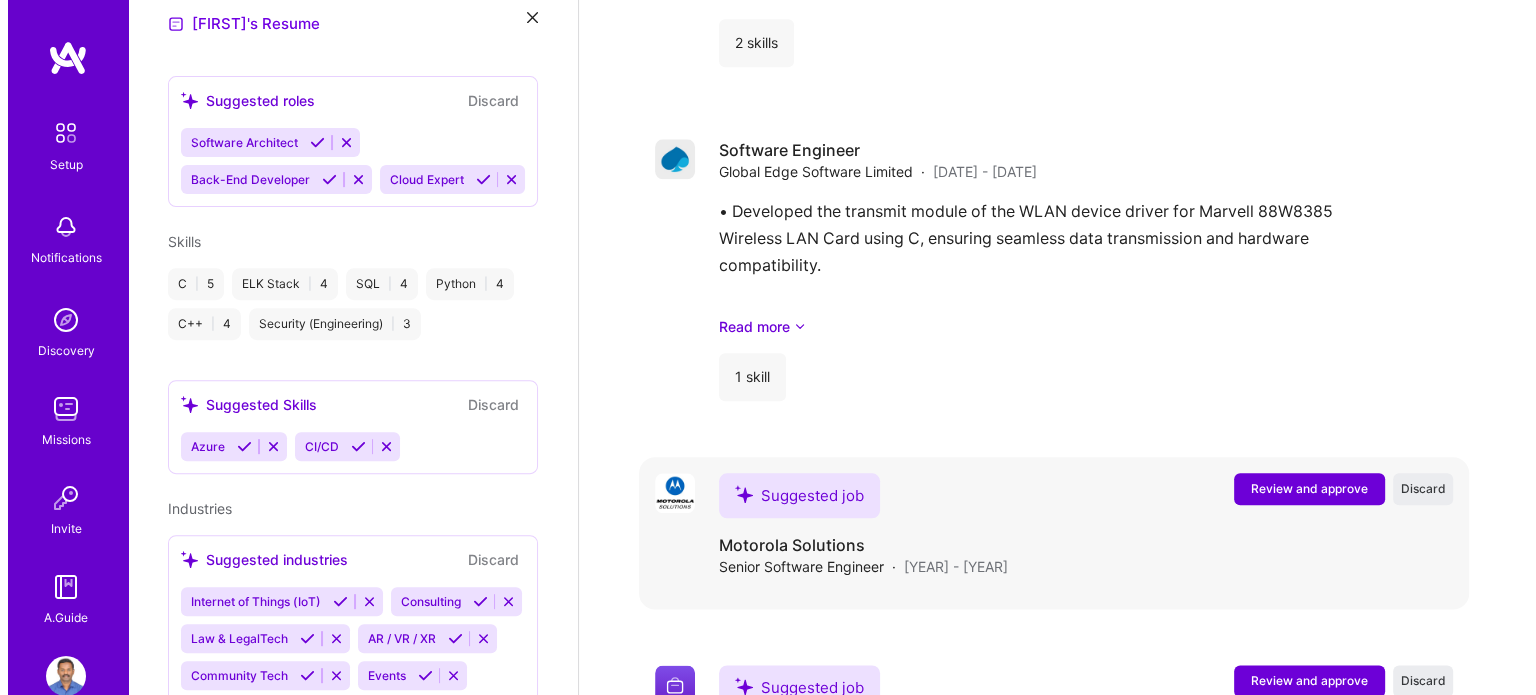 scroll, scrollTop: 2340, scrollLeft: 0, axis: vertical 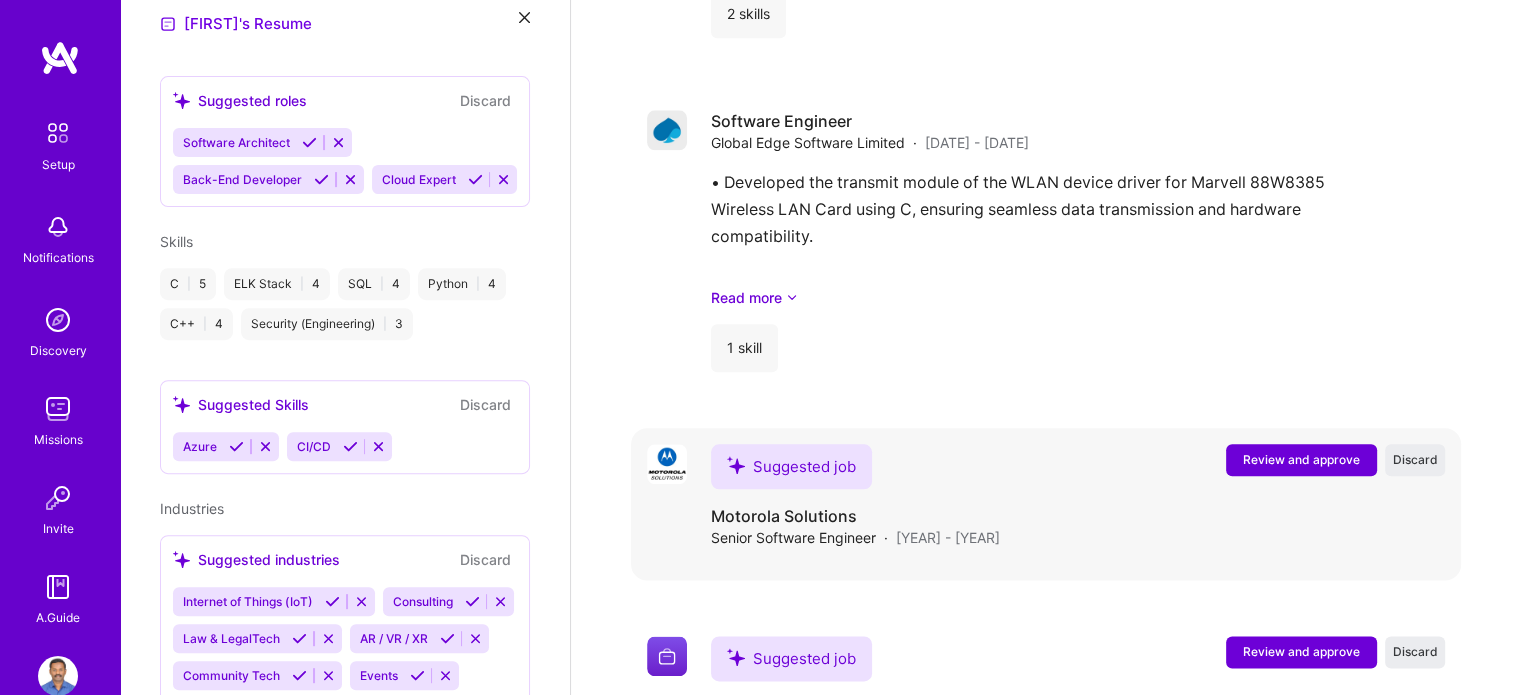 click on "Review and approve" at bounding box center (1301, 459) 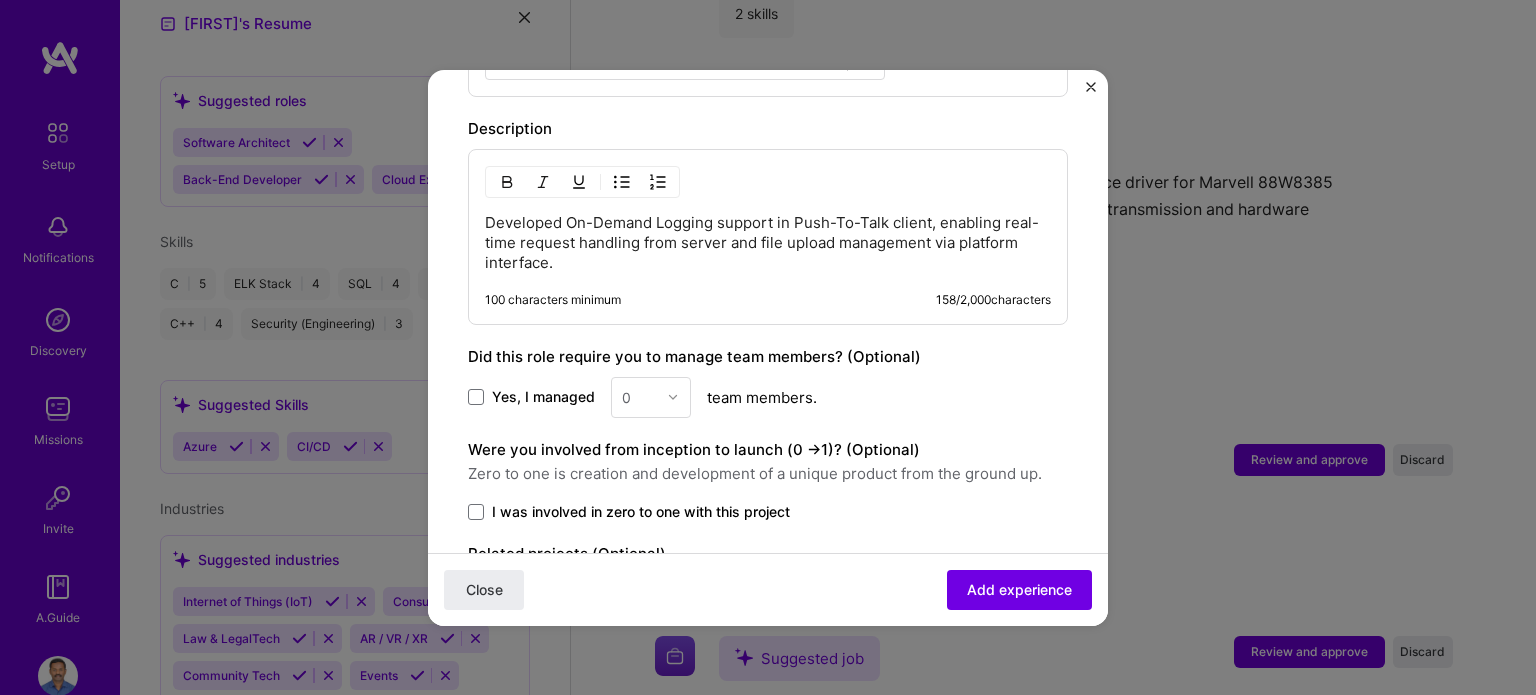 scroll, scrollTop: 800, scrollLeft: 0, axis: vertical 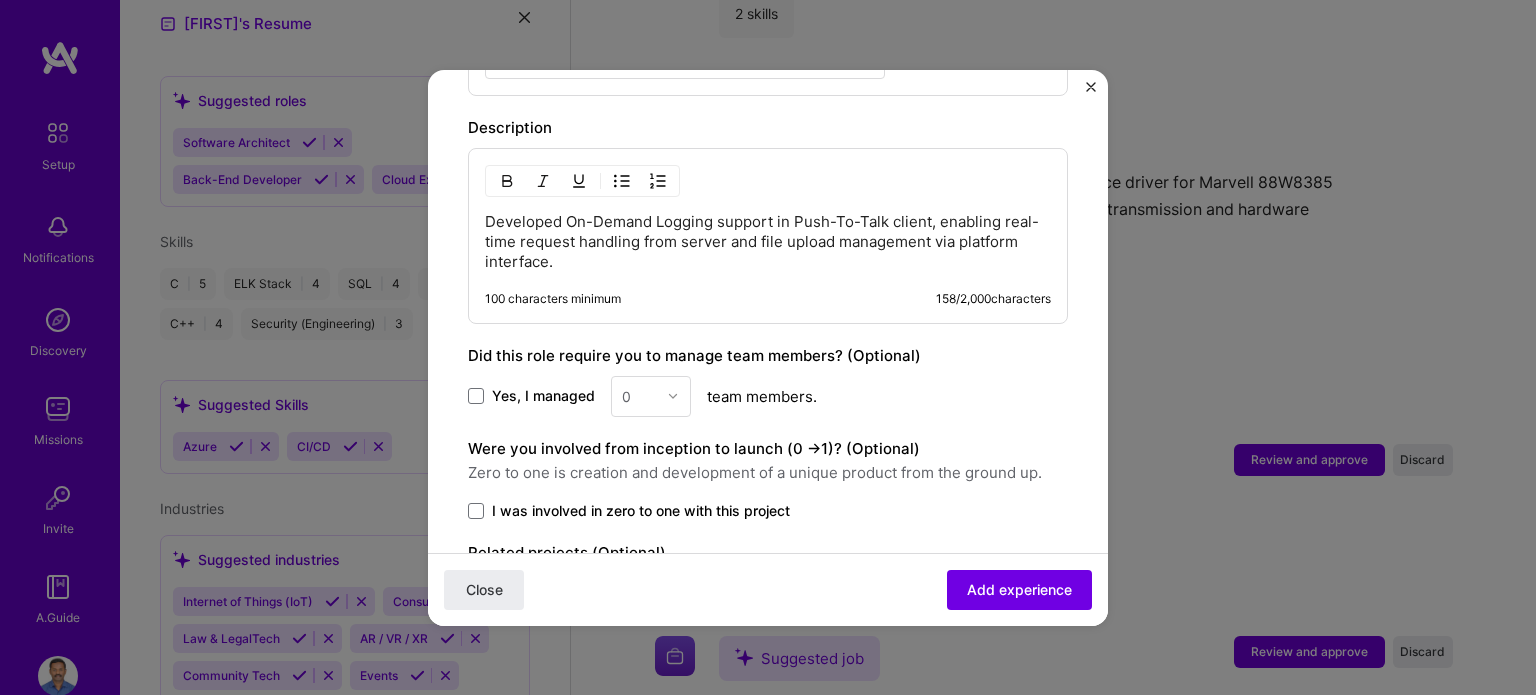 drag, startPoint x: 483, startPoint y: 215, endPoint x: 539, endPoint y: 265, distance: 75.073296 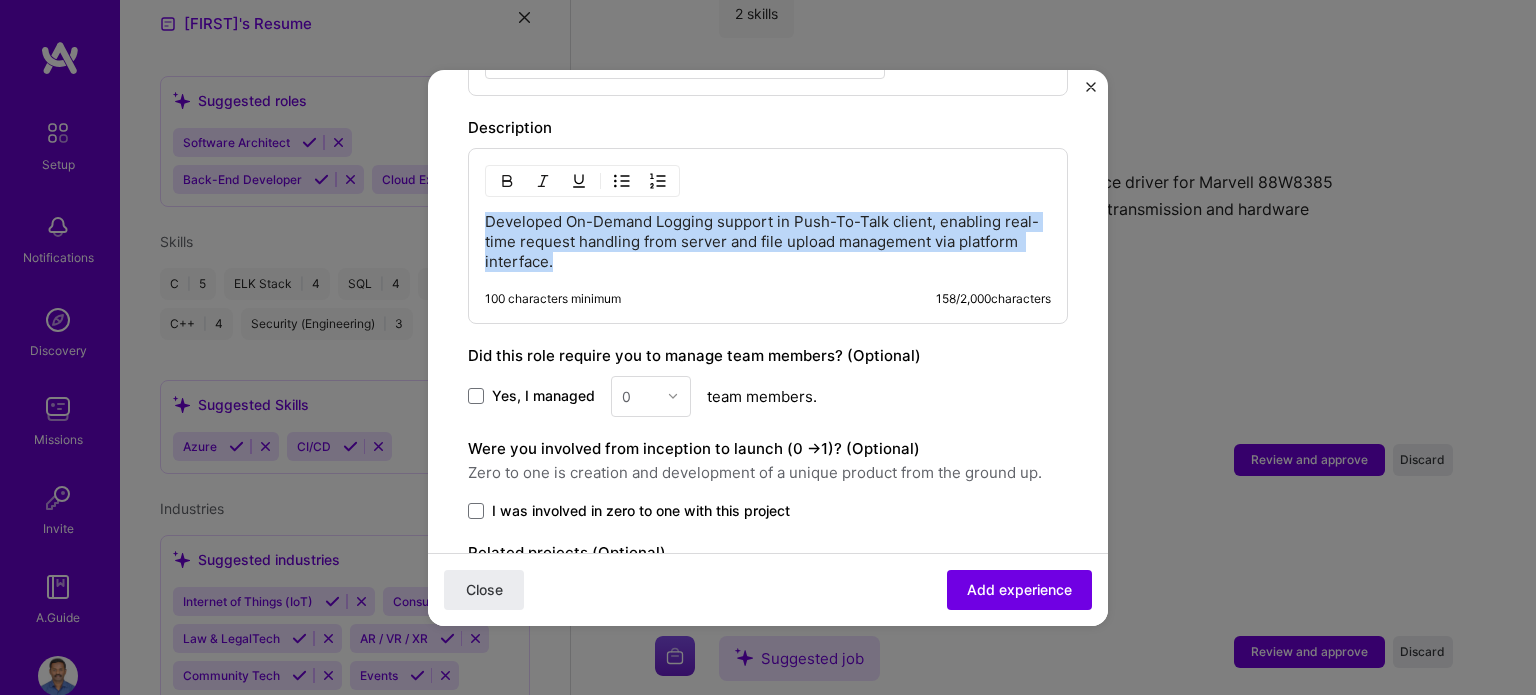 drag, startPoint x: 564, startPoint y: 258, endPoint x: 439, endPoint y: 220, distance: 130.64838 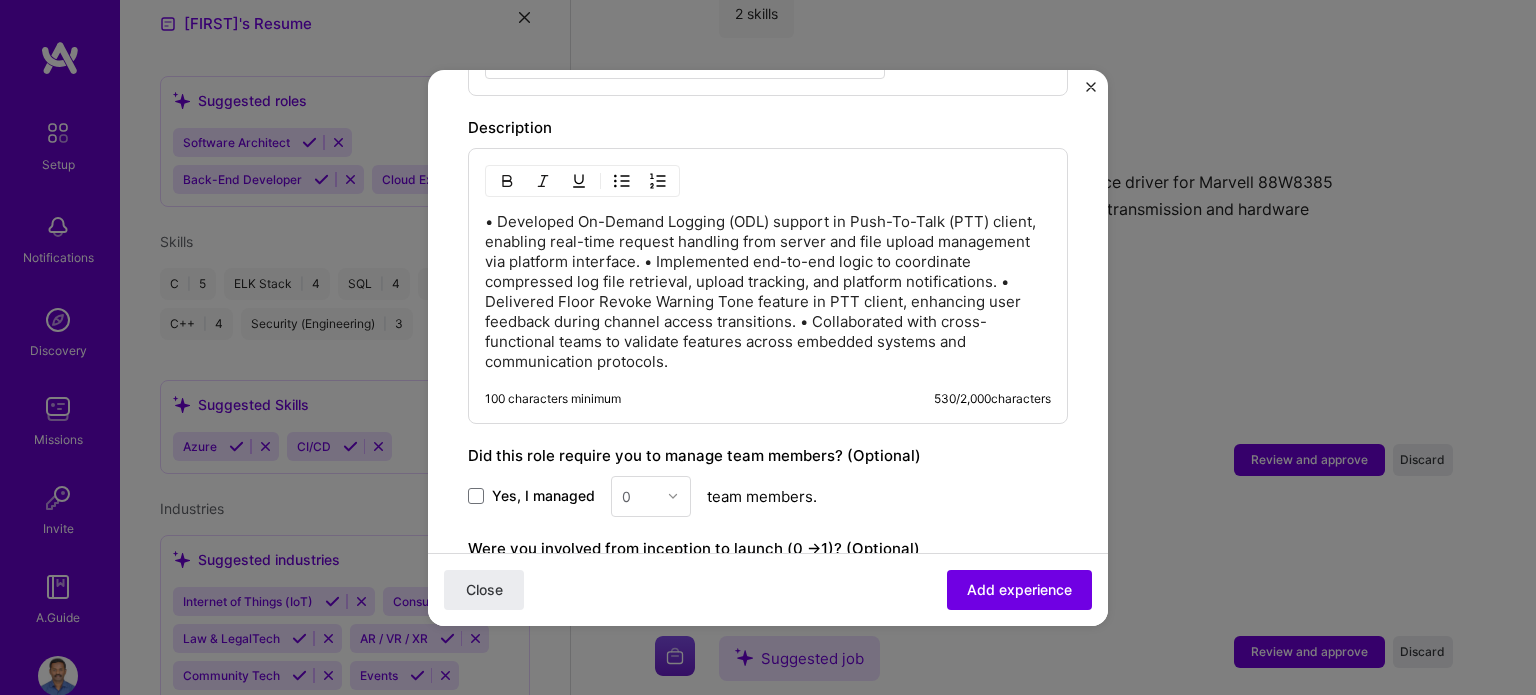 drag, startPoint x: 738, startPoint y: 256, endPoint x: 768, endPoint y: 278, distance: 37.202152 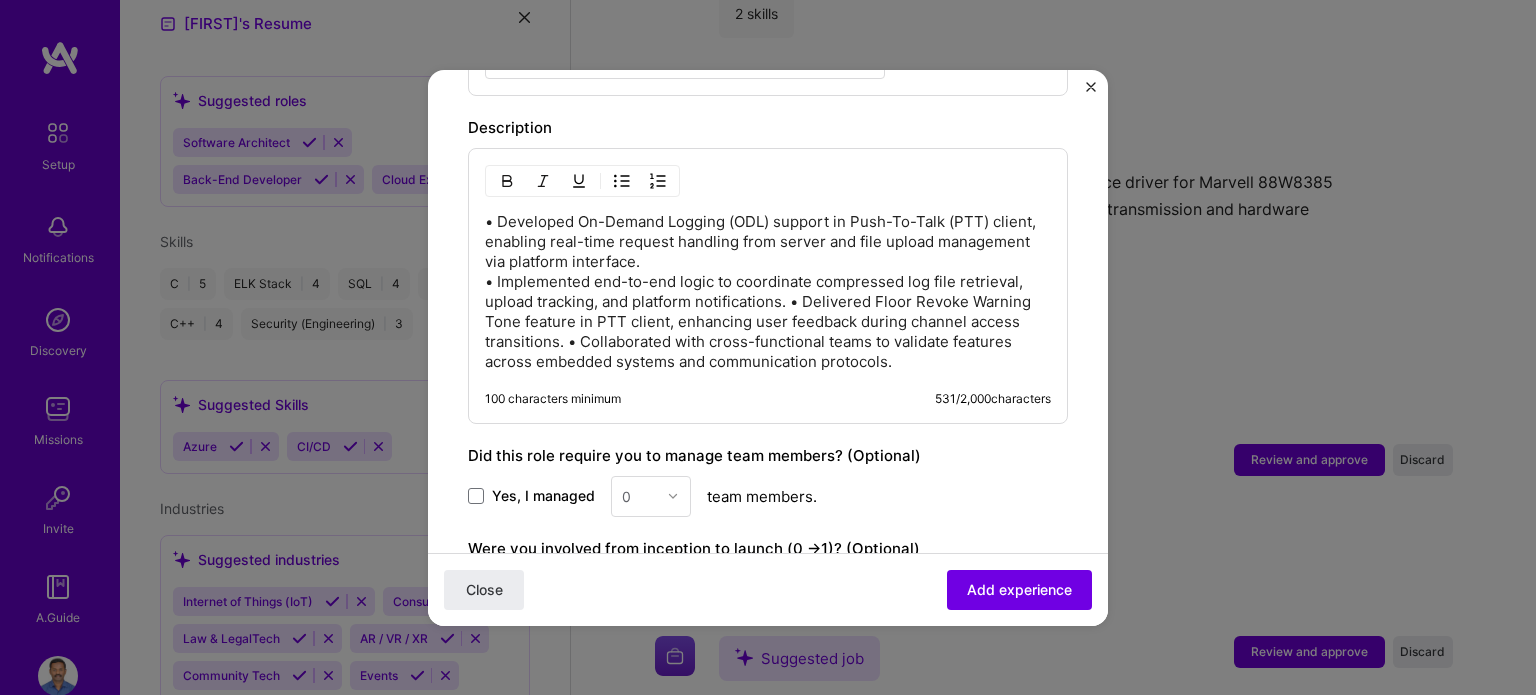click on "• Developed On-Demand Logging (ODL) support in Push-To-Talk (PTT) client, enabling real-time request handling from server and file upload management via platform interface.  • Implemented end-to-end logic to coordinate compressed log file retrieval, upload tracking, and platform notifications. • Delivered Floor Revoke Warning Tone feature in PTT client, enhancing user feedback during channel access transitions. • Collaborated with cross-functional teams to validate features across embedded systems and communication protocols." at bounding box center [768, 292] 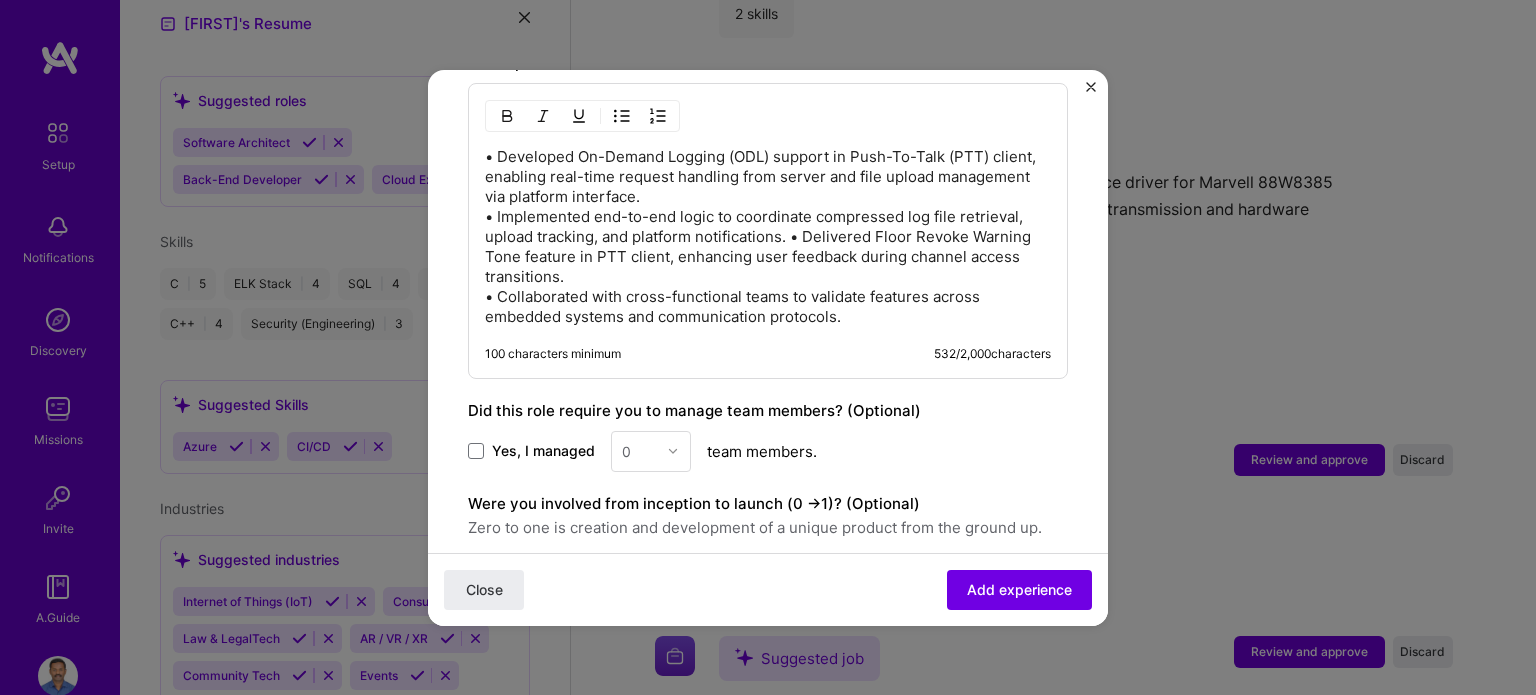 scroll, scrollTop: 900, scrollLeft: 0, axis: vertical 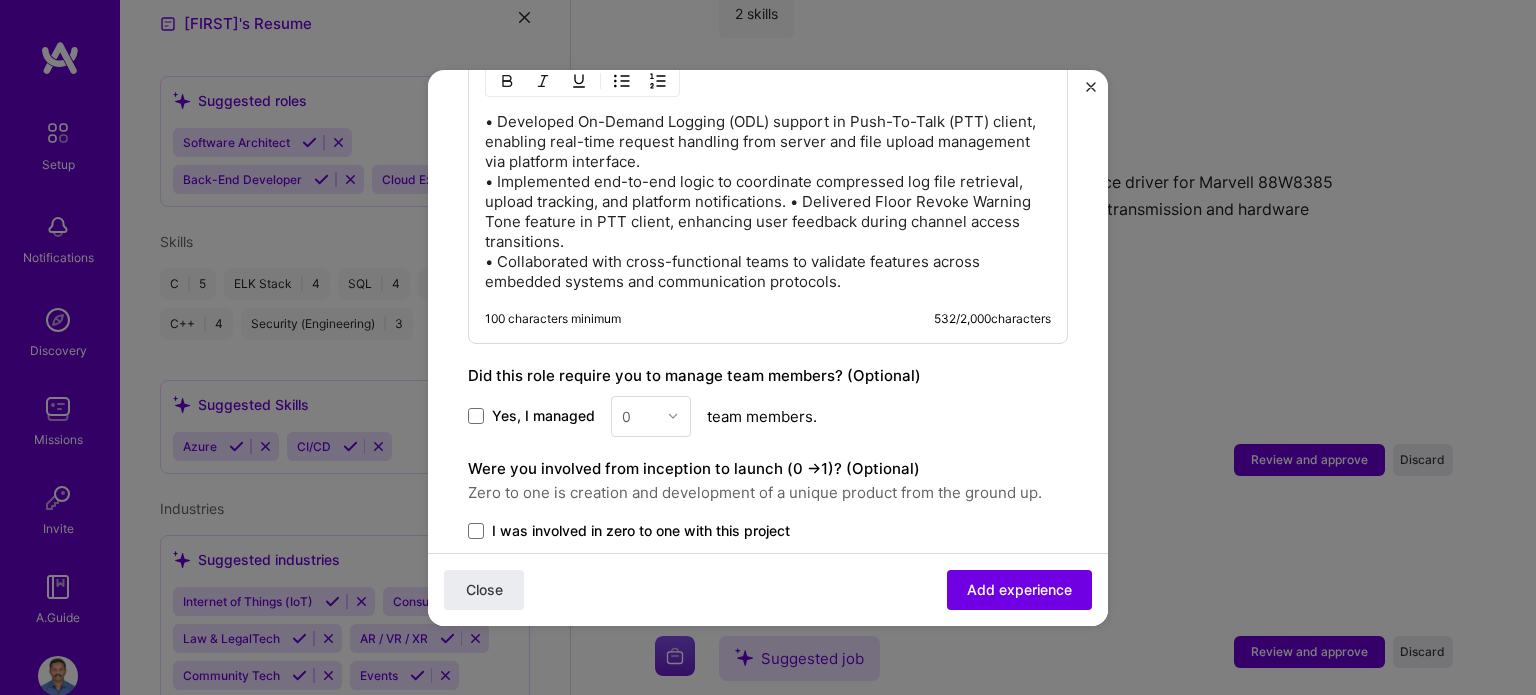 click on "• Developed On-Demand Logging (ODL) support in Push-To-Talk (PTT) client, enabling real-time request handling from server and file upload management via platform interface. • Implemented end-to-end logic to coordinate compressed log file retrieval, upload tracking, and platform notifications. • Delivered Floor Revoke Warning Tone feature in PTT client, enhancing user feedback during channel access transitions. • Collaborated with cross-functional teams to validate features across embedded systems and communication protocols." at bounding box center (768, 202) 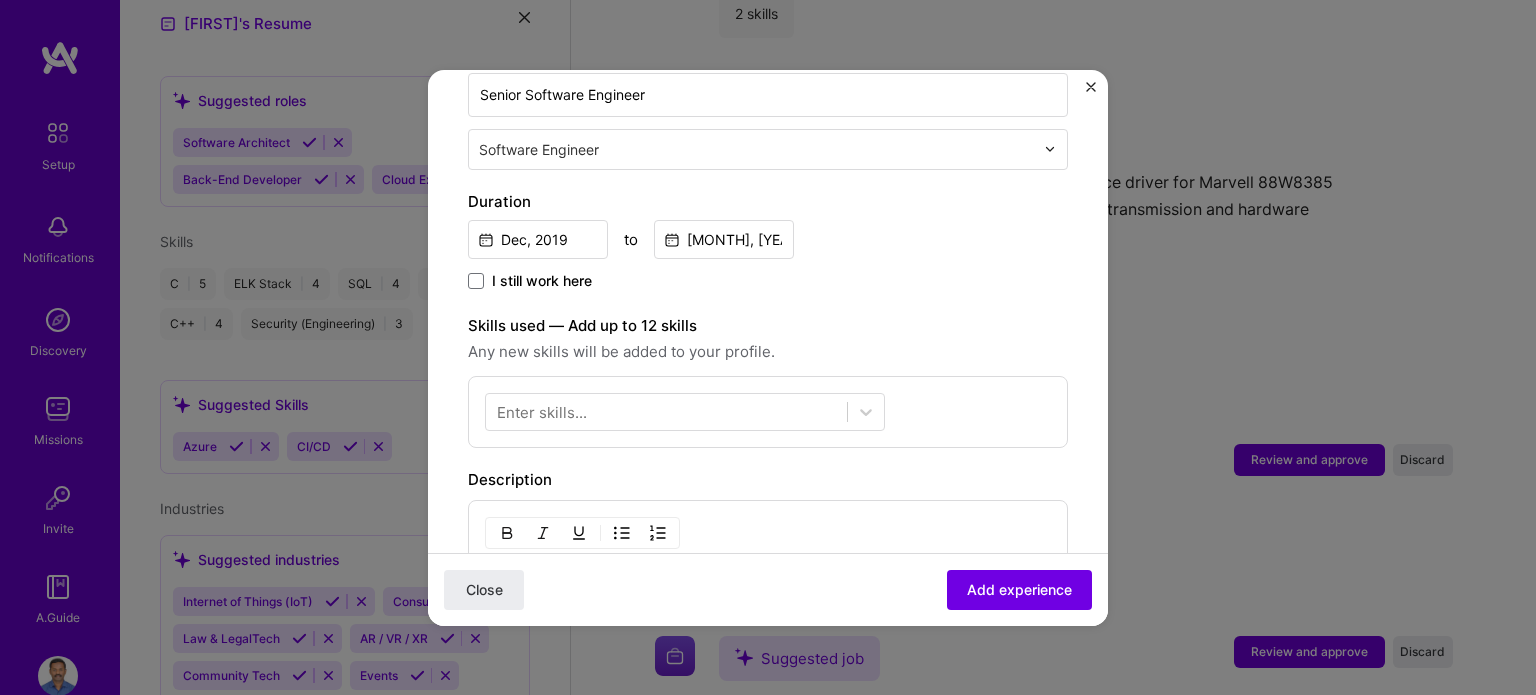 scroll, scrollTop: 448, scrollLeft: 0, axis: vertical 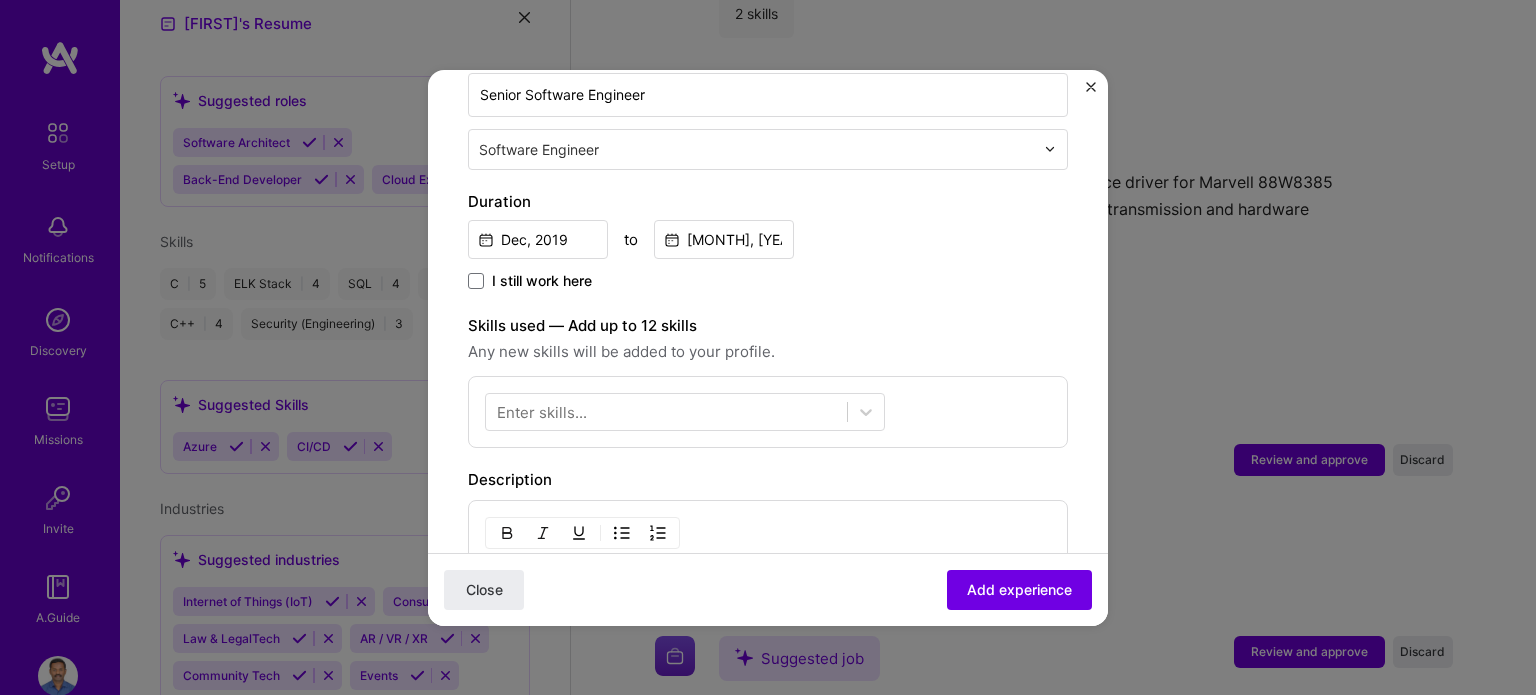 click on "Enter skills..." at bounding box center [542, 411] 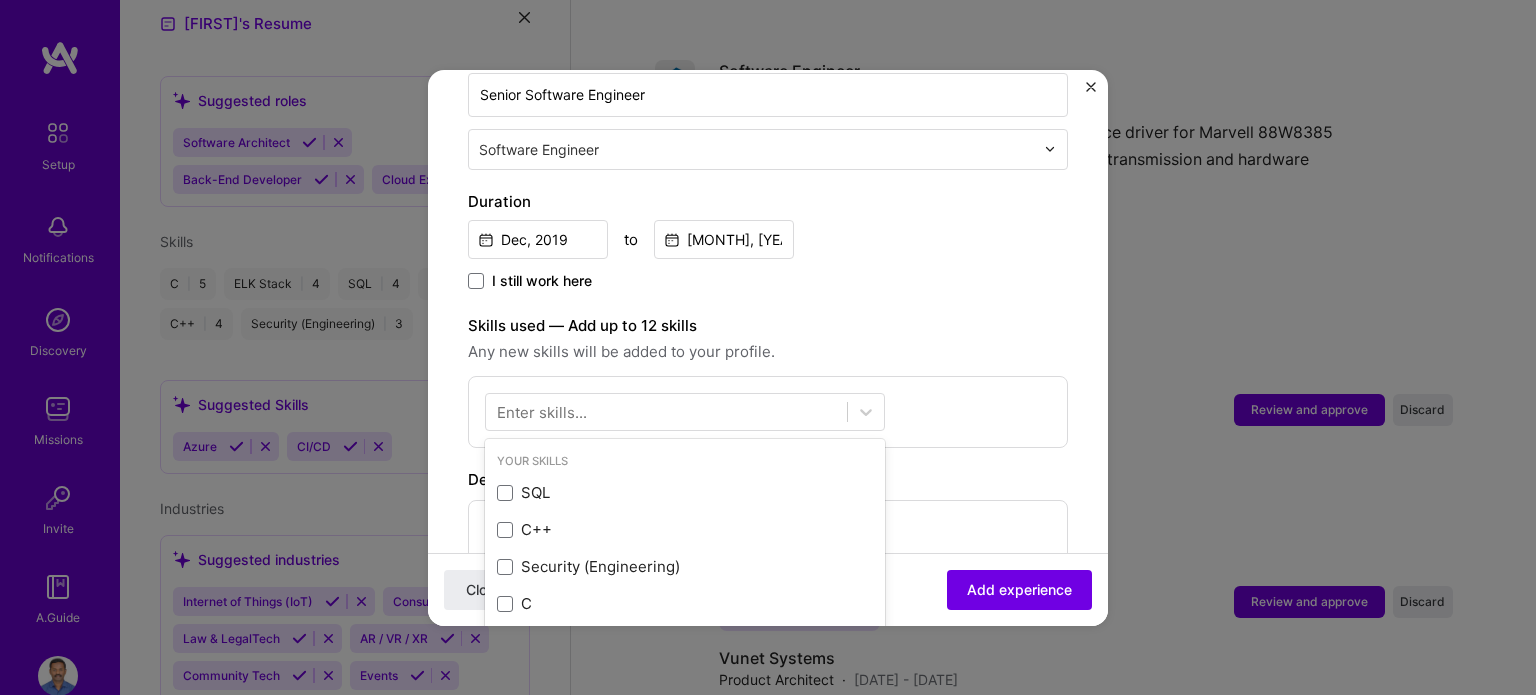 scroll, scrollTop: 2391, scrollLeft: 0, axis: vertical 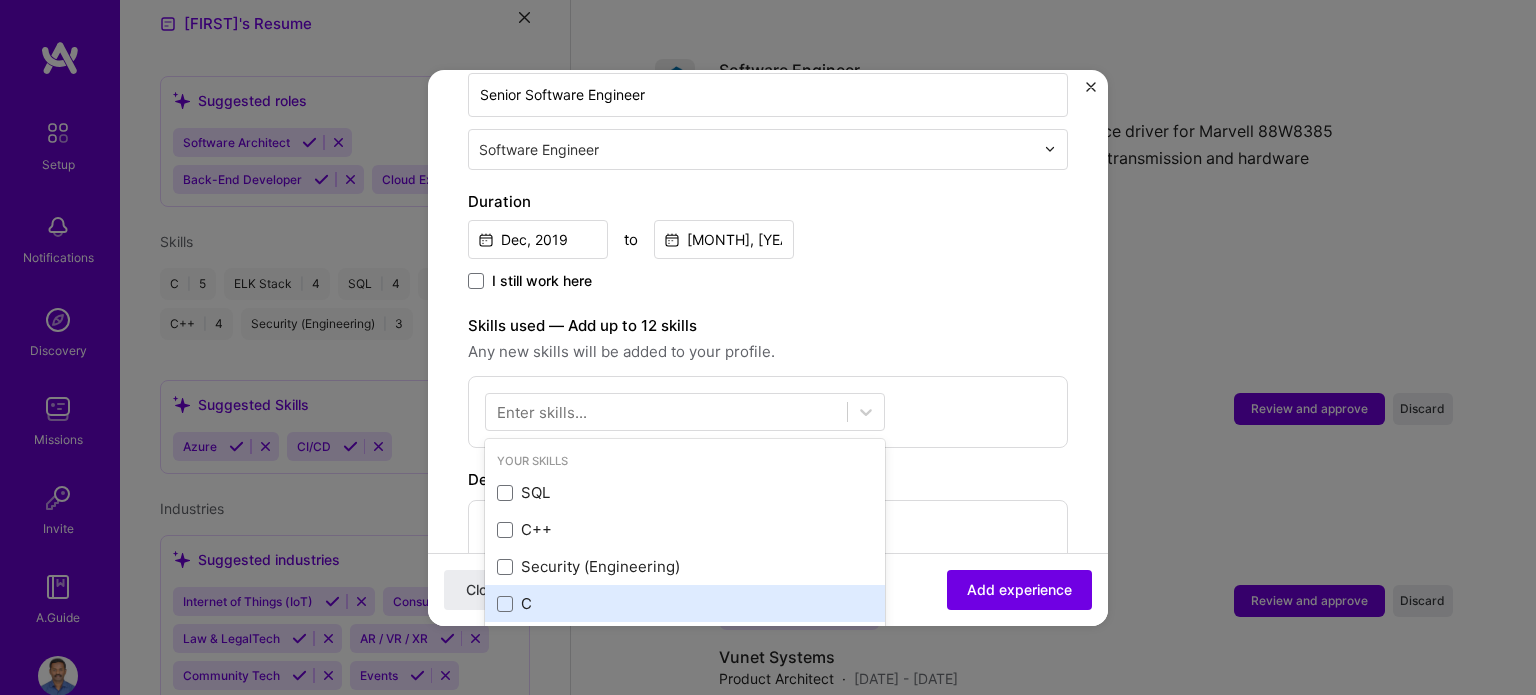 click on "C" at bounding box center (685, 603) 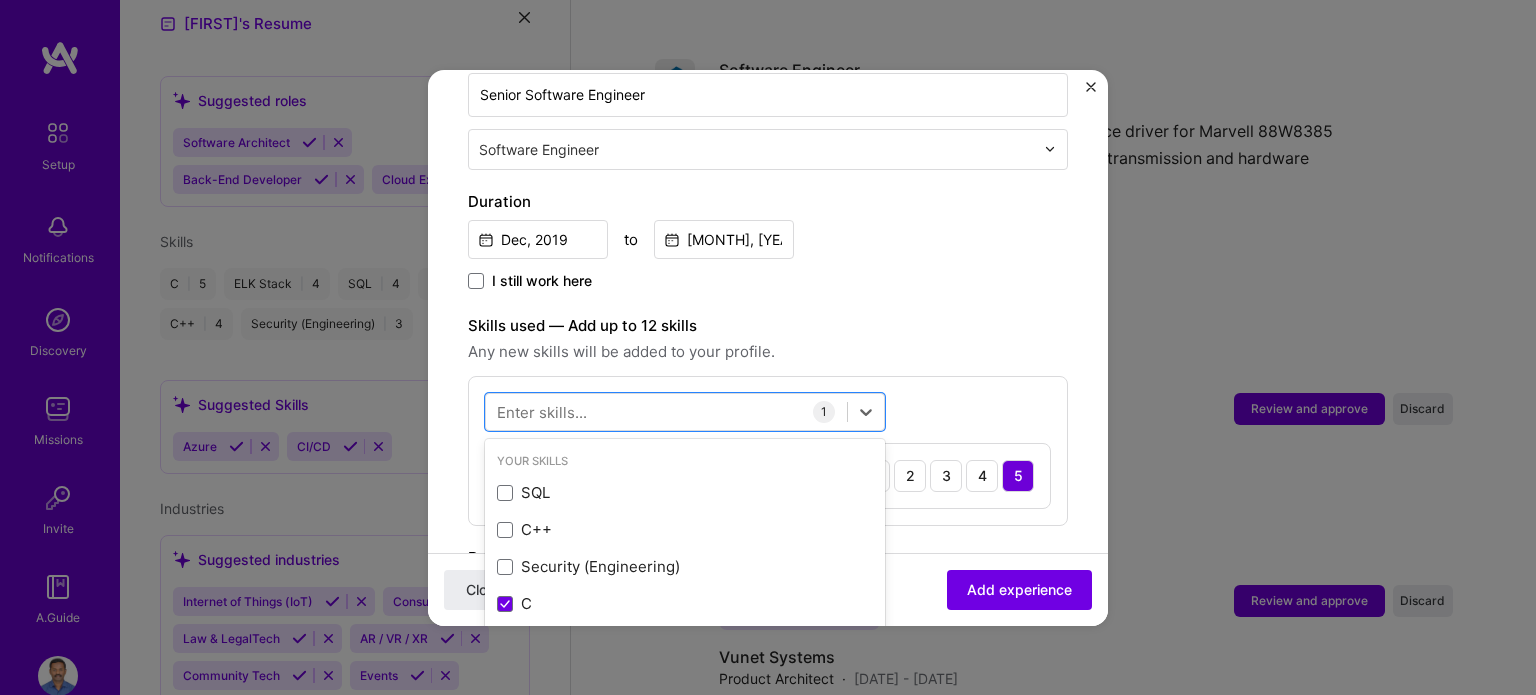 click on "Adding suggested job This job is suggested based on your LinkedIn, resume or A.Team activity. Create a job experience Jobs help companies understand your past experience. Company logo Company name Motorola Solutions
Industry Add up to 2 industries. Selected industries 2 Your title and specialization Senior Software Engineer Software Engineer Duration Dec, [DATE]
to Sep, [DATE]
I still work here Skills used — Add up to 12 skills Any new skills will be added to your profile. option C, selected. option C selected, 0 of 2. 378 results available. Use Up and Down to choose options, press Enter to select the currently focused option, press Escape to exit the menu, press Tab to select the option and exit the menu. Your Skills SQL C++ Security (Engineering) C ELK Stack Python All Skills .NET 3D Engineering 3D Modeling API Design API Integration APNS ARM ASP.NET AWS AWS Aurora AWS BETA AWS CDK AWS Lambda Ada" at bounding box center [768, 428] 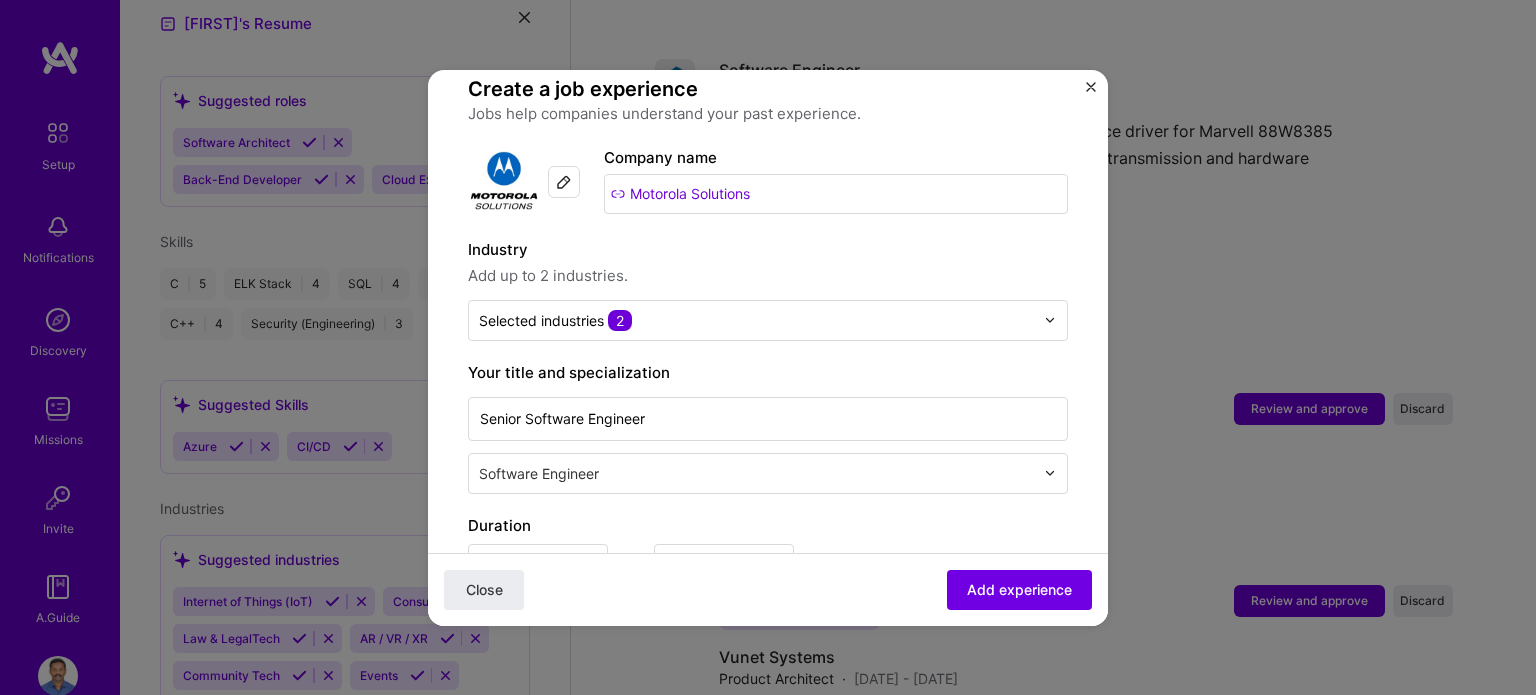 scroll, scrollTop: 25, scrollLeft: 0, axis: vertical 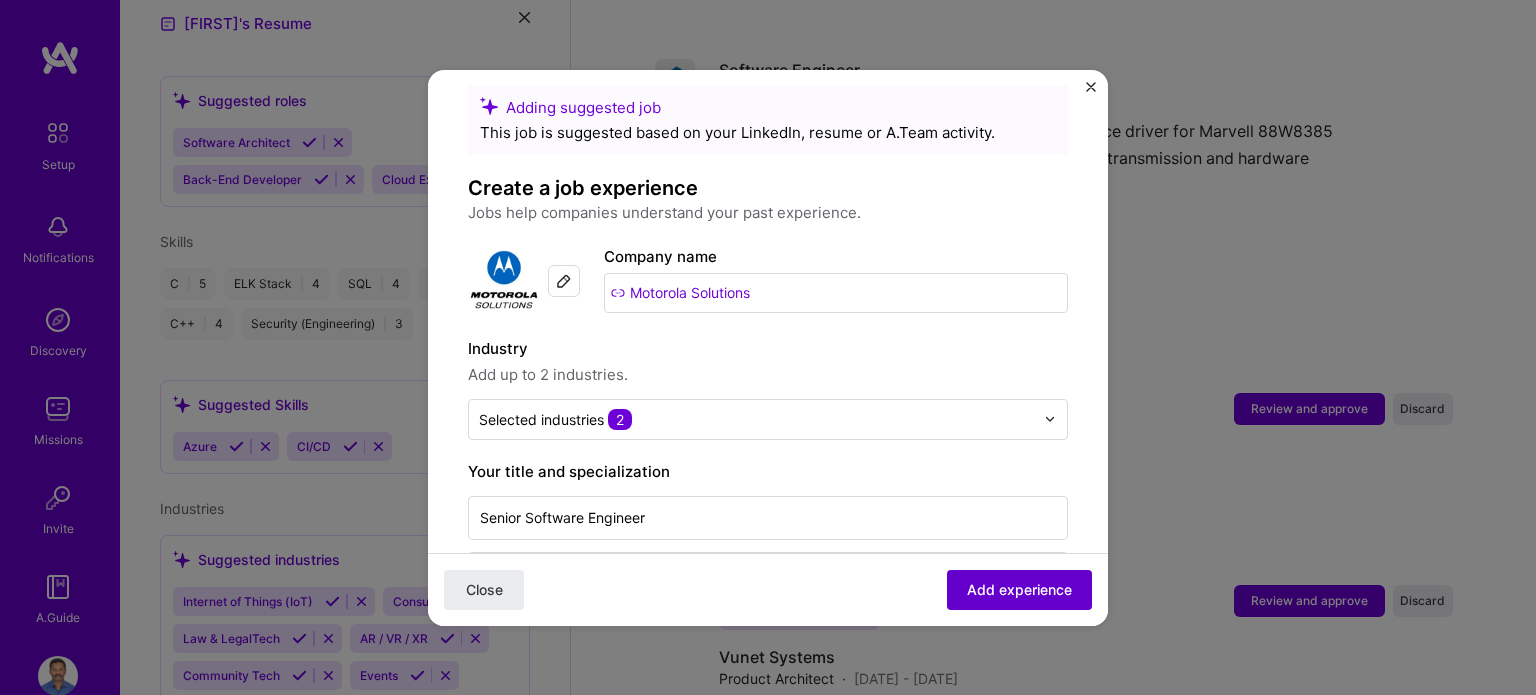 click on "Add experience" at bounding box center [1019, 589] 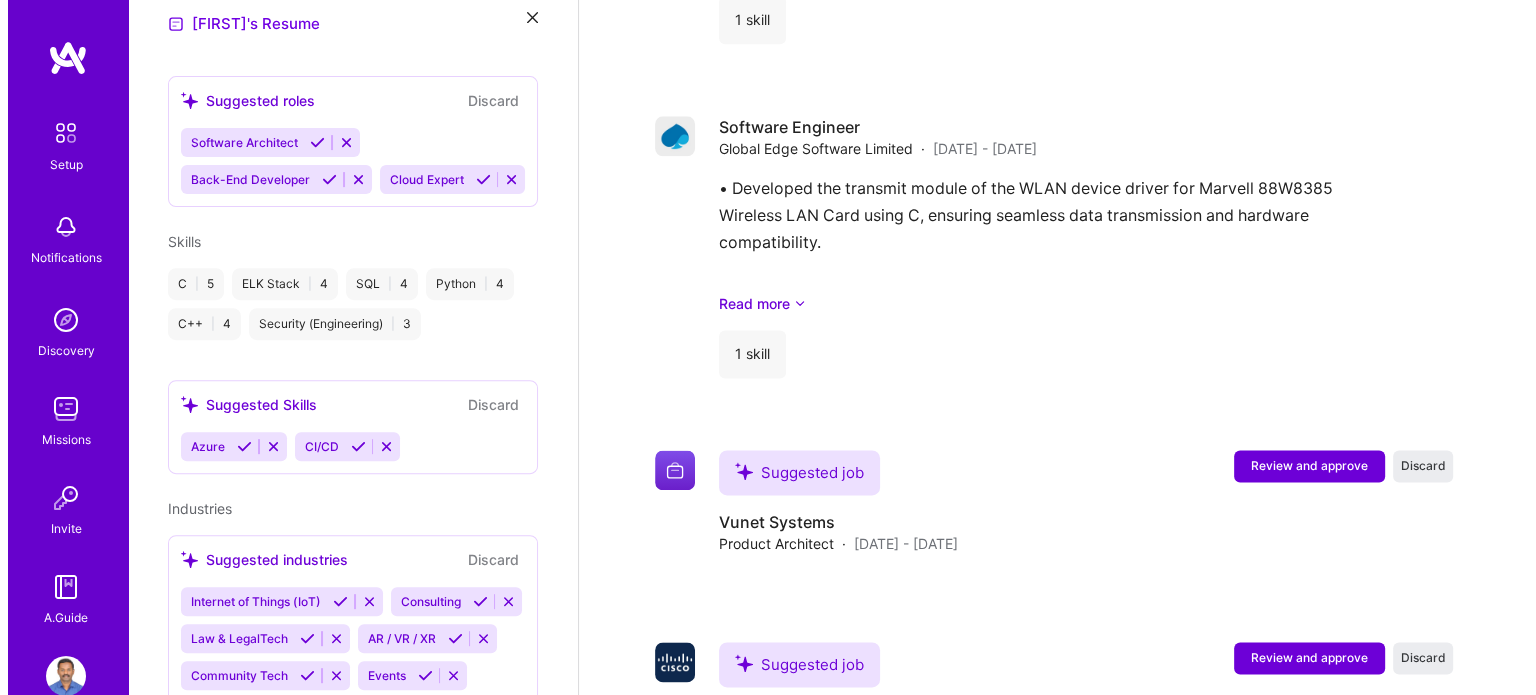 scroll, scrollTop: 2700, scrollLeft: 0, axis: vertical 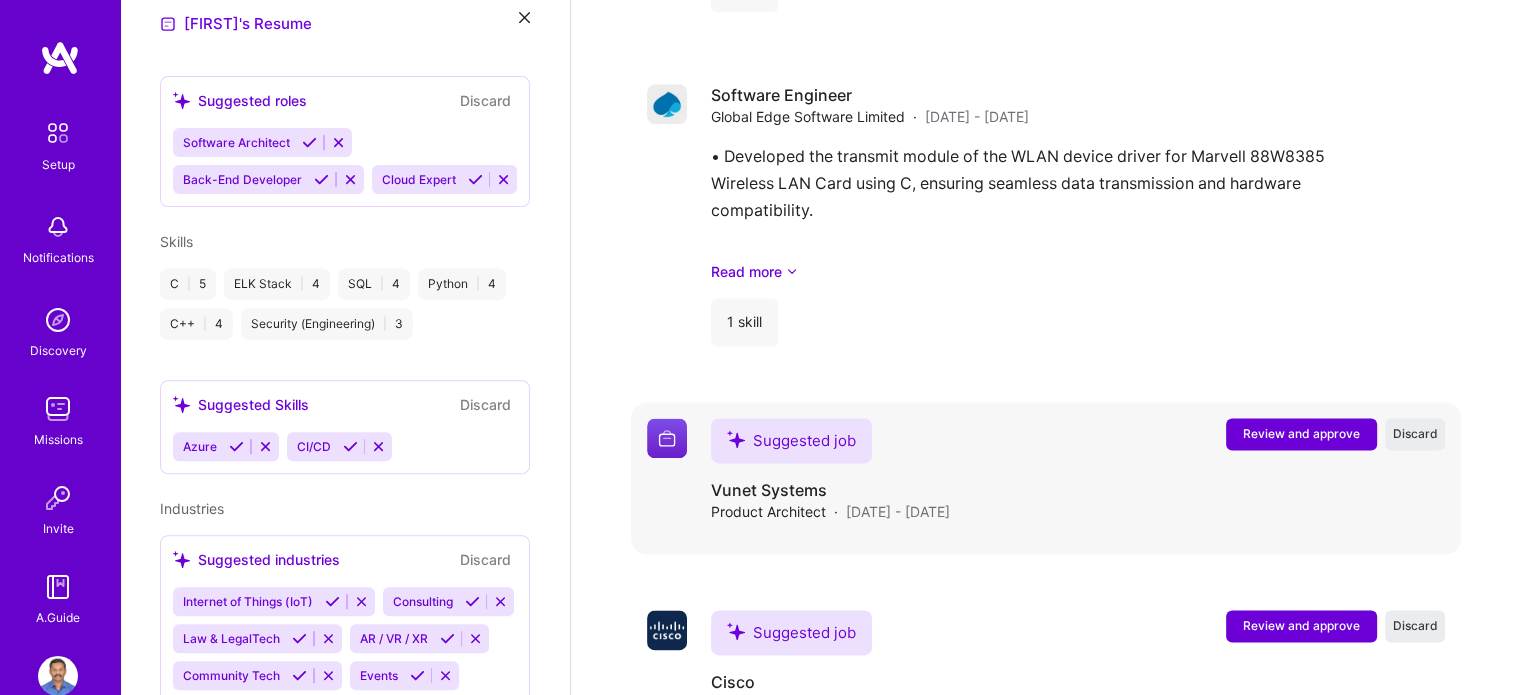 click on "Review and approve" at bounding box center [1301, 433] 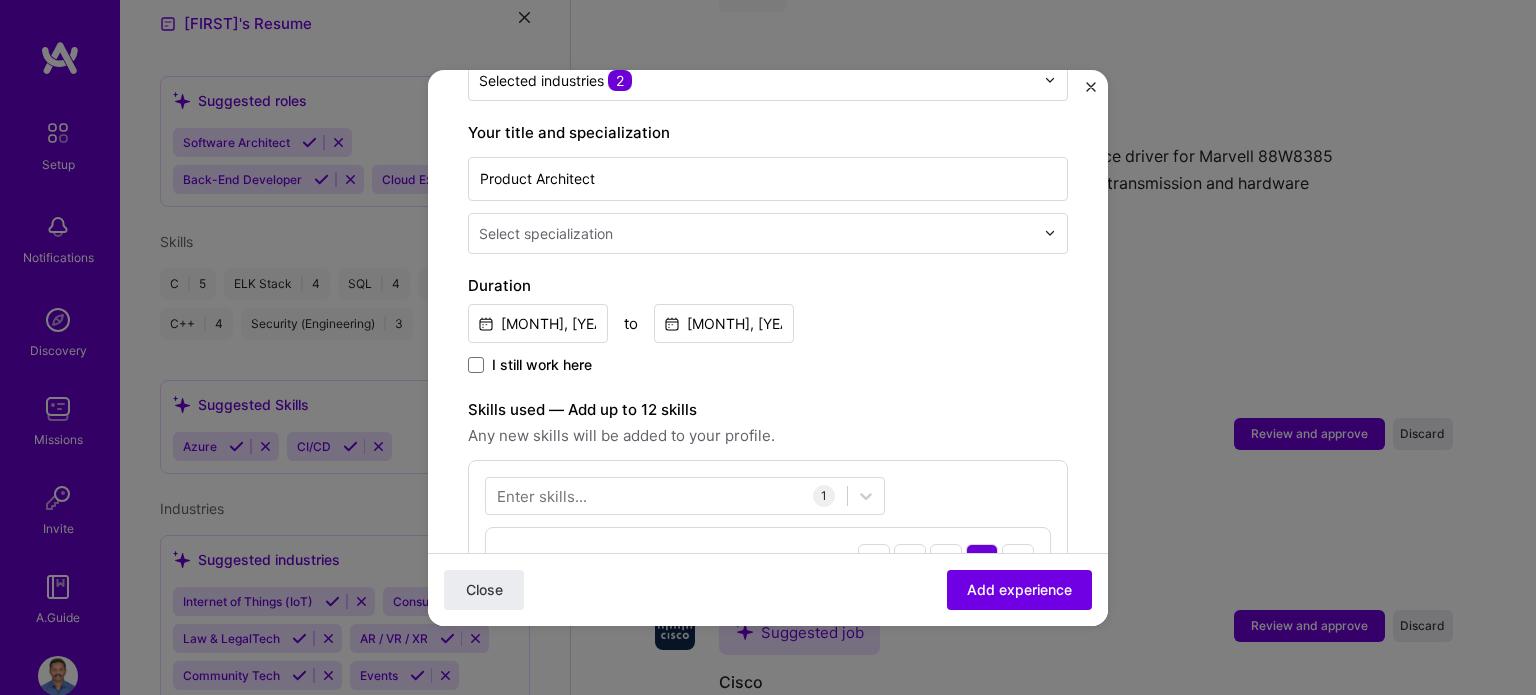 scroll, scrollTop: 400, scrollLeft: 0, axis: vertical 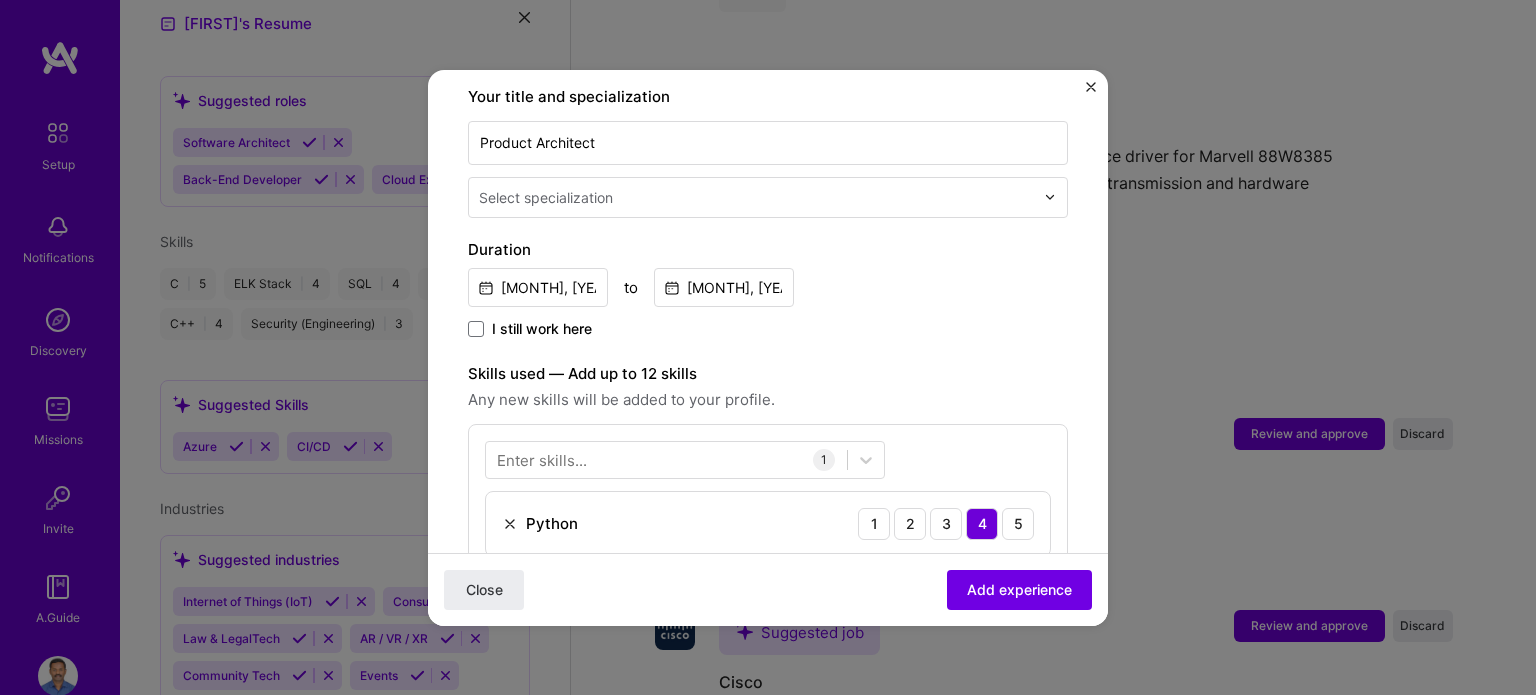 click on "Select specialization" at bounding box center [546, 197] 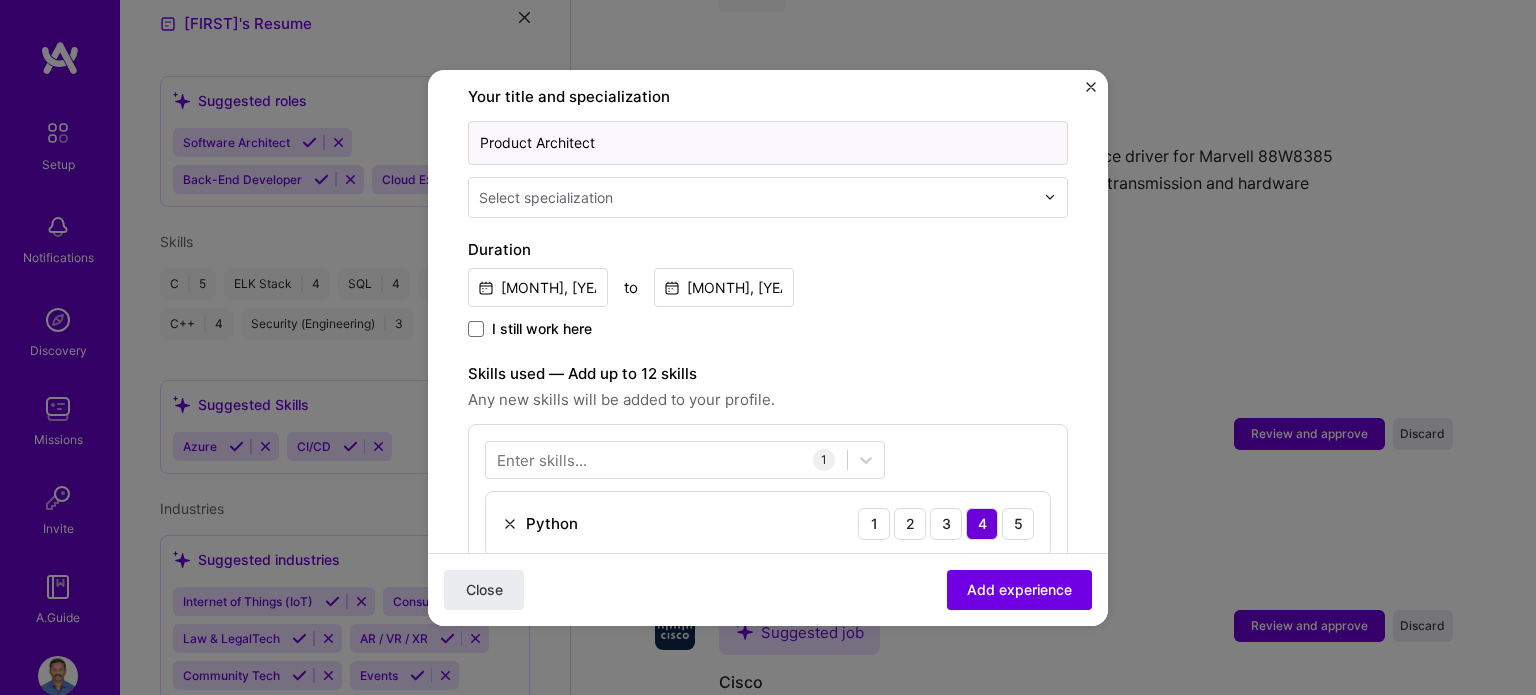 click on "Product Architect" at bounding box center [768, 143] 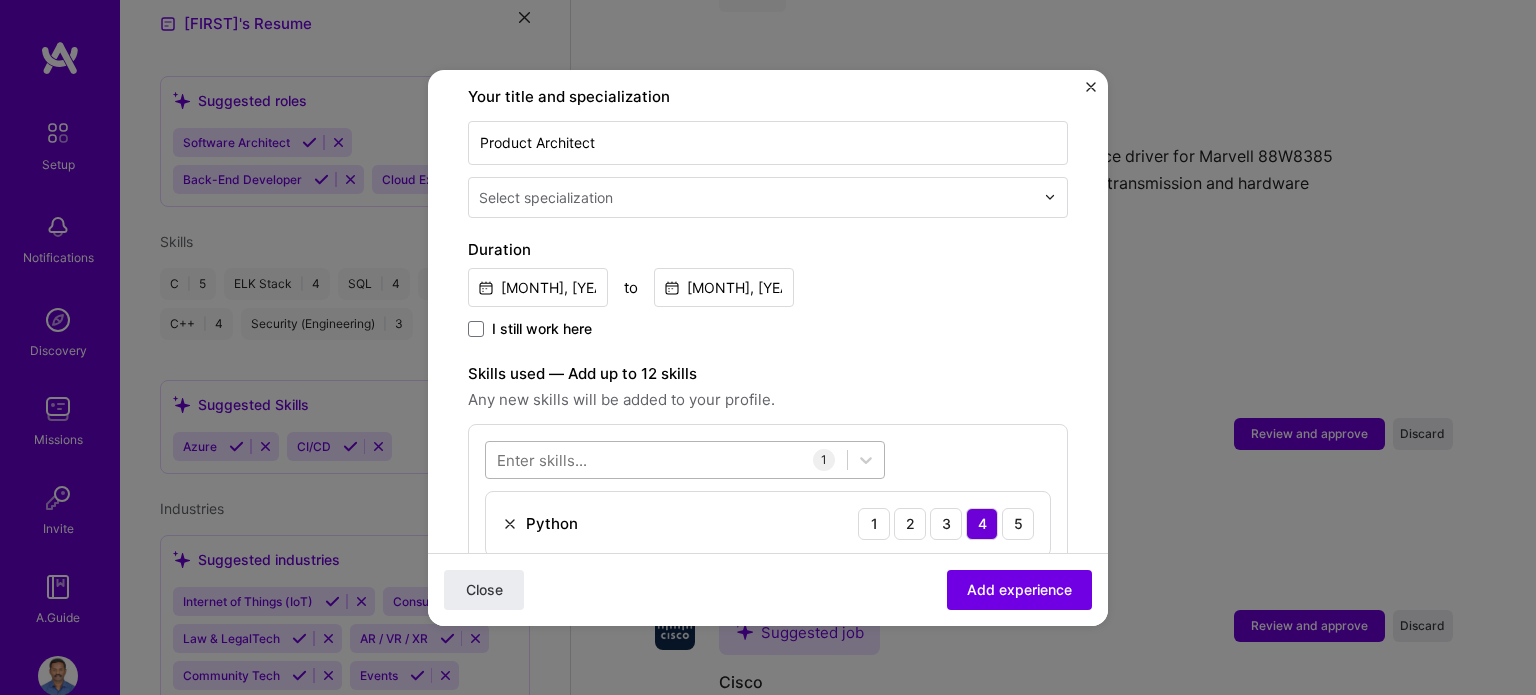 click at bounding box center (666, 459) 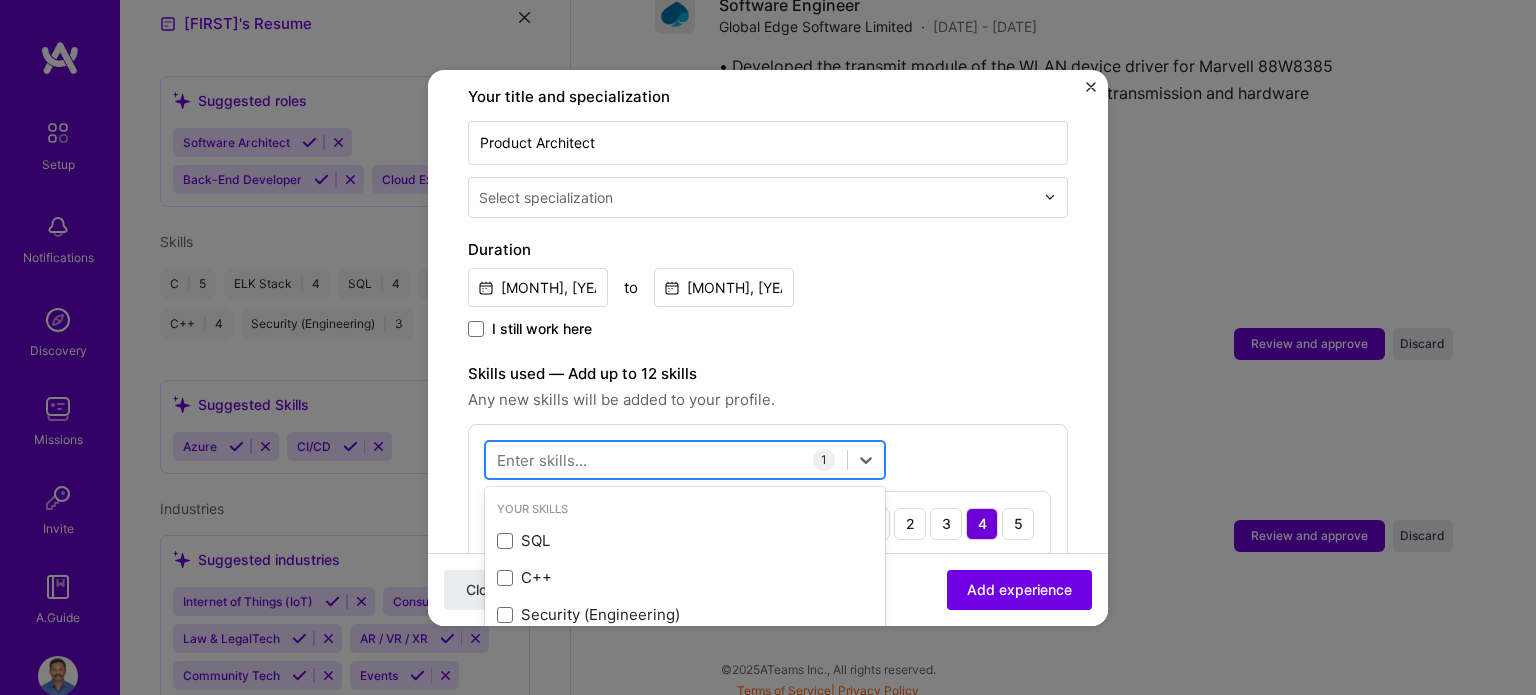 scroll, scrollTop: 2795, scrollLeft: 0, axis: vertical 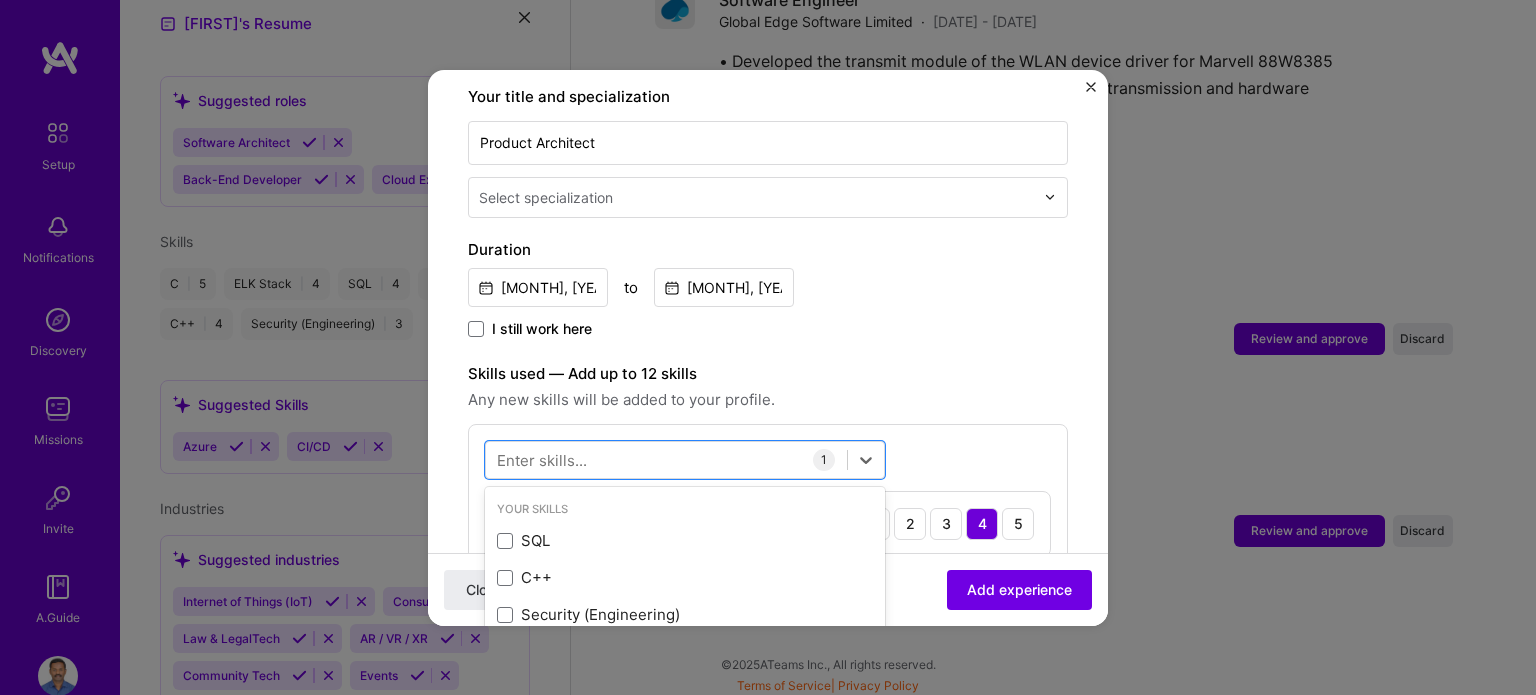 click on "Any new skills will be added to your profile." at bounding box center (768, 400) 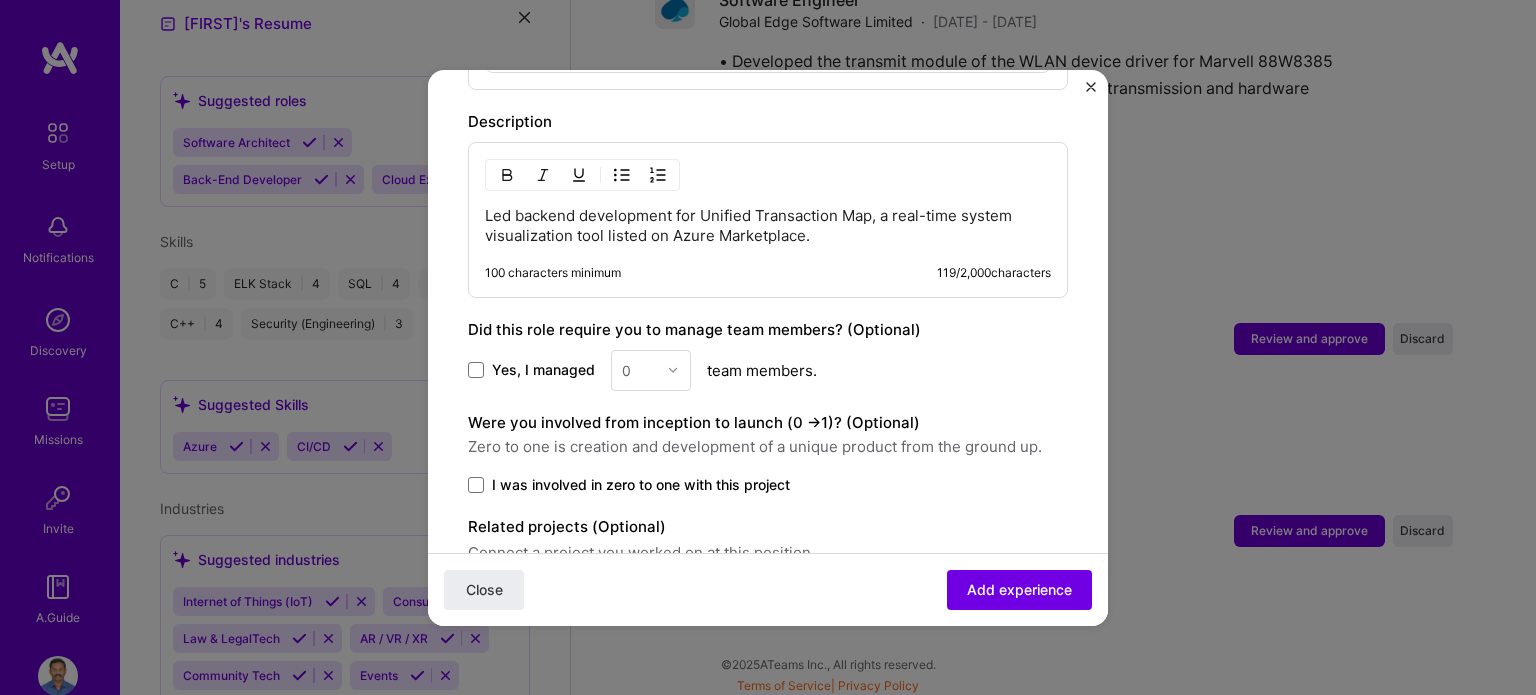 scroll, scrollTop: 785, scrollLeft: 0, axis: vertical 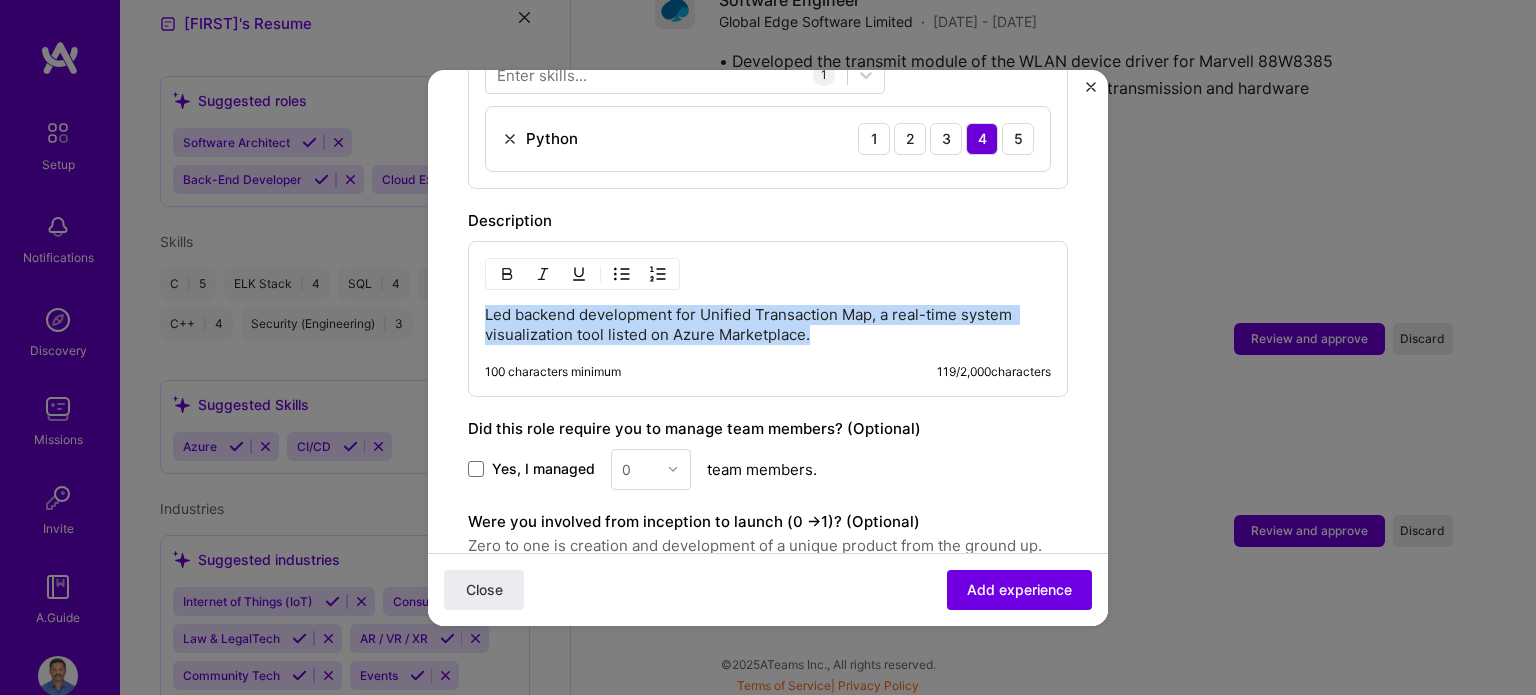 drag, startPoint x: 484, startPoint y: 314, endPoint x: 859, endPoint y: 334, distance: 375.53296 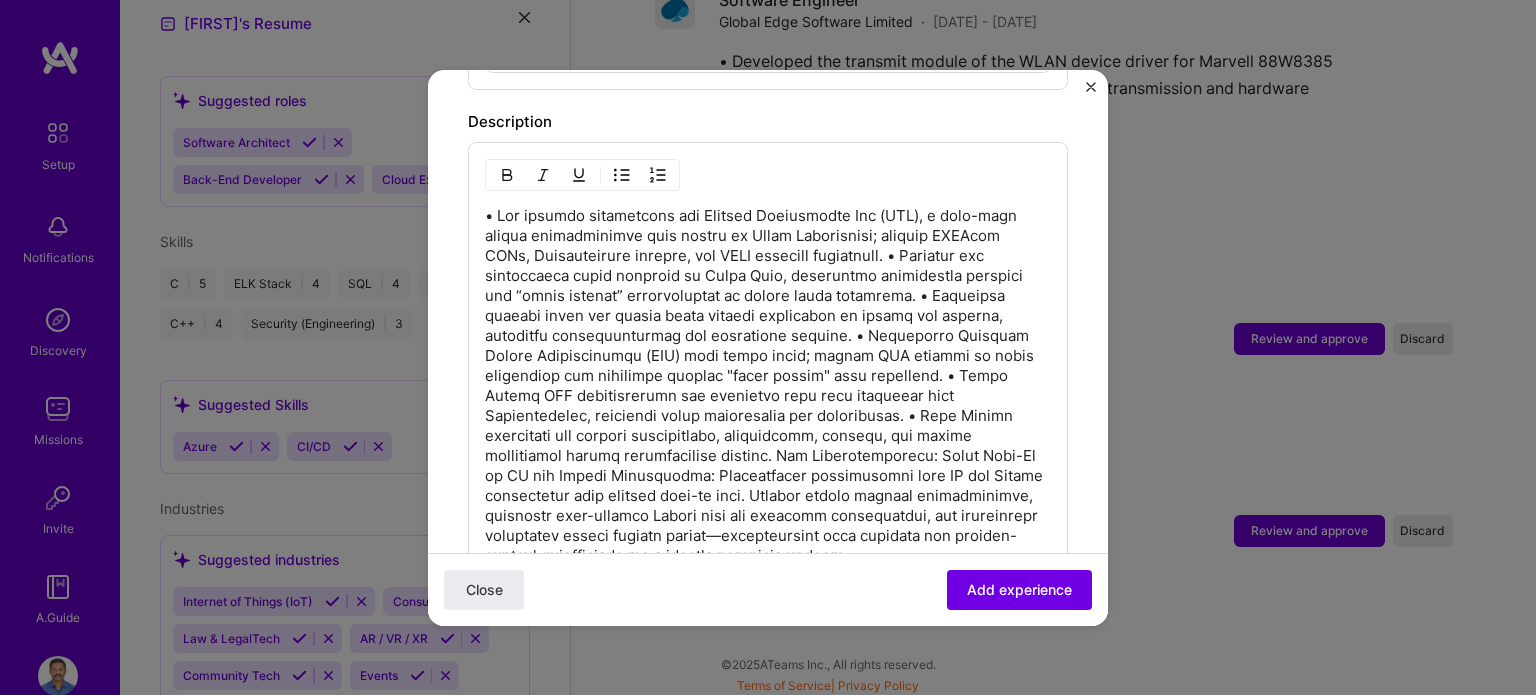 scroll, scrollTop: 885, scrollLeft: 0, axis: vertical 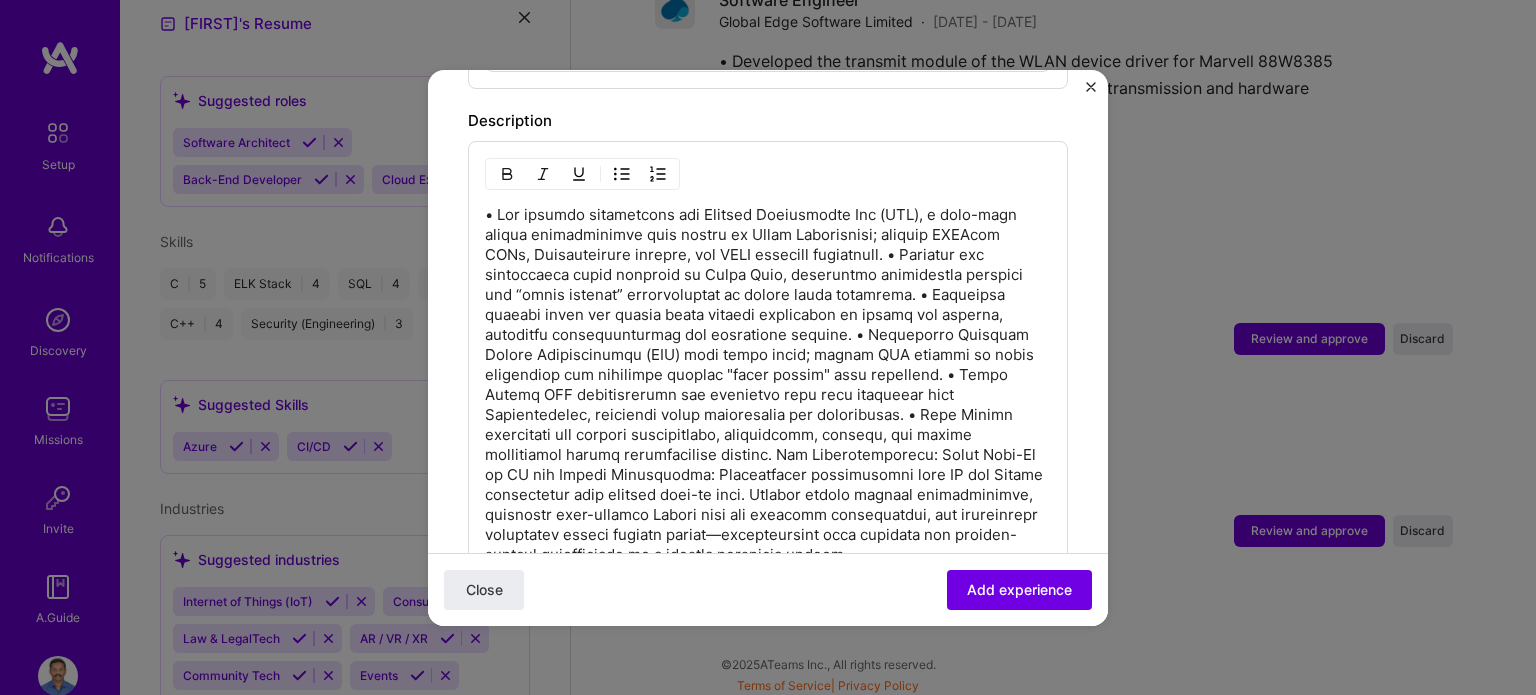 click at bounding box center (768, 385) 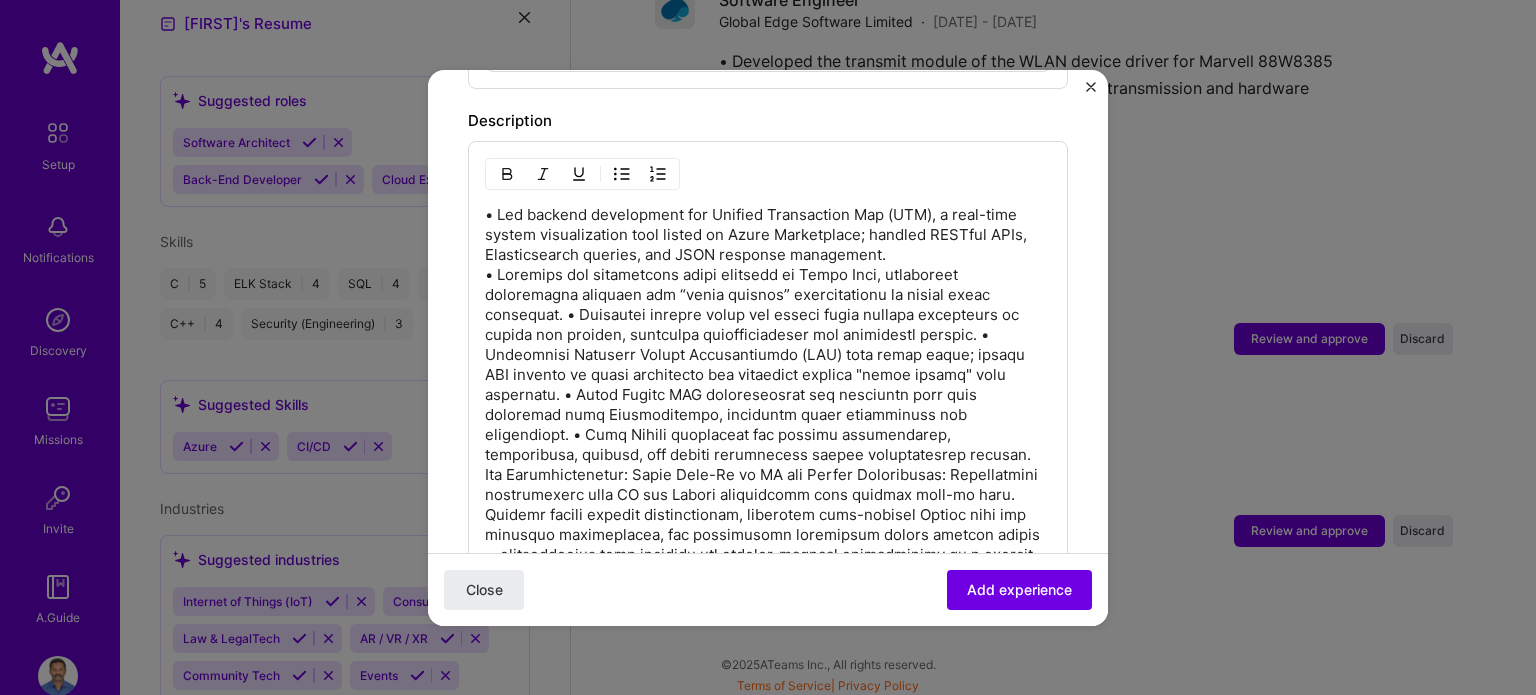 click on "• Led backend development for Unified Transaction Map (UTM), a real-time system visualization tool listed on Azure Marketplace; handled RESTful APIs, Elasticsearch queries, and JSON response management." at bounding box center [768, 395] 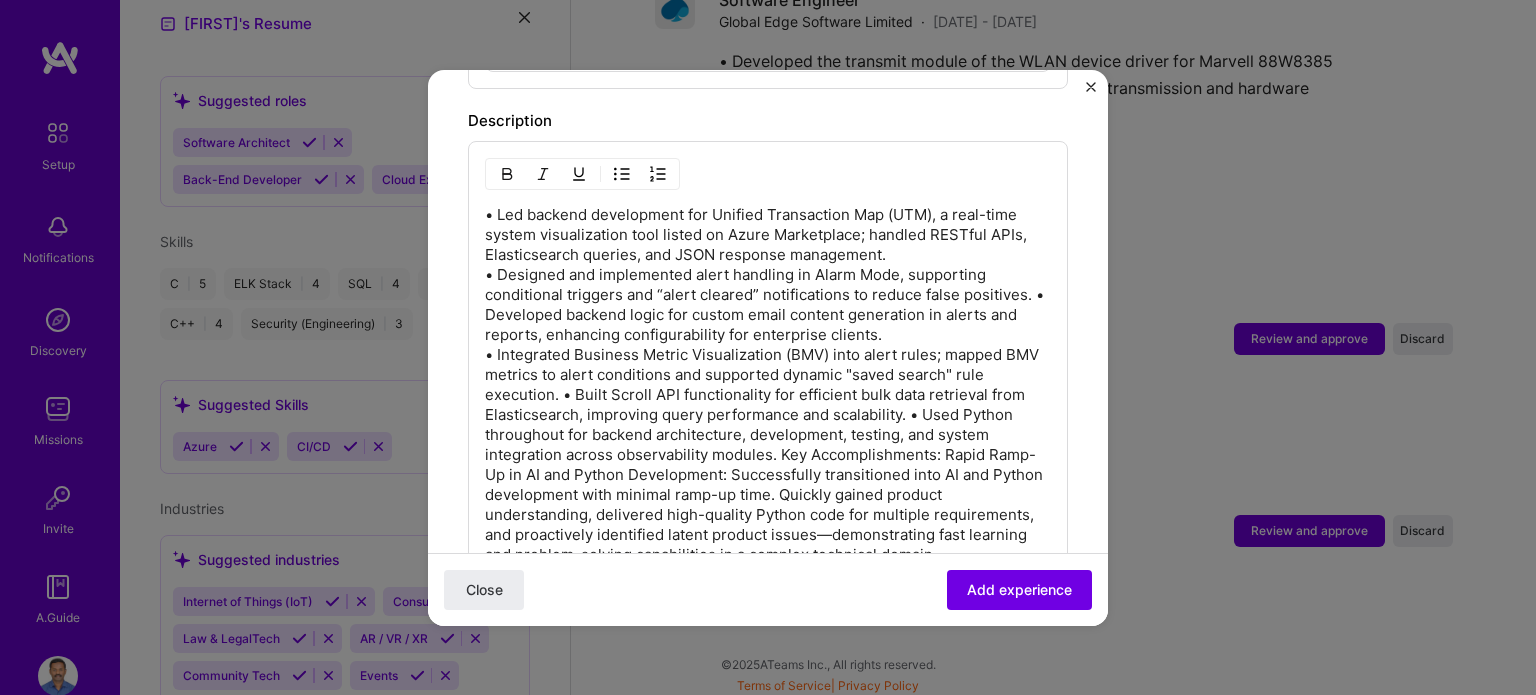 click on "• Led backend development for Unified Transaction Map (UTM), a real-time system visualization tool listed on Azure Marketplace; handled RESTful APIs, Elasticsearch queries, and JSON response management.  • Designed and implemented alert handling in Alarm Mode, supporting conditional triggers and “alert cleared” notifications to reduce false positives. • Developed backend logic for custom email content generation in alerts and reports, enhancing configurability for enterprise clients." at bounding box center [768, 385] 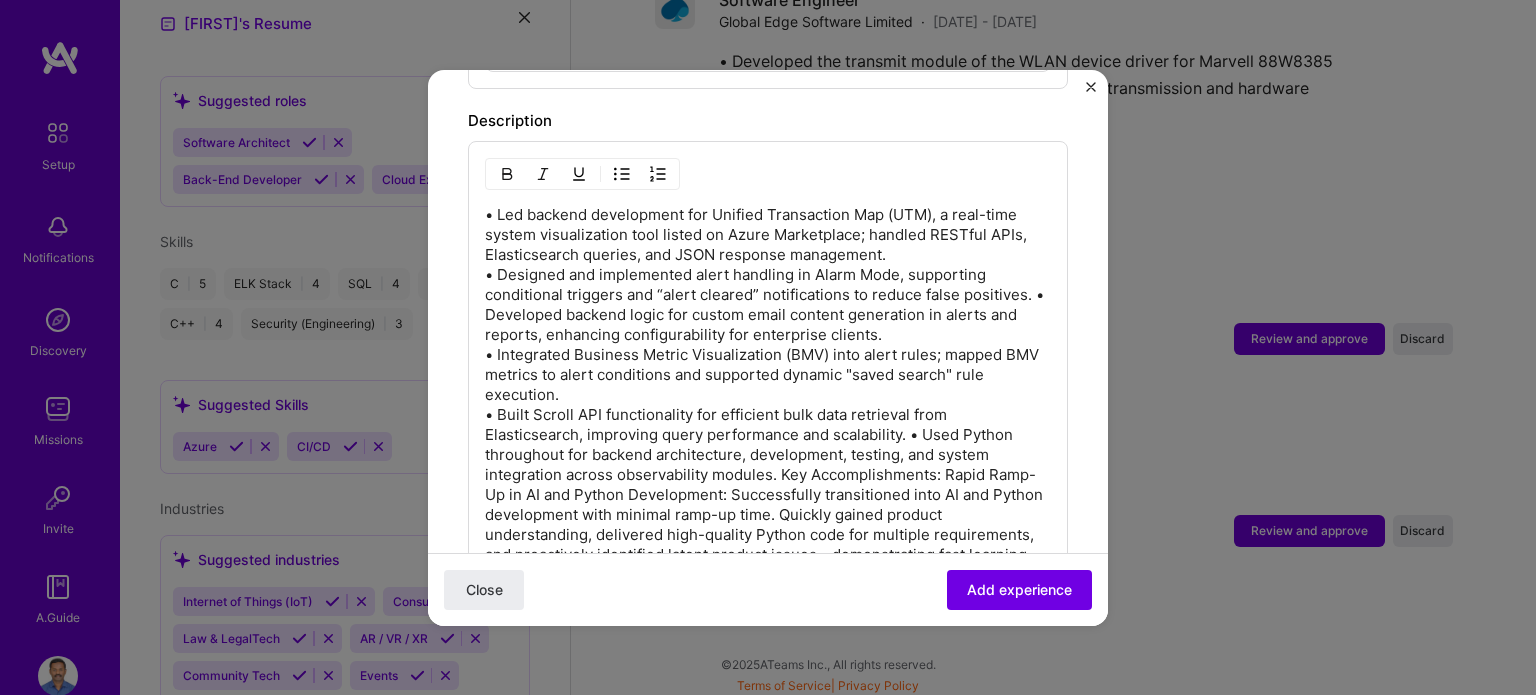 click on "• Led backend development for Unified Transaction Map (UTM), a real-time system visualization tool listed on Azure Marketplace; handled RESTful APIs, Elasticsearch queries, and JSON response management.  • Designed and implemented alert handling in Alarm Mode, supporting conditional triggers and “alert cleared” notifications to reduce false positives. • Developed backend logic for custom email content generation in alerts and reports, enhancing configurability for enterprise clients.  • Integrated Business Metric Visualization (BMV) into alert rules; mapped BMV metrics to alert conditions and supported dynamic "saved search" rule execution." at bounding box center [768, 395] 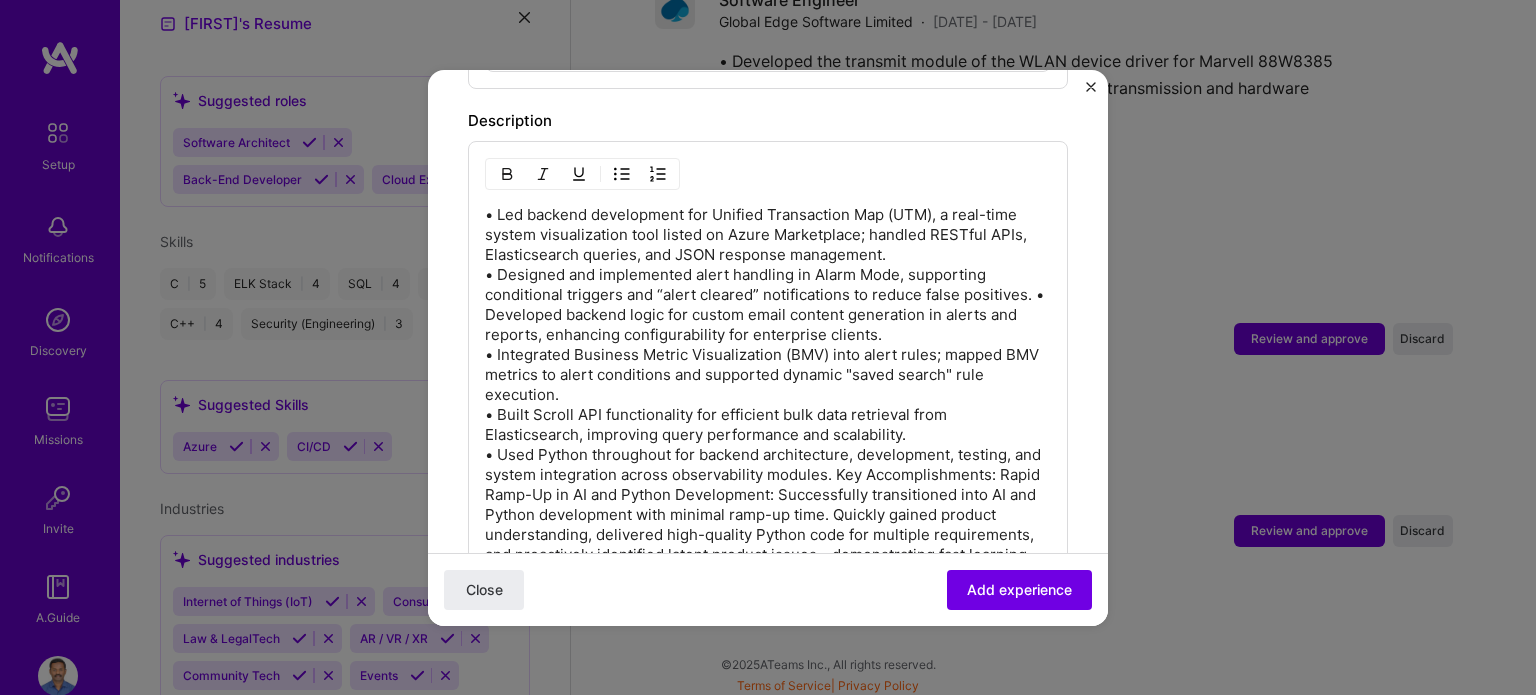 scroll, scrollTop: 985, scrollLeft: 0, axis: vertical 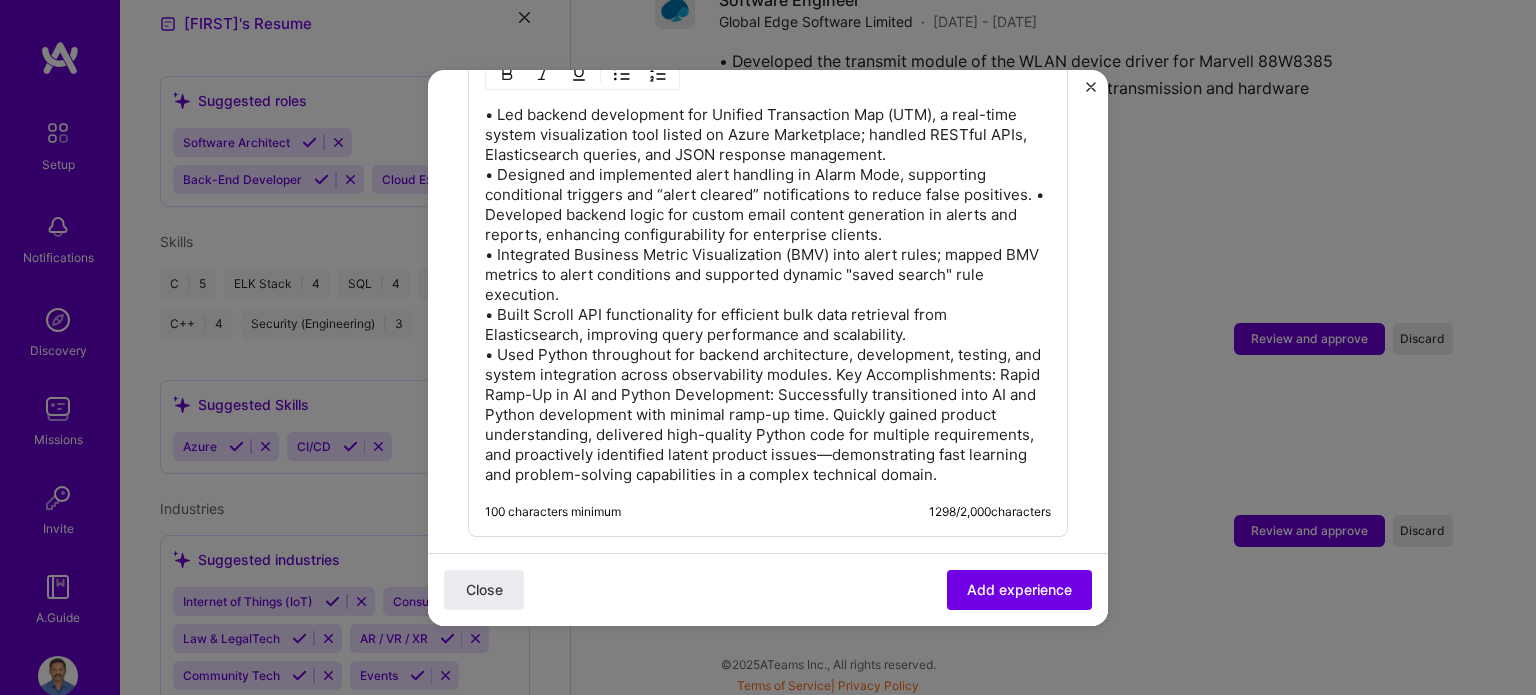 drag, startPoint x: 868, startPoint y: 368, endPoint x: 887, endPoint y: 379, distance: 21.954498 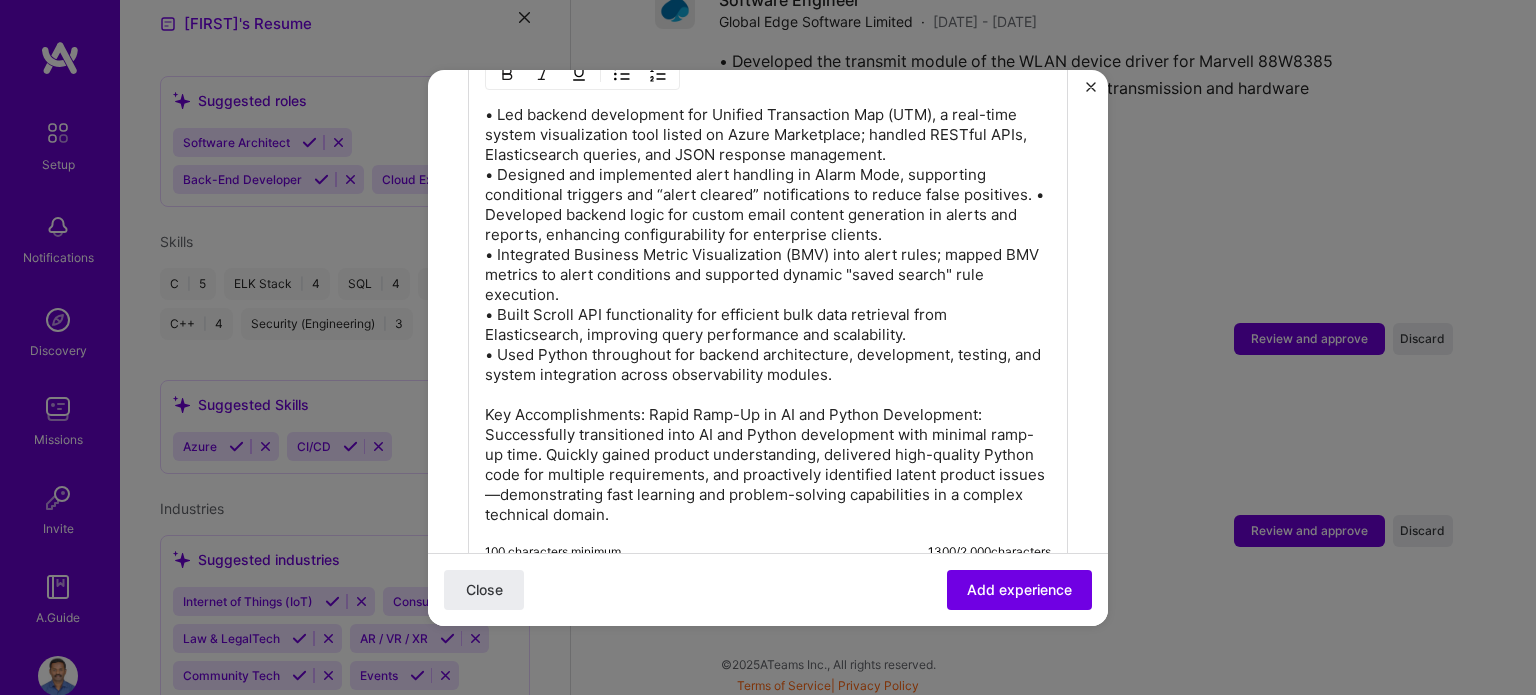 click on "• Led backend development for Unified Transaction Map (UTM), a real-time system visualization tool listed on Azure Marketplace; handled RESTful APIs, Elasticsearch queries, and JSON response management.  • Designed and implemented alert handling in Alarm Mode, supporting conditional triggers and “alert cleared” notifications to reduce false positives. • Developed backend logic for custom email content generation in alerts and reports, enhancing configurability for enterprise clients.  • Integrated Business Metric Visualization (BMV) into alert rules; mapped BMV metrics to alert conditions and supported dynamic "saved search" rule execution. • Built Scroll API functionality for efficient bulk data retrieval from Elasticsearch, improving query performance and scalability. • Used Python throughout for backend architecture, development, testing, and system integration across observability modules." at bounding box center [768, 315] 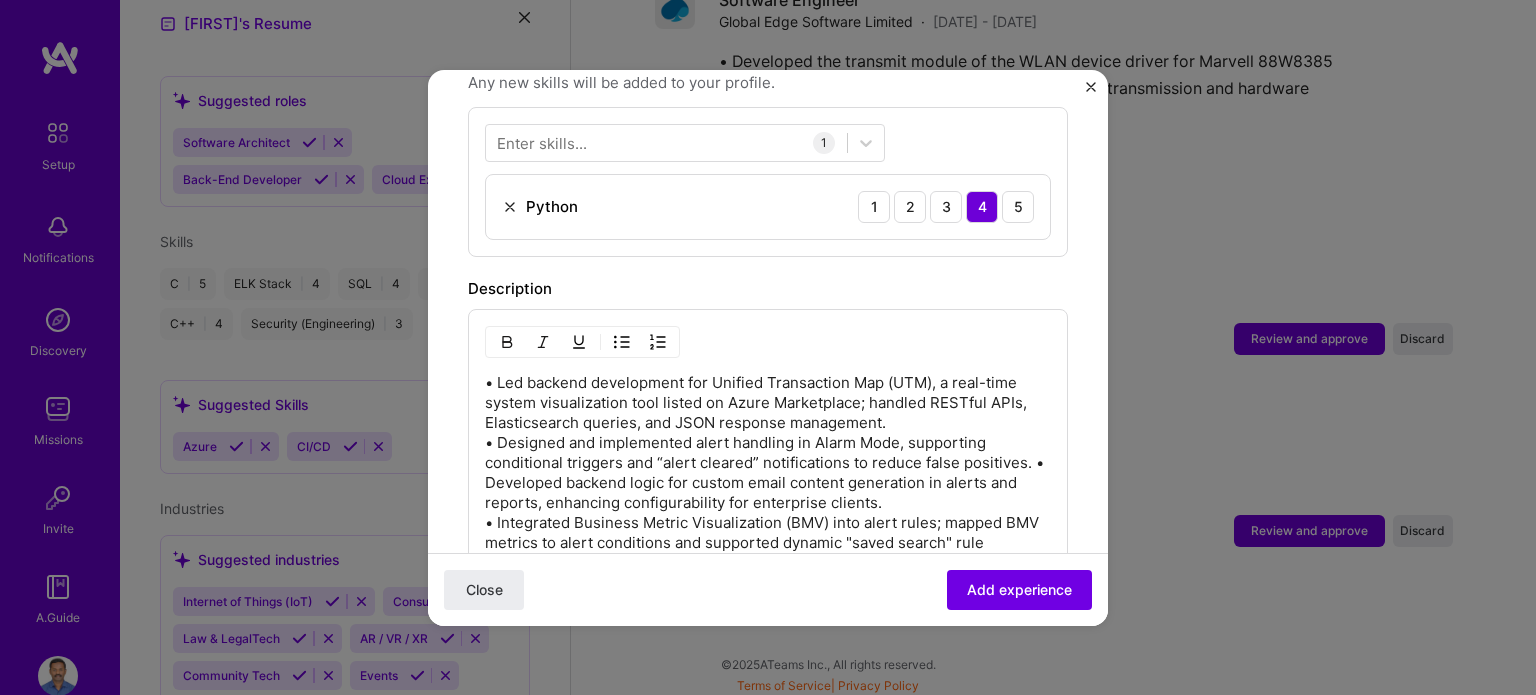 scroll, scrollTop: 685, scrollLeft: 0, axis: vertical 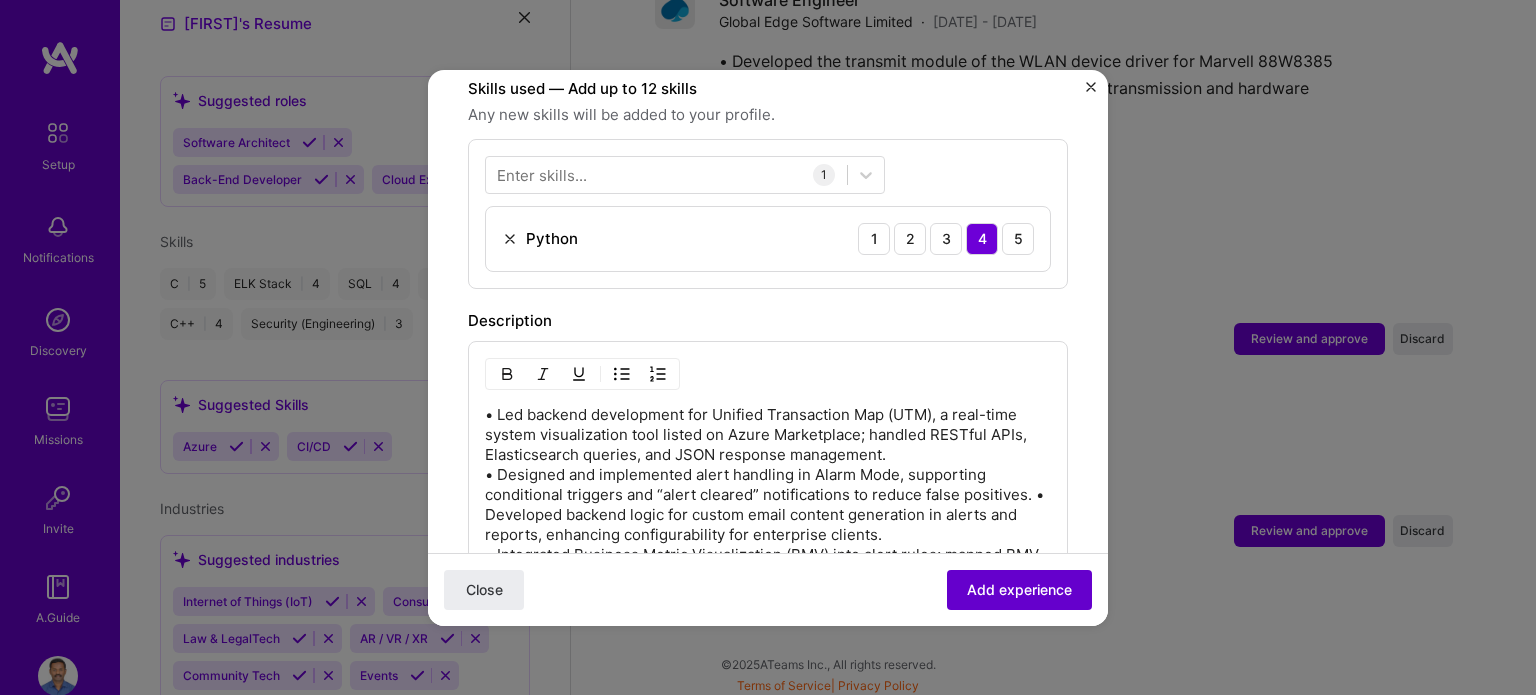 click on "Add experience" at bounding box center [1019, 589] 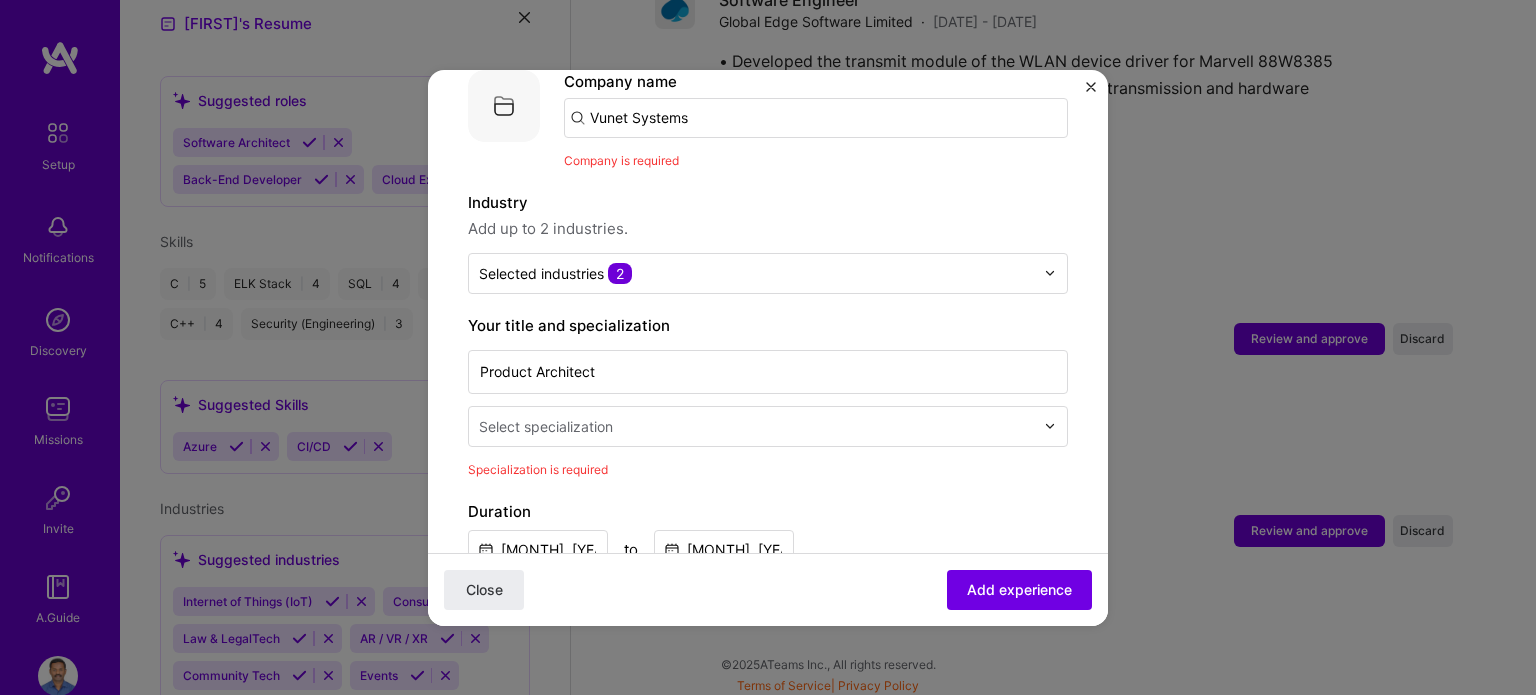scroll, scrollTop: 0, scrollLeft: 0, axis: both 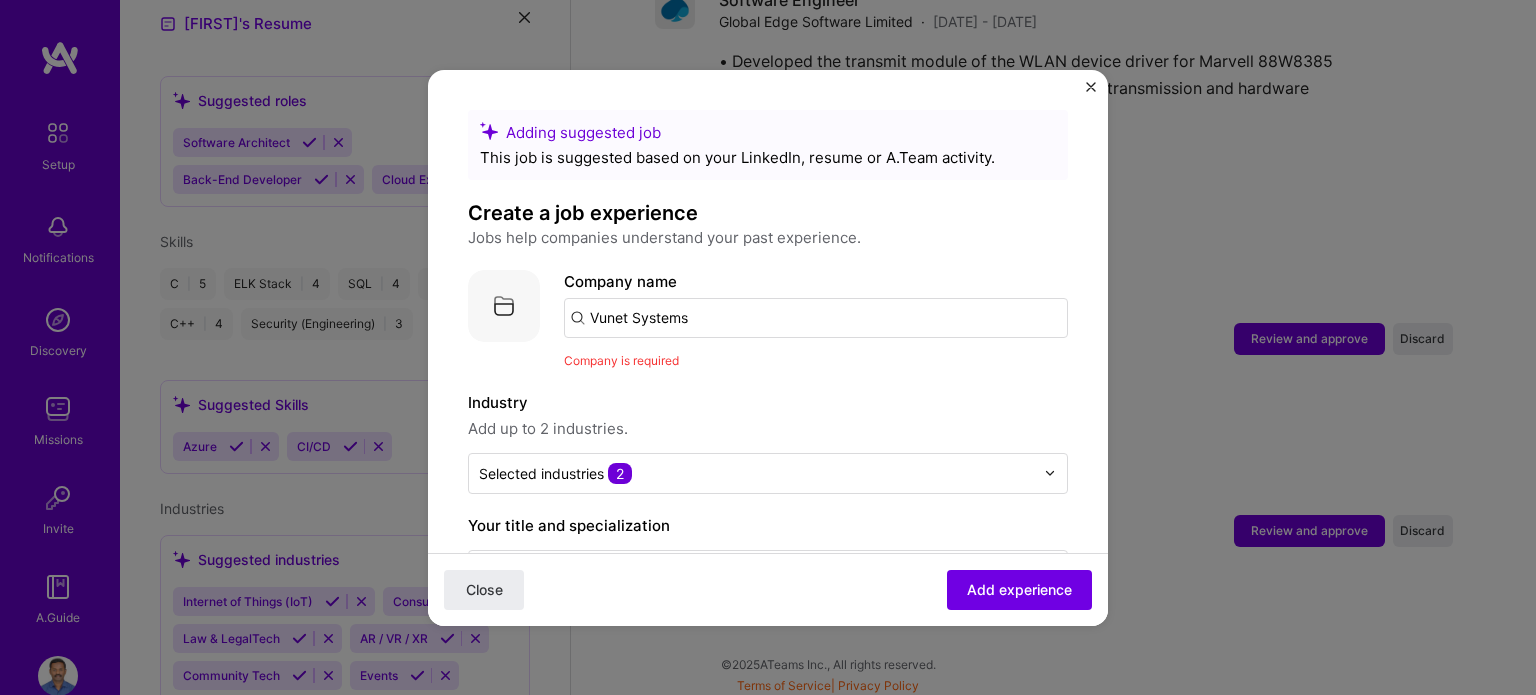 click on "Vunet Systems" at bounding box center [816, 318] 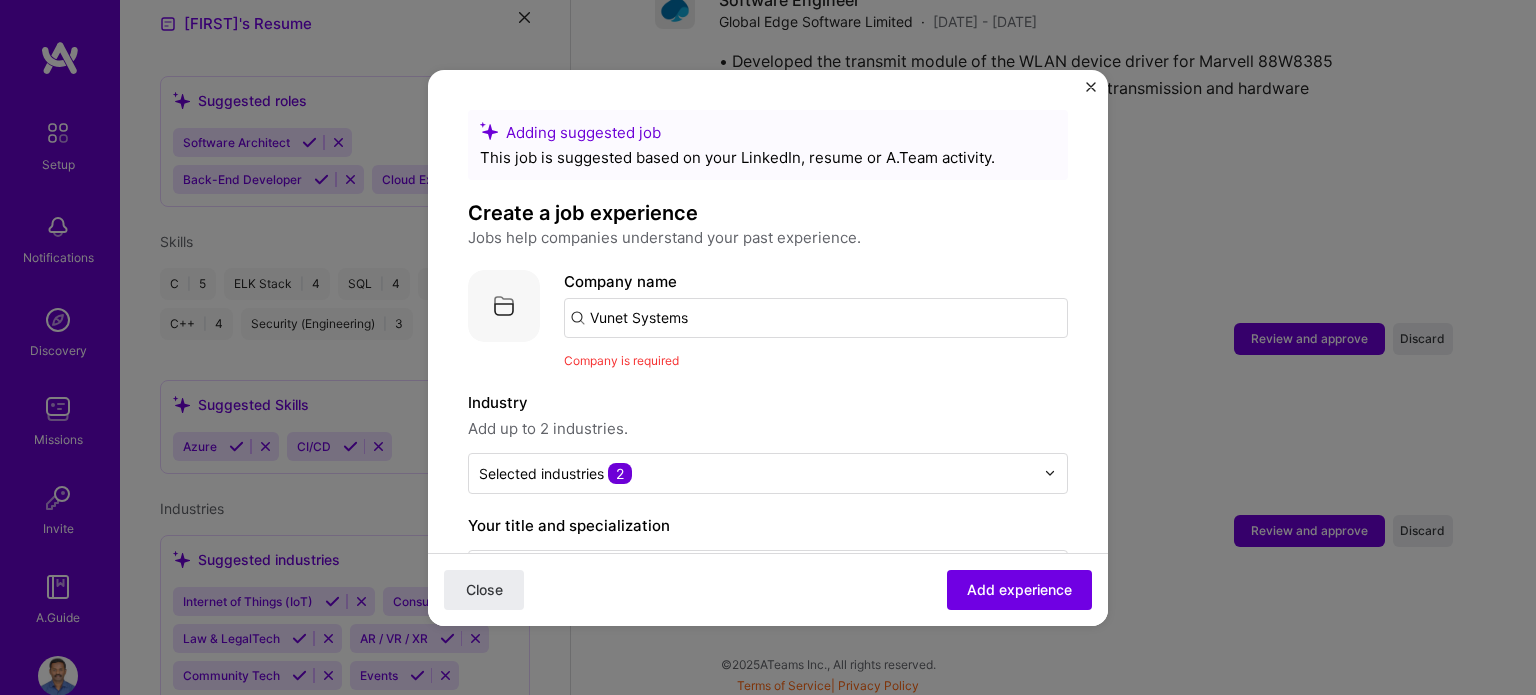 click on "Vunet Systems" at bounding box center [816, 318] 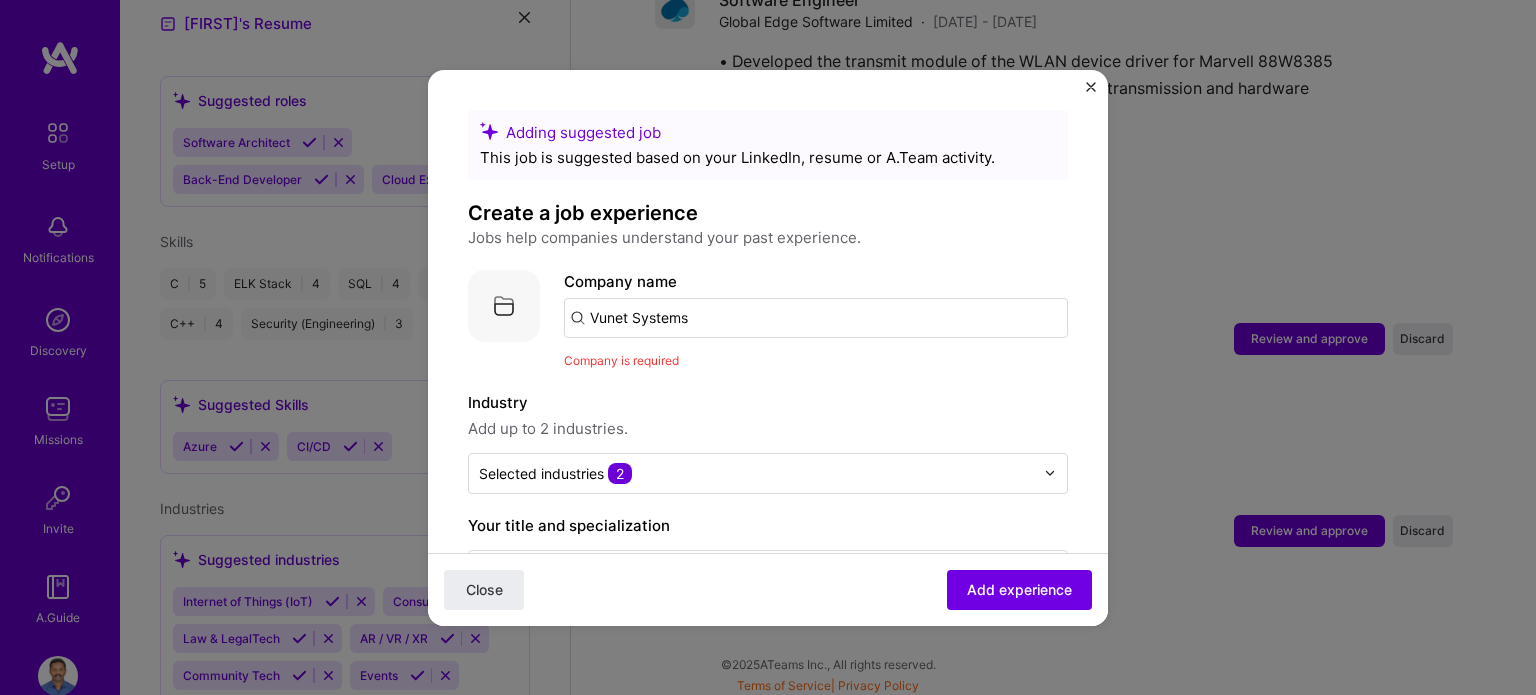 drag, startPoint x: 586, startPoint y: 317, endPoint x: 745, endPoint y: 307, distance: 159.31415 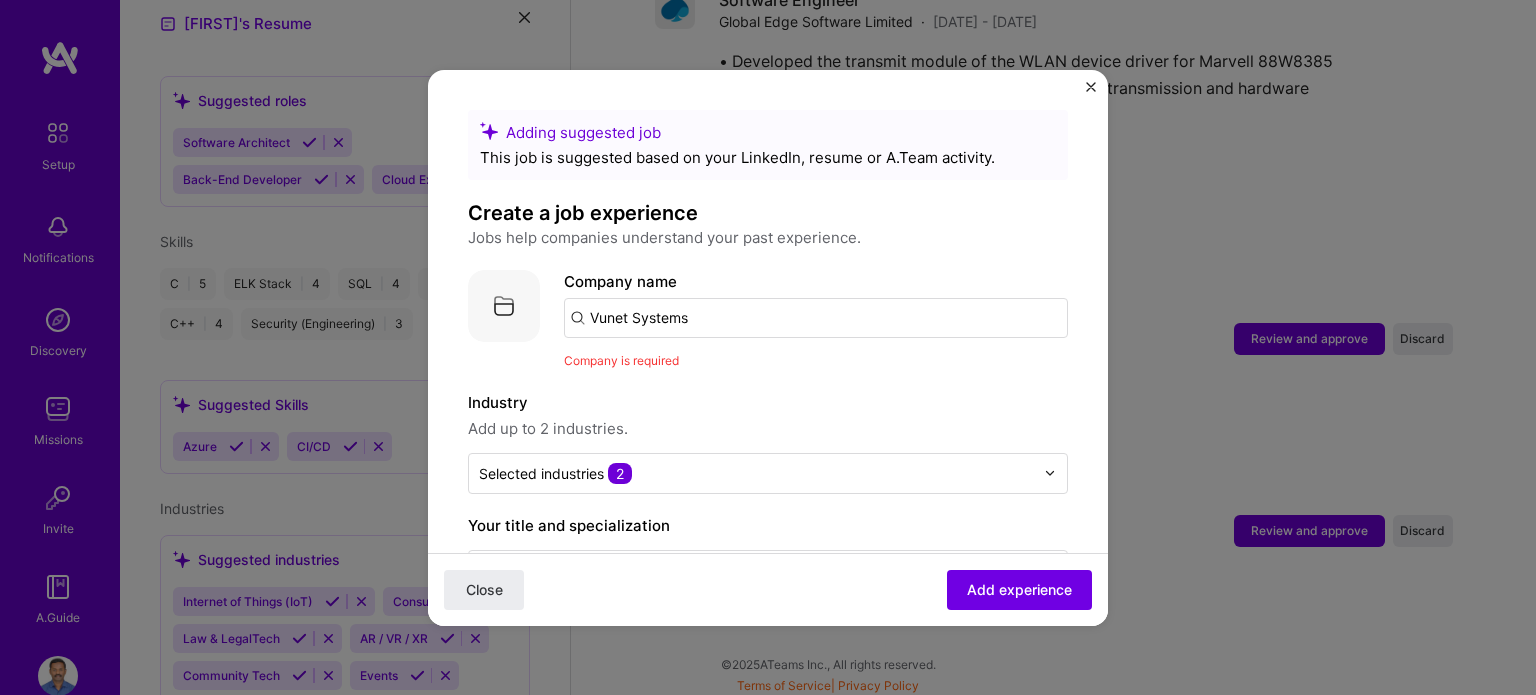 click on "Vunet Systems" at bounding box center [816, 318] 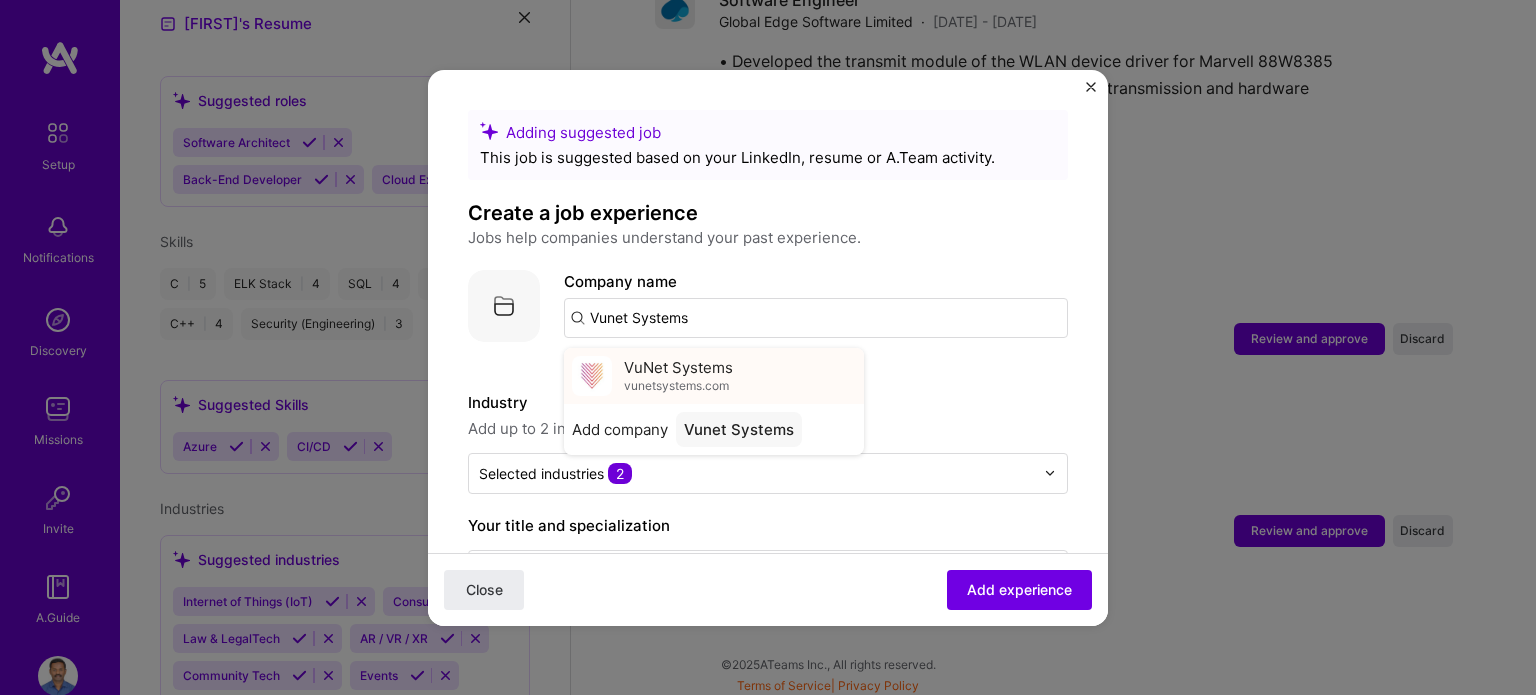click on "VuNet Systems" at bounding box center [678, 367] 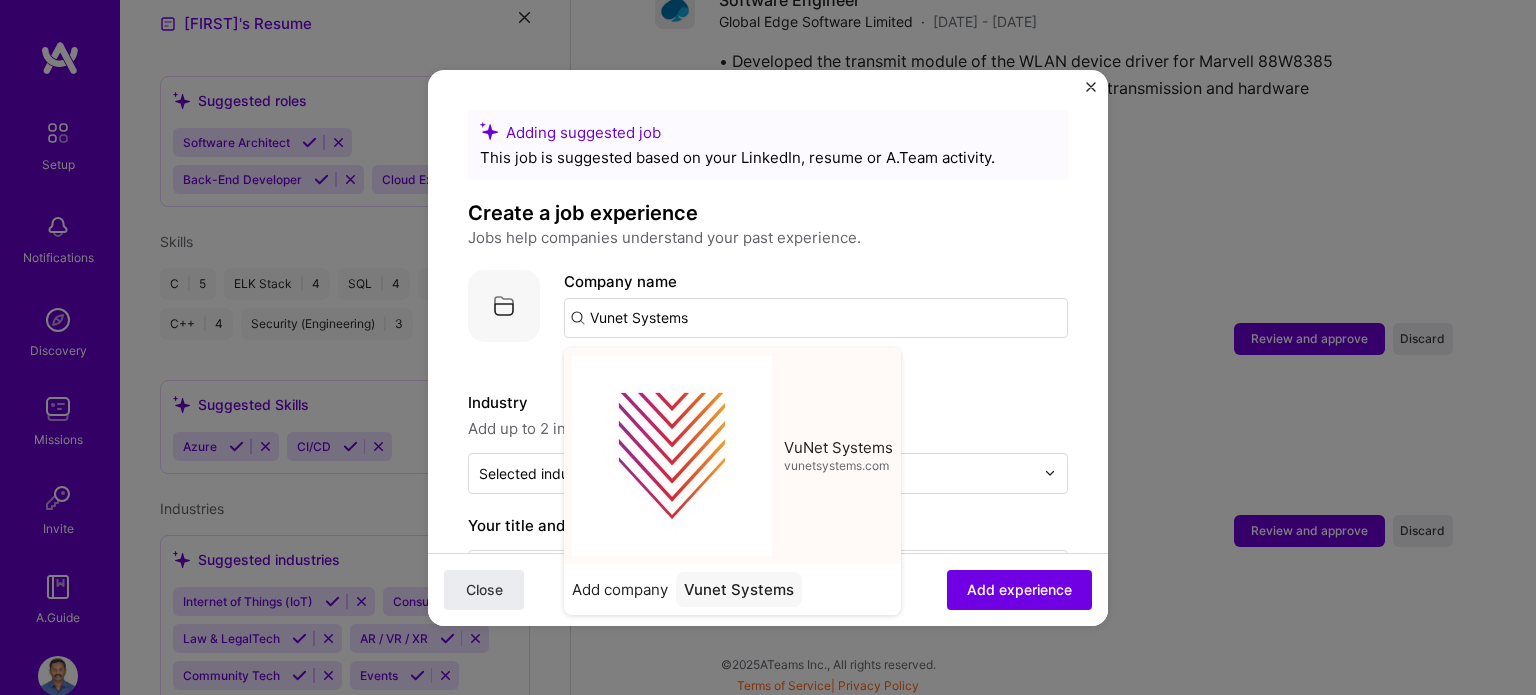 type on "VuNet Systems" 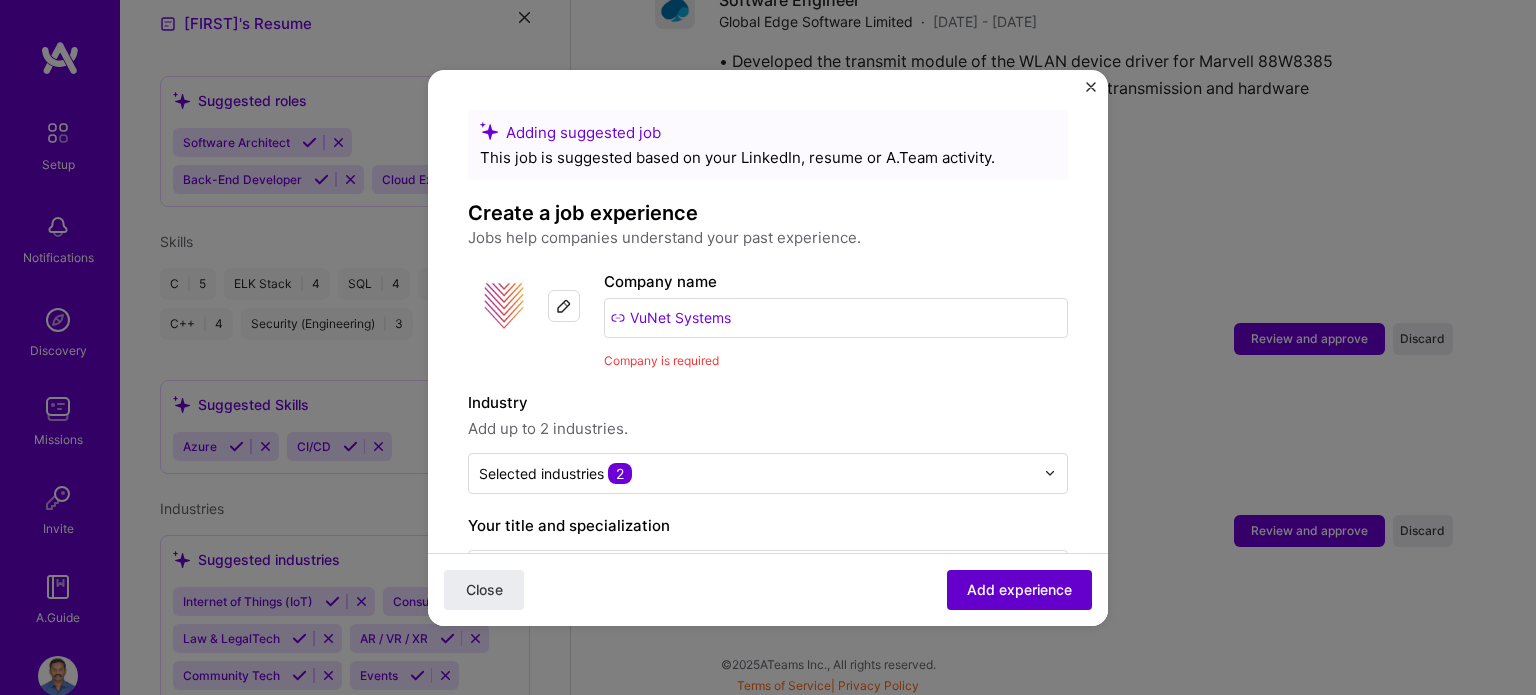 click on "Add experience" at bounding box center [1019, 589] 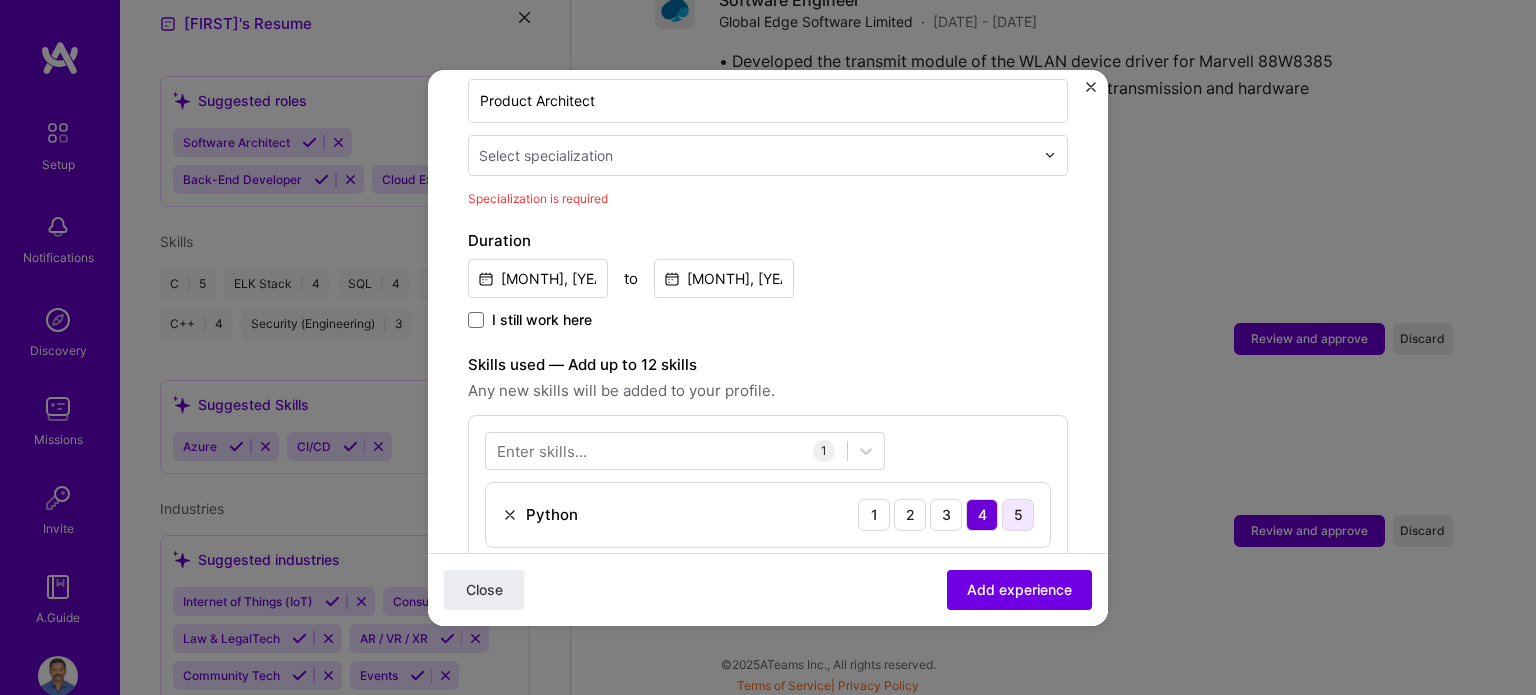 scroll, scrollTop: 444, scrollLeft: 0, axis: vertical 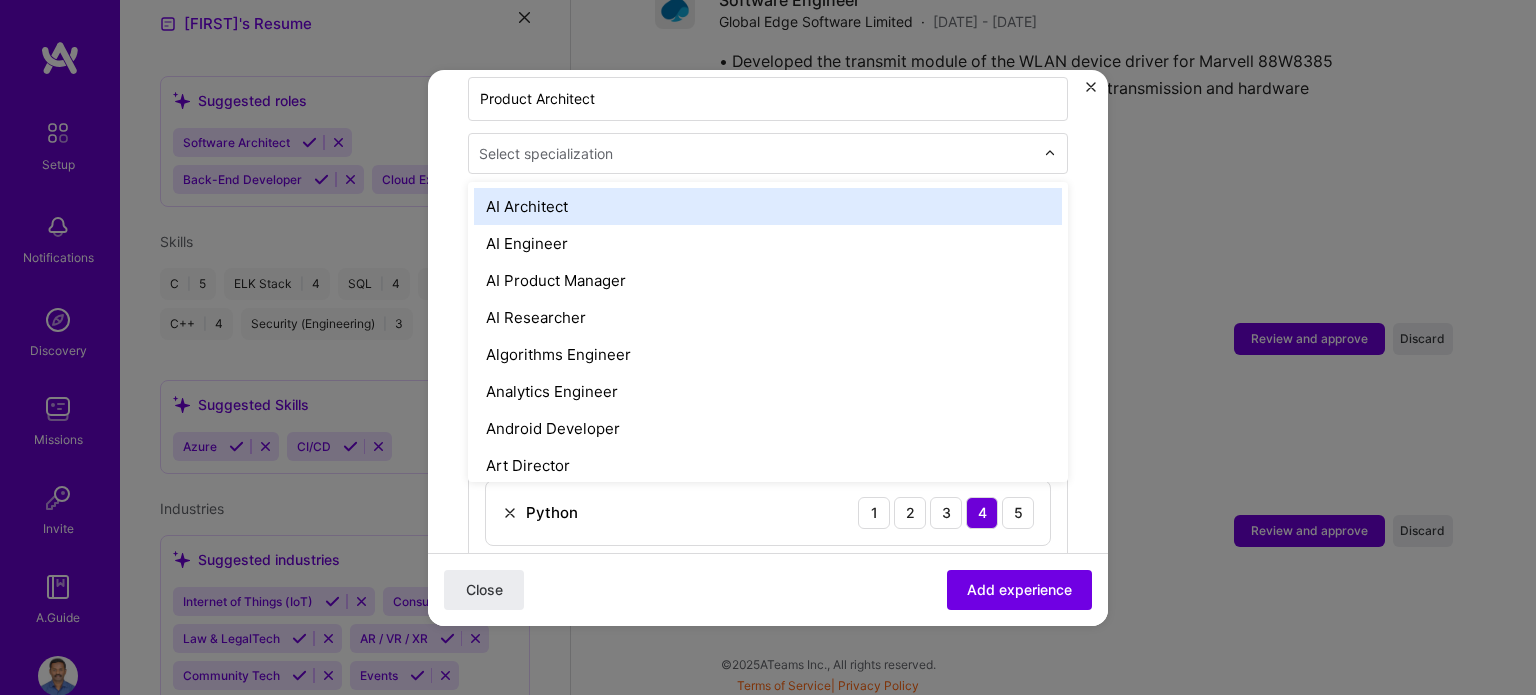 click on "Select specialization" at bounding box center (546, 153) 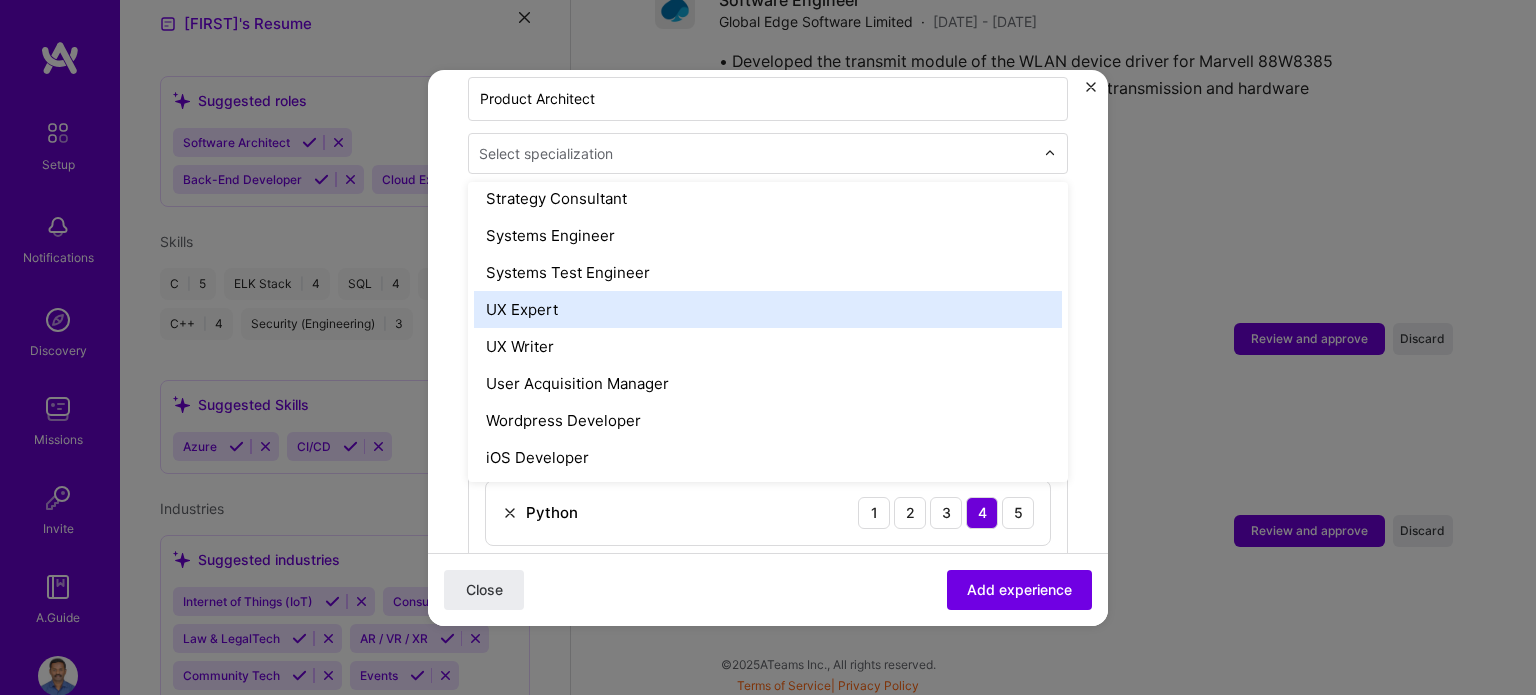 scroll, scrollTop: 2202, scrollLeft: 0, axis: vertical 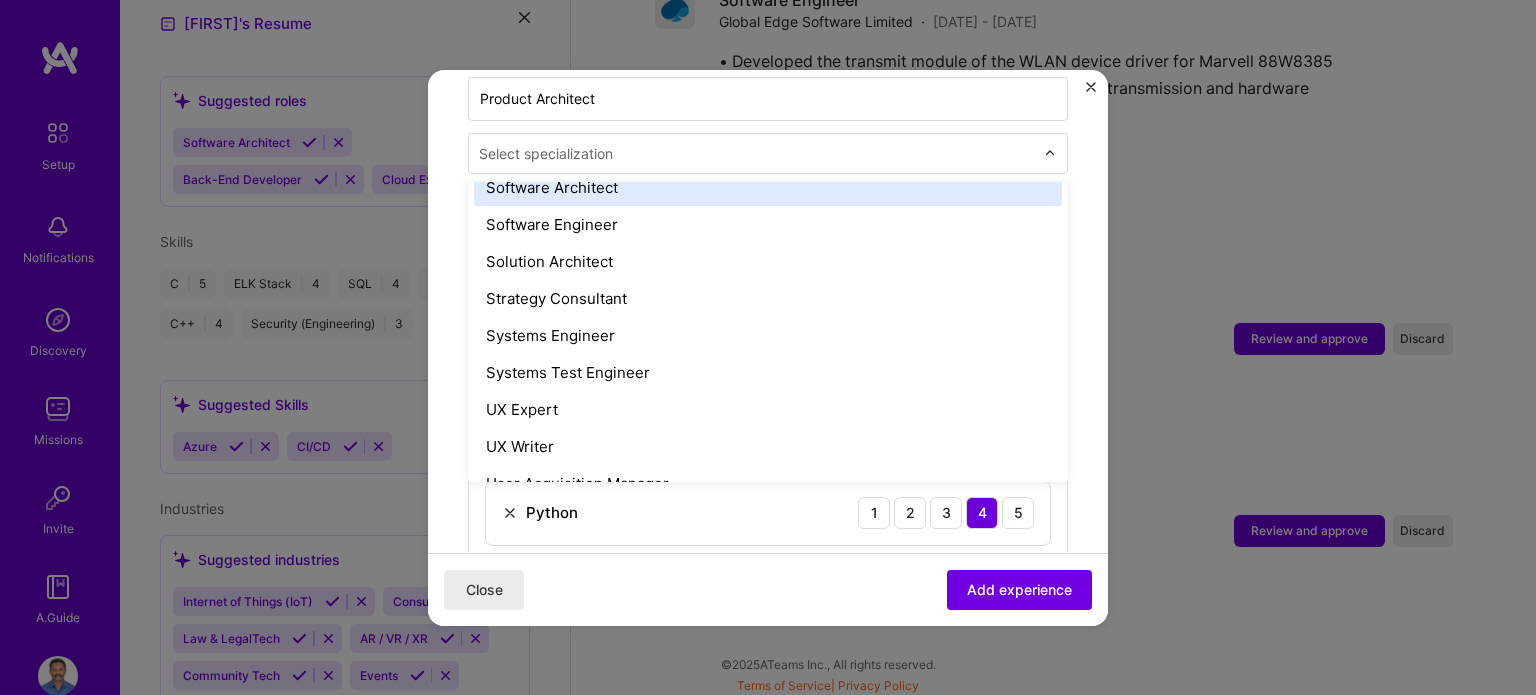 click on "Software Architect" at bounding box center [768, 187] 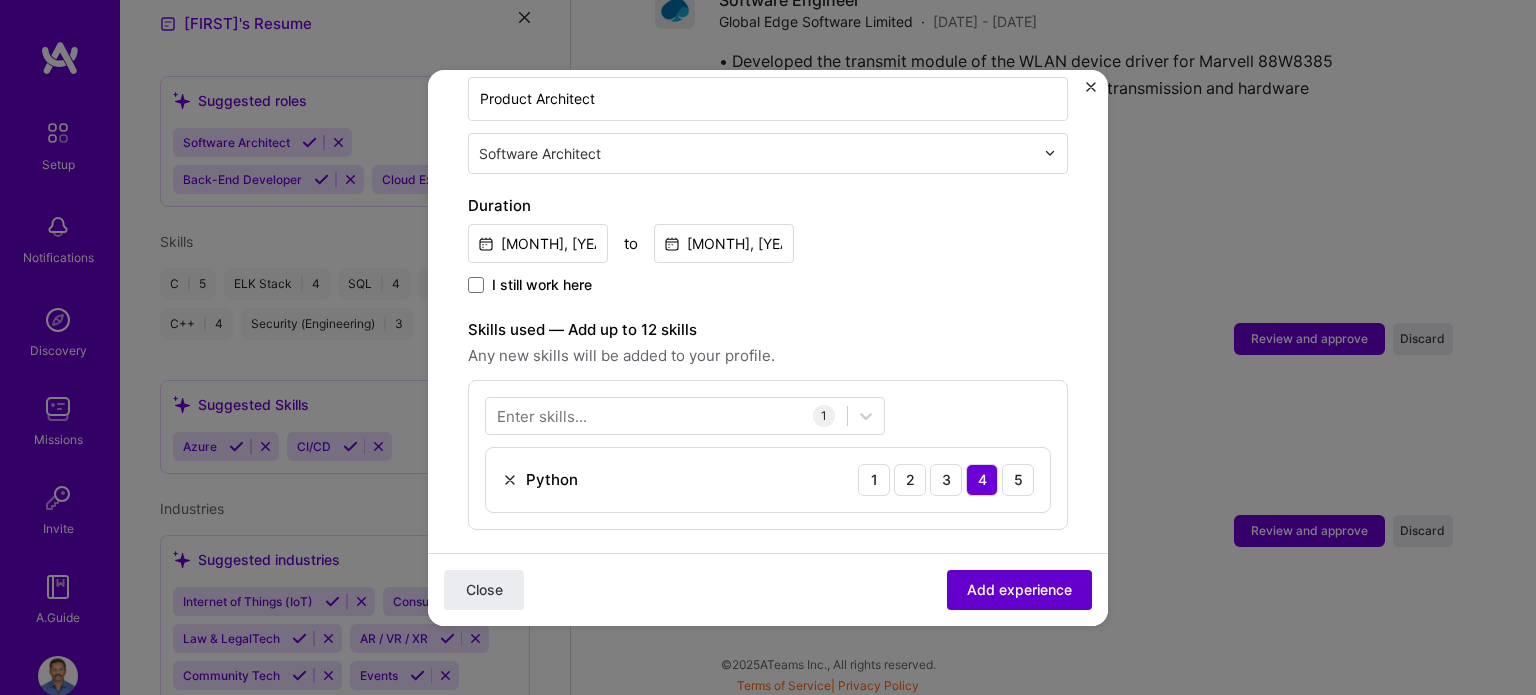 click on "Add experience" at bounding box center [1019, 589] 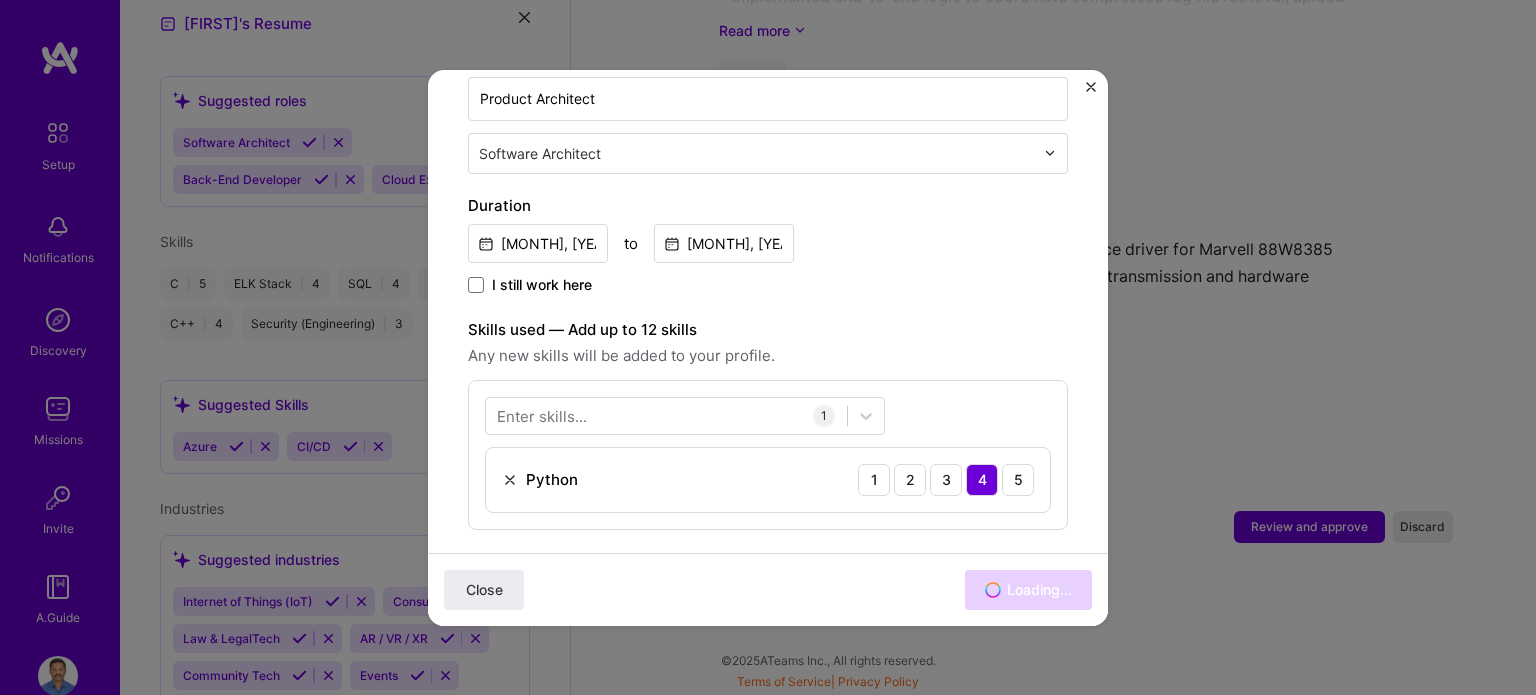 scroll, scrollTop: 2603, scrollLeft: 0, axis: vertical 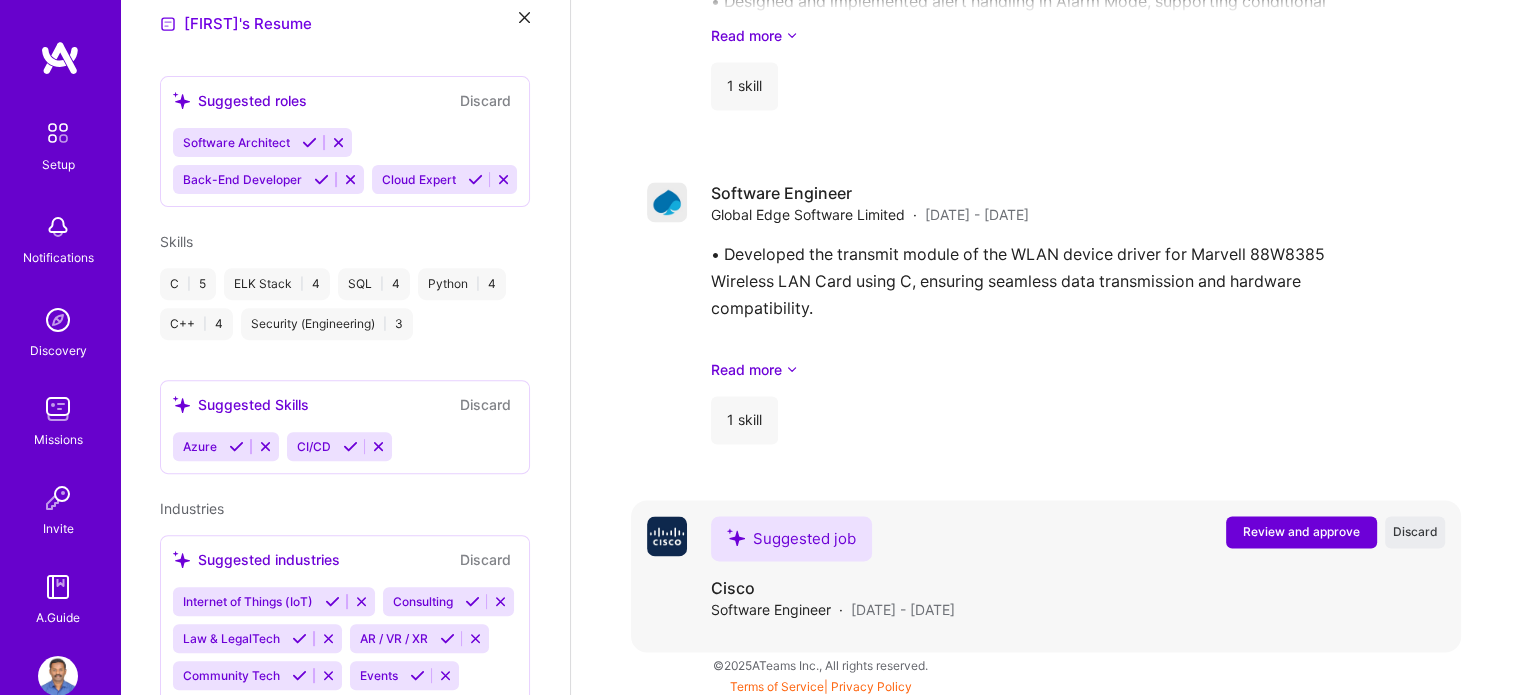 click on "Review and approve" at bounding box center (1301, 532) 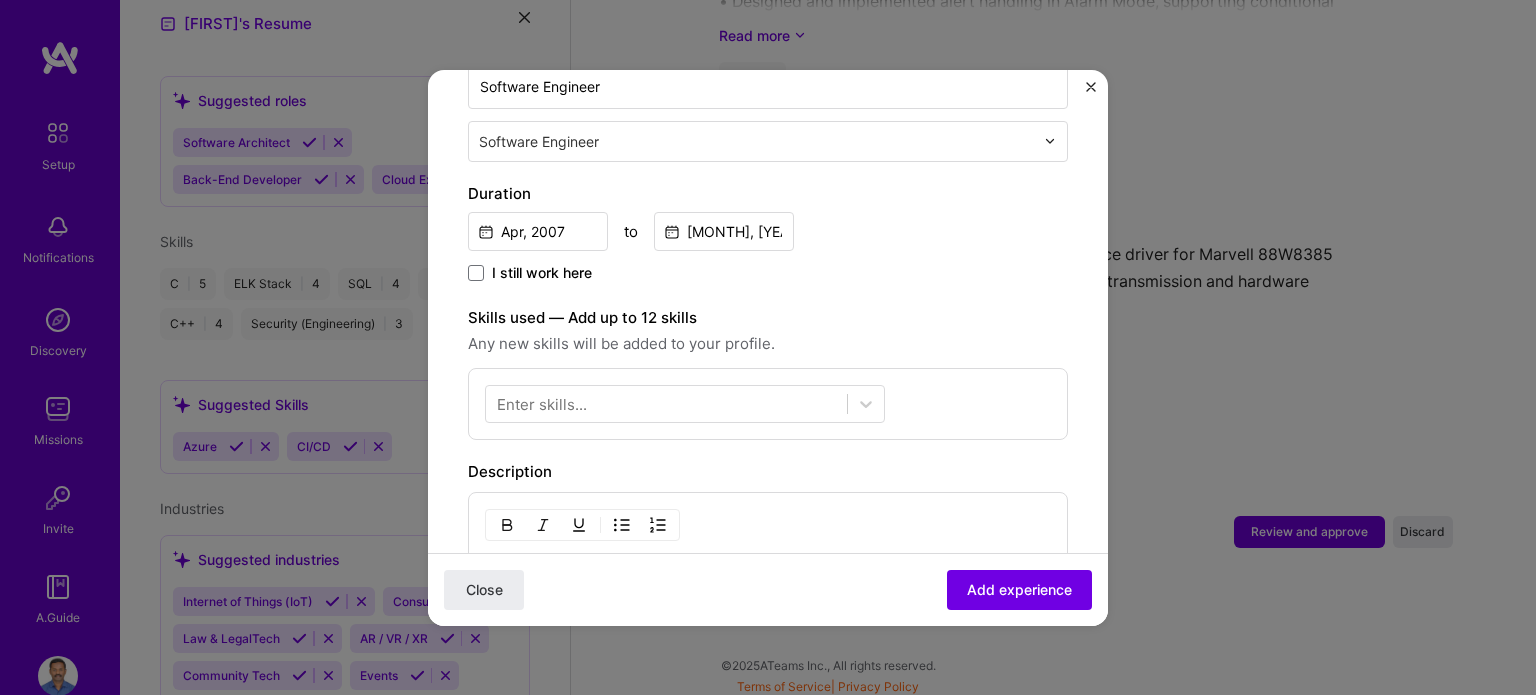 scroll, scrollTop: 500, scrollLeft: 0, axis: vertical 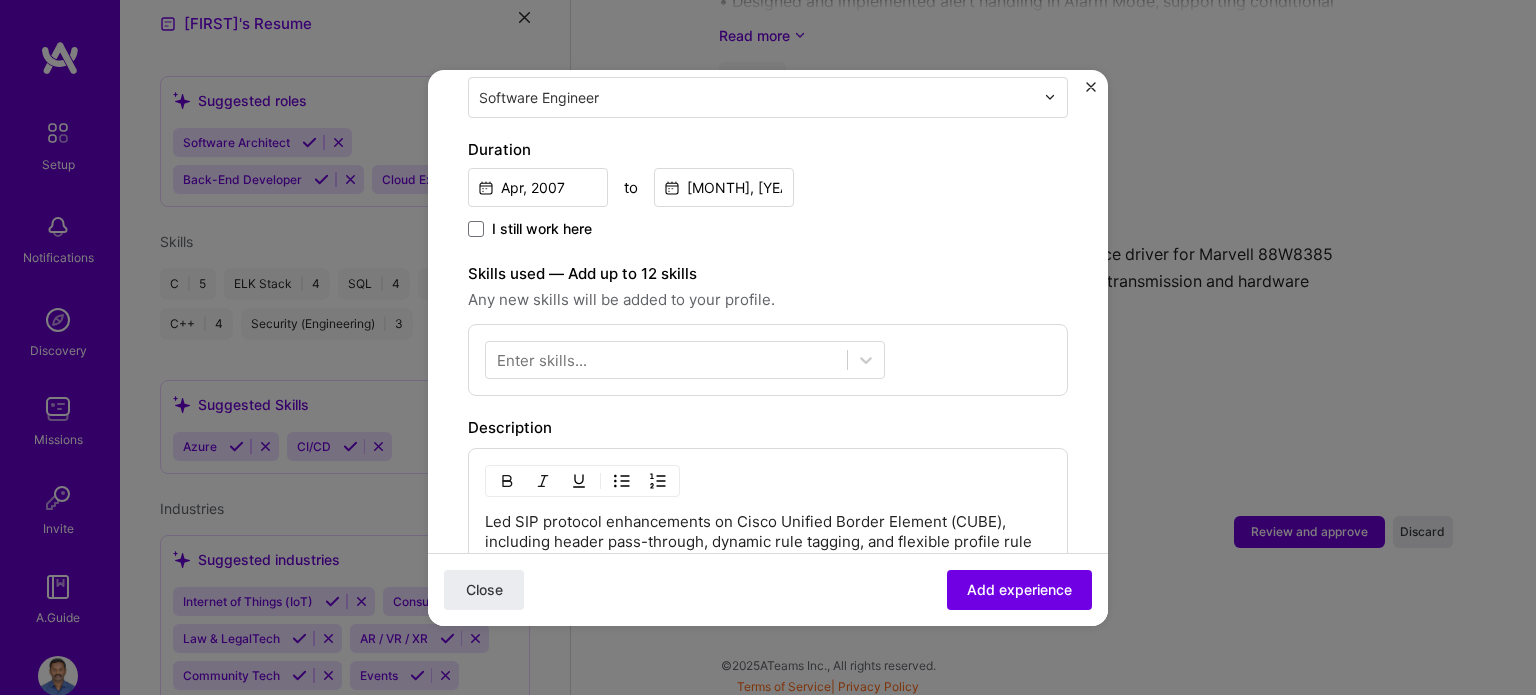 click on "Enter skills..." at bounding box center [542, 359] 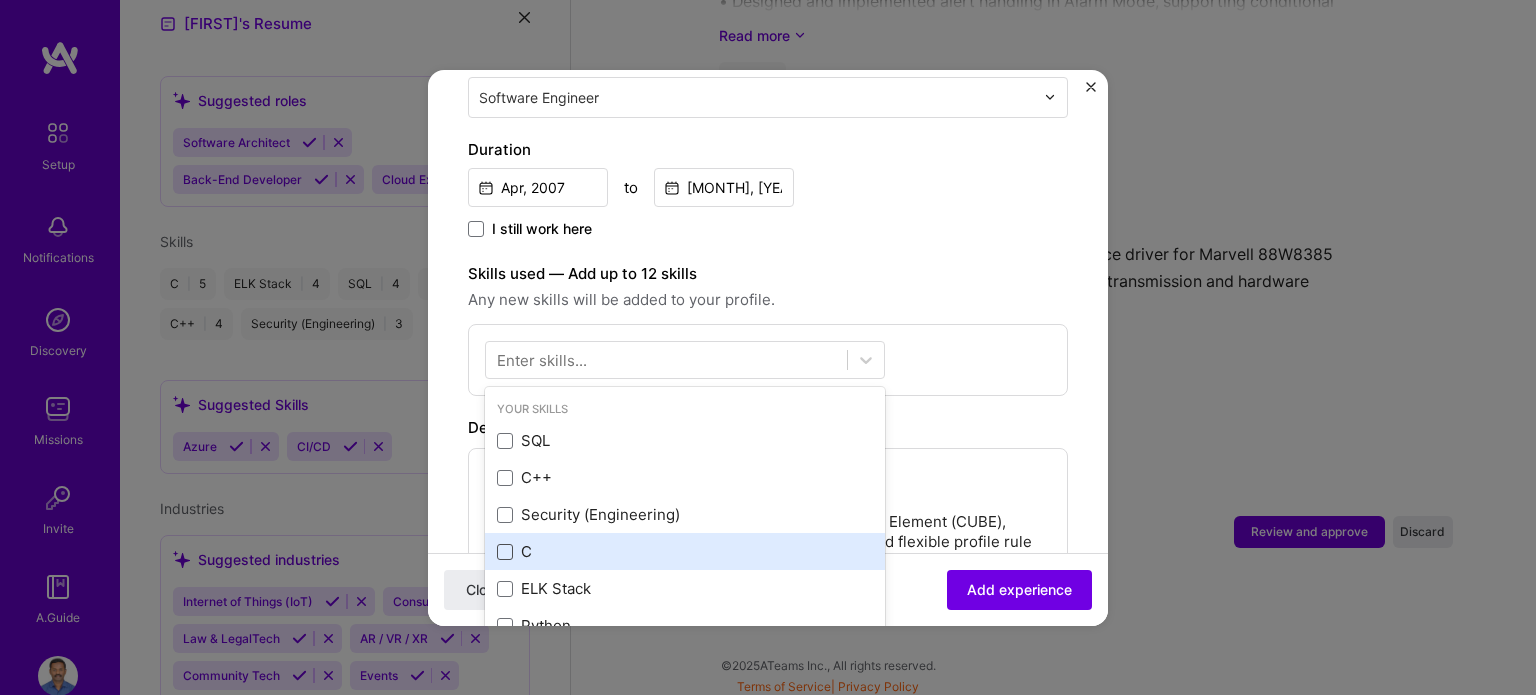 click at bounding box center (505, 552) 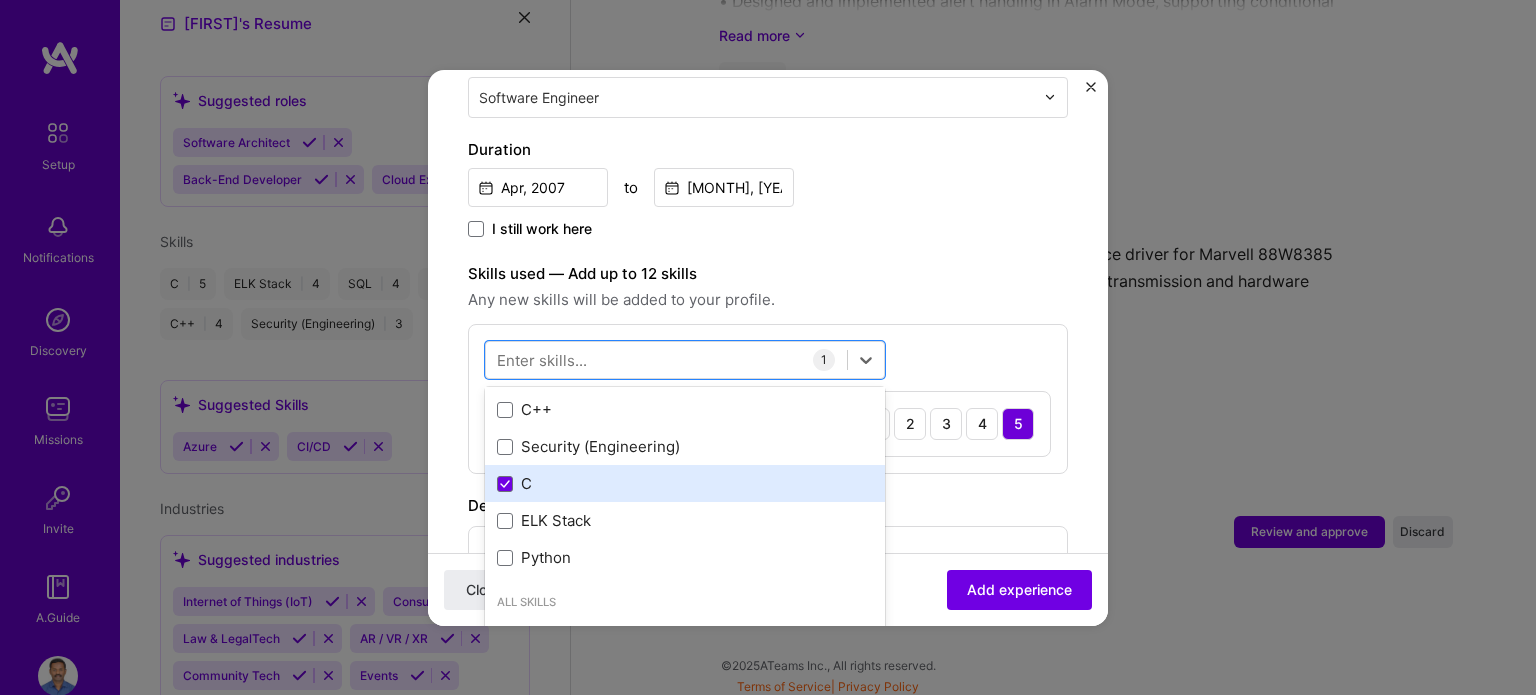 scroll, scrollTop: 100, scrollLeft: 0, axis: vertical 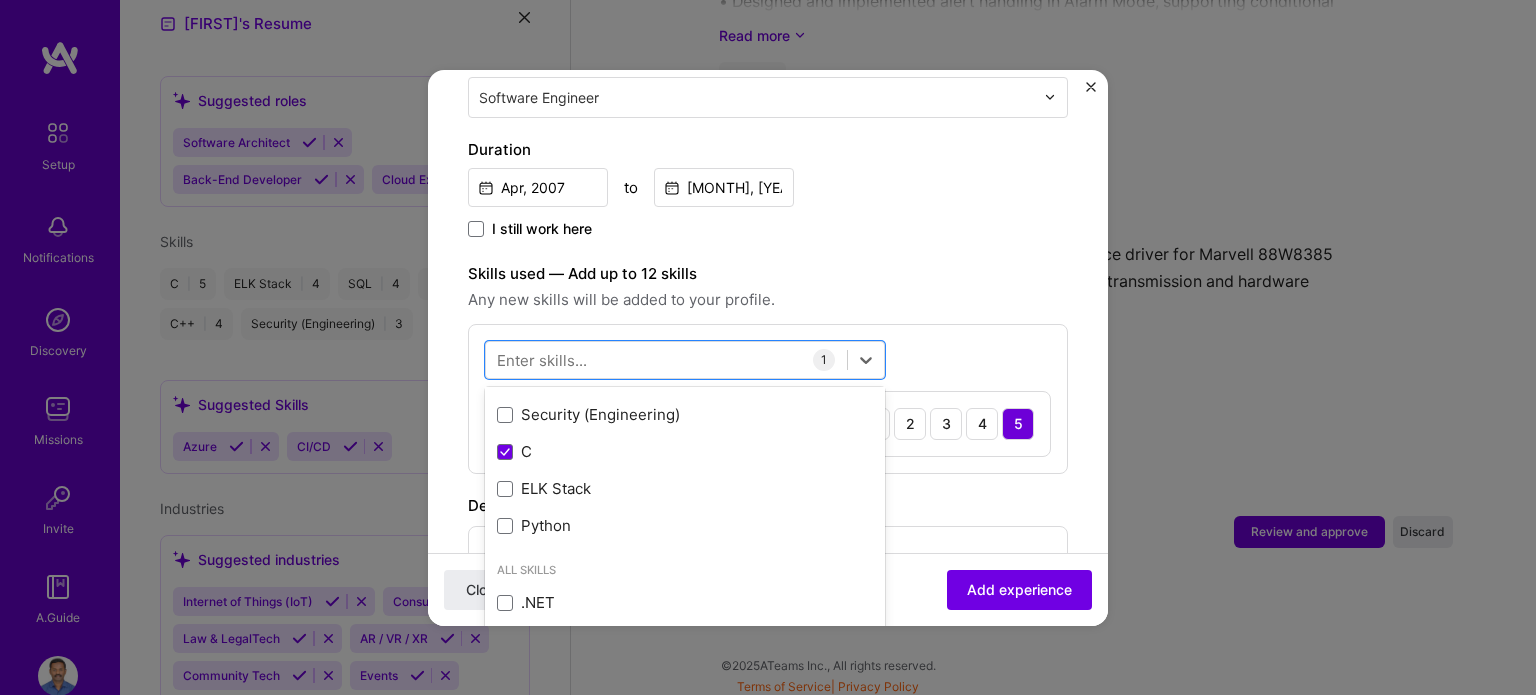 click on "Description" at bounding box center (768, 506) 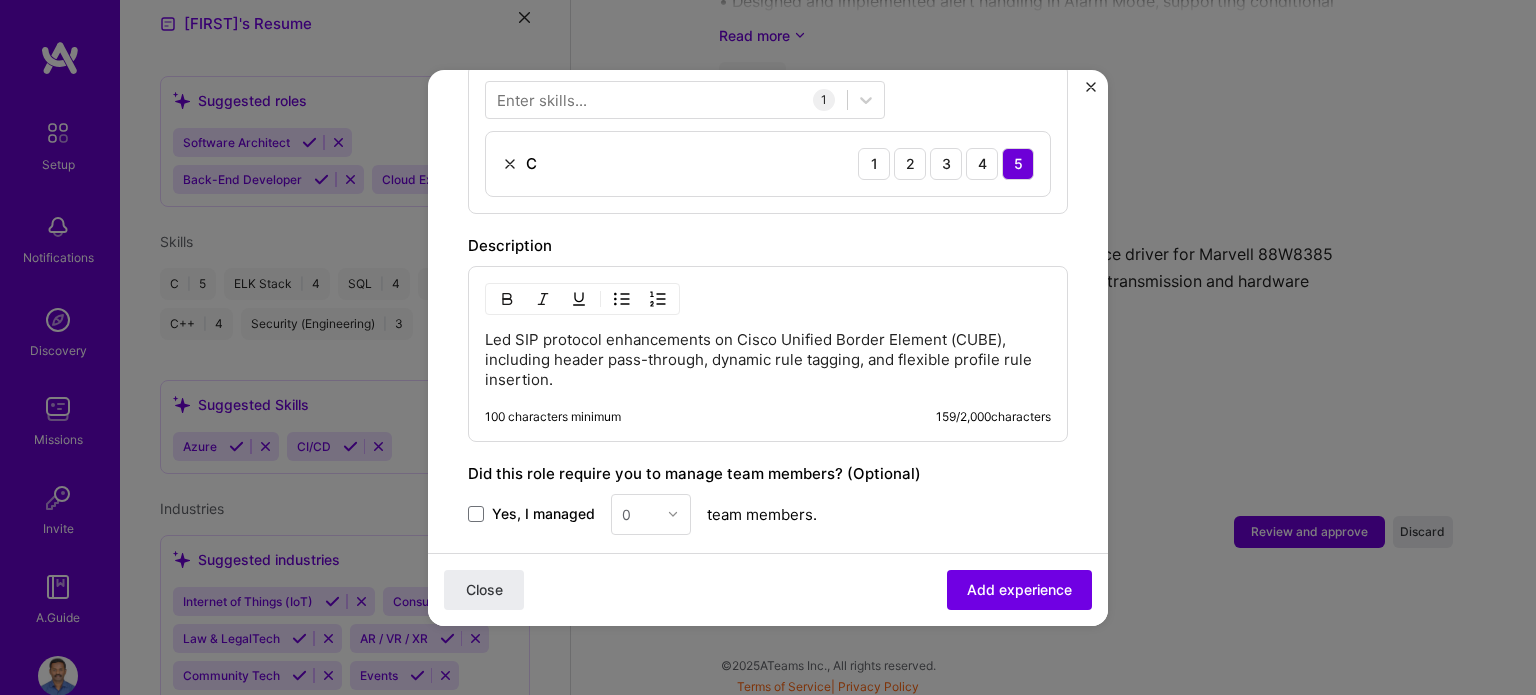 scroll, scrollTop: 800, scrollLeft: 0, axis: vertical 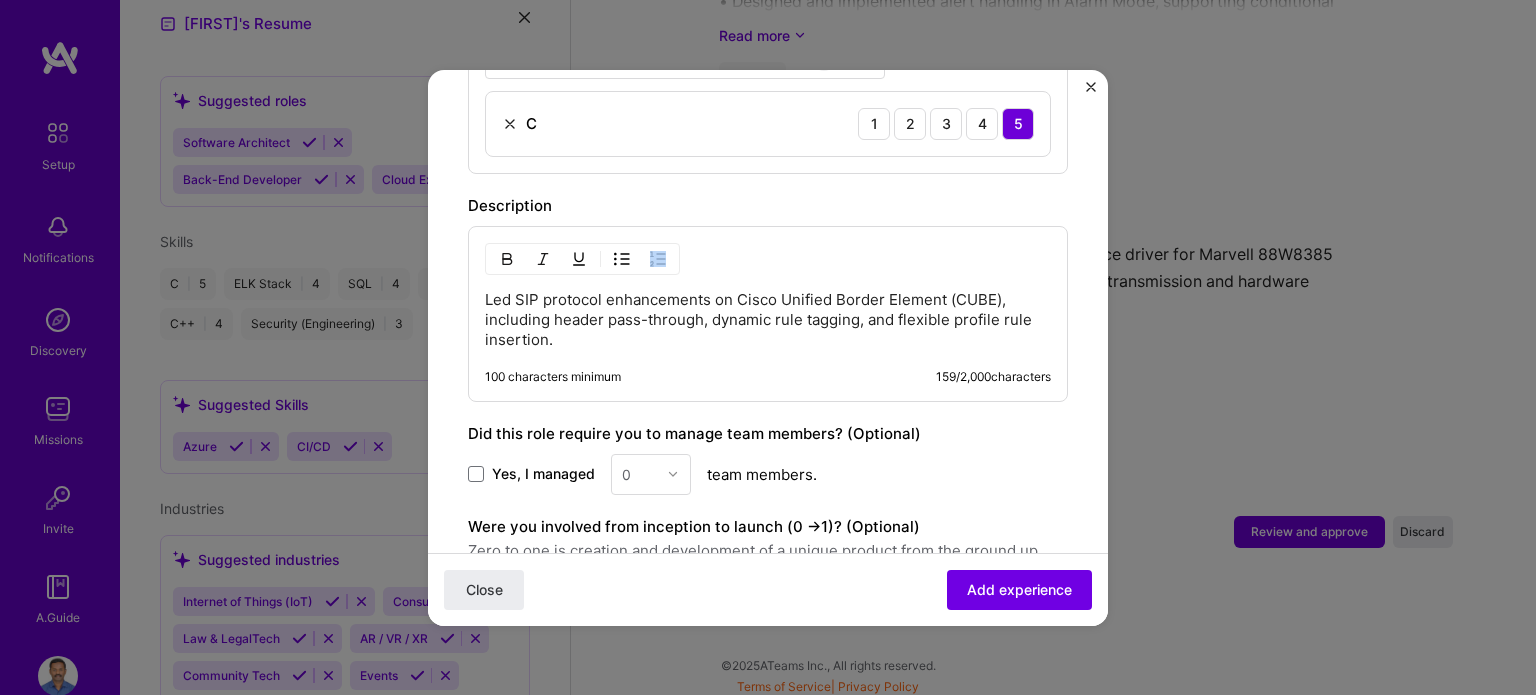 drag, startPoint x: 480, startPoint y: 291, endPoint x: 620, endPoint y: 328, distance: 144.80676 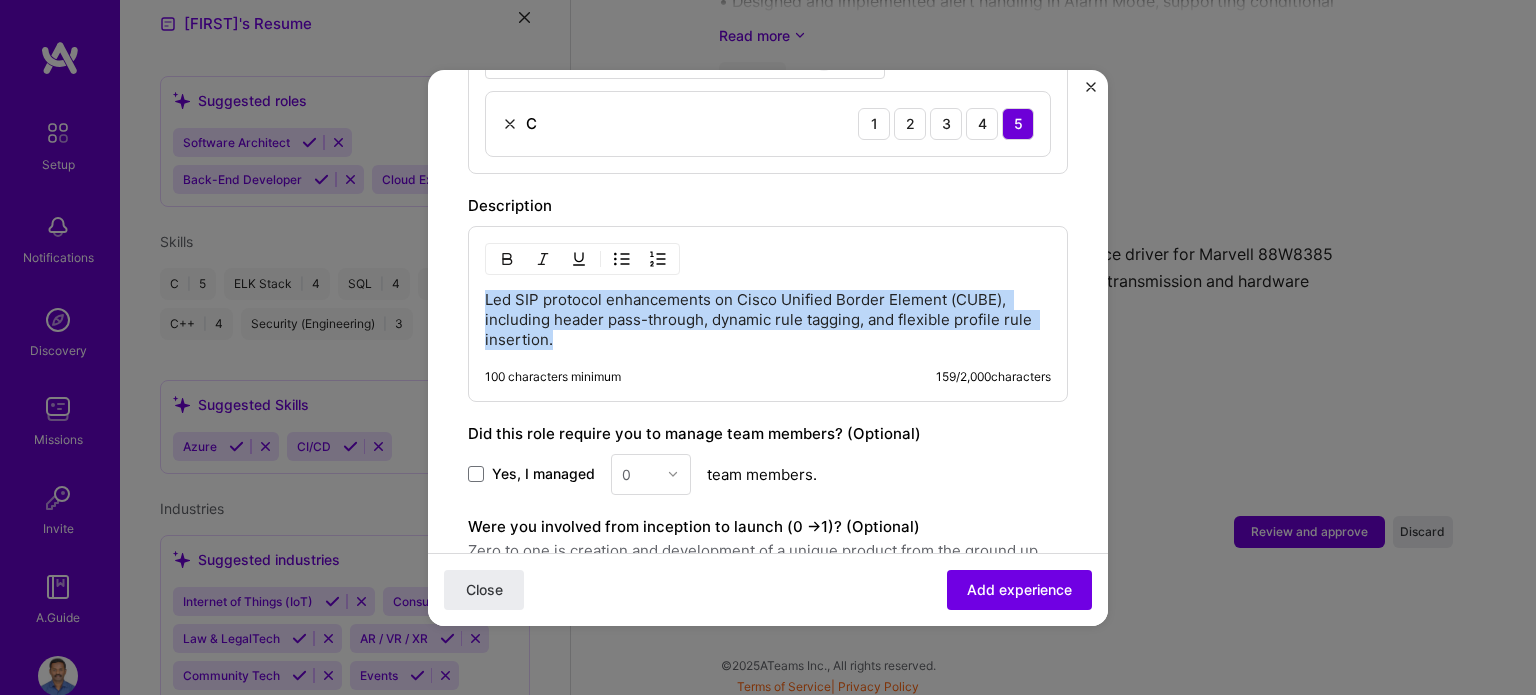 drag, startPoint x: 577, startPoint y: 338, endPoint x: 470, endPoint y: 299, distance: 113.88591 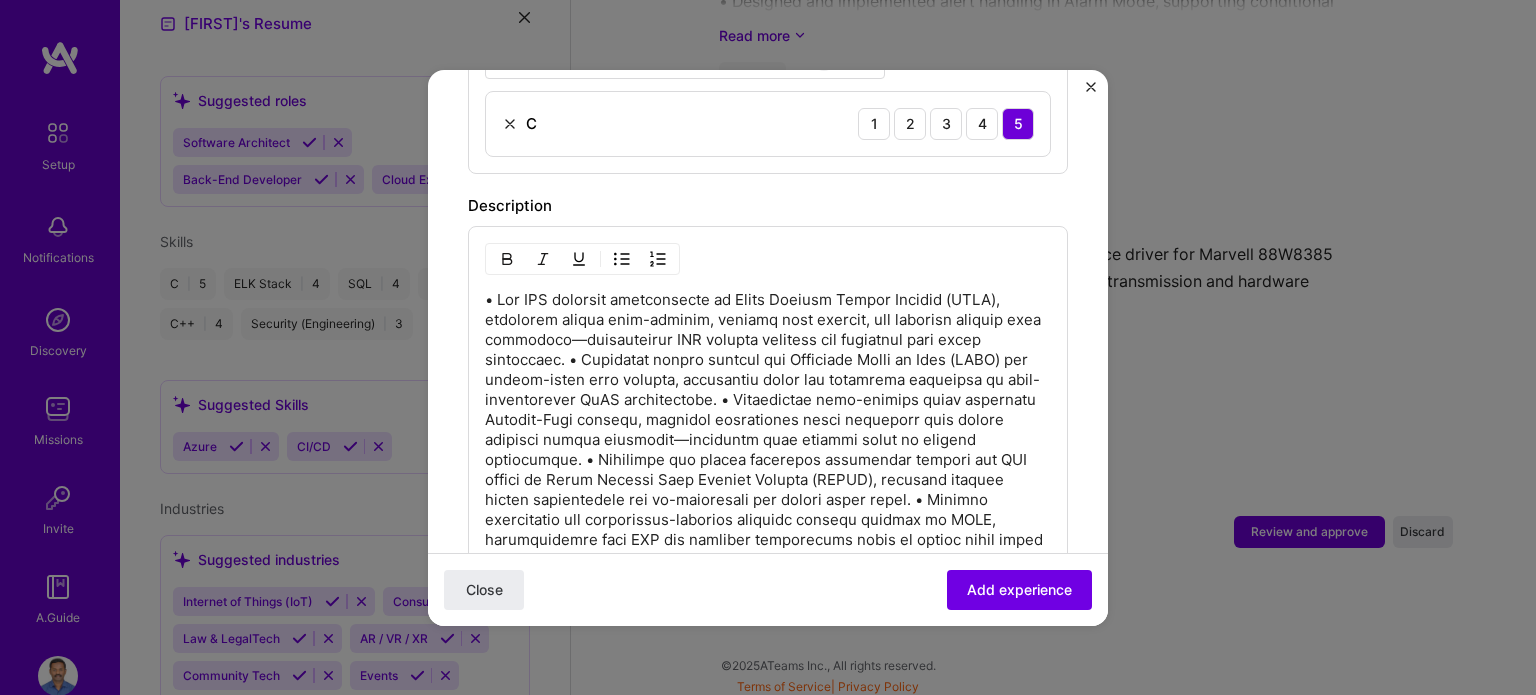 drag, startPoint x: 562, startPoint y: 347, endPoint x: 576, endPoint y: 368, distance: 25.23886 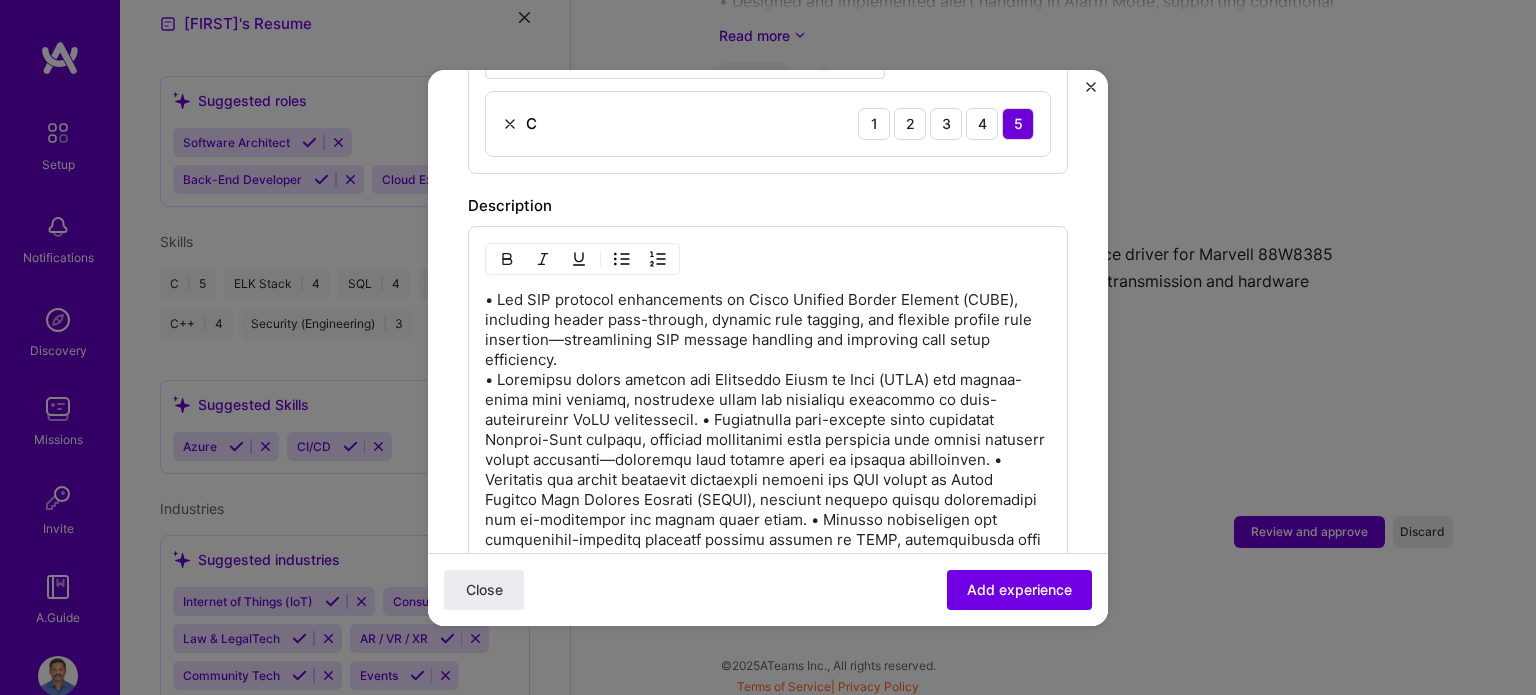 drag, startPoint x: 700, startPoint y: 414, endPoint x: 732, endPoint y: 433, distance: 37.215588 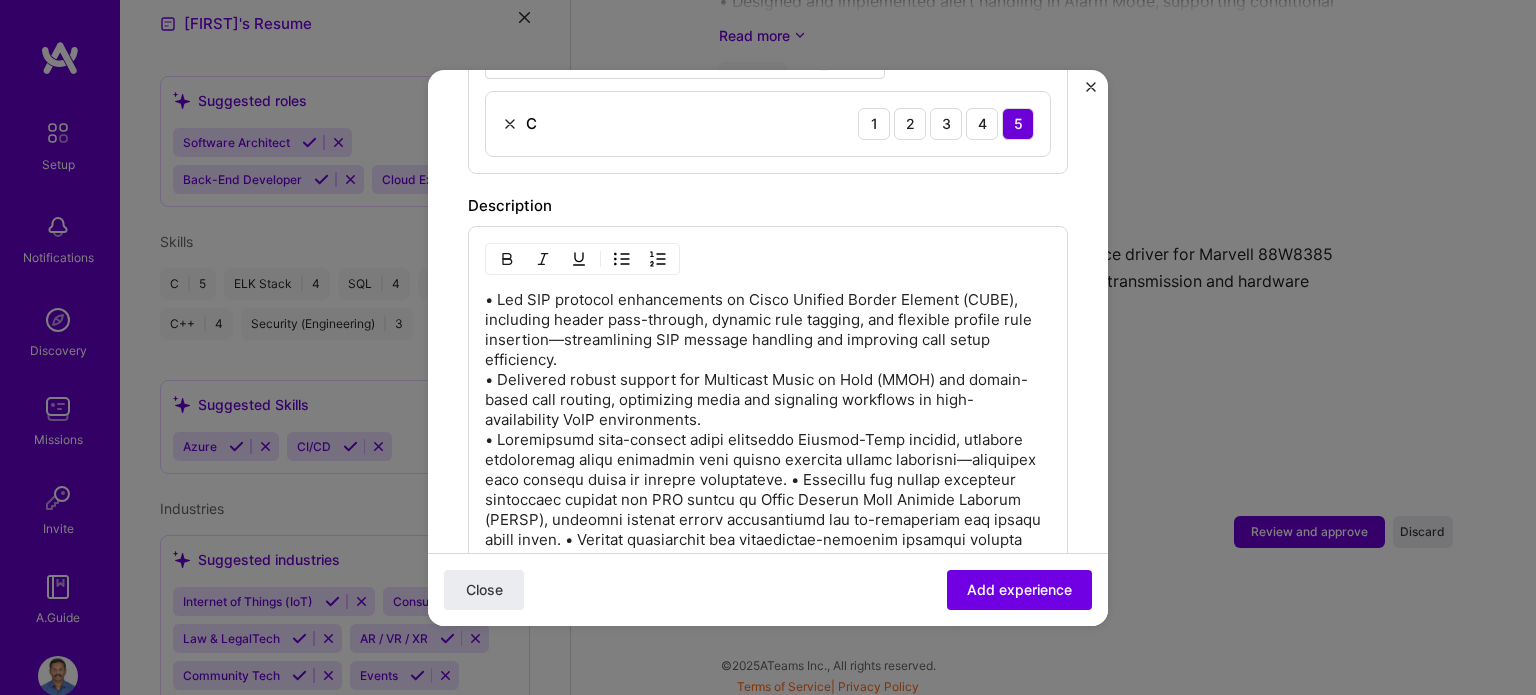 drag, startPoint x: 791, startPoint y: 479, endPoint x: 799, endPoint y: 487, distance: 11.313708 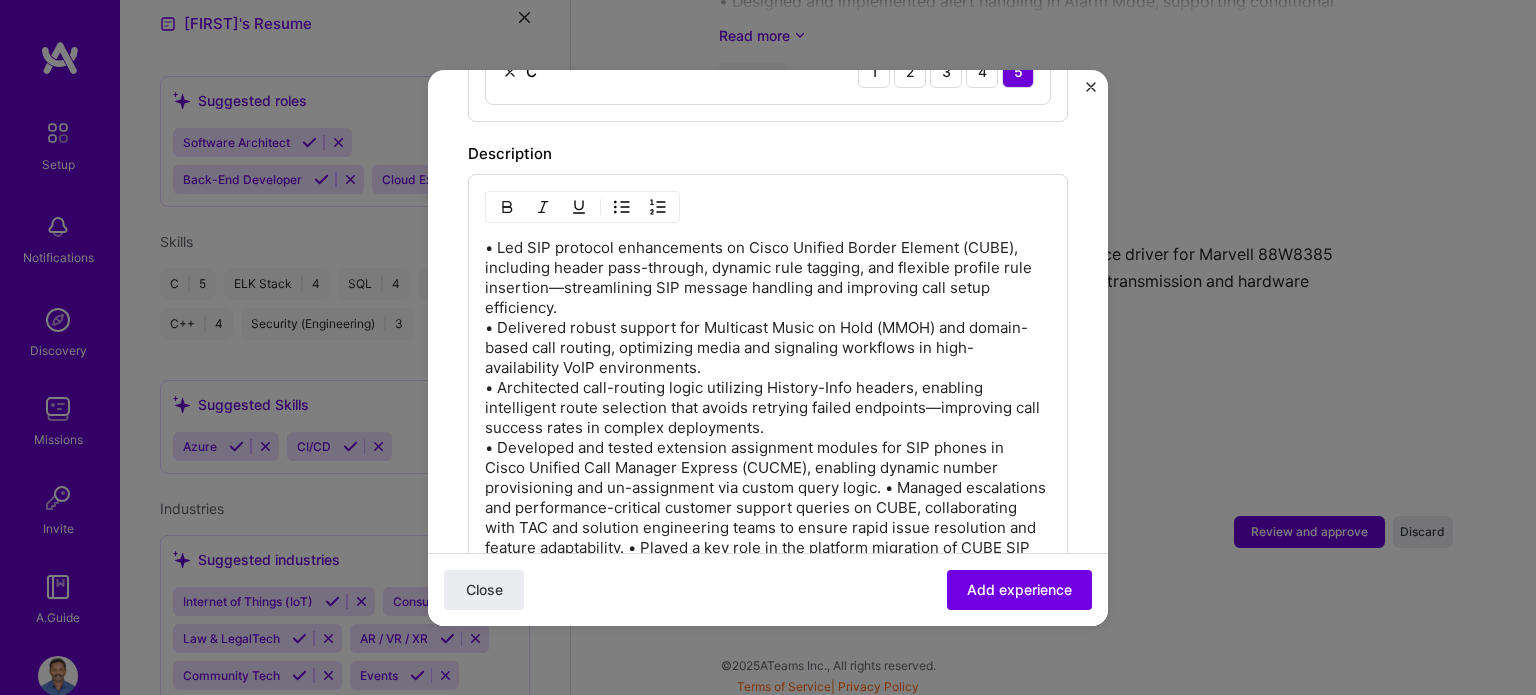 scroll, scrollTop: 1000, scrollLeft: 0, axis: vertical 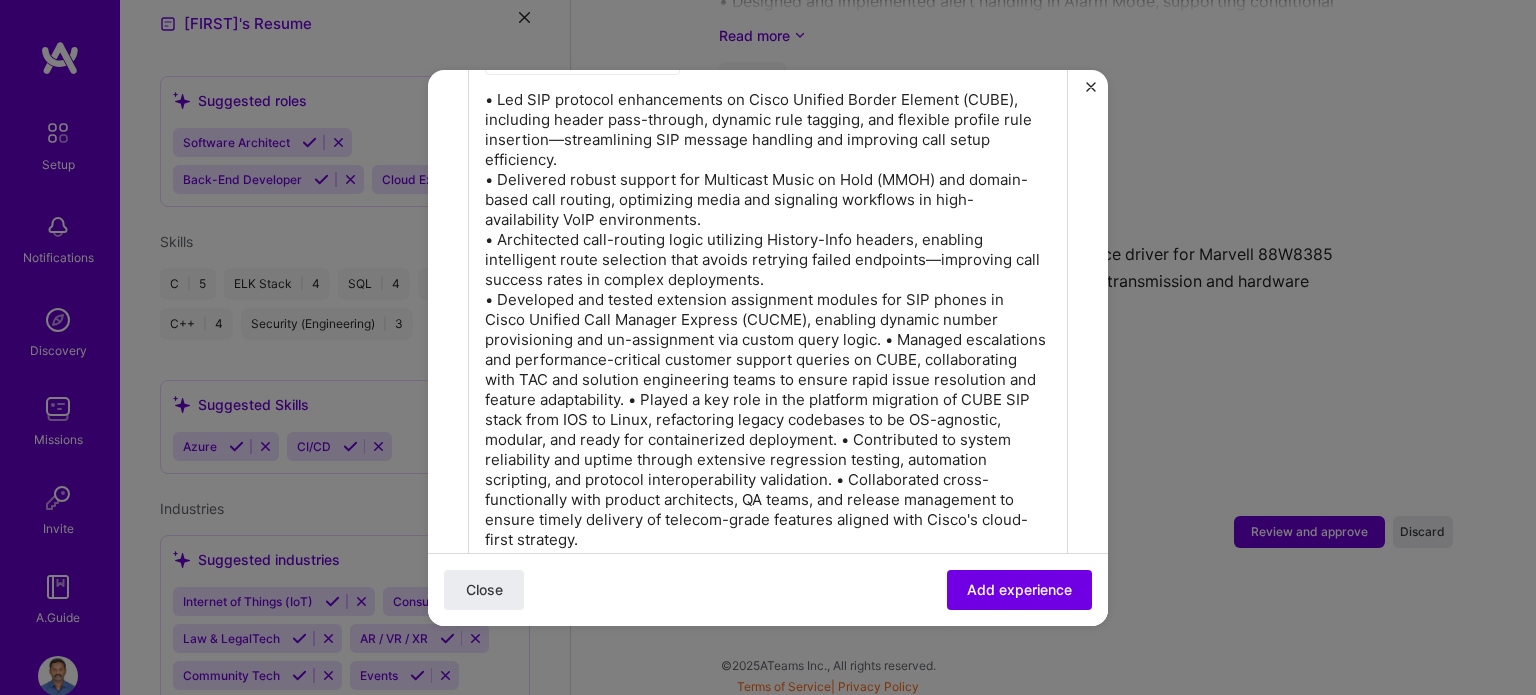 click on "• Led SIP protocol enhancements on Cisco Unified Border Element (CUBE), including header pass-through, dynamic rule tagging, and flexible profile rule insertion—streamlining SIP message handling and improving call setup efficiency.  • Delivered robust support for Multicast Music on Hold (MMOH) and domain-based call routing, optimizing media and signaling workflows in high-availability VoIP environments.  • Architected call-routing logic utilizing History-Info headers, enabling intelligent route selection that avoids retrying failed endpoints—improving call success rates in complex deployments." at bounding box center [768, 320] 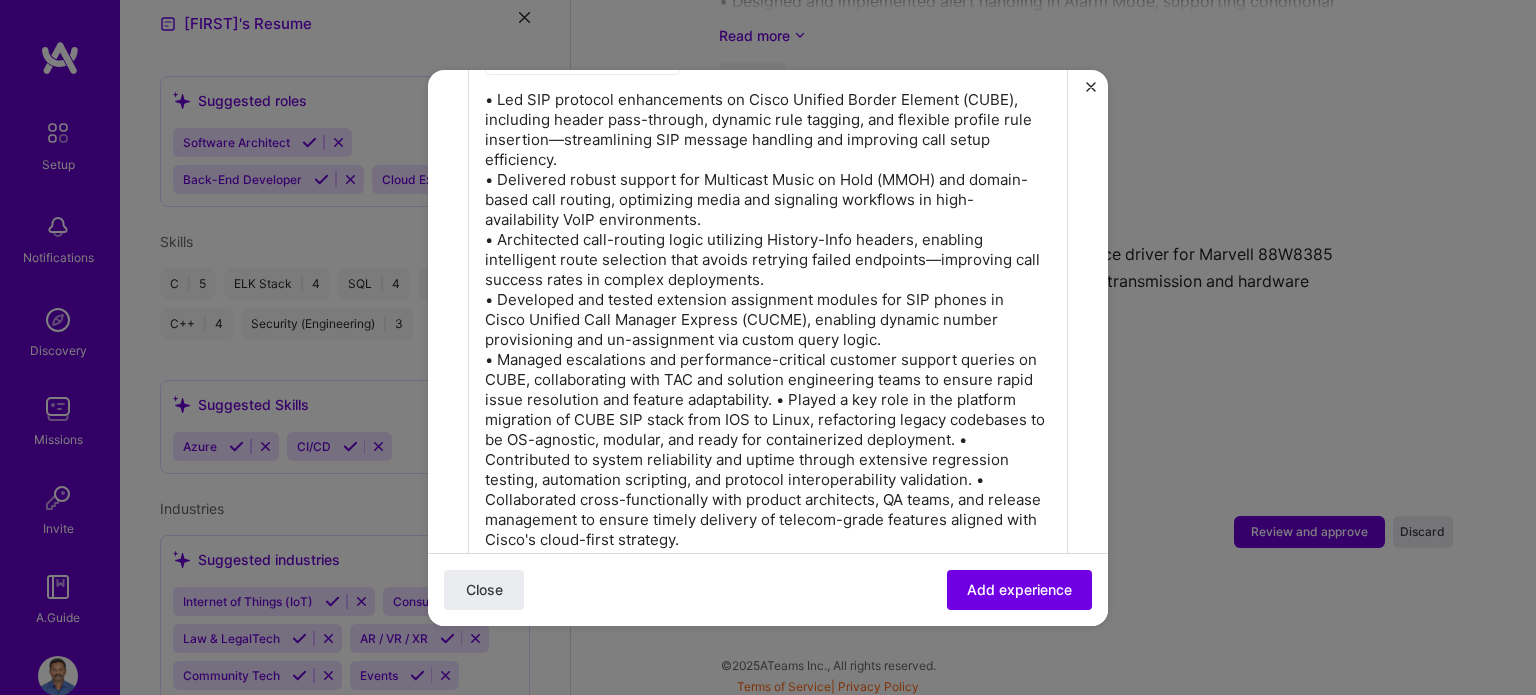 click on "• Led SIP protocol enhancements on Cisco Unified Border Element (CUBE), including header pass-through, dynamic rule tagging, and flexible profile rule insertion—streamlining SIP message handling and improving call setup efficiency.  • Delivered robust support for Multicast Music on Hold (MMOH) and domain-based call routing, optimizing media and signaling workflows in high-availability VoIP environments.  • Architected call-routing logic utilizing History-Info headers, enabling intelligent route selection that avoids retrying failed endpoints—improving call success rates in complex deployments.  • Developed and tested extension assignment modules for SIP phones in Cisco Unified Call Manager Express (CUCME), enabling dynamic number provisioning and un-assignment via custom query logic." at bounding box center [768, 320] 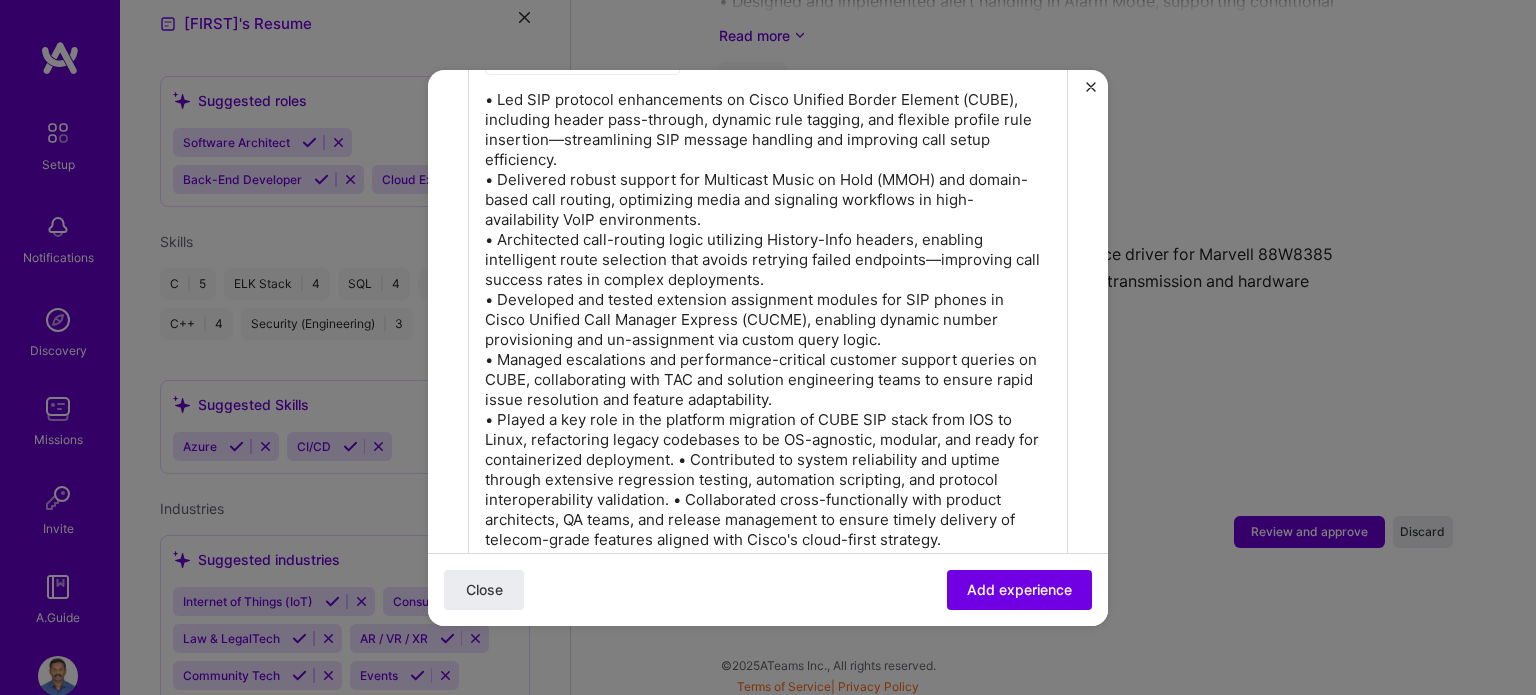 click on "• Led SIP protocol enhancements on Cisco Unified Border Element (CUBE), including header pass-through, dynamic rule tagging, and flexible profile rule insertion—streamlining SIP message handling and improving call setup efficiency.  • Delivered robust support for Multicast Music on Hold (MMOH) and domain-based call routing, optimizing media and signaling workflows in high-availability VoIP environments.  • Architected call-routing logic utilizing History-Info headers, enabling intelligent route selection that avoids retrying failed endpoints—improving call success rates in complex deployments.  • Developed and tested extension assignment modules for SIP phones in Cisco Unified Call Manager Express (CUCME), enabling dynamic number provisioning and un-assignment via custom query logic.  • Managed escalations and performance-critical customer support queries on CUBE, collaborating with TAC and solution engineering teams to ensure rapid issue resolution and feature adaptability." at bounding box center [768, 320] 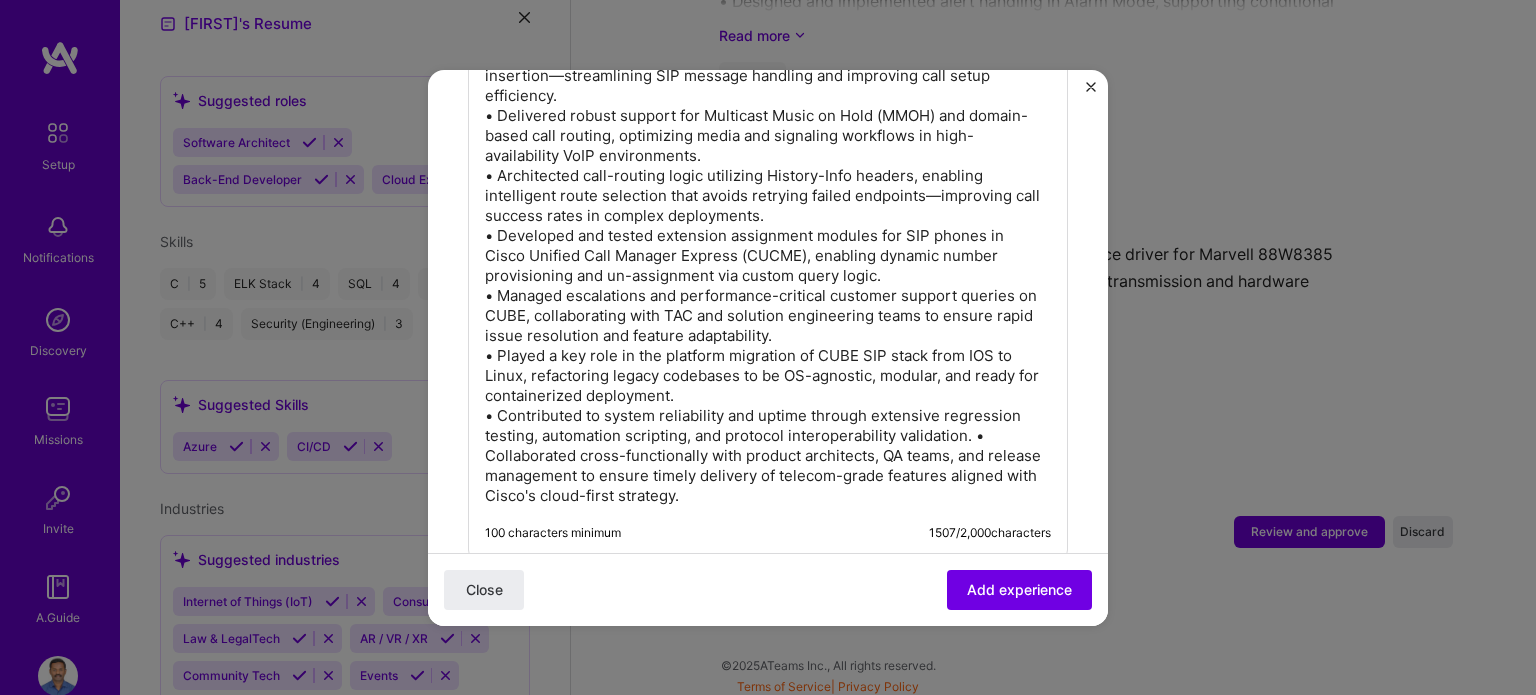 scroll, scrollTop: 1100, scrollLeft: 0, axis: vertical 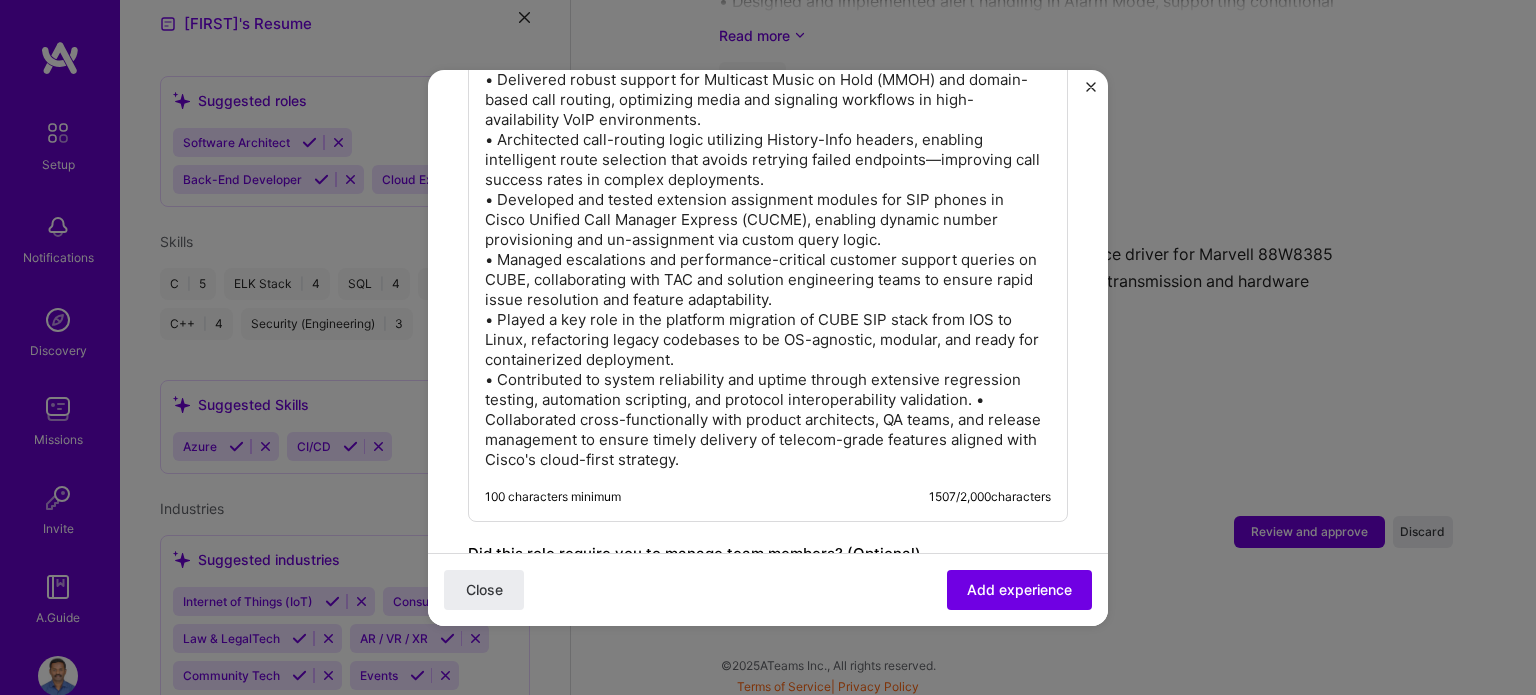click on "• Led SIP protocol enhancements on Cisco Unified Border Element (CUBE), including header pass-through, dynamic rule tagging, and flexible profile rule insertion—streamlining SIP message handling and improving call setup efficiency.  • Delivered robust support for Multicast Music on Hold (MMOH) and domain-based call routing, optimizing media and signaling workflows in high-availability VoIP environments.  • Architected call-routing logic utilizing History-Info headers, enabling intelligent route selection that avoids retrying failed endpoints—improving call success rates in complex deployments.  • Developed and tested extension assignment modules for SIP phones in Cisco Unified Call Manager Express (CUCME), enabling dynamic number provisioning and un-assignment via custom query logic.  • Managed escalations and performance-critical customer support queries on CUBE, collaborating with TAC and solution engineering teams to ensure rapid issue resolution and feature adaptability." at bounding box center [768, 230] 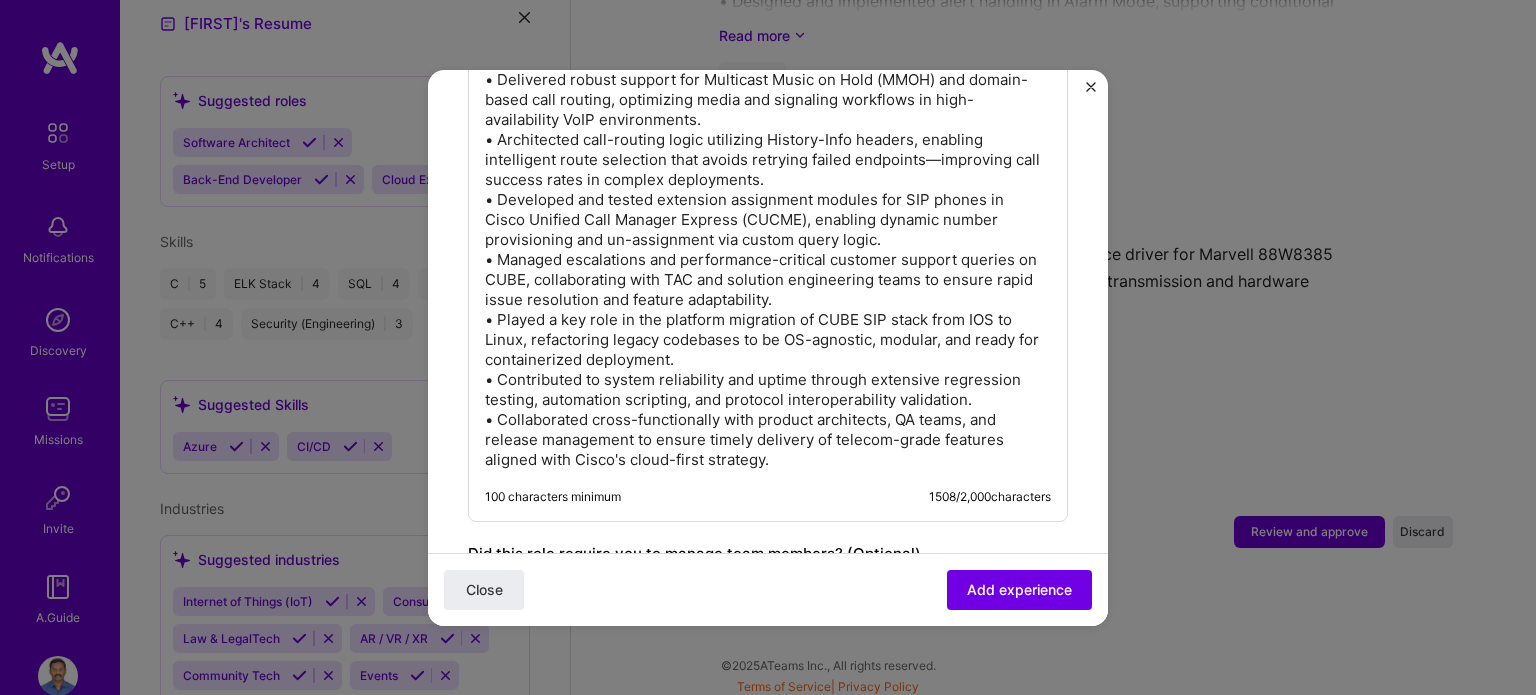 click on "• Led SIP protocol enhancements on Cisco Unified Border Element (CUBE), including header pass-through, dynamic rule tagging, and flexible profile rule insertion—streamlining SIP message handling and improving call setup efficiency.  • Delivered robust support for Multicast Music on Hold (MMOH) and domain-based call routing, optimizing media and signaling workflows in high-availability VoIP environments.  • Architected call-routing logic utilizing History-Info headers, enabling intelligent route selection that avoids retrying failed endpoints—improving call success rates in complex deployments.  • Developed and tested extension assignment modules for SIP phones in Cisco Unified Call Manager Express (CUCME), enabling dynamic number provisioning and un-assignment via custom query logic.  • Managed escalations and performance-critical customer support queries on CUBE, collaborating with TAC and solution engineering teams to ensure rapid issue resolution and feature adaptability." at bounding box center (768, 230) 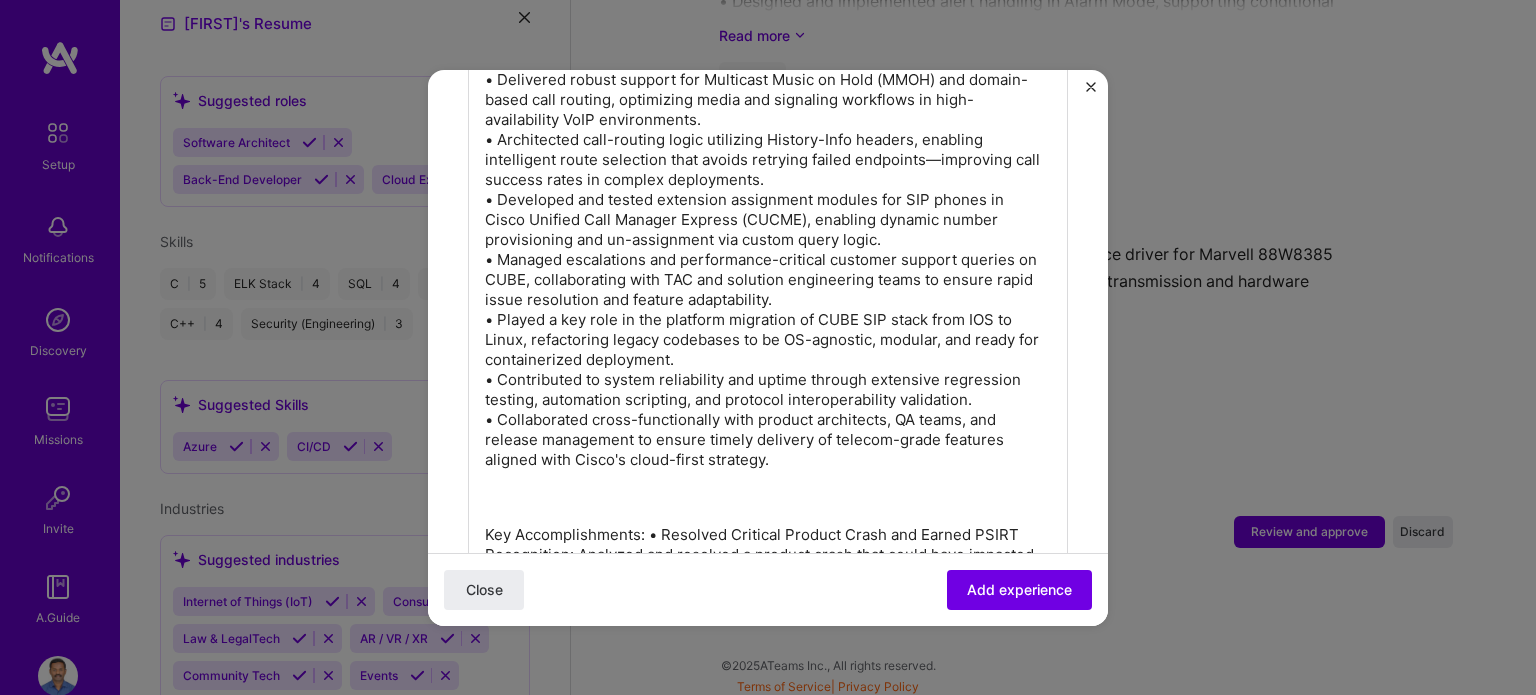 click on "• Led SIP protocol enhancements on Cisco Unified Border Element (CUBE), including header pass-through, dynamic rule tagging, and flexible profile rule insertion—streamlining SIP message handling and improving call setup efficiency.  • Delivered robust support for Multicast Music on Hold (MMOH) and domain-based call routing, optimizing media and signaling workflows in high-availability VoIP environments.  • Architected call-routing logic utilizing History-Info headers, enabling intelligent route selection that avoids retrying failed endpoints—improving call success rates in complex deployments.  • Developed and tested extension assignment modules for SIP phones in Cisco Unified Call Manager Express (CUCME), enabling dynamic number provisioning and un-assignment via custom query logic.  • Managed escalations and performance-critical customer support queries on CUBE, collaborating with TAC and solution engineering teams to ensure rapid issue resolution and feature adaptability." at bounding box center [768, 250] 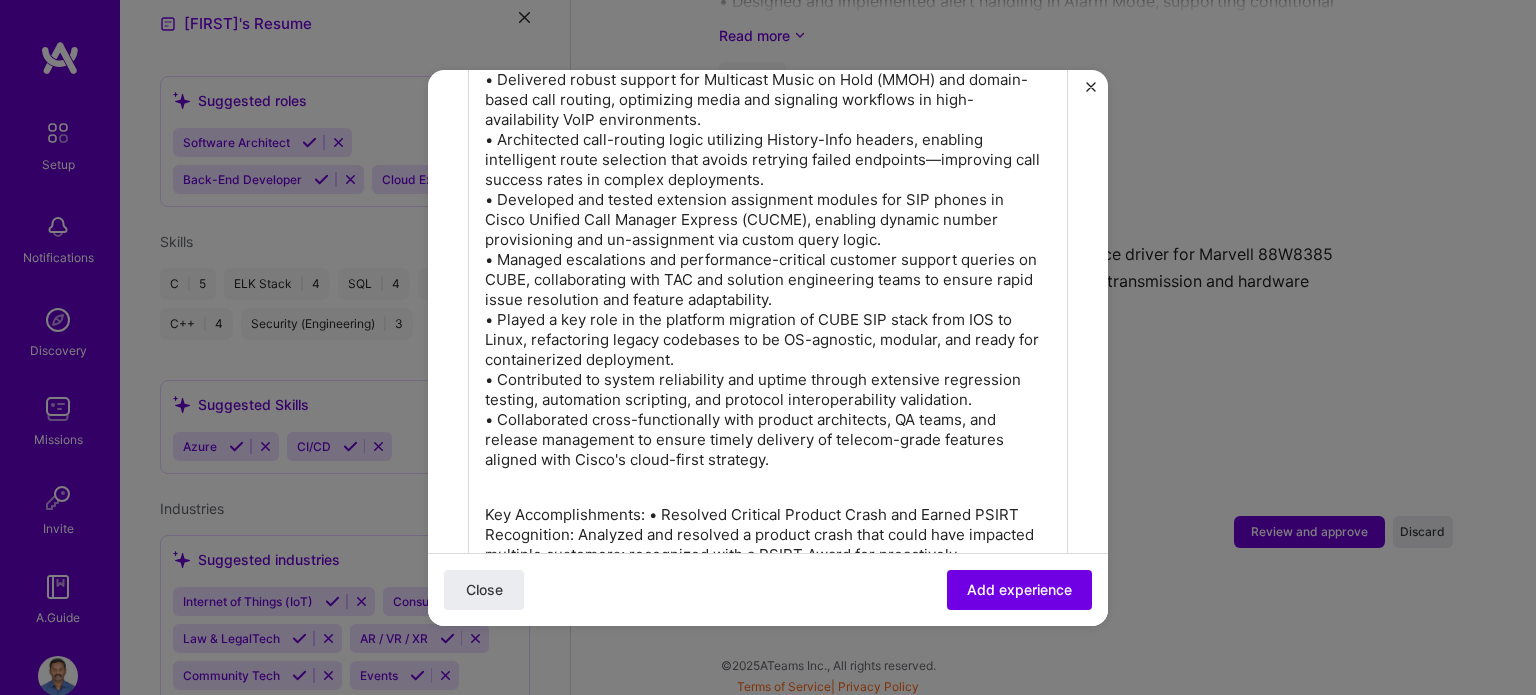 drag, startPoint x: 641, startPoint y: 511, endPoint x: 684, endPoint y: 528, distance: 46.238514 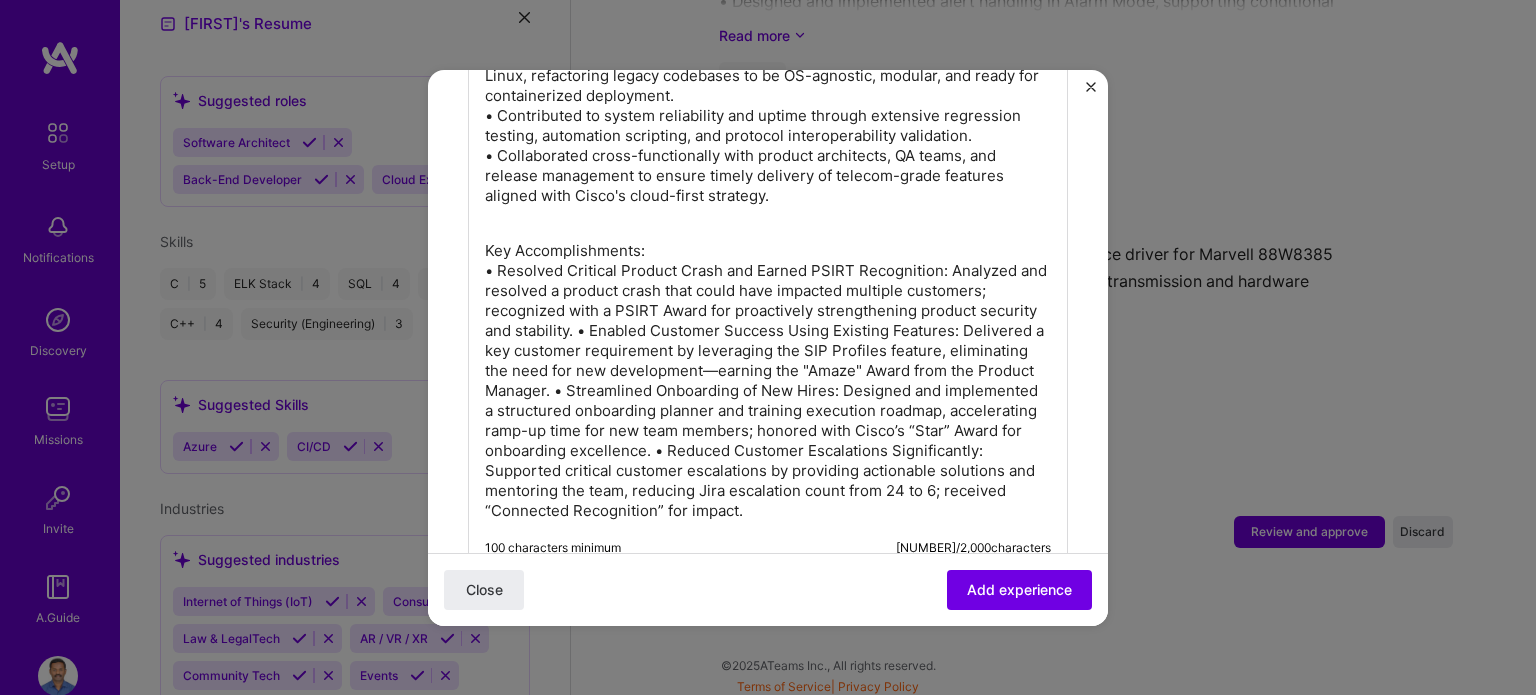 scroll, scrollTop: 1400, scrollLeft: 0, axis: vertical 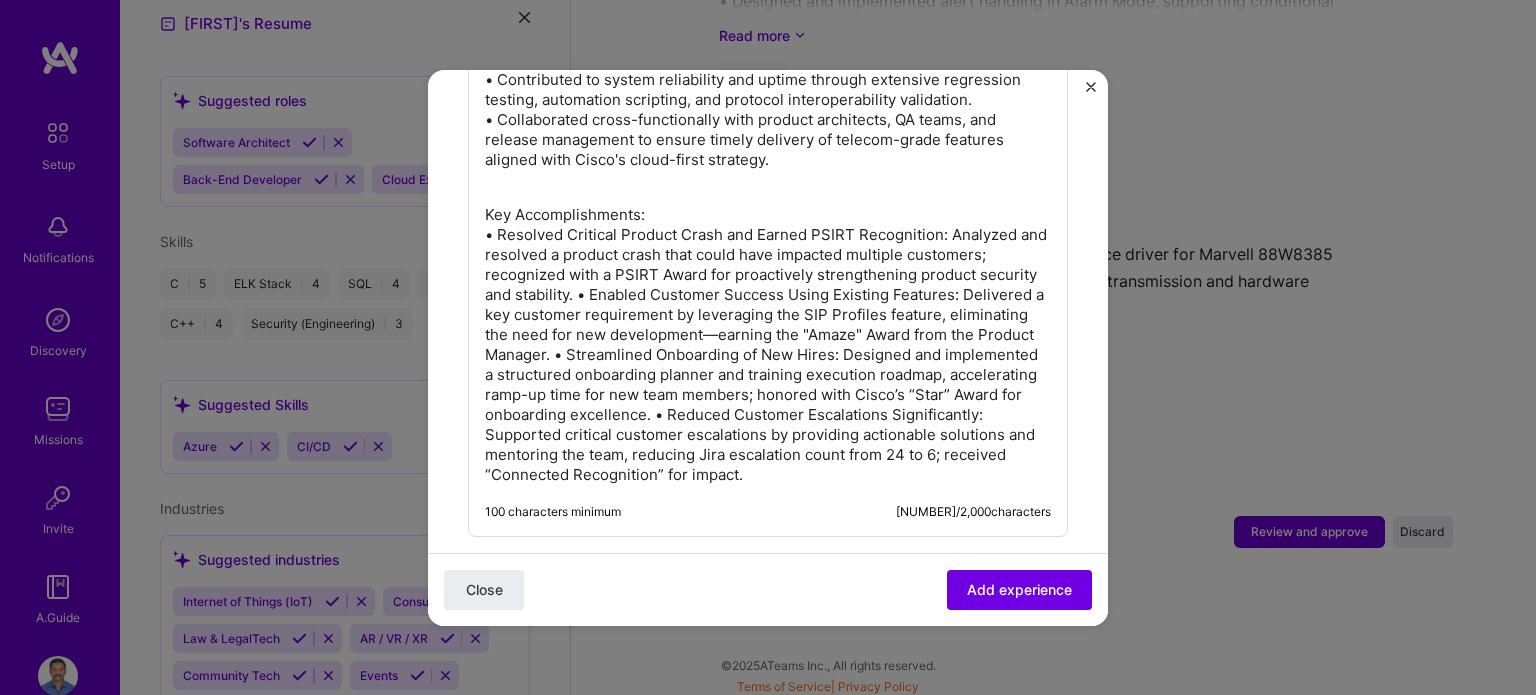 drag, startPoint x: 641, startPoint y: 288, endPoint x: 661, endPoint y: 303, distance: 25 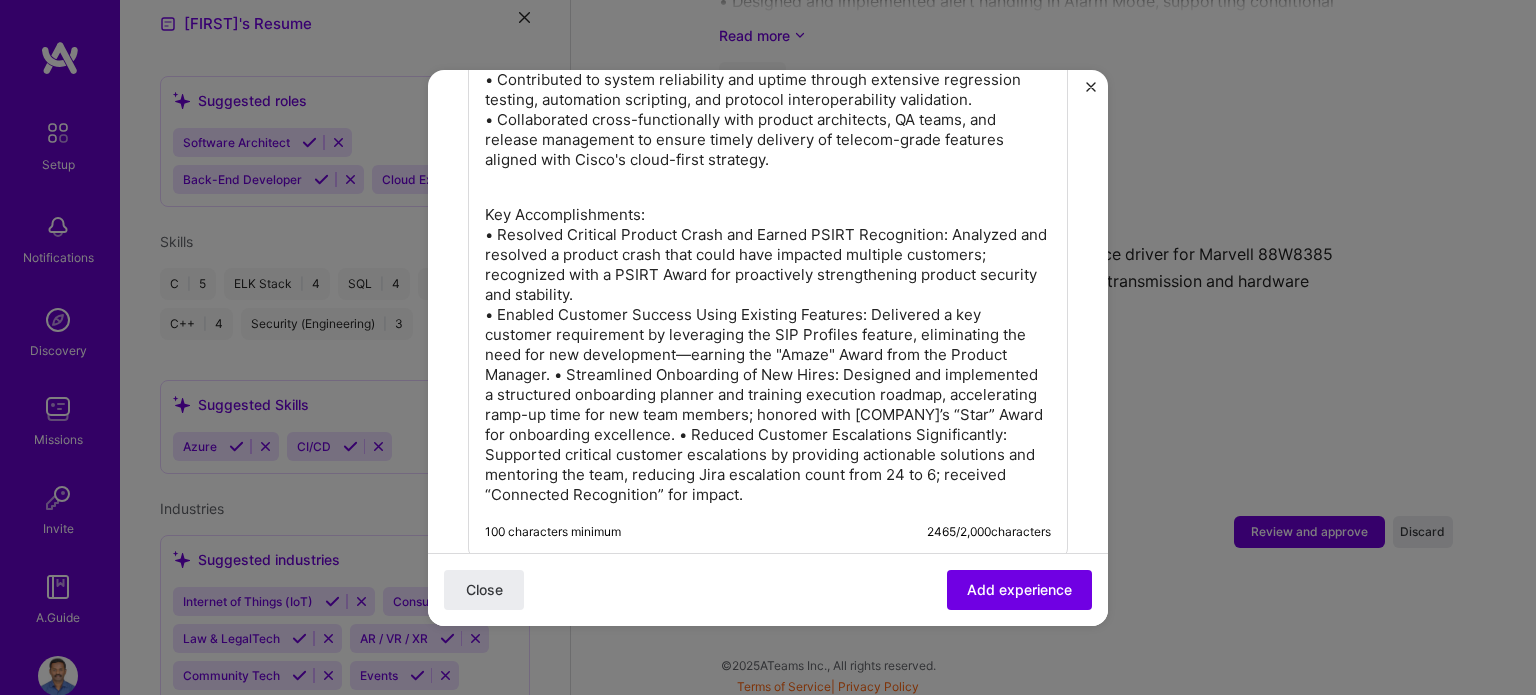 drag, startPoint x: 556, startPoint y: 367, endPoint x: 612, endPoint y: 395, distance: 62.609905 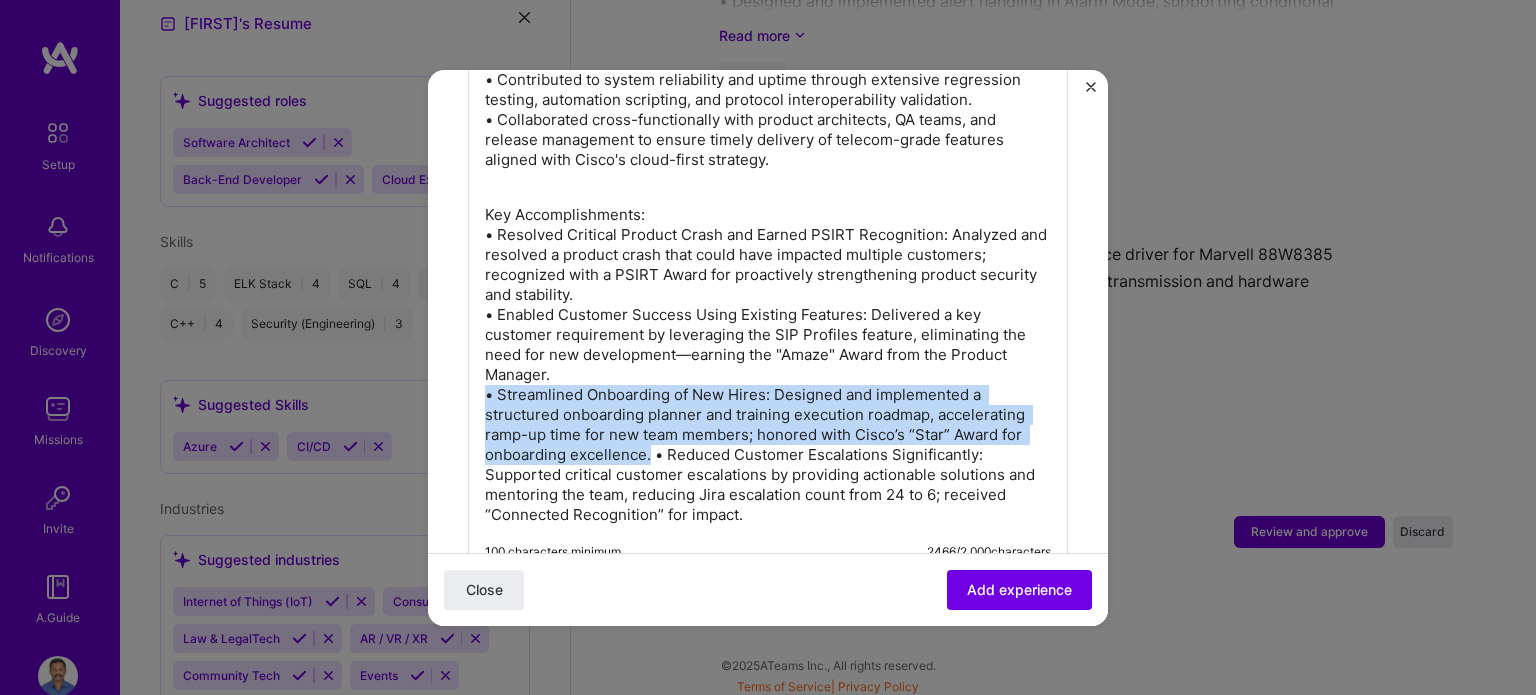 drag, startPoint x: 650, startPoint y: 451, endPoint x: 475, endPoint y: 395, distance: 183.74167 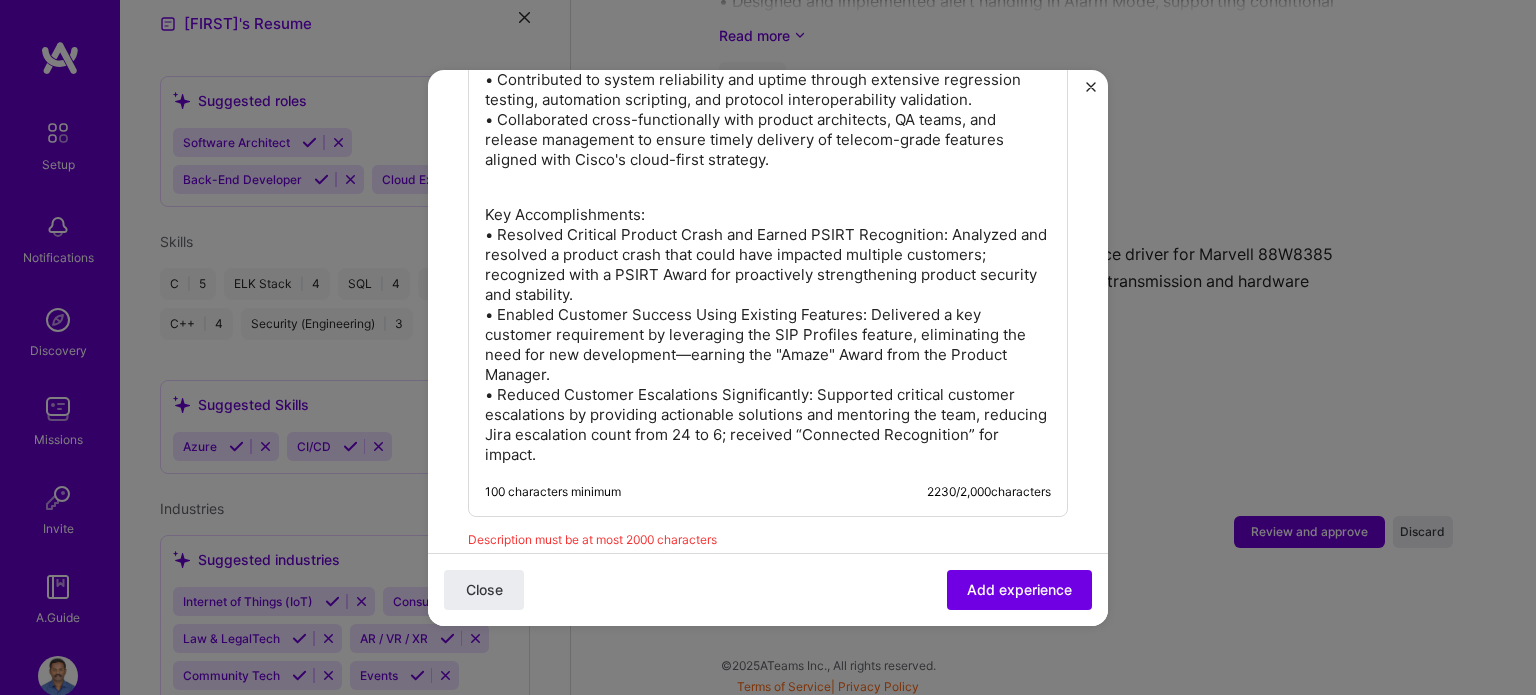 drag, startPoint x: 664, startPoint y: 455, endPoint x: 467, endPoint y: 393, distance: 206.52603 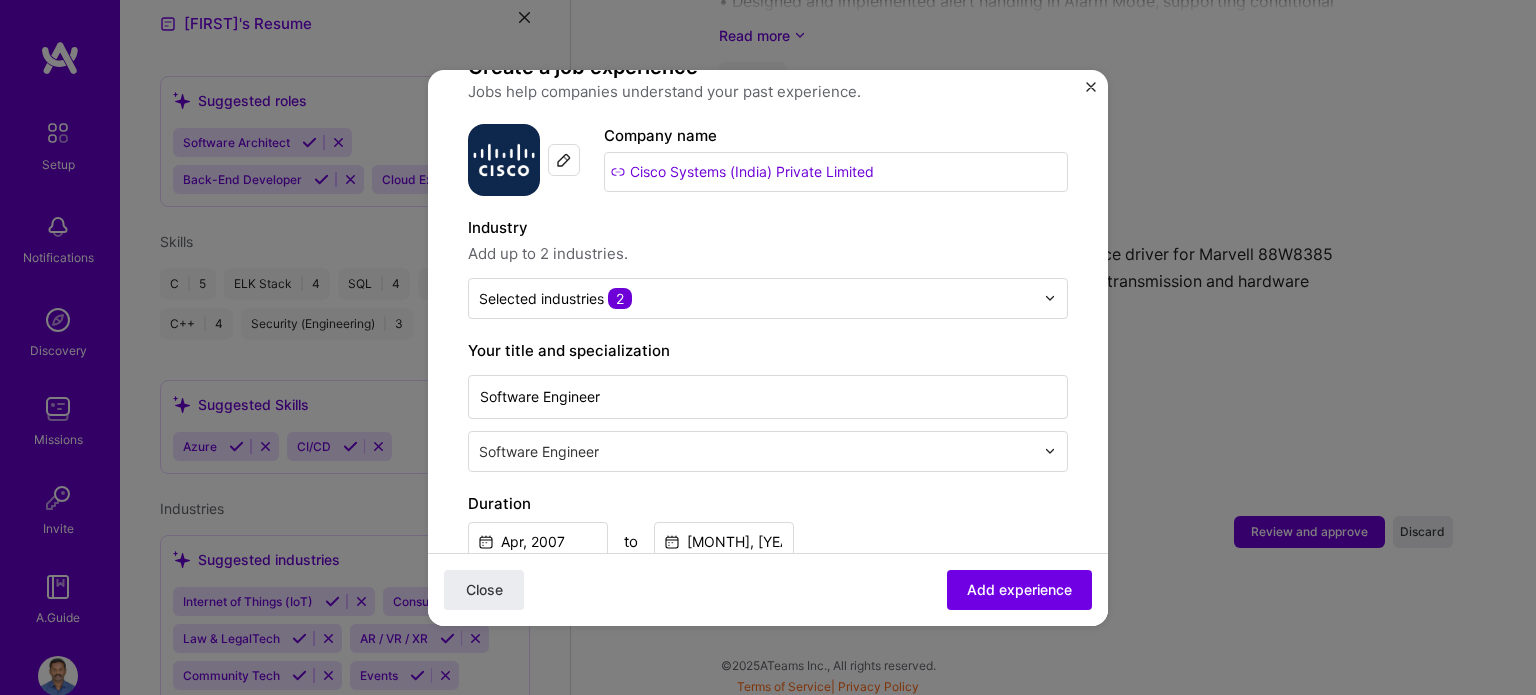 scroll, scrollTop: 100, scrollLeft: 0, axis: vertical 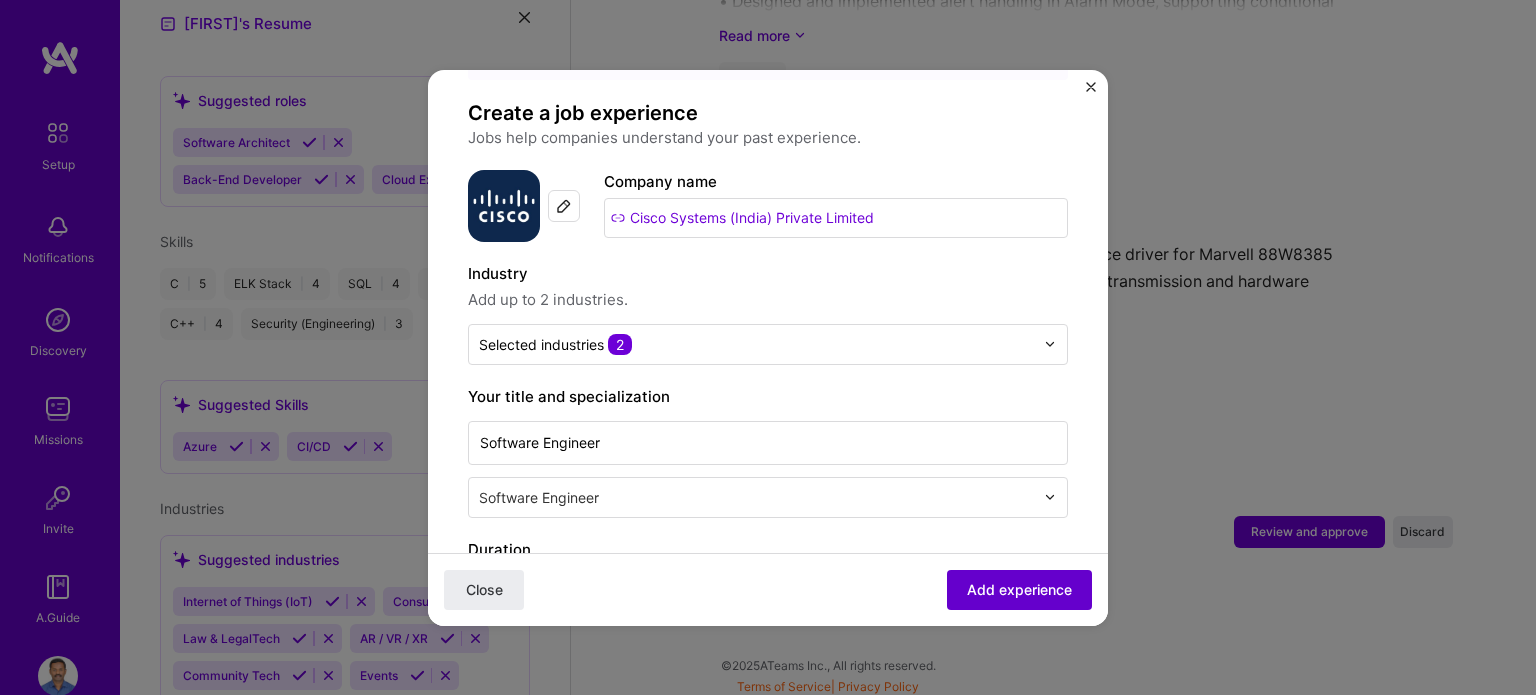 click on "Add experience" at bounding box center (1019, 589) 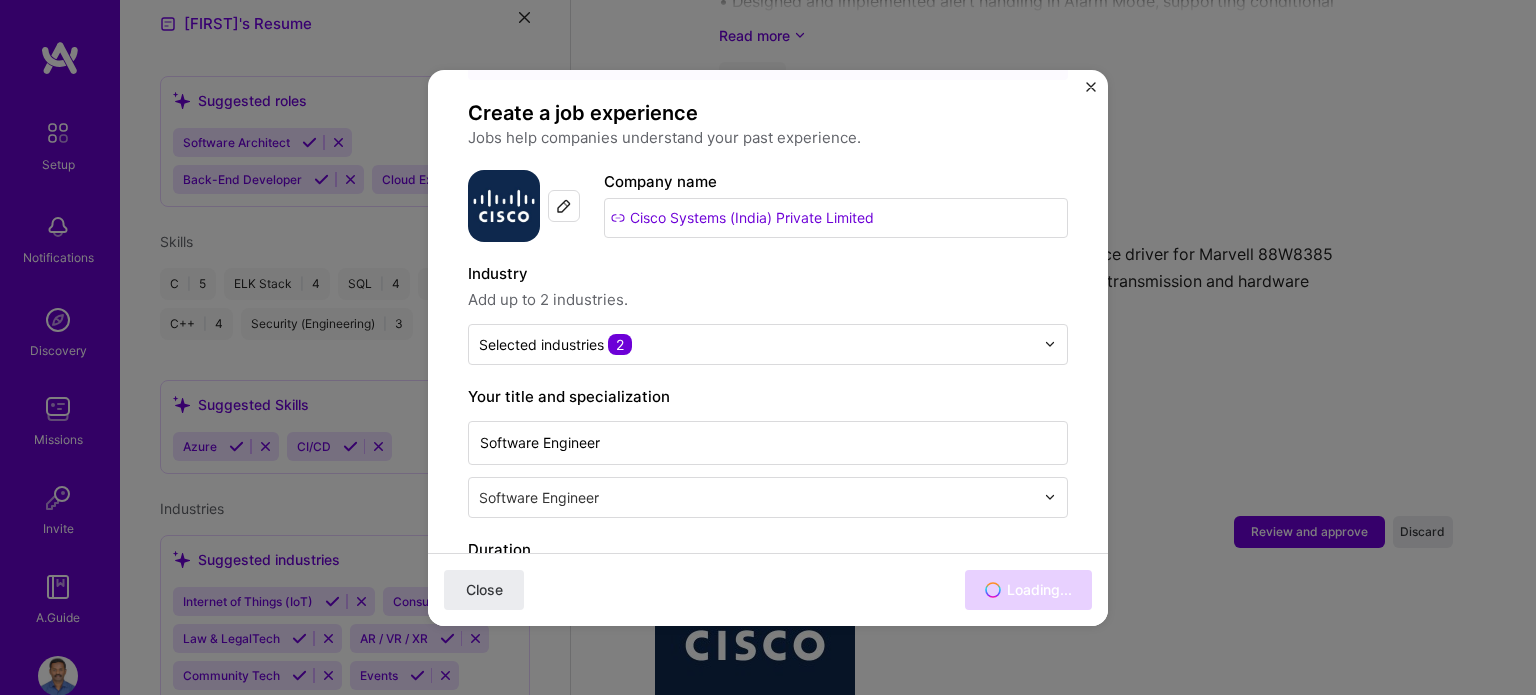scroll, scrollTop: 2744, scrollLeft: 0, axis: vertical 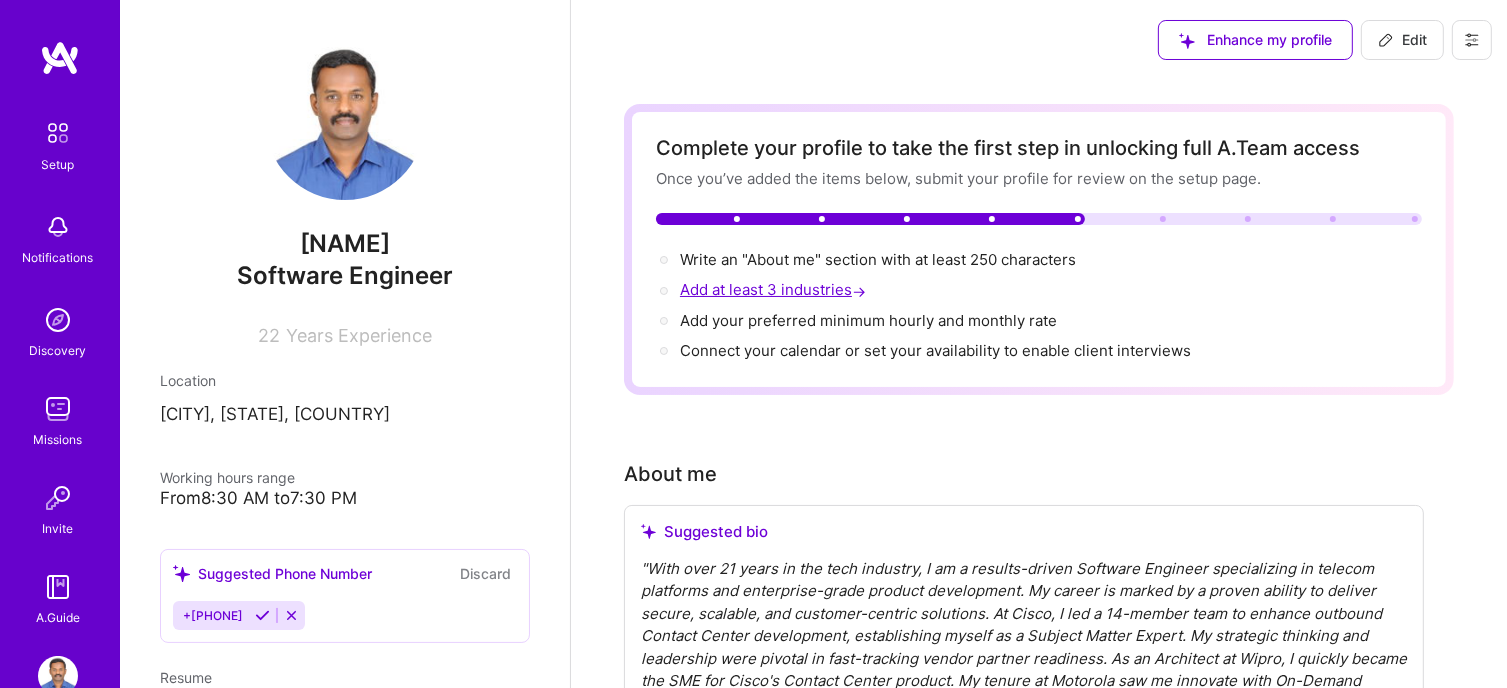 click on "Add at least 3 industries  →" at bounding box center (775, 289) 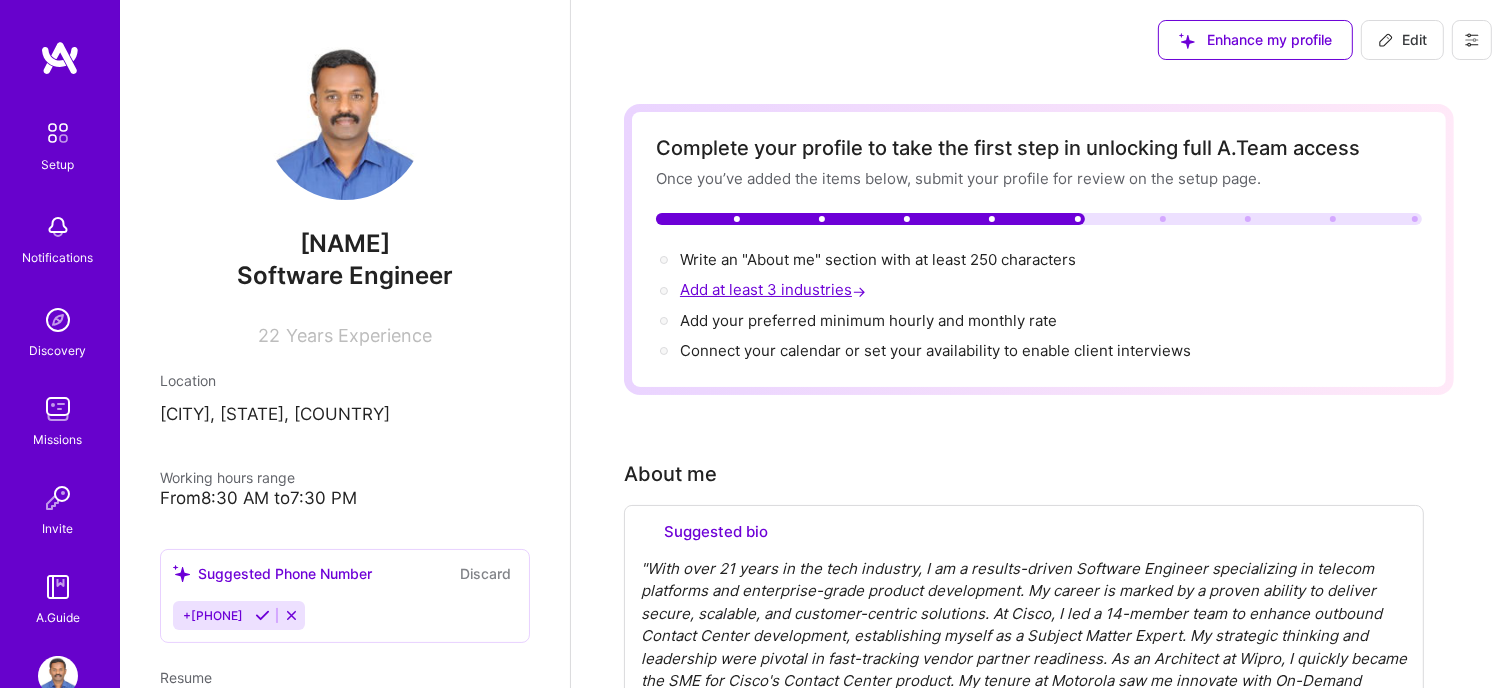 select on "US" 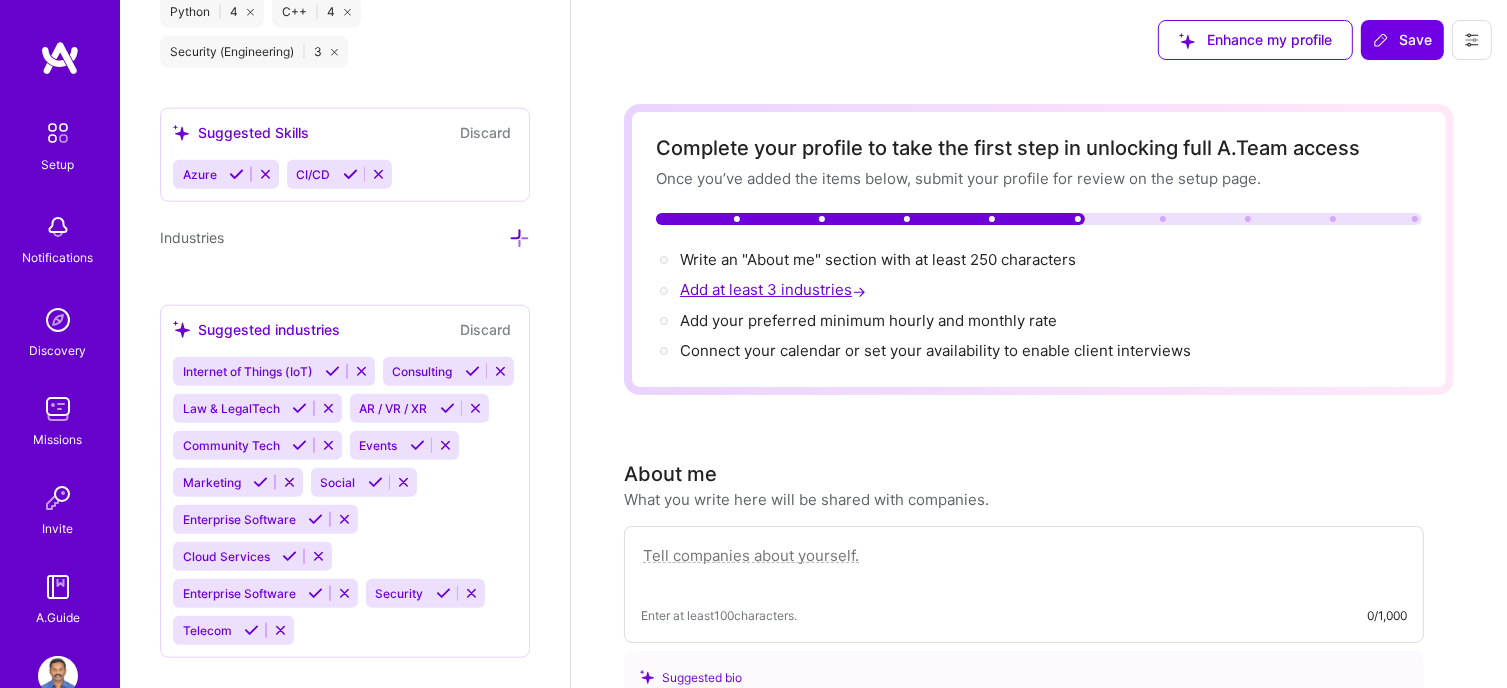 scroll, scrollTop: 1868, scrollLeft: 0, axis: vertical 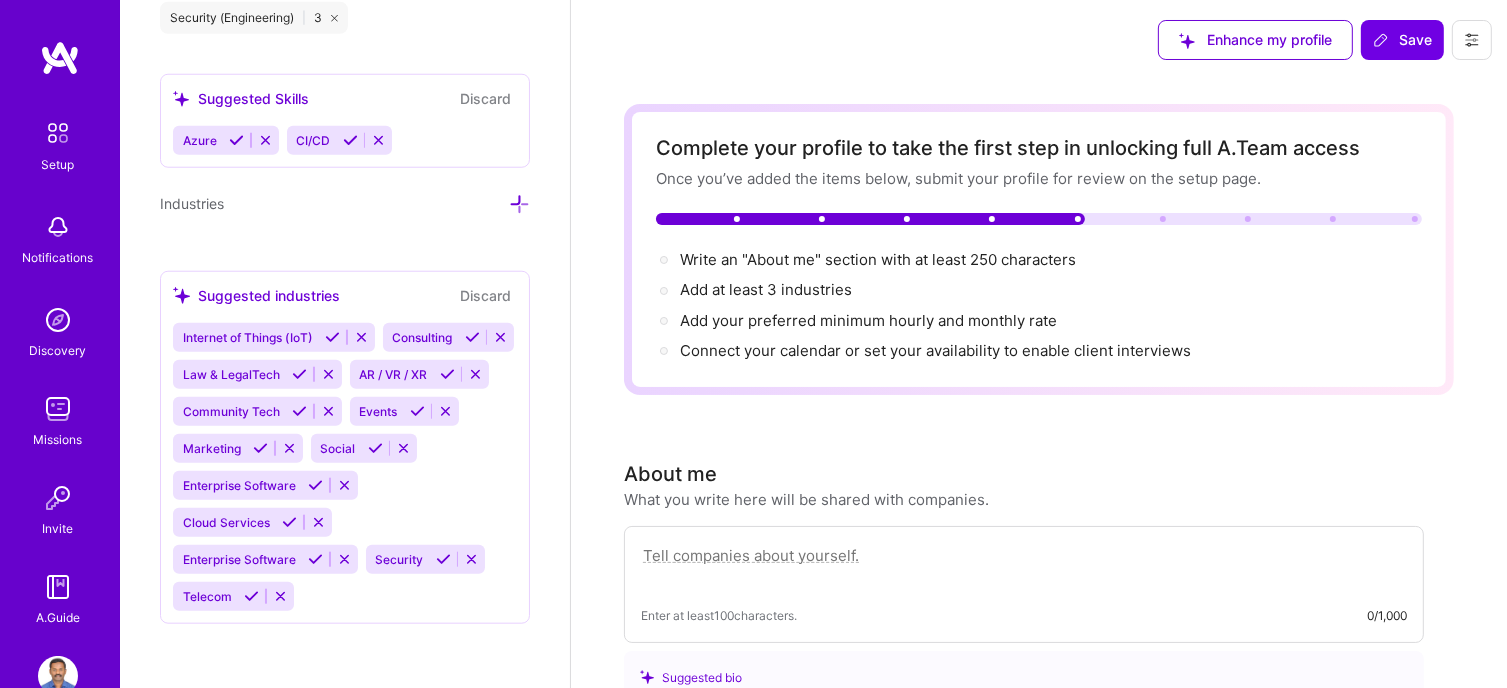 click at bounding box center (315, 559) 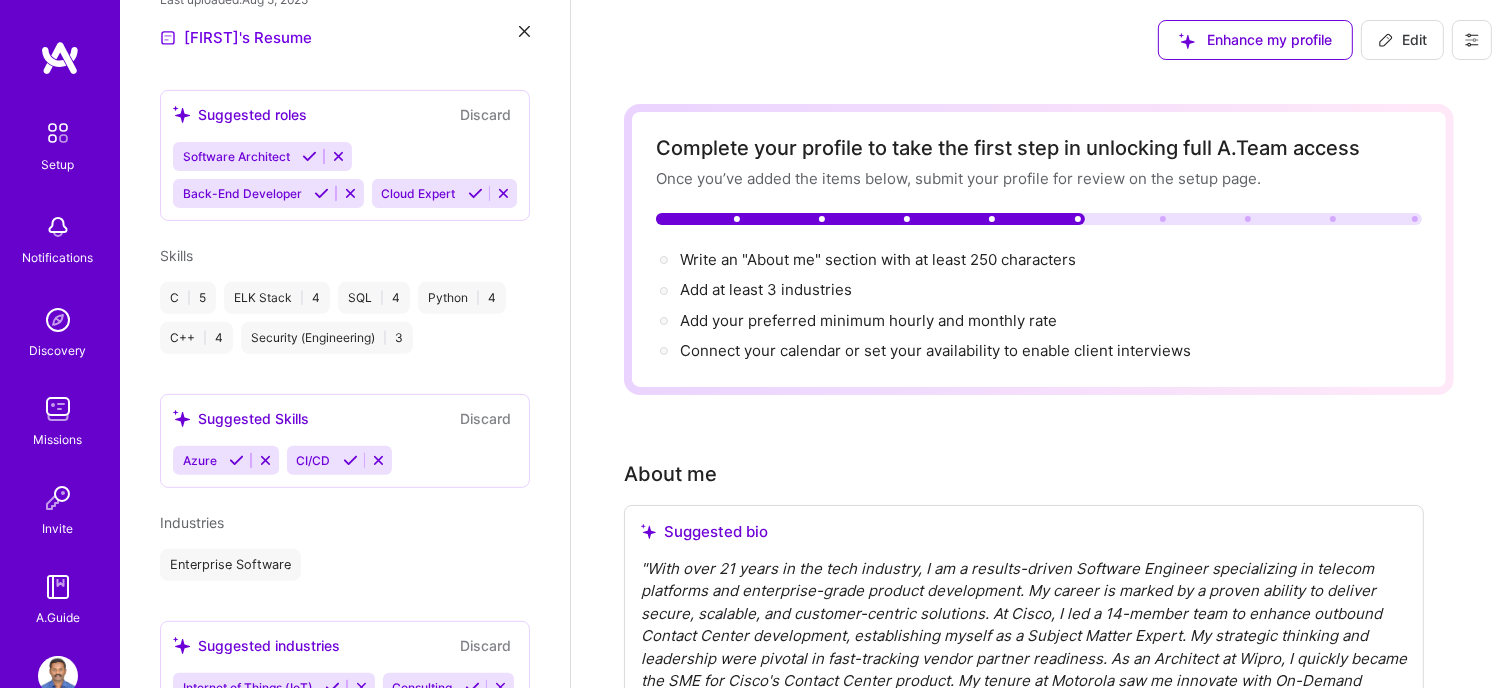 scroll, scrollTop: 700, scrollLeft: 0, axis: vertical 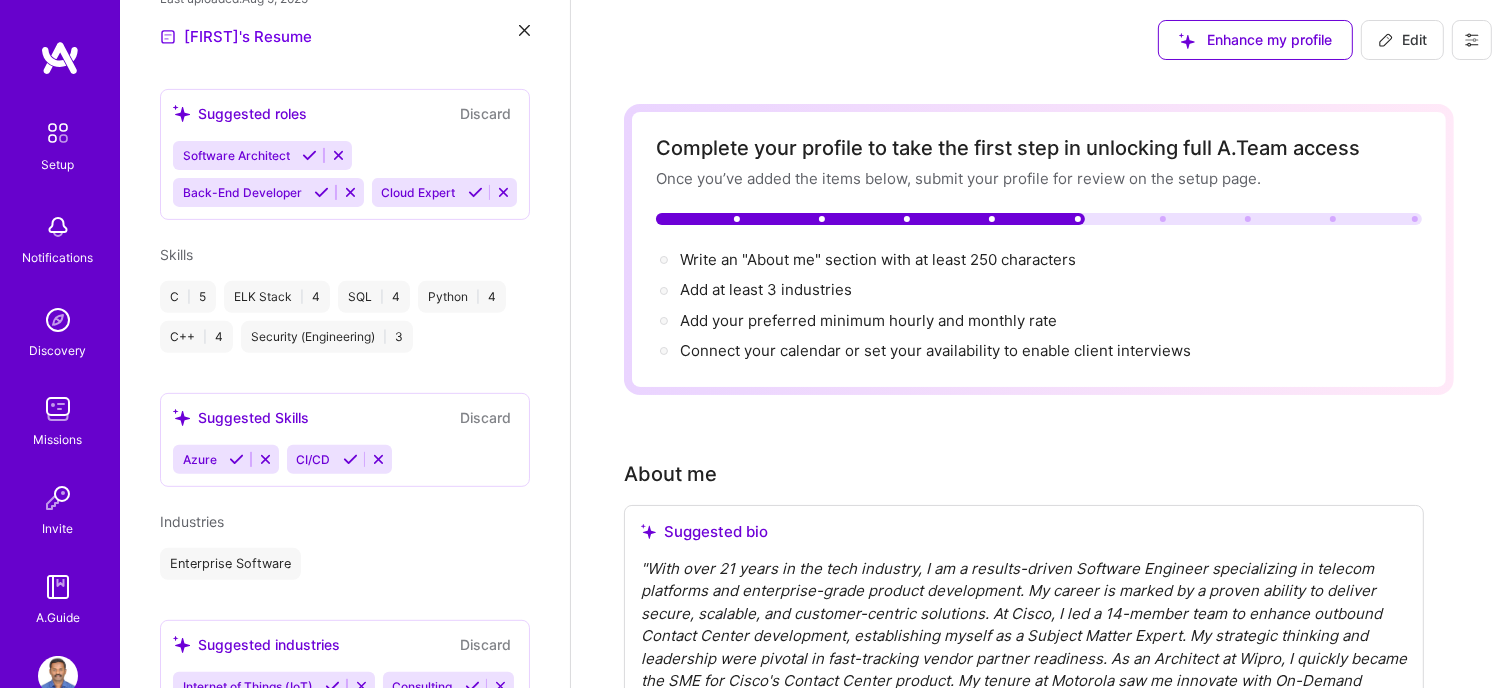 click at bounding box center (503, 192) 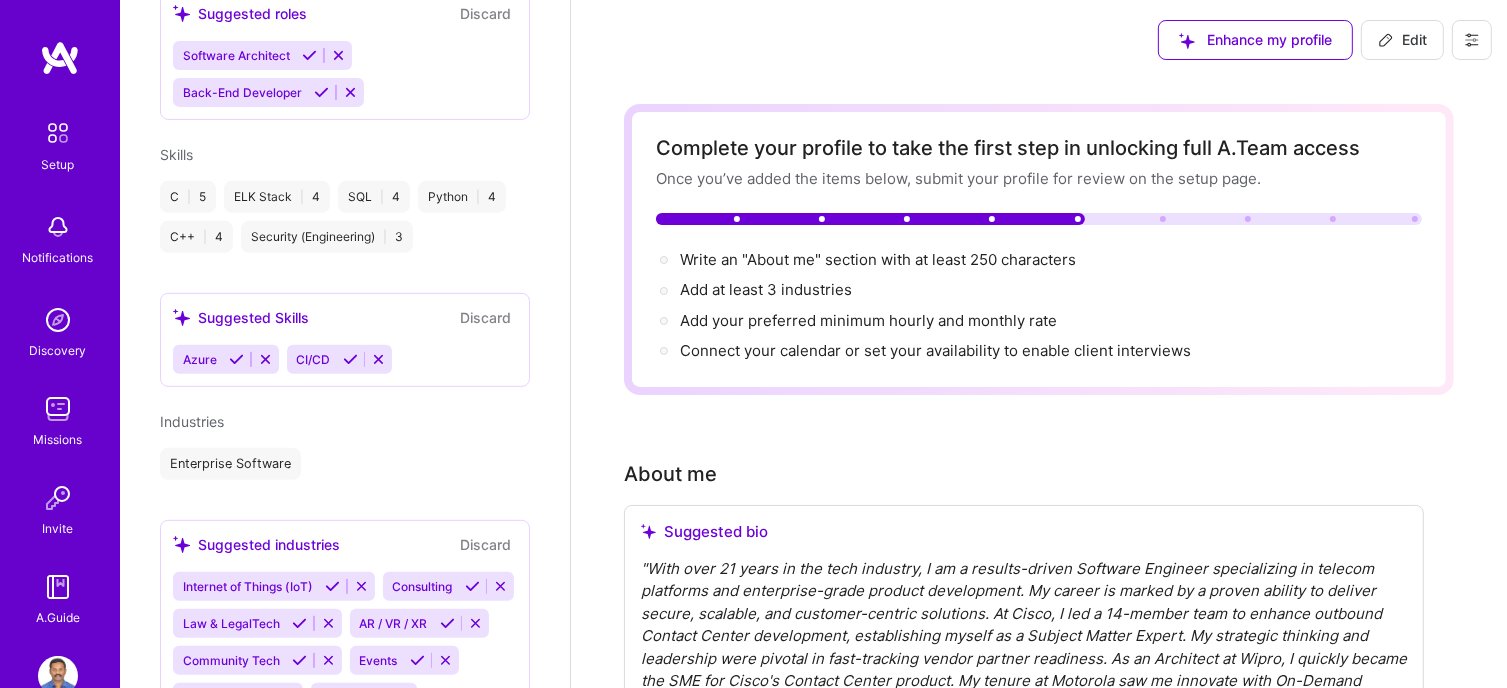 scroll, scrollTop: 900, scrollLeft: 0, axis: vertical 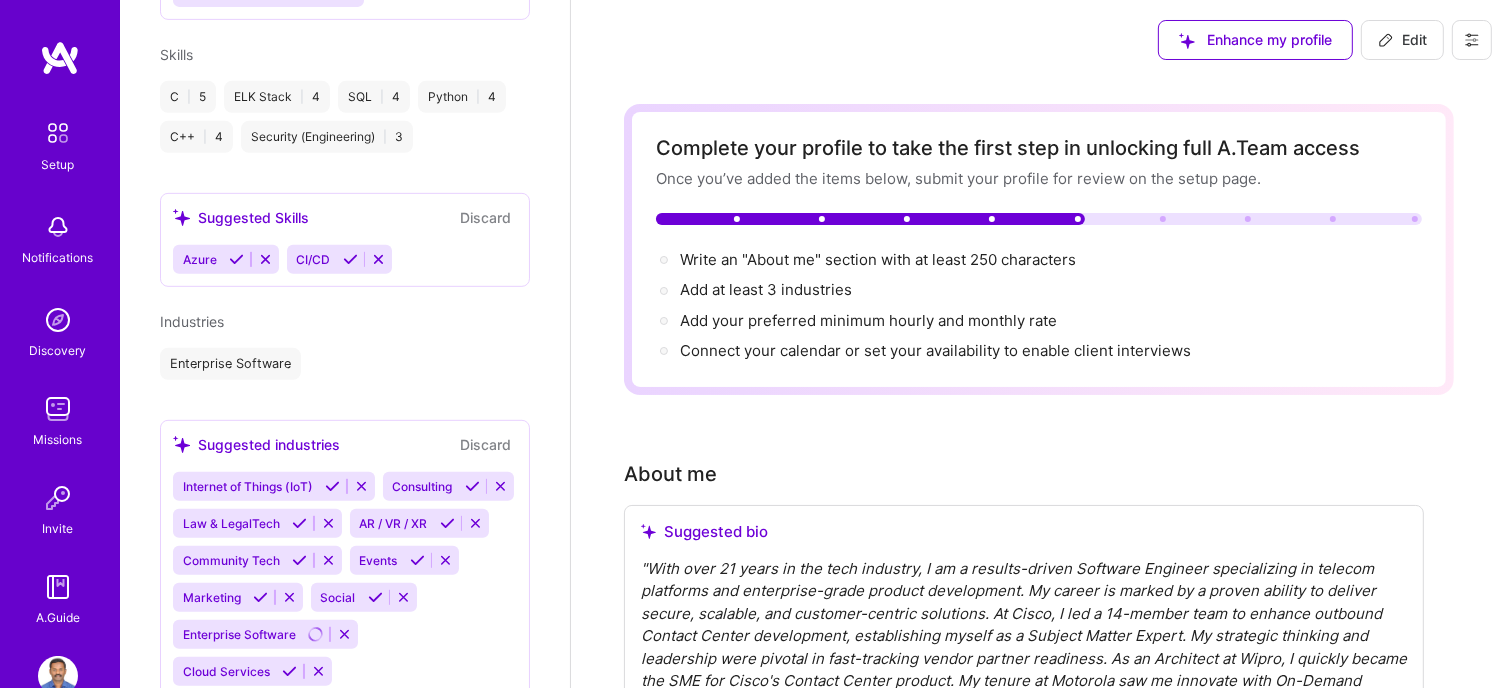 click at bounding box center (265, 259) 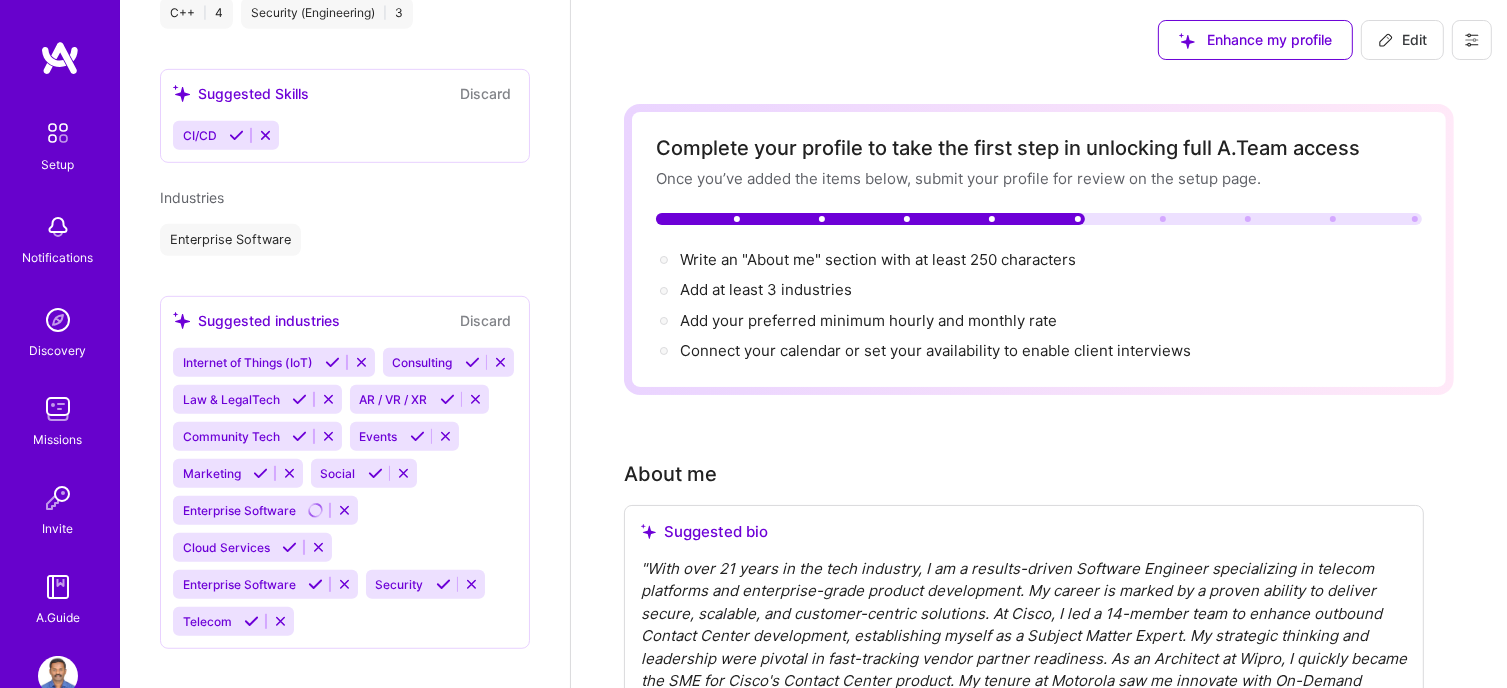 scroll, scrollTop: 1048, scrollLeft: 0, axis: vertical 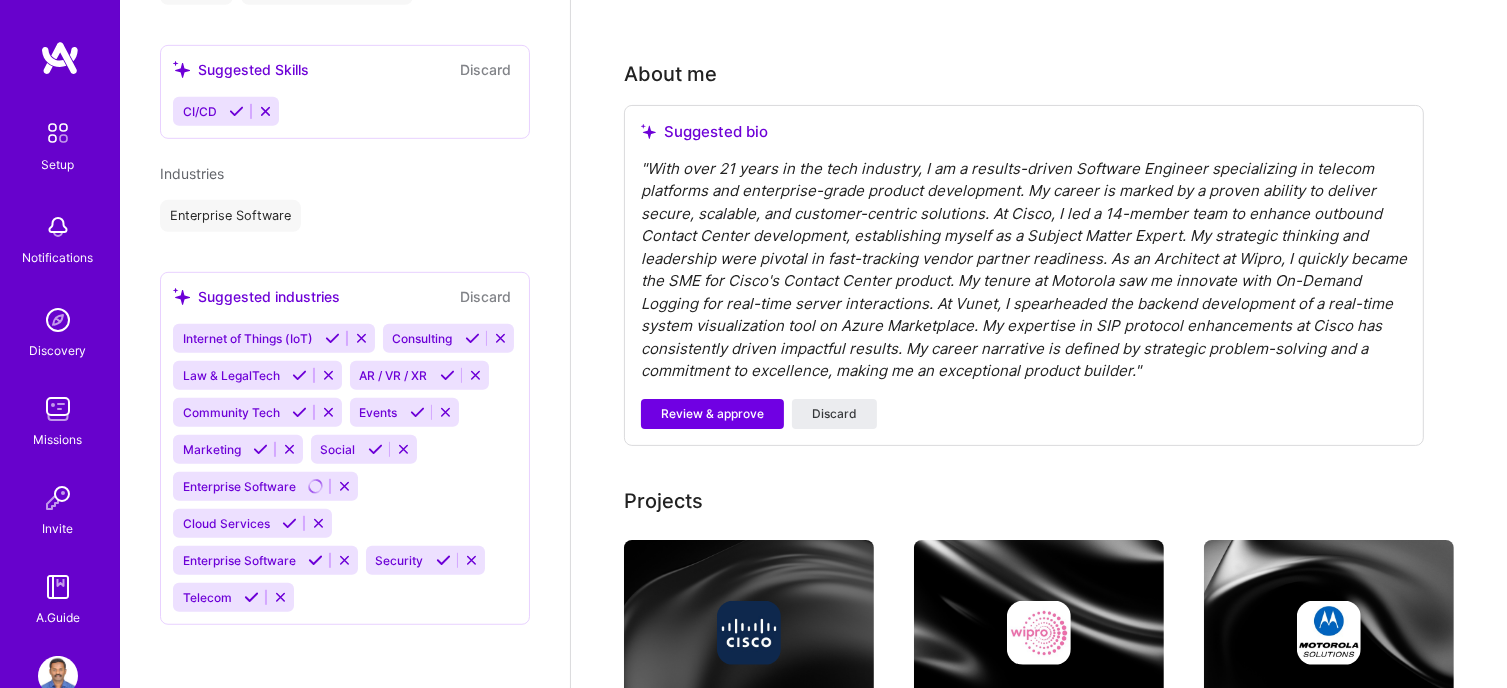 click at bounding box center (251, 597) 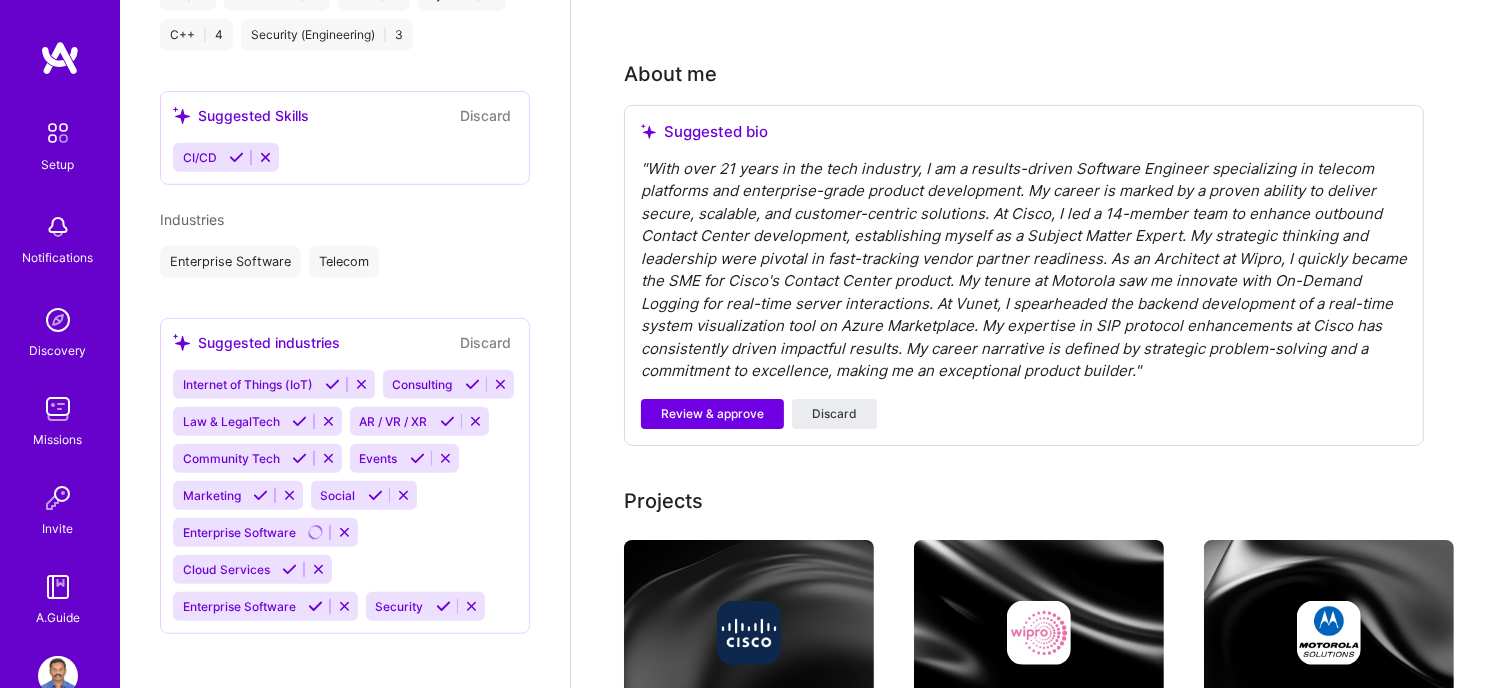 scroll, scrollTop: 1011, scrollLeft: 0, axis: vertical 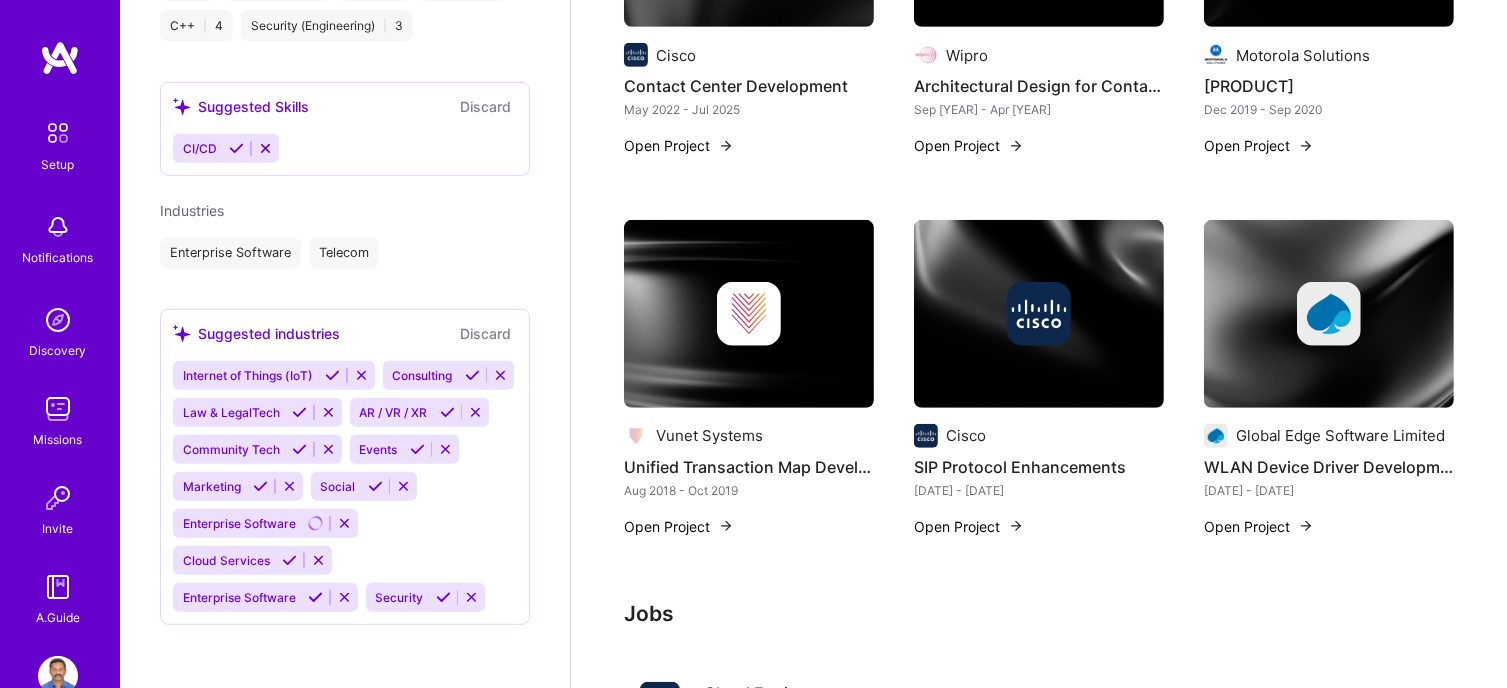 click at bounding box center (443, 597) 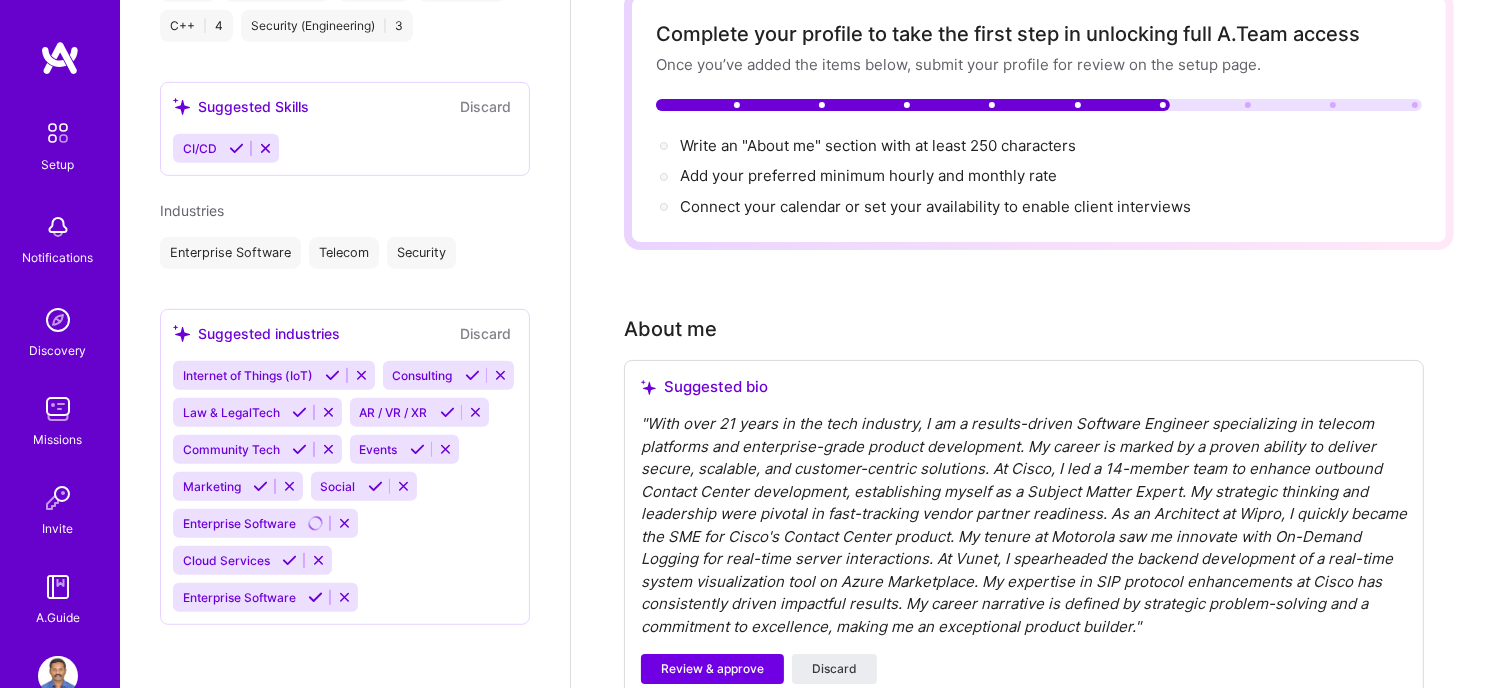 scroll, scrollTop: 0, scrollLeft: 0, axis: both 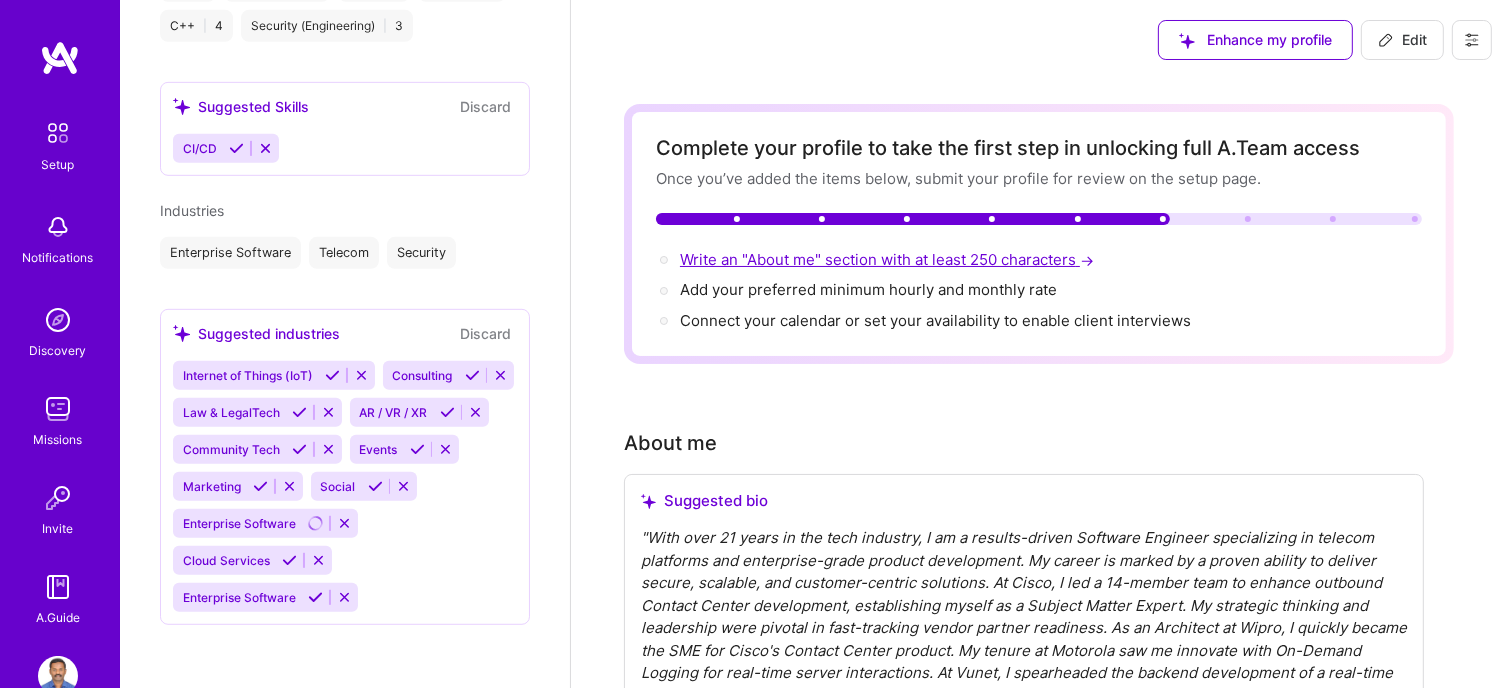 click on "Write an "About me" section with at least 250 characters   →" at bounding box center [889, 259] 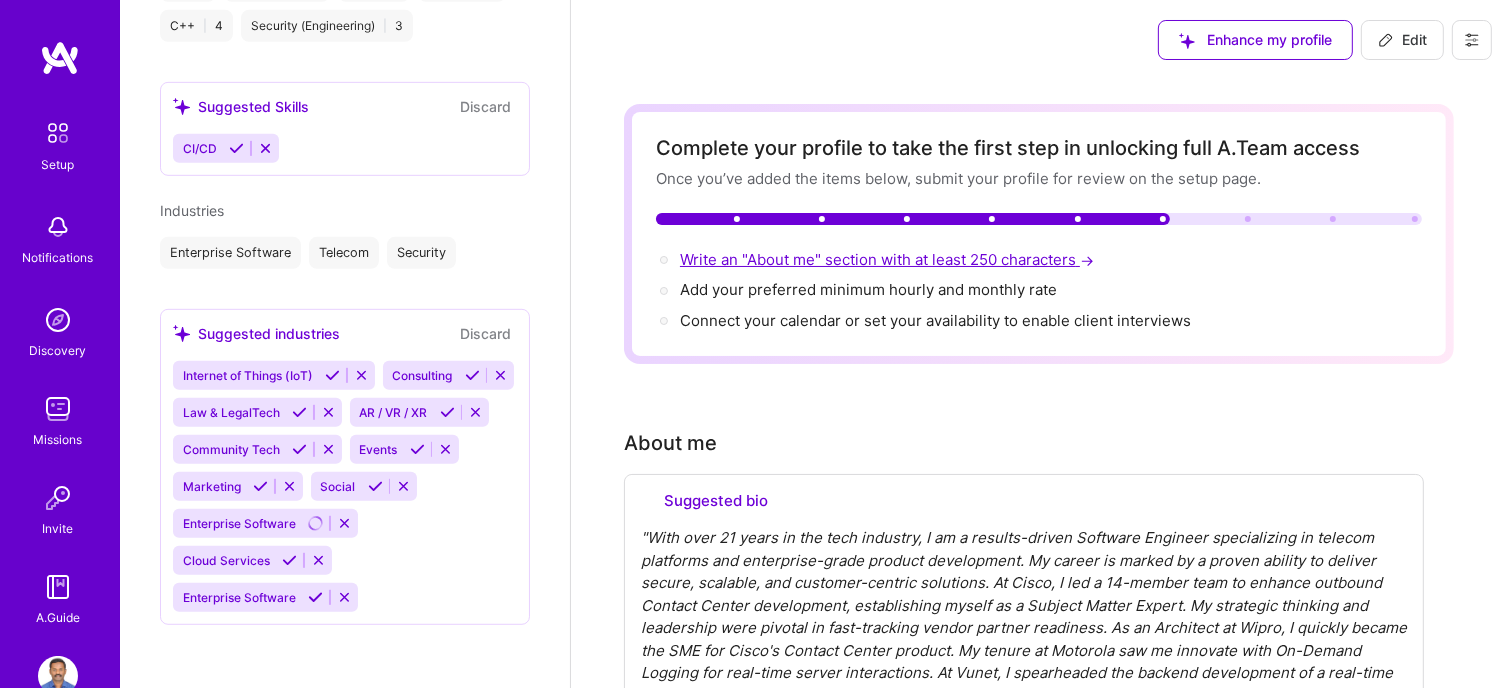 select on "US" 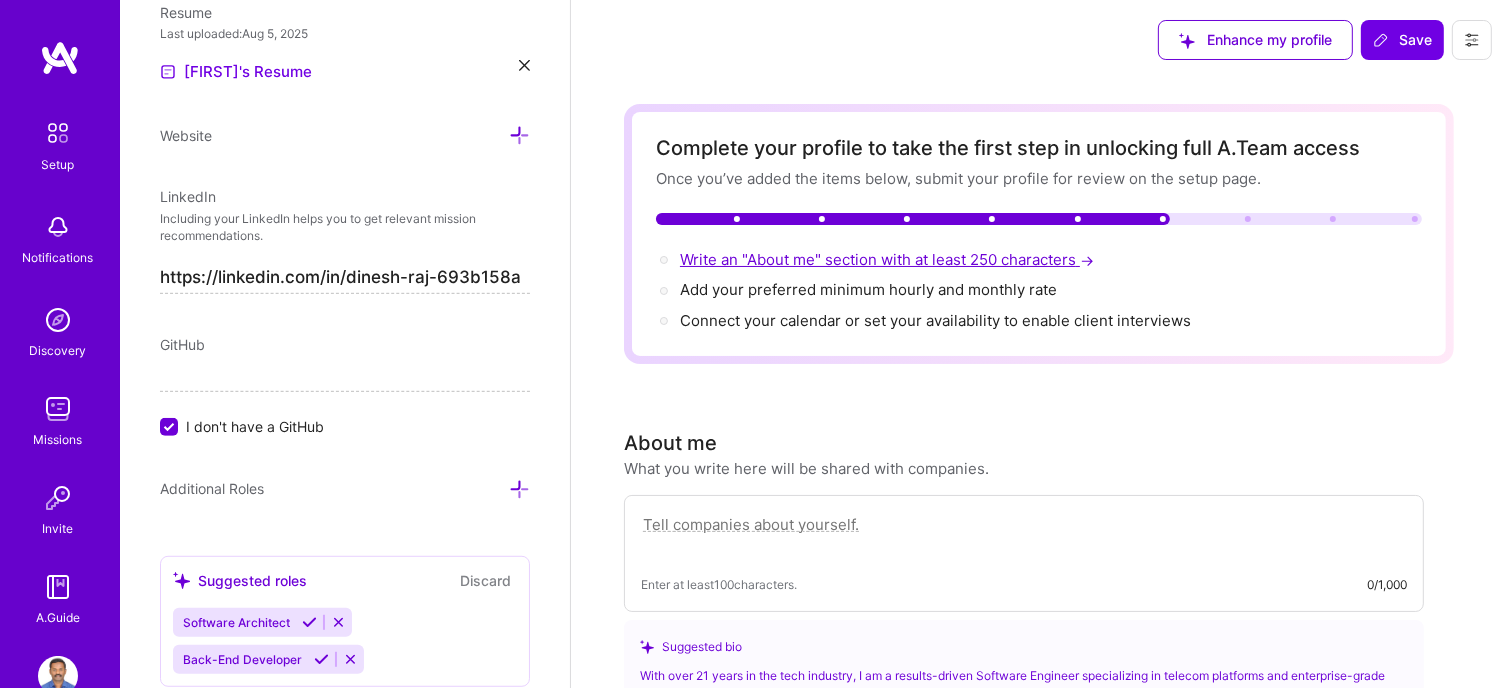 scroll, scrollTop: 943, scrollLeft: 0, axis: vertical 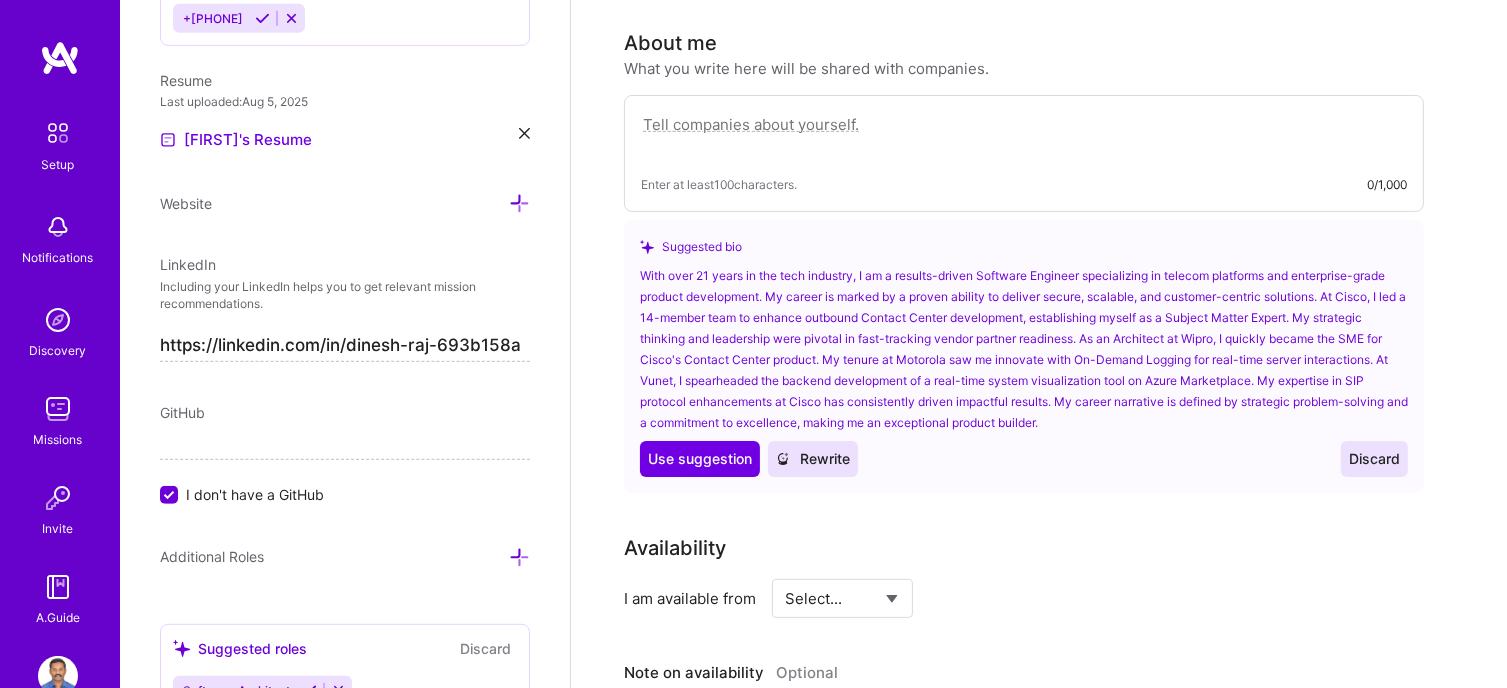 paste on "With over two decades of hands-on experience in telecom platforms, and enterprise-grade product development, I
bring a unique blend of deep technical knowledge, cross-functional leadership, and a proven ability to deliver secure,
scalable, and customer-centric solutions. I am writing to express my interest in a senior-level engineering position
within your organization where I can contribute to your innovation and customer success goals.
My recent work at Cisco Systems has centered on enhancing their flagship Contact Center and VoIP (CUBE)
platforms. I led the delivery of critical features like X.509 certificate validation, CI/CD pipeline automation, and
outbound architecture improvements—all while enabling seamless collaboration across teams and partners. My
efforts have been recognized through multiple Connected Recognition Awards, a PSIRT Award, and a “Most
Valuable Player” title for my role in improving system security, stability, and customer satisfaction.
Beyond technica" 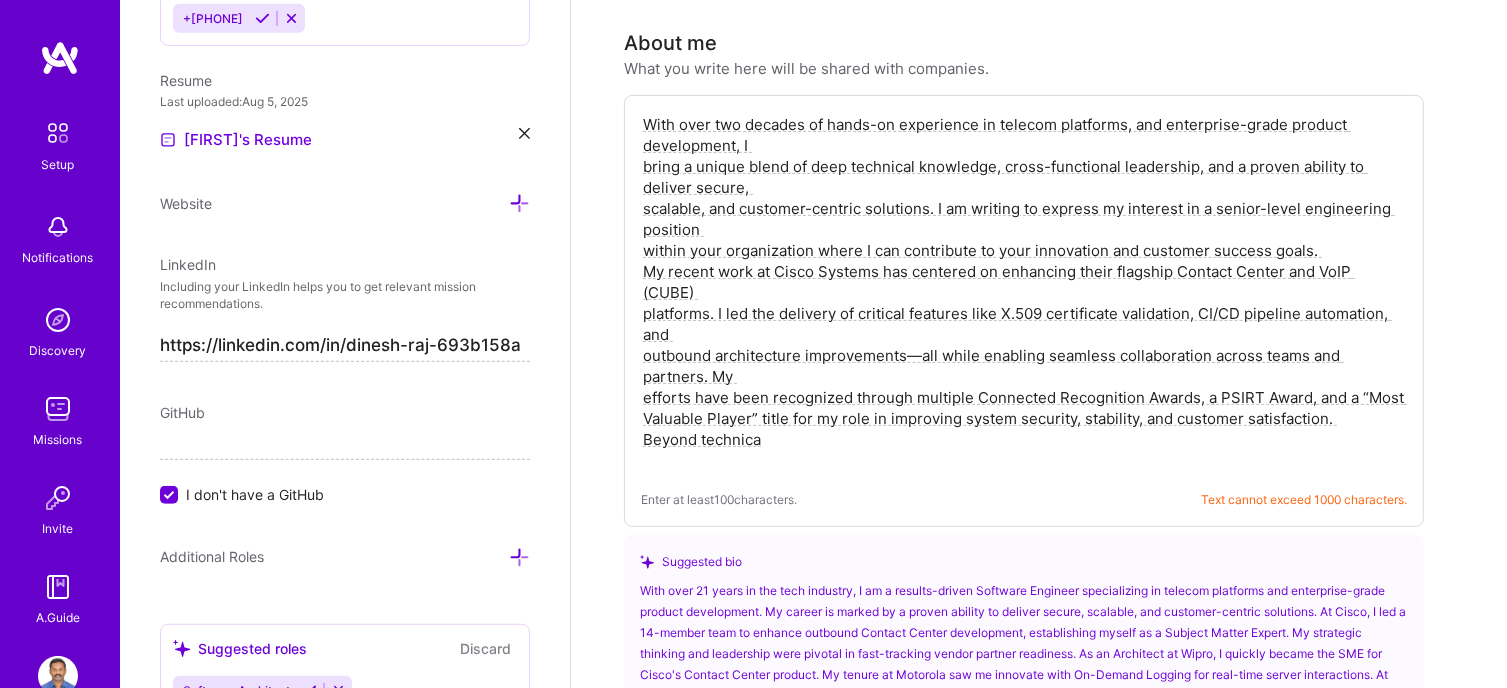 drag, startPoint x: 644, startPoint y: 162, endPoint x: 714, endPoint y: 201, distance: 80.13114 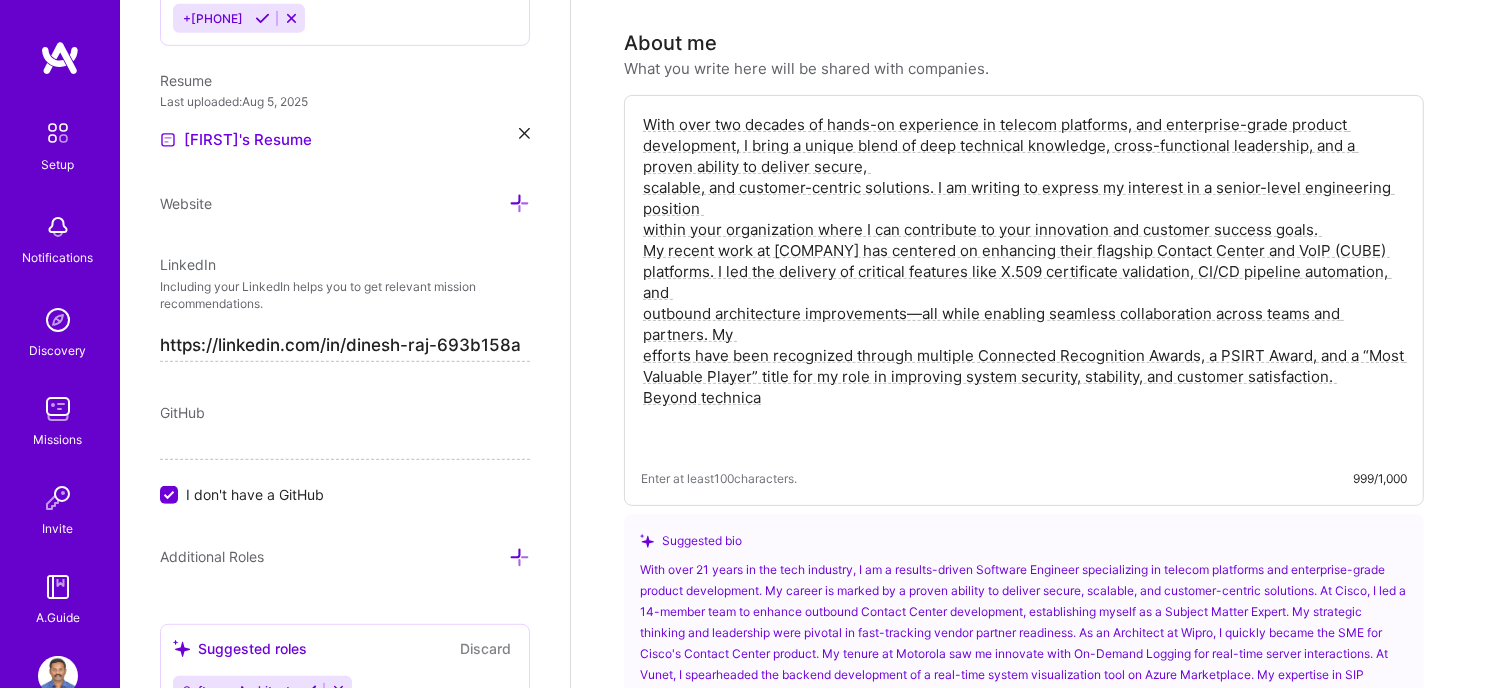 click on "With over two decades of hands-on experience in telecom platforms, and enterprise-grade product development, I bring a unique blend of deep technical knowledge, cross-functional leadership, and a proven ability to deliver secure,
scalable, and customer-centric solutions. I am writing to express my interest in a senior-level engineering position
within your organization where I can contribute to your innovation and customer success goals.
My recent work at [COMPANY] Systems has centered on enhancing their flagship Contact Center and VoIP (CUBE)
platforms. I led the delivery of critical features like X.509 certificate validation, CI/CD pipeline automation, and
outbound architecture improvements—all while enabling seamless collaboration across teams and partners. My
efforts have been recognized through multiple Connected Recognition Awards, a PSIRT Award, and a “Most
Valuable Player” title for my role in improving system security, stability, and customer satisfaction.
Beyond technica Enter at least" at bounding box center (1024, 300) 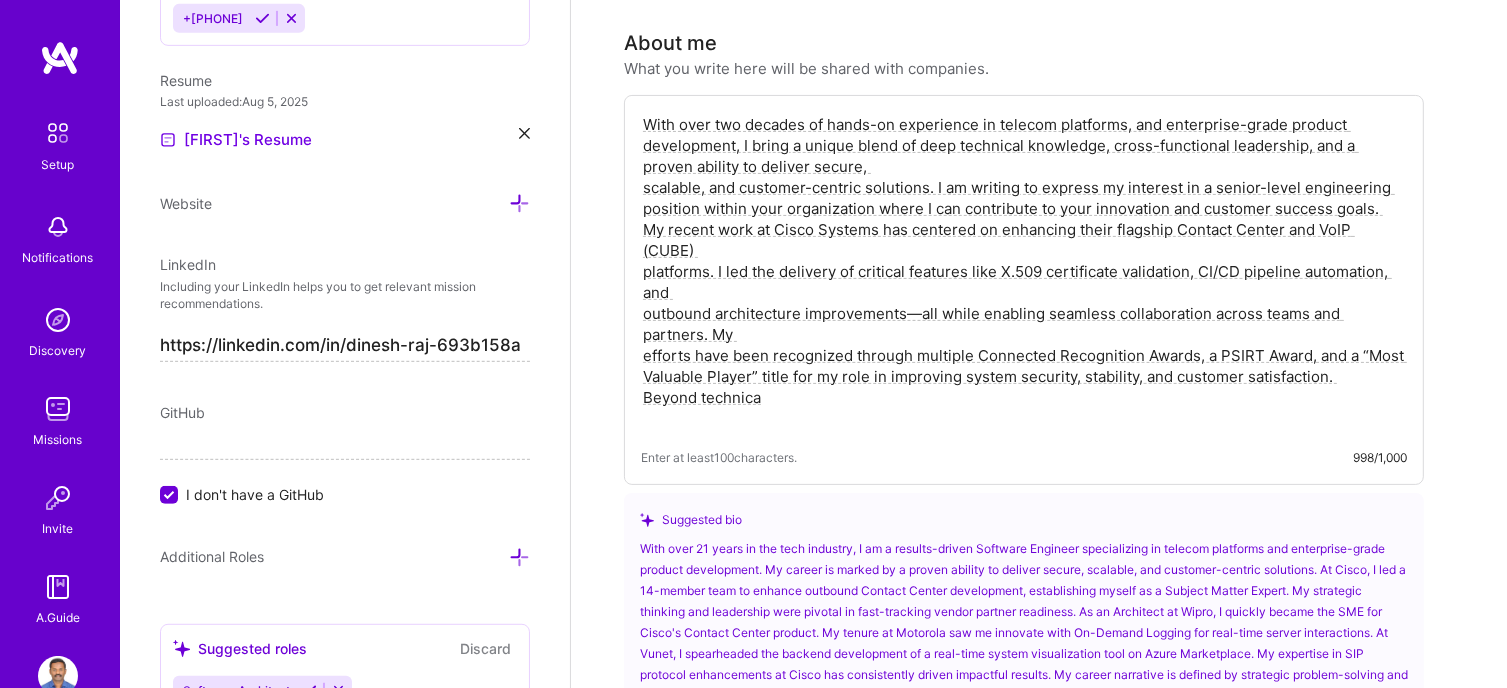 drag, startPoint x: 934, startPoint y: 182, endPoint x: 1391, endPoint y: 205, distance: 457.5784 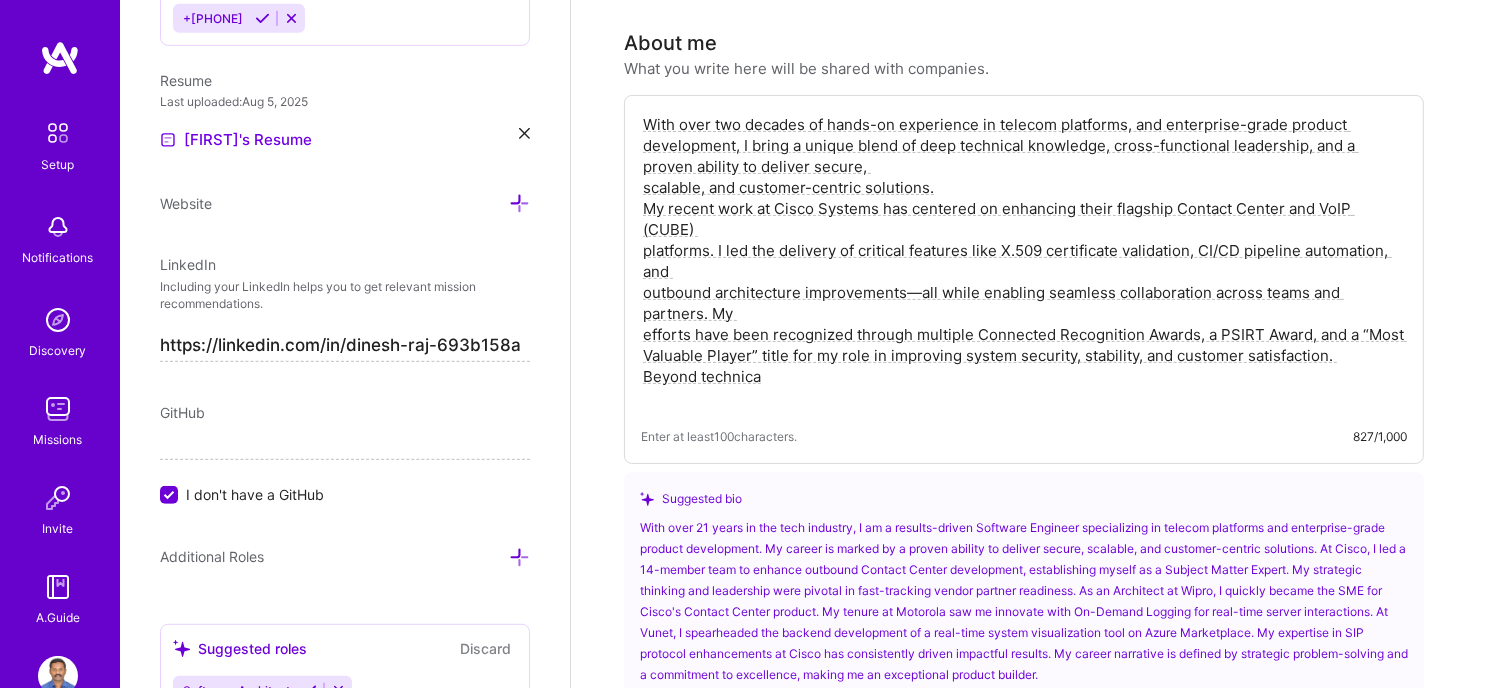 drag, startPoint x: 644, startPoint y: 184, endPoint x: 710, endPoint y: 184, distance: 66 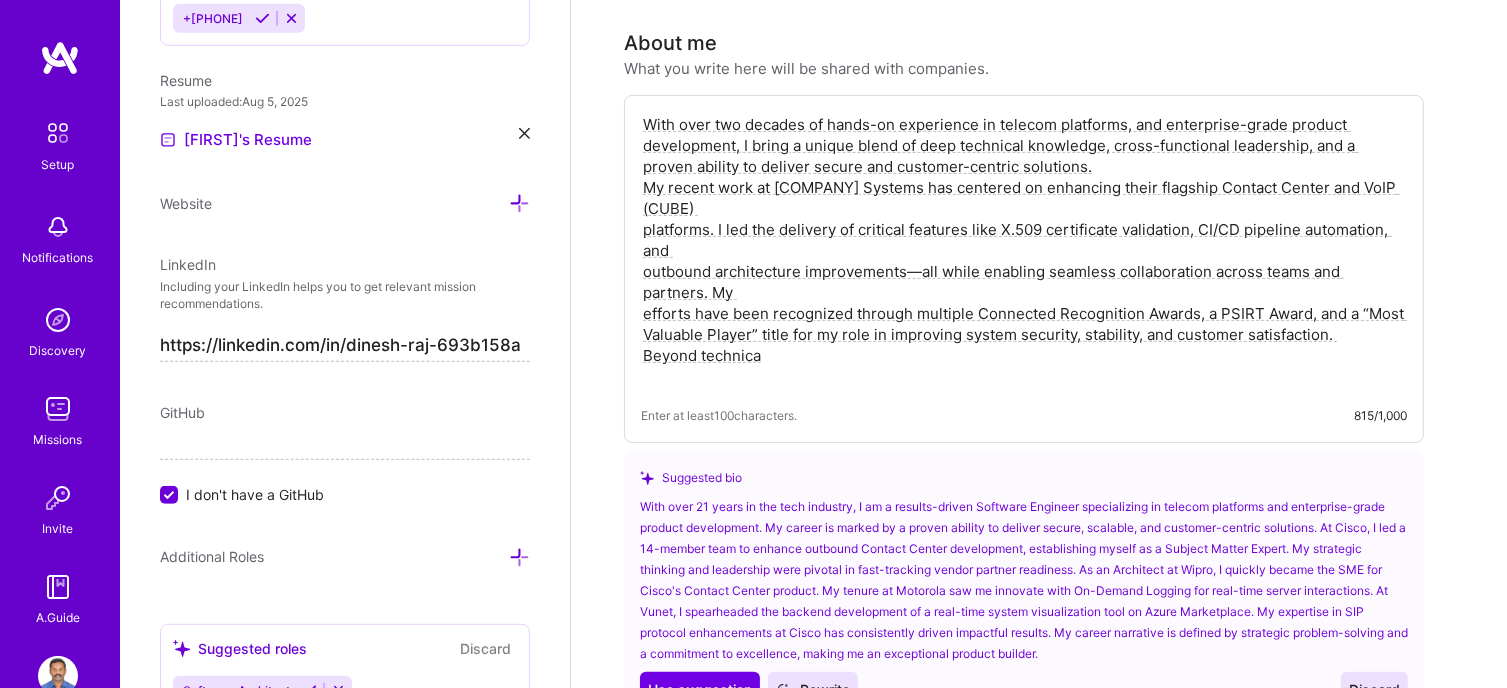 click on "With over two decades of hands-on experience in telecom platforms, and enterprise-grade product development, I bring a unique blend of deep technical knowledge, cross-functional leadership, and a proven ability to deliver secure and customer-centric solutions.
My recent work at [COMPANY] Systems has centered on enhancing their flagship Contact Center and VoIP (CUBE)
platforms. I led the delivery of critical features like X.509 certificate validation, CI/CD pipeline automation, and
outbound architecture improvements—all while enabling seamless collaboration across teams and partners. My
efforts have been recognized through multiple Connected Recognition Awards, a PSIRT Award, and a “Most
Valuable Player” title for my role in improving system security, stability, and customer satisfaction.
Beyond technica" at bounding box center (1024, 250) 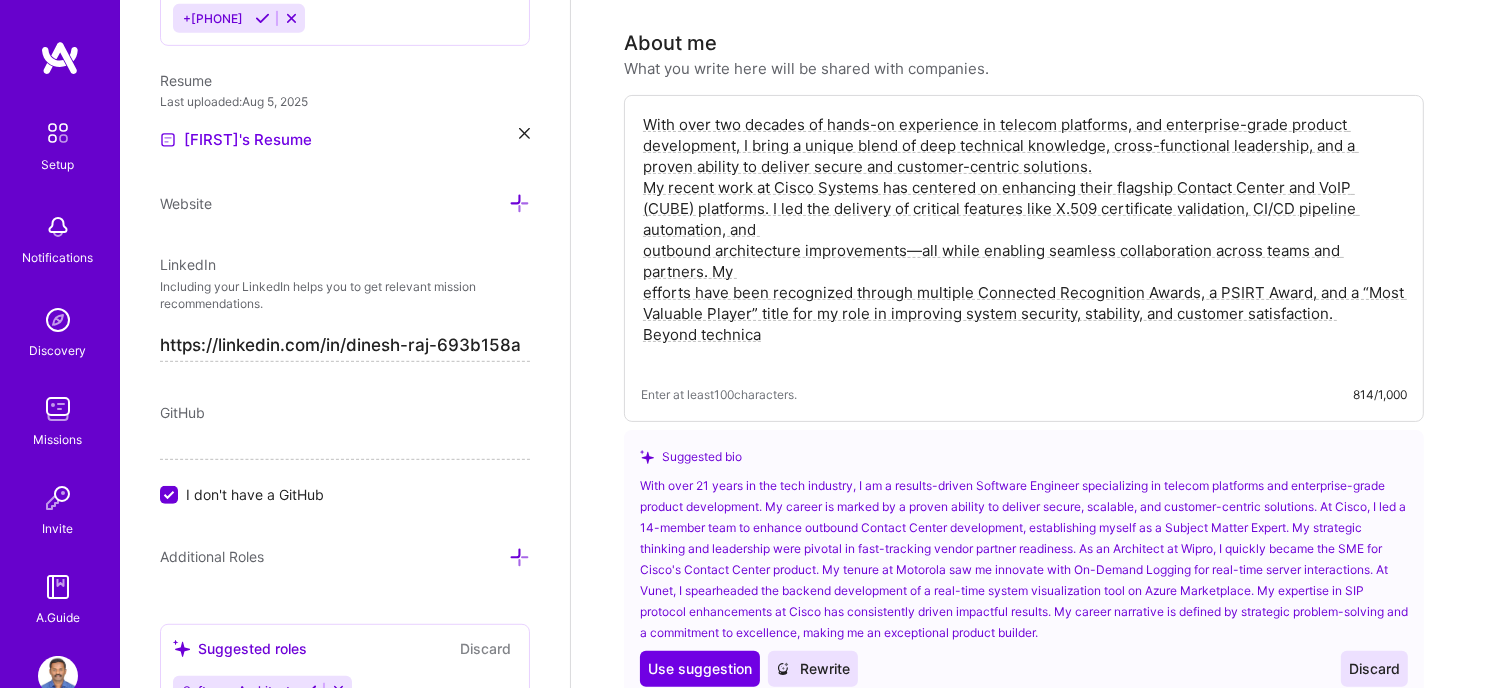 drag, startPoint x: 641, startPoint y: 250, endPoint x: 646, endPoint y: 267, distance: 17.720045 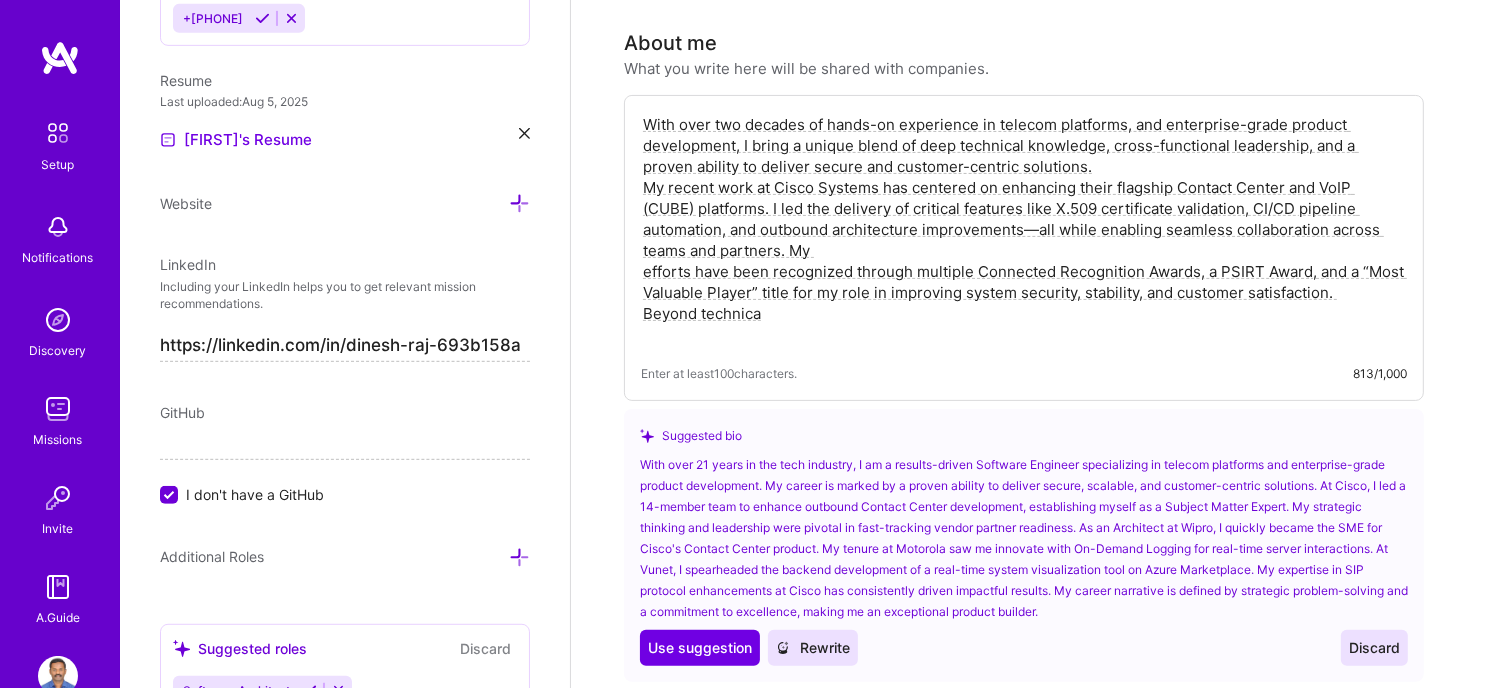 click on "With over two decades of hands-on experience in telecom platforms, and enterprise-grade product development, I bring a unique blend of deep technical knowledge, cross-functional leadership, and a proven ability to deliver secure and customer-centric solutions.
My recent work at Cisco Systems has centered on enhancing their flagship Contact Center and VoIP (CUBE) platforms. I led the delivery of critical features like X.509 certificate validation, CI/CD pipeline automation, and outbound architecture improvements—all while enabling seamless collaboration across teams and partners. My
efforts have been recognized through multiple Connected Recognition Awards, a PSIRT Award, and a “Most
Valuable Player” title for my role in improving system security, stability, and customer satisfaction.
Beyond technica" at bounding box center [1024, 229] 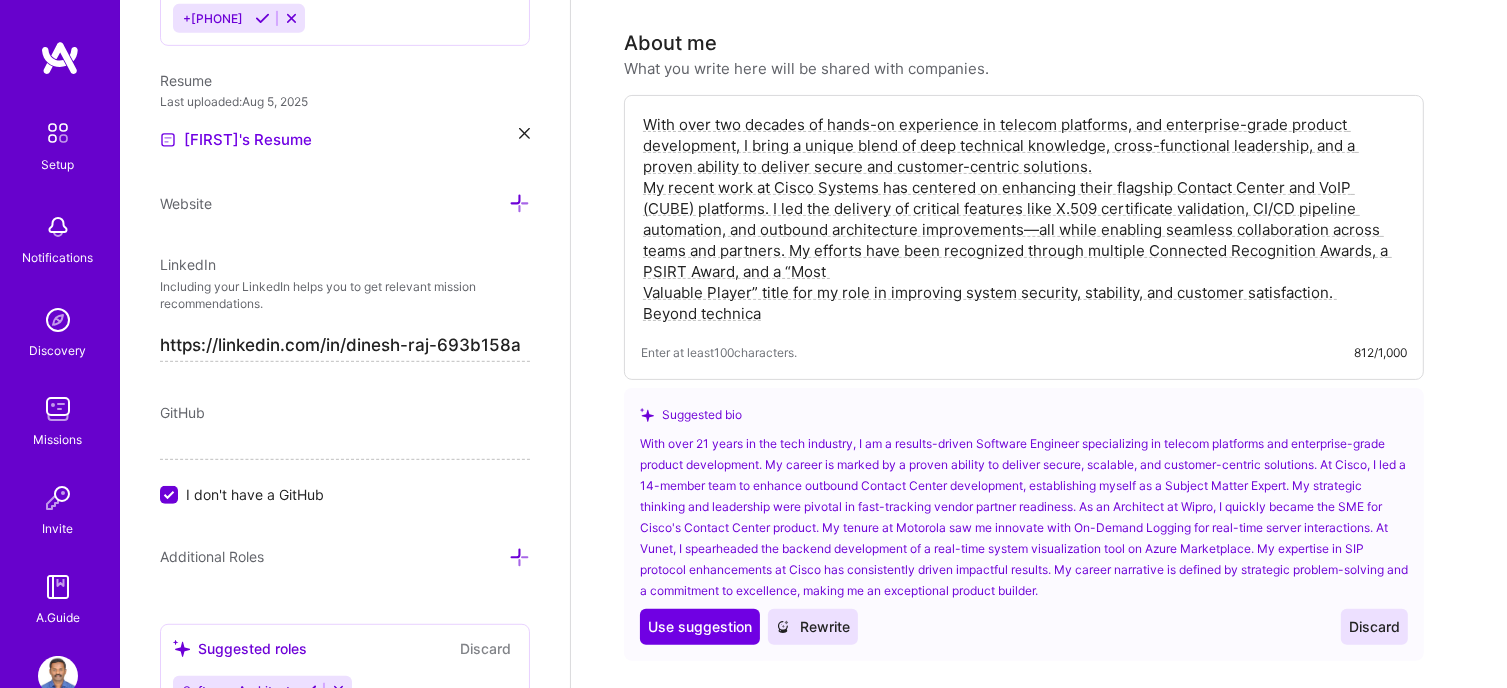 click on "With over two decades of hands-on experience in telecom platforms, and enterprise-grade product development, I bring a unique blend of deep technical knowledge, cross-functional leadership, and a proven ability to deliver secure and customer-centric solutions.
My recent work at Cisco Systems has centered on enhancing their flagship Contact Center and VoIP (CUBE) platforms. I led the delivery of critical features like X.509 certificate validation, CI/CD pipeline automation, and outbound architecture improvements—all while enabling seamless collaboration across teams and partners. My efforts have been recognized through multiple Connected Recognition Awards, a PSIRT Award, and a “Most
Valuable Player” title for my role in improving system security, stability, and customer satisfaction.
Beyond technica" at bounding box center [1024, 219] 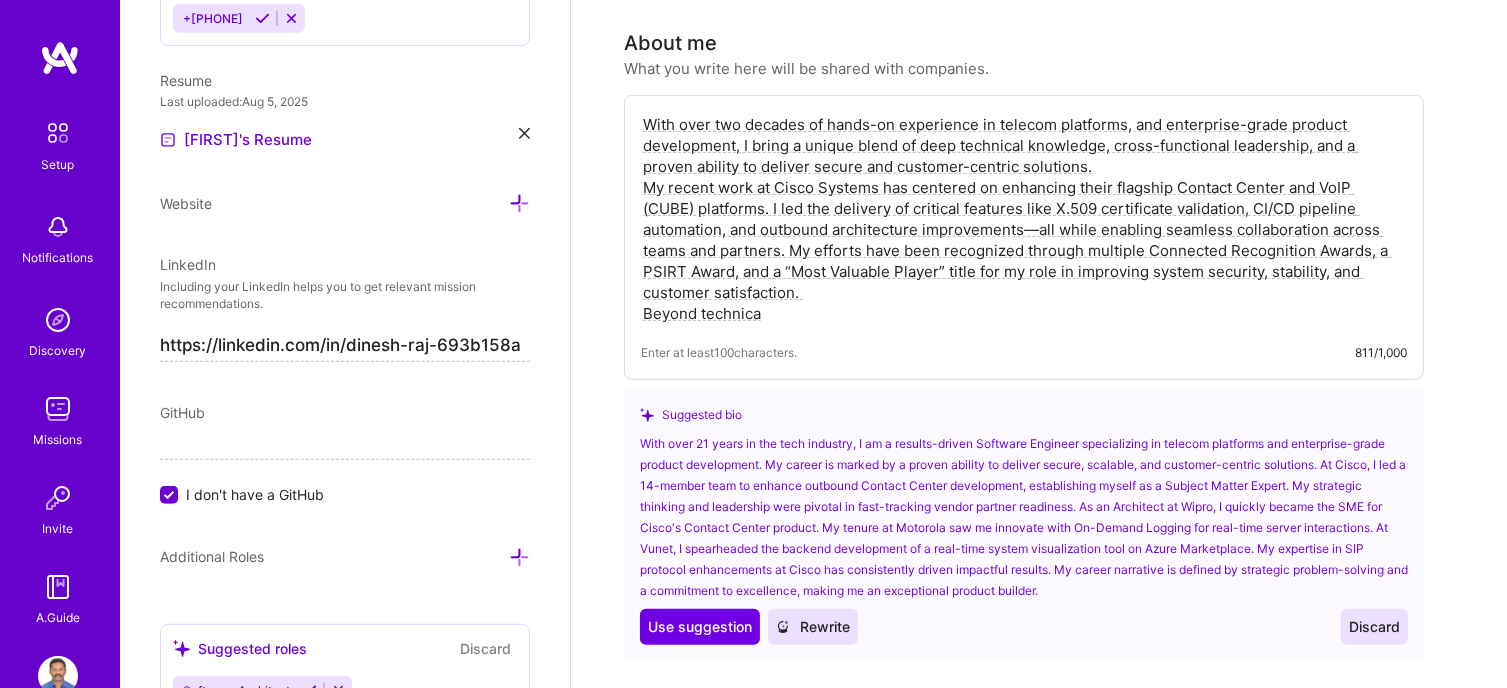 drag, startPoint x: 765, startPoint y: 309, endPoint x: 609, endPoint y: 311, distance: 156.01282 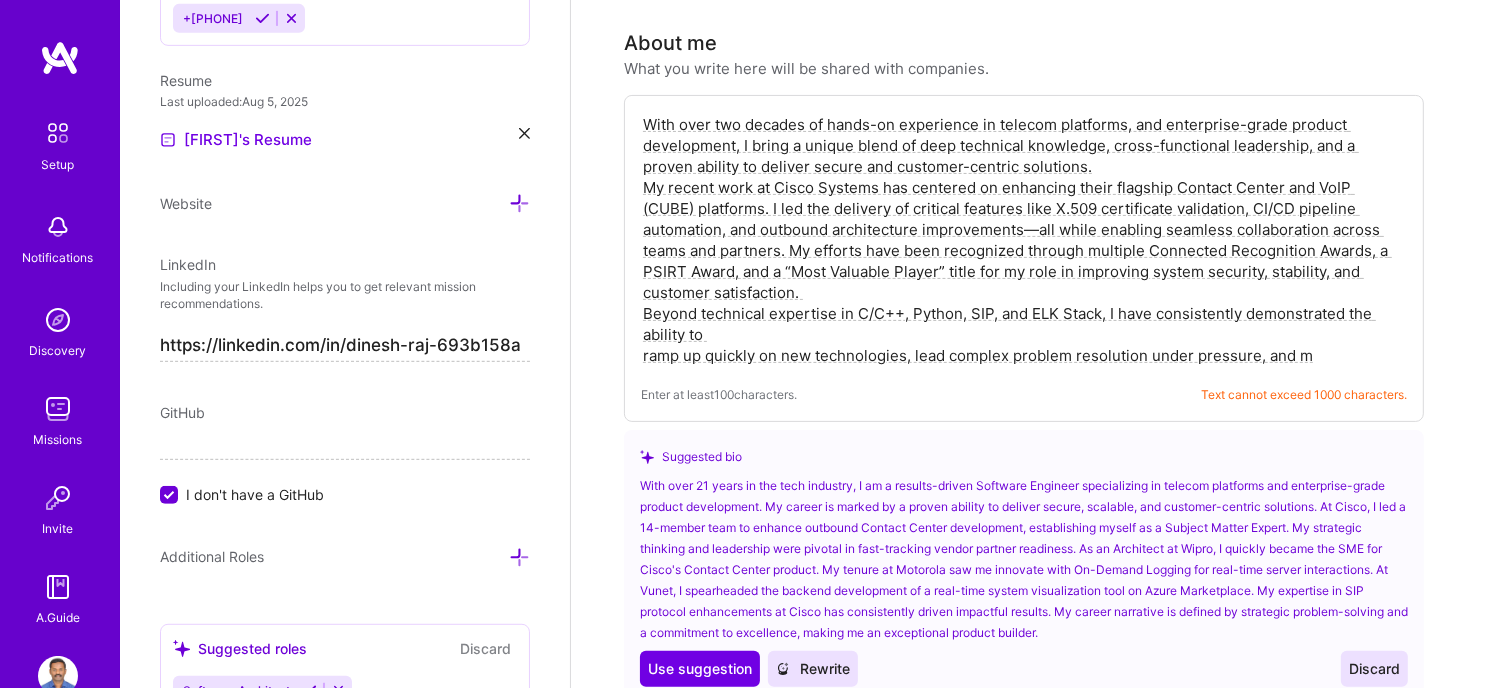 click on "With over two decades of hands-on experience in telecom platforms, and enterprise-grade product development, I bring a unique blend of deep technical knowledge, cross-functional leadership, and a proven ability to deliver secure and customer-centric solutions.
My recent work at Cisco Systems has centered on enhancing their flagship Contact Center and VoIP (CUBE) platforms. I led the delivery of critical features like X.509 certificate validation, CI/CD pipeline automation, and outbound architecture improvements—all while enabling seamless collaboration across teams and partners. My efforts have been recognized through multiple Connected Recognition Awards, a PSIRT Award, and a “Most Valuable Player” title for my role in improving system security, stability, and customer satisfaction.
Beyond technical expertise in C/C++, Python, SIP, and ELK Stack, I have consistently demonstrated the ability to
ramp up quickly on new technologies, lead complex problem resolution under pressure, and m Enter at least" at bounding box center [1024, 258] 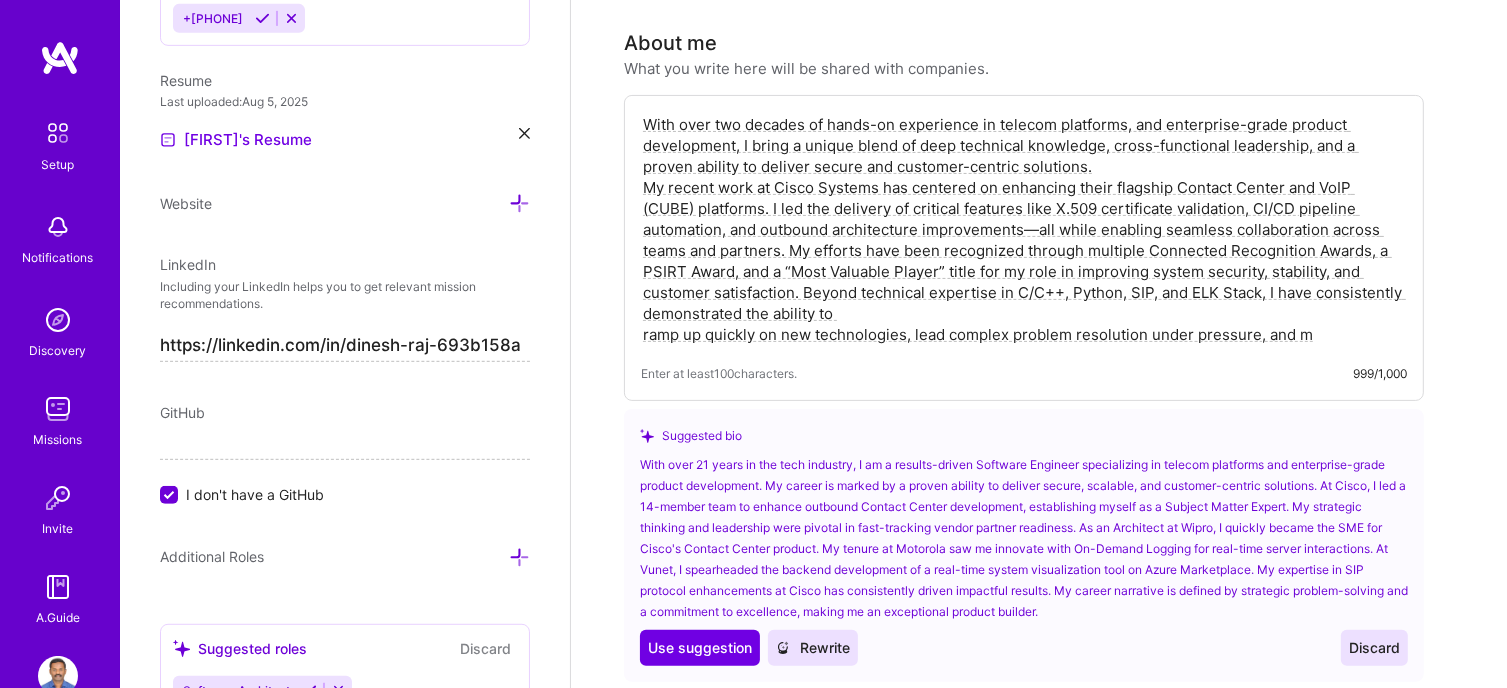 click on "With over two decades of hands-on experience in telecom platforms, and enterprise-grade product development, I bring a unique blend of deep technical knowledge, cross-functional leadership, and a proven ability to deliver secure and customer-centric solutions.
My recent work at Cisco Systems has centered on enhancing their flagship Contact Center and VoIP (CUBE) platforms. I led the delivery of critical features like X.509 certificate validation, CI/CD pipeline automation, and outbound architecture improvements—all while enabling seamless collaboration across teams and partners. My efforts have been recognized through multiple Connected Recognition Awards, a PSIRT Award, and a “Most Valuable Player” title for my role in improving system security, stability, and customer satisfaction. Beyond technical expertise in C/C++, Python, SIP, and ELK Stack, I have consistently demonstrated the ability to
ramp up quickly on new technologies, lead complex problem resolution under pressure, and m" at bounding box center [1024, 229] 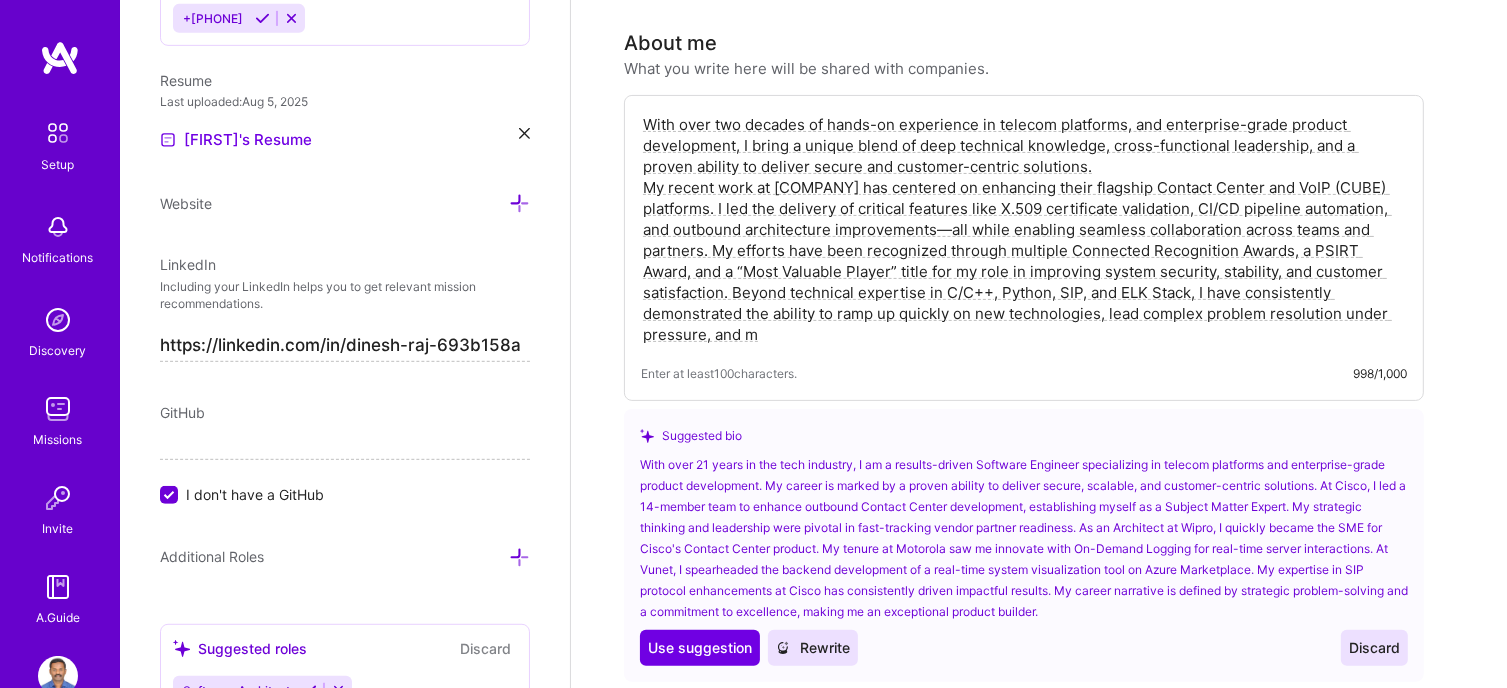 drag, startPoint x: 1028, startPoint y: 225, endPoint x: 780, endPoint y: 247, distance: 248.97389 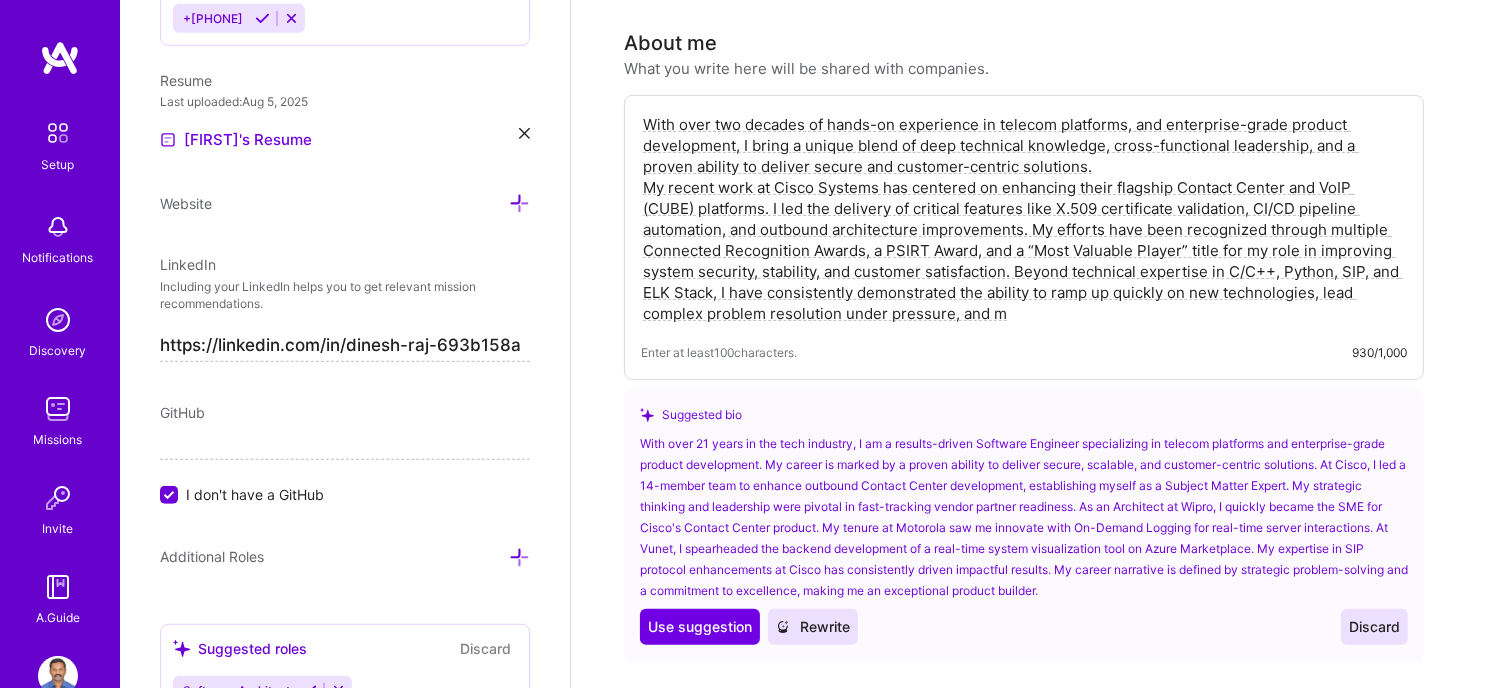 click on "With over two decades of hands-on experience in telecom platforms, and enterprise-grade product development, I bring a unique blend of deep technical knowledge, cross-functional leadership, and a proven ability to deliver secure and customer-centric solutions.
My recent work at Cisco Systems has centered on enhancing their flagship Contact Center and VoIP (CUBE) platforms. I led the delivery of critical features like X.509 certificate validation, CI/CD pipeline automation, and outbound architecture improvements. My efforts have been recognized through multiple Connected Recognition Awards, a PSIRT Award, and a “Most Valuable Player” title for my role in improving system security, stability, and customer satisfaction. Beyond technical expertise in C/C++, Python, SIP, and ELK Stack, I have consistently demonstrated the ability to ramp up quickly on new technologies, lead complex problem resolution under pressure, and m" at bounding box center [1024, 219] 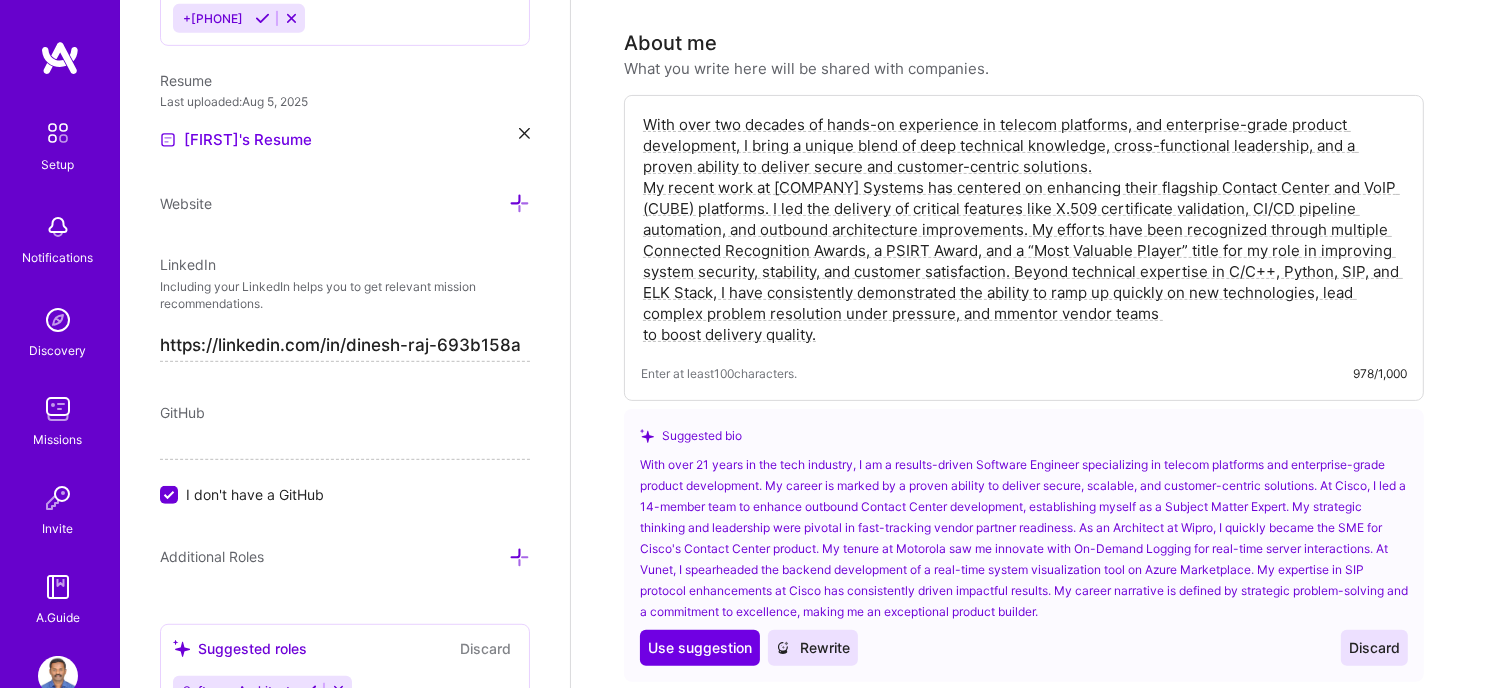drag, startPoint x: 996, startPoint y: 310, endPoint x: 1026, endPoint y: 335, distance: 39.051247 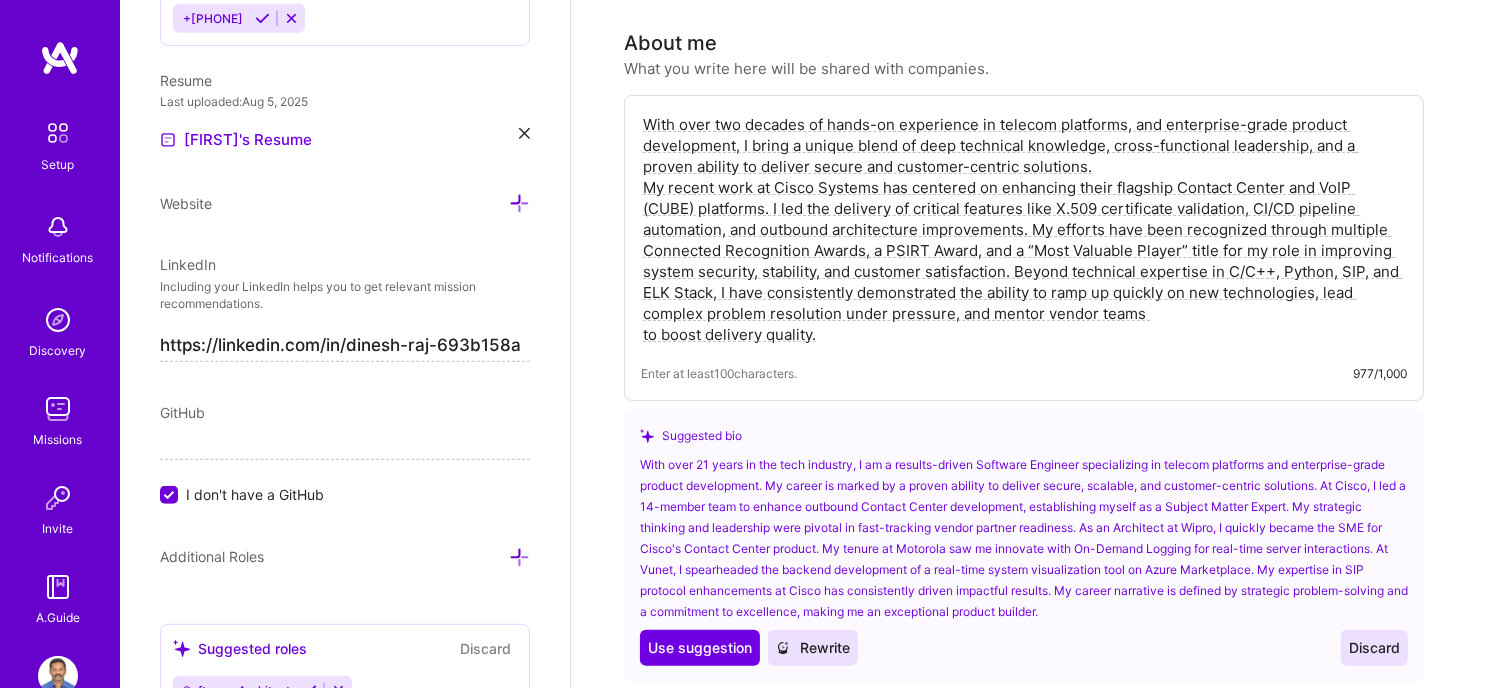 click on "With over two decades of hands-on experience in telecom platforms, and enterprise-grade product development, I bring a unique blend of deep technical knowledge, cross-functional leadership, and a proven ability to deliver secure and customer-centric solutions.
My recent work at Cisco Systems has centered on enhancing their flagship Contact Center and VoIP (CUBE) platforms. I led the delivery of critical features like X.509 certificate validation, CI/CD pipeline automation, and outbound architecture improvements. My efforts have been recognized through multiple Connected Recognition Awards, a PSIRT Award, and a “Most Valuable Player” title for my role in improving system security, stability, and customer satisfaction. Beyond technical expertise in C/C++, Python, SIP, and ELK Stack, I have consistently demonstrated the ability to ramp up quickly on new technologies, lead complex problem resolution under pressure, and mentor vendor teams
to boost delivery quality." at bounding box center [1024, 229] 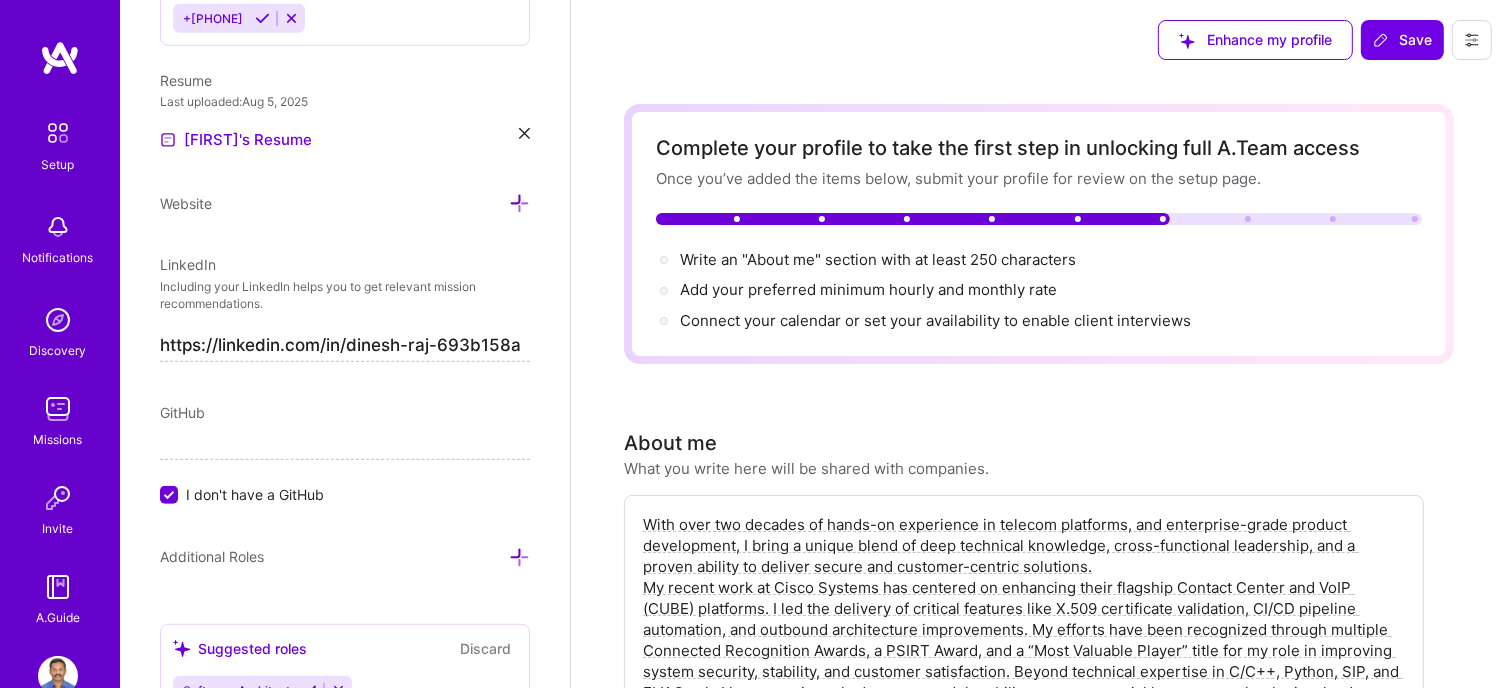 scroll, scrollTop: 0, scrollLeft: 0, axis: both 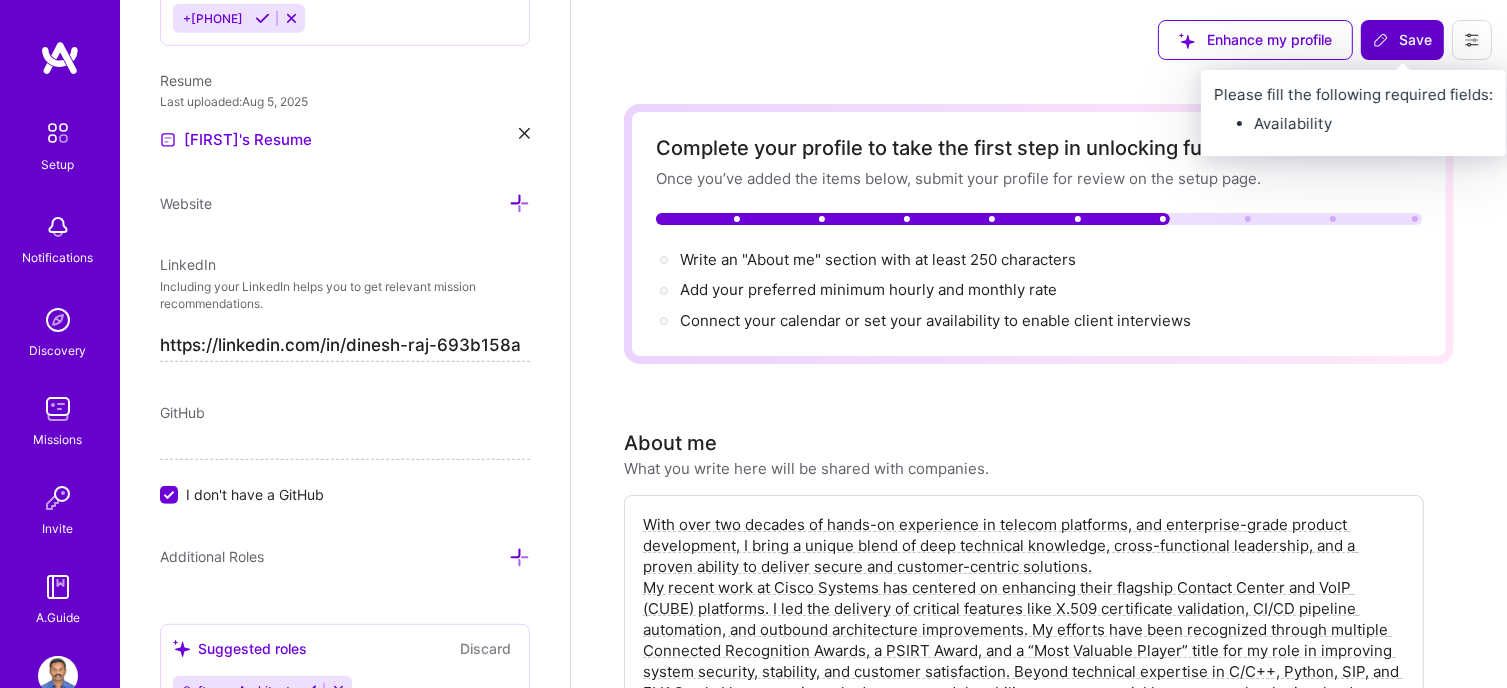 type on "With over two decades of hands-on experience in telecom platforms, and enterprise-grade product development, I bring a unique blend of deep technical knowledge, cross-functional leadership, and a proven ability to deliver secure and customer-centric solutions.
My recent work at Cisco Systems has centered on enhancing their flagship Contact Center and VoIP (CUBE) platforms. I led the delivery of critical features like X.509 certificate validation, CI/CD pipeline automation, and outbound architecture improvements. My efforts have been recognized through multiple Connected Recognition Awards, a PSIRT Award, and a “Most Valuable Player” title for my role in improving system security, stability, and customer satisfaction. Beyond technical expertise in C/C++, Python, SIP, and ELK Stack, I have consistently demonstrated the ability to ramp up quickly on new technologies, lead complex problem resolution under pressure, and mentor vendor teams to boost delivery quality." 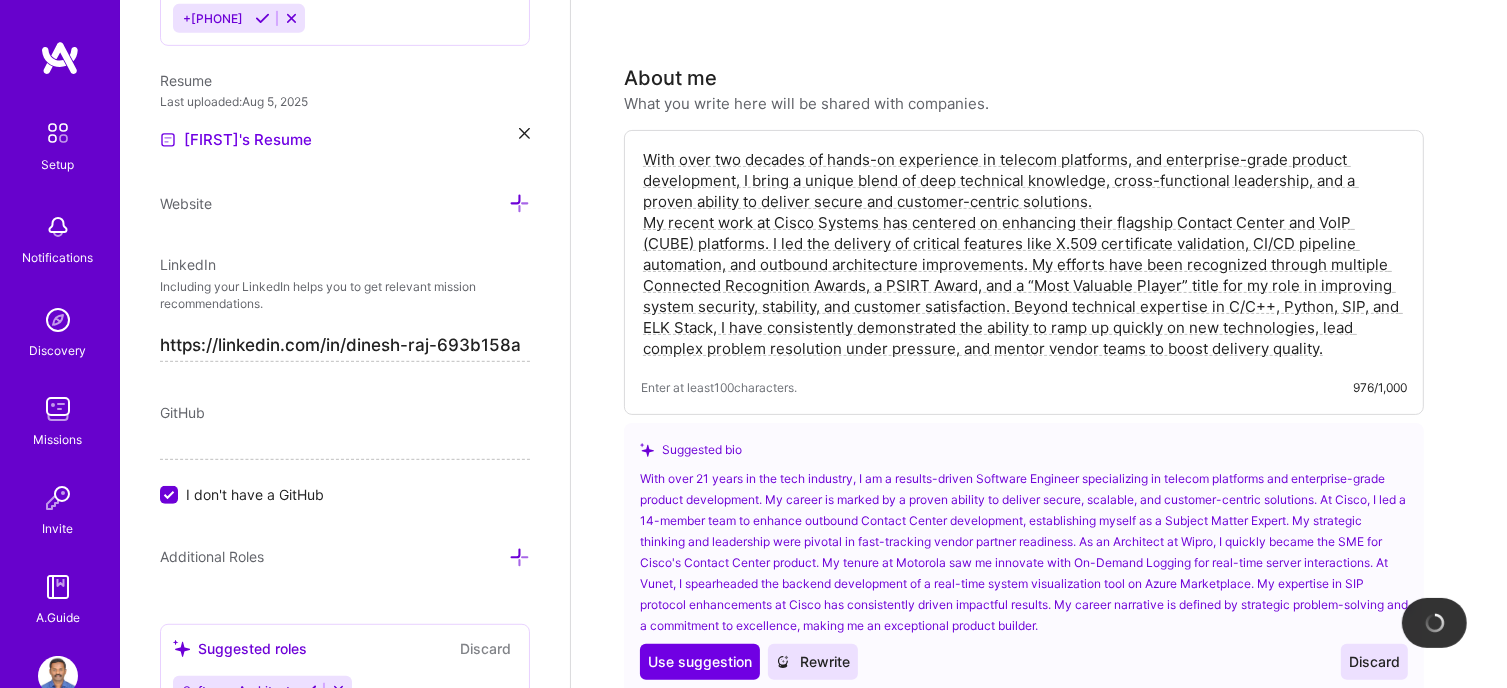 scroll, scrollTop: 400, scrollLeft: 0, axis: vertical 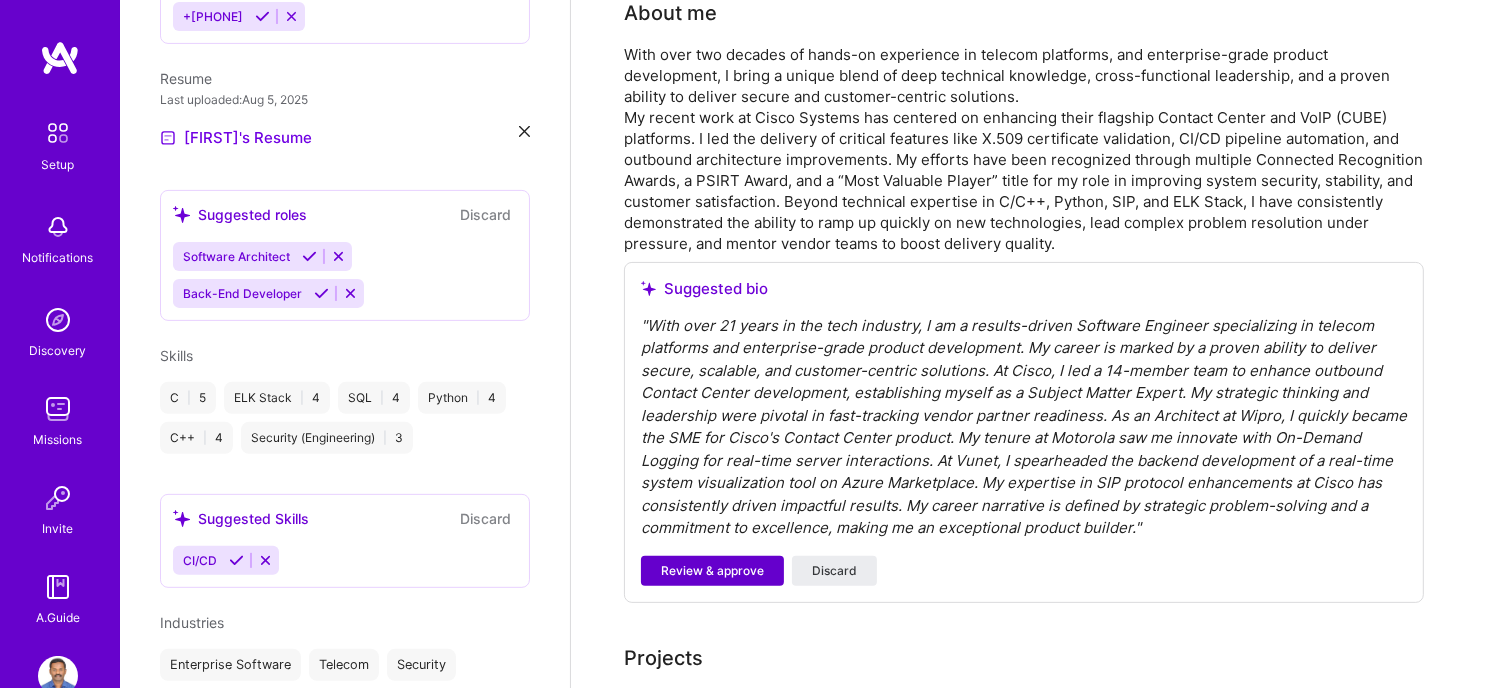 click on "Review & approve" at bounding box center (712, 571) 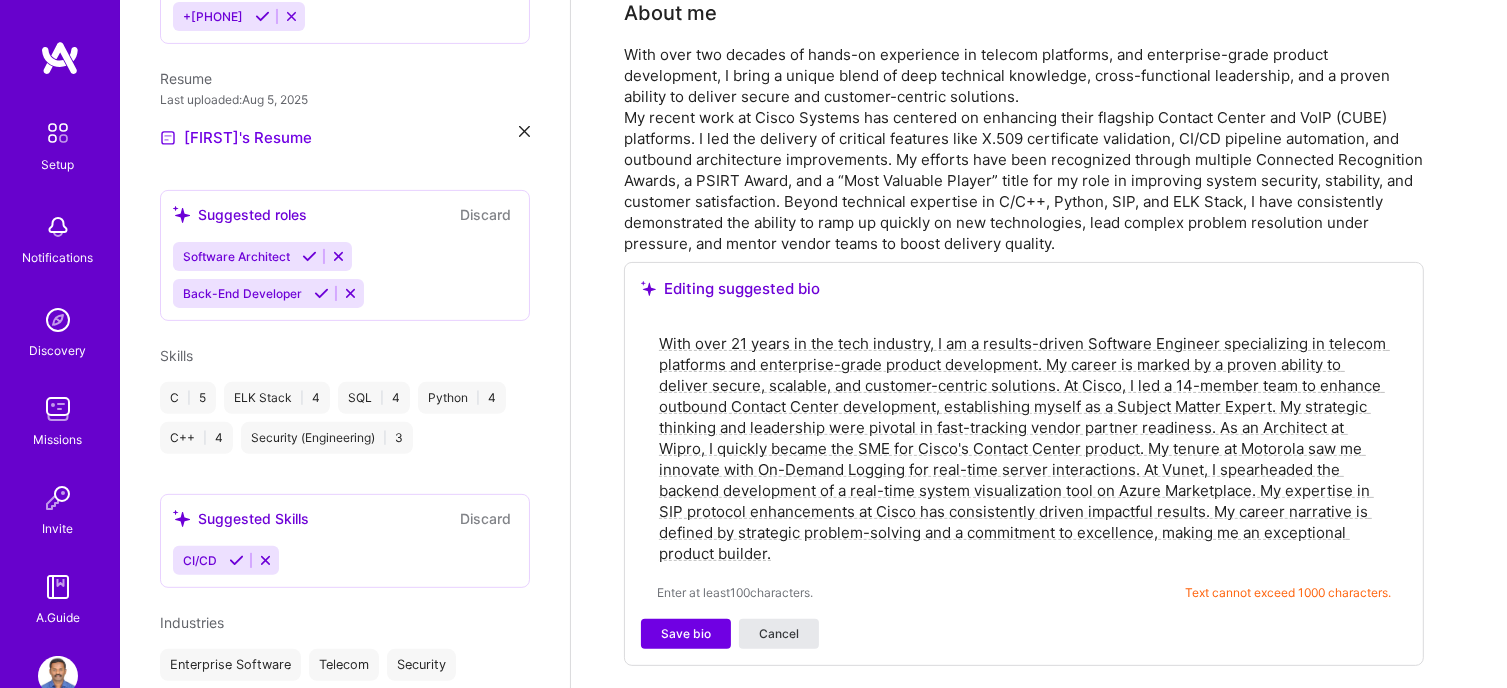 click on "Cancel" at bounding box center (779, 634) 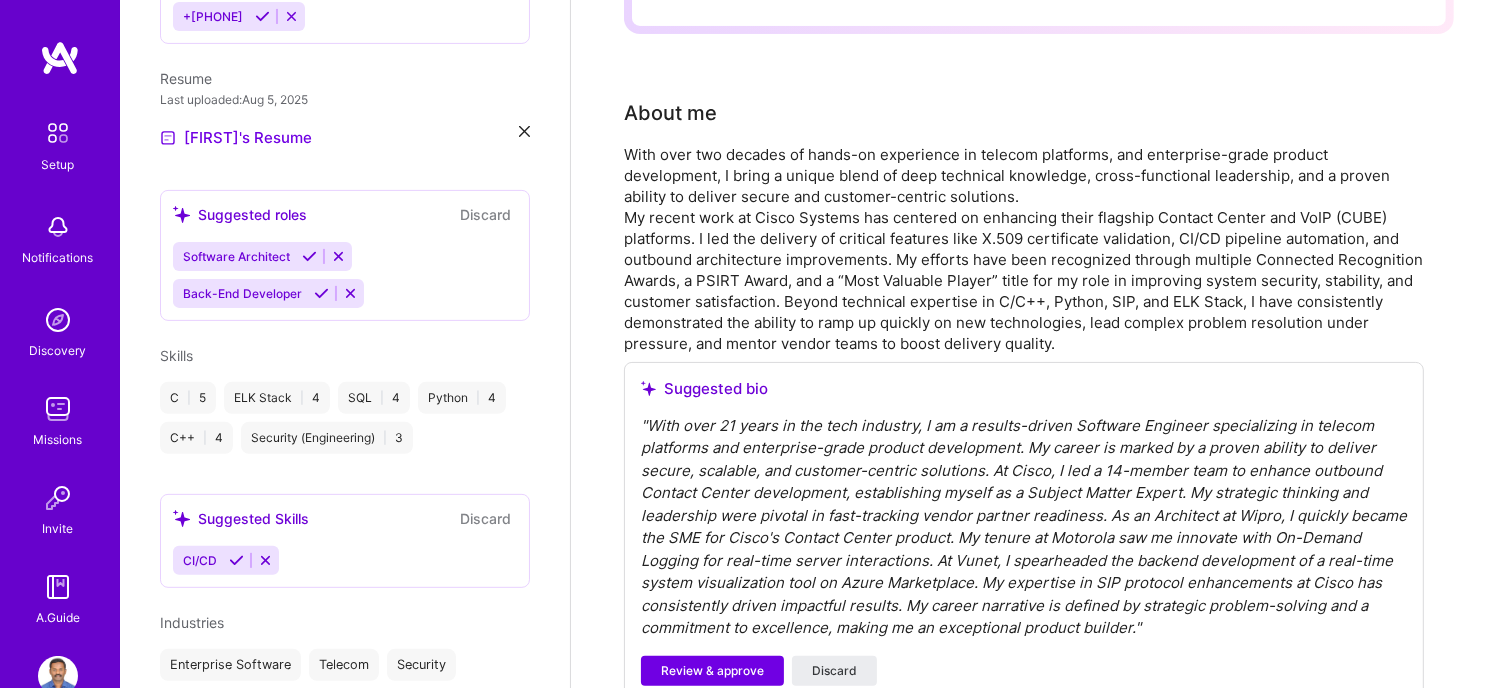 scroll, scrollTop: 0, scrollLeft: 0, axis: both 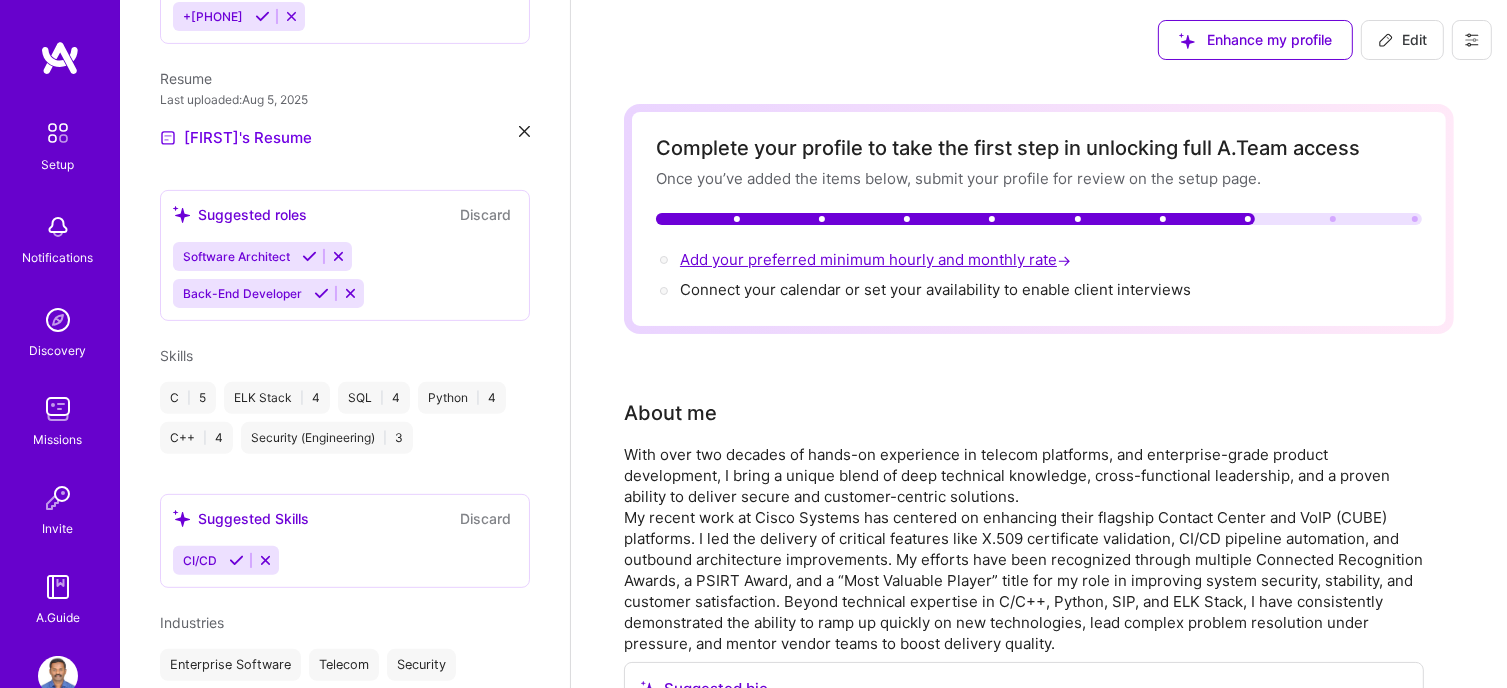 click on "Add your preferred minimum hourly and monthly rate  →" at bounding box center (877, 259) 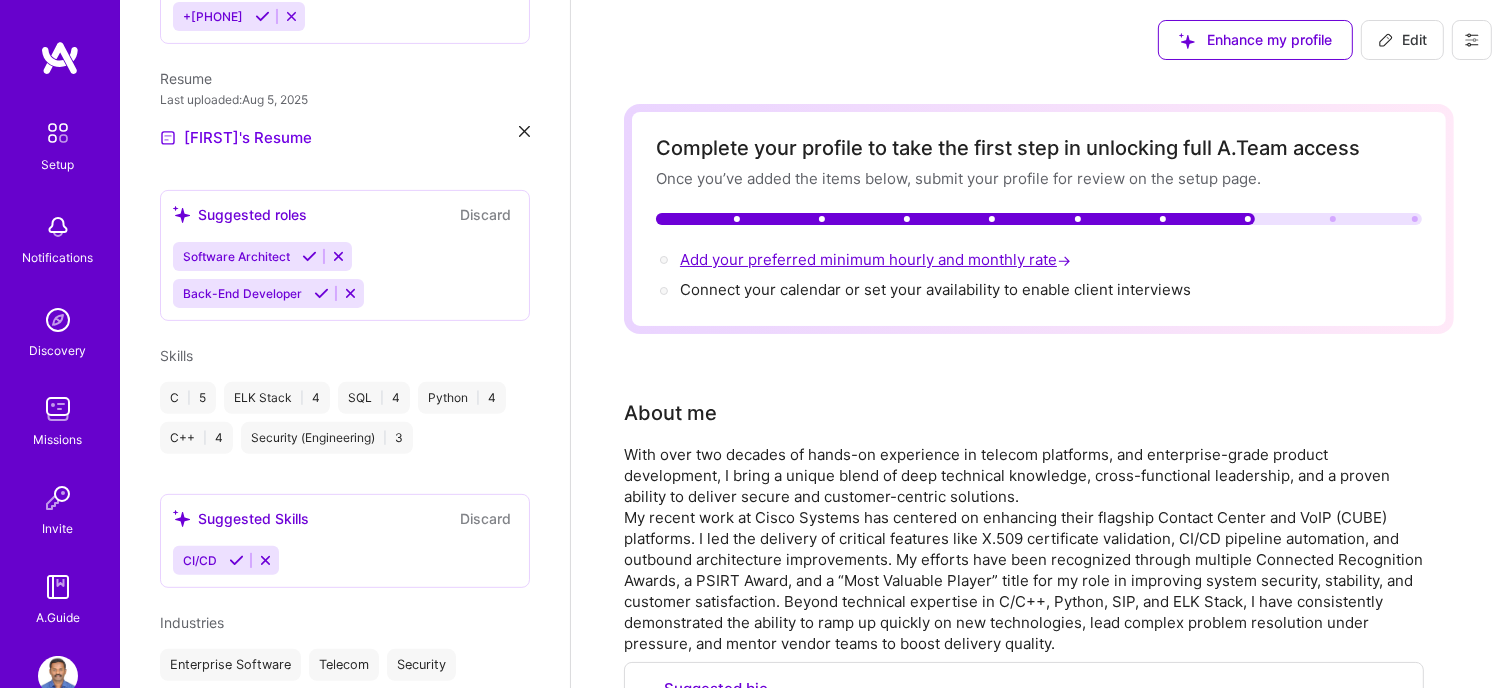select on "US" 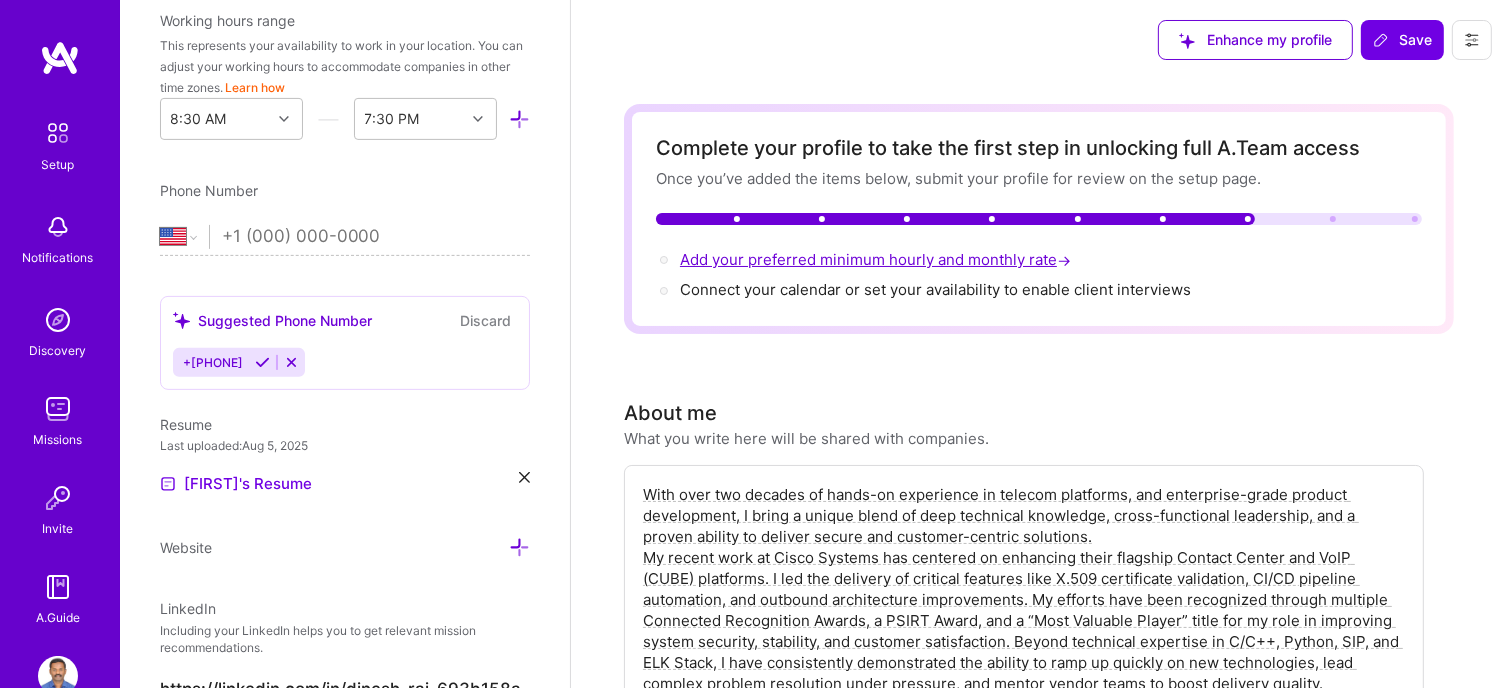 scroll, scrollTop: 943, scrollLeft: 0, axis: vertical 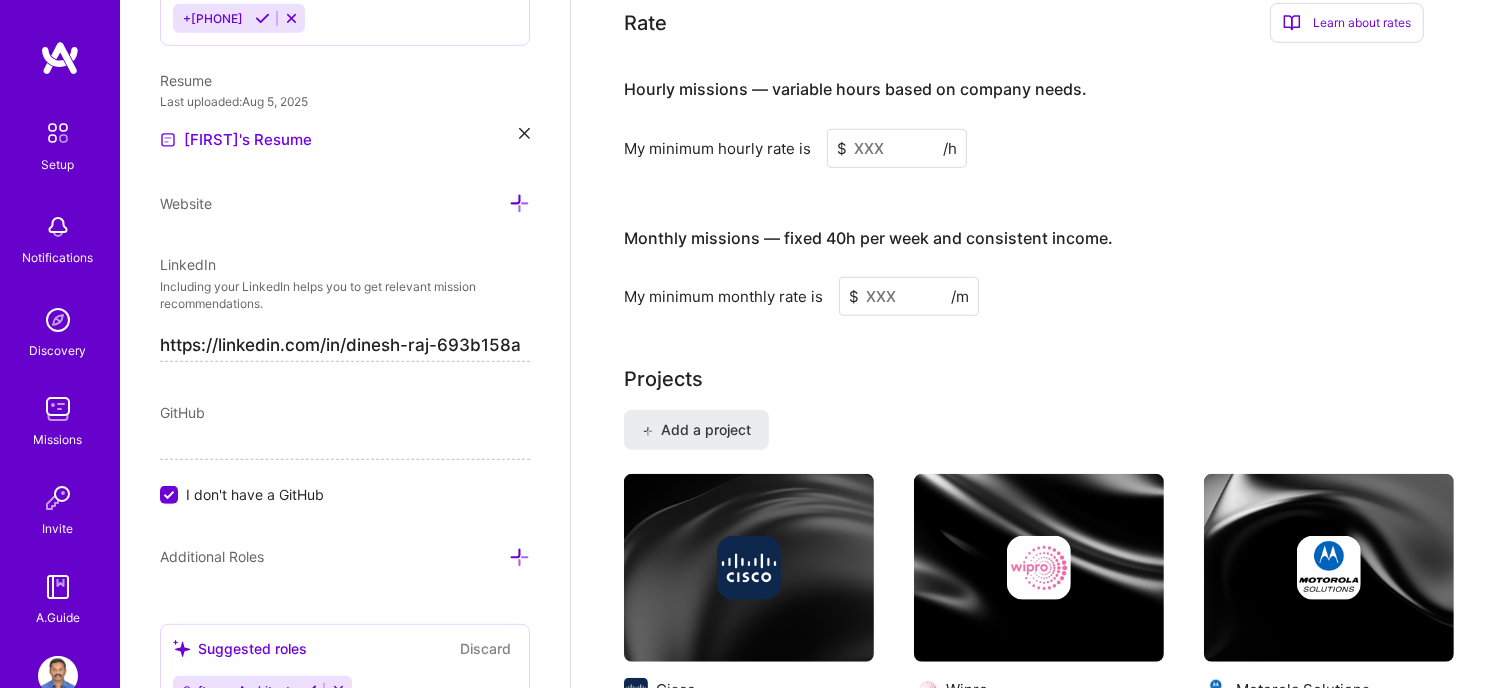 click at bounding box center (897, 148) 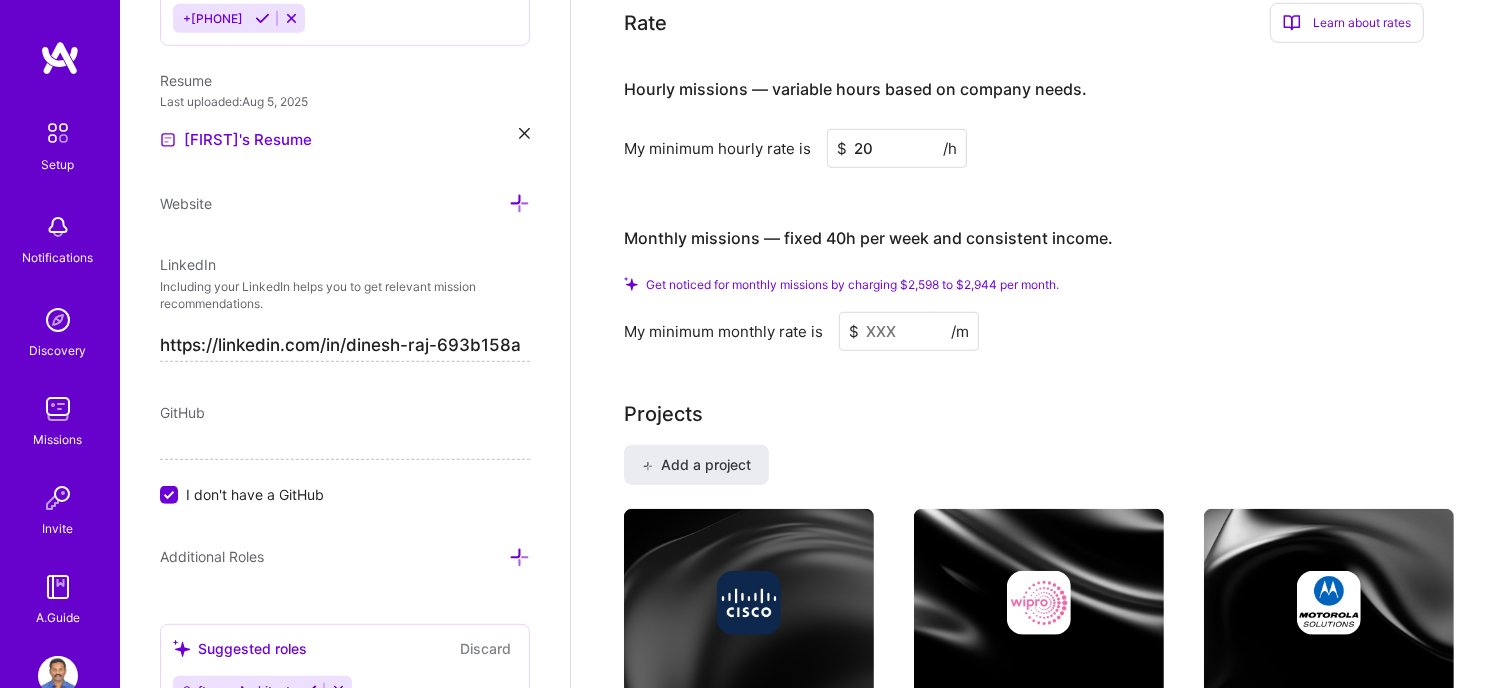 type on "20" 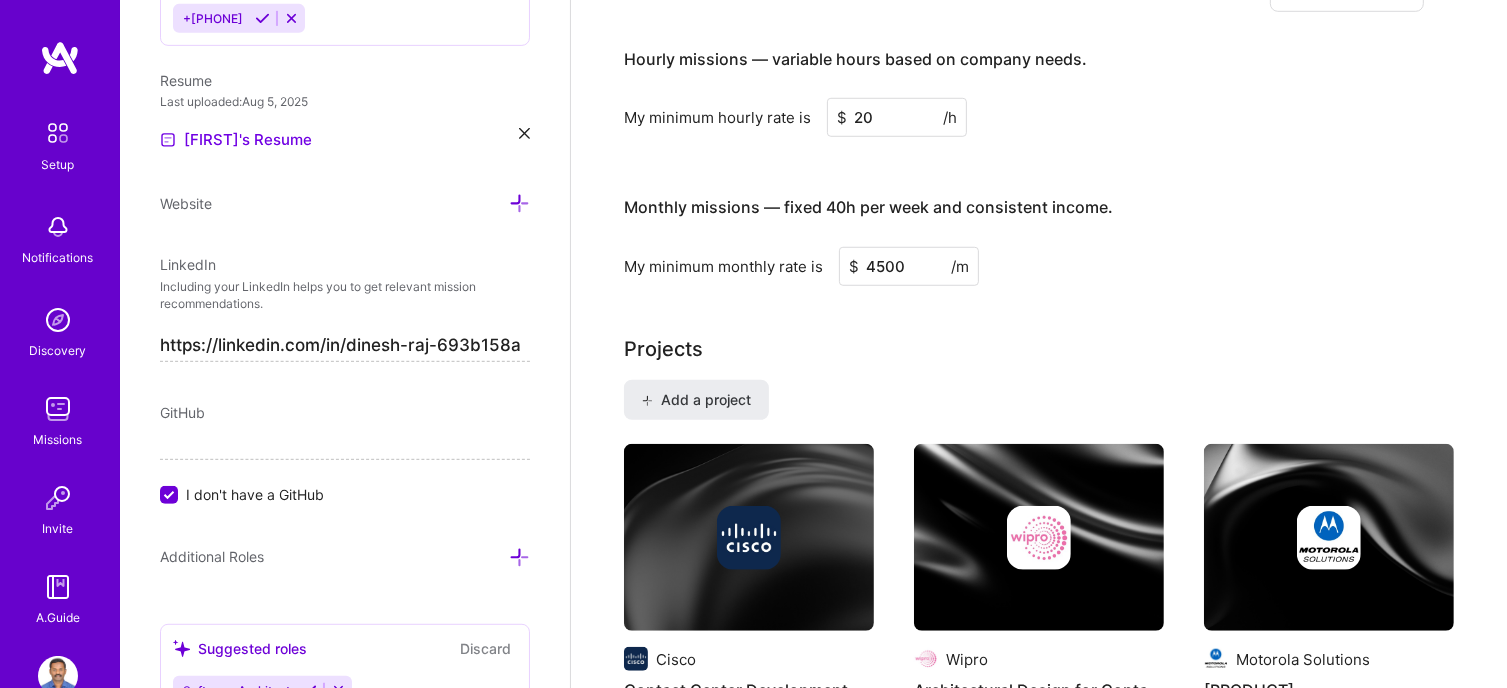 click on "4500" at bounding box center [909, 266] 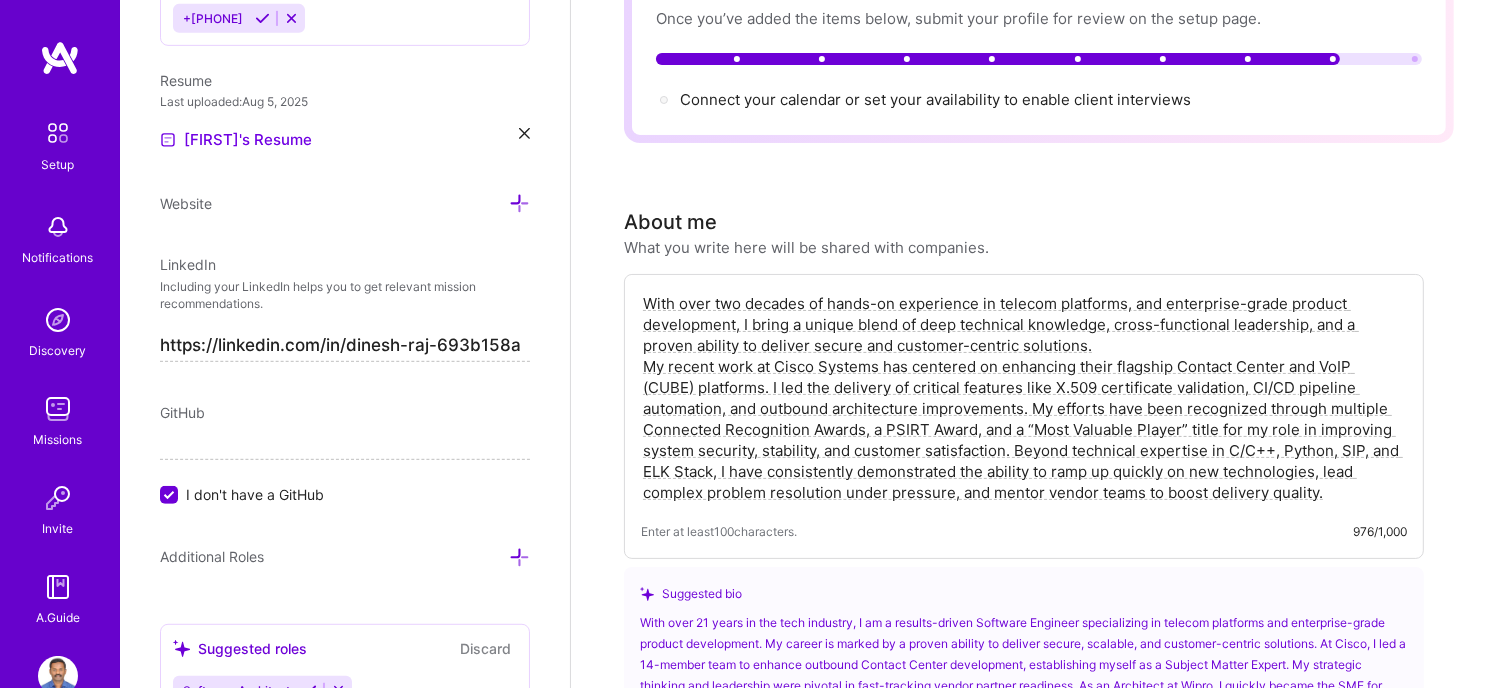 scroll, scrollTop: 0, scrollLeft: 0, axis: both 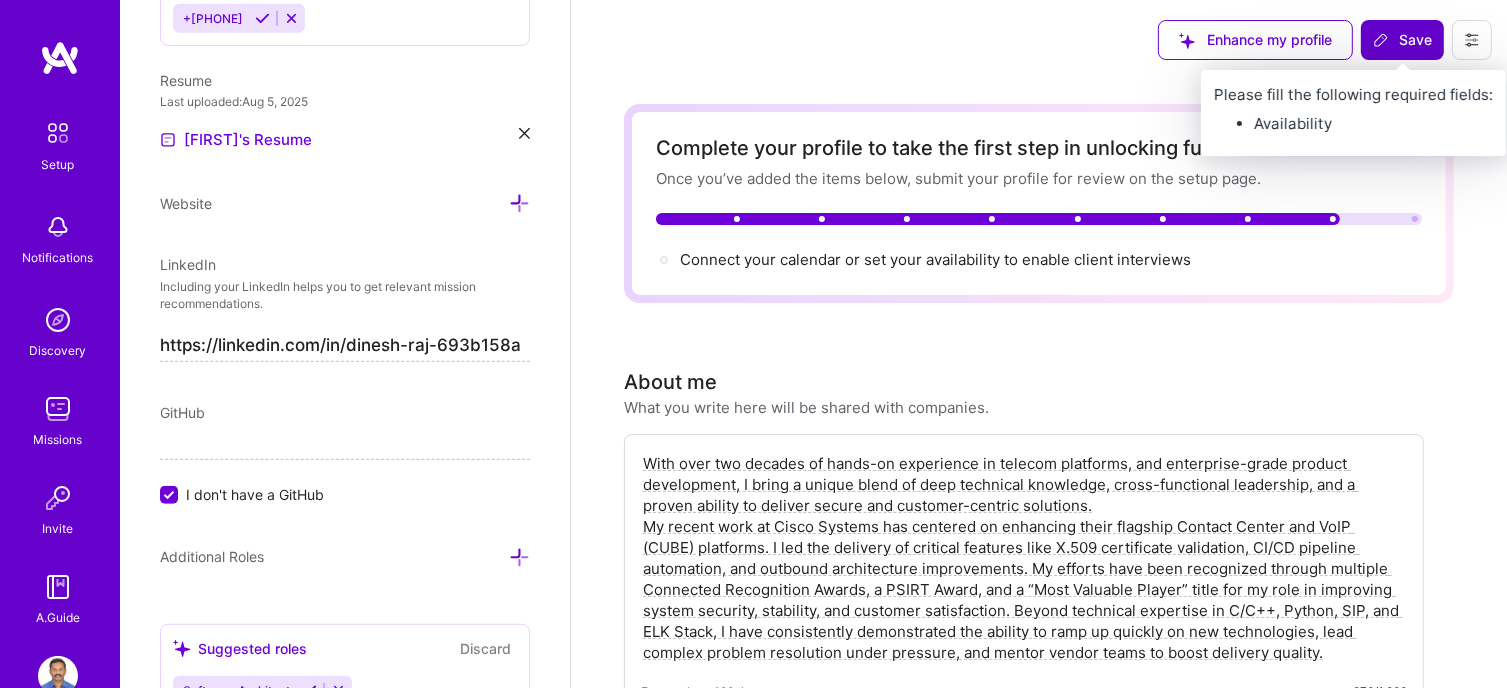type on "4200" 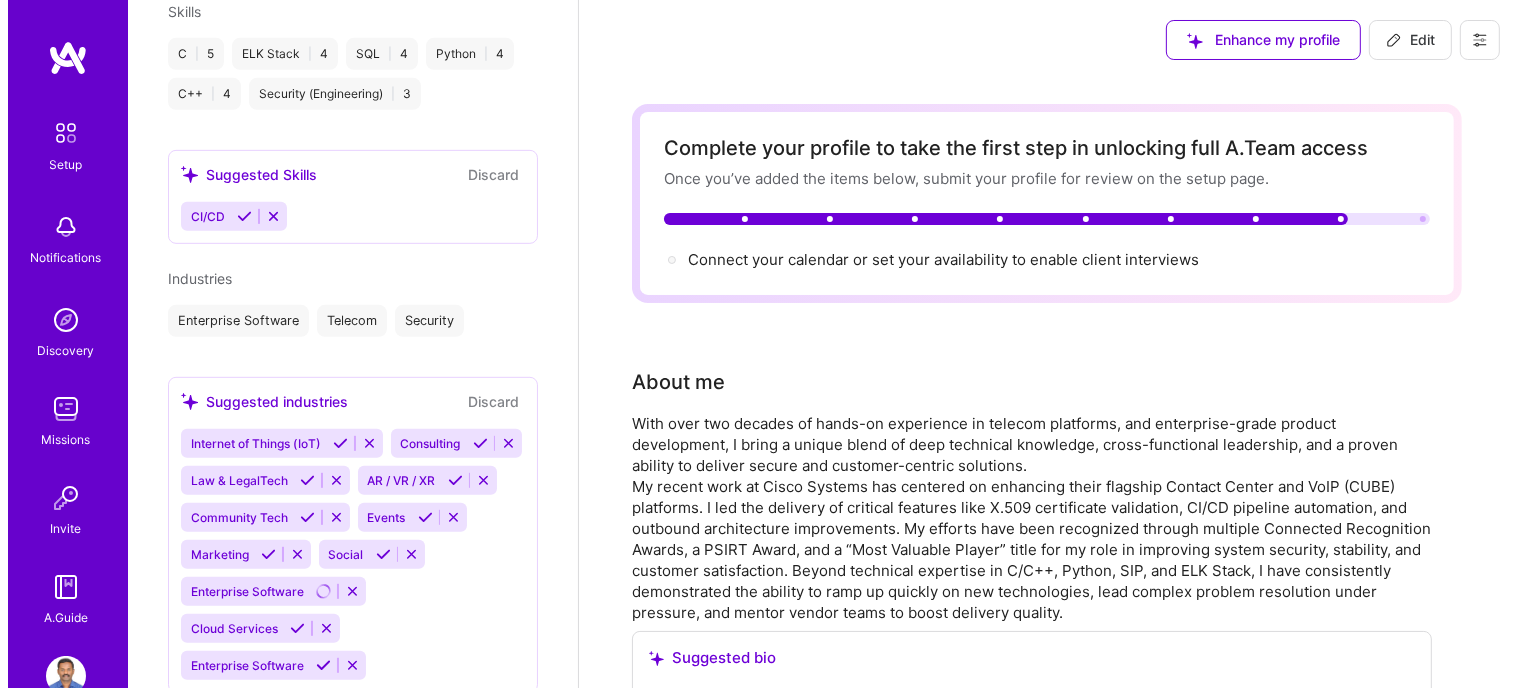 scroll, scrollTop: 599, scrollLeft: 0, axis: vertical 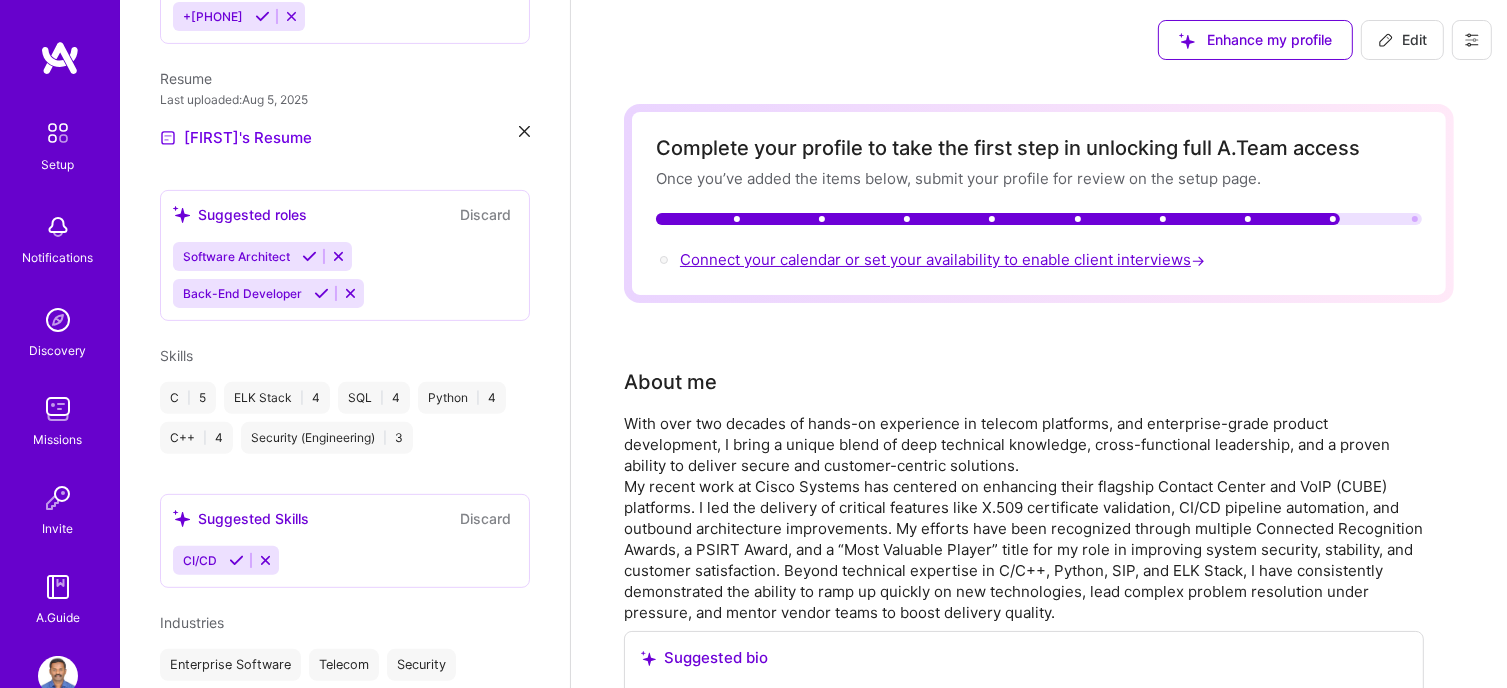 click on "Connect your calendar or set your availability to enable client interviews  →" at bounding box center (944, 259) 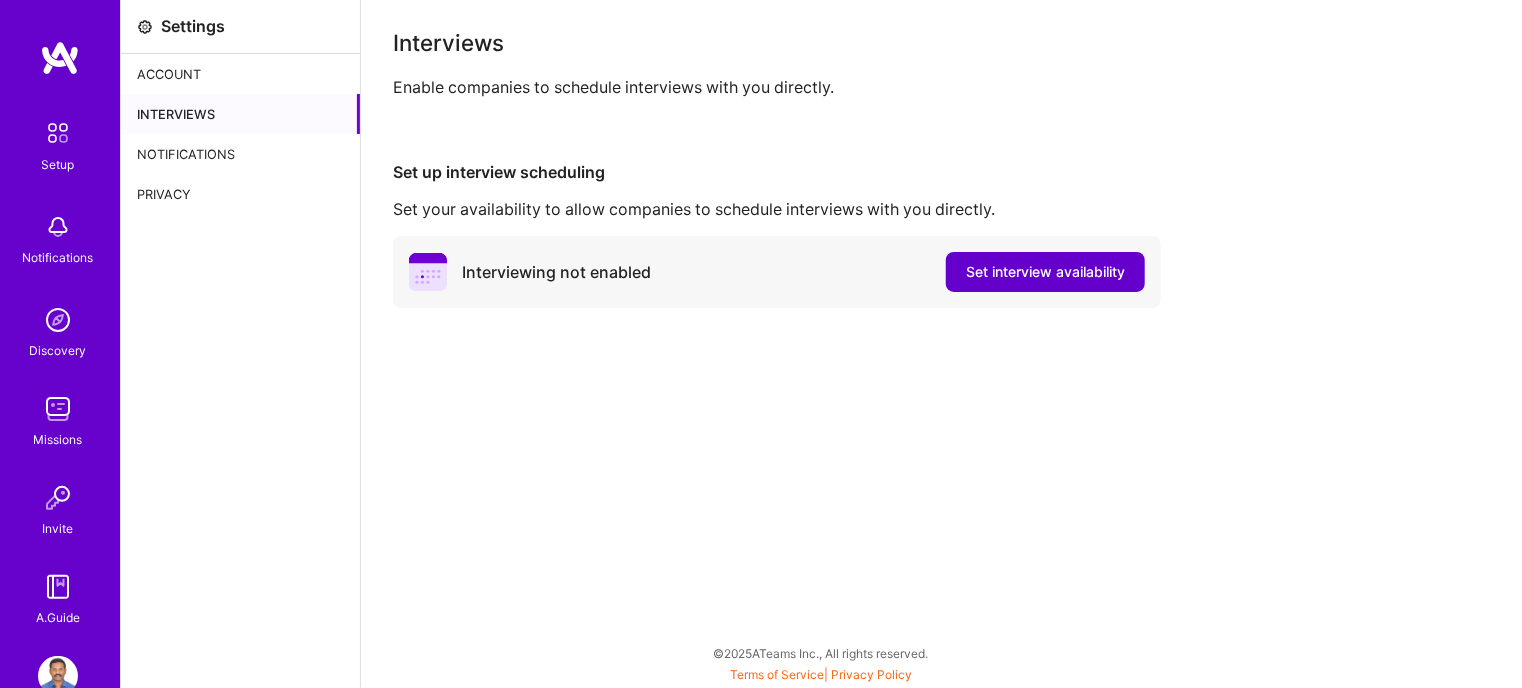 click on "Set interview availability" at bounding box center (1045, 272) 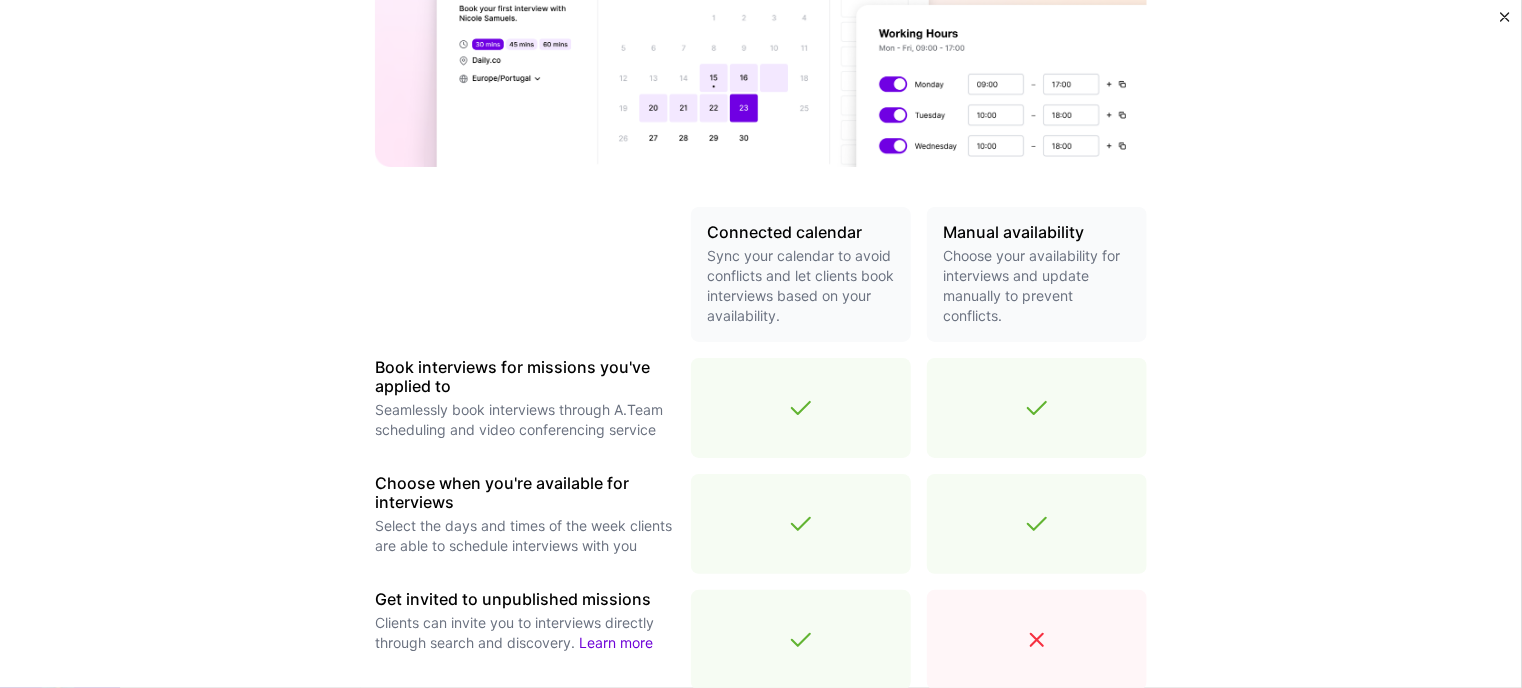 scroll, scrollTop: 300, scrollLeft: 0, axis: vertical 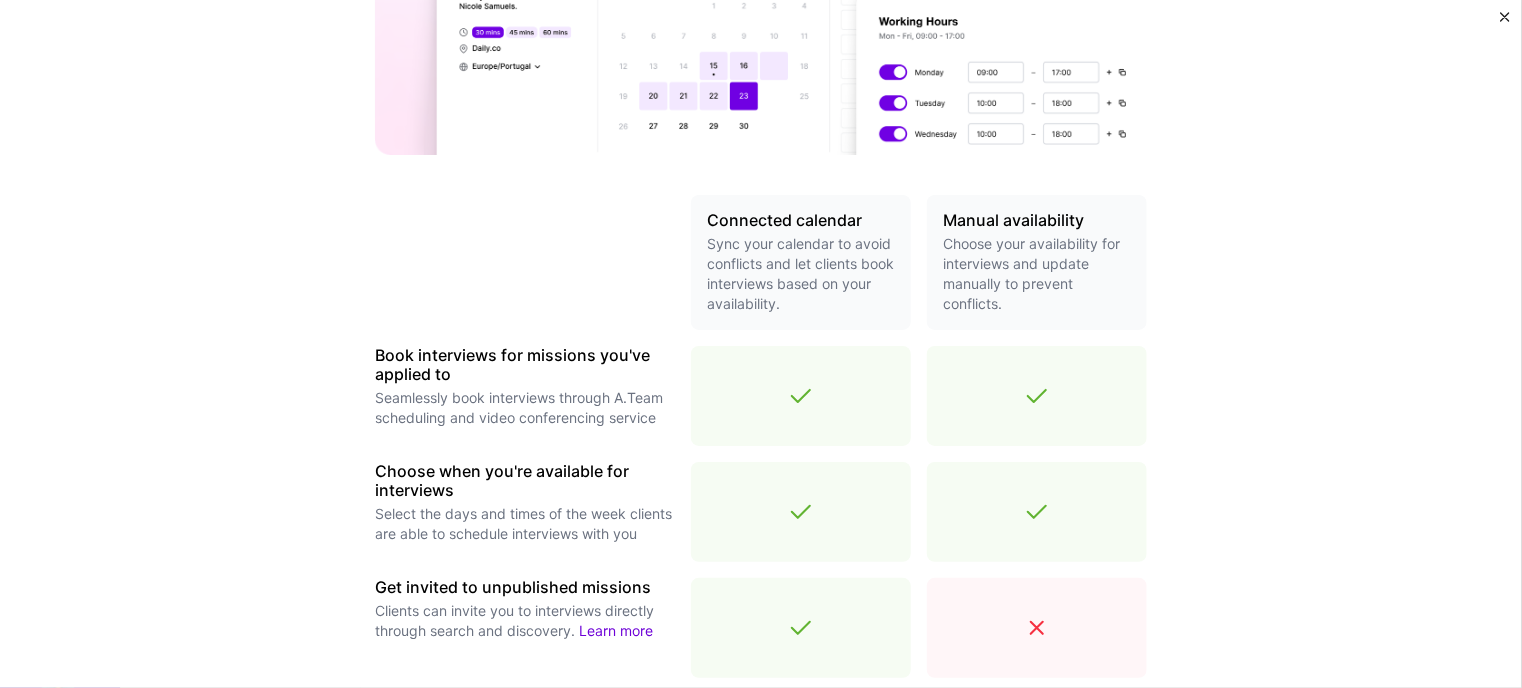 click at bounding box center [761, 20] 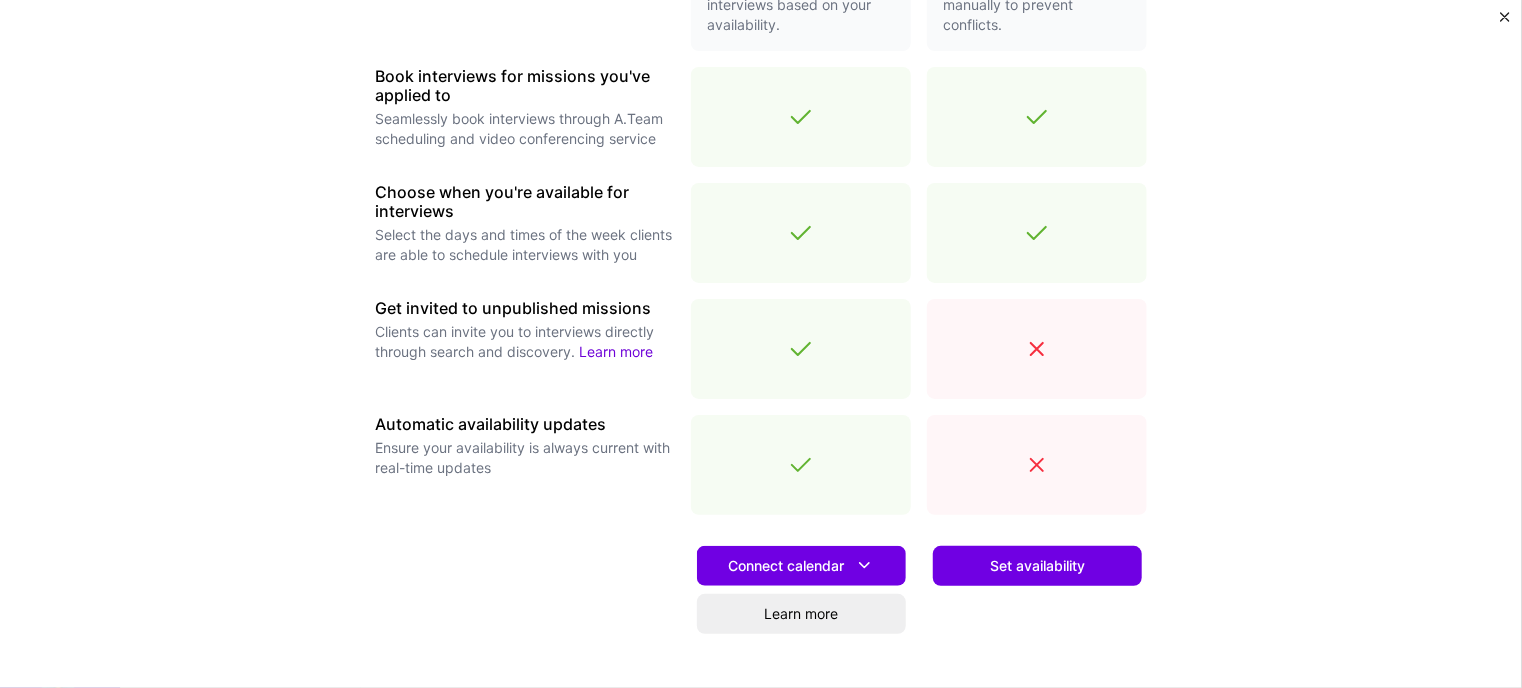 scroll, scrollTop: 600, scrollLeft: 0, axis: vertical 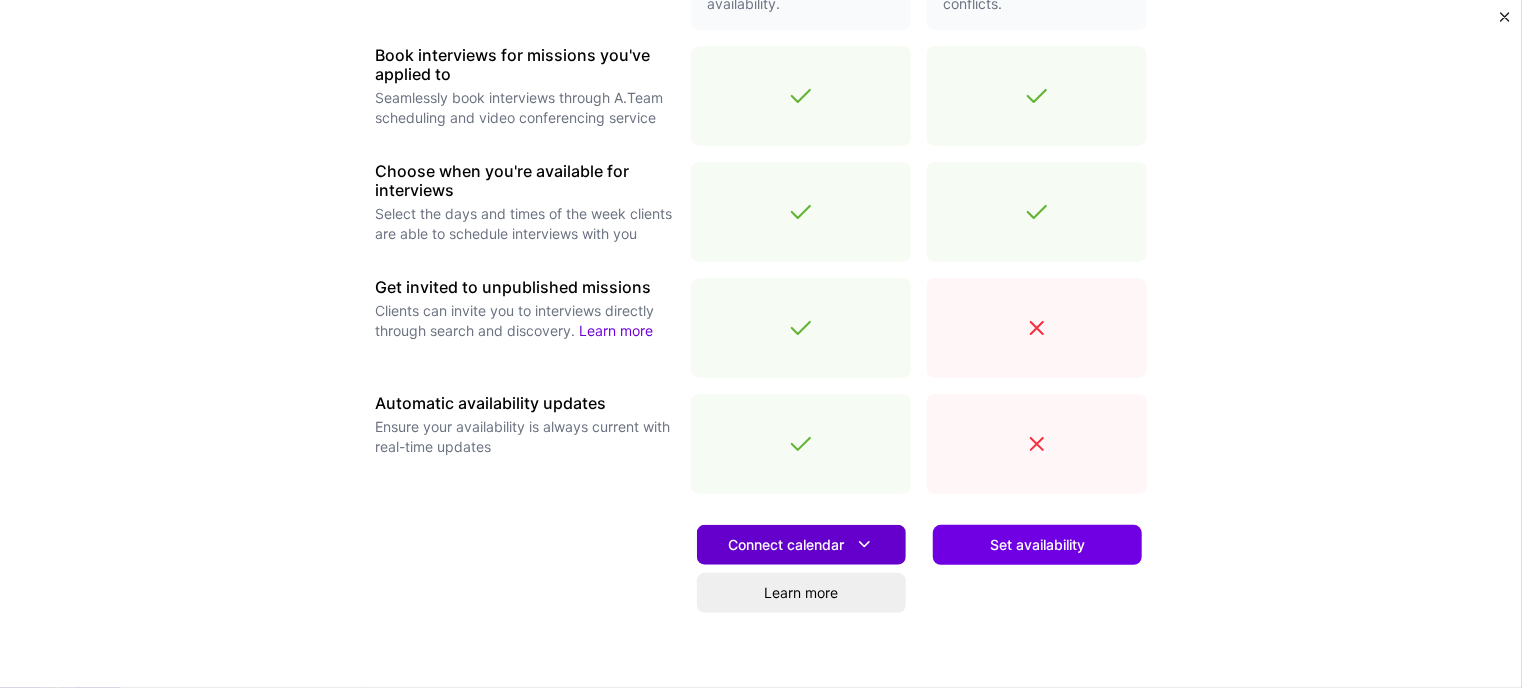 click on "Connect calendar" at bounding box center (801, 544) 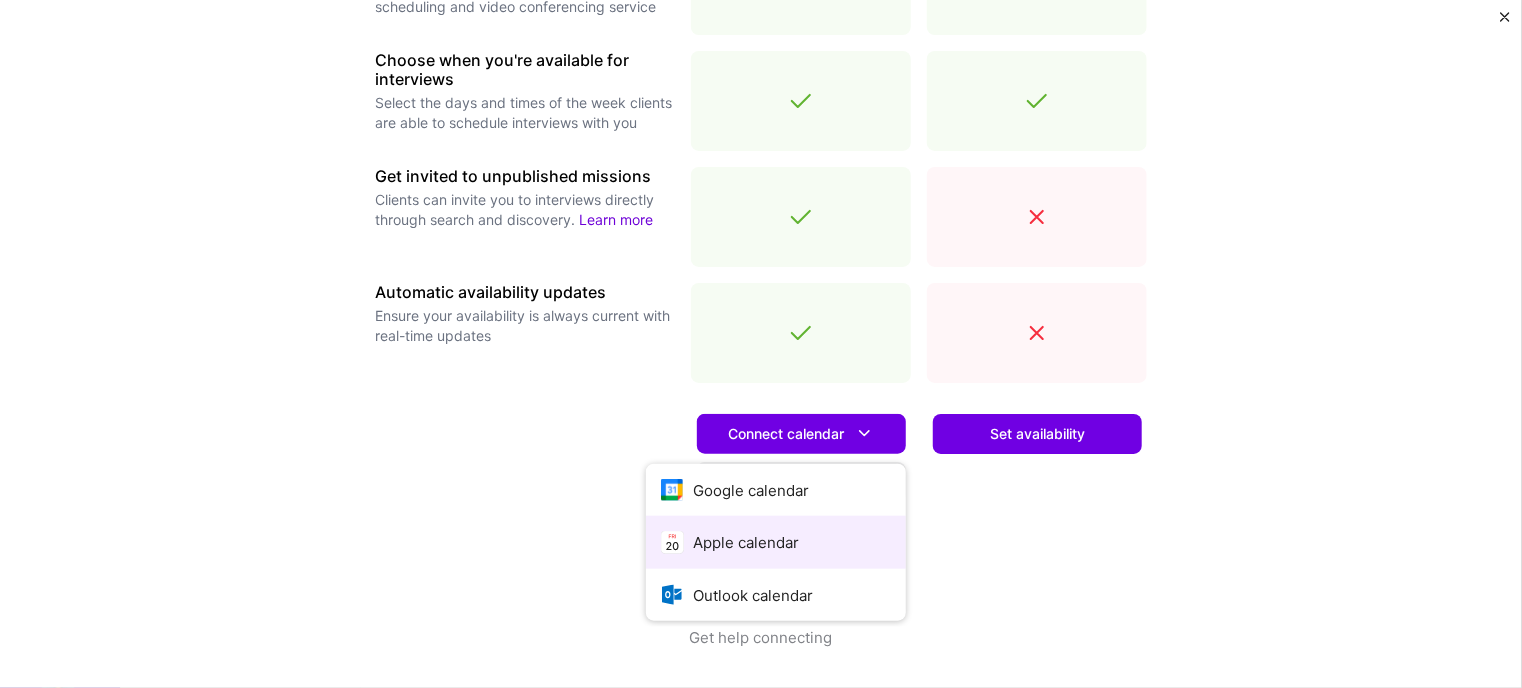 scroll, scrollTop: 713, scrollLeft: 0, axis: vertical 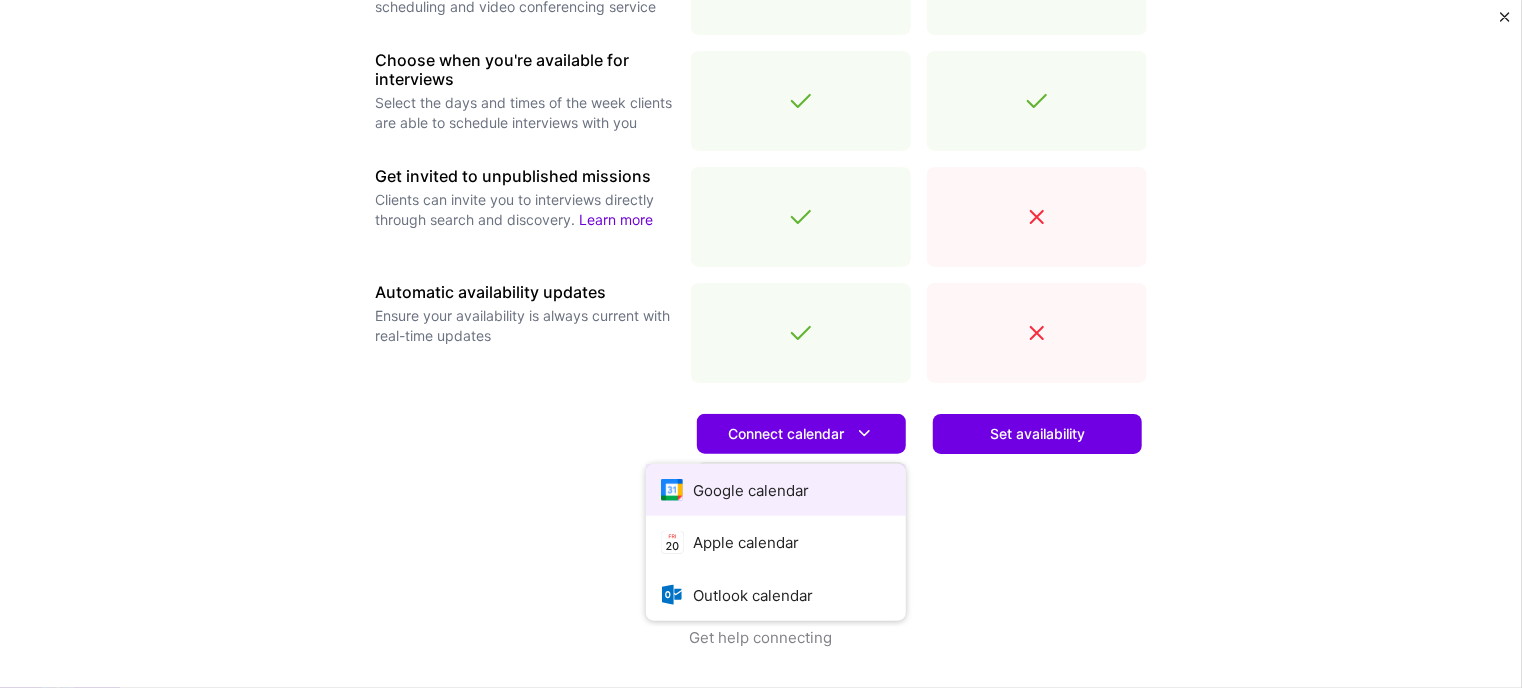 click on "Google calendar" at bounding box center [776, 490] 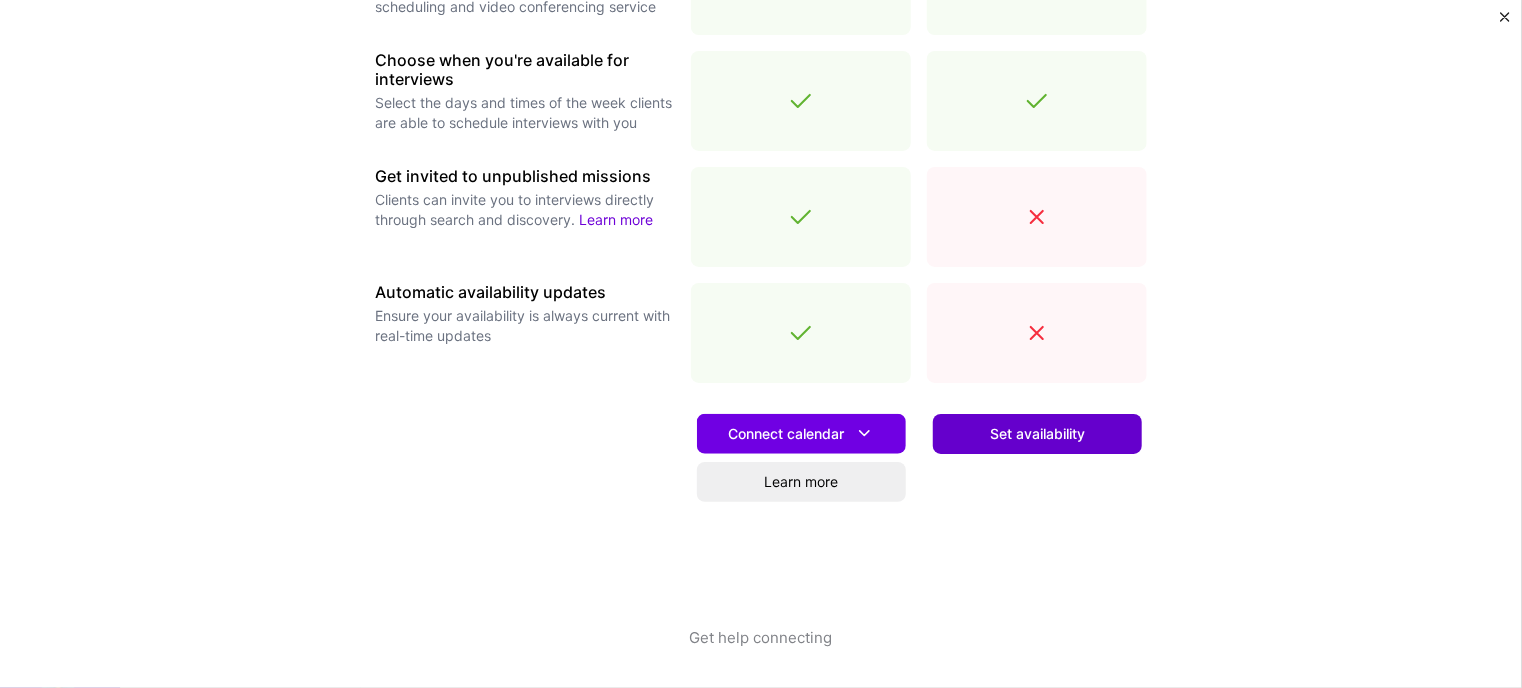 click on "Set availability" at bounding box center (1037, 434) 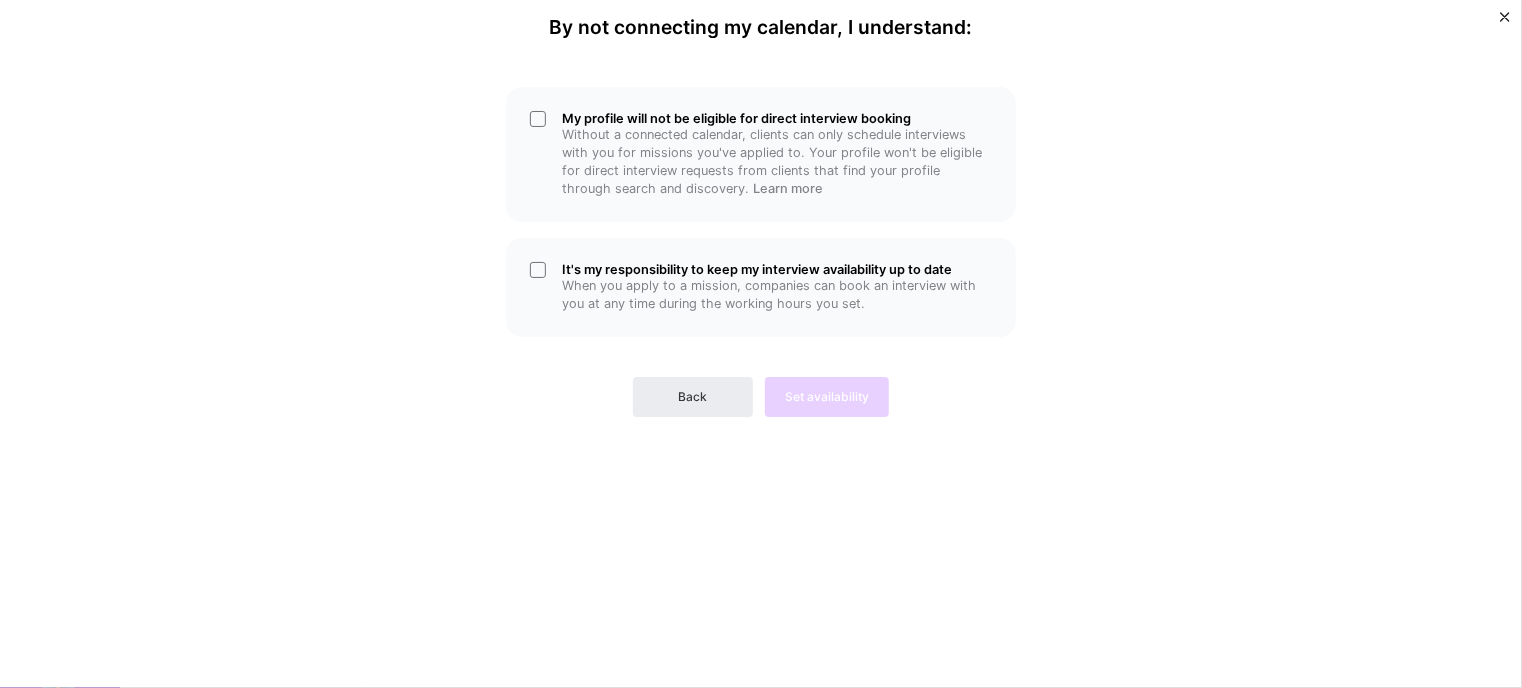 scroll, scrollTop: 0, scrollLeft: 0, axis: both 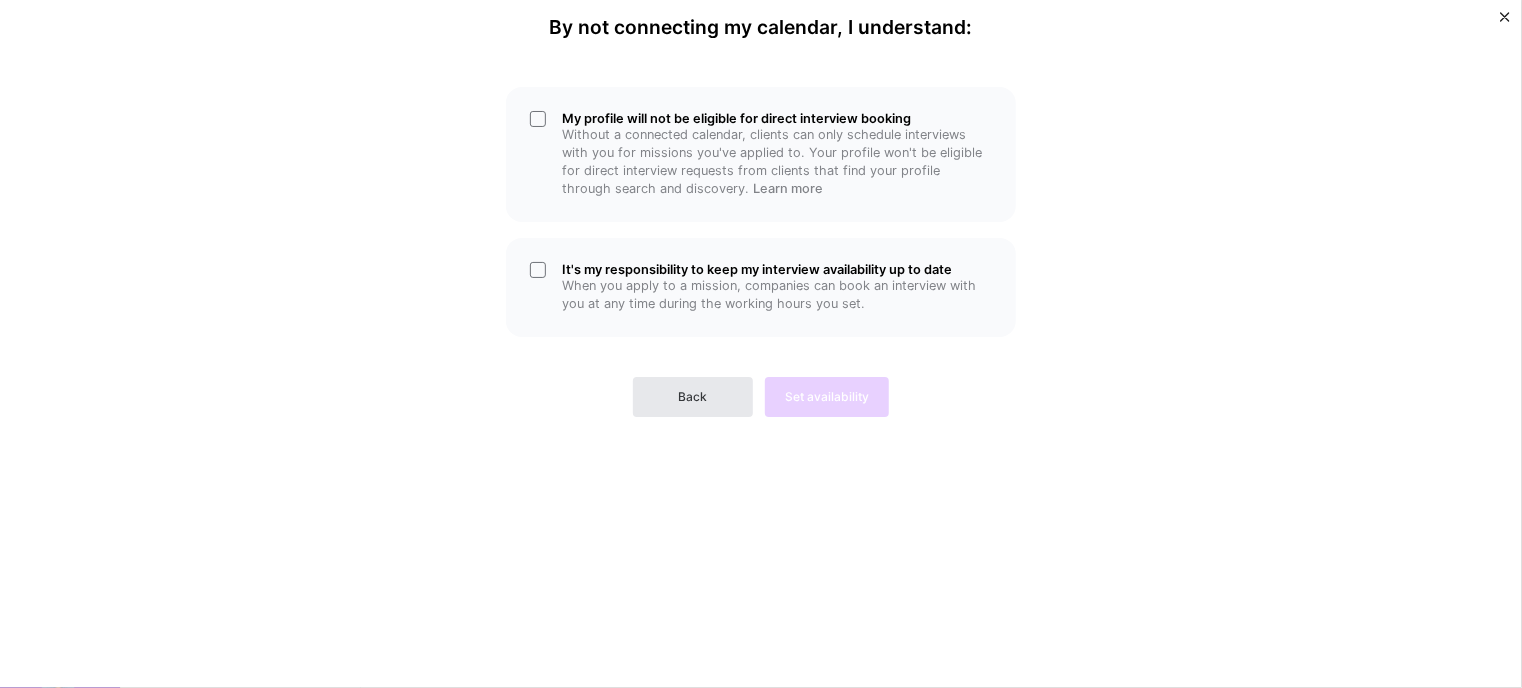 click on "Back" at bounding box center (693, 397) 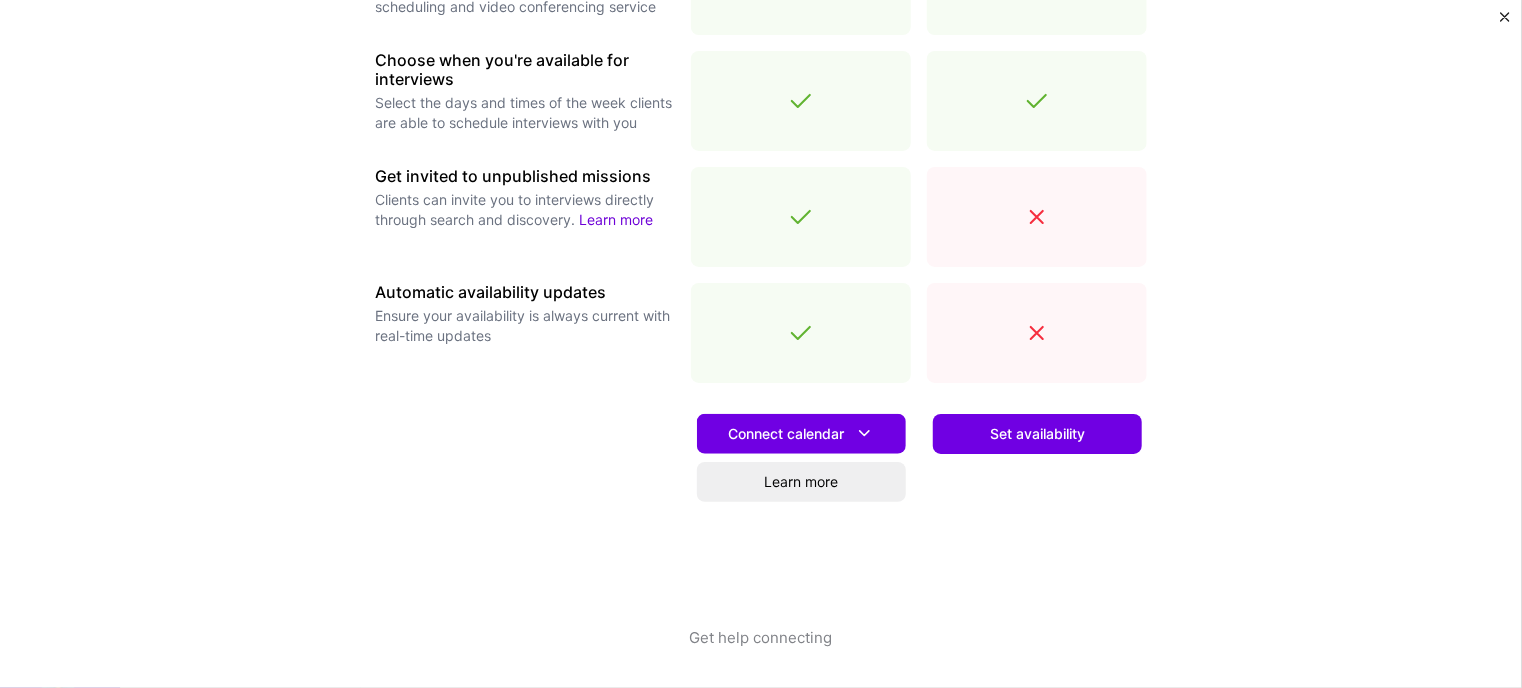 scroll, scrollTop: 713, scrollLeft: 0, axis: vertical 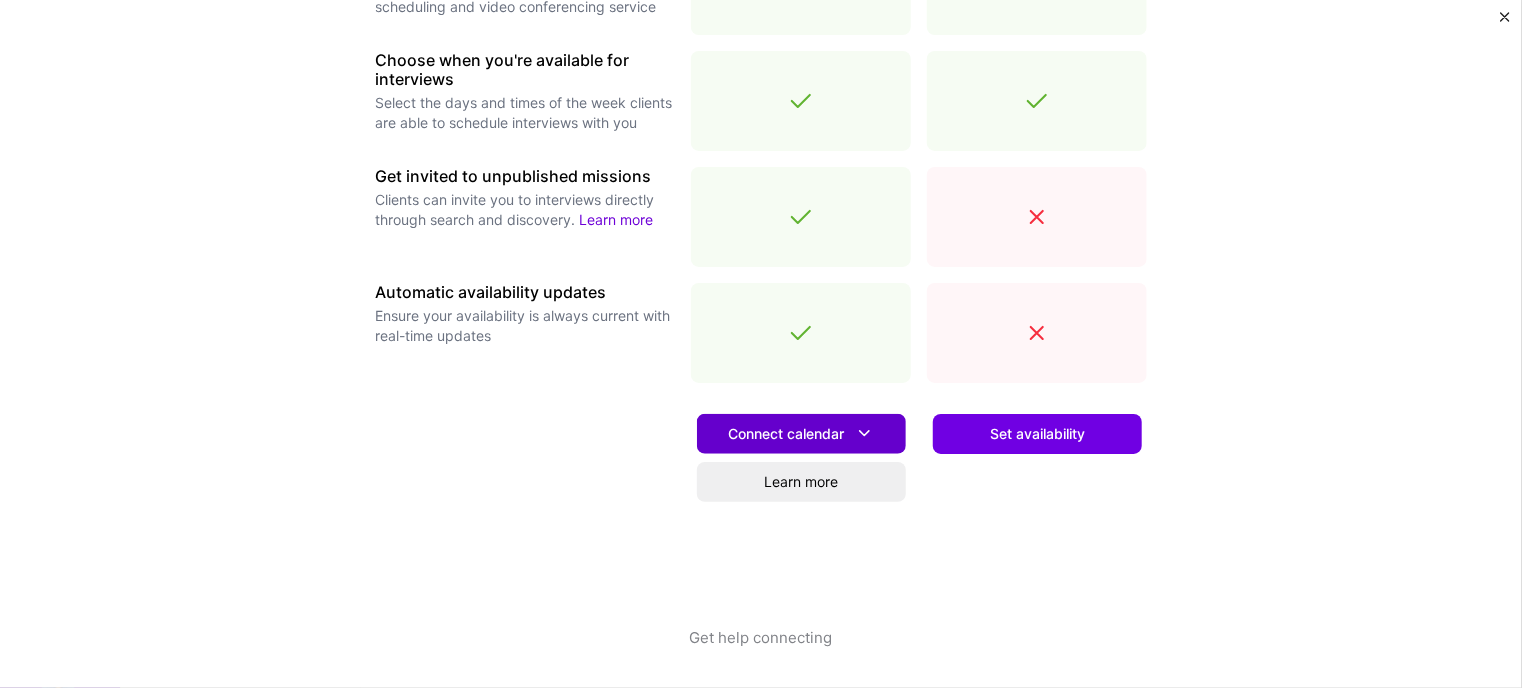 click on "Connect calendar" at bounding box center (801, 433) 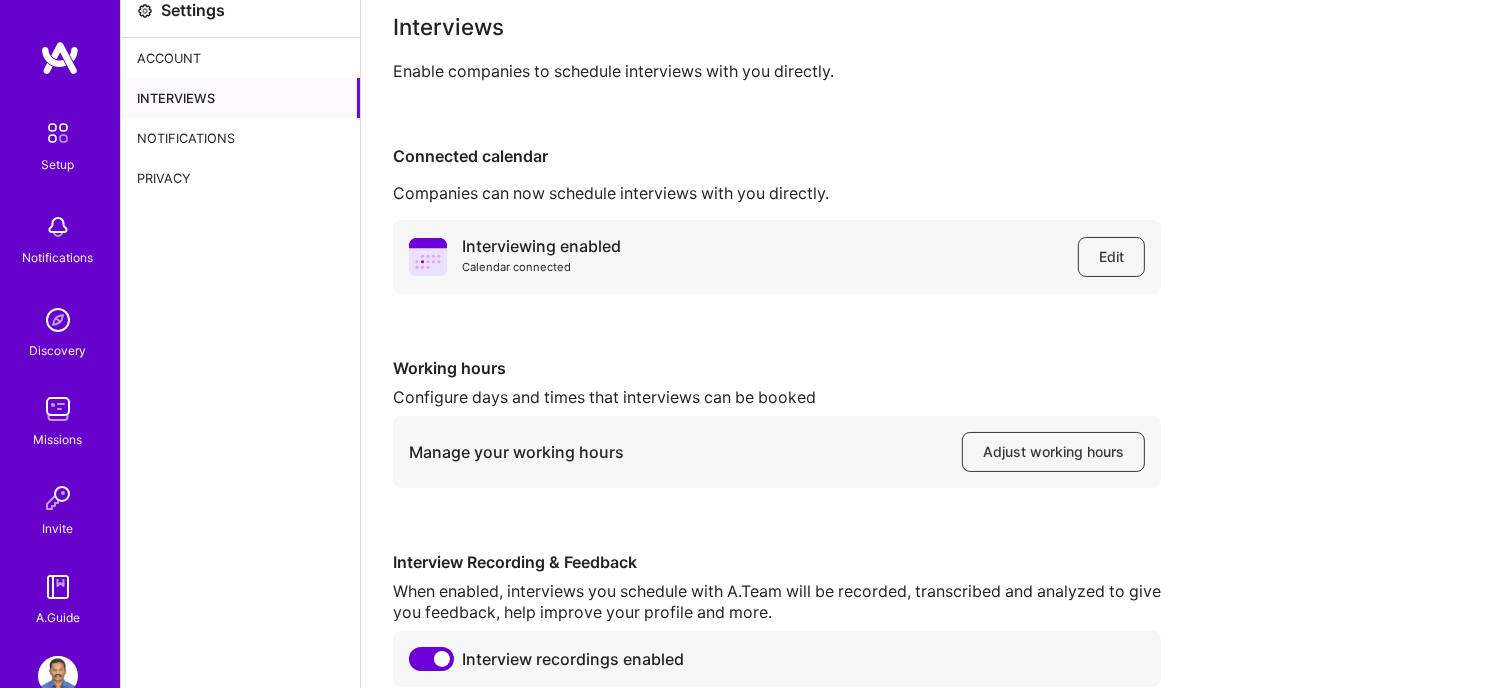 scroll, scrollTop: 0, scrollLeft: 0, axis: both 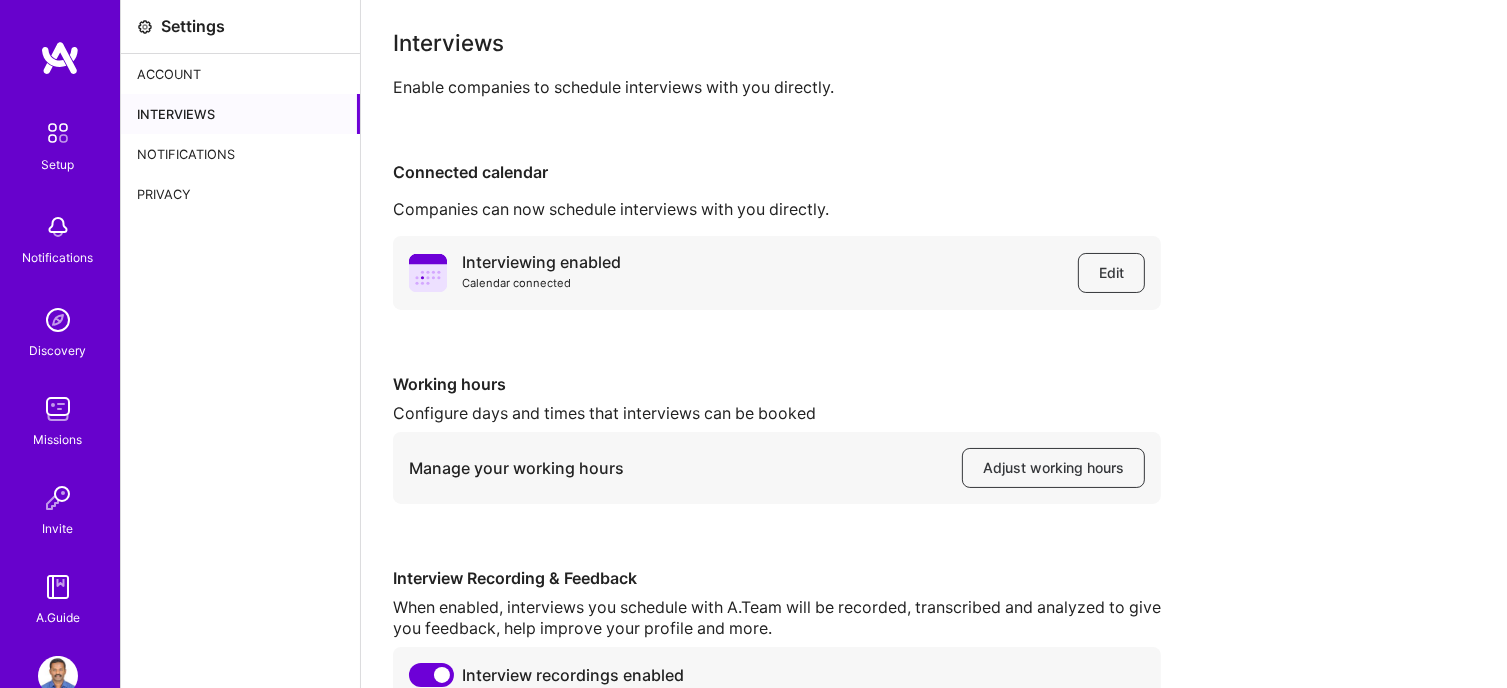 click on "Notifications" at bounding box center [240, 154] 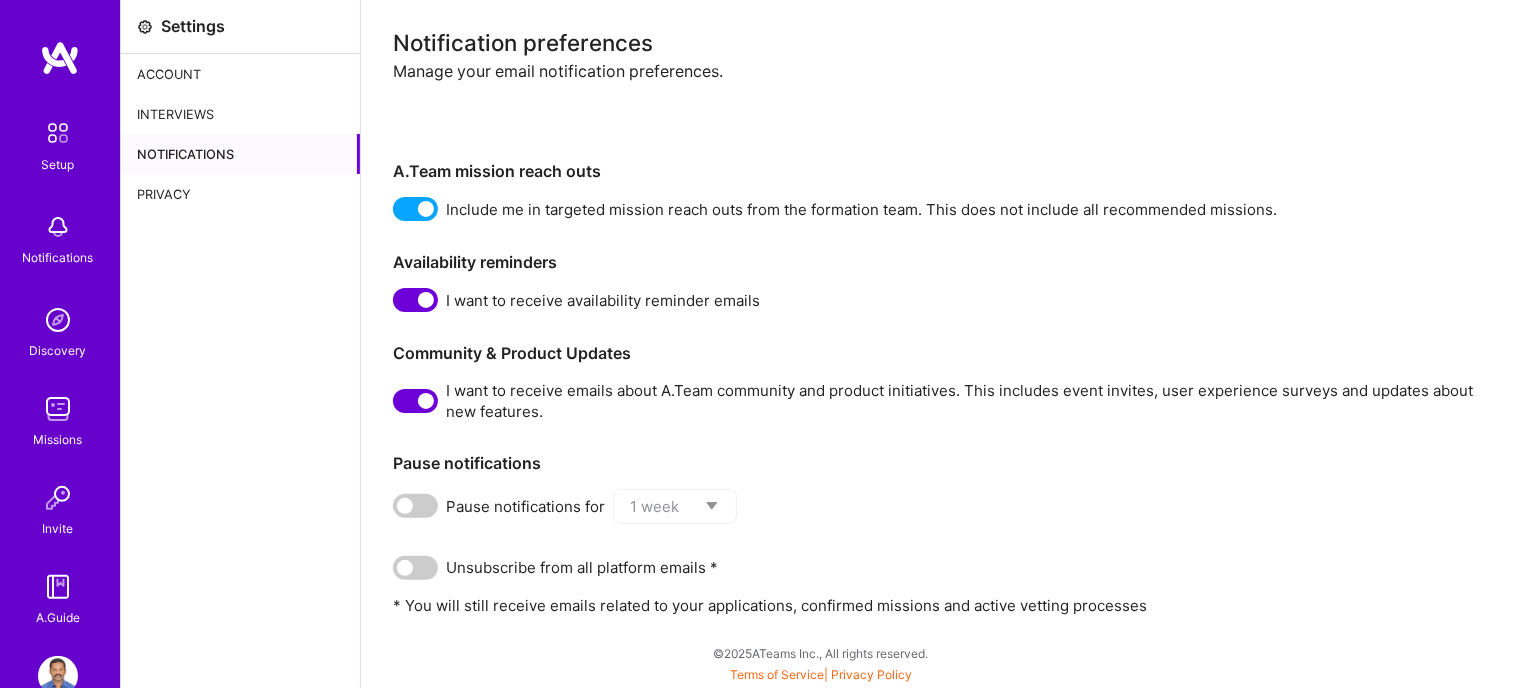 click on "Interviews" at bounding box center [240, 114] 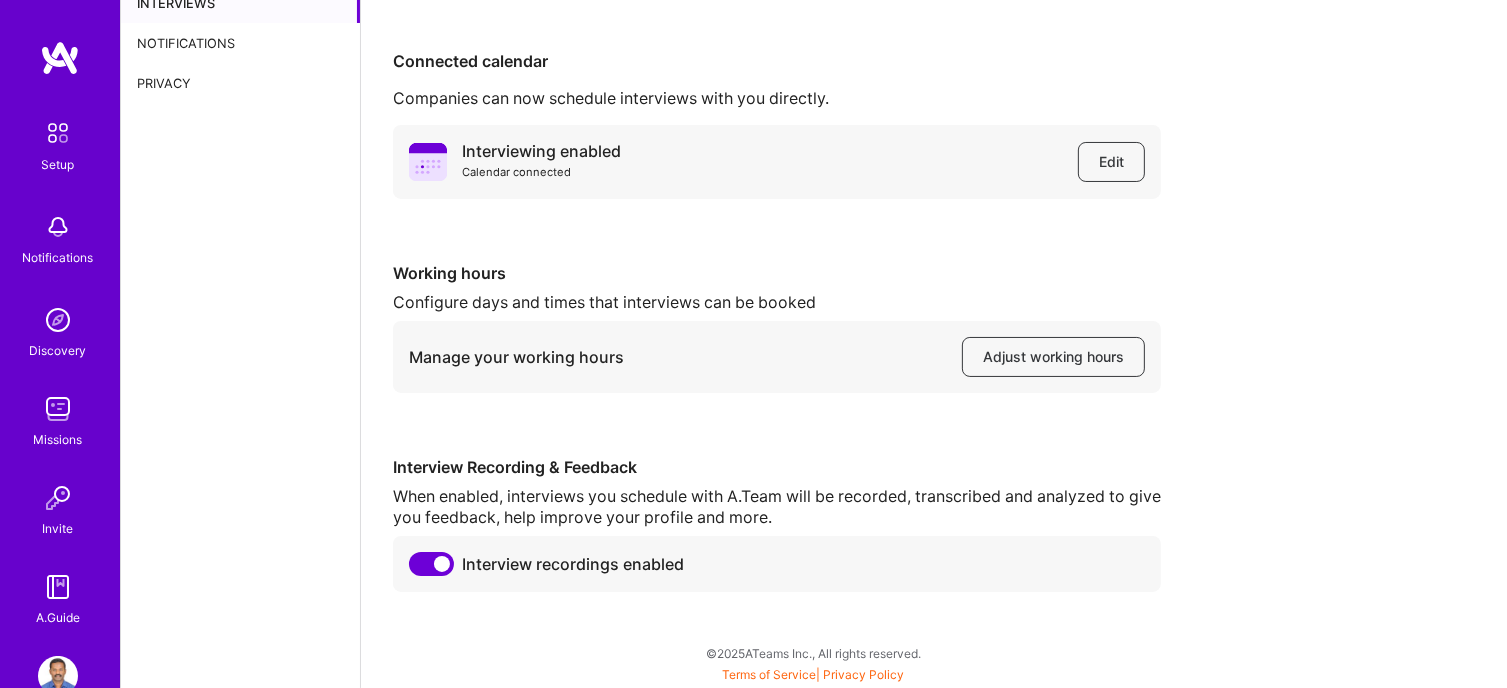 scroll, scrollTop: 0, scrollLeft: 0, axis: both 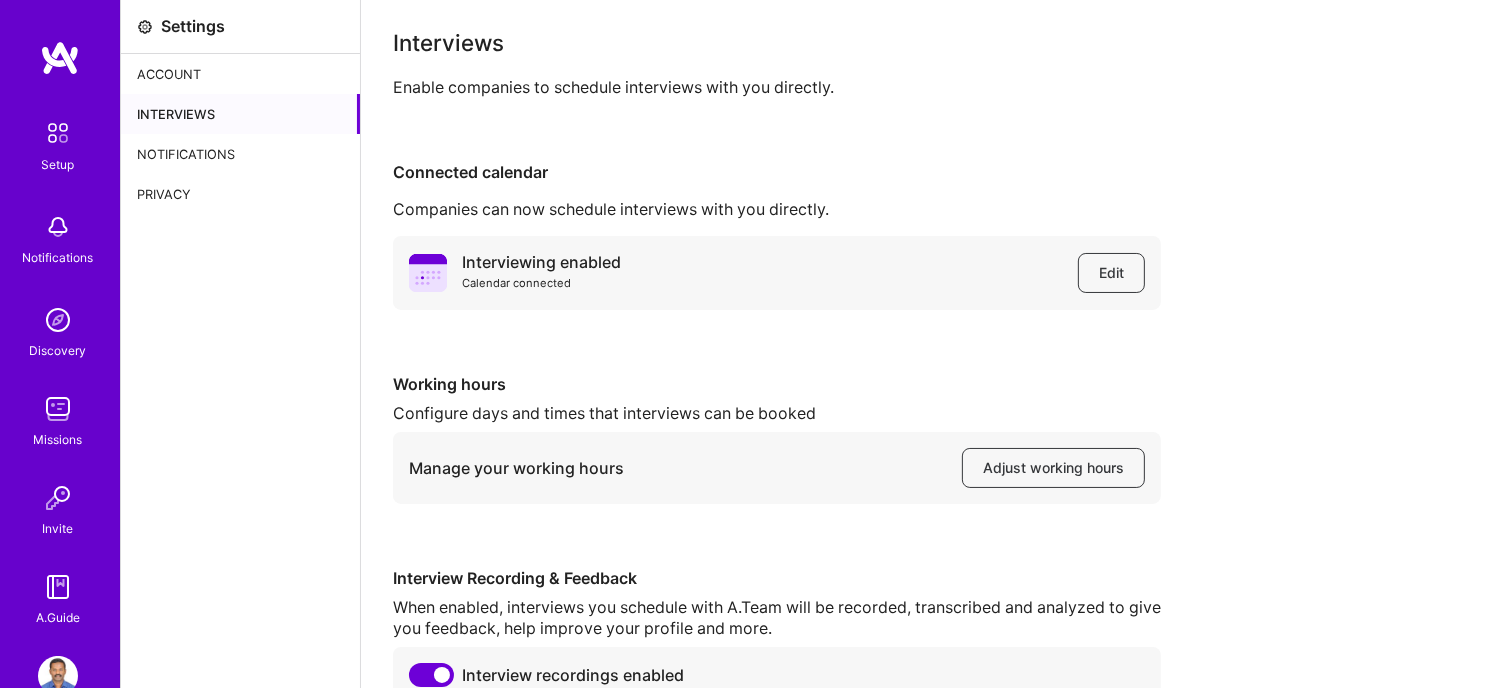 click at bounding box center [58, 133] 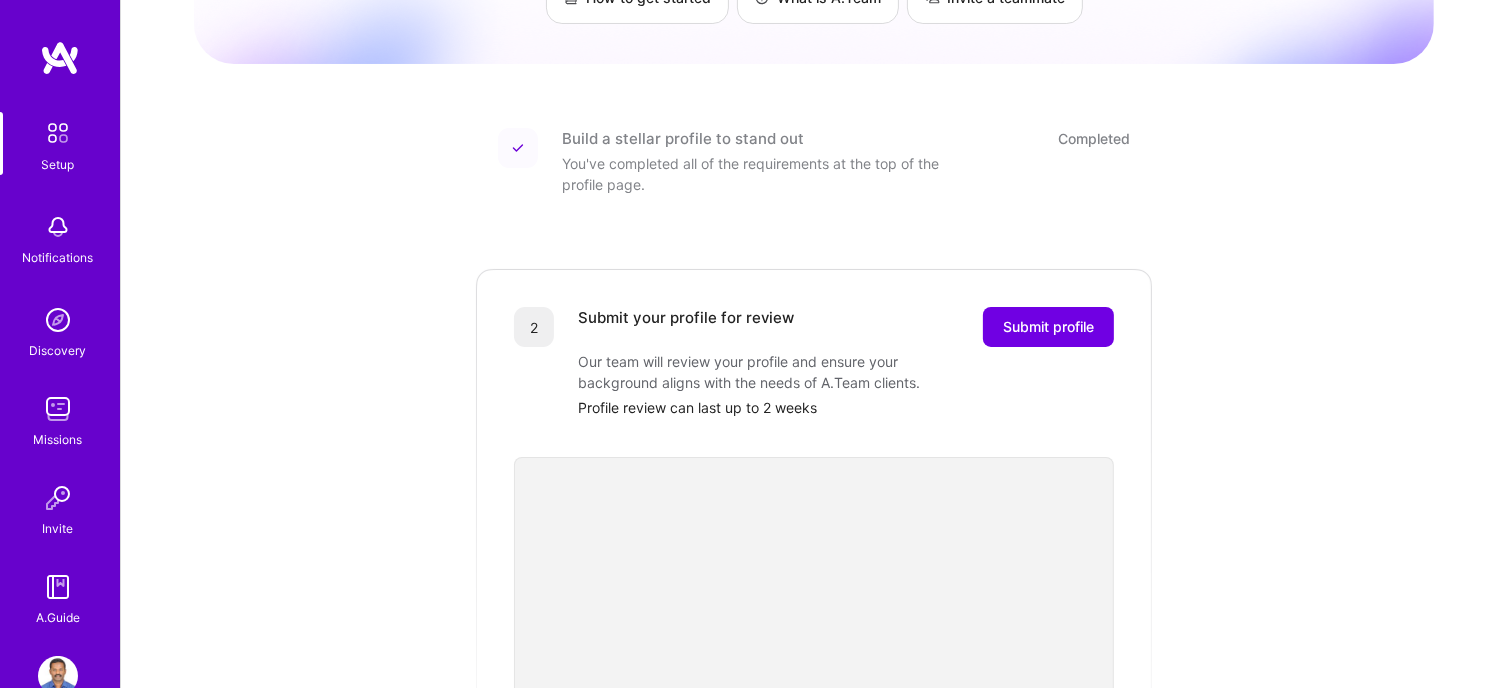 scroll, scrollTop: 0, scrollLeft: 0, axis: both 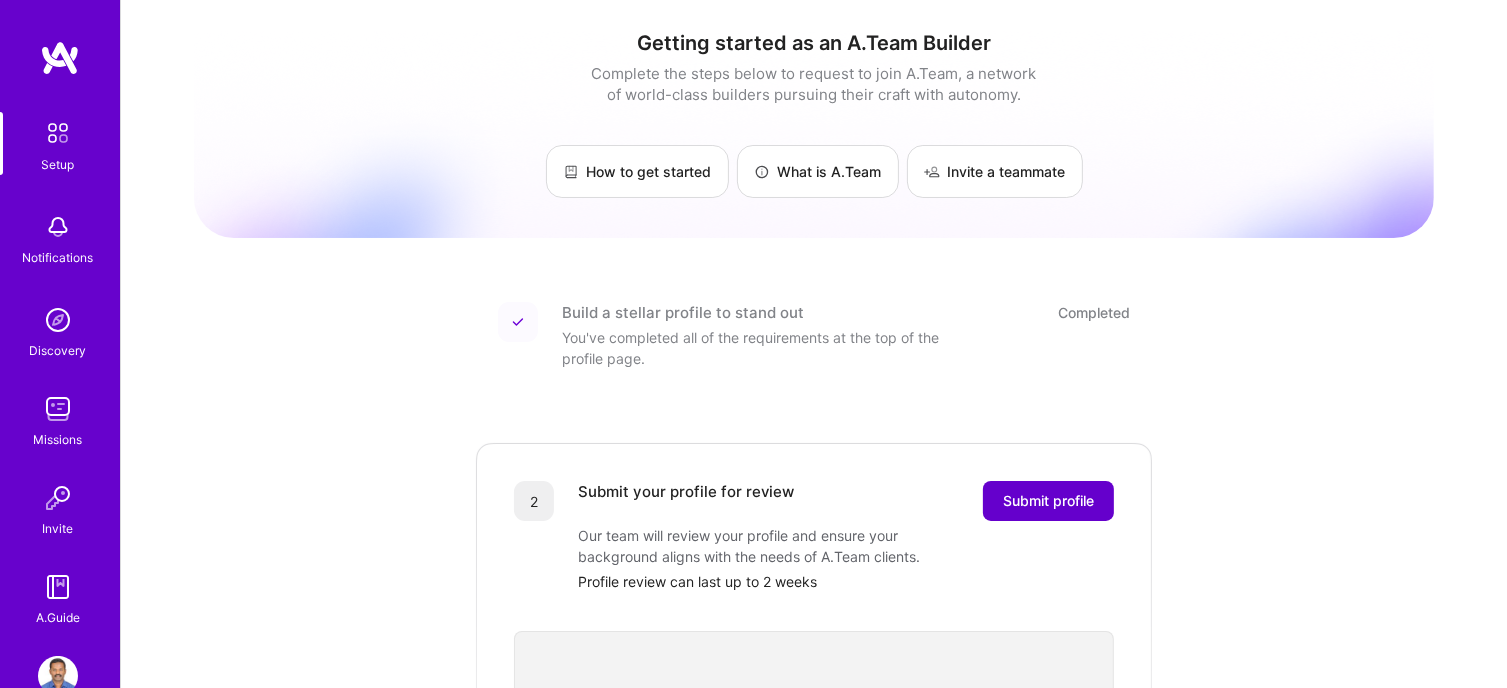 click on "Submit profile" at bounding box center [1048, 501] 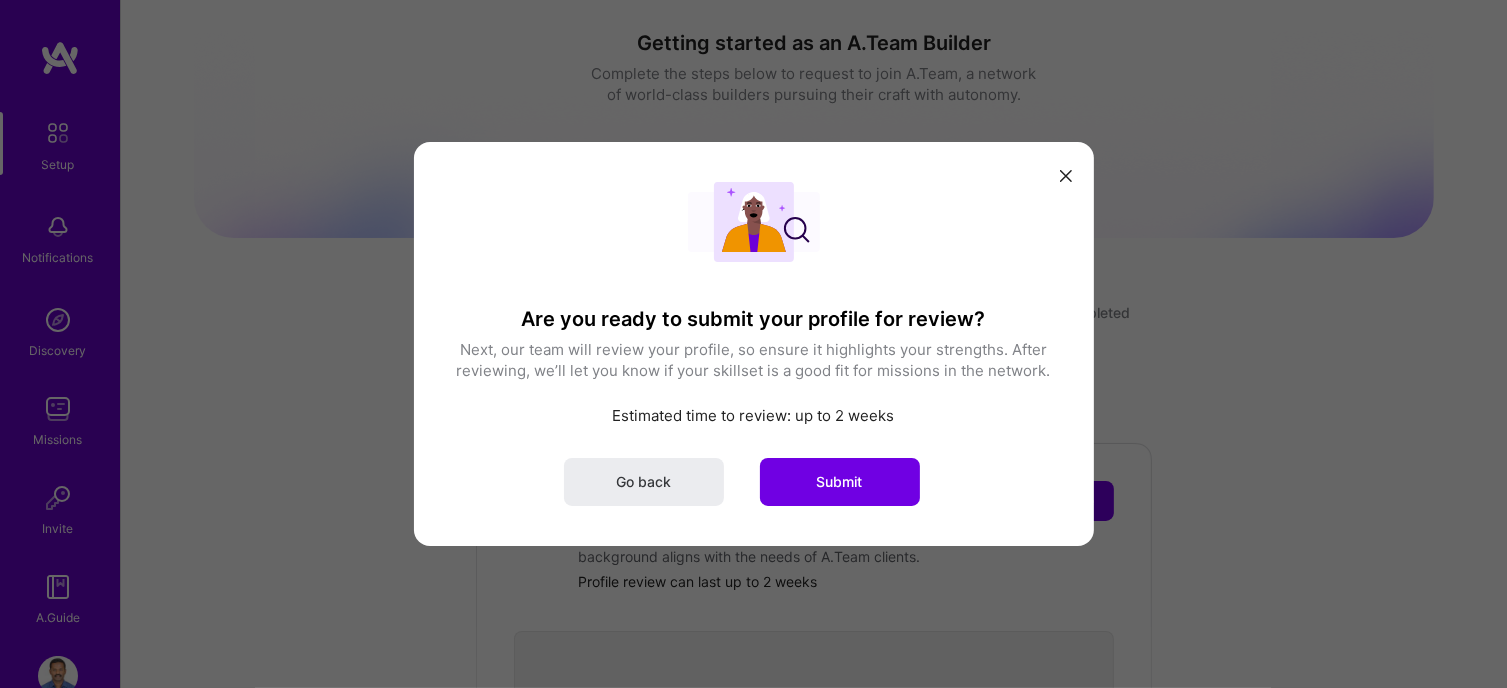 click at bounding box center (1066, 174) 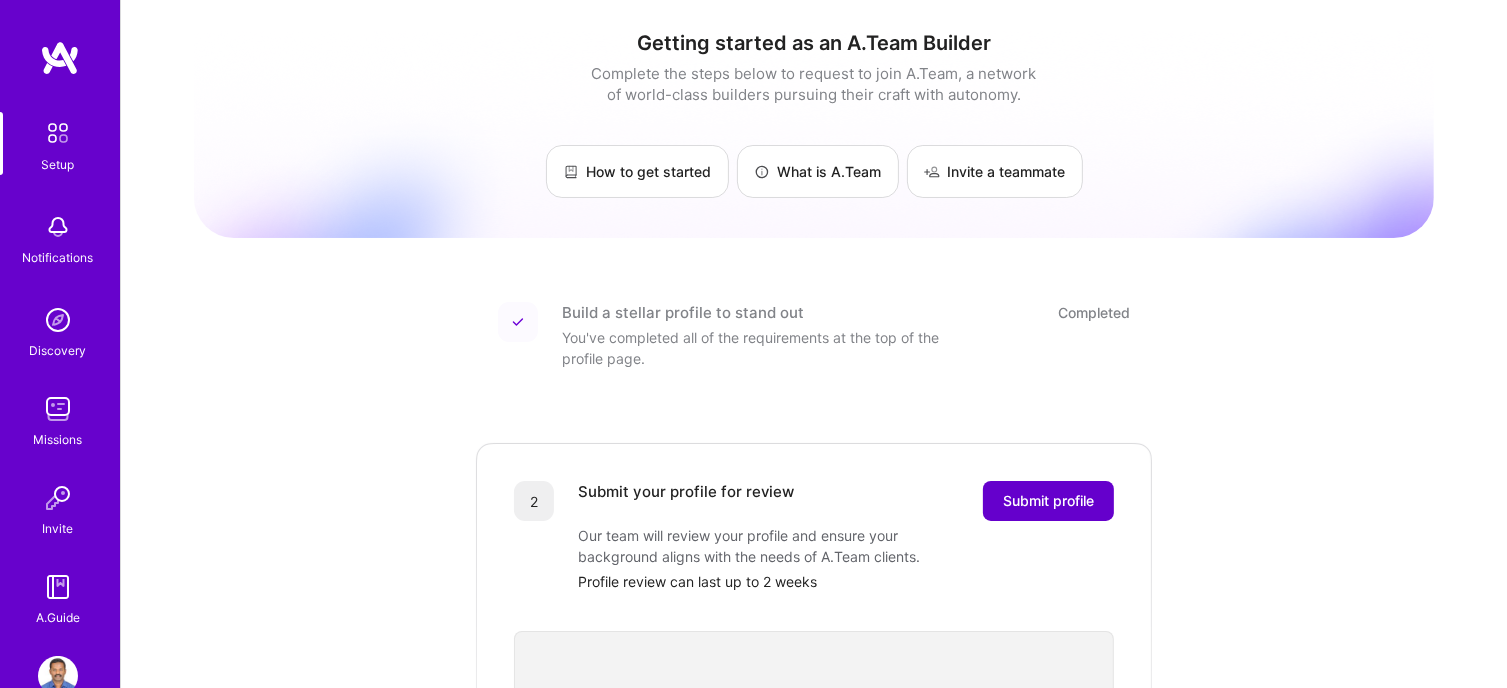 click on "Submit profile" at bounding box center (1048, 501) 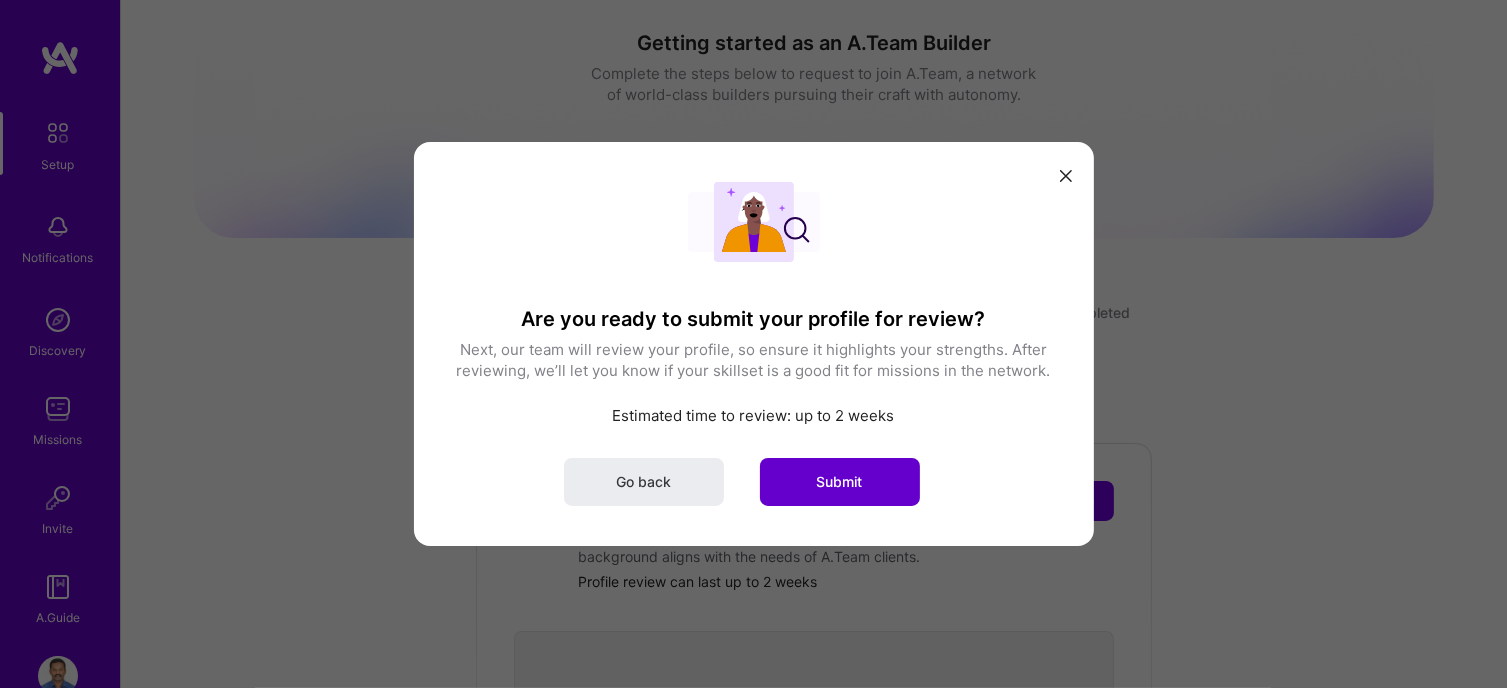 click on "Submit" at bounding box center (840, 482) 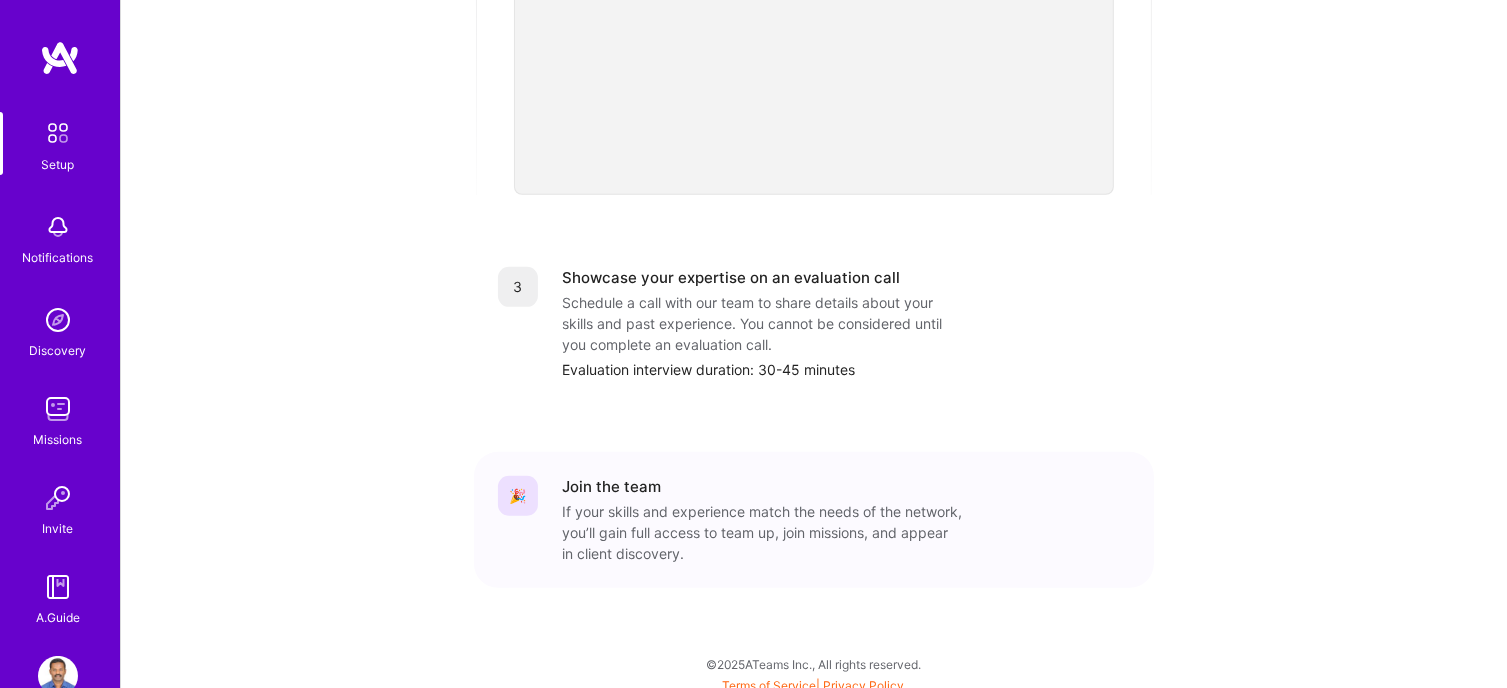 scroll, scrollTop: 766, scrollLeft: 0, axis: vertical 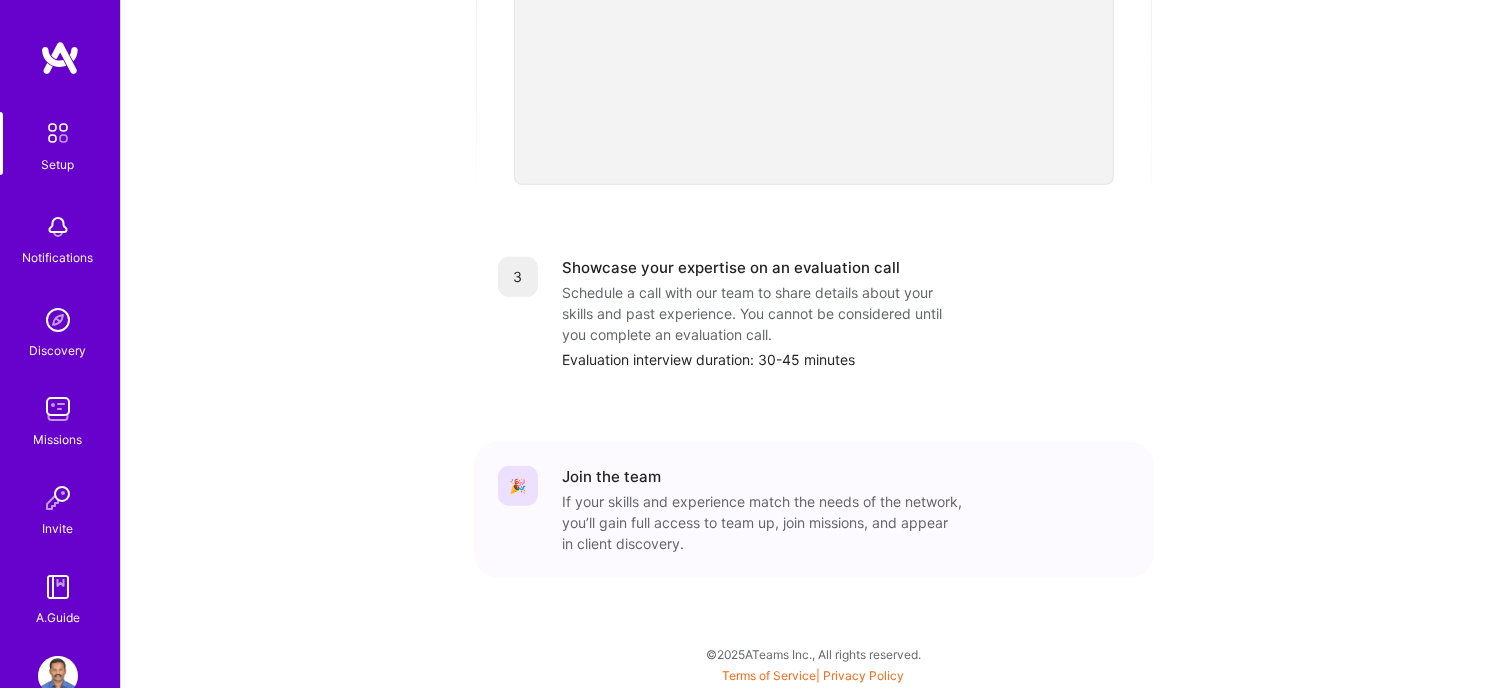 click at bounding box center [58, 409] 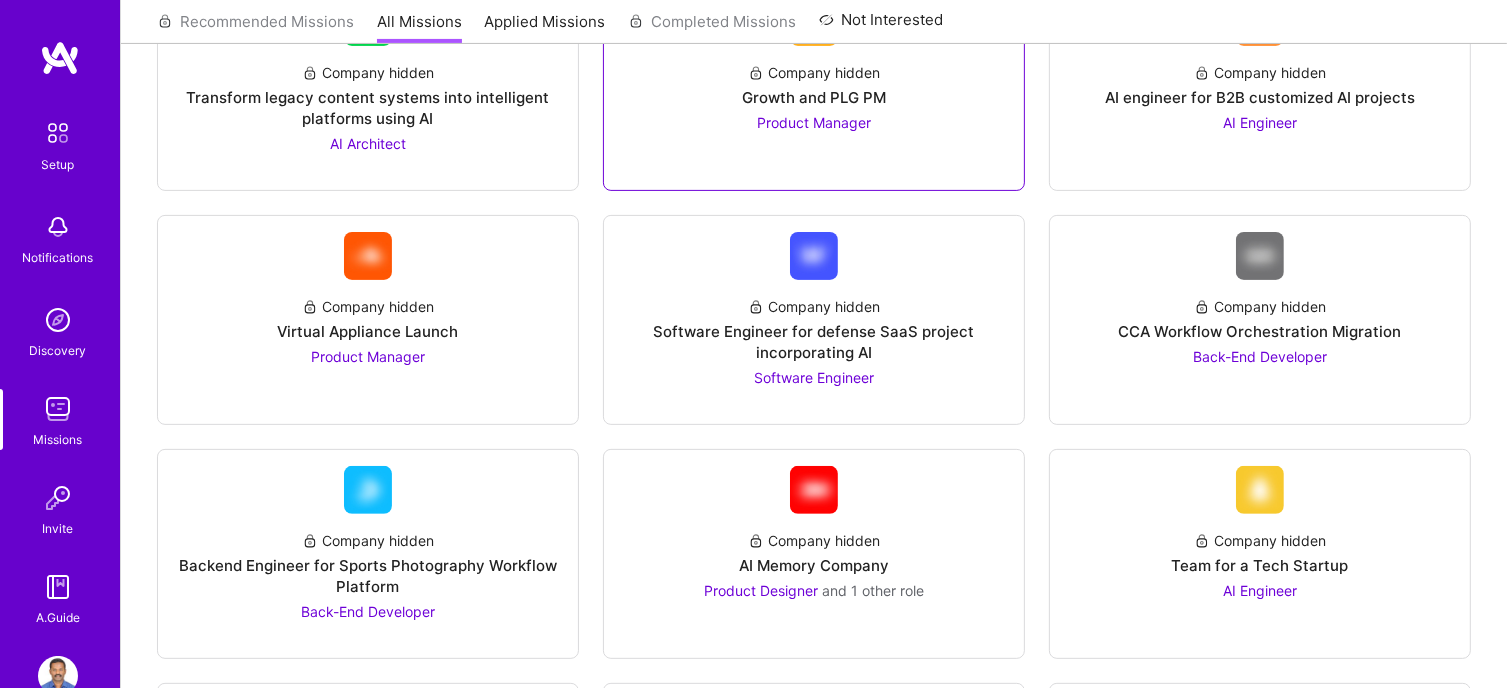 scroll, scrollTop: 600, scrollLeft: 0, axis: vertical 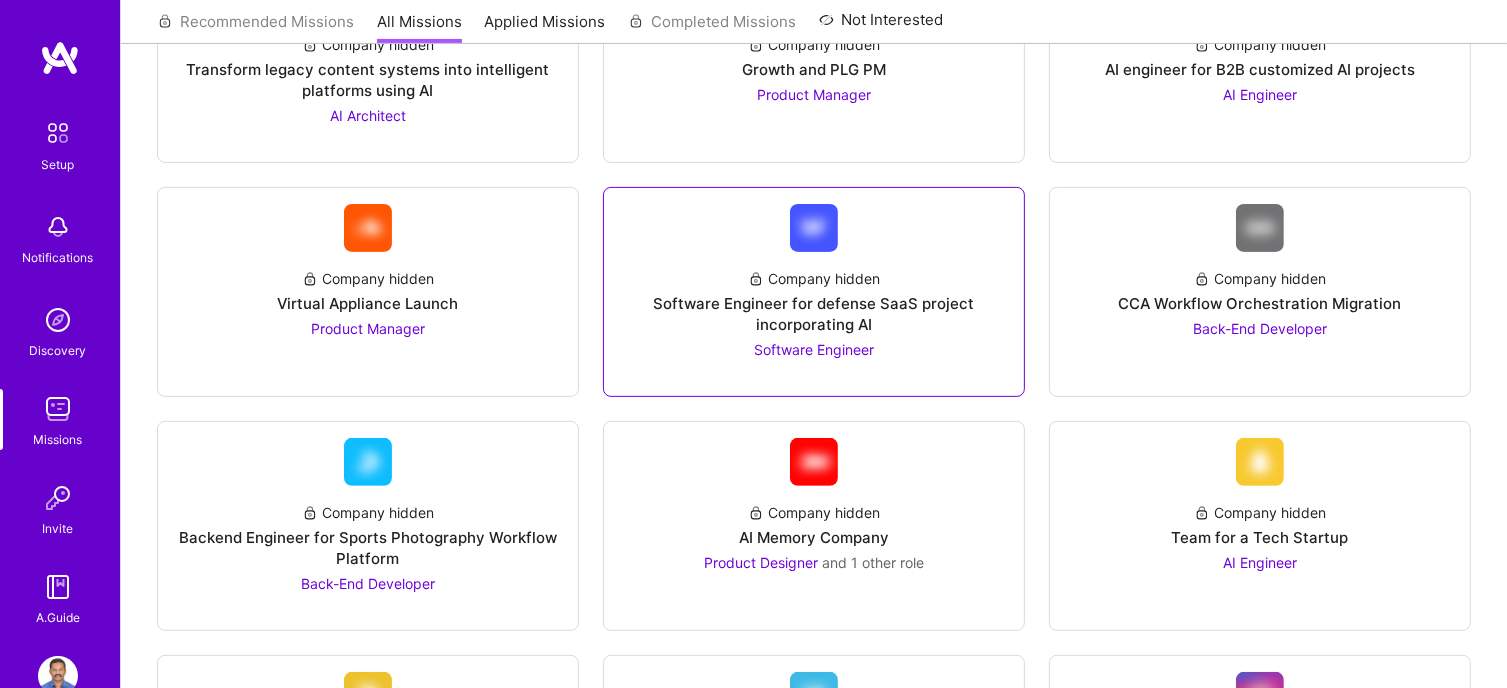 click at bounding box center [814, 228] 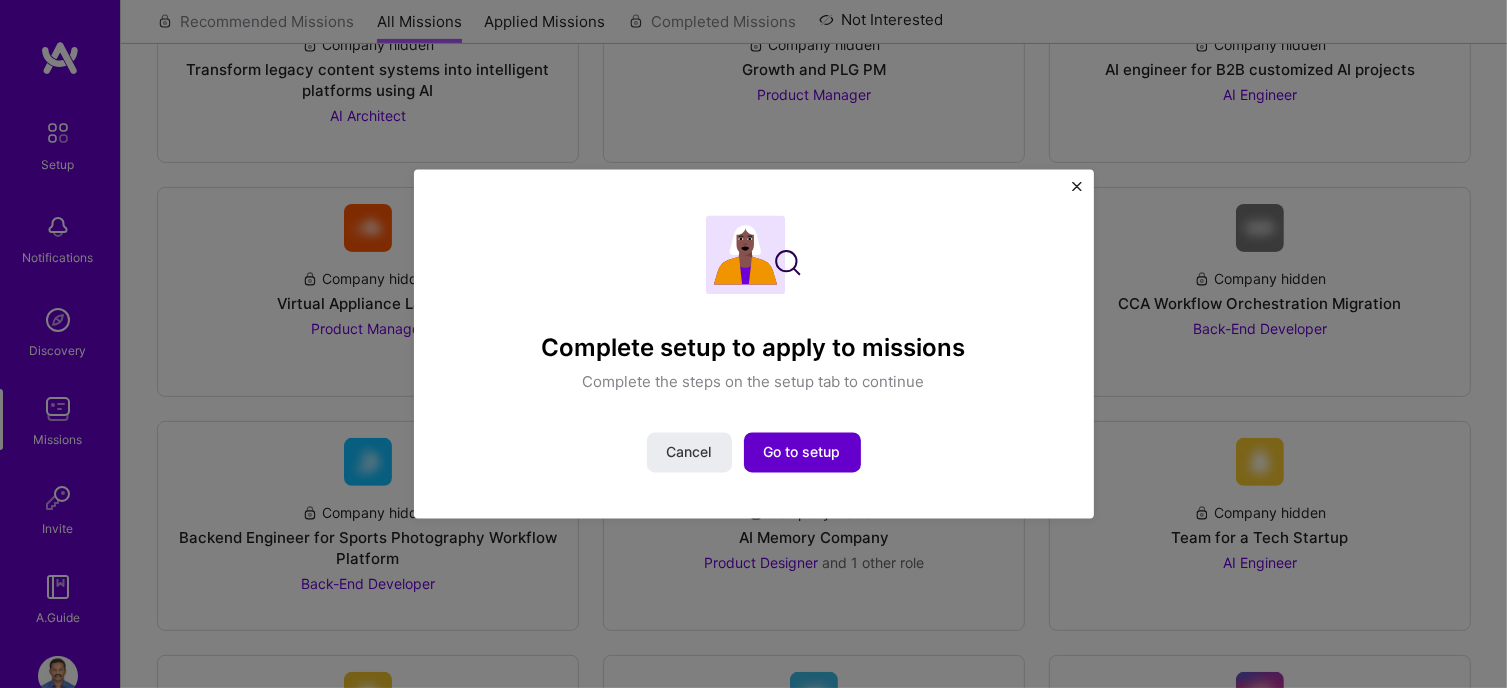 click on "Go to setup" at bounding box center (802, 452) 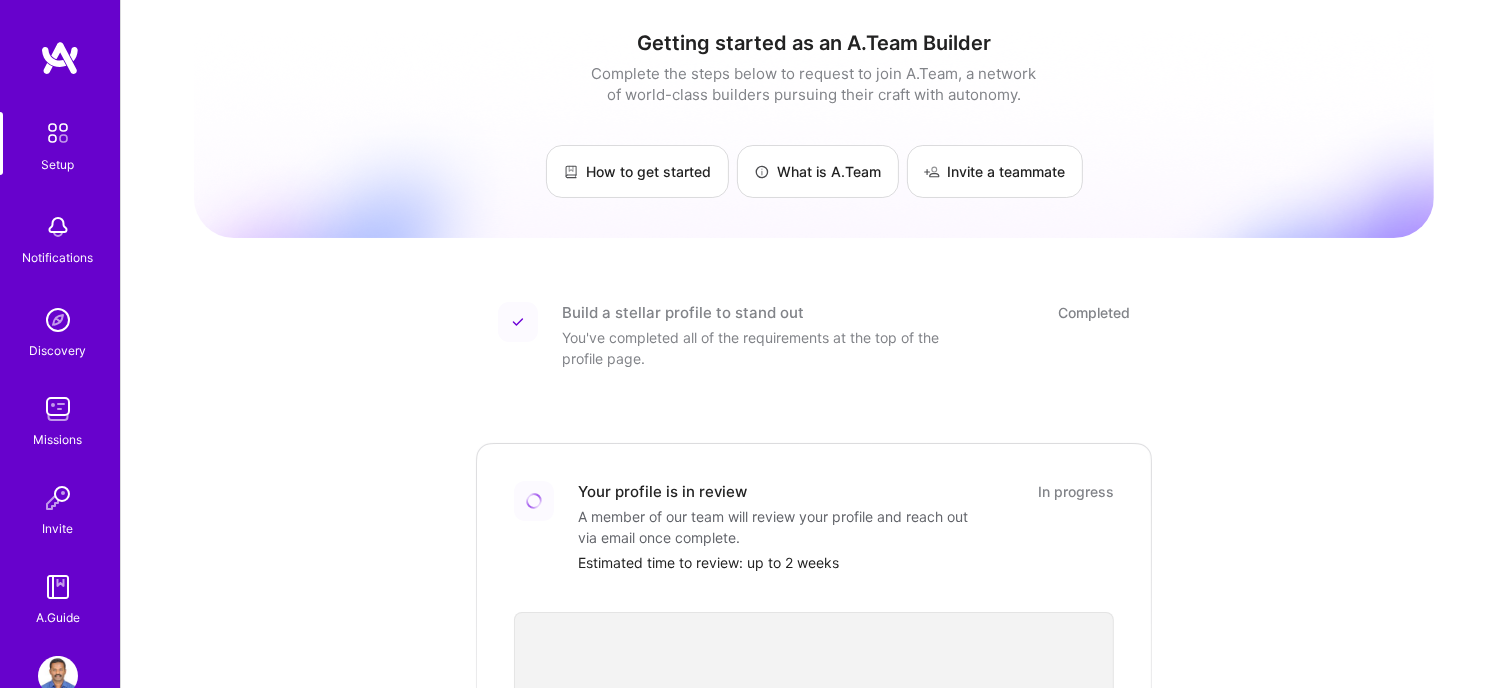 scroll, scrollTop: 0, scrollLeft: 0, axis: both 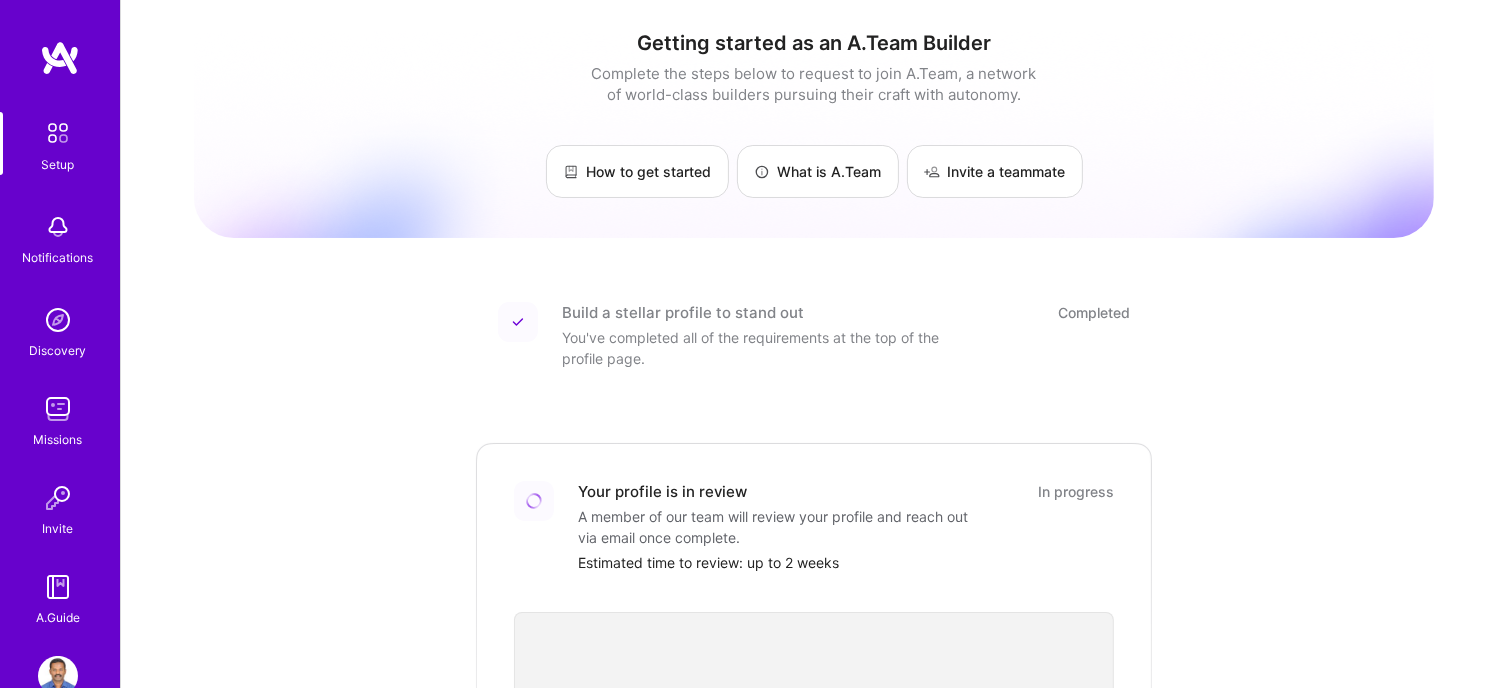 click at bounding box center [58, 320] 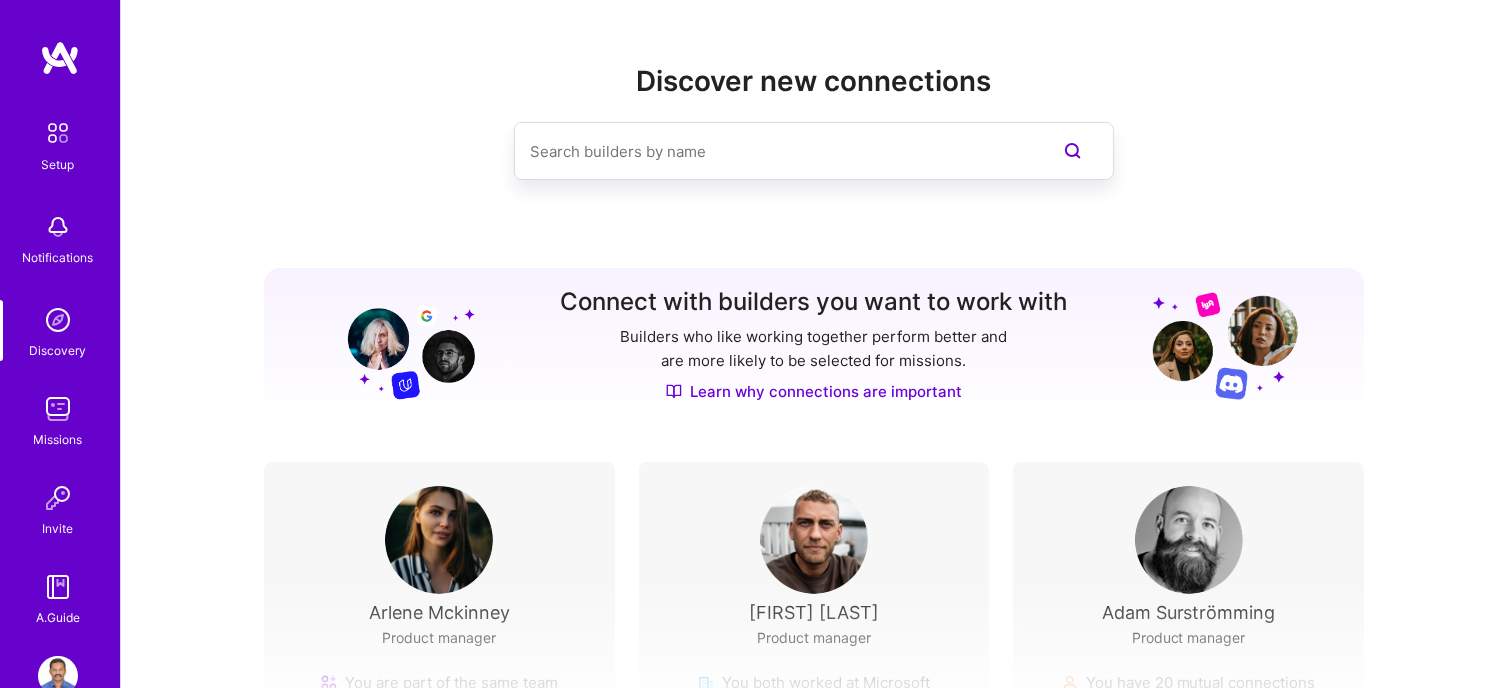 scroll, scrollTop: 268, scrollLeft: 0, axis: vertical 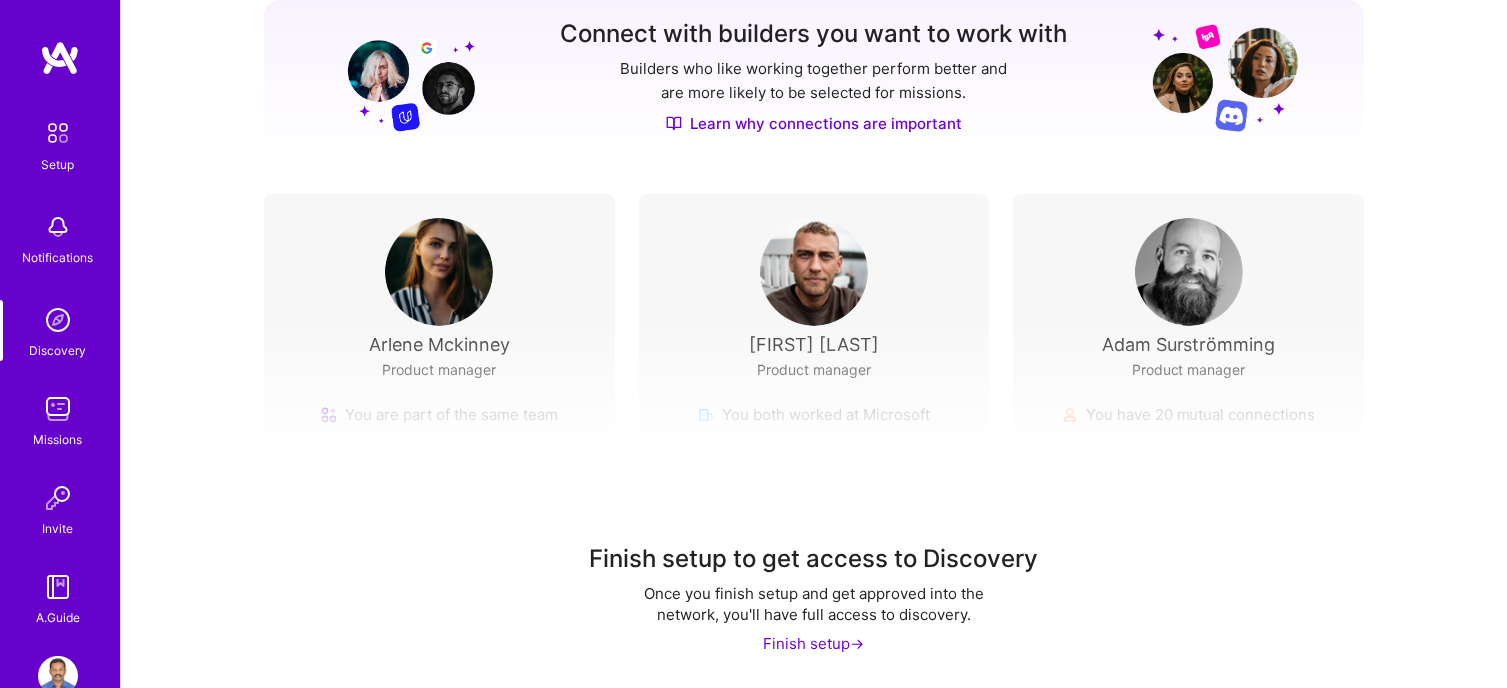 click at bounding box center [58, 409] 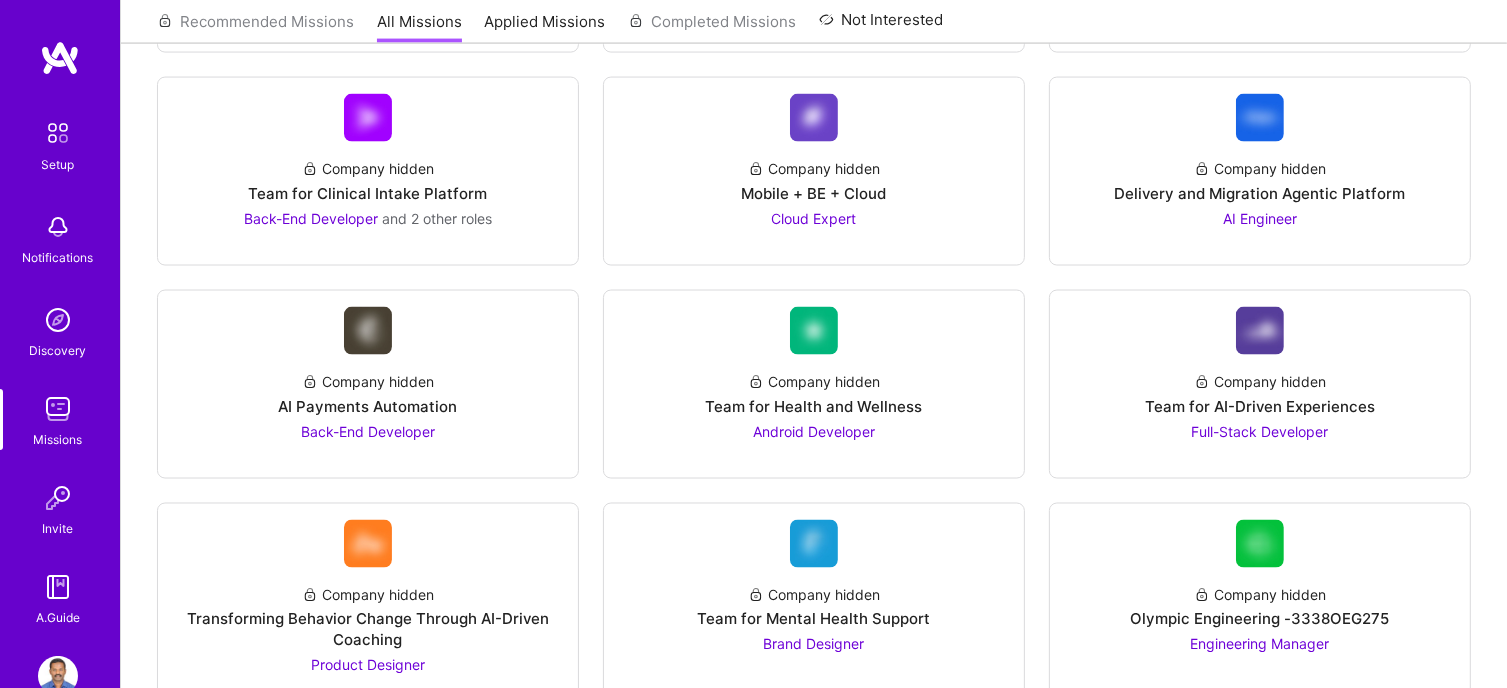 scroll, scrollTop: 3149, scrollLeft: 0, axis: vertical 